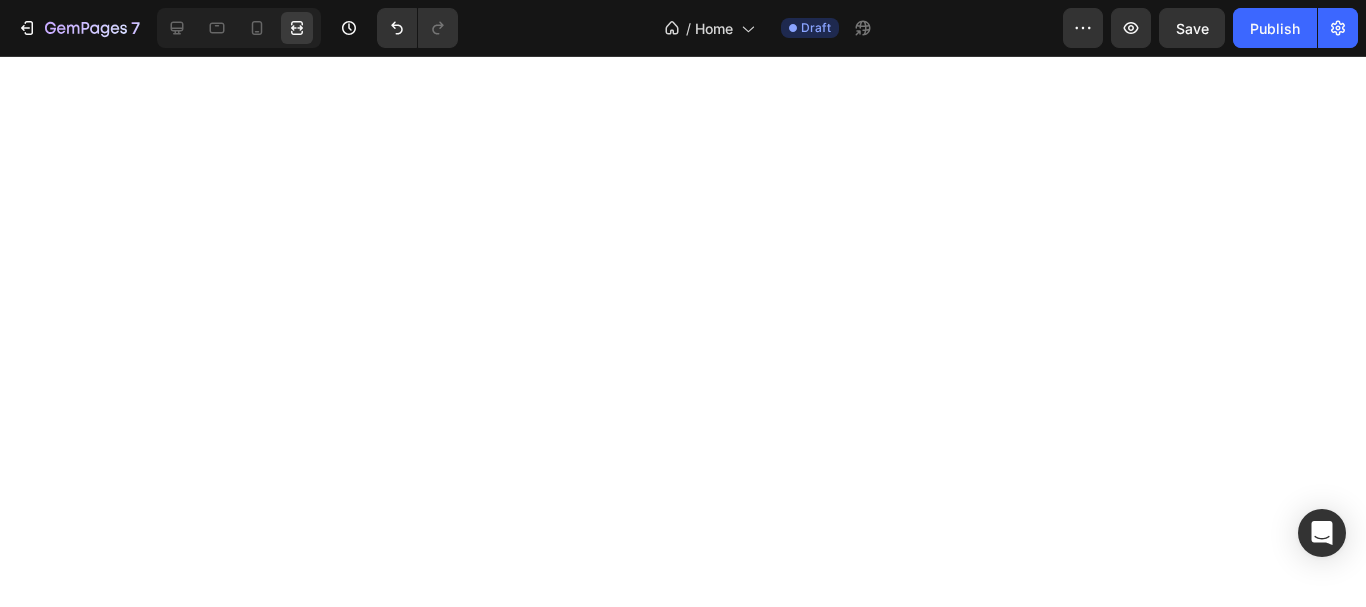 scroll, scrollTop: 0, scrollLeft: 0, axis: both 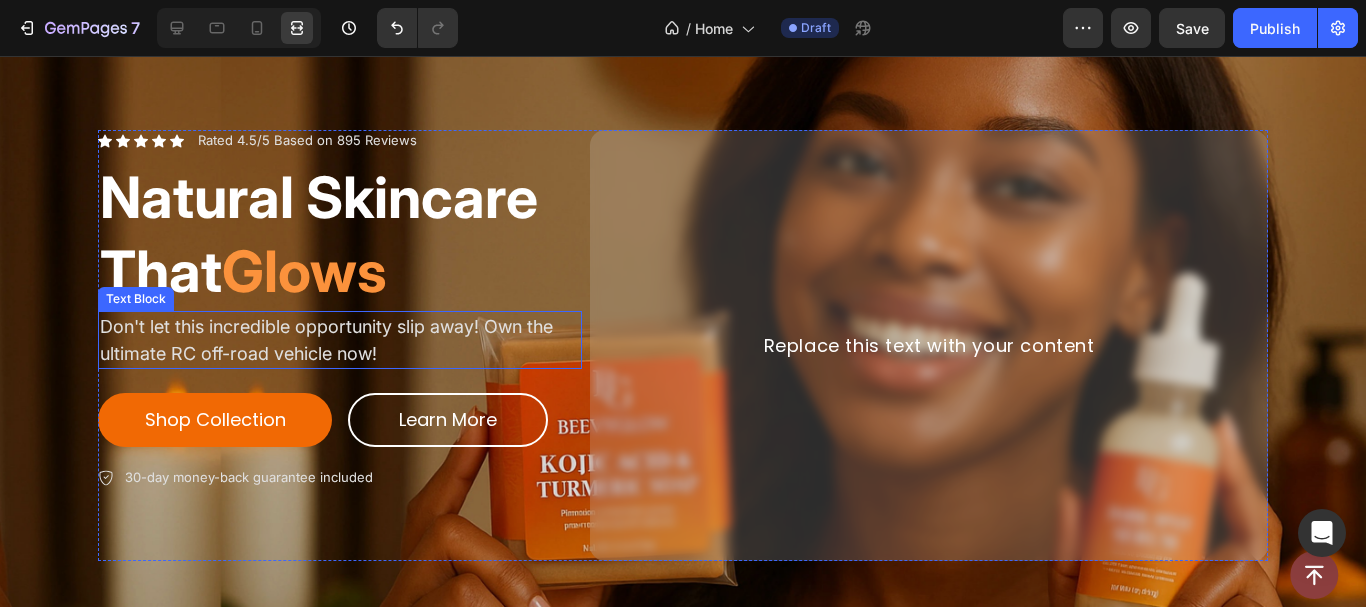 click on "Don't let this incredible opportunity slip away! Own the ultimate RC off-road vehicle now!" at bounding box center (340, 340) 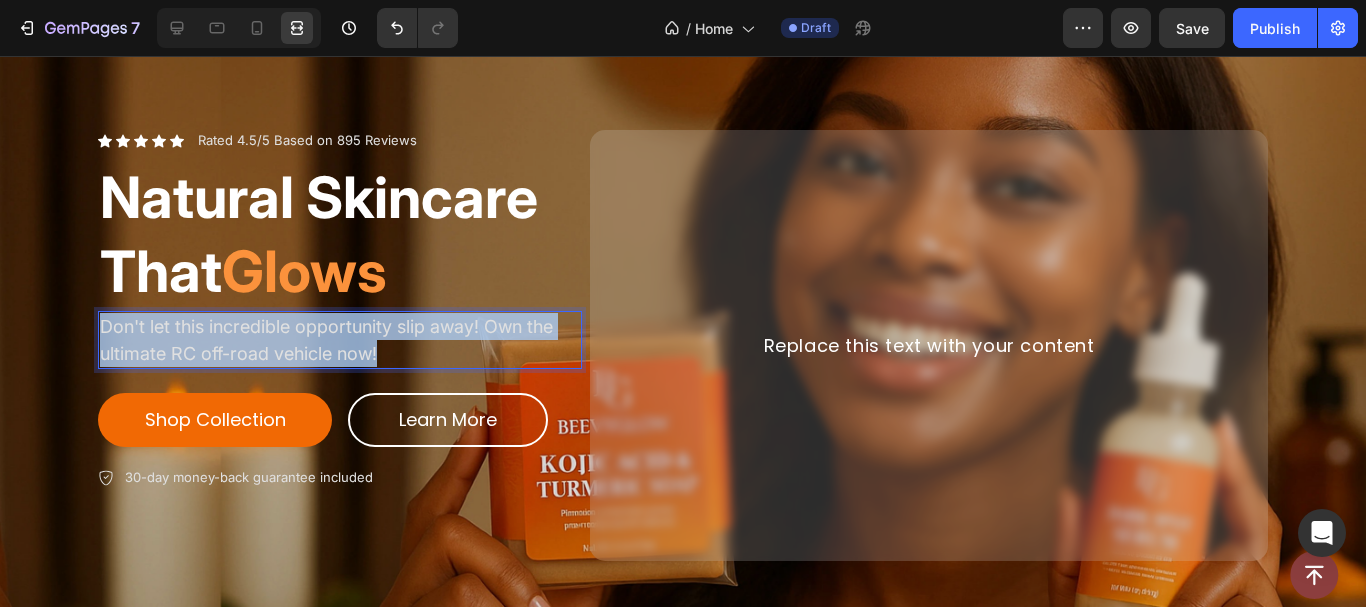 click on "Don't let this incredible opportunity slip away! Own the ultimate RC off-road vehicle now!" at bounding box center (340, 340) 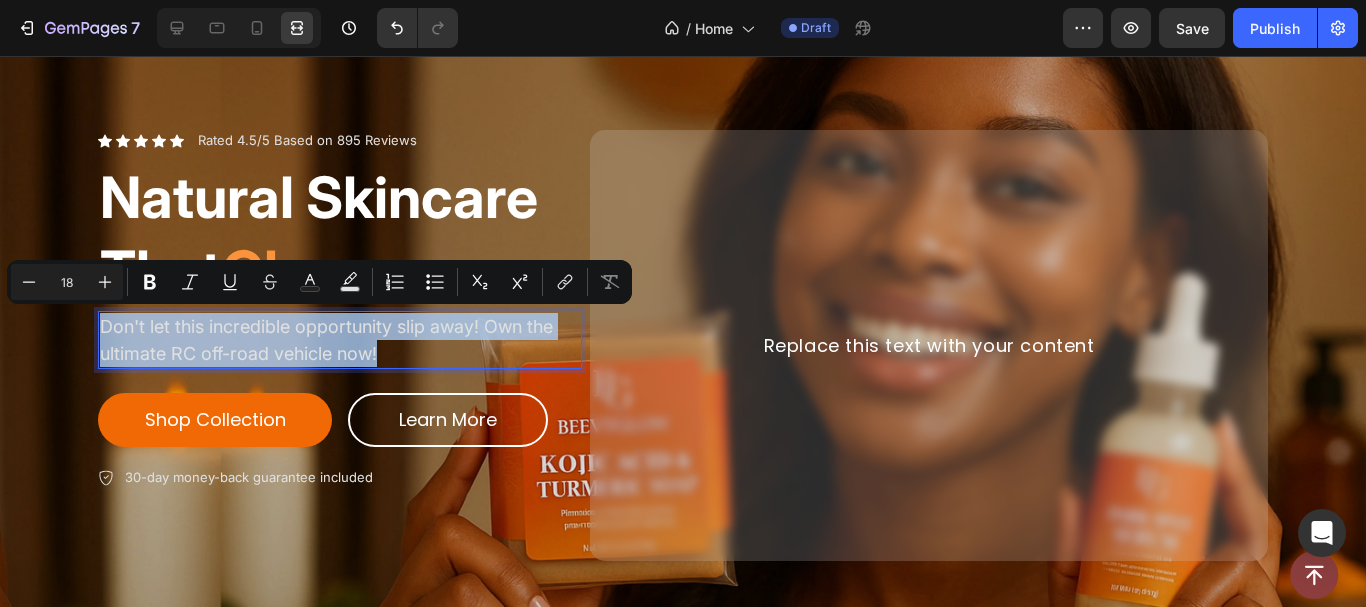 scroll, scrollTop: 170, scrollLeft: 0, axis: vertical 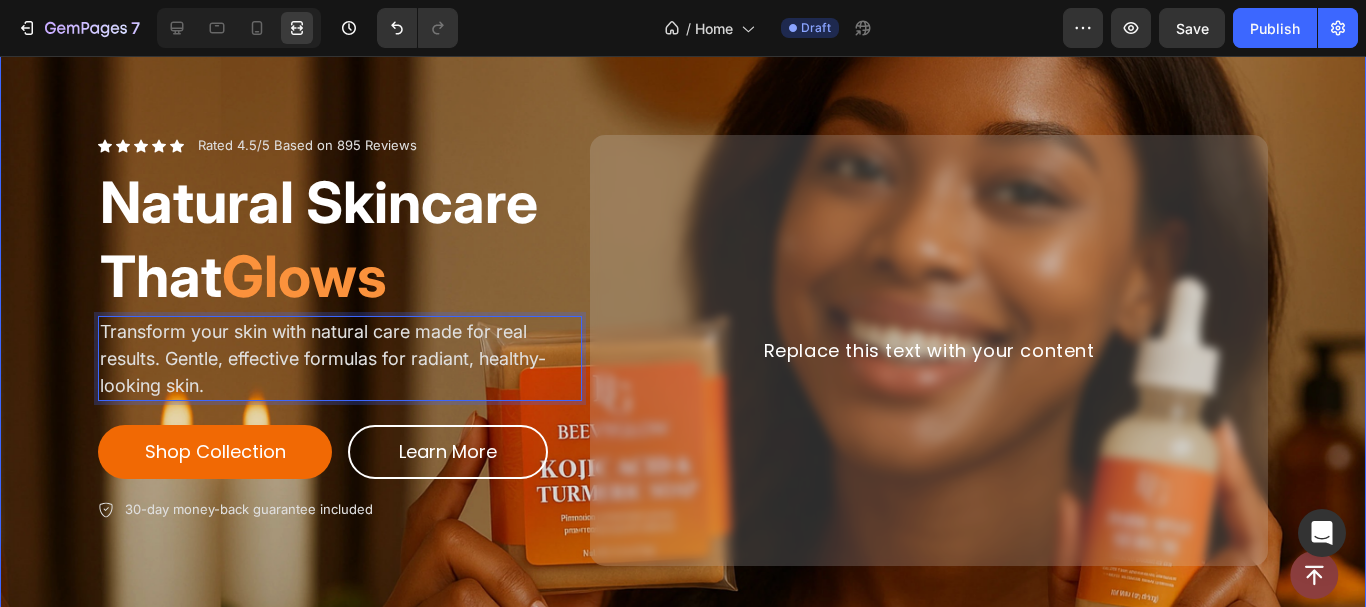 click at bounding box center (683, 350) 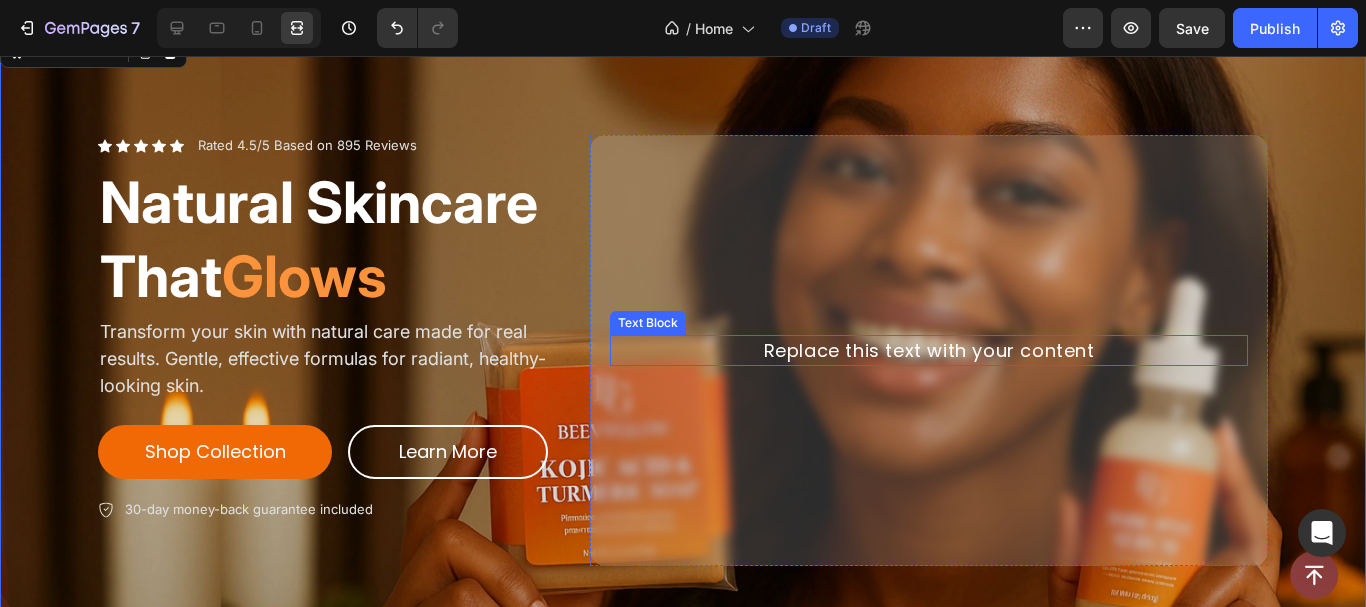 click on "Replace this text with your content" at bounding box center [929, 350] 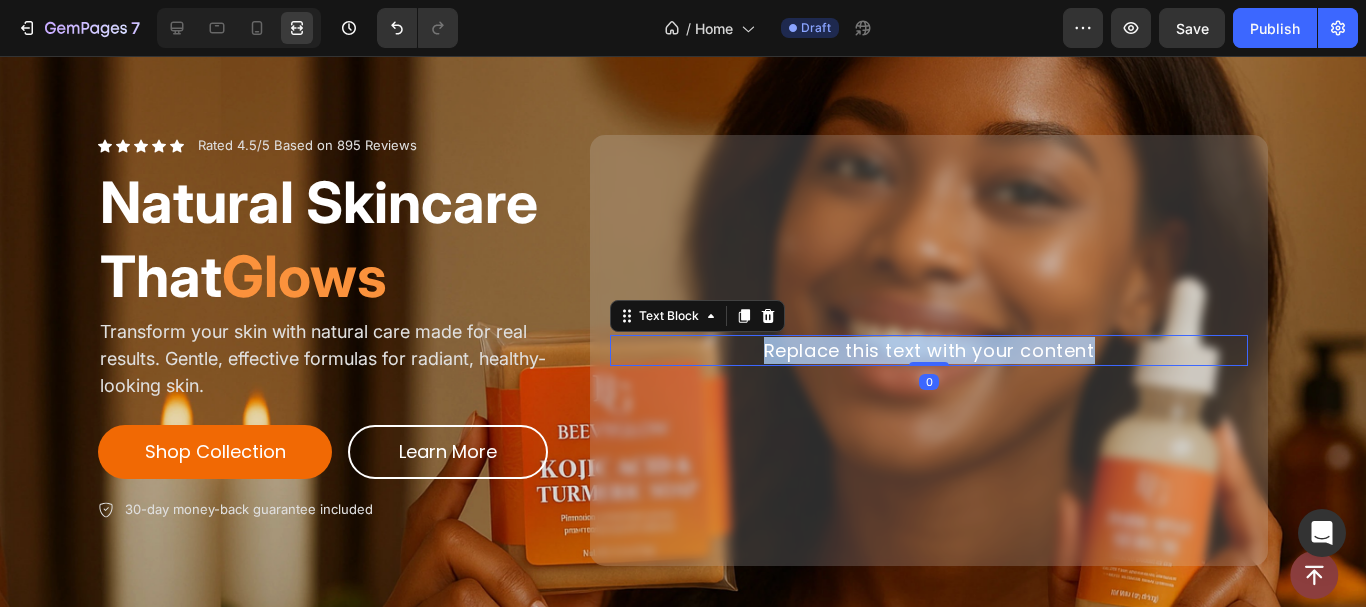 click on "Replace this text with your content" at bounding box center [929, 350] 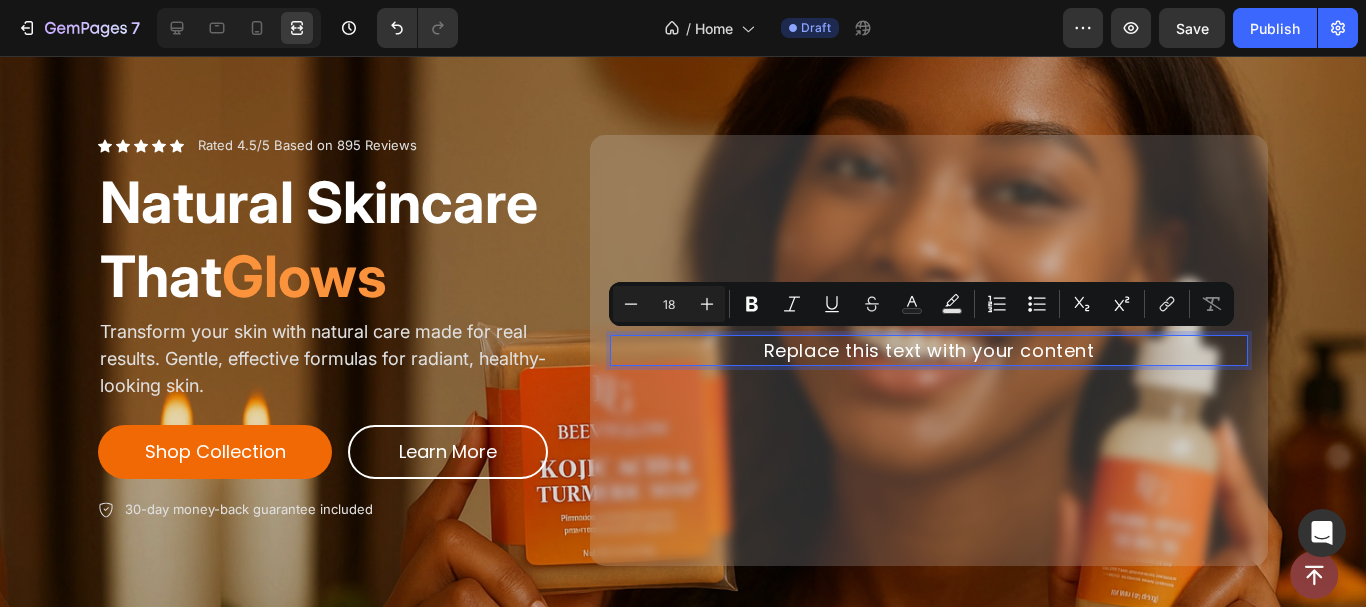 scroll, scrollTop: 156, scrollLeft: 0, axis: vertical 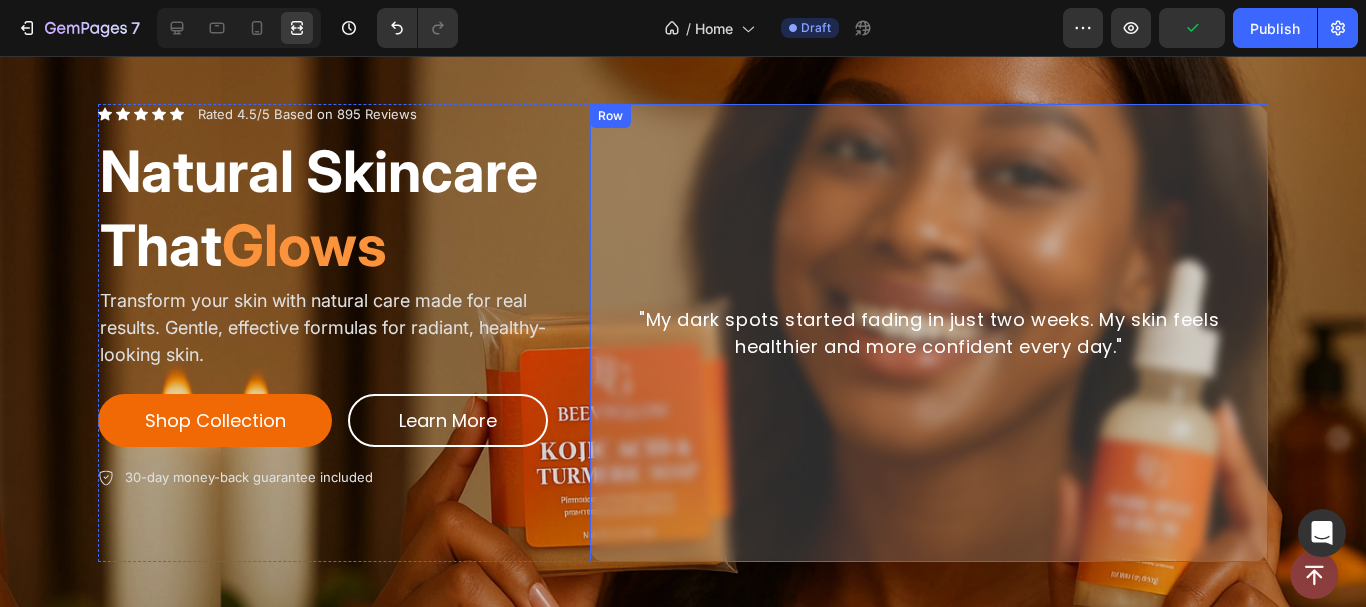 click on ""My dark spots started fading in just two weeks. My skin feels healthier and more confident every day." Text Block Row" at bounding box center [929, 333] 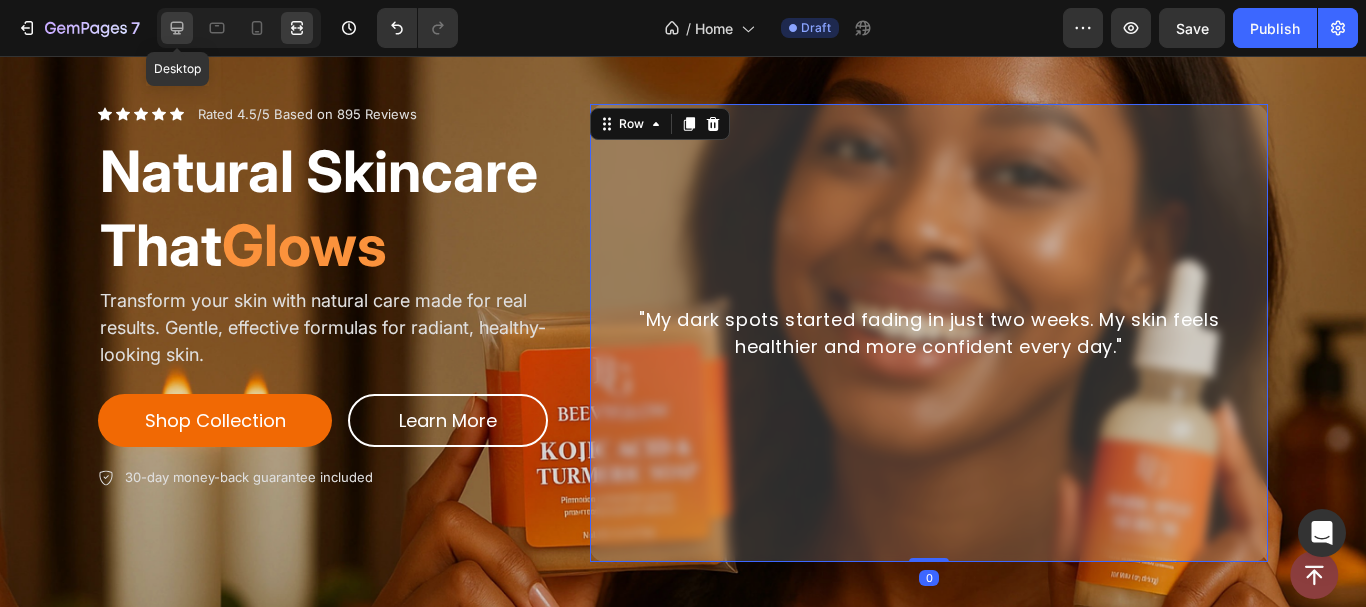 click 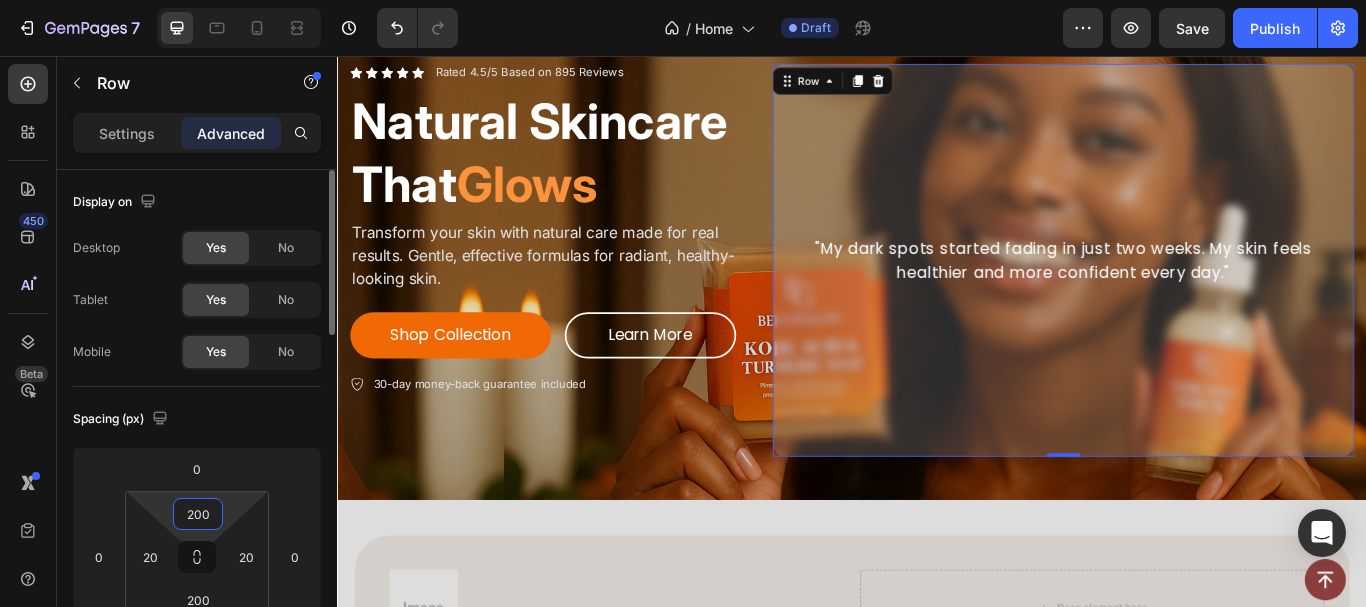 click on "200" at bounding box center (198, 514) 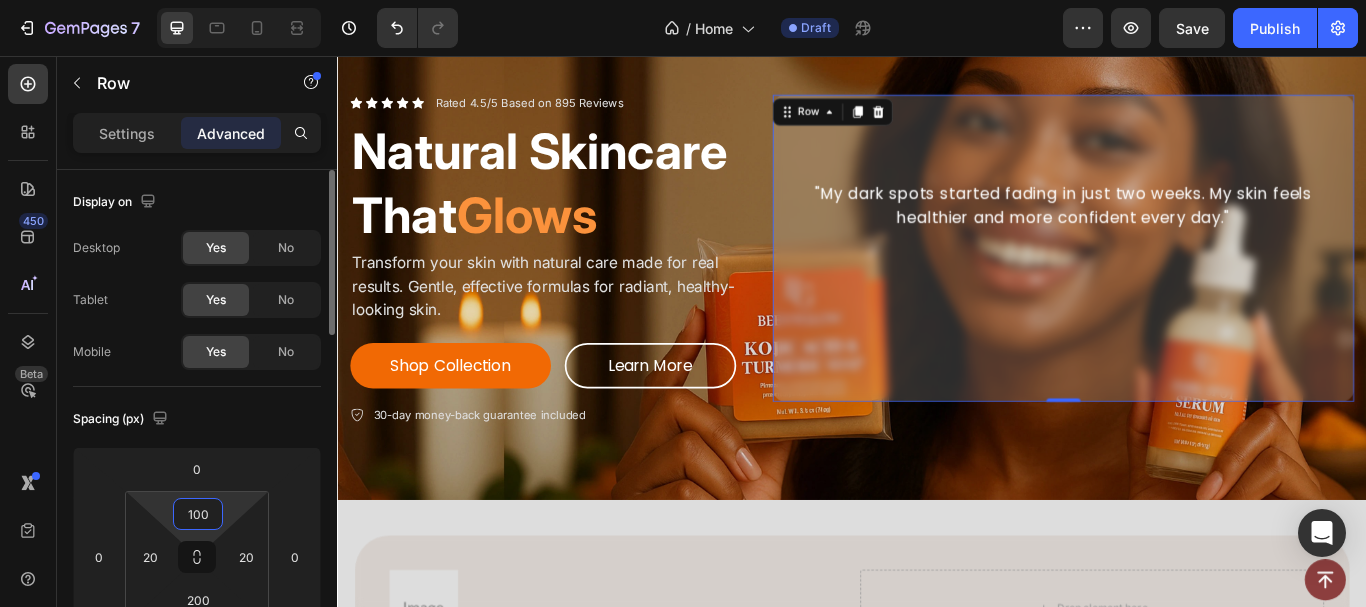 type on "100" 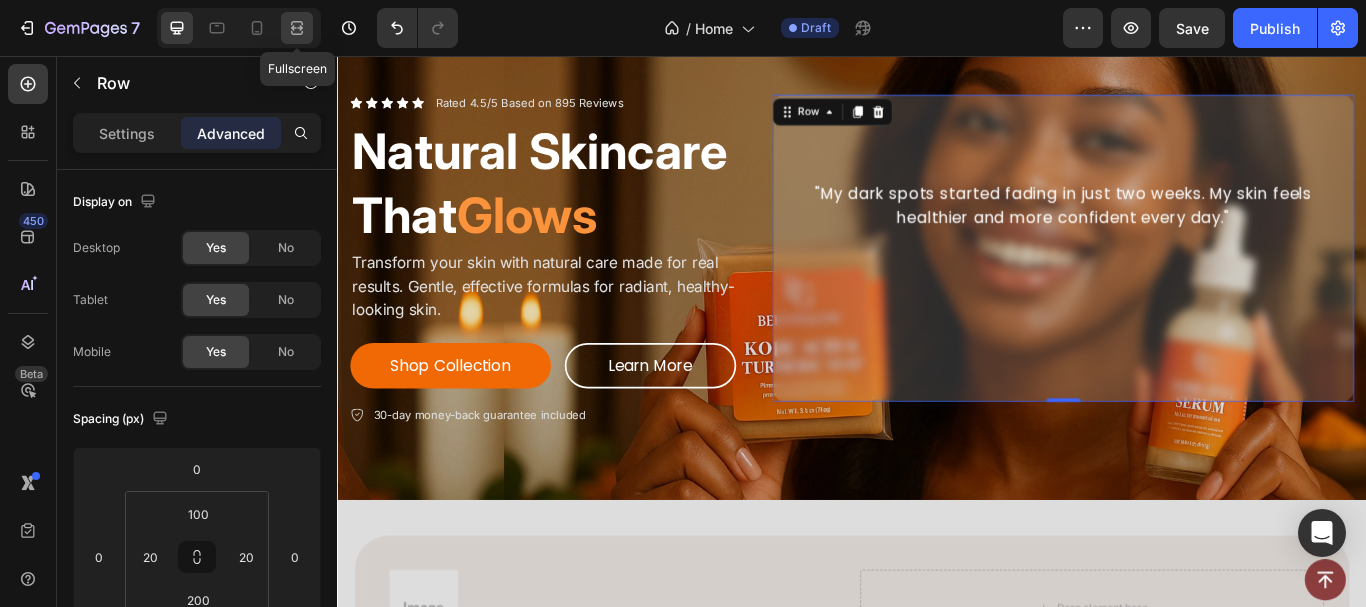 click 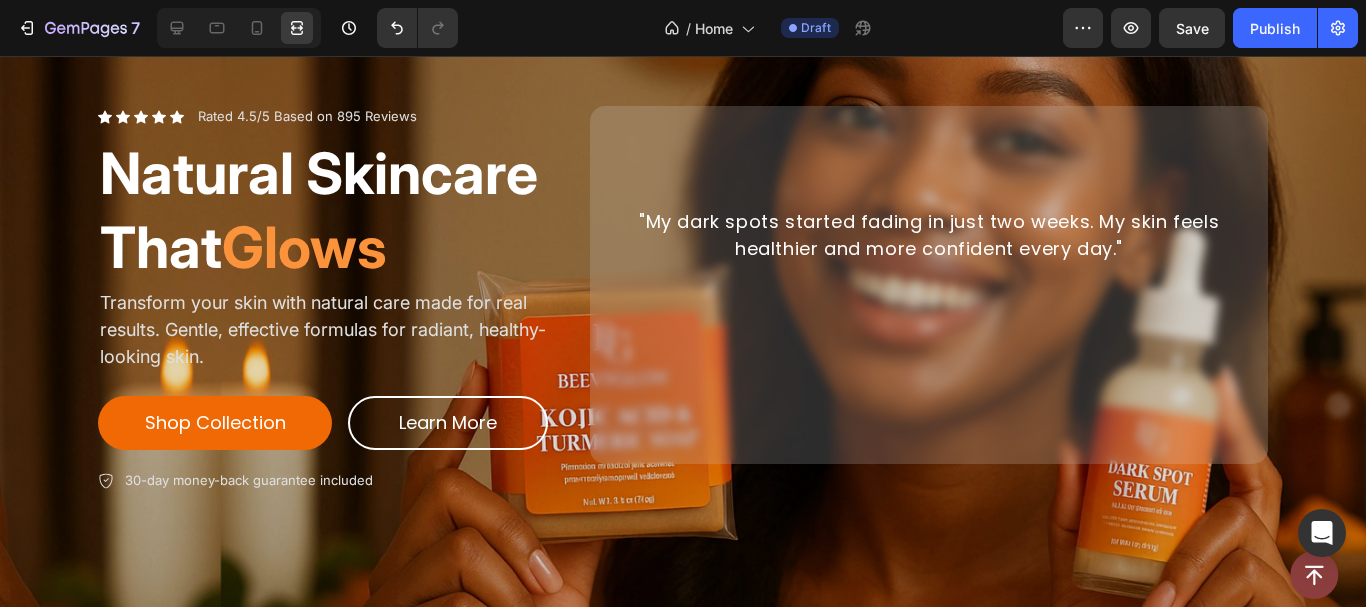 scroll, scrollTop: 210, scrollLeft: 0, axis: vertical 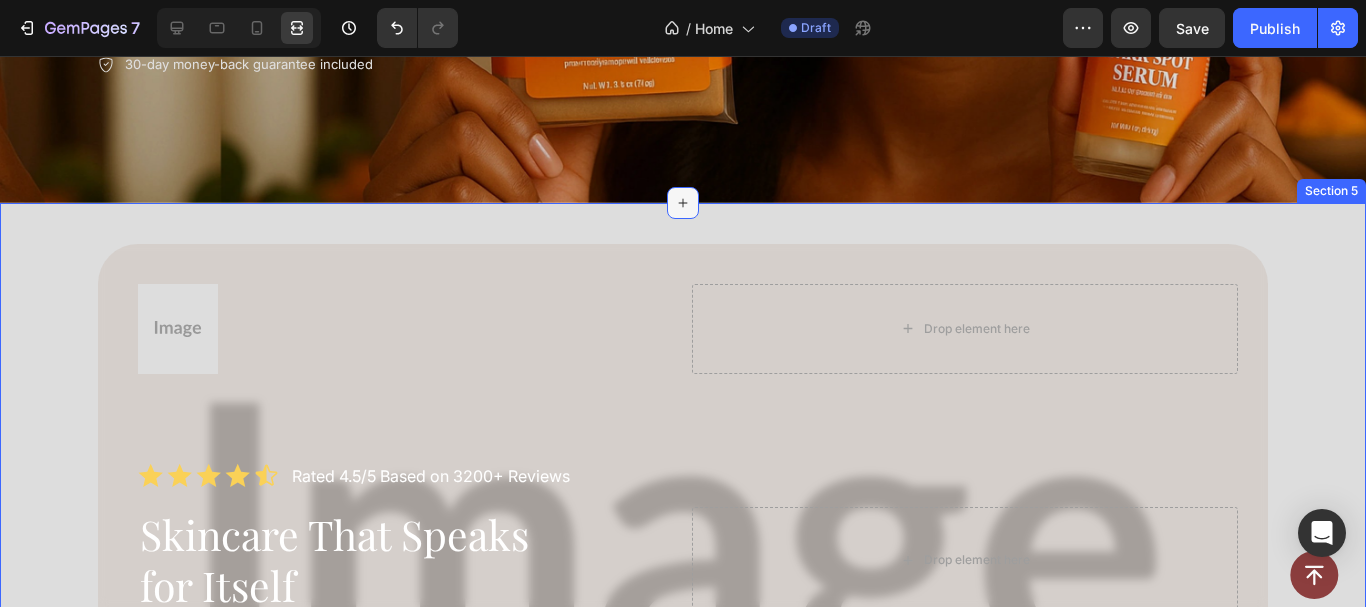 click at bounding box center [683, 203] 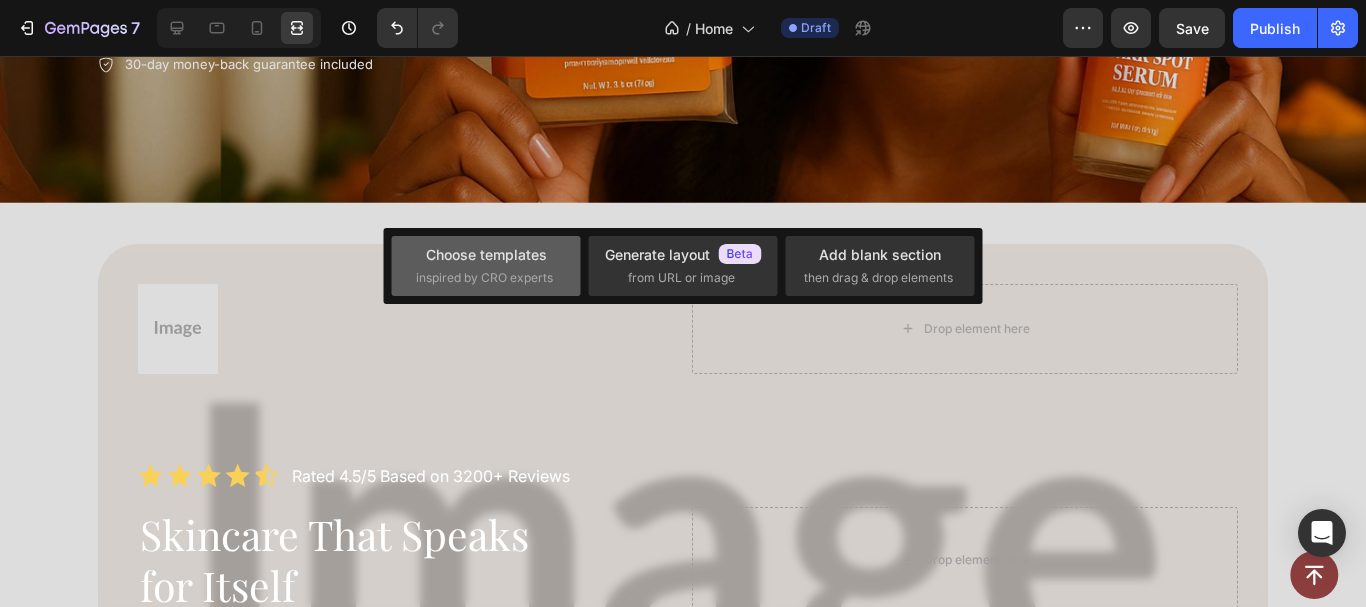 click on "Choose templates" at bounding box center [486, 254] 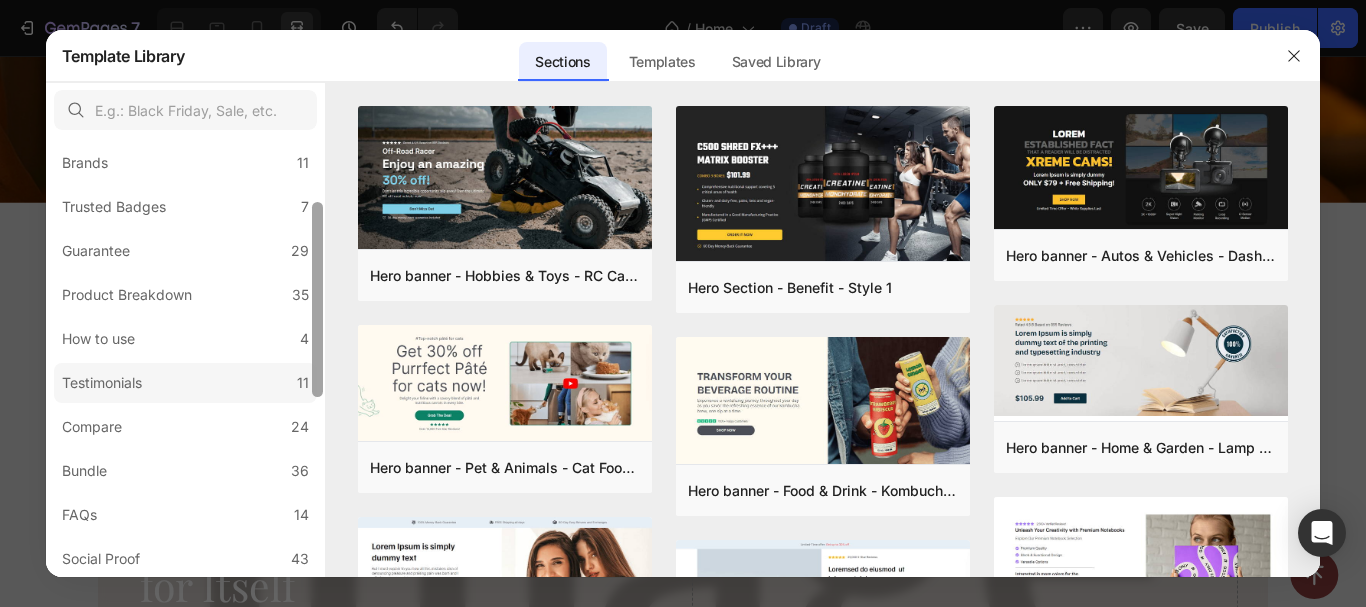 scroll, scrollTop: 234, scrollLeft: 0, axis: vertical 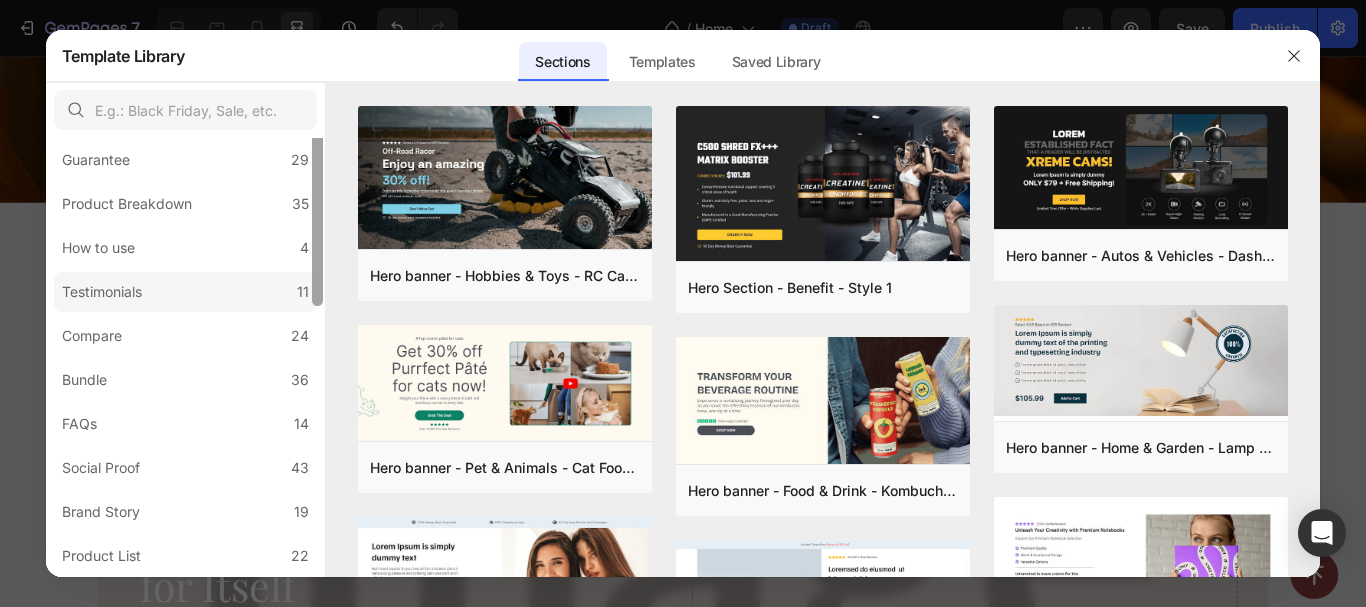 drag, startPoint x: 319, startPoint y: 193, endPoint x: 277, endPoint y: 299, distance: 114.01754 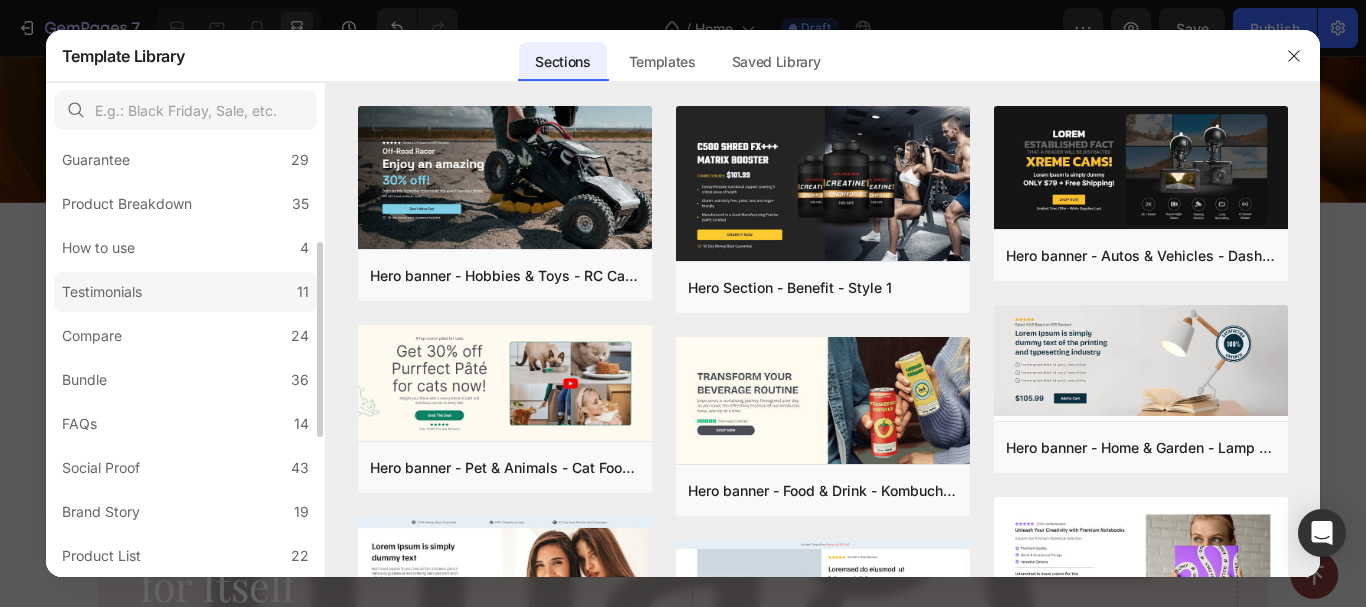 click on "Testimonials 11" 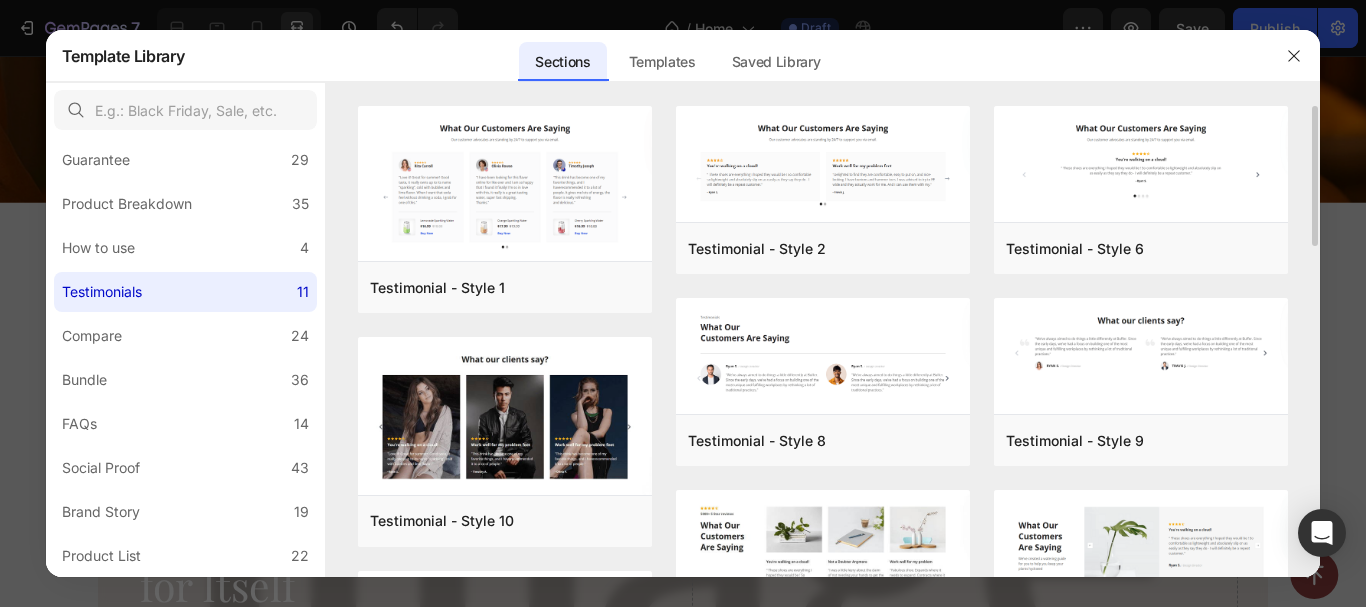 click on "Testimonial - Style 1 Add to page  Preview  Testimonial - Style 10 Add to page  Preview  Testimonial - Style 12 Add to page  Preview  Trustoo.io reviews Product reviews Photos/videos product reviews for social proof, SEO & UGC Trustoo.io reviews Product reviews  Try now  Testimonial - Style 2 Add to page  Preview  Testimonial - Style 8 Add to page  Preview  Testimonial - Style 5 Add to page  Preview  Testimonial - Style 11 Add to page  Preview  Testimonial - Style 6 Add to page  Preview  Testimonial - Style 9 Add to page  Preview  Testimonial - Style 7 Add to page  Preview  Testimonial - Style 3 Add to page  Preview  Testimonial - Style 1 Add to page  Preview  Testimonial - Style 2 Add to page  Preview  Testimonial - Style 6 Add to page  Preview  Testimonial - Style 8 Add to page  Preview  Testimonial - Style 9 Add to page  Preview  Testimonial - Style 10 Add to page  Preview  Testimonial - Style 5 Add to page  Preview  Testimonial - Style 7 Add to page  Preview  Testimonial - Style 12 Add to page  Preview" at bounding box center (823, 619) 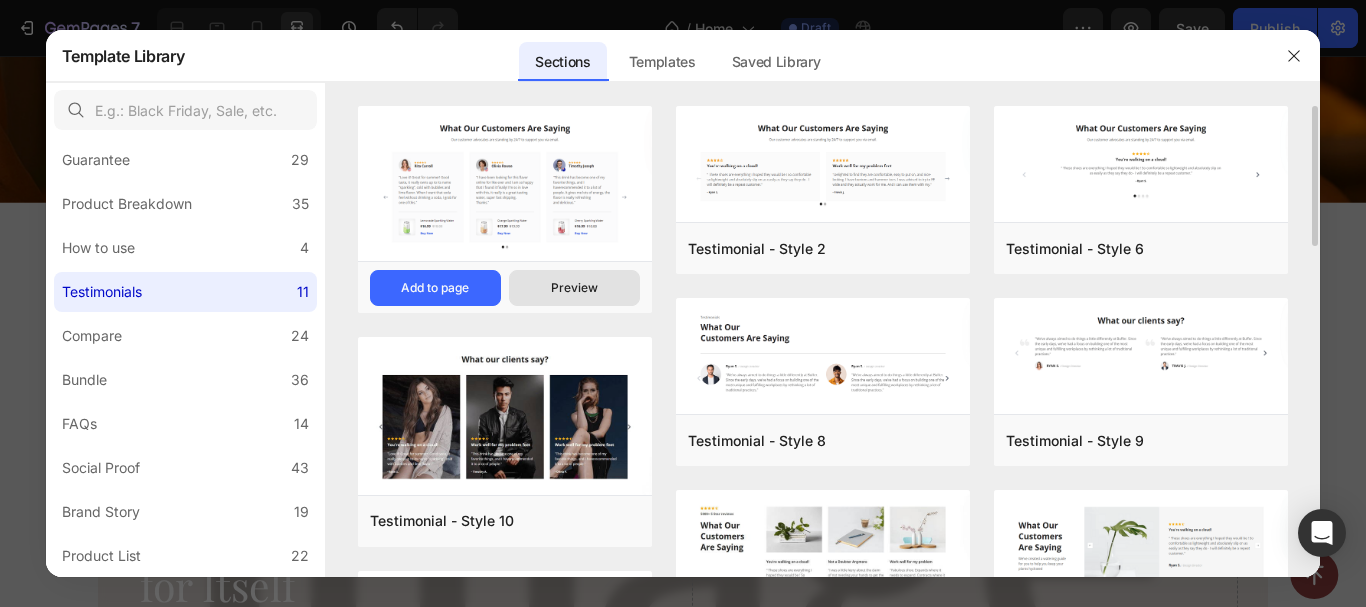 click on "Preview" at bounding box center (574, 288) 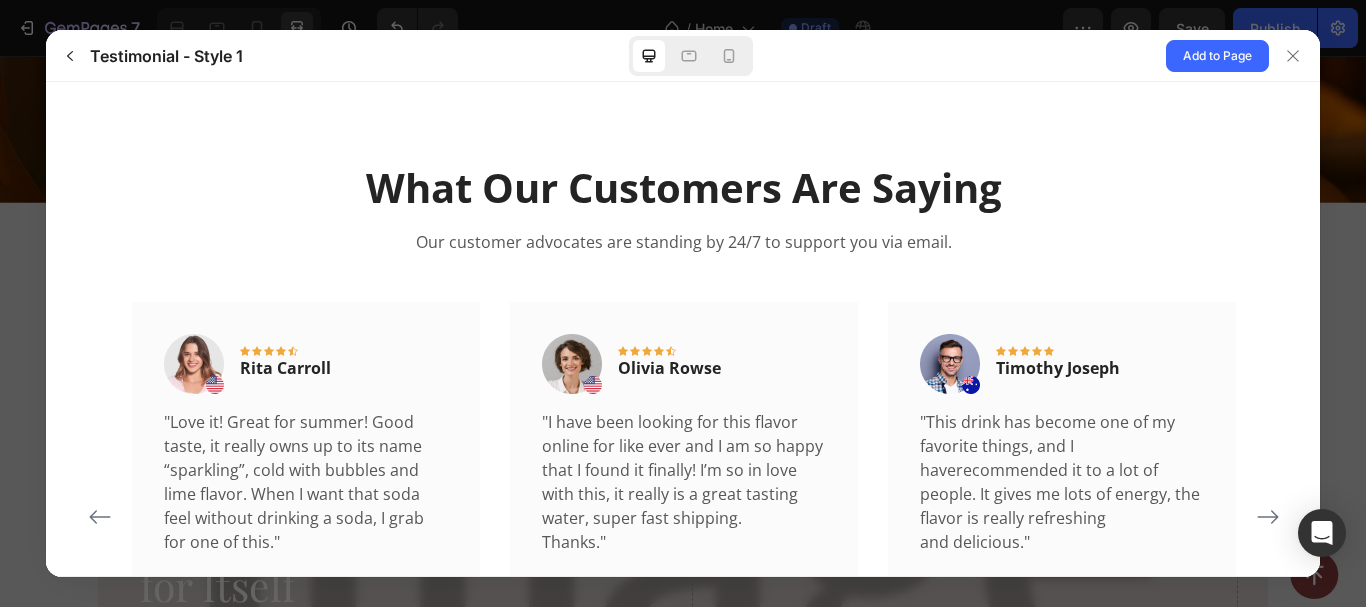 scroll, scrollTop: 0, scrollLeft: 0, axis: both 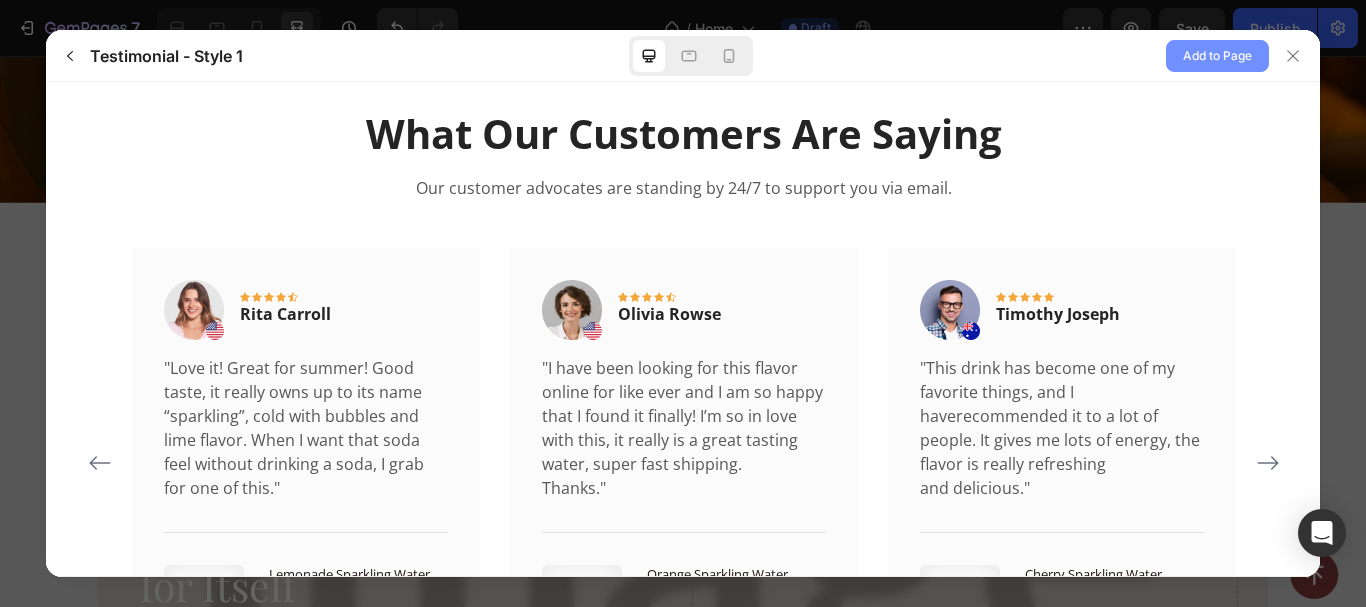 click on "Add to Page" 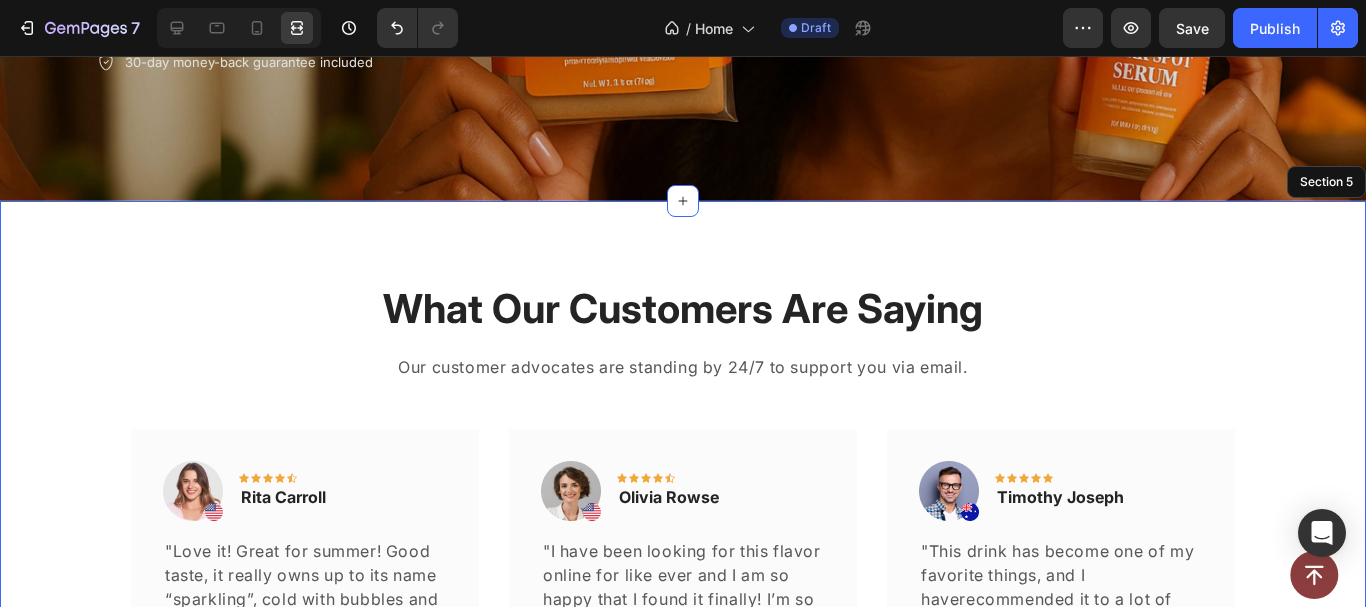scroll, scrollTop: 777, scrollLeft: 0, axis: vertical 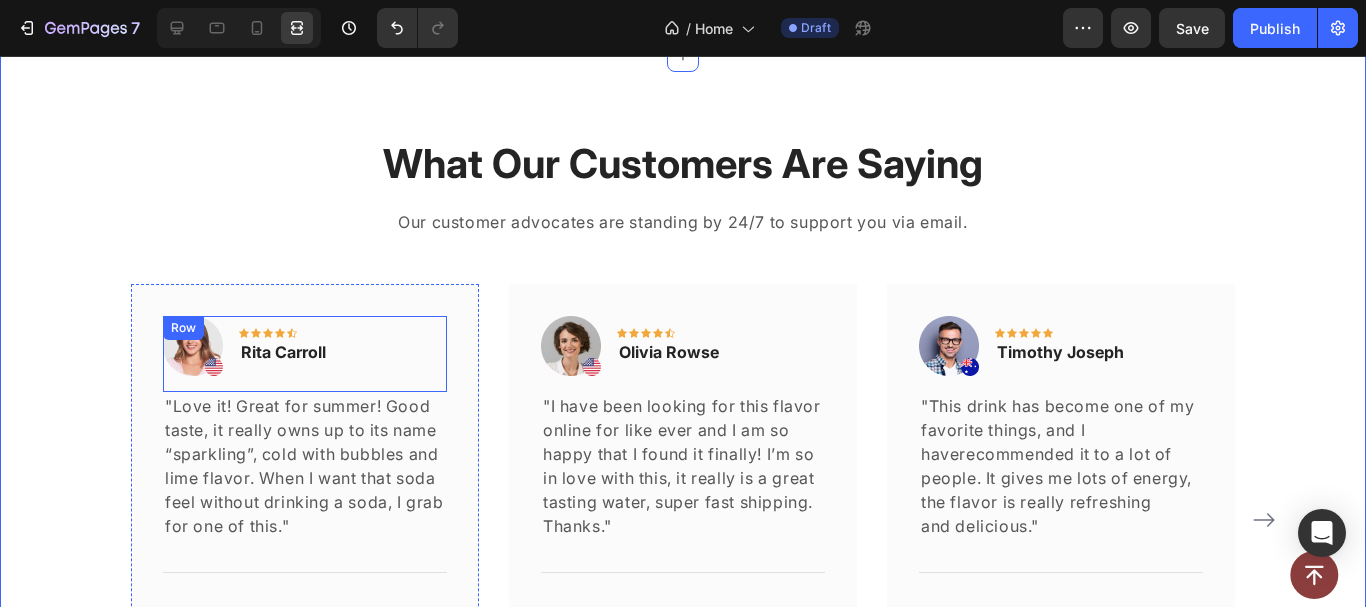 click on "Image
Icon
Icon
Icon
Icon
Icon Row Rita Carroll Text block Row" at bounding box center [305, 354] 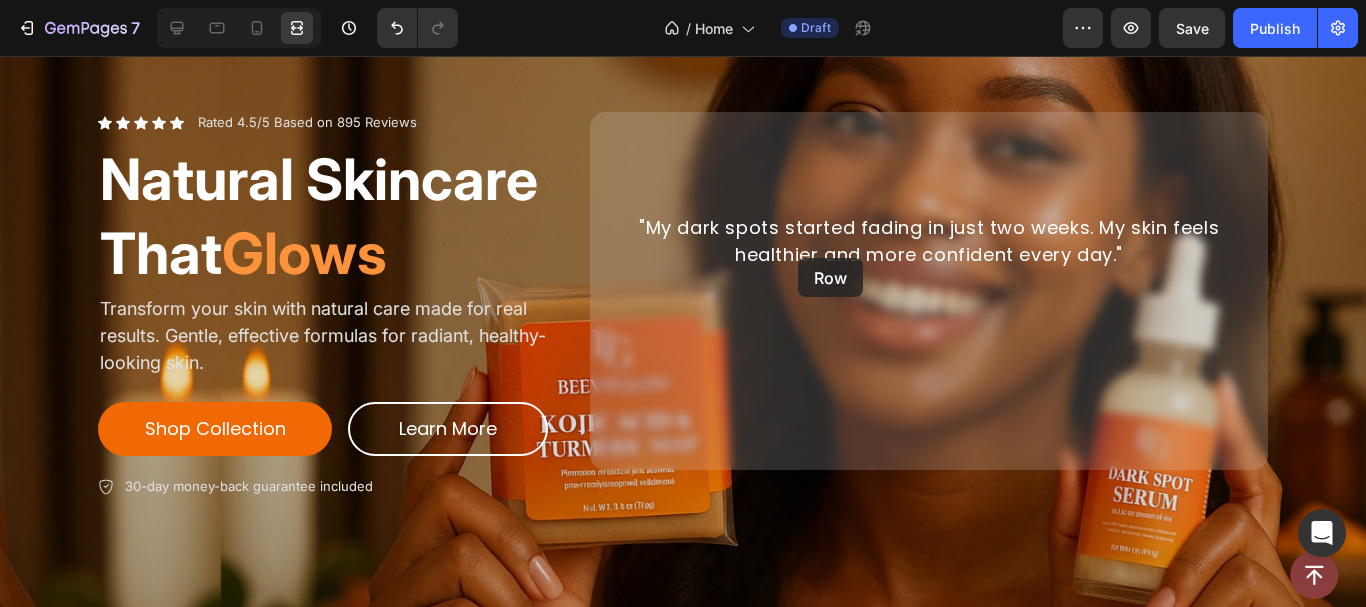 scroll, scrollTop: 182, scrollLeft: 0, axis: vertical 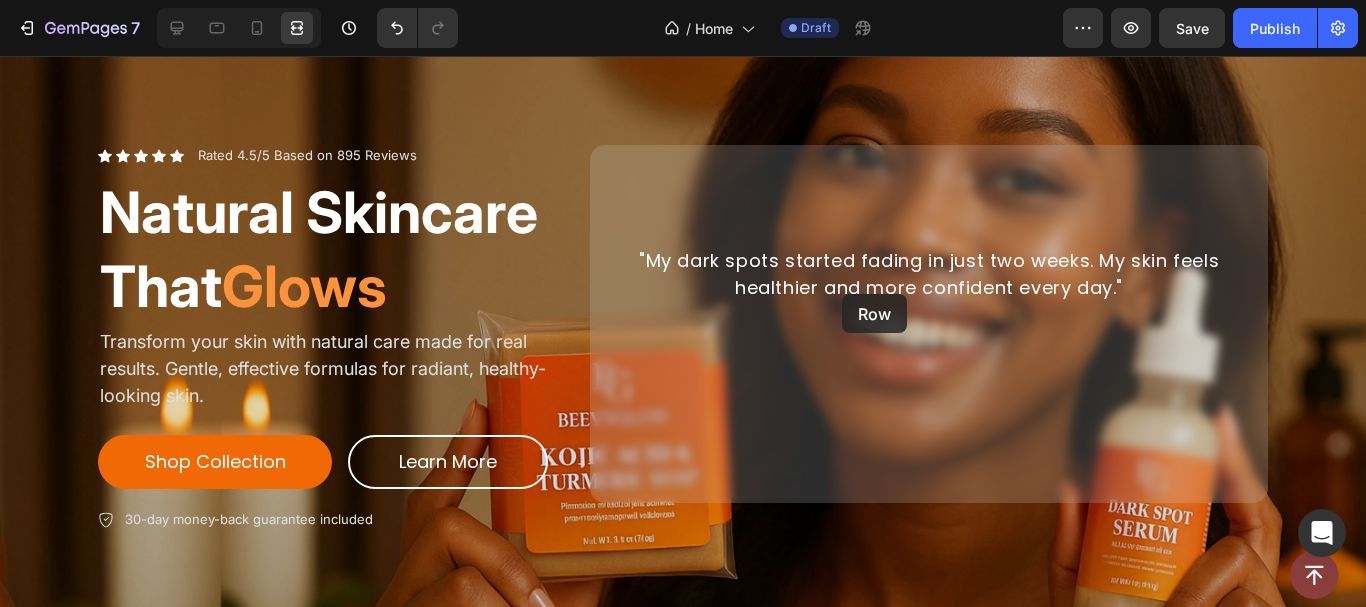 drag, startPoint x: 195, startPoint y: 337, endPoint x: 842, endPoint y: 292, distance: 648.56305 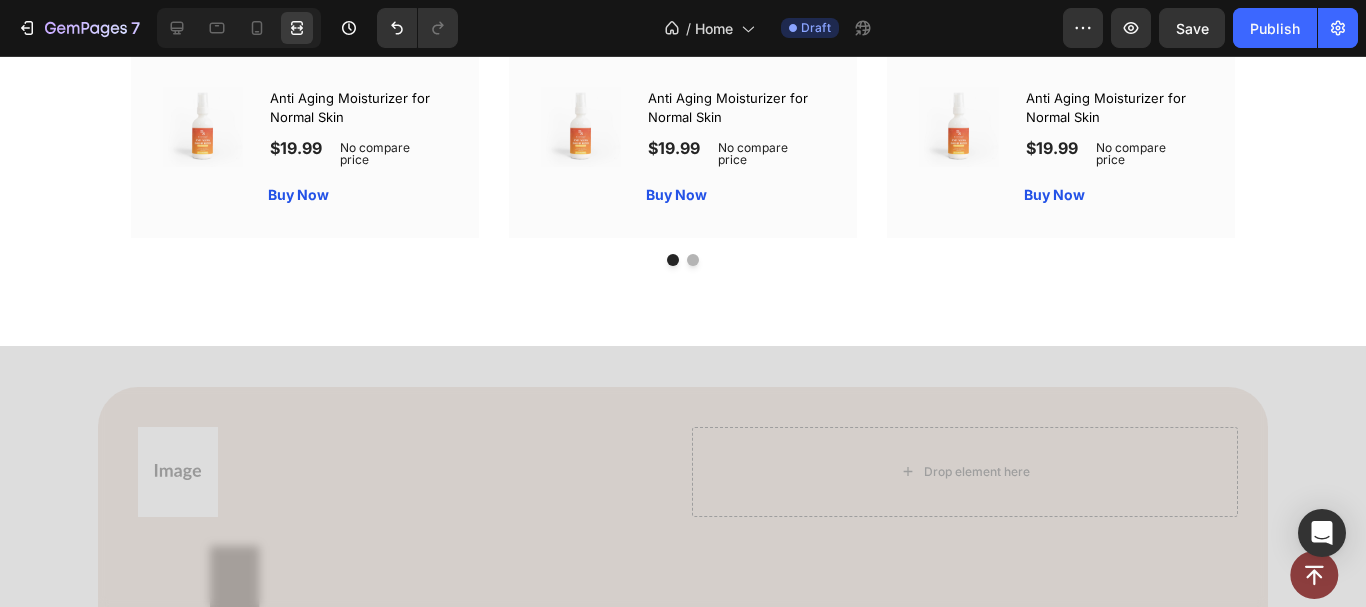 scroll, scrollTop: 1320, scrollLeft: 0, axis: vertical 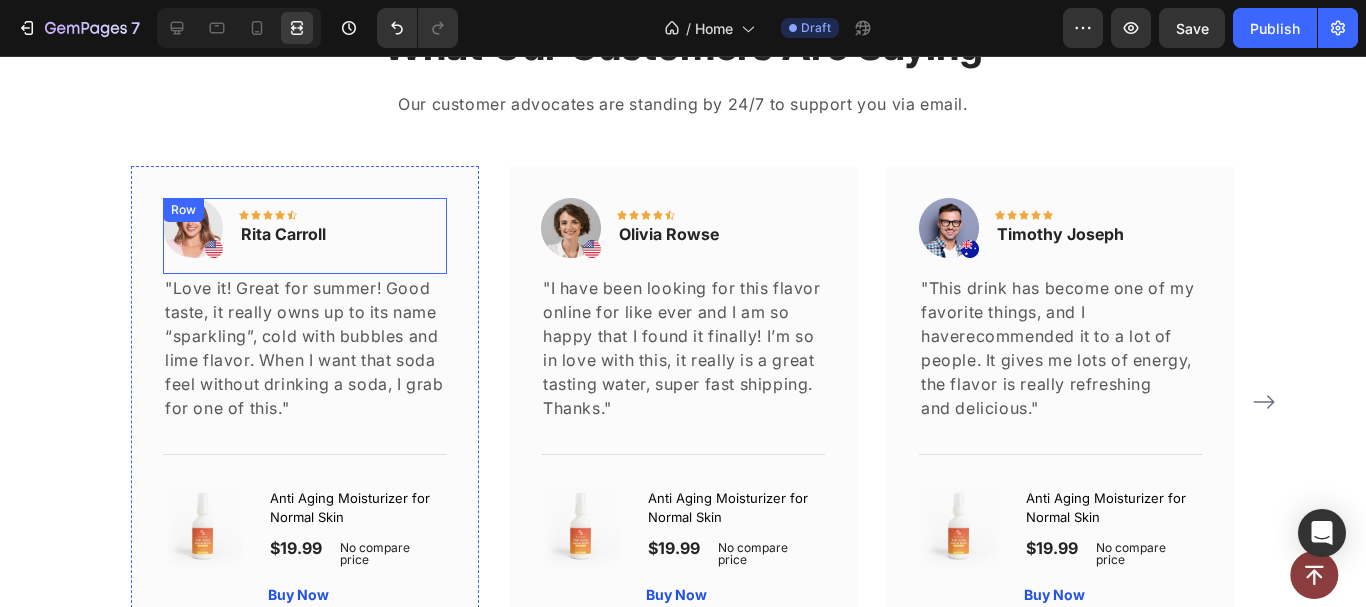 click on "Image
Icon
Icon
Icon
Icon
Icon Row Rita Carroll Text block Row" at bounding box center [305, 236] 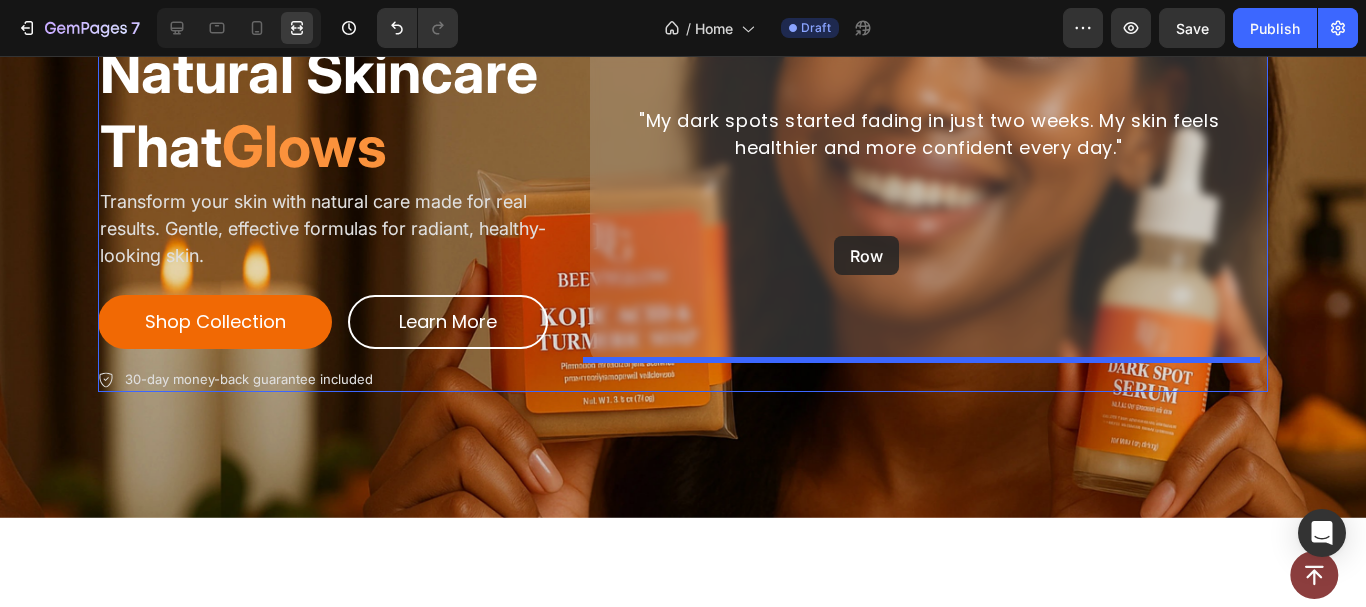 scroll, scrollTop: 301, scrollLeft: 0, axis: vertical 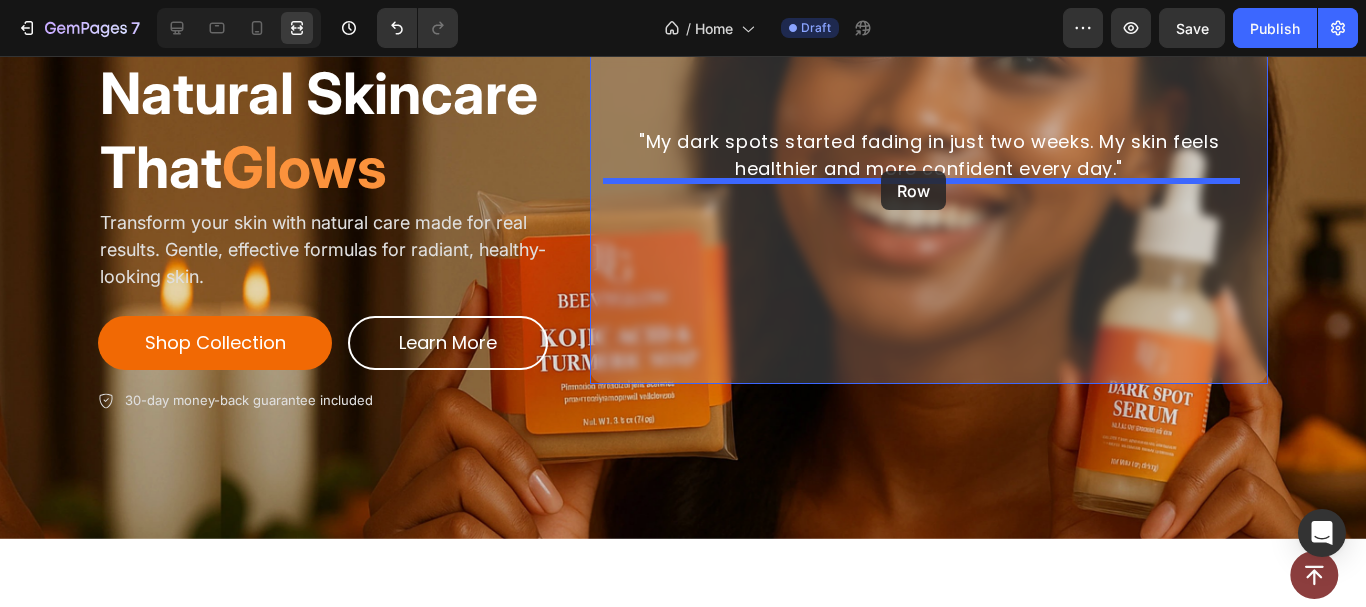 drag, startPoint x: 188, startPoint y: 216, endPoint x: 881, endPoint y: 171, distance: 694.4595 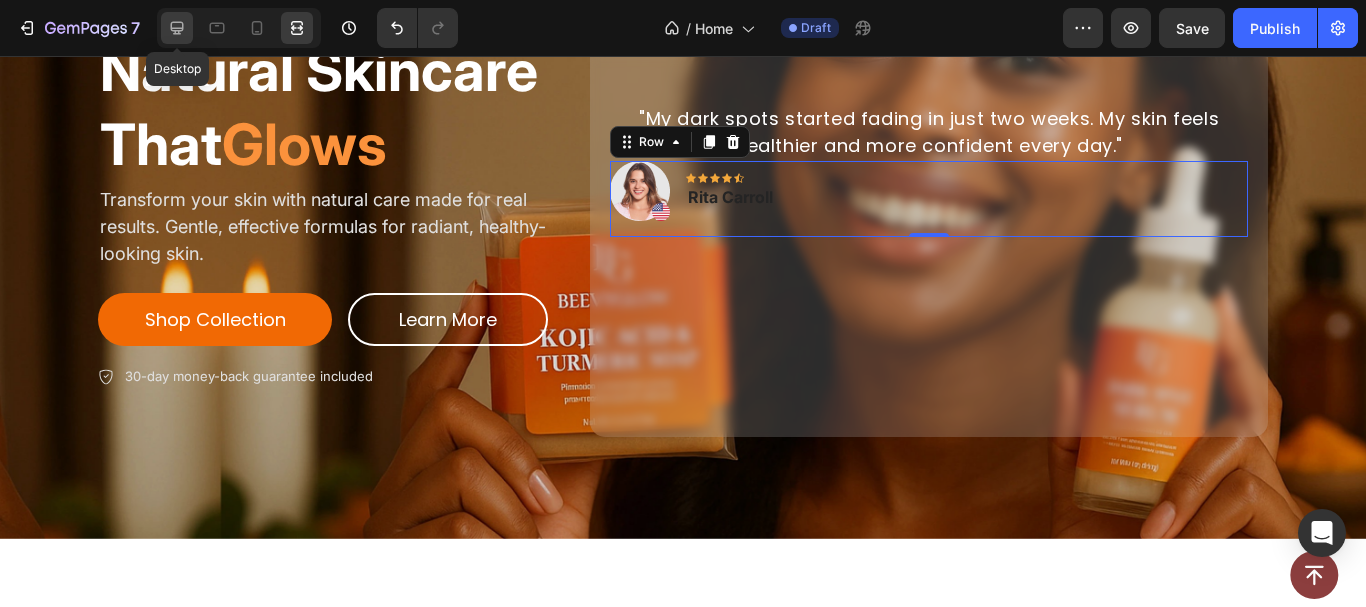 click 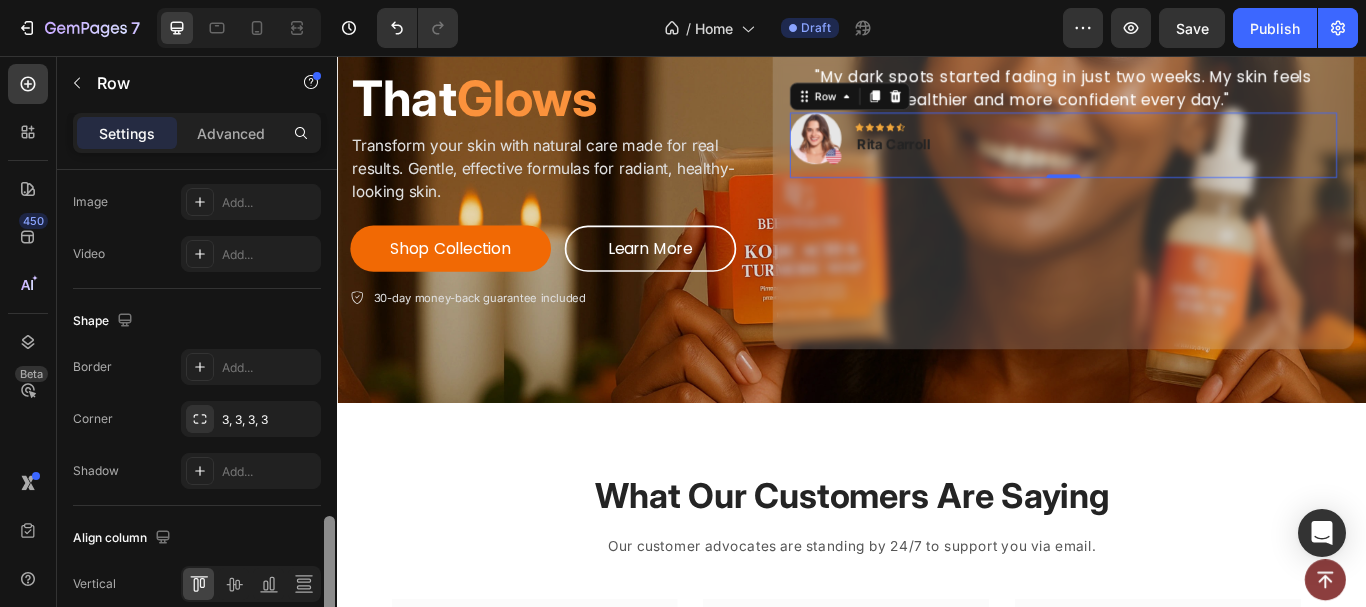 scroll, scrollTop: 866, scrollLeft: 0, axis: vertical 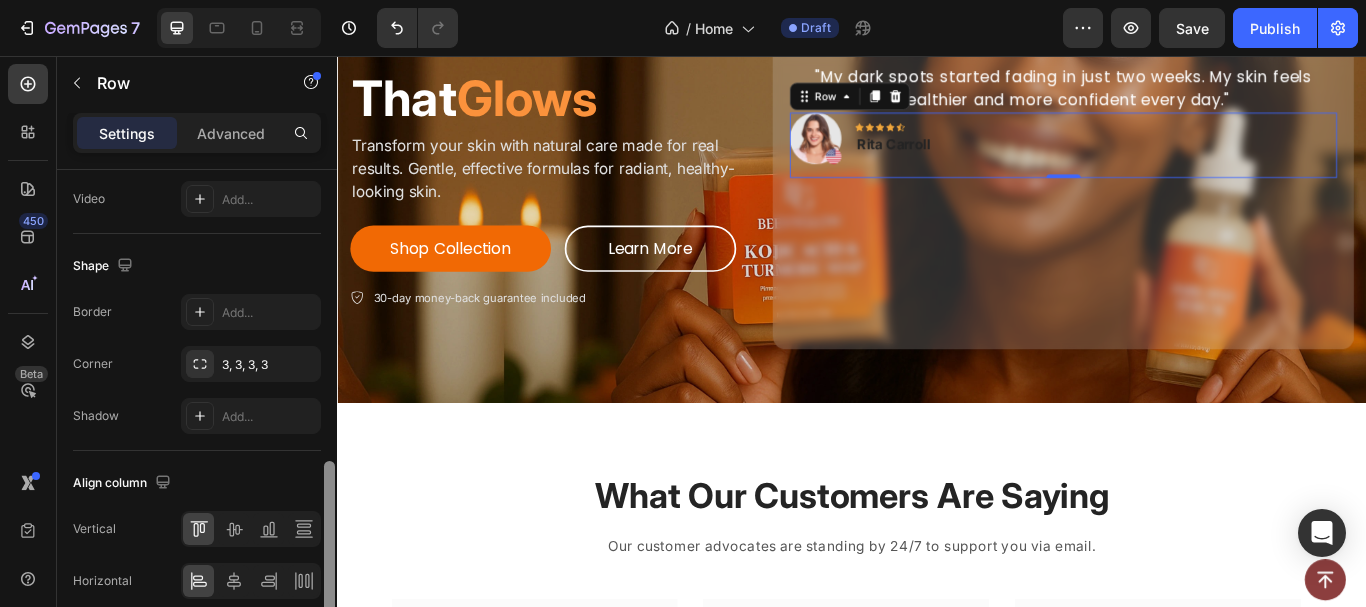 drag, startPoint x: 332, startPoint y: 253, endPoint x: 254, endPoint y: 549, distance: 306.10455 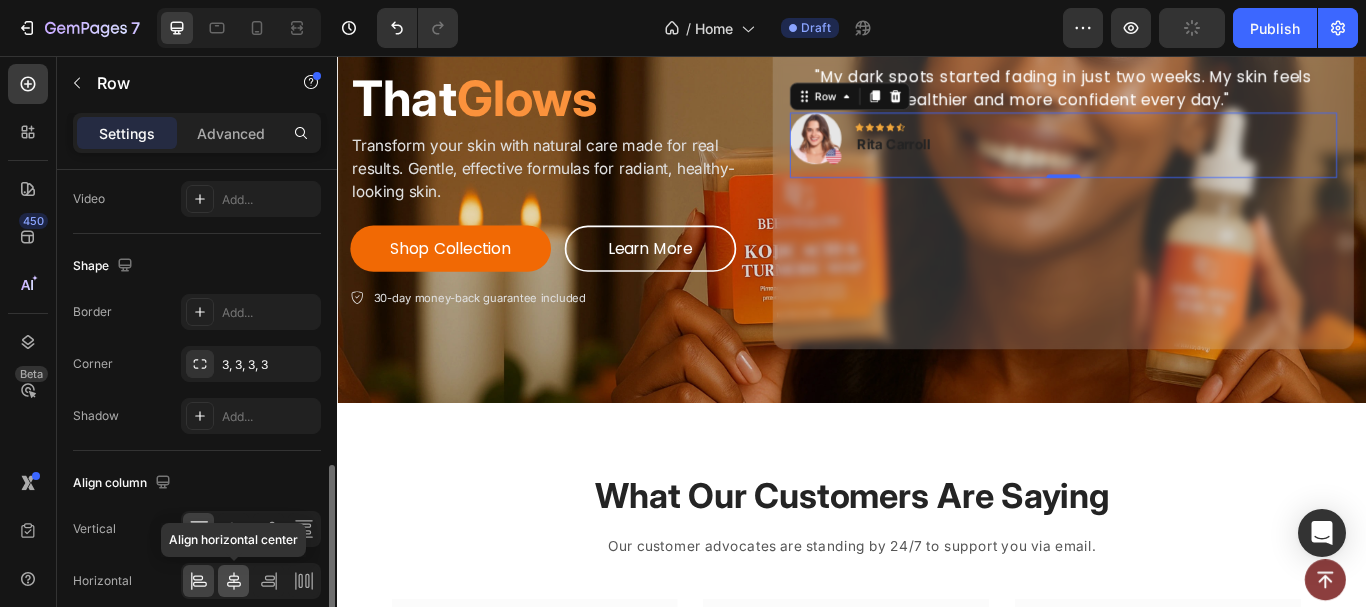 click 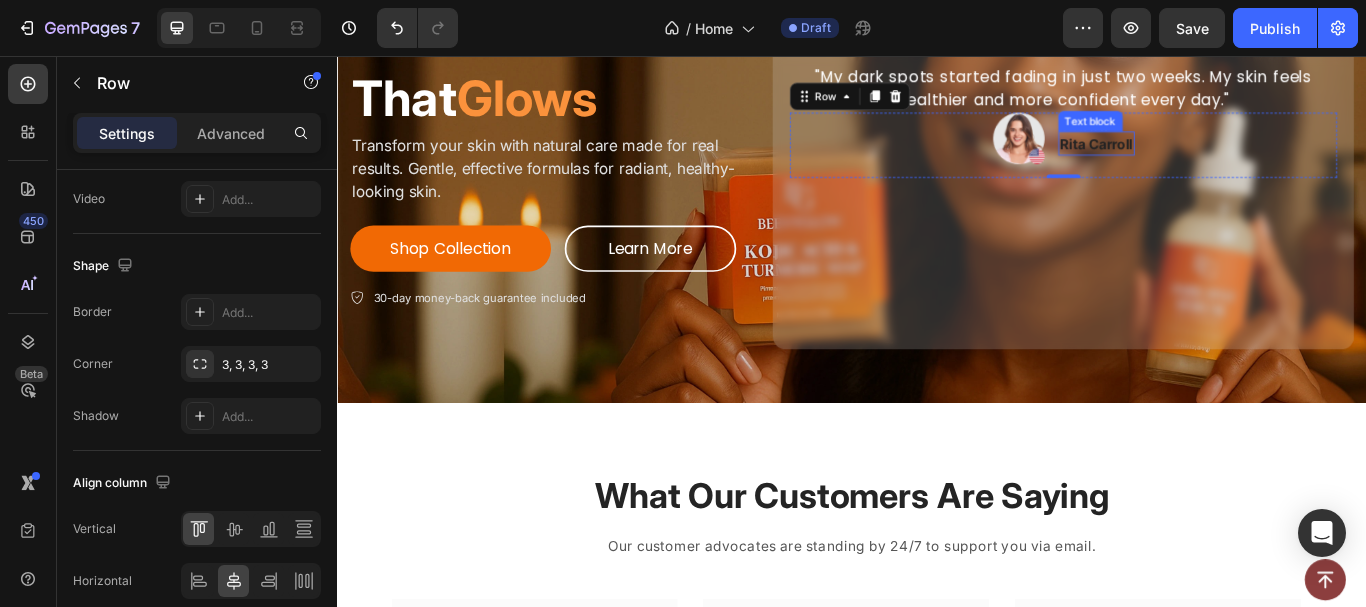 click on "Rita Carroll" at bounding box center (1221, 158) 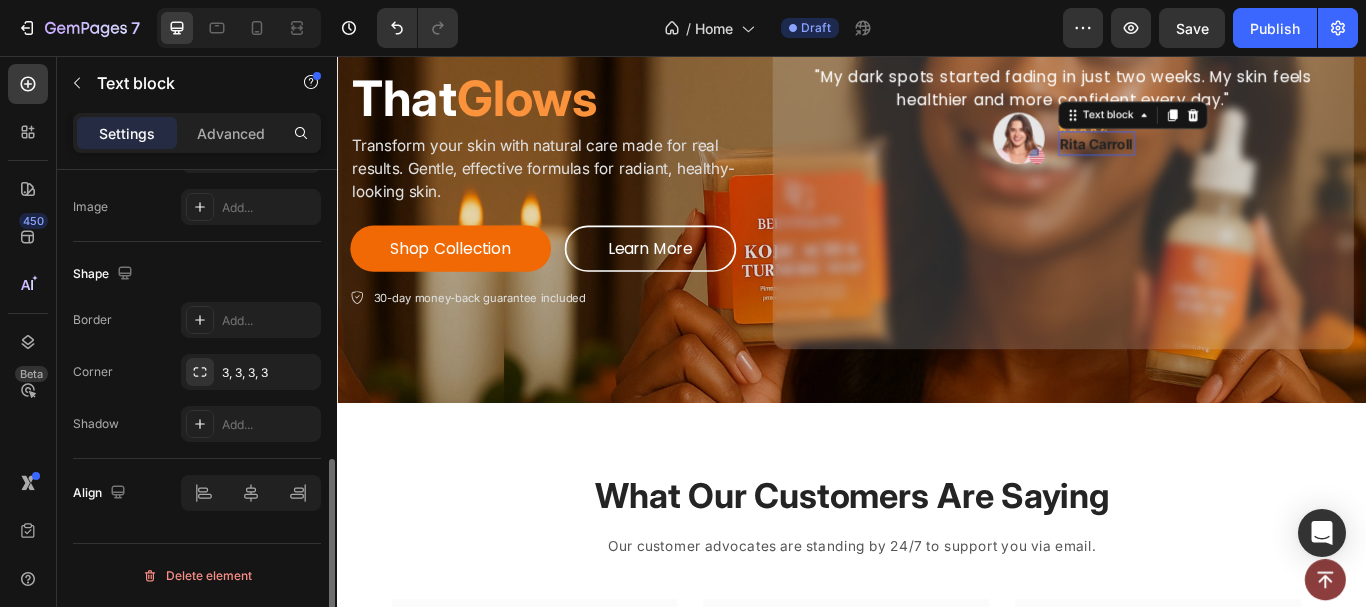 scroll, scrollTop: 0, scrollLeft: 0, axis: both 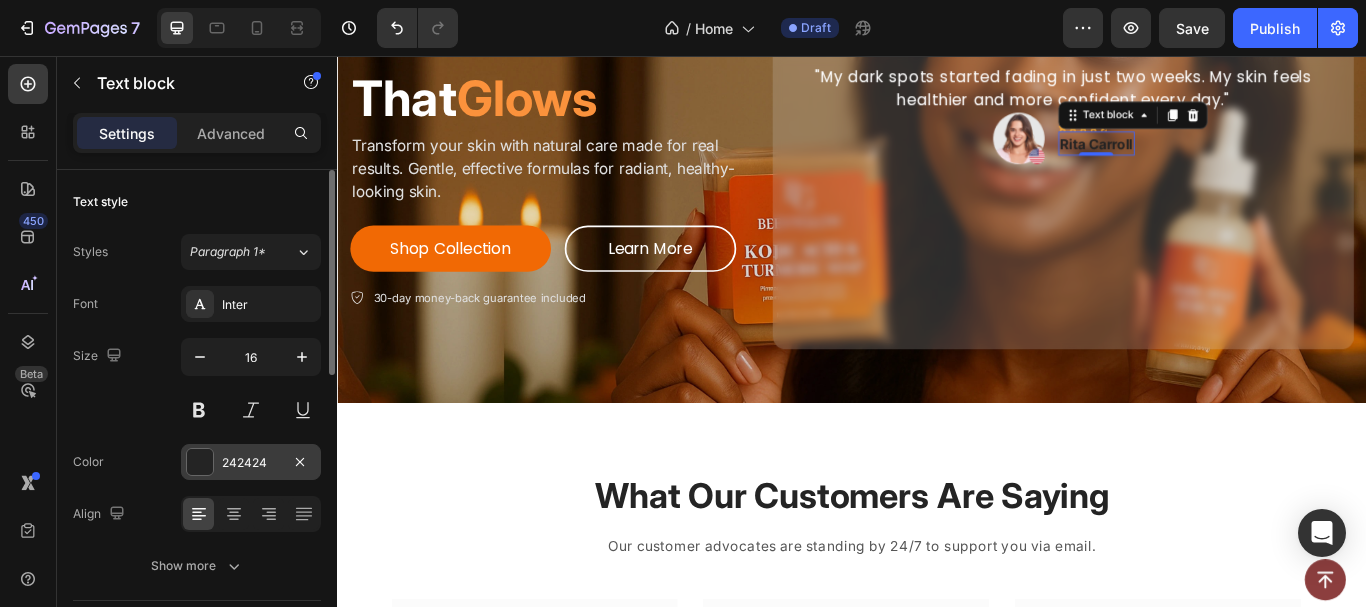 click at bounding box center [200, 462] 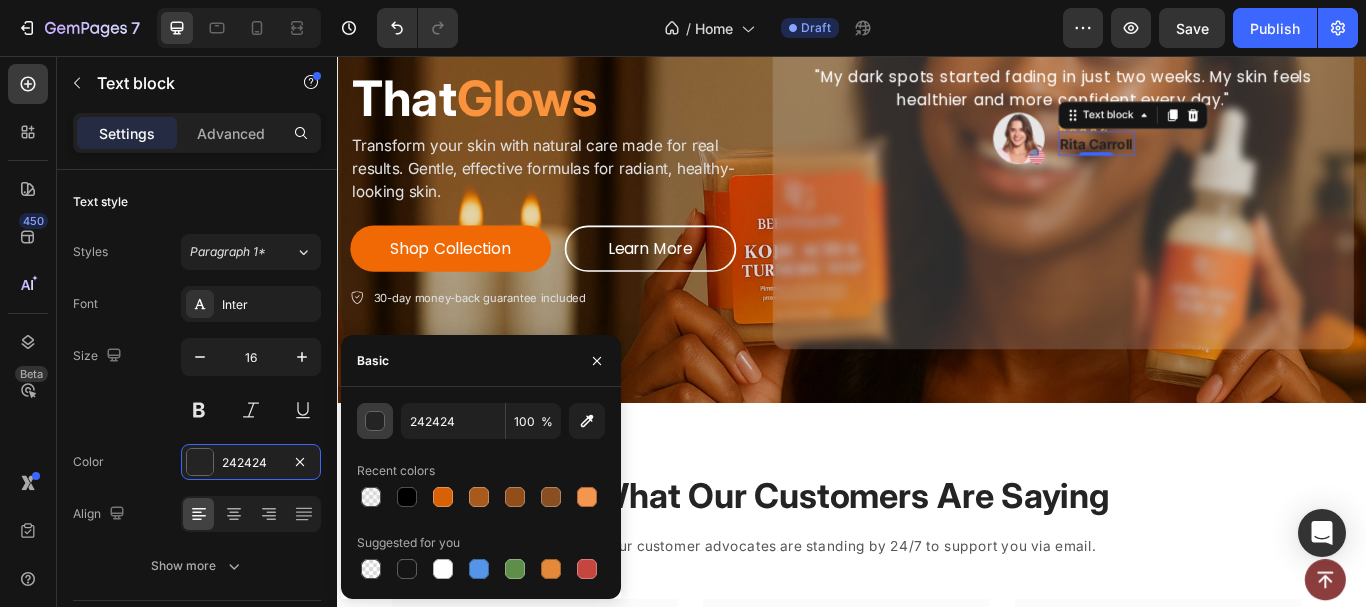 click at bounding box center (376, 422) 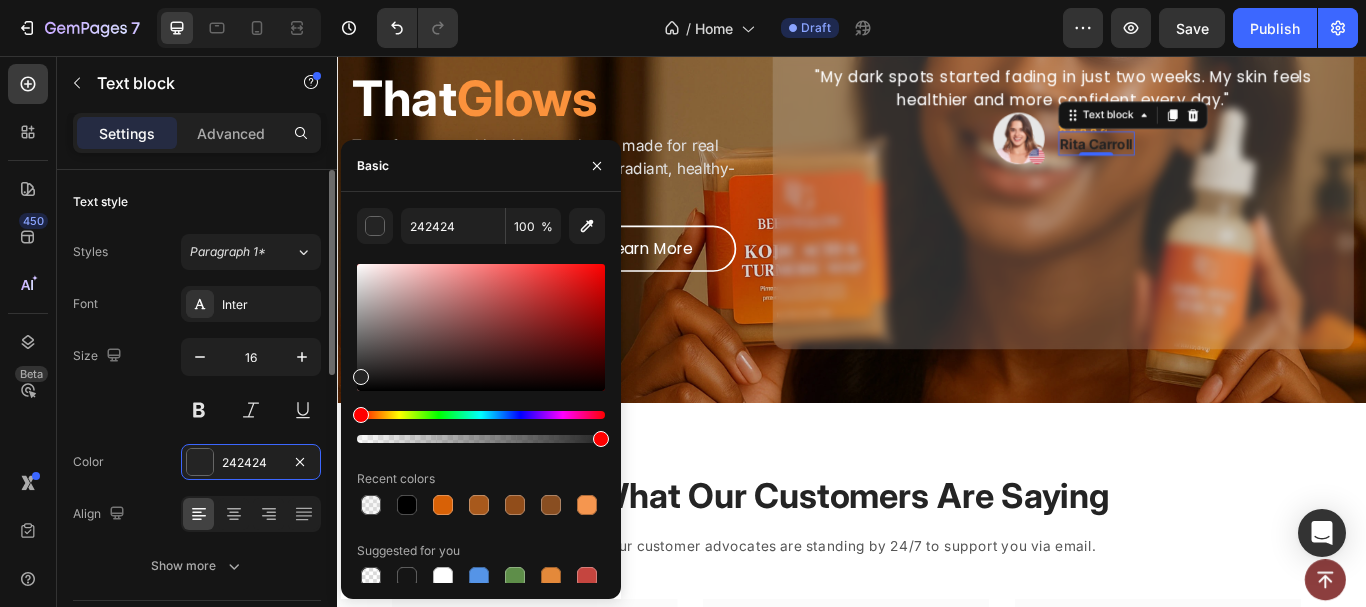 drag, startPoint x: 393, startPoint y: 310, endPoint x: 321, endPoint y: 219, distance: 116.03879 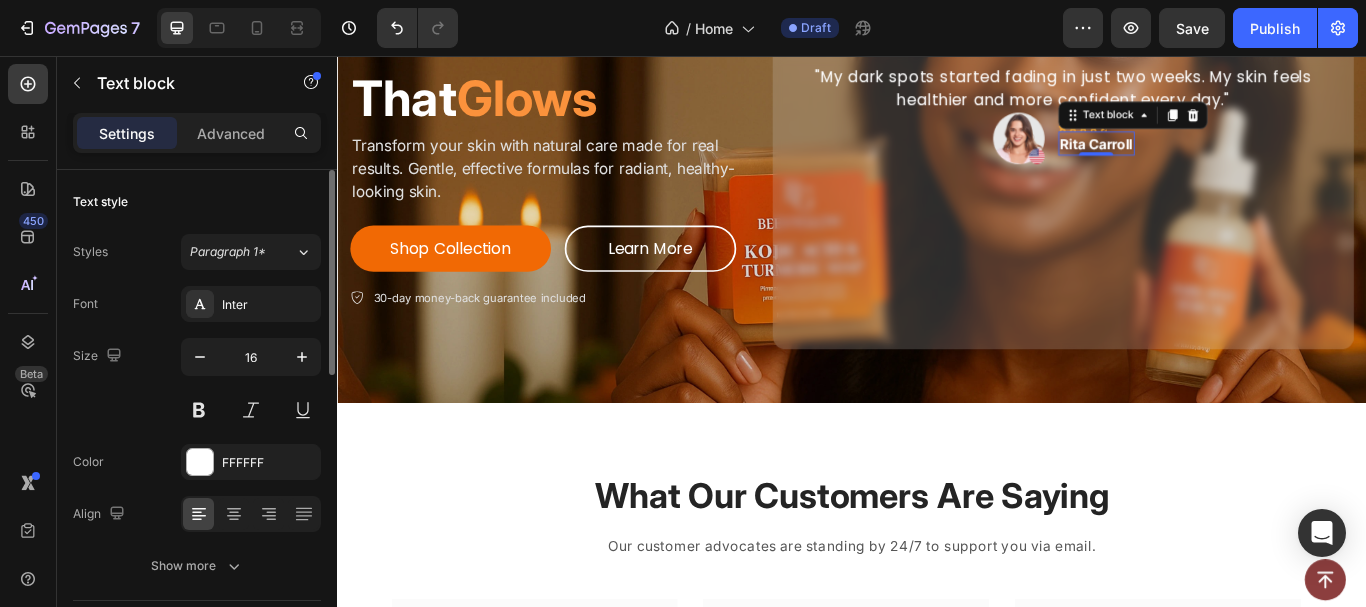 click on "Text style" at bounding box center [197, 202] 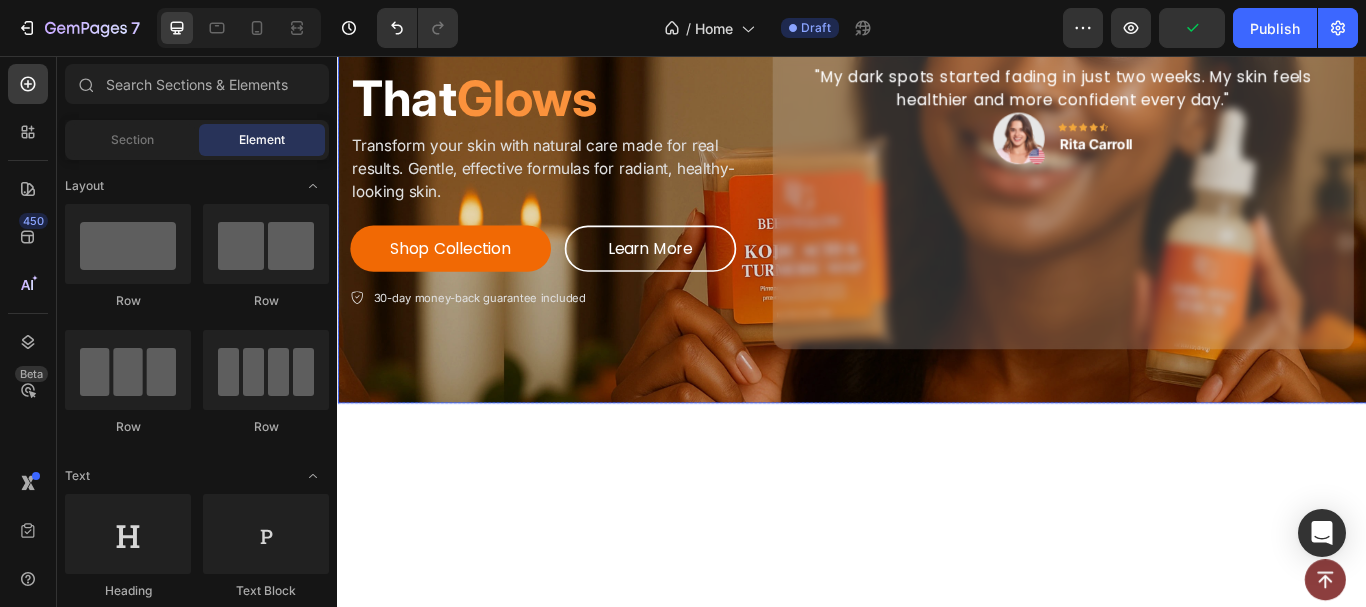 scroll, scrollTop: 56, scrollLeft: 0, axis: vertical 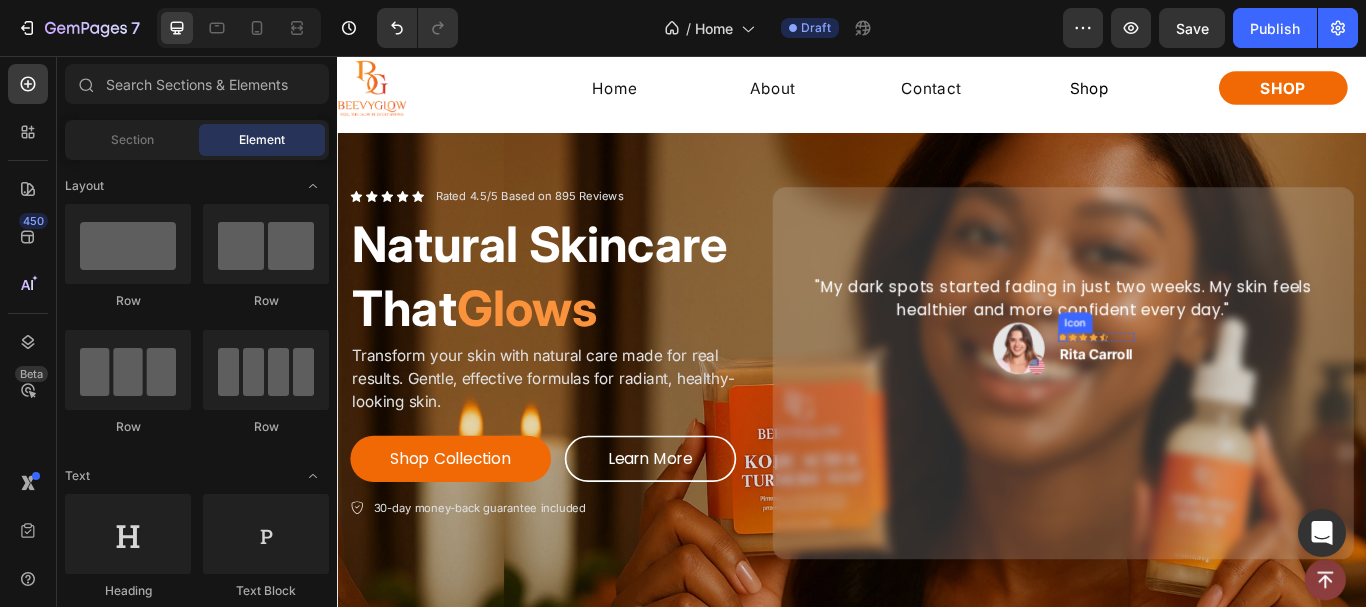 click 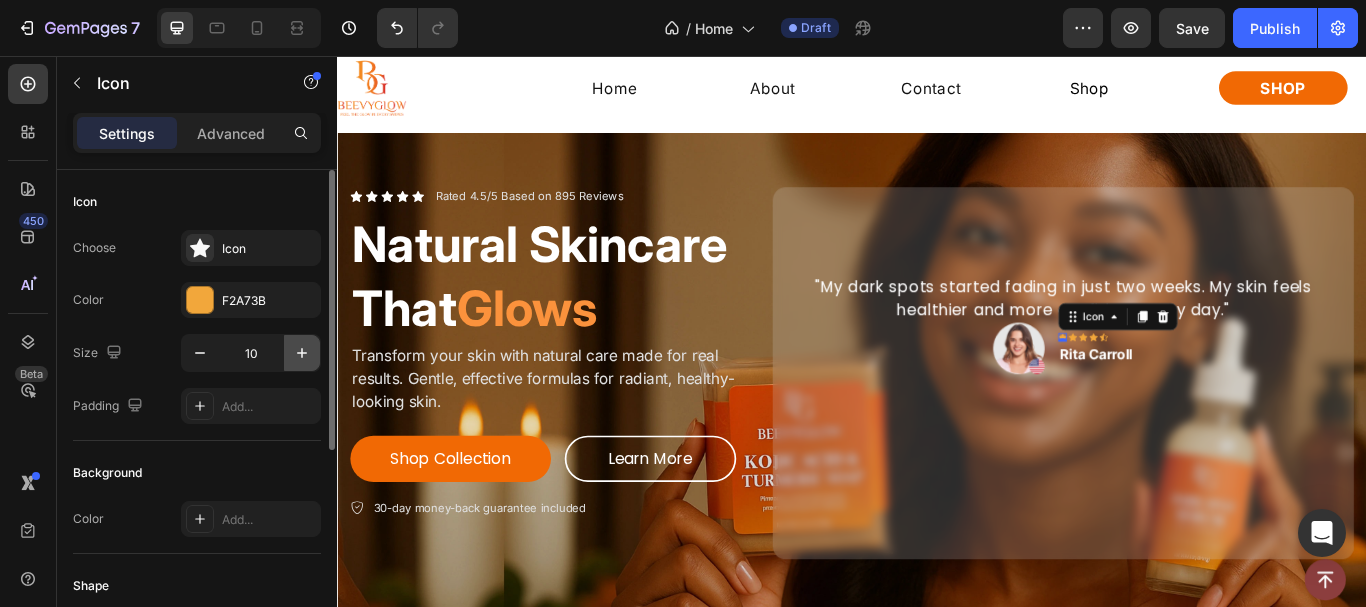 click 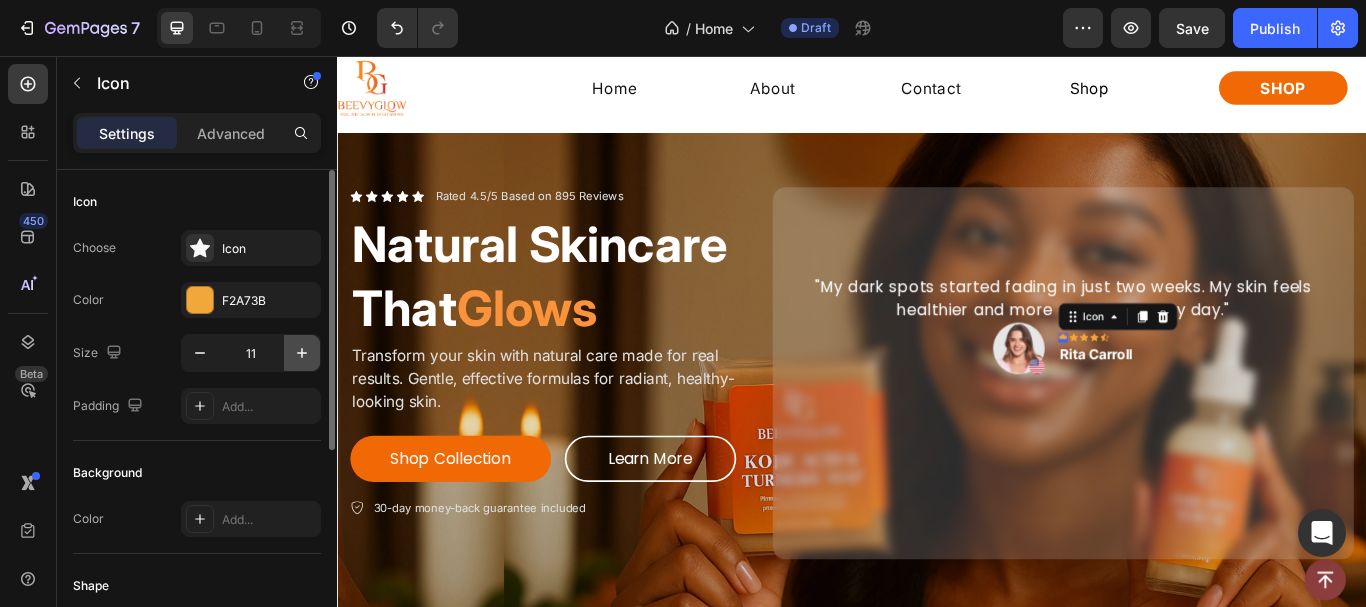 click 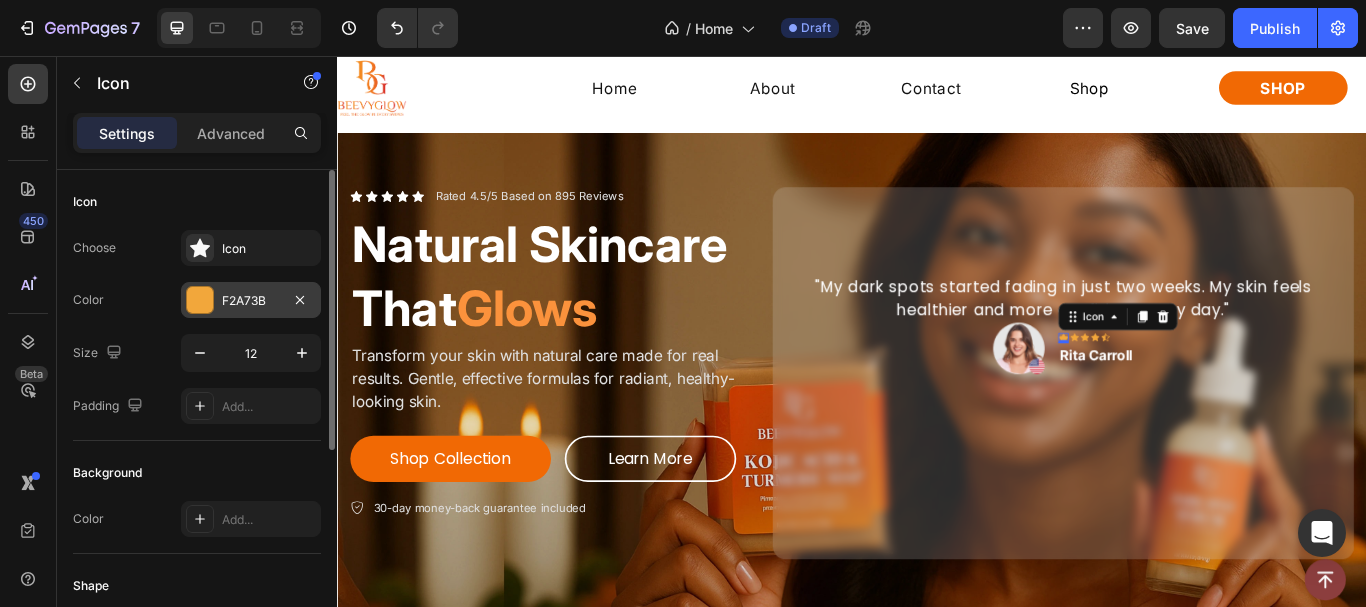 click at bounding box center [200, 300] 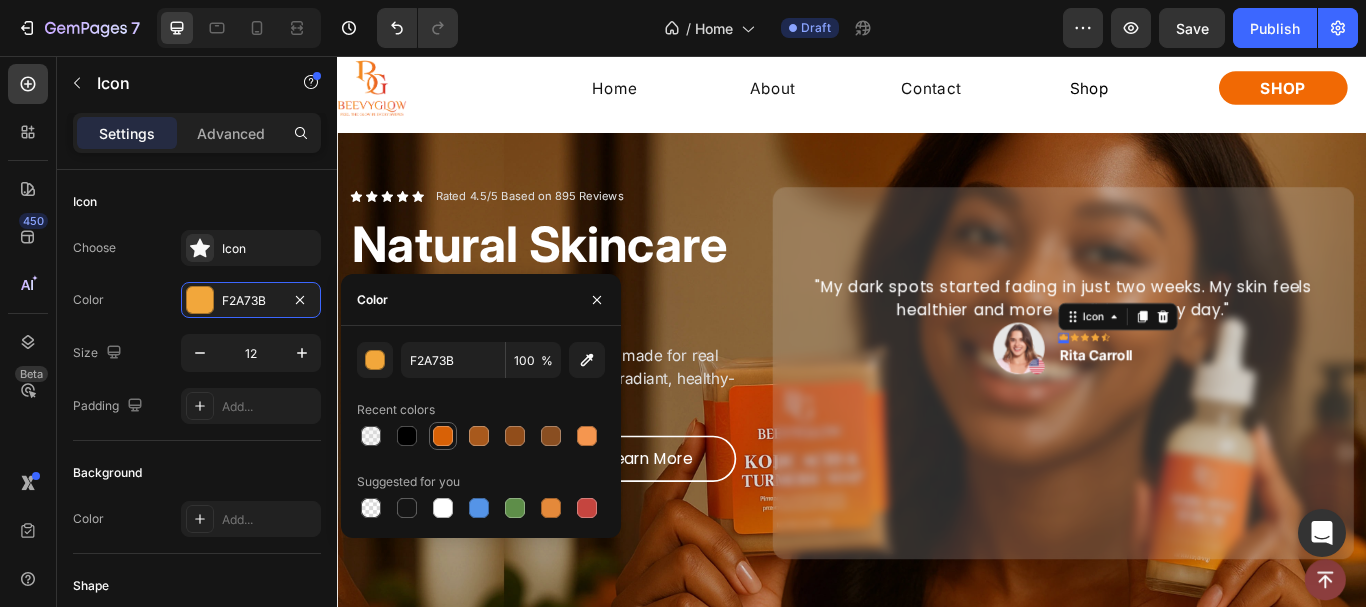 click at bounding box center (443, 436) 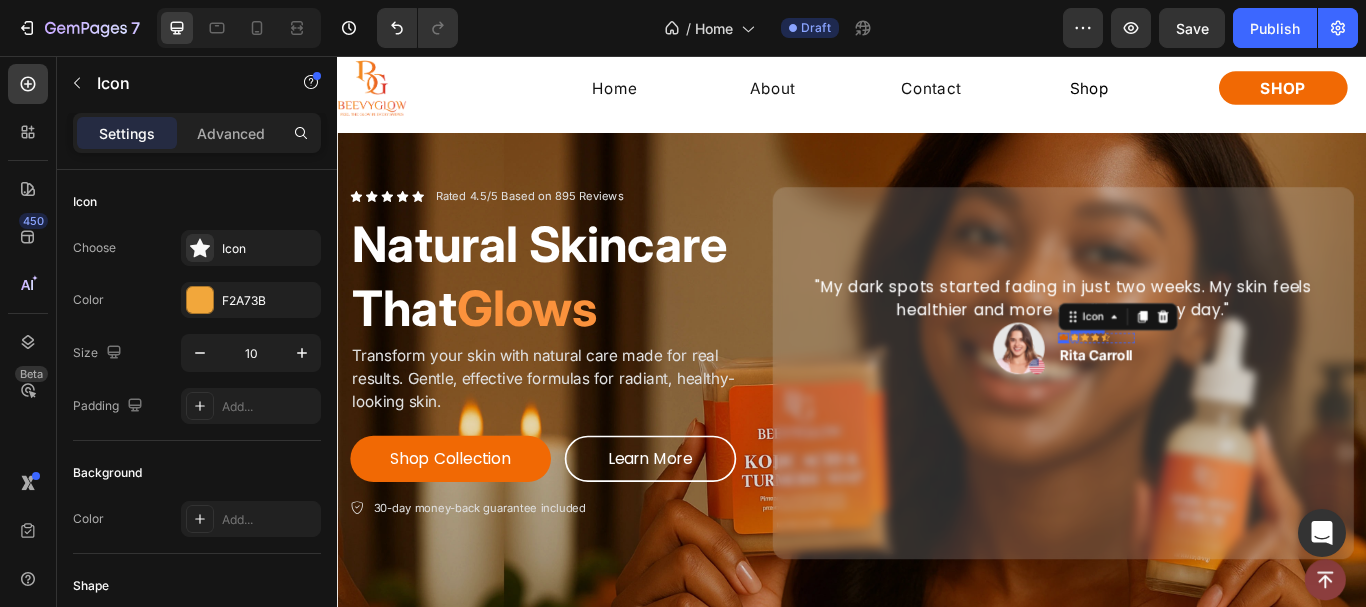 click on "Icon" at bounding box center [1196, 384] 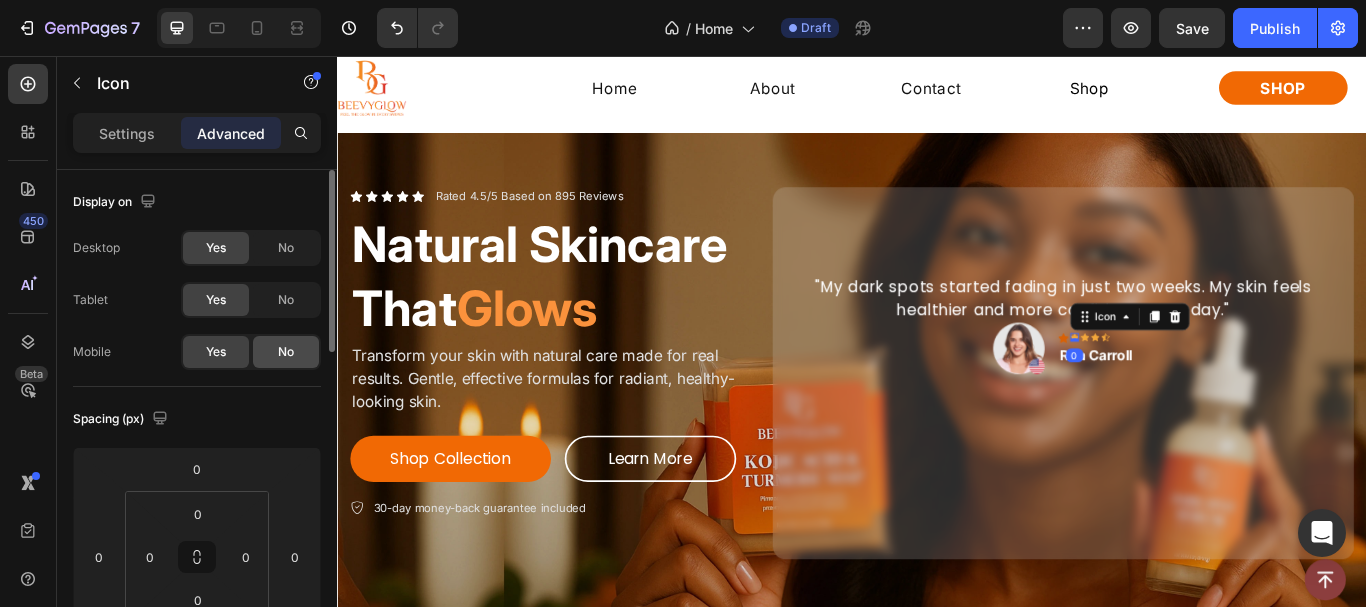 click on "No" 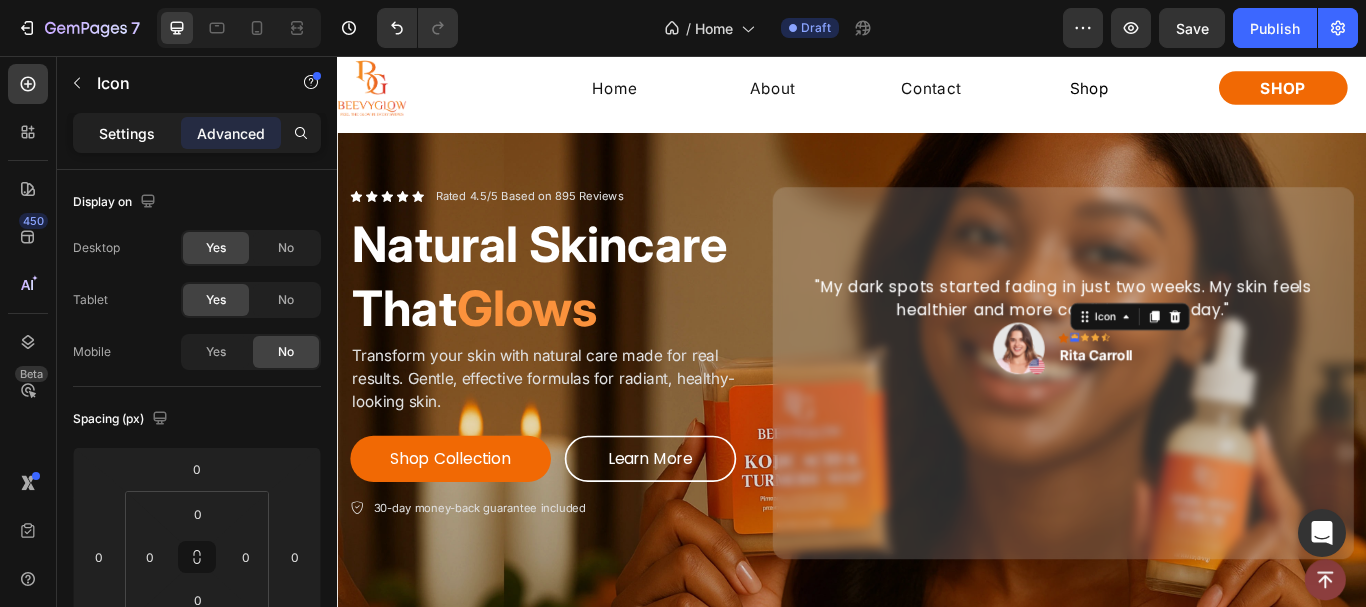 click on "Settings" at bounding box center (127, 133) 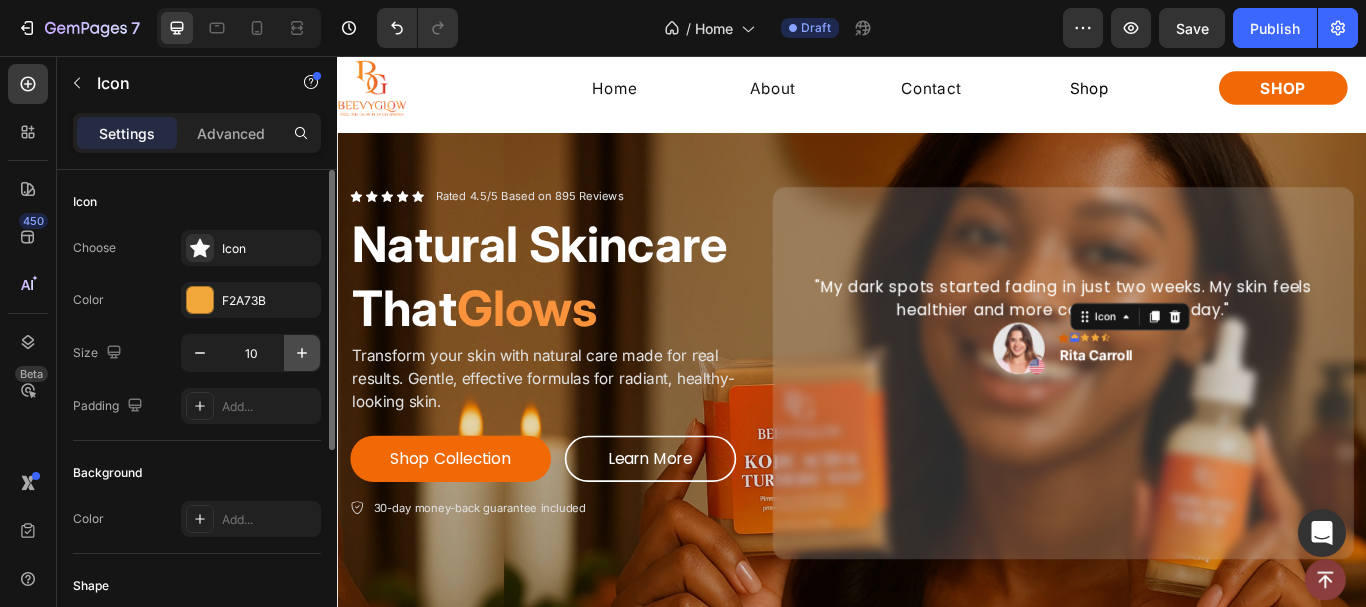 click 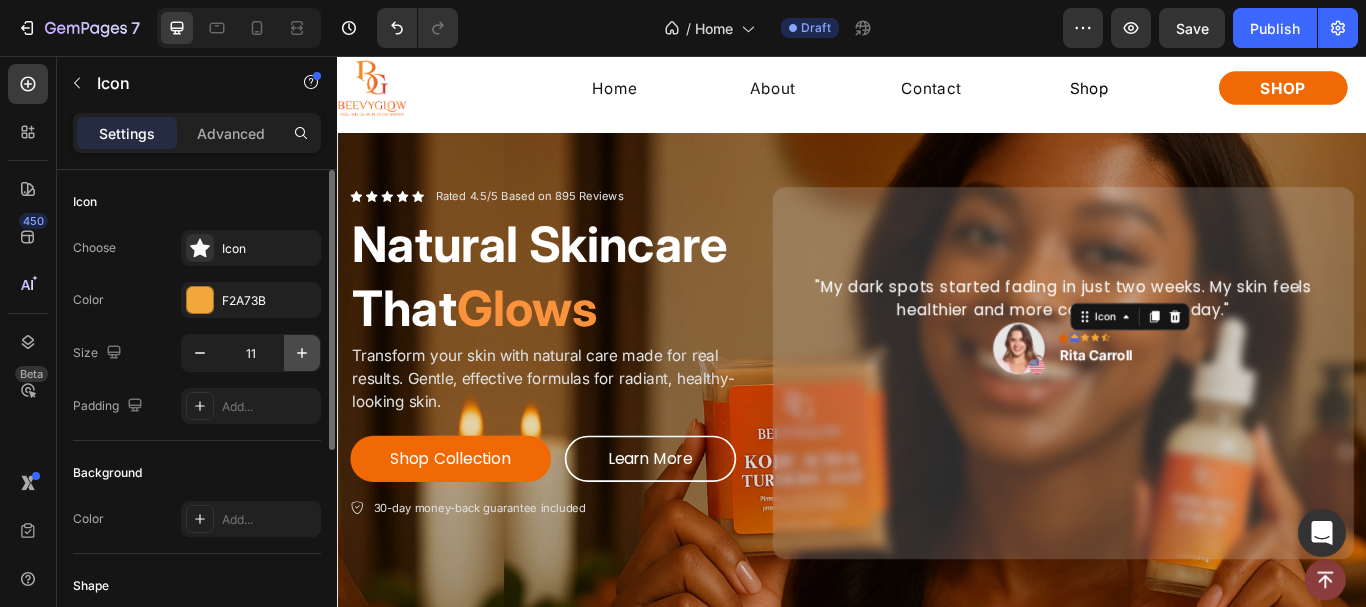 click 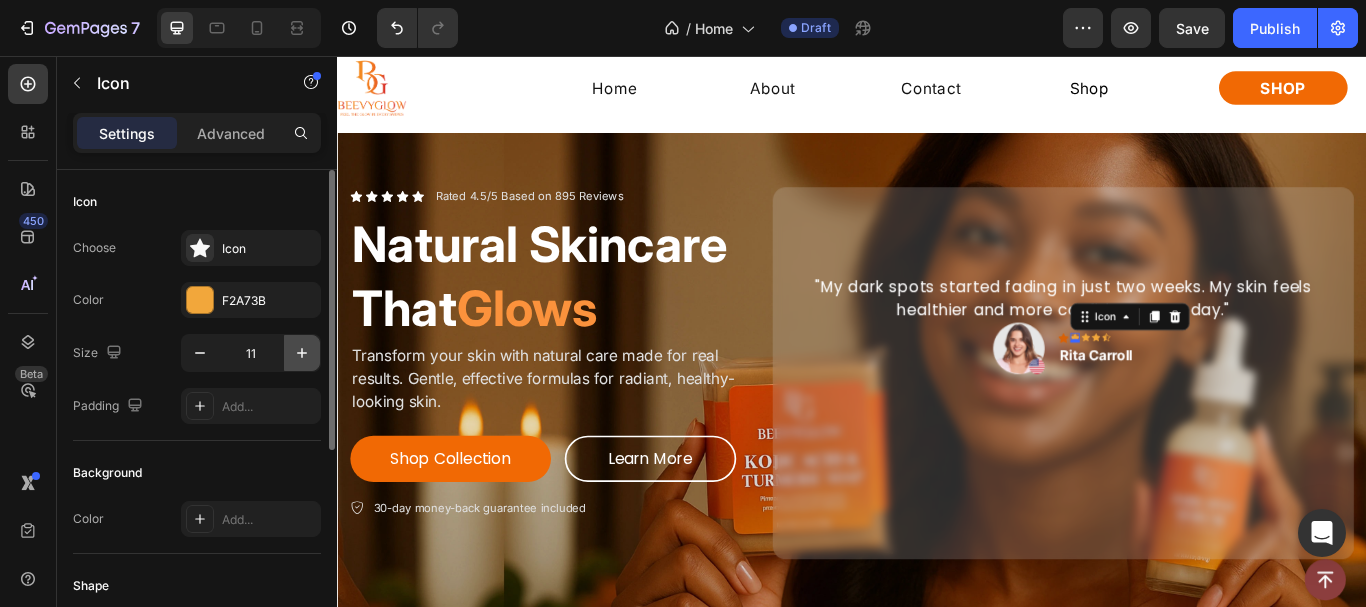 type on "12" 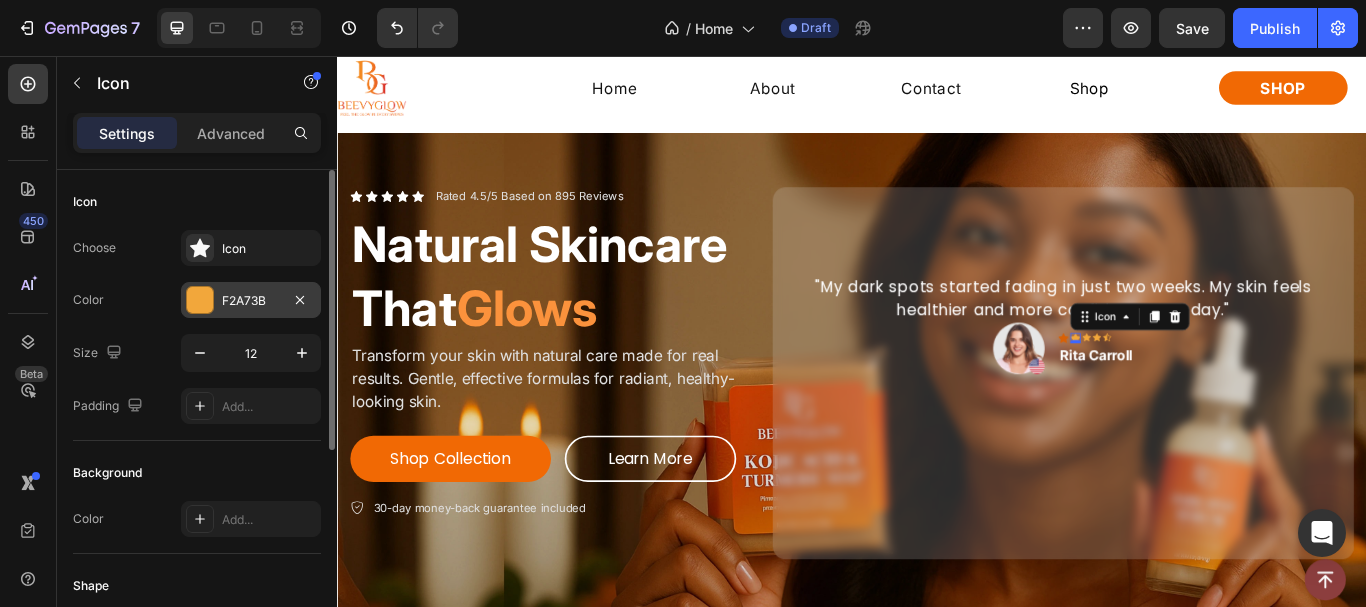 click at bounding box center [200, 300] 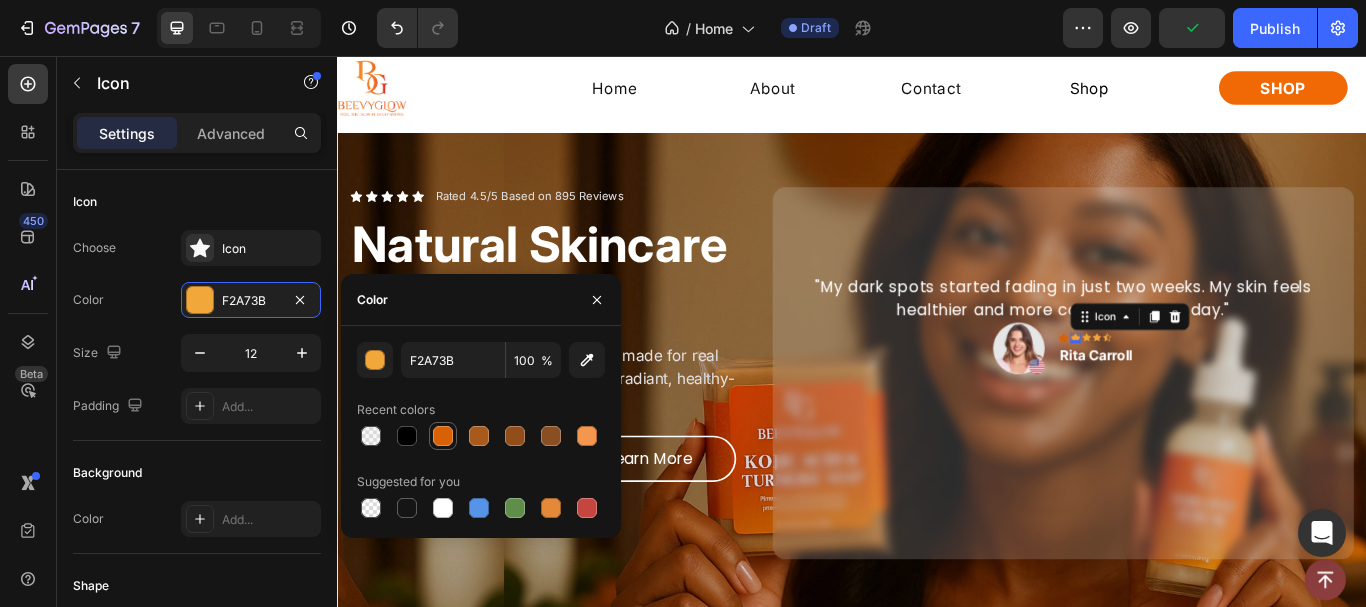 click at bounding box center (443, 436) 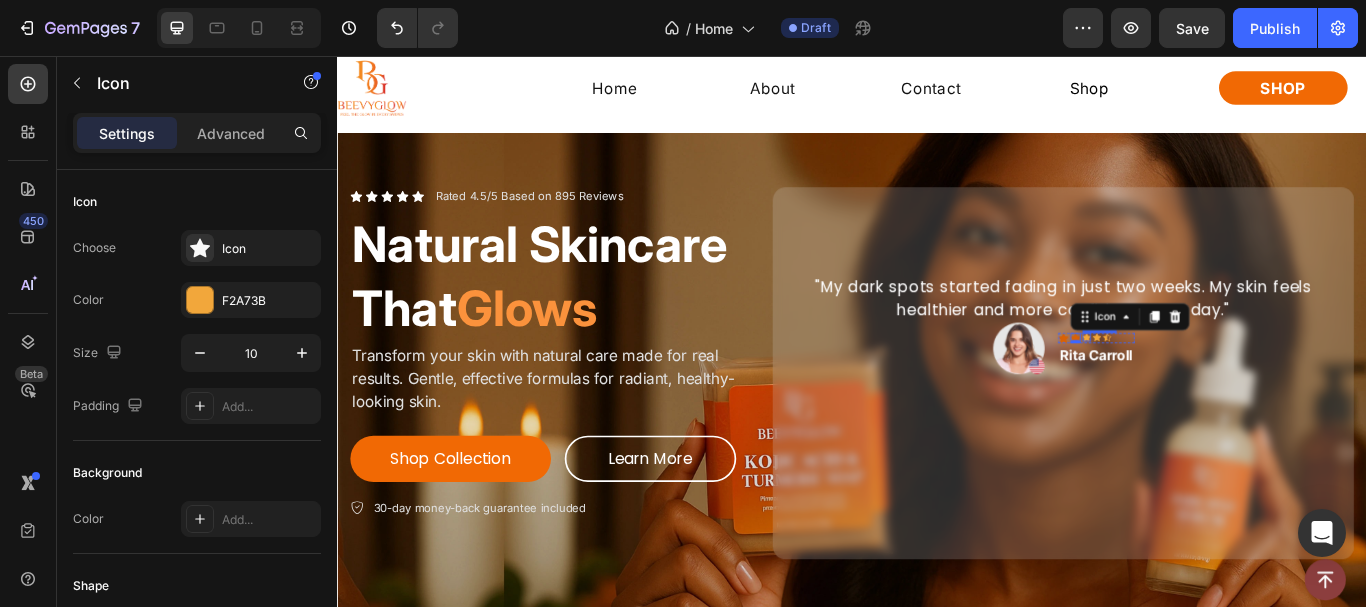 click on "Icon" at bounding box center [1210, 384] 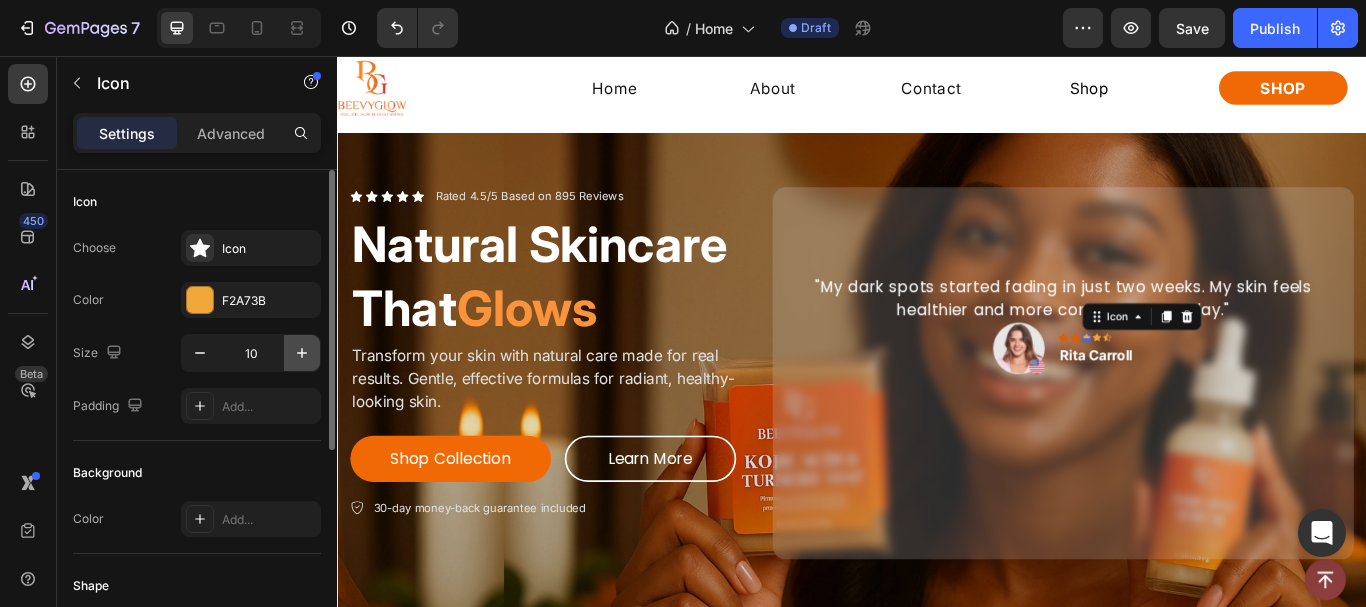 click 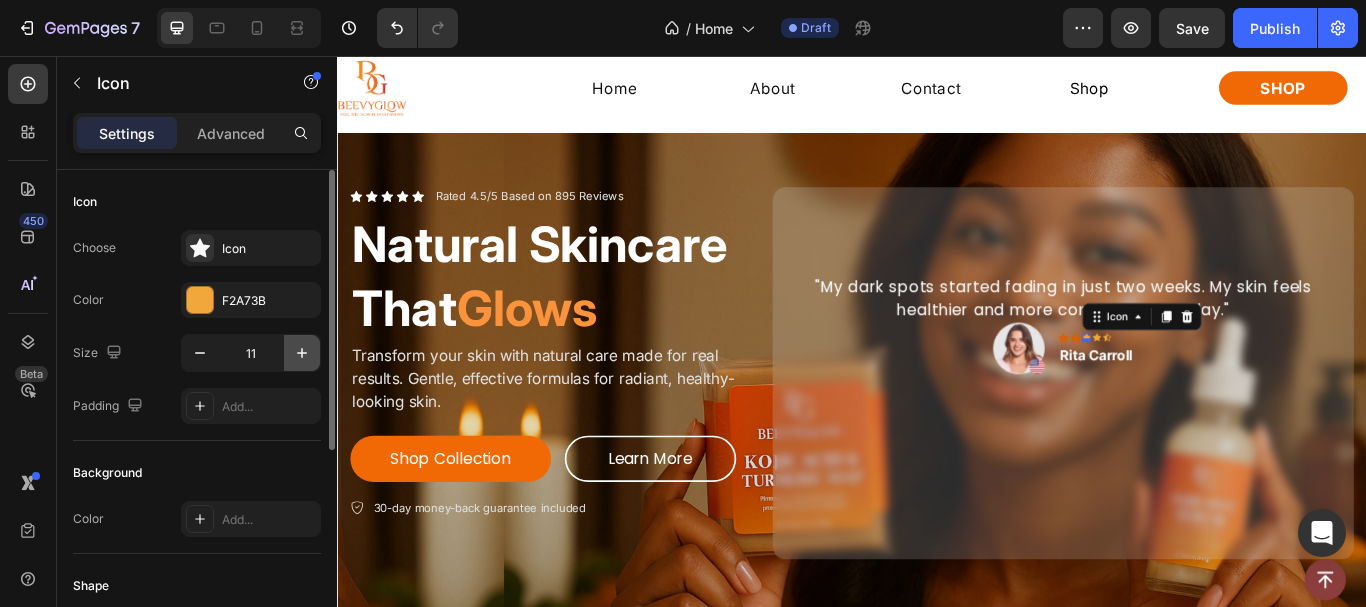 click 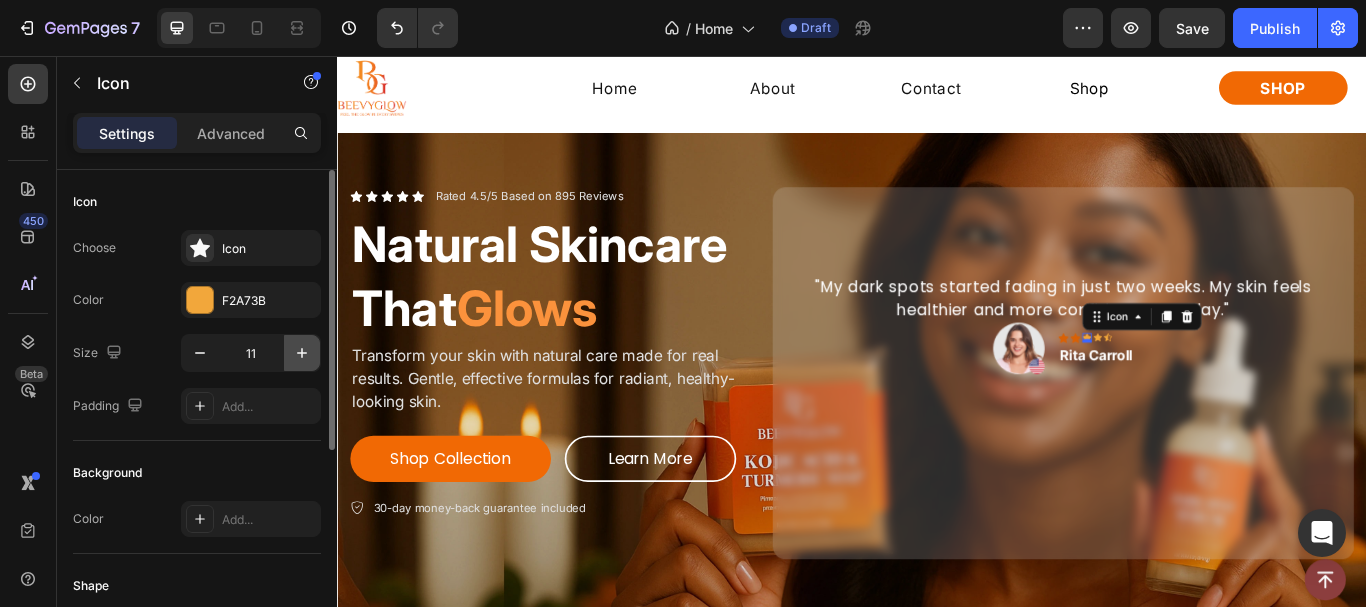 type on "12" 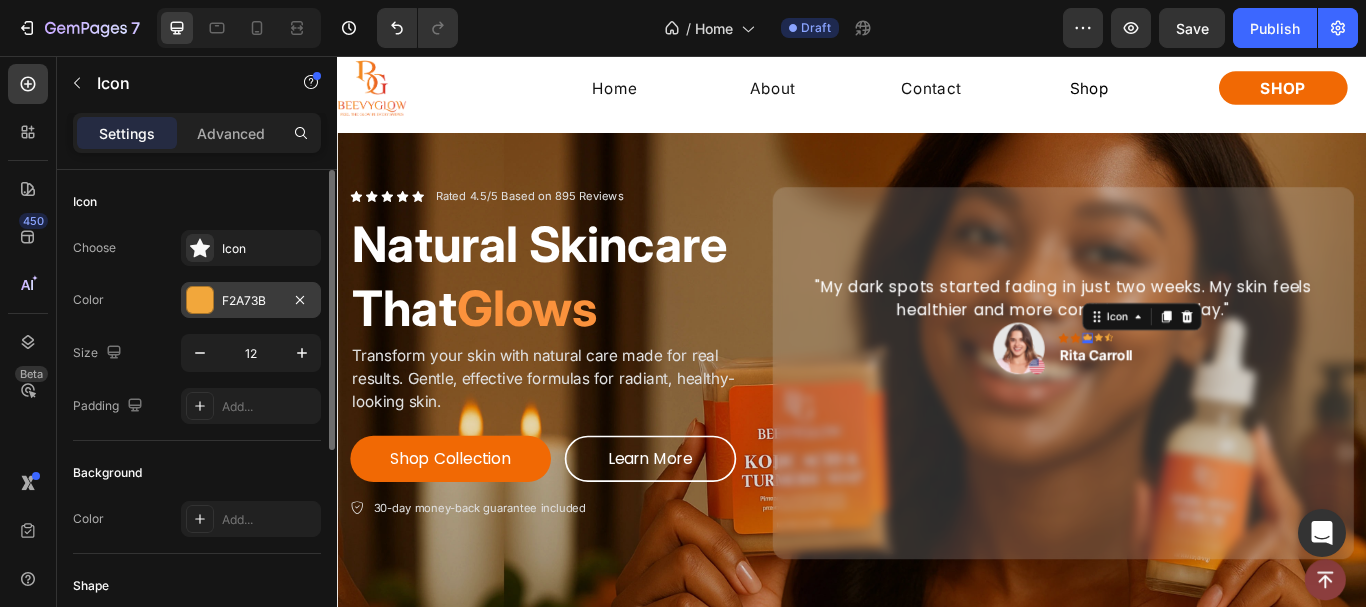 click at bounding box center (200, 300) 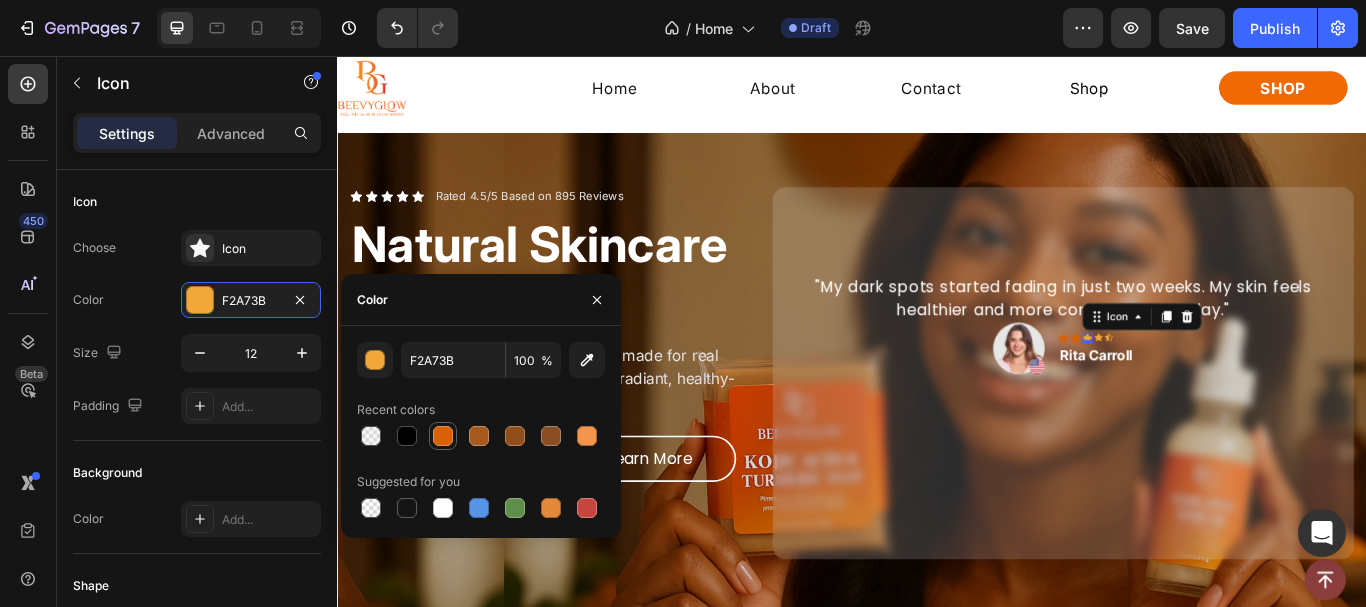 click at bounding box center [443, 436] 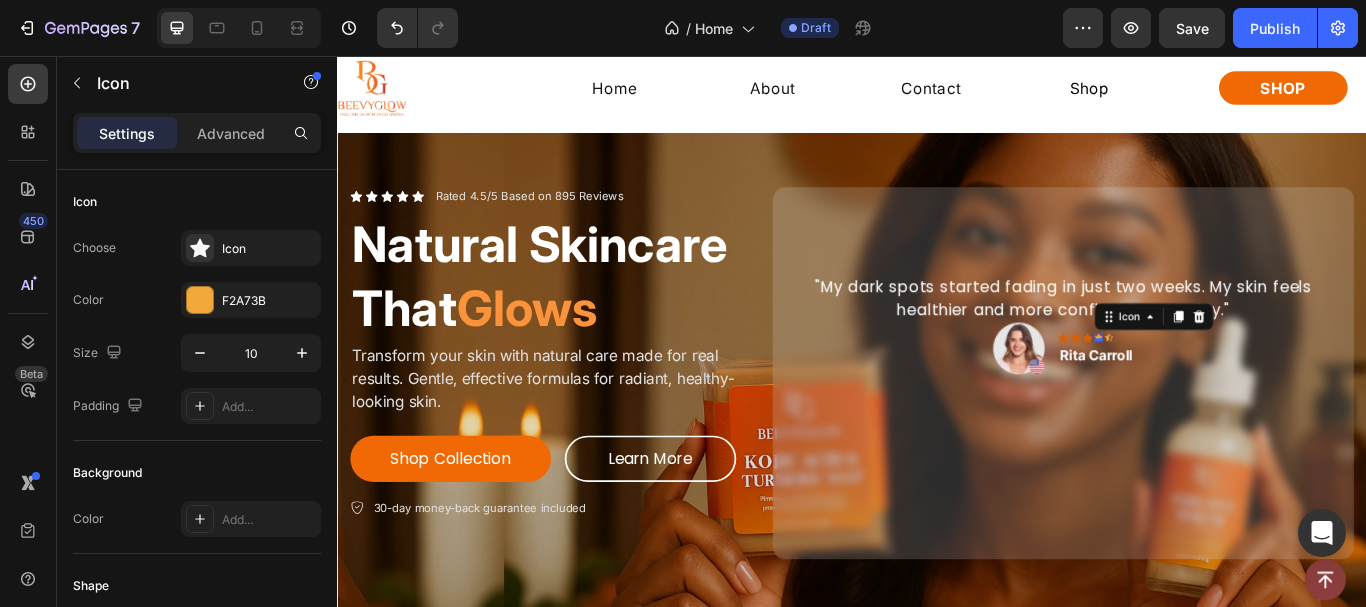 click on "Icon   0" at bounding box center [1224, 384] 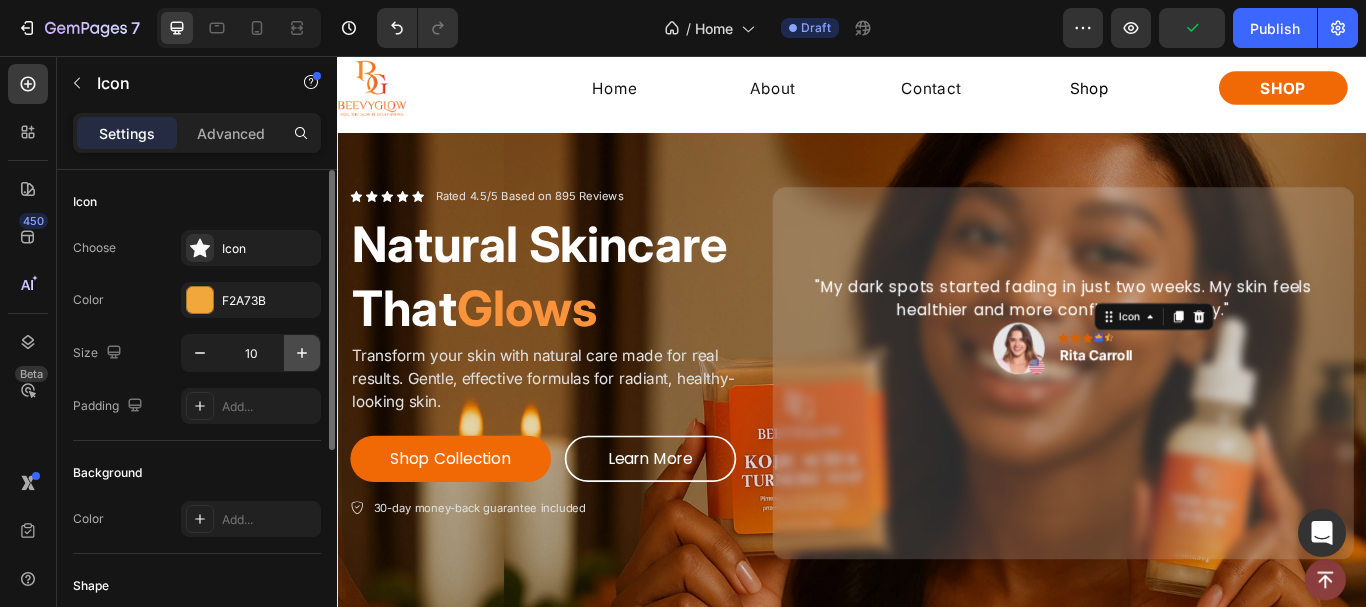 click 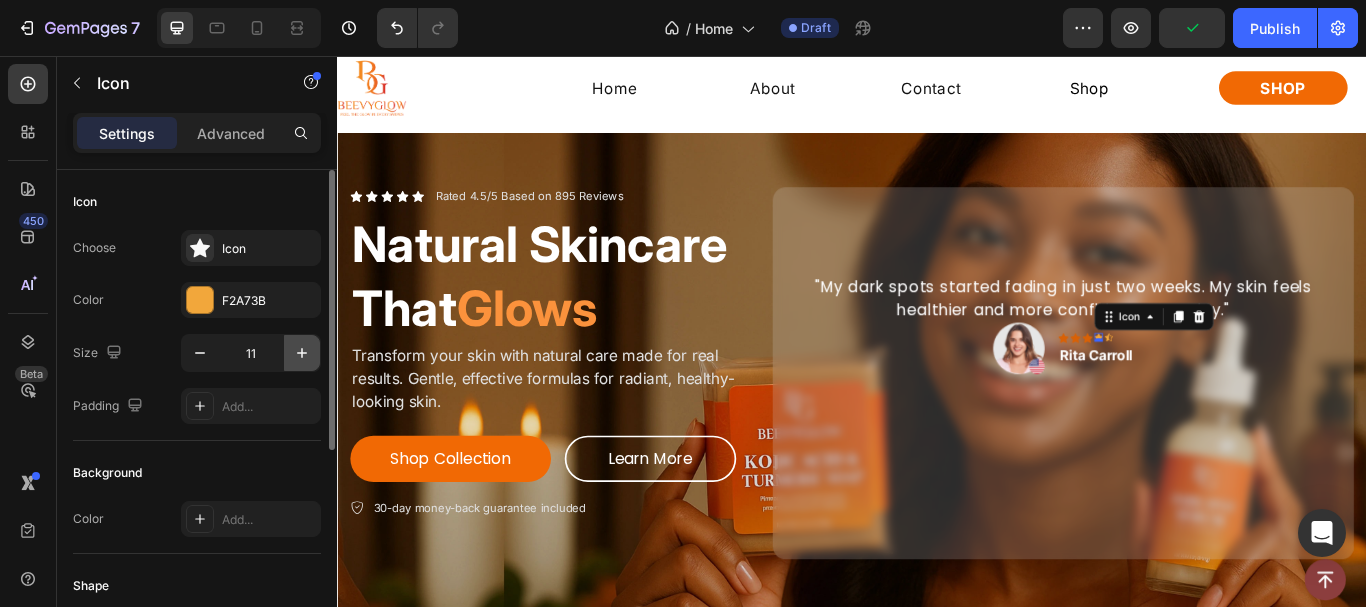 click 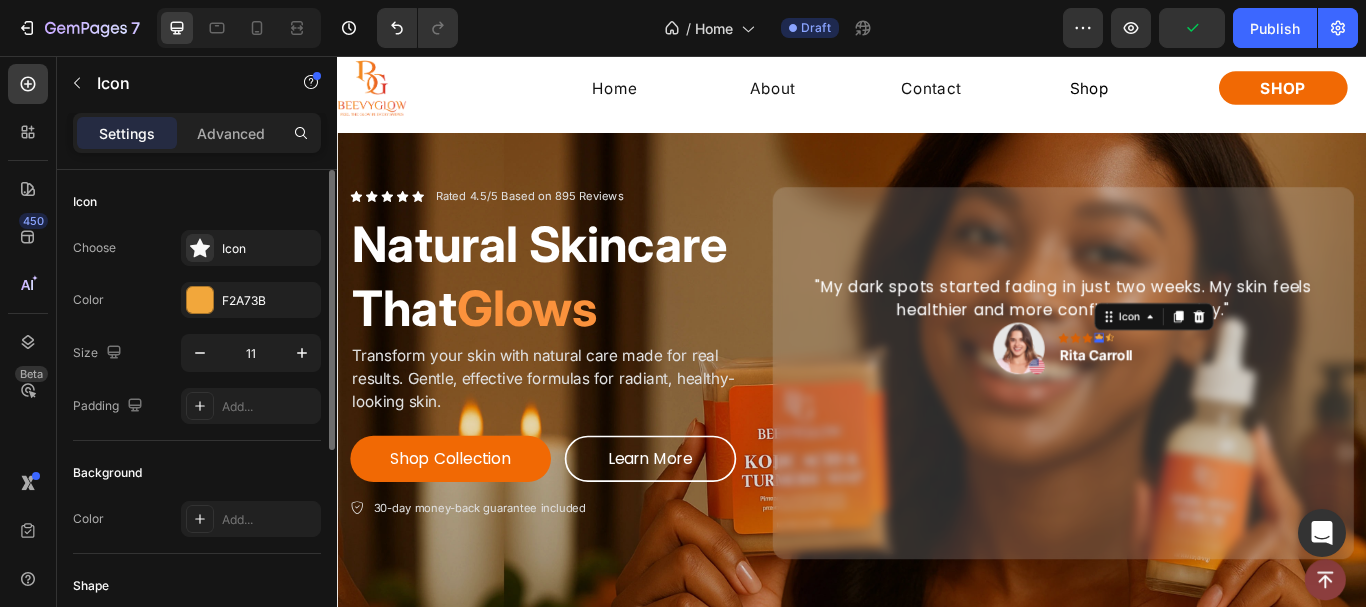 type on "12" 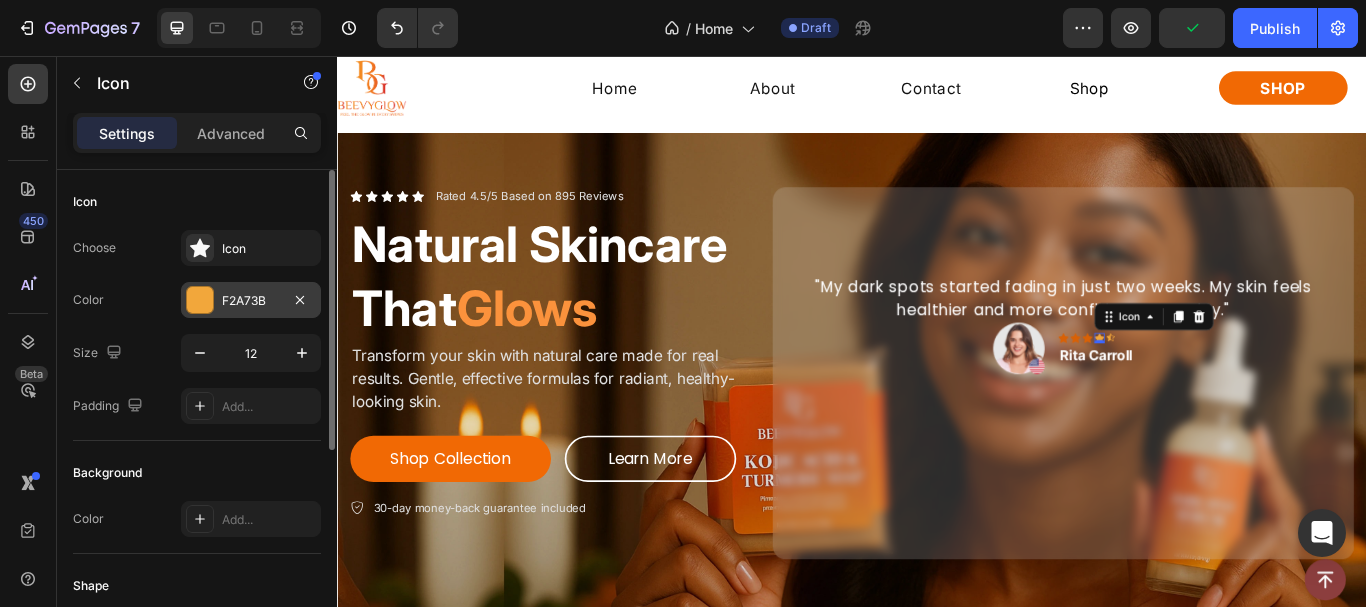 click at bounding box center [200, 300] 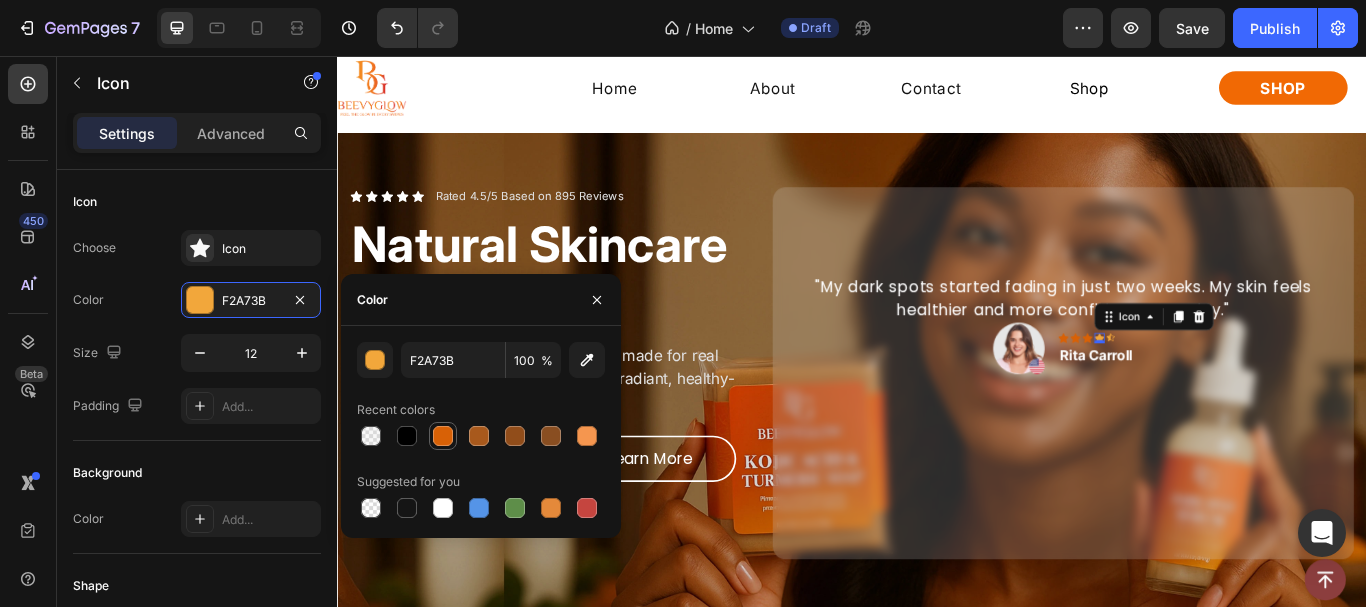 click at bounding box center (443, 436) 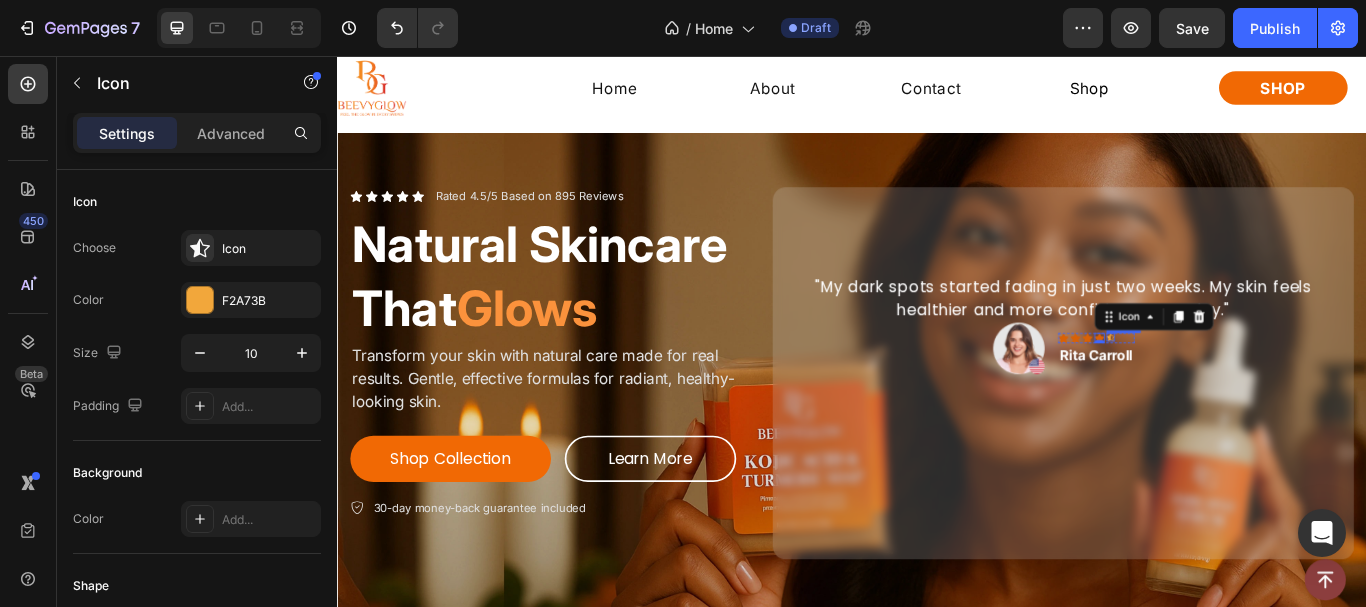 click on "Icon" at bounding box center (1238, 384) 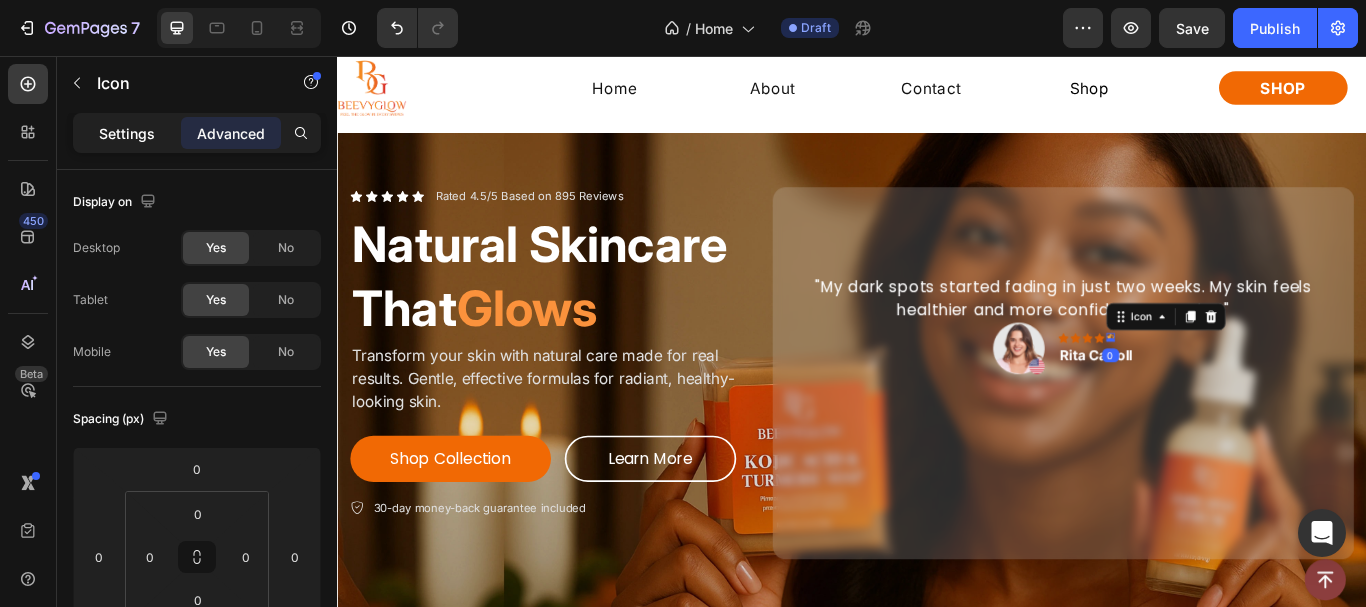 click on "Settings" 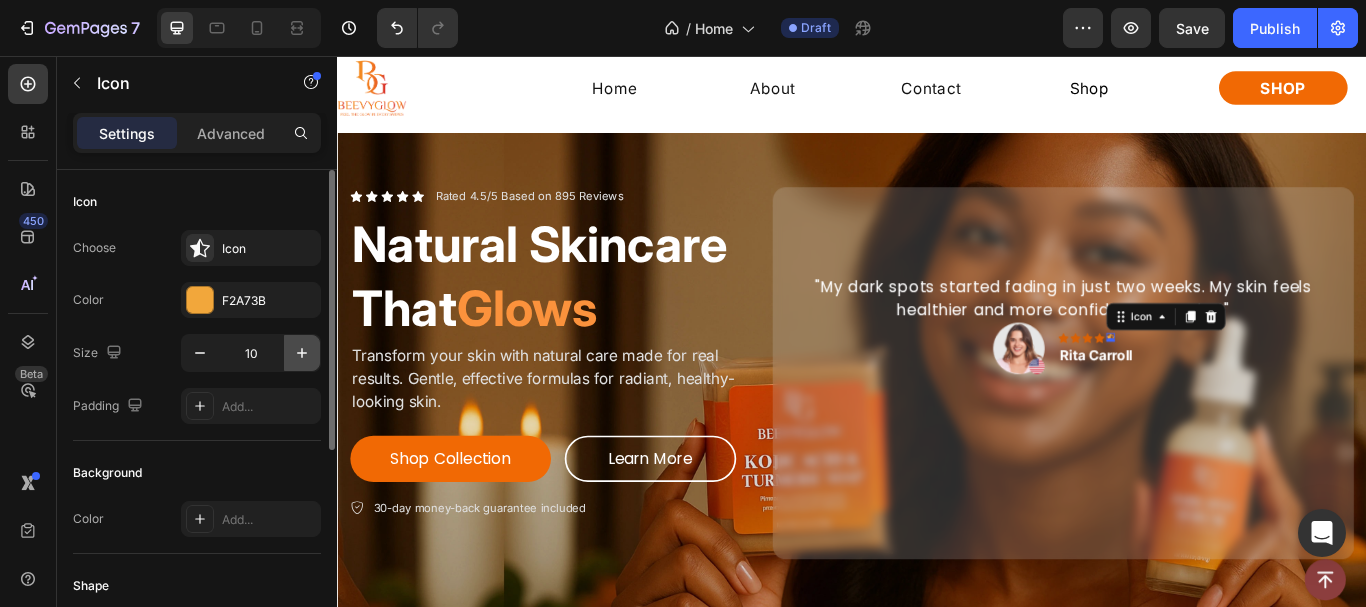 click 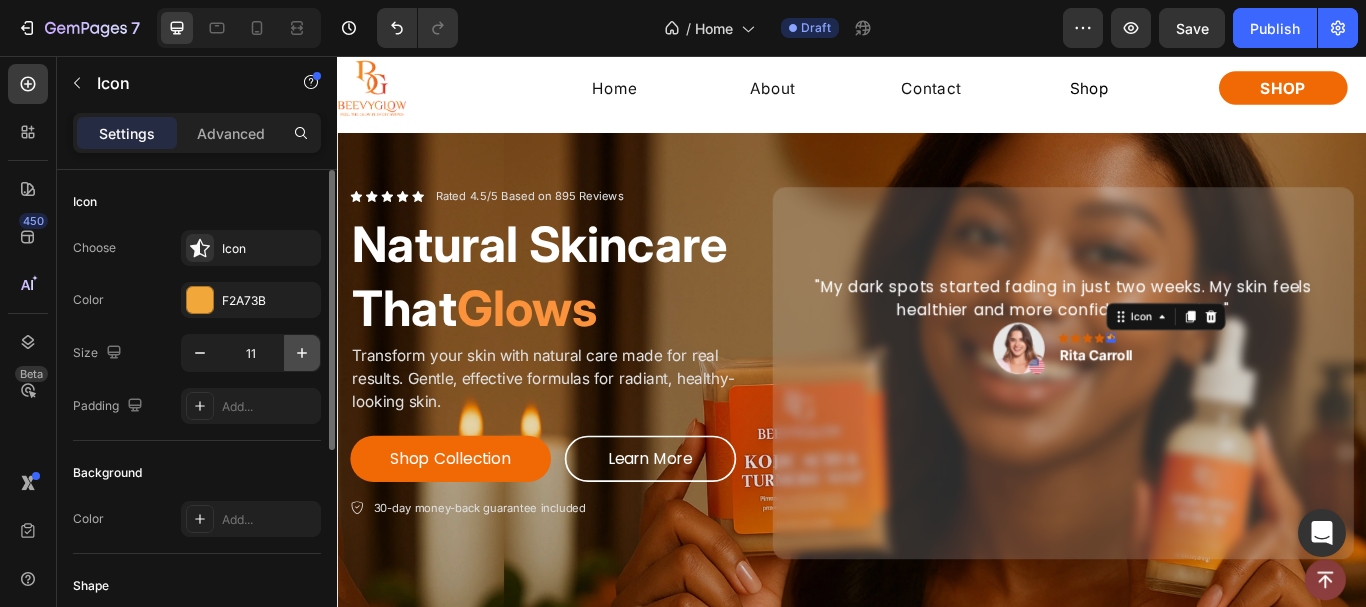 click 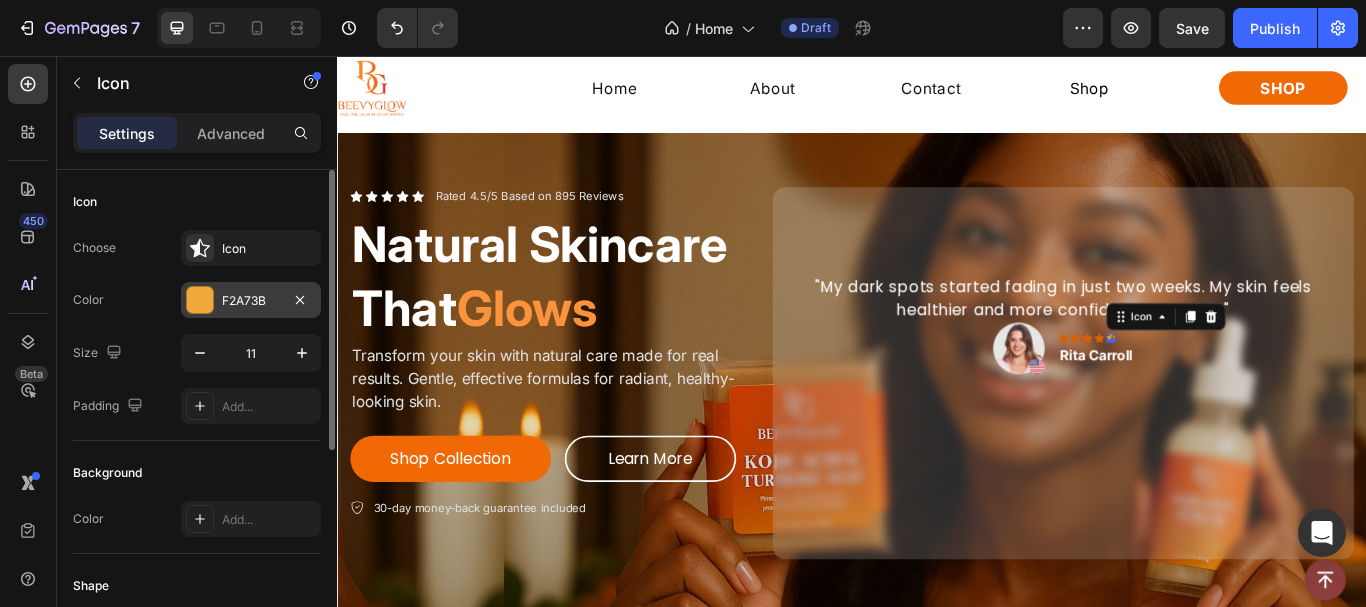 type on "12" 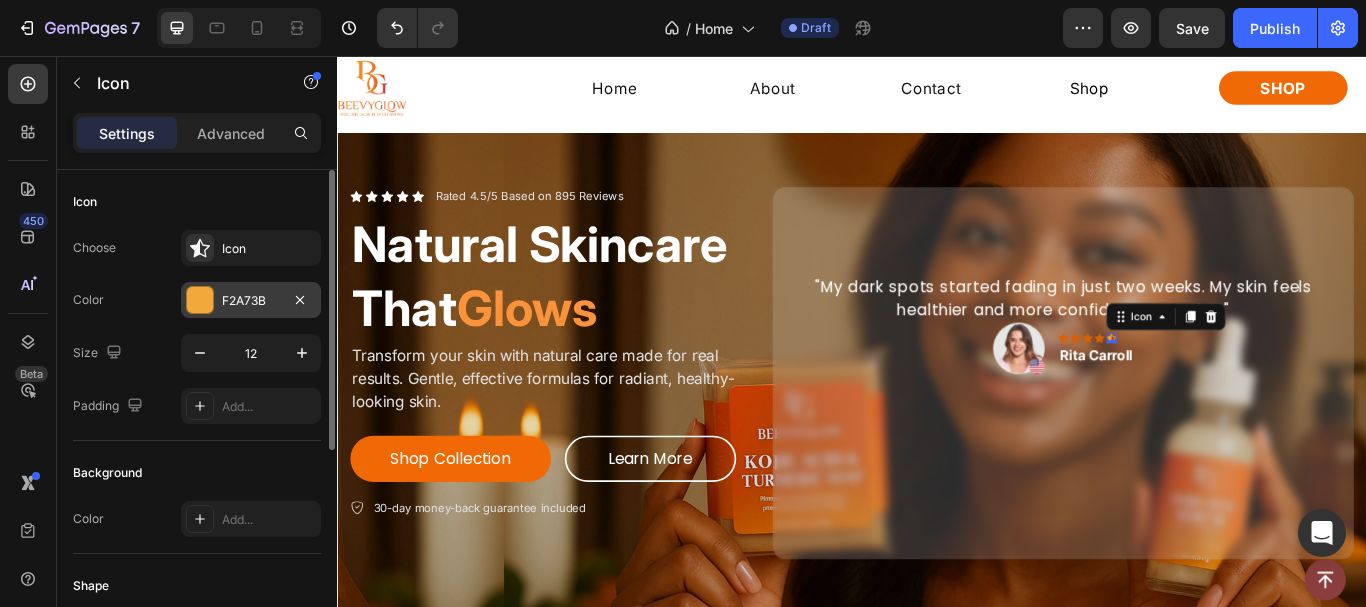 click at bounding box center (200, 300) 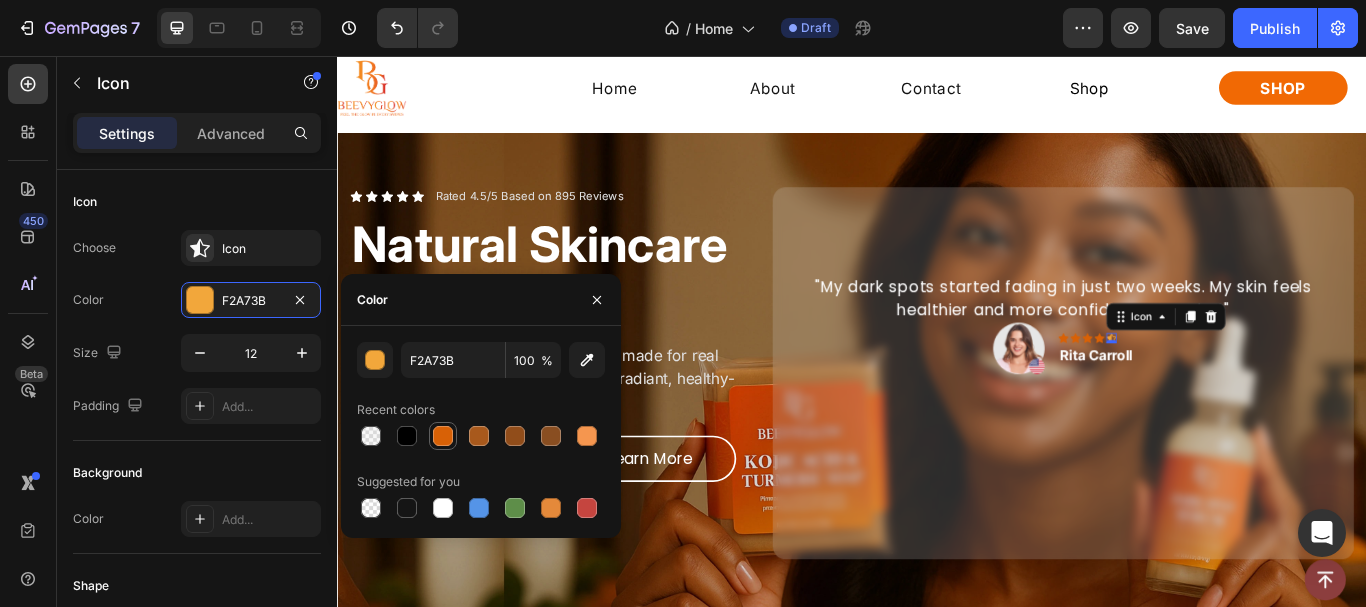 click at bounding box center [443, 436] 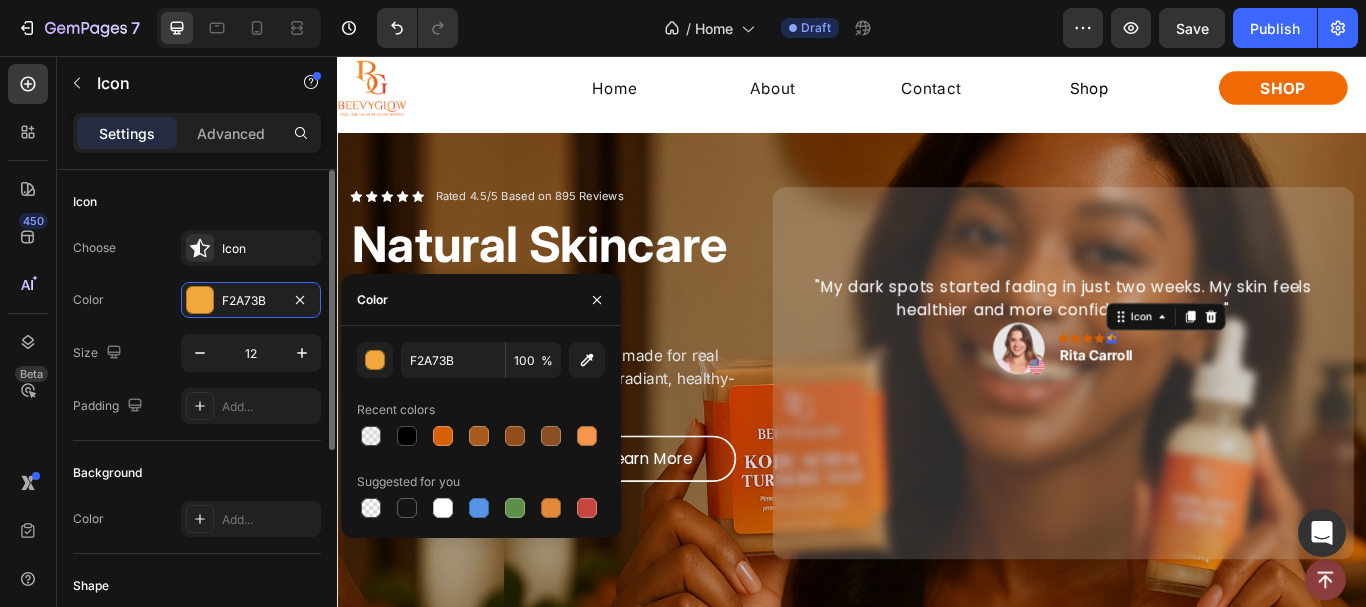 type on "D86106" 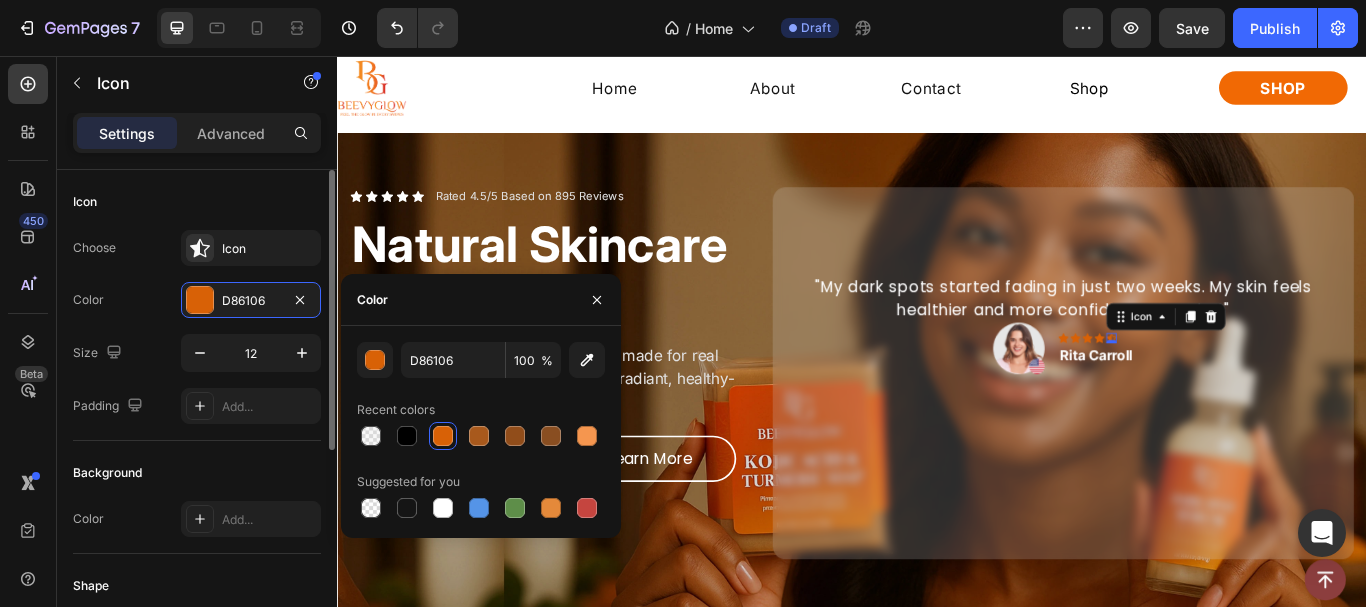 click on "Background Color Add..." 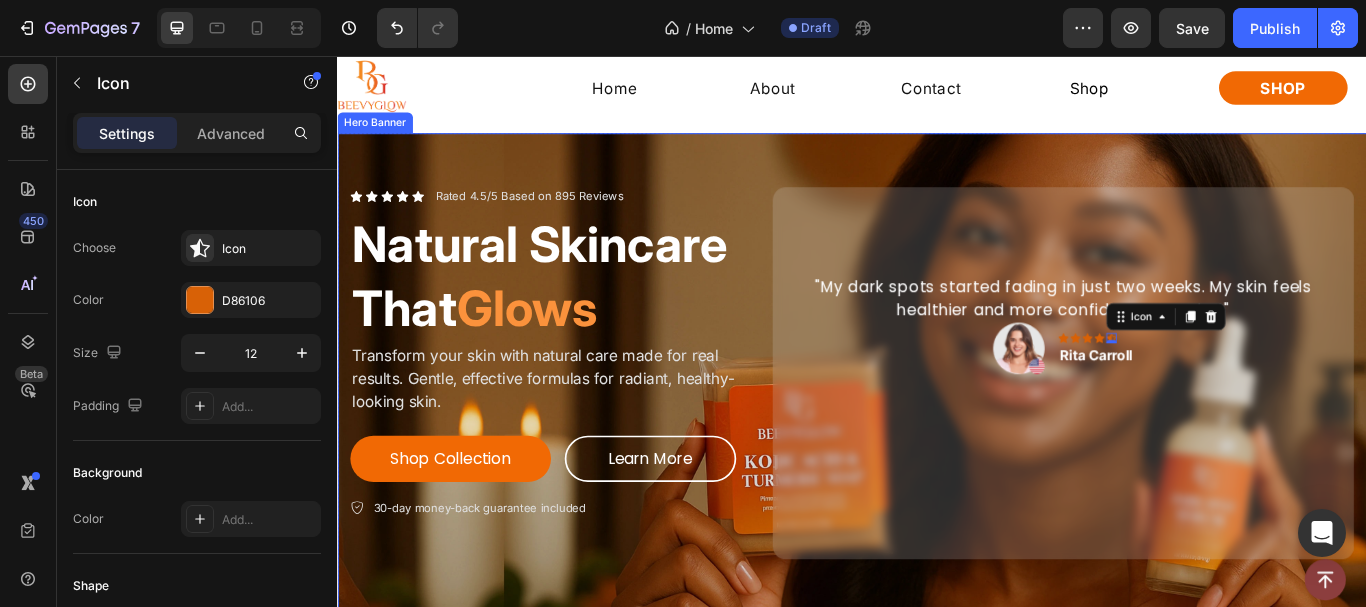 click on "Icon Icon Icon Icon Icon Icon List Rated 4.5/5 Based on 895 Reviews Text Block Row Natural Skincare That  Glows Heading Transform your skin with natural care made for real results. Gentle, effective formulas for radiant, healthy-looking skin. Text Block Shop Collection Button Learn More Button Row
30-day money-back guarantee included  Item List "My dark spots started fading in just two weeks. My skin feels healthier and more confident every day." Text Block Image
Icon
Icon
Icon
Icon
Icon   0 Row [FIRST] [LAST] Text block Row Row Row" at bounding box center (937, 426) 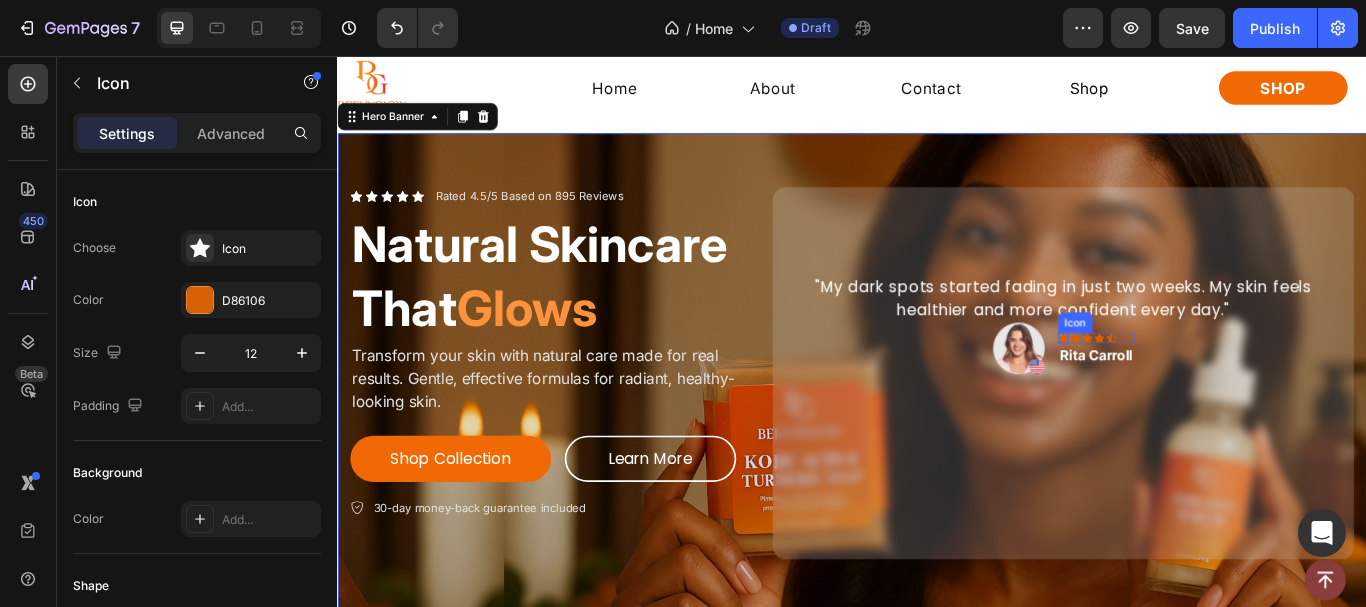click on "Icon" at bounding box center [1183, 385] 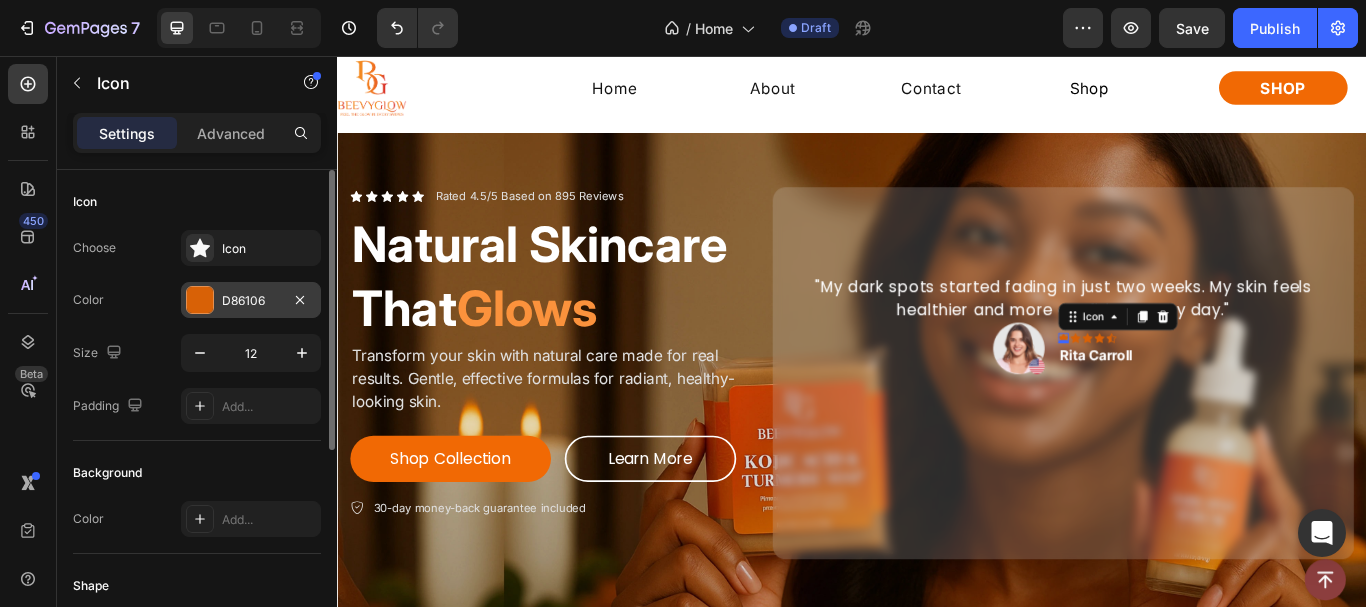 click at bounding box center [200, 300] 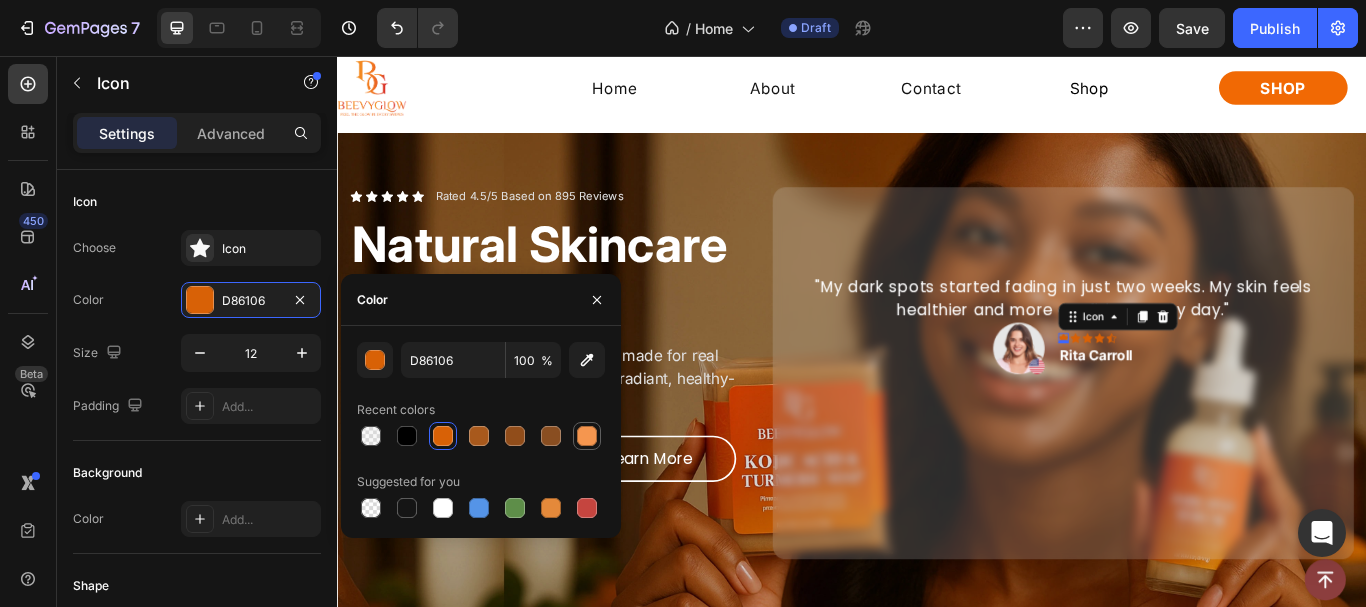 click at bounding box center [587, 436] 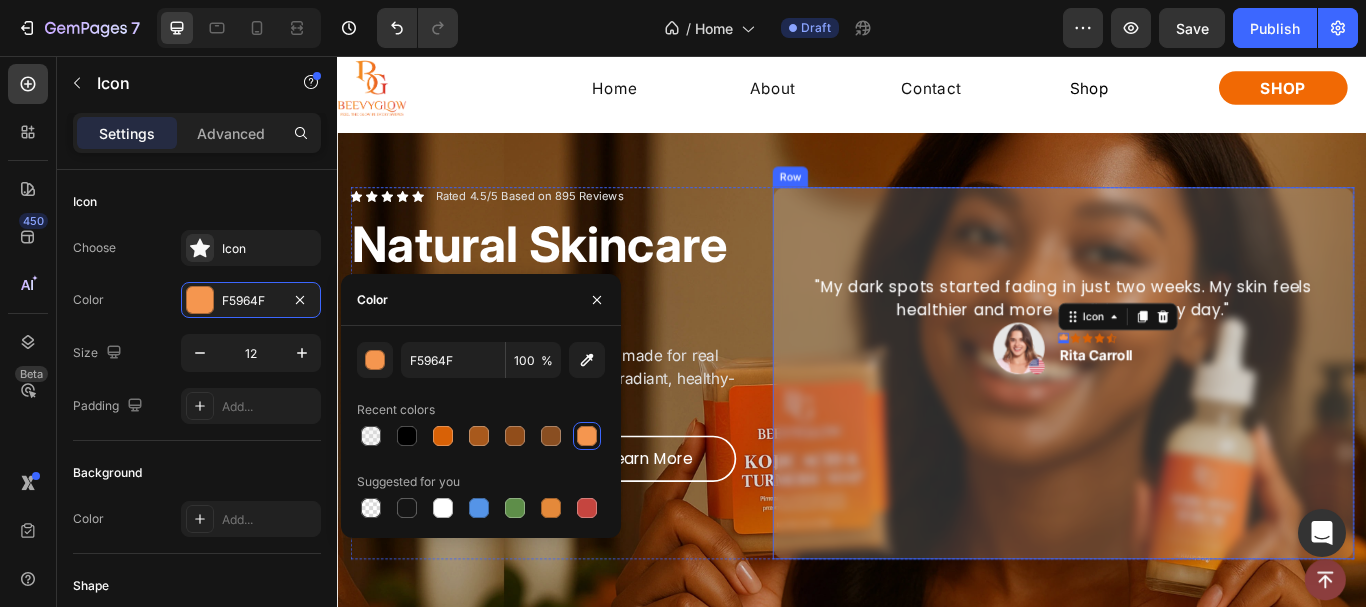 click on ""My dark spots started fading in just two weeks. My skin feels healthier and more confident every day." Text Block Image
Icon   0
Icon
Icon
Icon
Icon Row [FIRST] [LAST] Text block Row Row" at bounding box center (1183, 426) 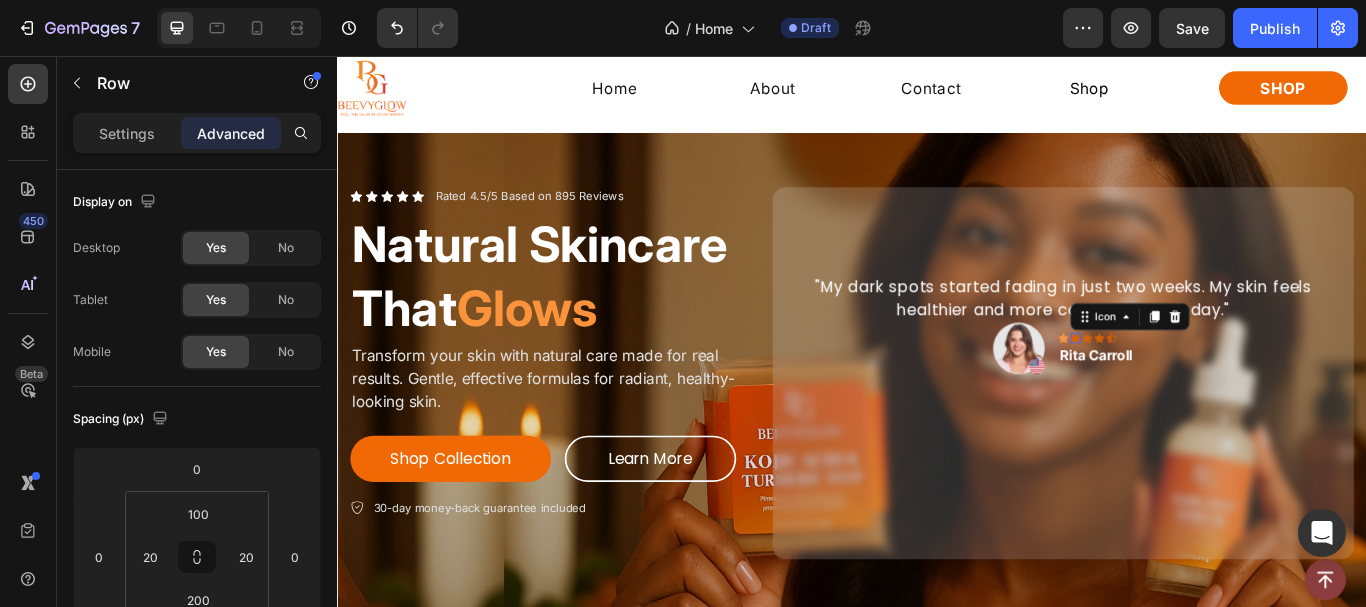 click 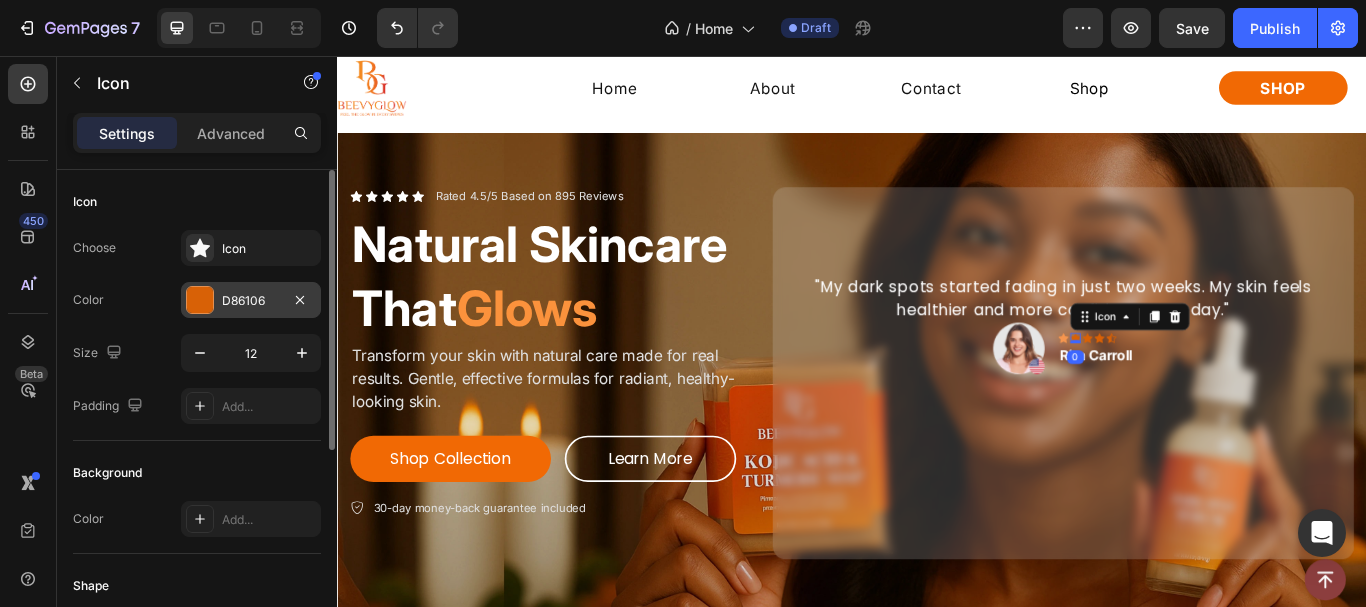 click on "D86106" at bounding box center [251, 300] 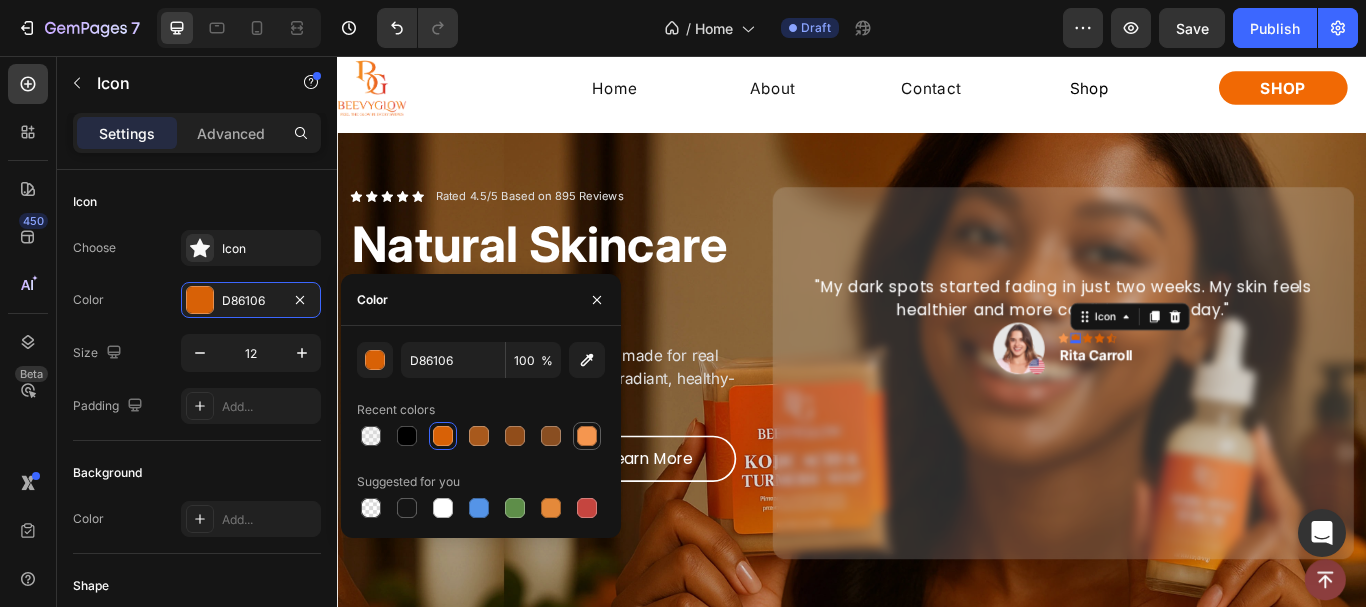 click at bounding box center (587, 436) 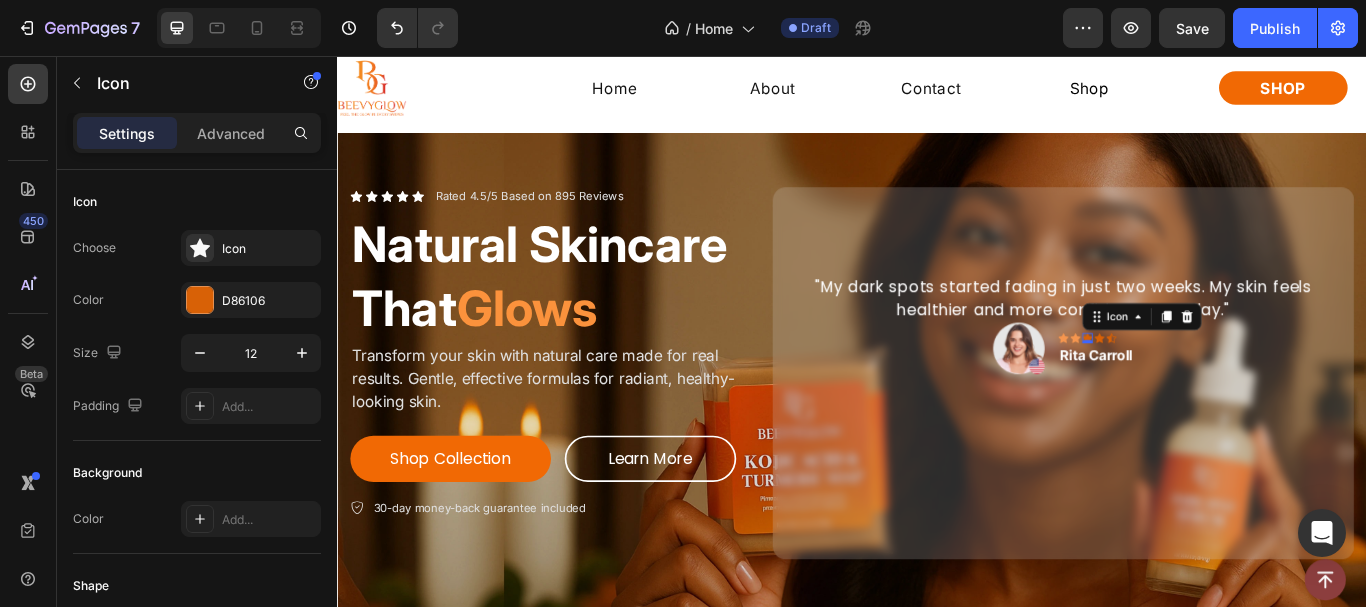 click on "Icon   0" at bounding box center (1211, 385) 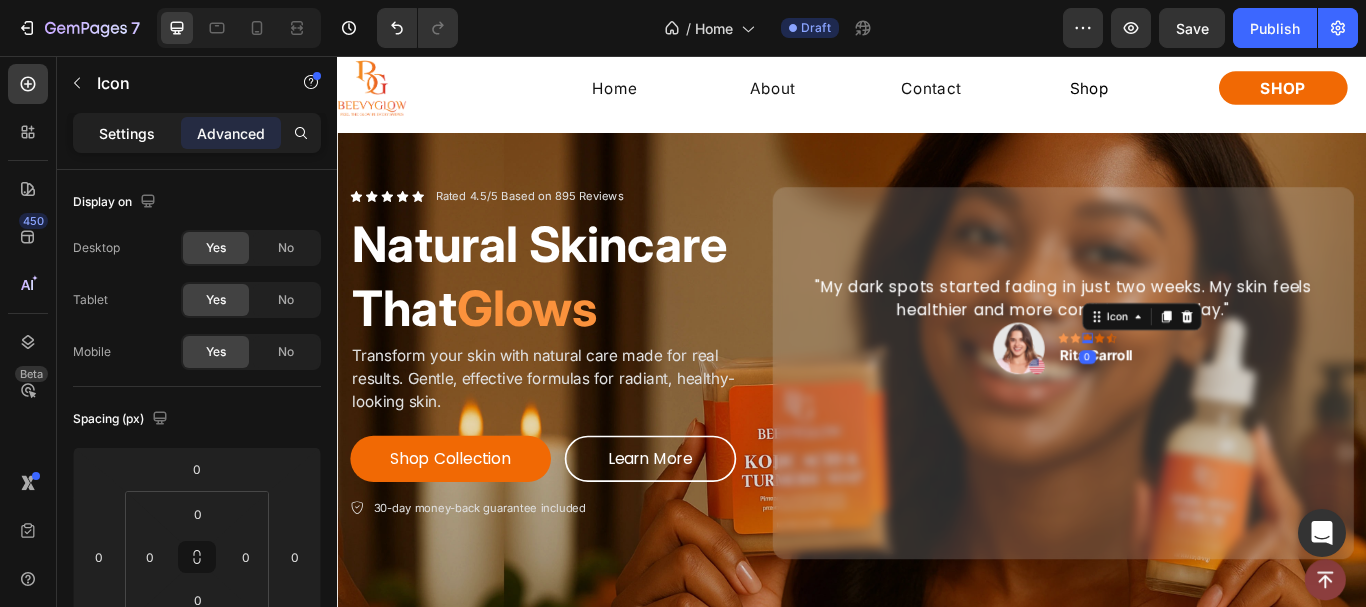 click on "Settings" 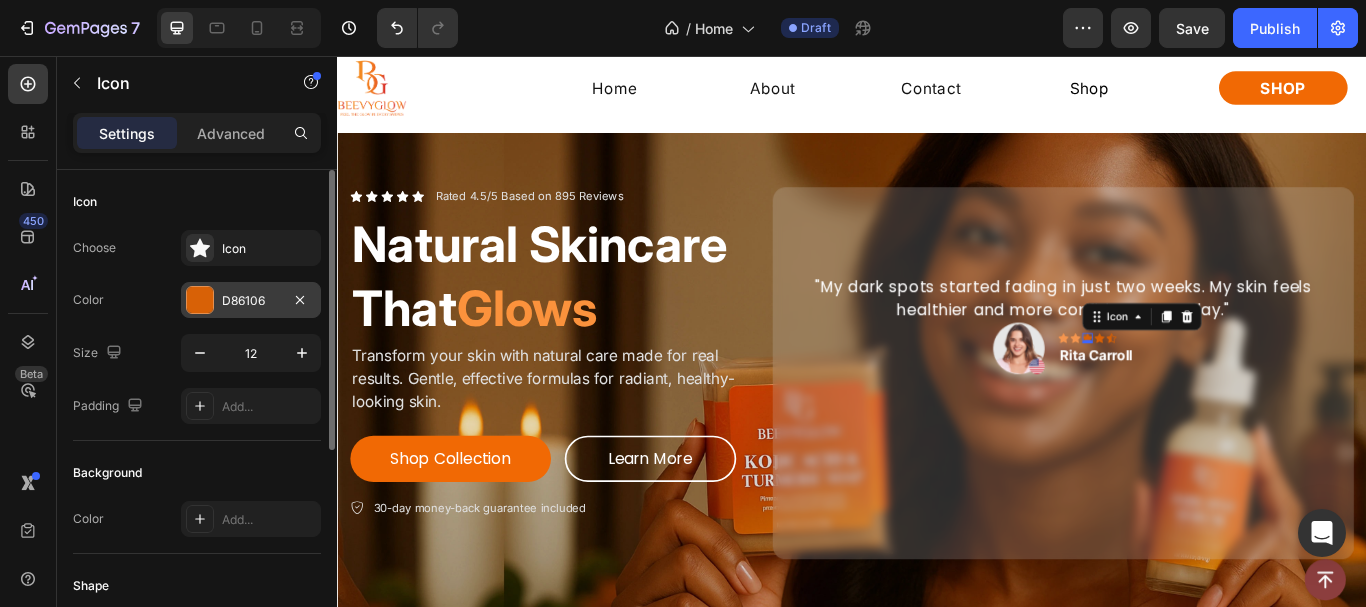 click at bounding box center [200, 300] 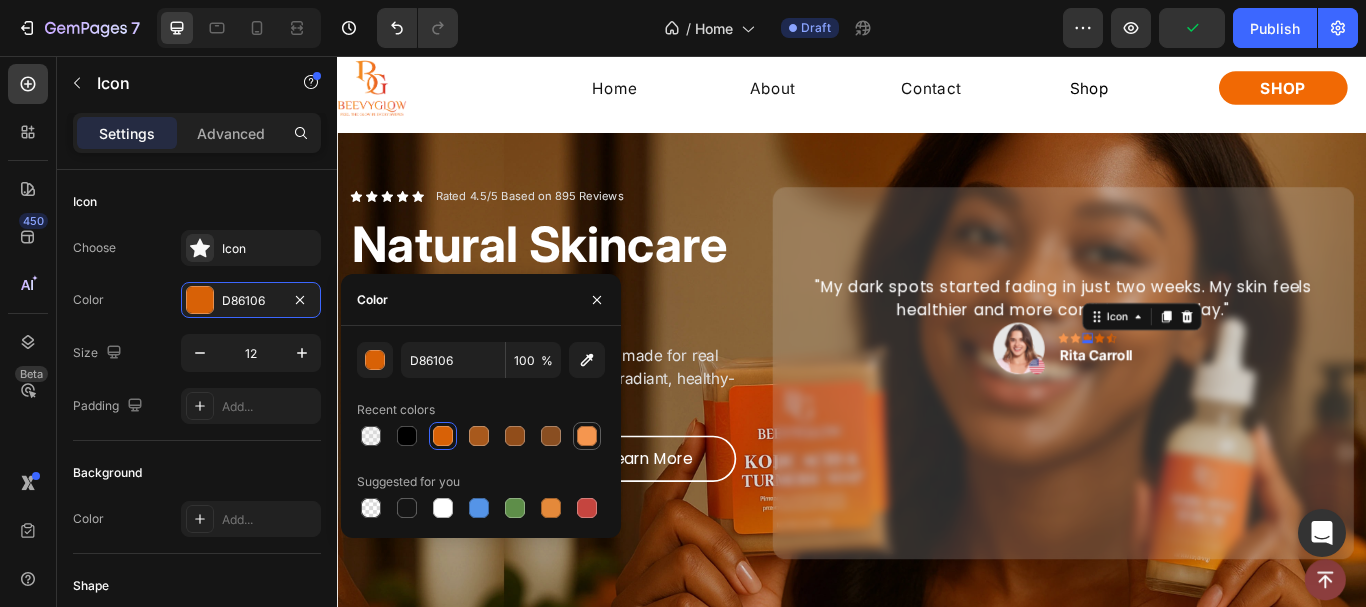 click at bounding box center (587, 436) 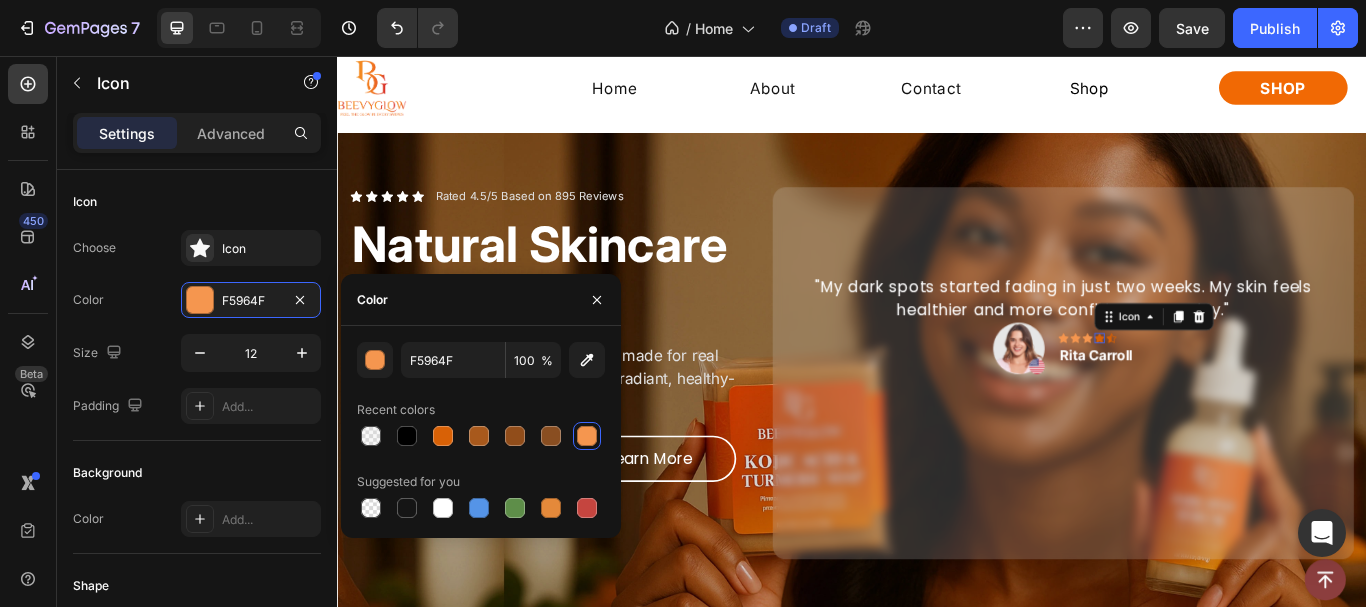 click on "Icon   0" at bounding box center [1225, 385] 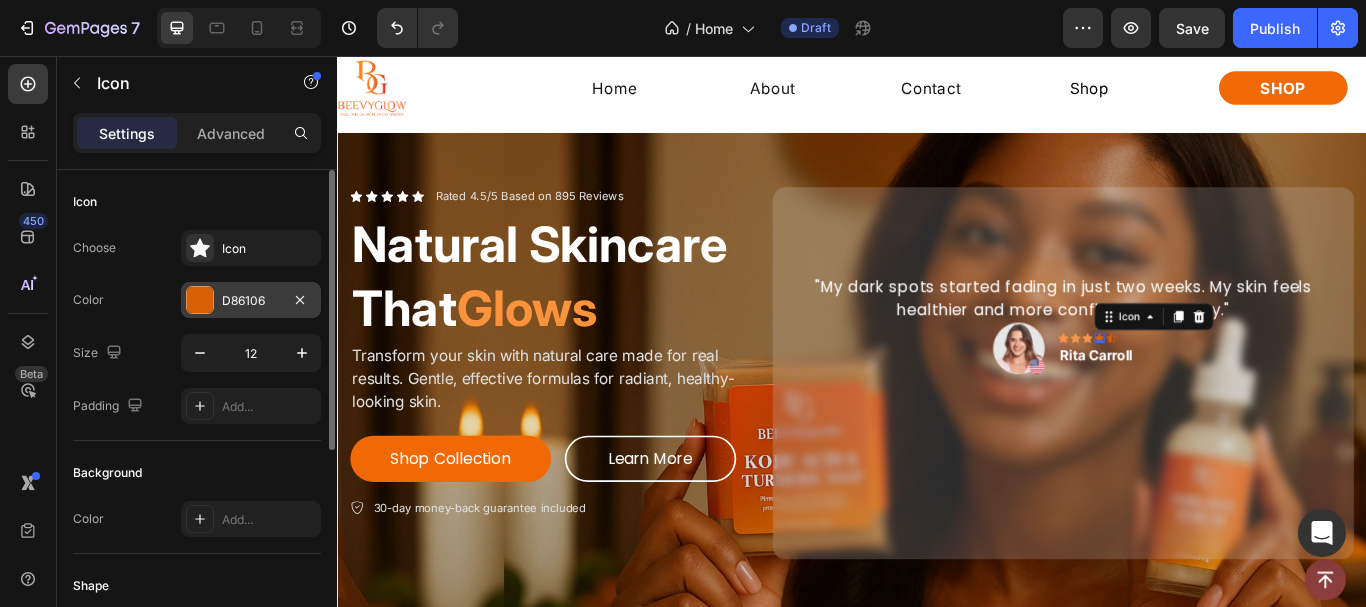 click at bounding box center [200, 300] 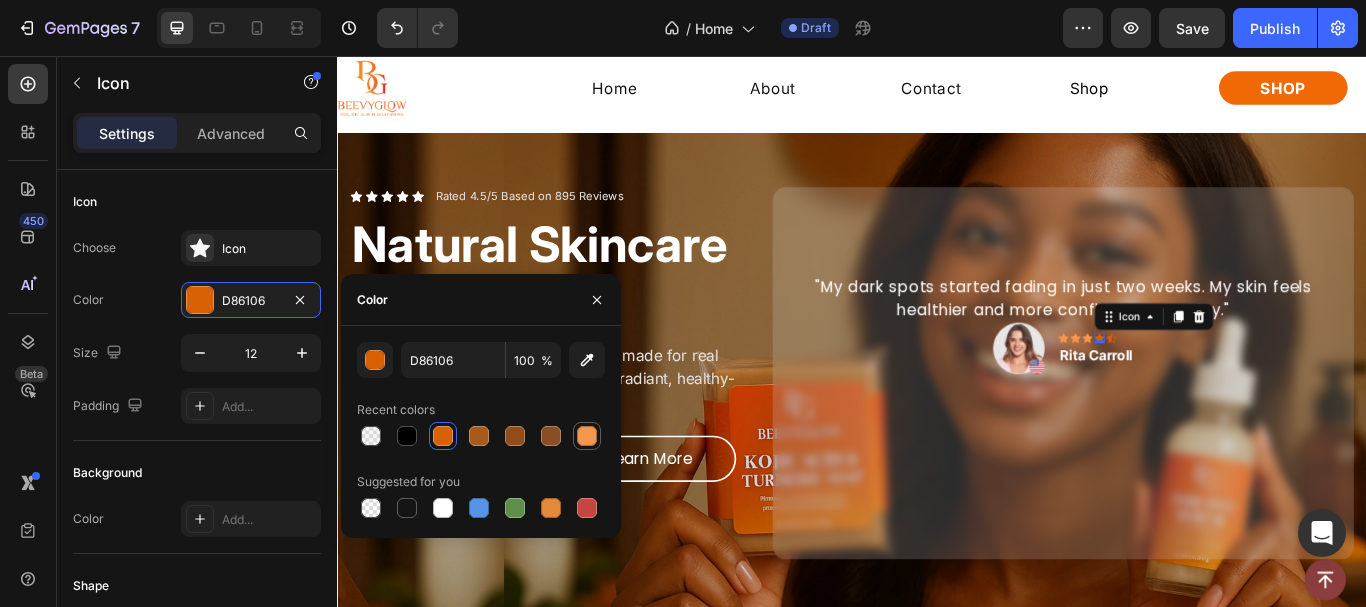 click at bounding box center (587, 436) 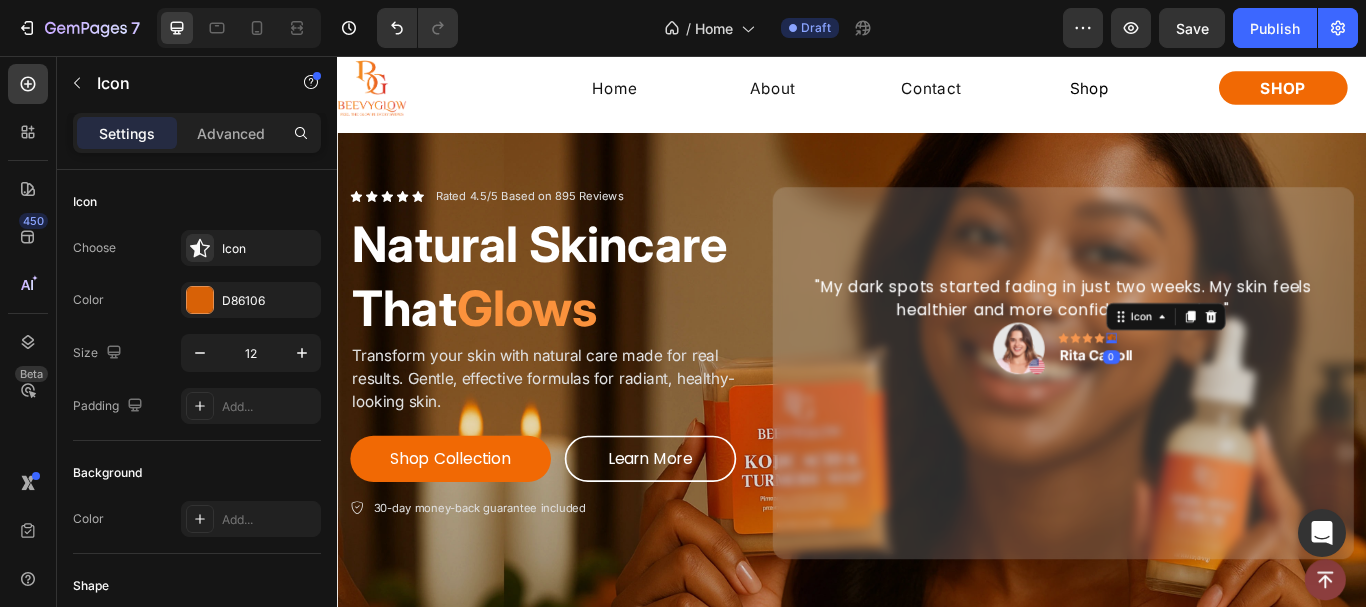 click on "Icon   0" at bounding box center [1239, 385] 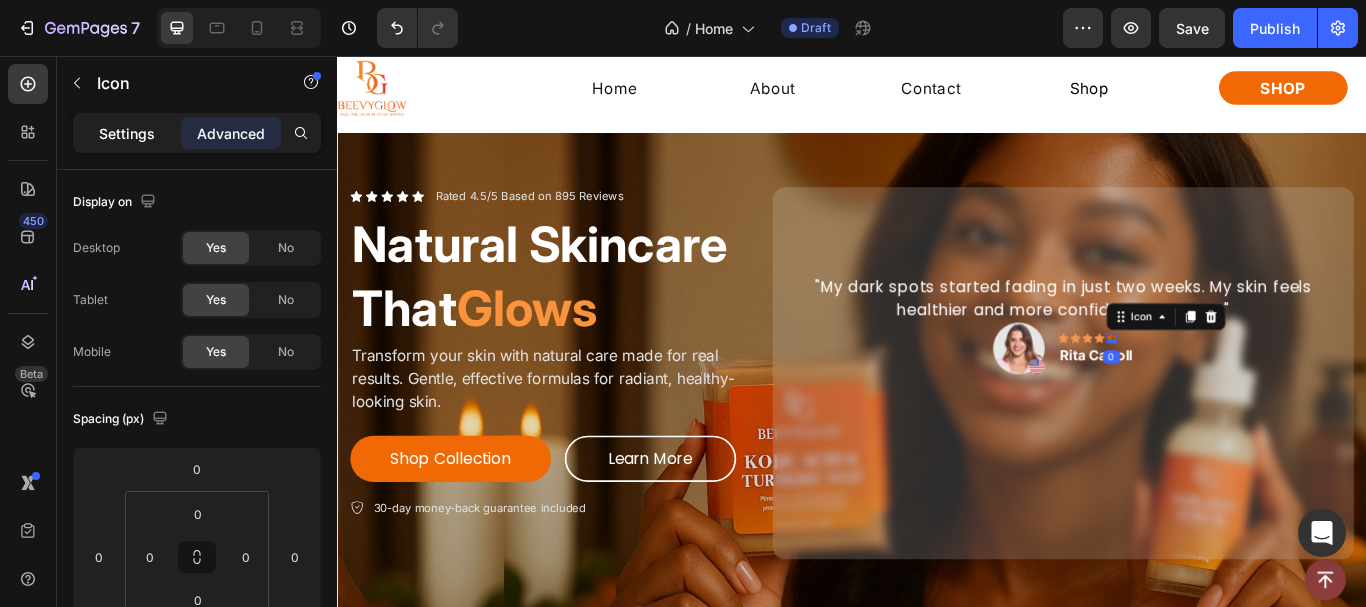 click on "Settings" at bounding box center (127, 133) 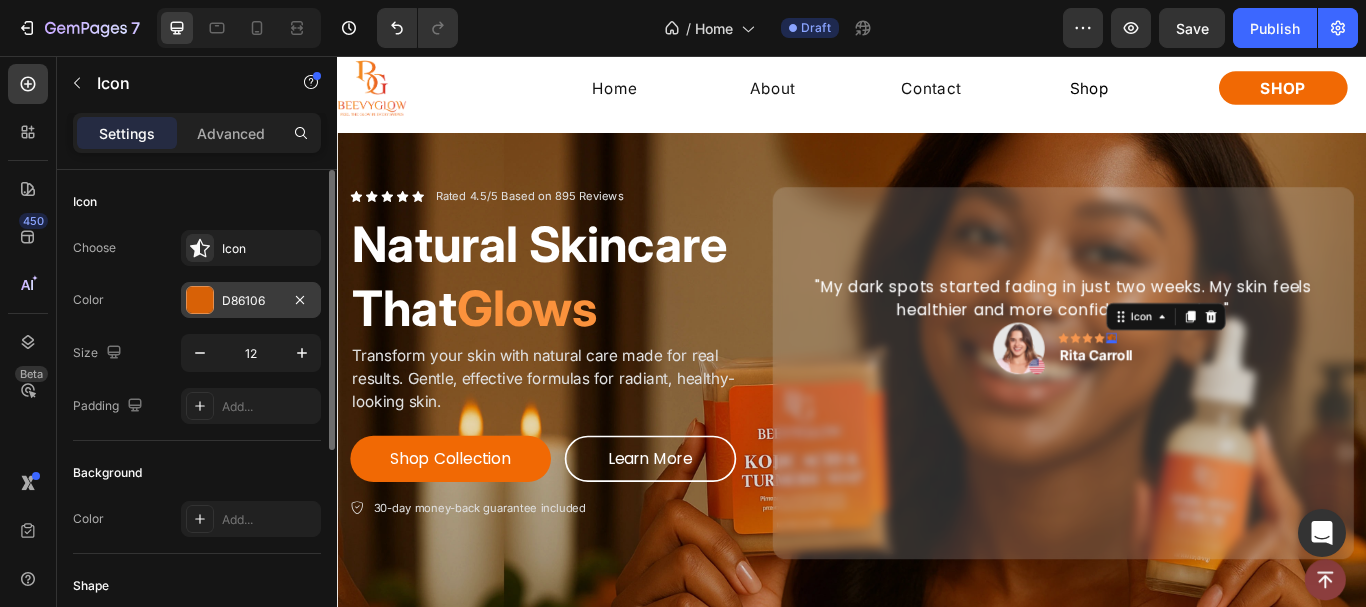 click at bounding box center (200, 300) 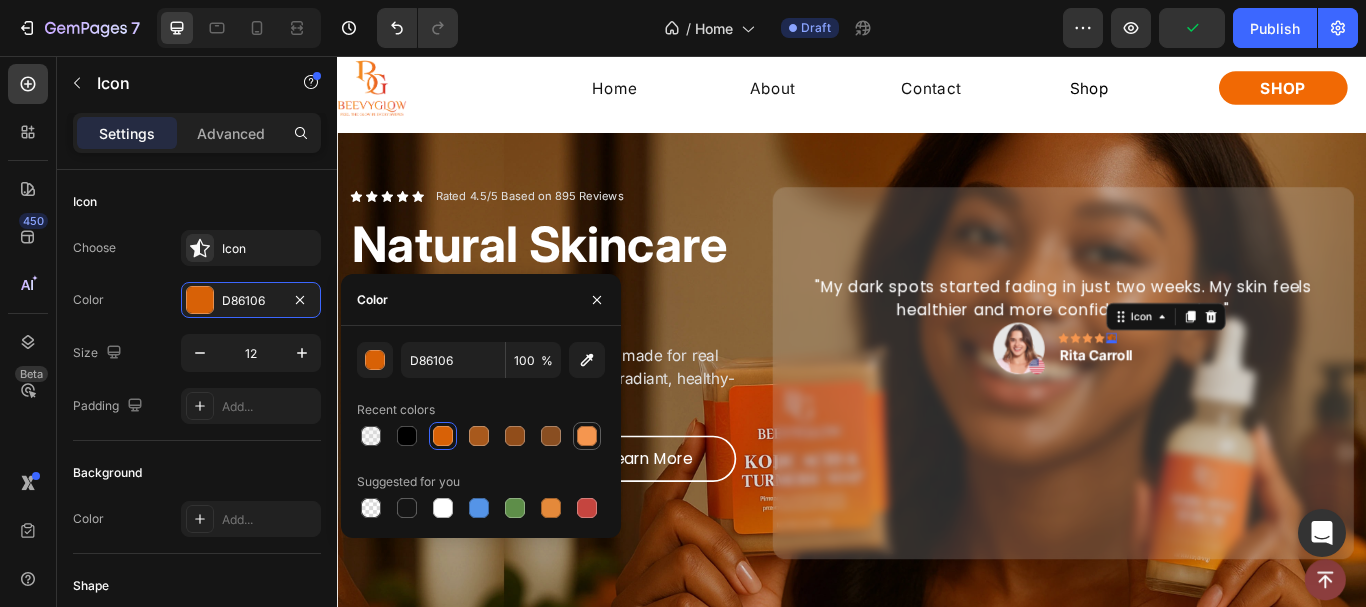 click at bounding box center [587, 436] 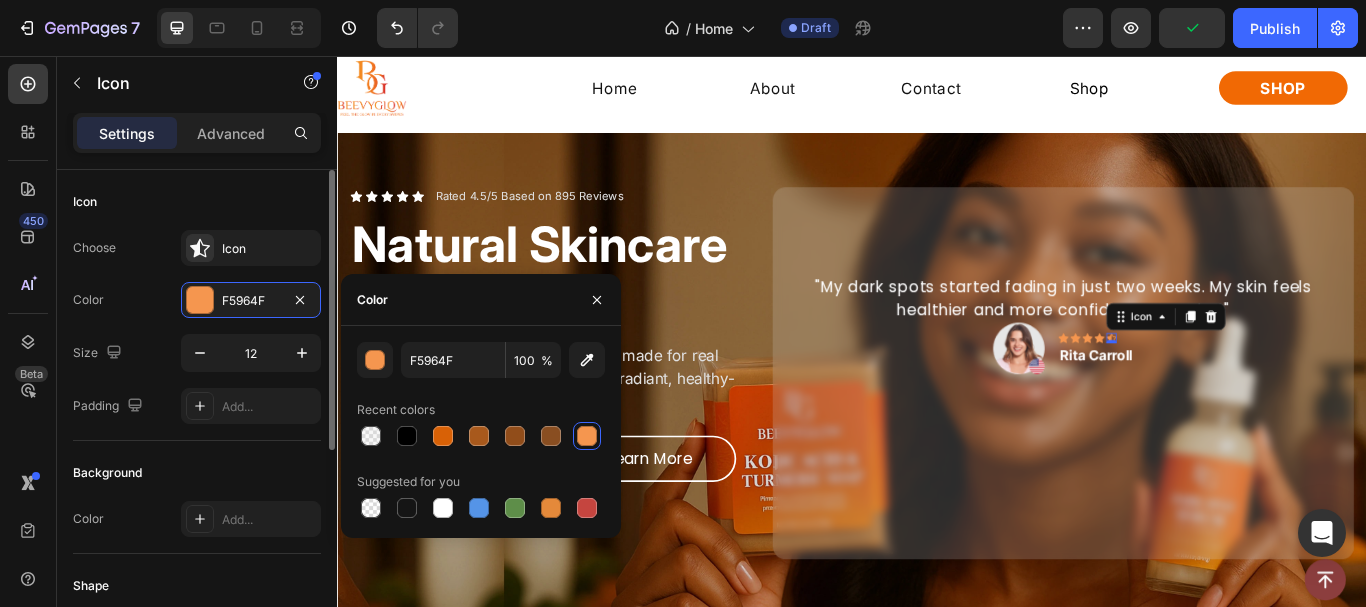 click on "Background" at bounding box center [197, 473] 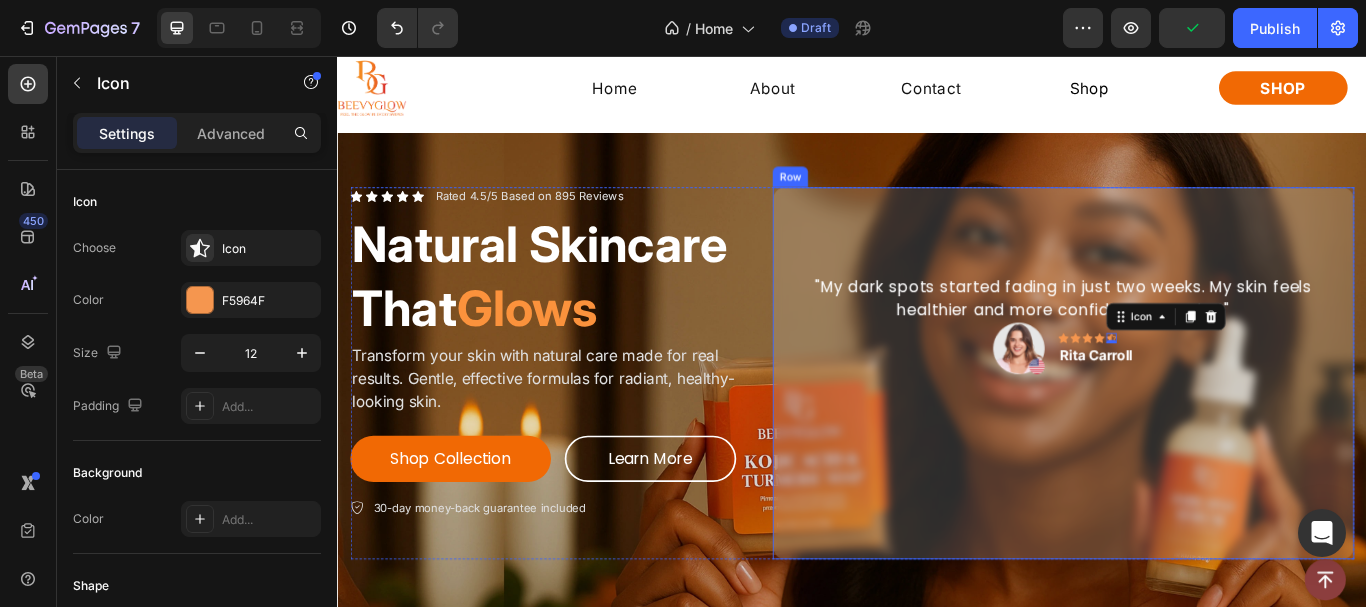click on ""My dark spots started fading in just two weeks. My skin feels healthier and more confident every day." Text Block Image
Icon
Icon
Icon
Icon
Icon Row [FIRST] [LAST] Text block Row Row" at bounding box center (1183, 426) 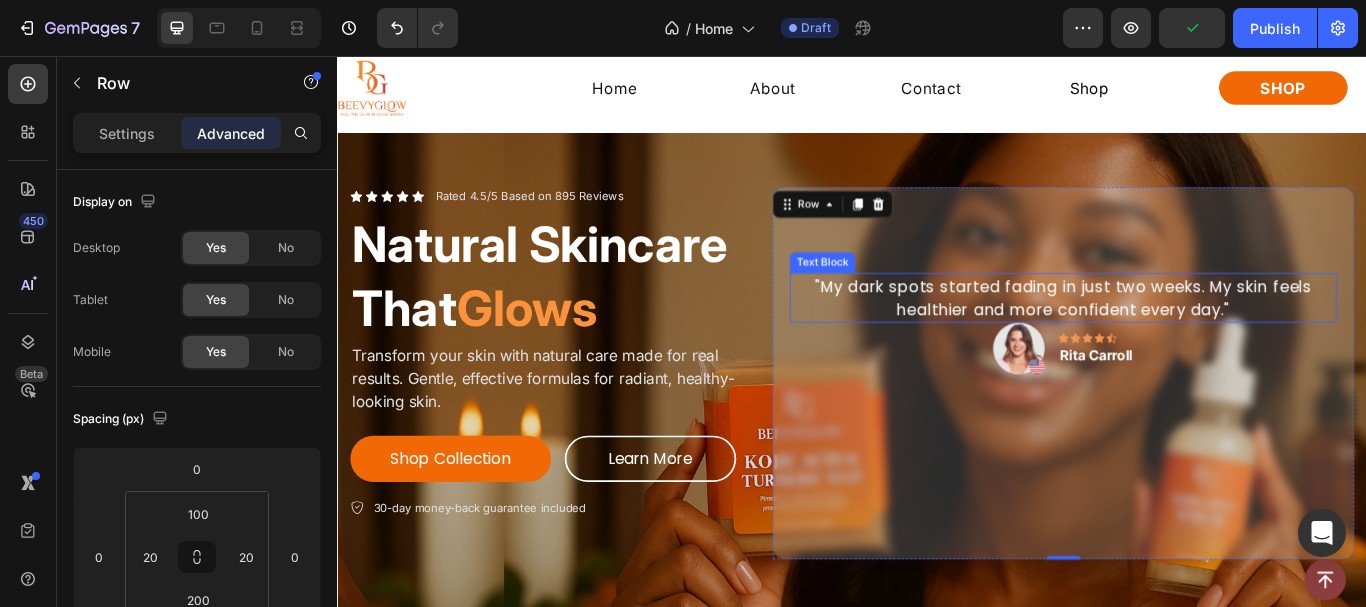 click on ""My dark spots started fading in just two weeks. My skin feels healthier and more confident every day."" at bounding box center (1183, 338) 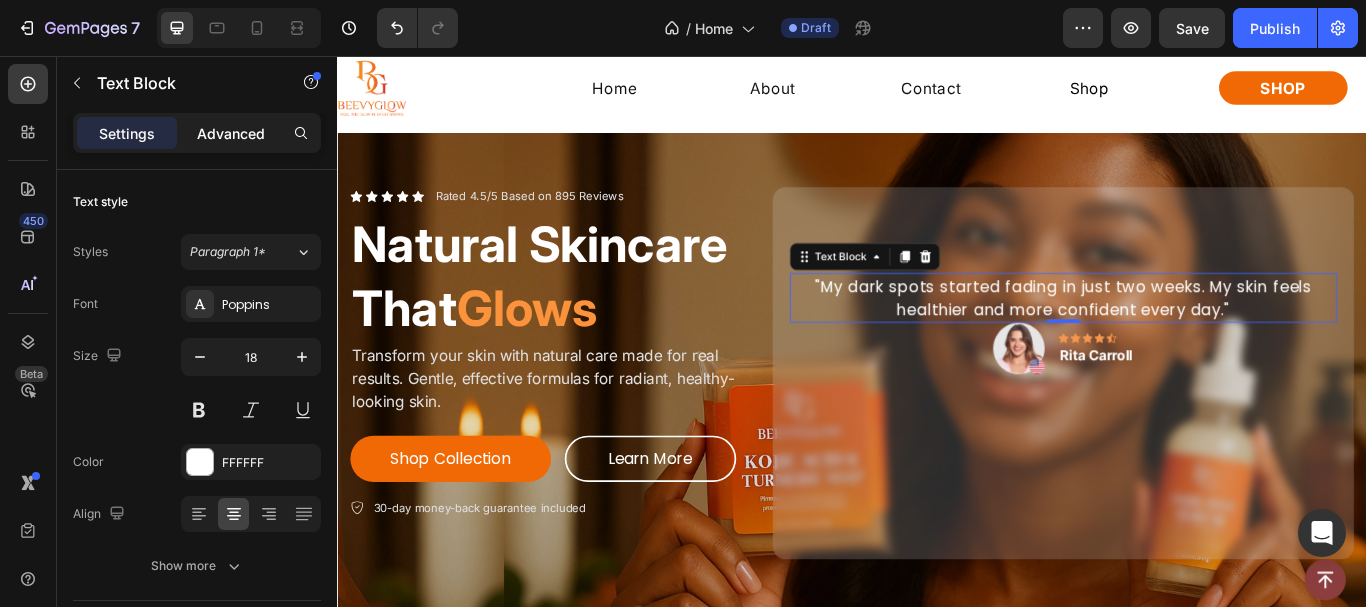click on "Advanced" at bounding box center [231, 133] 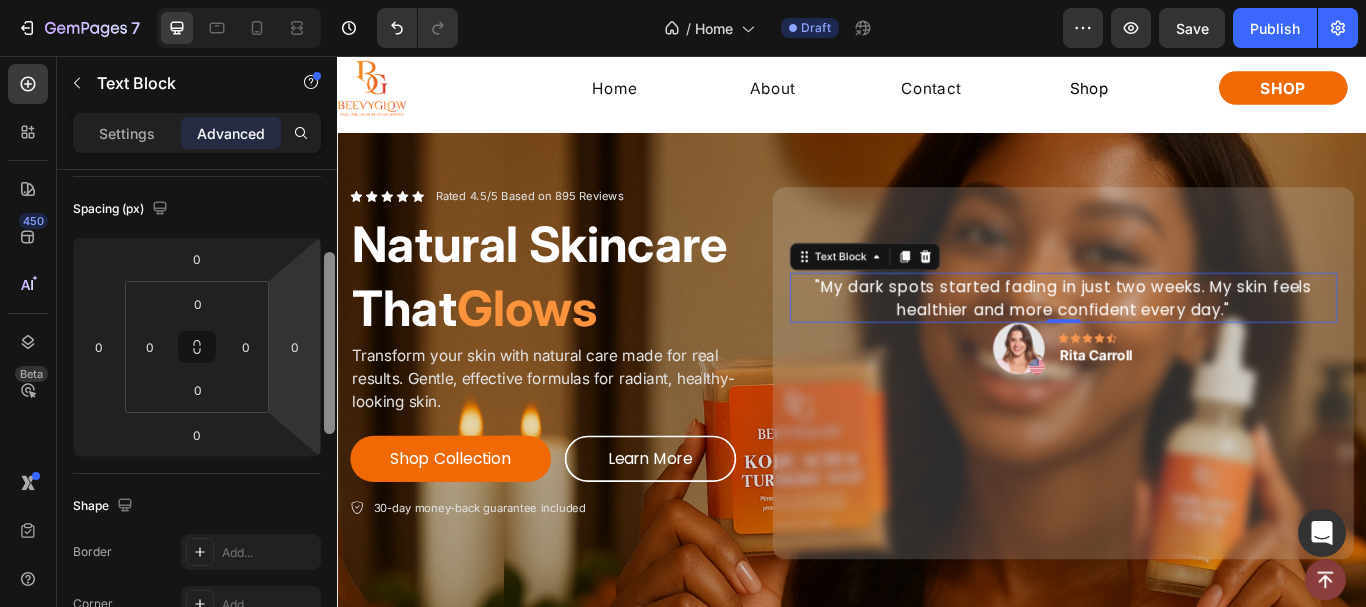 scroll, scrollTop: 215, scrollLeft: 0, axis: vertical 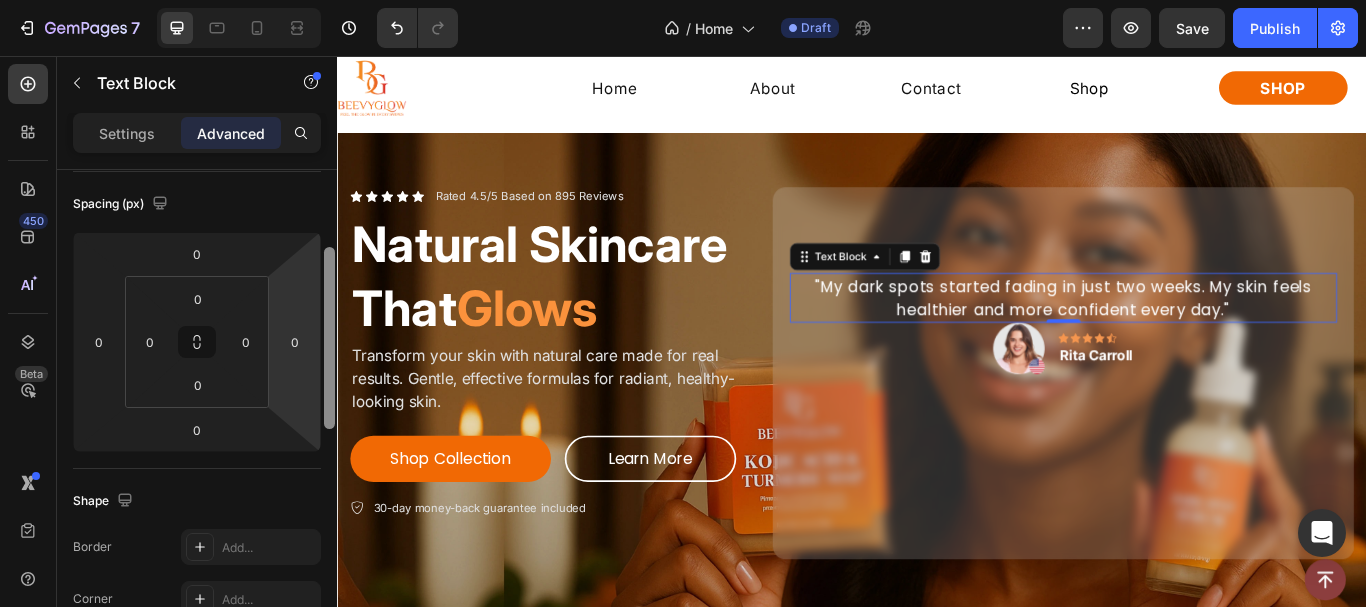 drag, startPoint x: 329, startPoint y: 238, endPoint x: 296, endPoint y: 318, distance: 86.53901 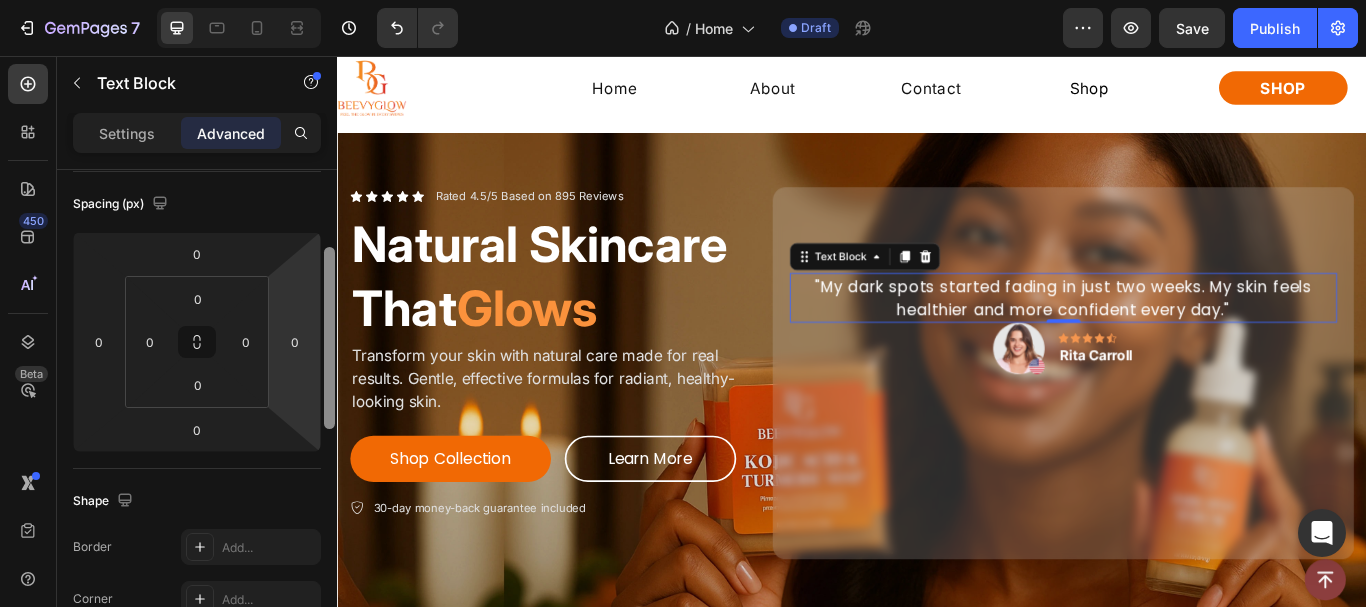 click on "Display on Desktop Yes No Tablet Yes No Mobile Yes No Spacing (px) 0 0 0 0 0 0 0 0 Shape Border Add... Corner Add... Shadow Add... Position Static Opacity 100% Animation Interaction Upgrade to Optimize plan  to unlock Interaction & other premium features. CSS class Delete element" at bounding box center [197, 417] 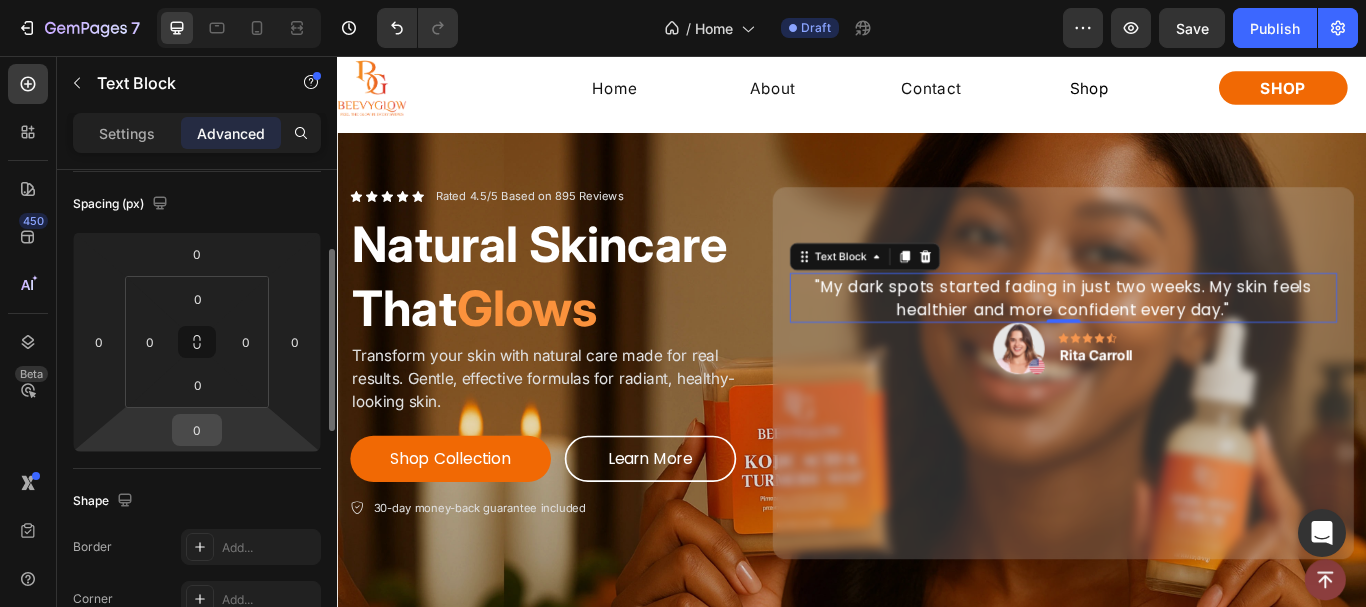 click on "0" at bounding box center [197, 430] 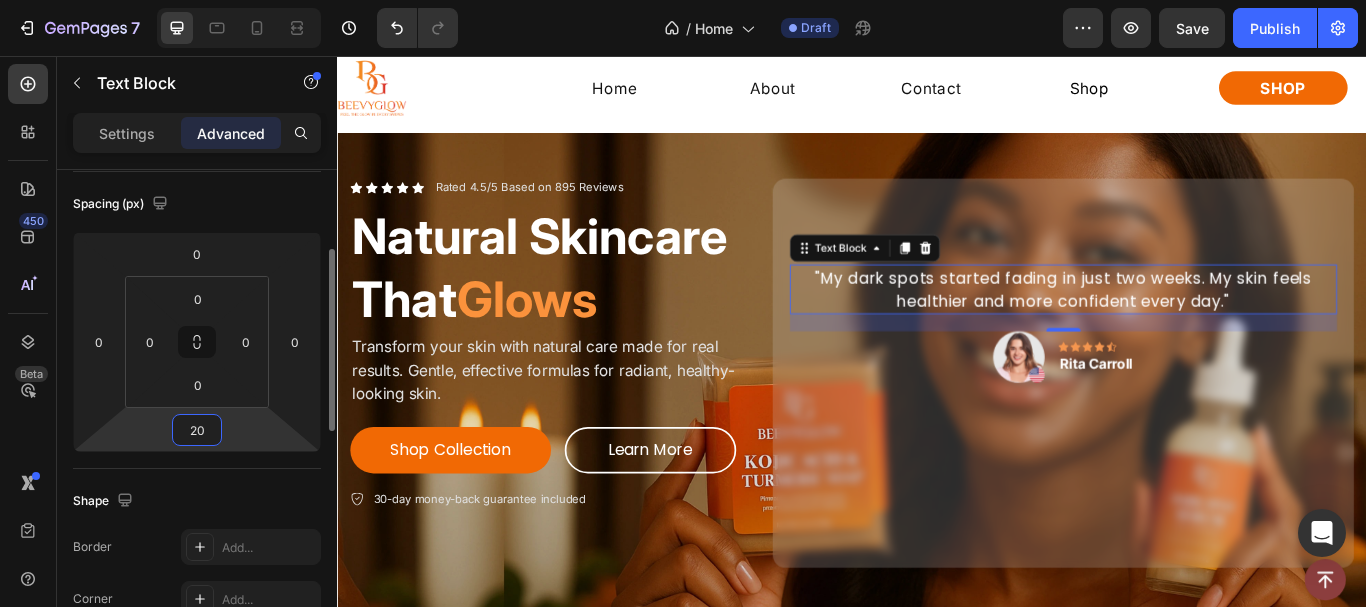 type on "20" 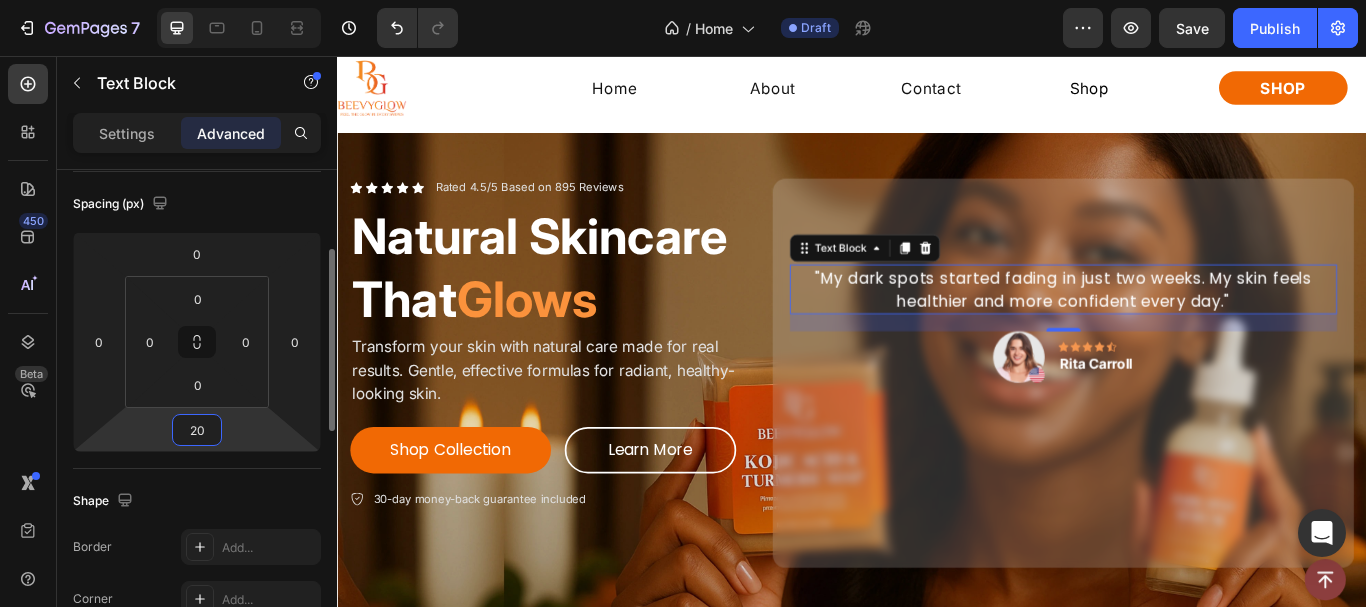 click on "Shape Border Add... Corner Add... Shadow Add..." 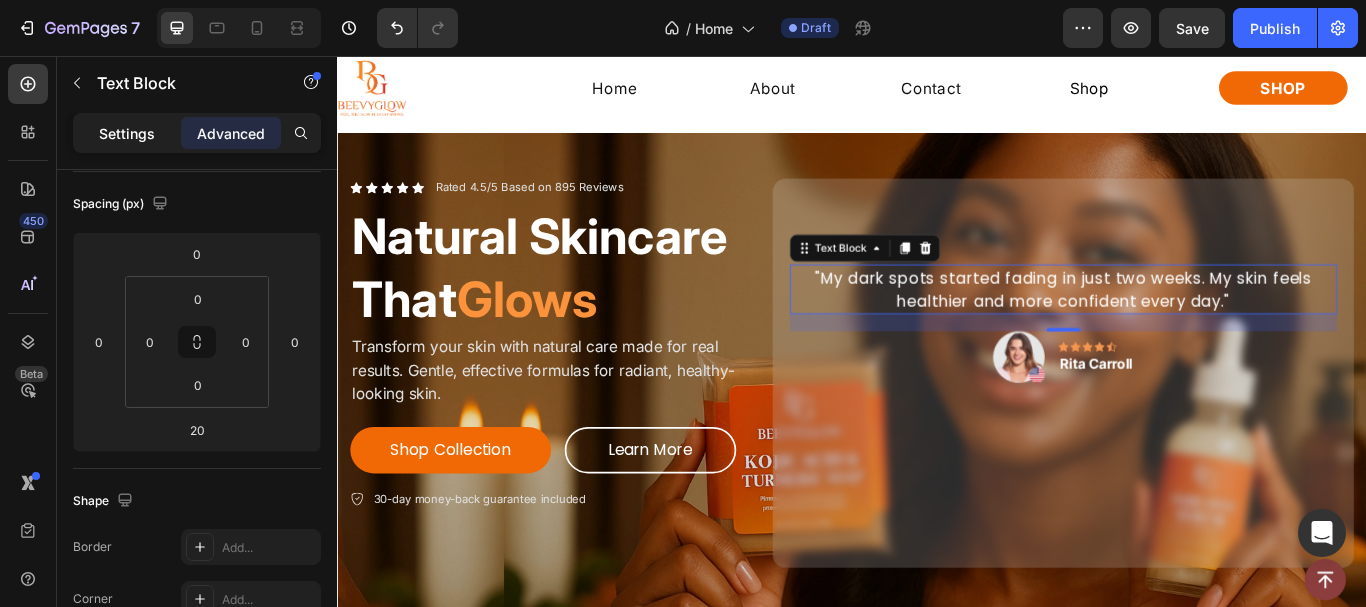 click on "Settings" 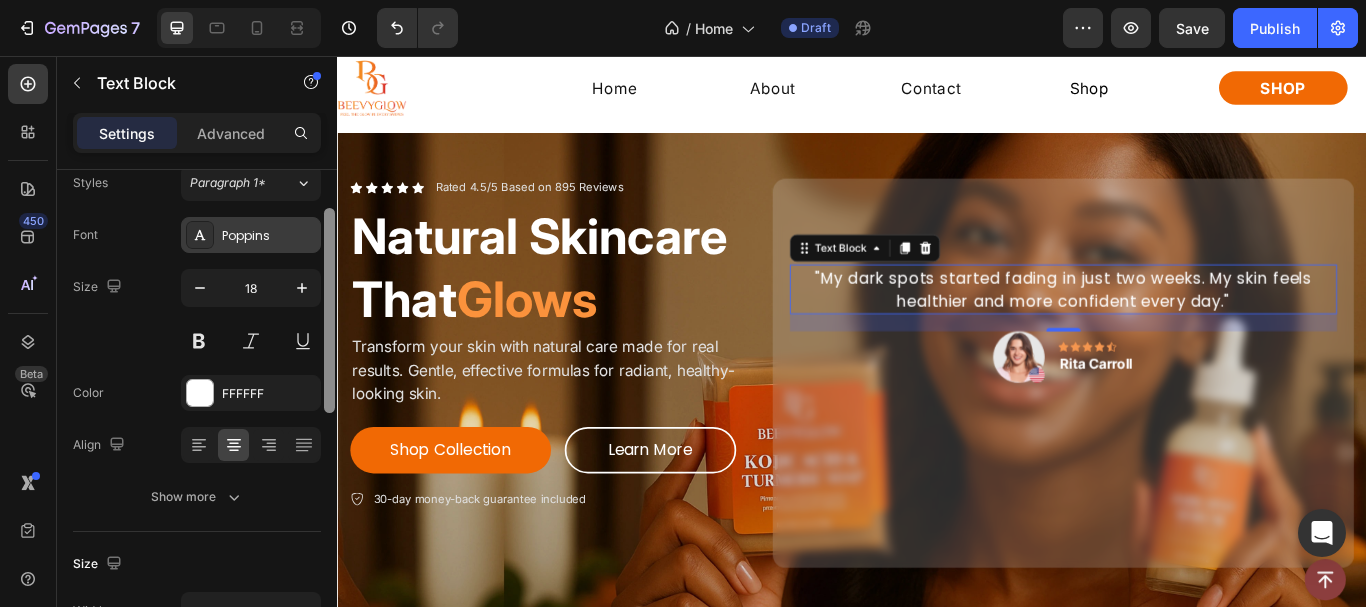 scroll, scrollTop: 45, scrollLeft: 0, axis: vertical 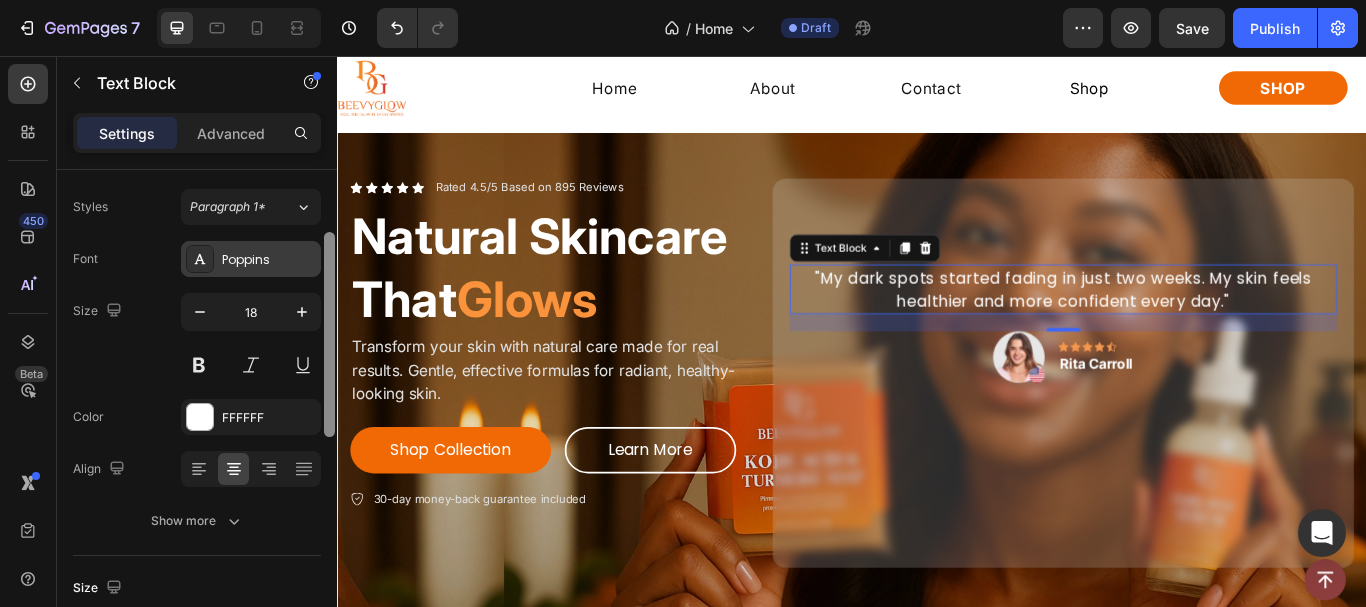 drag, startPoint x: 333, startPoint y: 329, endPoint x: 304, endPoint y: 258, distance: 76.6942 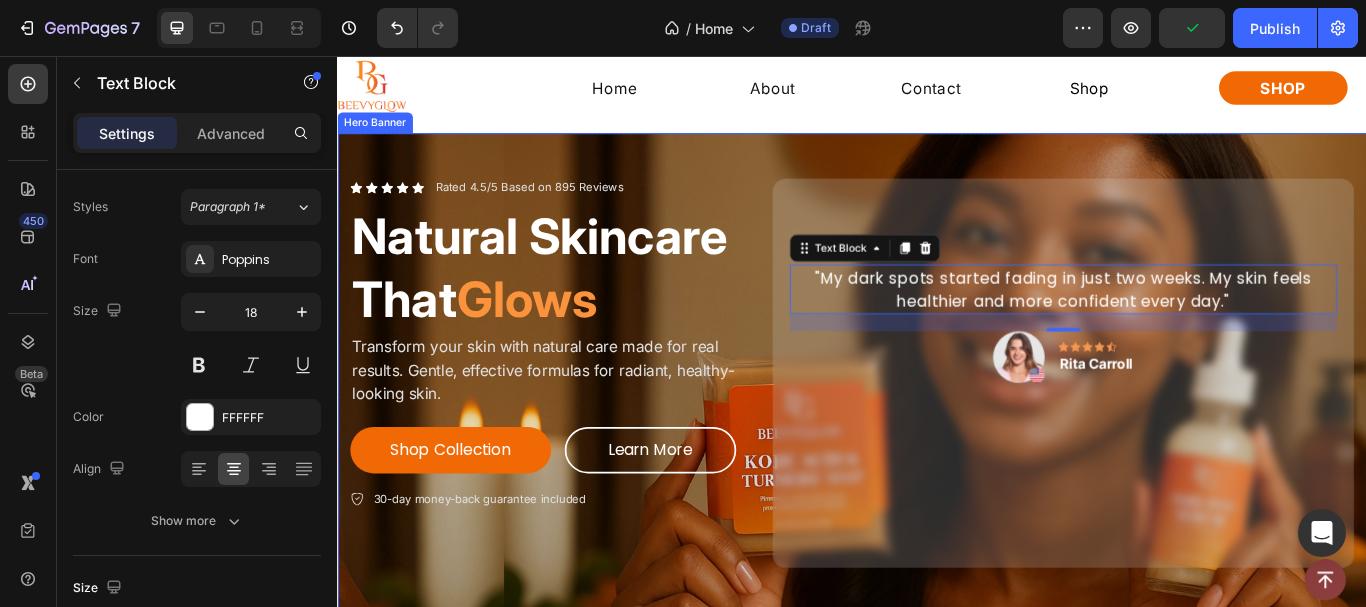 click on "Icon Icon Icon Icon Icon Icon List Rated 4.5/5 Based on 895 Reviews Text Block Row Natural Skincare That  Glows Heading Transform your skin with natural care made for real results. Gentle, effective formulas for radiant, healthy-looking skin. Text Block Shop Collection Button Learn More Button Row
30-day money-back guarantee included  Item List "My dark spots started fading in just two weeks. My skin feels healthier and more confident every day." Text Block   20 Image
Icon
Icon
Icon
Icon
Icon Row [FIRST] [LAST] Text block Row Row Row" at bounding box center (937, 426) 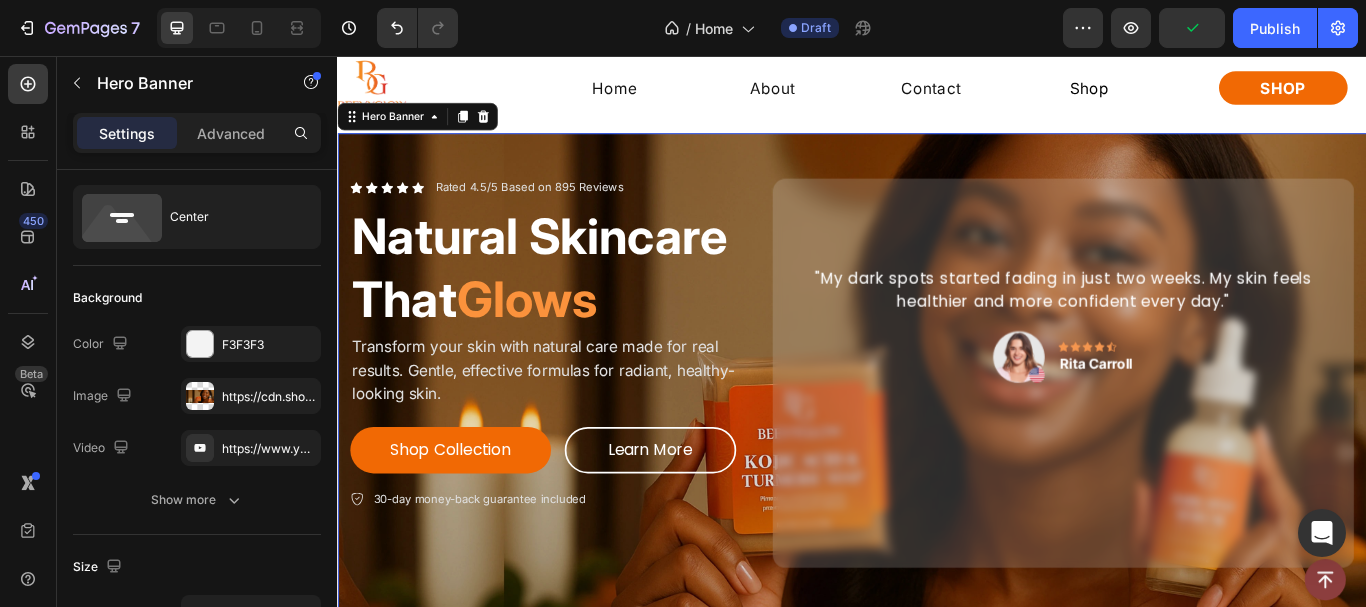 scroll, scrollTop: 0, scrollLeft: 0, axis: both 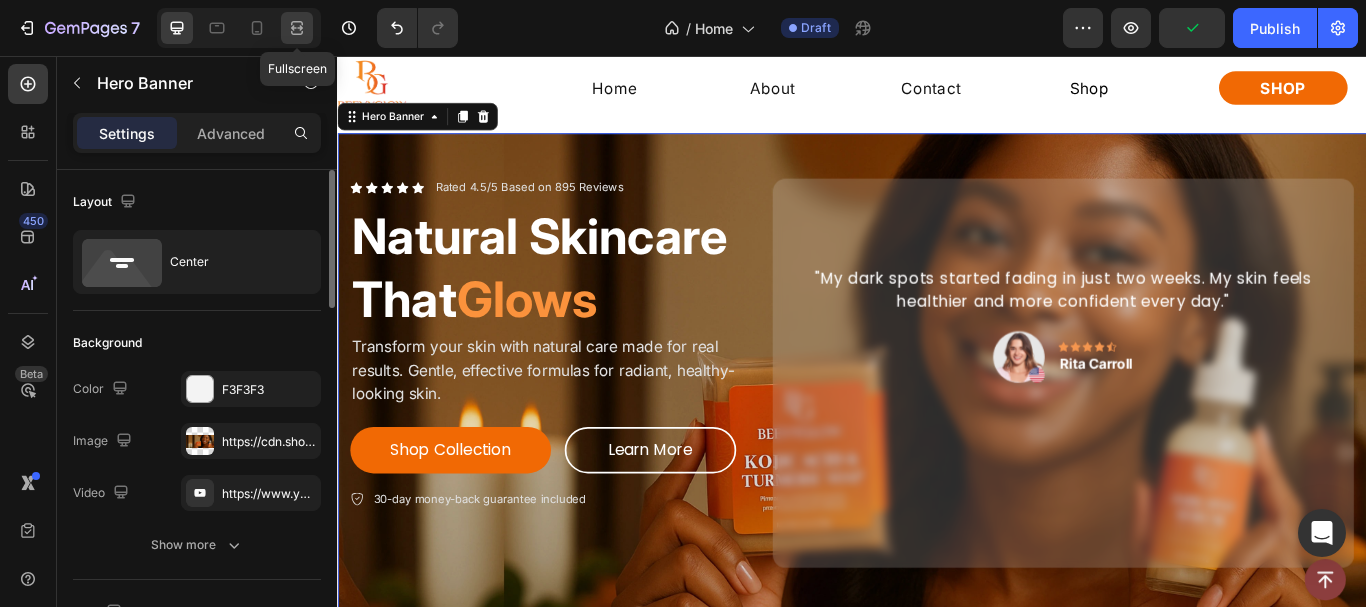 click 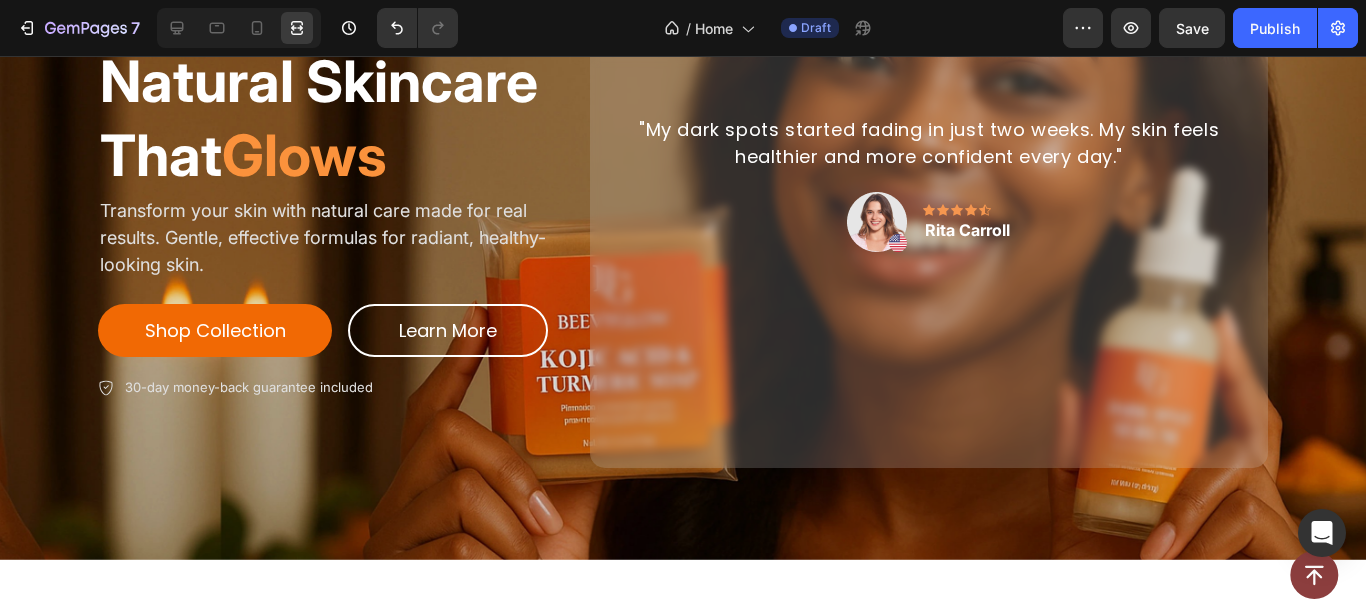 scroll, scrollTop: 217, scrollLeft: 0, axis: vertical 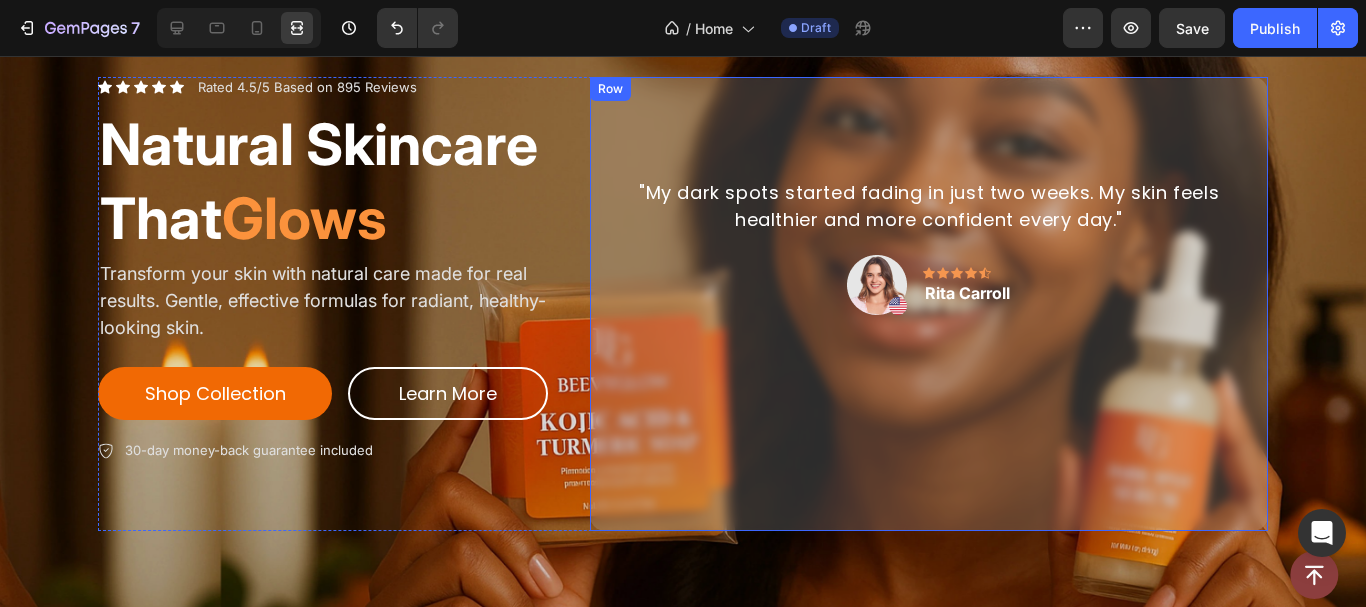 click on ""My dark spots started fading in just two weeks. My skin feels healthier and more confident every day." Text Block Image
Icon
Icon
Icon
Icon
Icon Row [FIRST] [LAST] Text block Row Row" at bounding box center [929, 304] 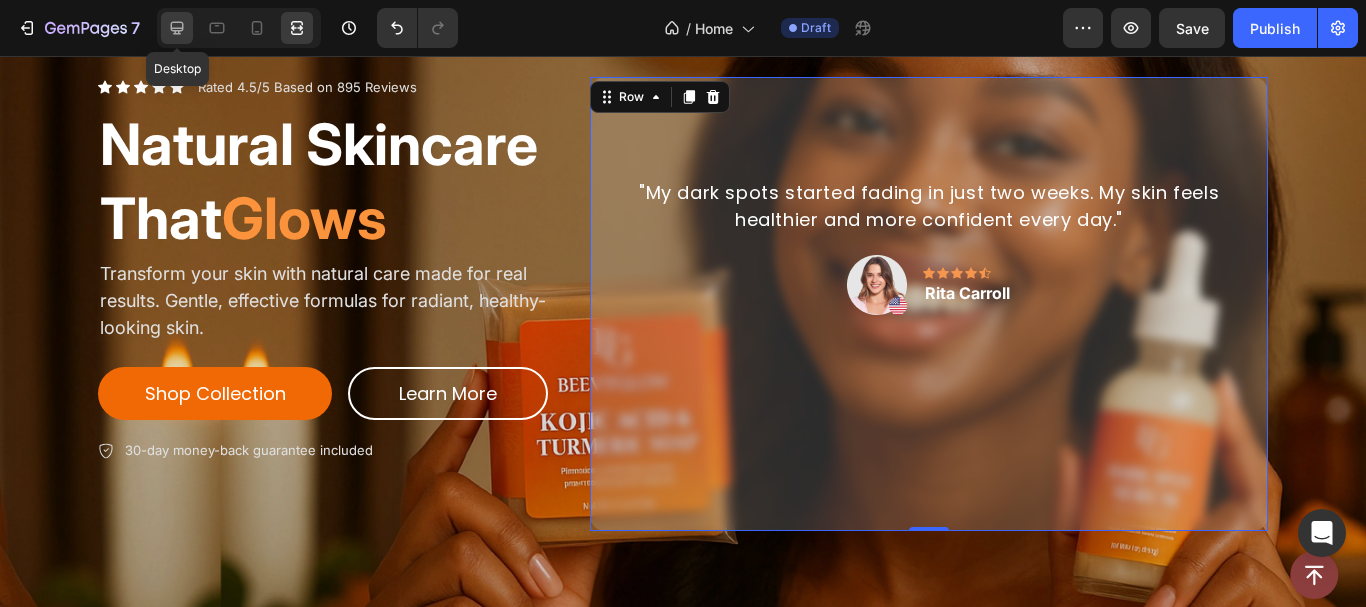 click 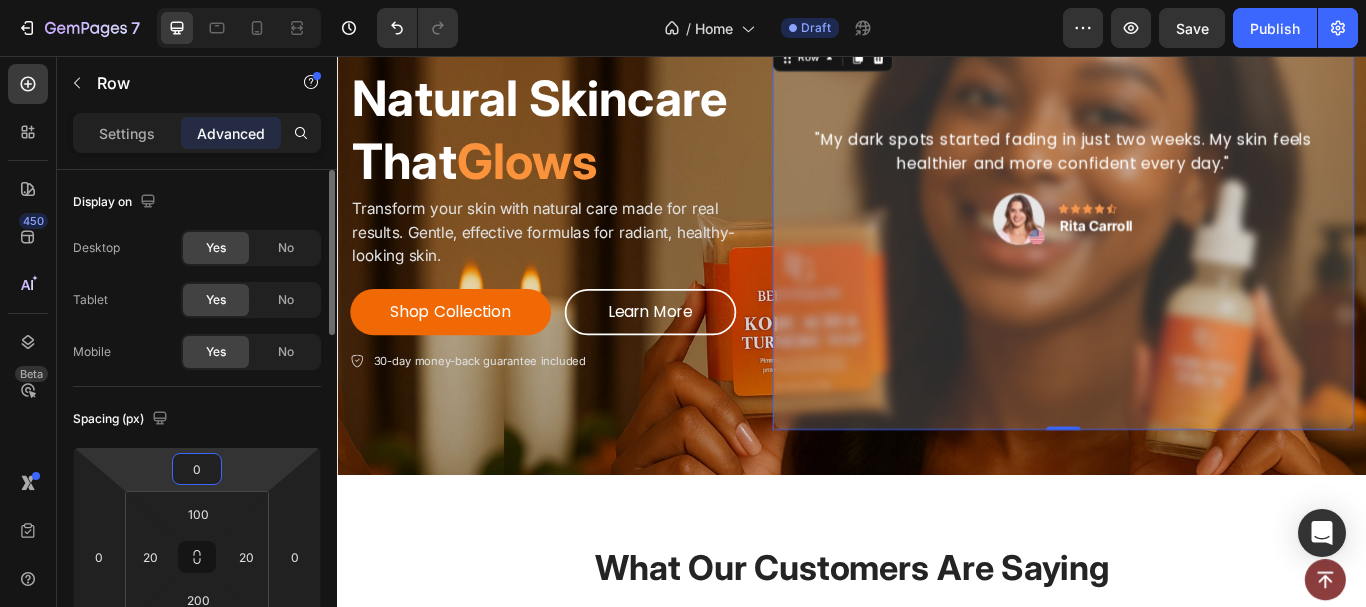 click on "0" at bounding box center [197, 469] 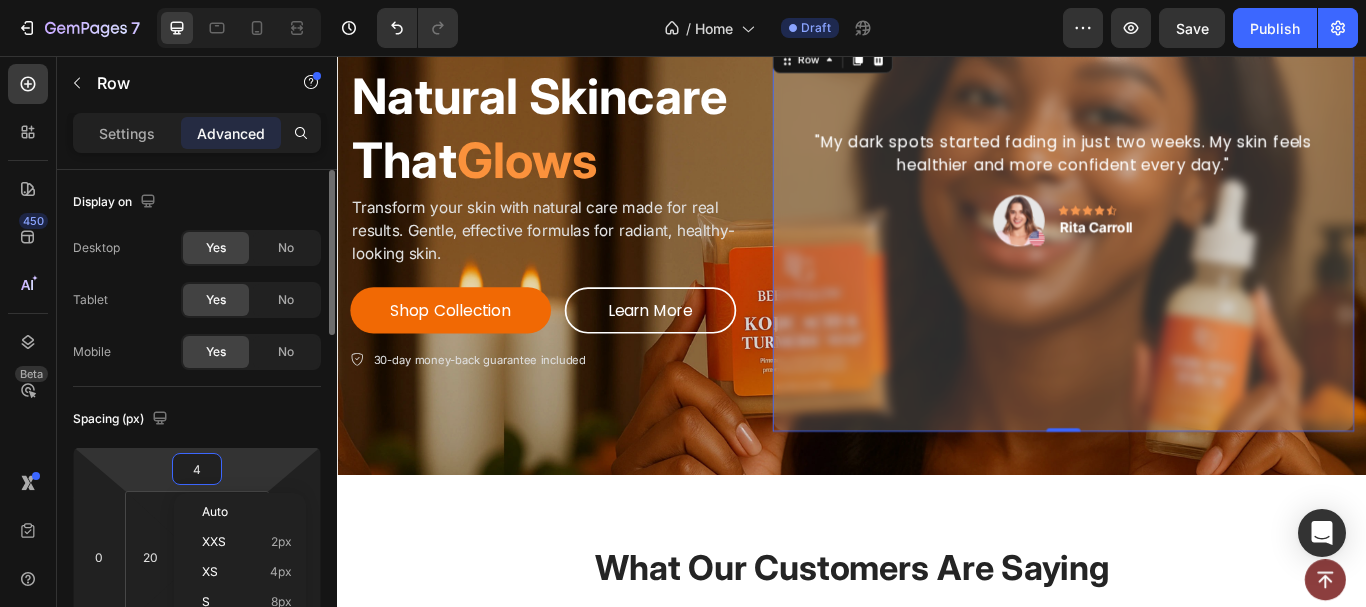 type on "40" 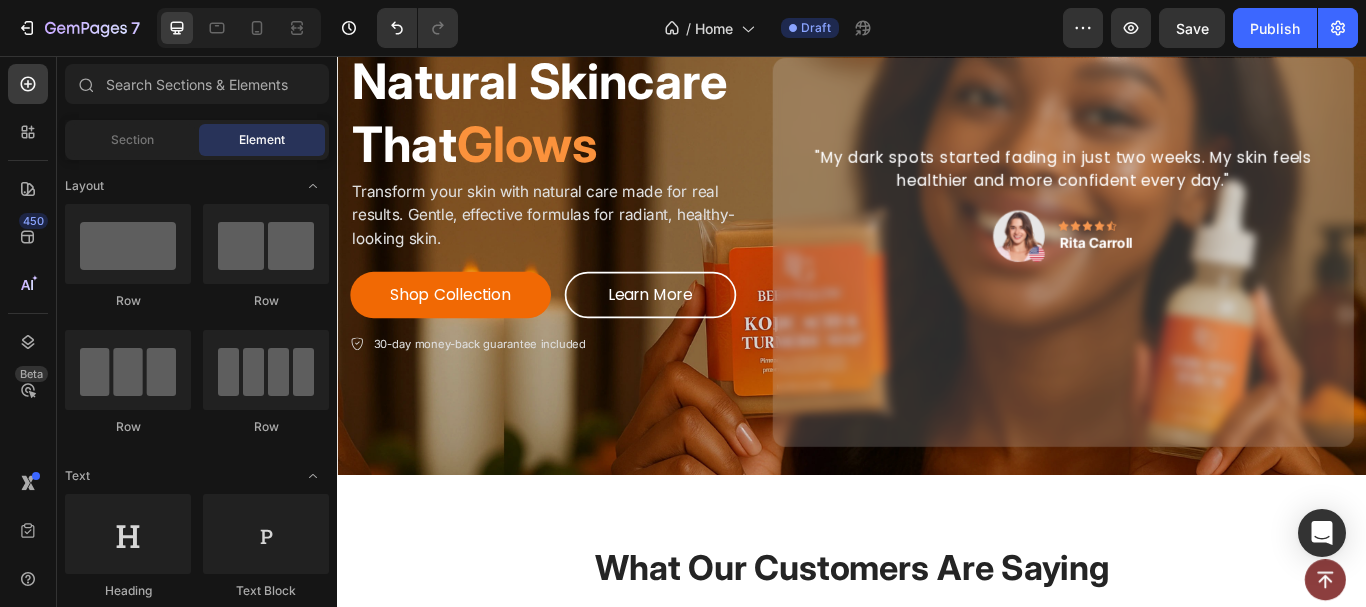 scroll, scrollTop: 50, scrollLeft: 0, axis: vertical 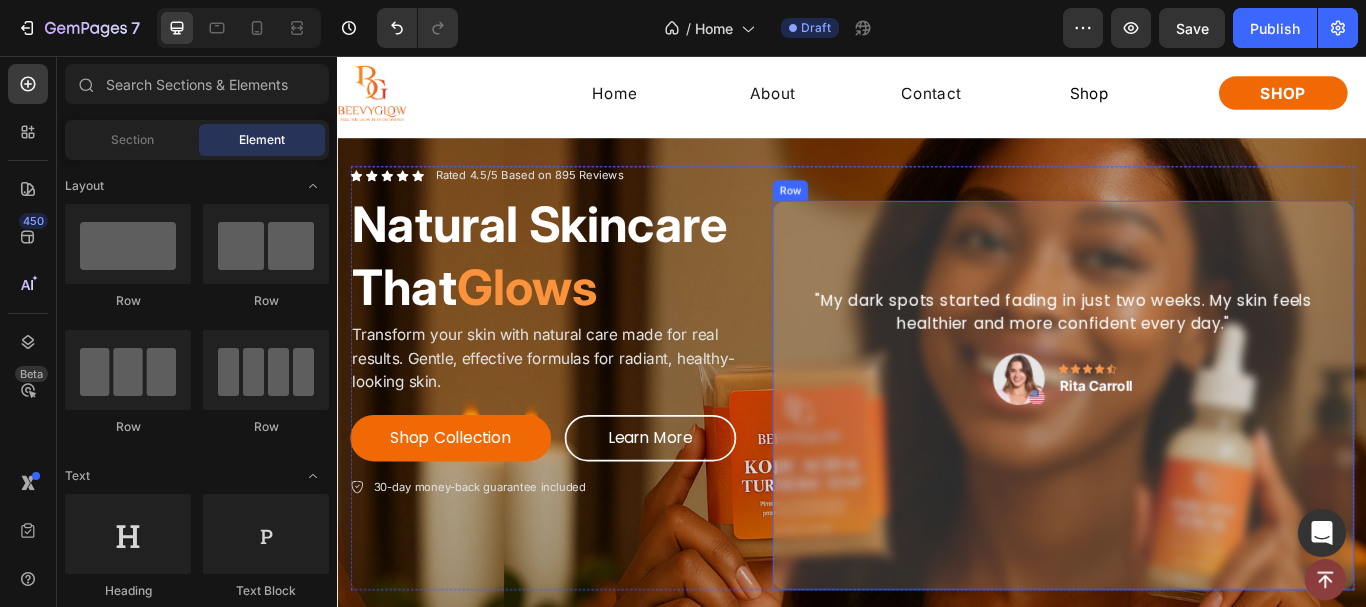 click on ""My dark spots started fading in just two weeks. My skin feels healthier and more confident every day." Text Block Image
Icon
Icon
Icon
Icon
Icon Row [FIRST] [LAST] Text block Row Row" at bounding box center (1183, 452) 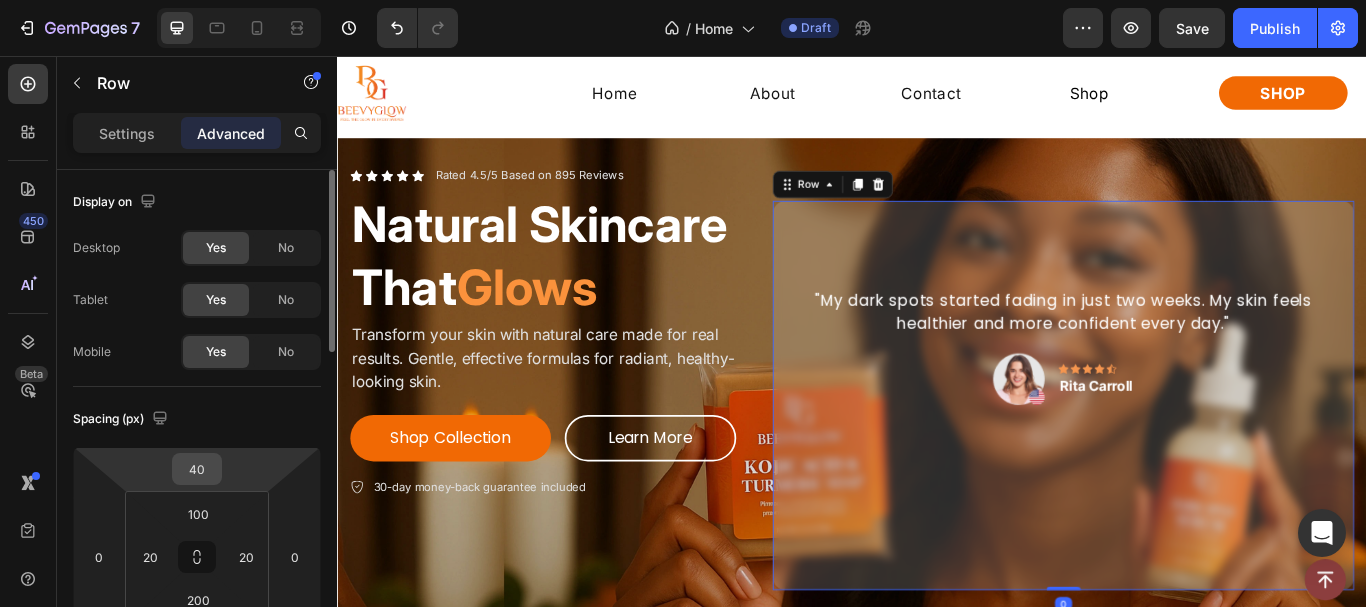 click on "40" at bounding box center (197, 469) 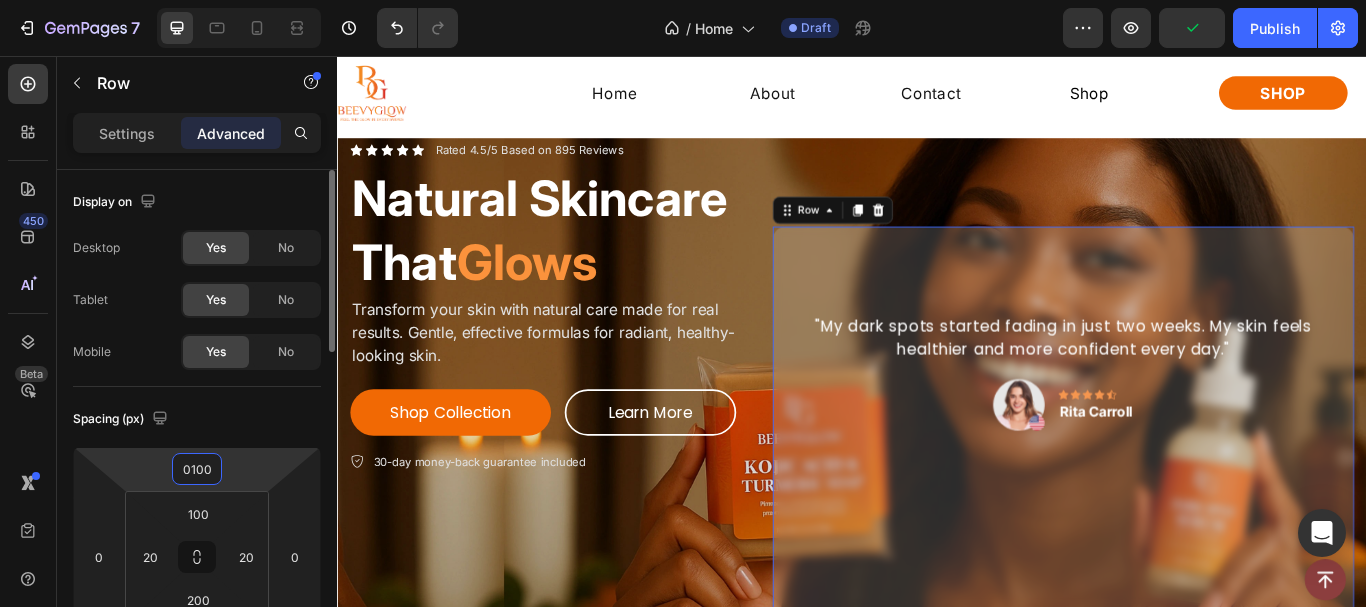 type on "100" 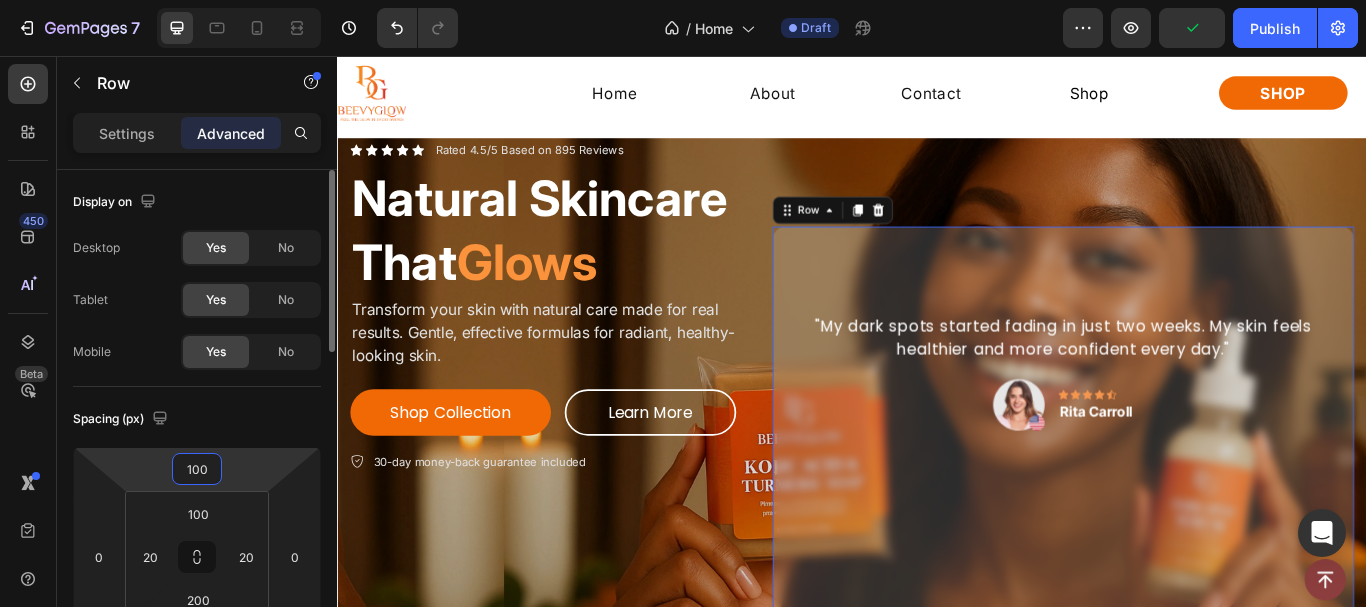 click on "Spacing (px)" at bounding box center [197, 419] 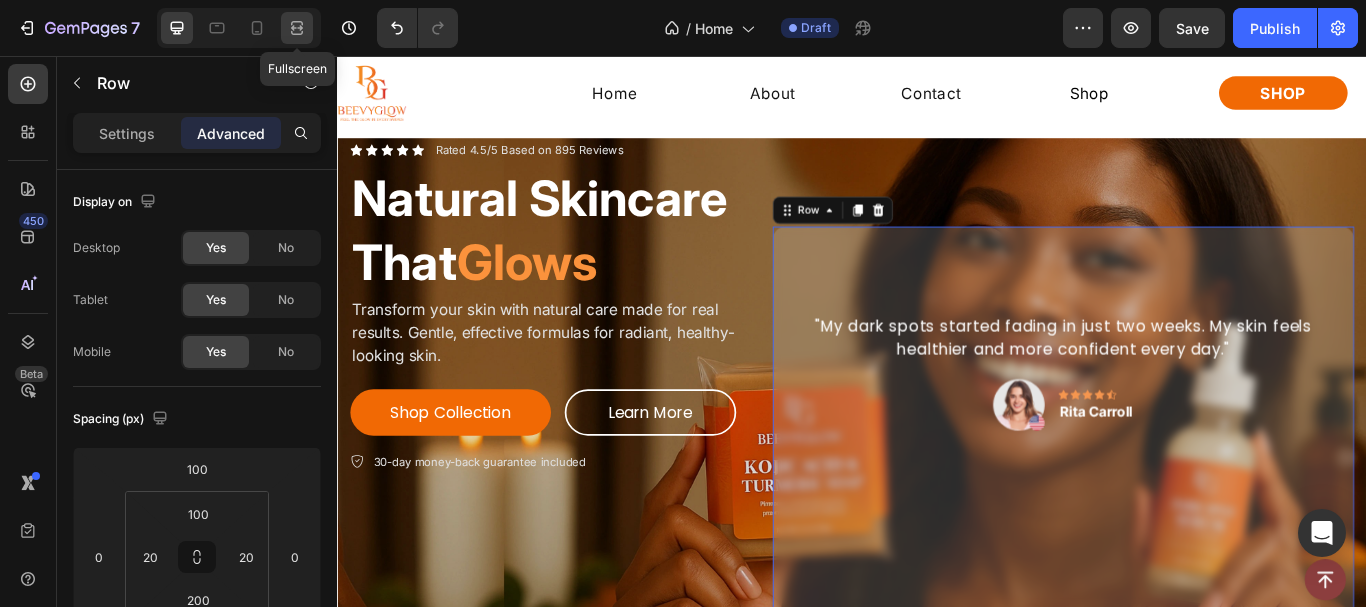 click 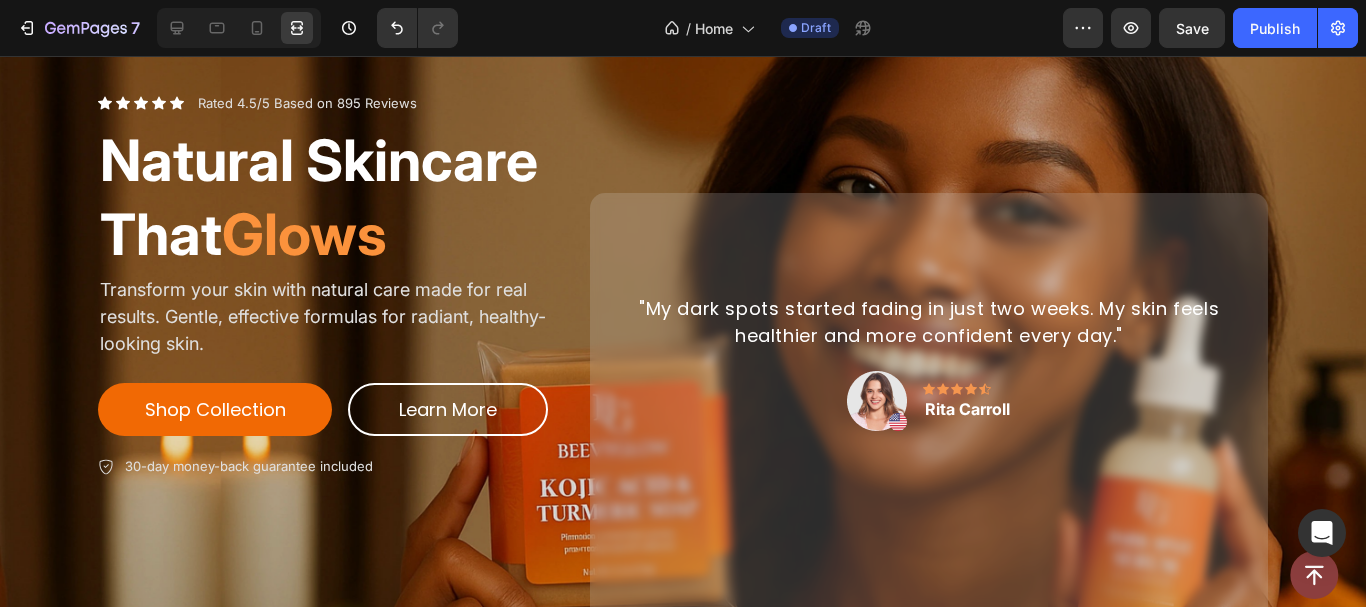 scroll, scrollTop: 239, scrollLeft: 0, axis: vertical 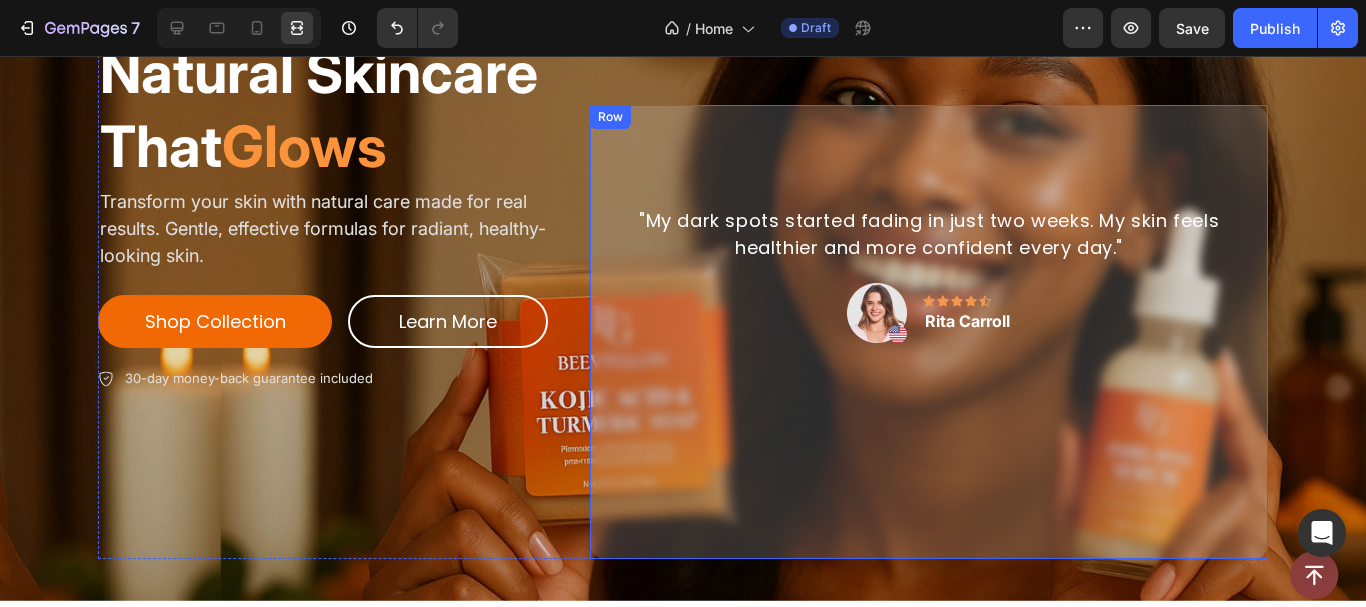 click on ""My dark spots started fading in just two weeks. My skin feels healthier and more confident every day." Text Block Image
Icon
Icon
Icon
Icon
Icon Row [FIRST] [LAST] Text block Row Row" at bounding box center (929, 332) 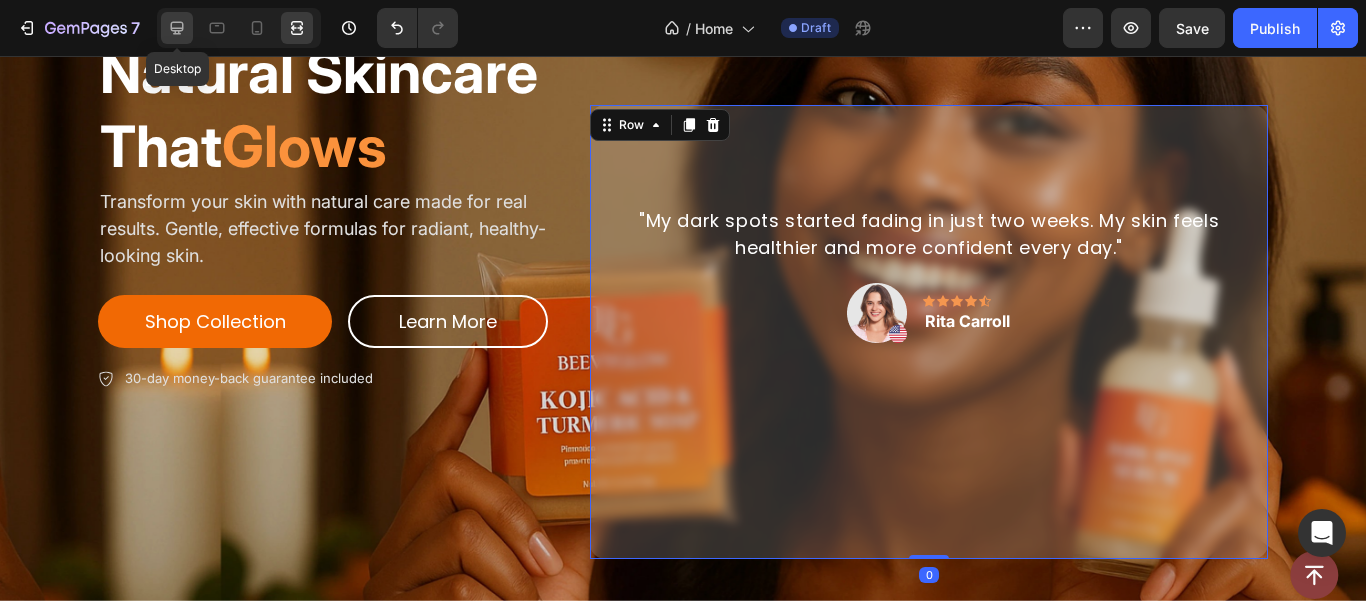 click 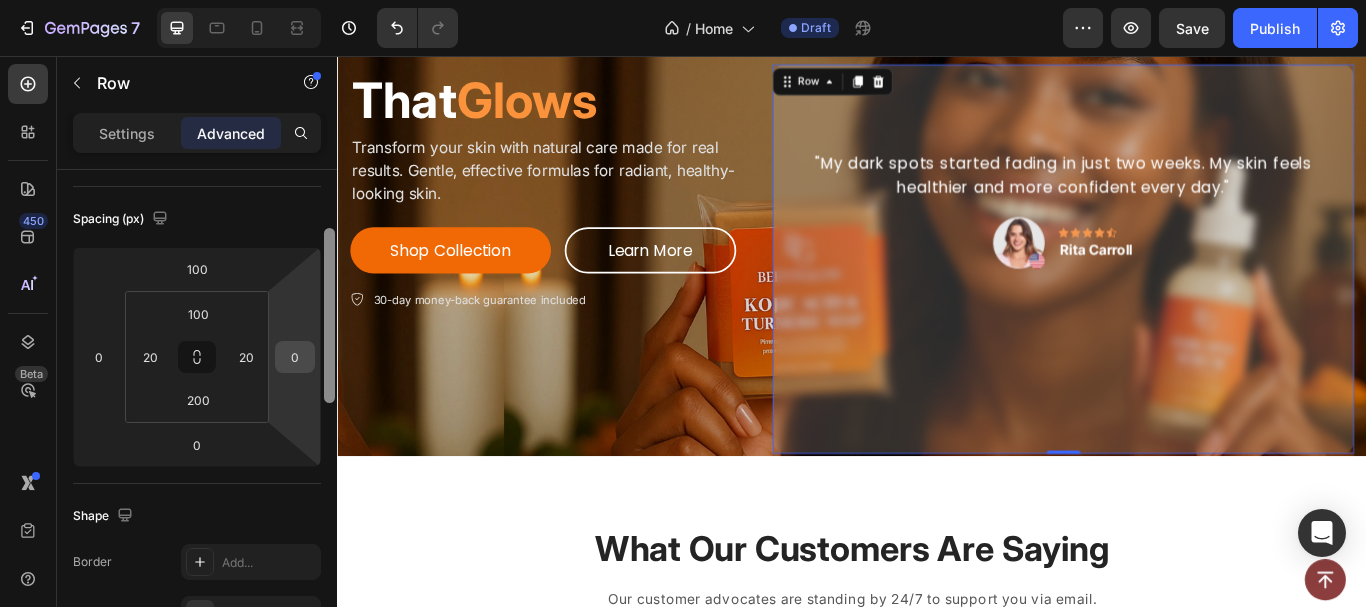 drag, startPoint x: 311, startPoint y: 348, endPoint x: 299, endPoint y: 355, distance: 13.892444 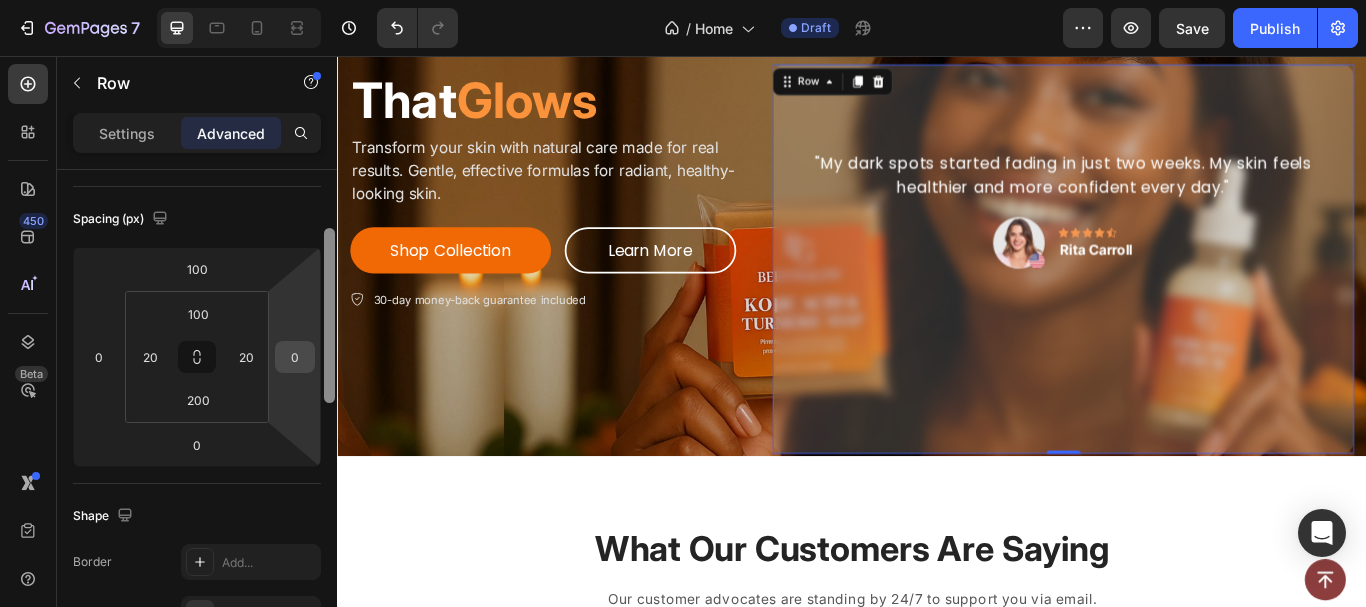 click on "Display on Desktop Yes No Tablet Yes No Mobile Yes No Spacing (px) 100 0 0 0 100 20 200 20 Shape Border Add... Corner 15, 15, 15, 15 Shadow Add... Position Static Opacity 100% Animation Interaction Upgrade to Optimize plan  to unlock Interaction & other premium features. CSS class transparent-col Delete element" at bounding box center (197, 417) 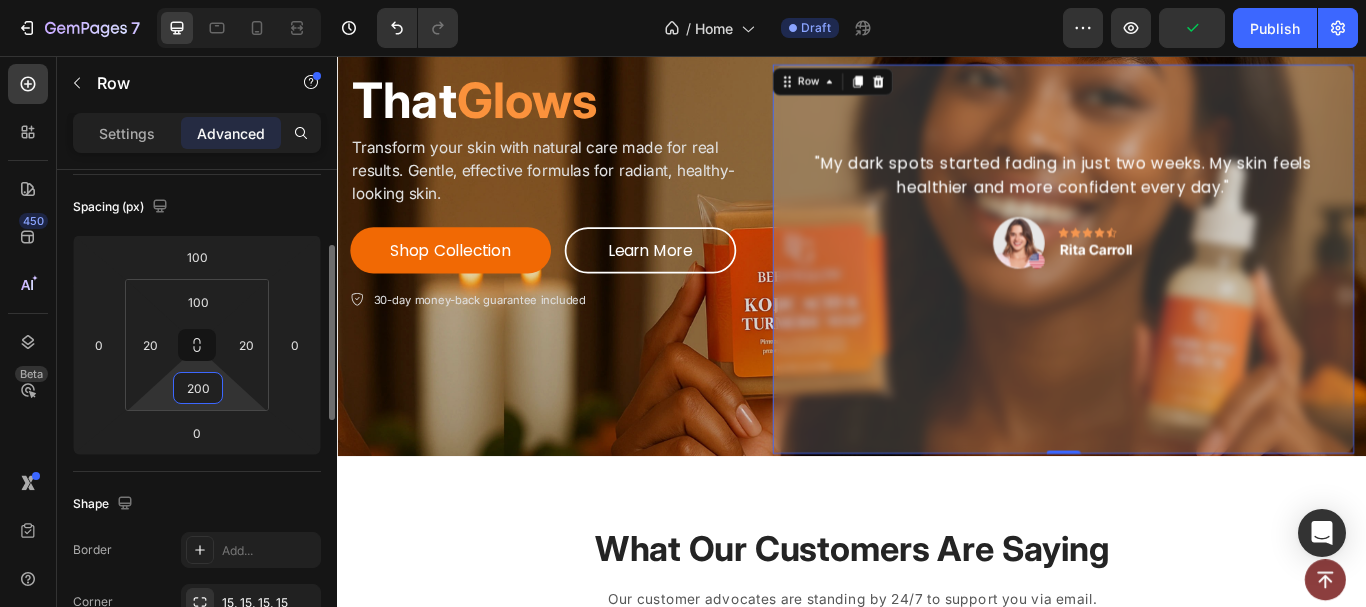 click on "200" at bounding box center (198, 388) 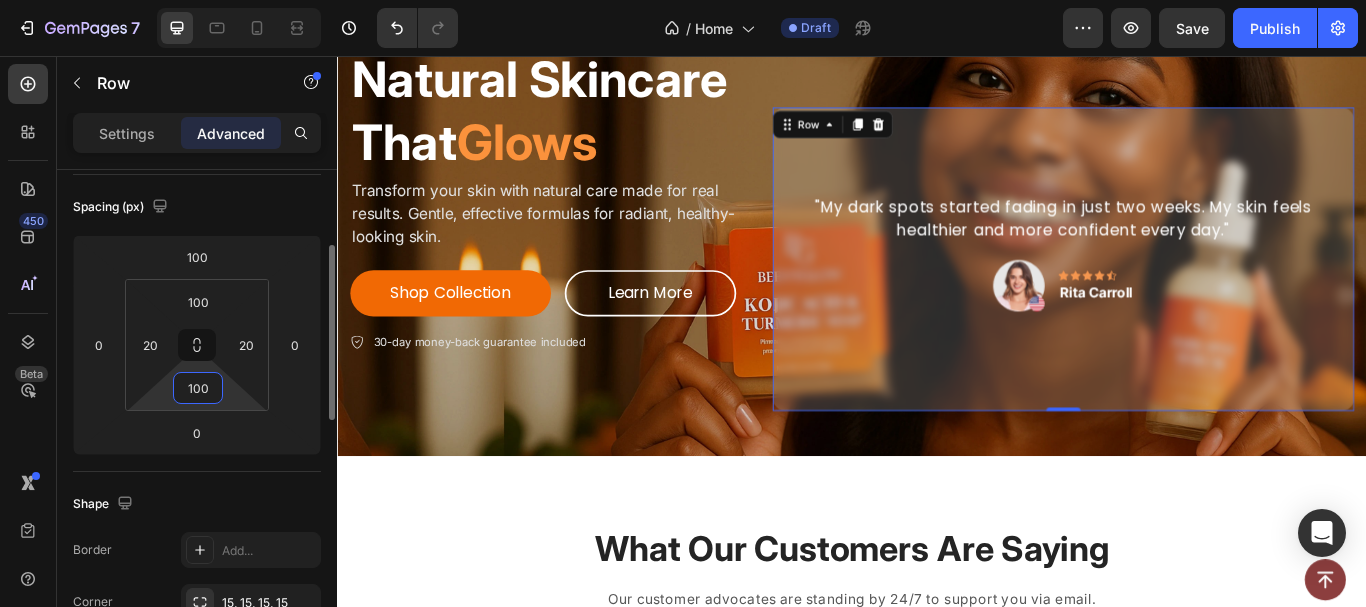 type on "100" 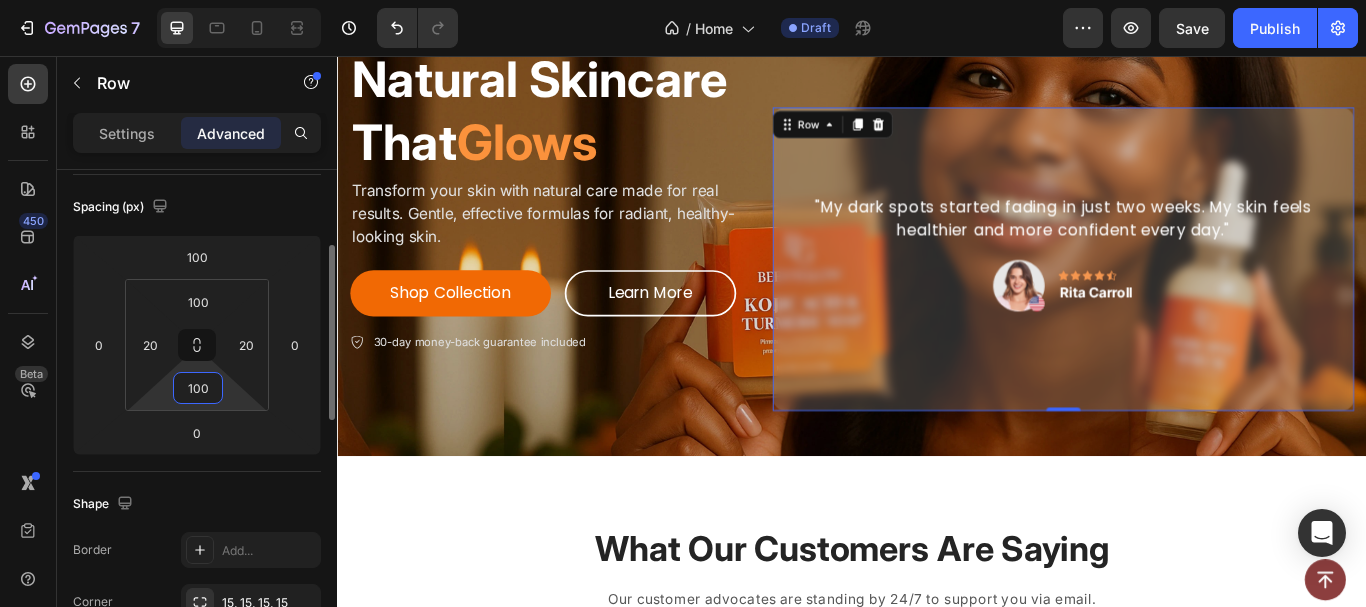 click on "Shape Border Add... Corner 15, 15, 15, 15 Shadow Add..." 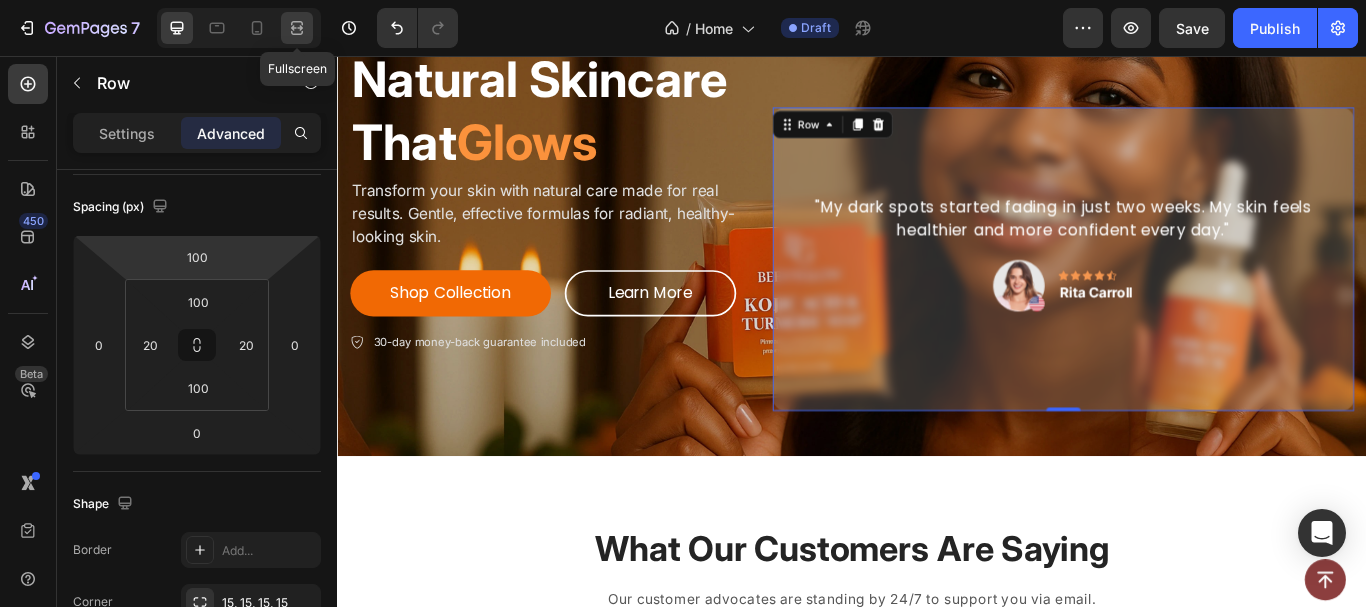 click 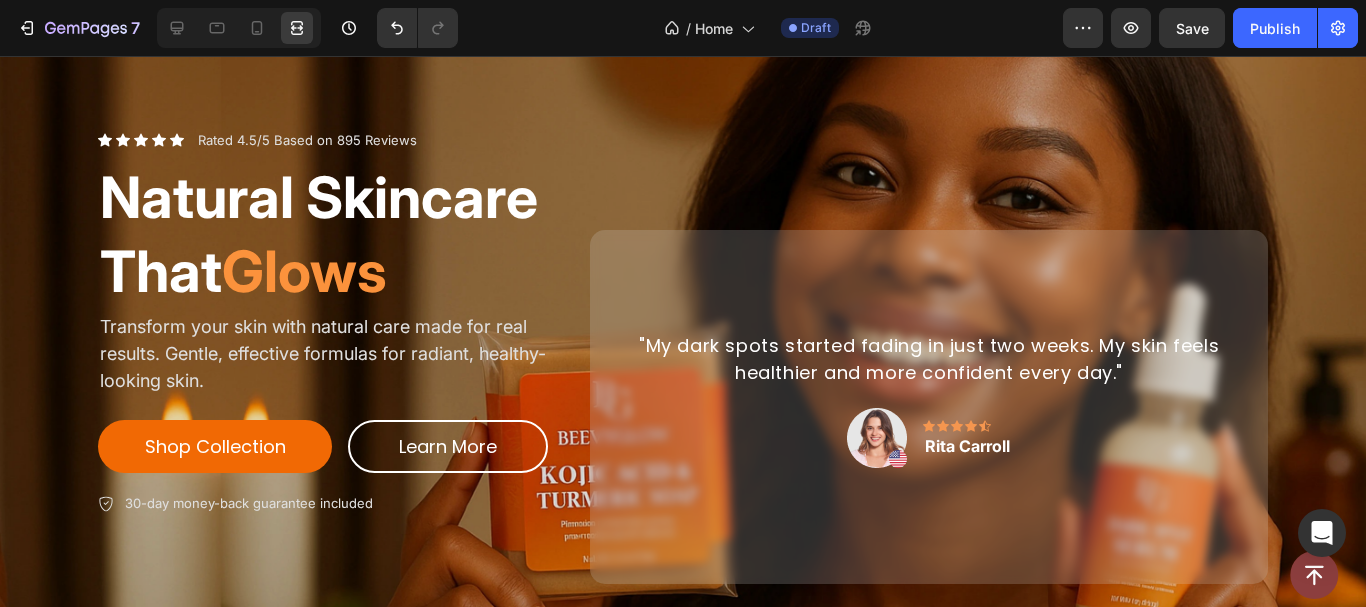scroll, scrollTop: 176, scrollLeft: 0, axis: vertical 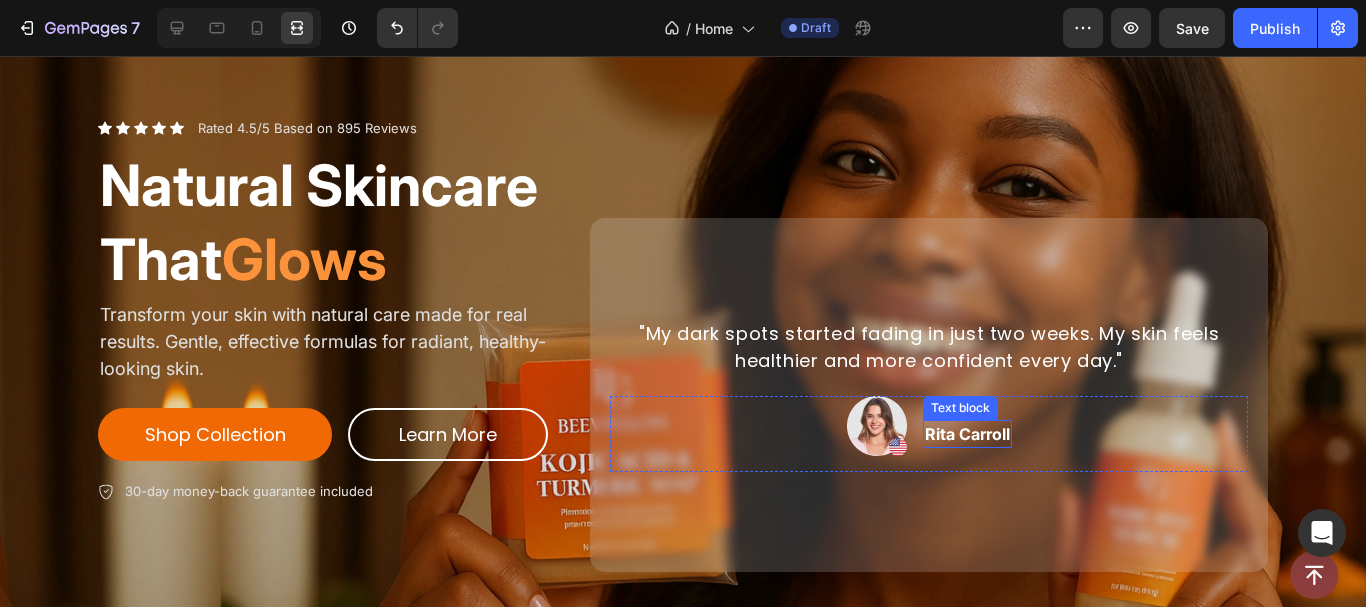 click on "Rita Carroll" at bounding box center [967, 434] 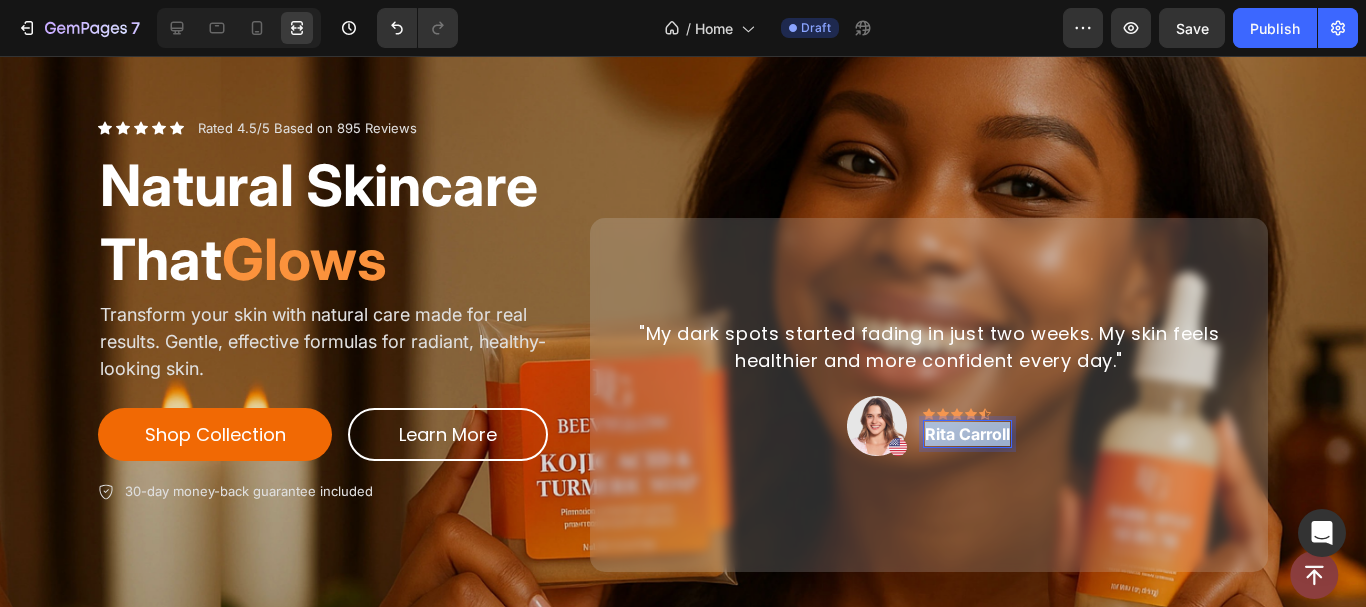 click on "Rita Carroll" at bounding box center (967, 434) 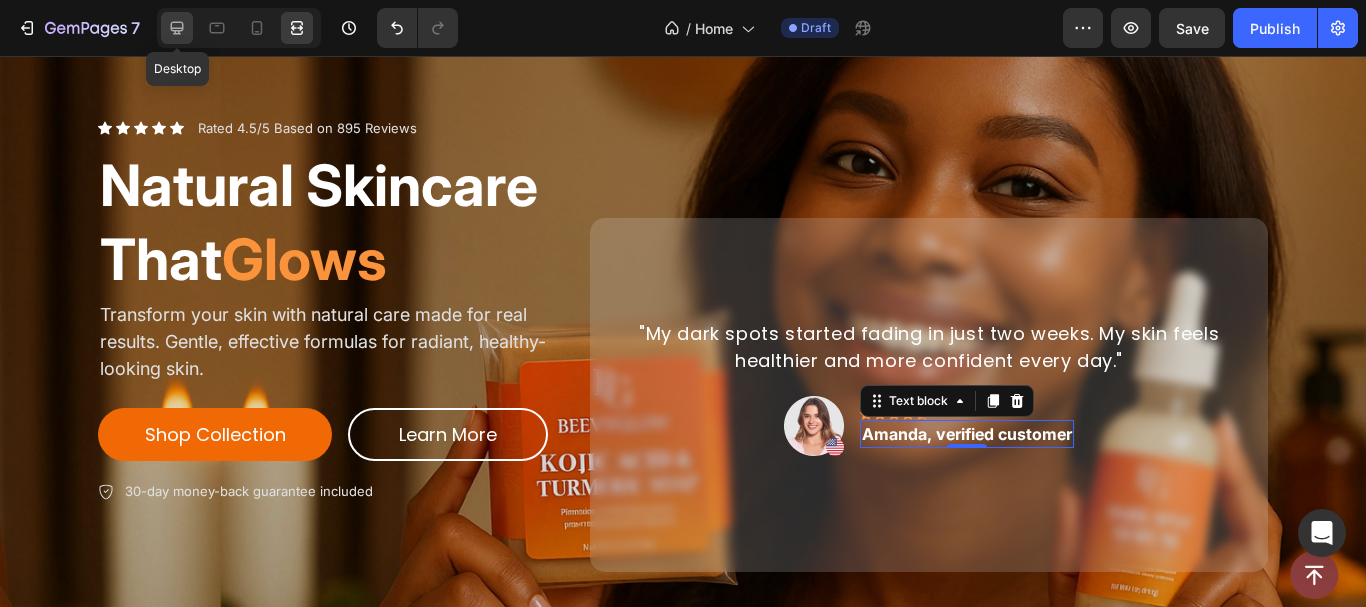 click 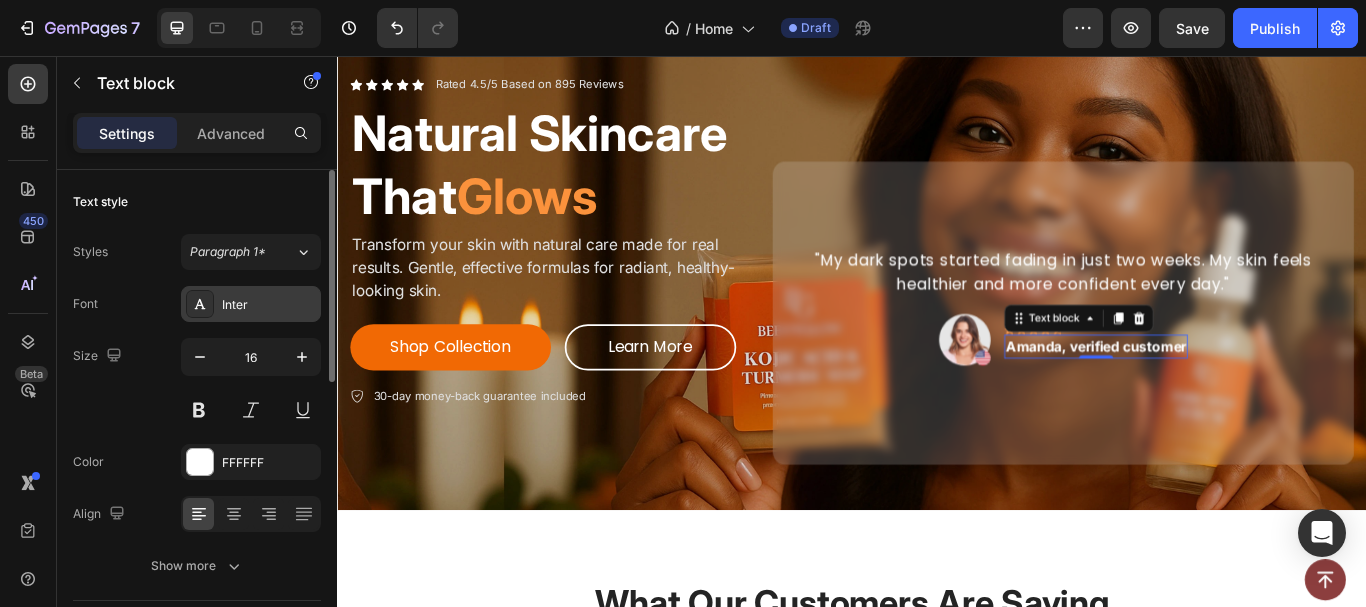 click on "Inter" at bounding box center (269, 305) 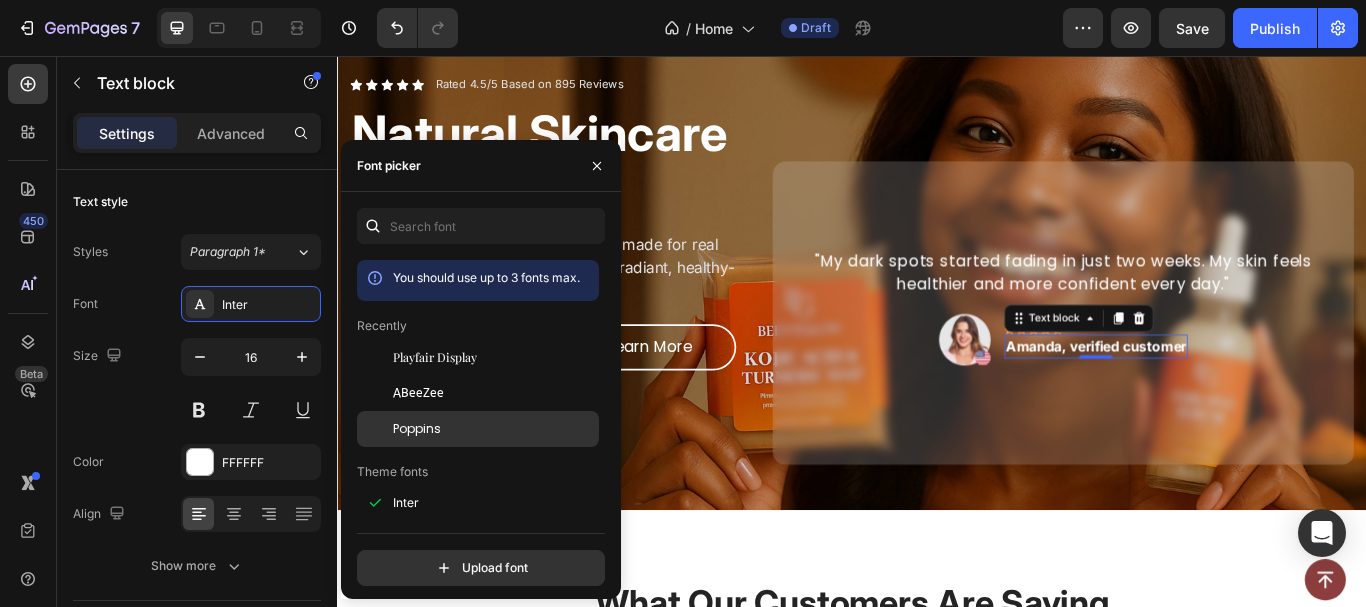 click on "Poppins" at bounding box center (417, 429) 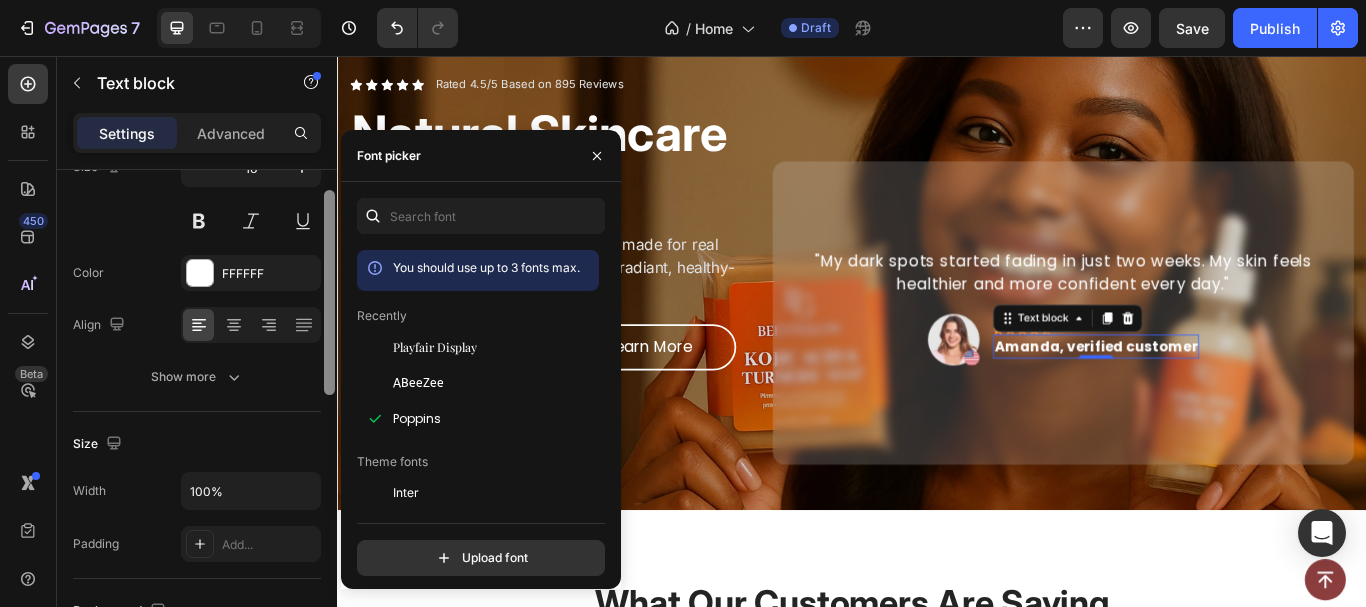 scroll, scrollTop: 196, scrollLeft: 0, axis: vertical 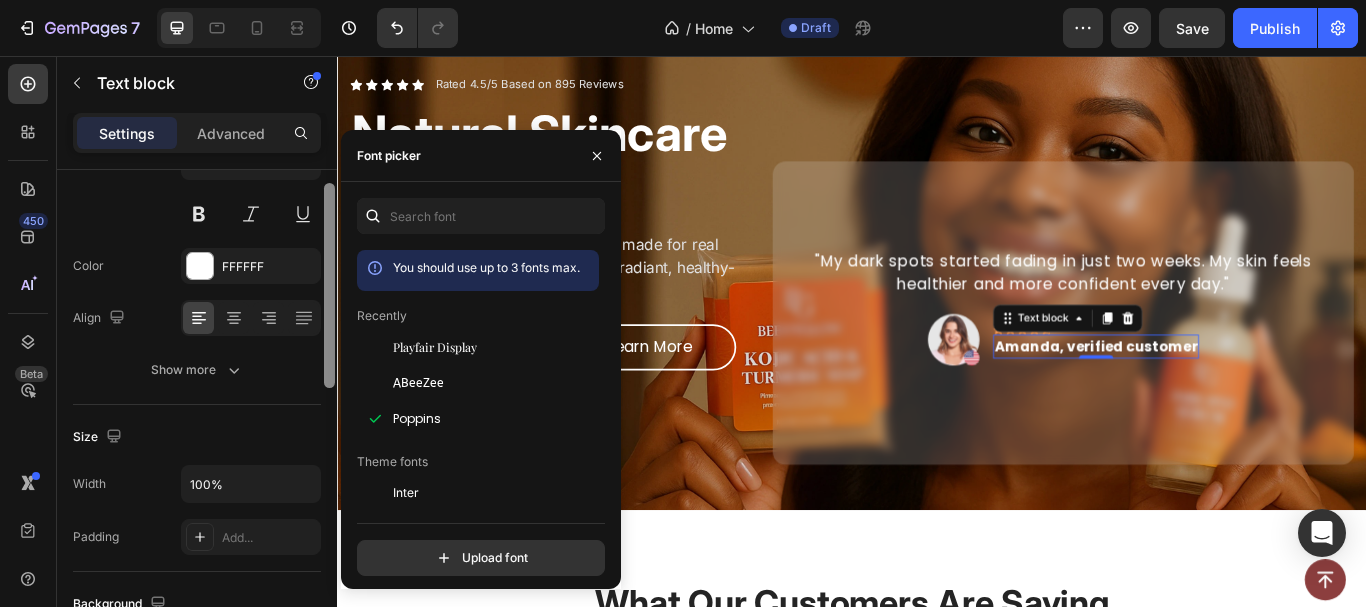 drag, startPoint x: 323, startPoint y: 309, endPoint x: 311, endPoint y: 351, distance: 43.68066 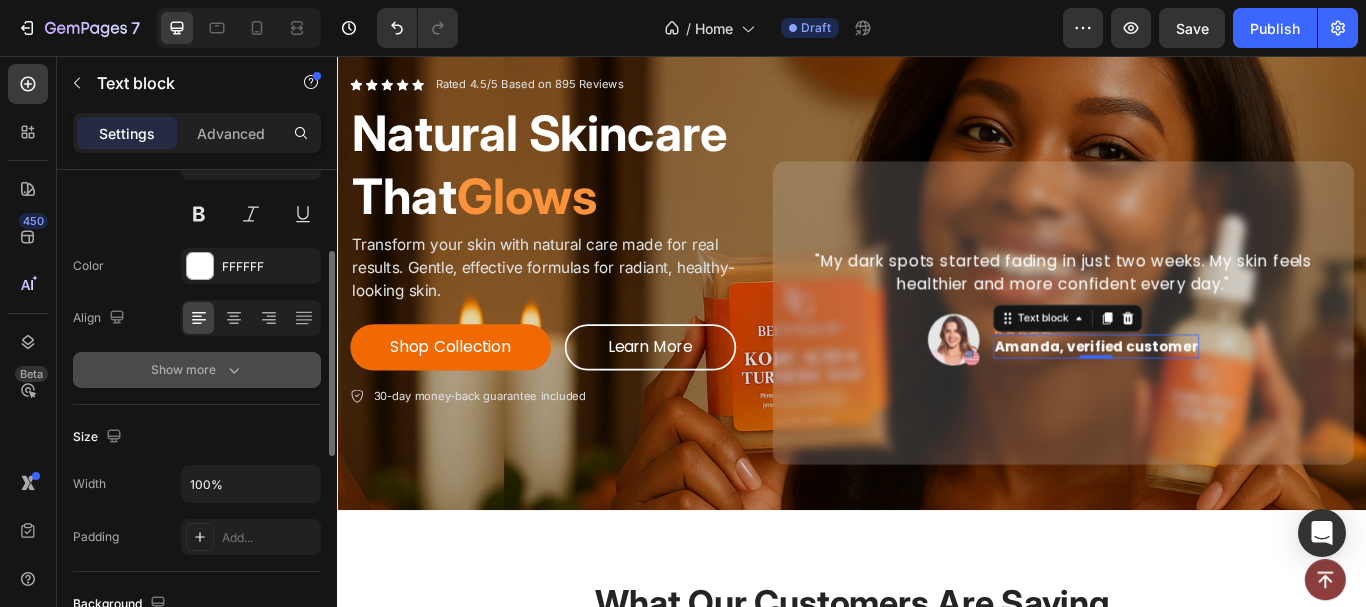 click 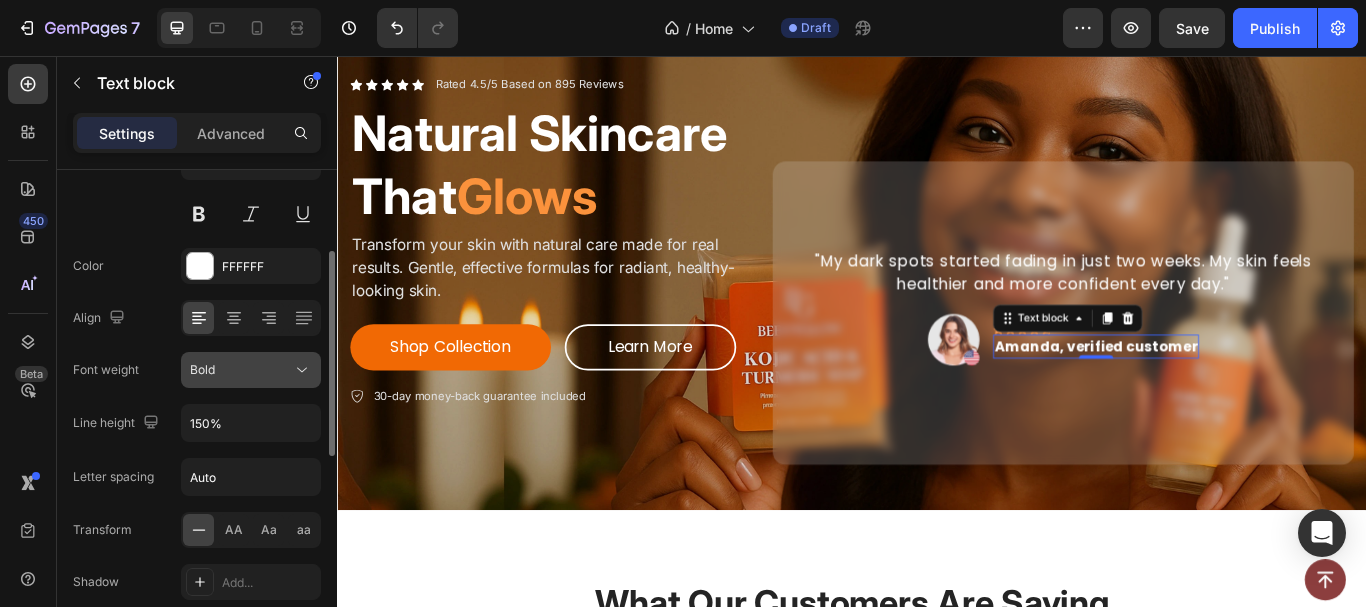 click on "Bold" at bounding box center (241, 370) 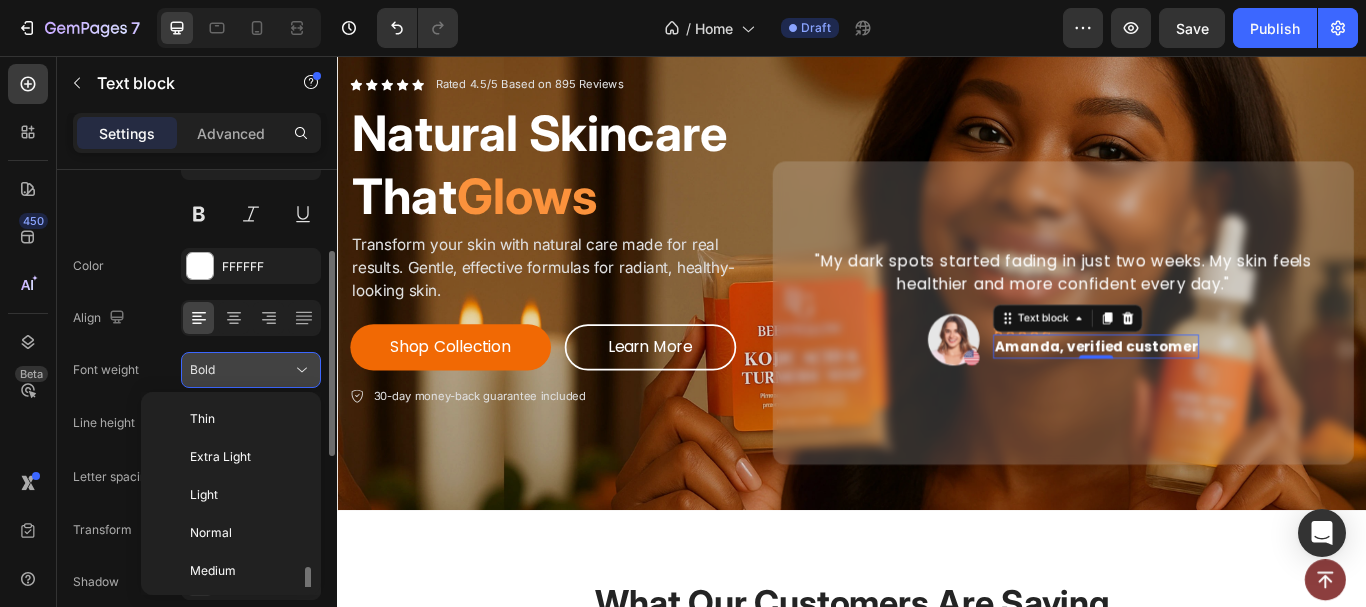scroll, scrollTop: 108, scrollLeft: 0, axis: vertical 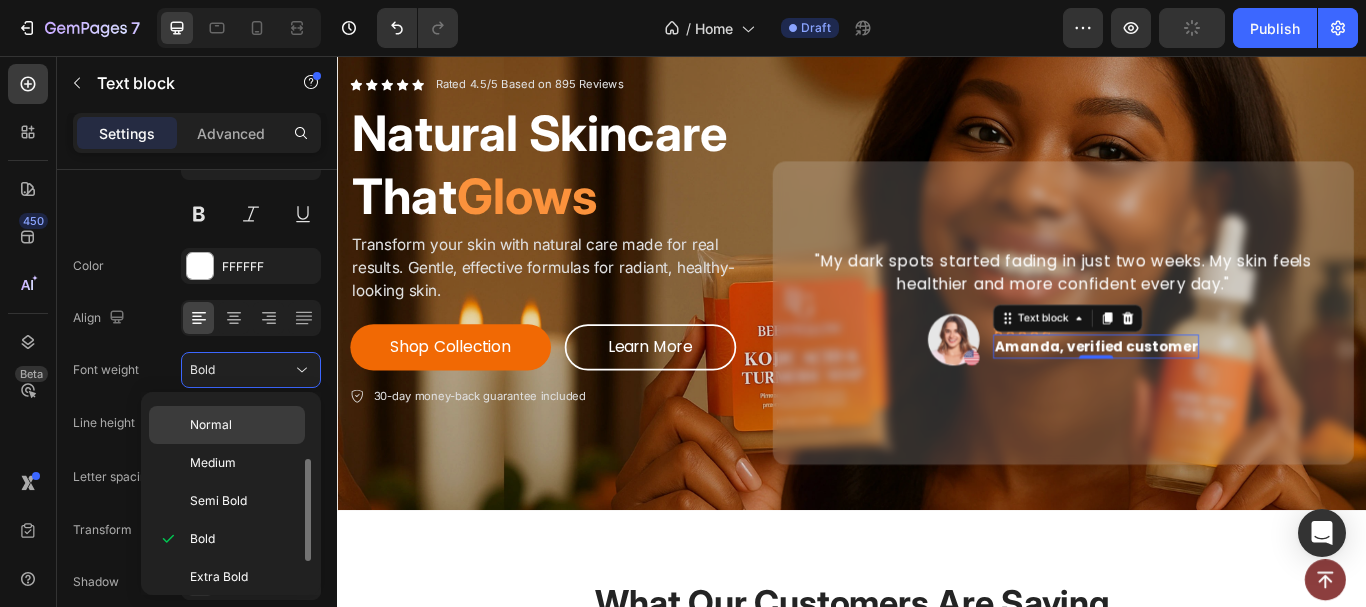 click on "Normal" at bounding box center [211, 425] 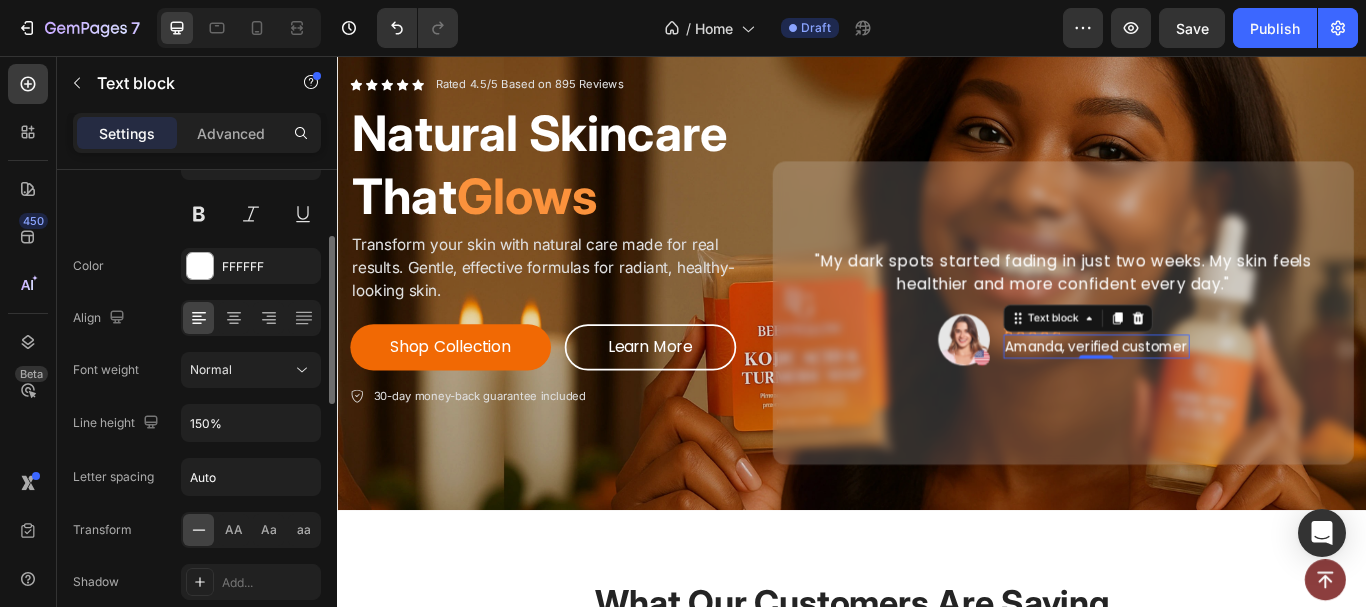click on "Align" at bounding box center [197, 318] 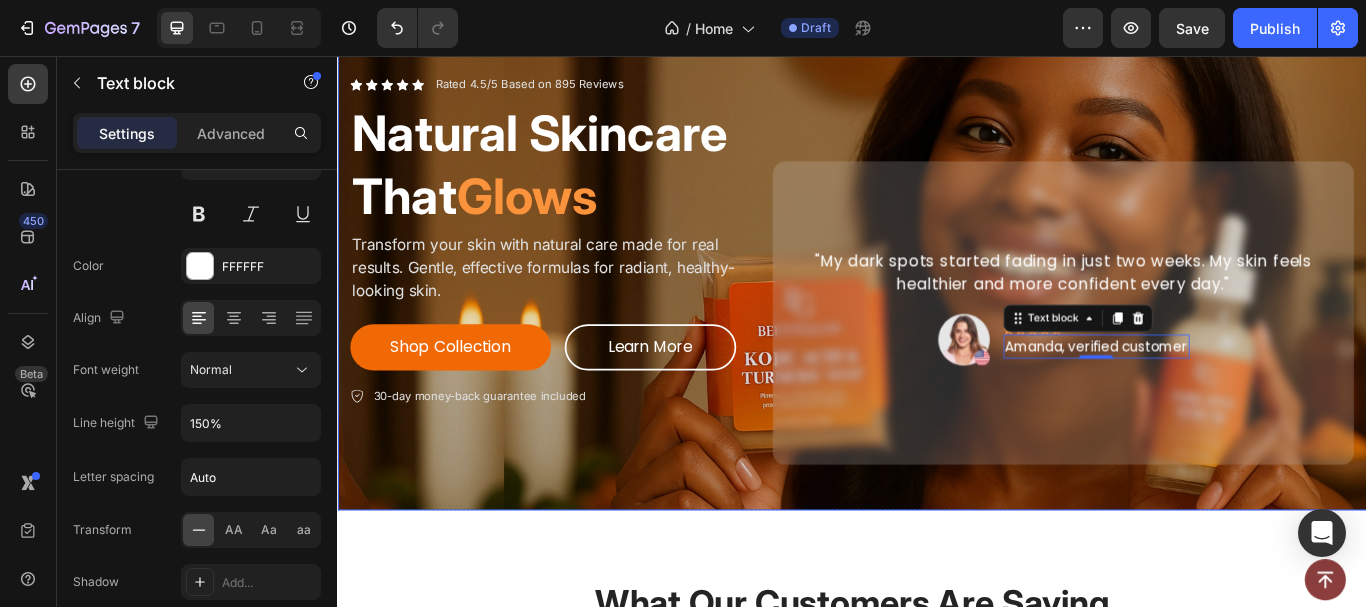 click on "Icon Icon Icon Icon Icon Icon List Rated 4.5/5 Based on 895 Reviews Text Block Row Natural Skincare That  Glows Heading Transform your skin with natural care made for real results. Gentle, effective formulas for radiant, healthy-looking skin. Text Block Shop Collection Button Learn More Button Row
30-day money-back guarantee included  Item List "My dark spots started fading in just two weeks. My skin feels healthier and more confident every day." Text Block Image
Icon
Icon
Icon
Icon
Icon Row [FIRST], verified customer Text block   0 Row Row Row" at bounding box center [937, 306] 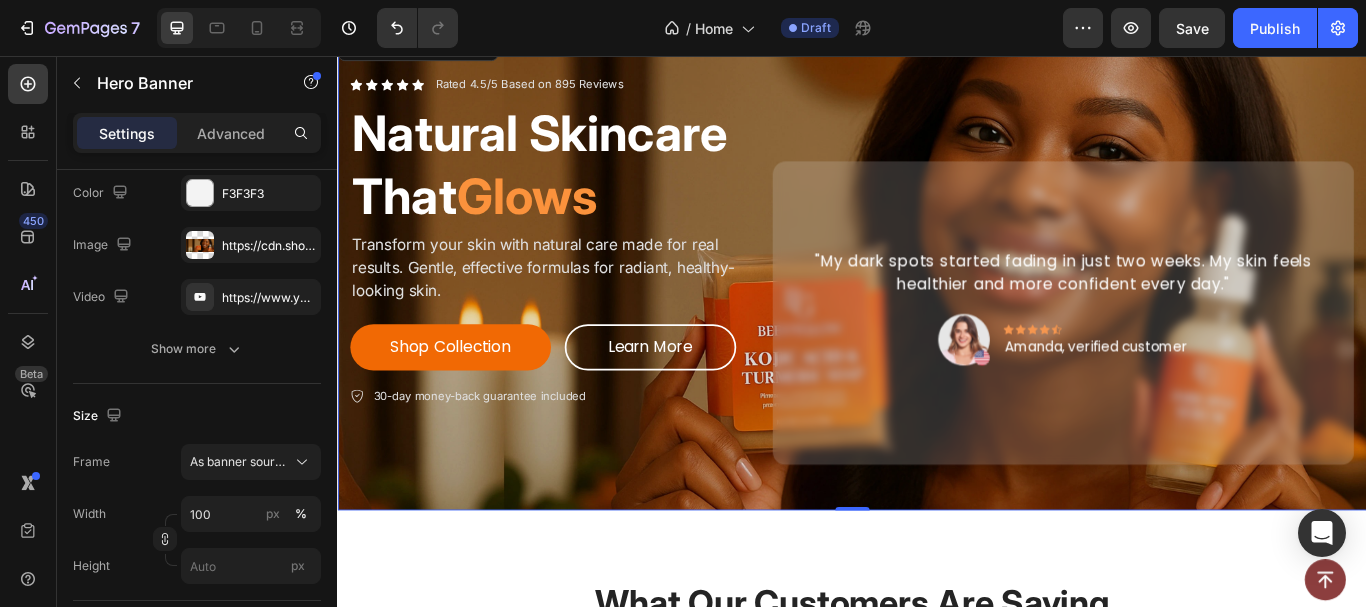 scroll, scrollTop: 0, scrollLeft: 0, axis: both 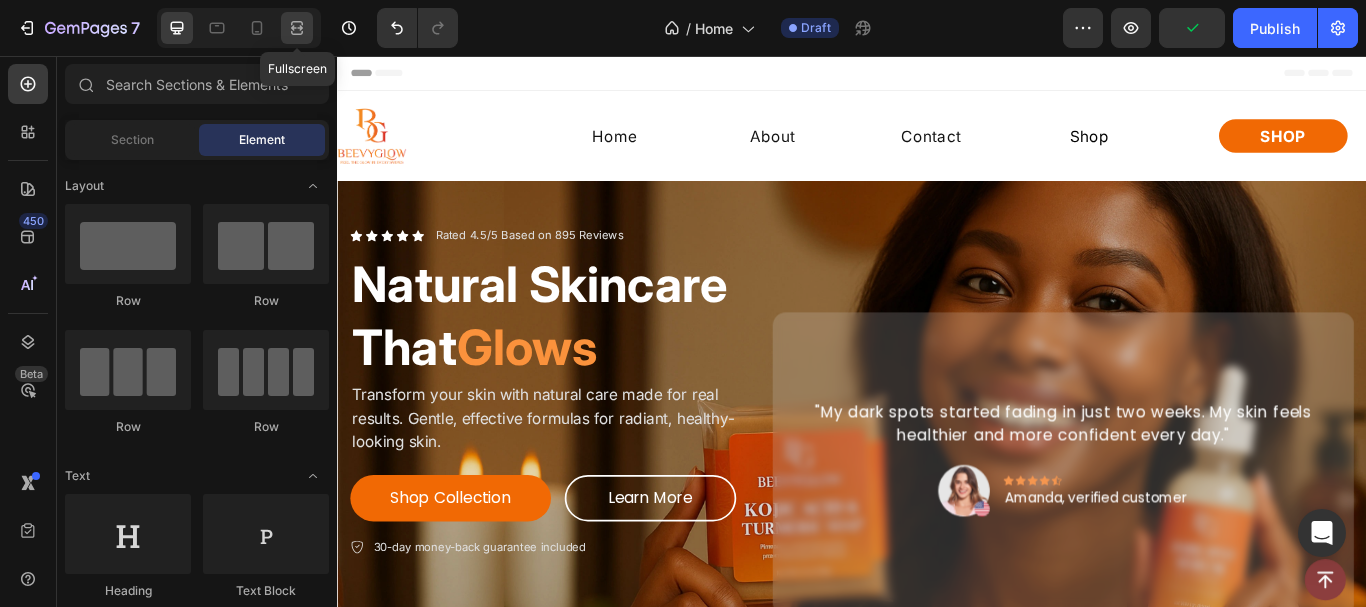click 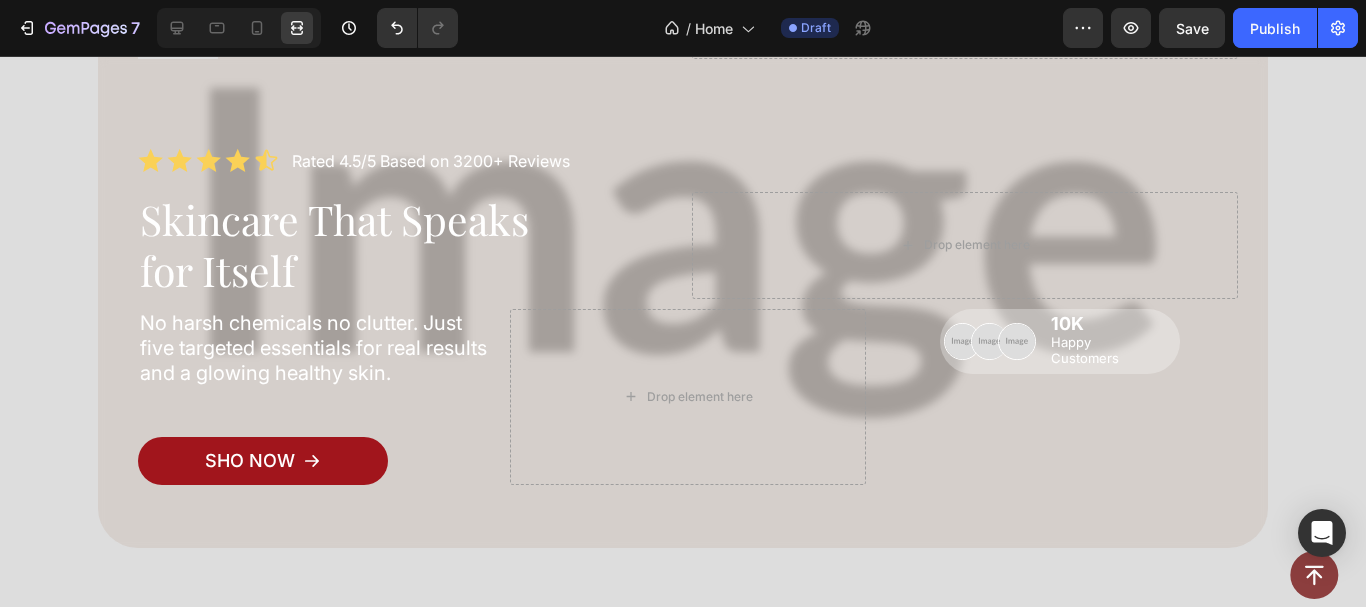 scroll, scrollTop: 1577, scrollLeft: 0, axis: vertical 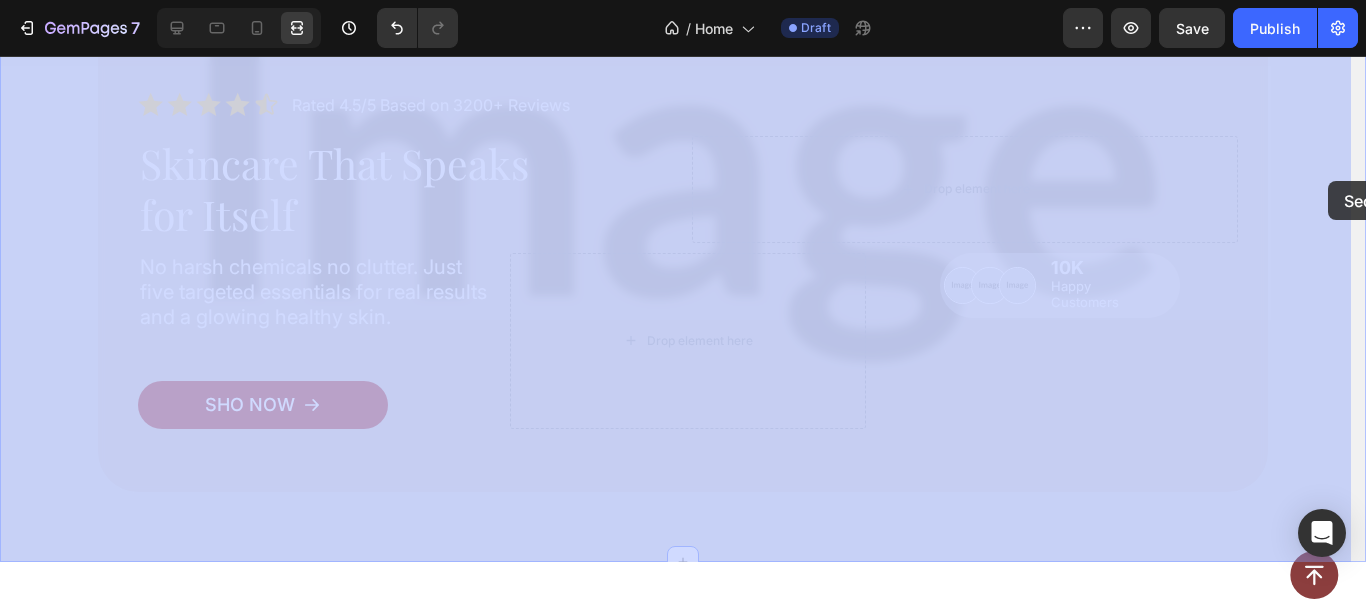 drag, startPoint x: 1332, startPoint y: 250, endPoint x: 1328, endPoint y: 181, distance: 69.115845 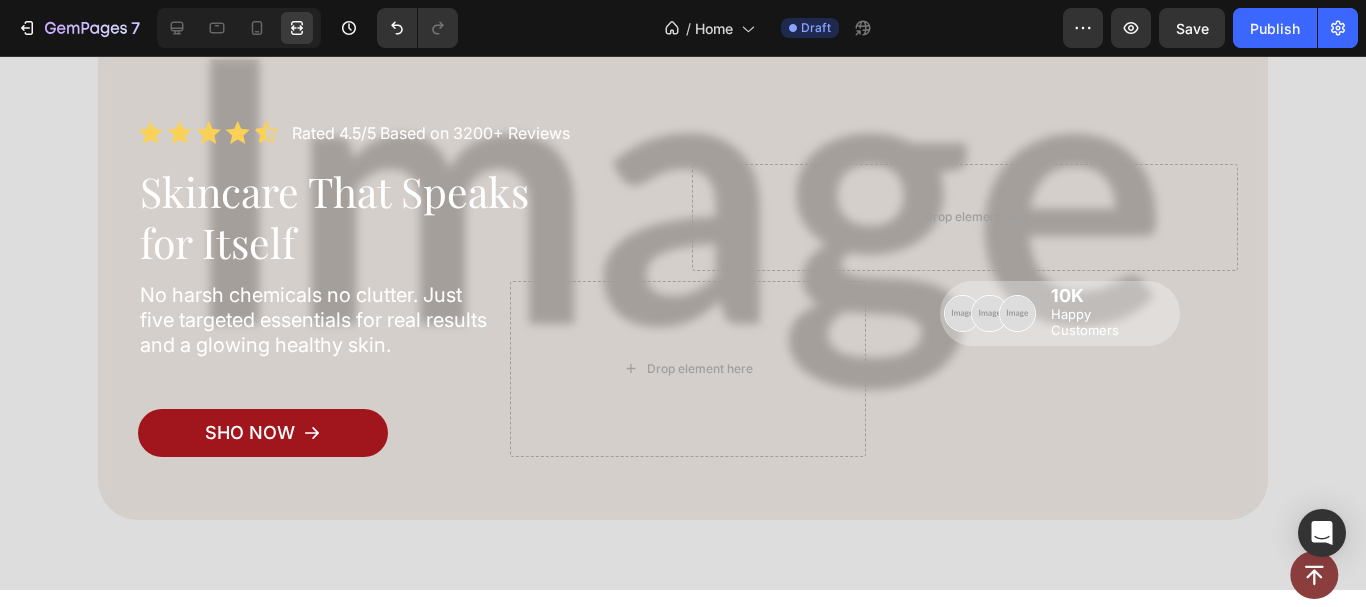 scroll, scrollTop: 514, scrollLeft: 0, axis: vertical 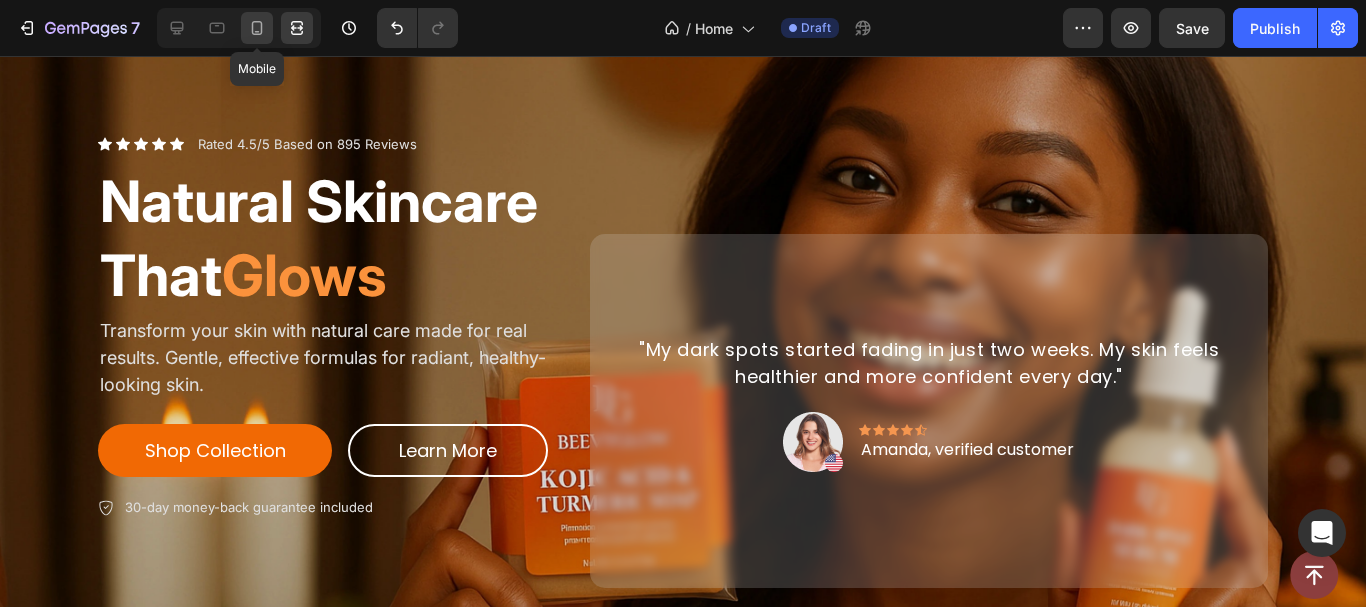 click 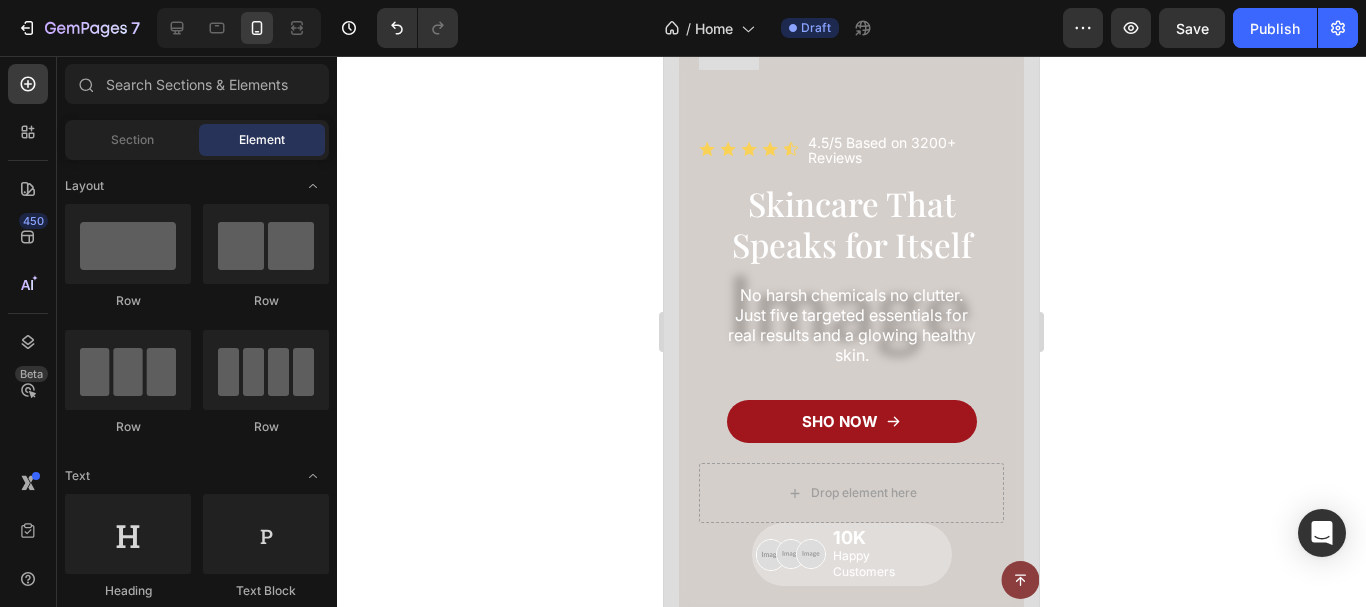 scroll, scrollTop: 814, scrollLeft: 0, axis: vertical 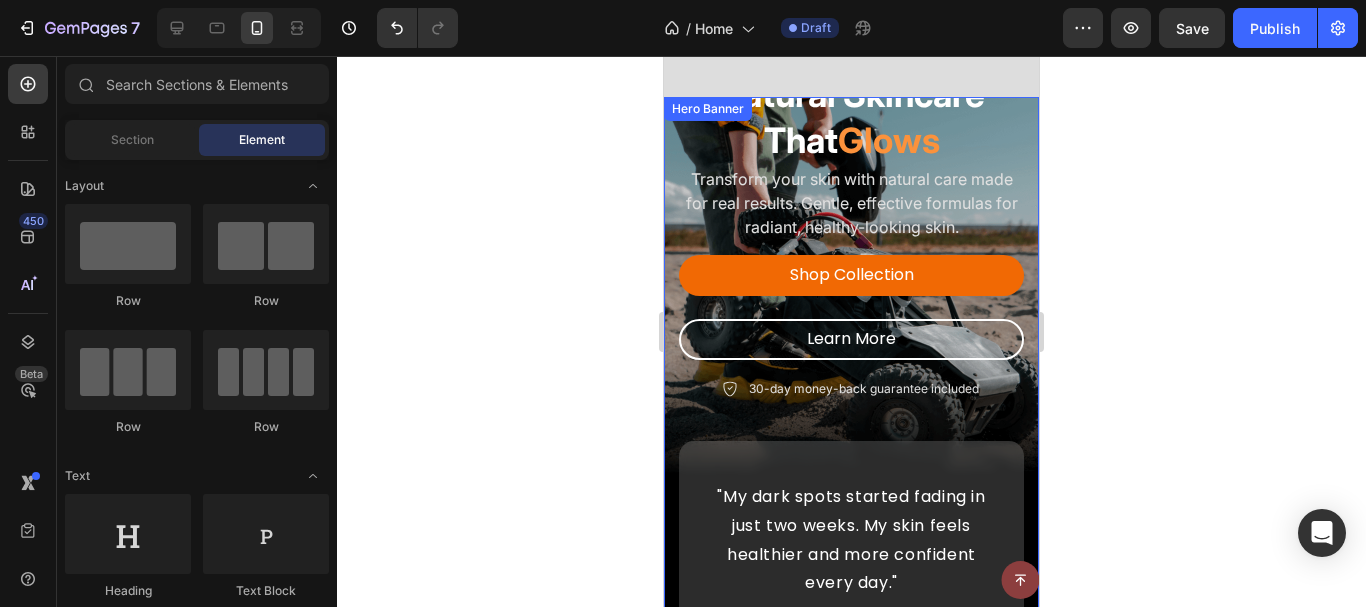 click on "Icon Icon Icon Icon Icon Icon List Rated 4.5/5 Based on 895 Reviews Text Block Row Natural Skincare That  Glows Heading Transform your skin with natural care made for real results. Gentle, effective formulas for radiant, healthy-looking skin. Text Block Shop Collection Button Learn More Button Row
30-day money-back guarantee included  Item List "My dark spots started fading in just two weeks. My skin feels healthier and more confident every day." Text Block Image
Icon
Icon
Icon
Icon
Icon Row [FIRST], verified customer Text block Row Row Row" at bounding box center [851, 390] 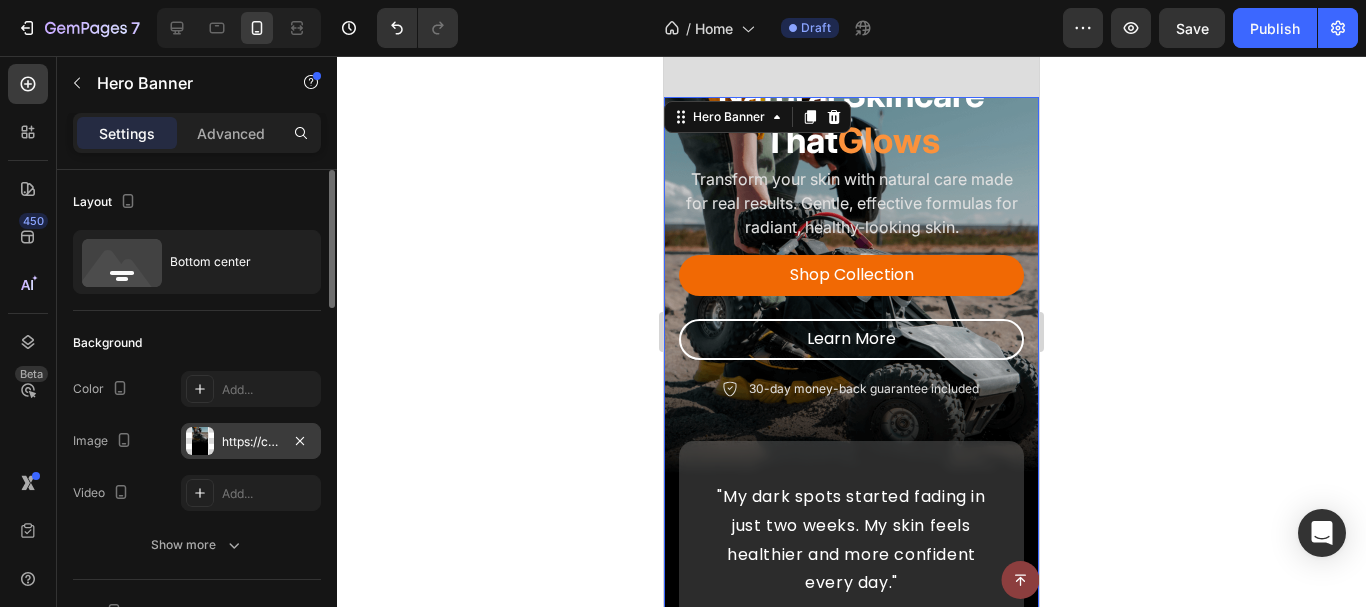 click at bounding box center (200, 441) 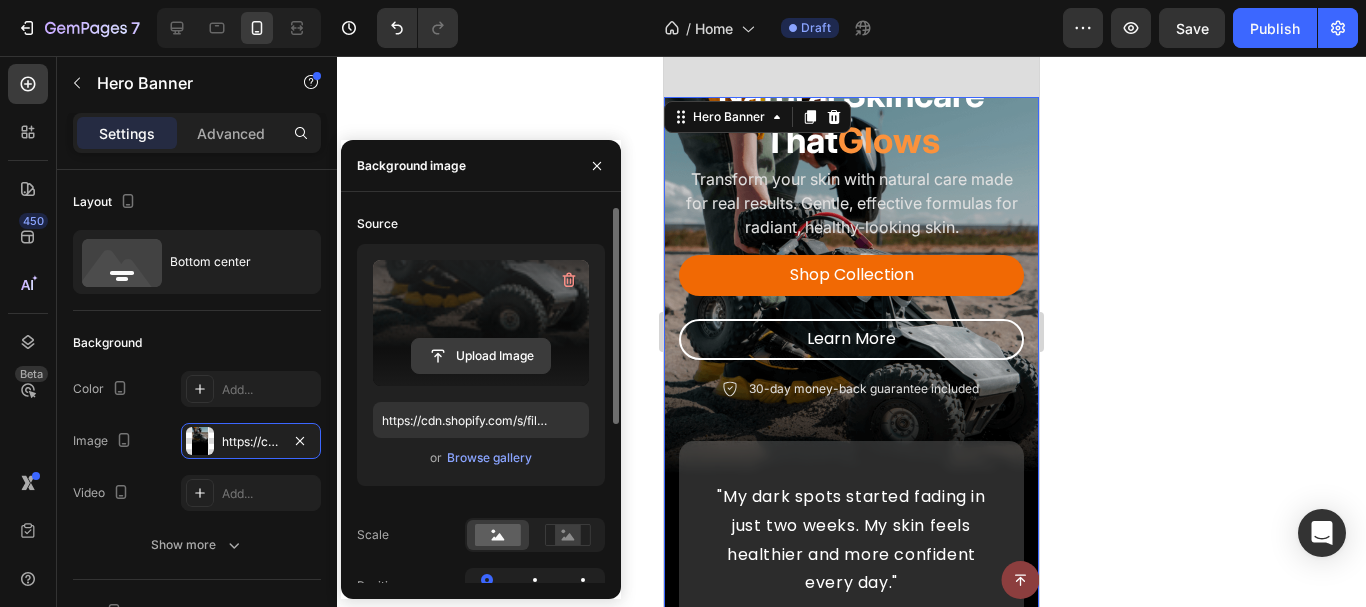 click 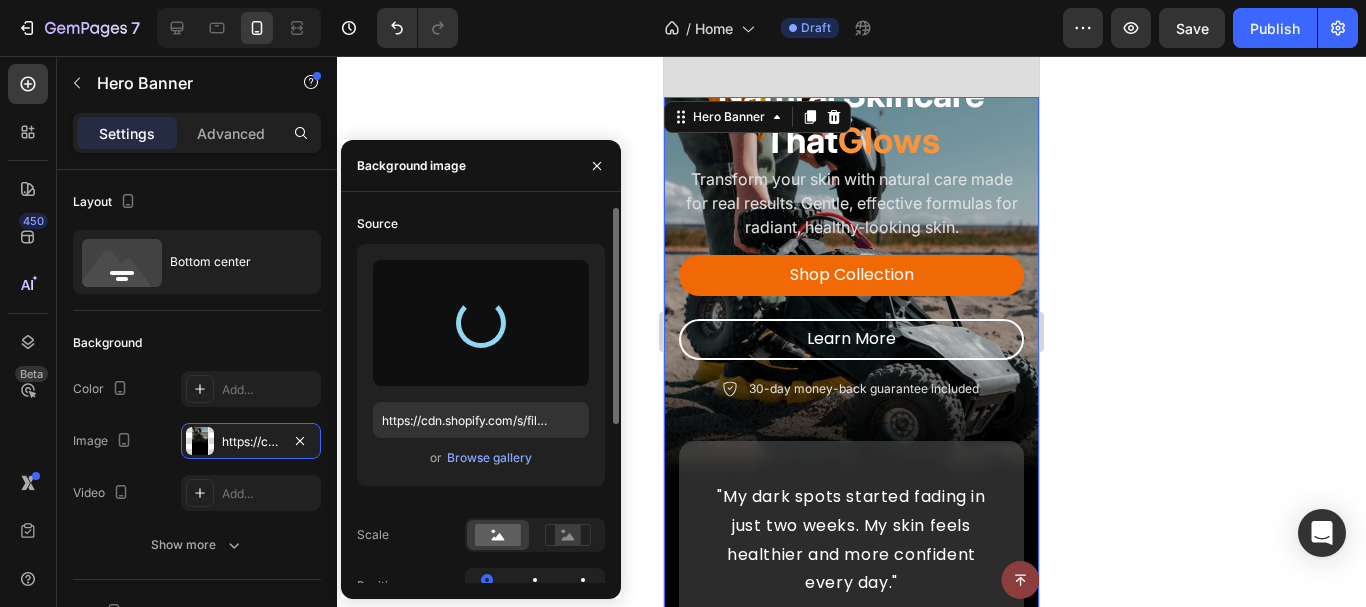 type on "https://cdn.shopify.com/s/files/1/0957/7467/1138/files/gempages_578069000072725008-af3de678-6852-4901-9e49-2cbc3b602b2a.webp" 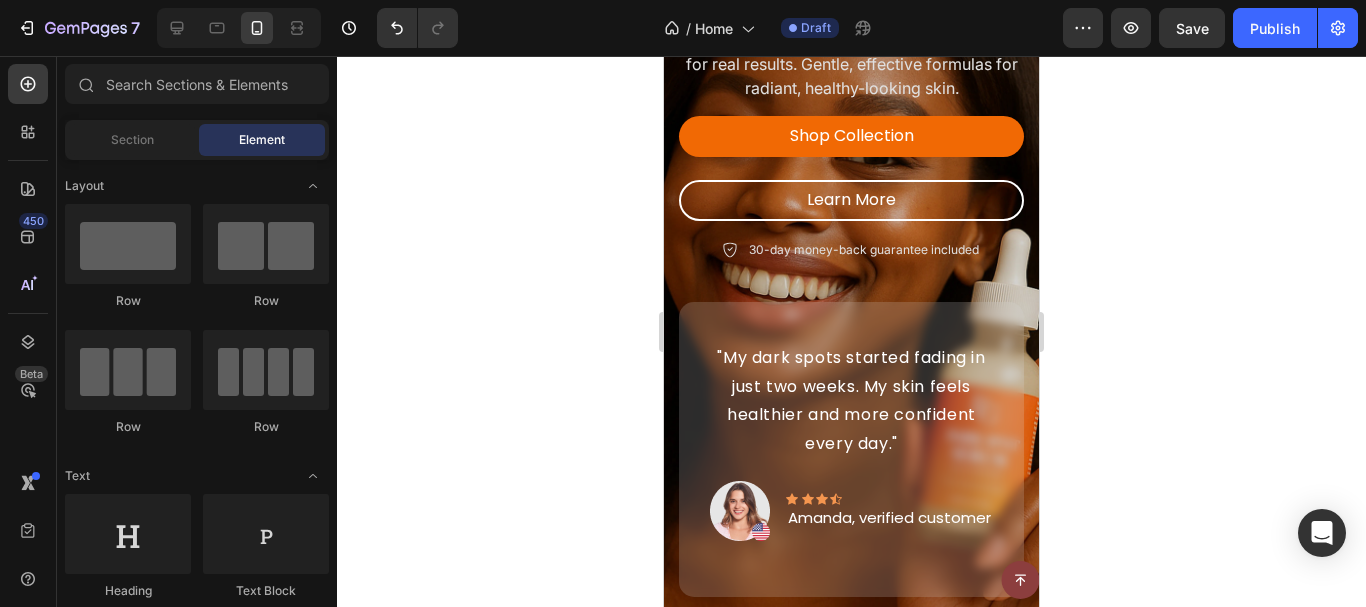 scroll, scrollTop: 771, scrollLeft: 0, axis: vertical 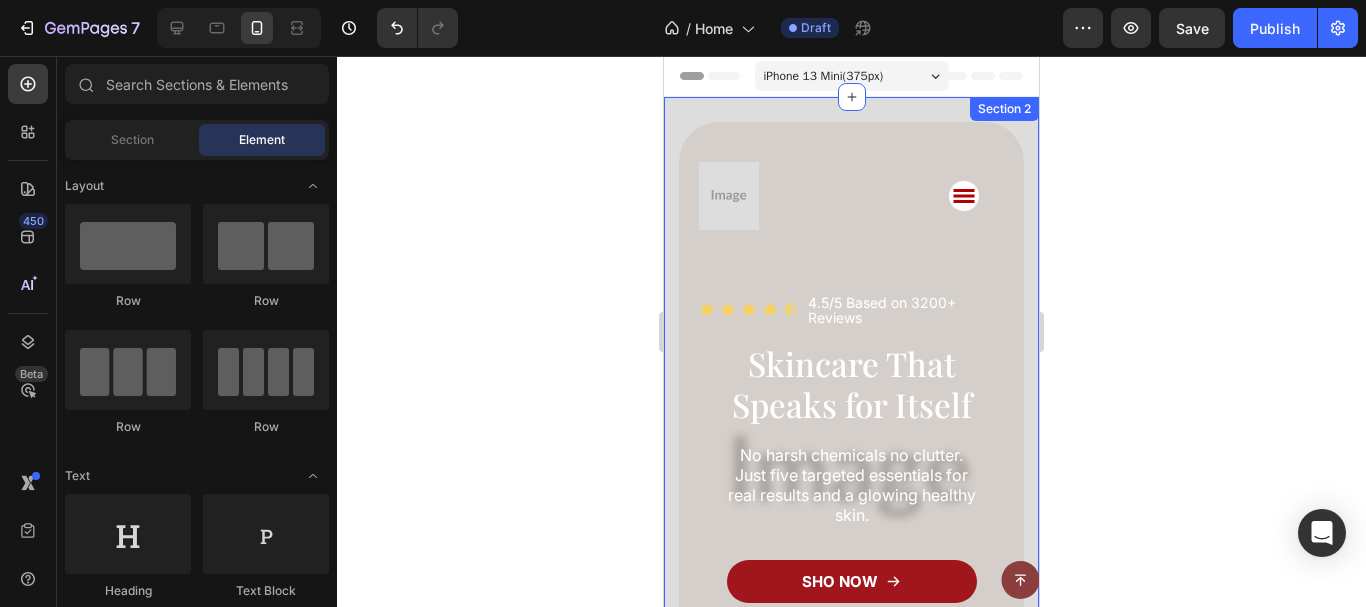 click on "Section 2" at bounding box center (1004, 109) 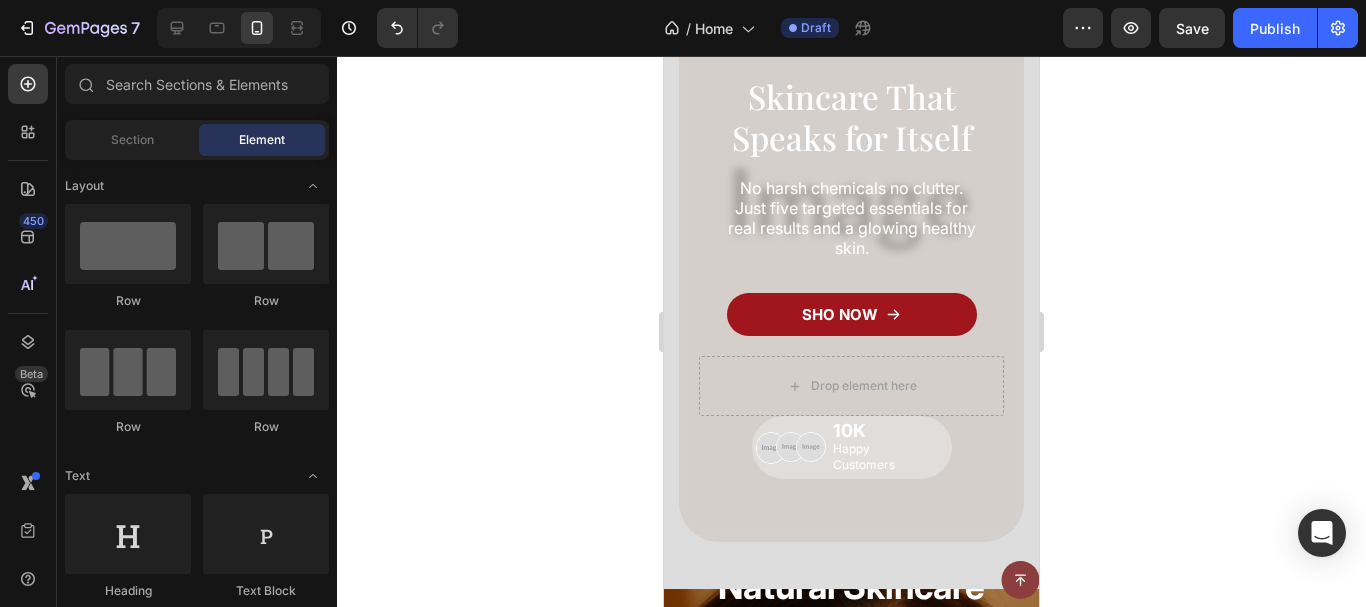 scroll, scrollTop: 507, scrollLeft: 0, axis: vertical 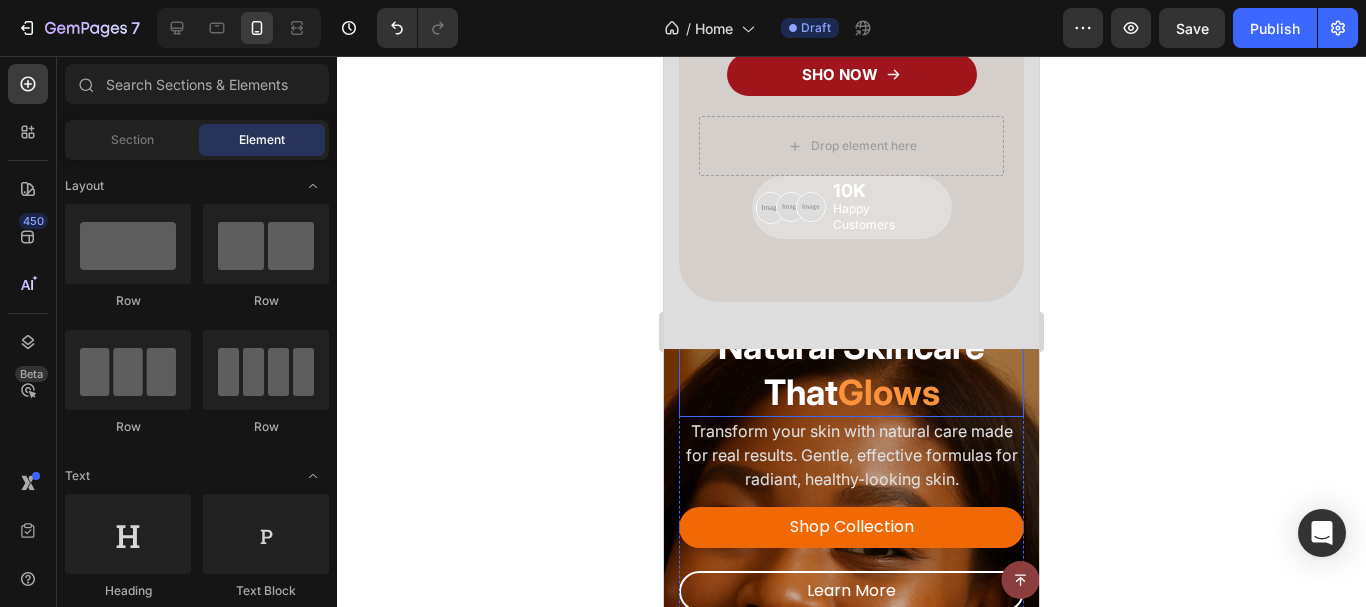 click on "Natural Skincare That  Glows" at bounding box center [851, 369] 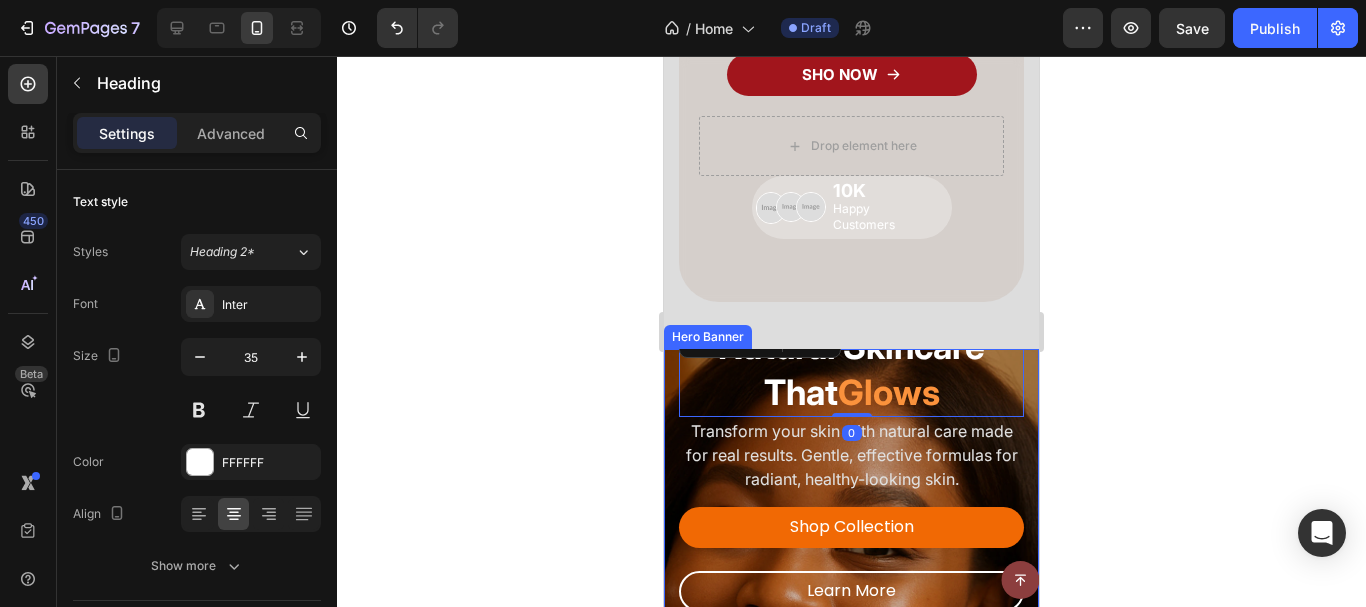 click on "Icon Icon Icon Icon Icon Icon List Rated 4.5/5 Based on 895 Reviews Text Block Row Natural Skincare That  Glows Heading   0 Transform your skin with natural care made for real results. Gentle, effective formulas for radiant, healthy-looking skin. Text Block Shop Collection Button Learn More Button Row
30-day money-back guarantee included  Item List "My dark spots started fading in just two weeks. My skin feels healthier and more confident every day." Text Block Image
Icon
Icon
Icon
Icon
Icon Row [FIRST], verified customer Text block Row Row Row" at bounding box center (851, 642) 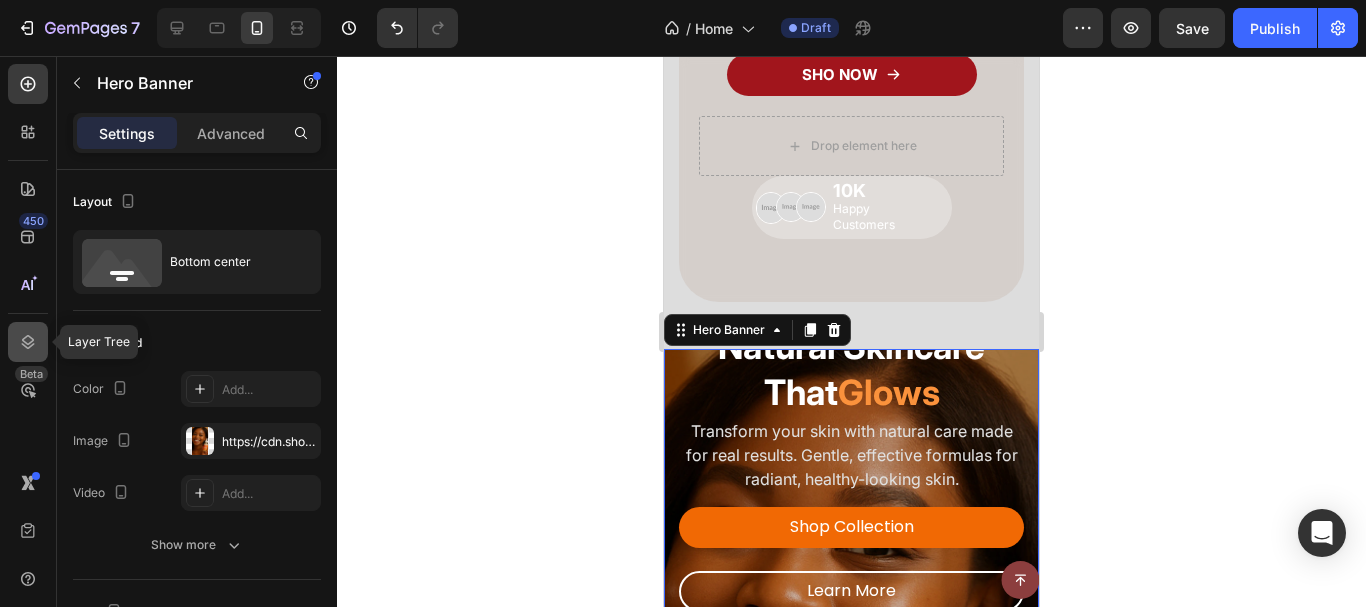 click 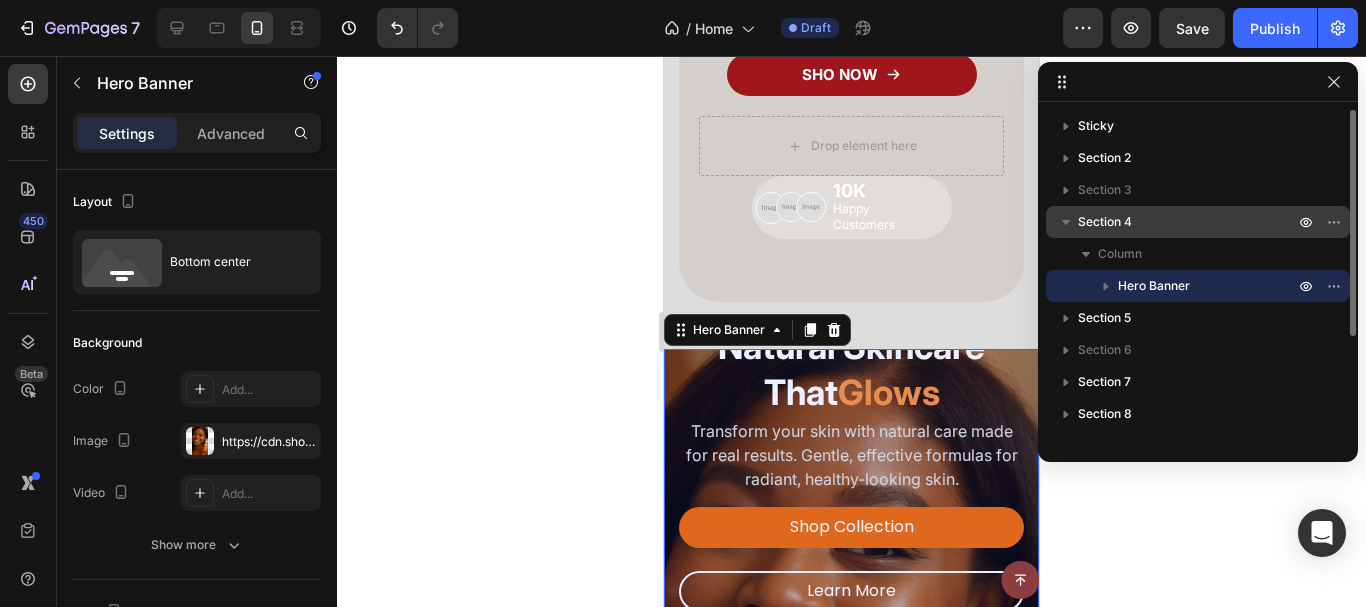 click 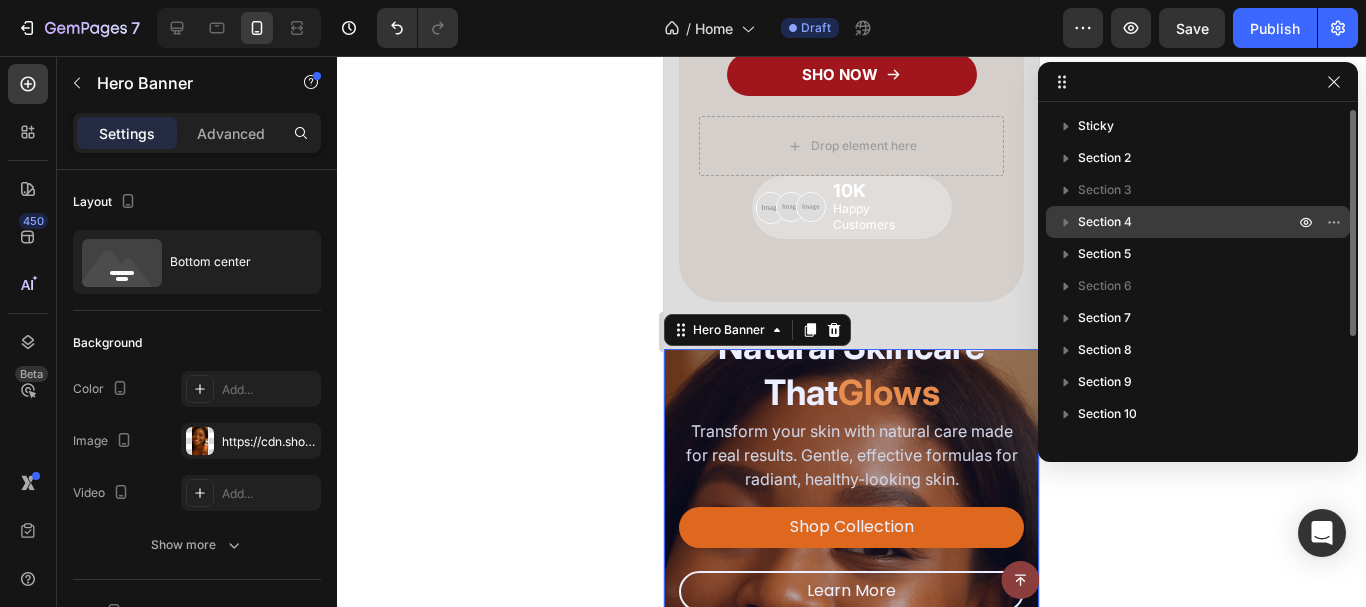 click on "Section 4" at bounding box center [1105, 222] 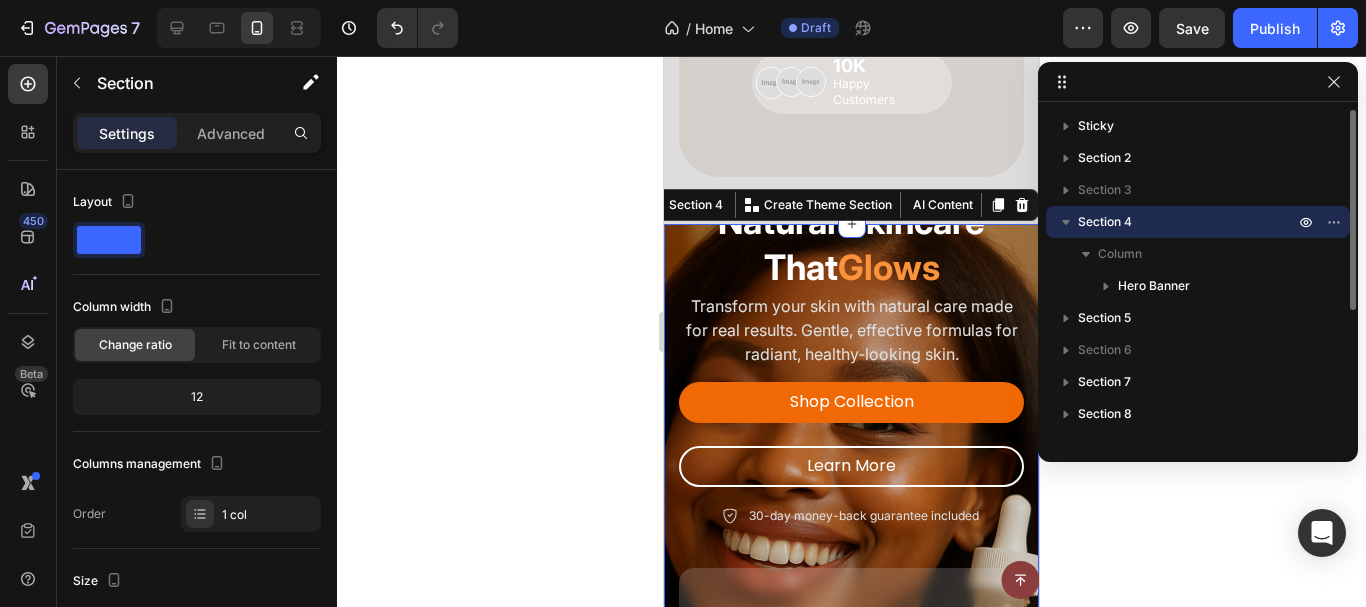 scroll, scrollTop: 730, scrollLeft: 0, axis: vertical 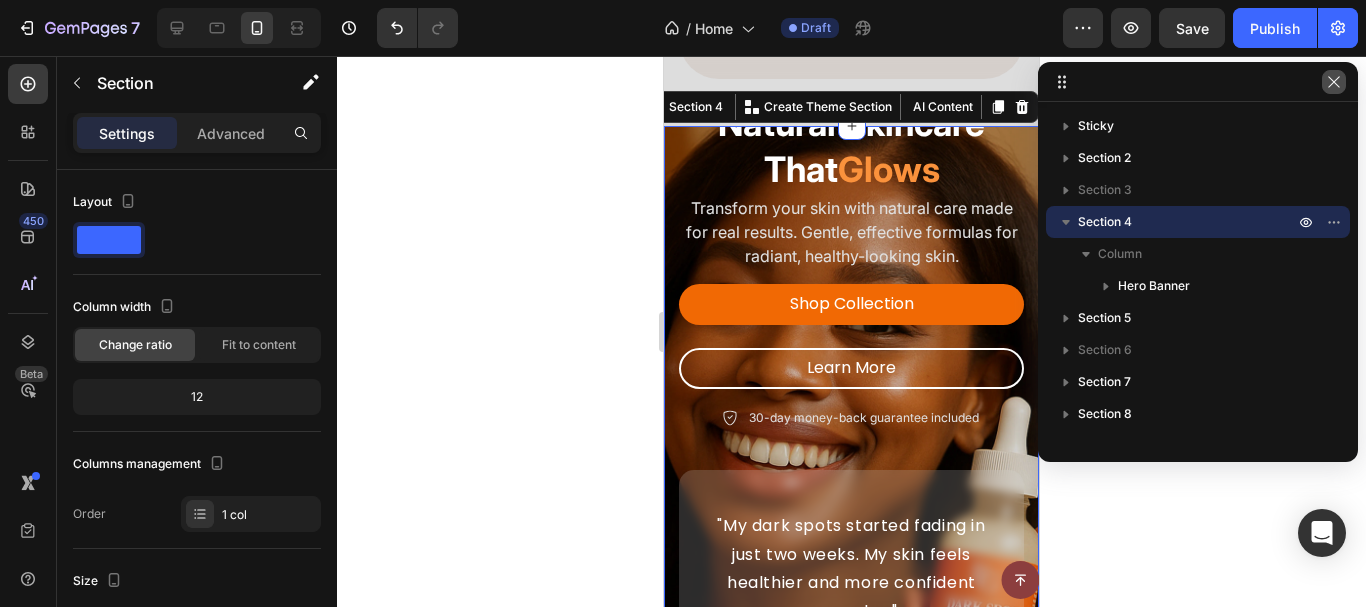 click 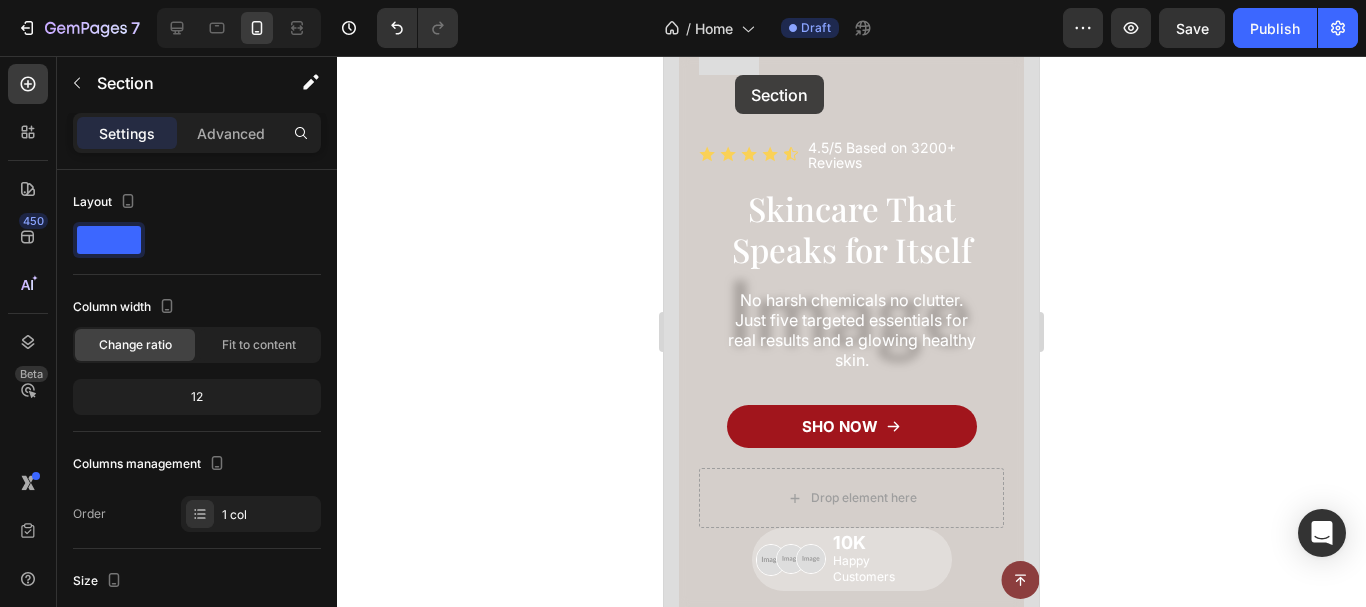 scroll, scrollTop: 0, scrollLeft: 0, axis: both 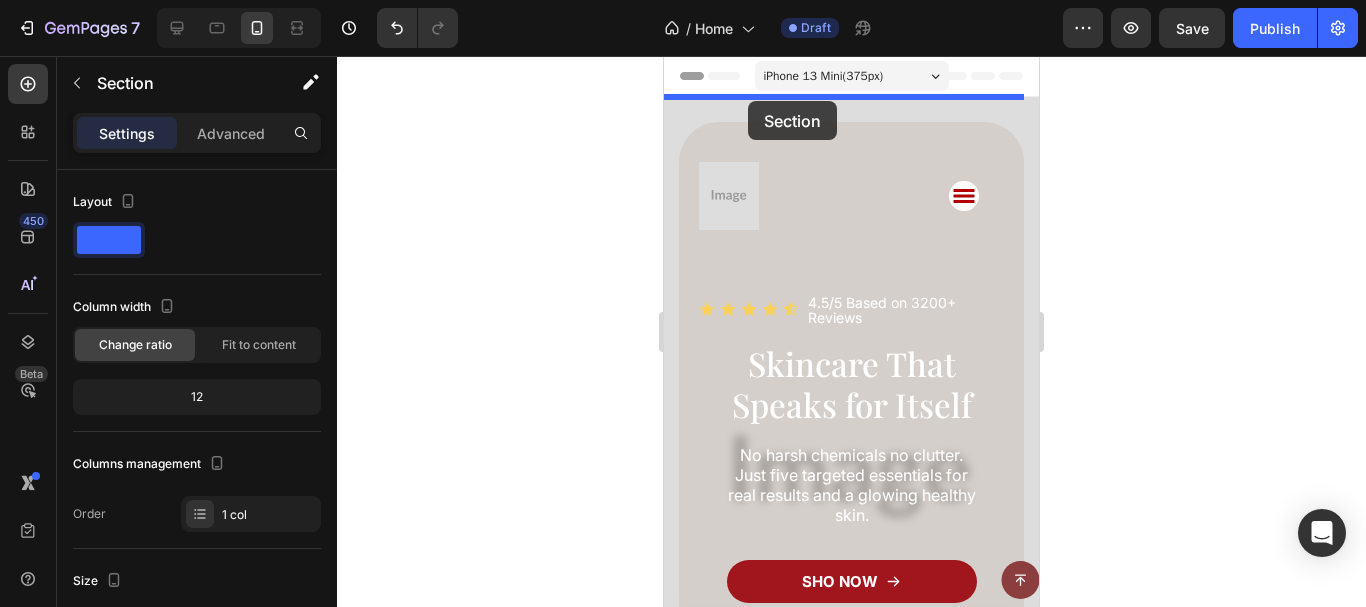 drag, startPoint x: 688, startPoint y: 110, endPoint x: 748, endPoint y: 101, distance: 60.671246 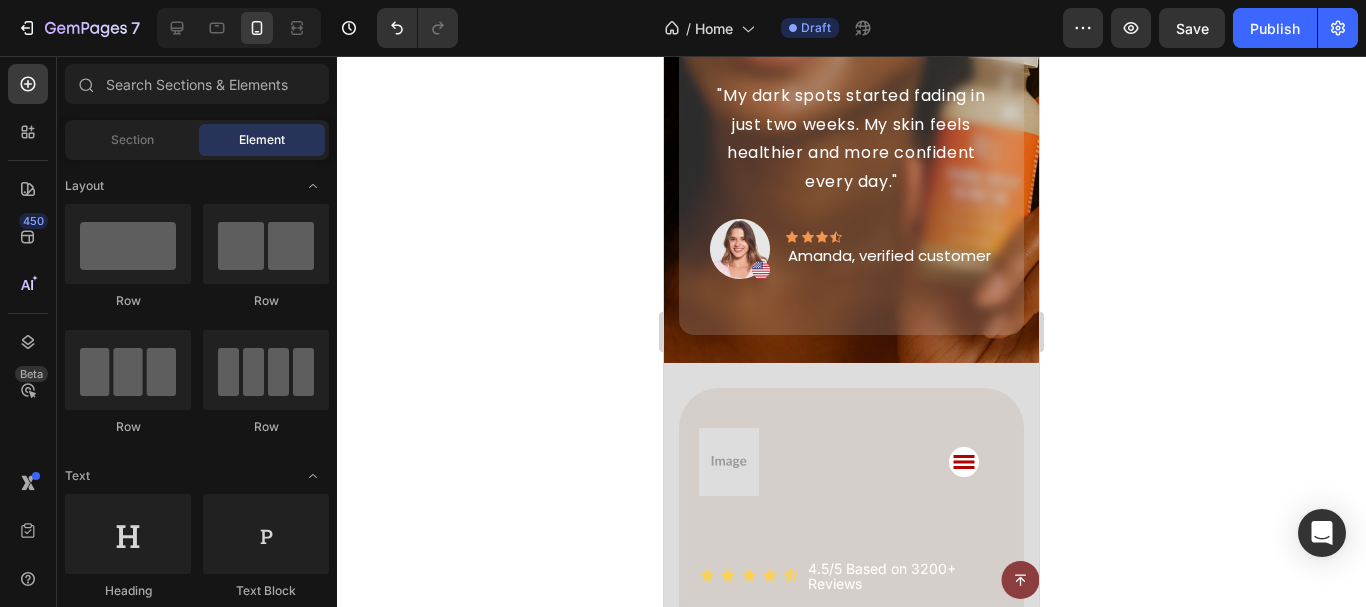 scroll, scrollTop: 468, scrollLeft: 0, axis: vertical 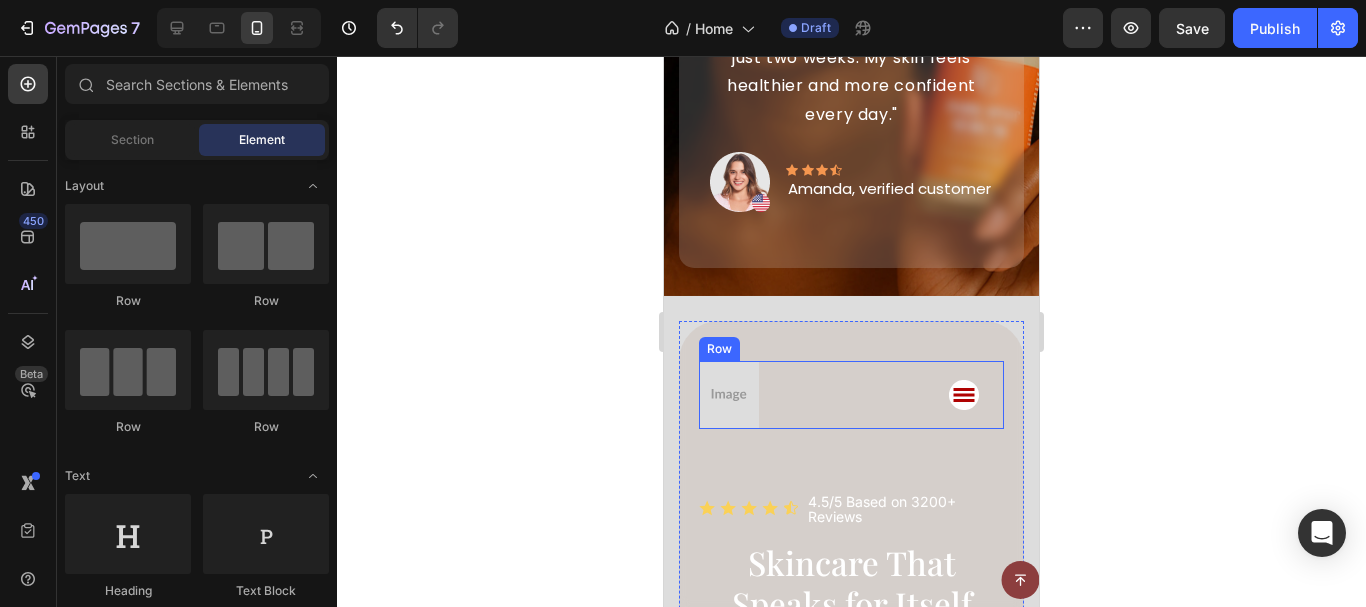 click on "Image
Accordion Row" at bounding box center (851, 395) 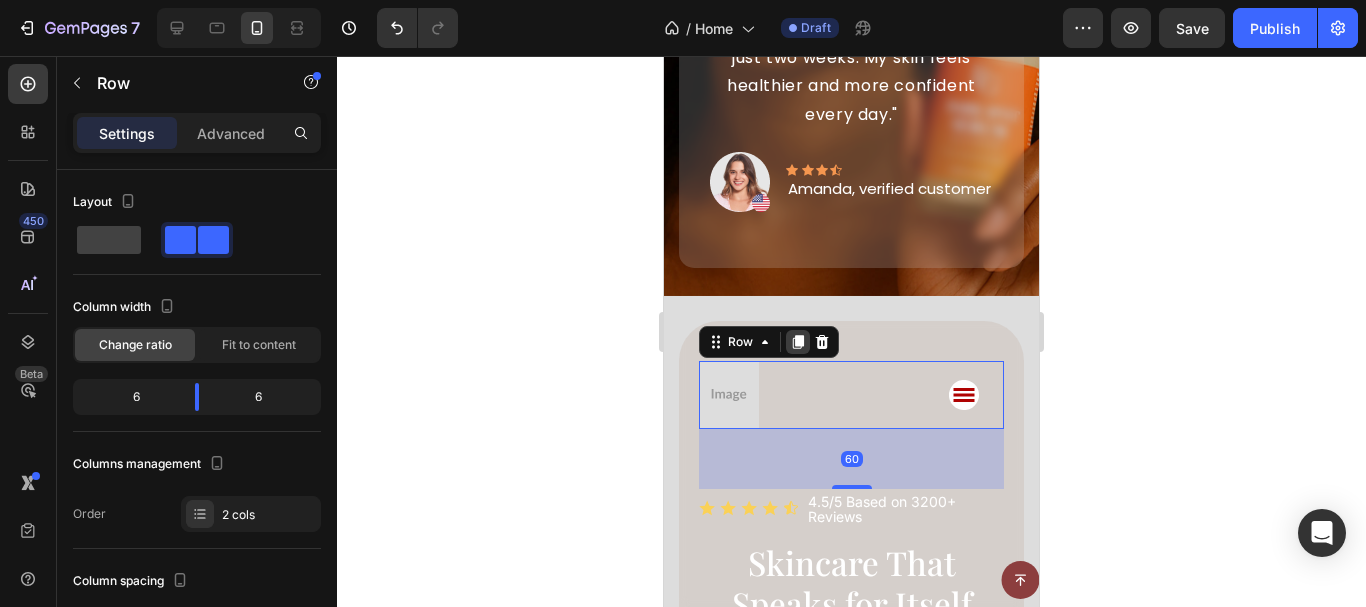click 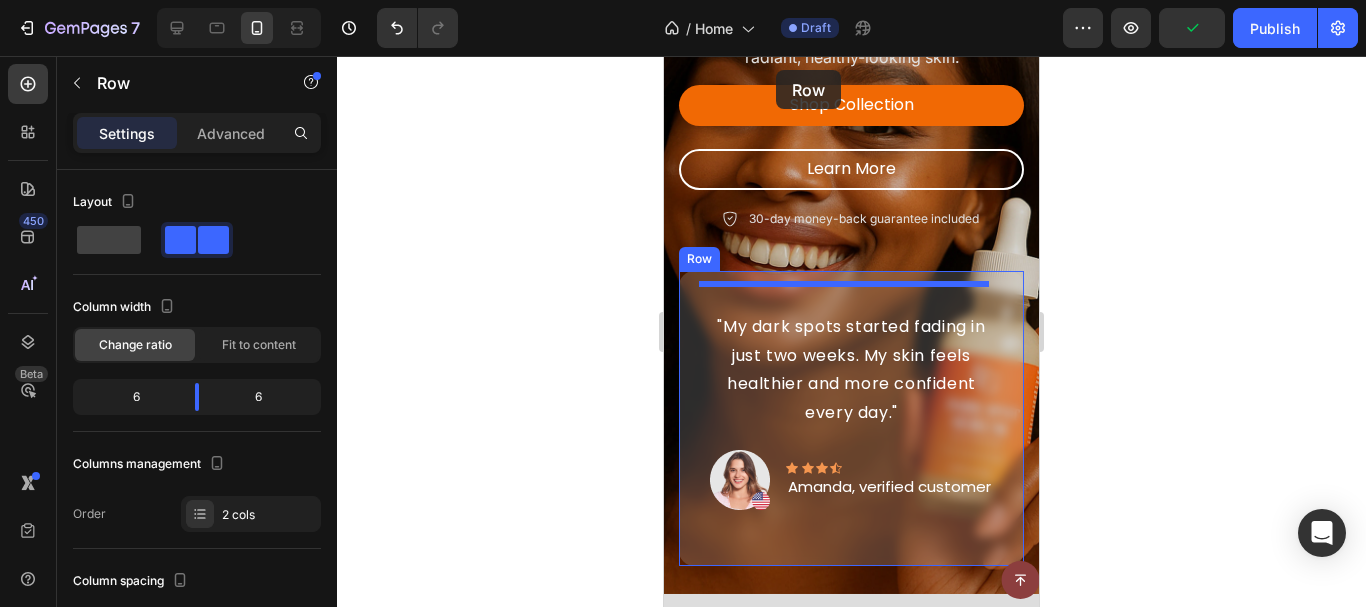 scroll, scrollTop: 0, scrollLeft: 0, axis: both 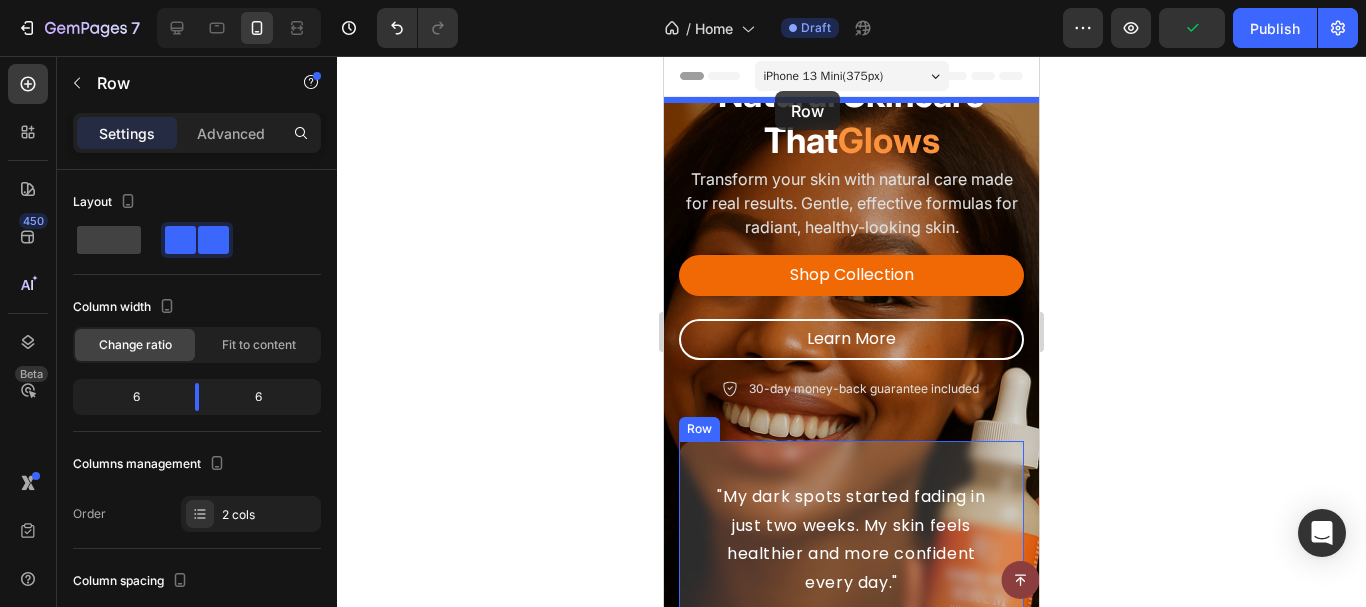 drag, startPoint x: 733, startPoint y: 437, endPoint x: 775, endPoint y: 91, distance: 348.53983 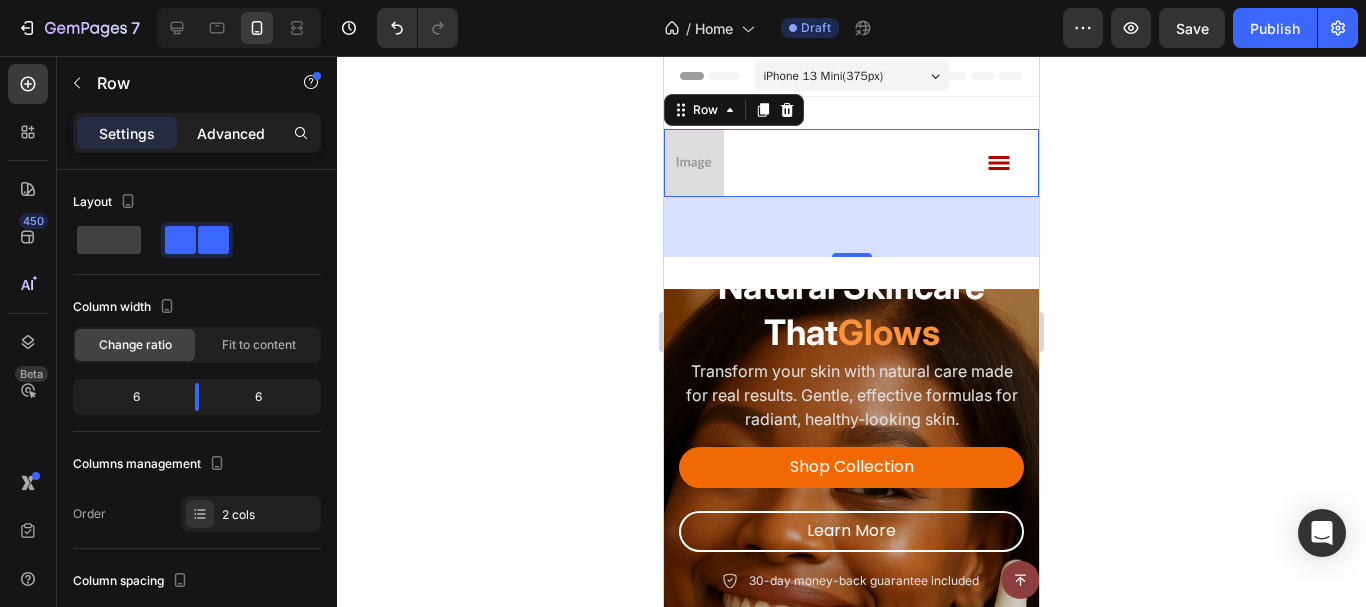 click on "Advanced" at bounding box center (231, 133) 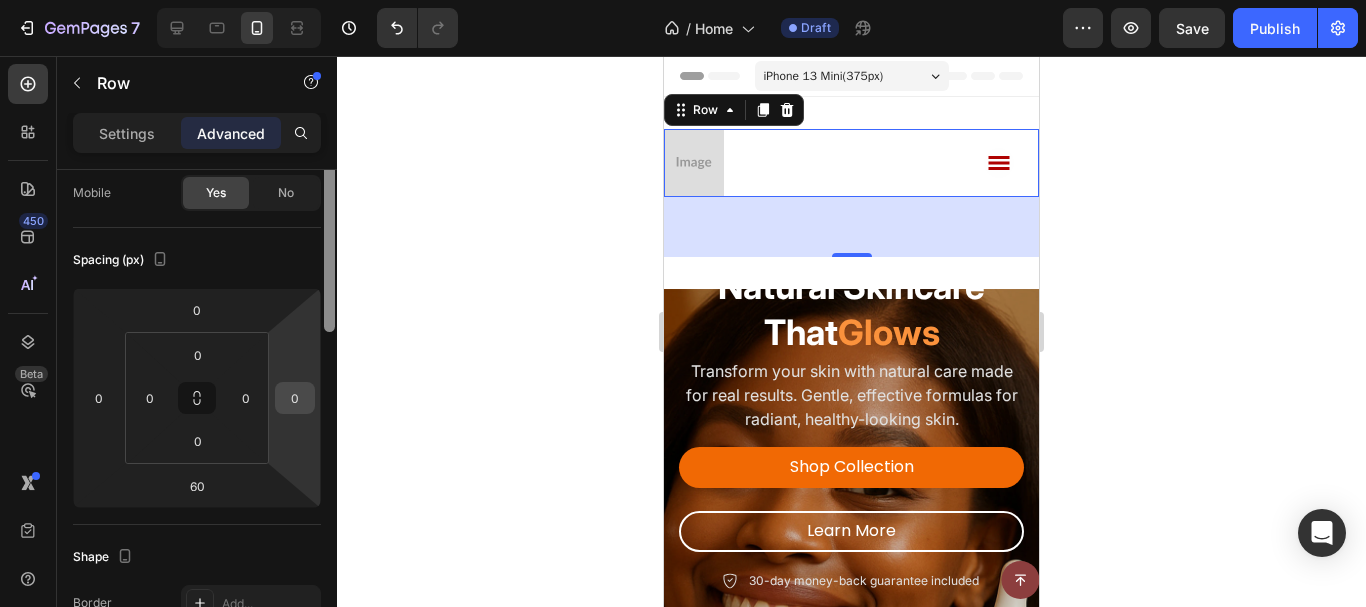 scroll, scrollTop: 183, scrollLeft: 0, axis: vertical 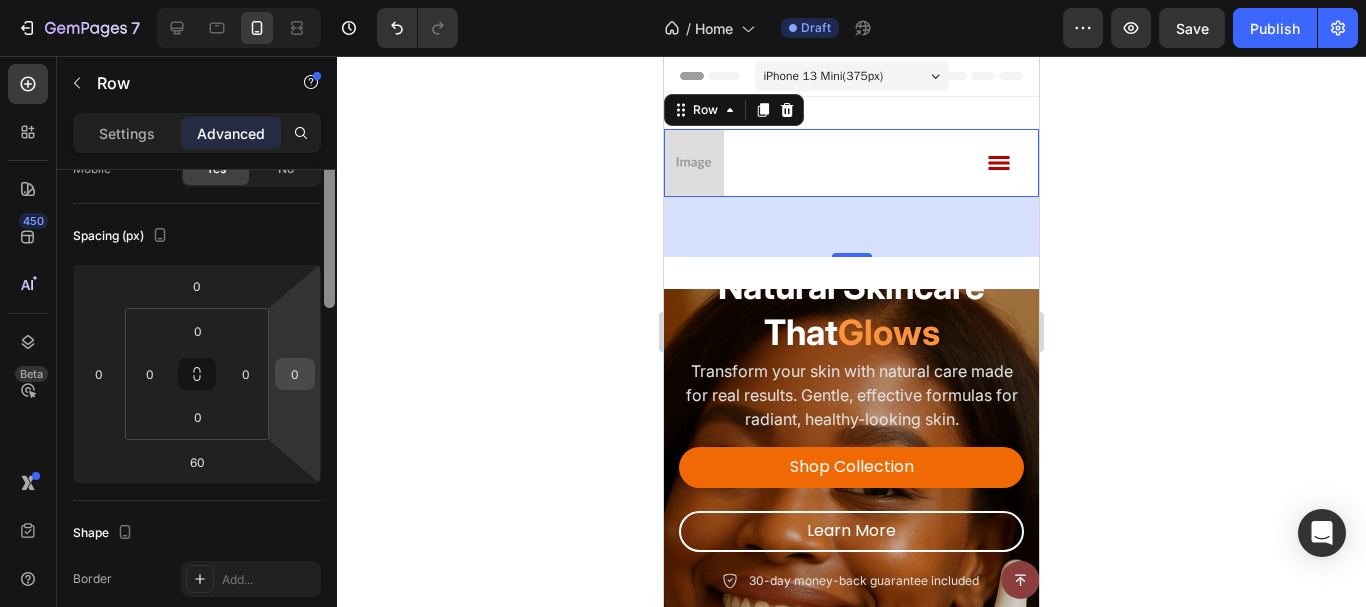 drag, startPoint x: 314, startPoint y: 356, endPoint x: 294, endPoint y: 386, distance: 36.05551 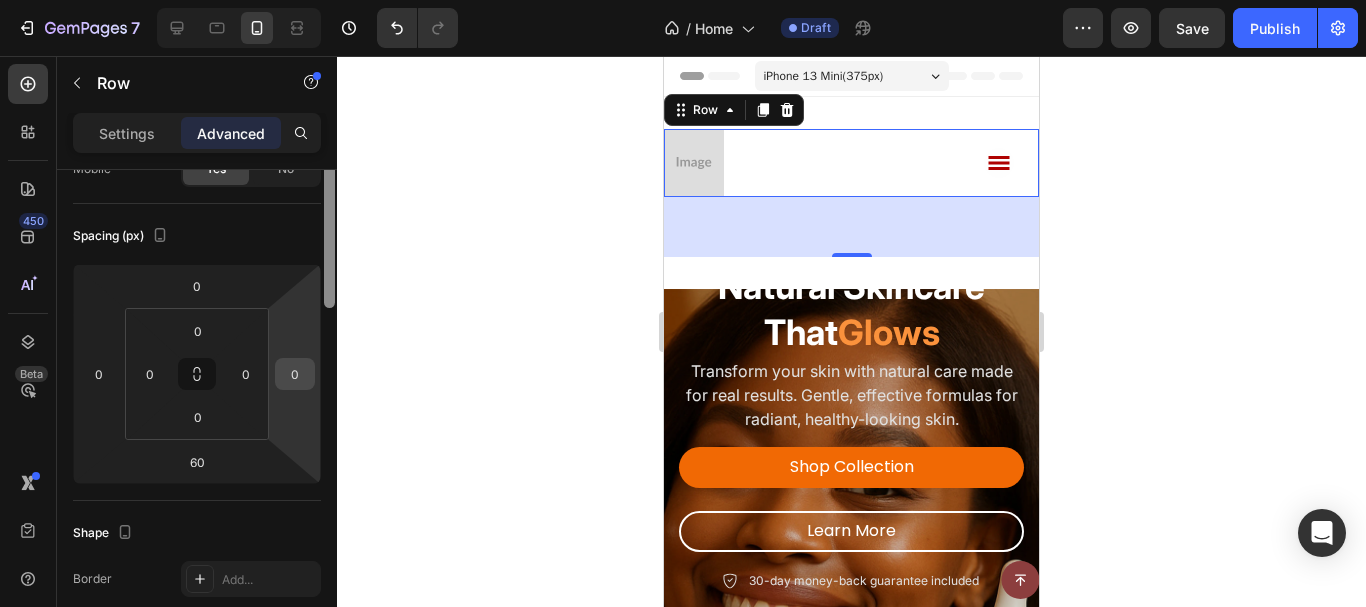 click on "Display on Desktop Yes No Tablet Yes No Mobile Yes No Spacing (px) 0 0 60 0 0 0 0 0 Shape Border Add... Corner Add... Shadow Add... Position Static Opacity 100% Animation Interaction Upgrade to Optimize plan  to unlock Interaction & other premium features. CSS class Delete element" at bounding box center (197, 417) 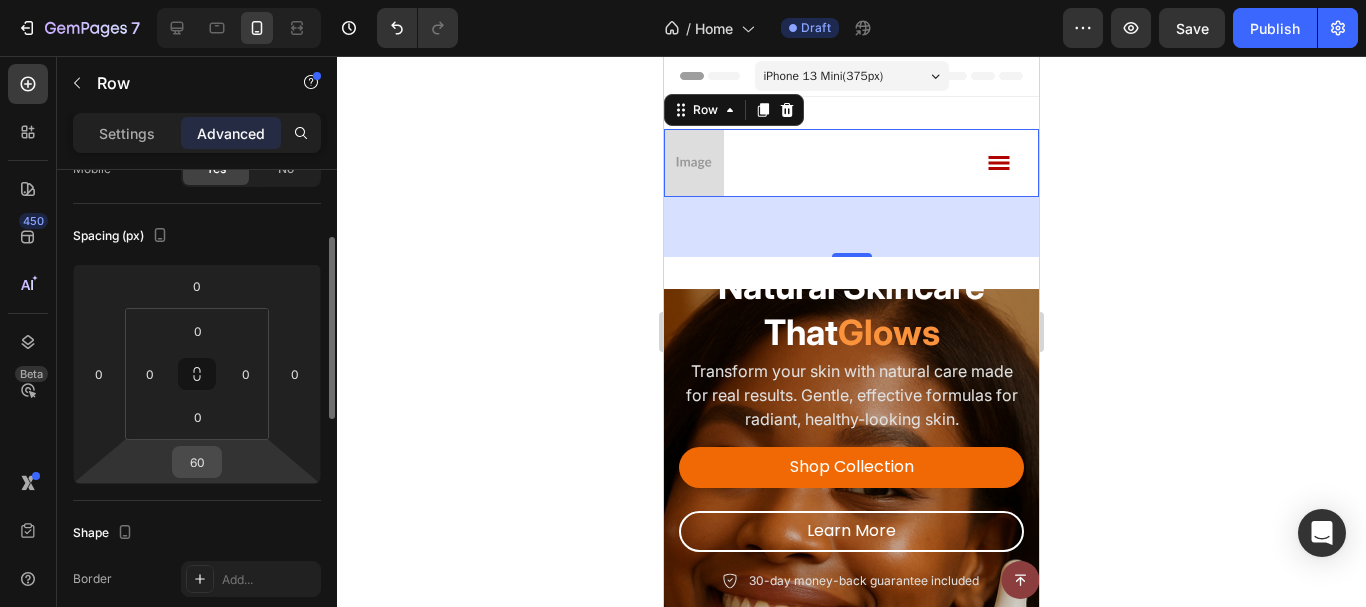 click on "60" at bounding box center [197, 462] 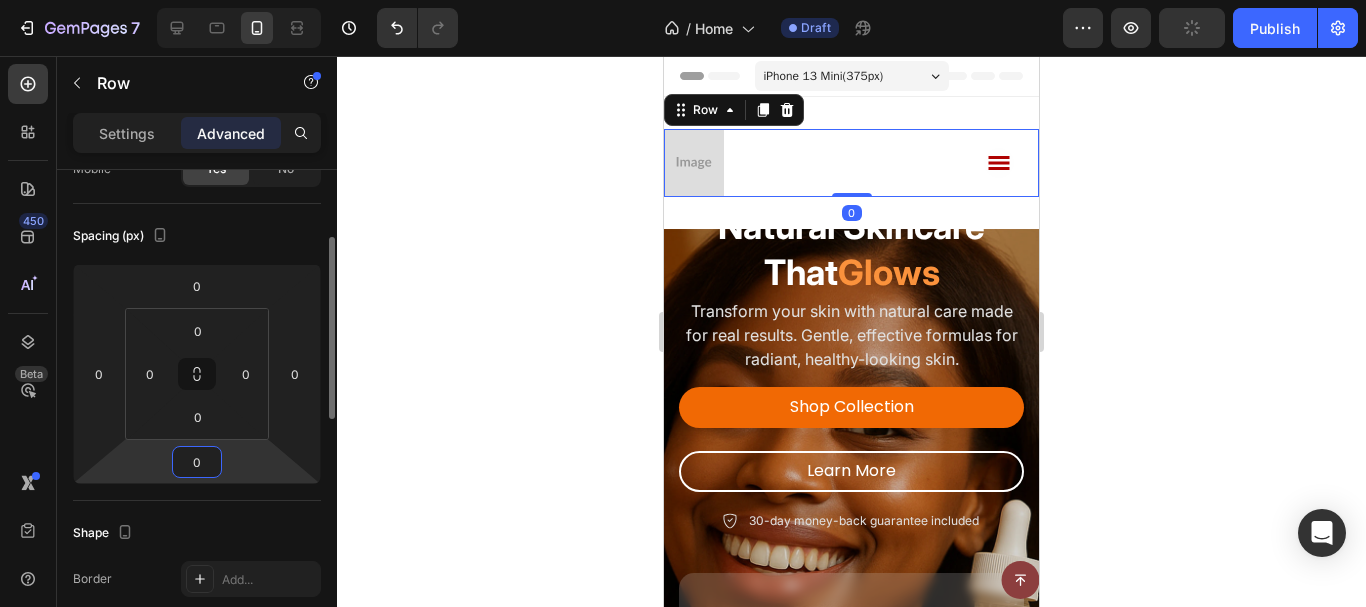type on "0" 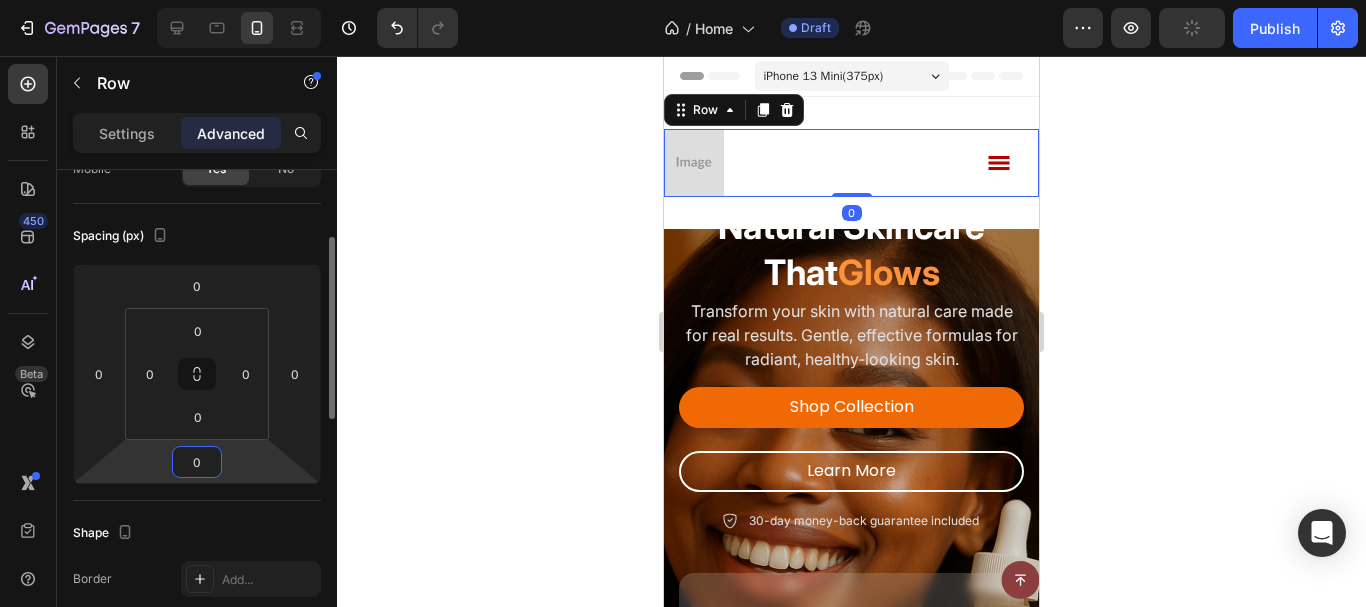 click on "Shape Border Add... Corner Add... Shadow Add..." 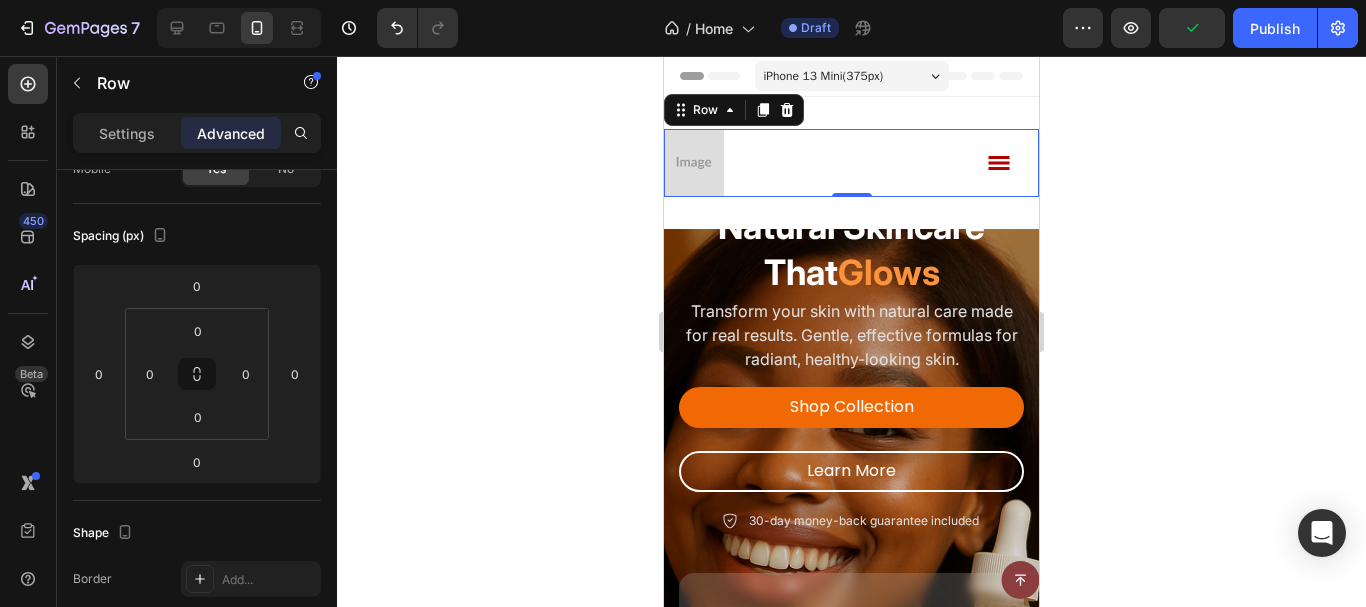 click 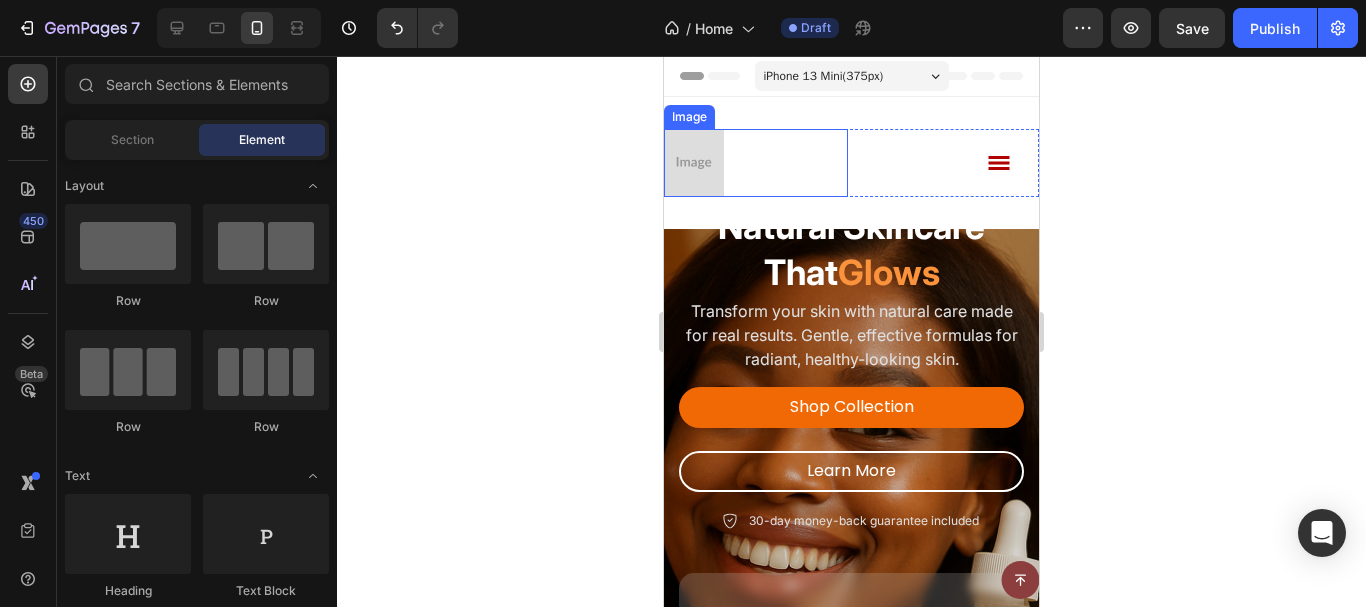 click at bounding box center (694, 163) 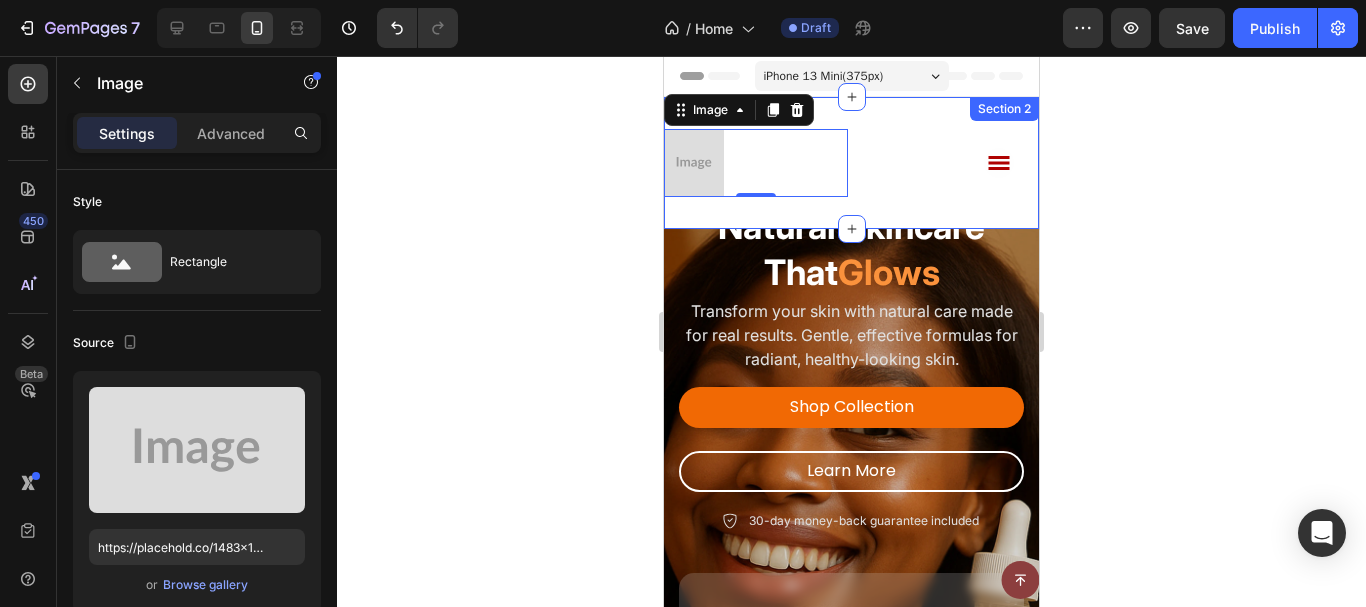 click on "Image   0
Accordion Row Section 2" at bounding box center [851, 163] 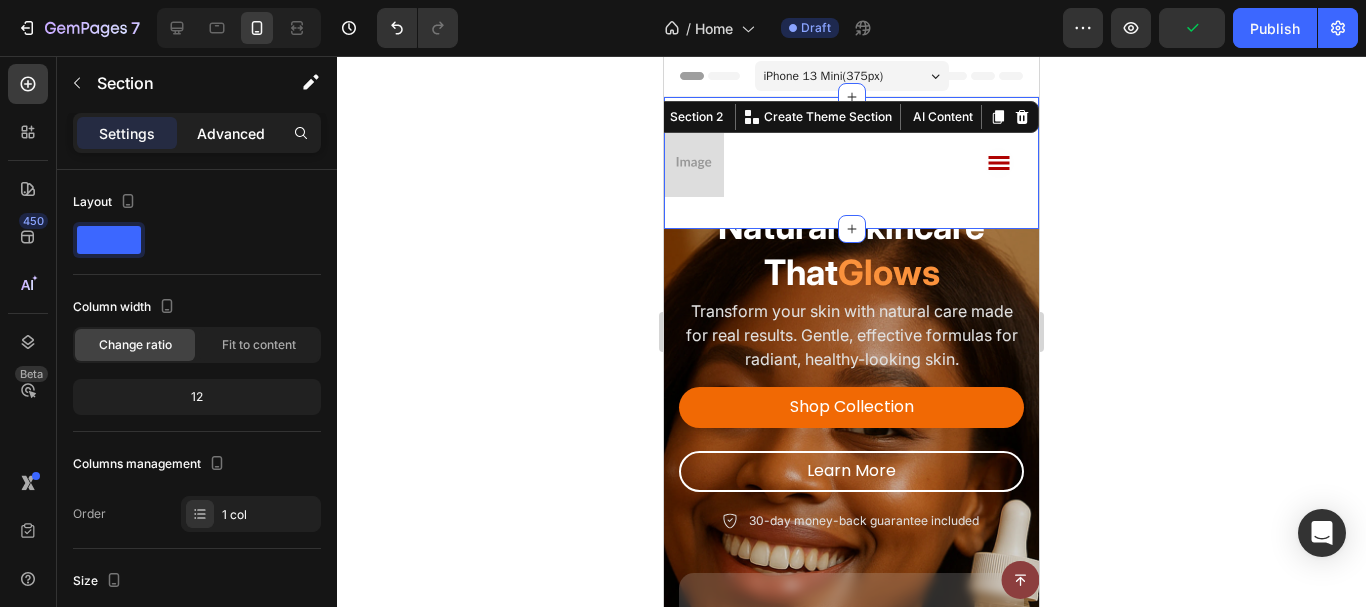 click on "Advanced" at bounding box center (231, 133) 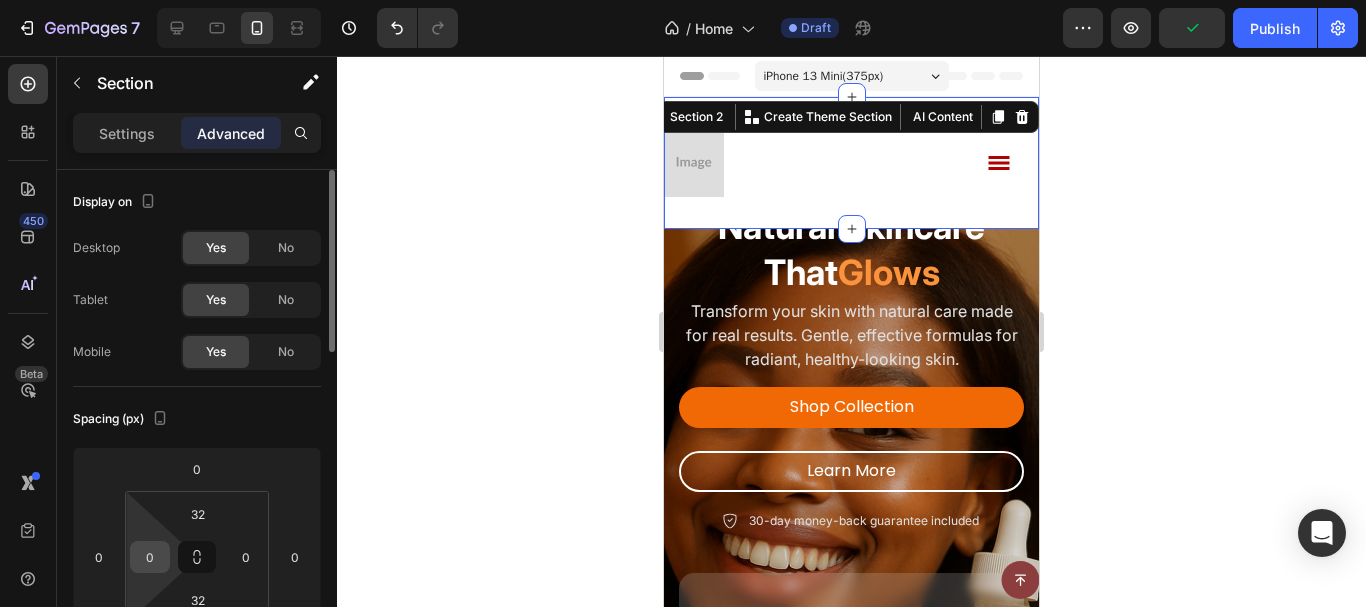 click on "0" at bounding box center [150, 557] 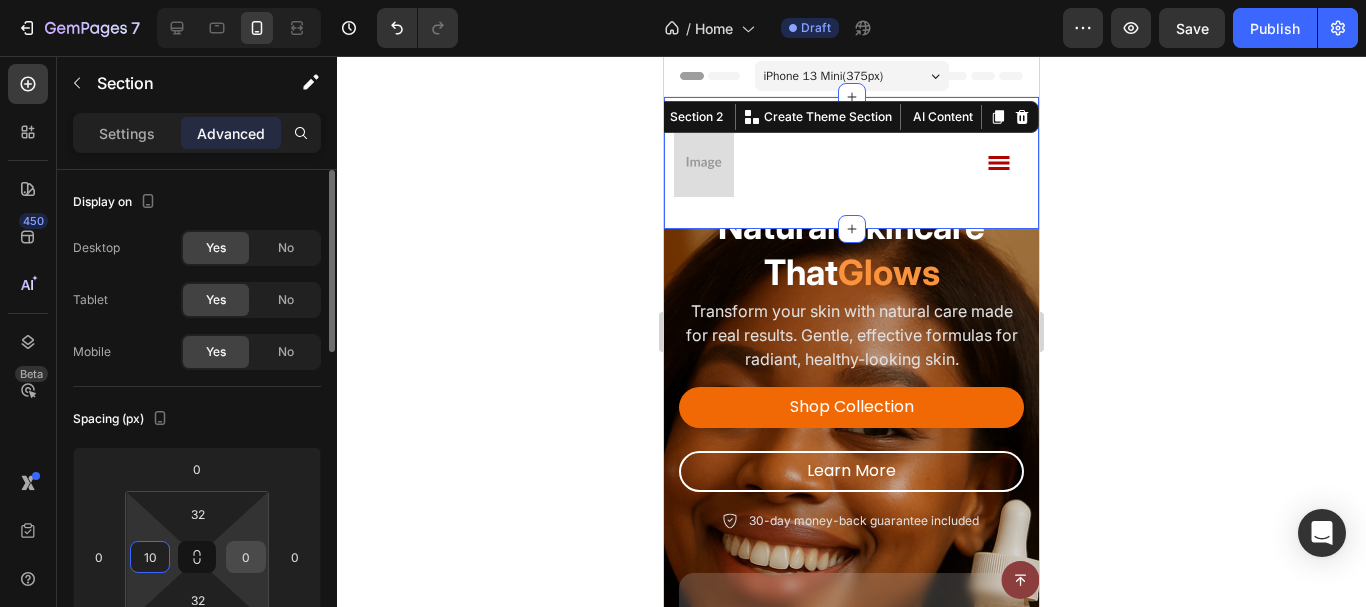type on "10" 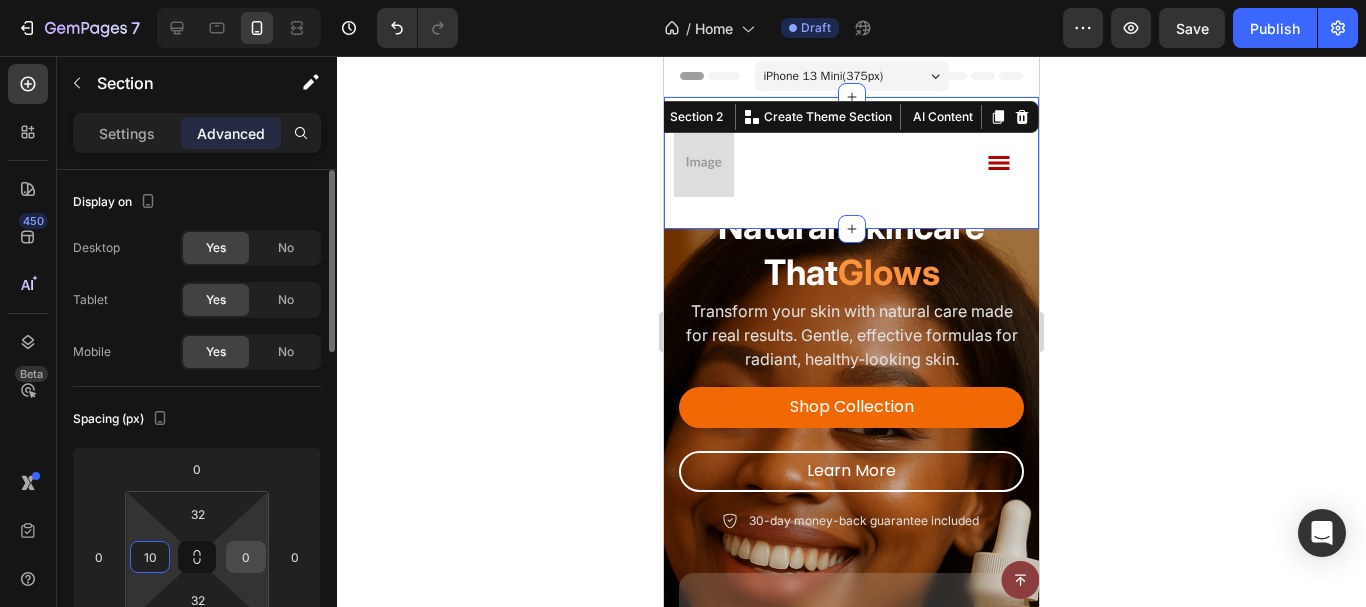 click on "0" at bounding box center [246, 557] 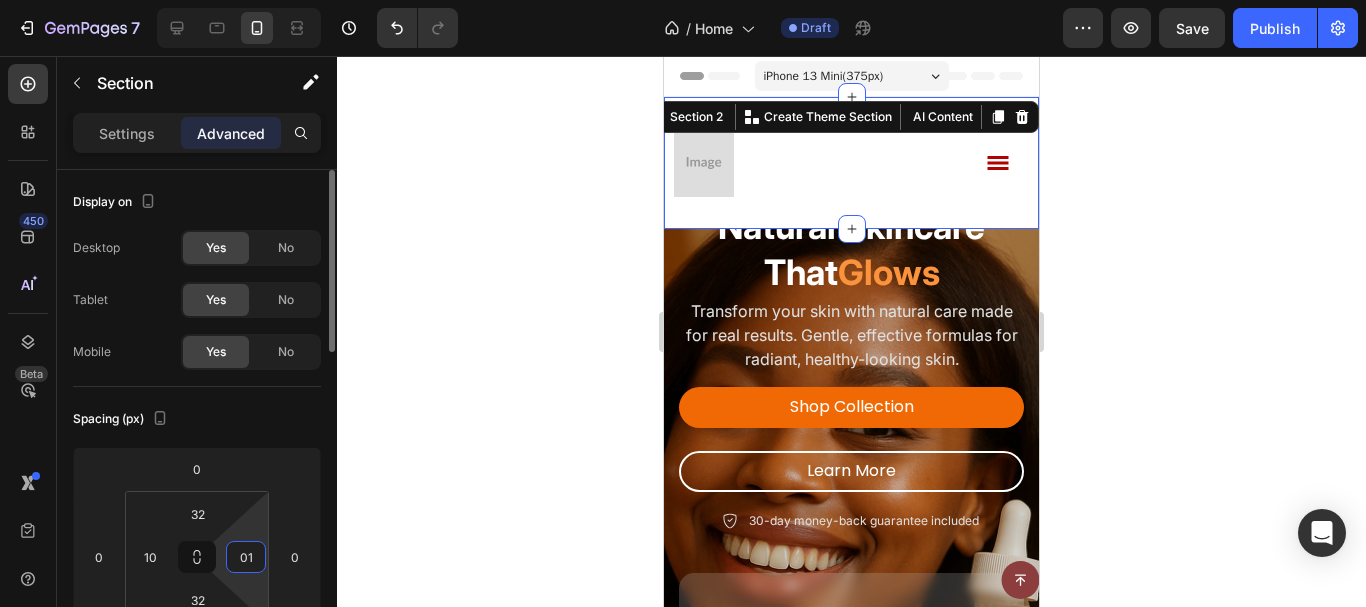 type on "1" 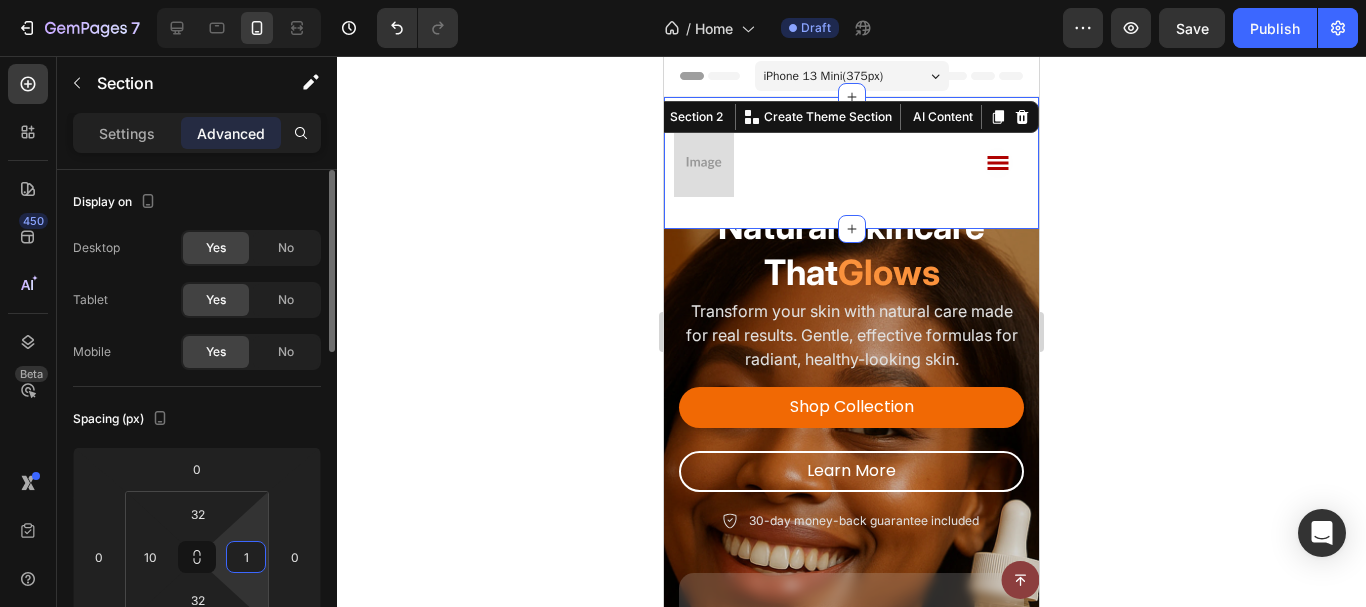 click on "Spacing (px) 0 0 0 0 32 10 32 1" 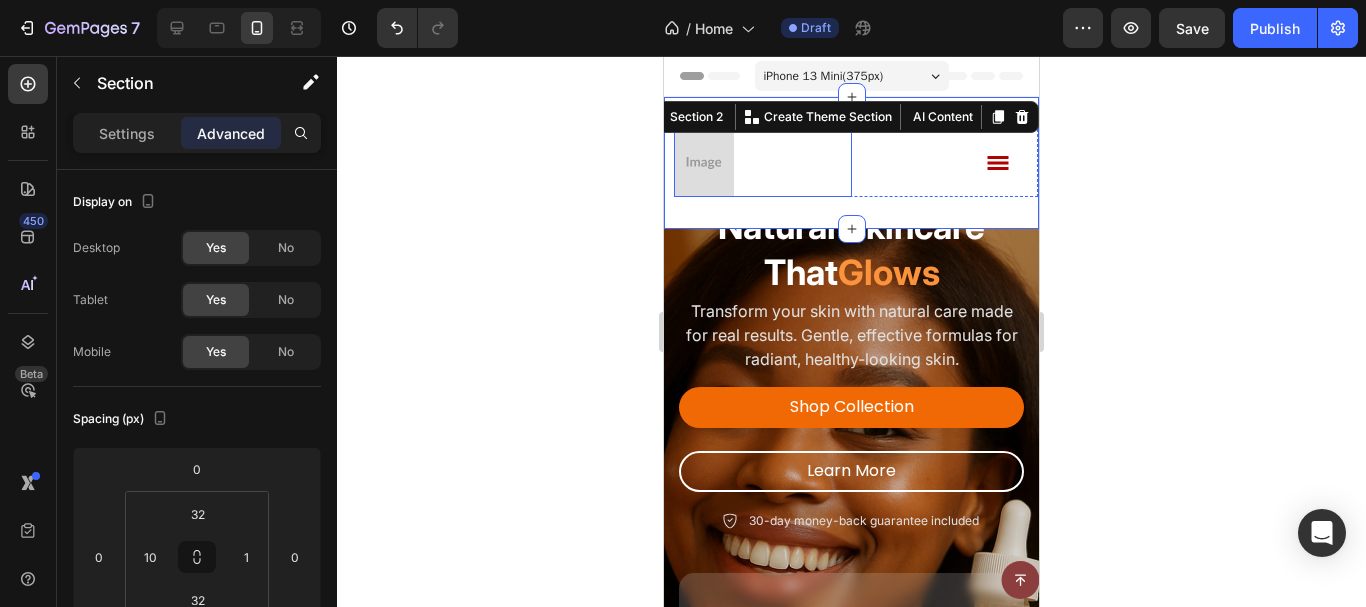 click at bounding box center [704, 163] 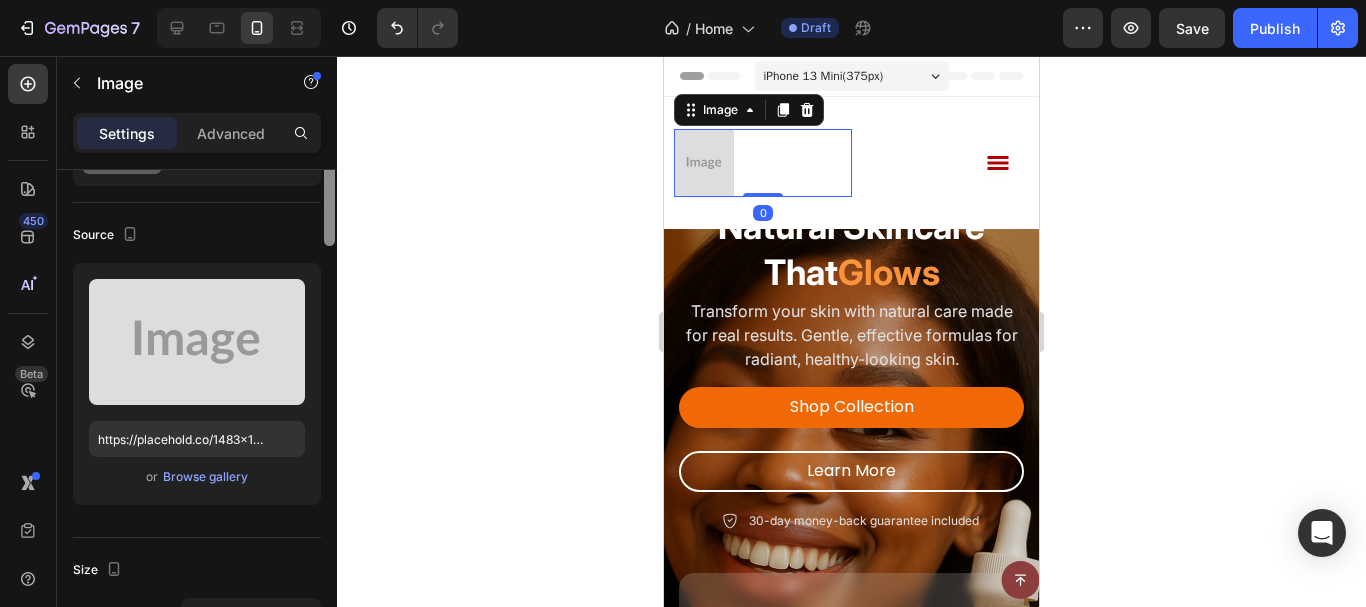 drag, startPoint x: 327, startPoint y: 236, endPoint x: 289, endPoint y: 314, distance: 86.764046 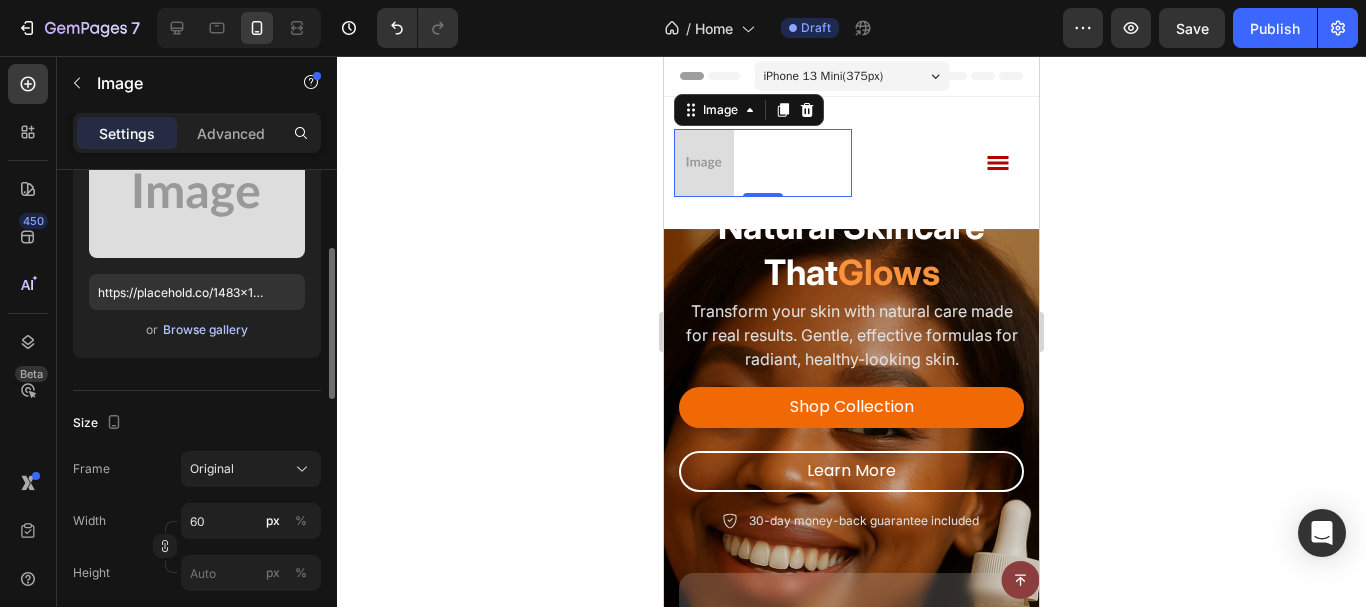 click on "Browse gallery" at bounding box center (205, 330) 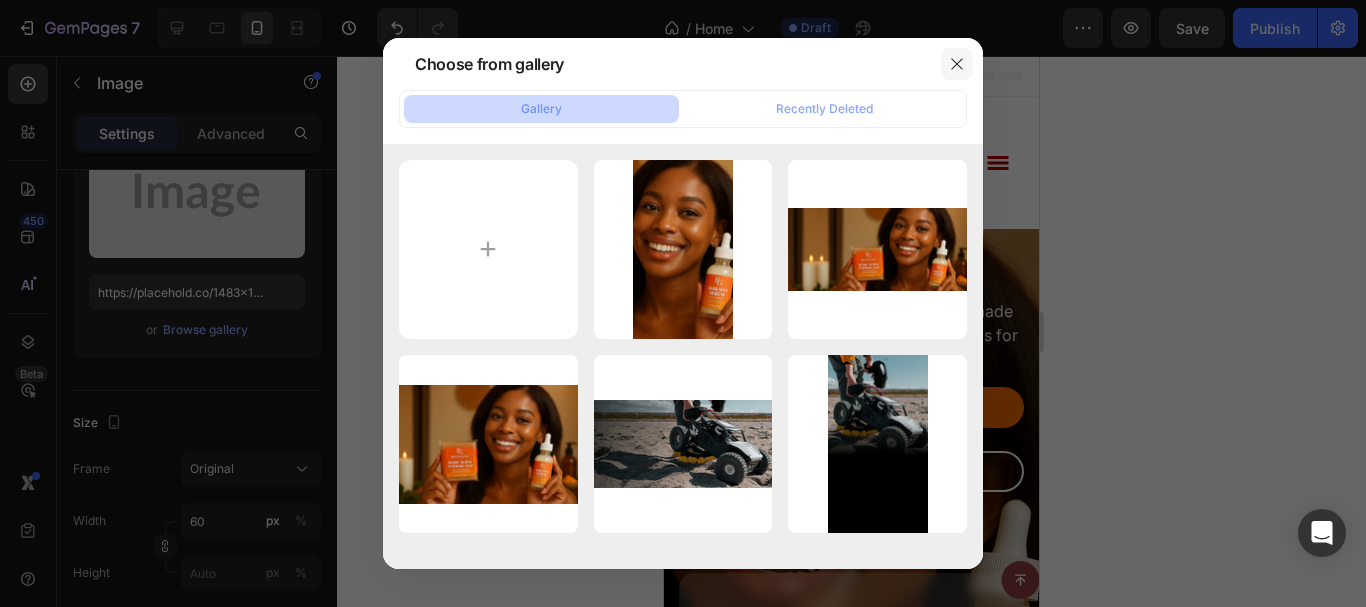 click 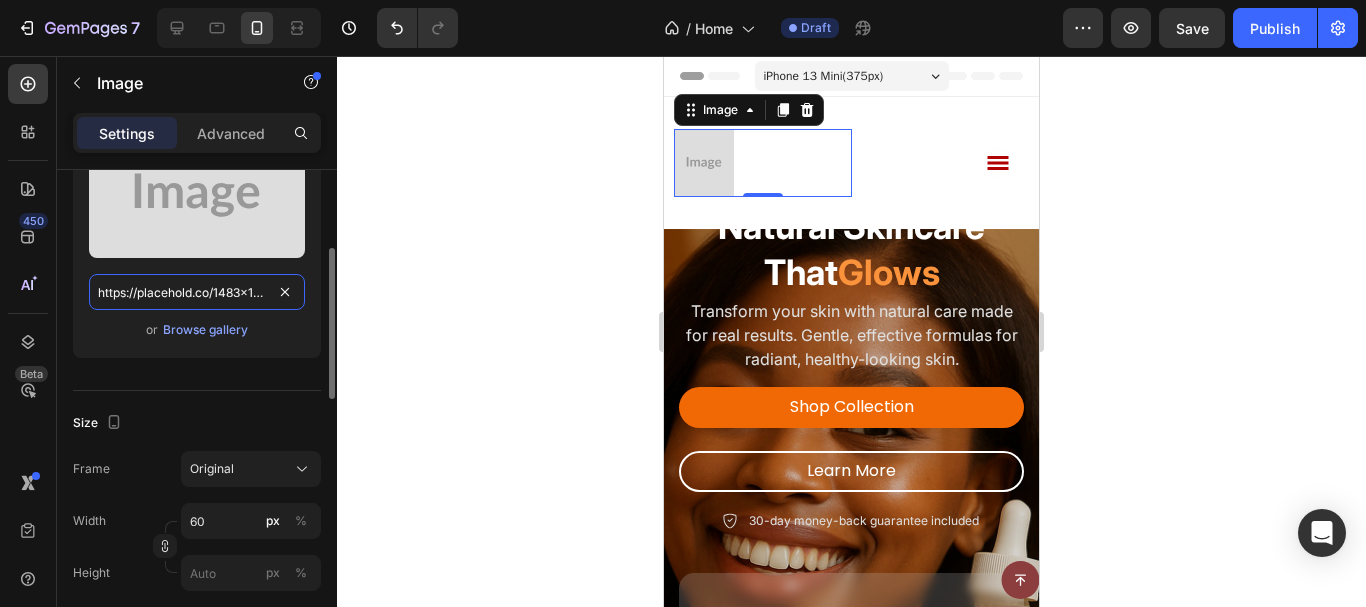 click on "https://placehold.co/1483x1681?text=Image" at bounding box center [197, 292] 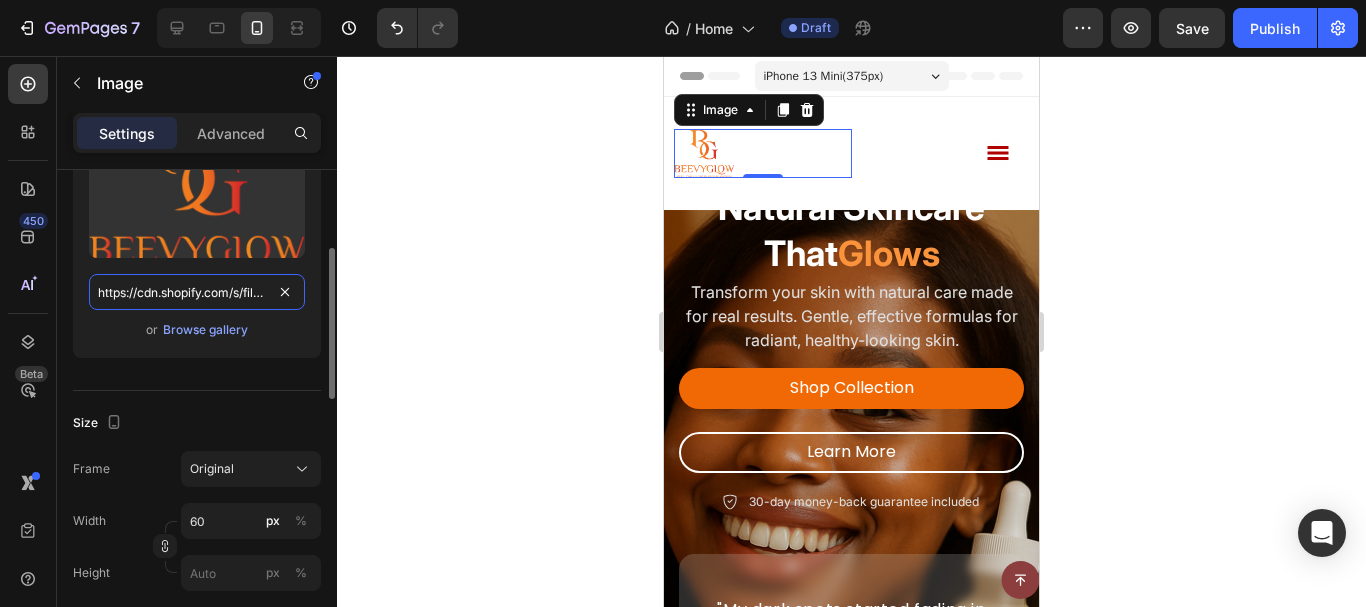 scroll, scrollTop: 0, scrollLeft: 361, axis: horizontal 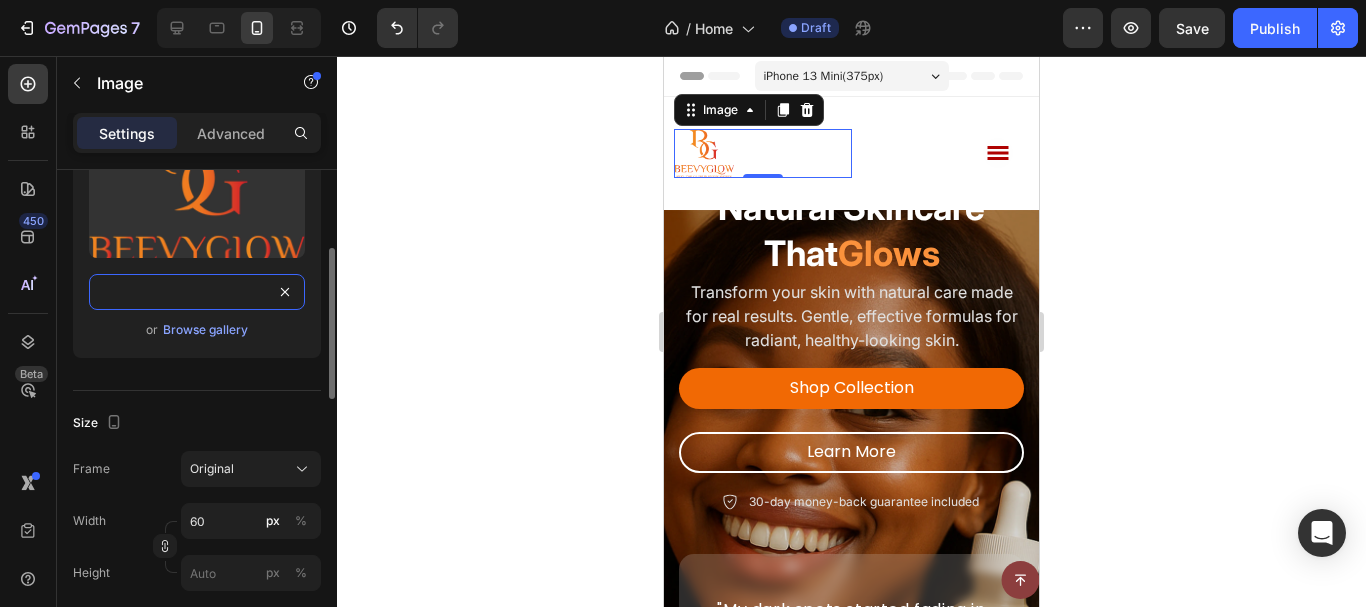 type on "https://cdn.shopify.com/s/files/1/0957/7467/1138/files/BEEVYGLOW4-03.png?v=1754097439" 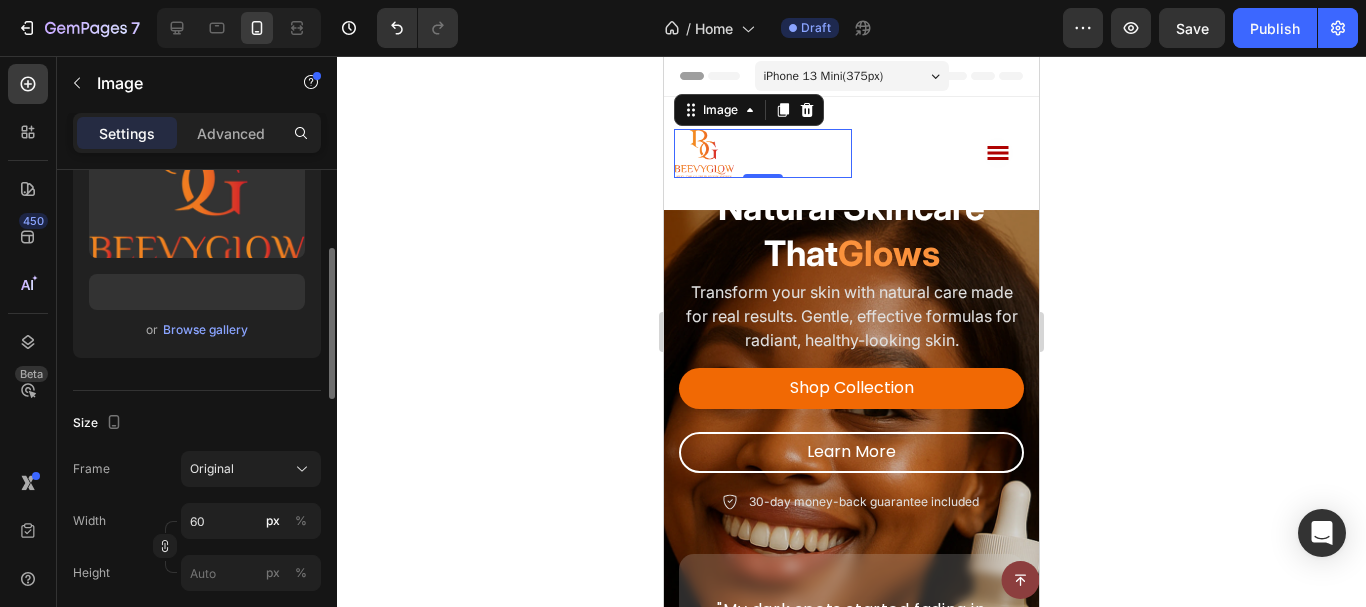 click on "Size" at bounding box center [197, 423] 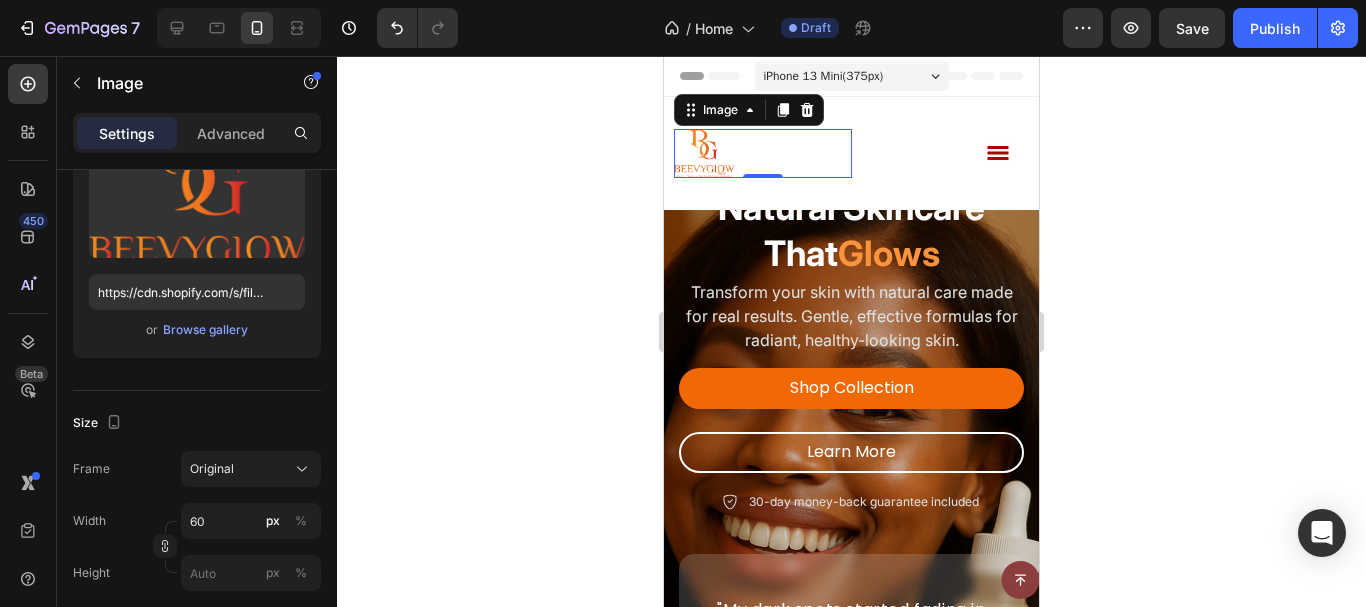 click 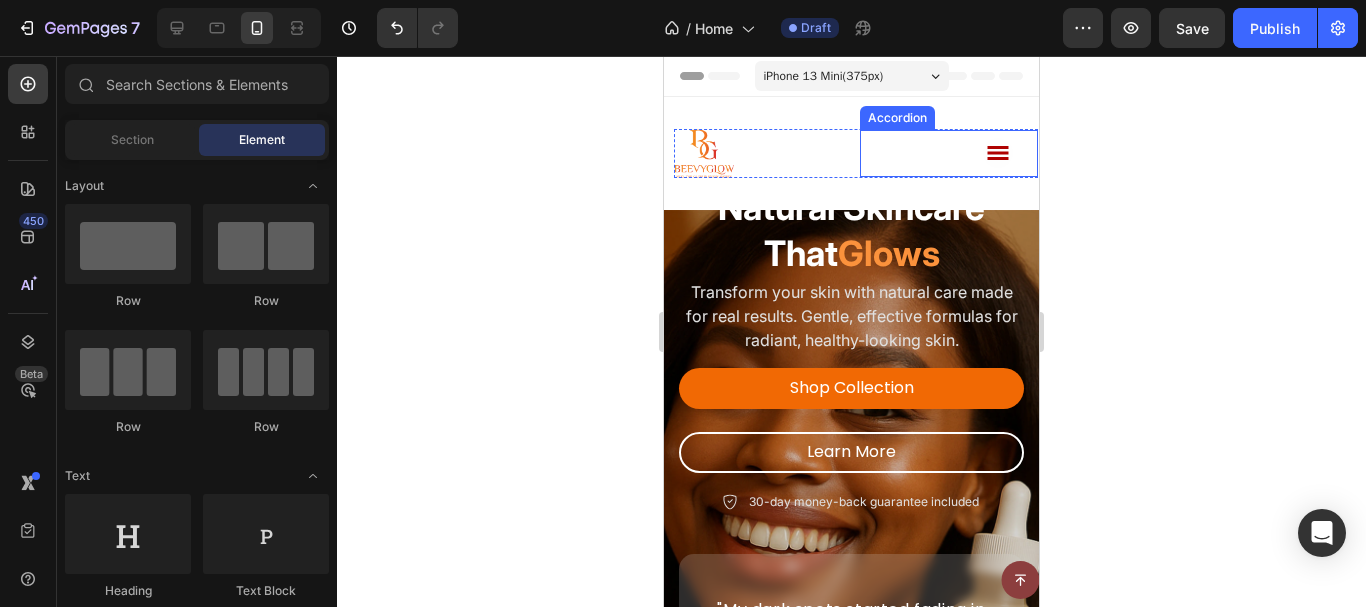 click 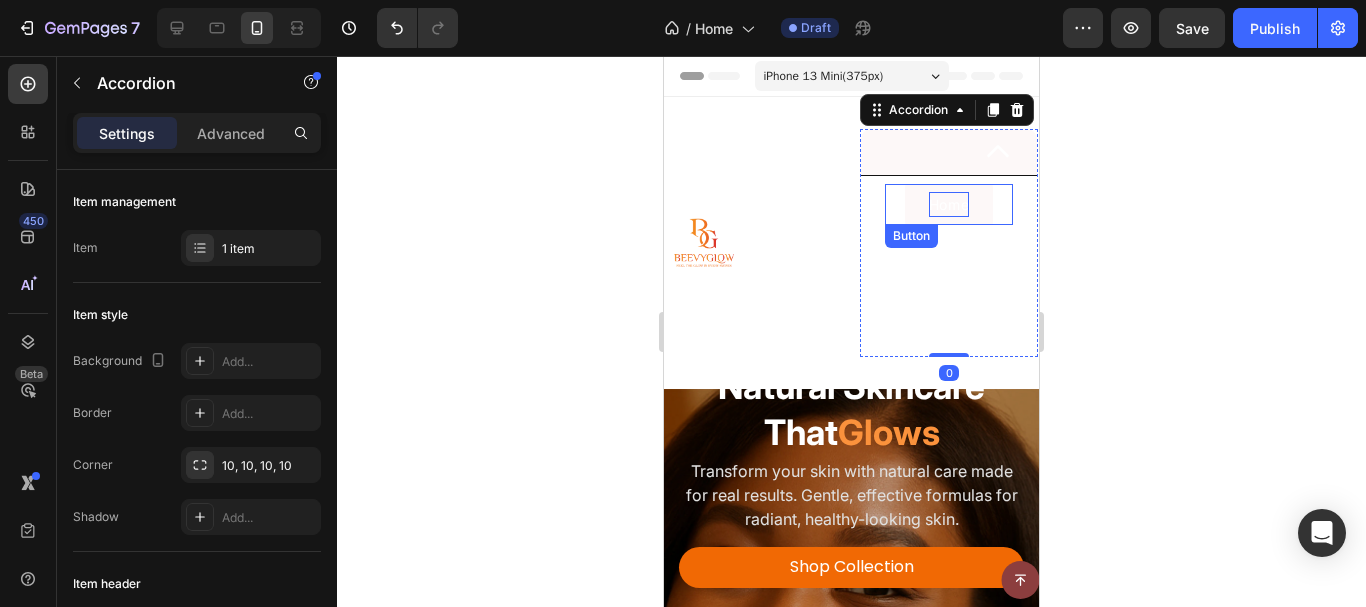 click on "Home" at bounding box center (949, 204) 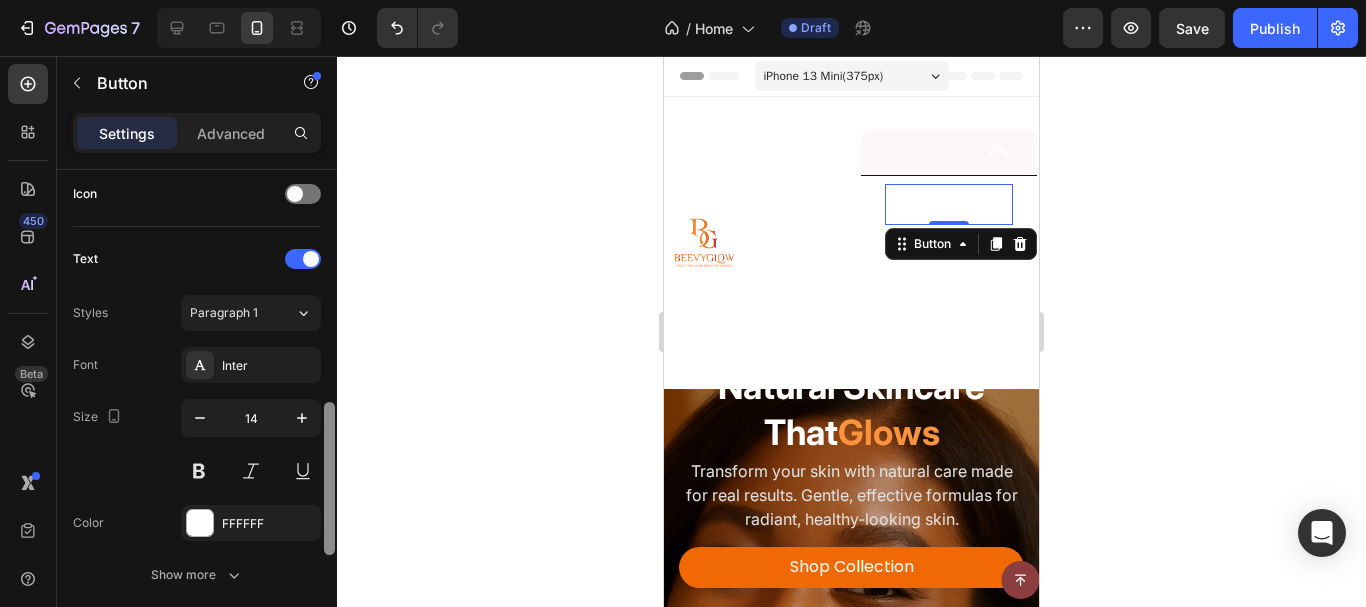scroll, scrollTop: 714, scrollLeft: 0, axis: vertical 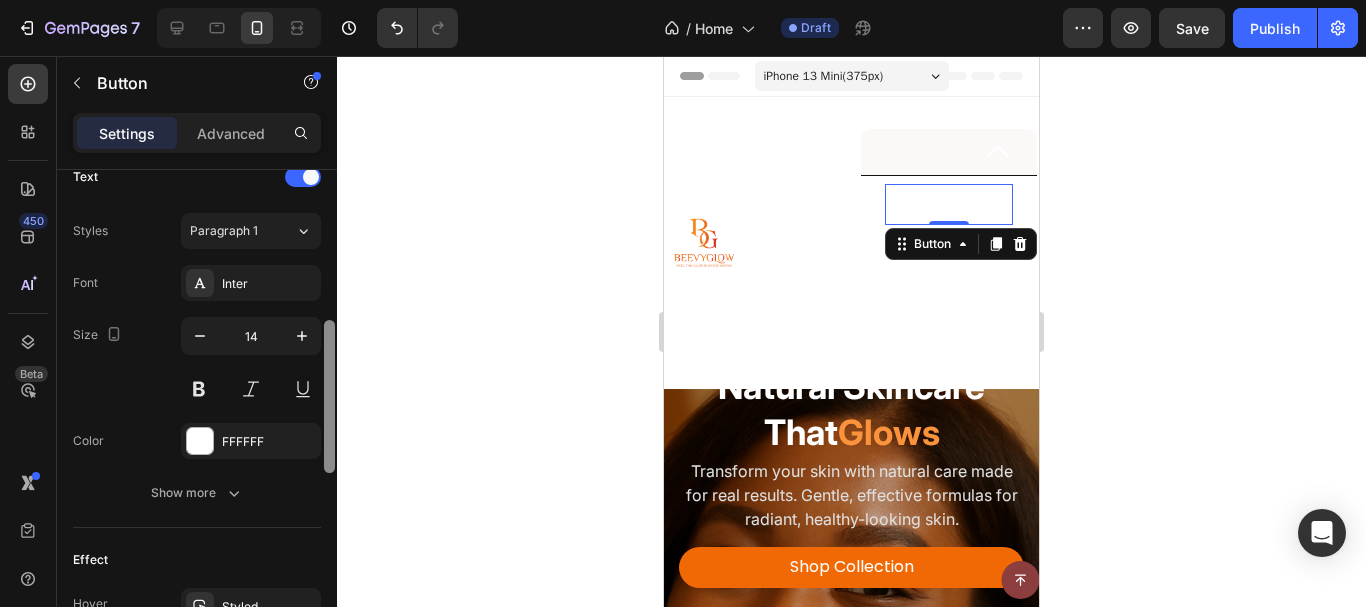 drag, startPoint x: 325, startPoint y: 209, endPoint x: 250, endPoint y: 438, distance: 240.96887 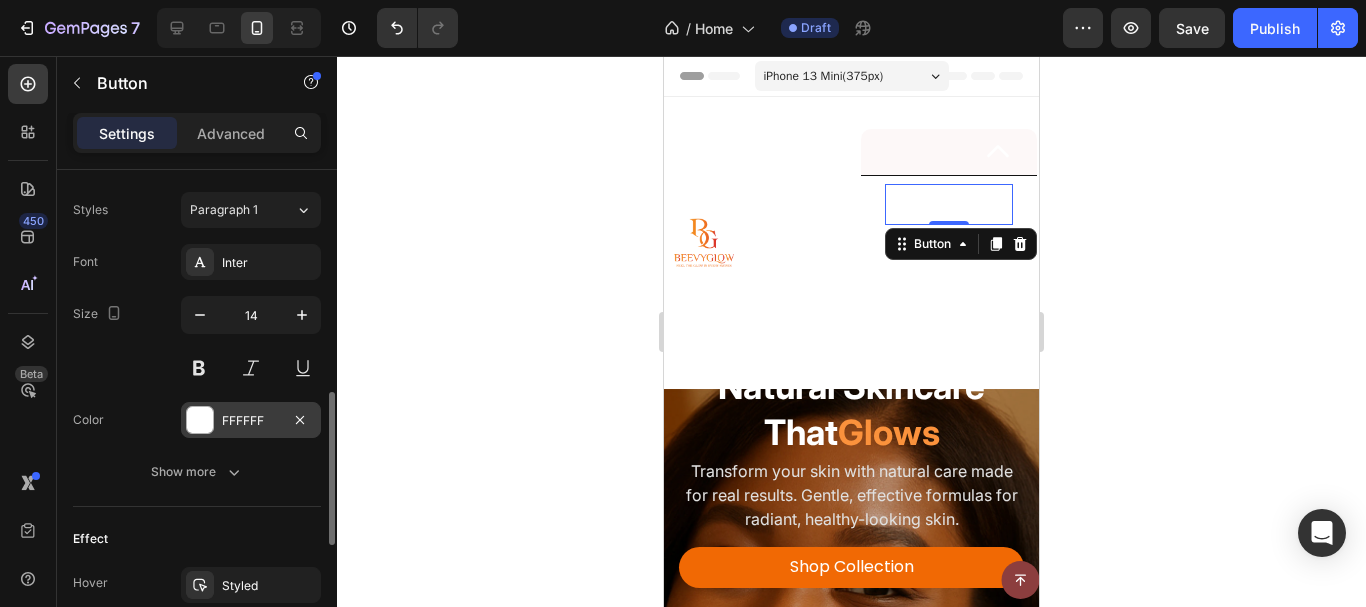 click at bounding box center [200, 420] 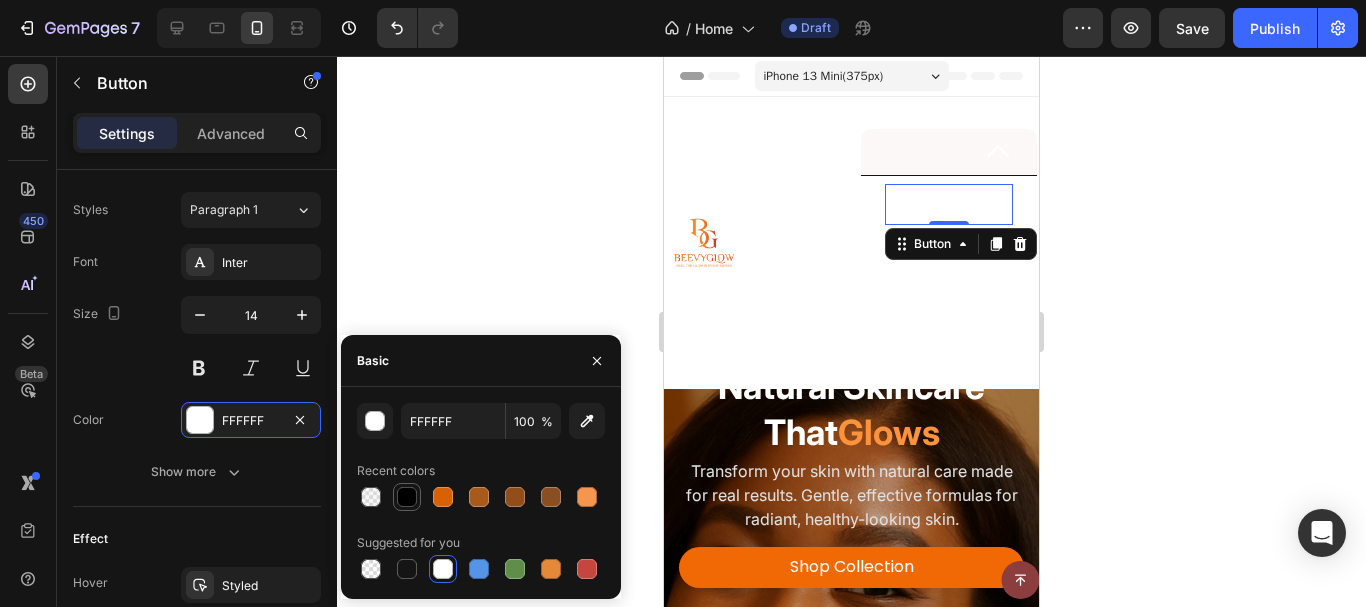 click at bounding box center [407, 497] 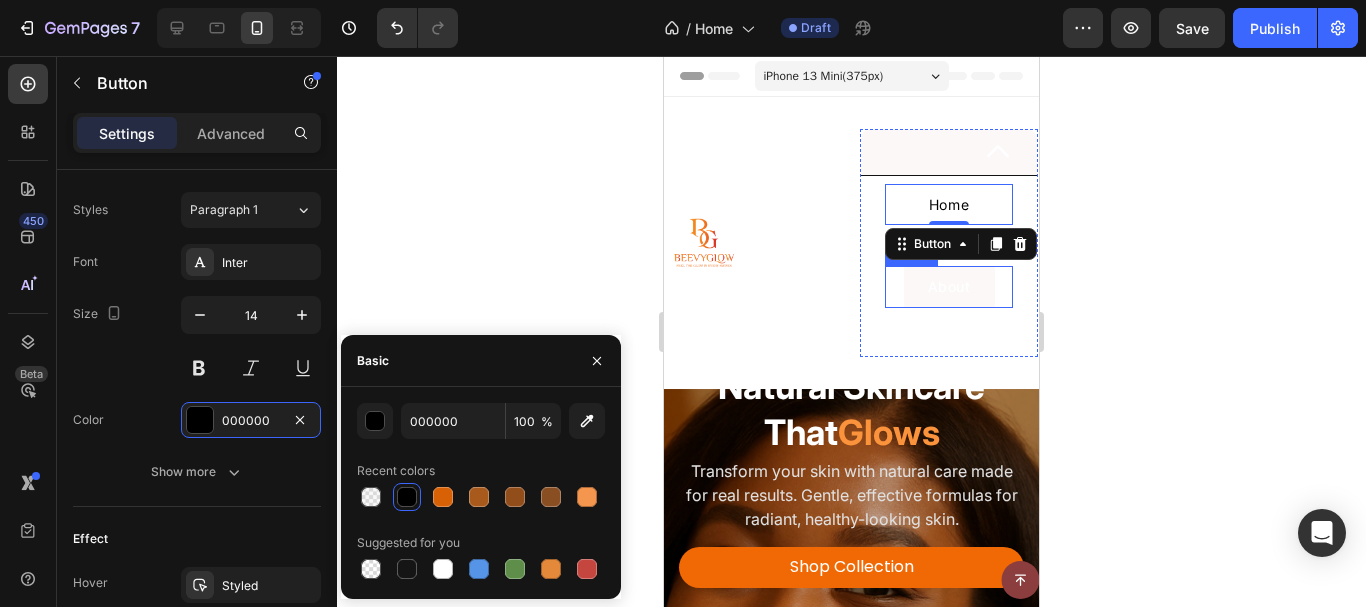 click on "About" at bounding box center [949, 286] 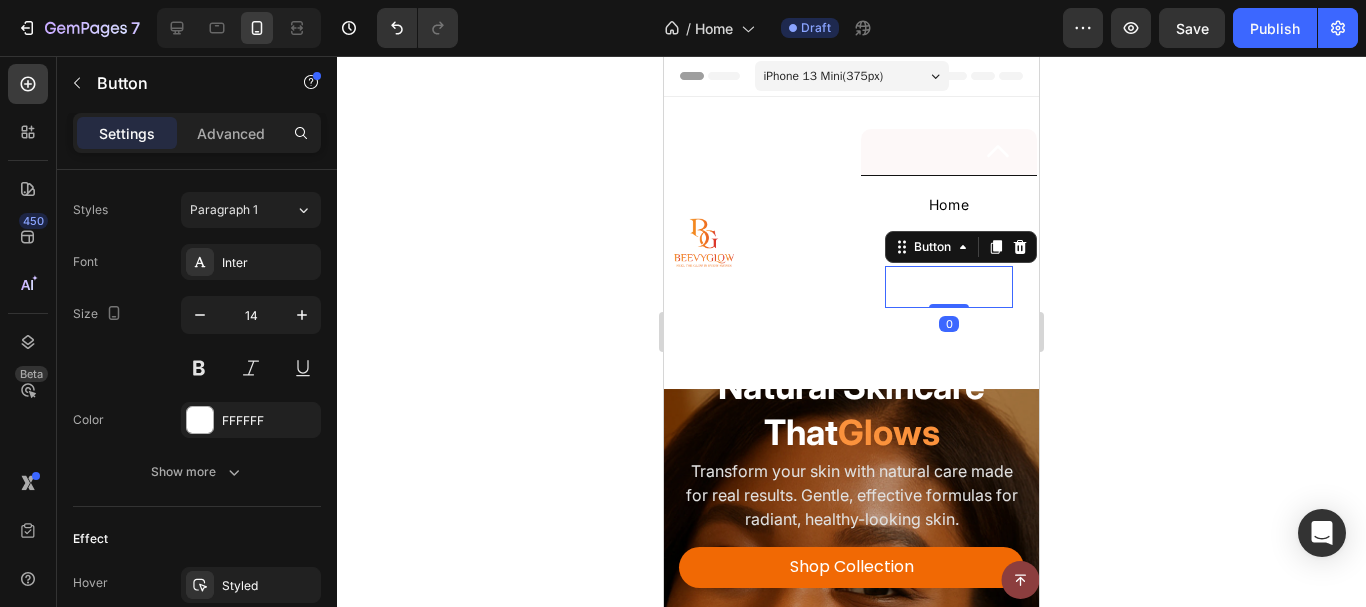 click at bounding box center [763, 242] 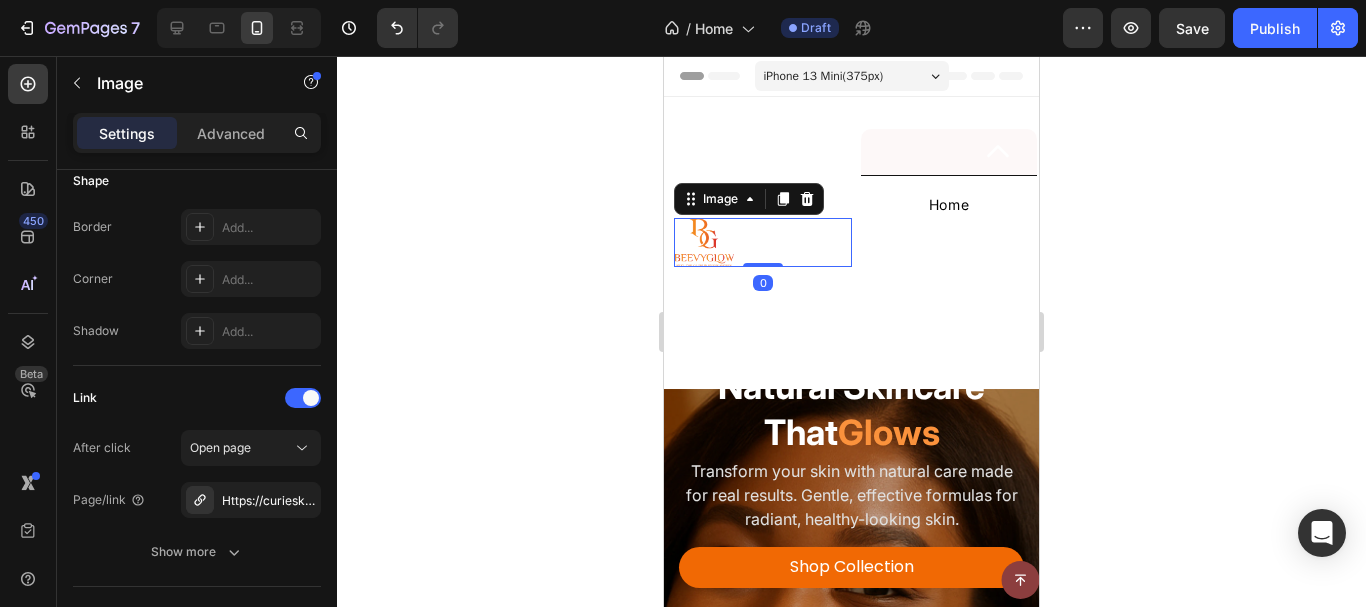 scroll, scrollTop: 0, scrollLeft: 0, axis: both 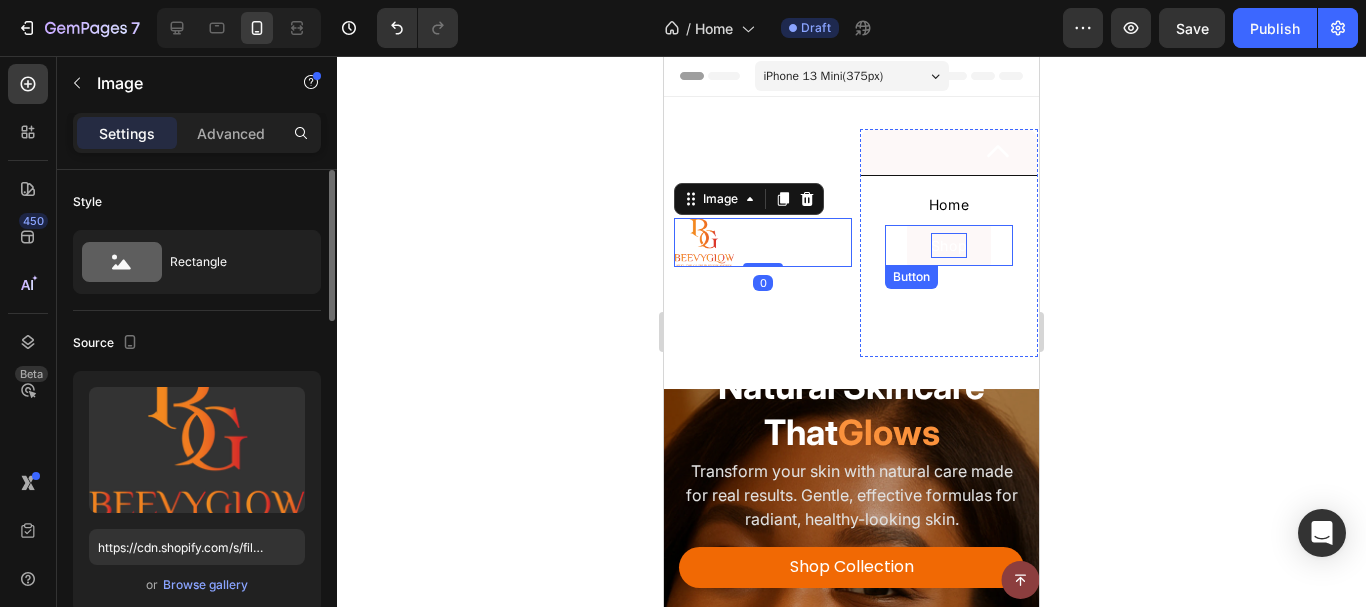 click on "Shop" at bounding box center (949, 245) 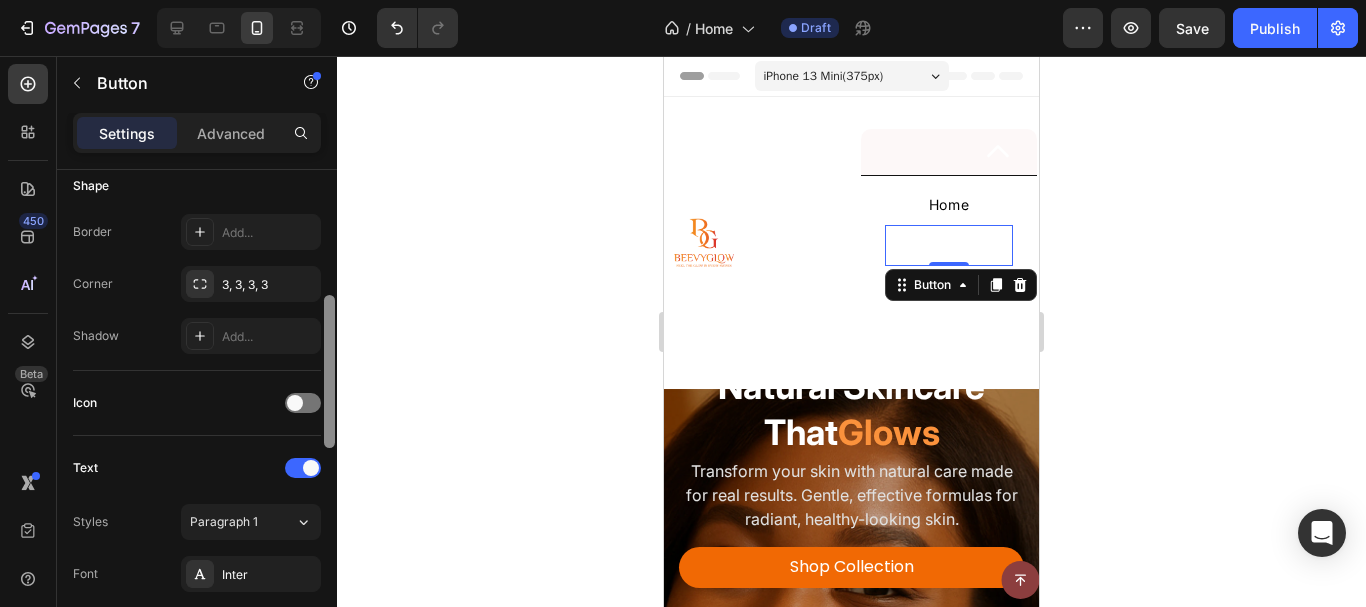 scroll, scrollTop: 421, scrollLeft: 0, axis: vertical 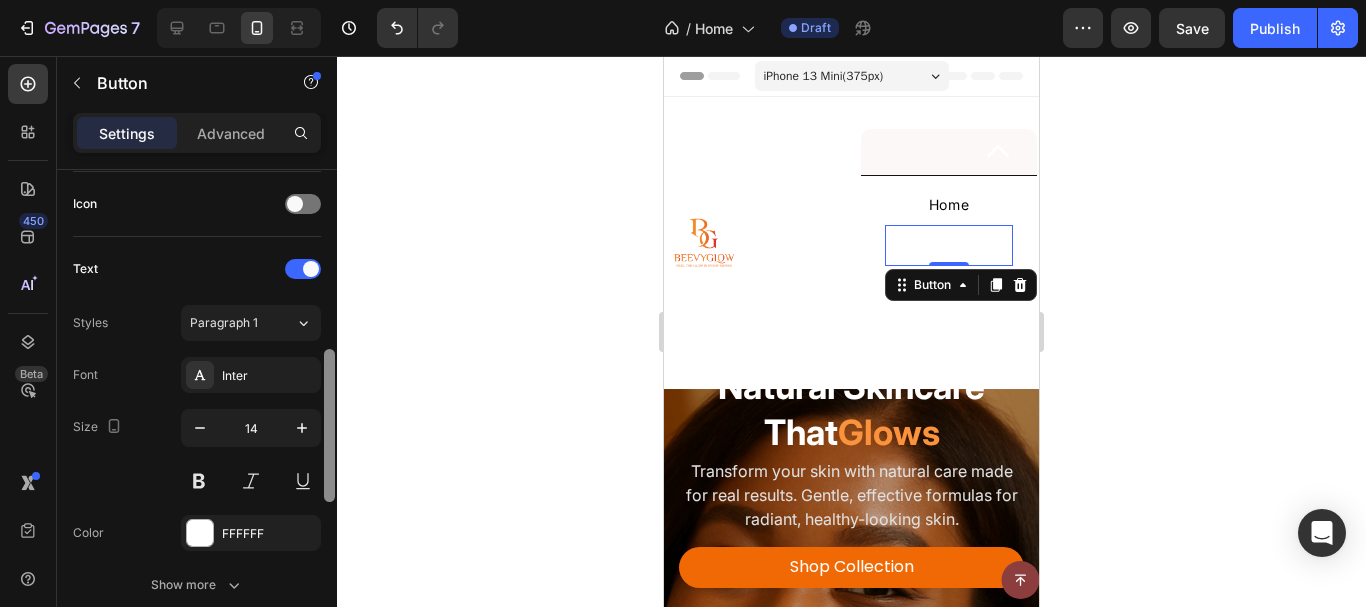 drag, startPoint x: 328, startPoint y: 304, endPoint x: 281, endPoint y: 467, distance: 169.6408 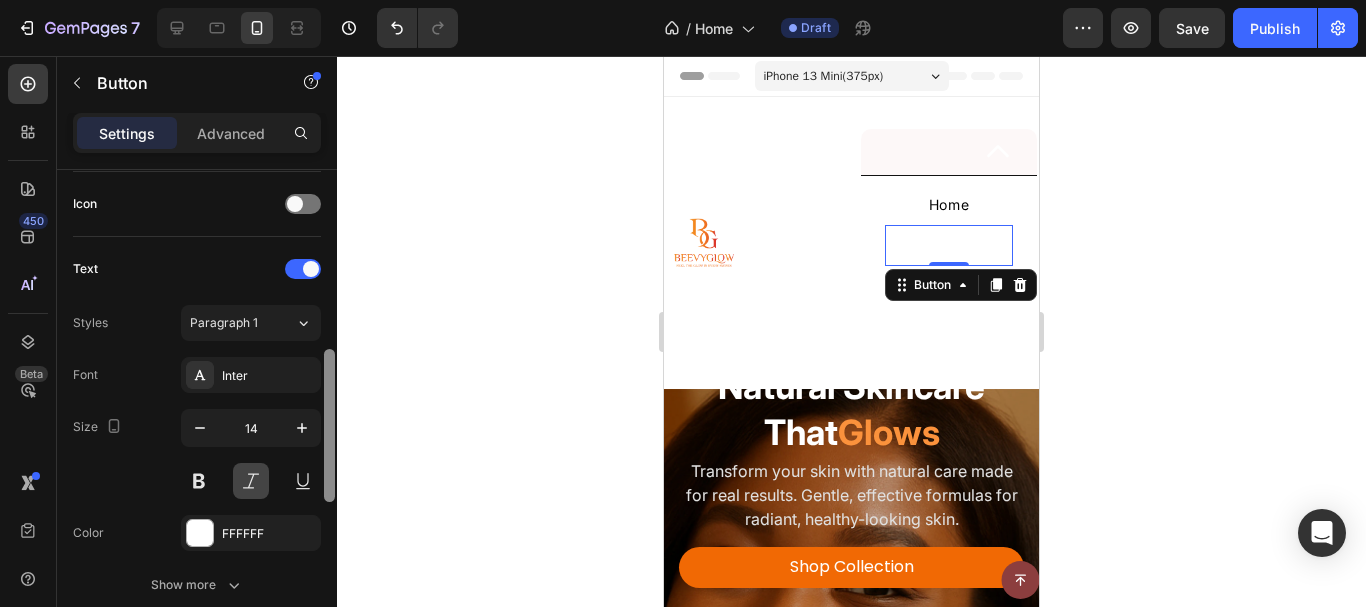 scroll, scrollTop: 604, scrollLeft: 0, axis: vertical 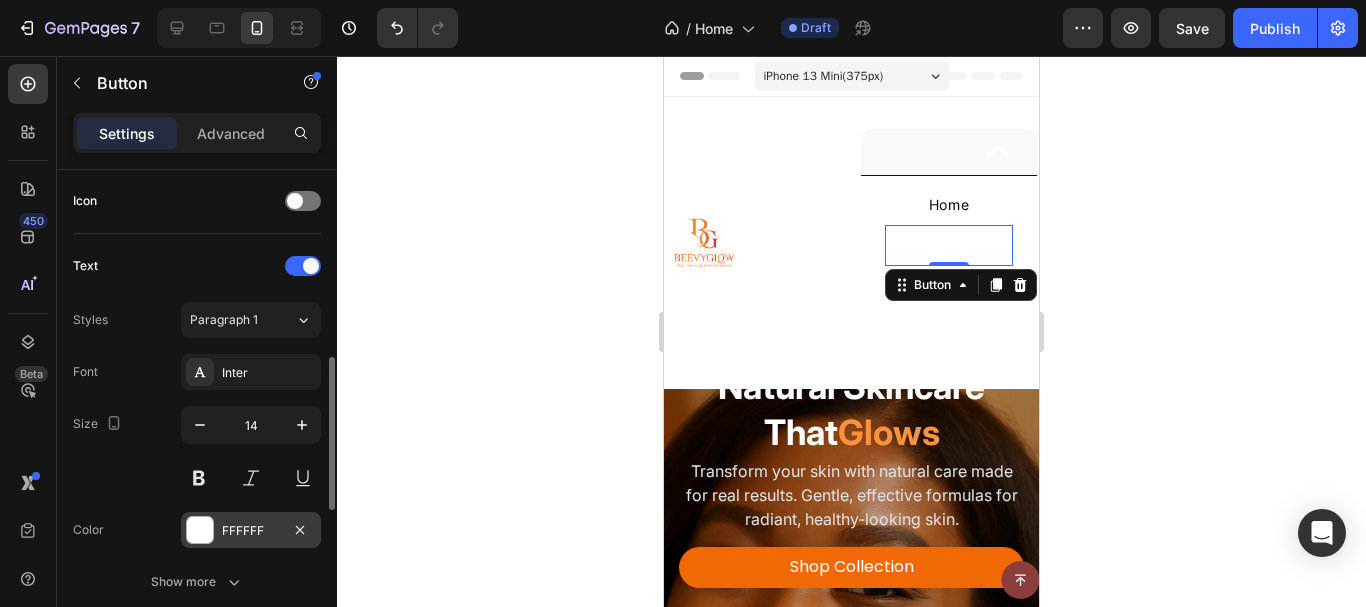 click at bounding box center [200, 530] 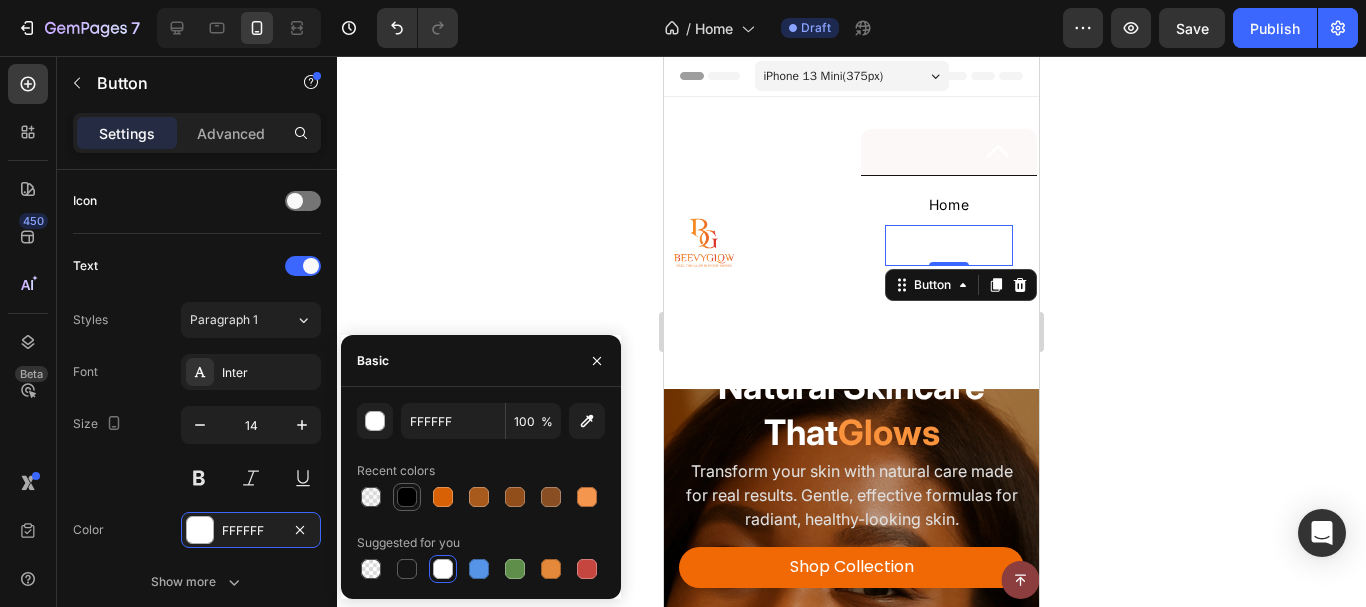 click at bounding box center [407, 497] 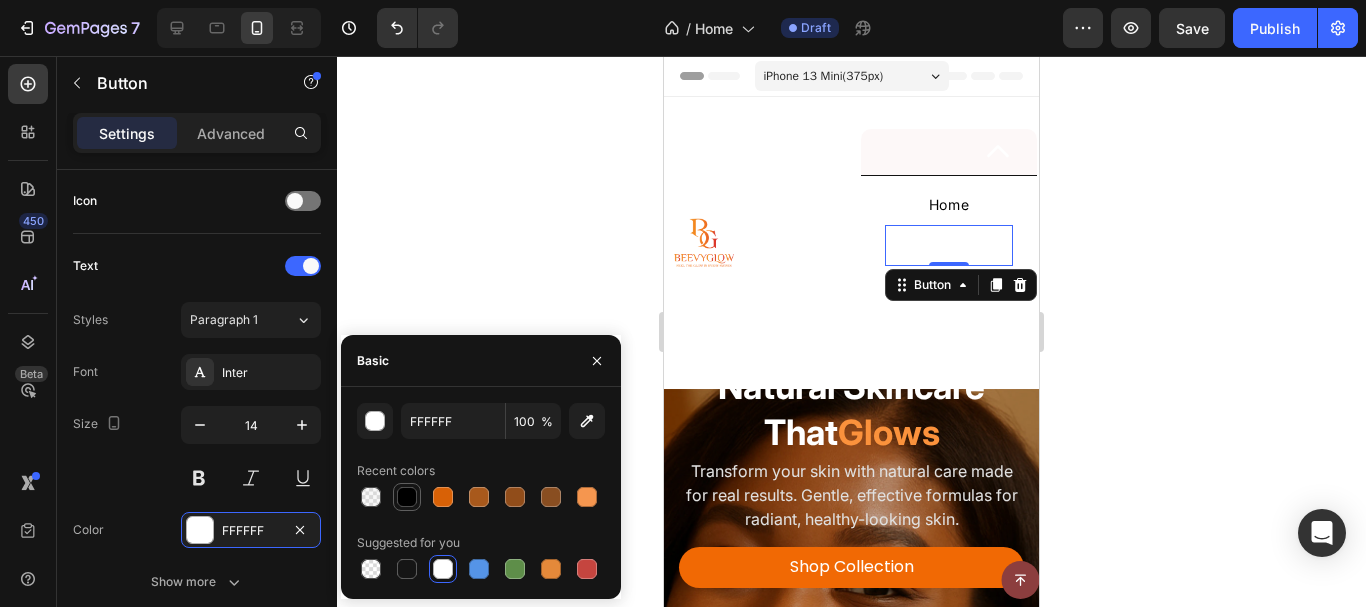 type on "000000" 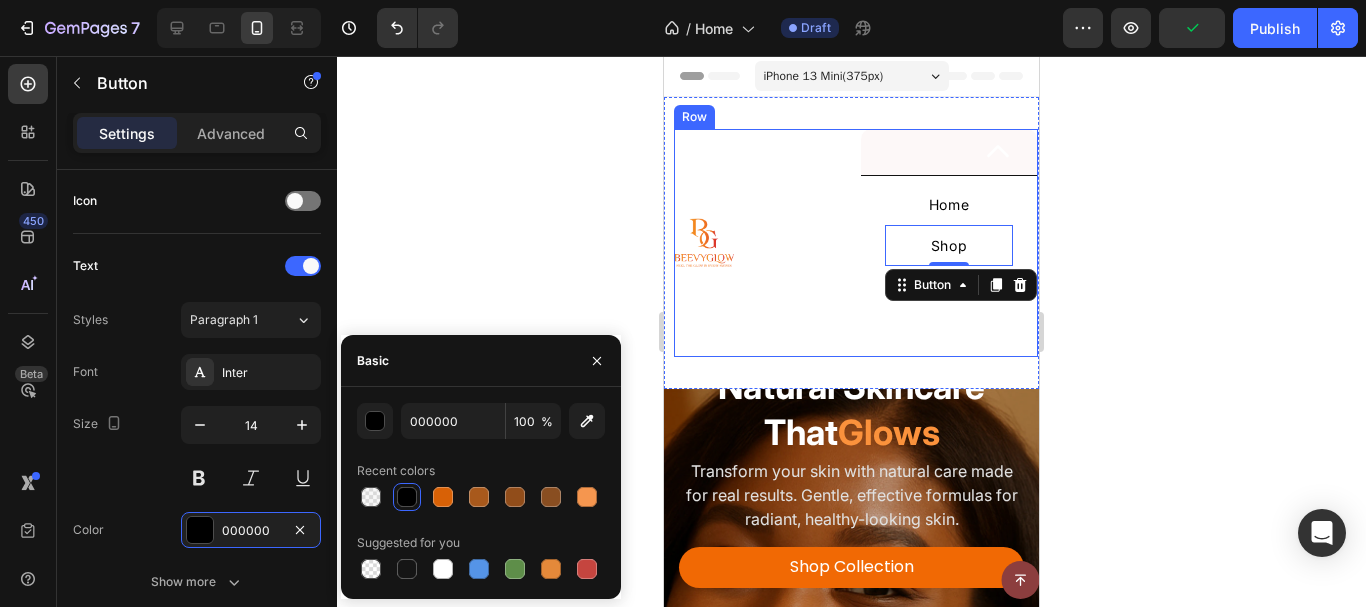 click on "Image" at bounding box center [763, 243] 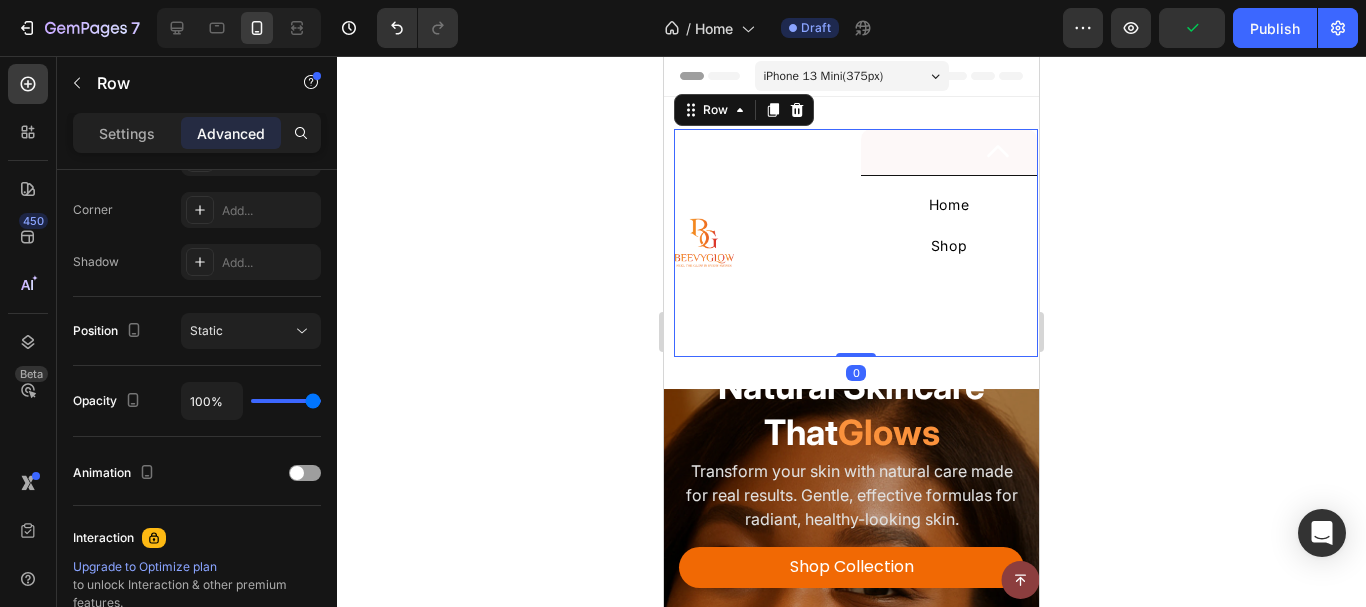 scroll, scrollTop: 0, scrollLeft: 0, axis: both 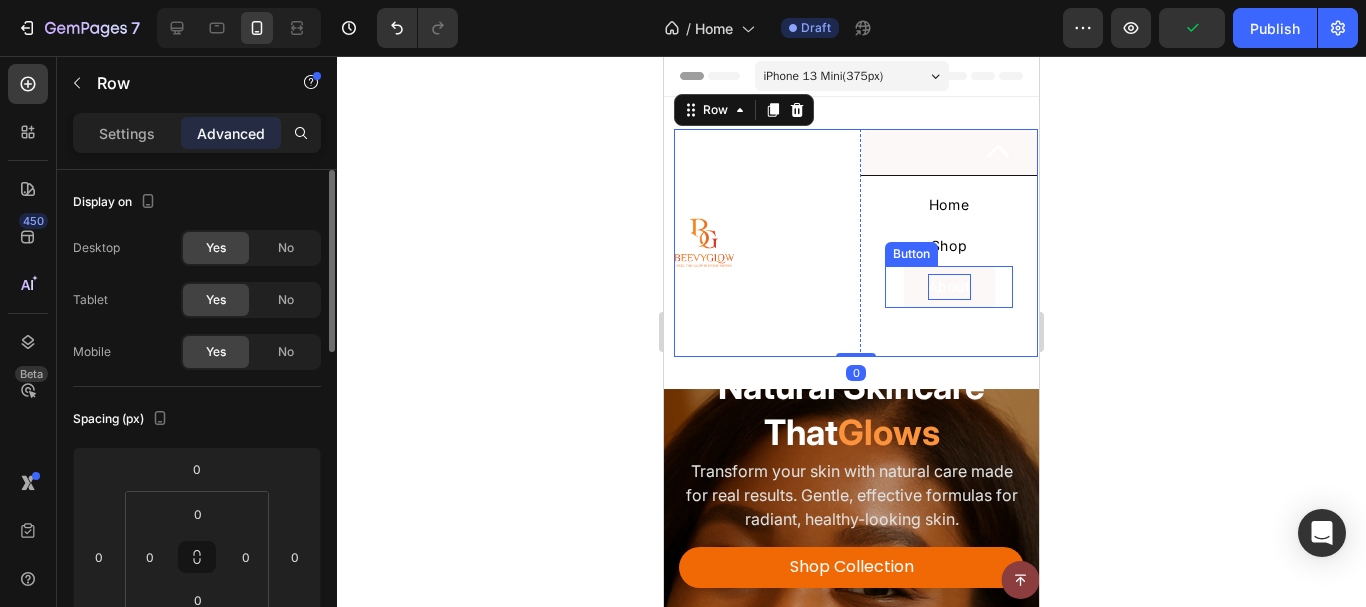 click on "About" at bounding box center (949, 286) 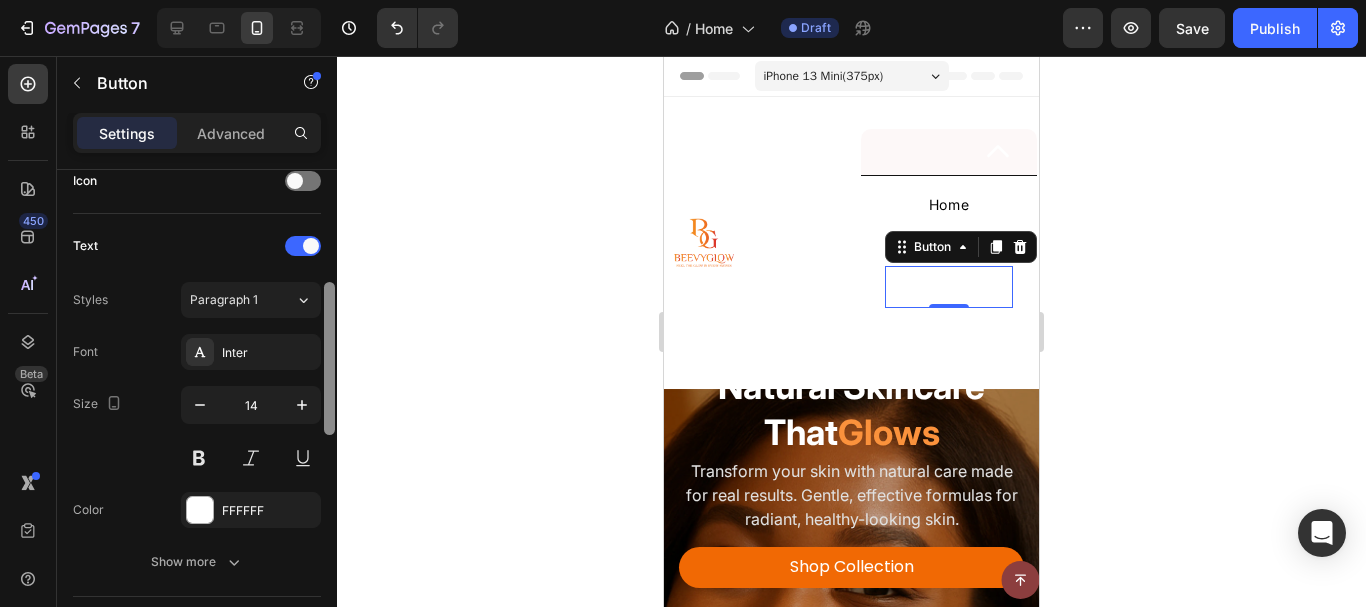 scroll, scrollTop: 710, scrollLeft: 0, axis: vertical 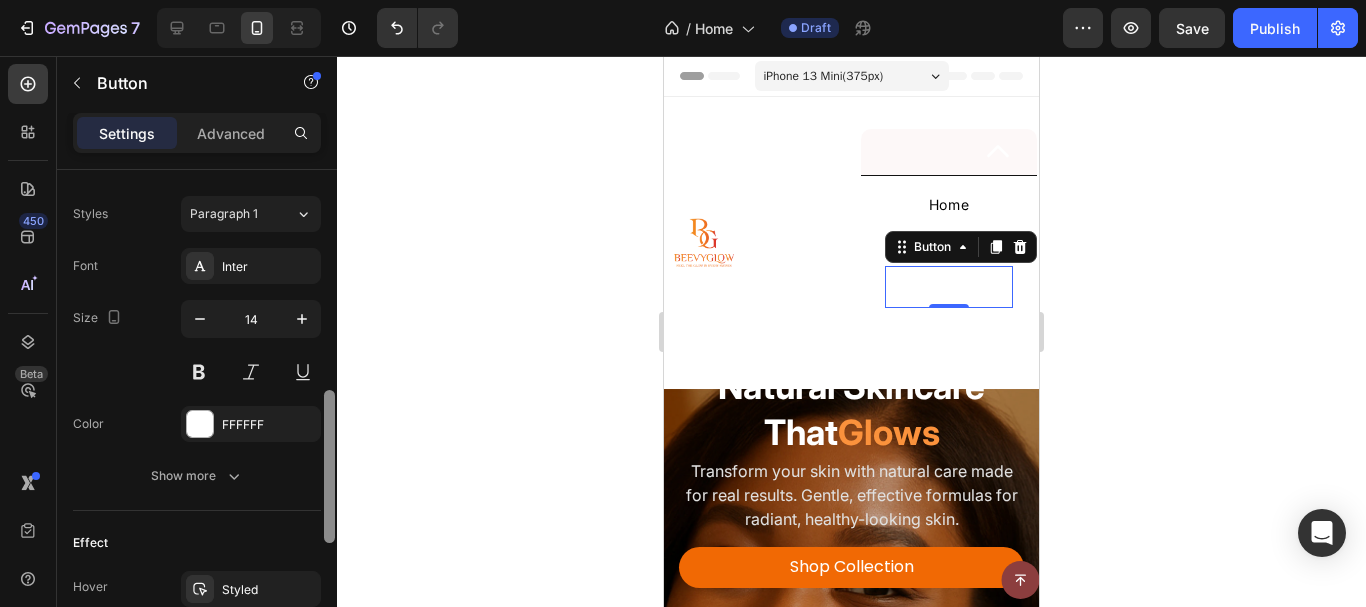 drag, startPoint x: 330, startPoint y: 293, endPoint x: 249, endPoint y: 514, distance: 235.3763 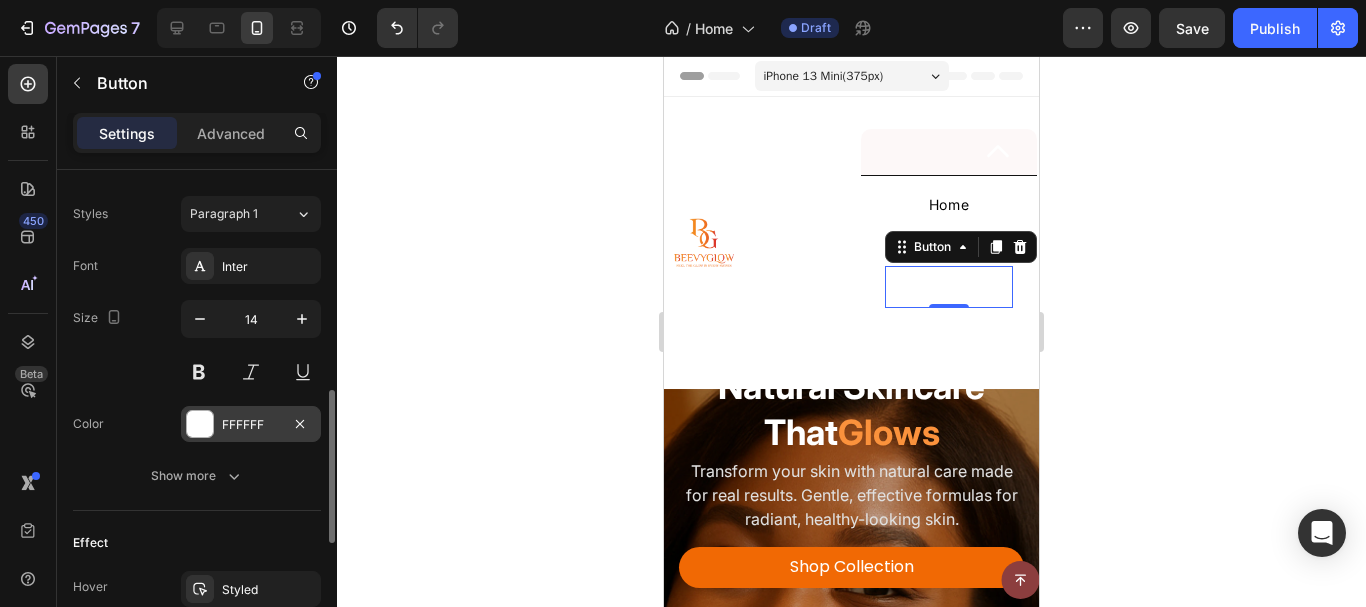 click on "FFFFFF" at bounding box center [251, 424] 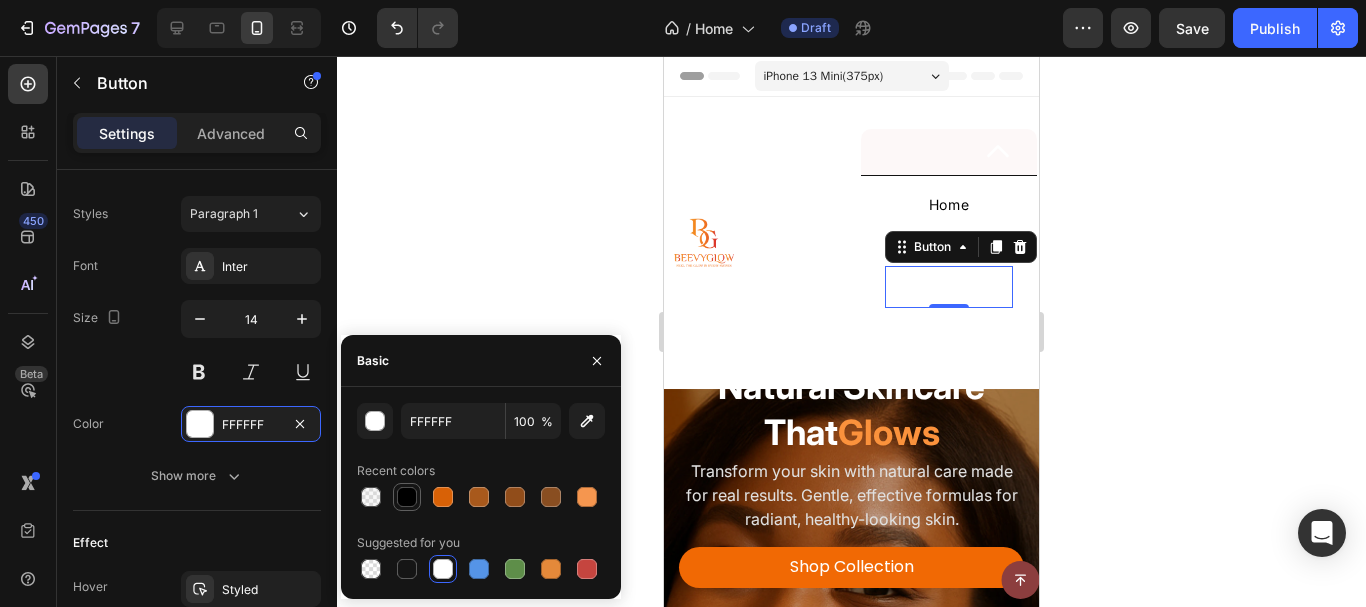 click at bounding box center [407, 497] 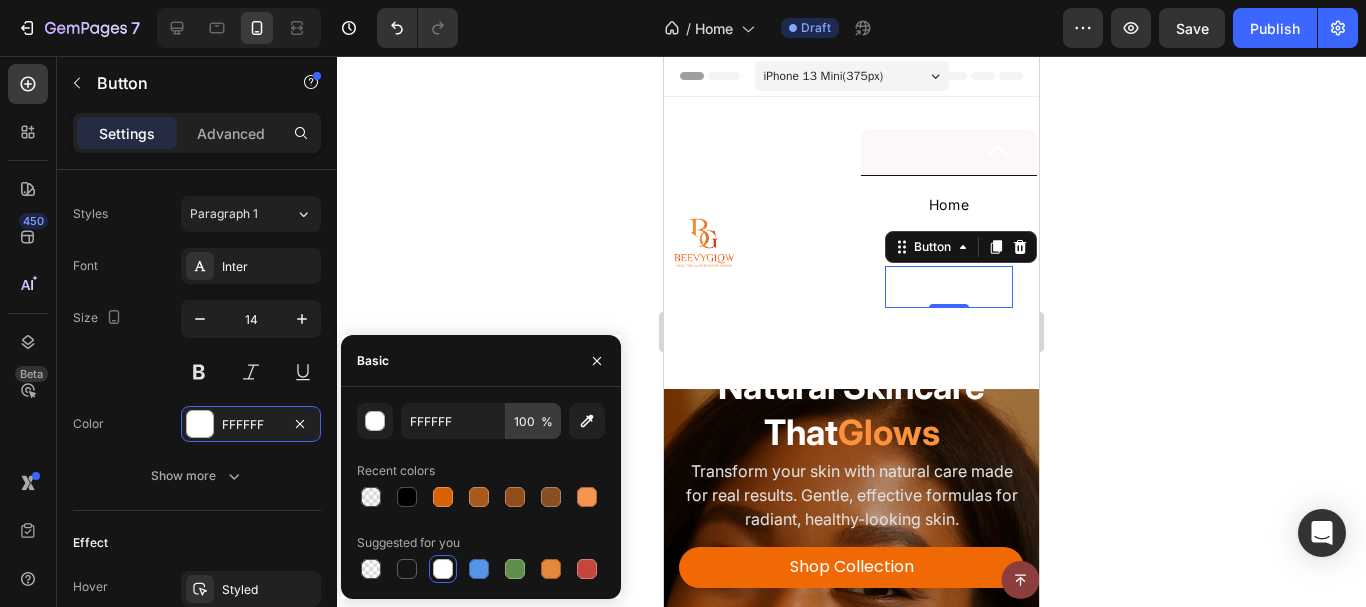 type on "000000" 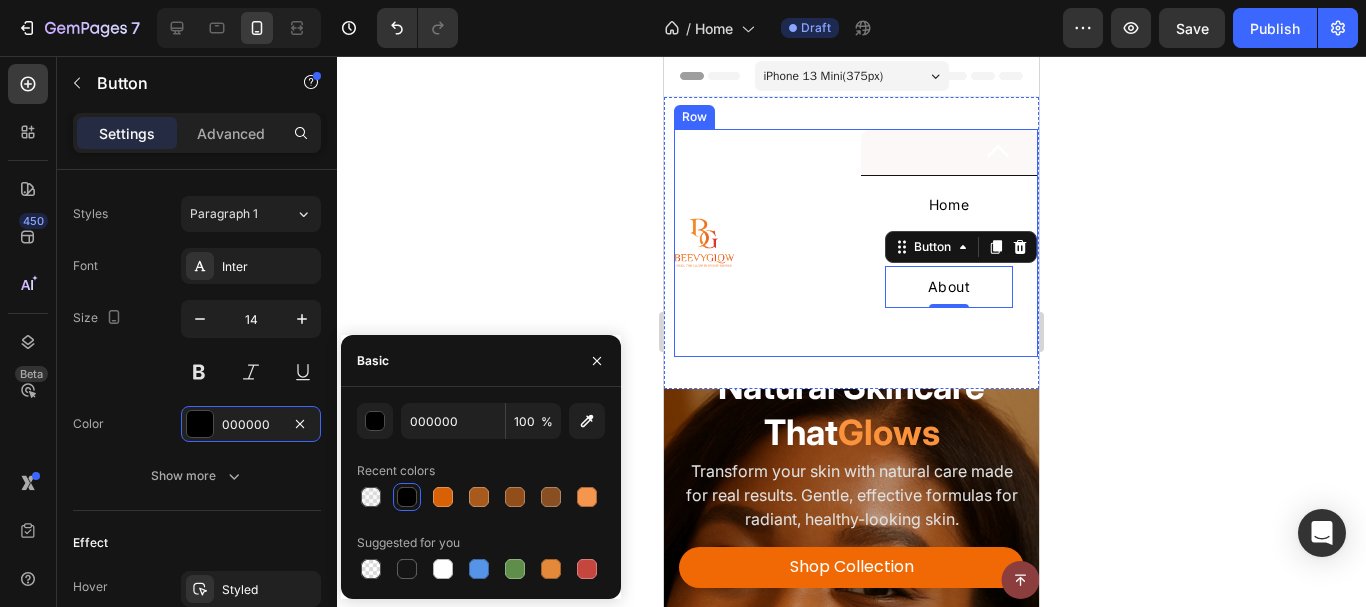 click on "Home Button Shop Button About Button   0 Contact Button" at bounding box center [949, 266] 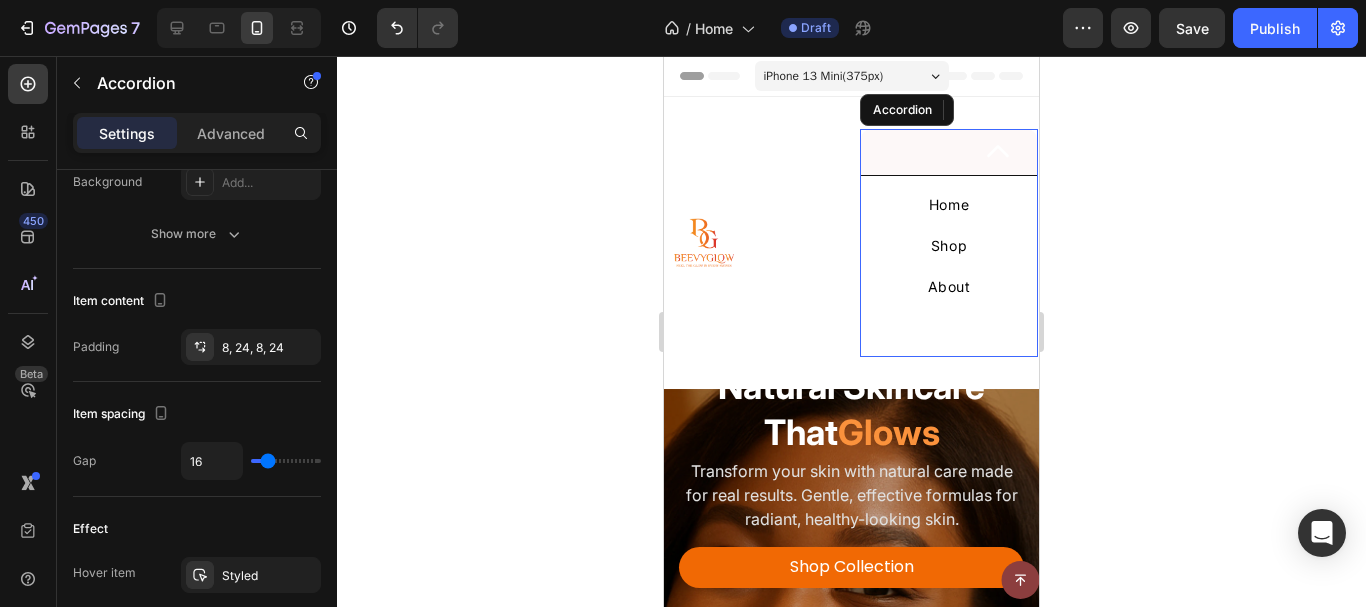 scroll, scrollTop: 0, scrollLeft: 0, axis: both 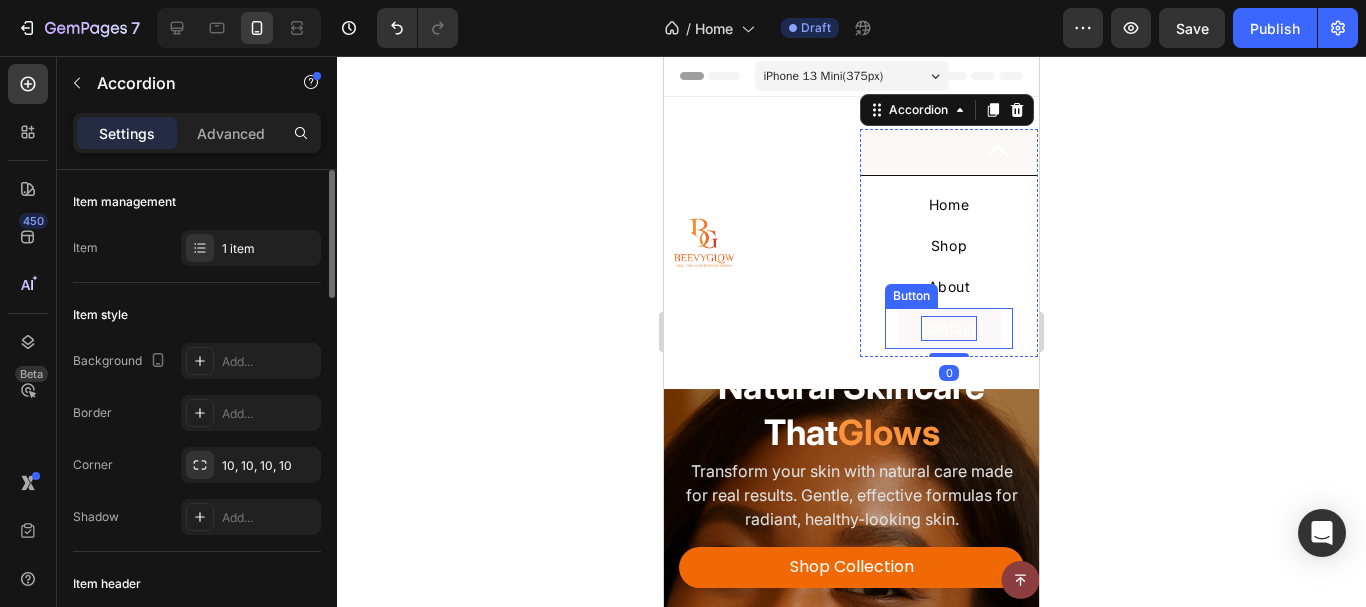 click on "Contact" at bounding box center [949, 328] 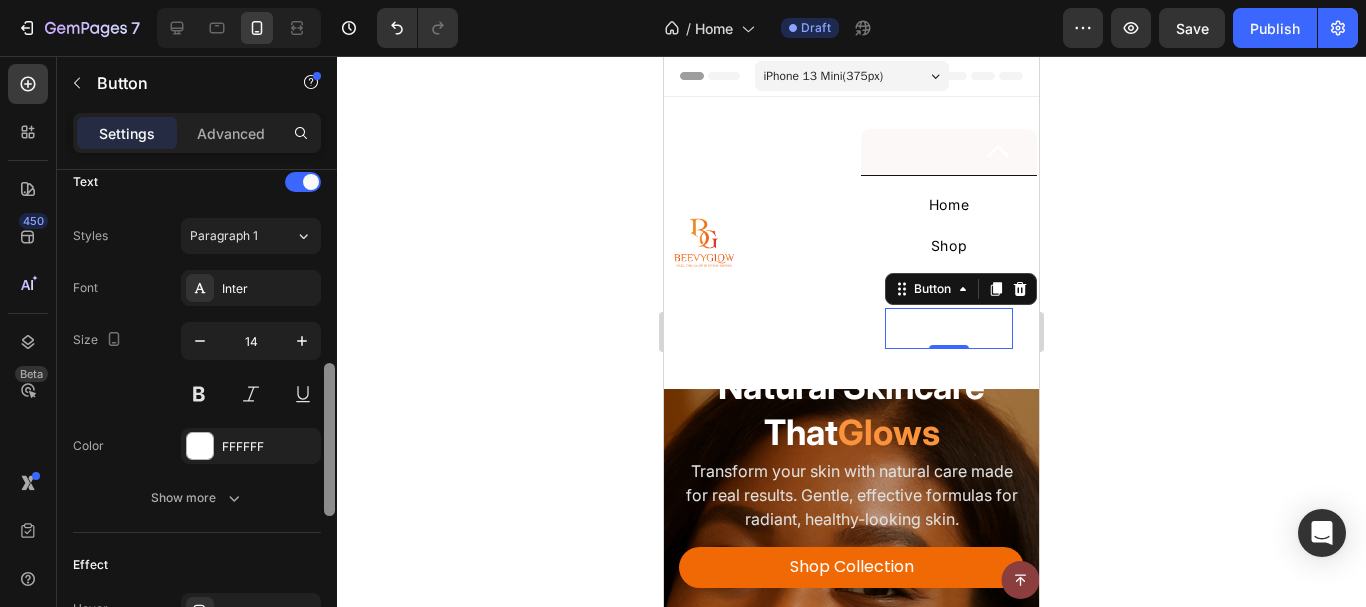 scroll, scrollTop: 707, scrollLeft: 0, axis: vertical 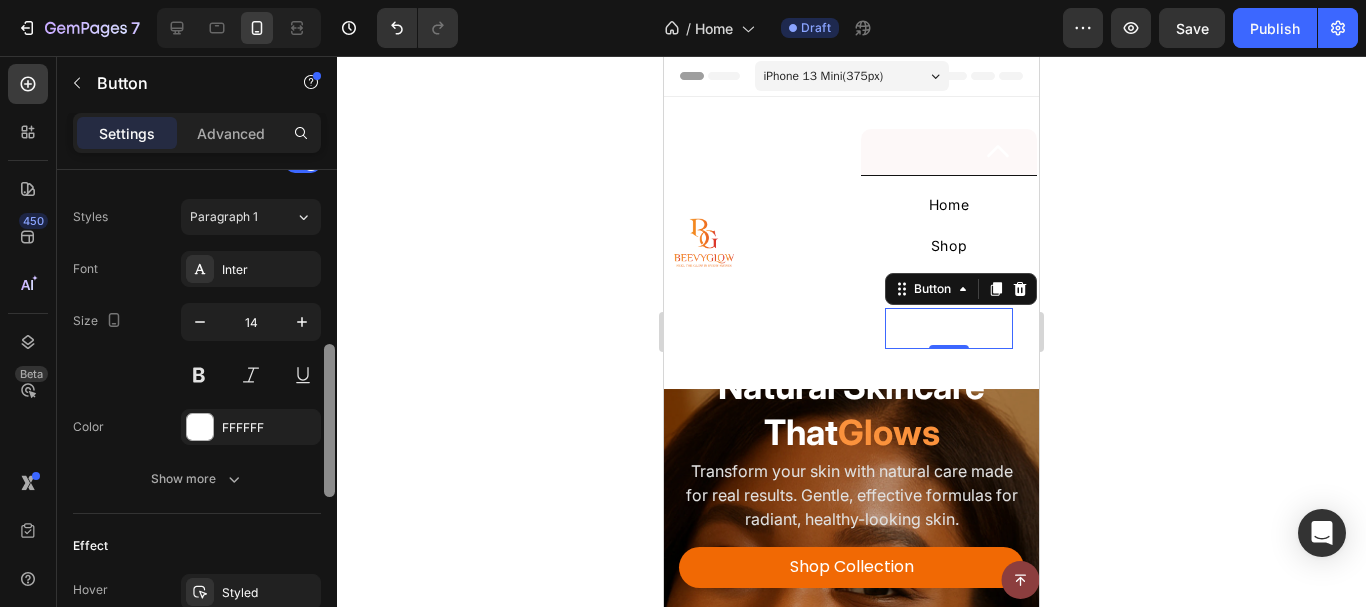 drag, startPoint x: 333, startPoint y: 241, endPoint x: 293, endPoint y: 461, distance: 223.6068 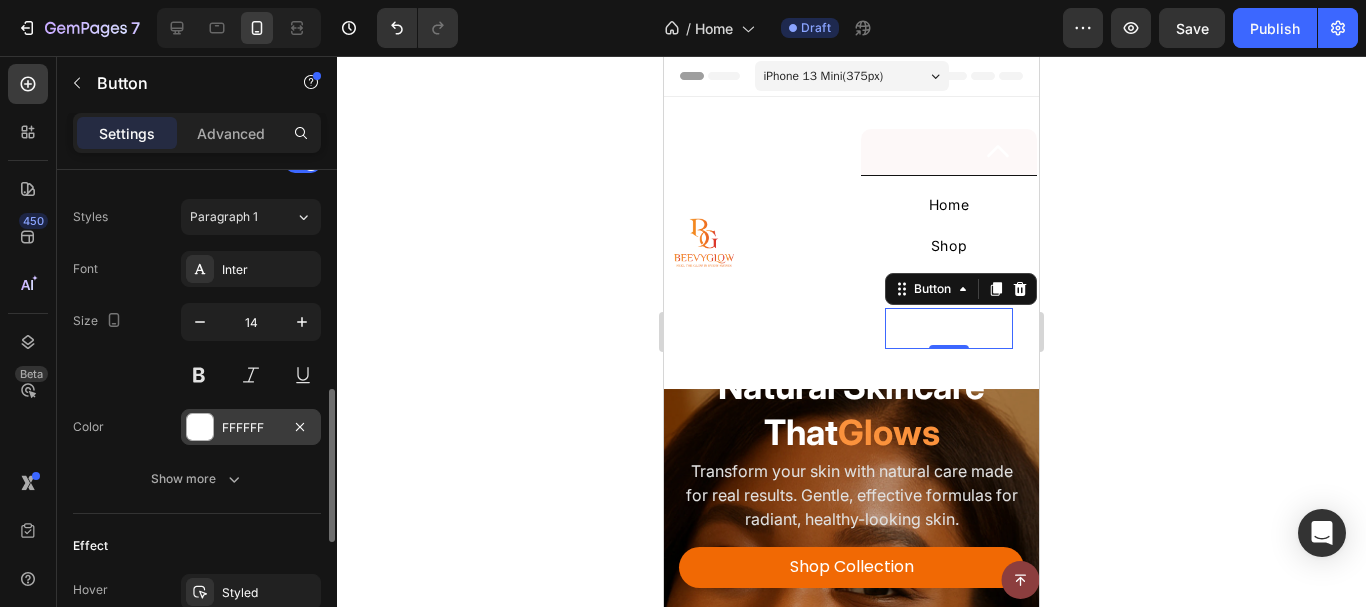 click at bounding box center [200, 427] 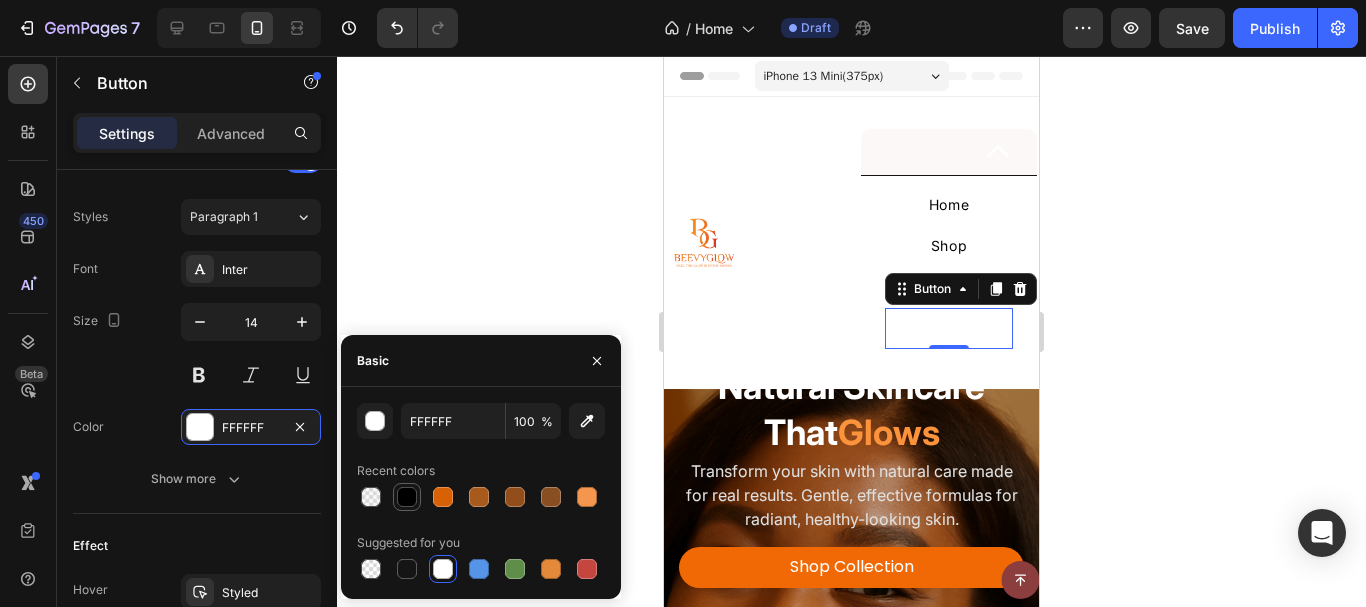 click at bounding box center [407, 497] 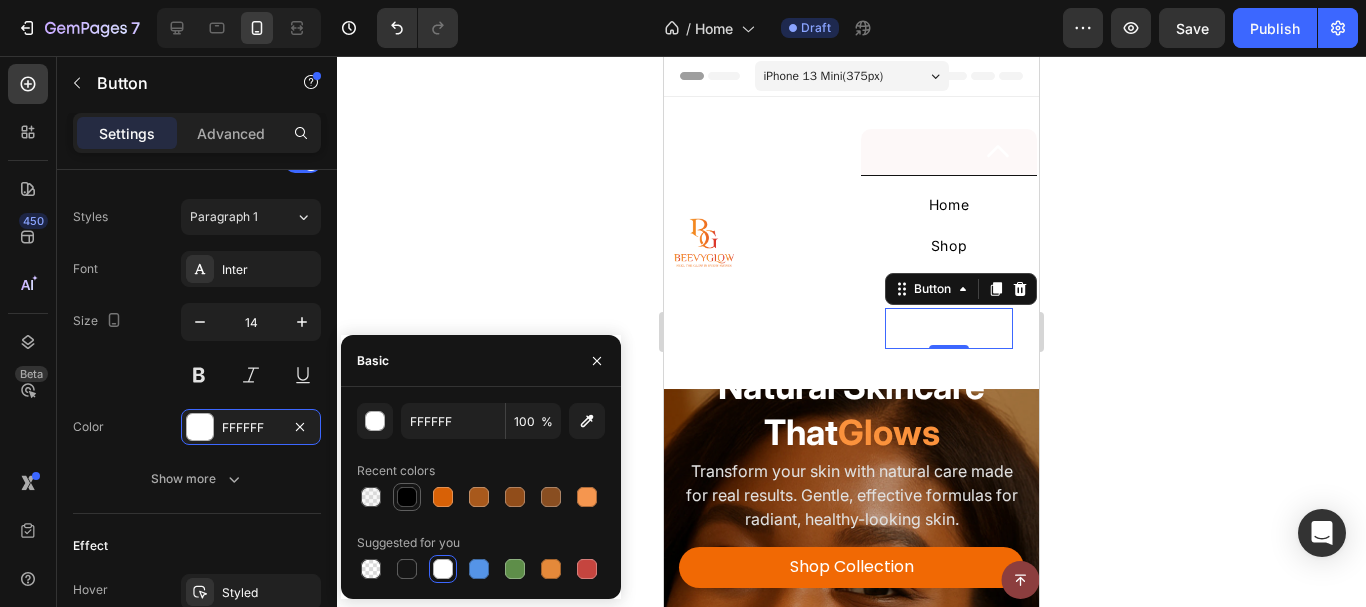 type on "000000" 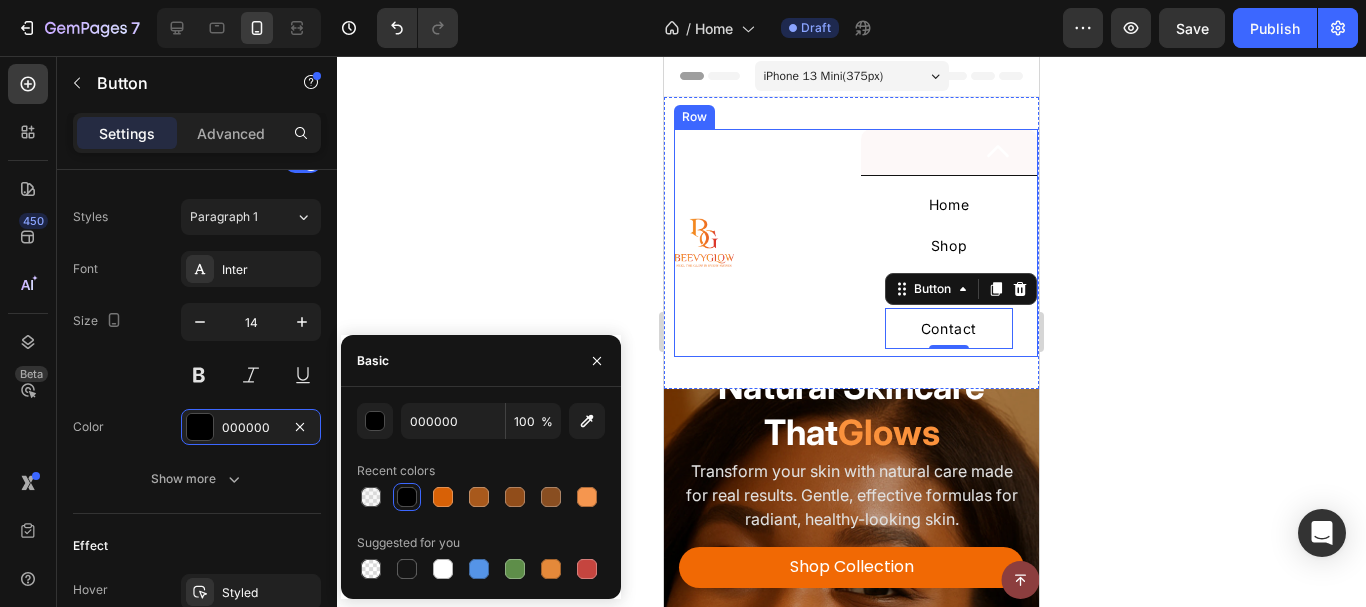 click on "Image" at bounding box center [763, 243] 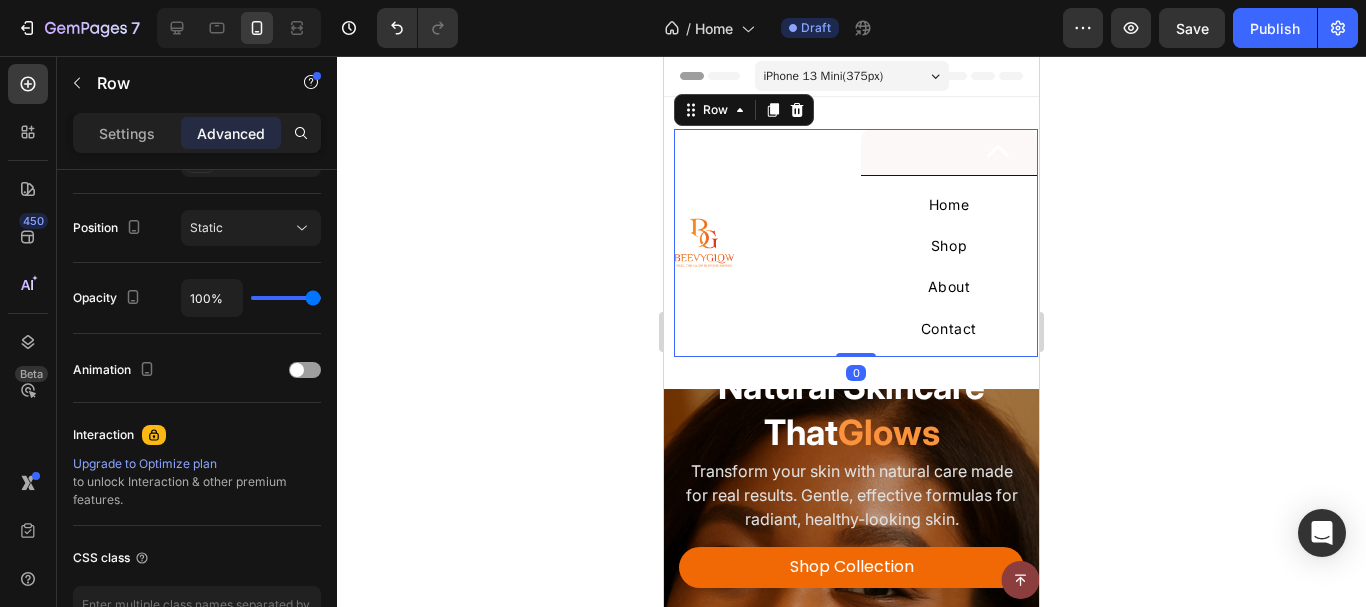 scroll, scrollTop: 0, scrollLeft: 0, axis: both 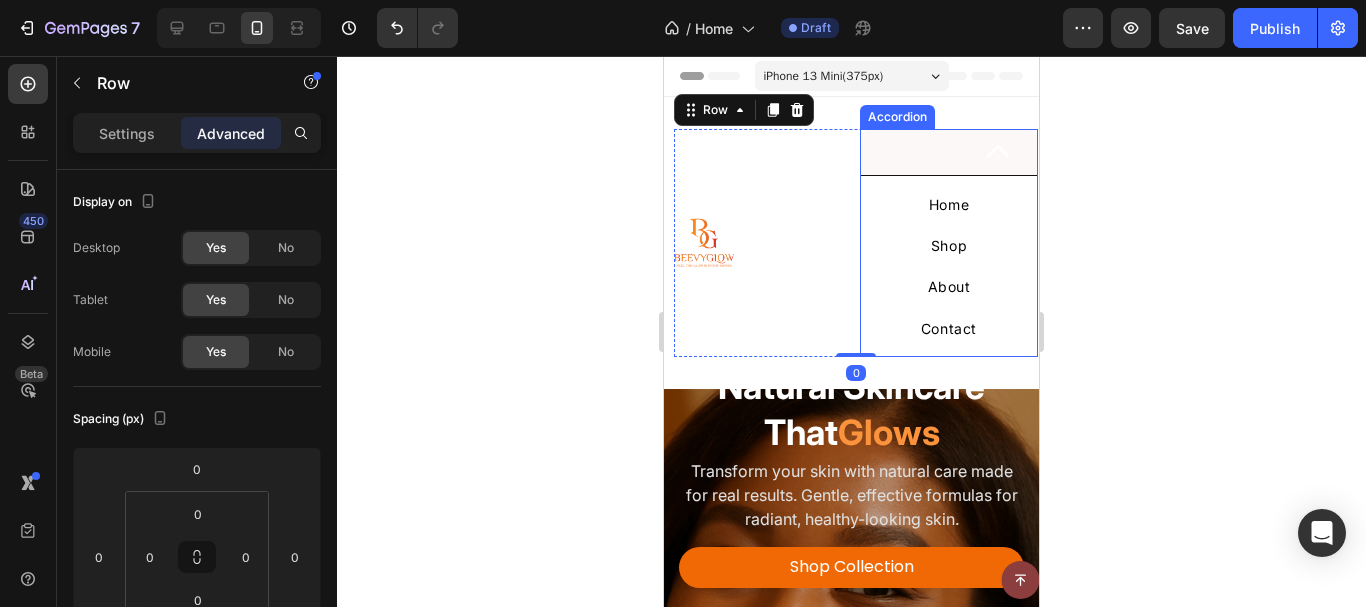 click at bounding box center [926, 152] 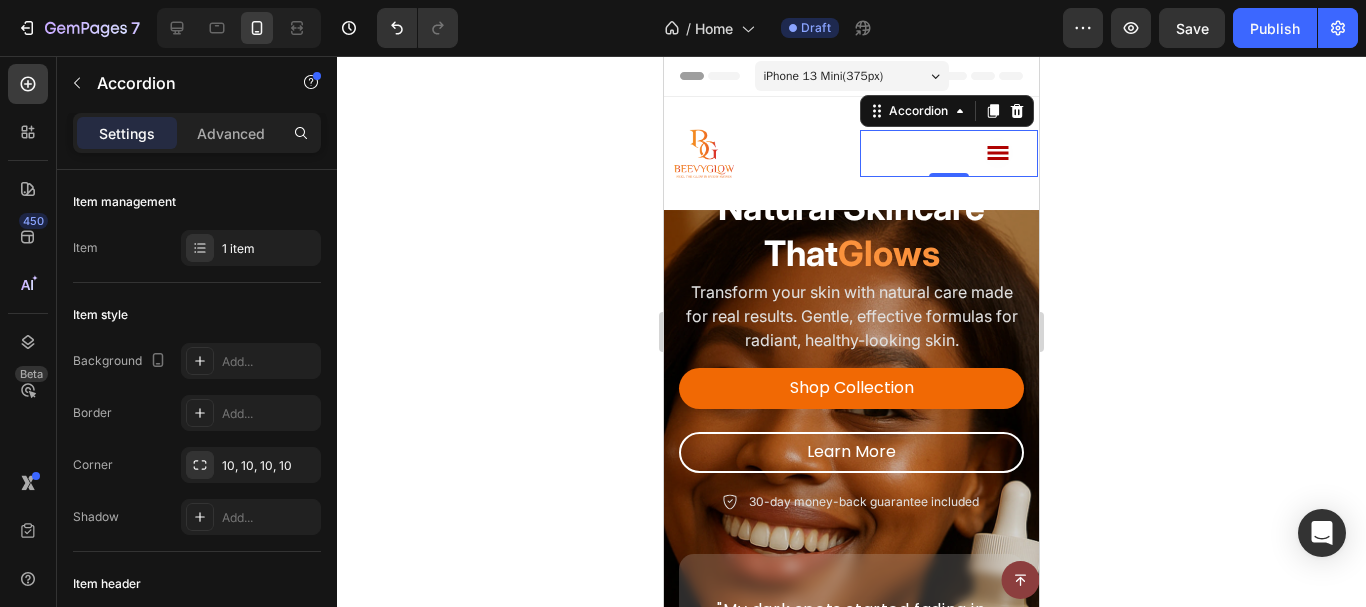 click at bounding box center [926, 153] 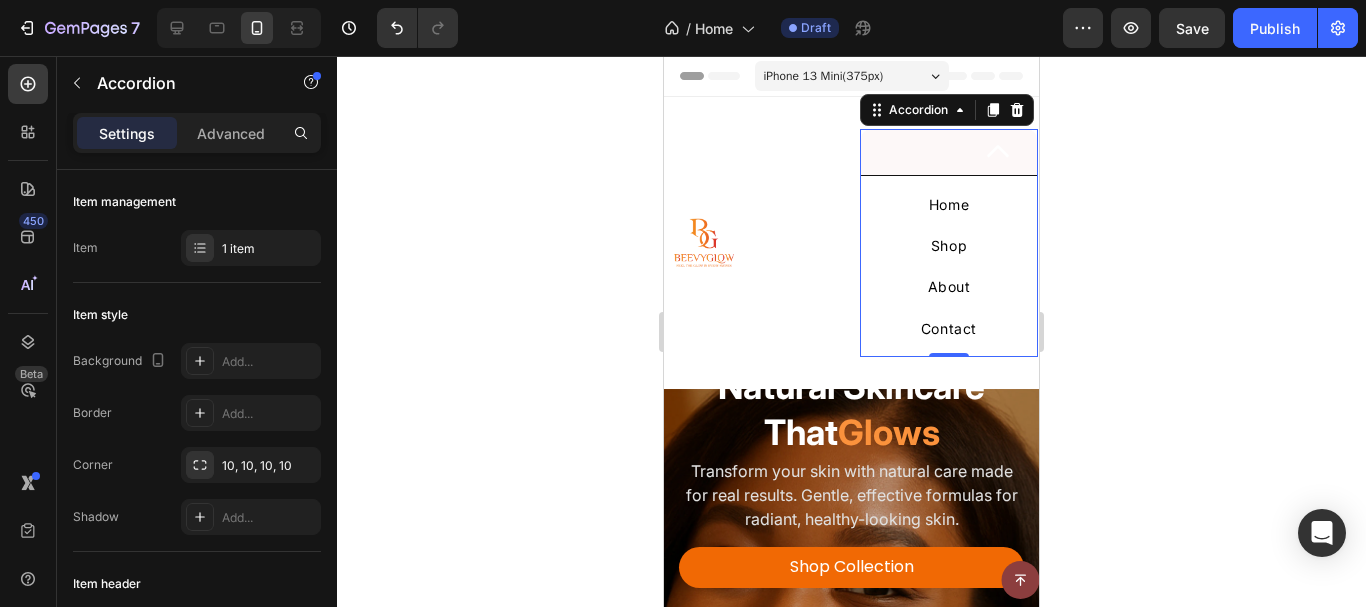 click at bounding box center [926, 152] 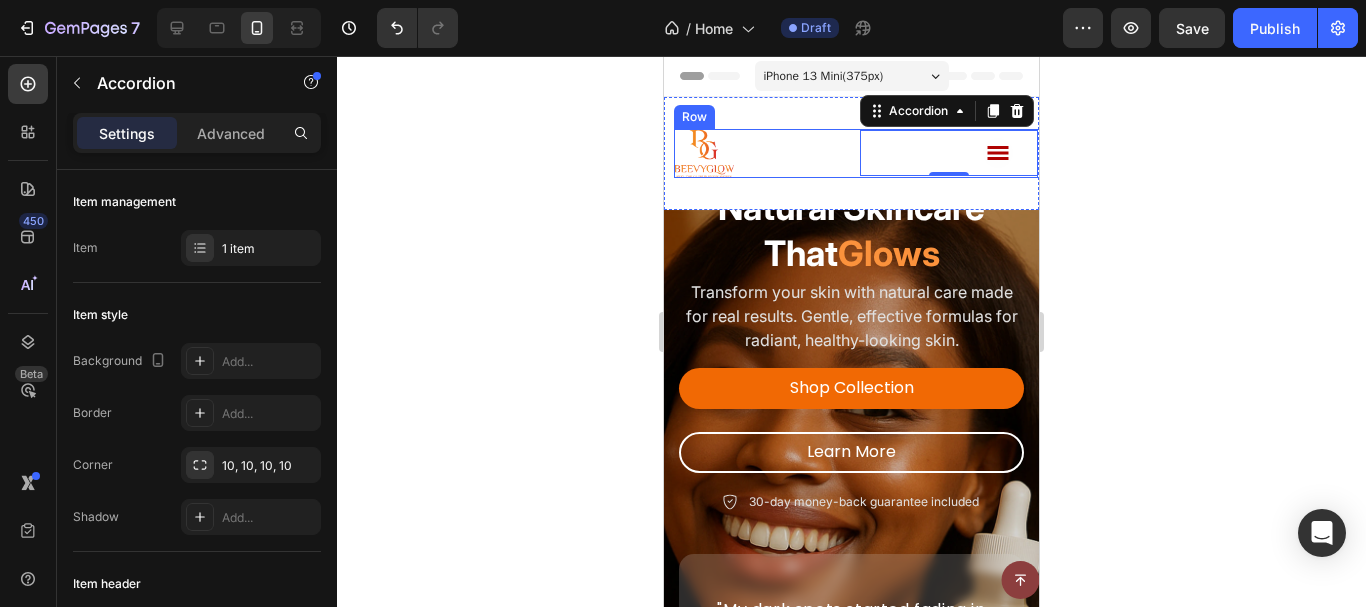 click on "Image
Accordion   0 Row" at bounding box center [856, 153] 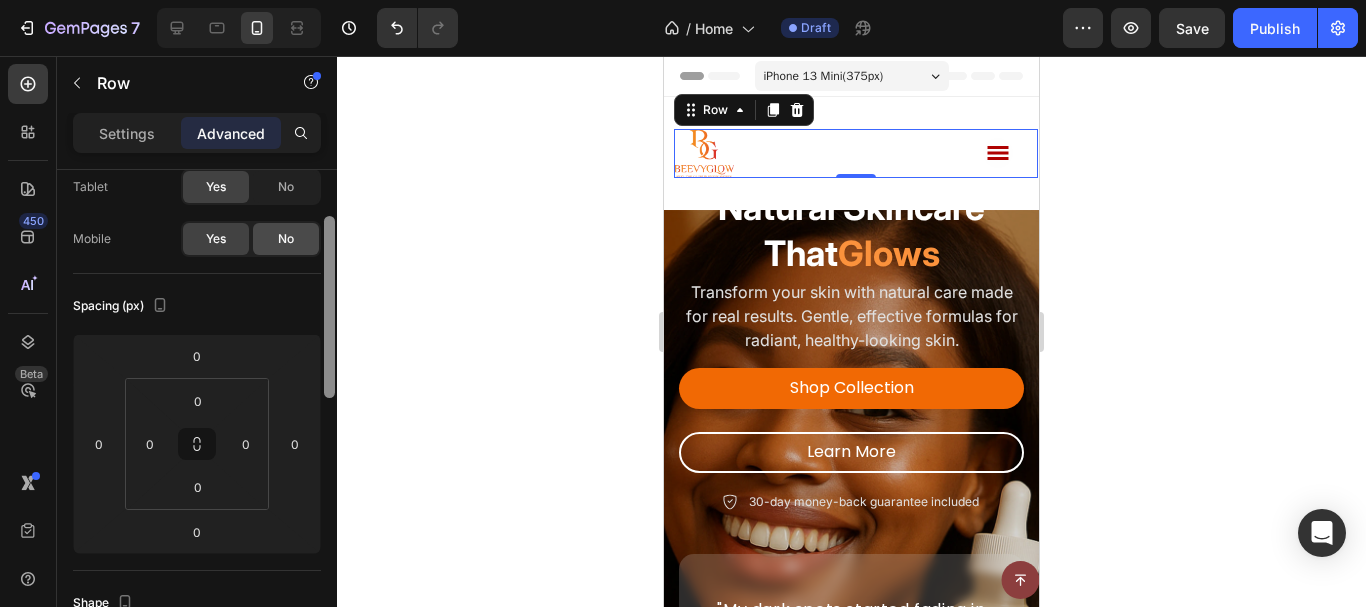 scroll, scrollTop: 116, scrollLeft: 0, axis: vertical 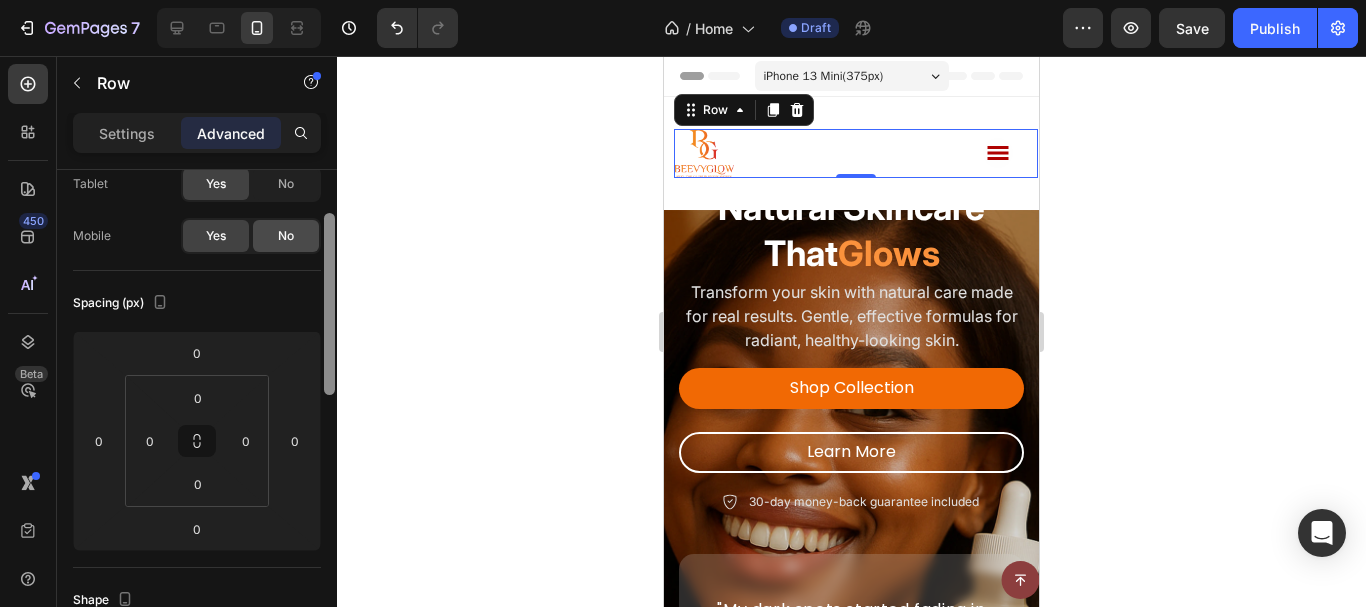 drag, startPoint x: 316, startPoint y: 232, endPoint x: 306, endPoint y: 245, distance: 16.40122 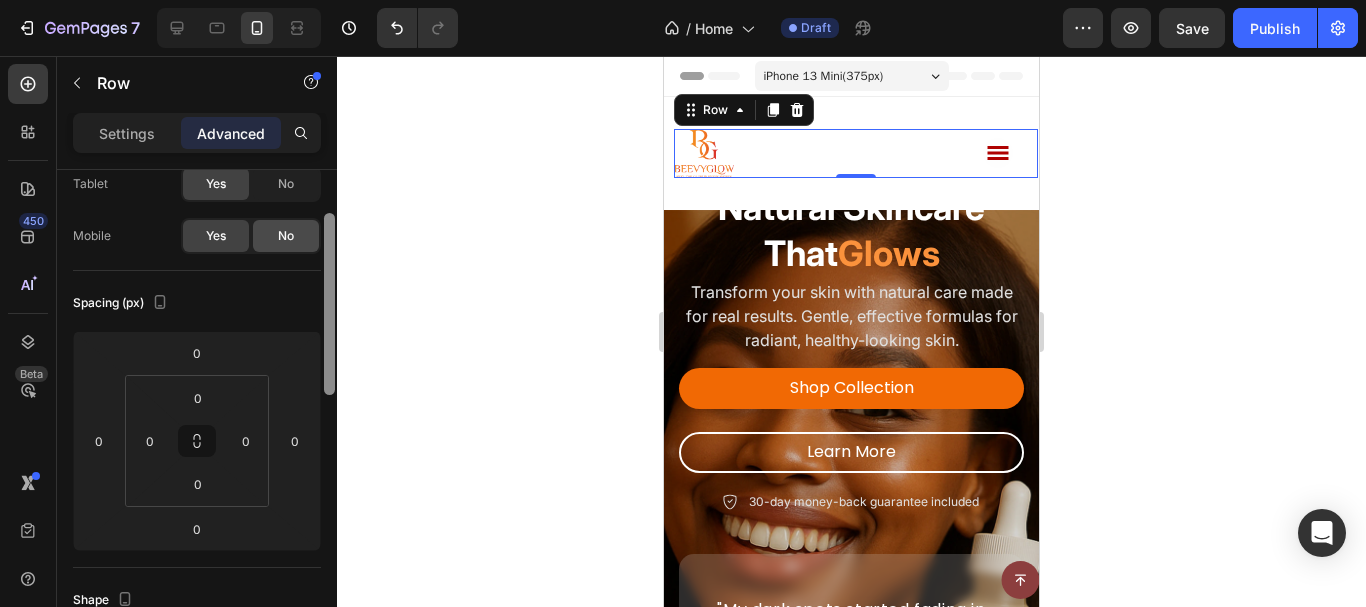 click on "Display on Desktop Yes No Tablet Yes No Mobile Yes No Spacing (px) 0 0 0 0 0 0 0 0 Shape Border Add... Corner Add... Shadow Add... Position Static Opacity 100% Animation Interaction Upgrade to Optimize plan  to unlock Interaction & other premium features. CSS class Delete element" at bounding box center (197, 417) 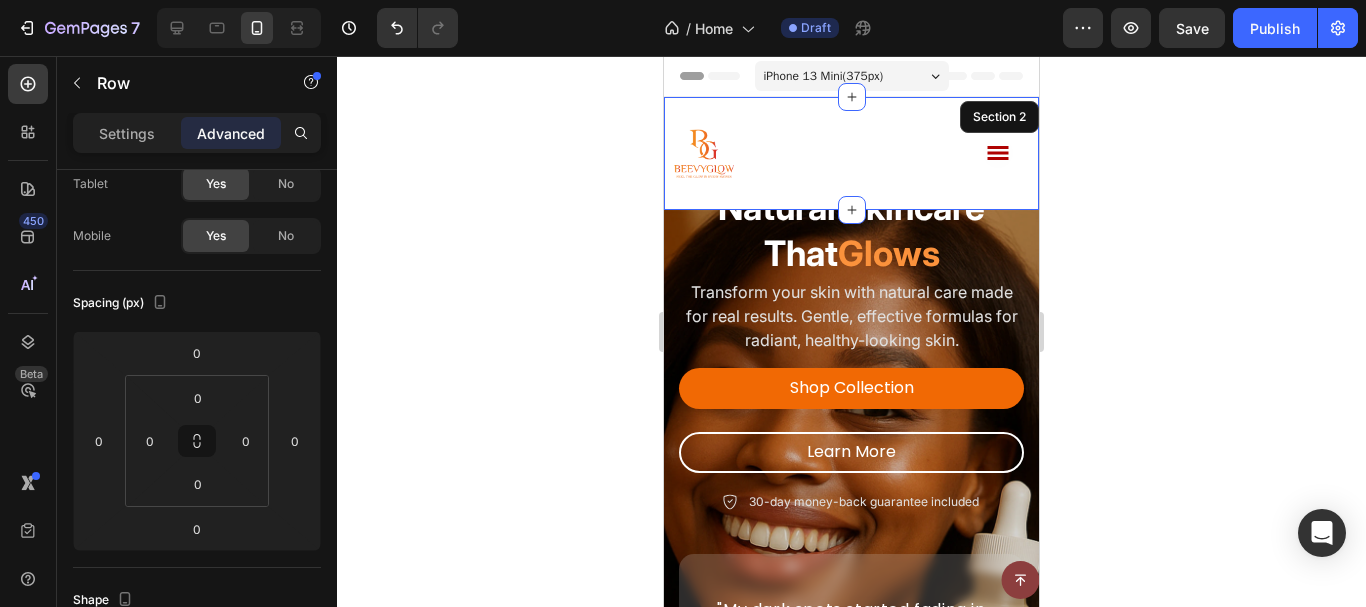 click on "Image
Accordion Row   0 Section 2" at bounding box center (851, 153) 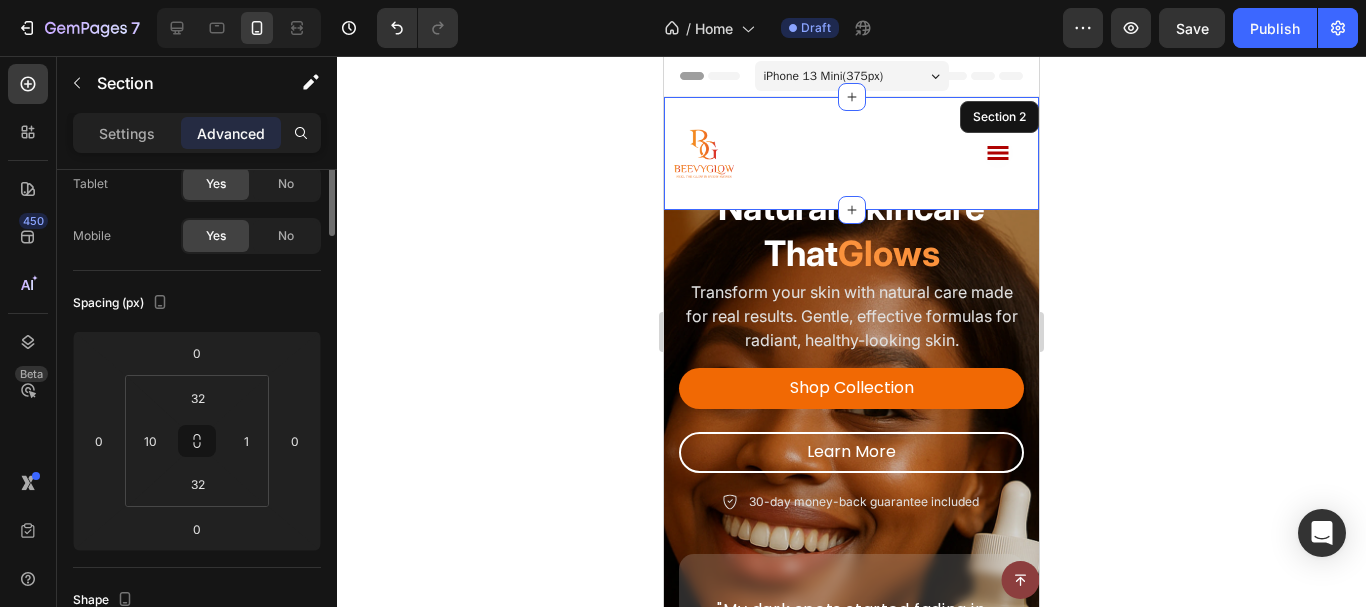 scroll, scrollTop: 0, scrollLeft: 0, axis: both 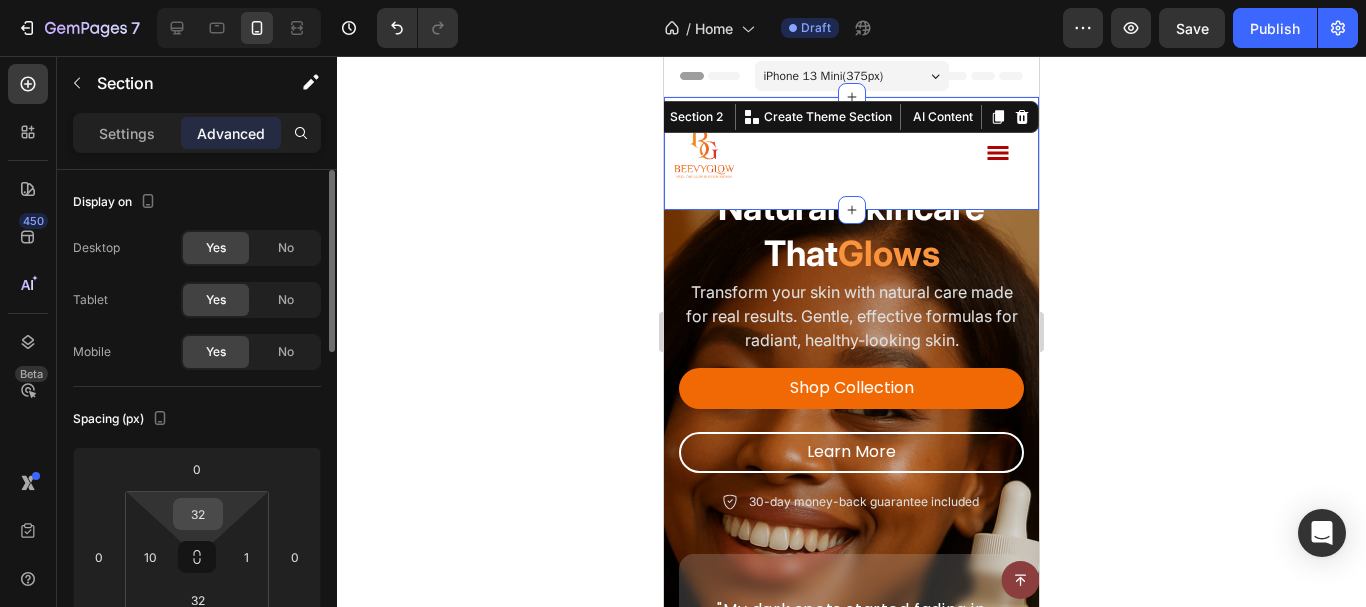 click on "32" at bounding box center (198, 514) 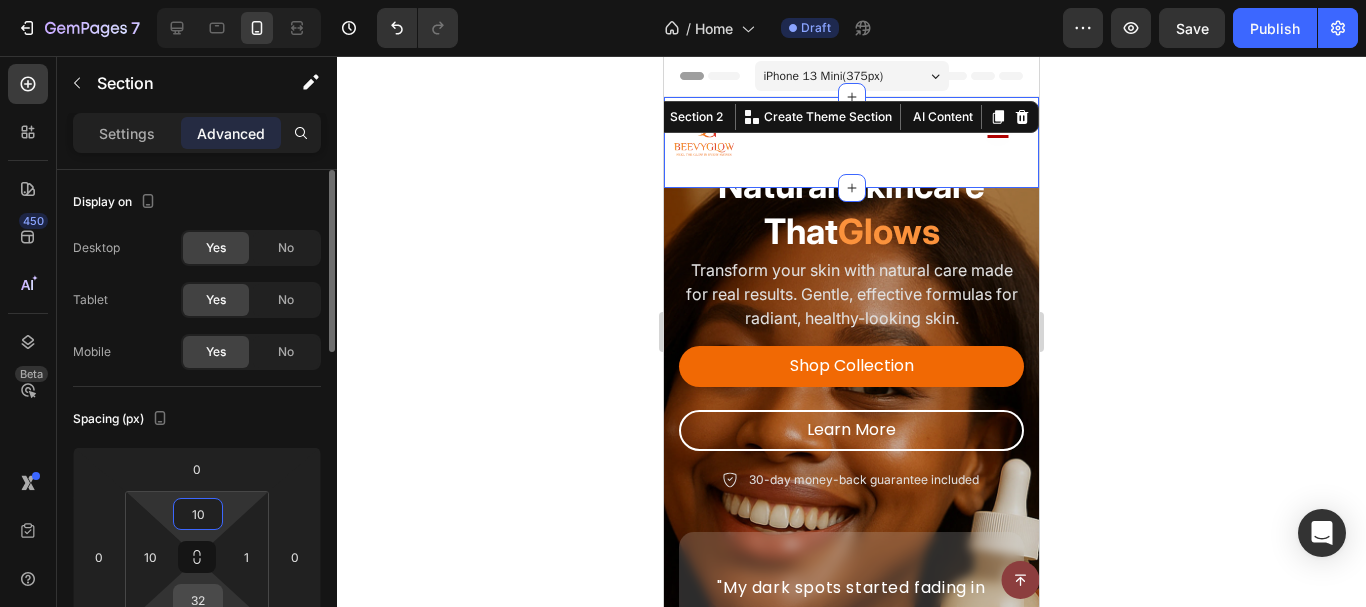 type on "10" 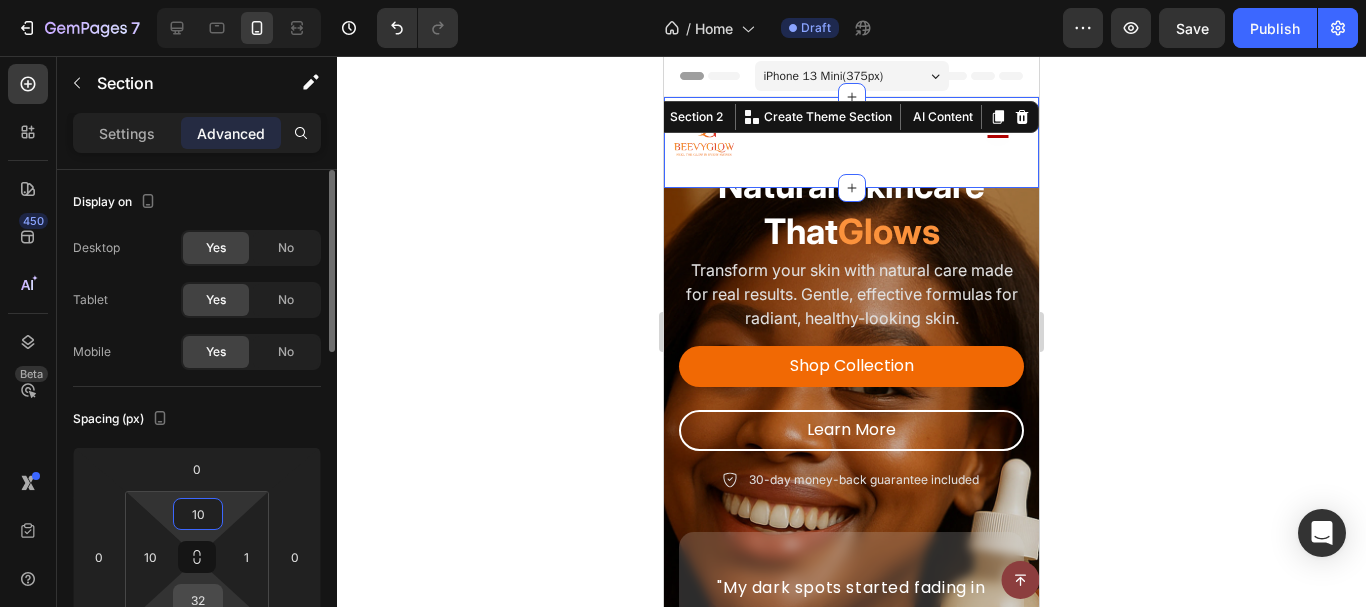 click on "32" at bounding box center (198, 600) 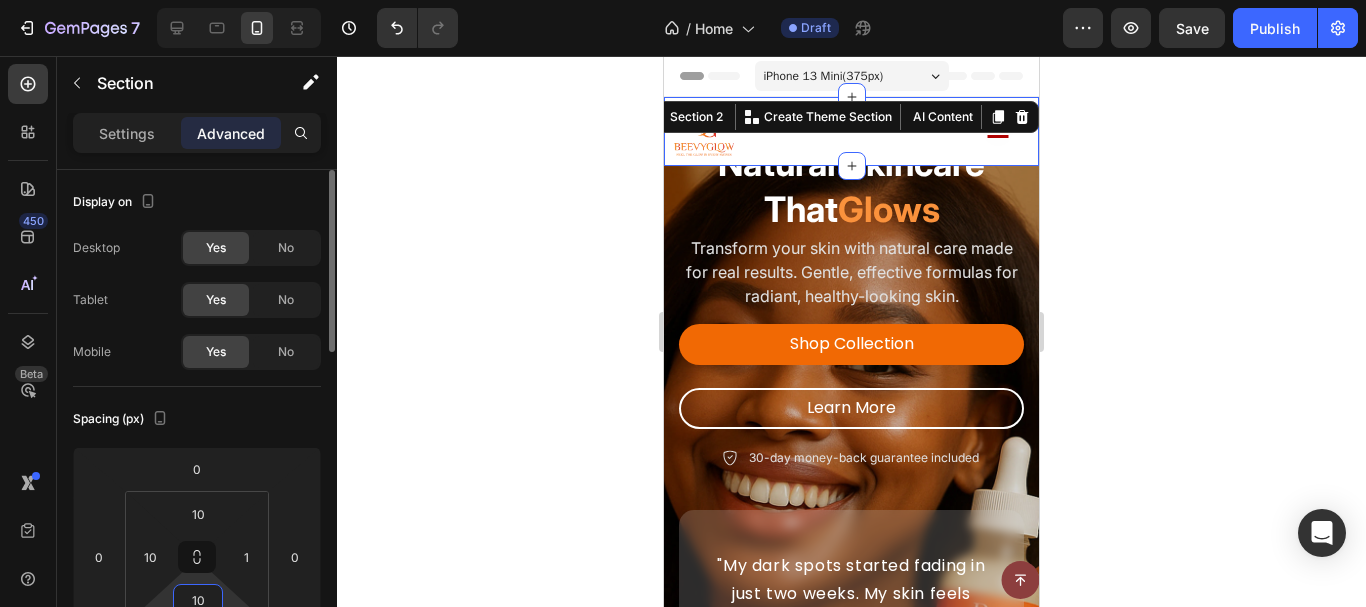 scroll, scrollTop: 1, scrollLeft: 0, axis: vertical 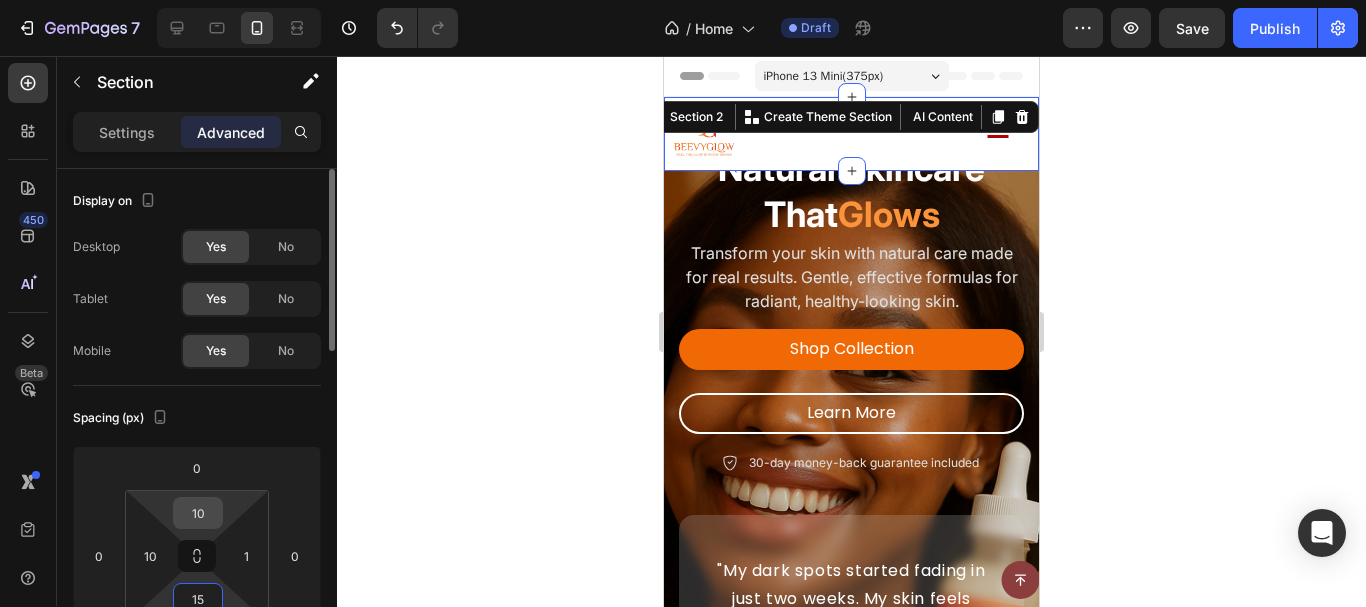 type on "15" 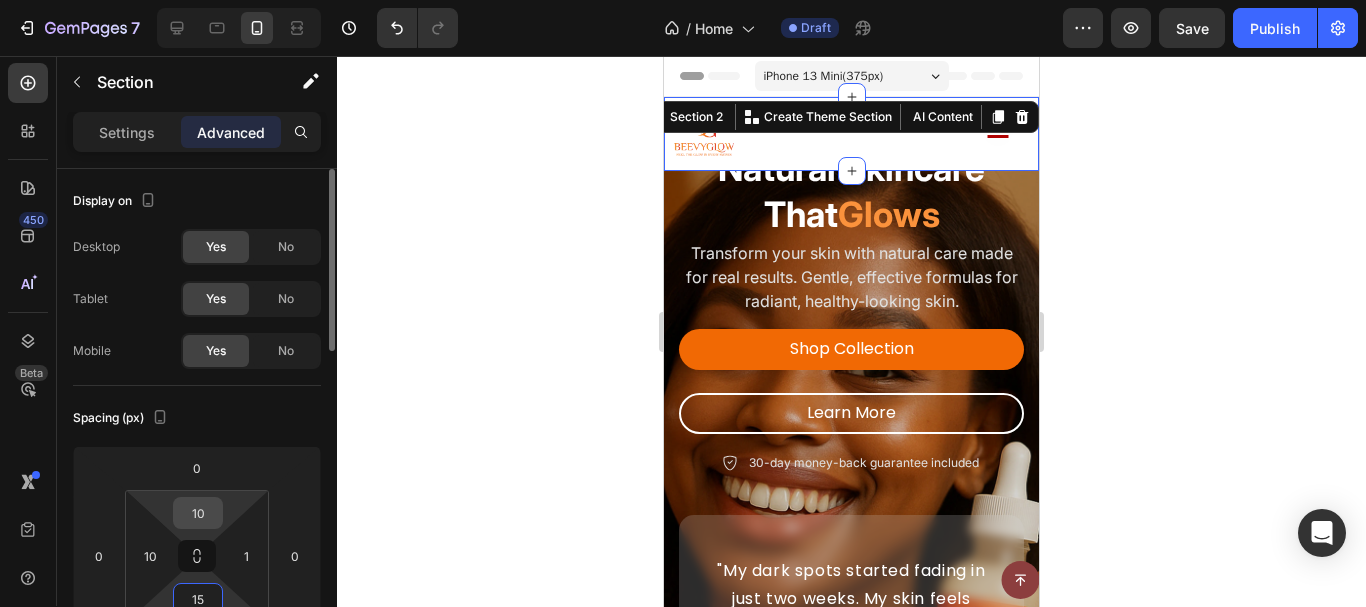 click on "10" at bounding box center [198, 513] 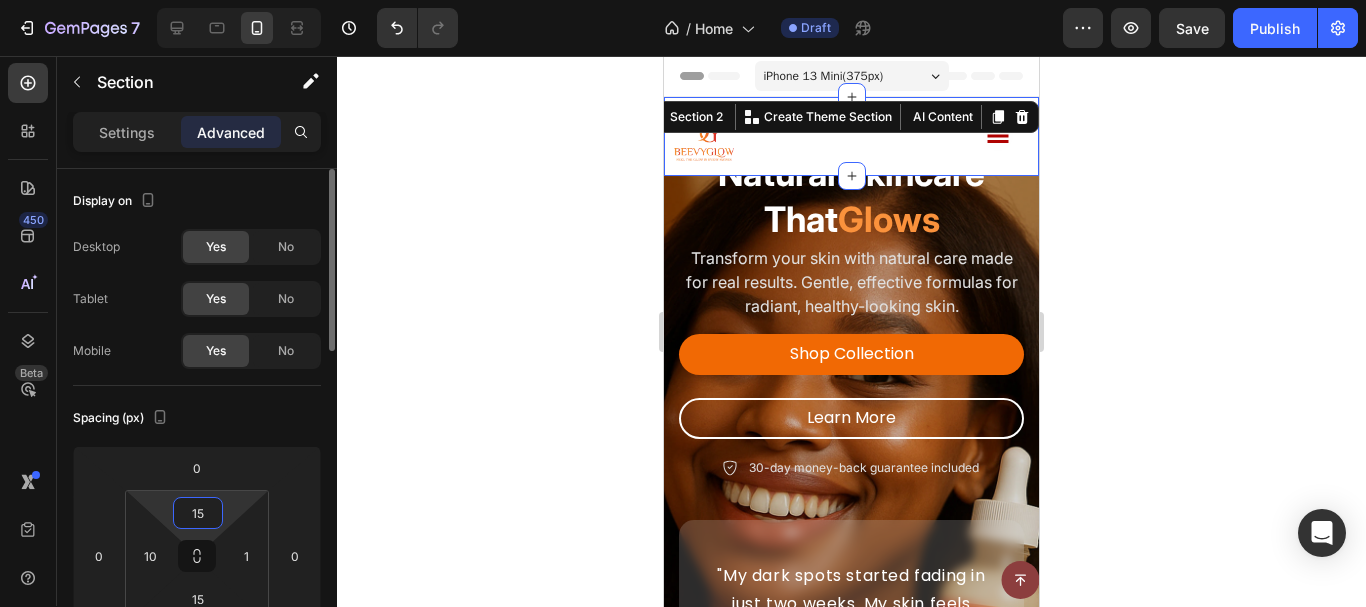type on "15" 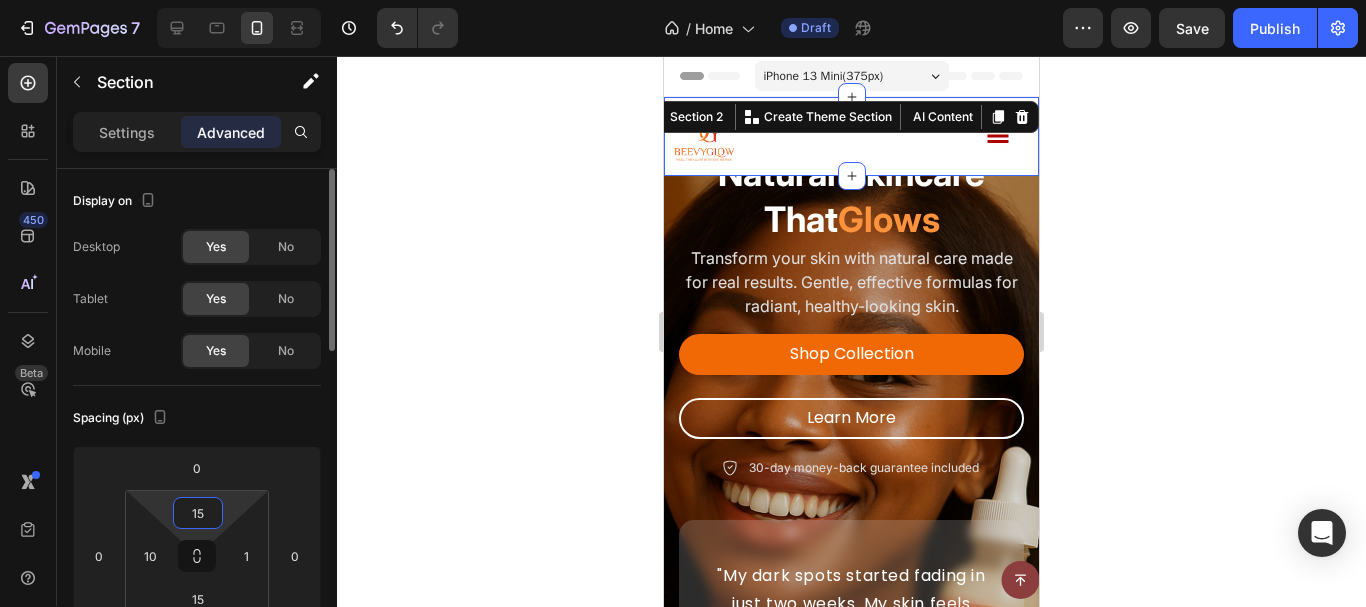 click on "Spacing (px)" at bounding box center (197, 418) 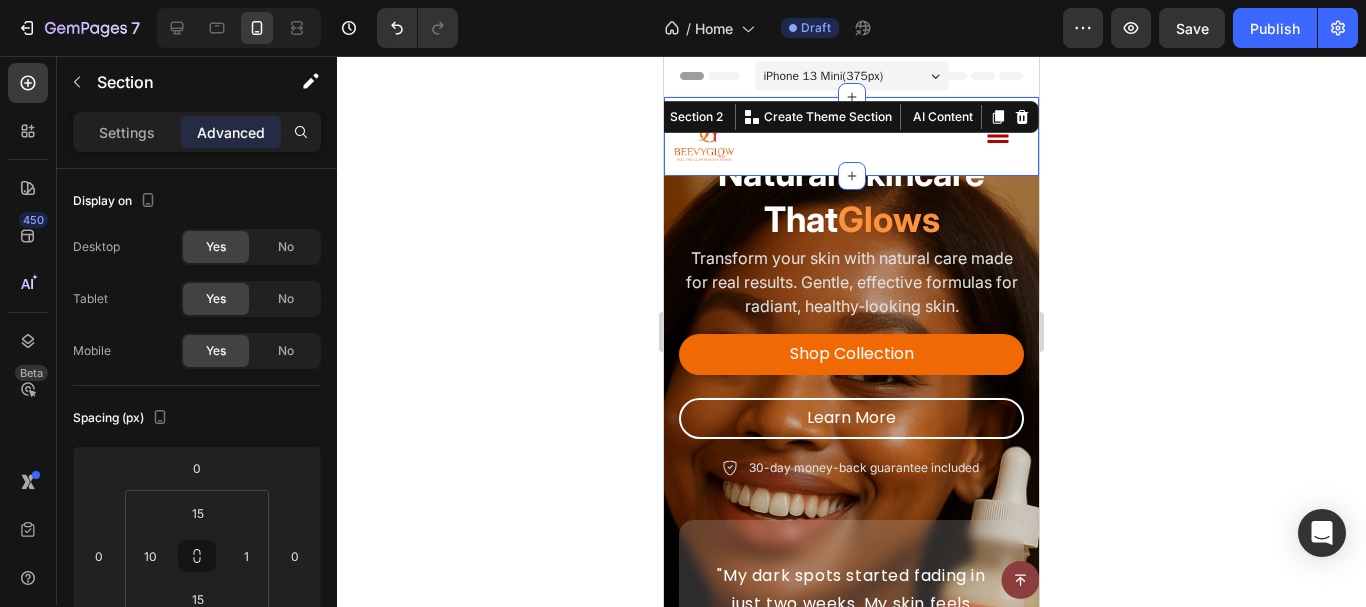 click 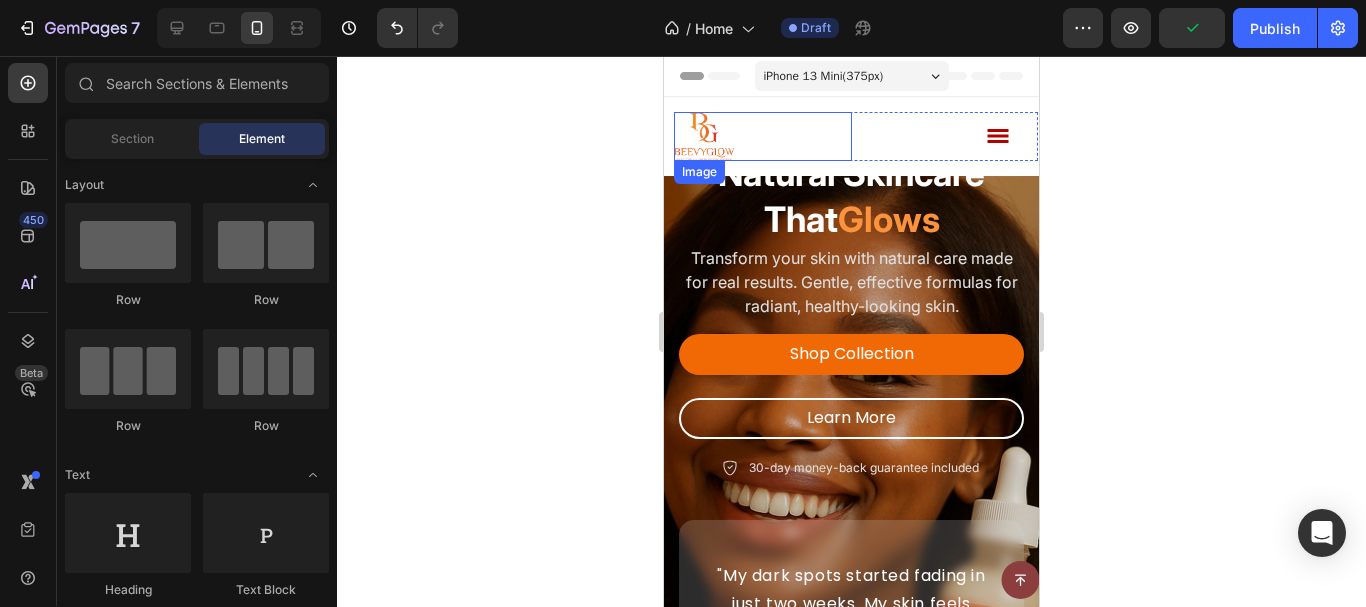 click at bounding box center (704, 136) 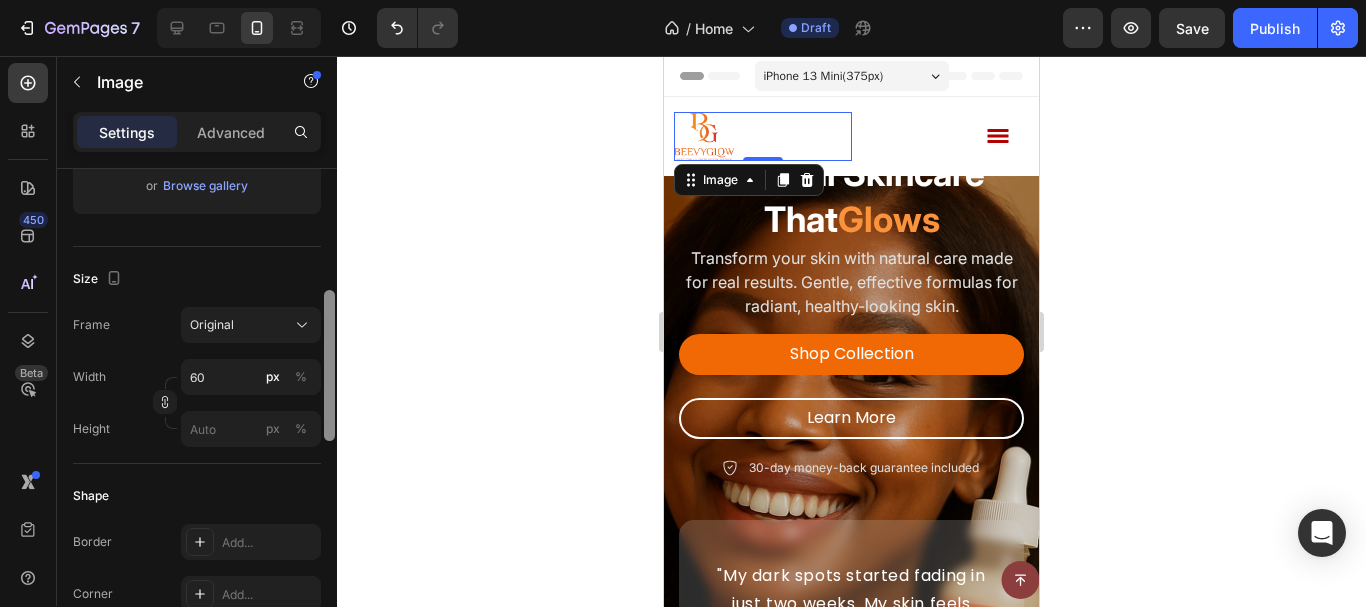 drag, startPoint x: 332, startPoint y: 211, endPoint x: 281, endPoint y: 336, distance: 135.00371 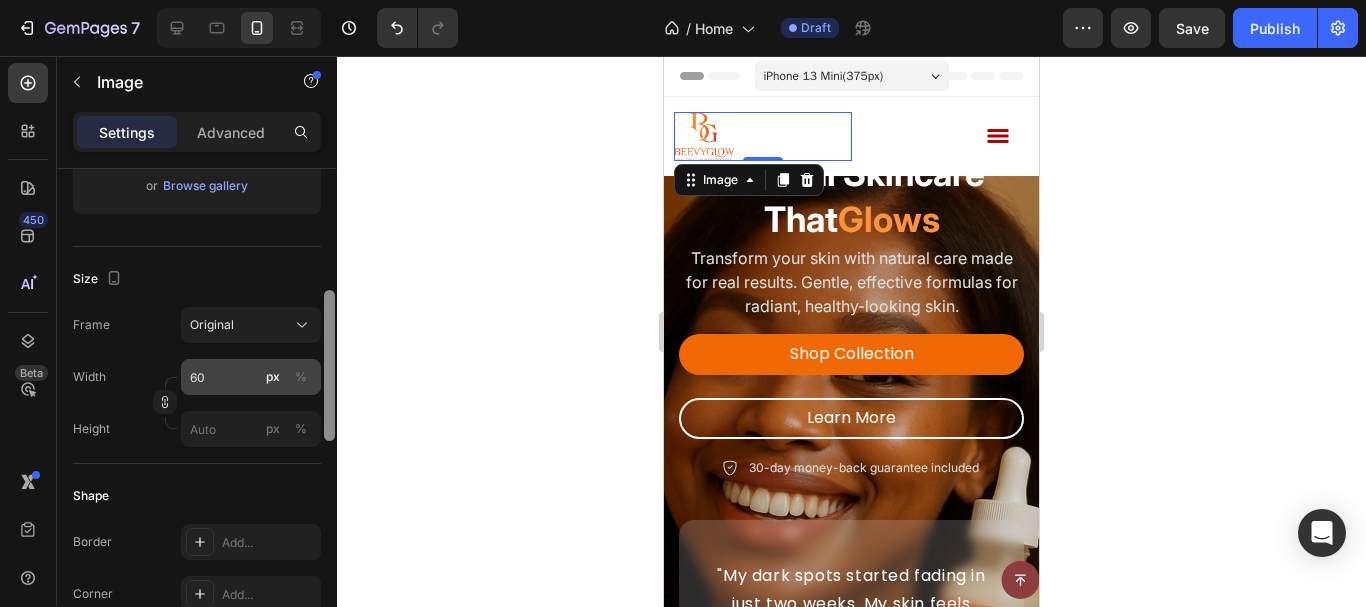 scroll, scrollTop: 408, scrollLeft: 0, axis: vertical 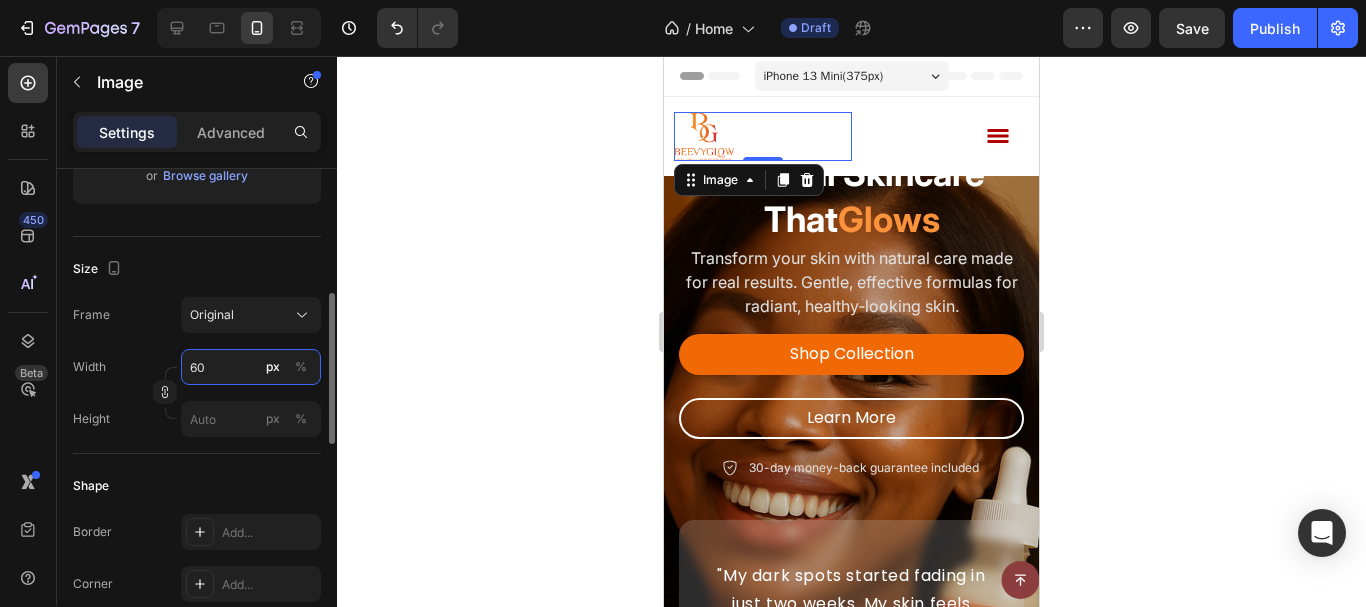 click on "60" at bounding box center (251, 367) 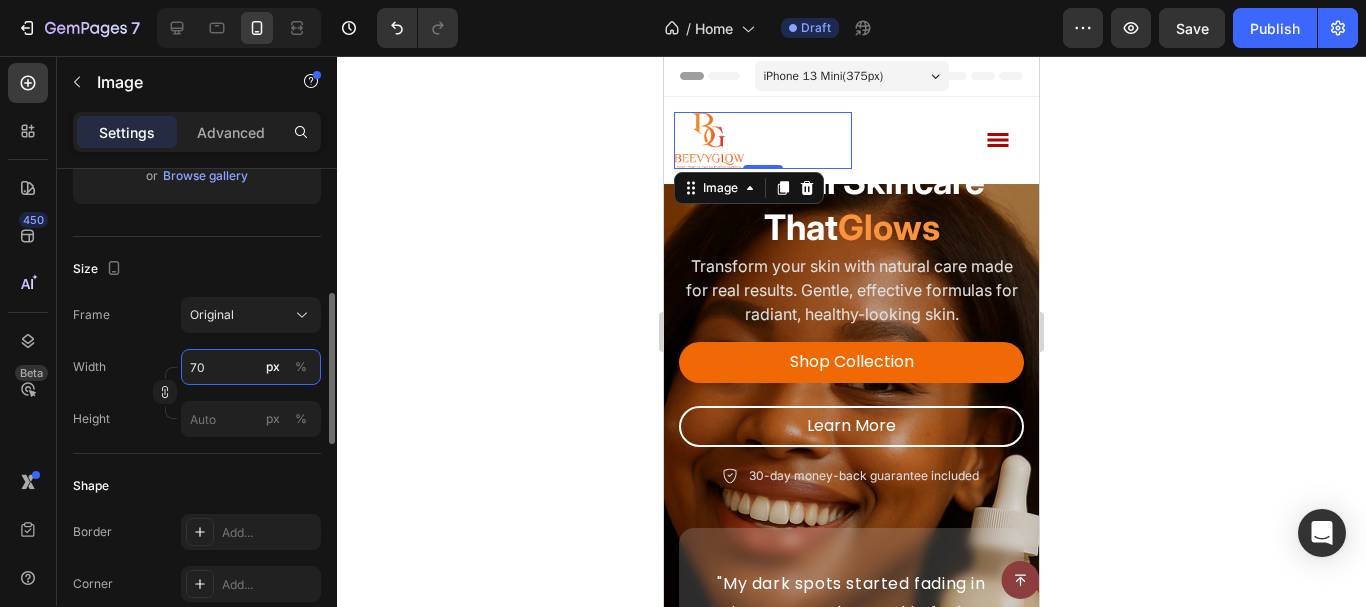 type on "70" 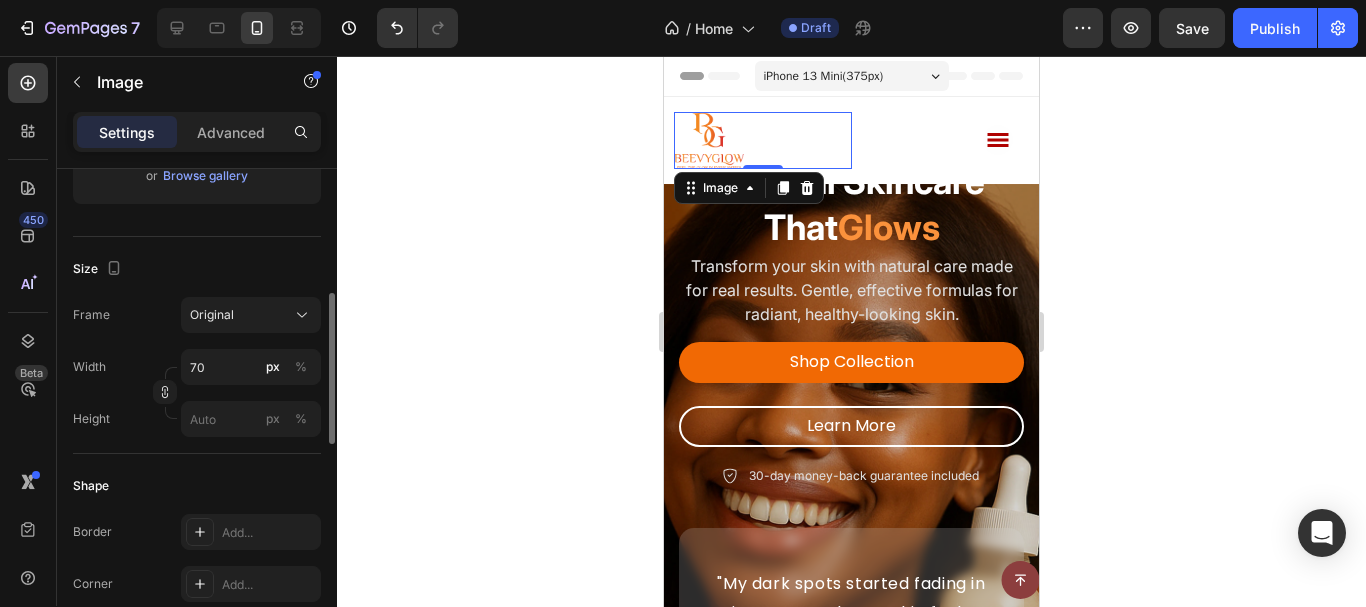 click on "Size" at bounding box center [197, 269] 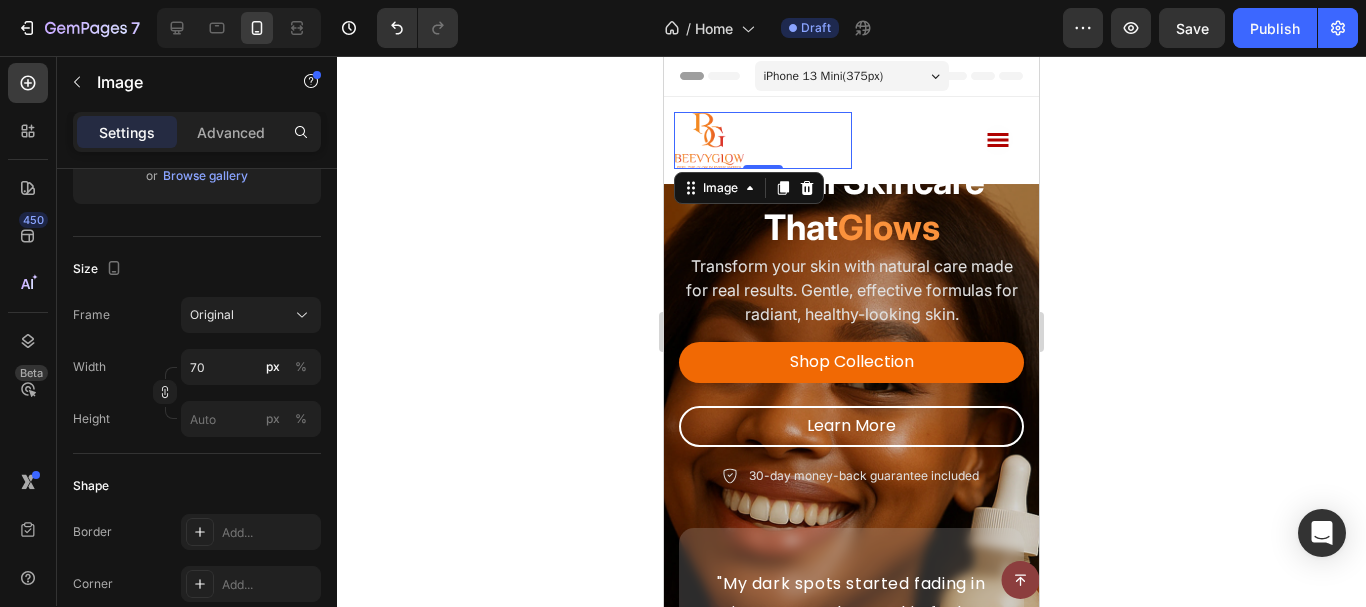 click 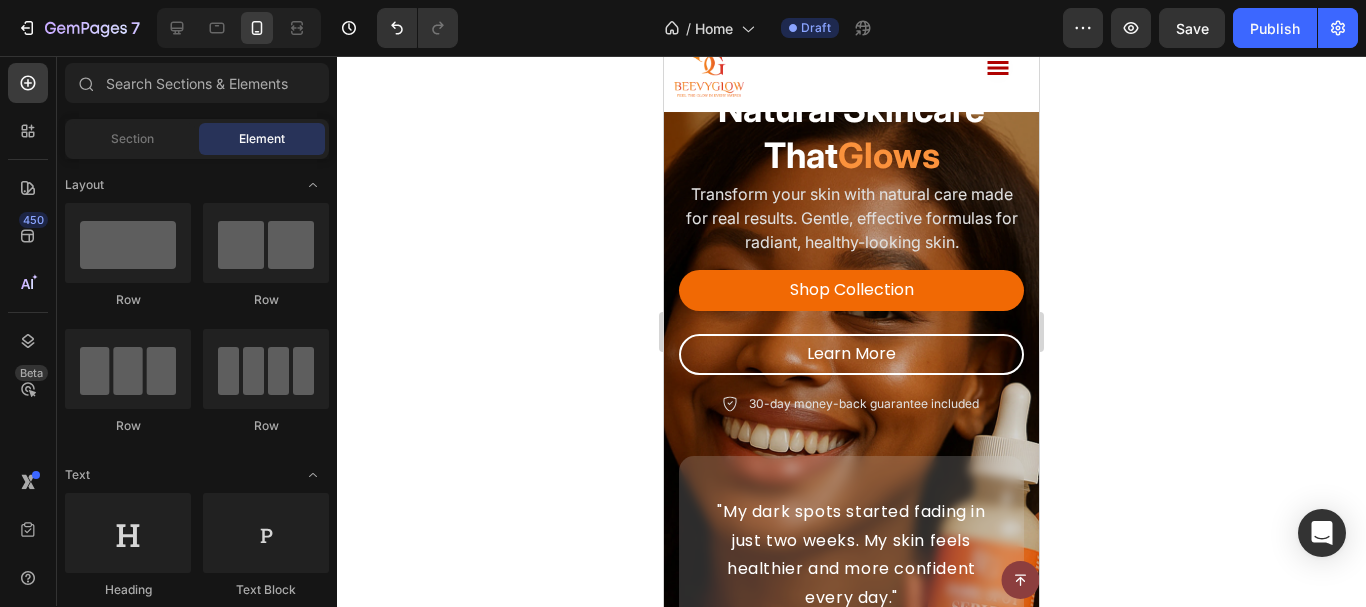 scroll, scrollTop: 45, scrollLeft: 0, axis: vertical 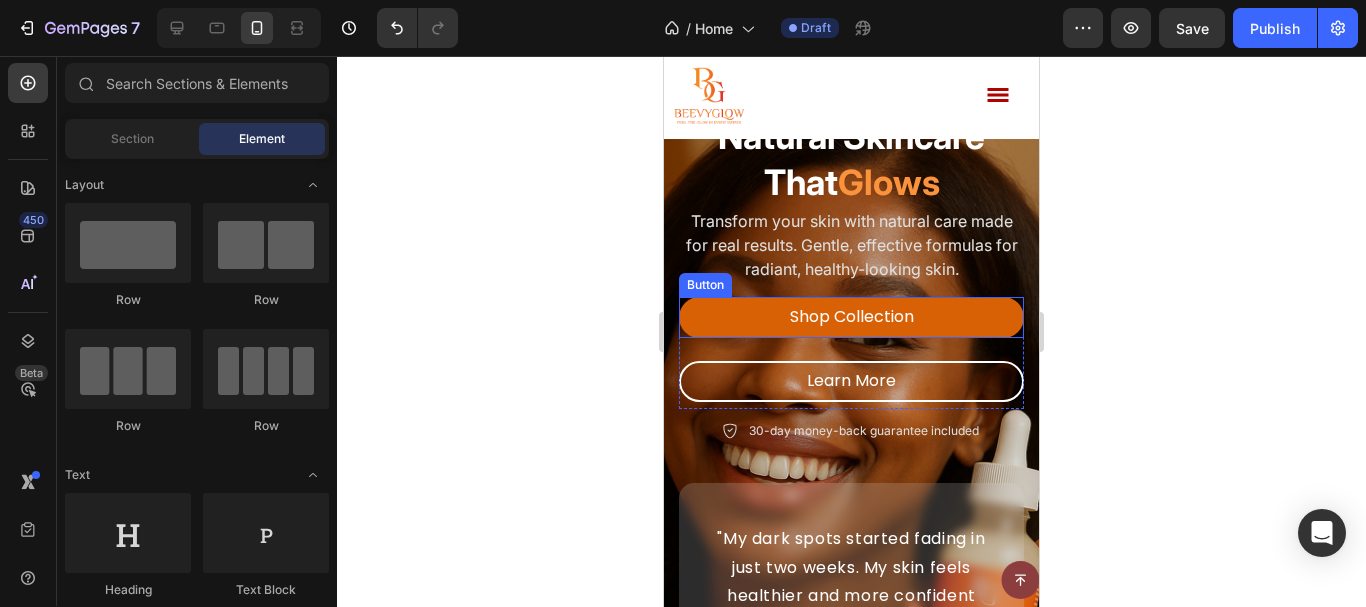 click on "Shop Collection" at bounding box center (851, 317) 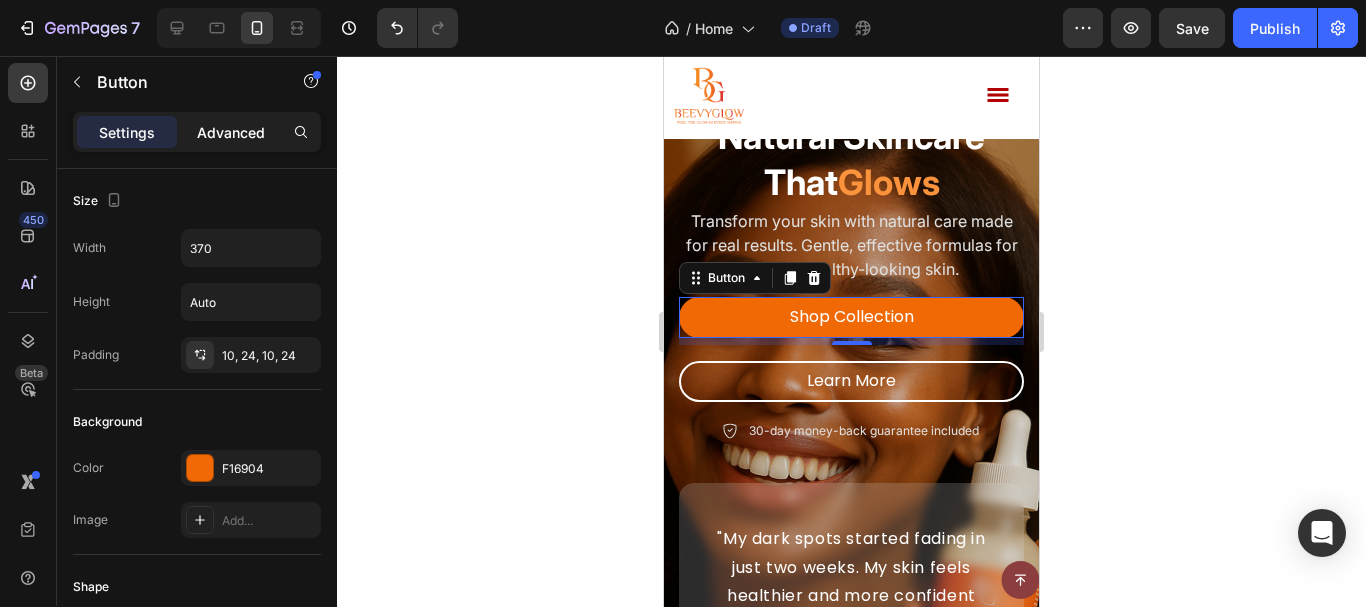 click on "Advanced" at bounding box center [231, 132] 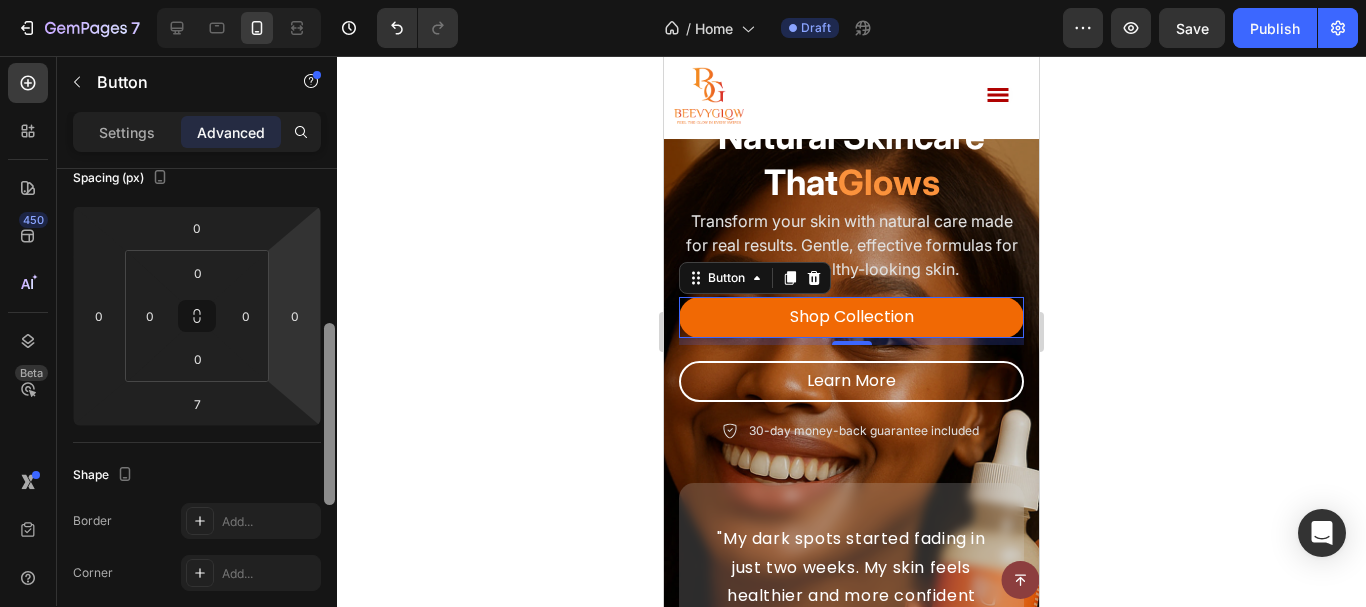 scroll, scrollTop: 288, scrollLeft: 0, axis: vertical 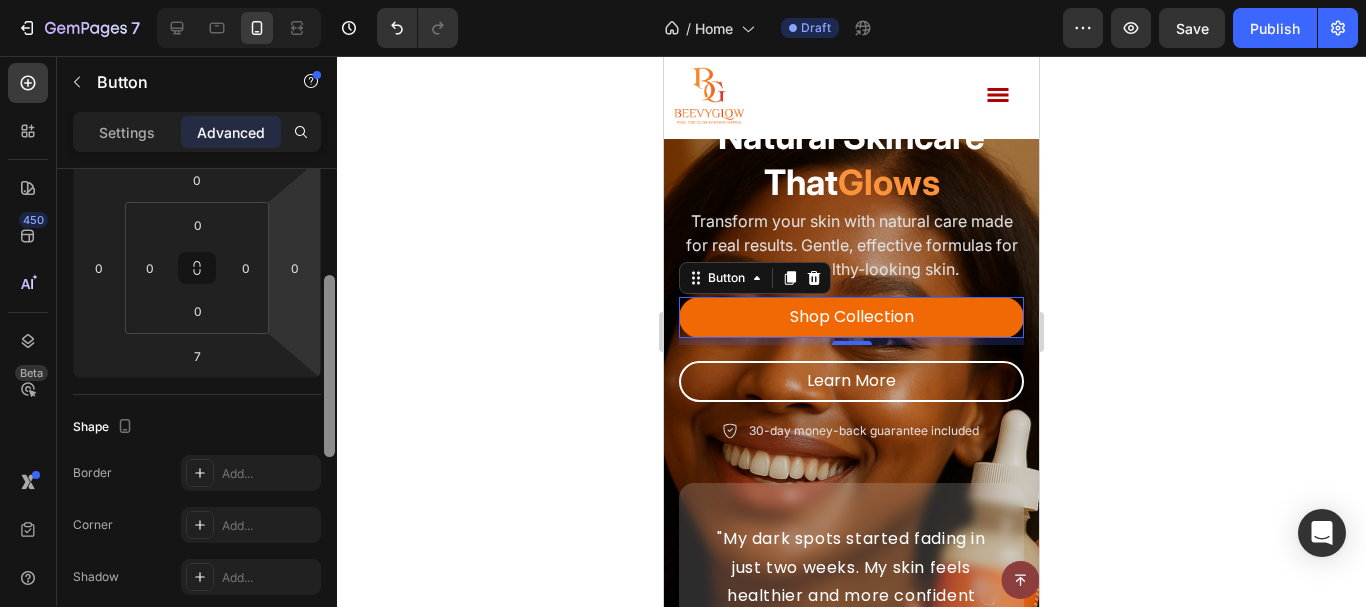 drag, startPoint x: 326, startPoint y: 193, endPoint x: 298, endPoint y: 300, distance: 110.60289 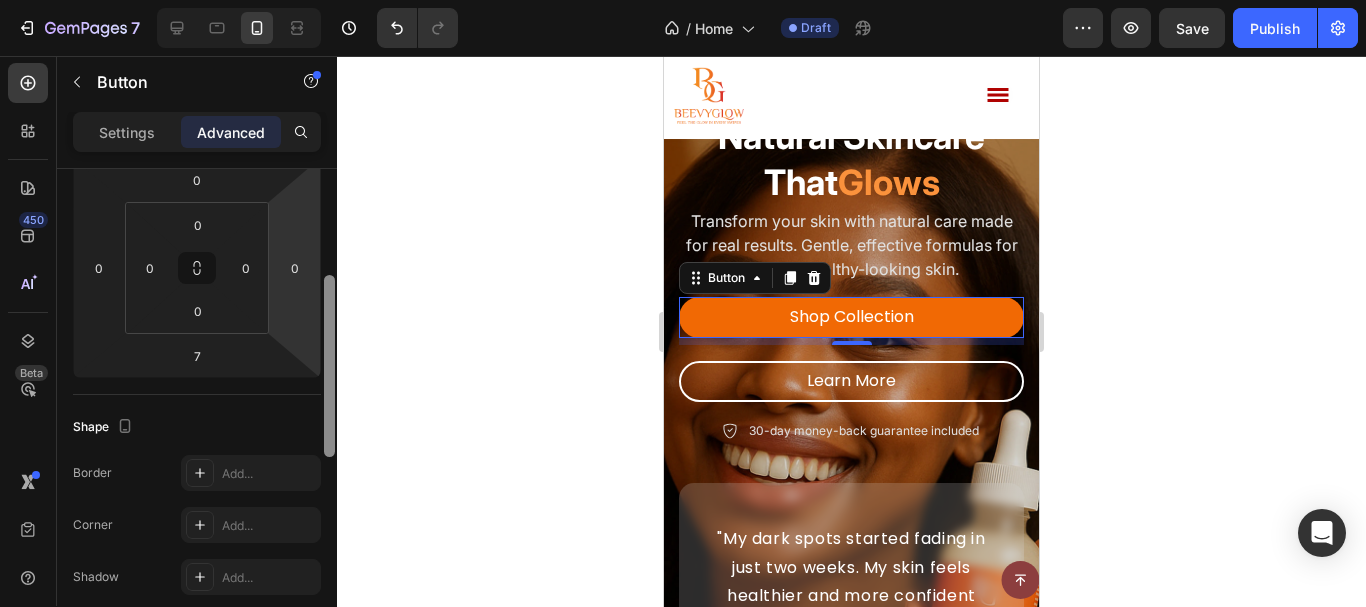 click on "Display on Desktop Yes No Tablet Yes No Mobile Yes No Spacing (px) 0 0 7 0 0 0 0 0 Shape Border Add... Corner Add... Shadow Add... Position Static Opacity 100% Animation Interaction Upgrade to Optimize plan  to unlock Interaction & other premium features. CSS class Delete element" at bounding box center [197, 416] 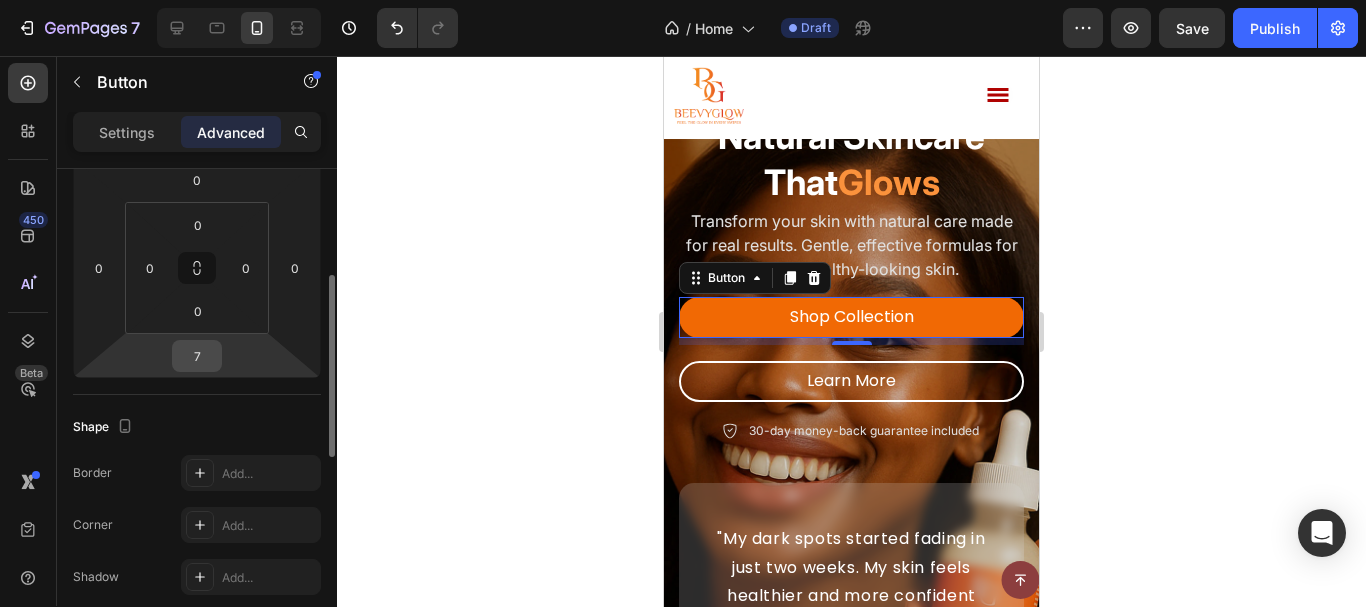 click on "7" at bounding box center (197, 356) 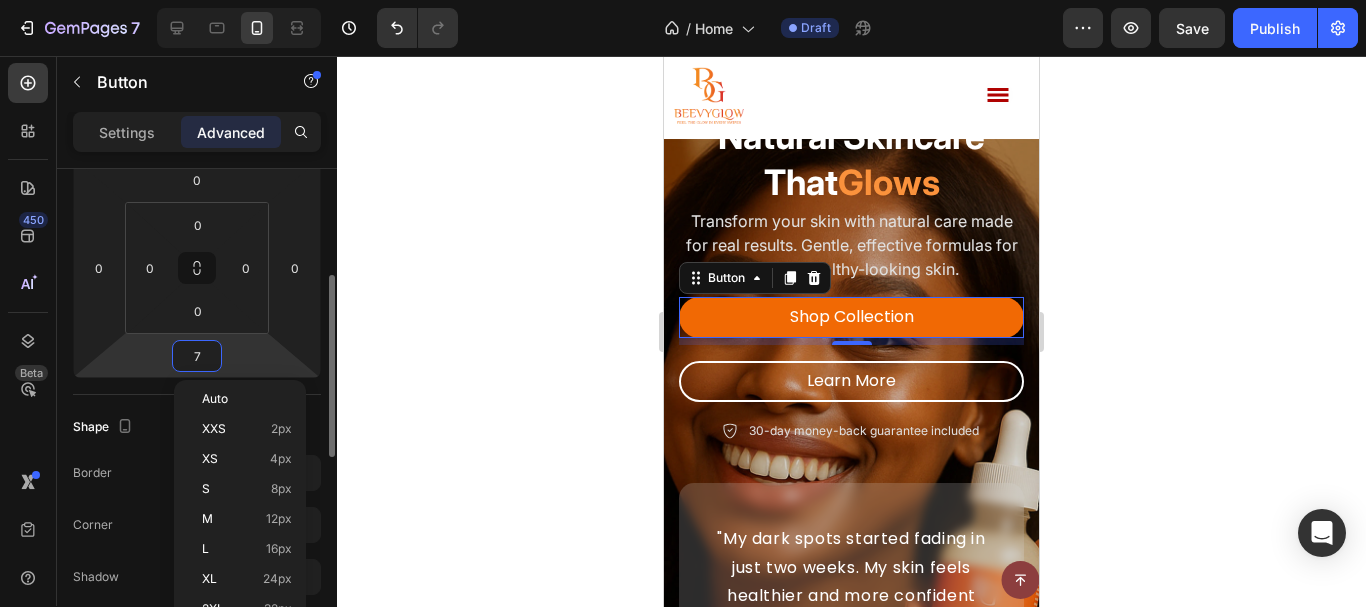 type on "5" 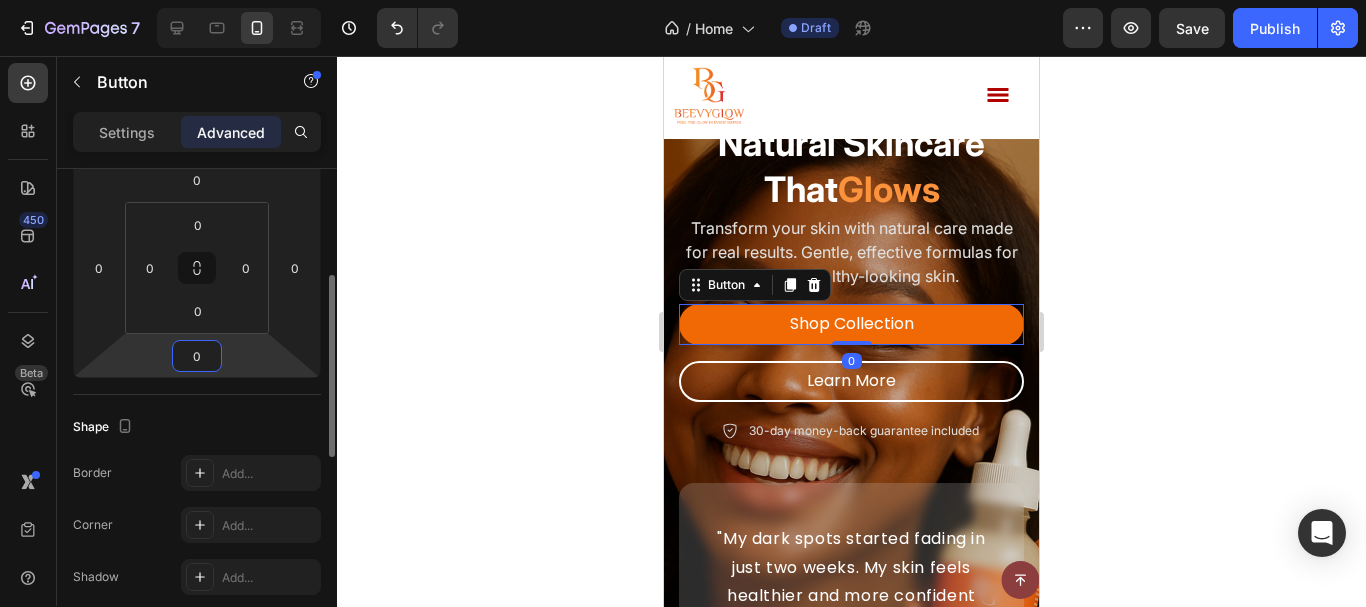 type on "0" 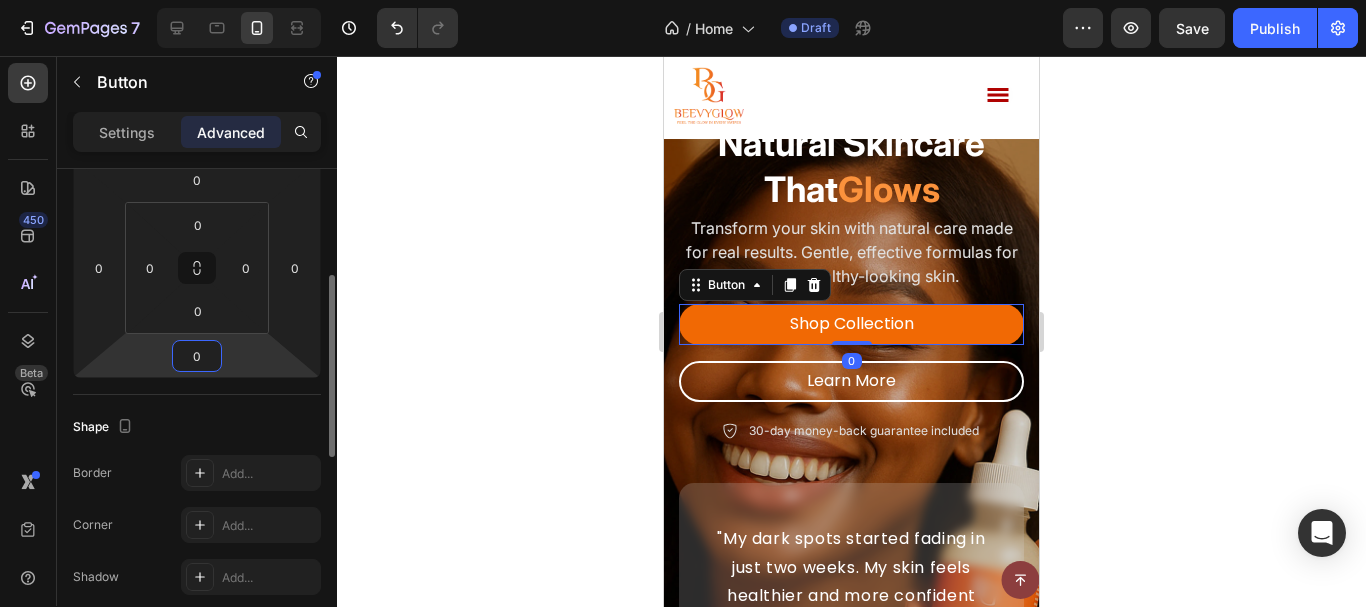 click on "Shape Border Add... Corner Add... Shadow Add..." 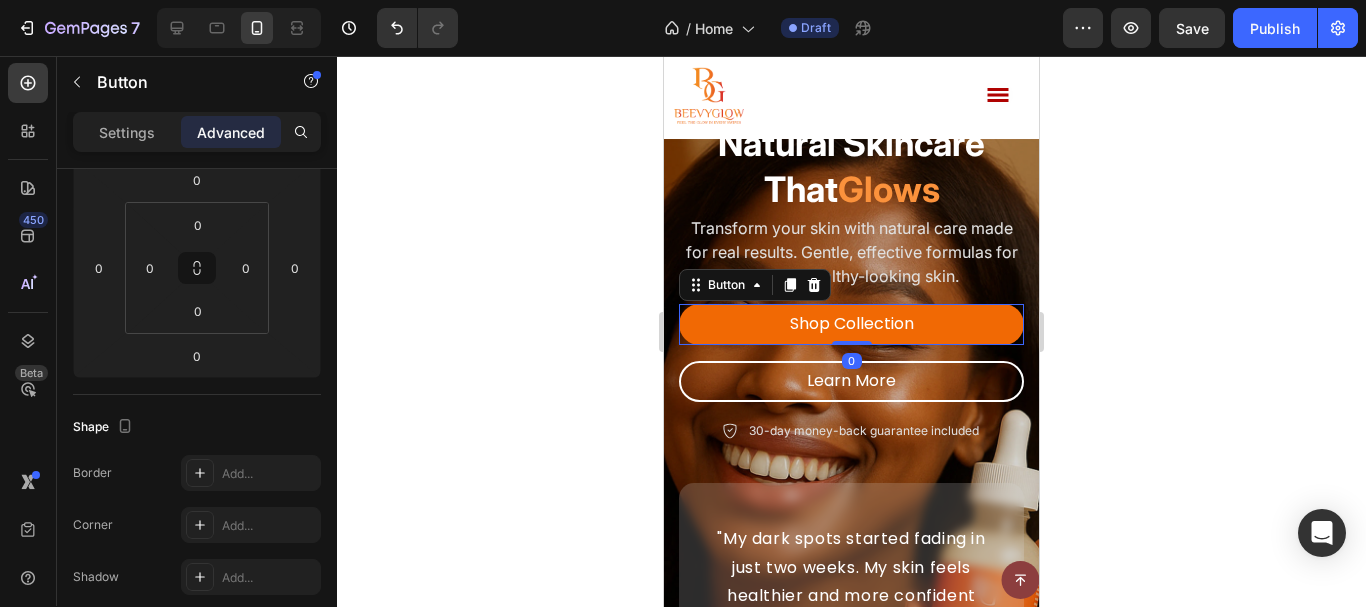 click 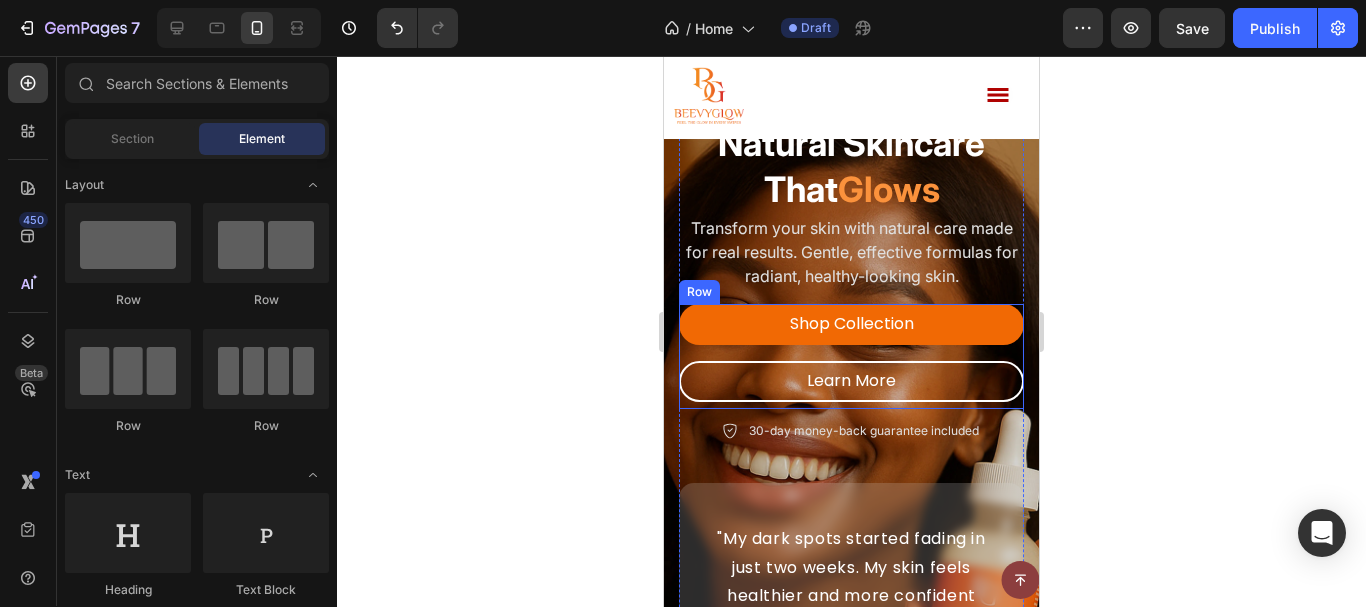 click on "Shop Collection Button Learn More Button Row" at bounding box center (851, 356) 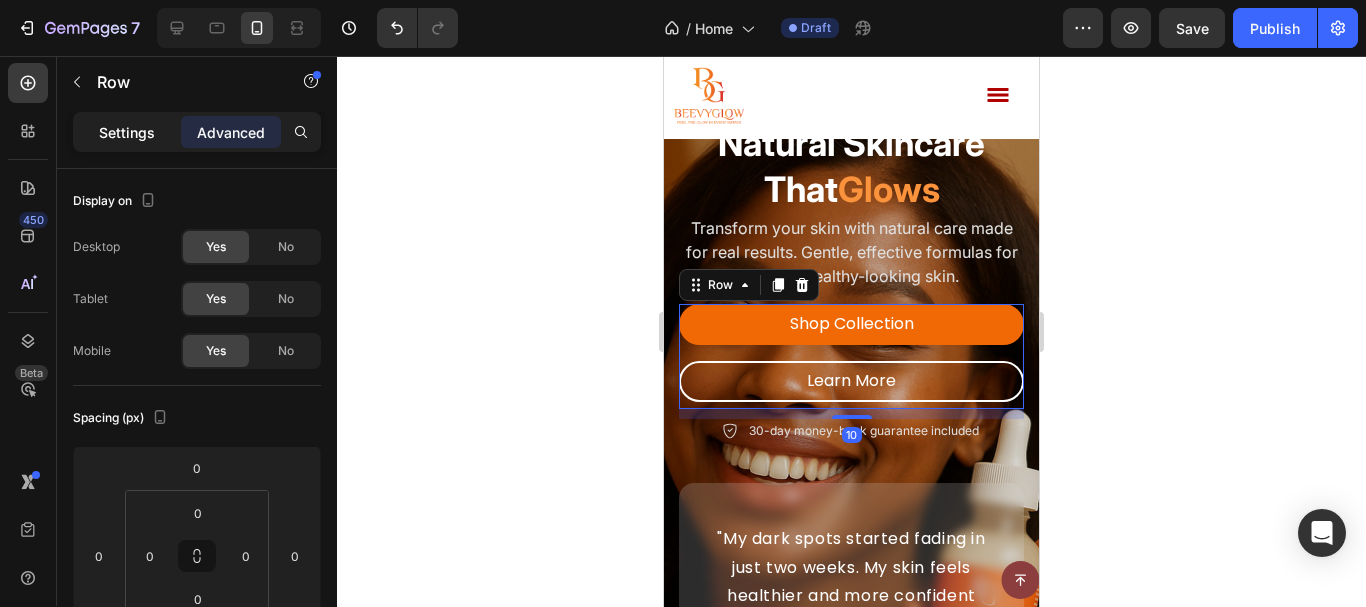 click on "Settings" at bounding box center (127, 132) 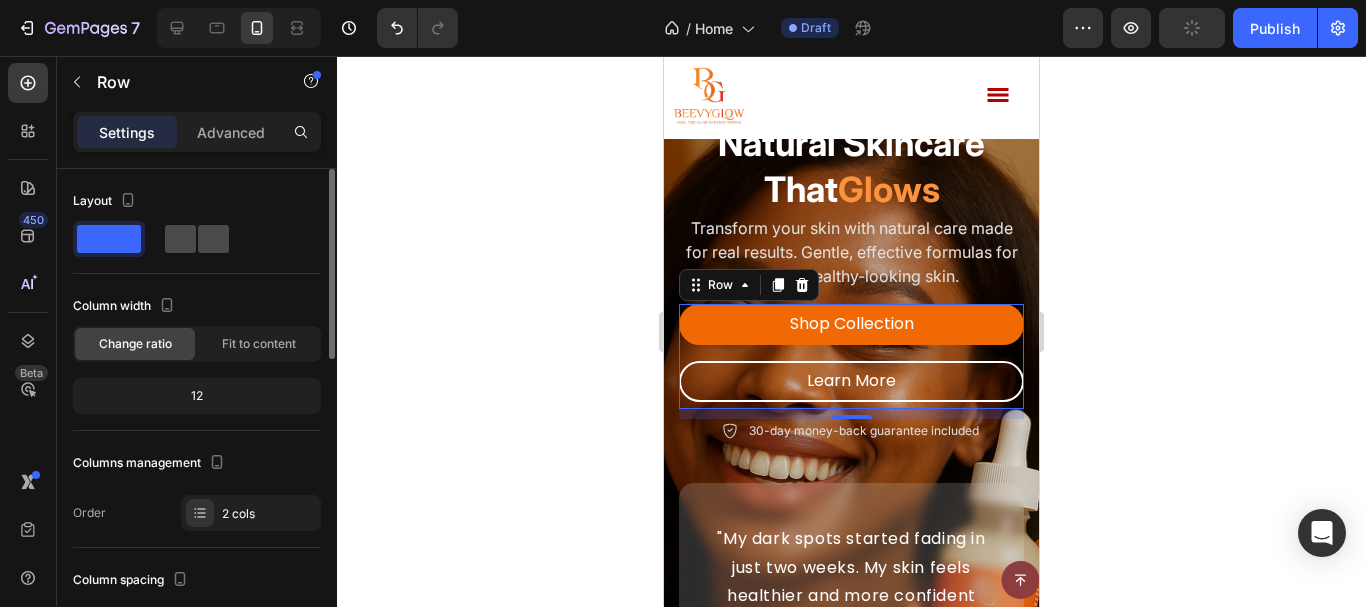 click 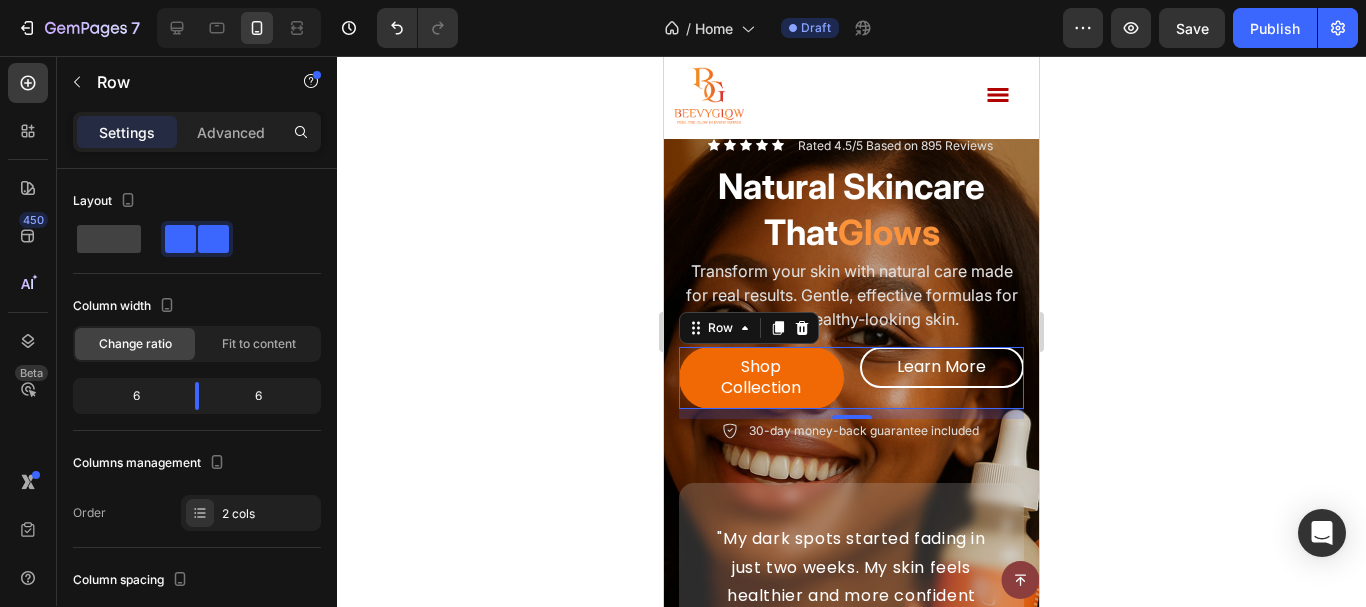 click on "Shop Collection Button Learn More Button Row   10" at bounding box center [851, 378] 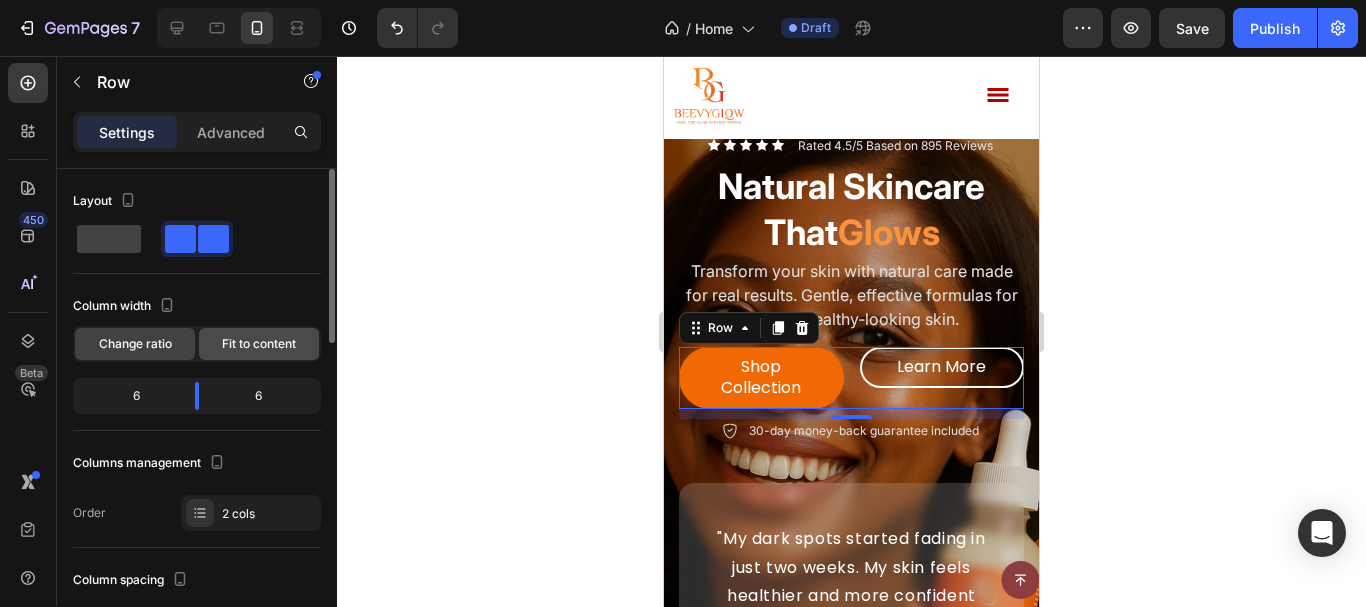 click on "Fit to content" 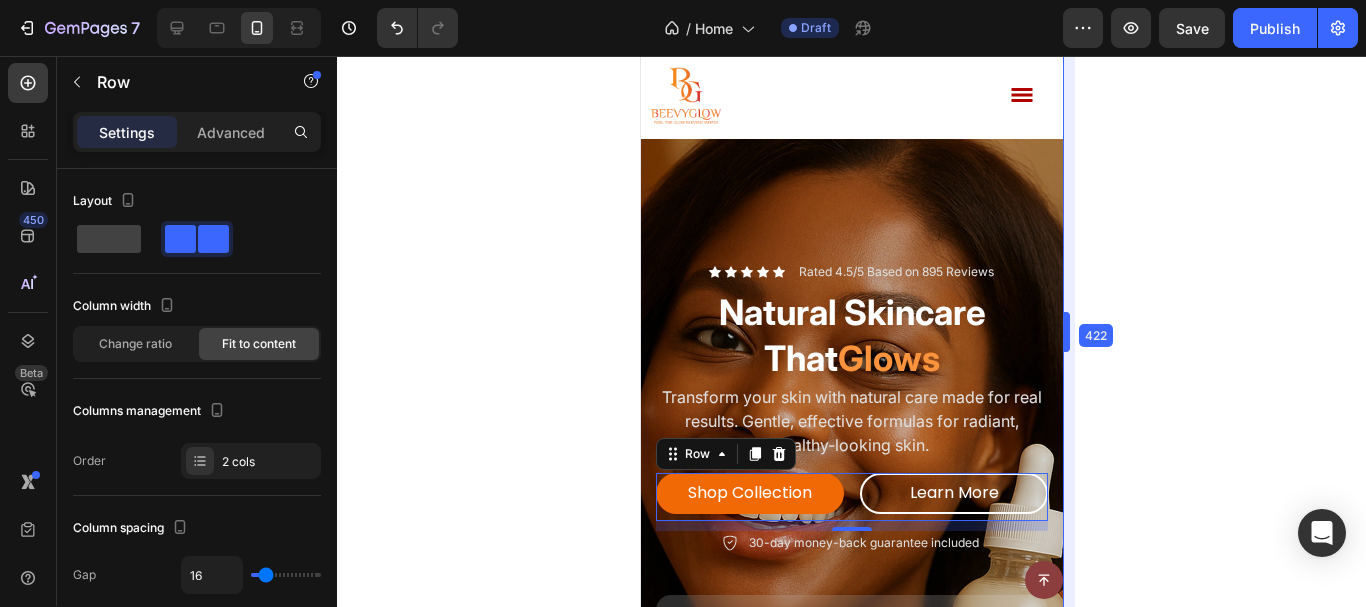 drag, startPoint x: 1041, startPoint y: 339, endPoint x: 1088, endPoint y: 344, distance: 47.26521 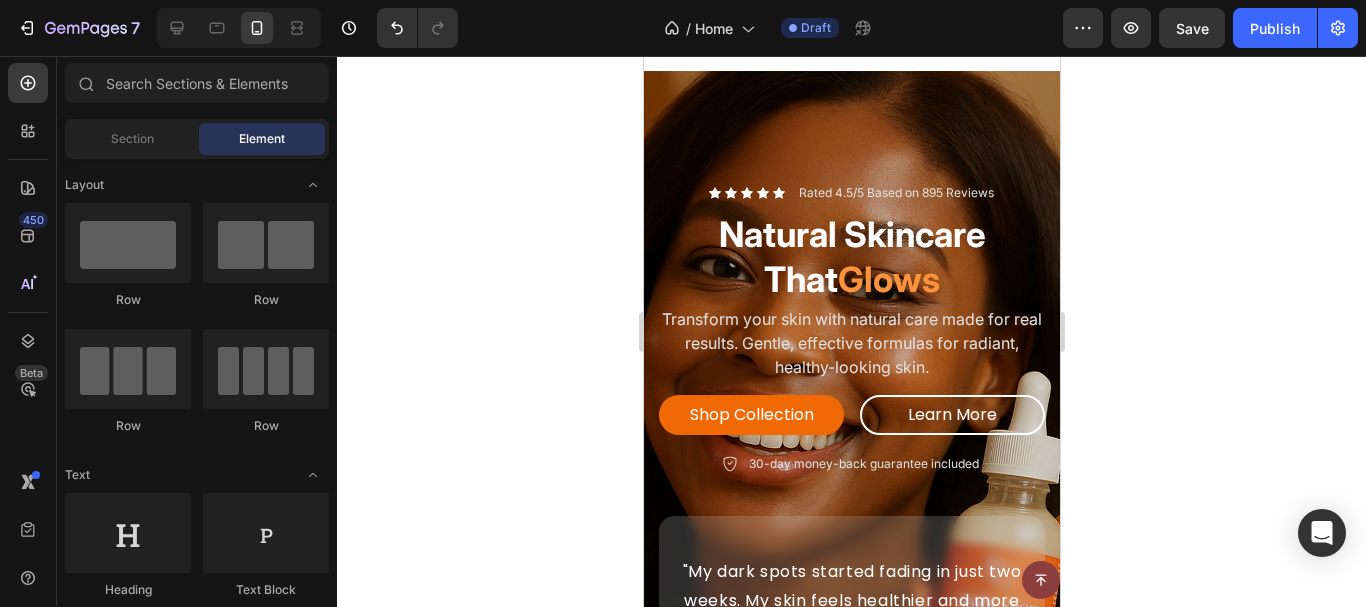 scroll, scrollTop: 0, scrollLeft: 0, axis: both 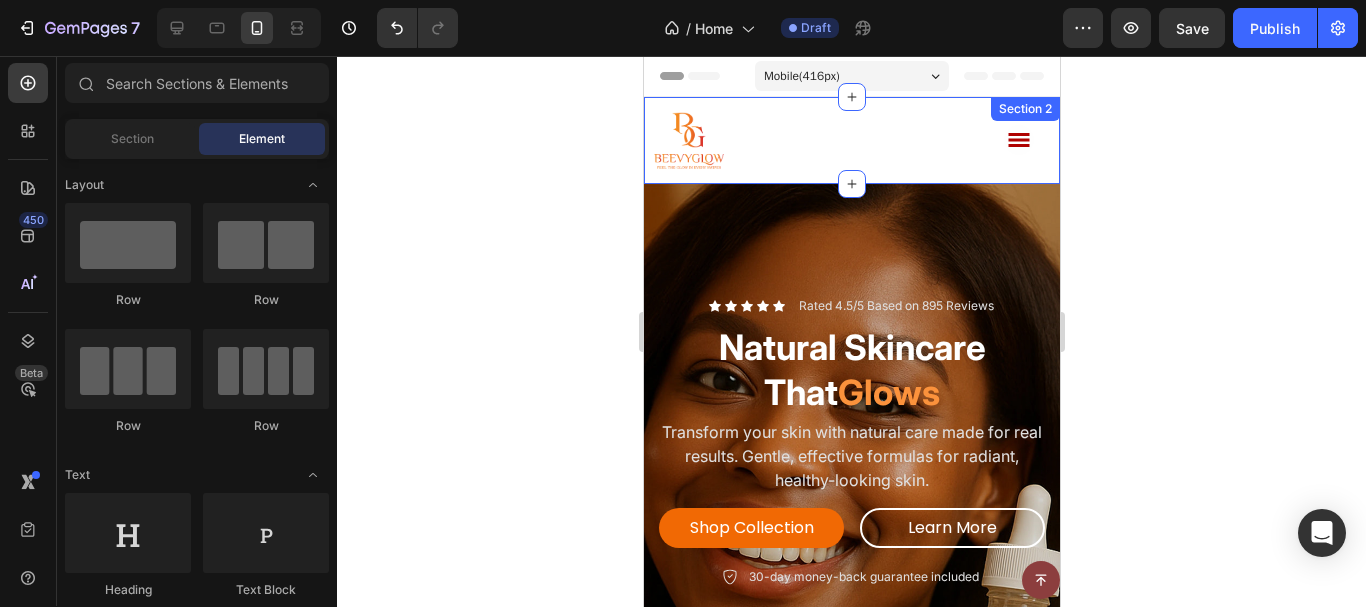 click on "Image
Accordion Row Section 2" at bounding box center [851, 140] 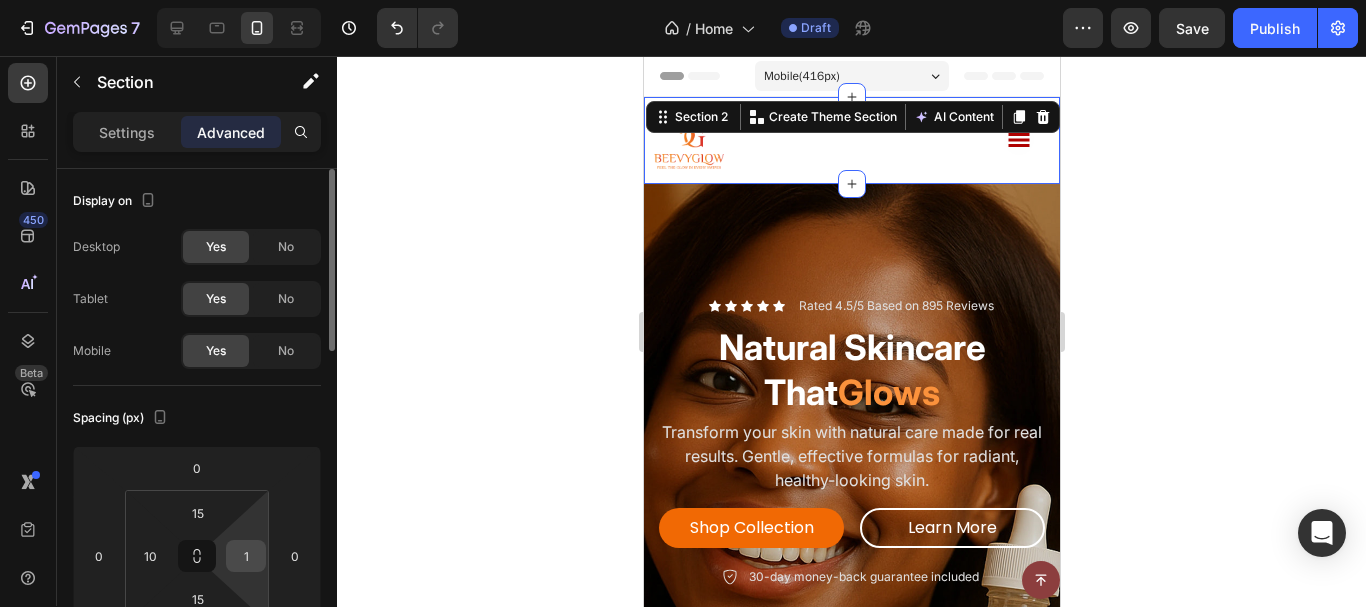 click on "1" at bounding box center [246, 556] 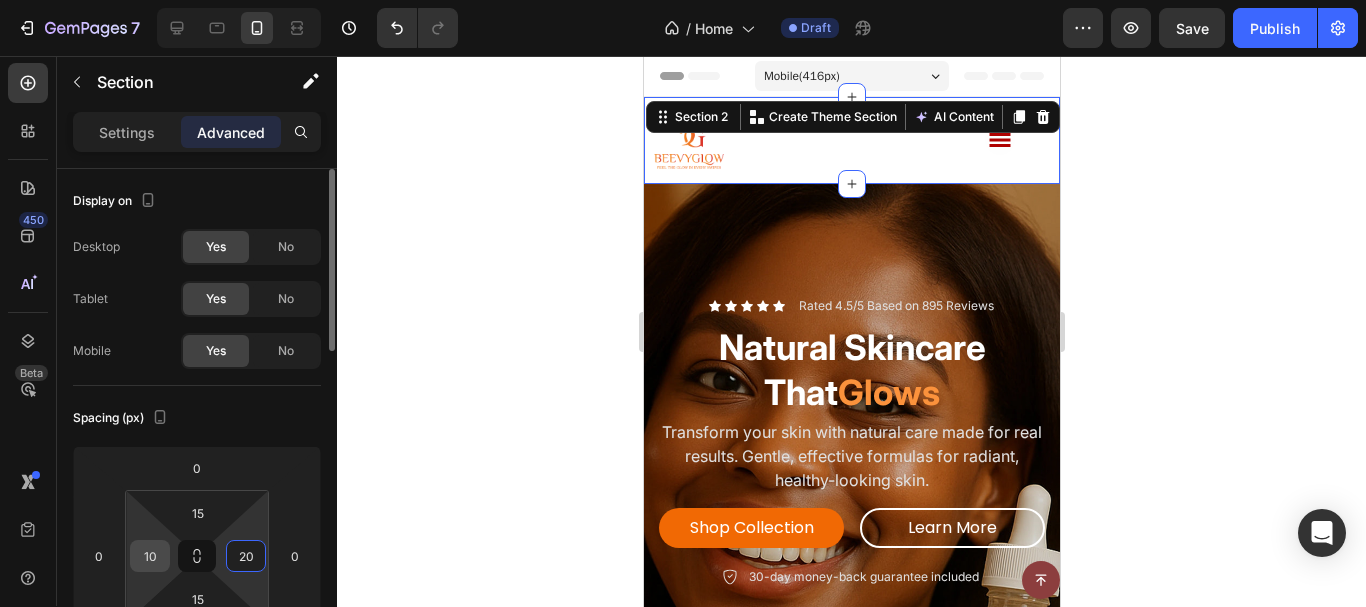 type on "20" 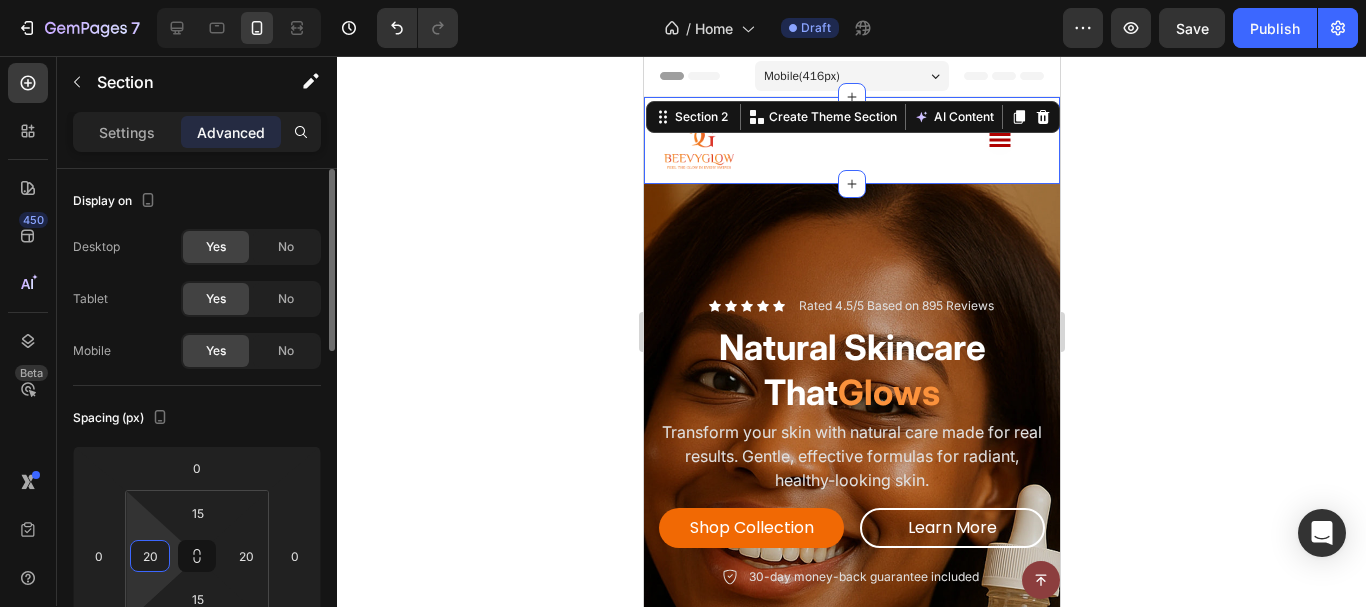 type on "20" 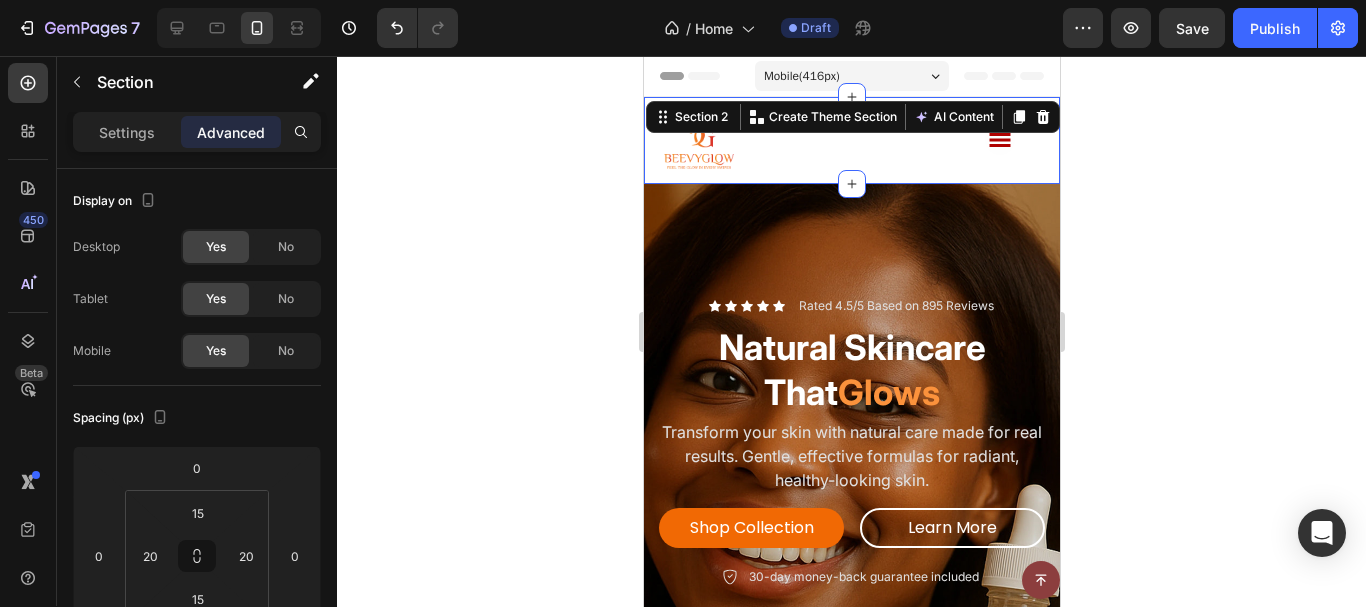 click 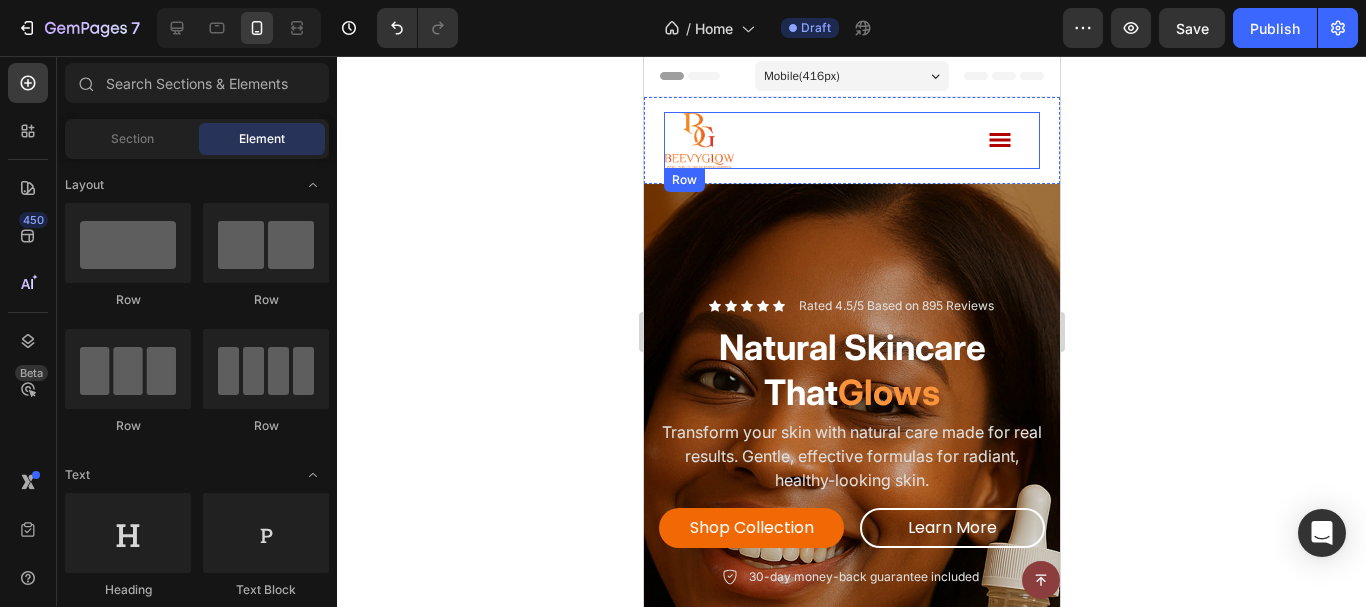 click on "Image
Accordion Row" at bounding box center (851, 140) 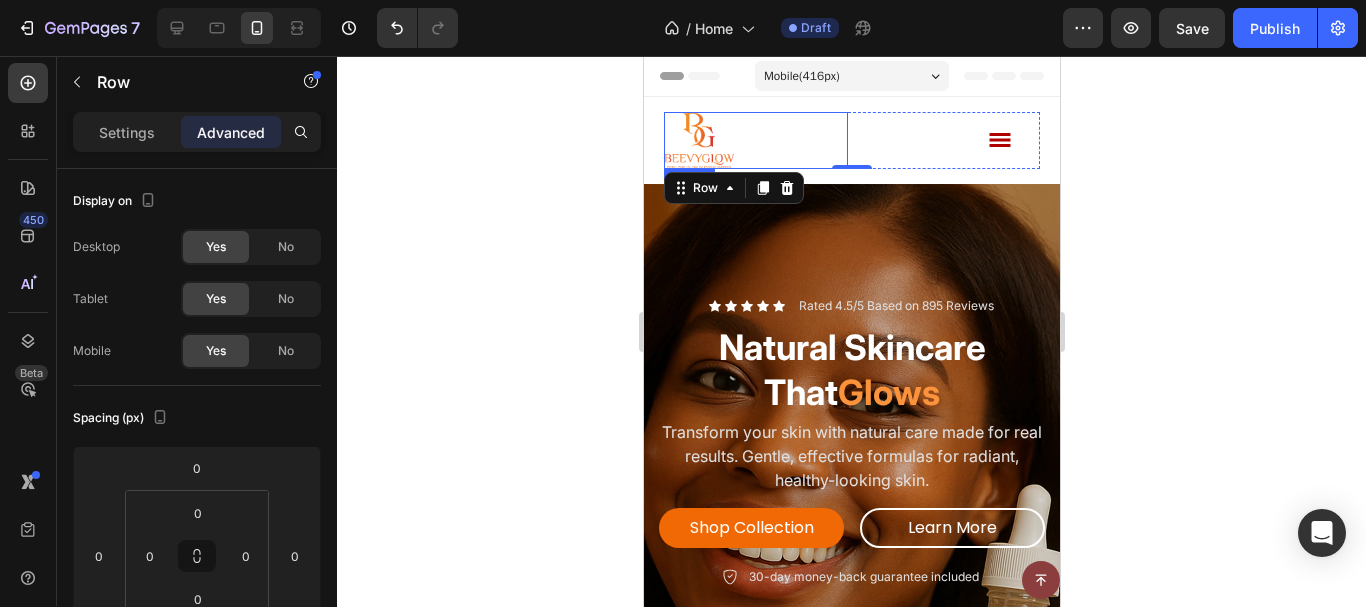 click at bounding box center [698, 140] 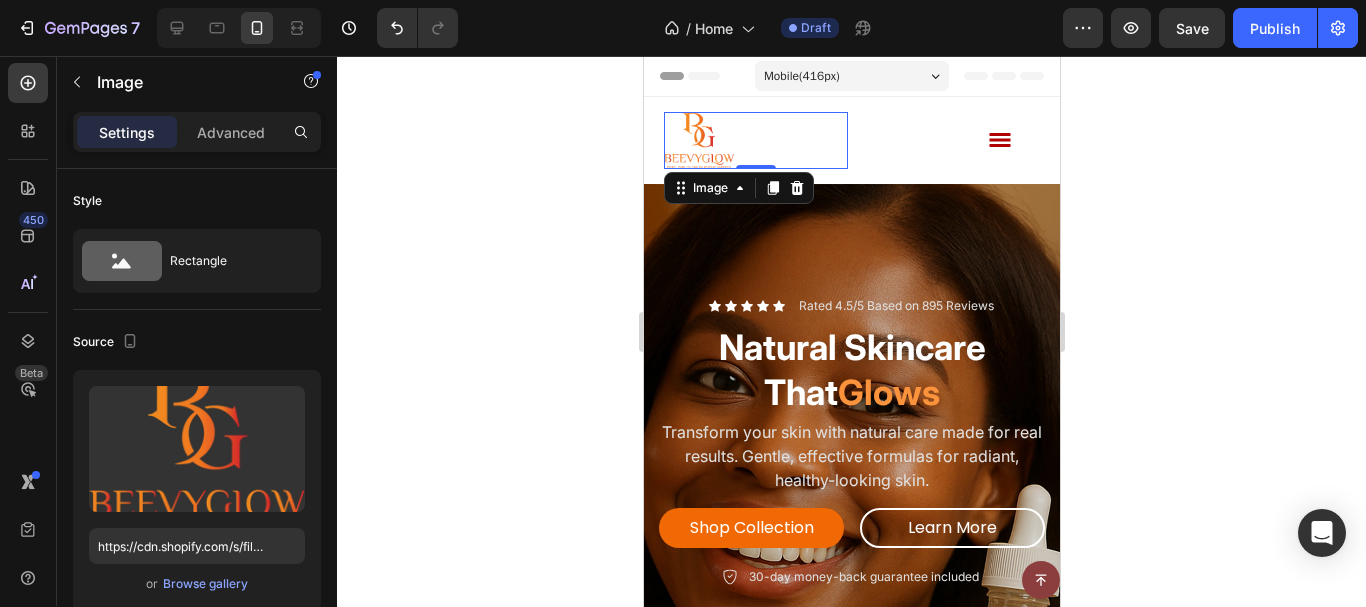 scroll, scrollTop: 494, scrollLeft: 0, axis: vertical 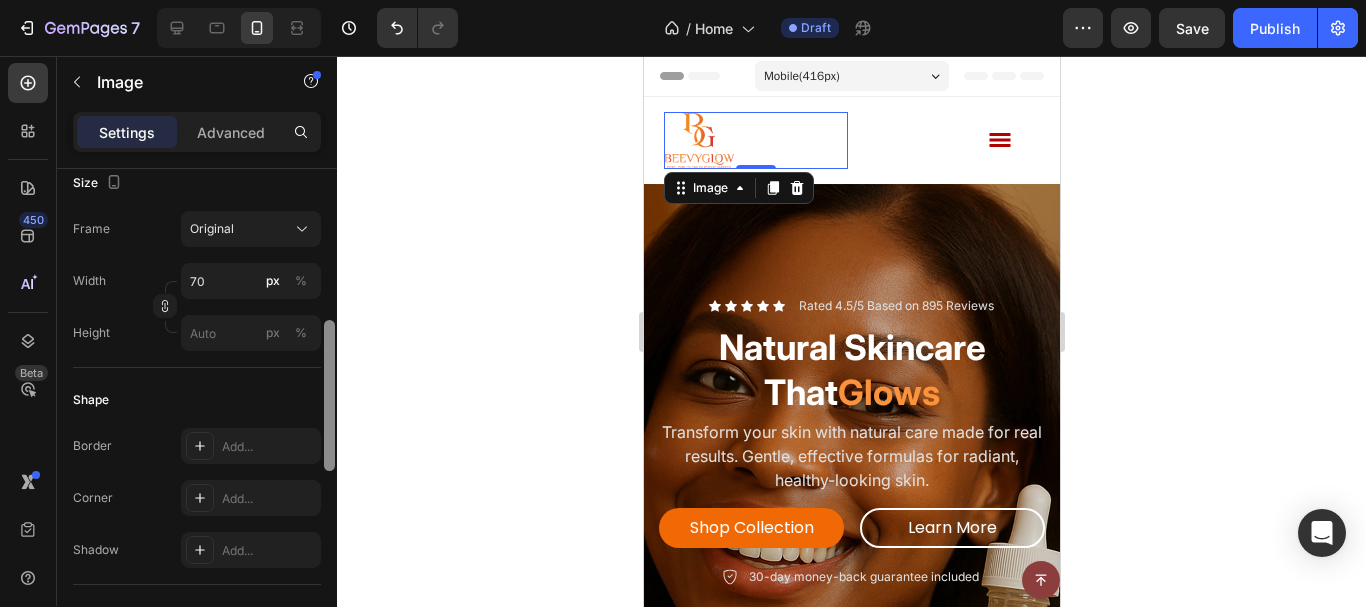 click at bounding box center (329, 416) 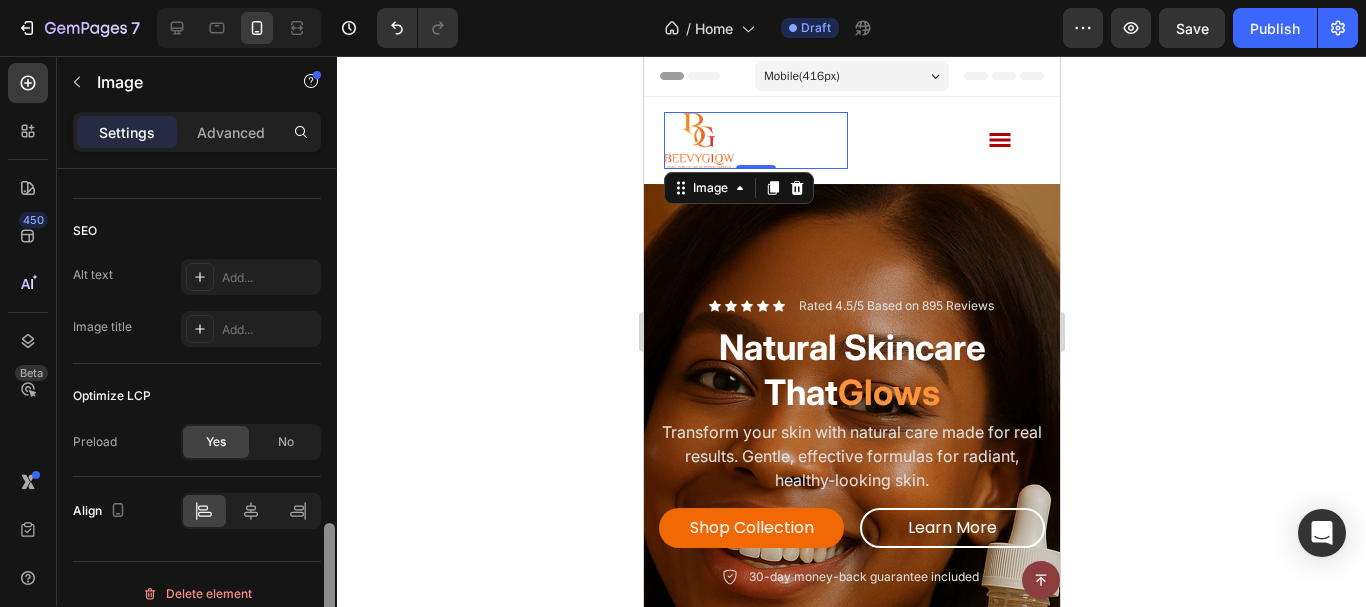 drag, startPoint x: 328, startPoint y: 343, endPoint x: 298, endPoint y: 530, distance: 189.39113 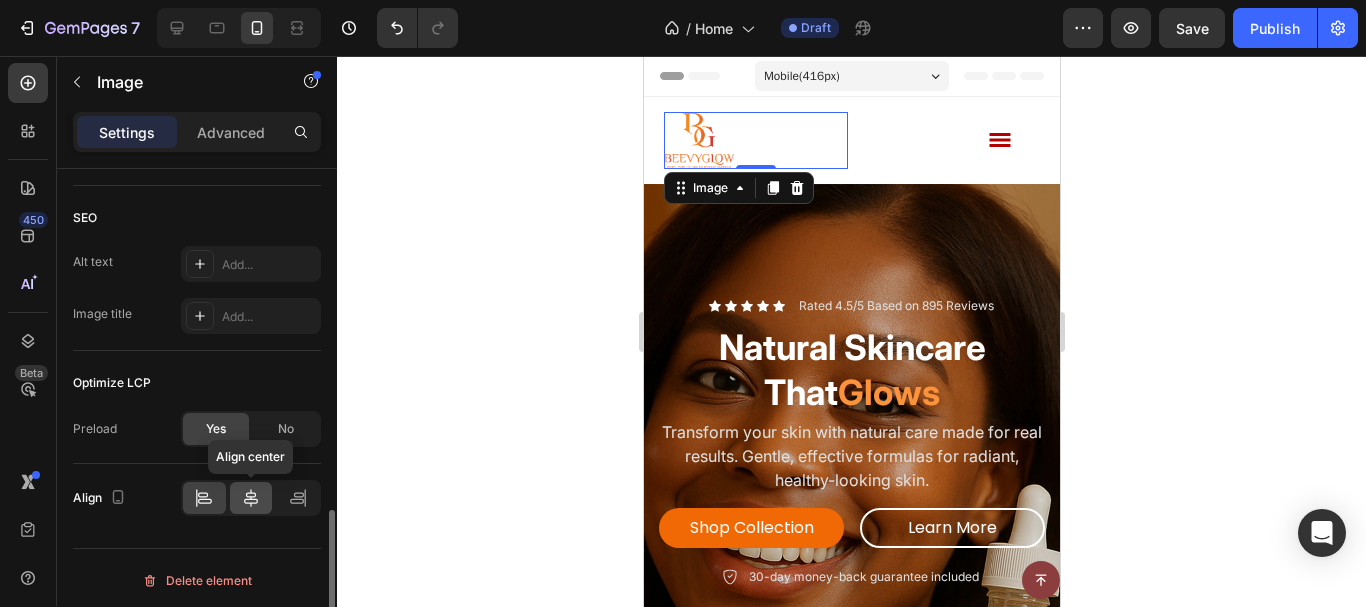 click 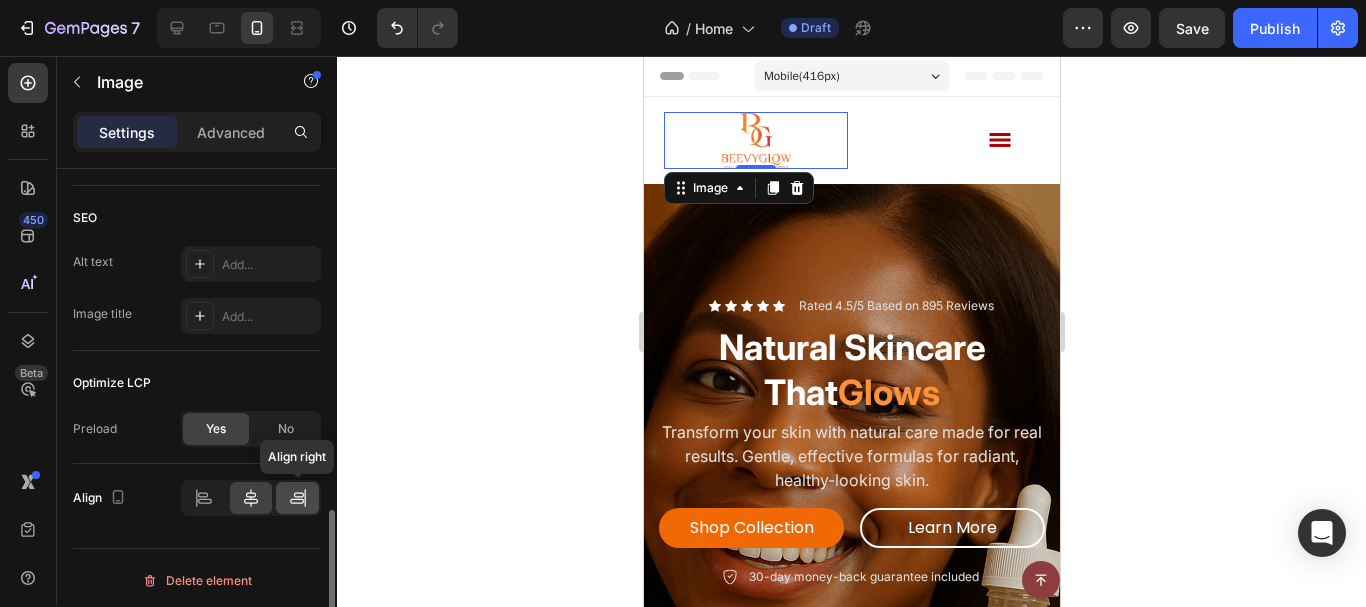 click 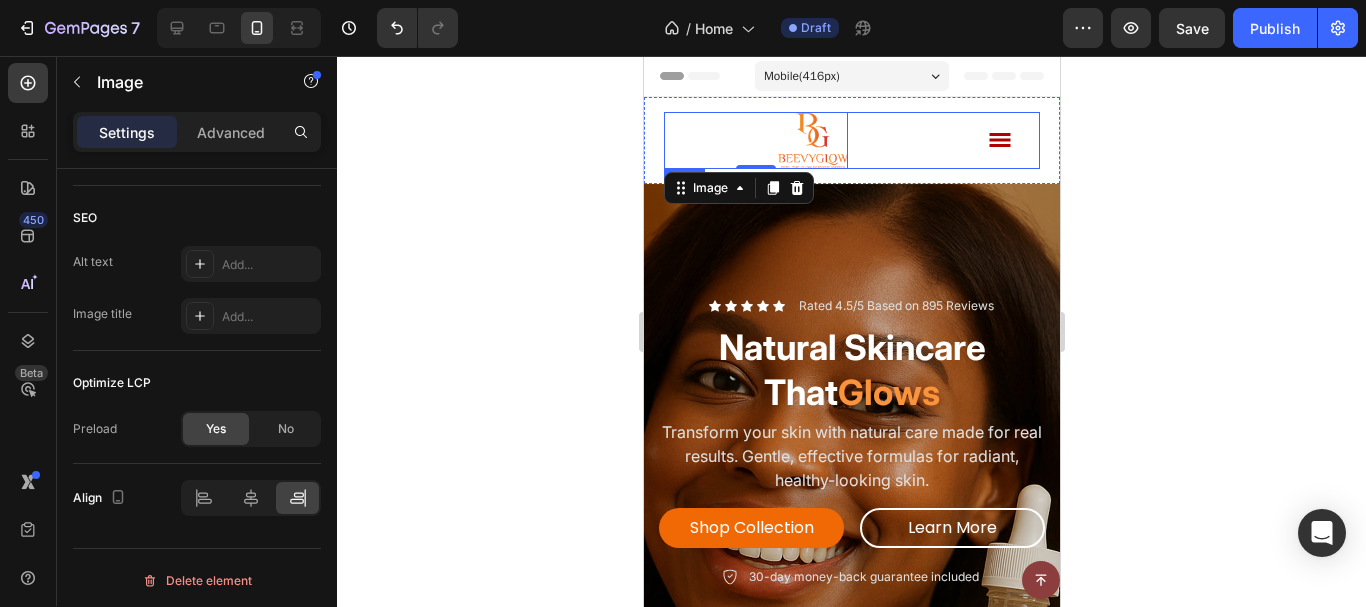 click on "Image   0
Accordion Row" at bounding box center [851, 140] 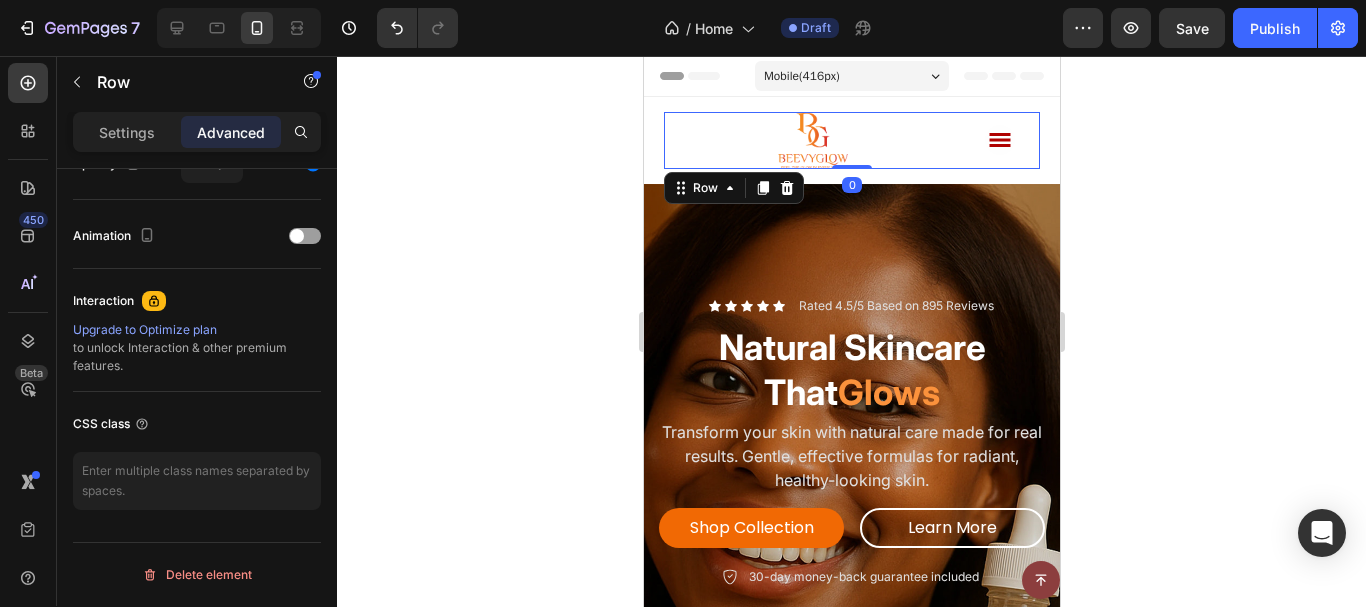 scroll, scrollTop: 0, scrollLeft: 0, axis: both 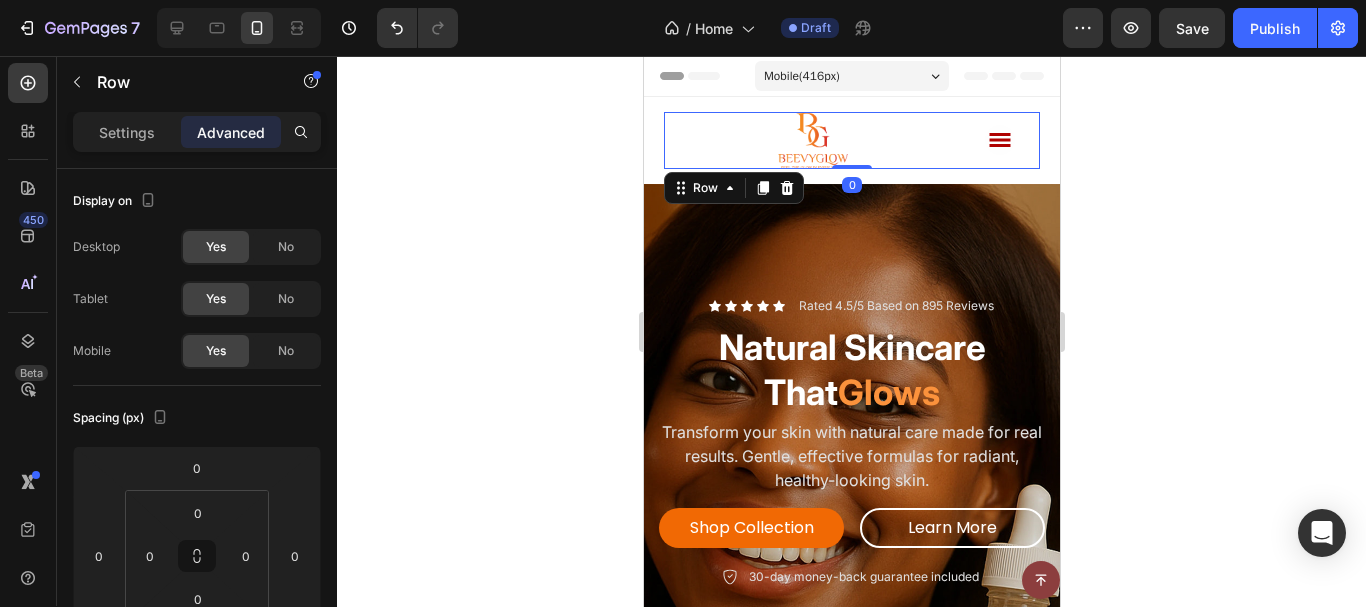 click on "Settings Advanced" at bounding box center [197, 140] 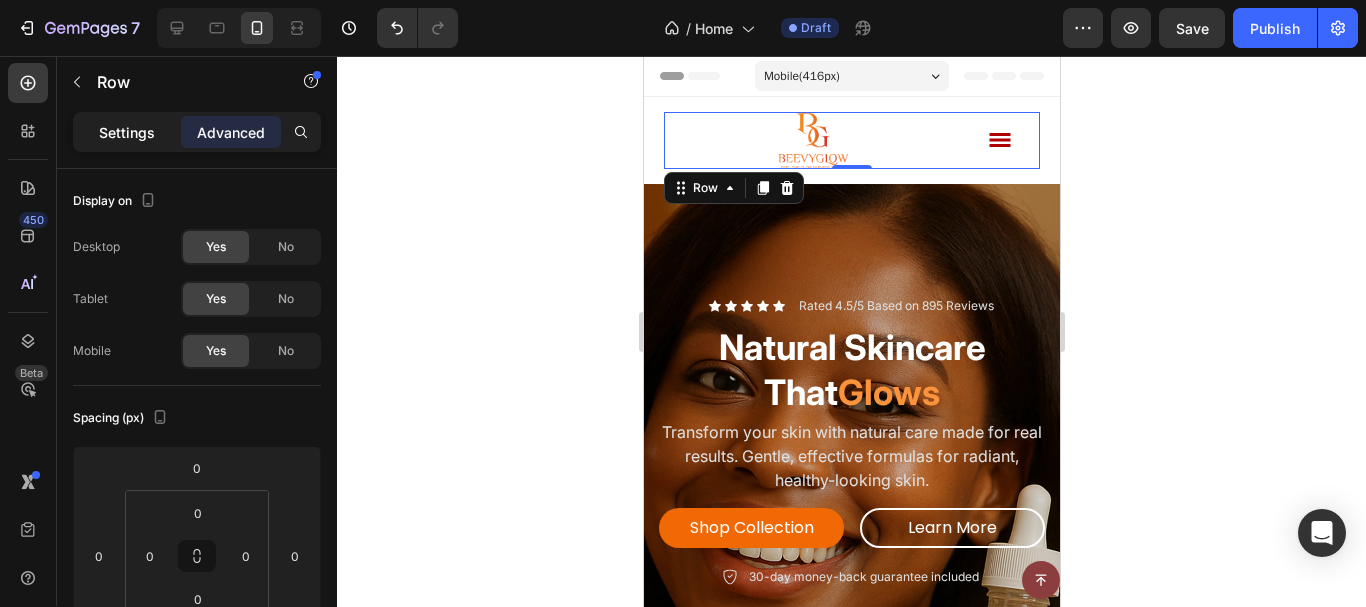 click on "Settings" 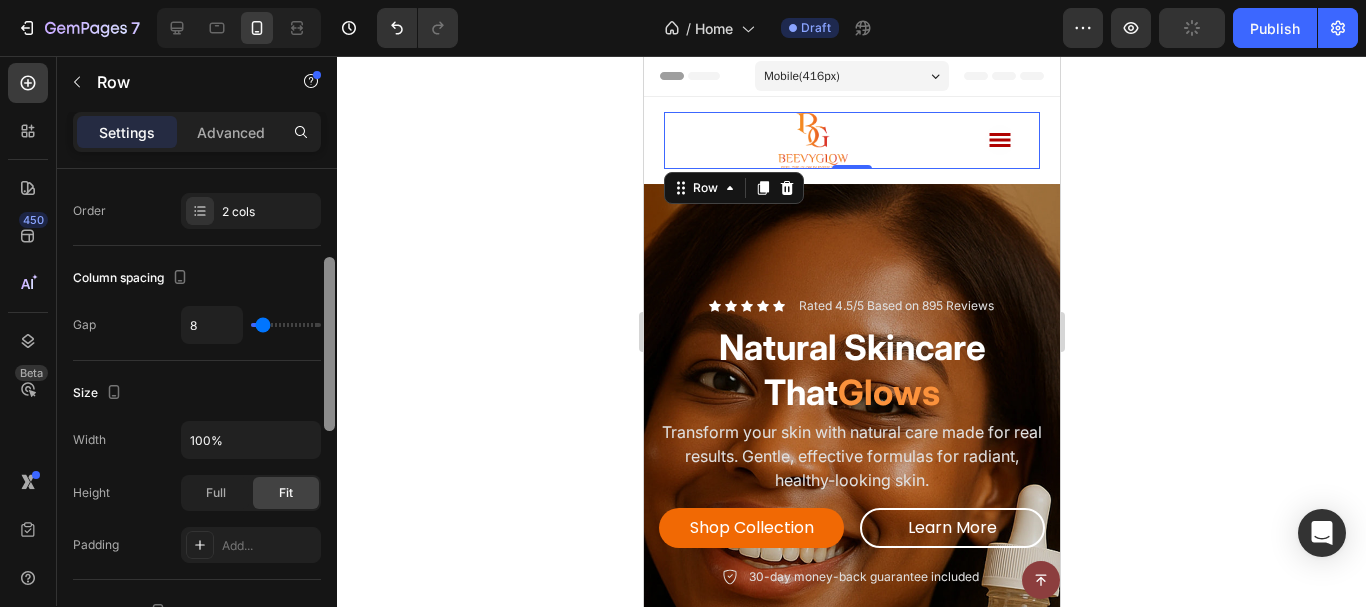drag, startPoint x: 331, startPoint y: 246, endPoint x: 285, endPoint y: 359, distance: 122.0041 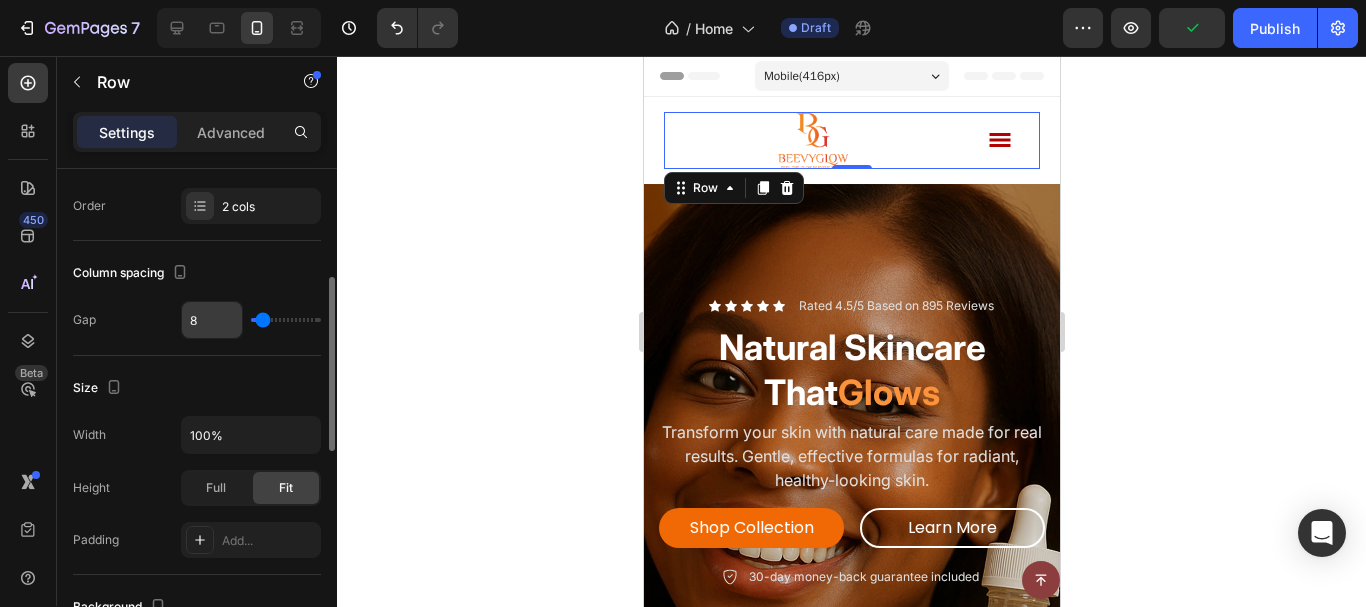 click on "8" at bounding box center (212, 320) 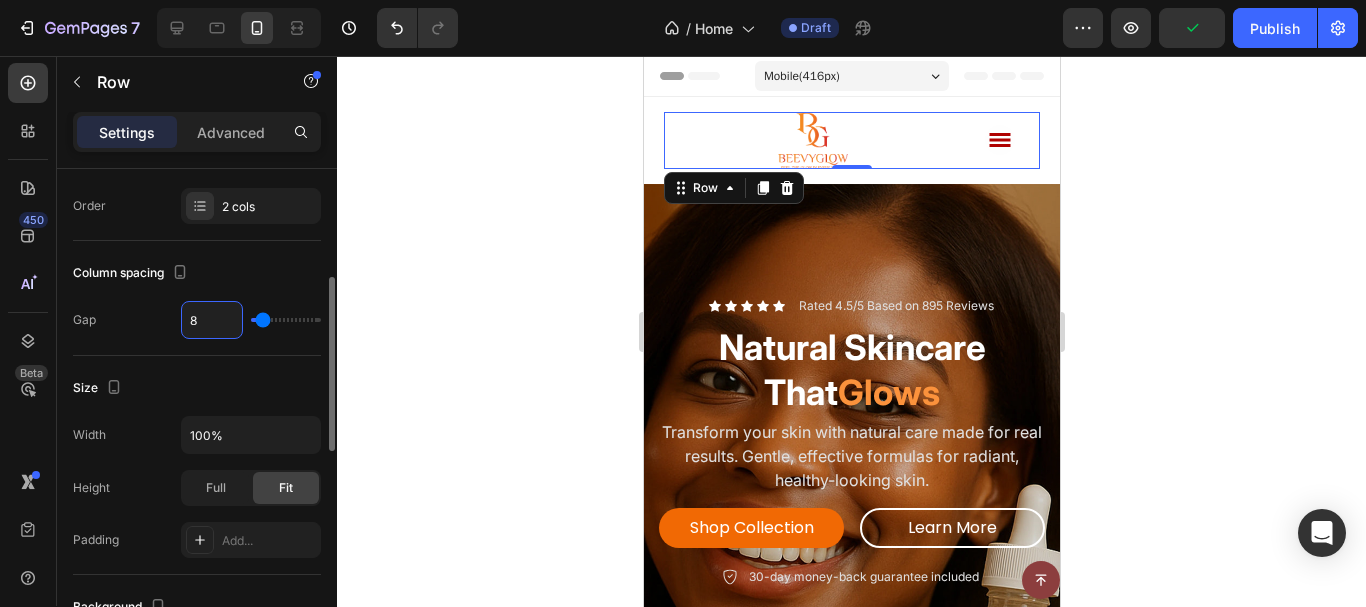 type on "0" 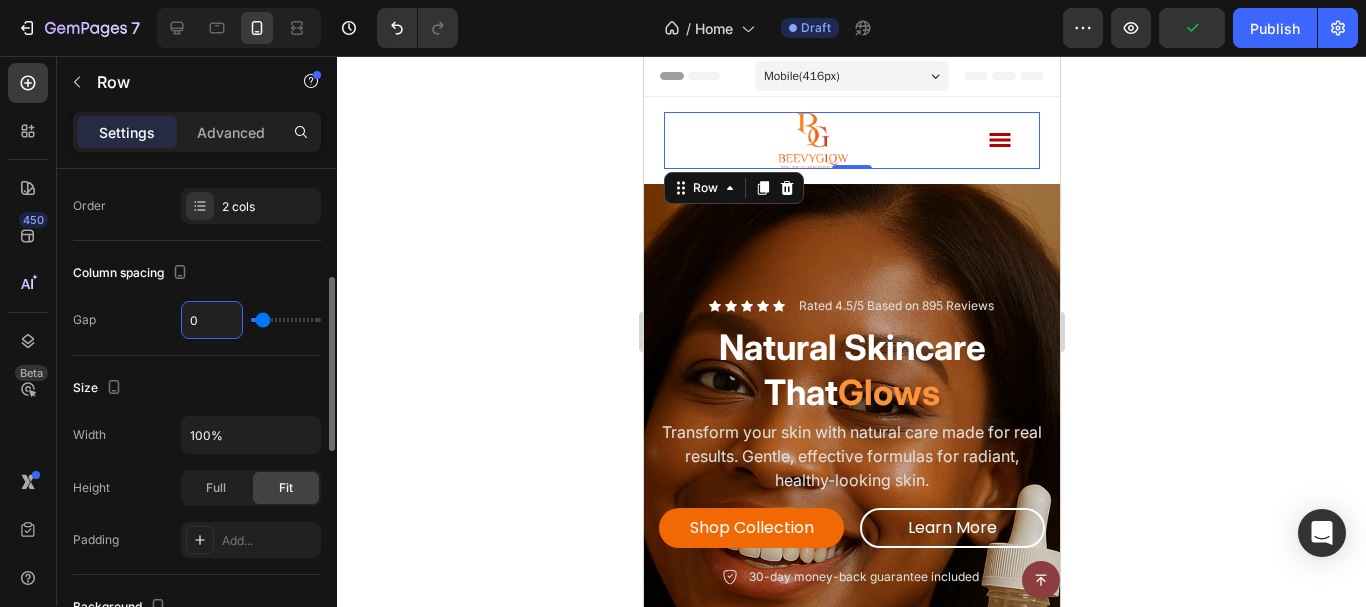 type on "0" 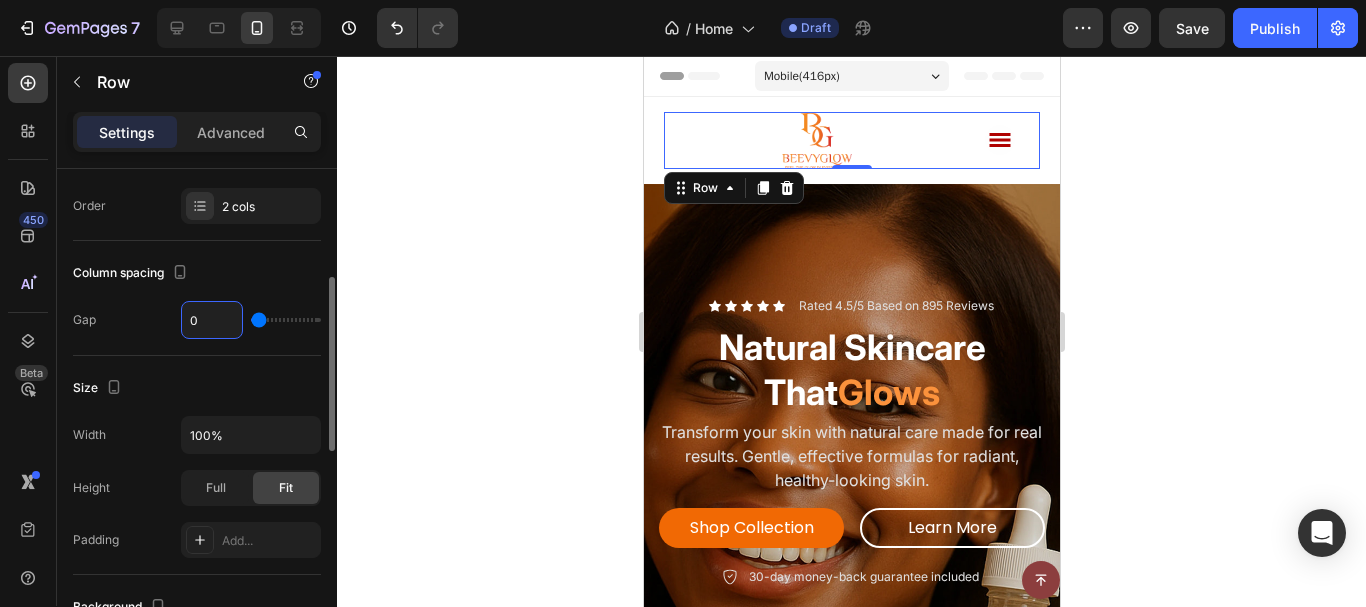 type on "0" 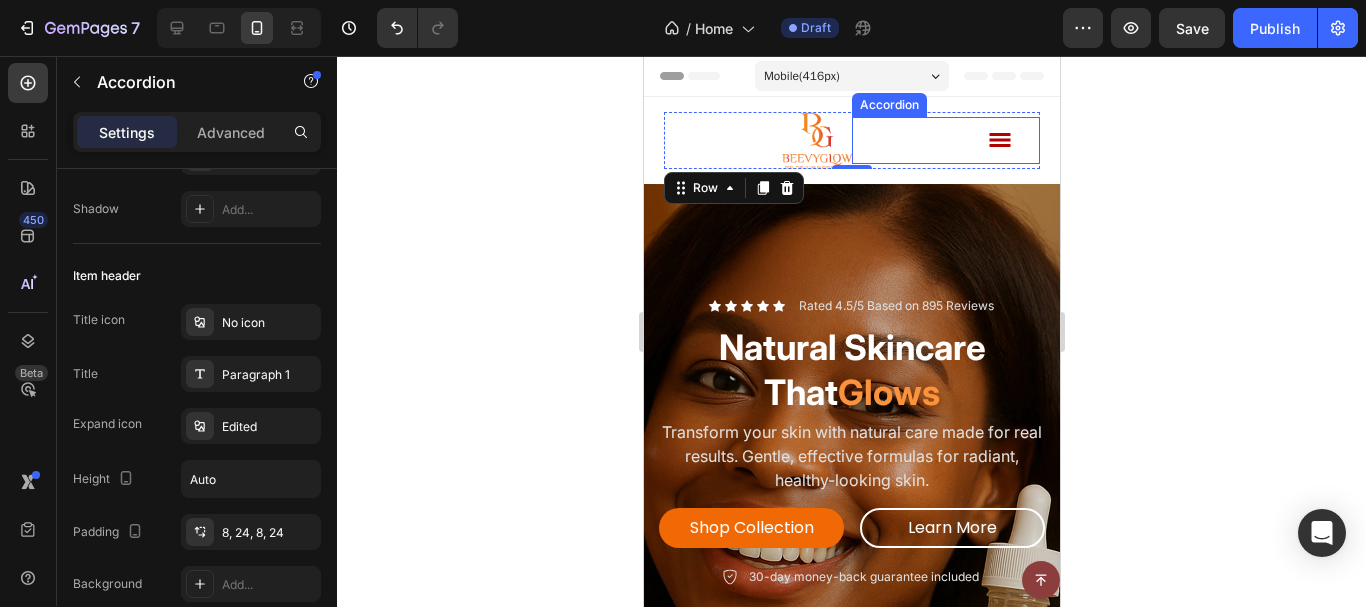 click at bounding box center [945, 140] 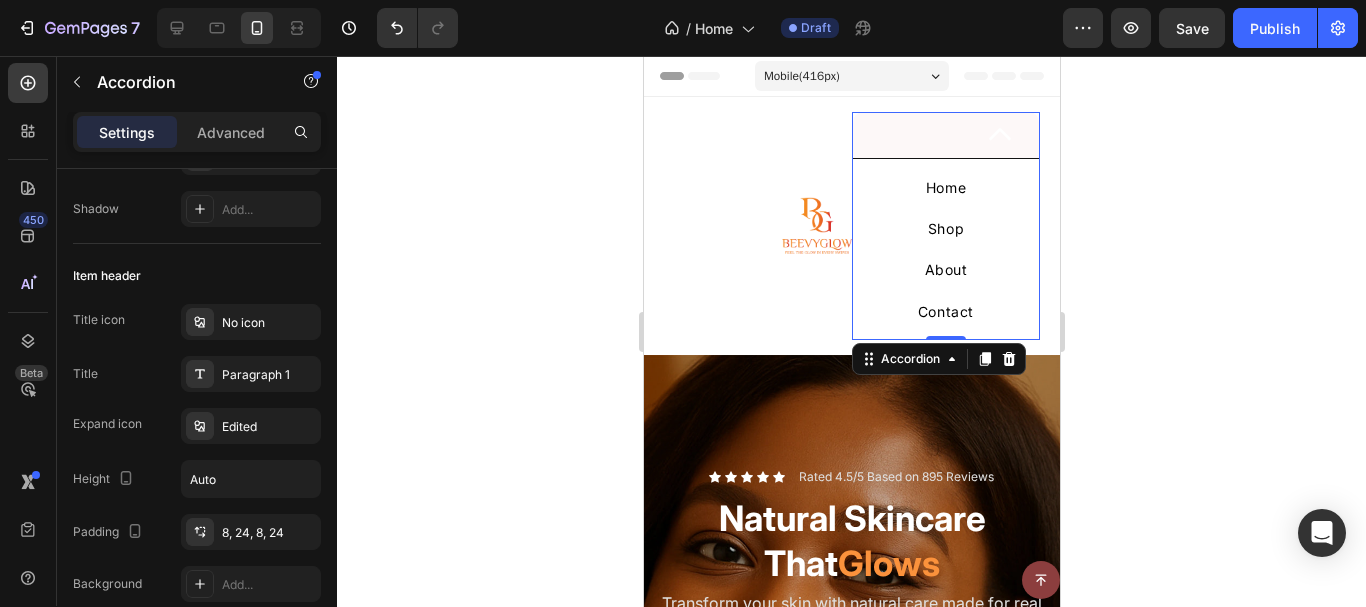 scroll, scrollTop: 0, scrollLeft: 0, axis: both 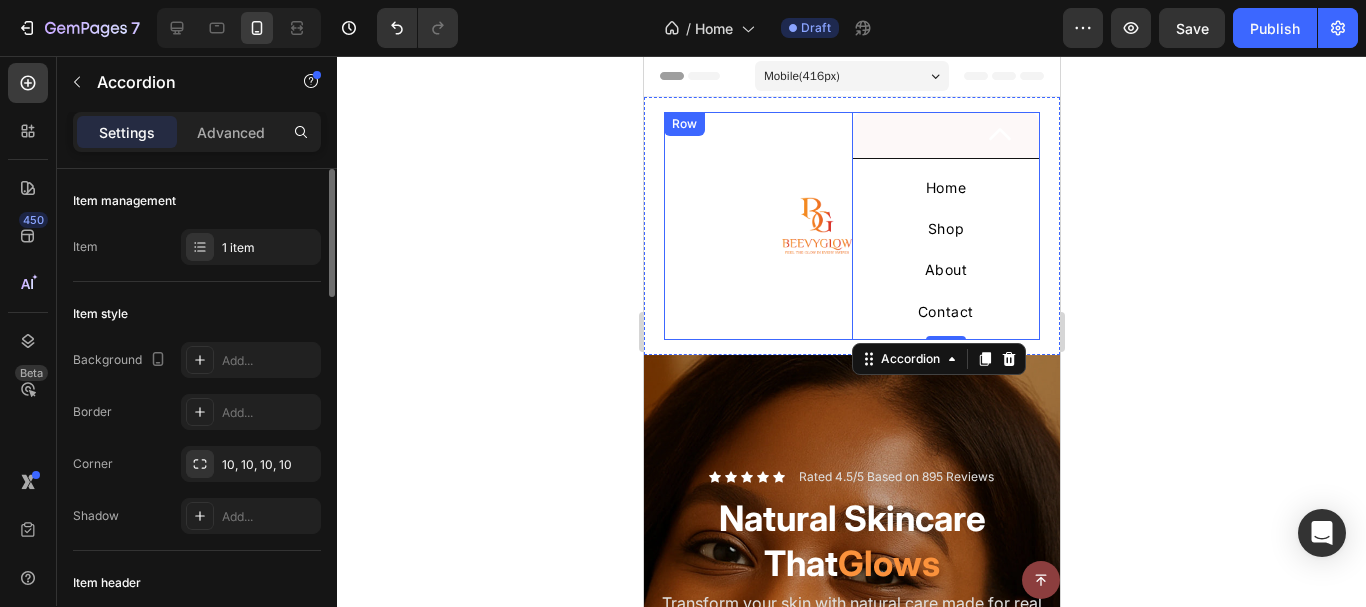 click on "Image" at bounding box center (757, 226) 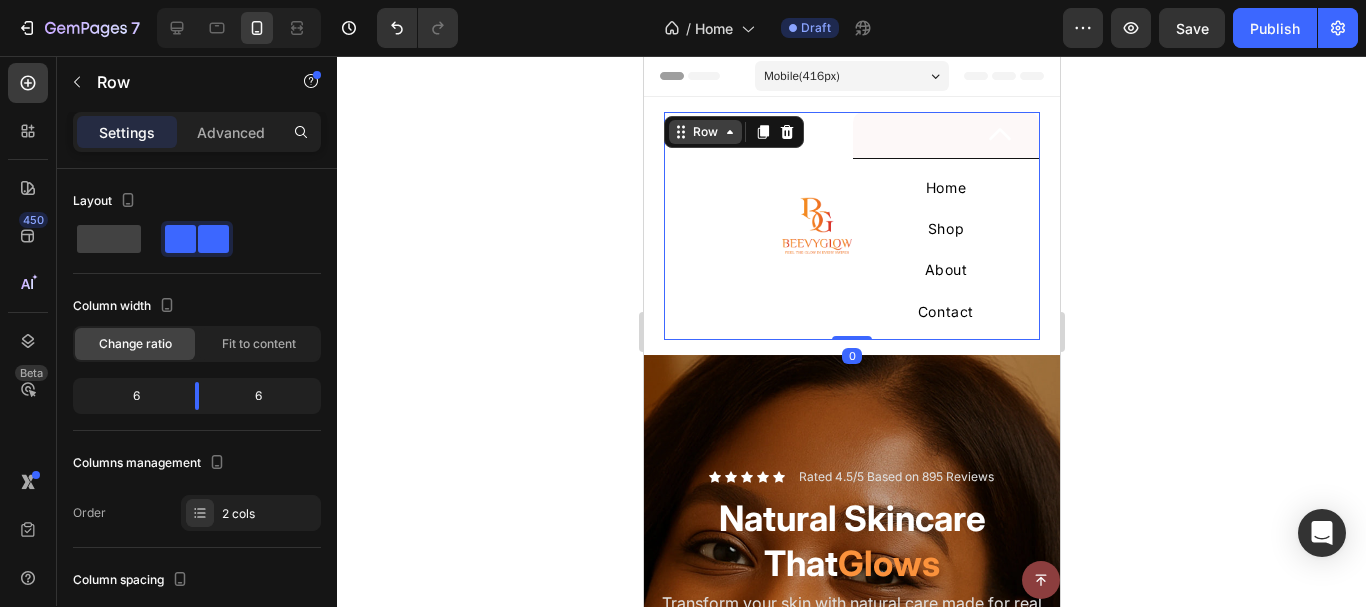 click 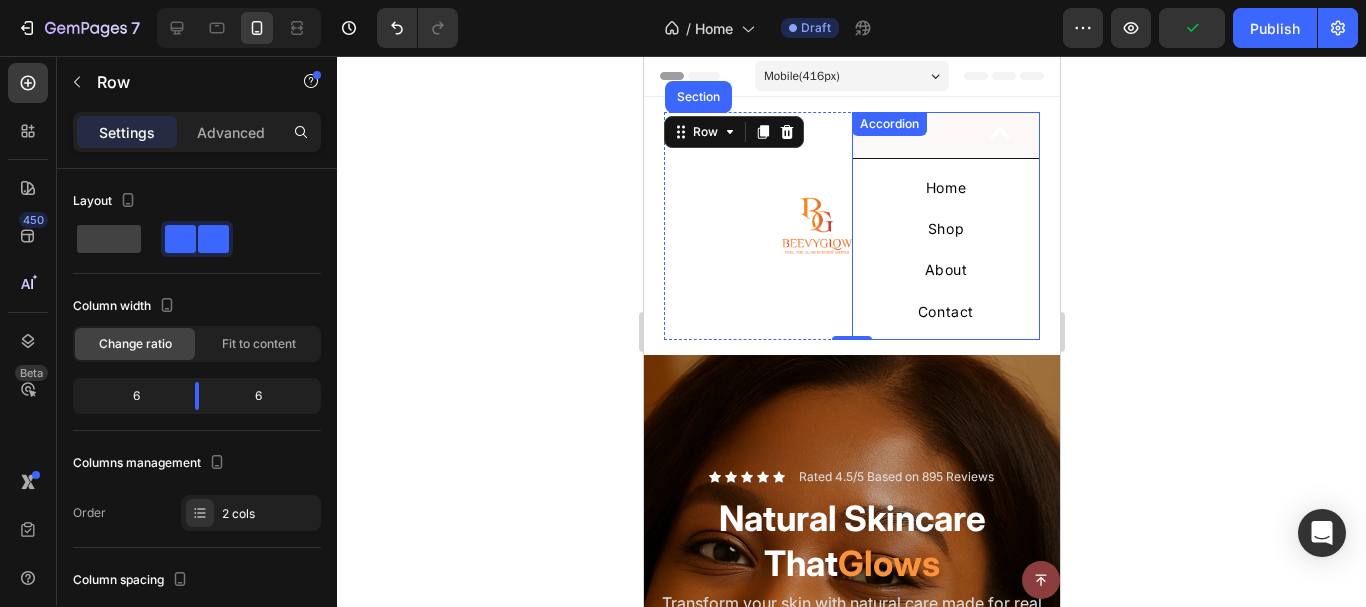 click on "Accordion" at bounding box center [888, 124] 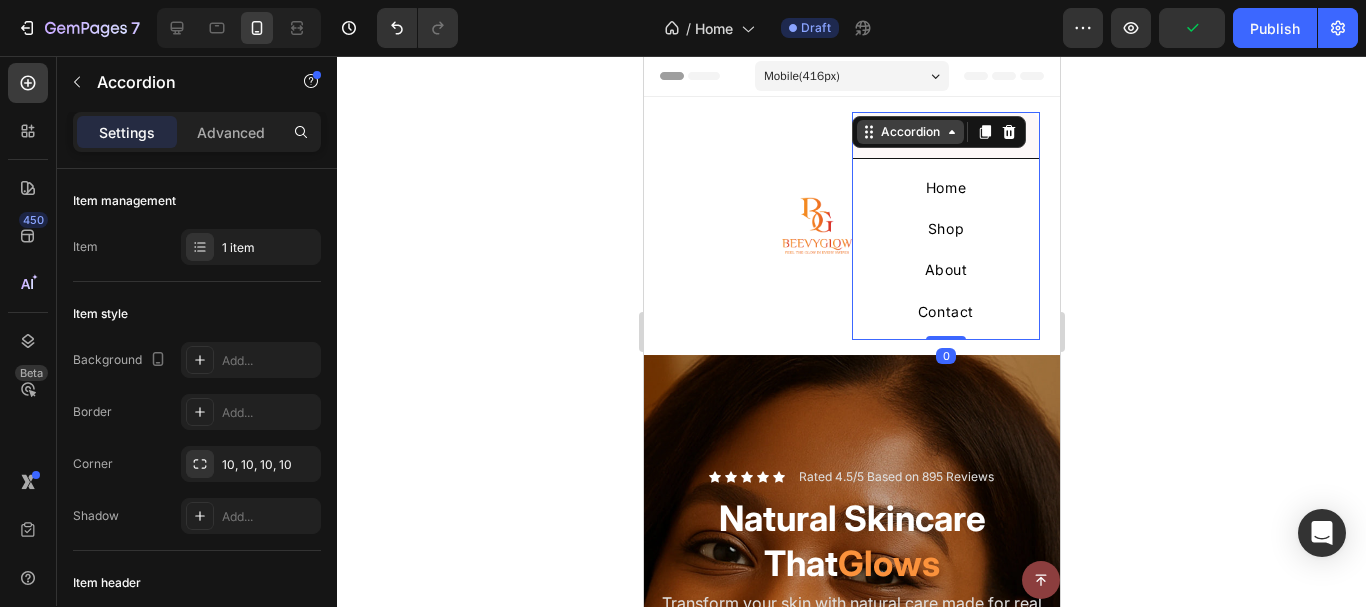 click on "Accordion" at bounding box center (909, 132) 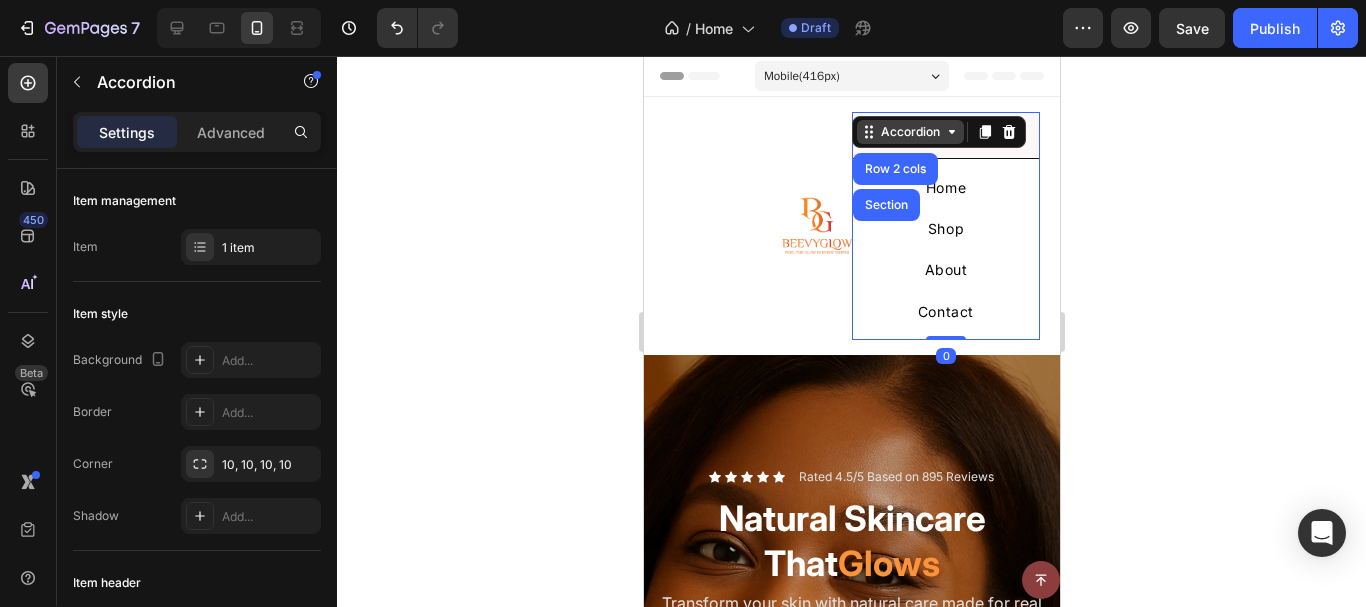 click on "Accordion" at bounding box center [909, 132] 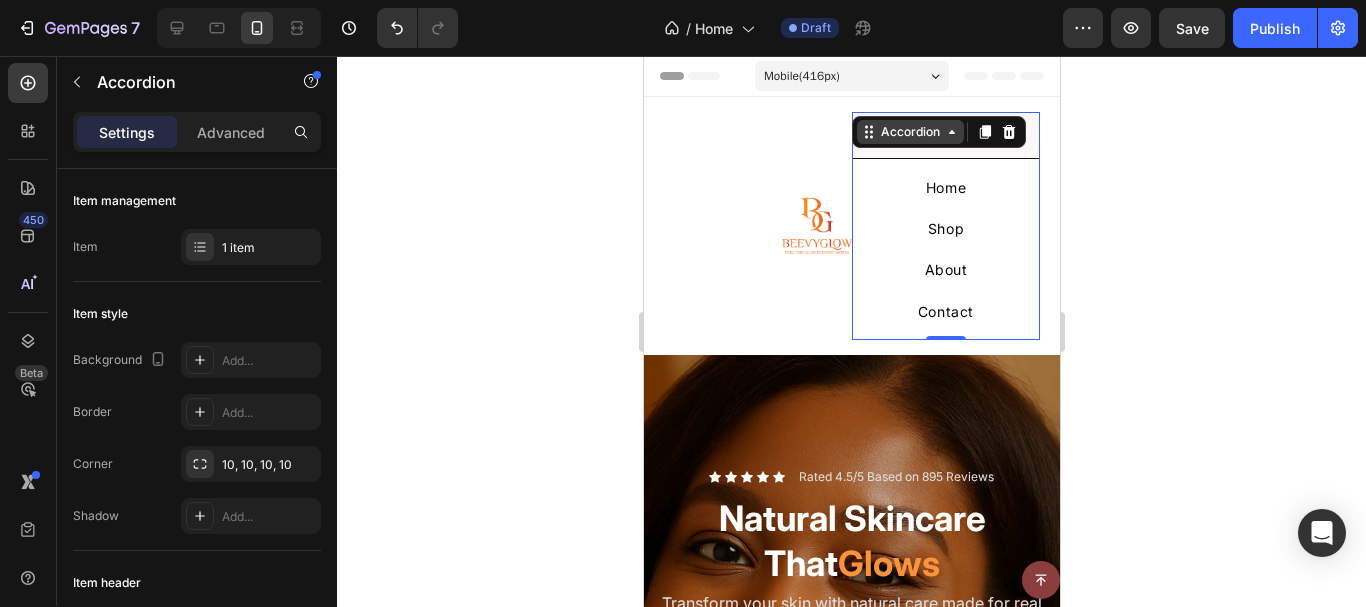click on "Accordion" at bounding box center (909, 132) 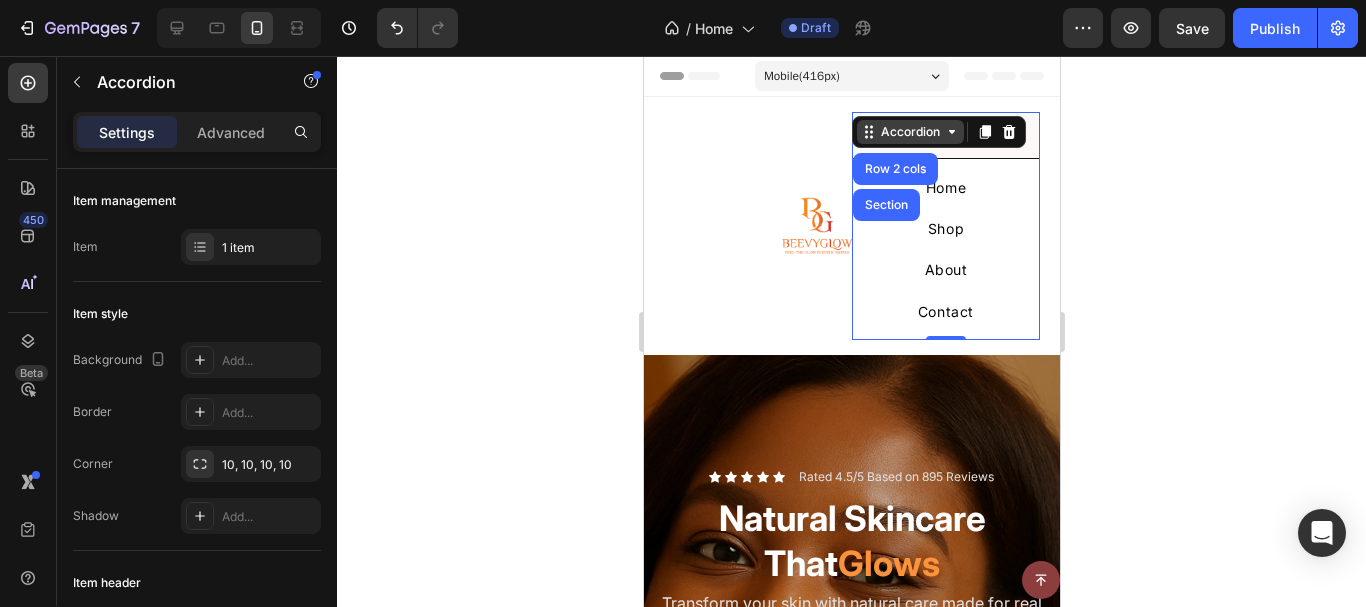 click on "Accordion" at bounding box center (909, 132) 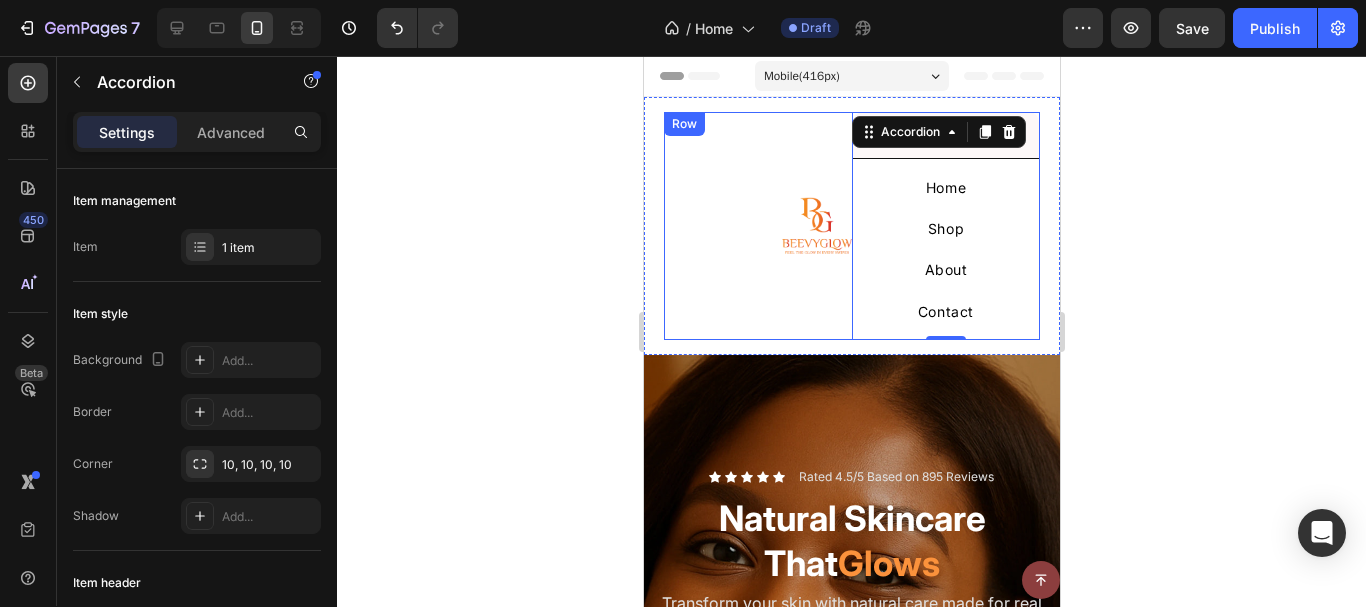 click on "Image" at bounding box center [757, 226] 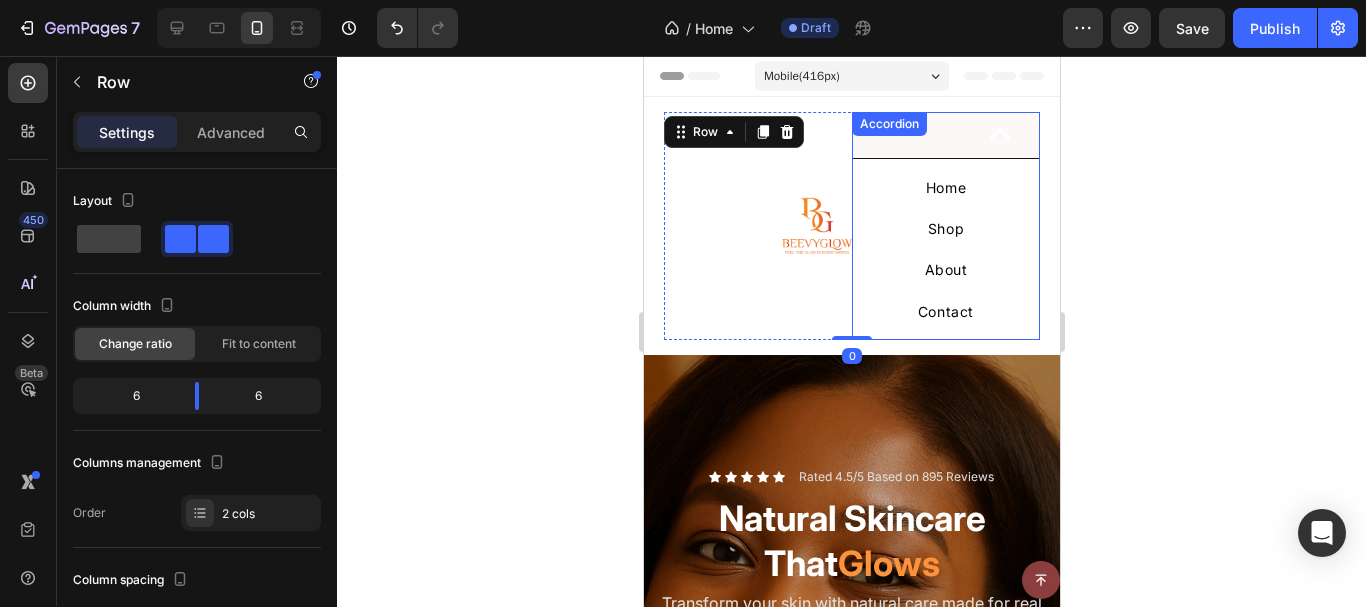 click on "Home Button Shop Button About Button Contact Button Accordion" at bounding box center (945, 226) 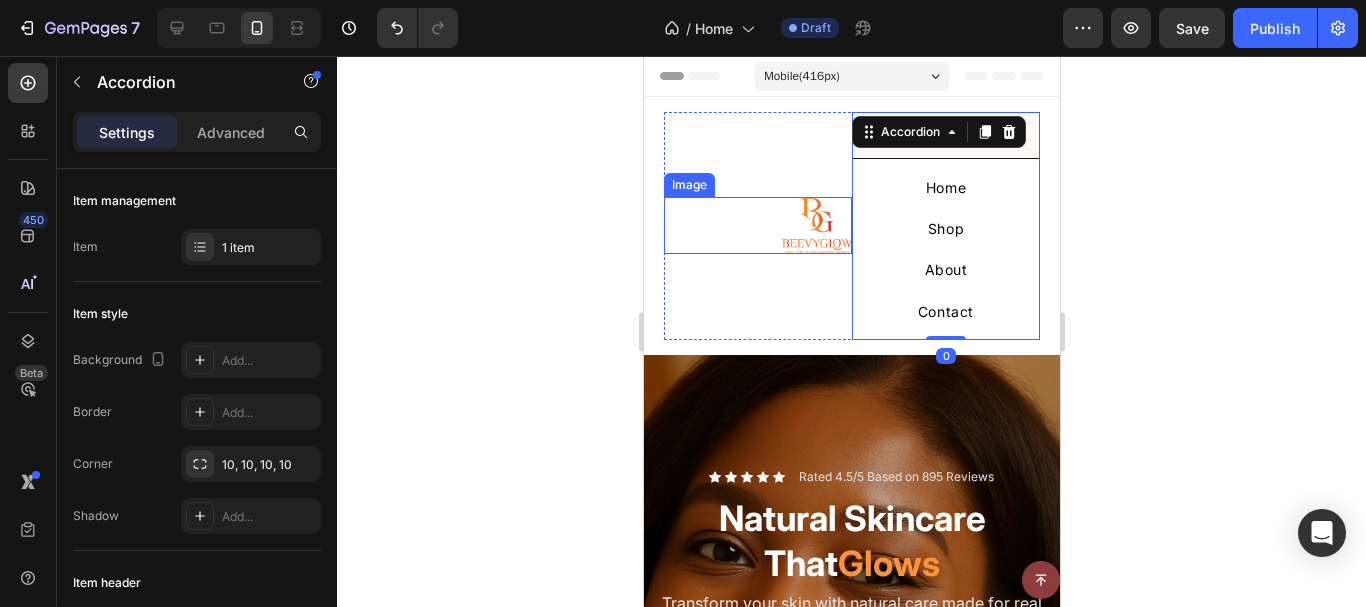 click on "Image" at bounding box center [688, 185] 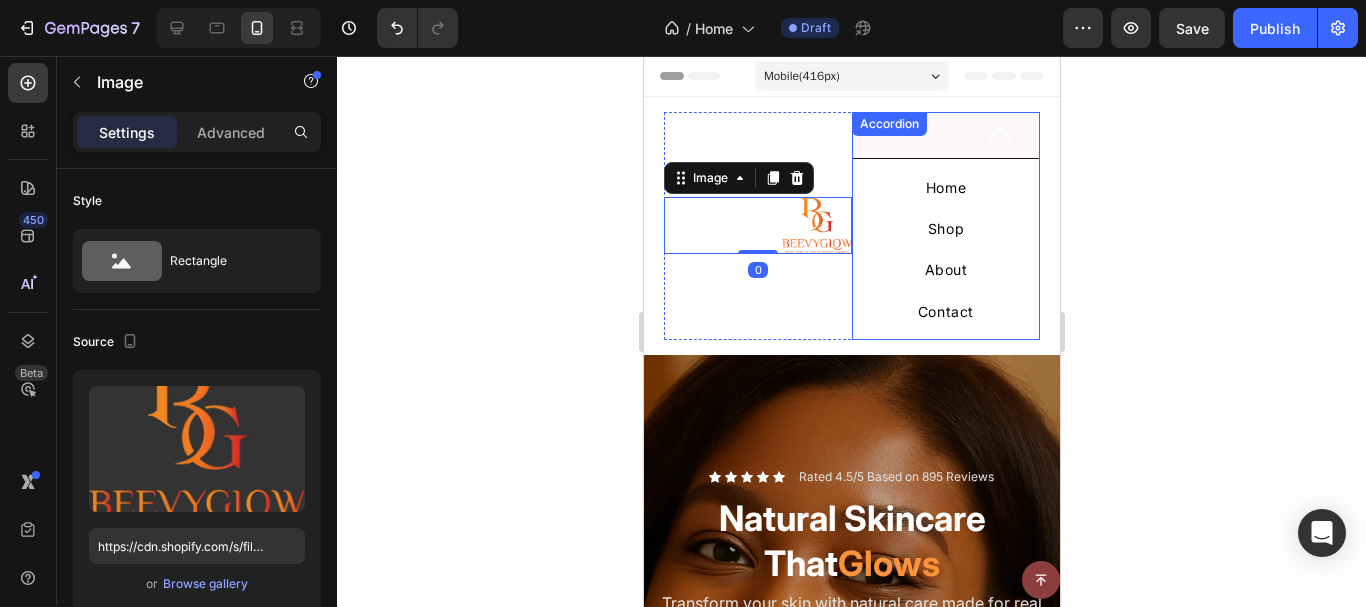 click 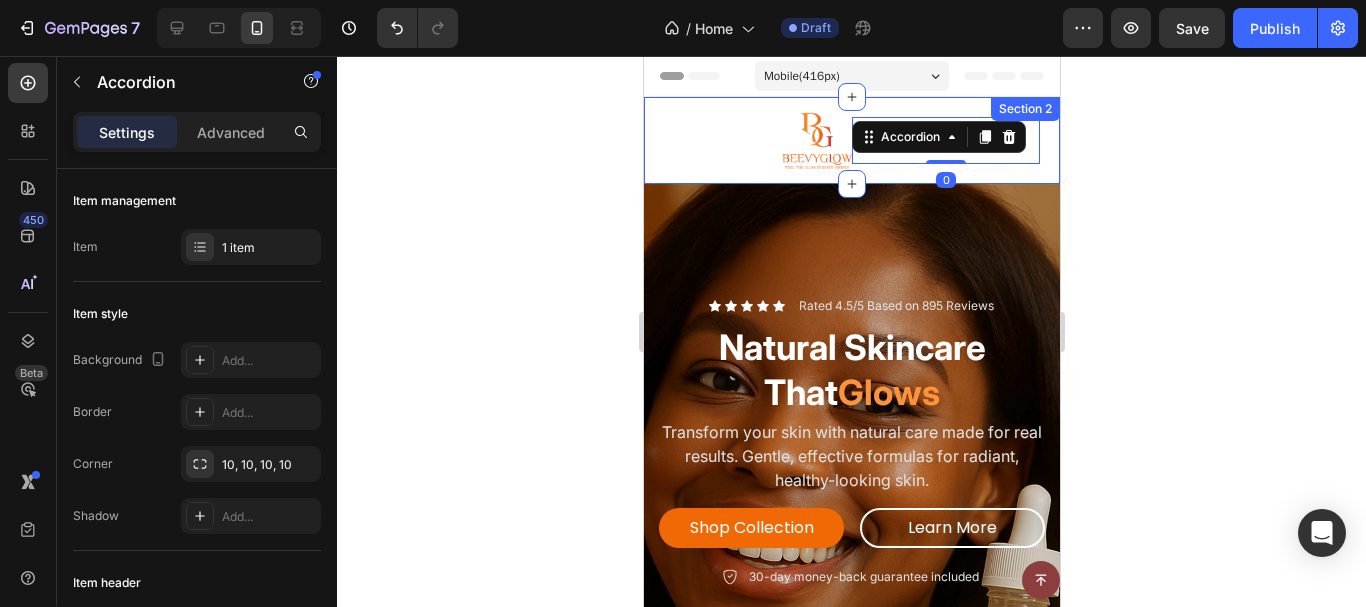 click 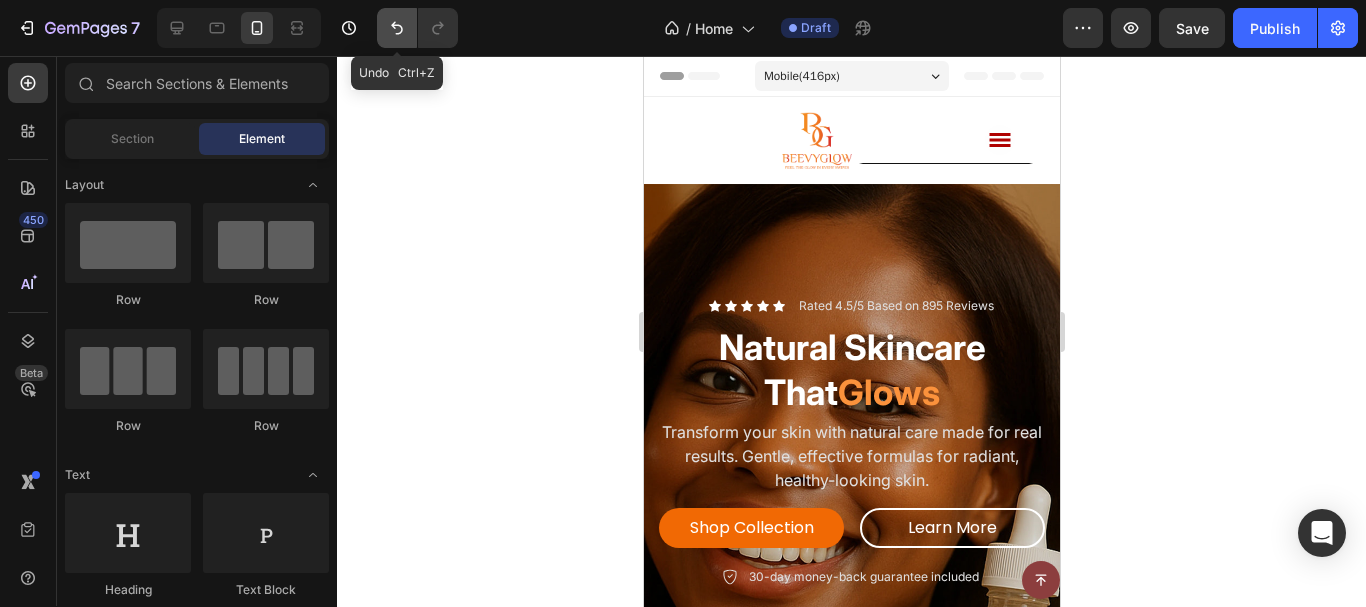 click 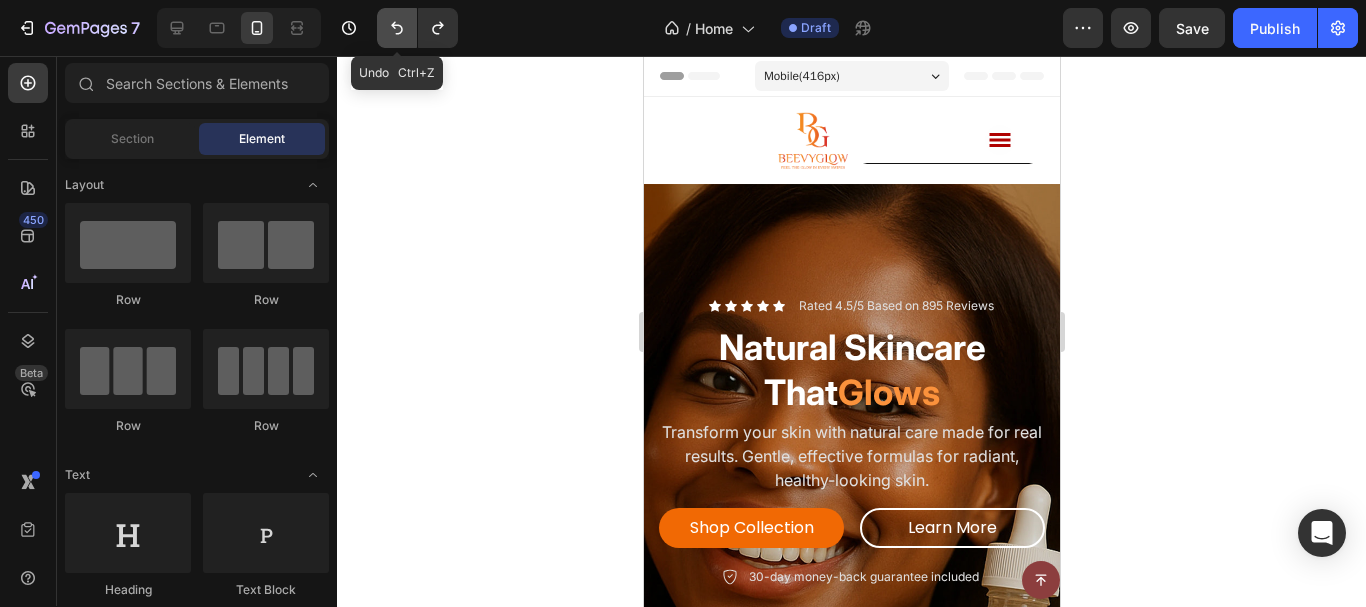 click 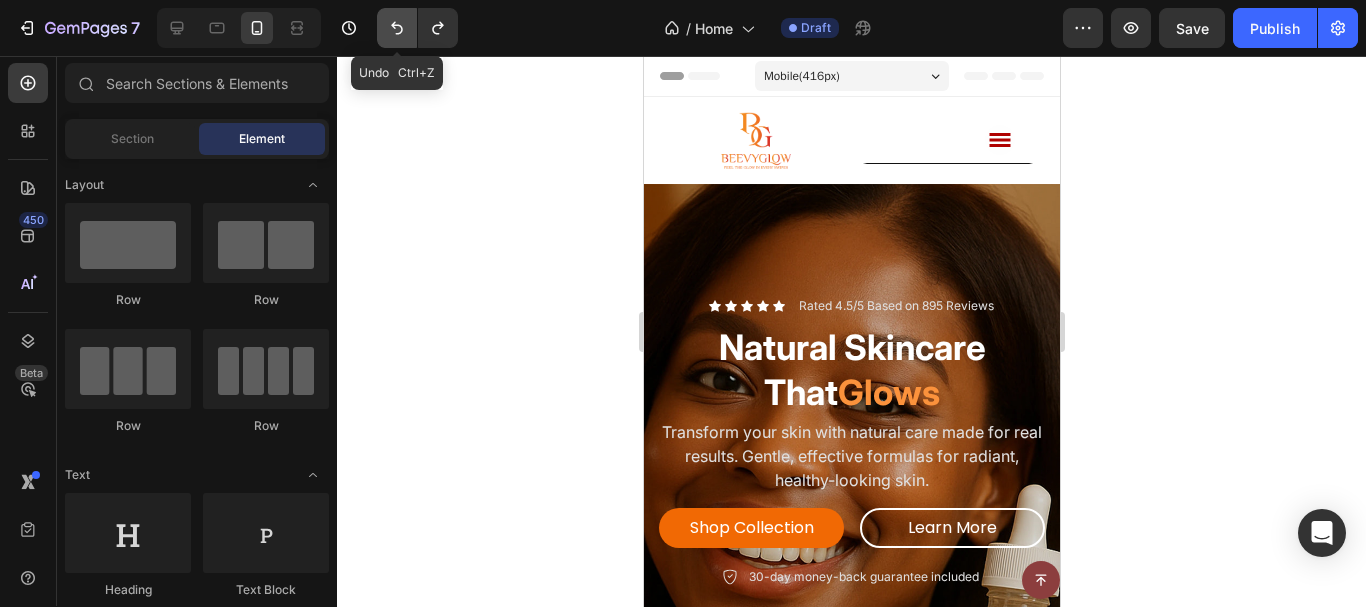 click 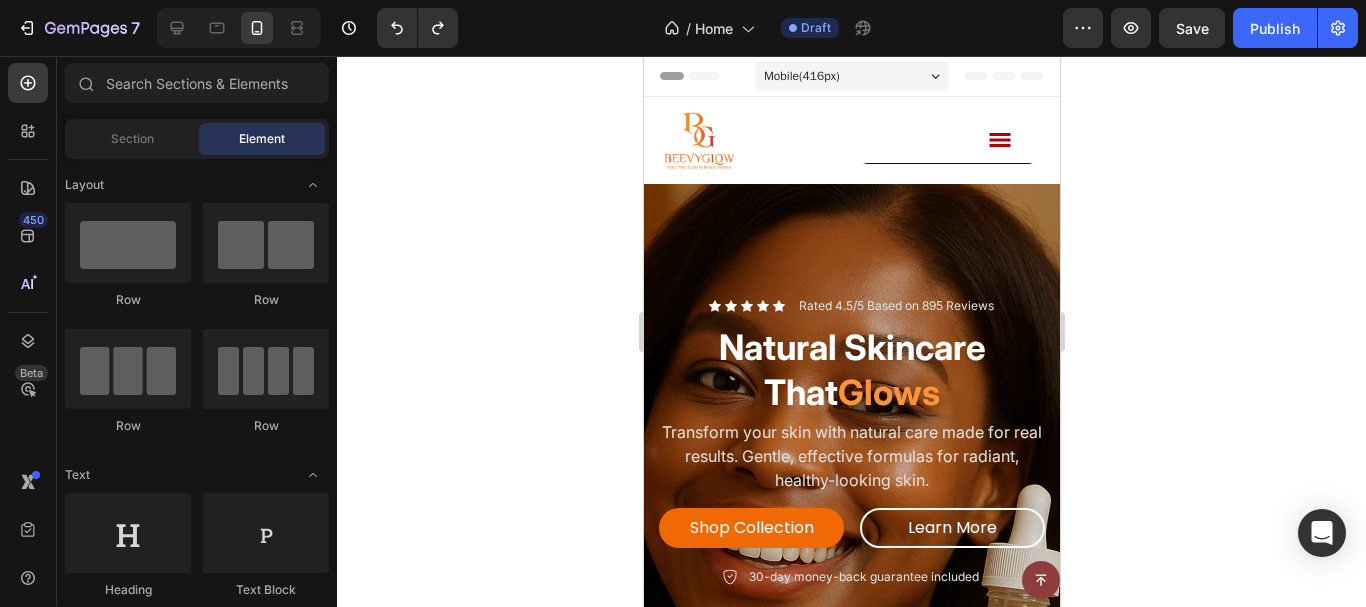 click 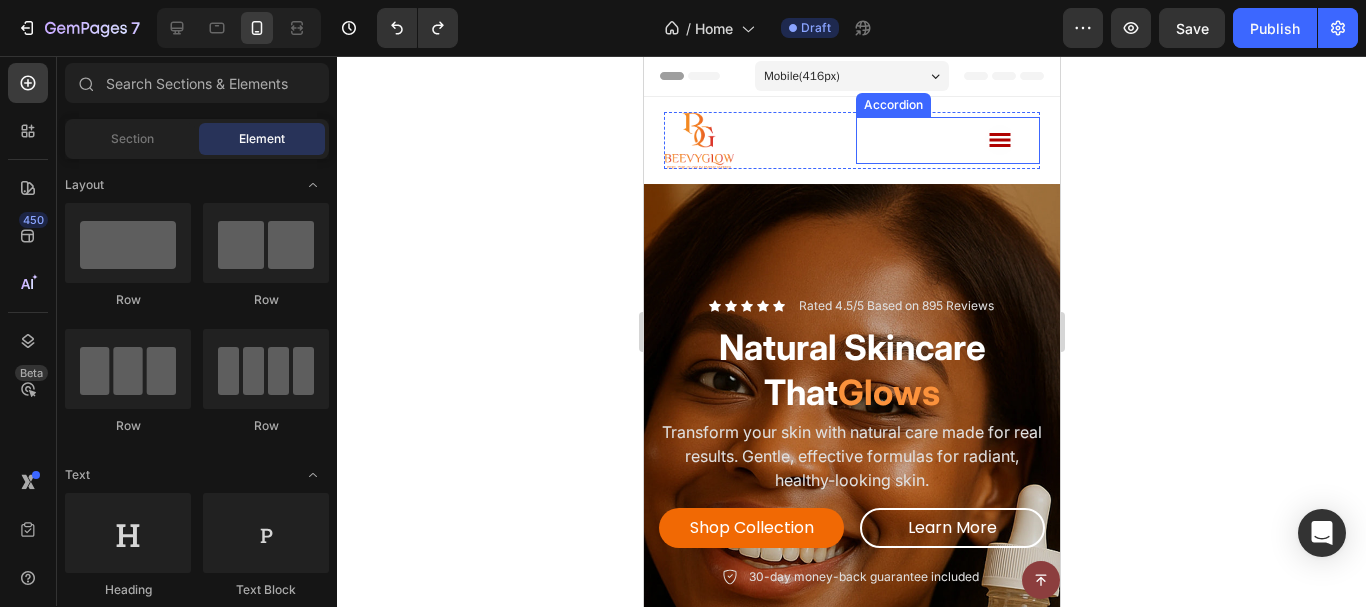 click 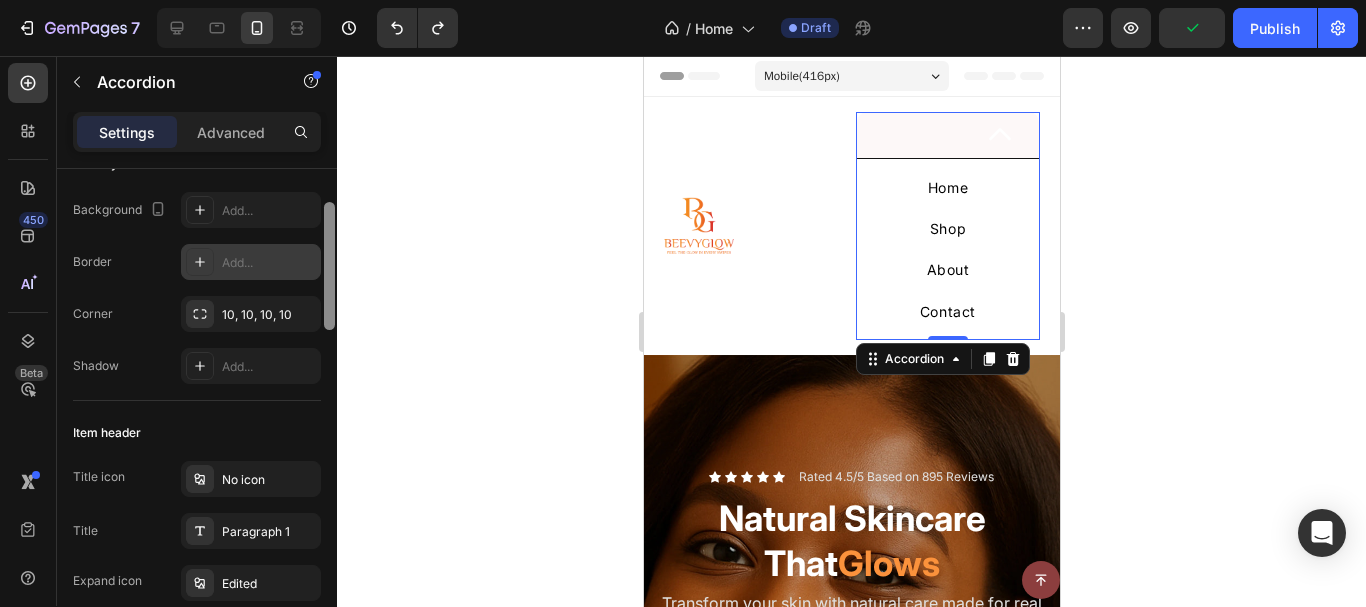 drag, startPoint x: 333, startPoint y: 231, endPoint x: 272, endPoint y: 269, distance: 71.867935 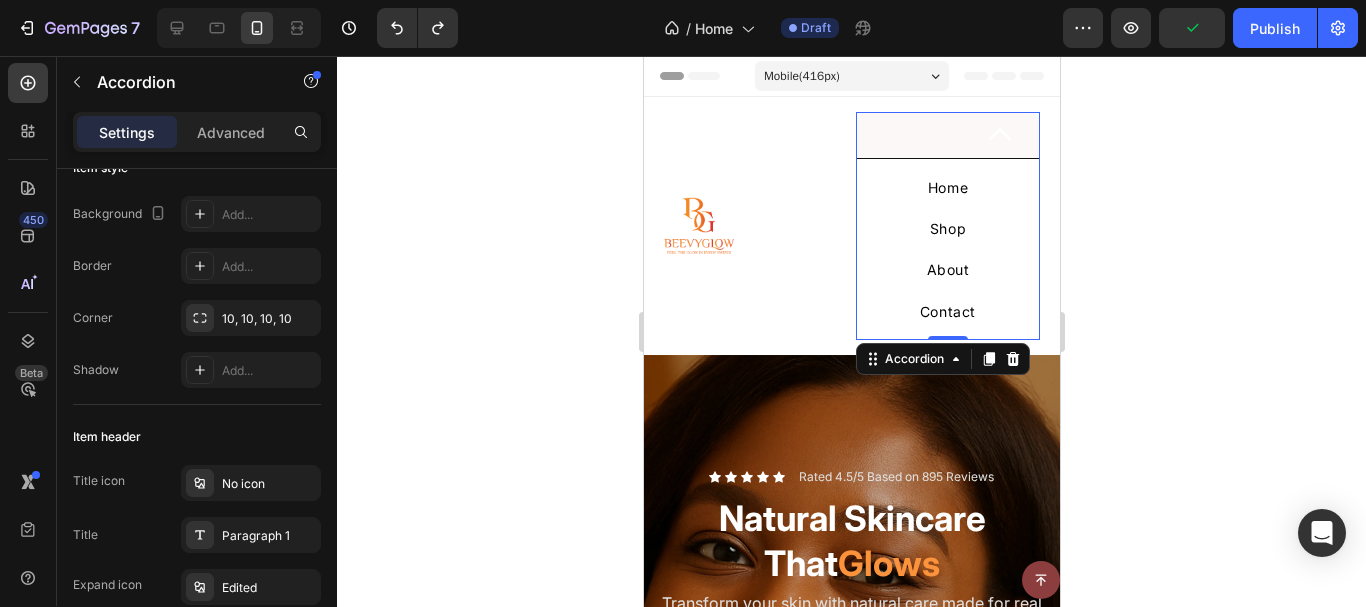 scroll, scrollTop: 0, scrollLeft: 0, axis: both 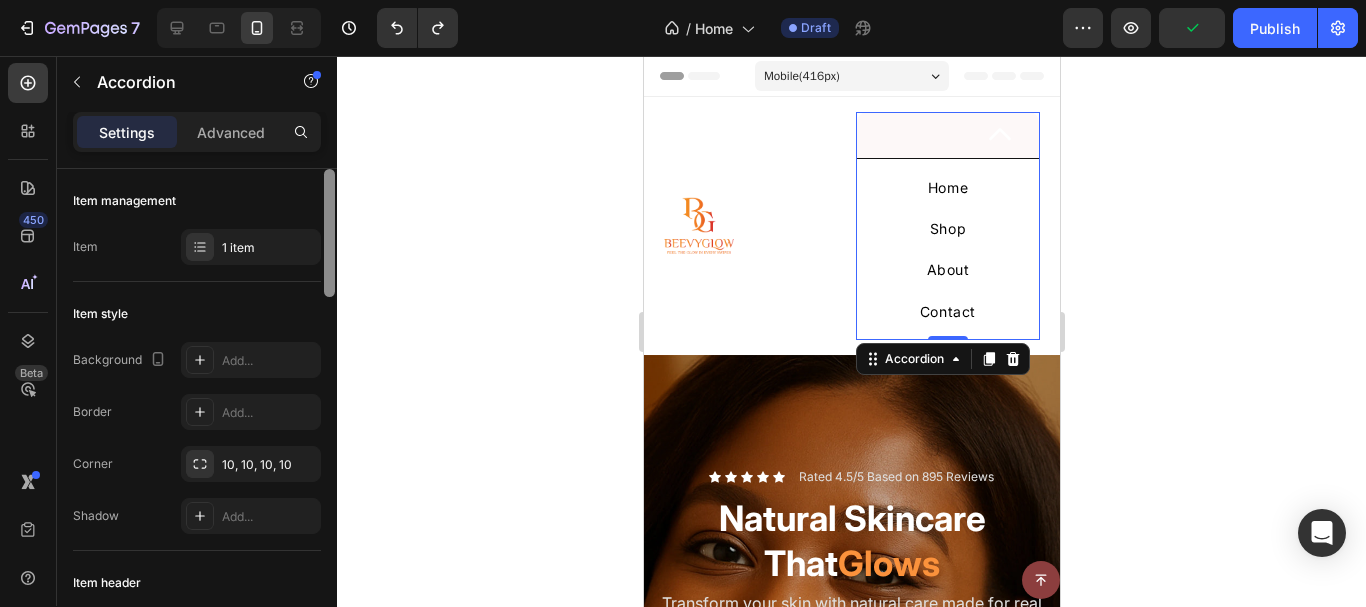 drag, startPoint x: 331, startPoint y: 292, endPoint x: 255, endPoint y: 225, distance: 101.31634 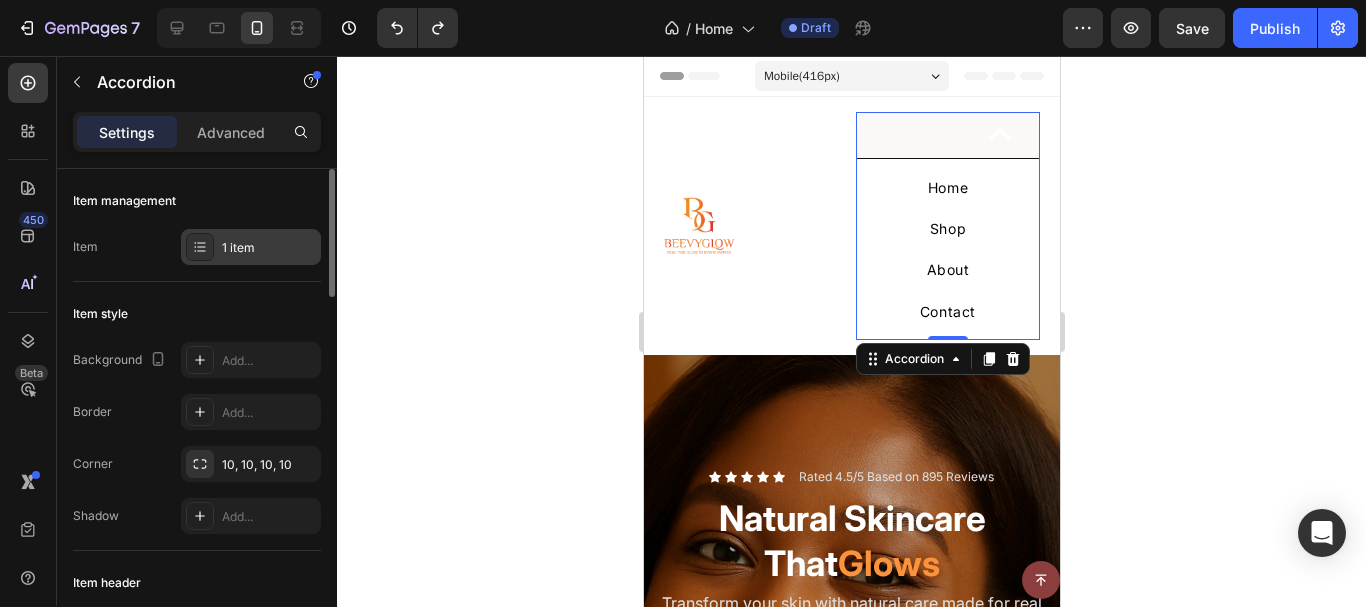 click on "1 item" at bounding box center [251, 247] 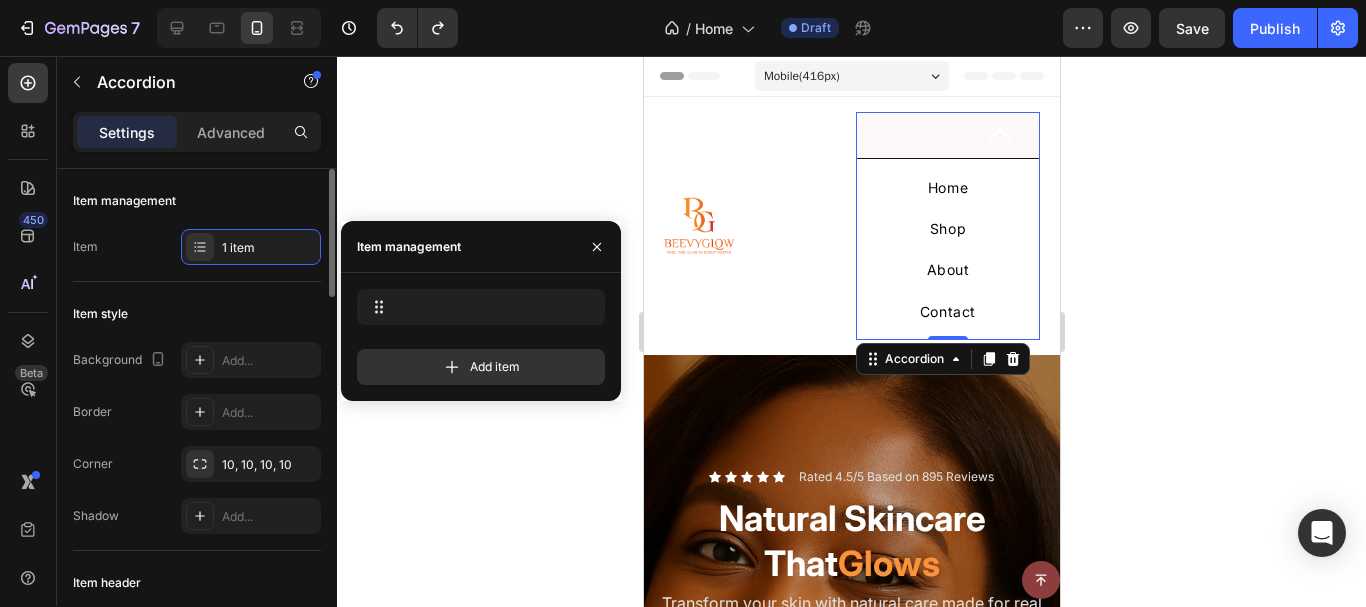 click on "Item style Background Add... Border Add... Corner 10, 10, 10, 10 Shadow Add..." 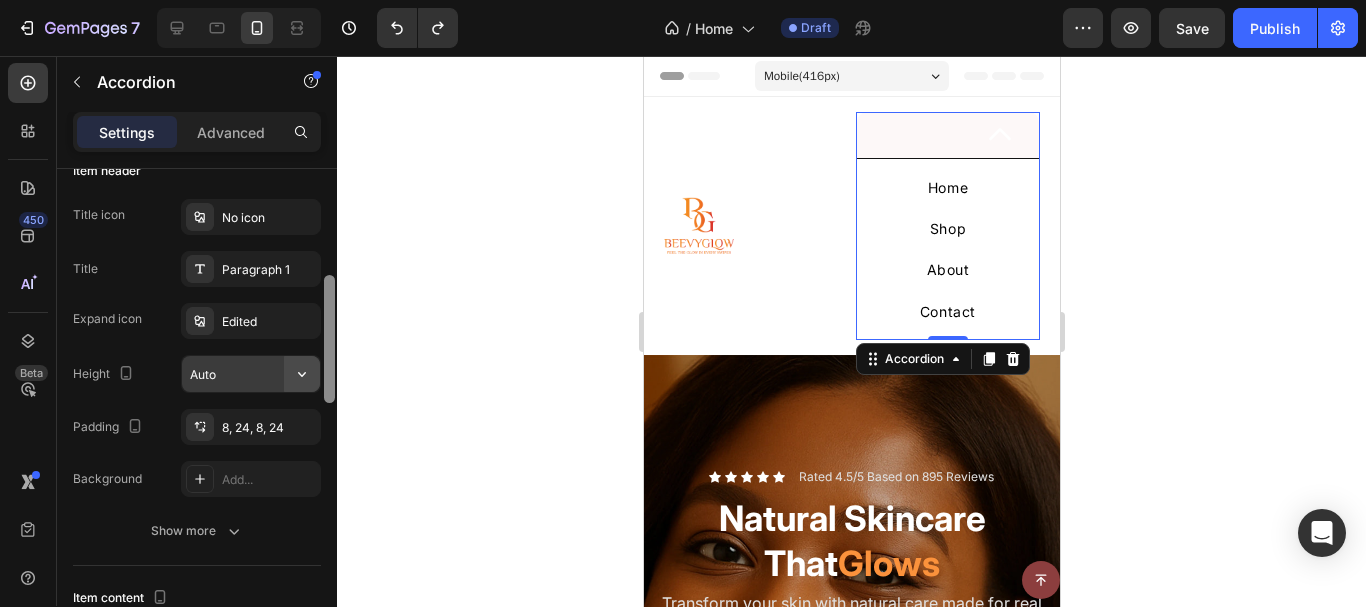 scroll, scrollTop: 408, scrollLeft: 0, axis: vertical 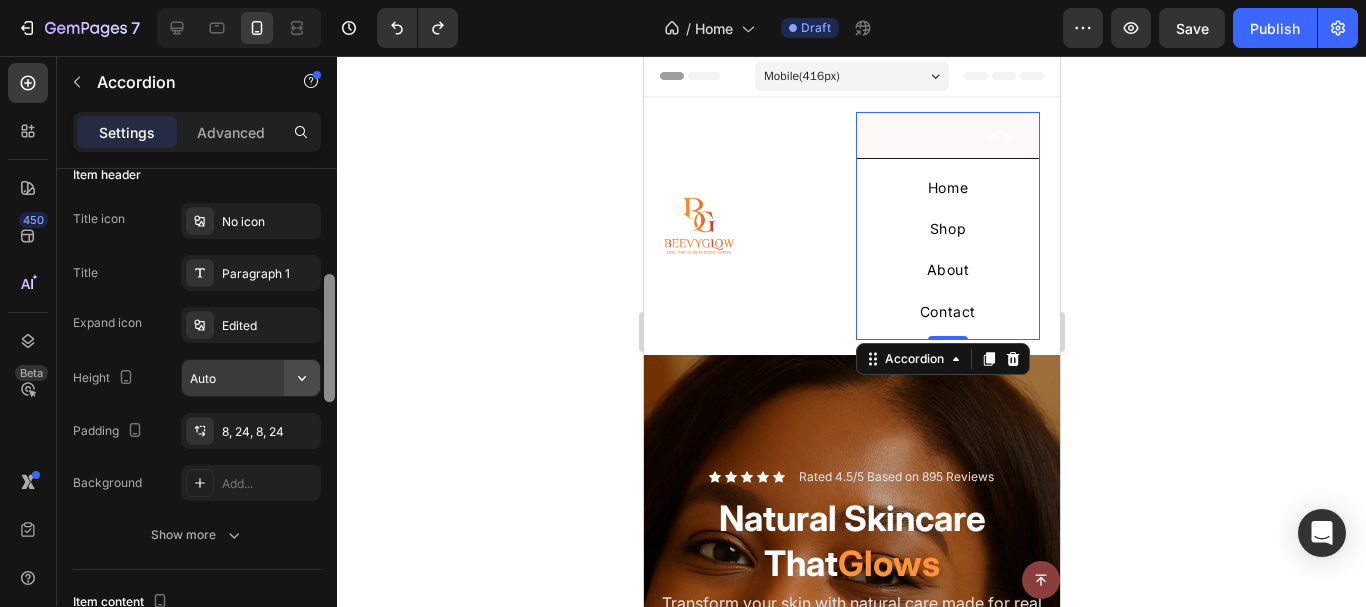 drag, startPoint x: 328, startPoint y: 257, endPoint x: 297, endPoint y: 363, distance: 110.440025 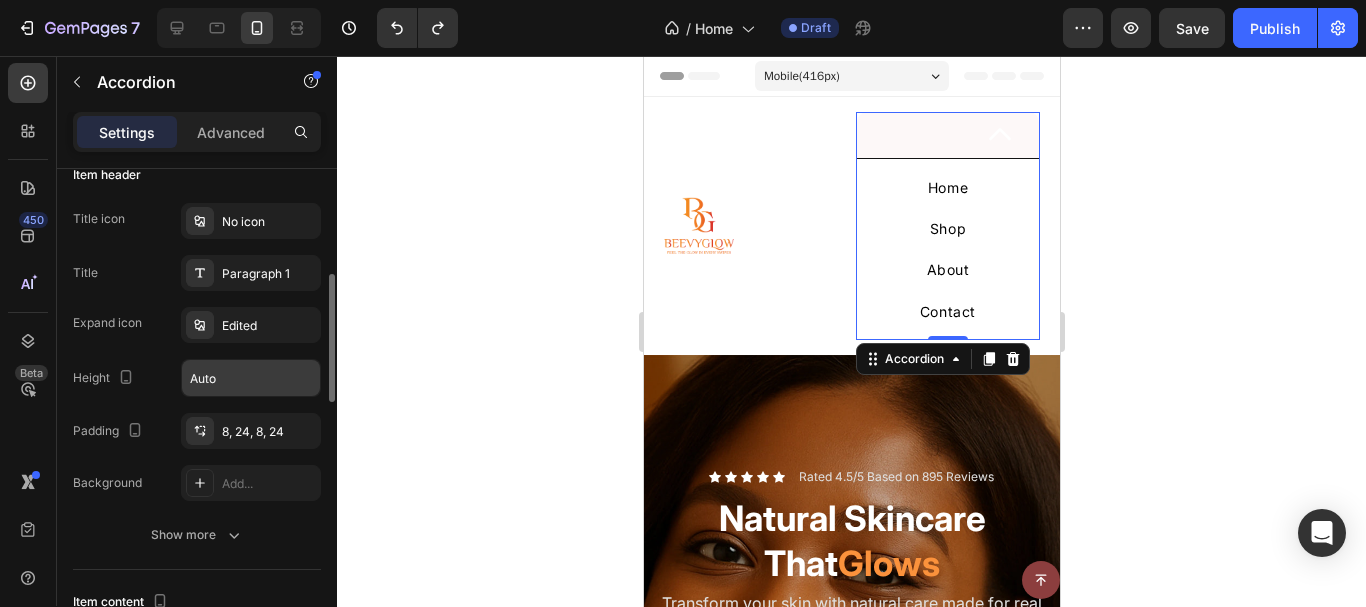 click 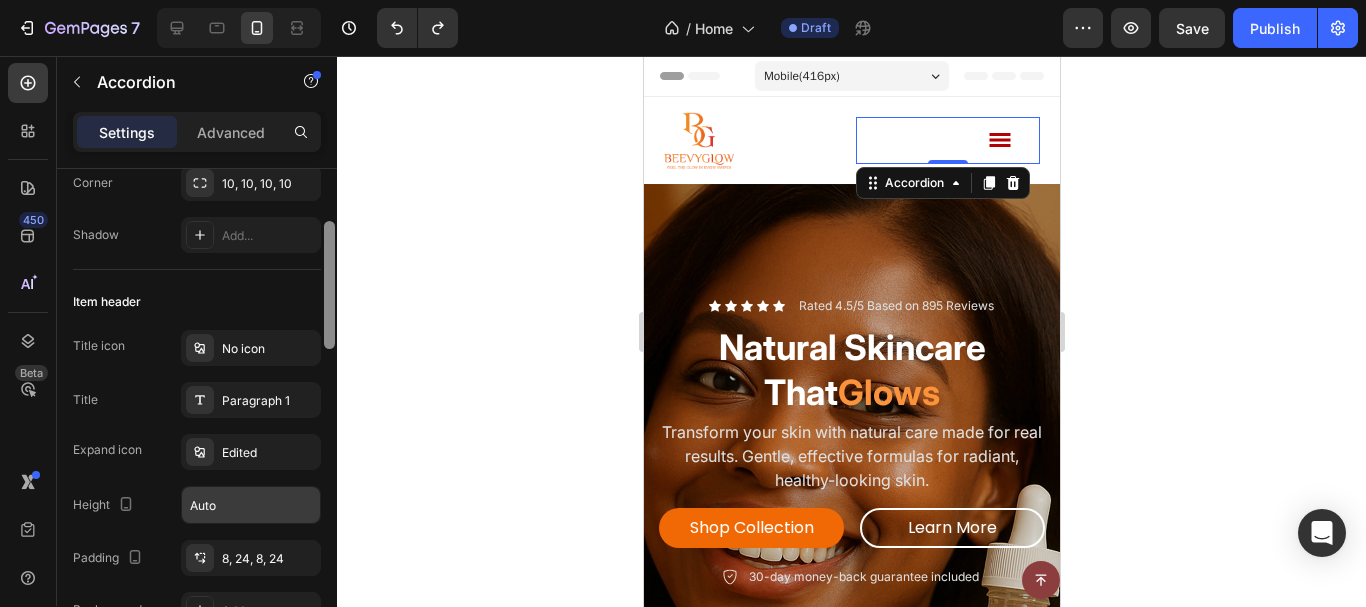 scroll, scrollTop: 262, scrollLeft: 0, axis: vertical 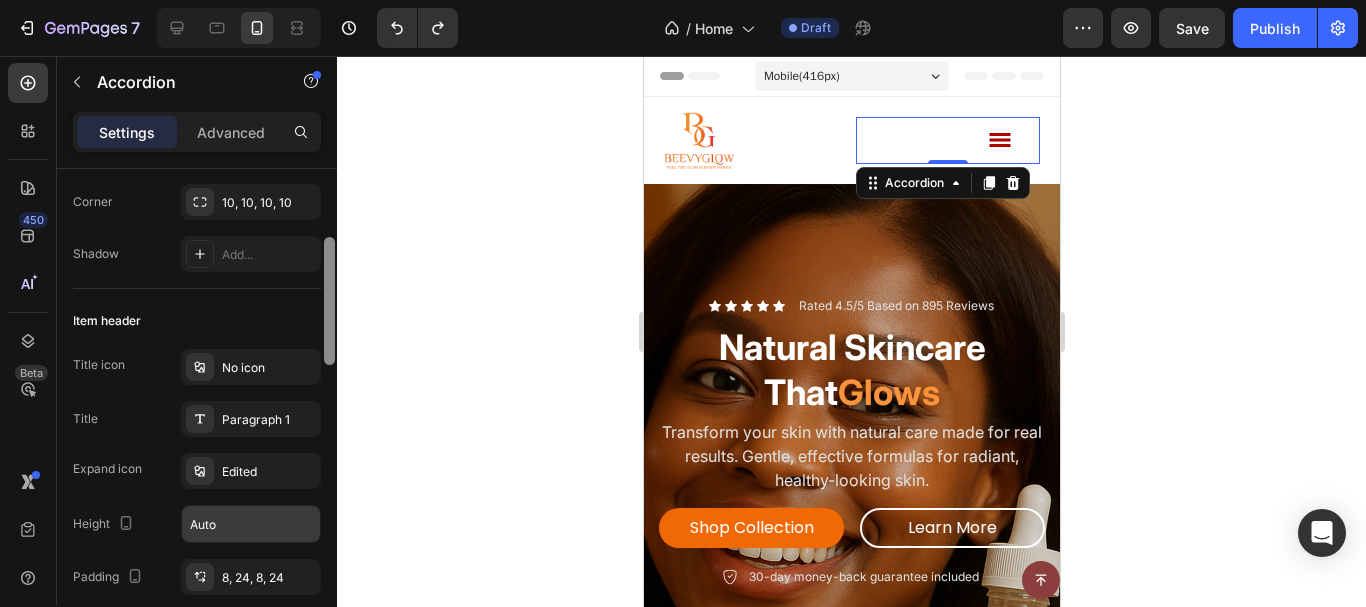 drag, startPoint x: 331, startPoint y: 357, endPoint x: 297, endPoint y: 319, distance: 50.990196 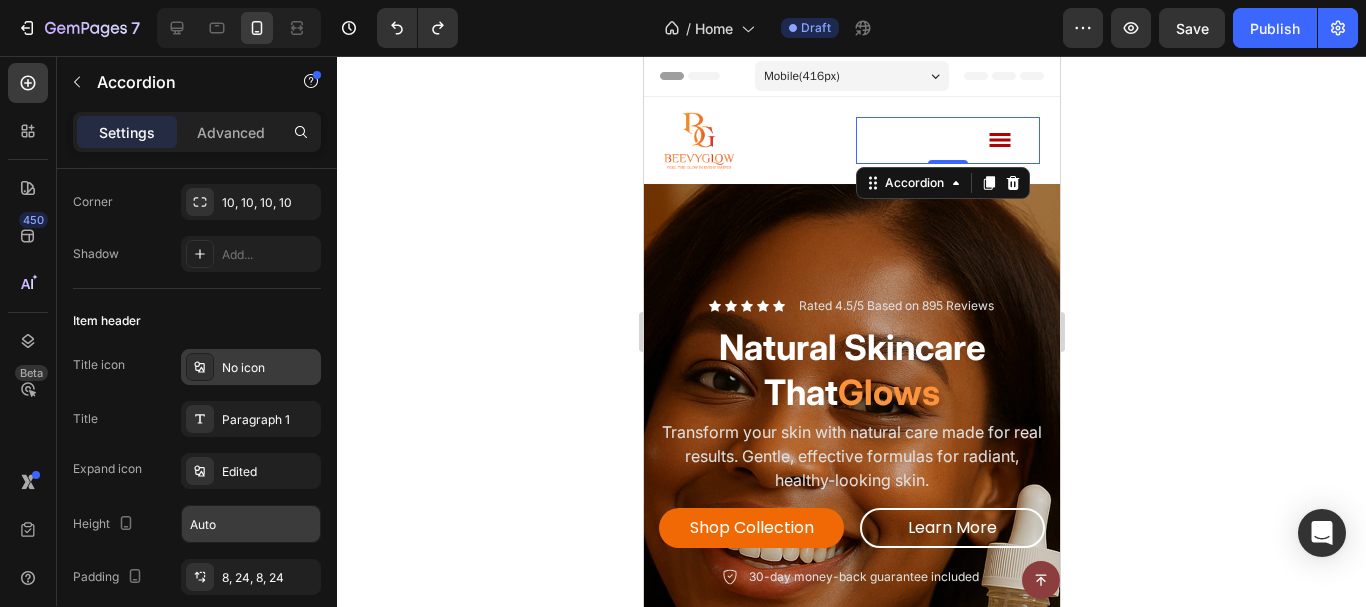 click 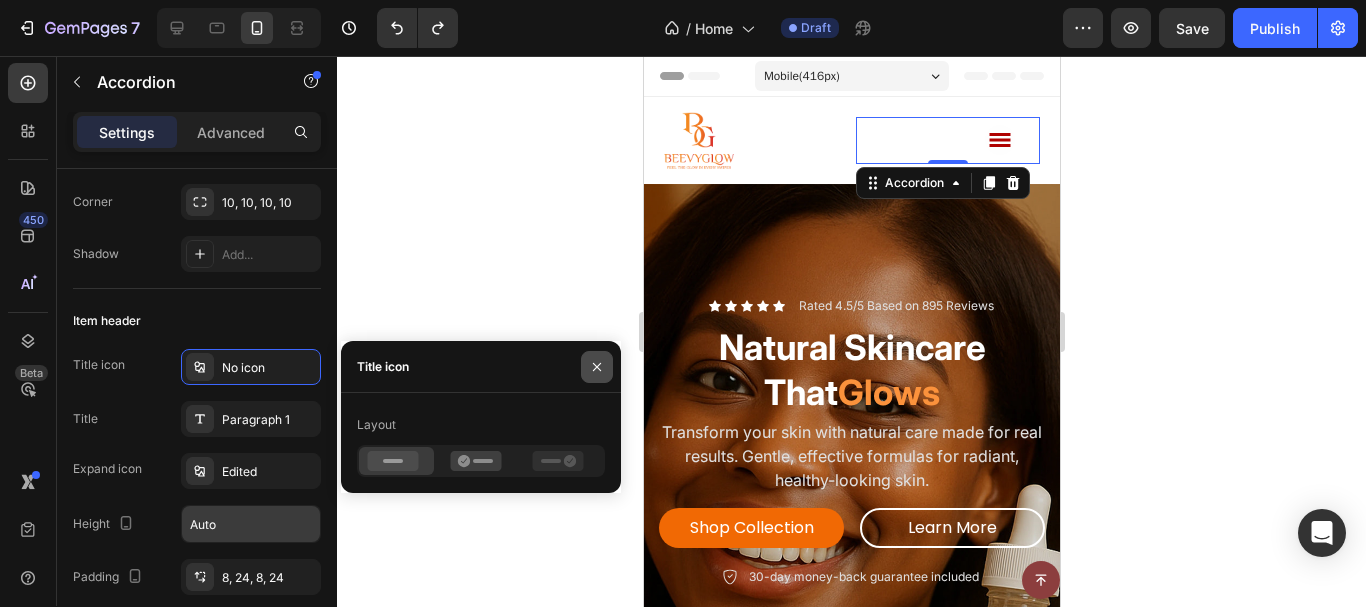 click 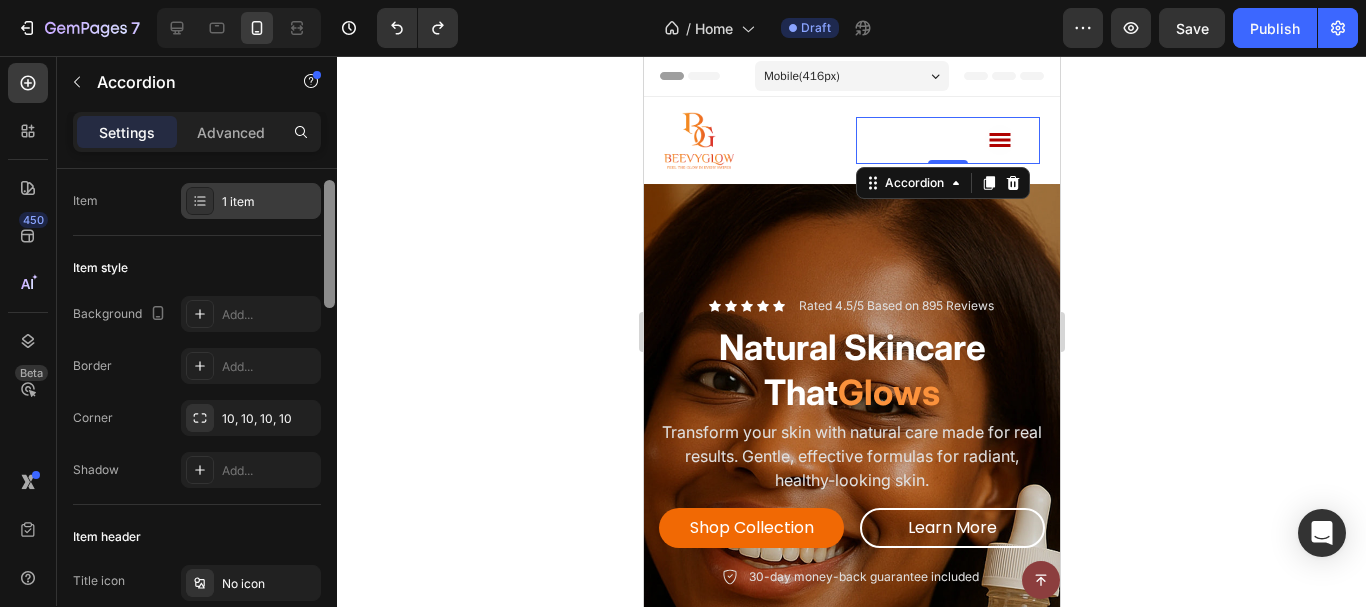 scroll, scrollTop: 0, scrollLeft: 0, axis: both 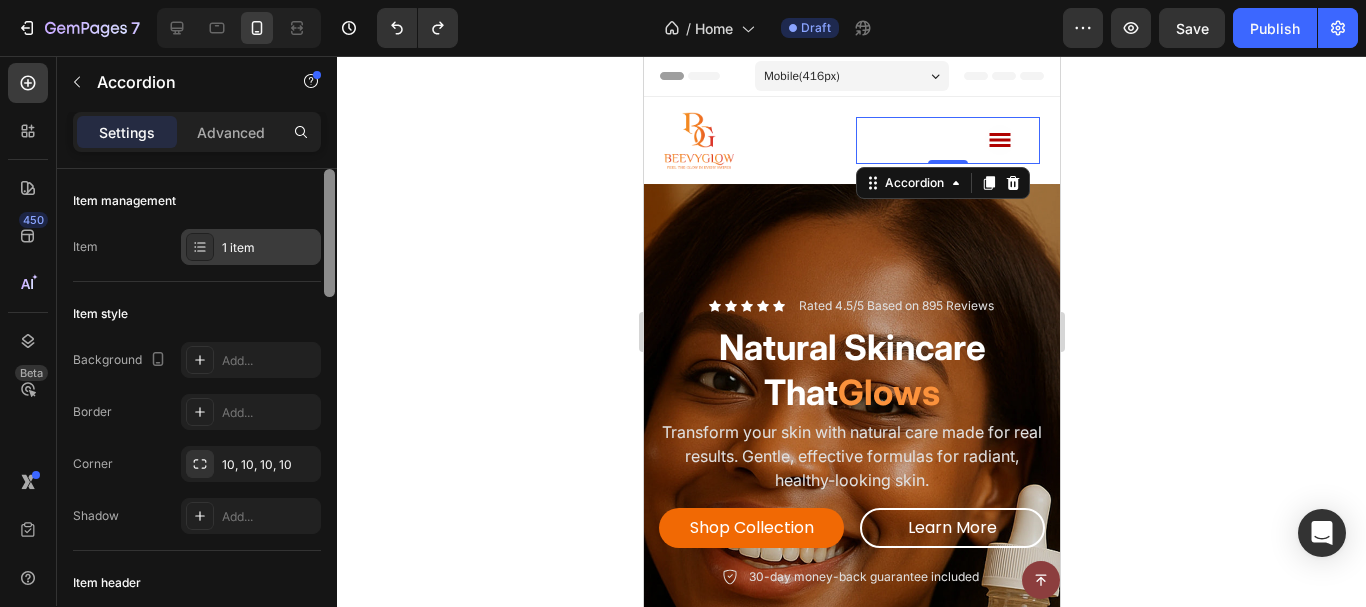 drag, startPoint x: 329, startPoint y: 343, endPoint x: 219, endPoint y: 251, distance: 143.40154 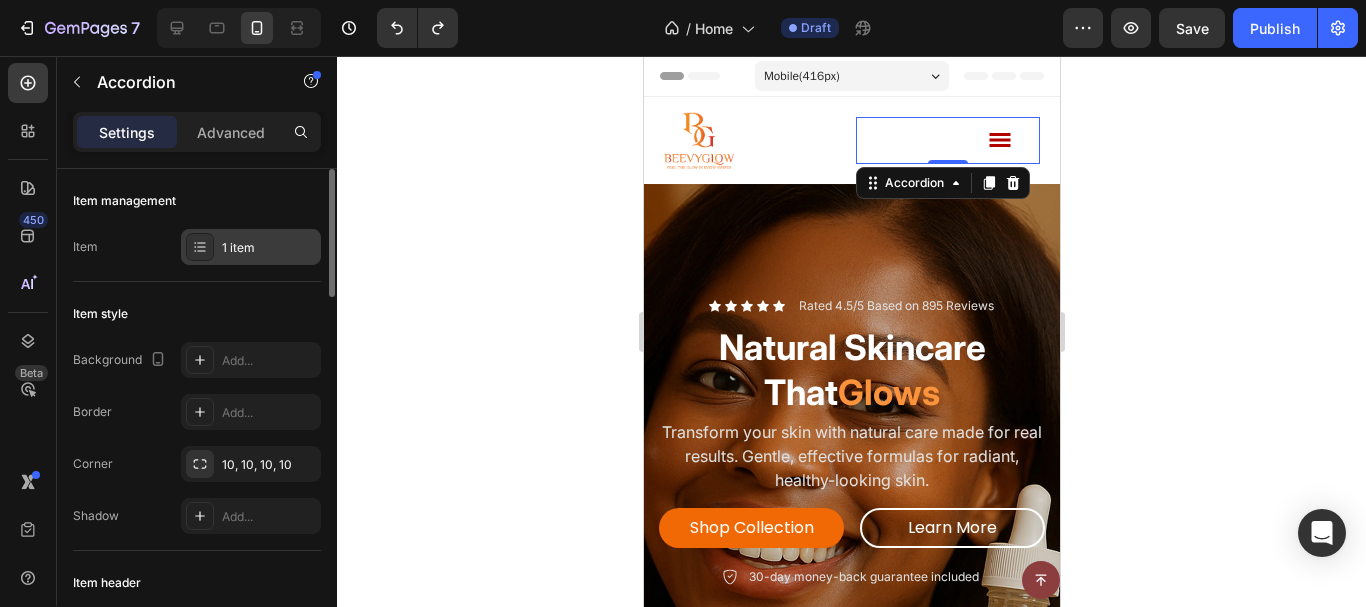 click 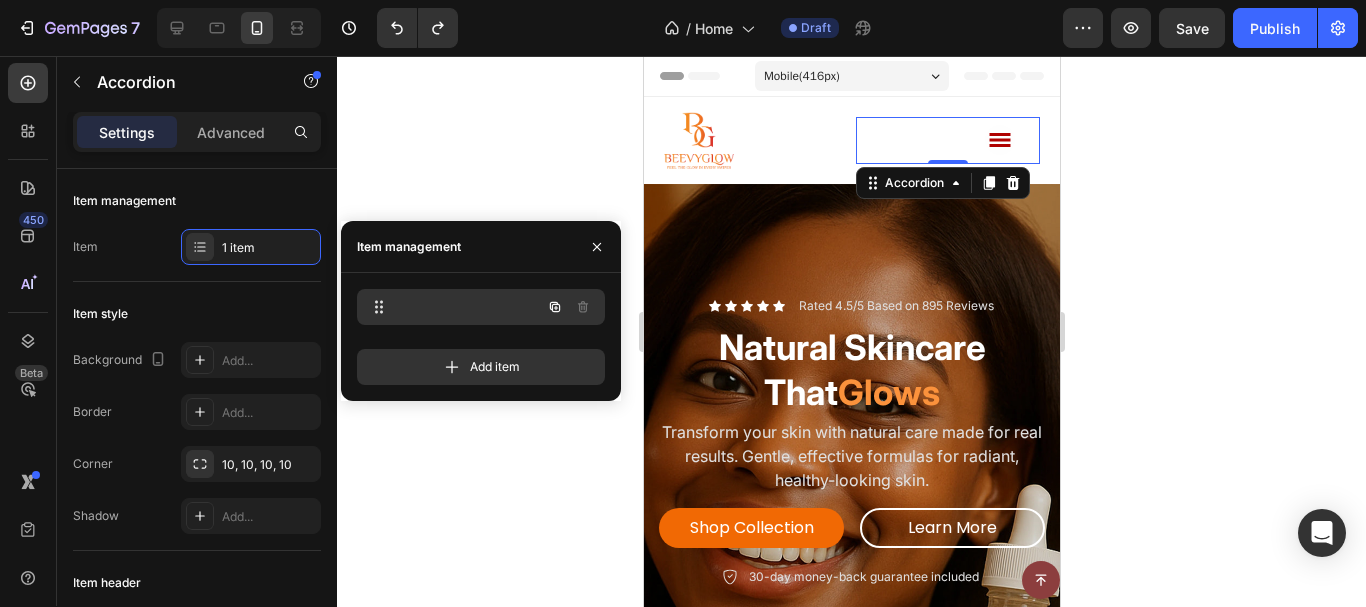 click at bounding box center [453, 307] 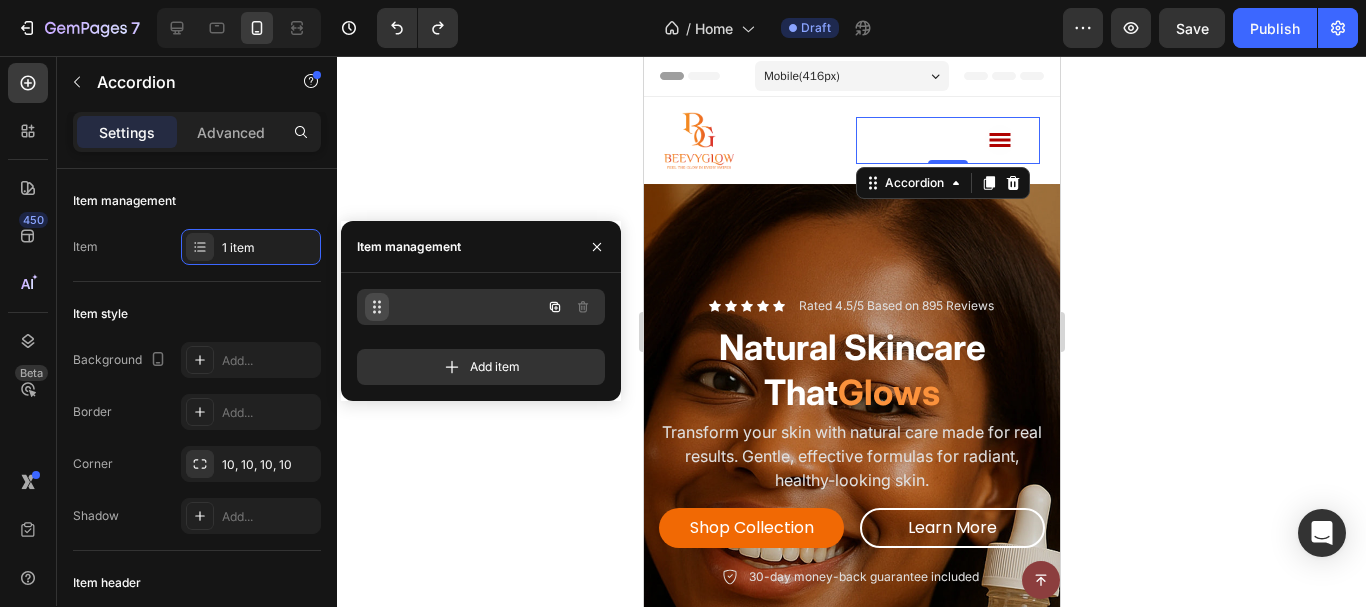 click at bounding box center [377, 307] 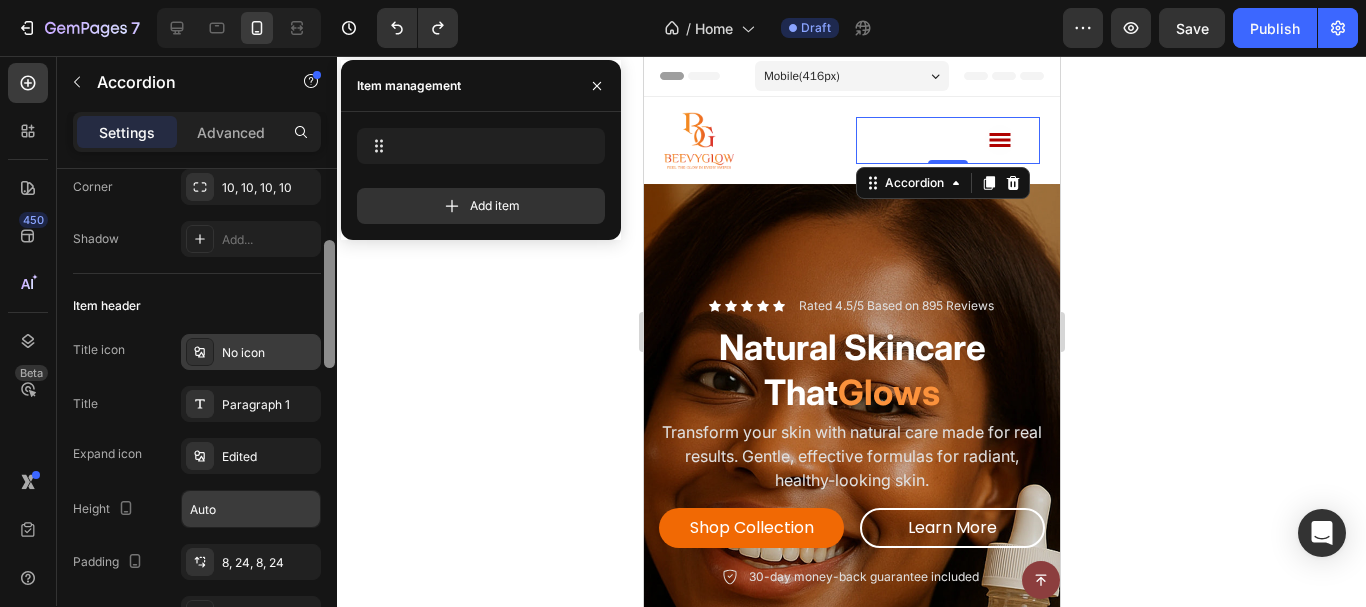 drag, startPoint x: 329, startPoint y: 266, endPoint x: 298, endPoint y: 332, distance: 72.91776 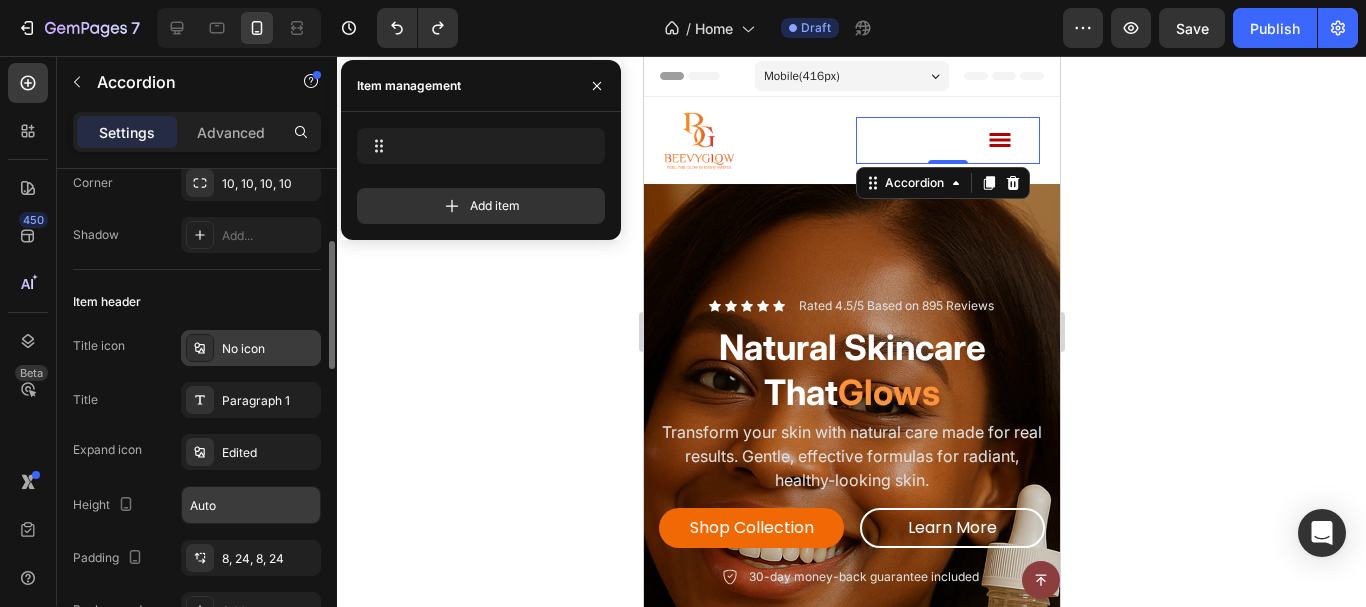 click on "No icon" at bounding box center [269, 349] 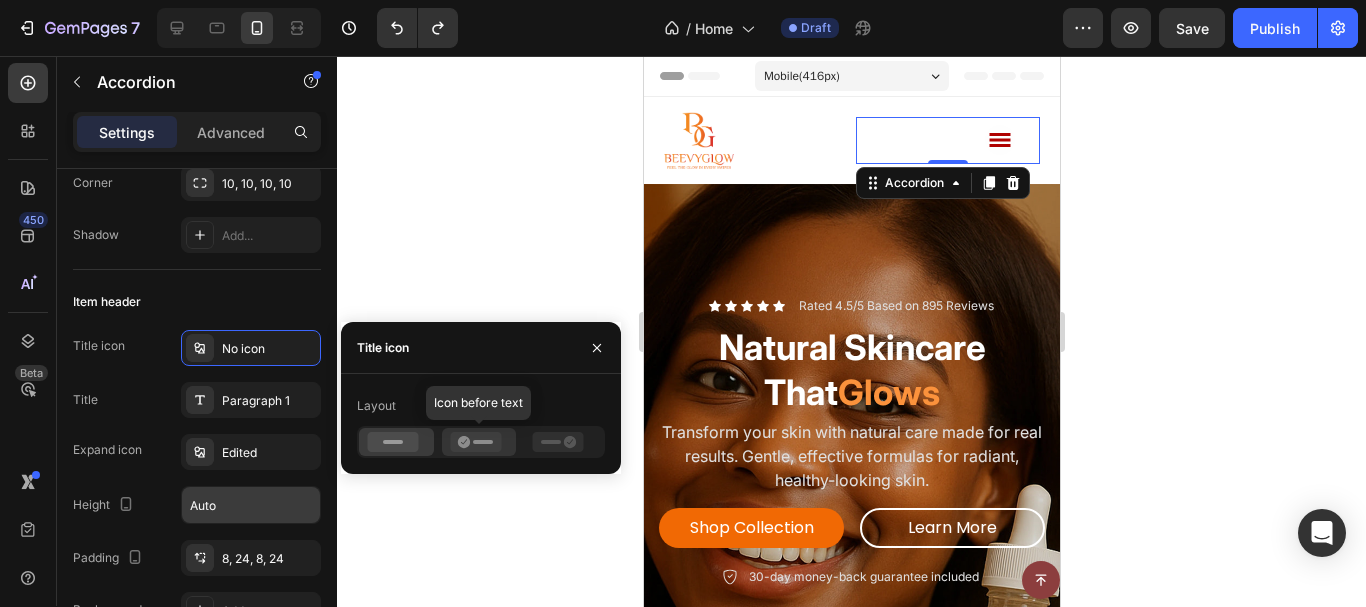 click 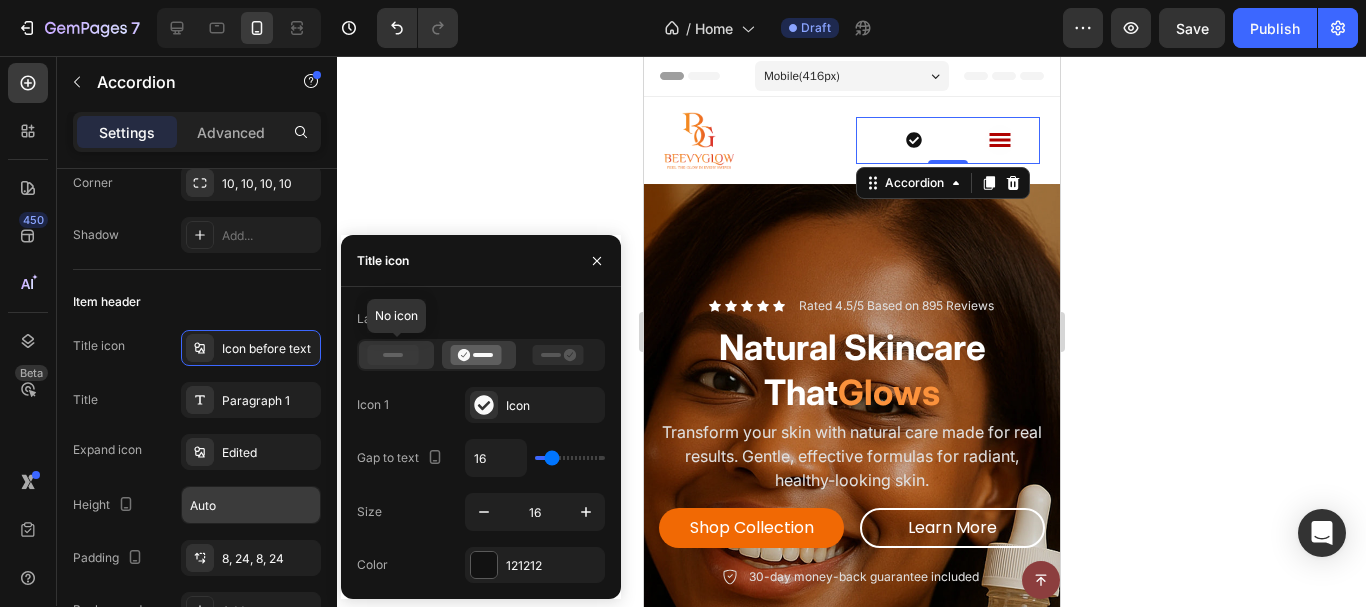 click 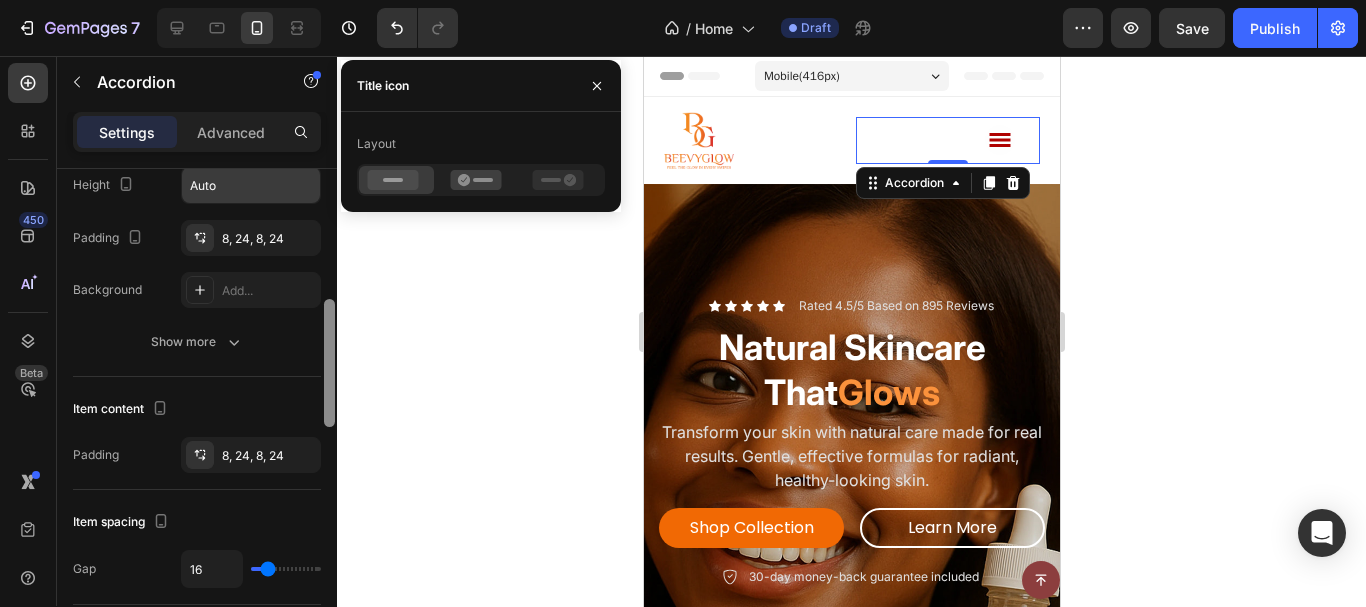 scroll, scrollTop: 578, scrollLeft: 0, axis: vertical 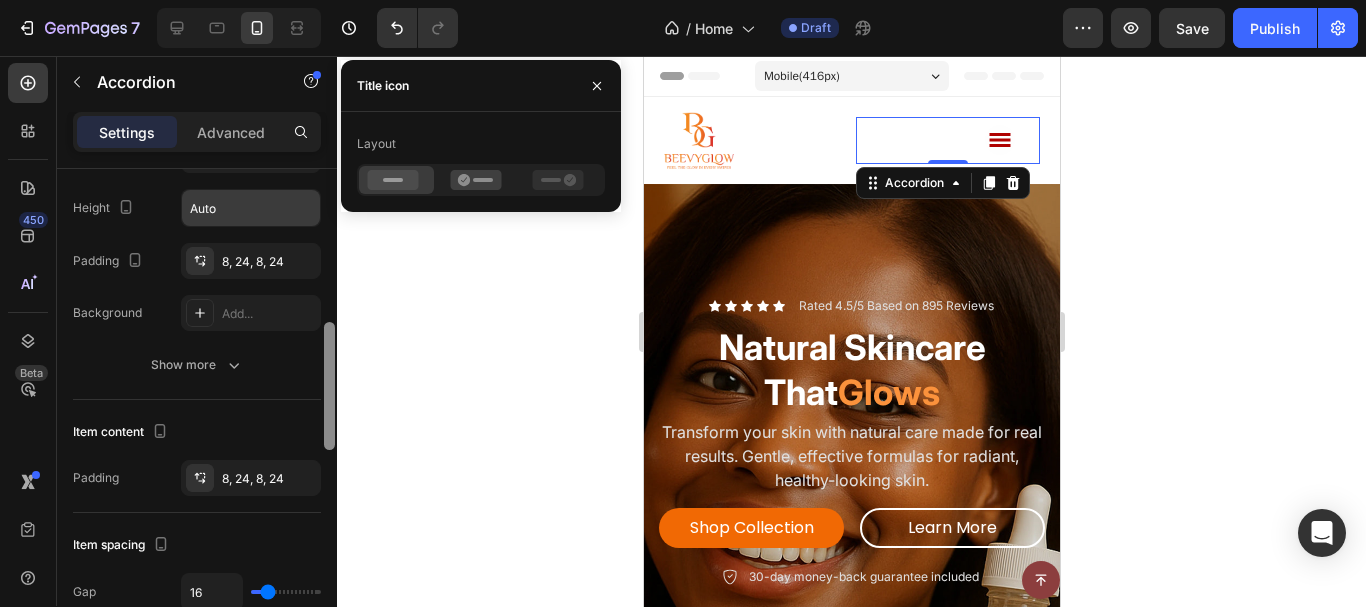 drag, startPoint x: 329, startPoint y: 339, endPoint x: 295, endPoint y: 416, distance: 84.17244 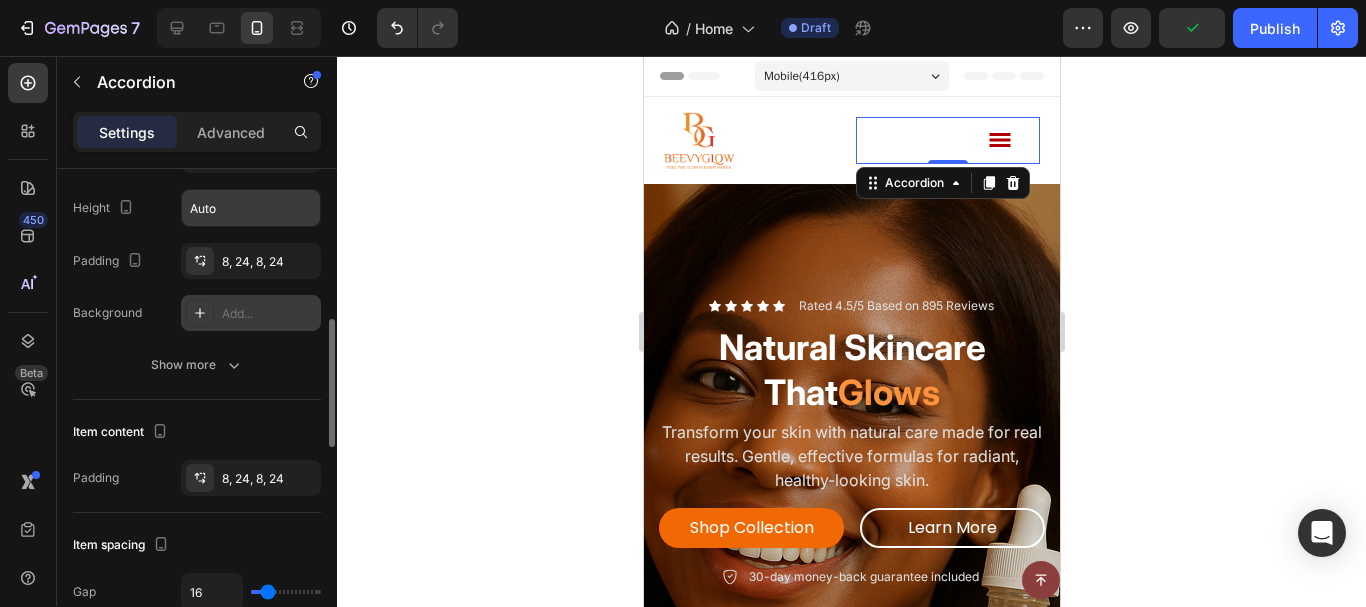 click on "Add..." at bounding box center (269, 314) 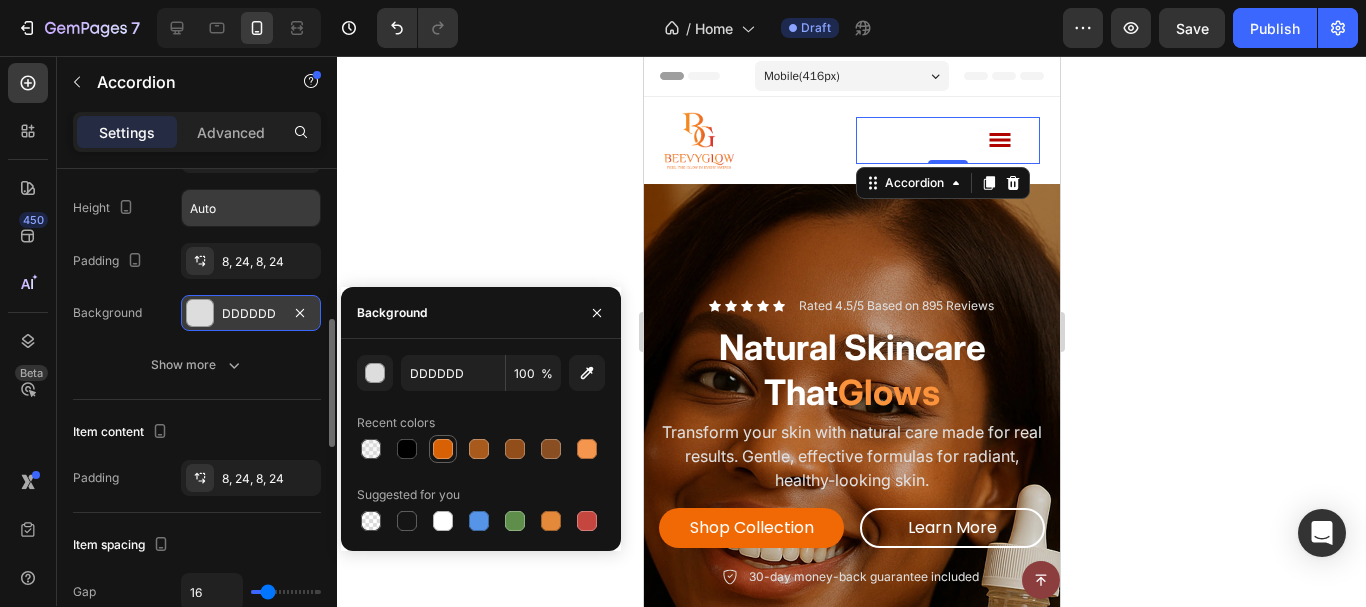 click at bounding box center [443, 449] 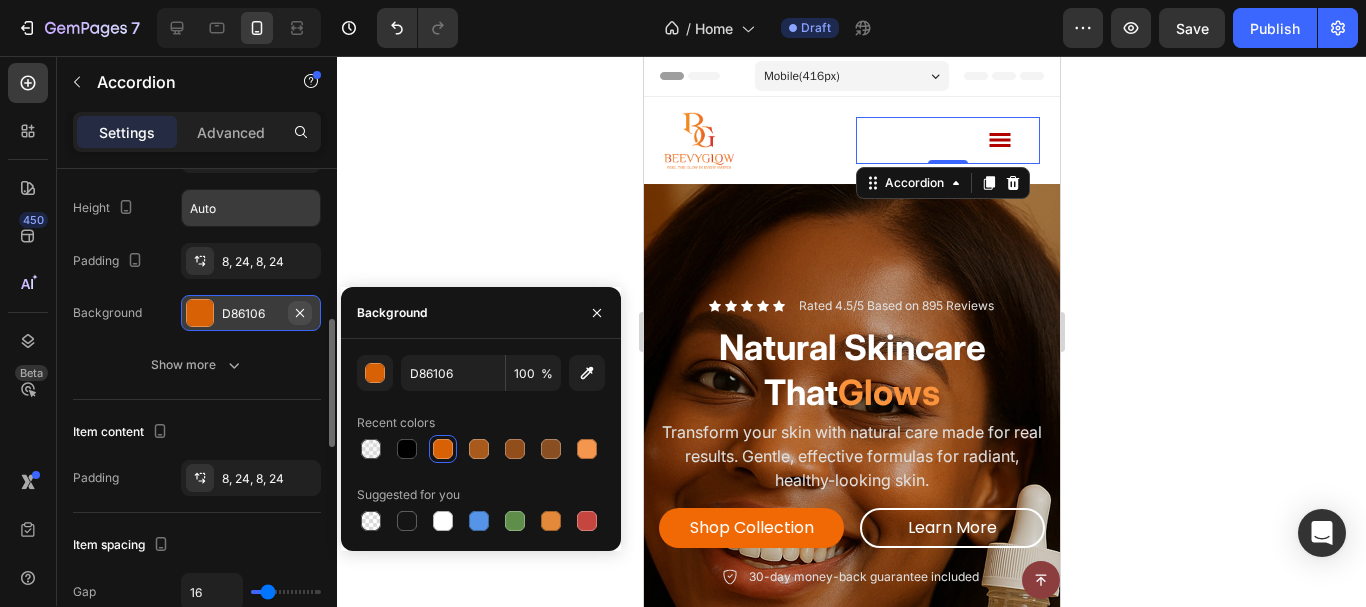 click 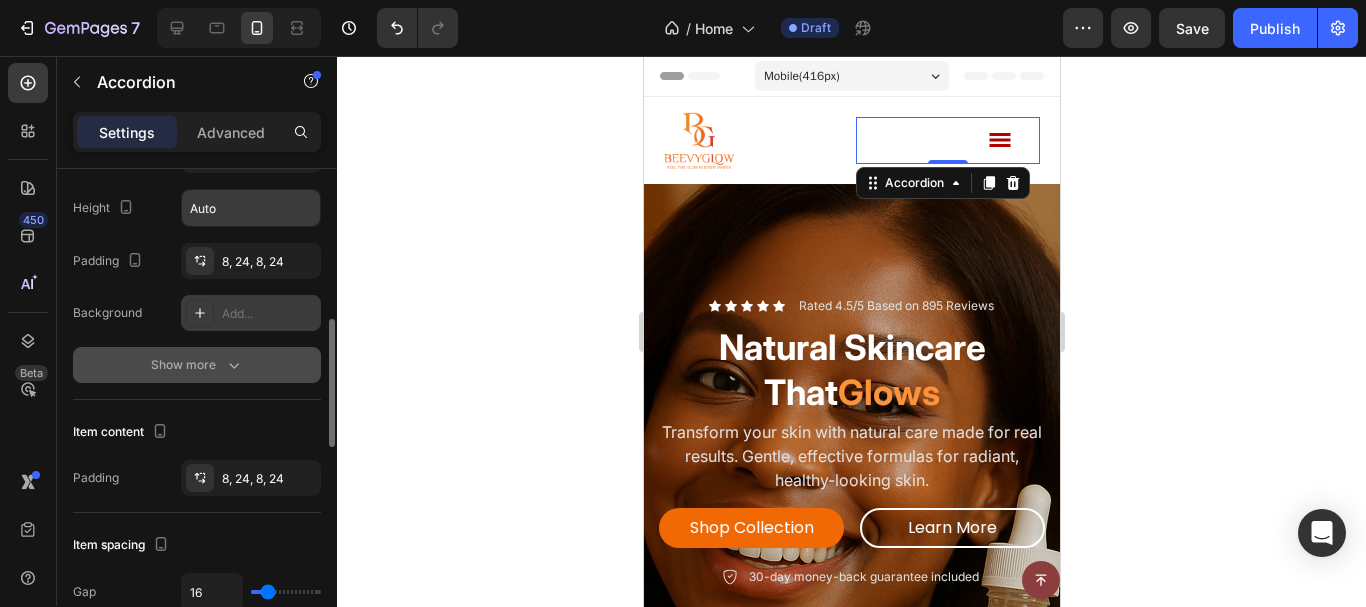 click 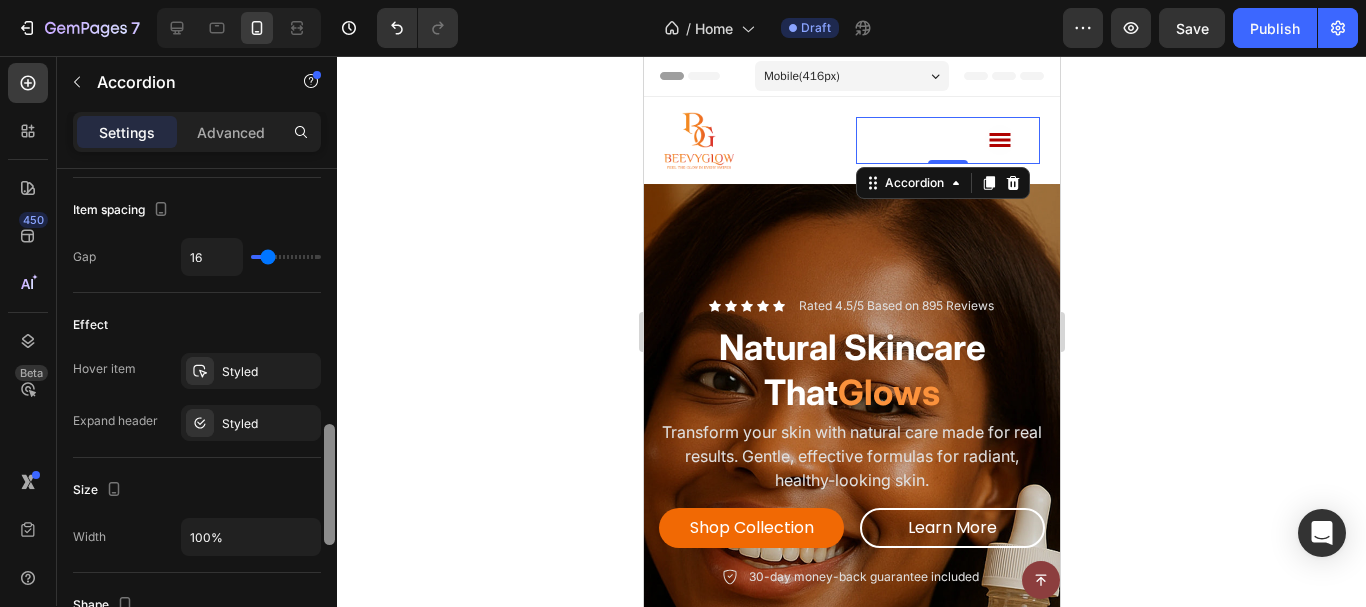 scroll, scrollTop: 1021, scrollLeft: 0, axis: vertical 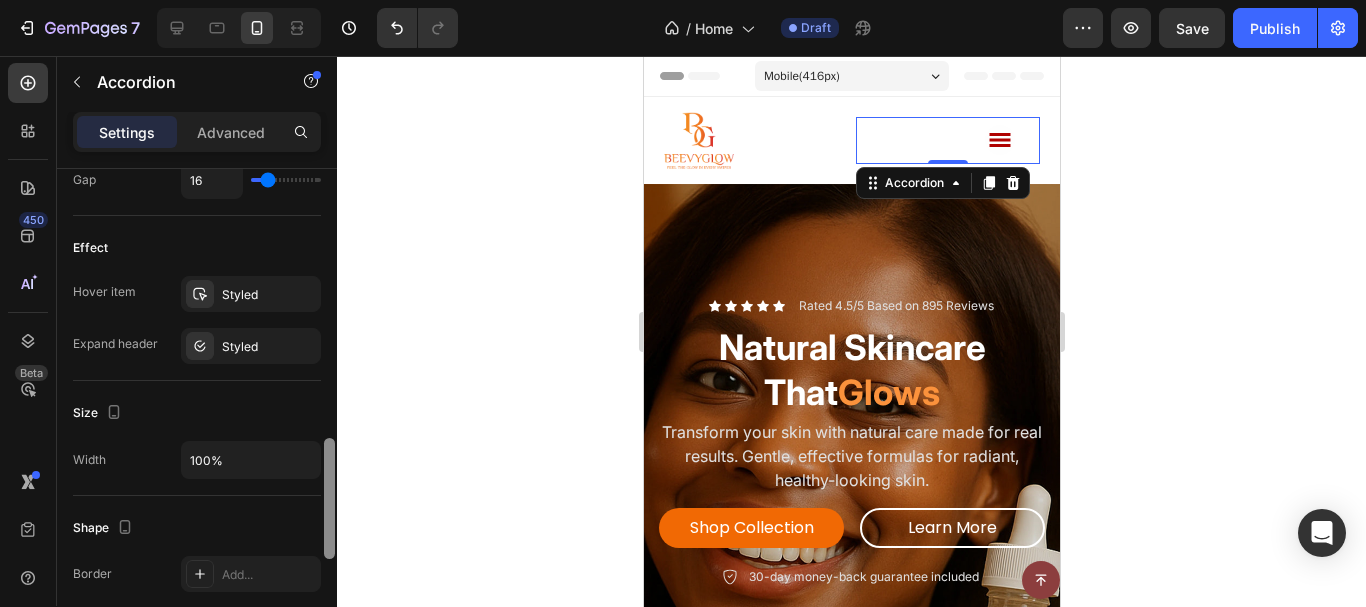 drag, startPoint x: 327, startPoint y: 386, endPoint x: 275, endPoint y: 518, distance: 141.87318 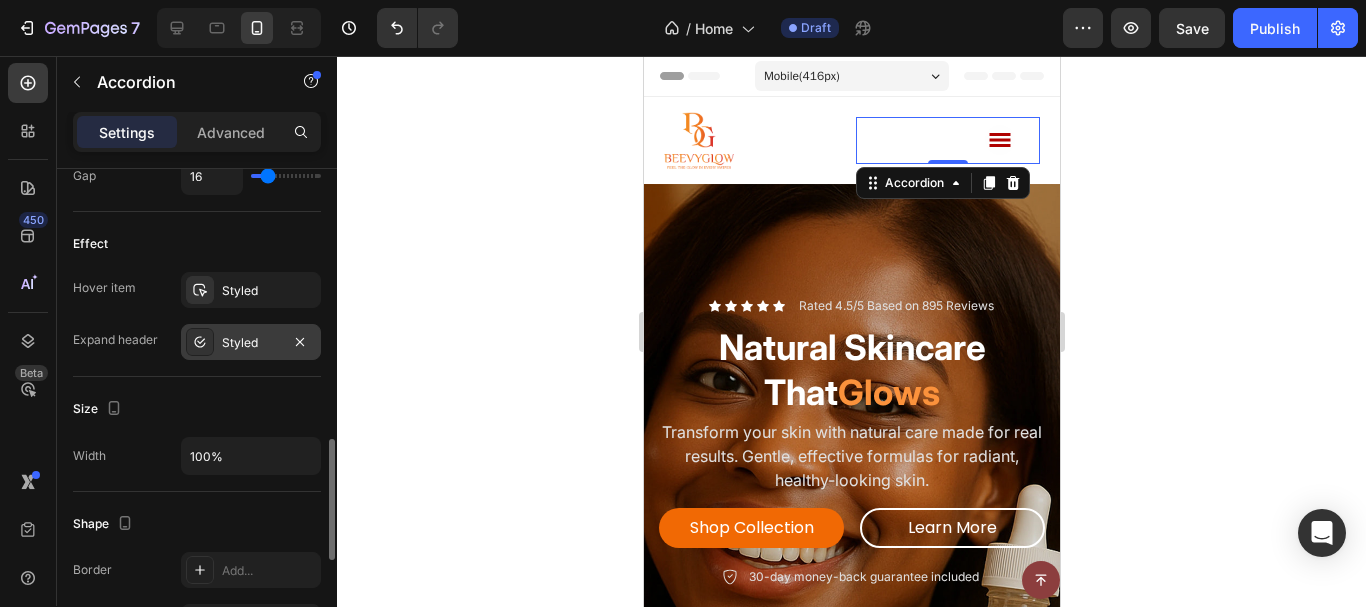 click on "Styled" at bounding box center (251, 343) 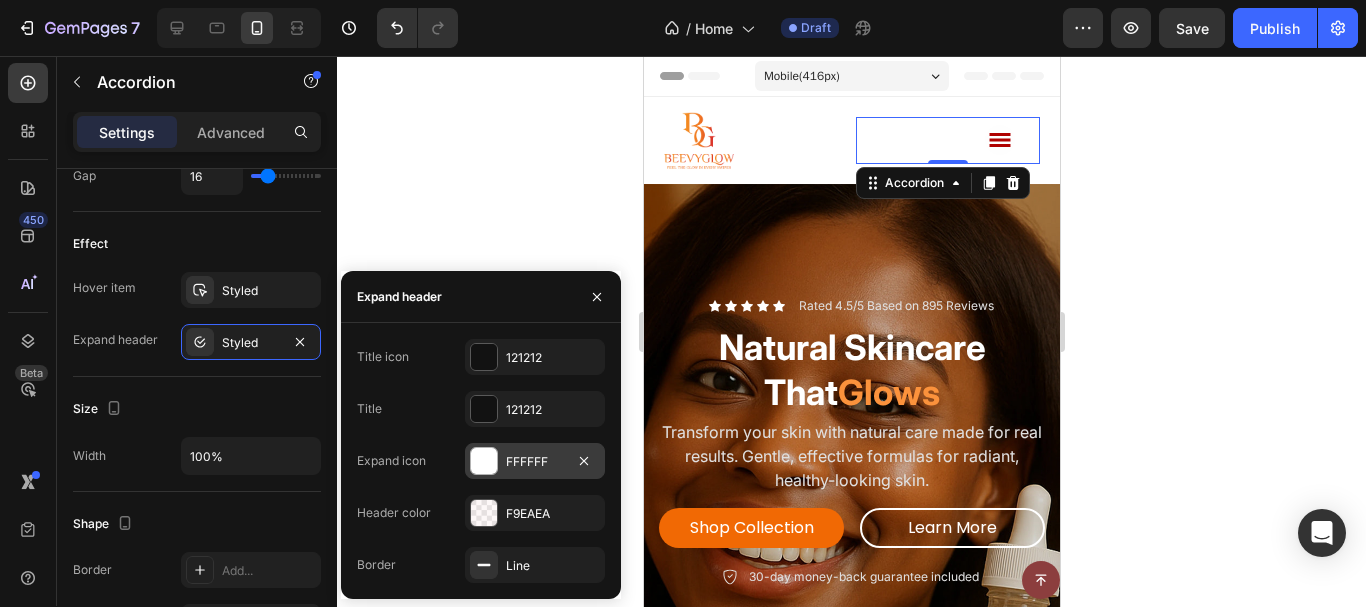 click at bounding box center [484, 461] 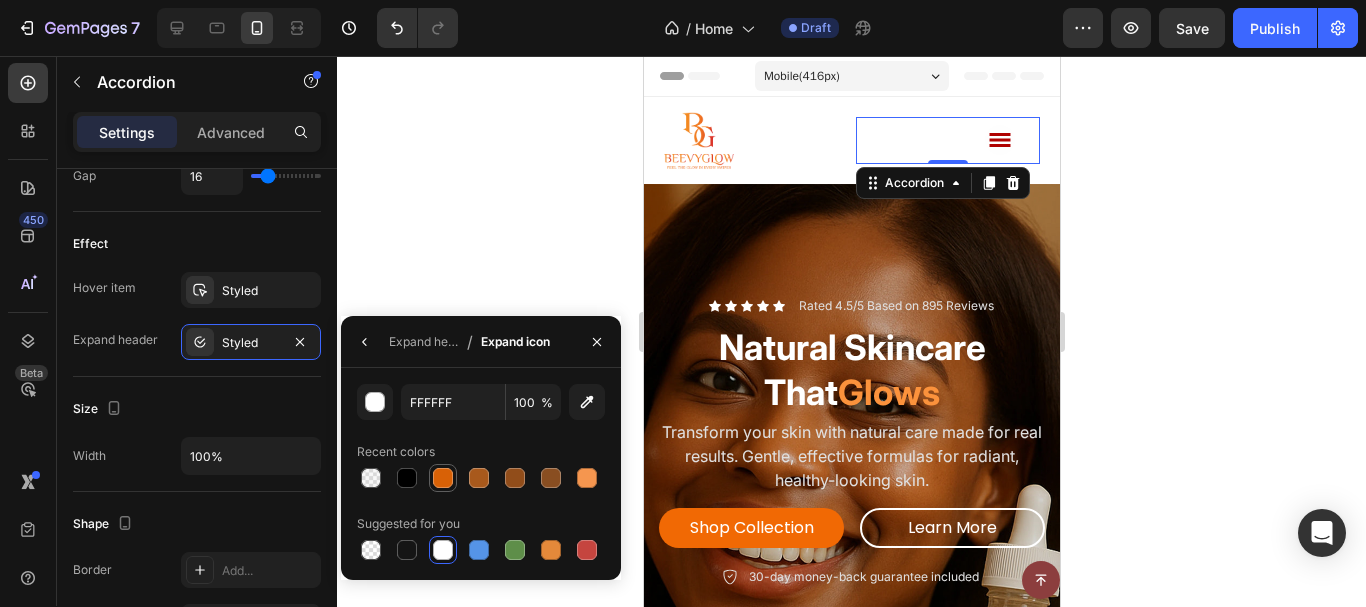 click at bounding box center [443, 478] 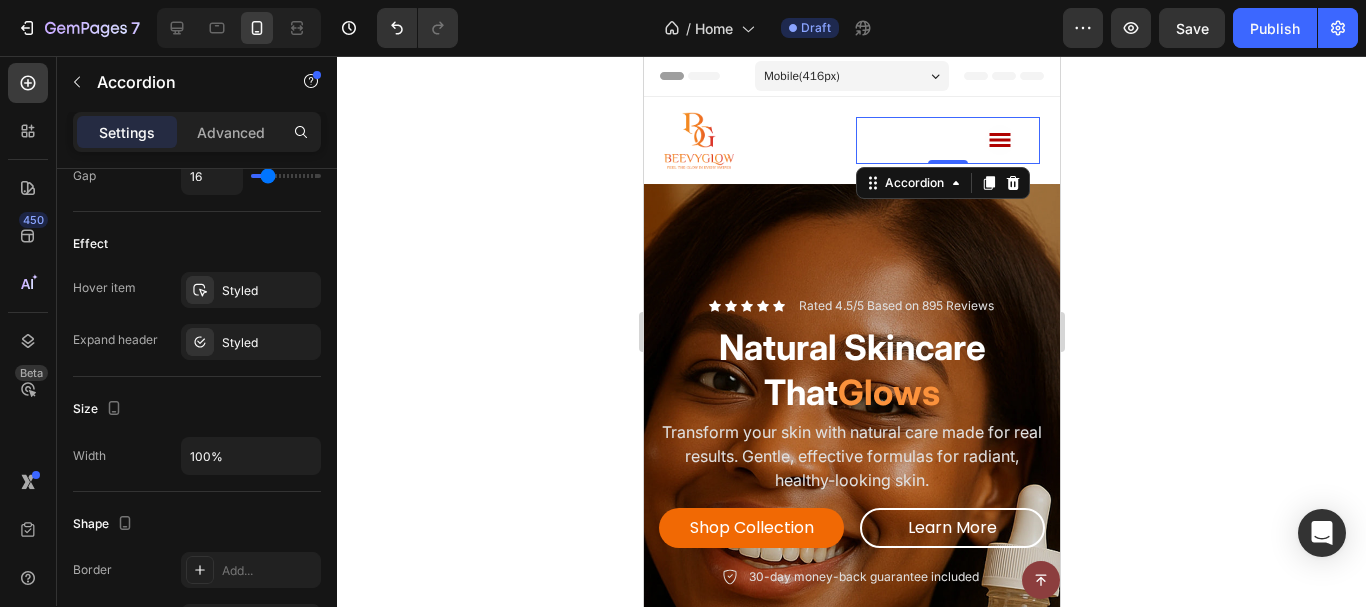 click 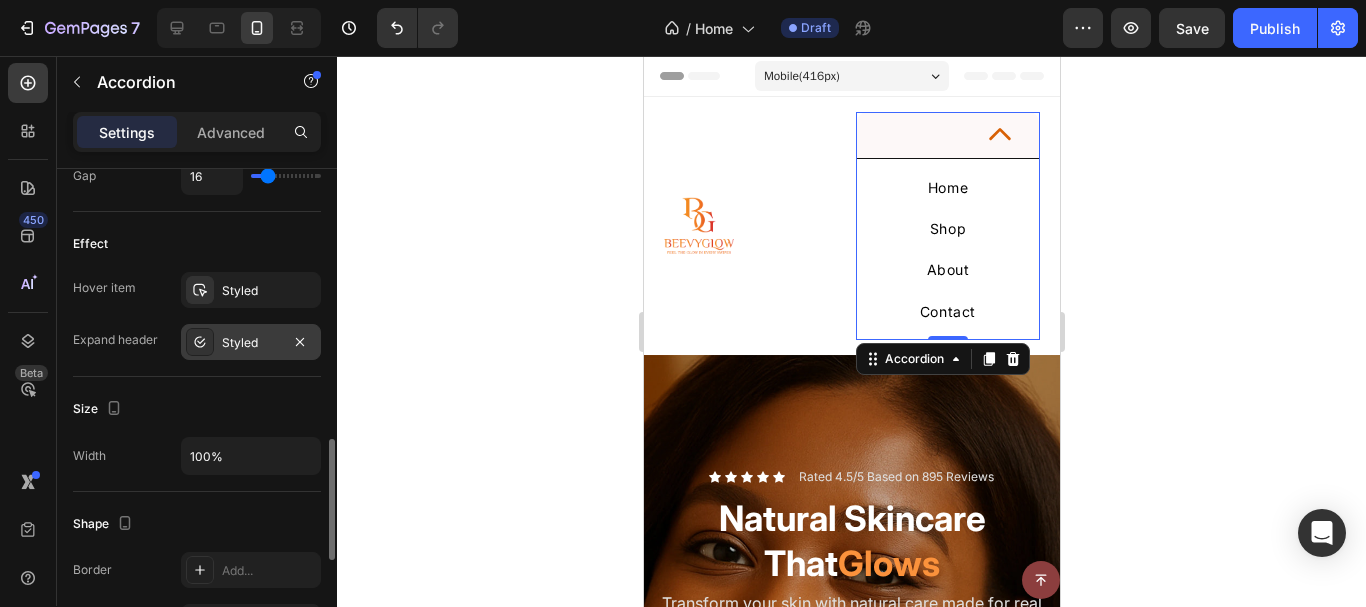 click on "Styled" at bounding box center (251, 343) 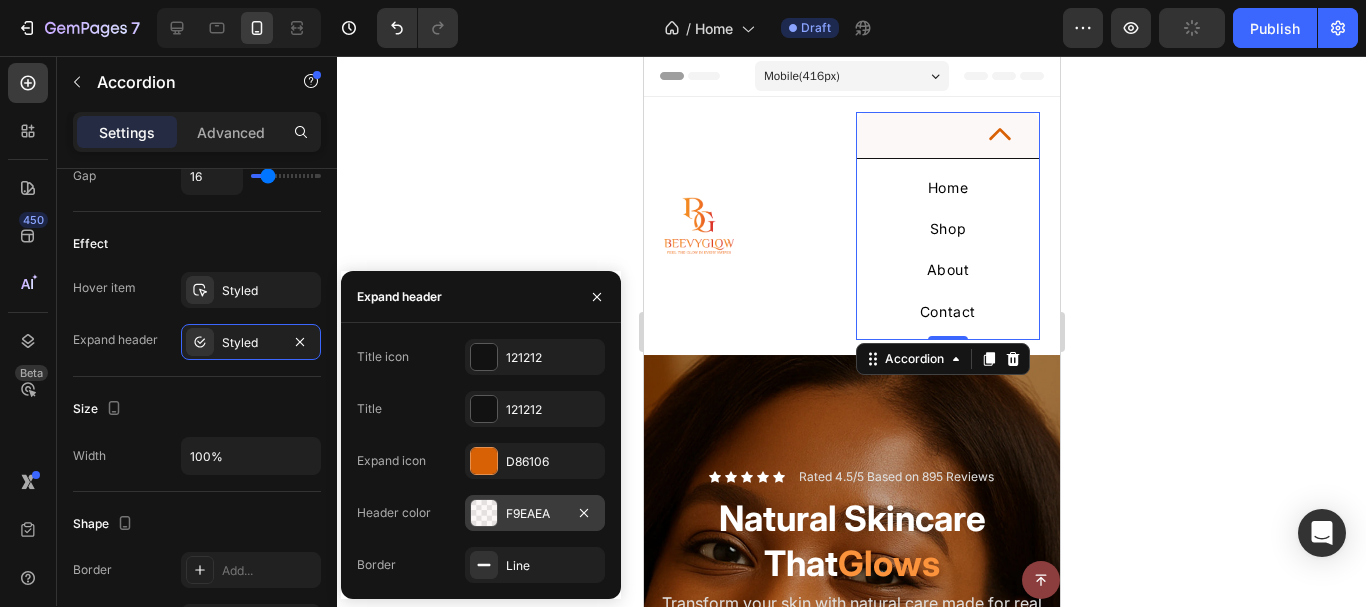 click at bounding box center (484, 513) 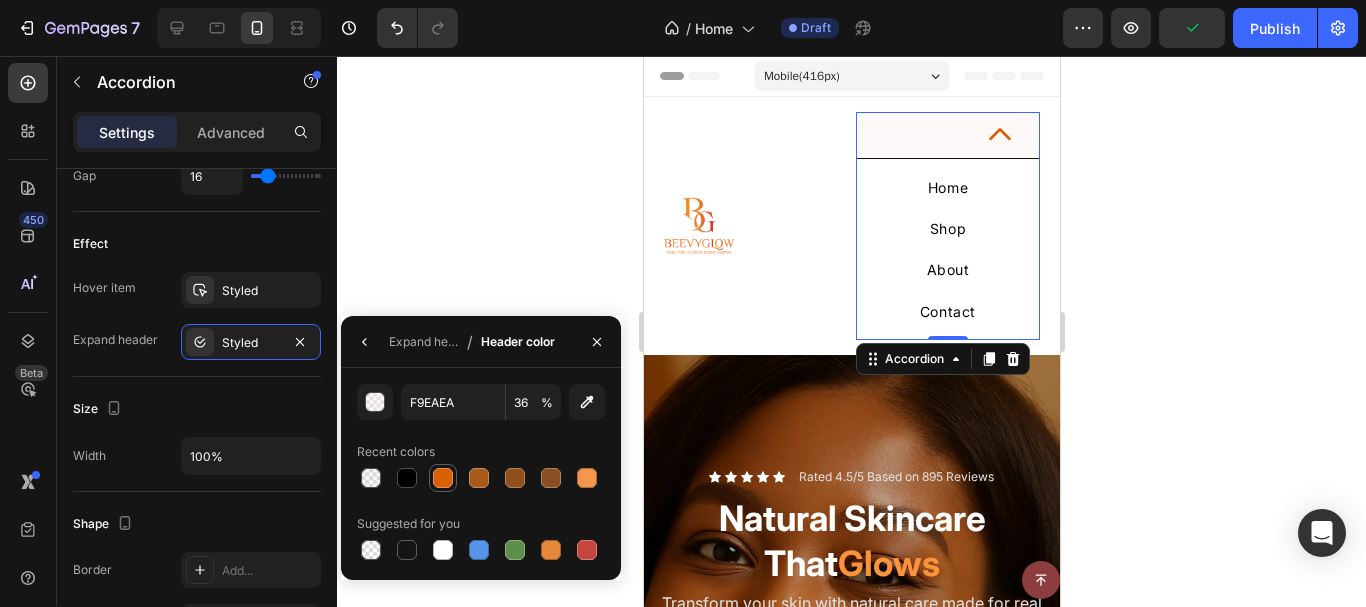 click at bounding box center [443, 478] 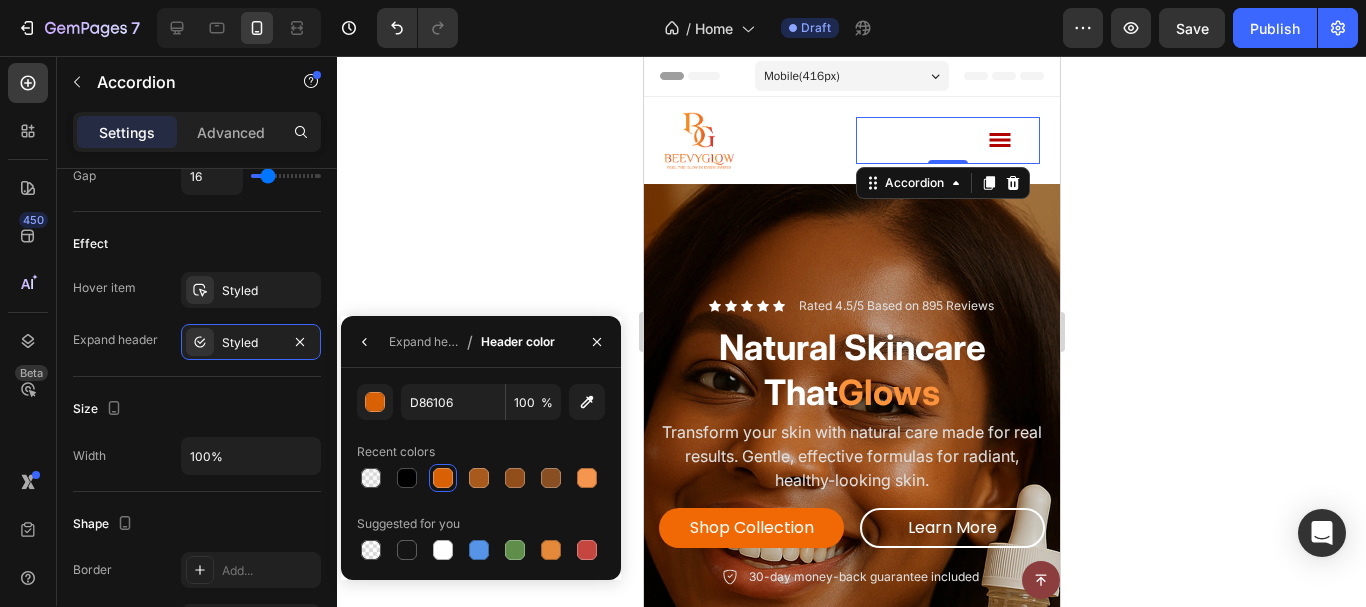 click 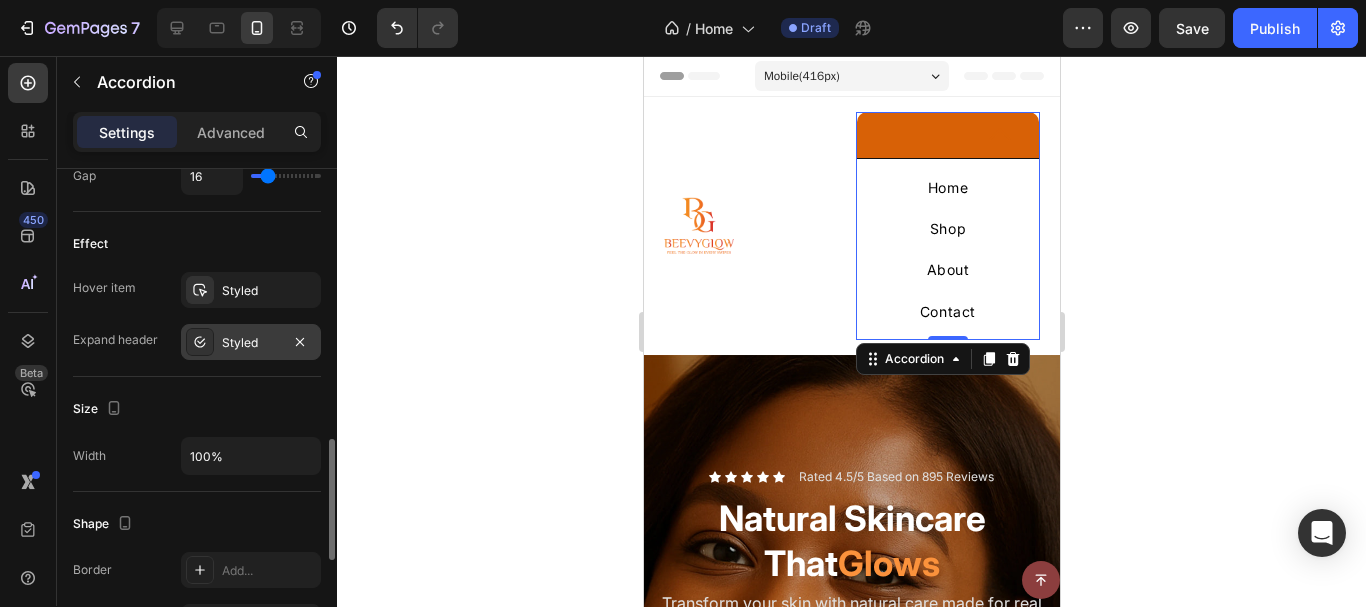 click on "Styled" at bounding box center (251, 343) 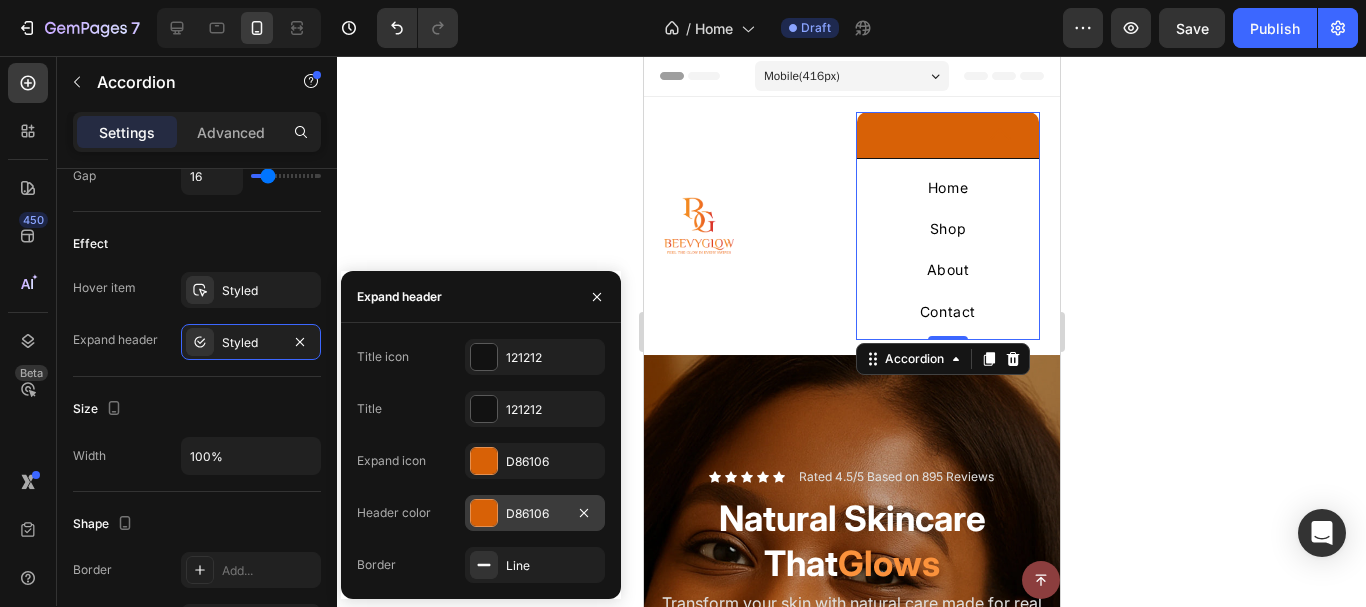 click at bounding box center [484, 513] 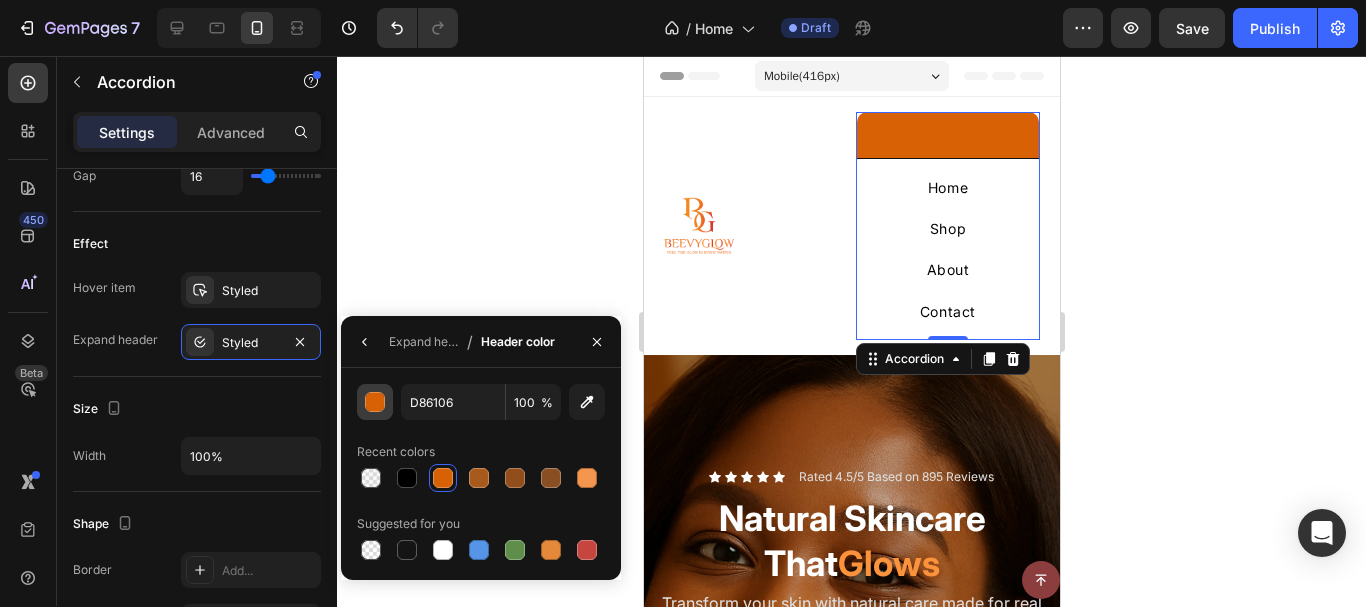 click at bounding box center [376, 403] 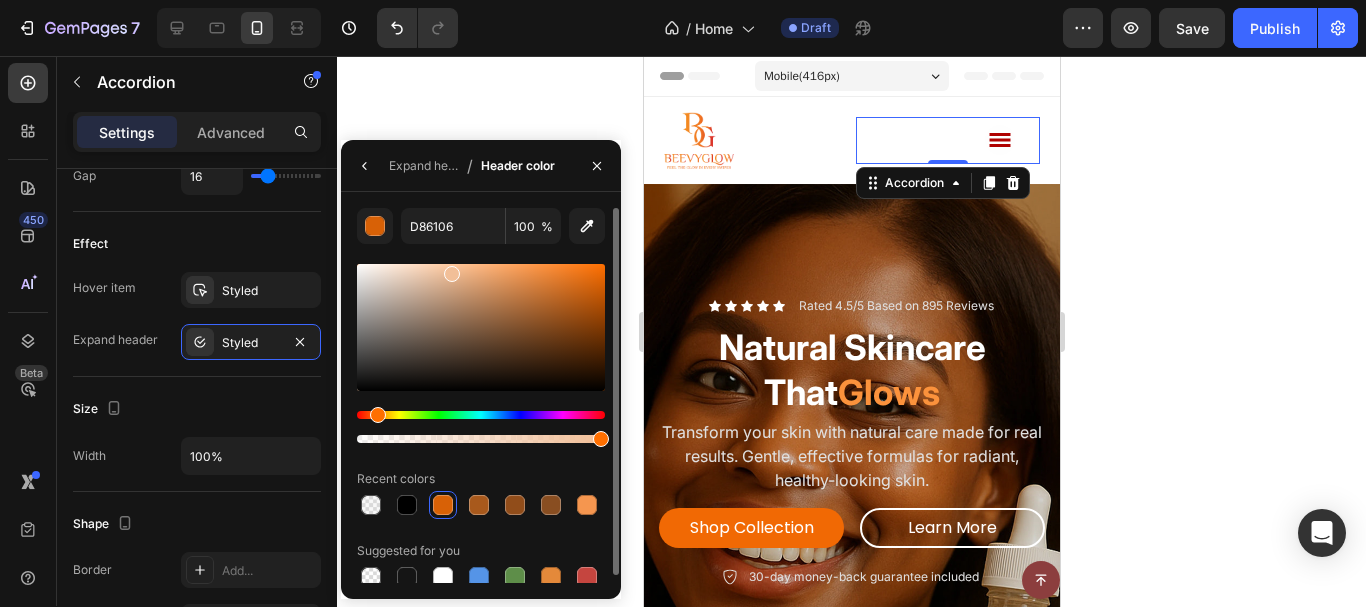 click at bounding box center [481, 327] 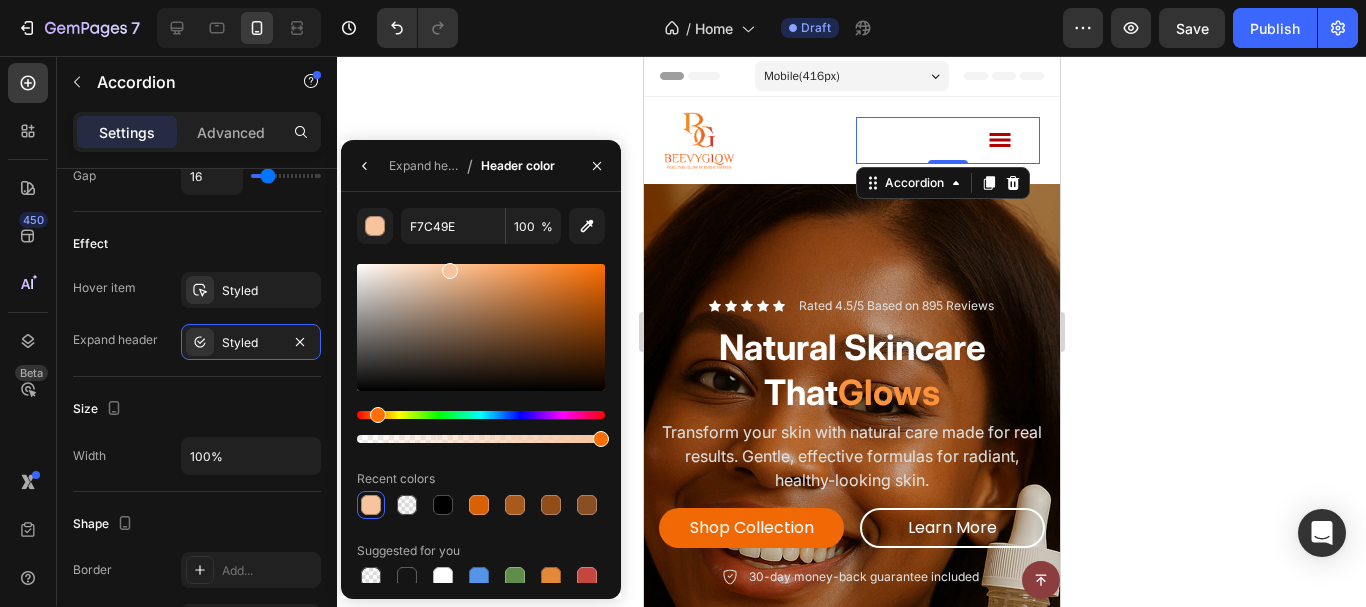 click 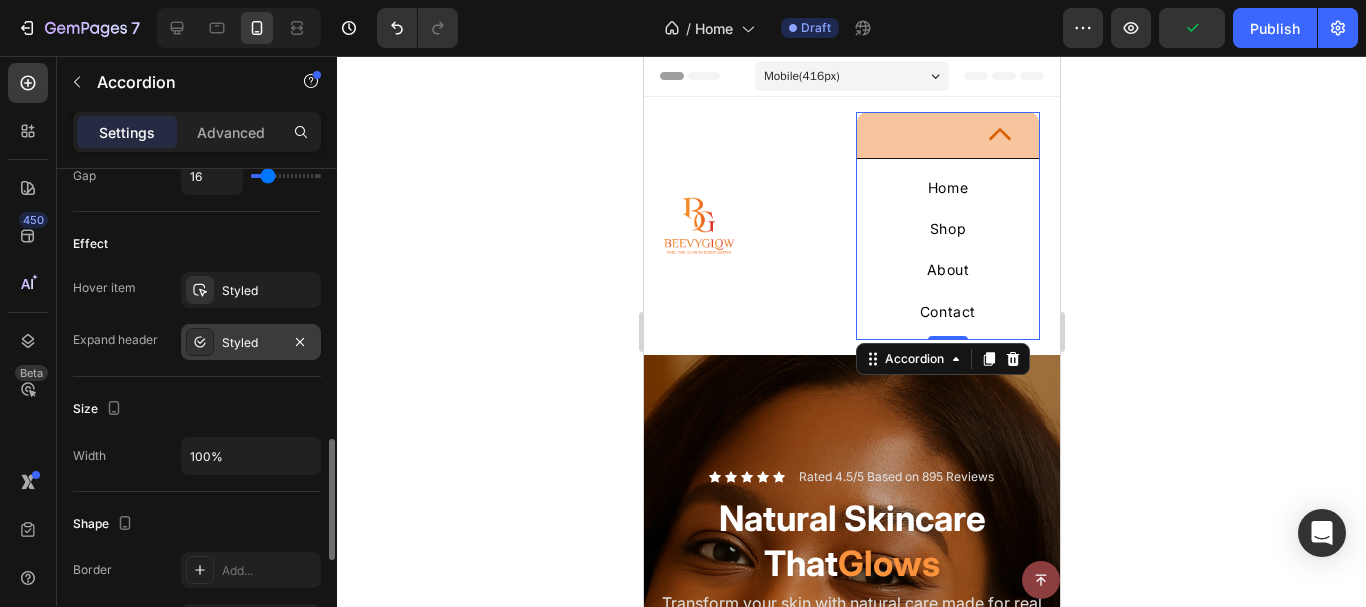 click on "Styled" at bounding box center (251, 343) 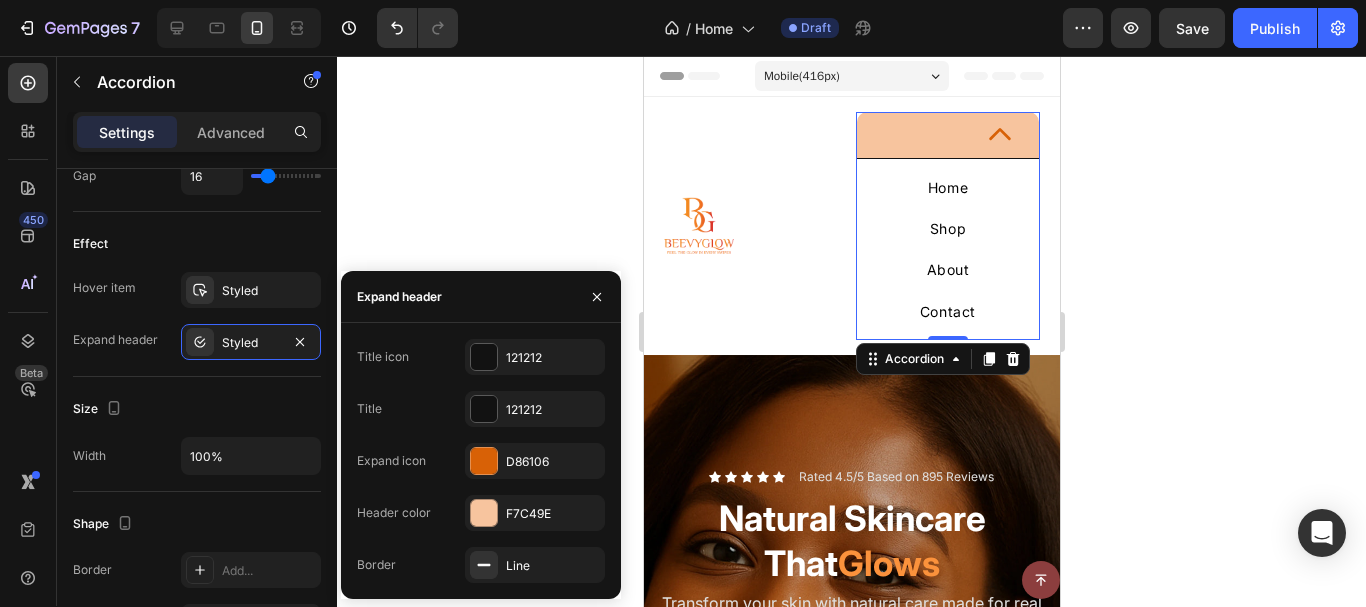 click on "Title icon 121212 Title 121212 Expand icon D86106 Header color F7C49E Border Line" 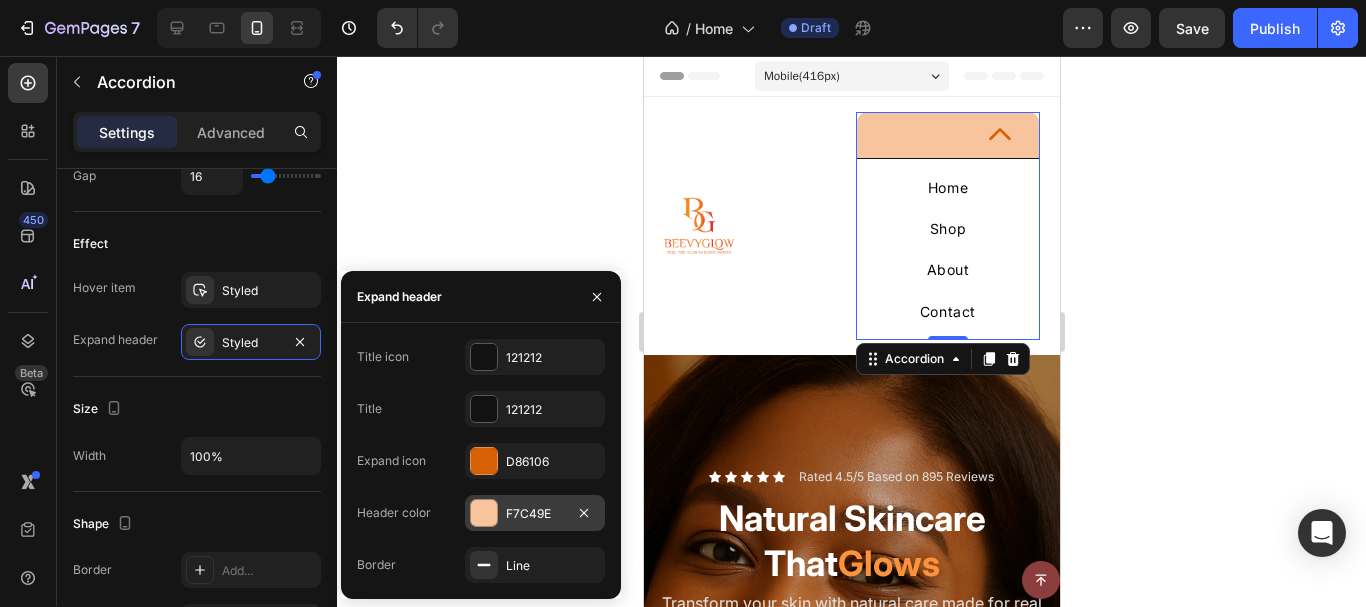 click at bounding box center [484, 513] 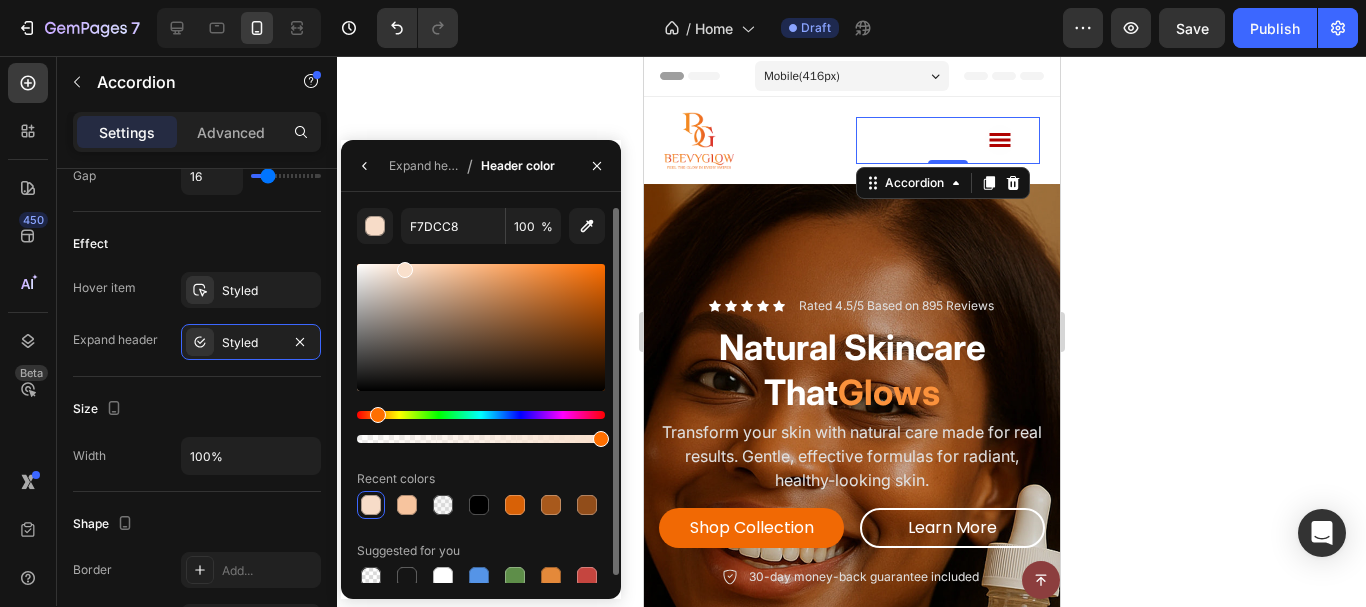 drag, startPoint x: 411, startPoint y: 275, endPoint x: 404, endPoint y: 266, distance: 11.401754 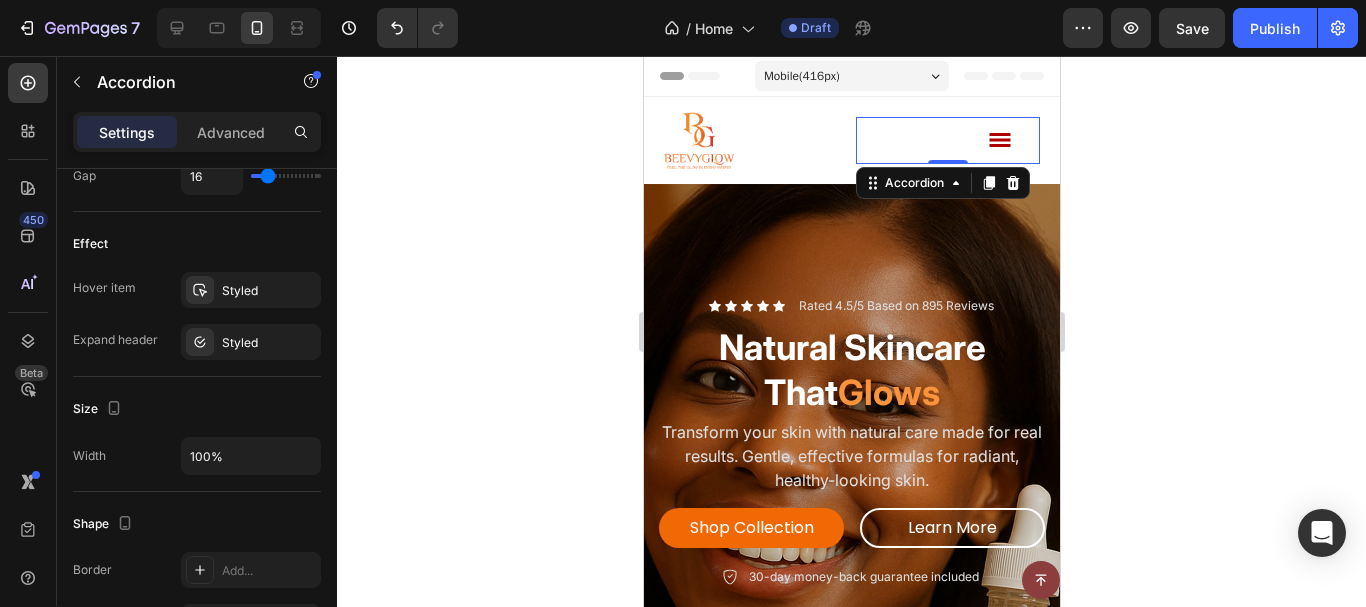 click 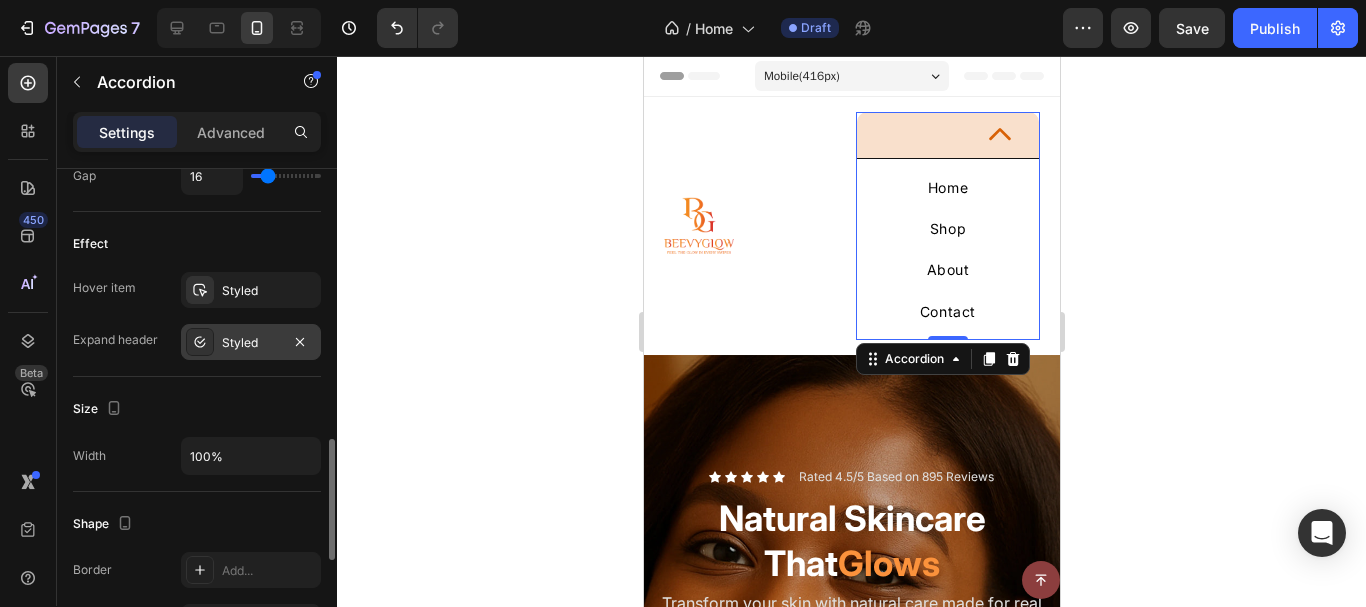 click on "Styled" at bounding box center (251, 343) 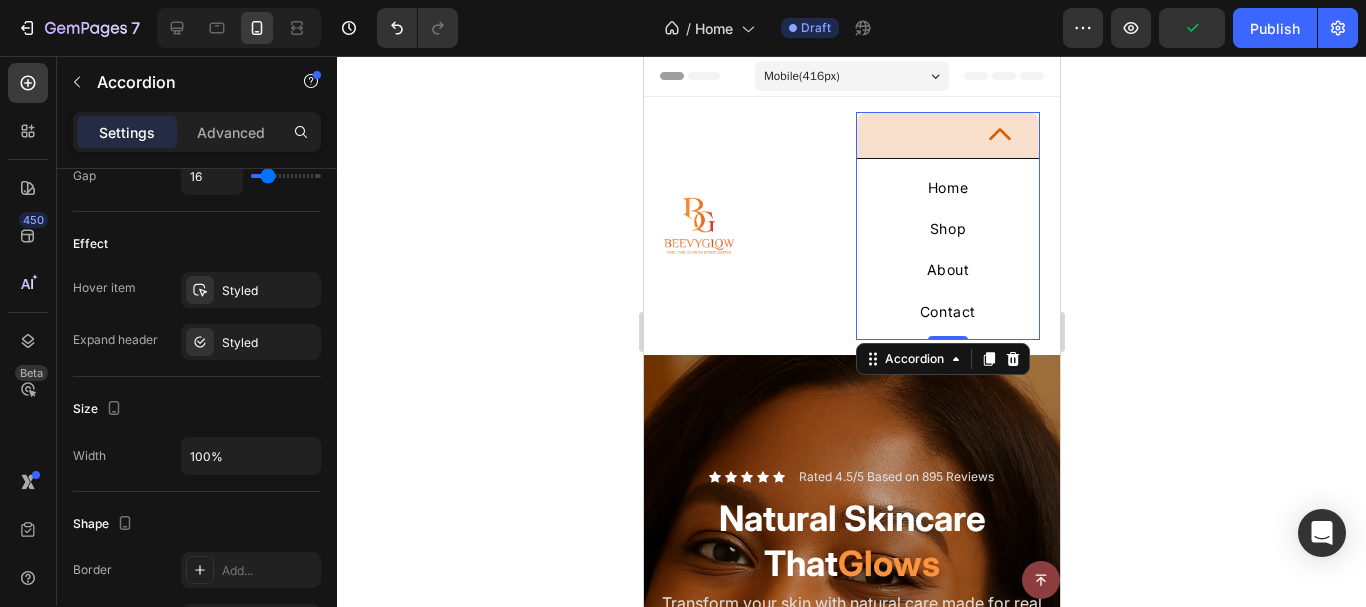 click 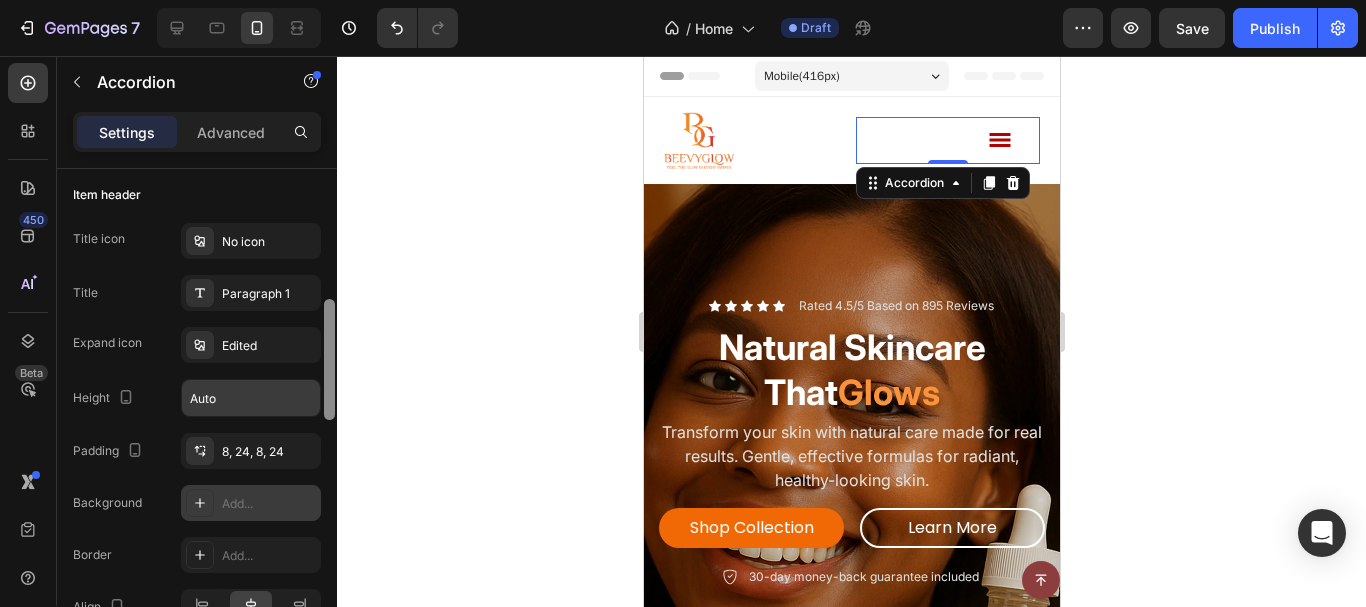 scroll, scrollTop: 445, scrollLeft: 0, axis: vertical 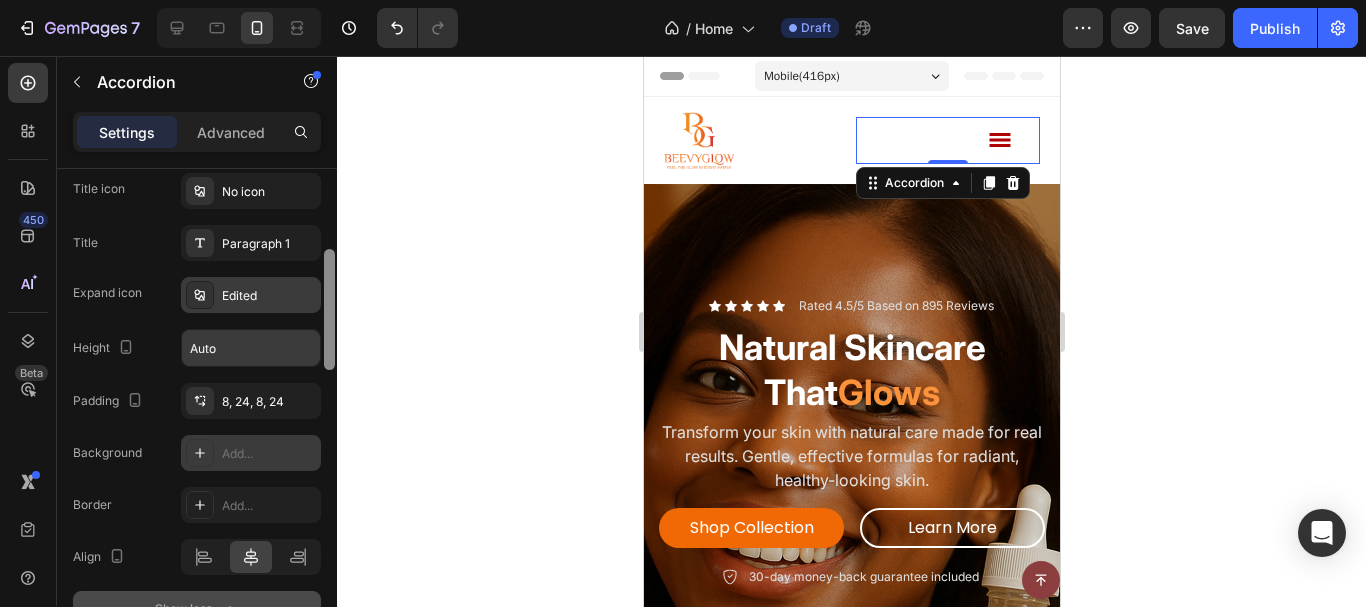 drag, startPoint x: 329, startPoint y: 474, endPoint x: 211, endPoint y: 300, distance: 210.23796 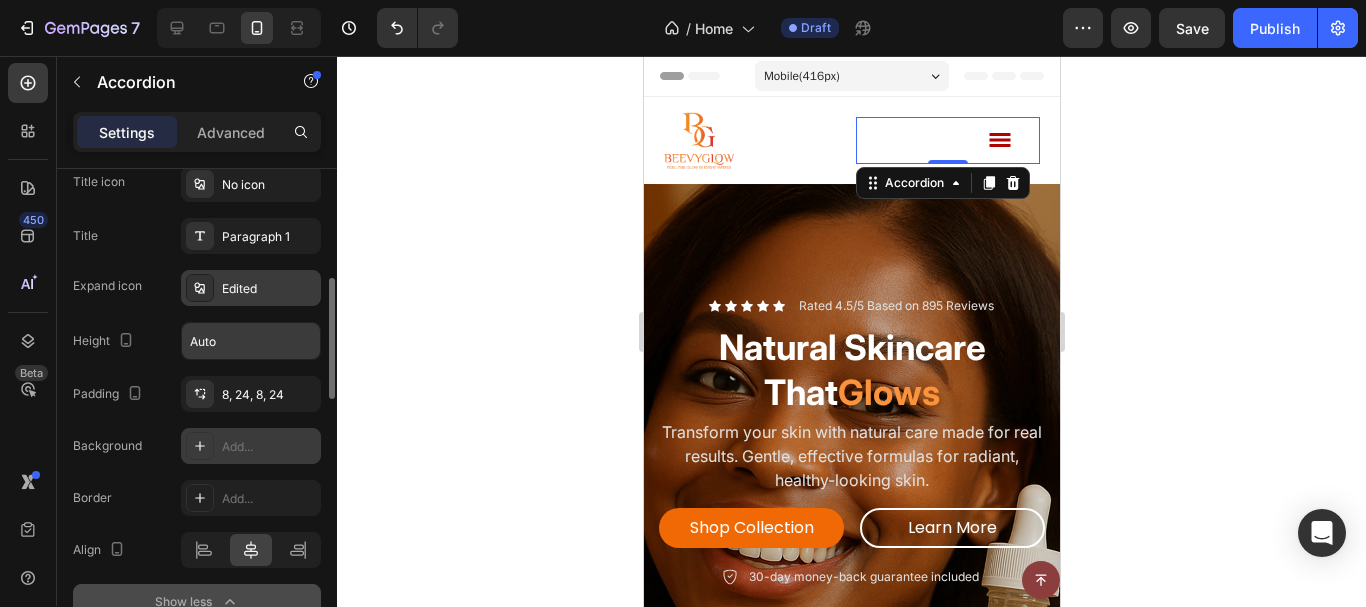 click 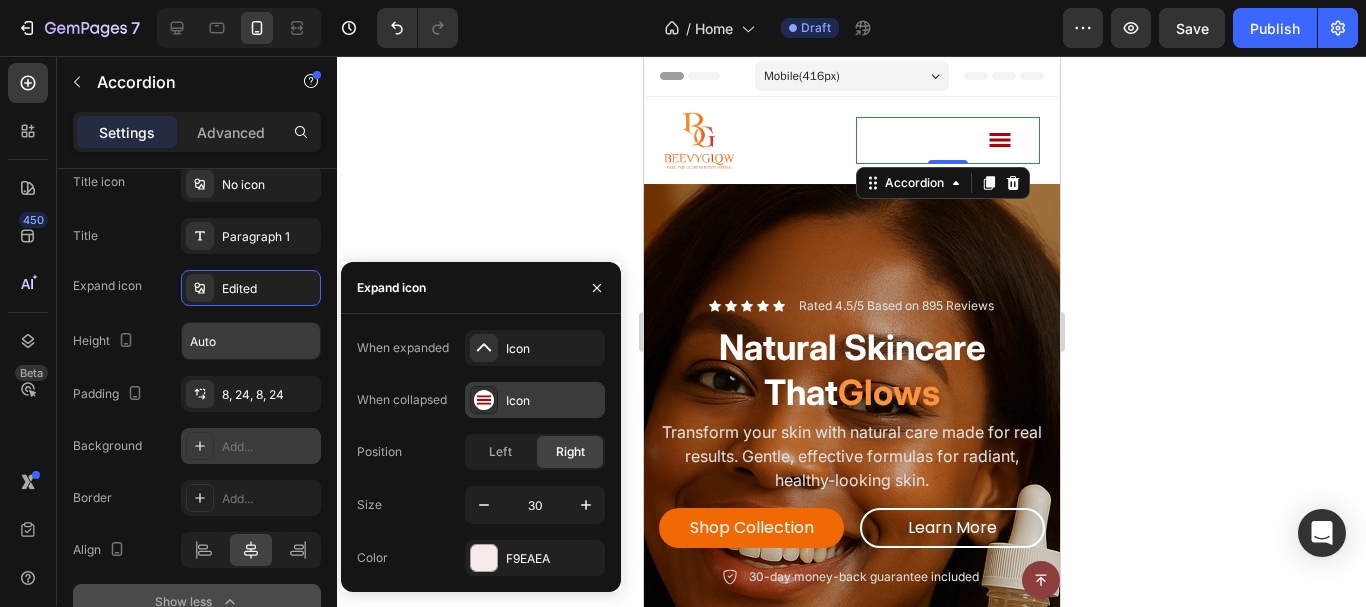 click 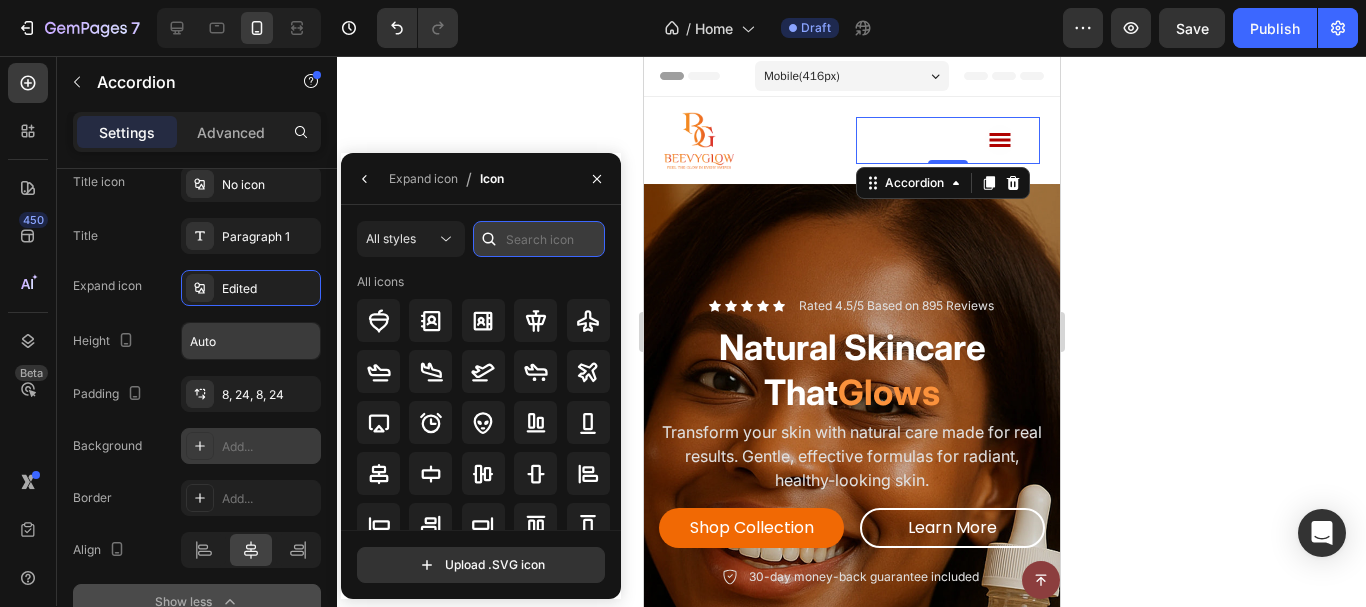 click at bounding box center (539, 239) 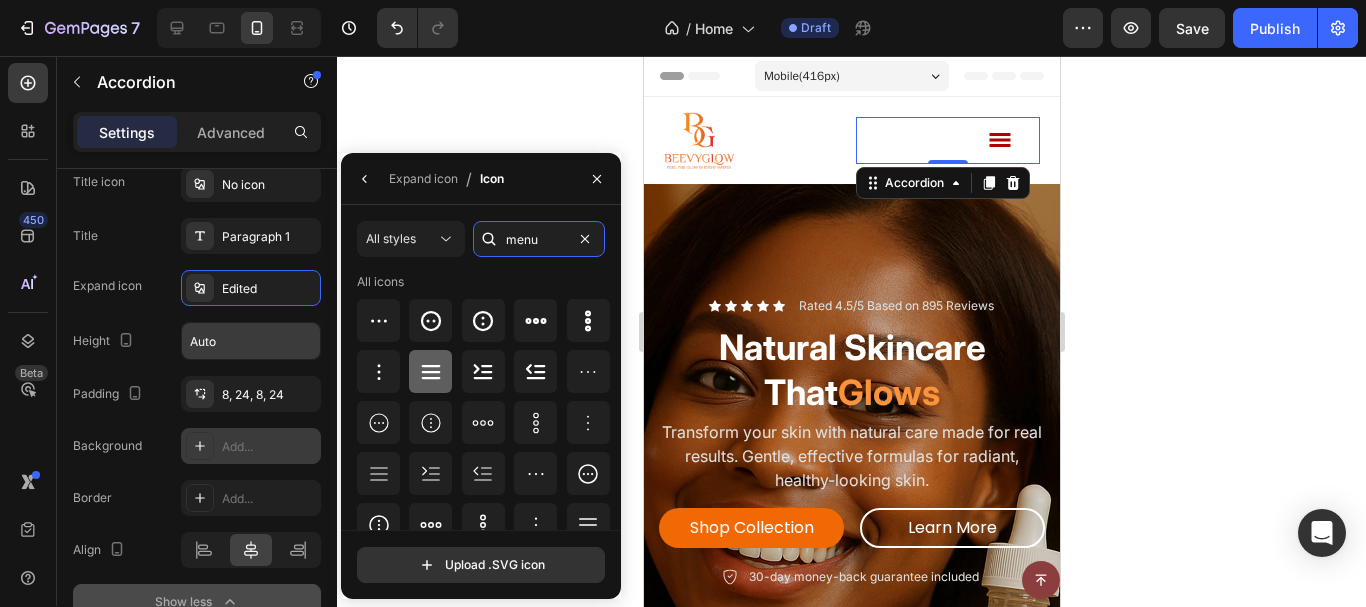 type on "menu" 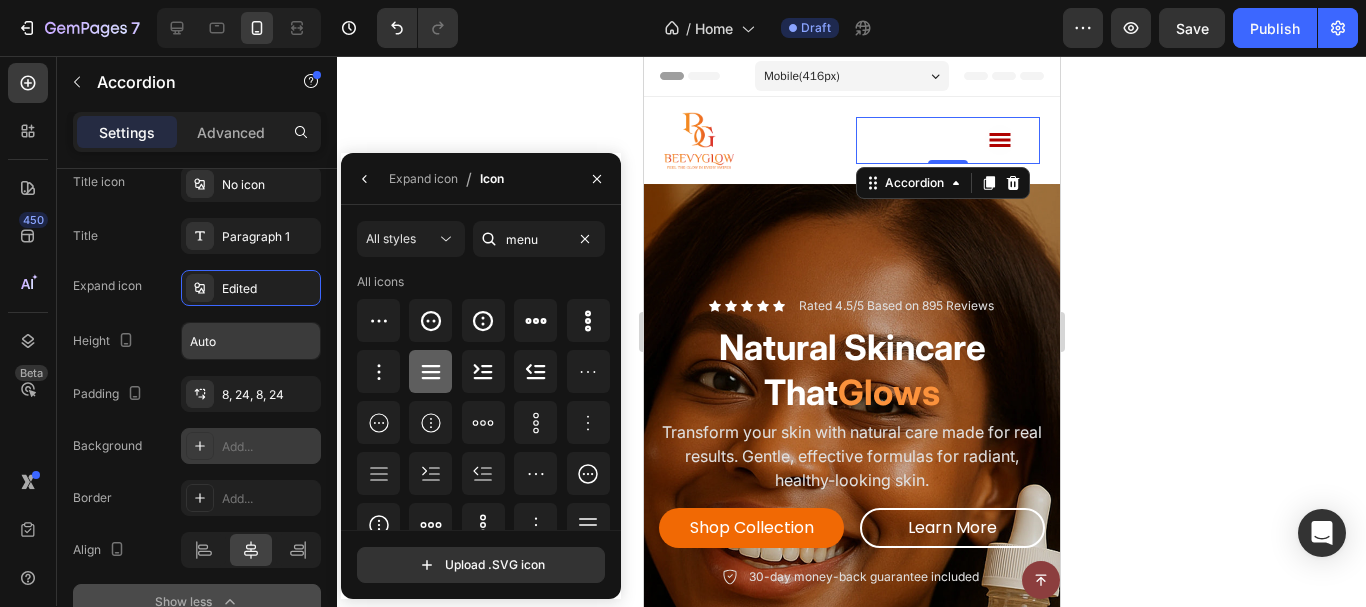 click 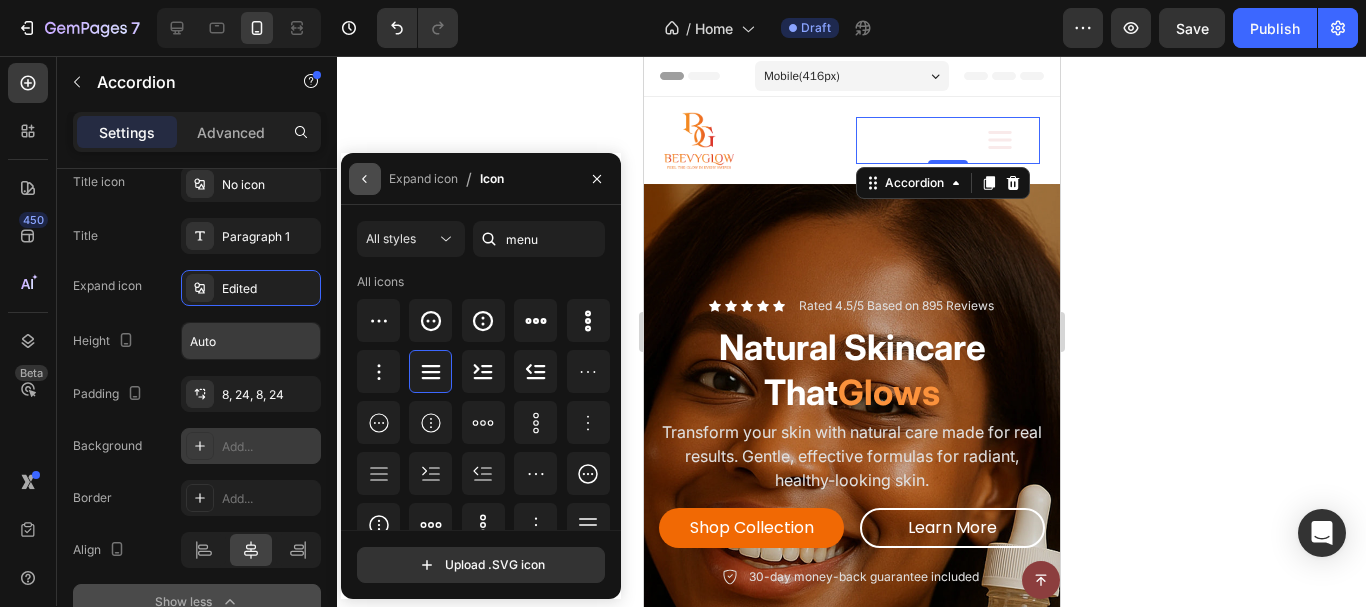 click 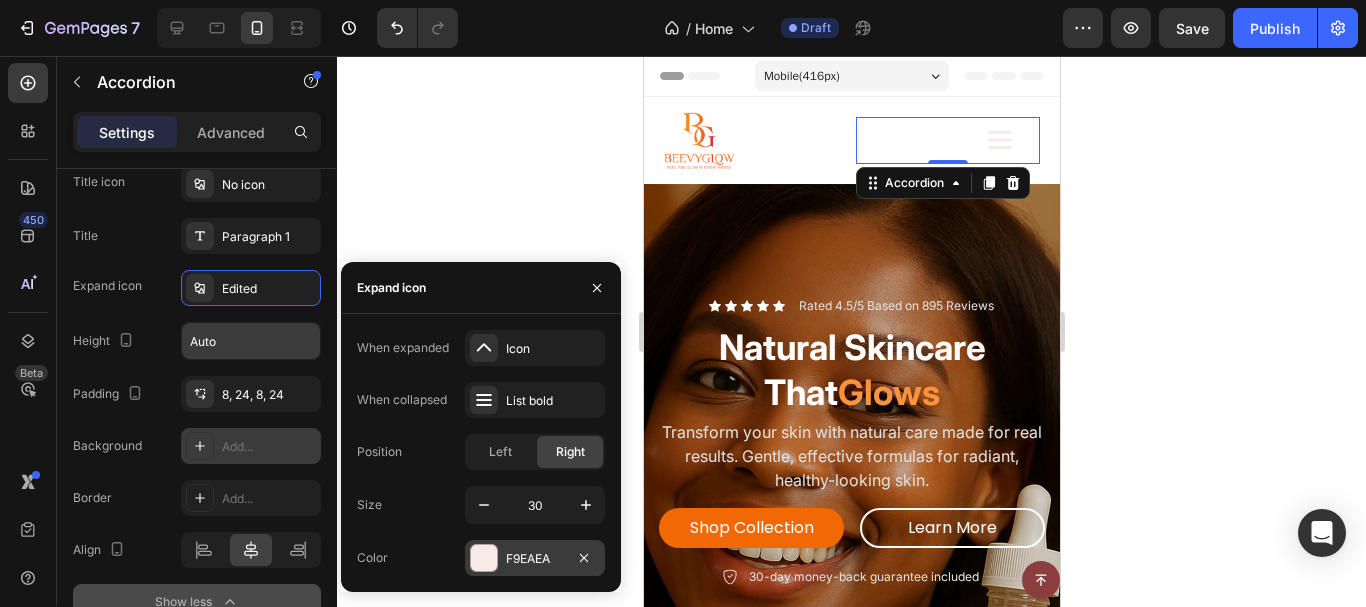 click at bounding box center [484, 558] 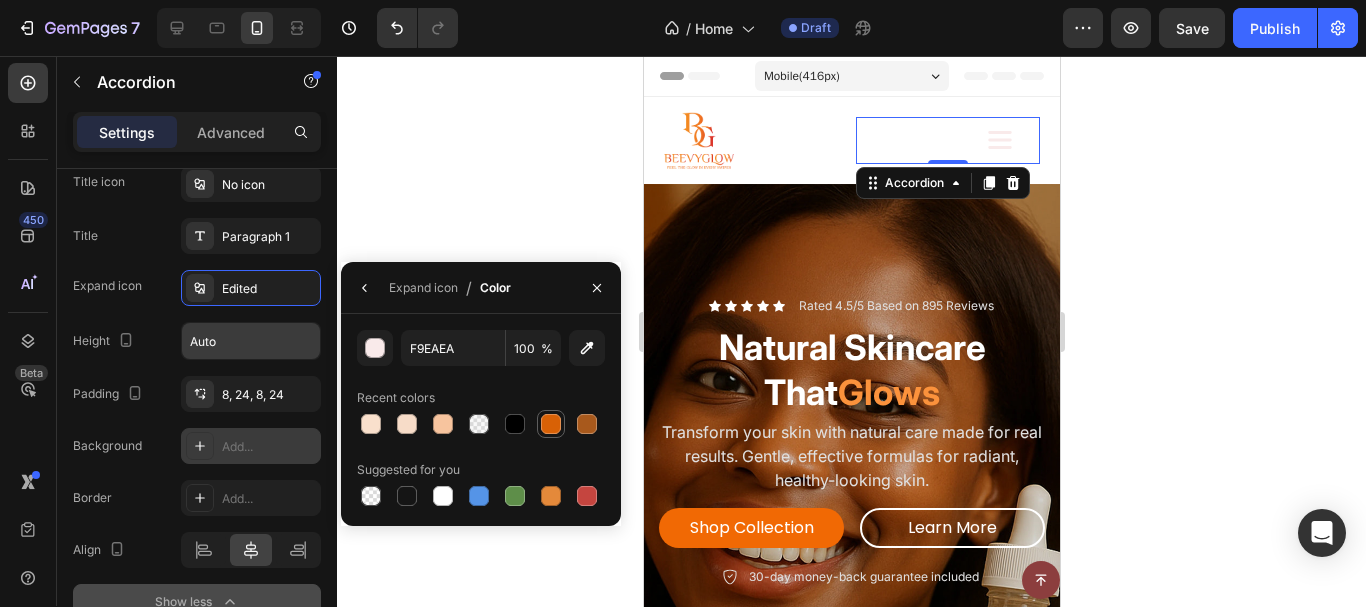 click at bounding box center [551, 424] 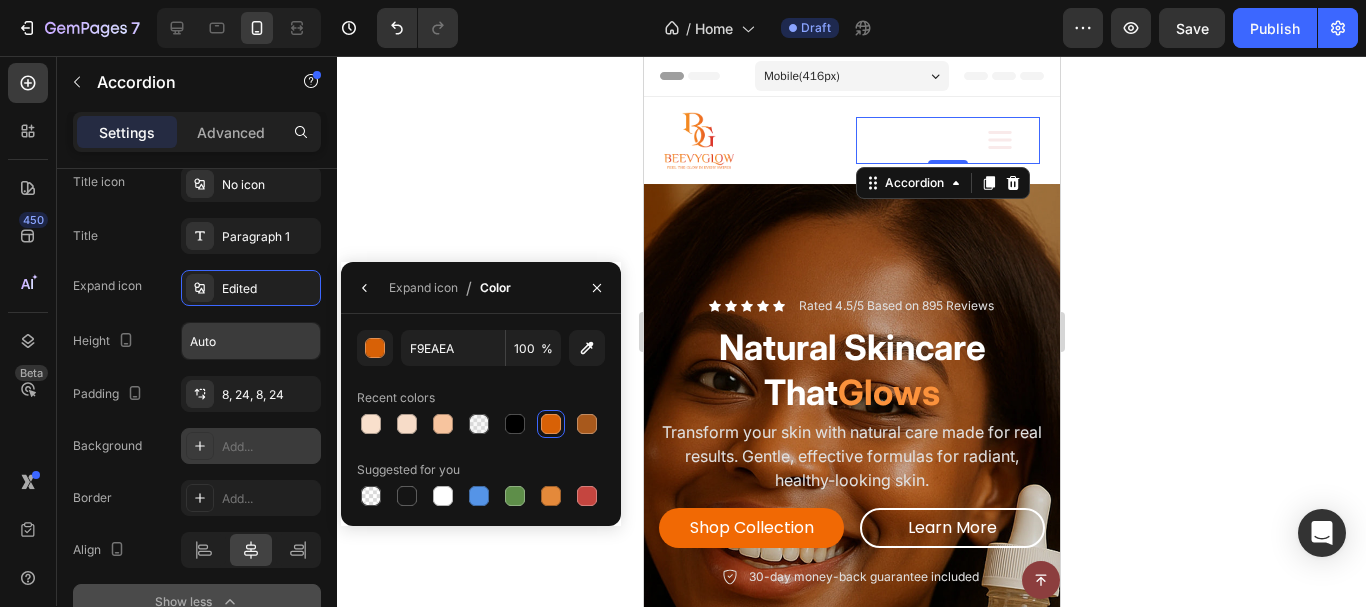 type on "D86106" 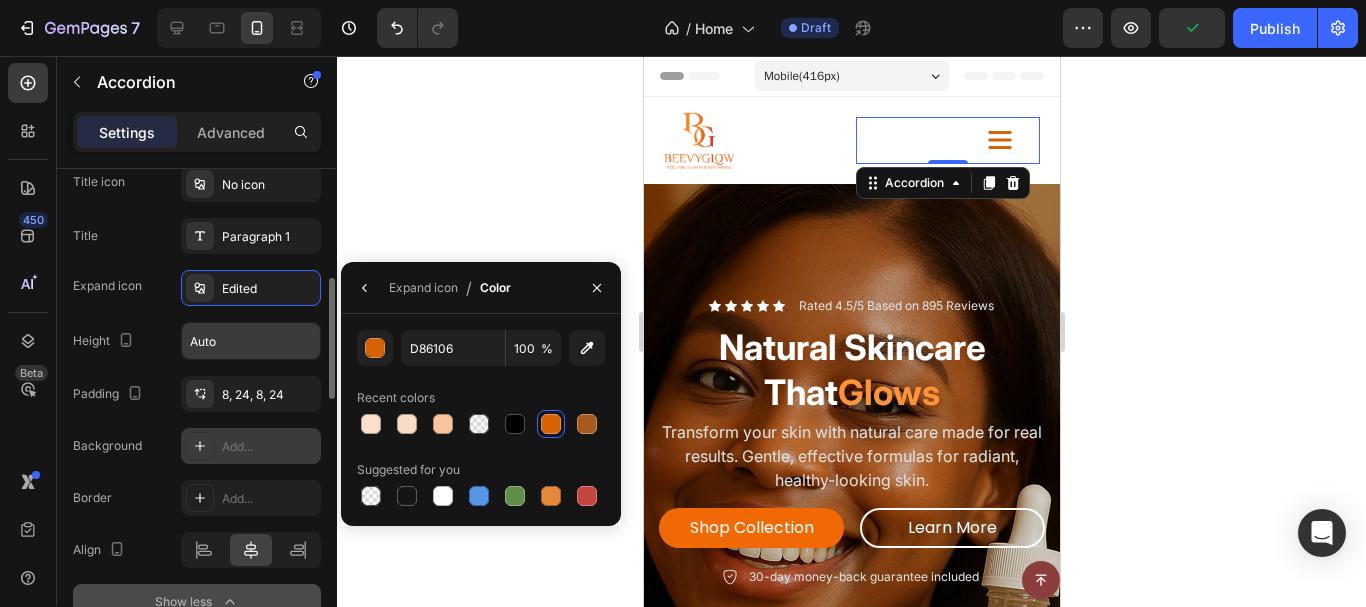 click on "Padding 8, 24, 8, 24" at bounding box center (197, 394) 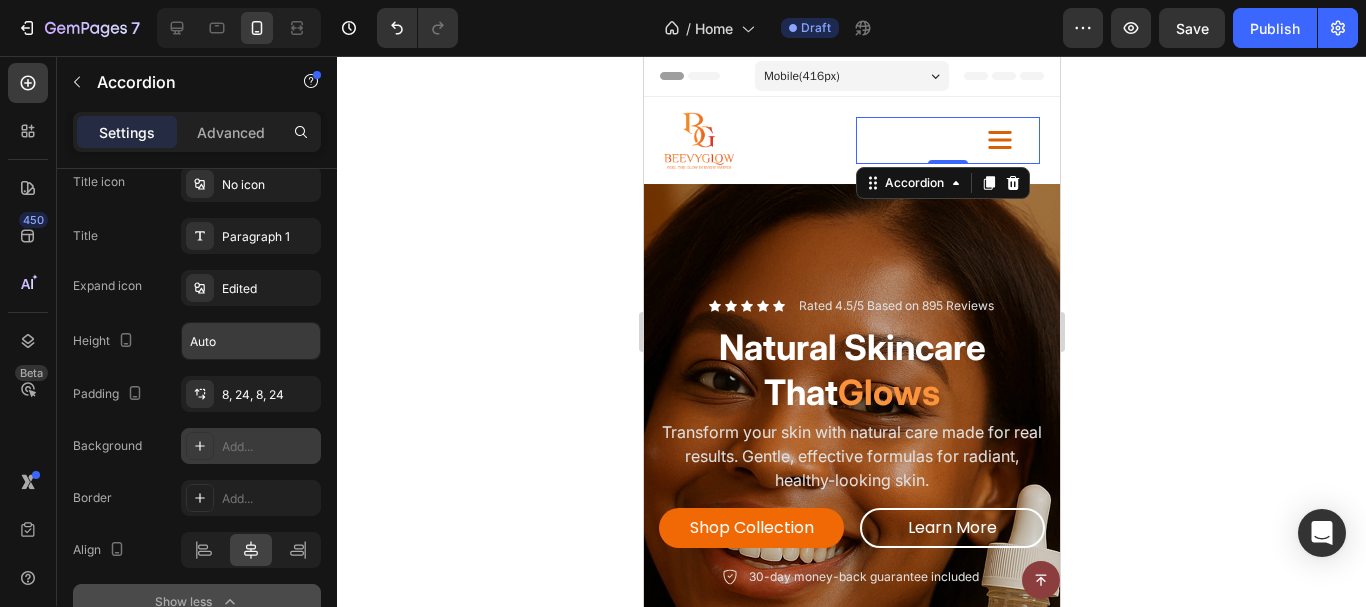 click 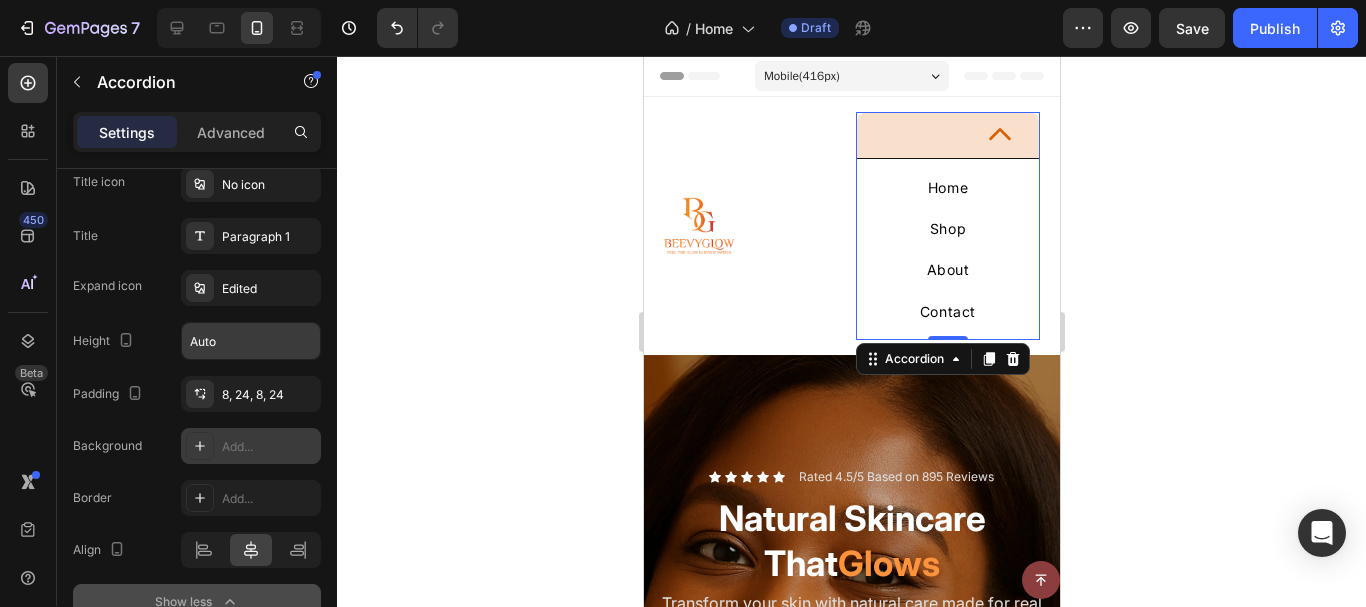 click 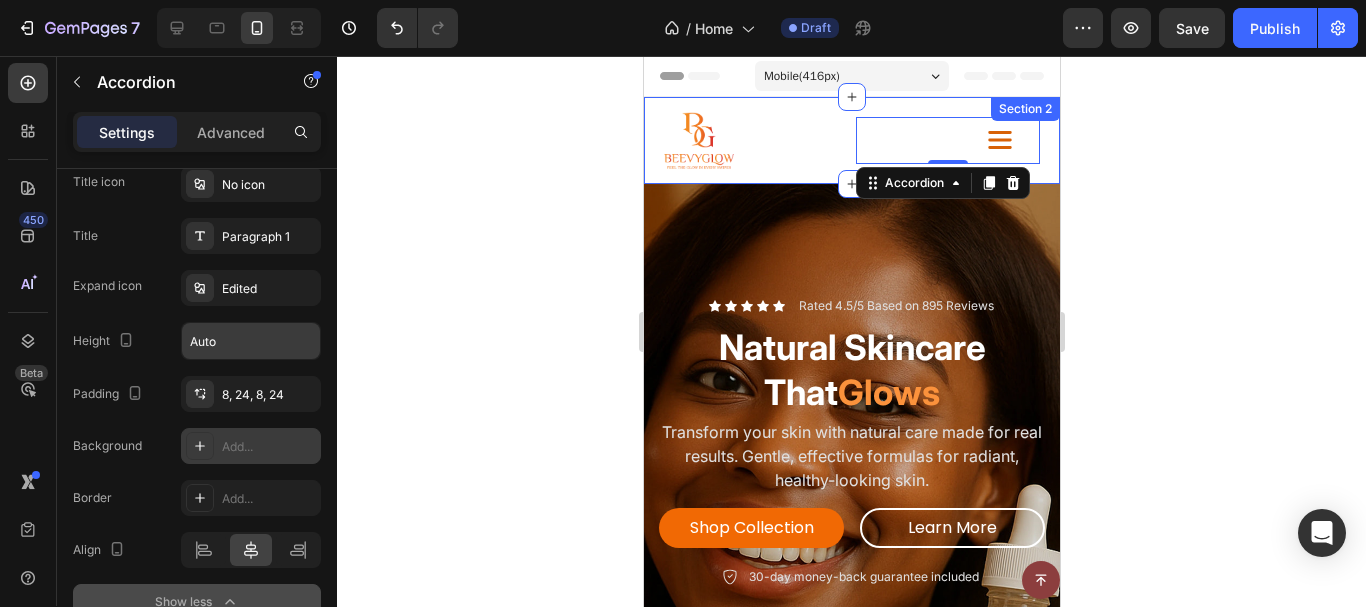 click 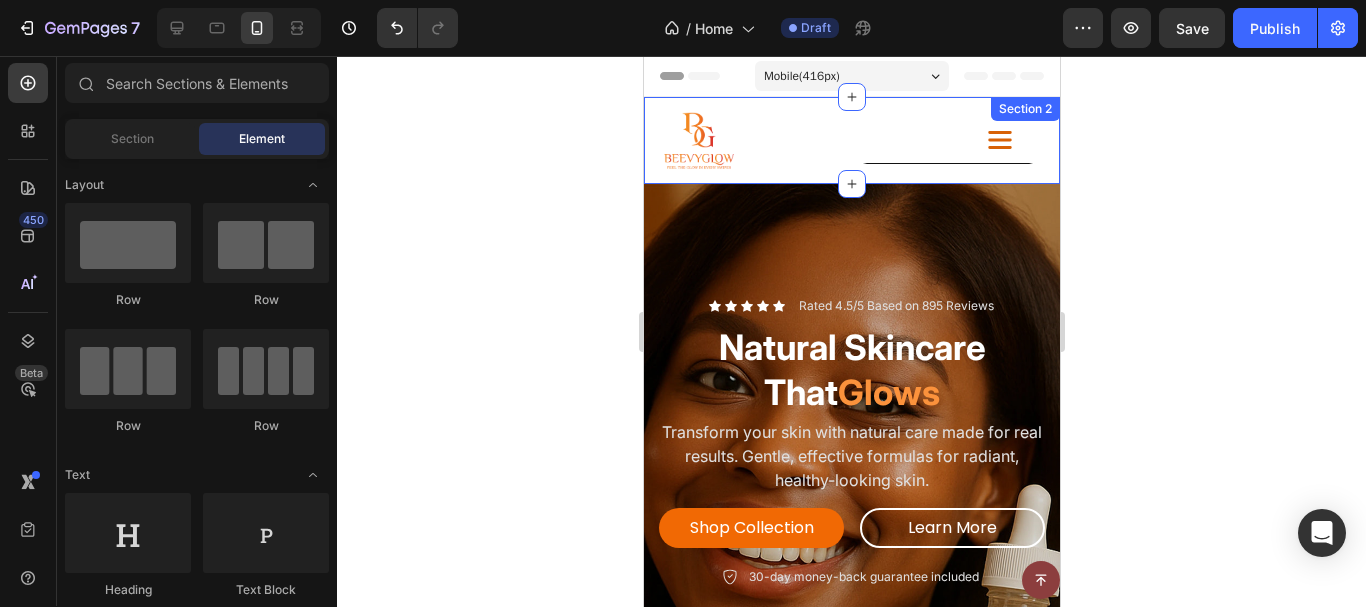 click 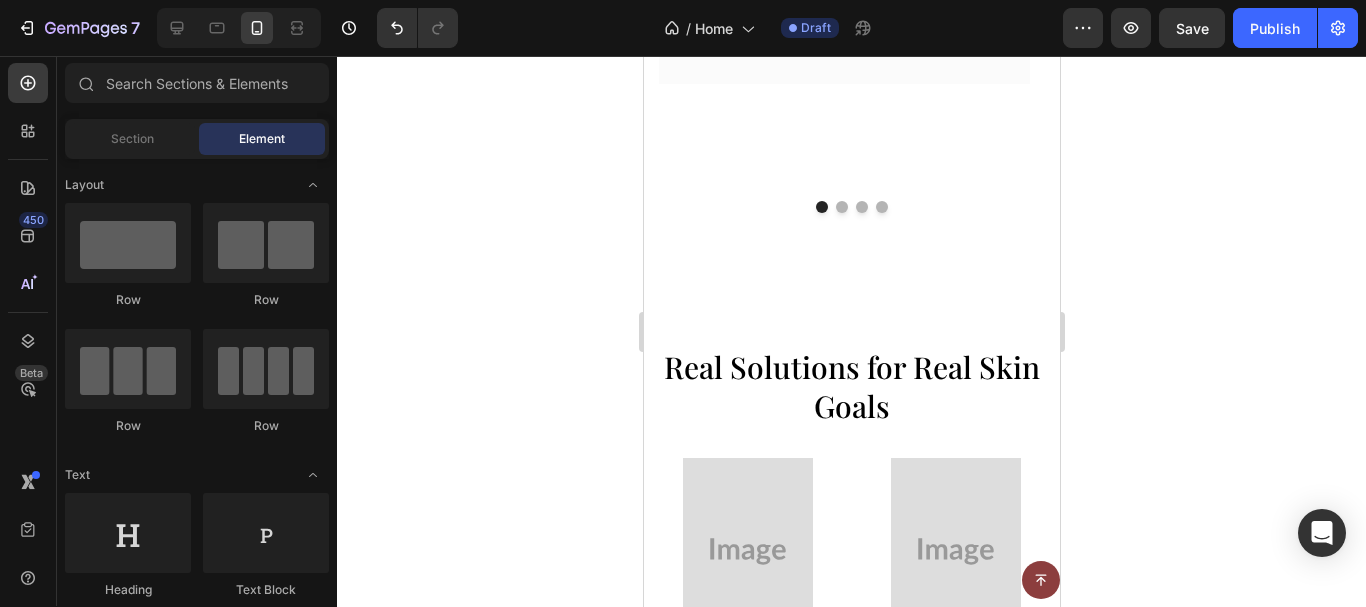 scroll, scrollTop: 2210, scrollLeft: 0, axis: vertical 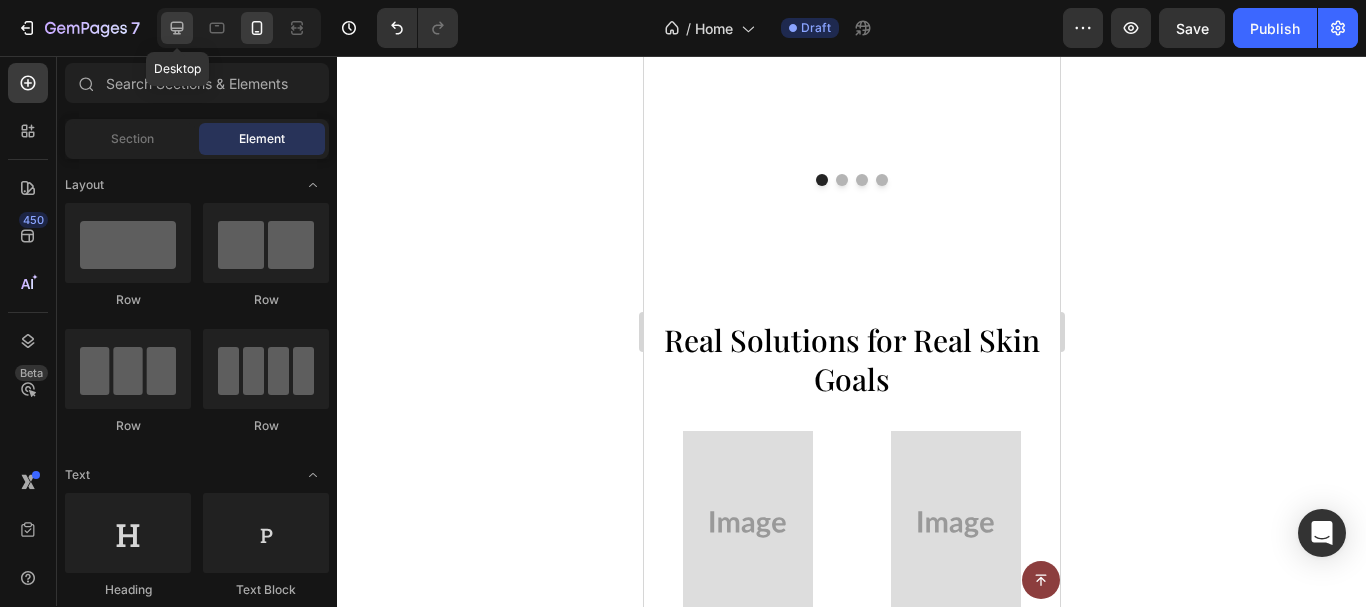 click 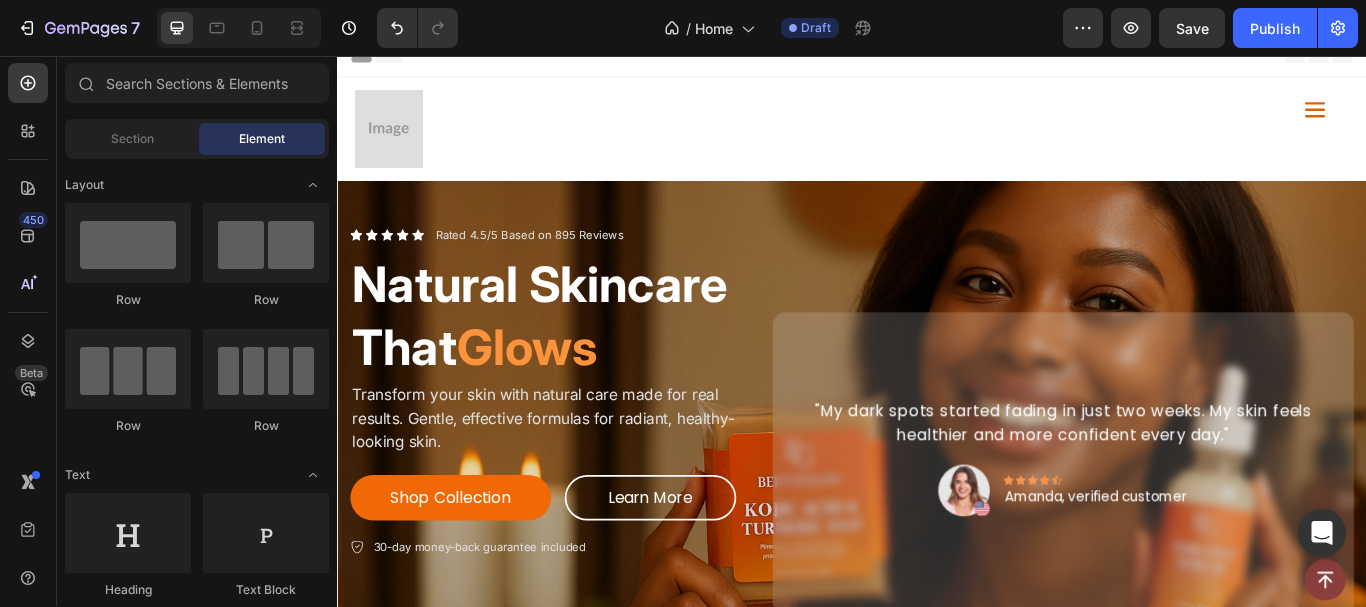 scroll, scrollTop: 0, scrollLeft: 0, axis: both 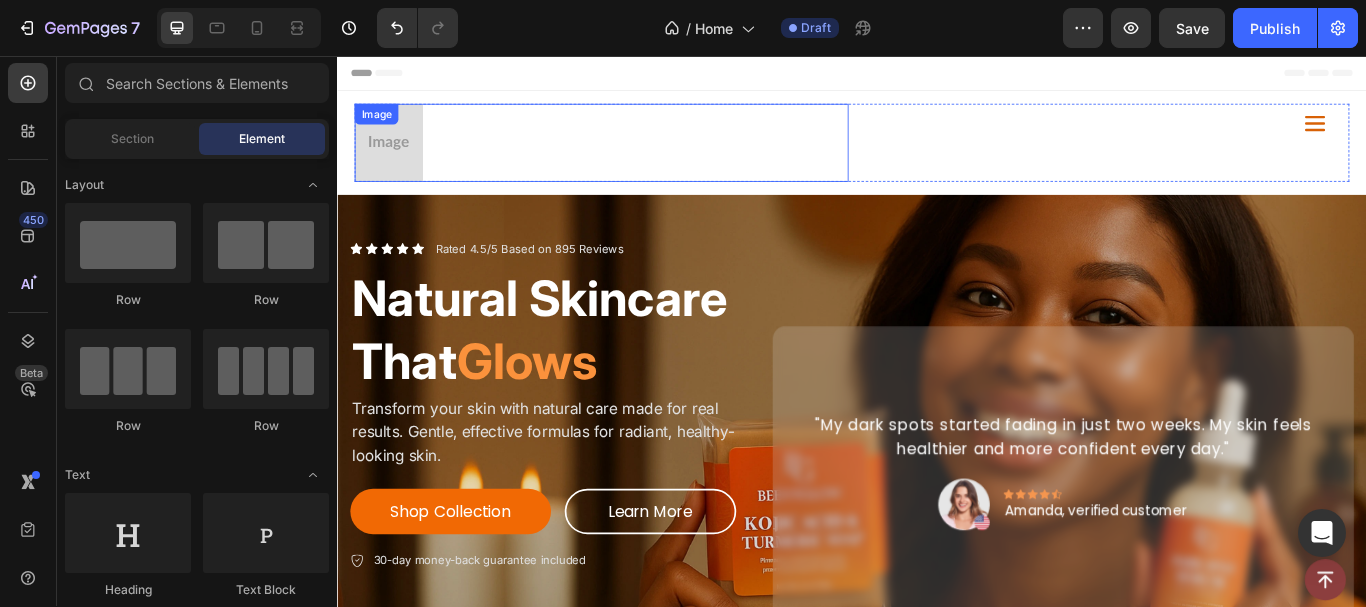 click at bounding box center [397, 157] 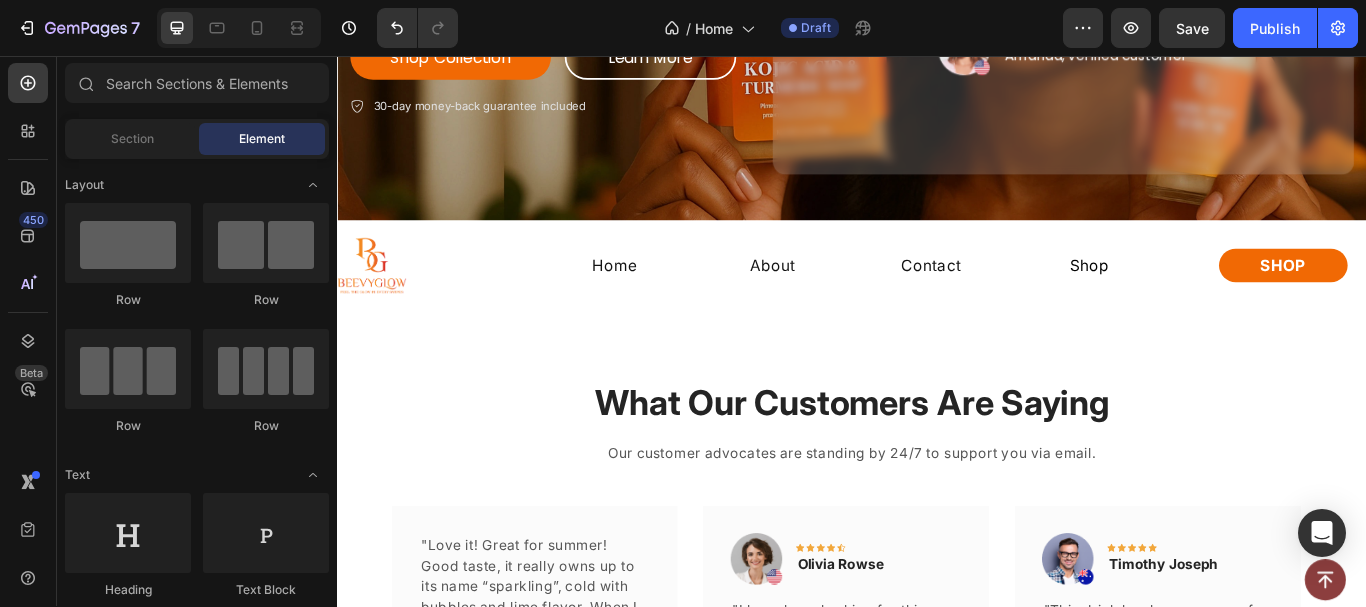scroll, scrollTop: 542, scrollLeft: 0, axis: vertical 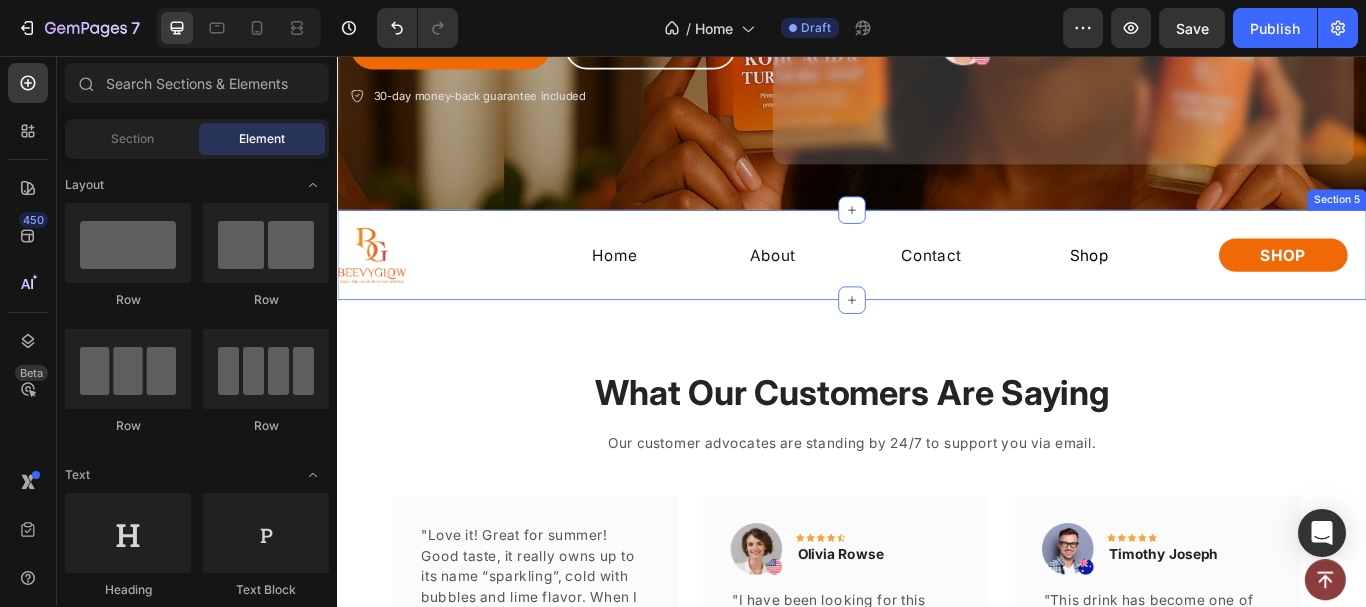 click on "Image Home Button About Button Contact Button Shop Button Row Shop Button Row Section 5" at bounding box center [937, 288] 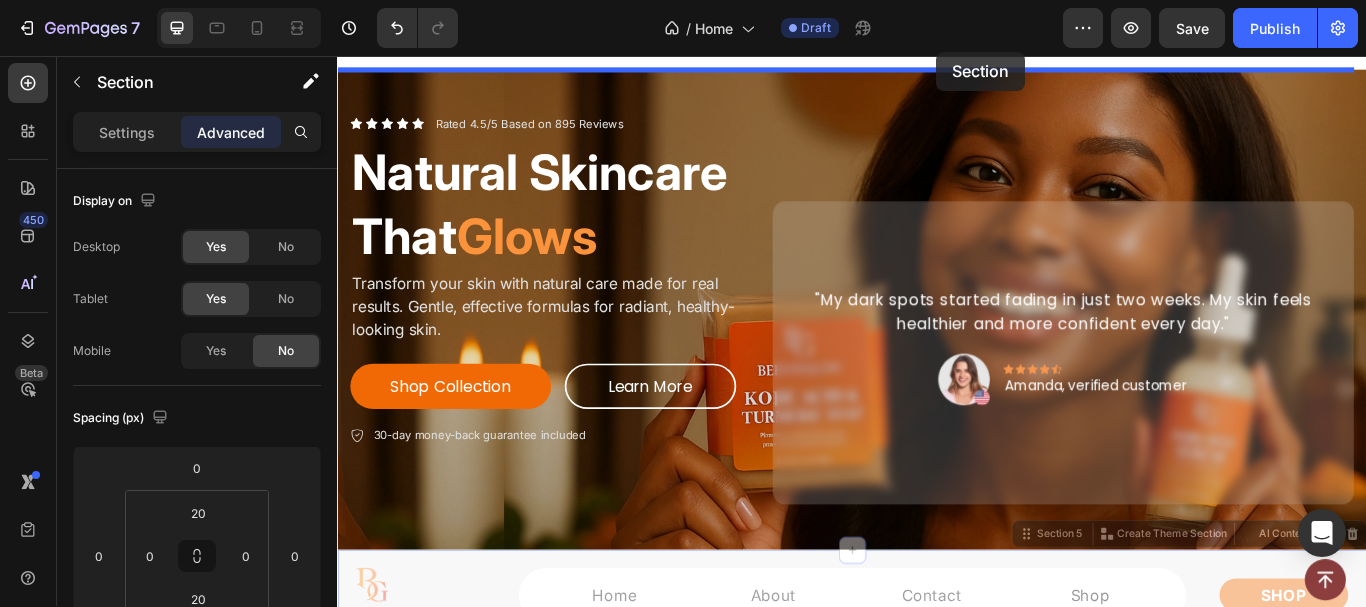 scroll, scrollTop: 0, scrollLeft: 0, axis: both 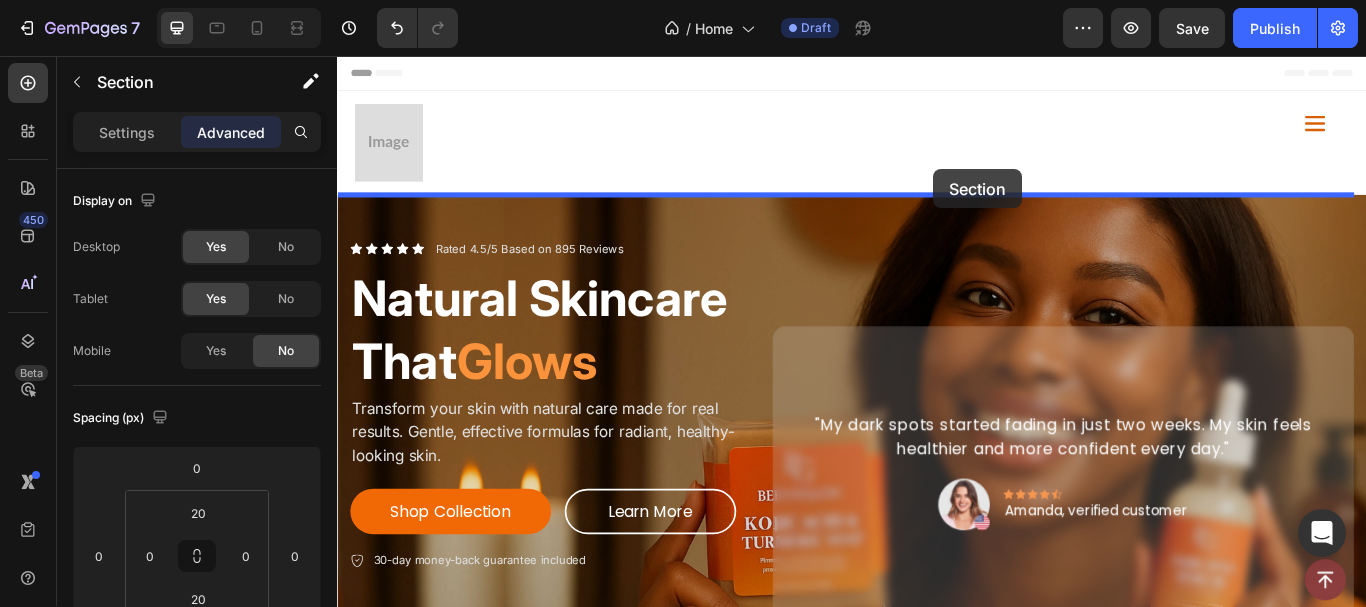 drag, startPoint x: 1124, startPoint y: 216, endPoint x: 1032, endPoint y: 188, distance: 96.16652 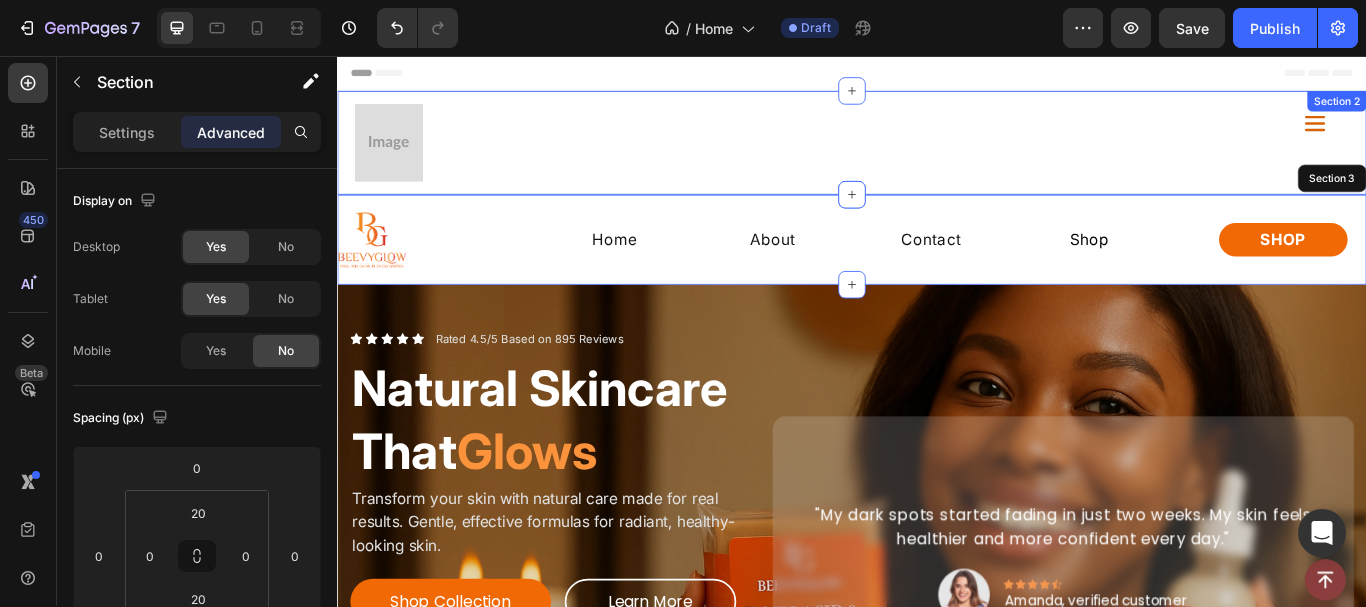 click on "Image
Accordion Row Section 2" at bounding box center (937, 157) 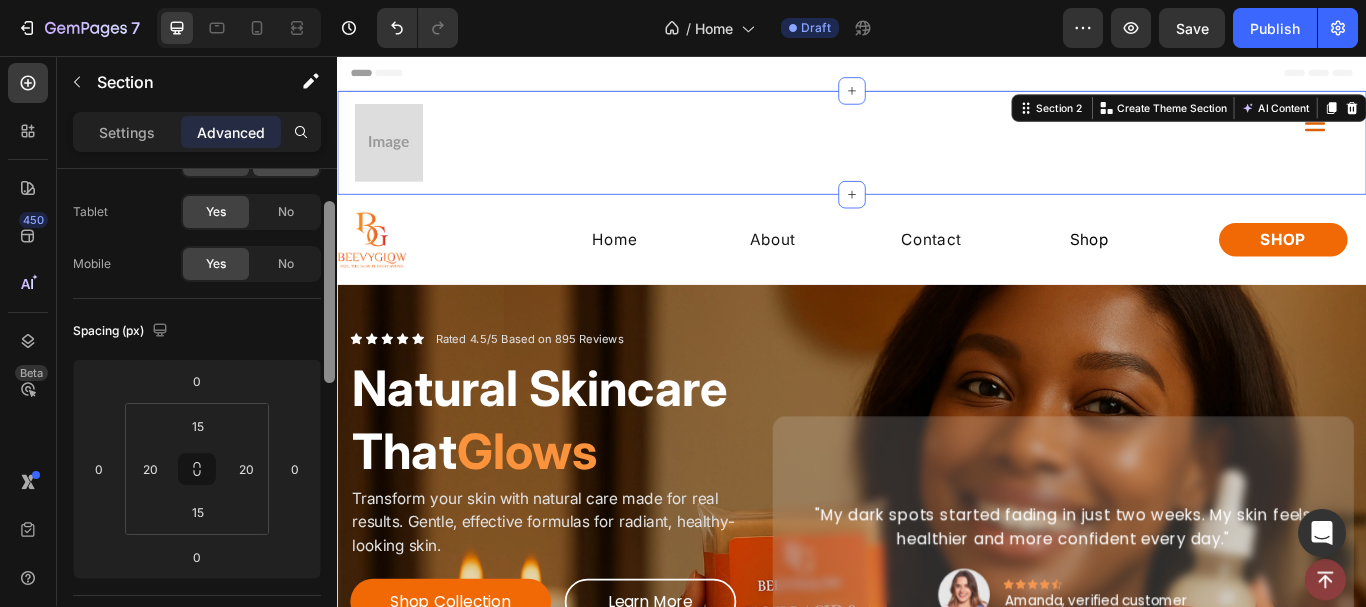 scroll, scrollTop: 44, scrollLeft: 0, axis: vertical 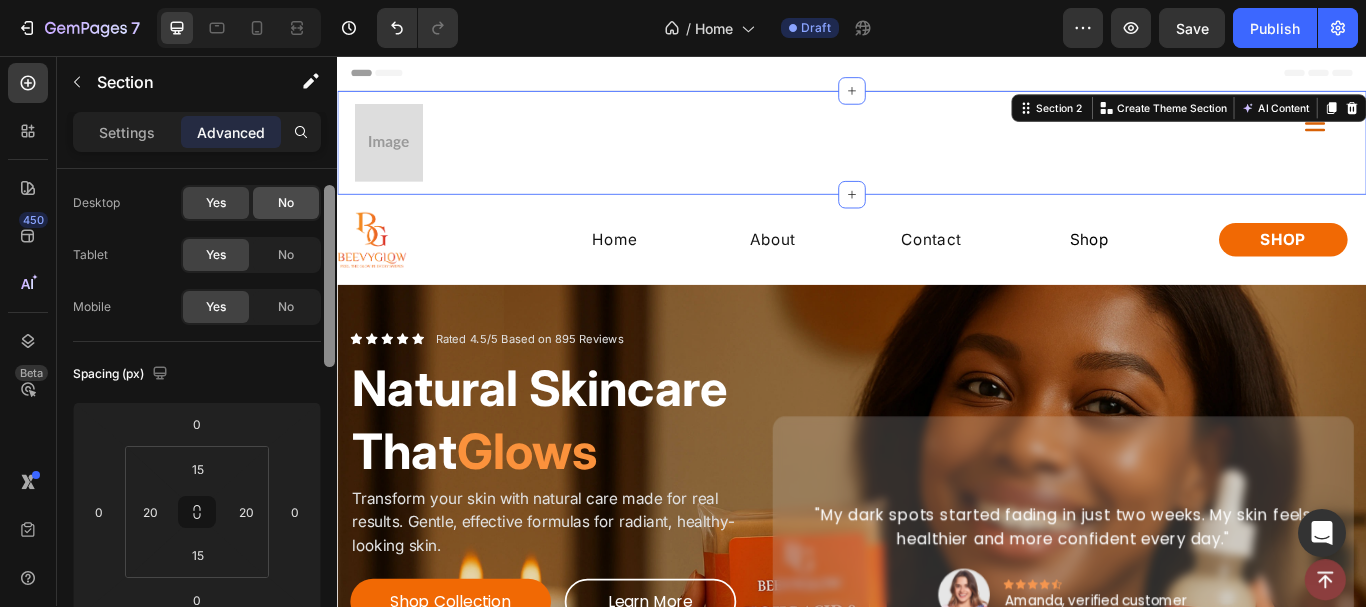 drag, startPoint x: 326, startPoint y: 345, endPoint x: 304, endPoint y: 196, distance: 150.6154 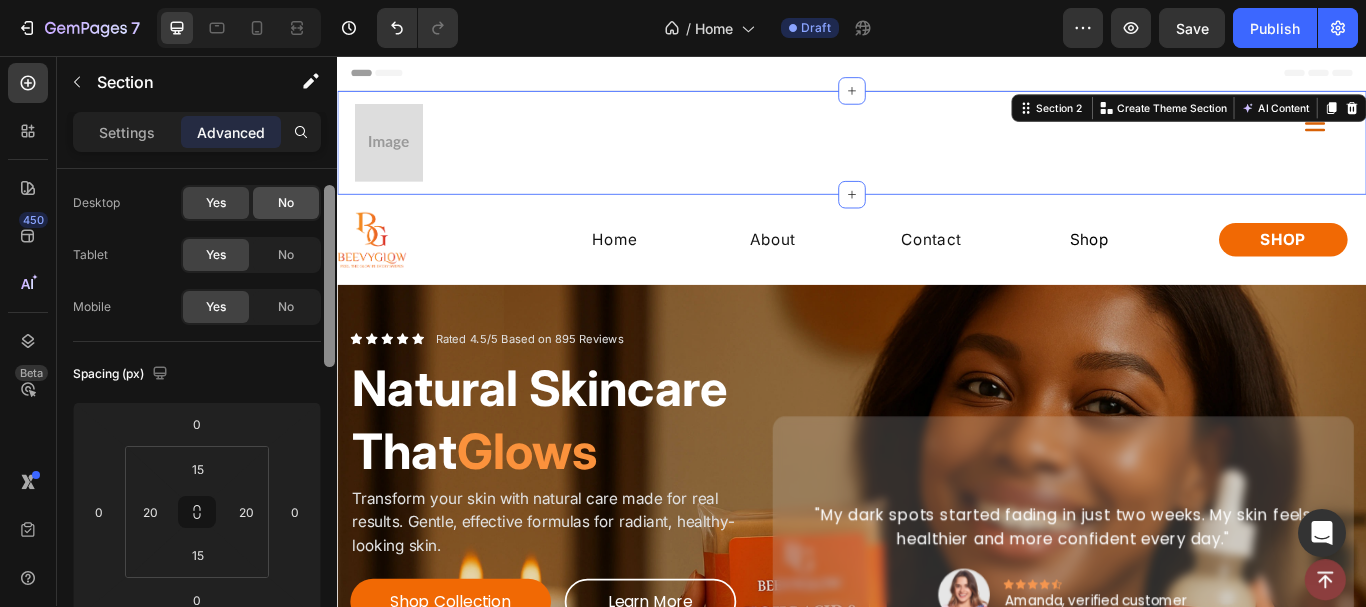 click on "Display on Desktop Yes No Tablet Yes No Mobile Yes No Spacing (px) 0 0 0 0 15 20 15 20 Shape Border Add... Corner Add... Shadow Add... Position Static Opacity 100% Animation Interaction Upgrade to Optimize plan  to unlock Interaction & other premium features. CSS class Delete element" at bounding box center [197, 416] 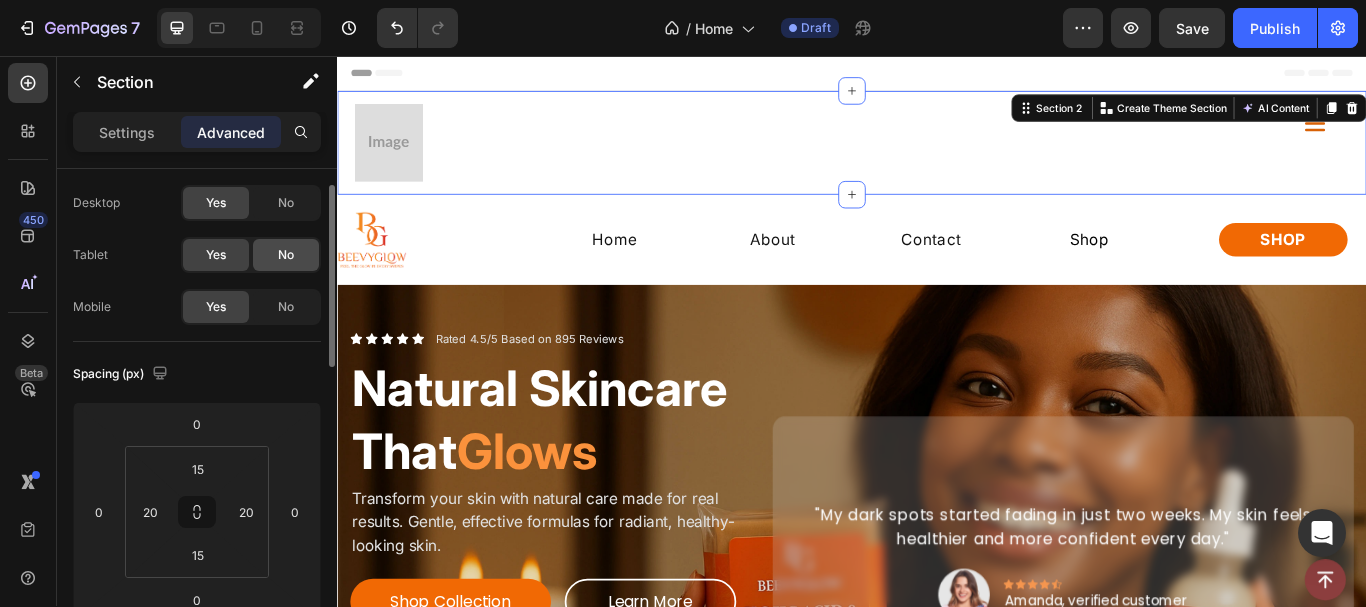 click on "No" 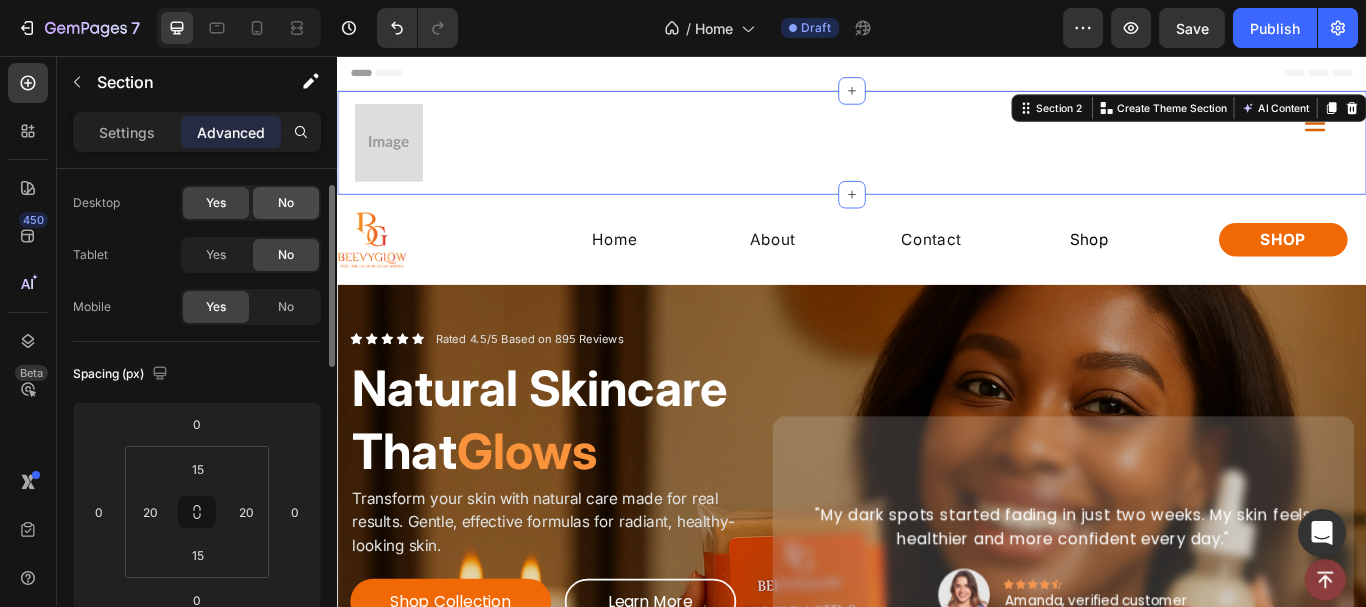 click on "No" 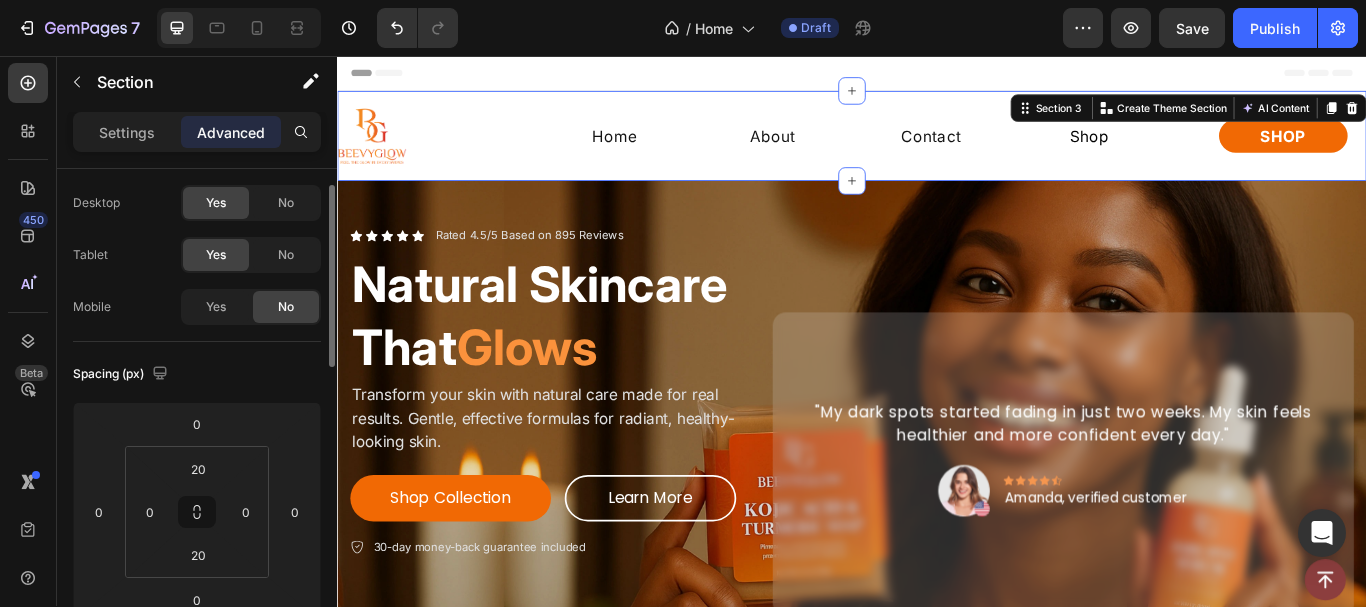 click on "Image Home Button About Button Contact Button Shop Button Row Shop Button Row Section 3   You can create reusable sections Create Theme Section AI Content Write with GemAI What would you like to describe here? Tone and Voice Persuasive Product Show more Generate" at bounding box center (937, 149) 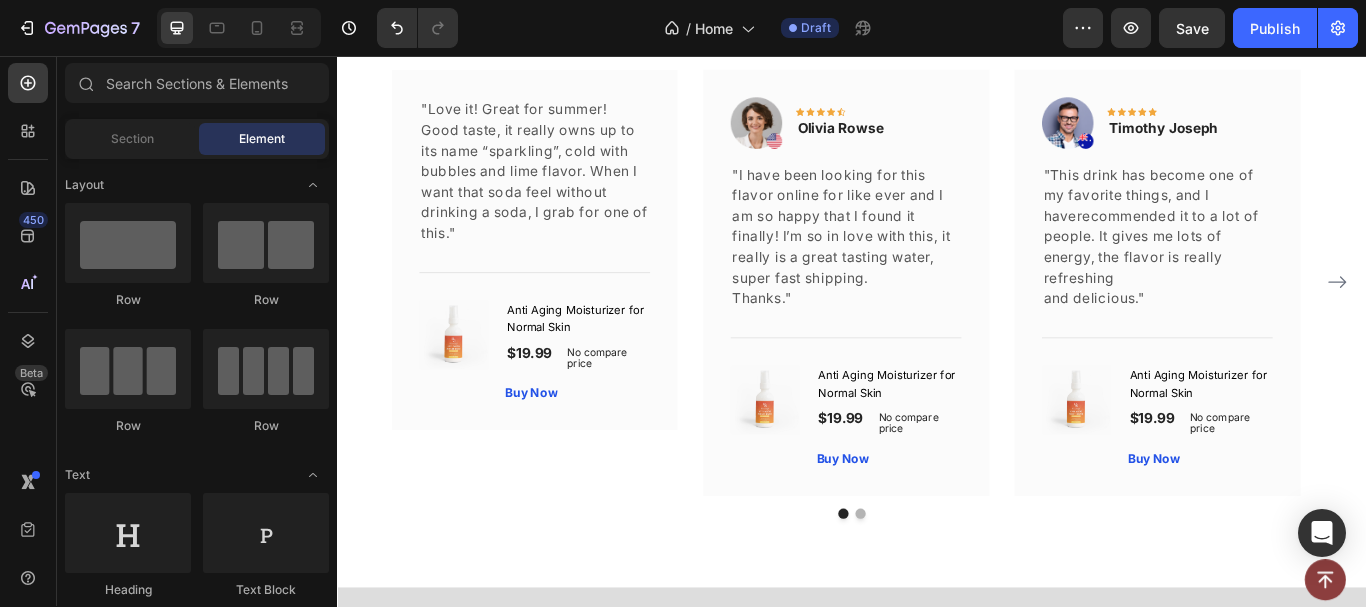 scroll, scrollTop: 585, scrollLeft: 0, axis: vertical 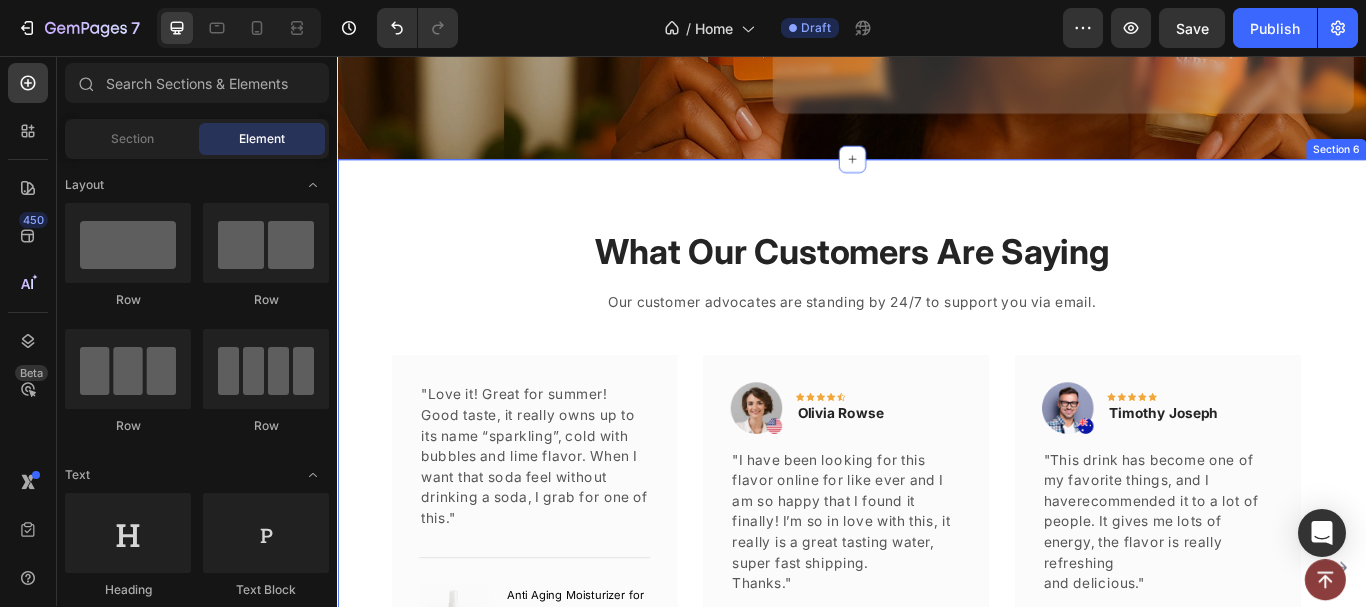 click on "What Our Customers Are Saying Heading Our customer advocates are standing by 24/7 to support you via email. Text block
"Love it! Great for summer! Good taste, it really owns up to its name “sparkling”, cold with bubbles and lime flavor. When I want that soda feel without drinking a soda, I grab for one of this." Text block                Title Line (P) Images & Gallery Anti Aging Moisturizer for Normal Skin (P) Title $19.99 (P) Price (P) Price No compare price (P) Price Row Buy Now (P) Cart Button Product Row Image
Icon
Icon
Icon
Icon
Icon Row [FIRST] Text block Row "I have been looking for this flavor online for like ever and I am so happy that I found it finally! I’m so in love with this, it really is a great tasting water, super fast shipping.  Thanks."" at bounding box center [937, 593] 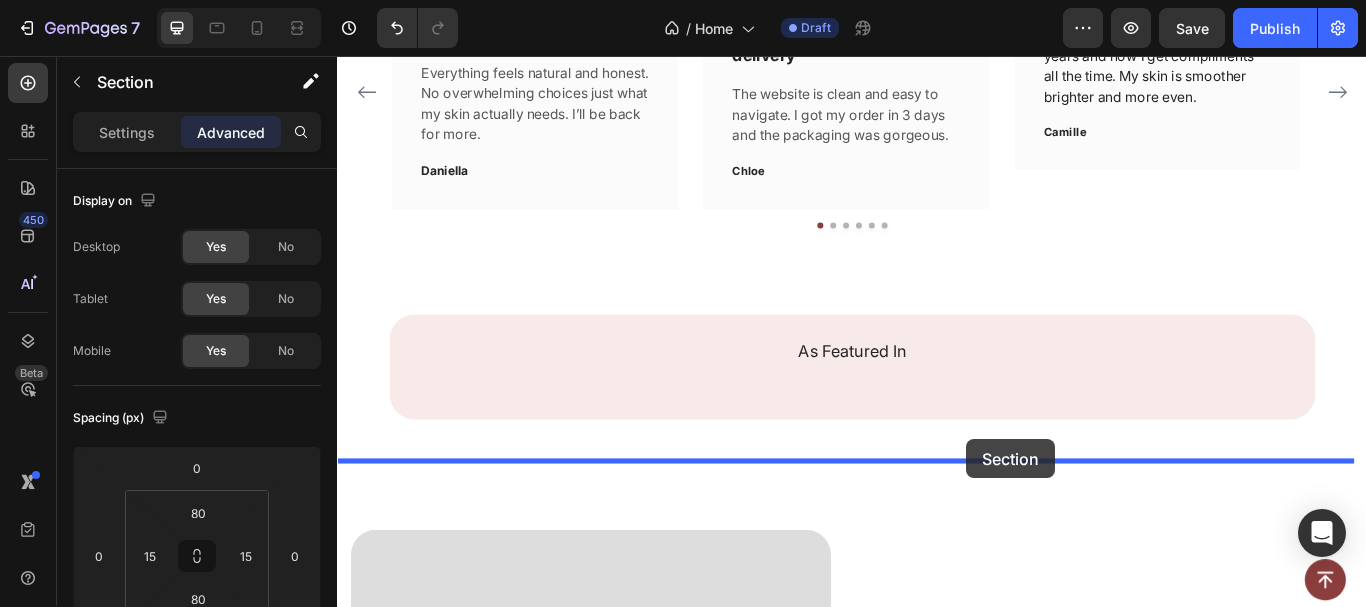 scroll, scrollTop: 5092, scrollLeft: 0, axis: vertical 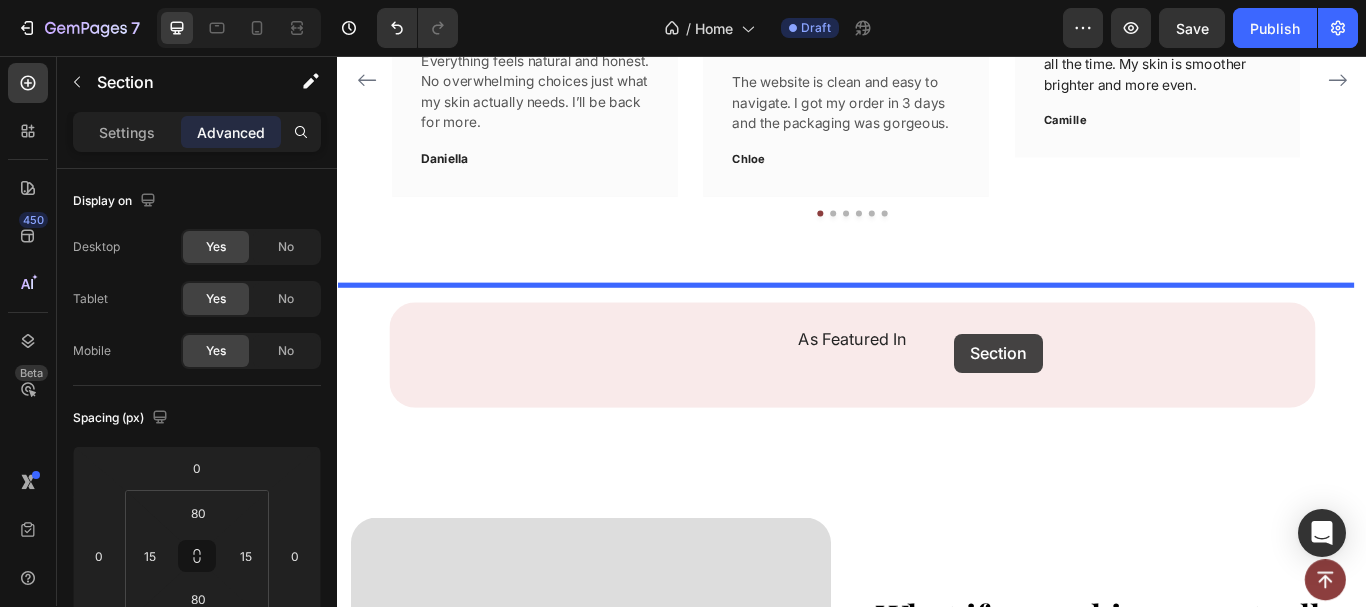 drag, startPoint x: 1149, startPoint y: 158, endPoint x: 1057, endPoint y: 380, distance: 240.30814 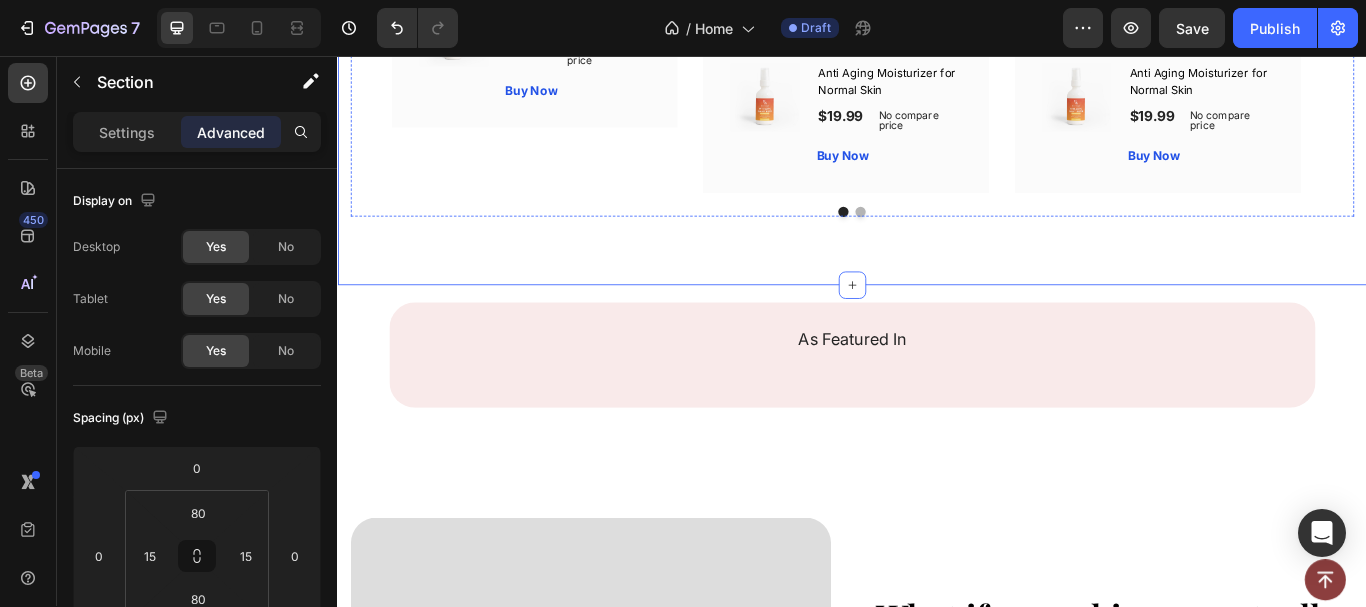 scroll, scrollTop: 4260, scrollLeft: 0, axis: vertical 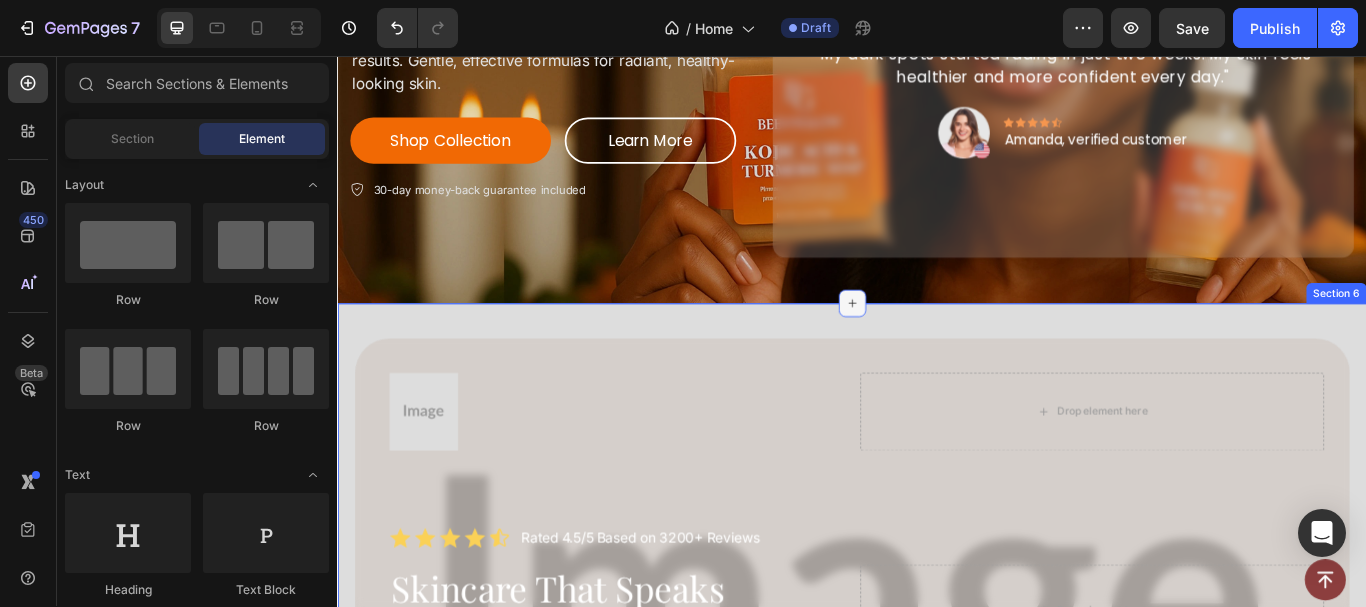 click 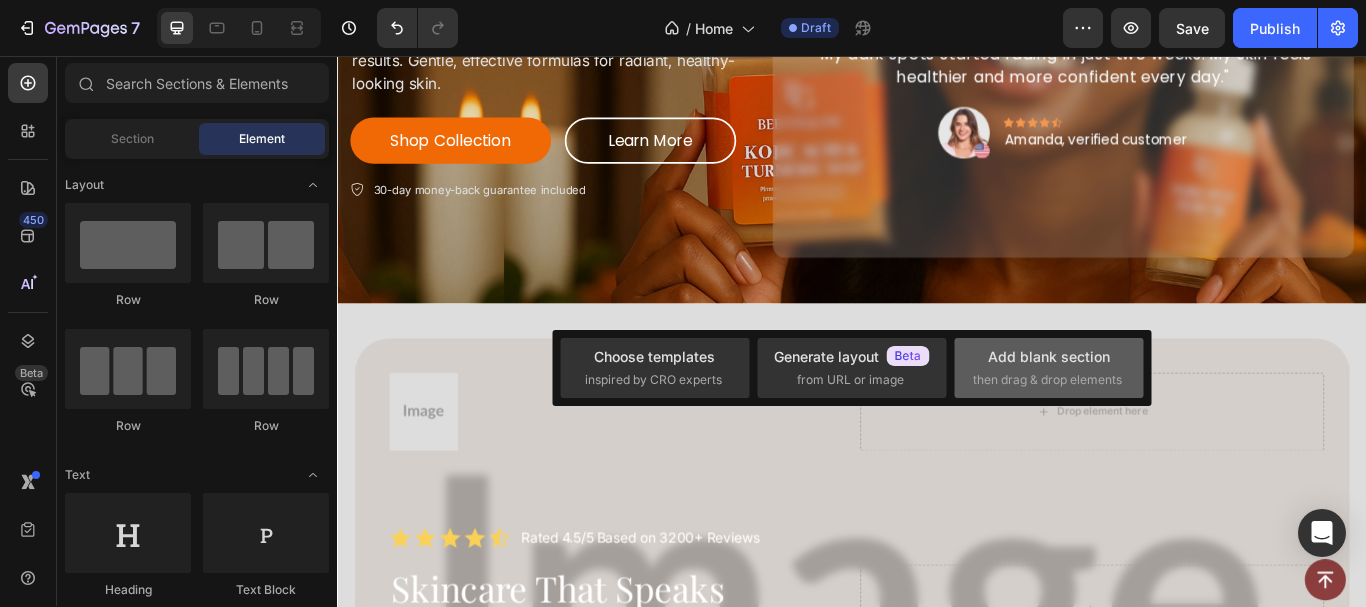 click on "Add blank section" at bounding box center [1049, 356] 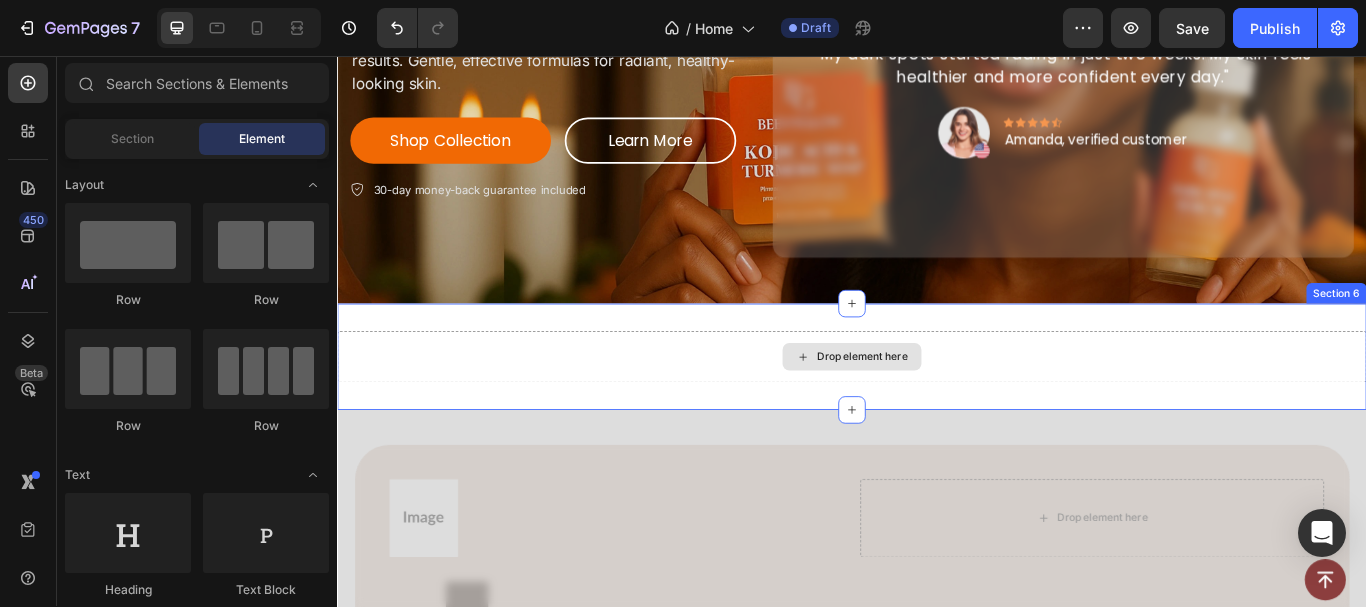 click on "Drop element here" at bounding box center (937, 407) 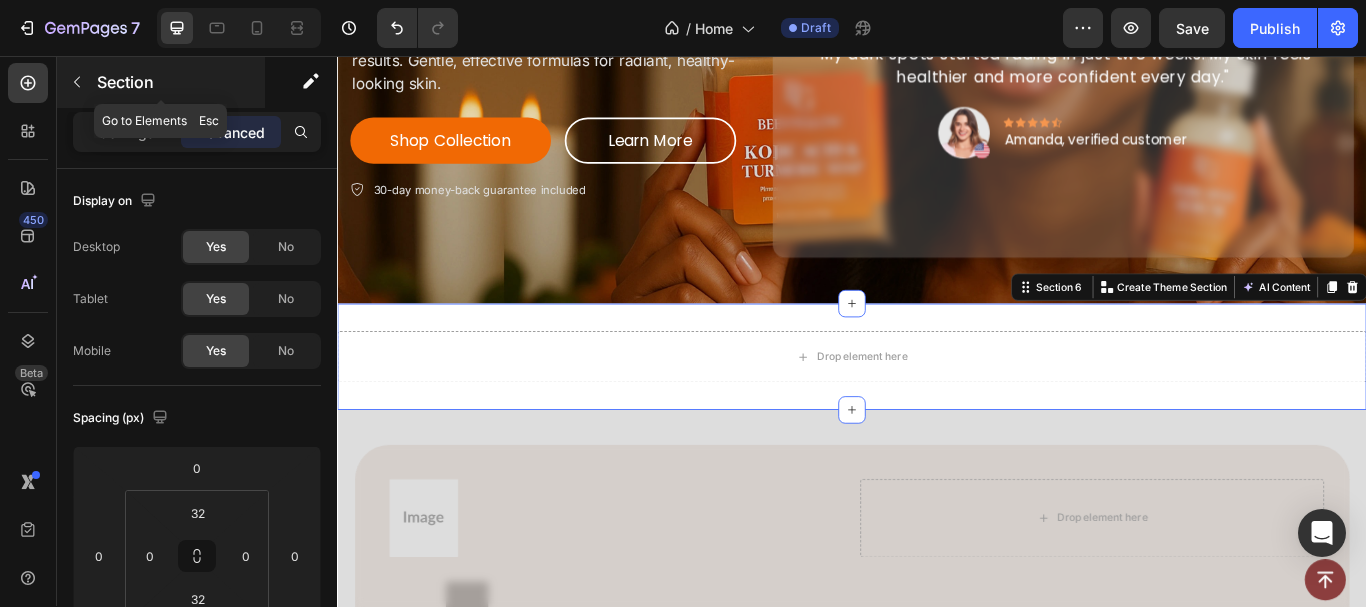 click 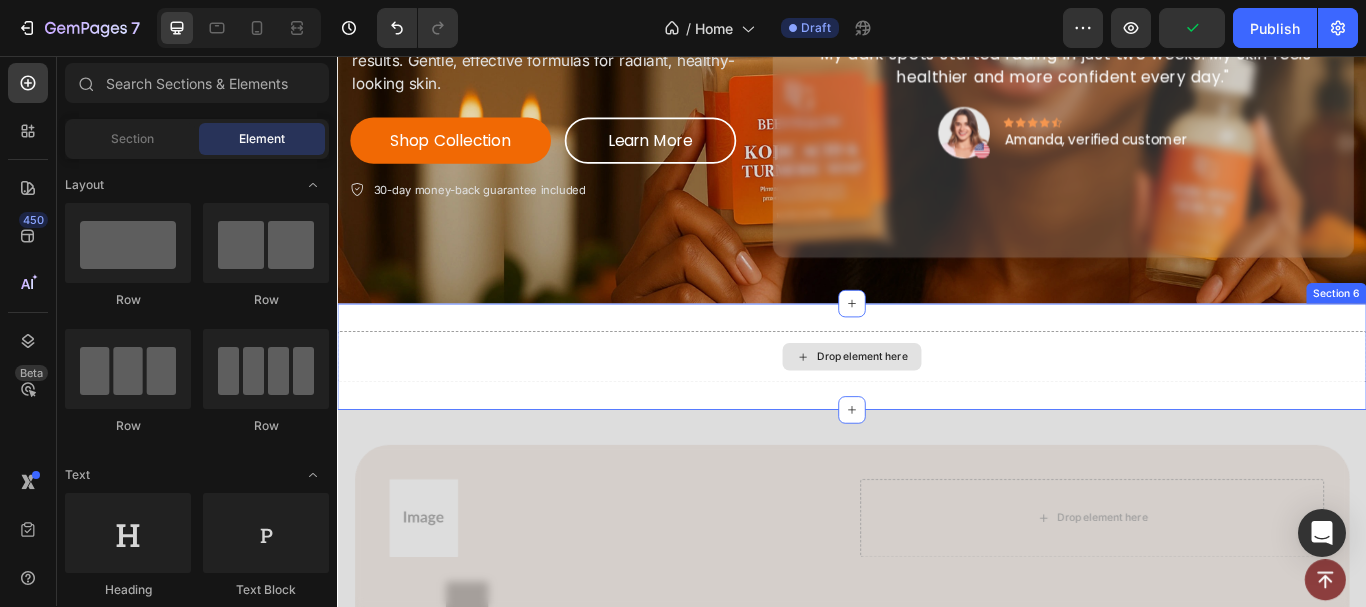 click on "Drop element here" at bounding box center (937, 407) 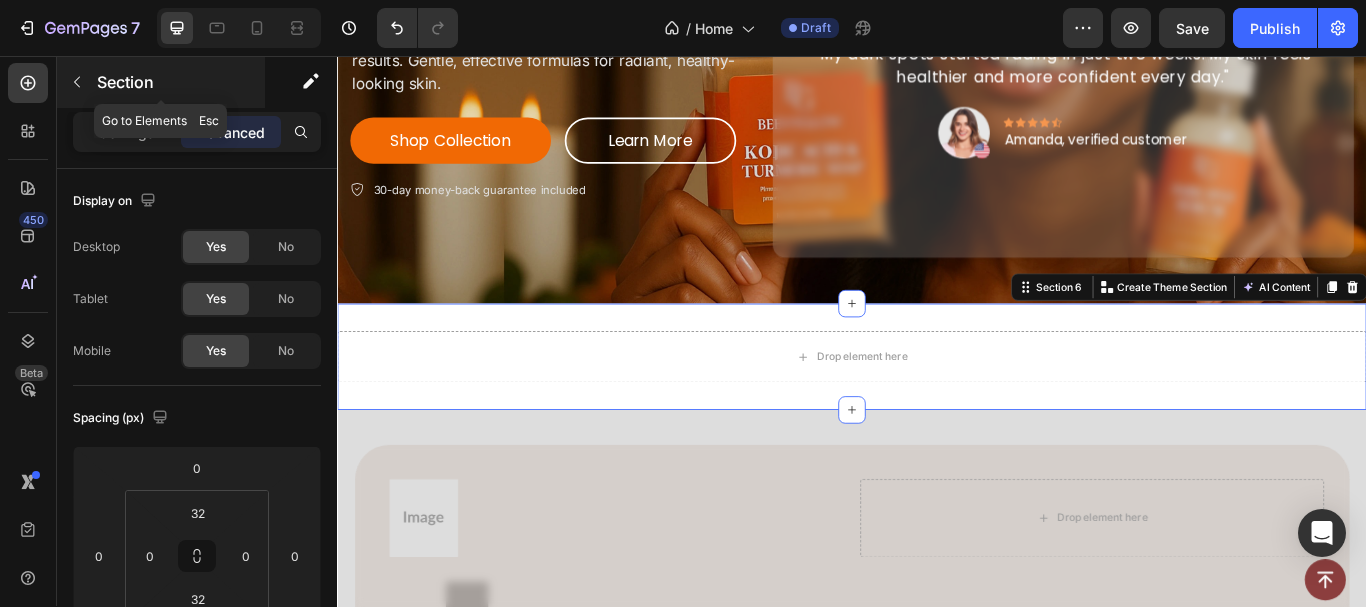 click 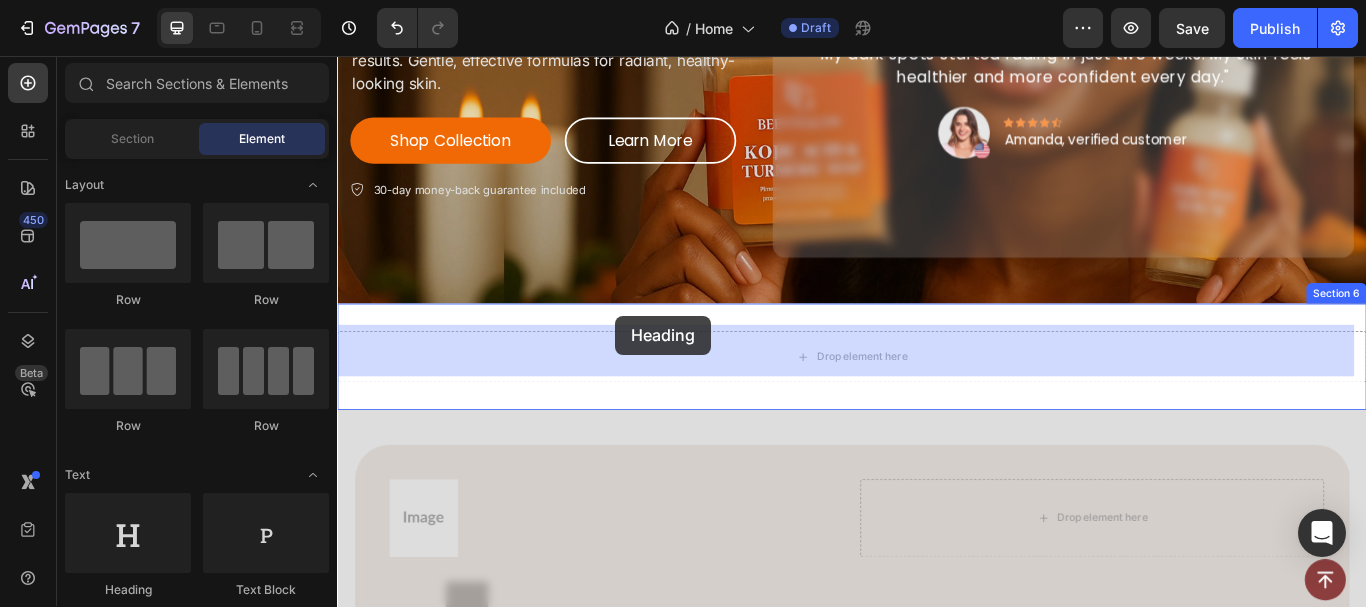 drag, startPoint x: 472, startPoint y: 590, endPoint x: 669, endPoint y: 359, distance: 303.59512 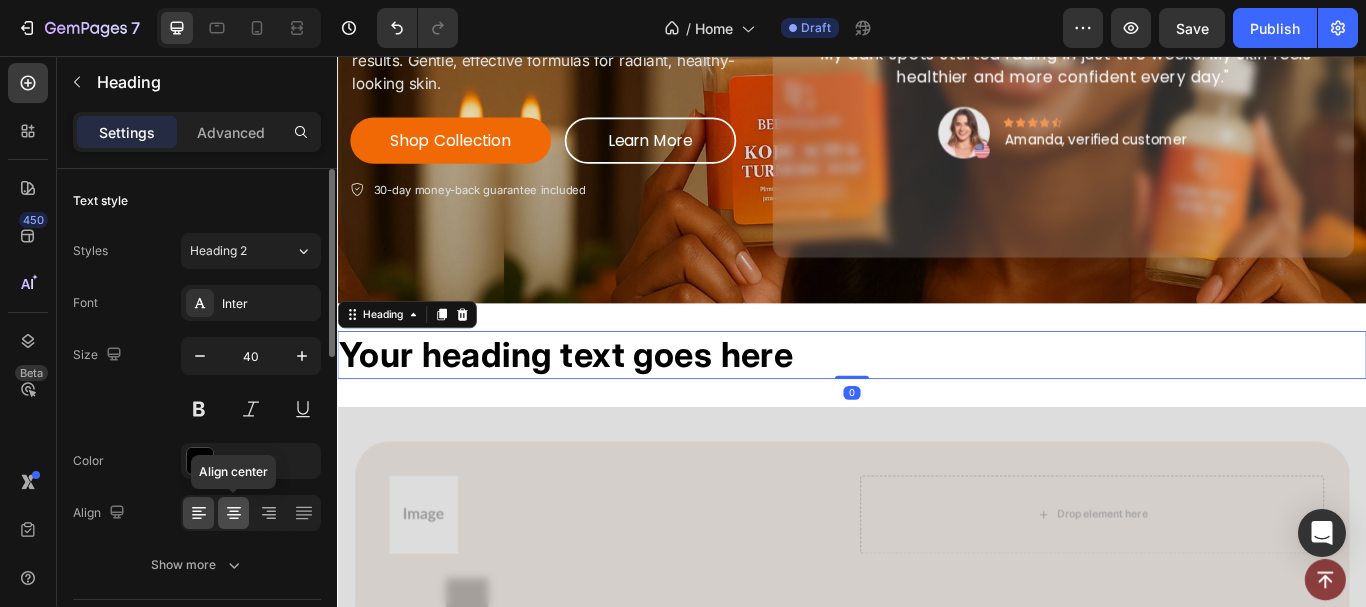 click 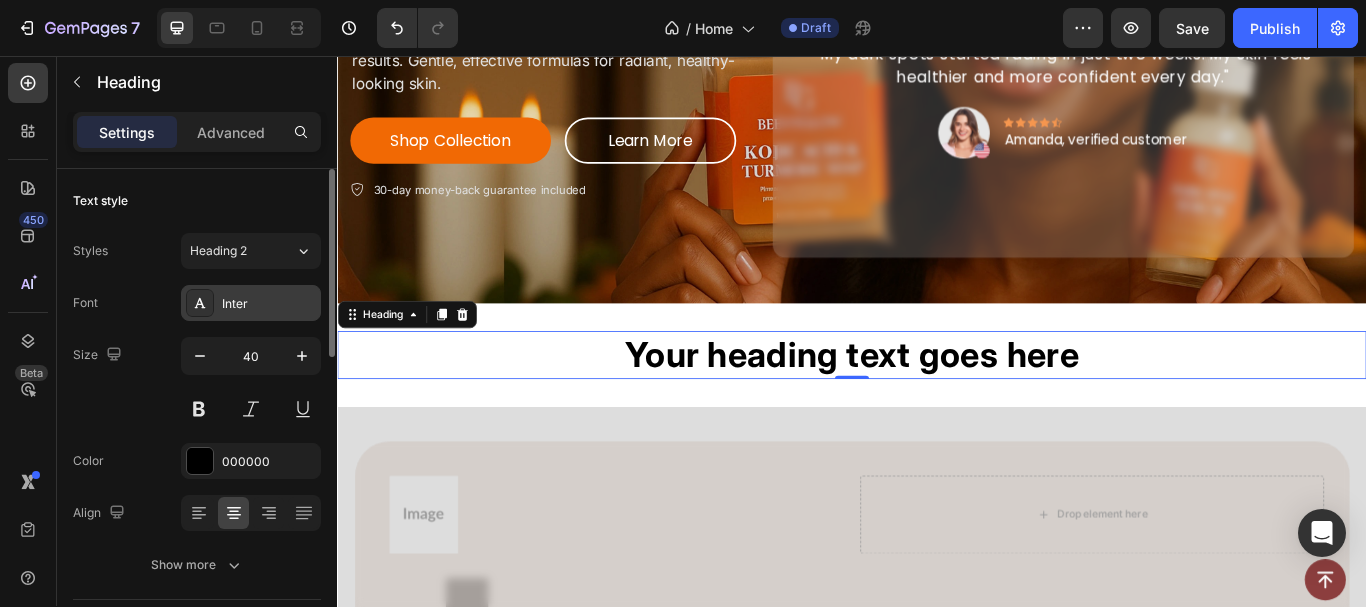 click on "Inter" at bounding box center (251, 303) 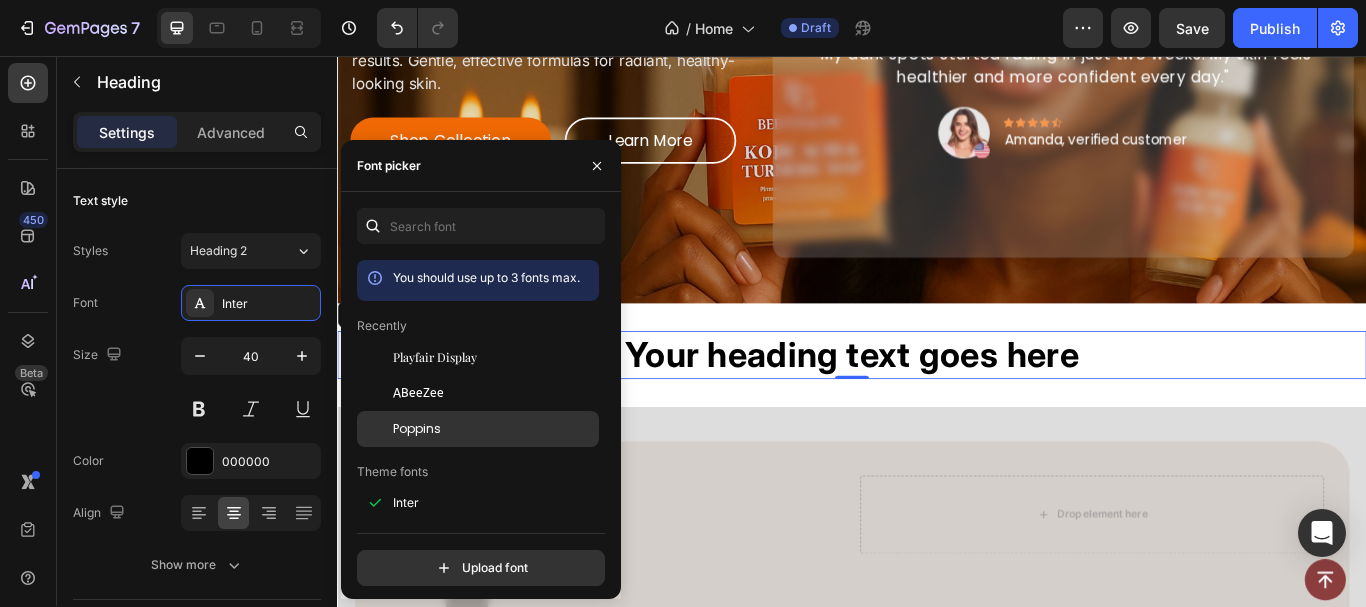 click on "Poppins" at bounding box center (417, 429) 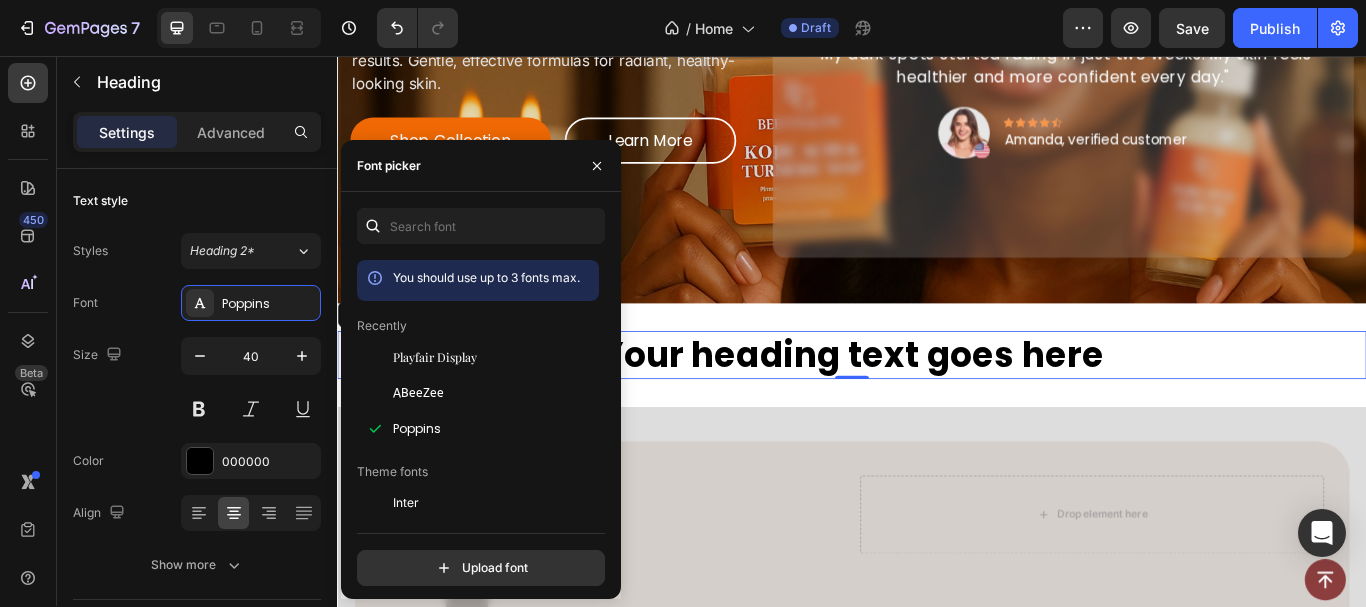 click on "Your heading text goes here" at bounding box center [937, 405] 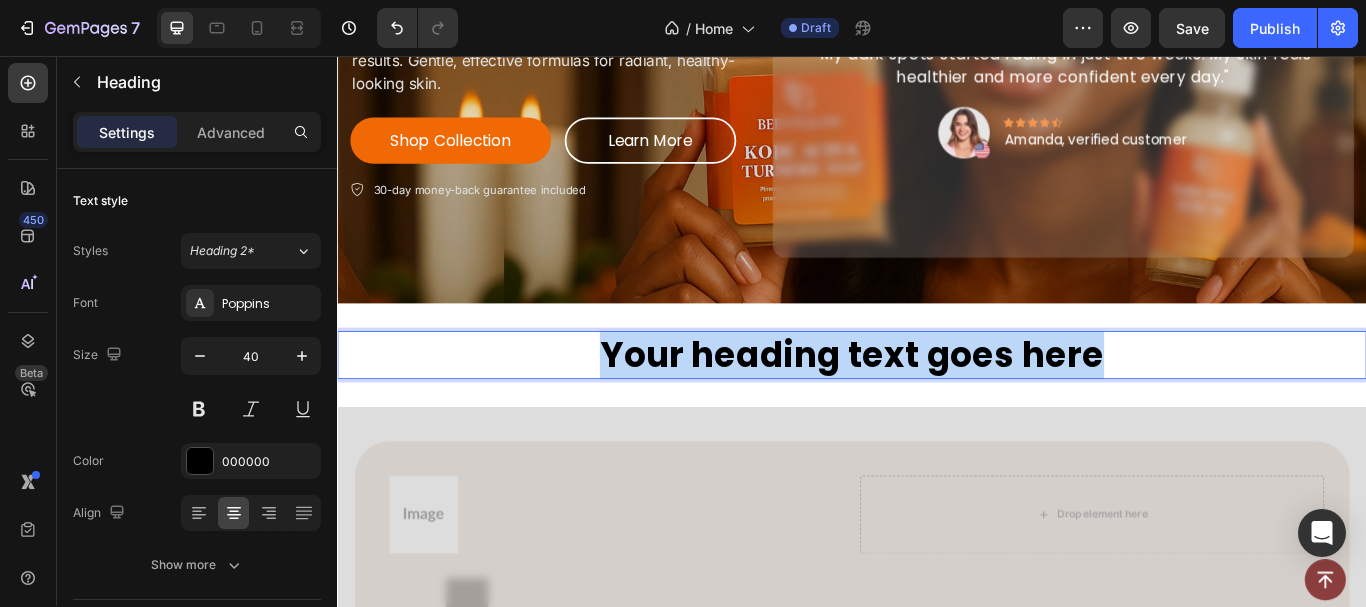 click on "Your heading text goes here" at bounding box center [937, 405] 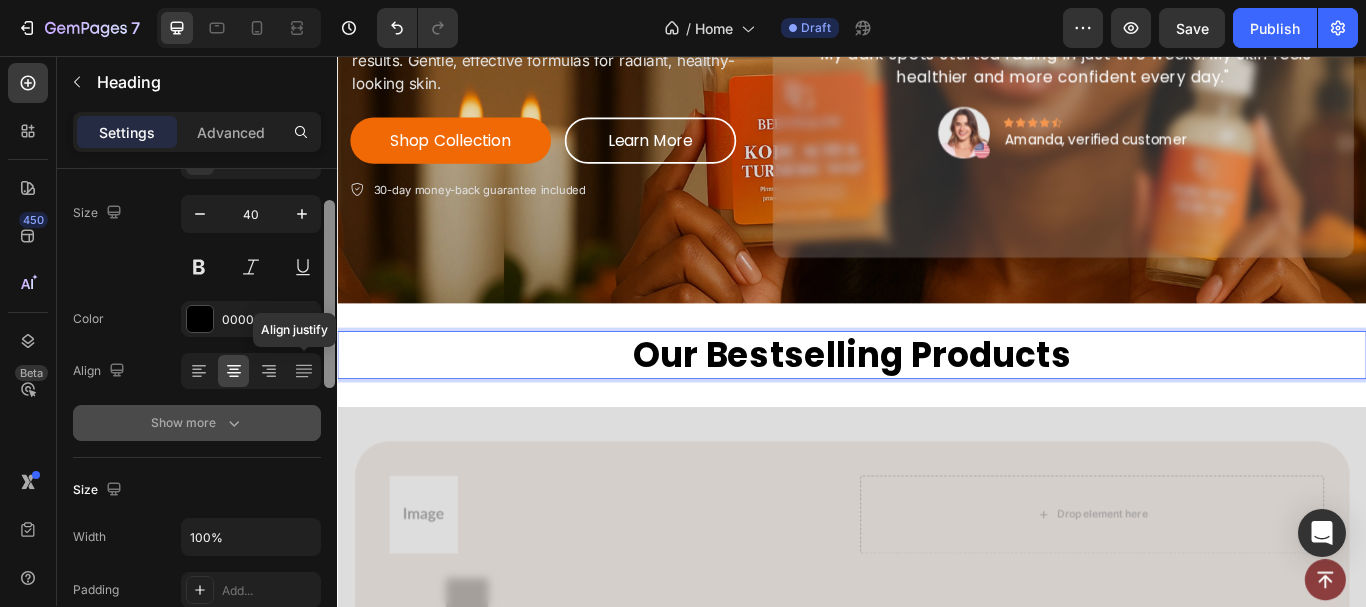 scroll, scrollTop: 163, scrollLeft: 0, axis: vertical 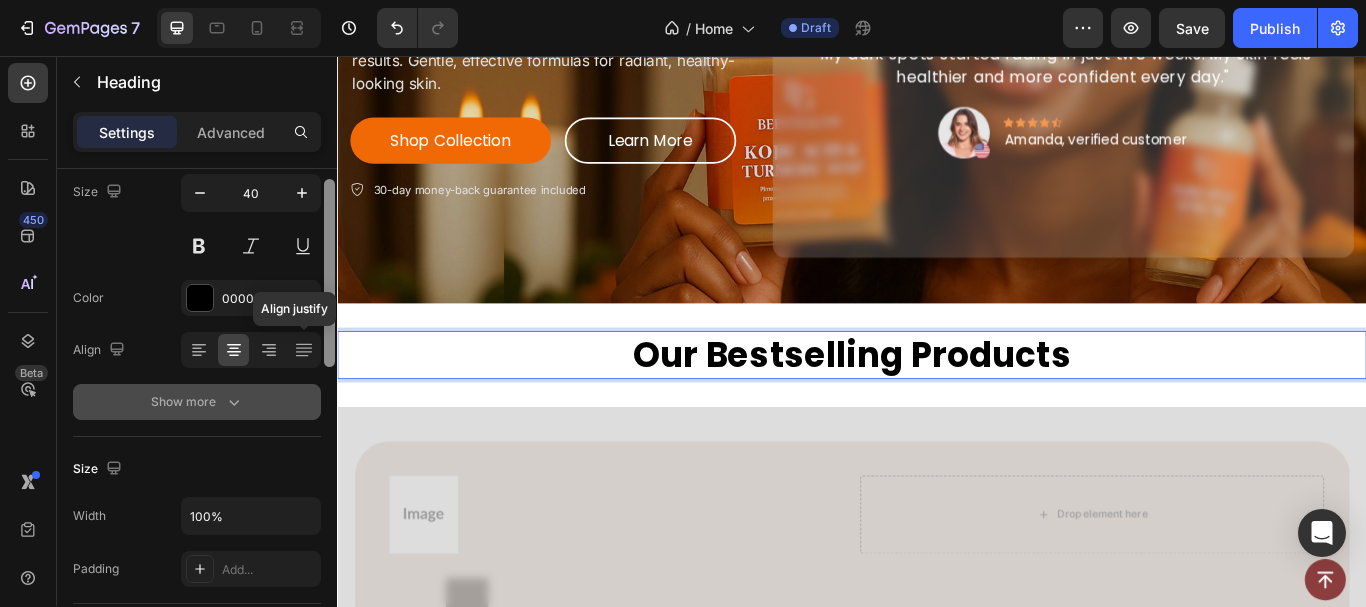 drag, startPoint x: 326, startPoint y: 332, endPoint x: 279, endPoint y: 390, distance: 74.65253 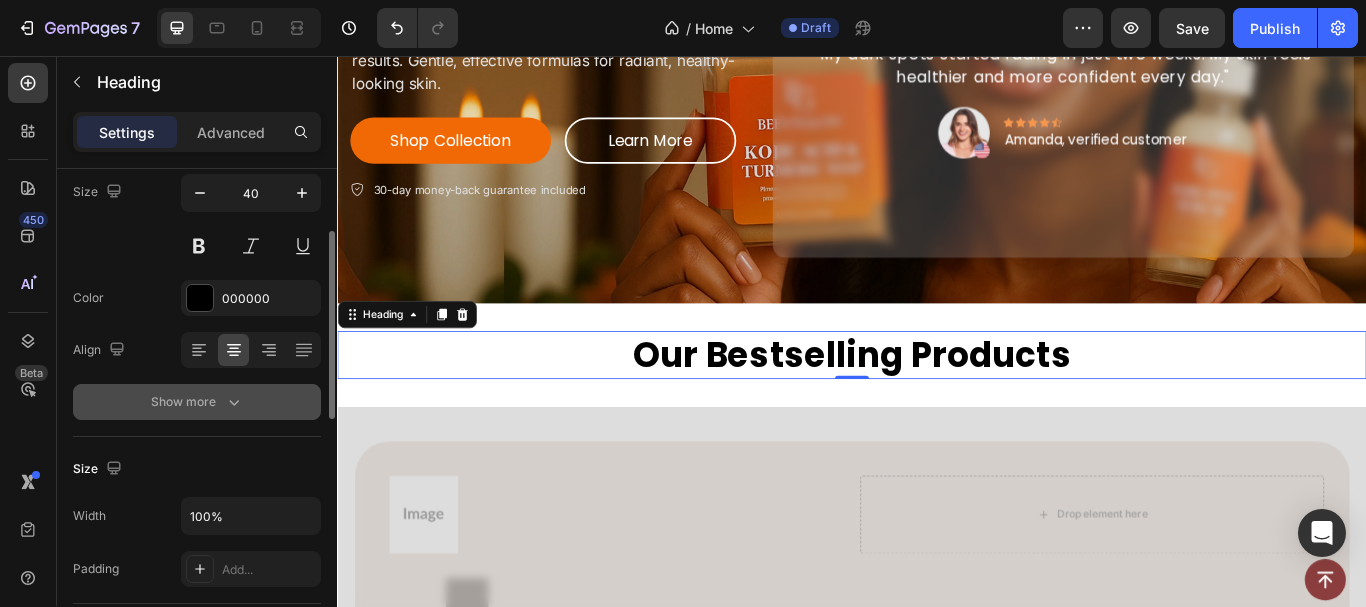 click 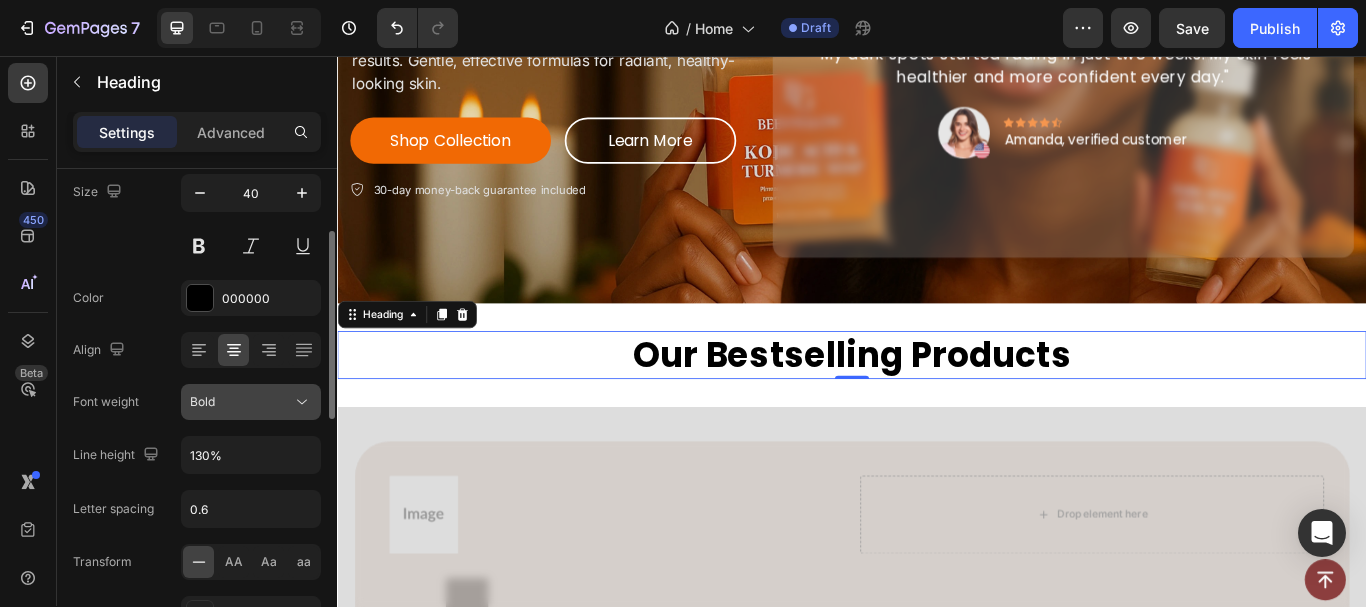 click on "Bold" at bounding box center (241, 402) 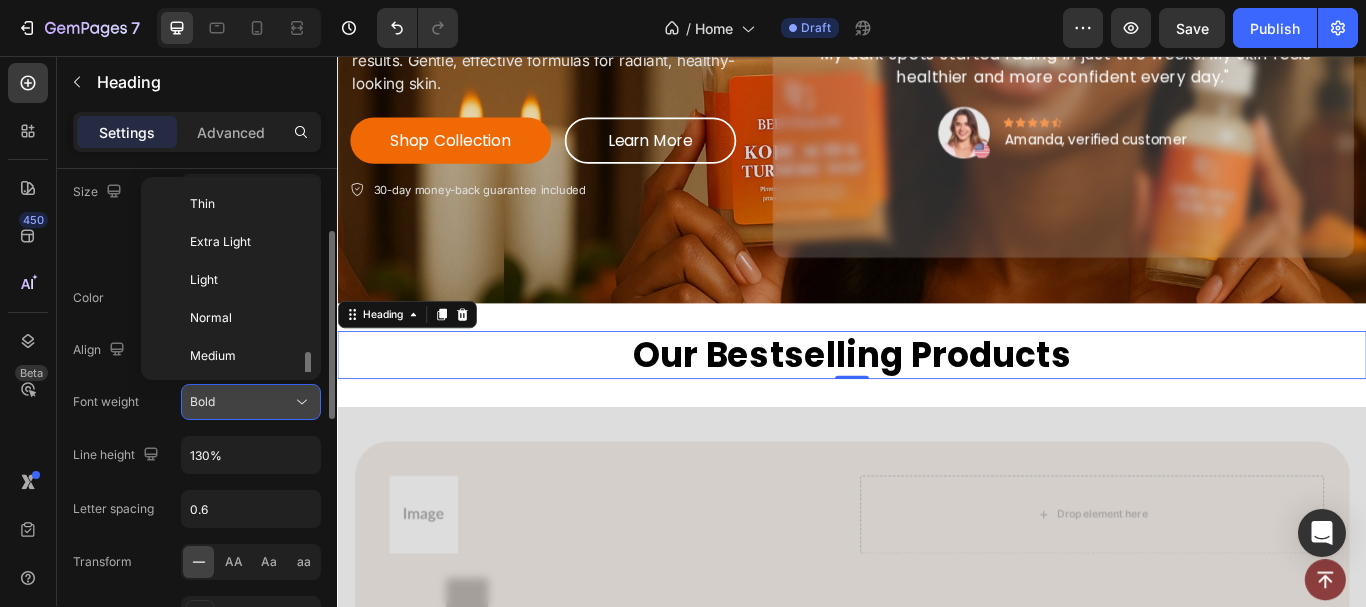 scroll, scrollTop: 108, scrollLeft: 0, axis: vertical 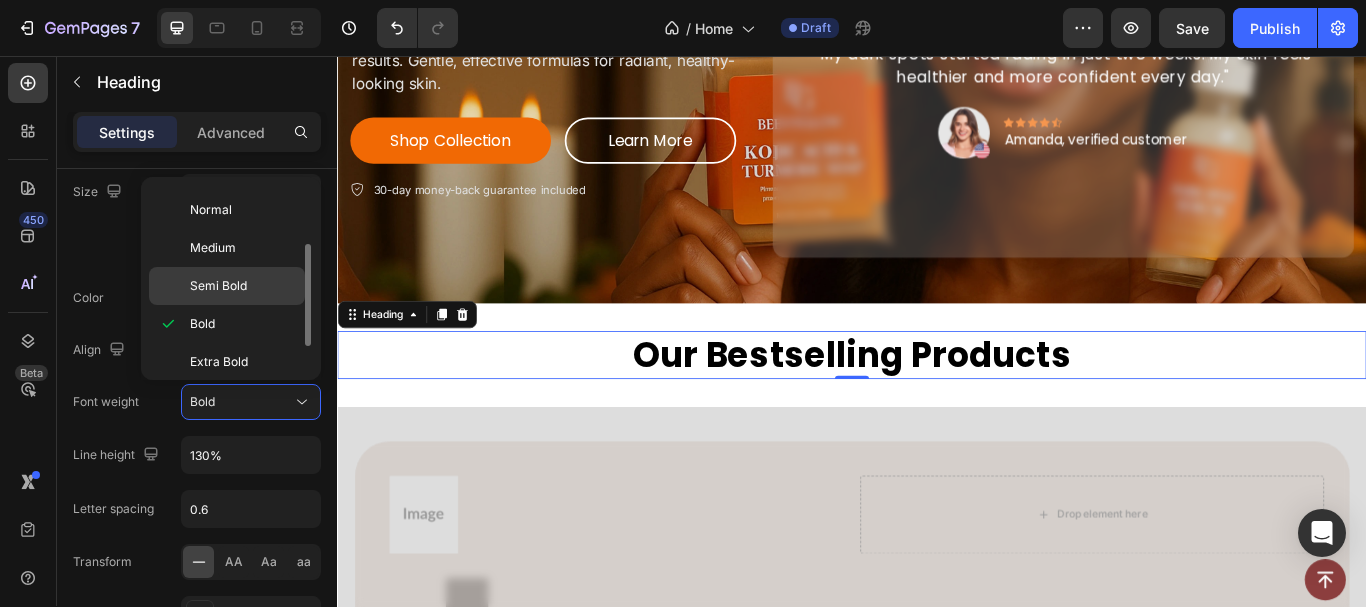 click on "Semi Bold" 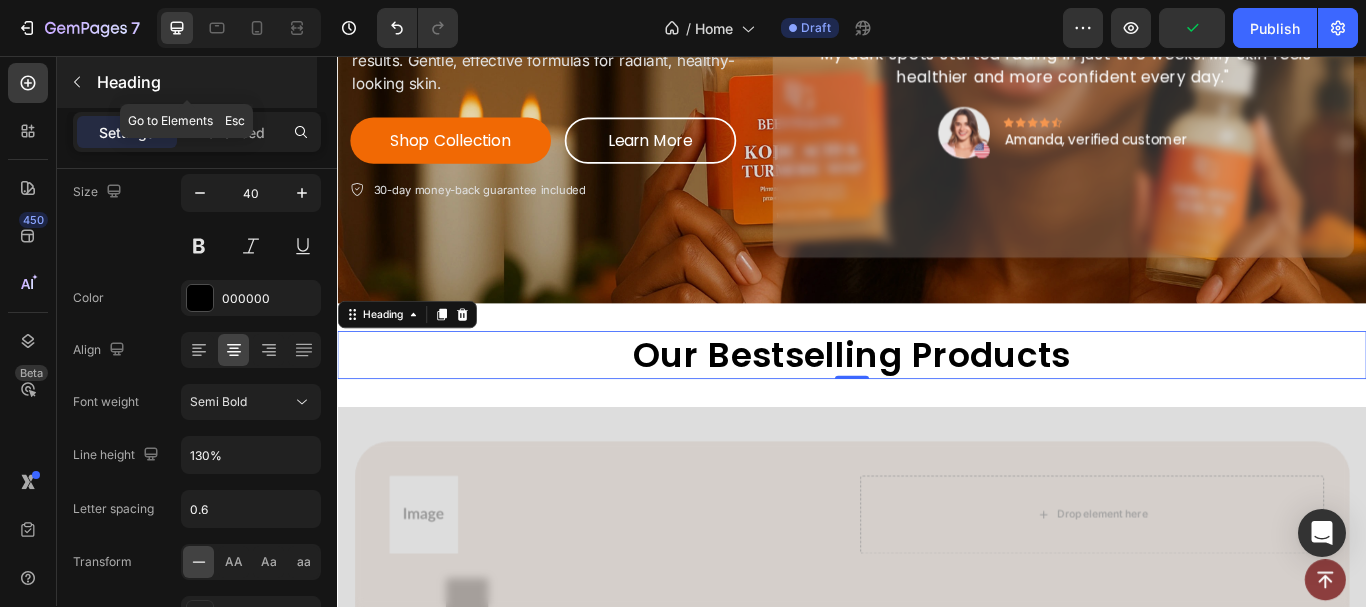 click at bounding box center (77, 82) 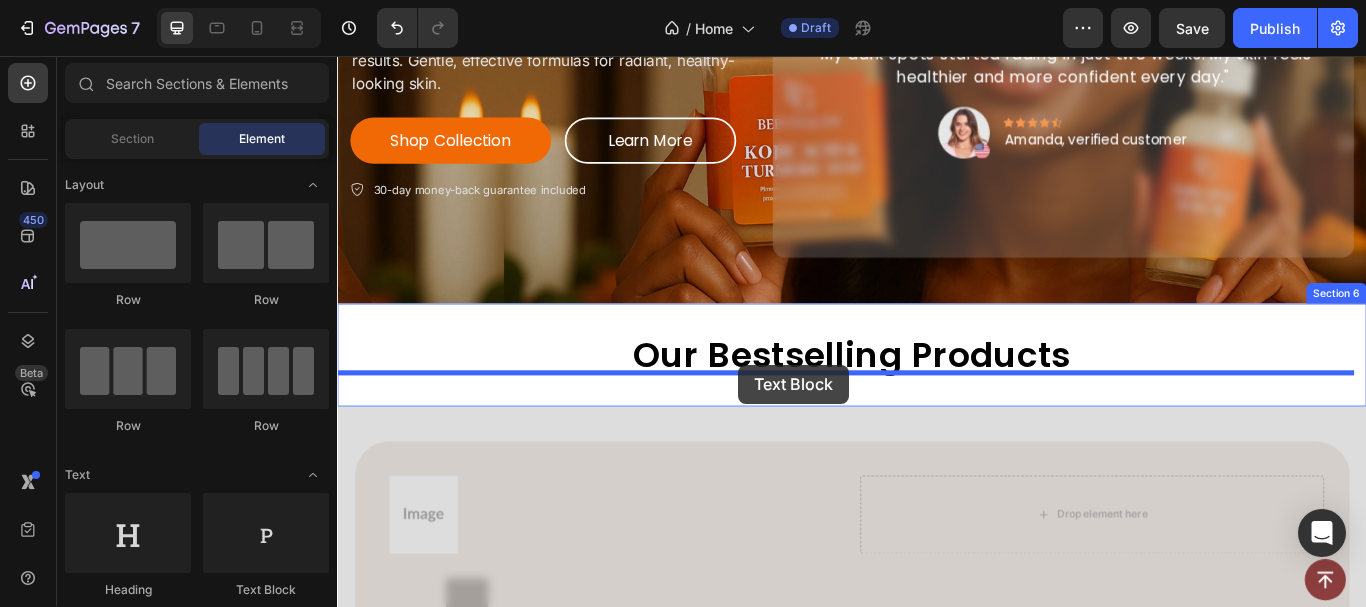 drag, startPoint x: 599, startPoint y: 578, endPoint x: 805, endPoint y: 416, distance: 262.0687 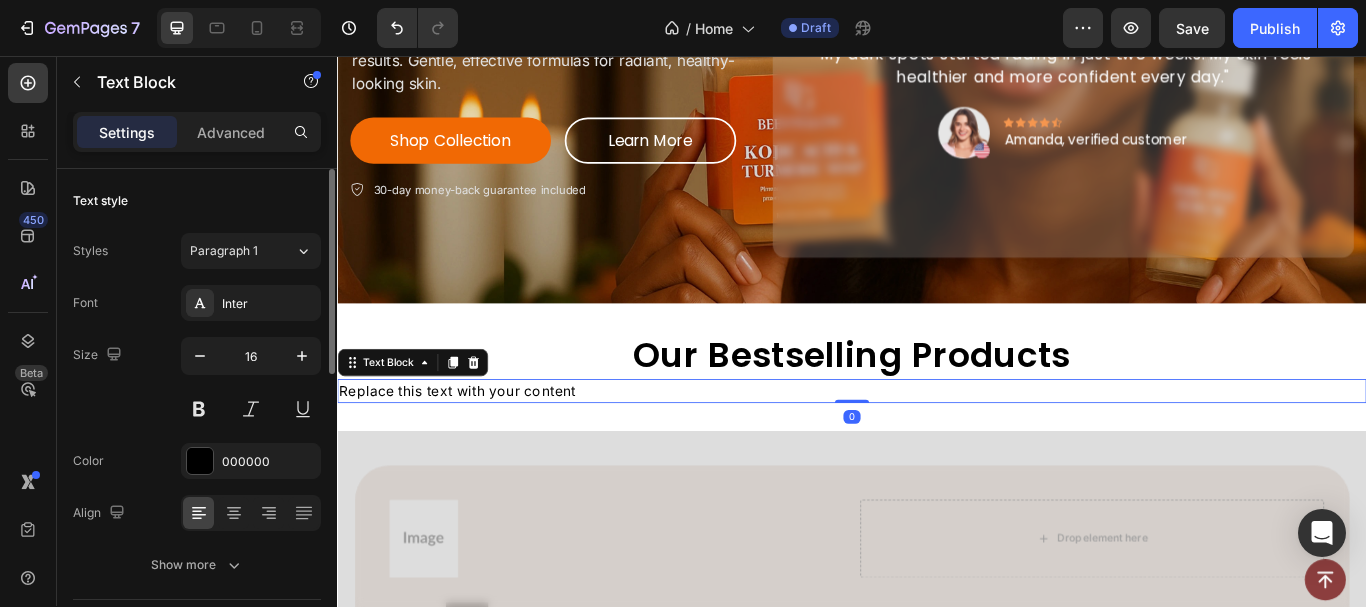 click 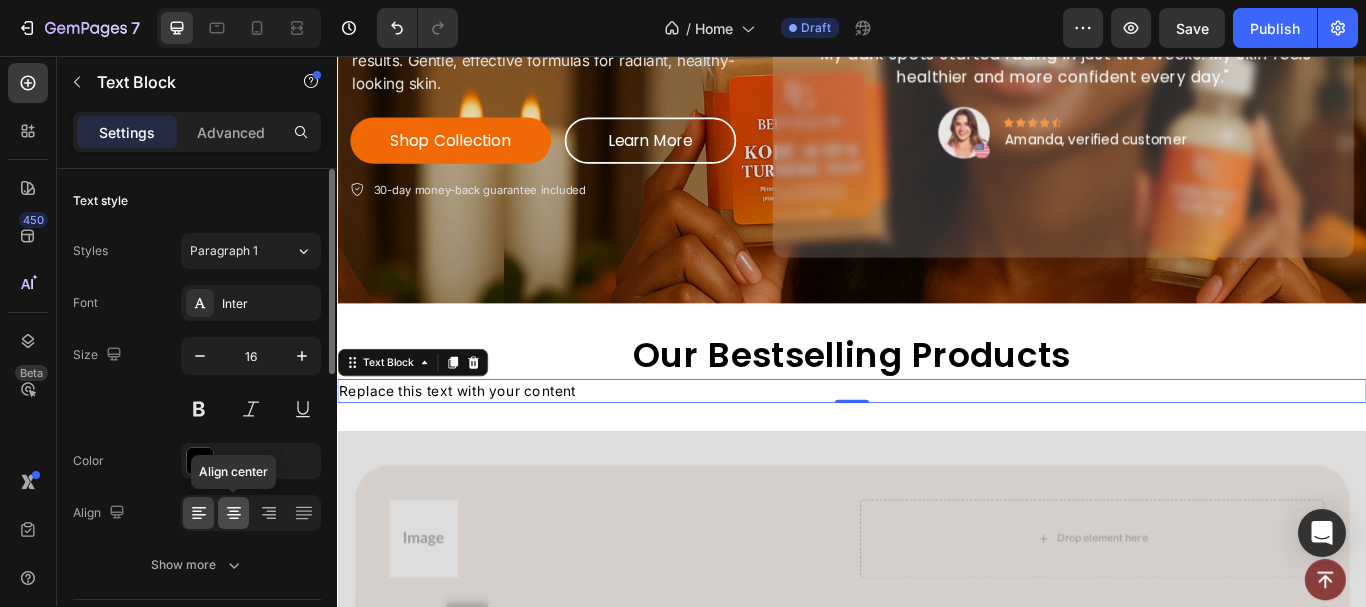click 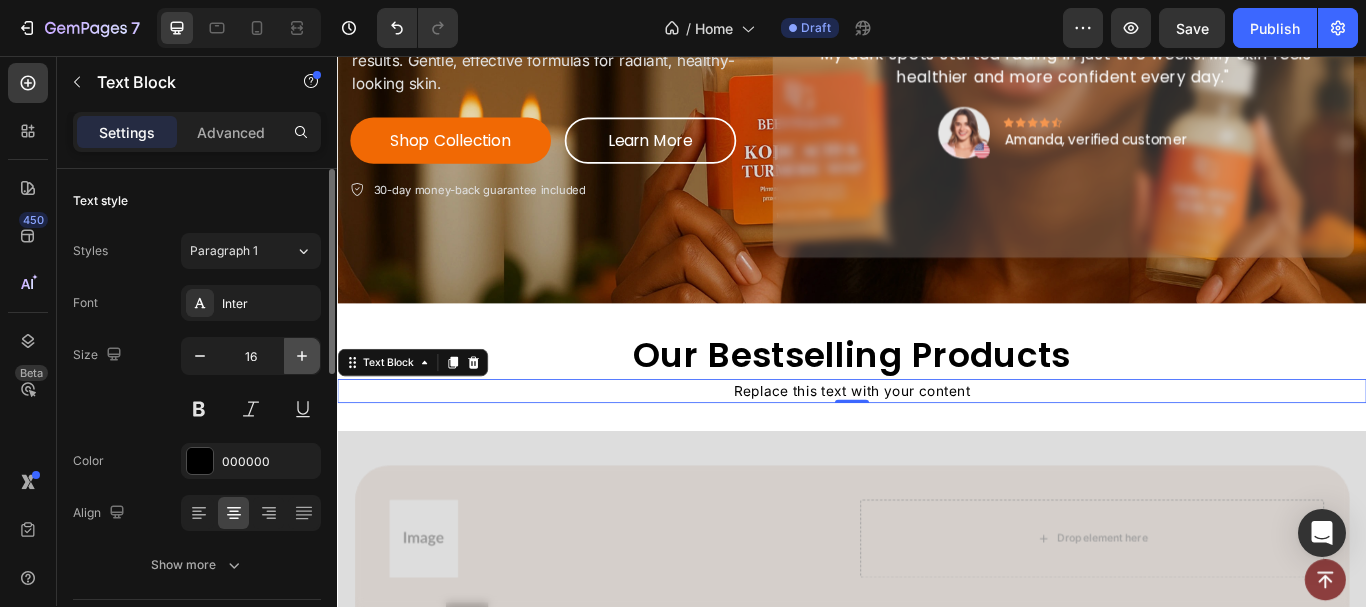 click 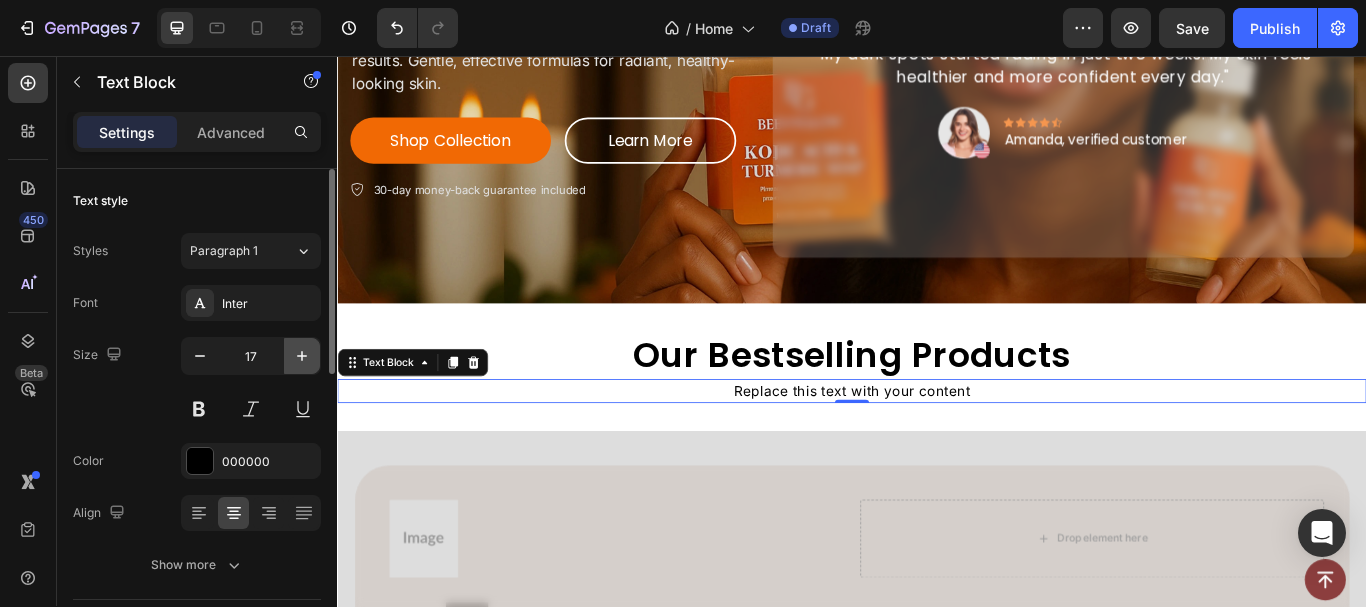 click 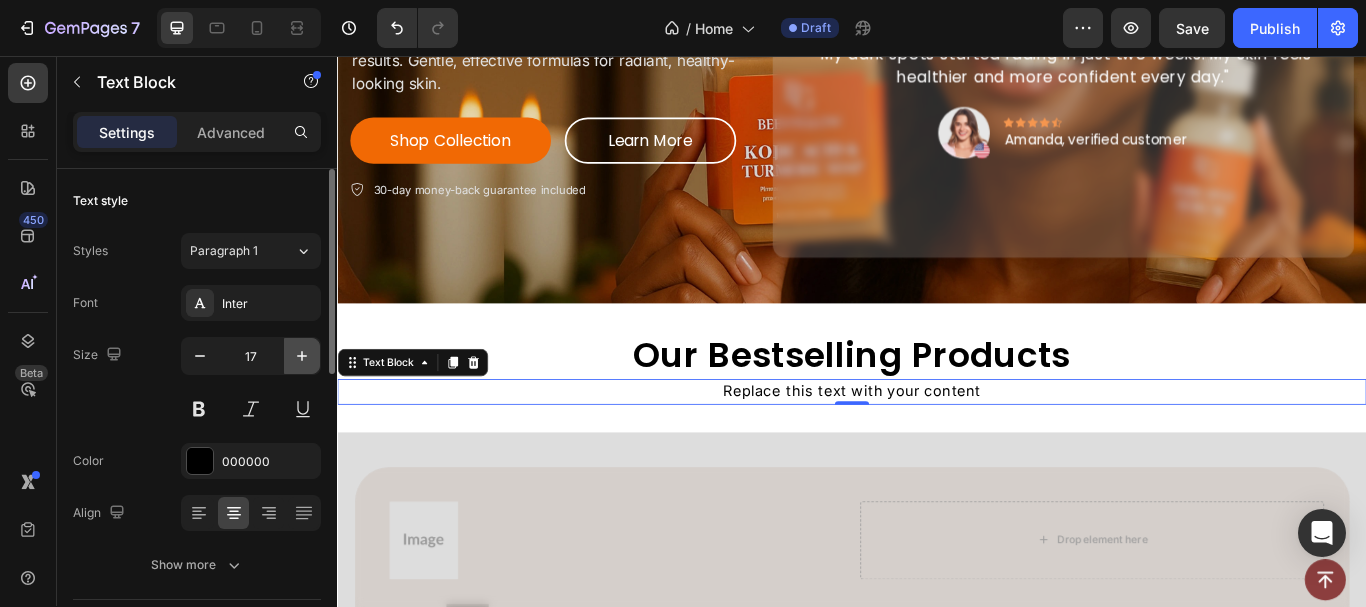 type on "18" 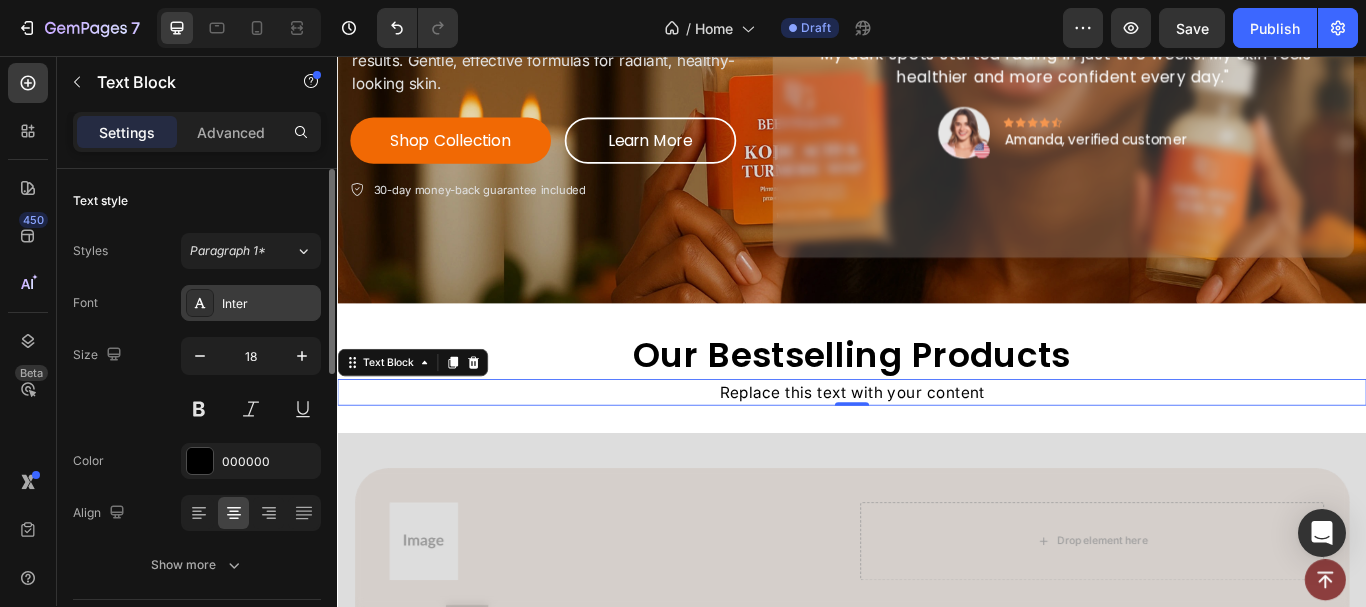 click on "Inter" at bounding box center (251, 303) 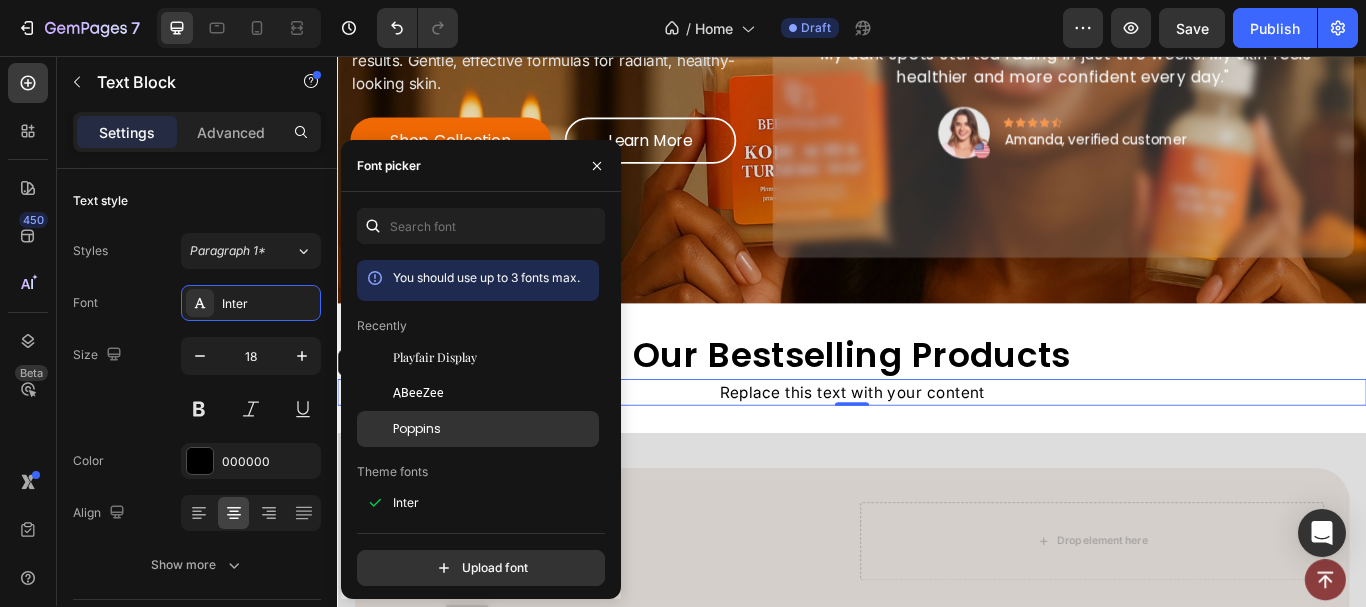 click on "Poppins" 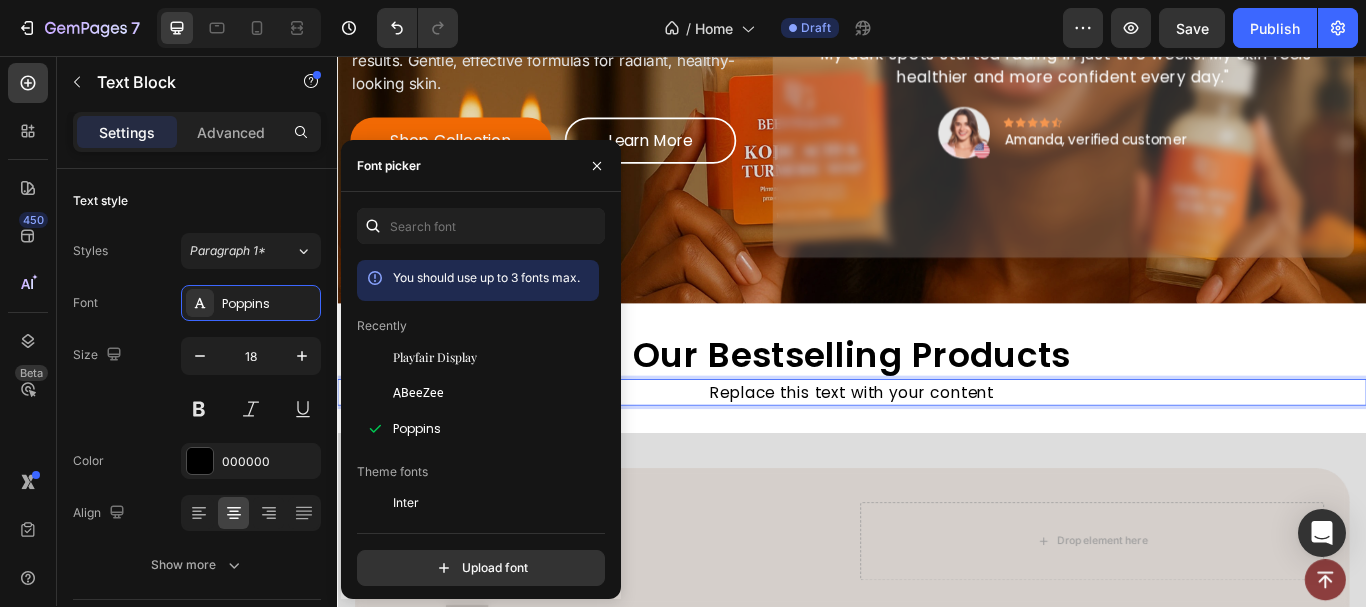 click on "Replace this text with your content" at bounding box center (937, 448) 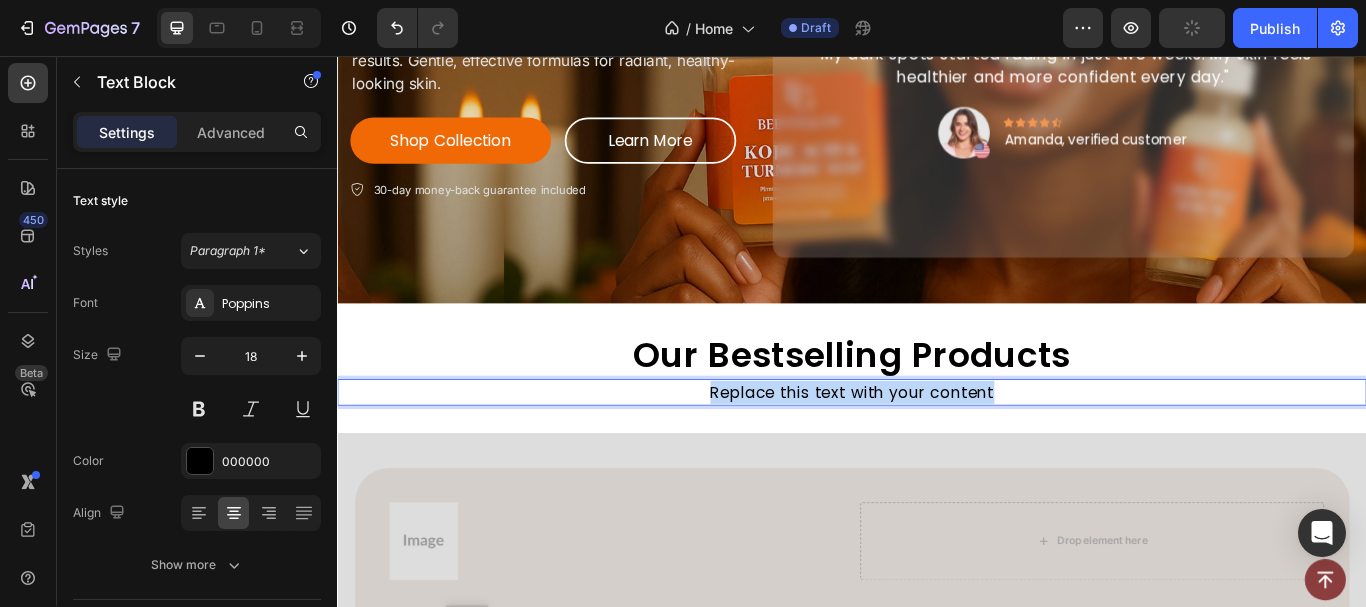 click on "Replace this text with your content" at bounding box center [937, 448] 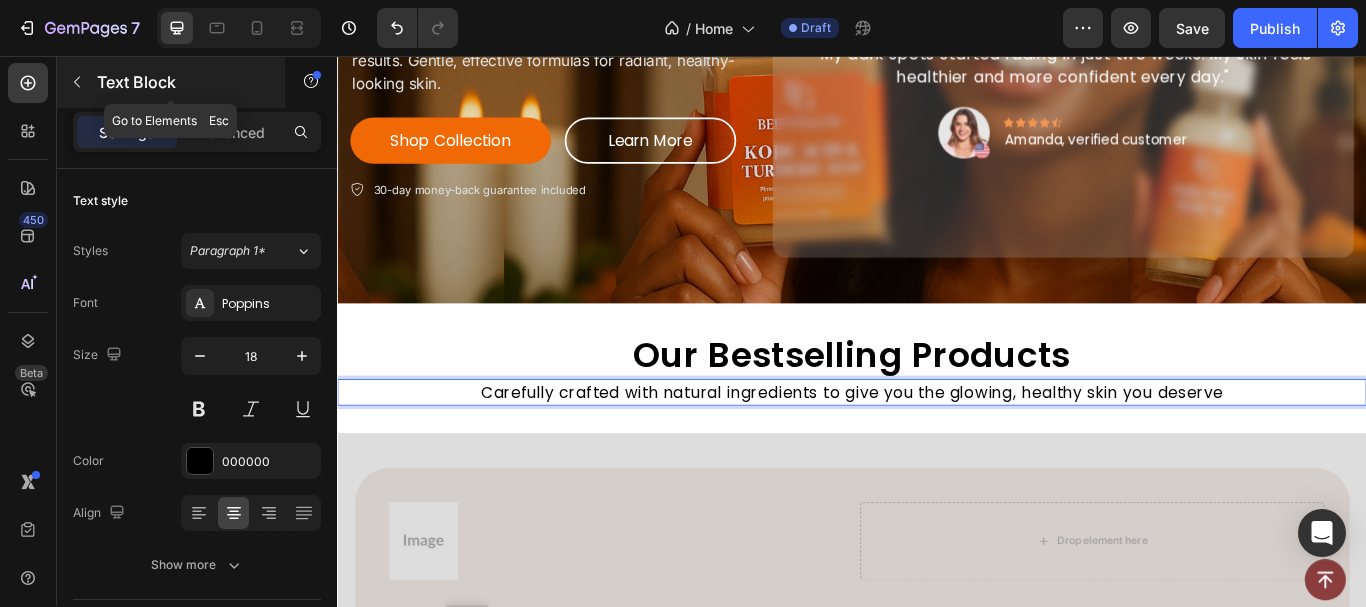 click at bounding box center (77, 82) 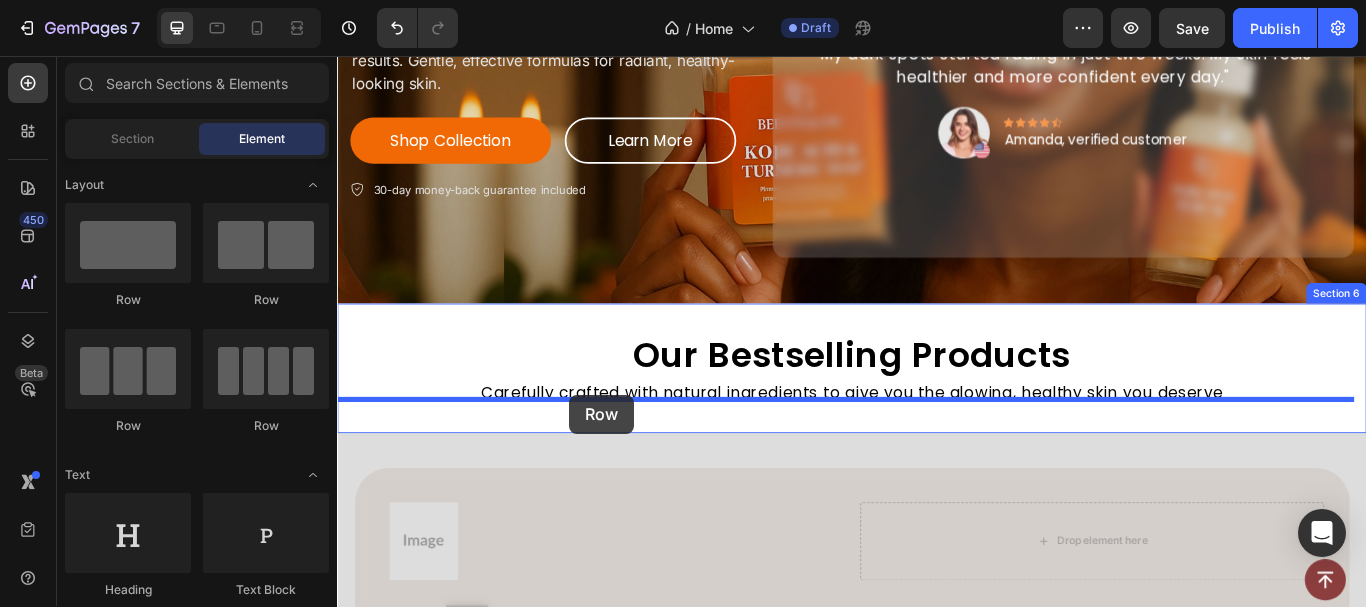 drag, startPoint x: 533, startPoint y: 344, endPoint x: 608, endPoint y: 451, distance: 130.66751 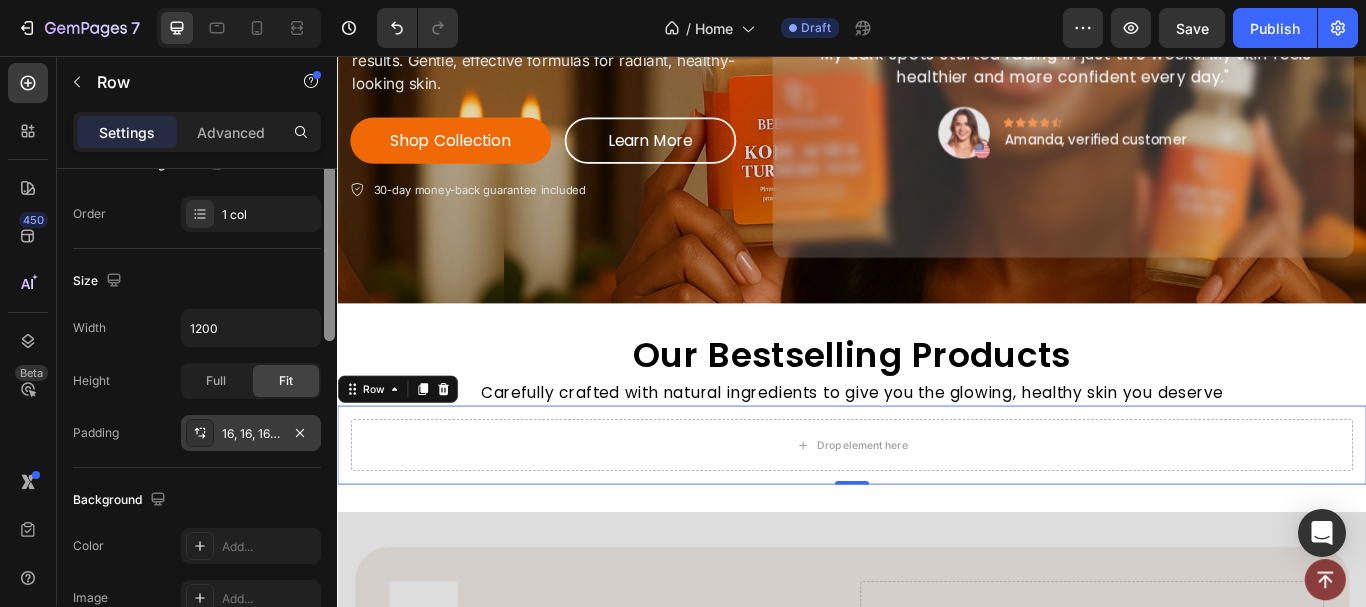 scroll, scrollTop: 361, scrollLeft: 0, axis: vertical 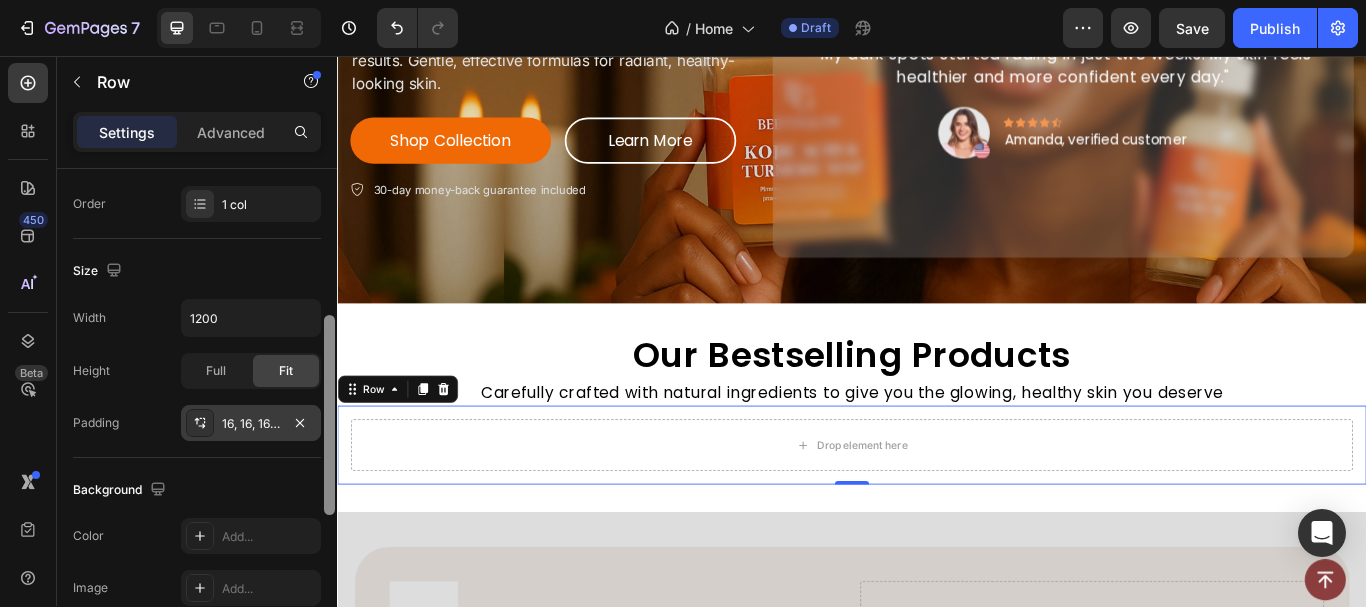 drag, startPoint x: 328, startPoint y: 269, endPoint x: 290, endPoint y: 408, distance: 144.10066 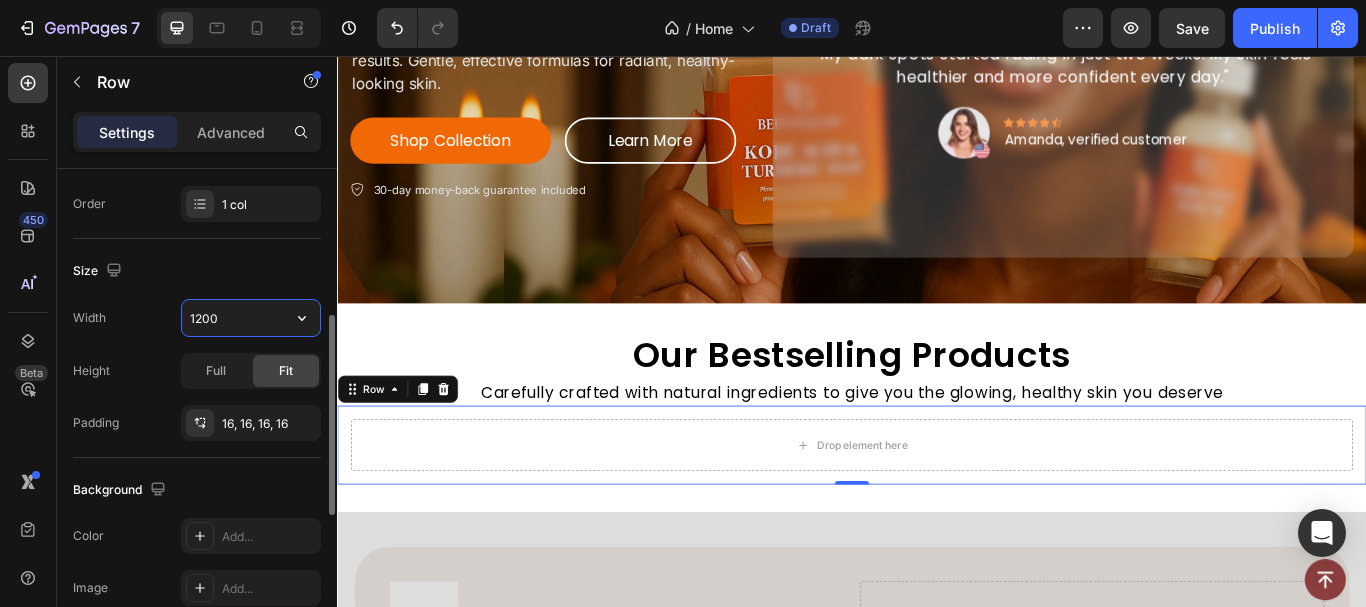 click on "1200" at bounding box center (251, 318) 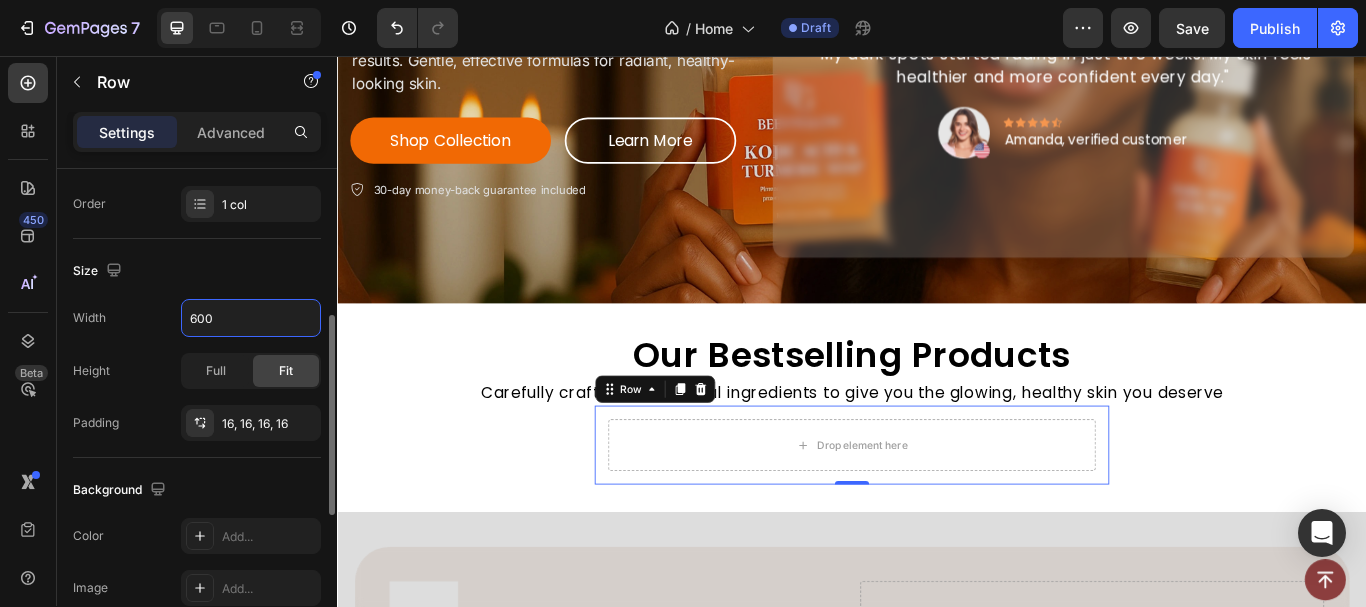 type on "600" 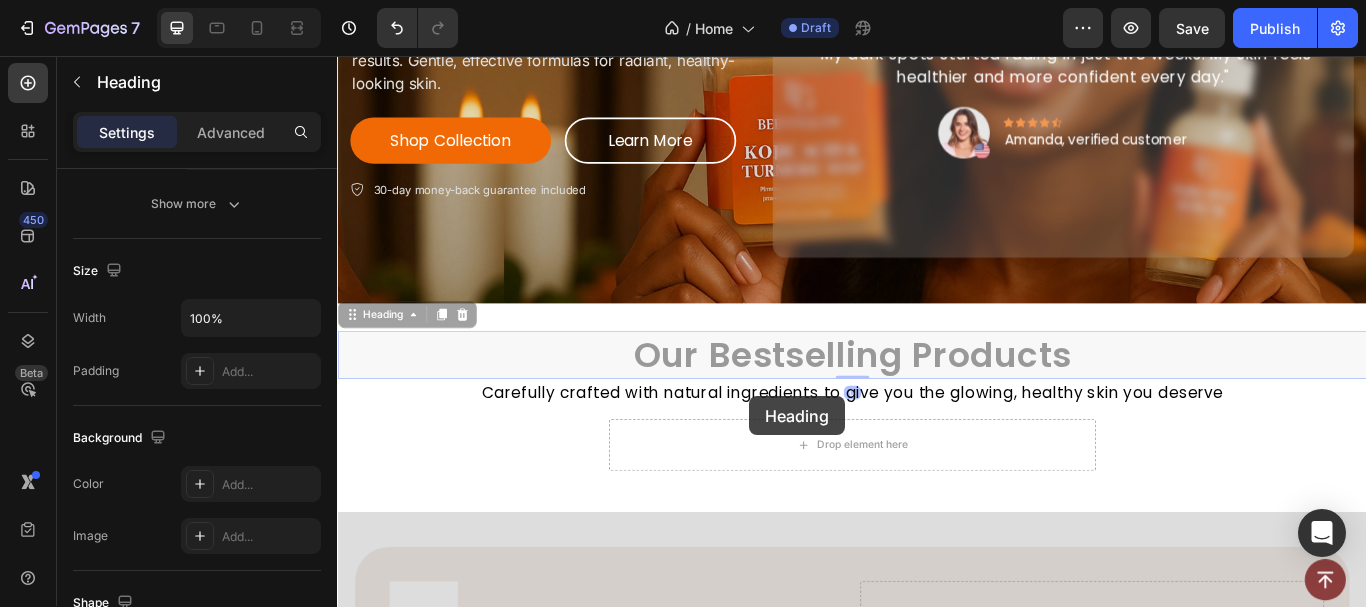scroll, scrollTop: 0, scrollLeft: 0, axis: both 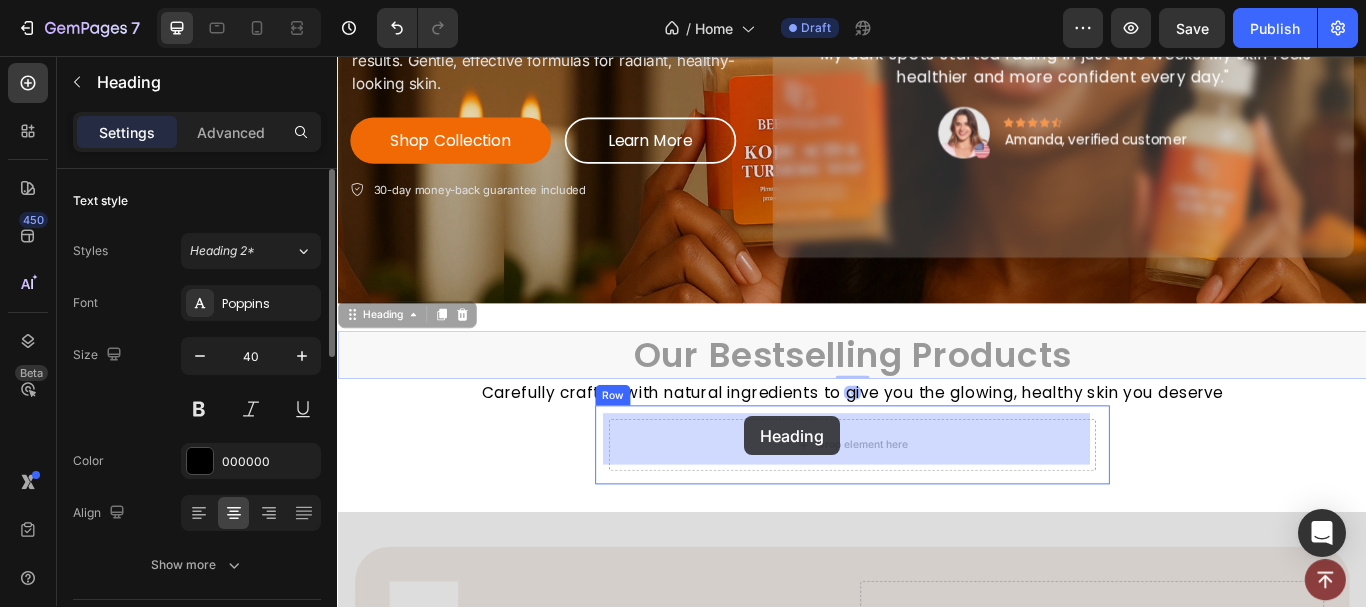 drag, startPoint x: 797, startPoint y: 384, endPoint x: 808, endPoint y: 485, distance: 101.597244 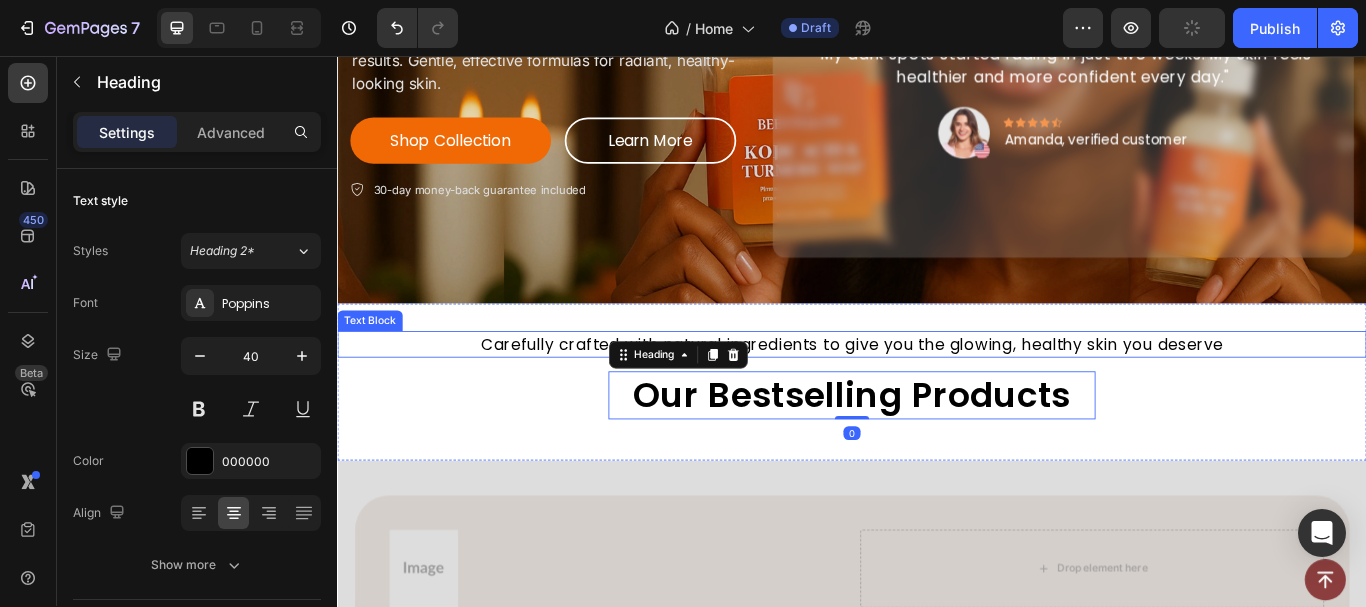 click on "Carefully crafted with natural ingredients to give you the glowing, healthy skin you deserve" at bounding box center [937, 392] 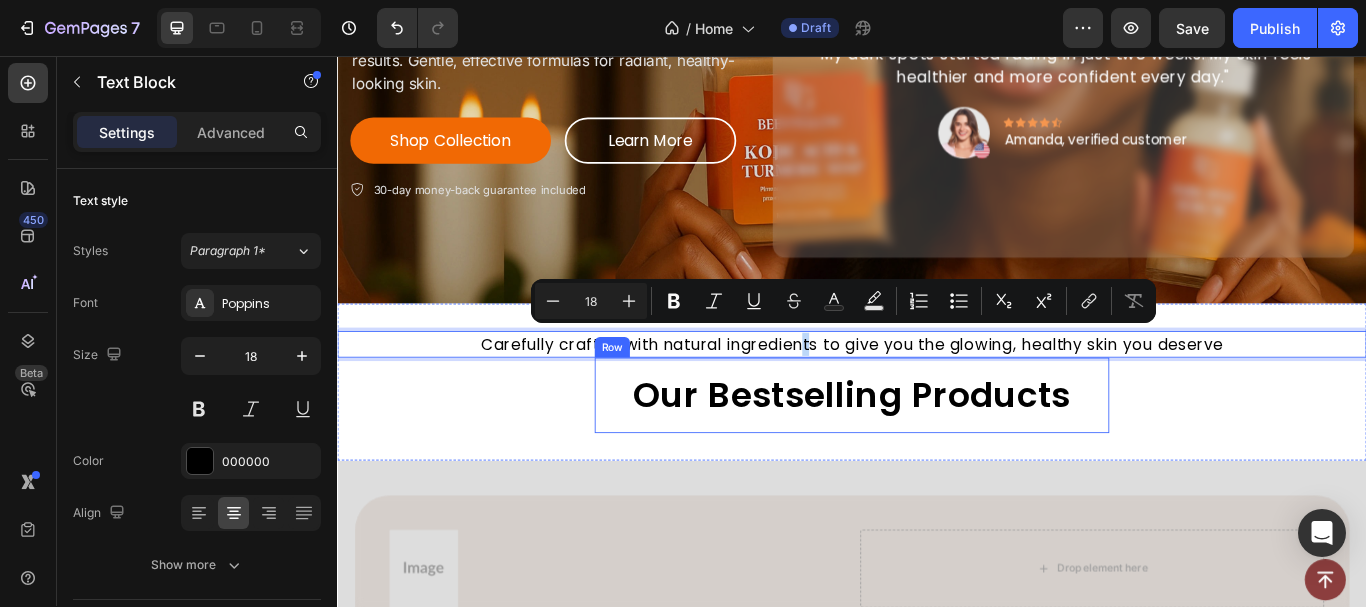 drag, startPoint x: 880, startPoint y: 387, endPoint x: 888, endPoint y: 418, distance: 32.01562 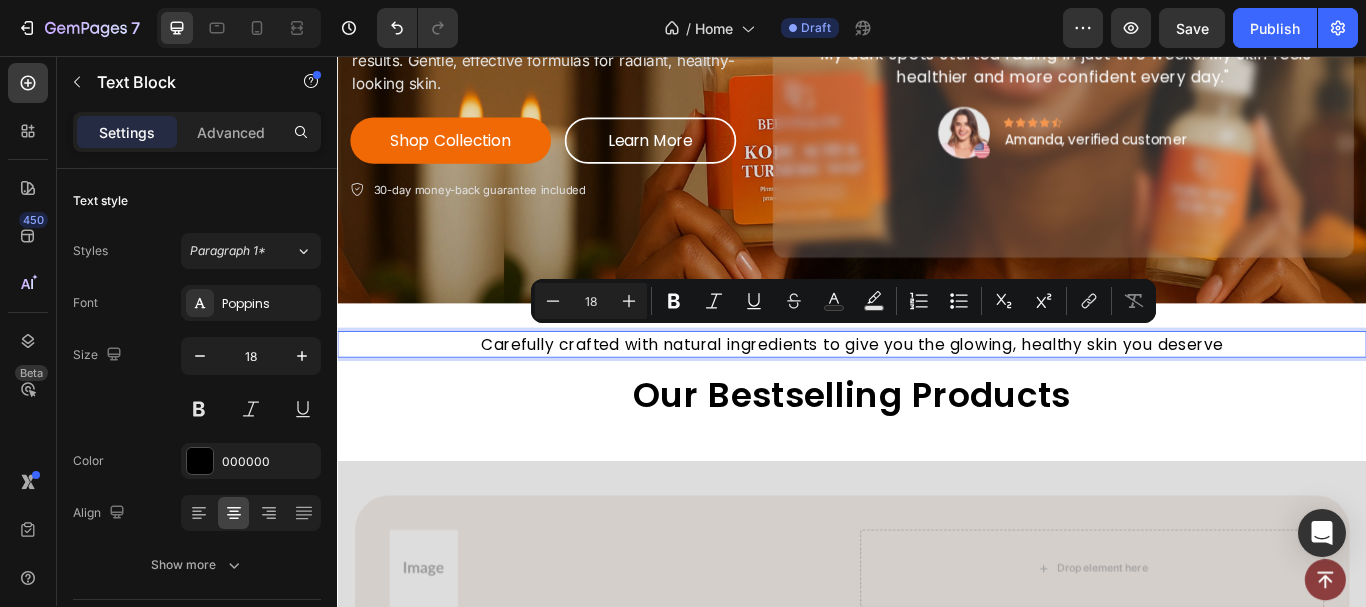 click on "Carefully crafted with natural ingredients to give you the glowing, healthy skin you deserve" at bounding box center [937, 392] 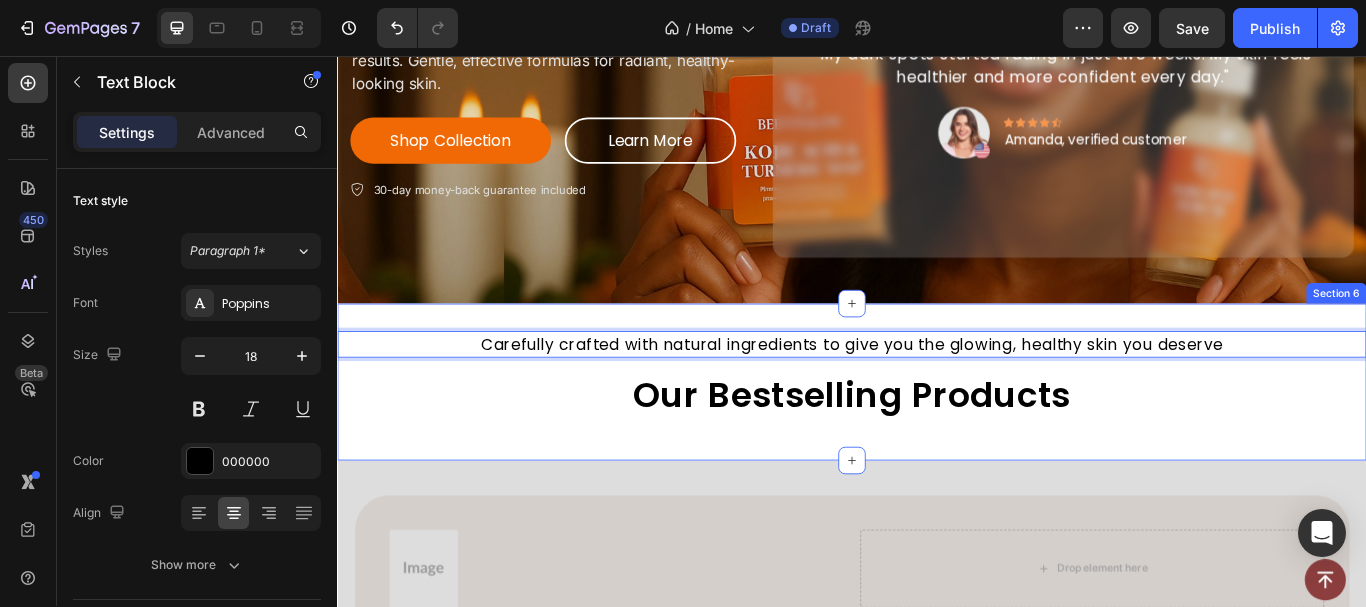 click on "Carefully crafted with natural ingredients to give you the glowing, healthy skin you deserve Text Block   0 Our Bestselling Products Heading Row Section 6" at bounding box center (937, 436) 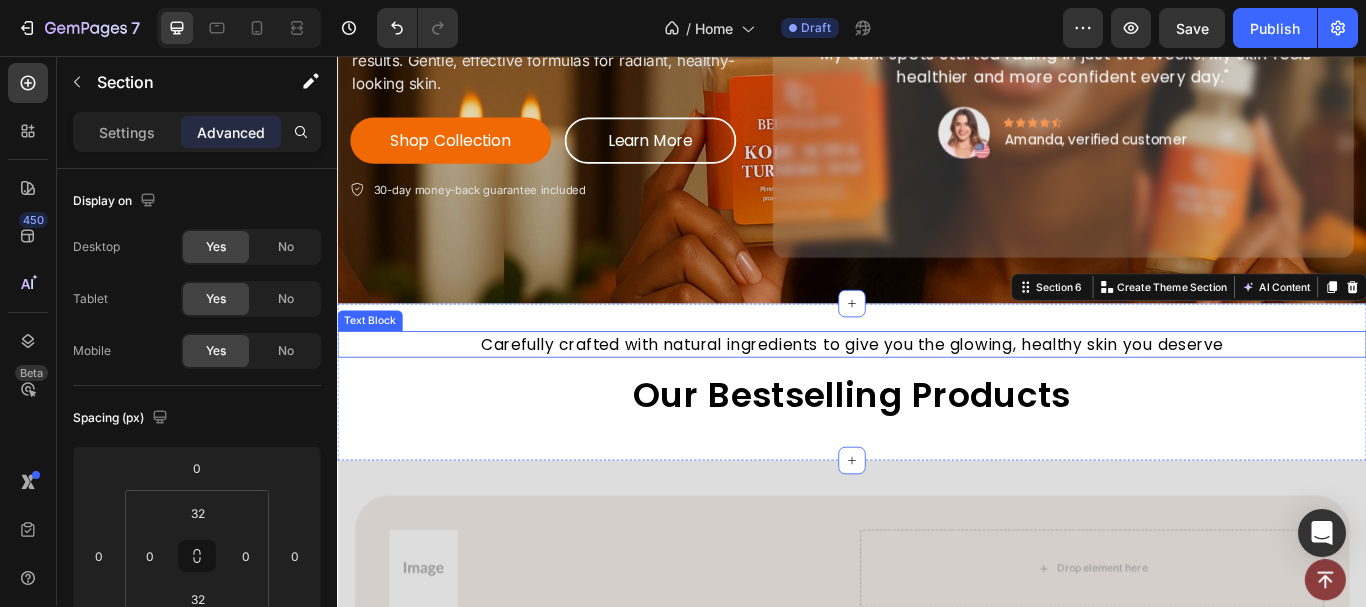 click on "Carefully crafted with natural ingredients to give you the glowing, healthy skin you deserve" at bounding box center (937, 392) 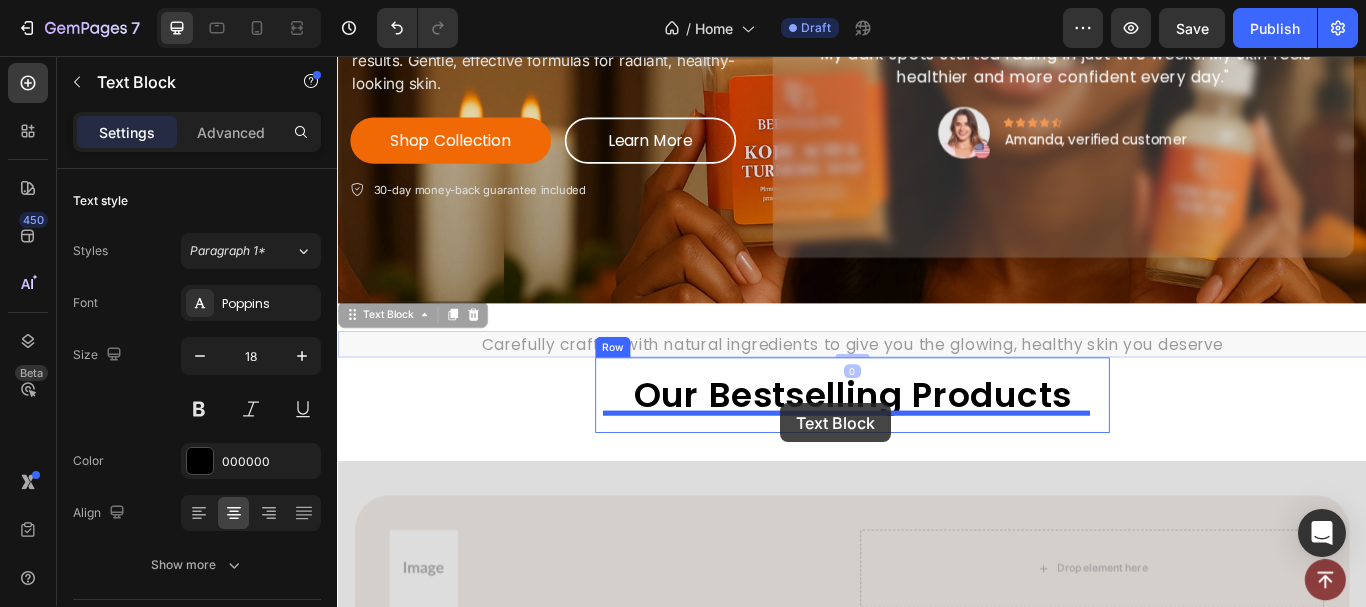 drag, startPoint x: 426, startPoint y: 355, endPoint x: 854, endPoint y: 461, distance: 440.93085 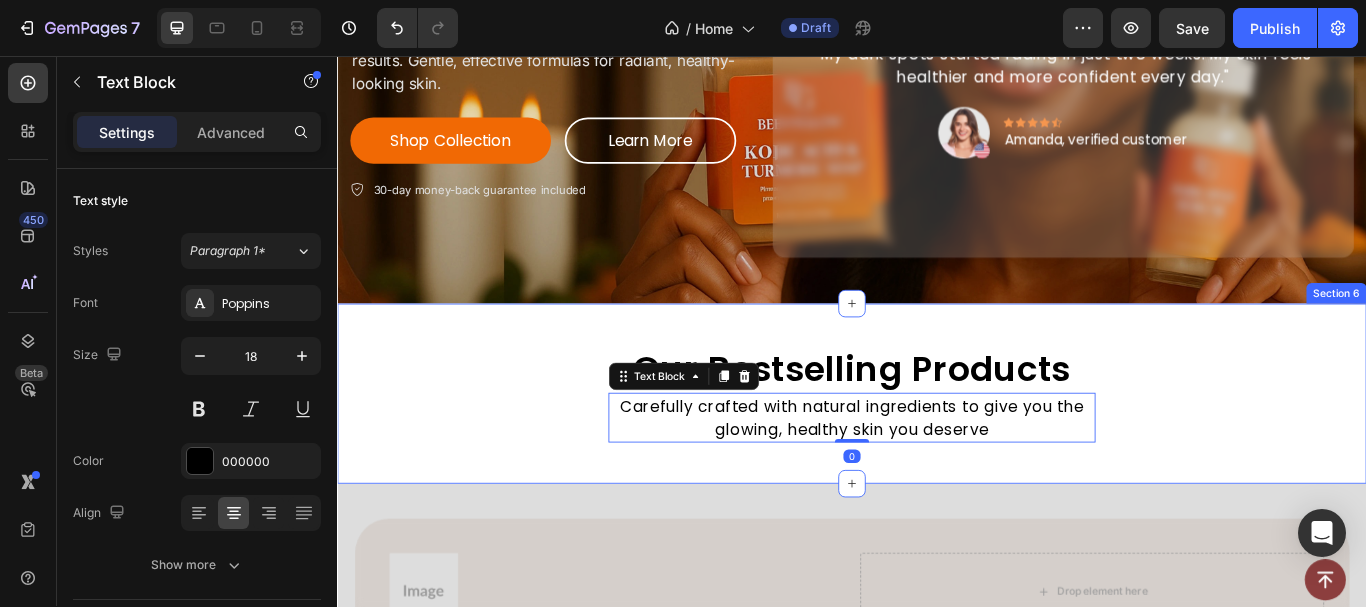 click on "Our Bestselling Products Heading Carefully crafted with natural ingredients to give you the glowing, healthy skin you deserve Text Block   0 Row" at bounding box center [937, 450] 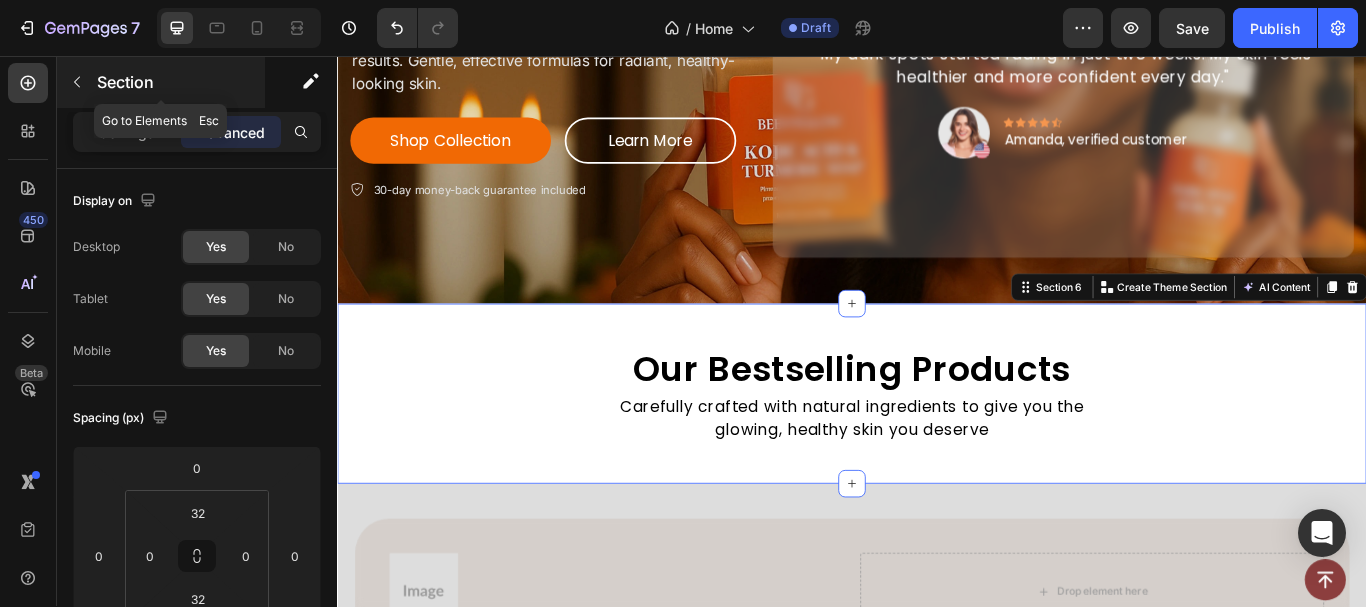 click at bounding box center (77, 82) 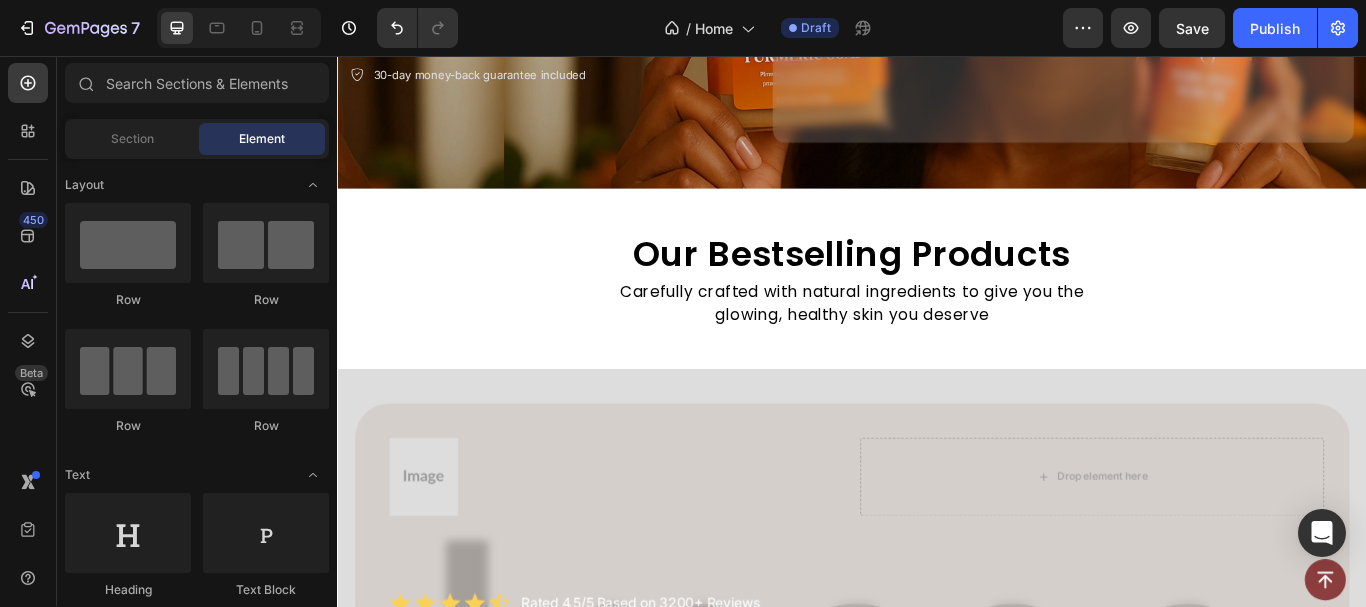 scroll, scrollTop: 656, scrollLeft: 0, axis: vertical 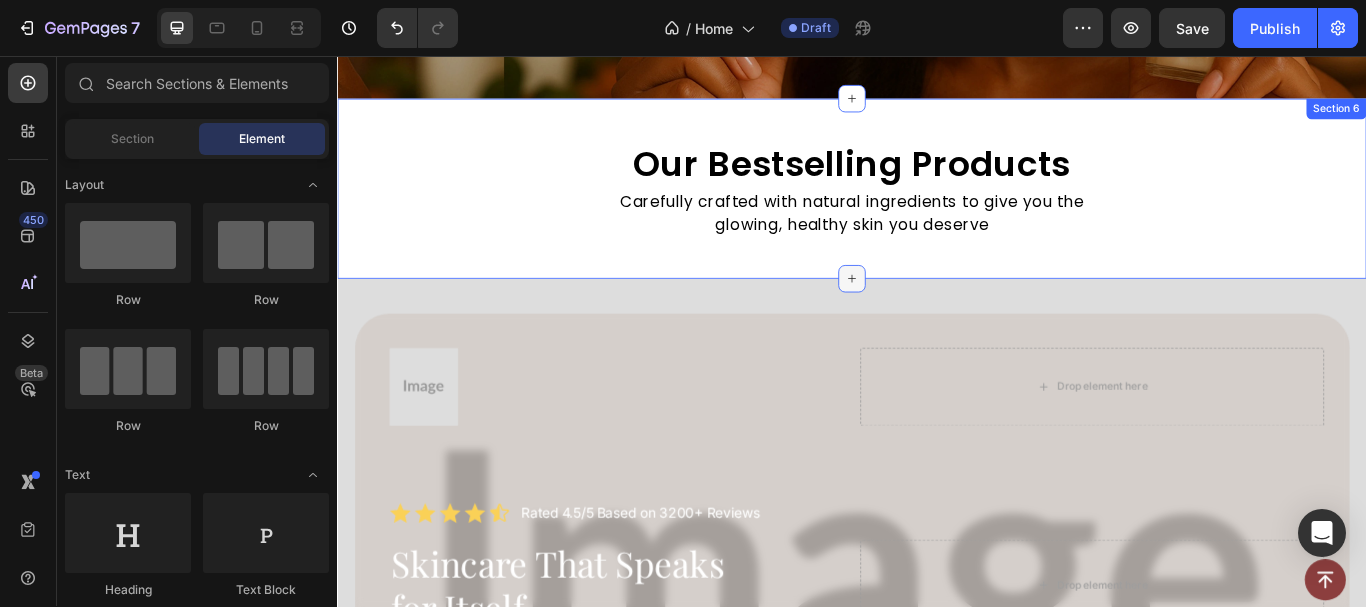 click 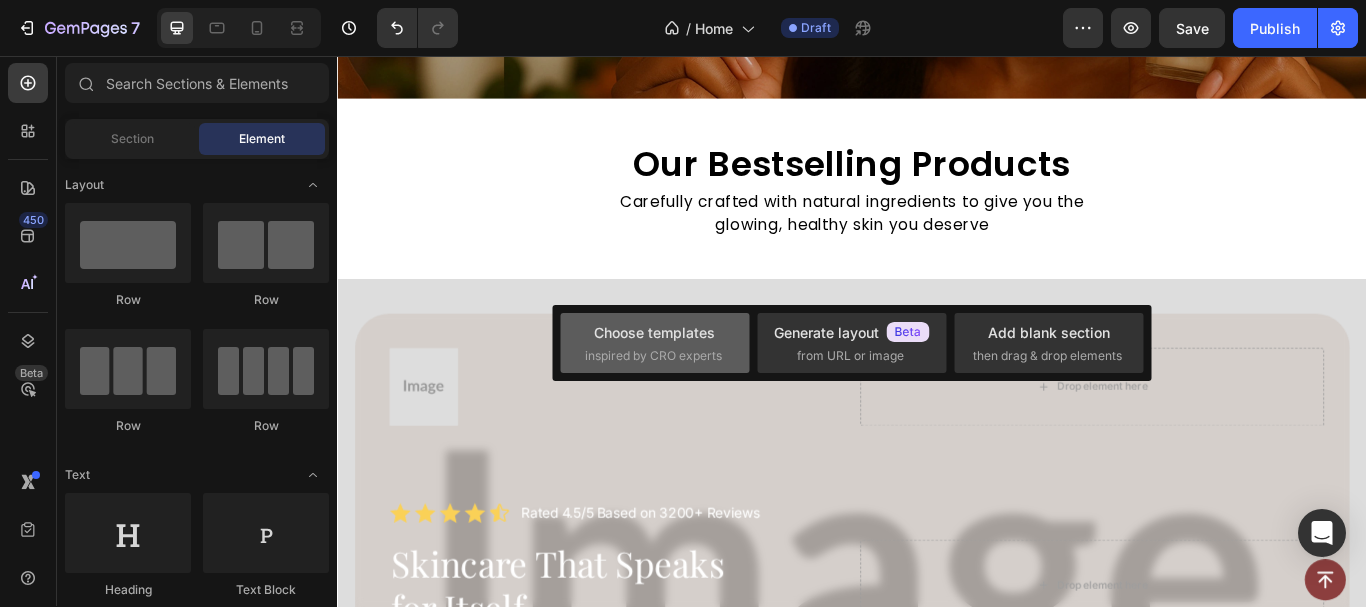 click on "Choose templates" at bounding box center [654, 332] 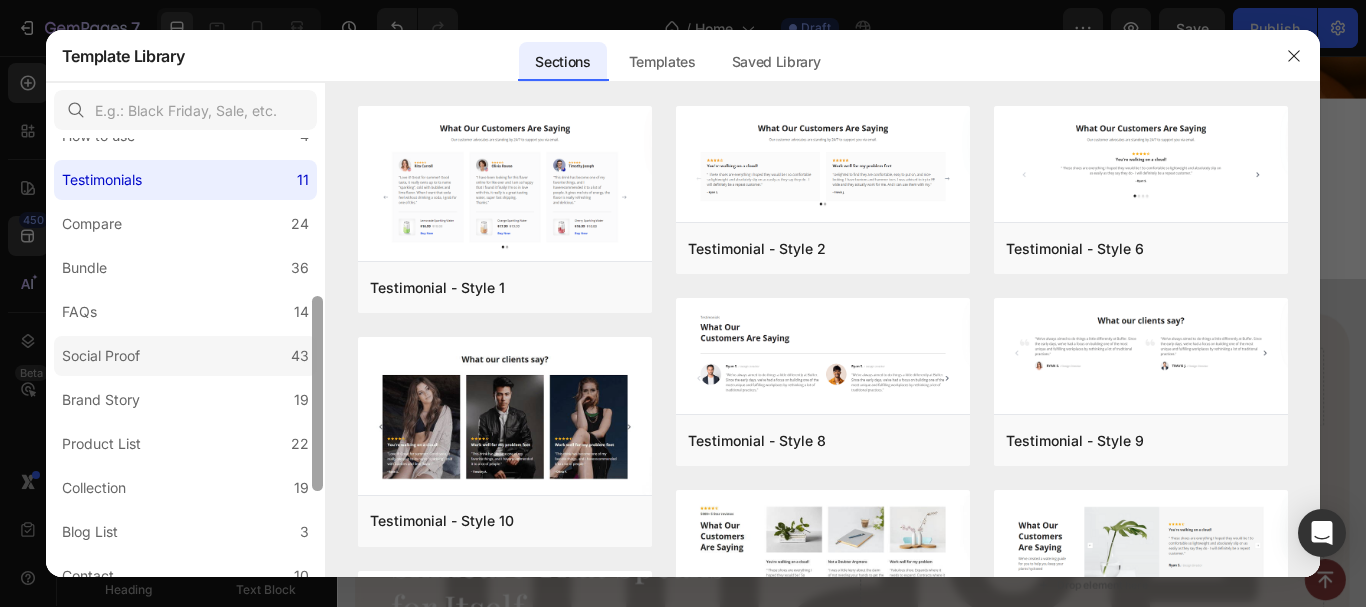 scroll, scrollTop: 361, scrollLeft: 0, axis: vertical 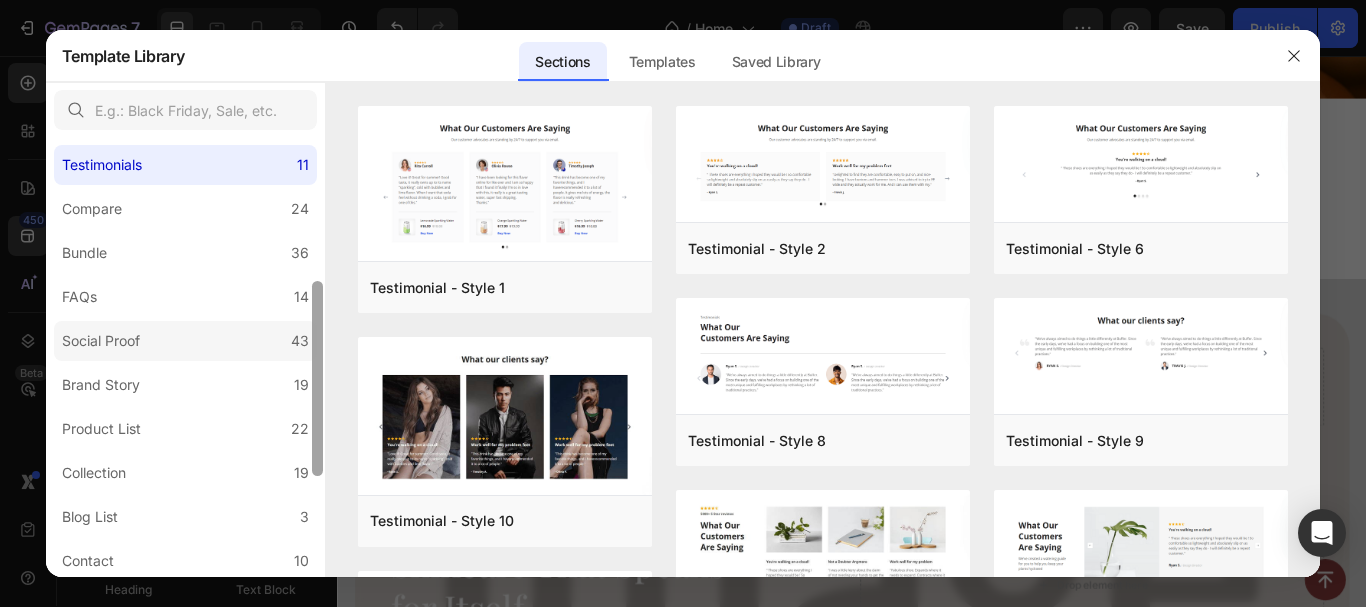 drag, startPoint x: 316, startPoint y: 171, endPoint x: 308, endPoint y: 333, distance: 162.19742 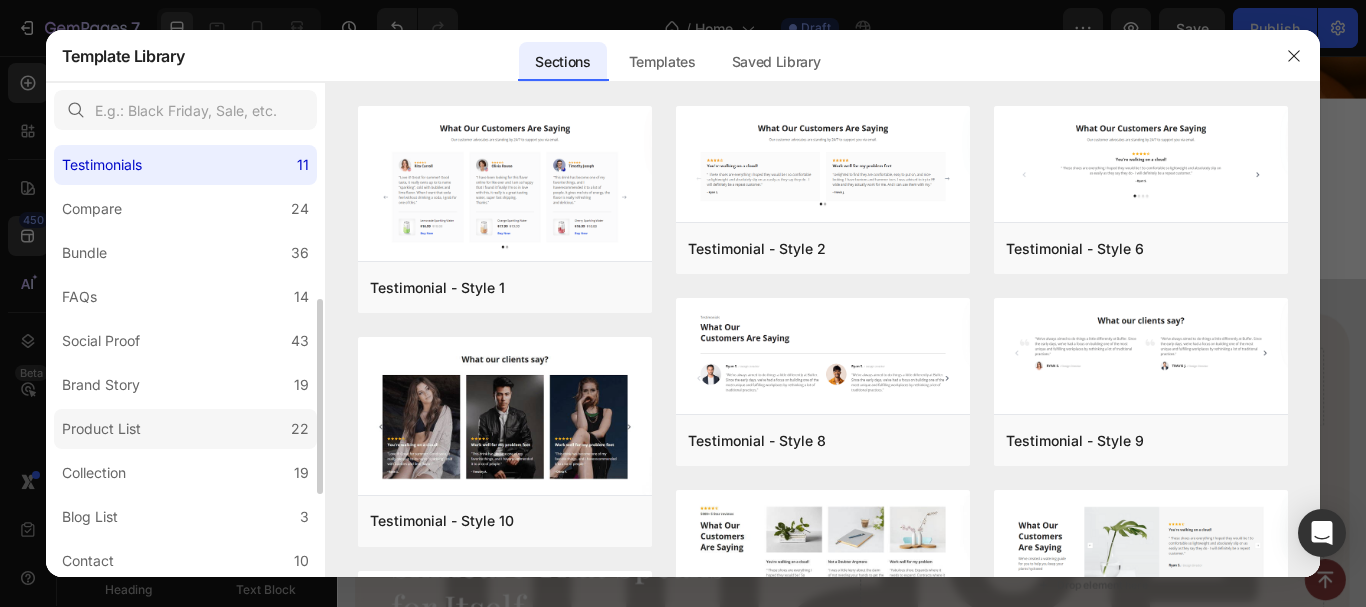 click on "Product List 22" 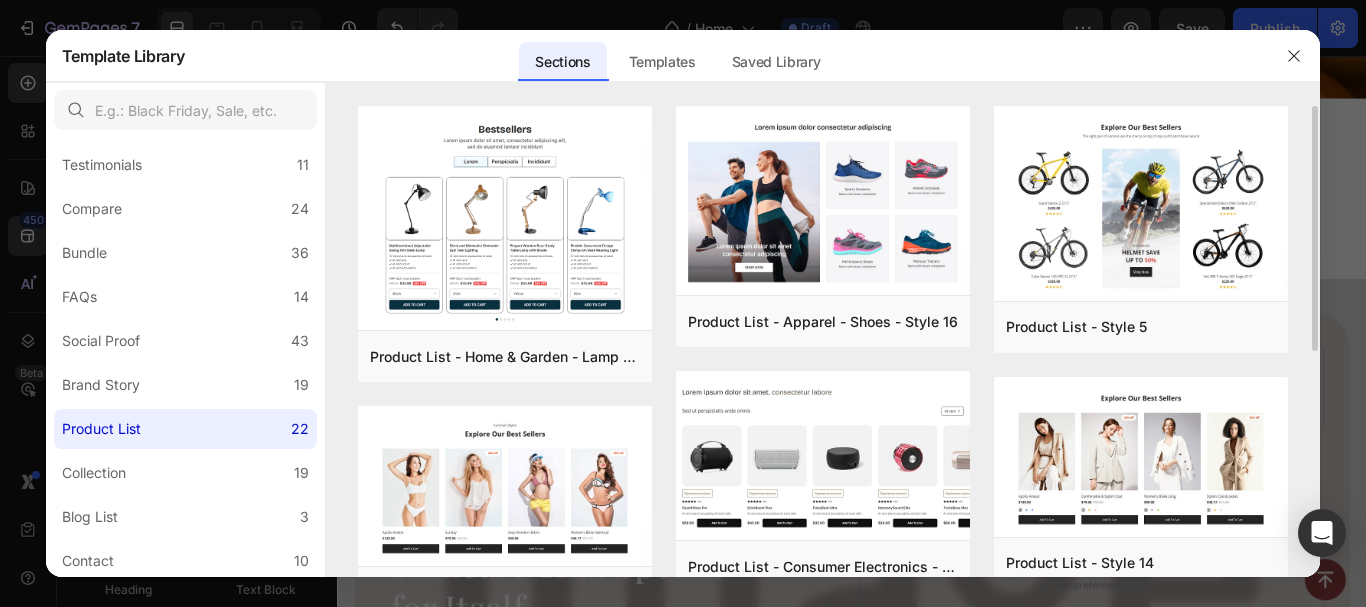 click on "Product List - Home & Garden - Lamp - Style 20 Add to page  Preview  Product List - Style 4 Add to page  Preview  Product List - Style 3 Add to page  Preview  Product List - Style 7 Add to page  Preview  Product List - Autos & Vehicles - Style 18 Add to page  Preview  Product List - Style 10 Add to page  Preview  Product List - Apparel - Shoes - Style 16 Add to page  Preview  Product List - Consumer Electronics - Style 19 Add to page  Preview  Product List - Before after - Hair - Style 15 Add to page  Preview  Product List - Style 13 Add to page  Preview  Product List - Style 12 Add to page  Preview  Product List - Style 9 Add to page  Preview  Product List - Style 5 Add to page  Preview  Product List - Style 14 Add to page  Preview  Product List - Style 6 Add to page  Preview  Product List - Beauty & Fitness - Cosmetic - Style 19 Add to page  Preview  Product List - Food & Drink - Style 17 Add to page  Preview  Product List - Beauty & Fitness - Cosmetic - Style 21 Add to page  Preview  Add to page  Preview" at bounding box center [823, 858] 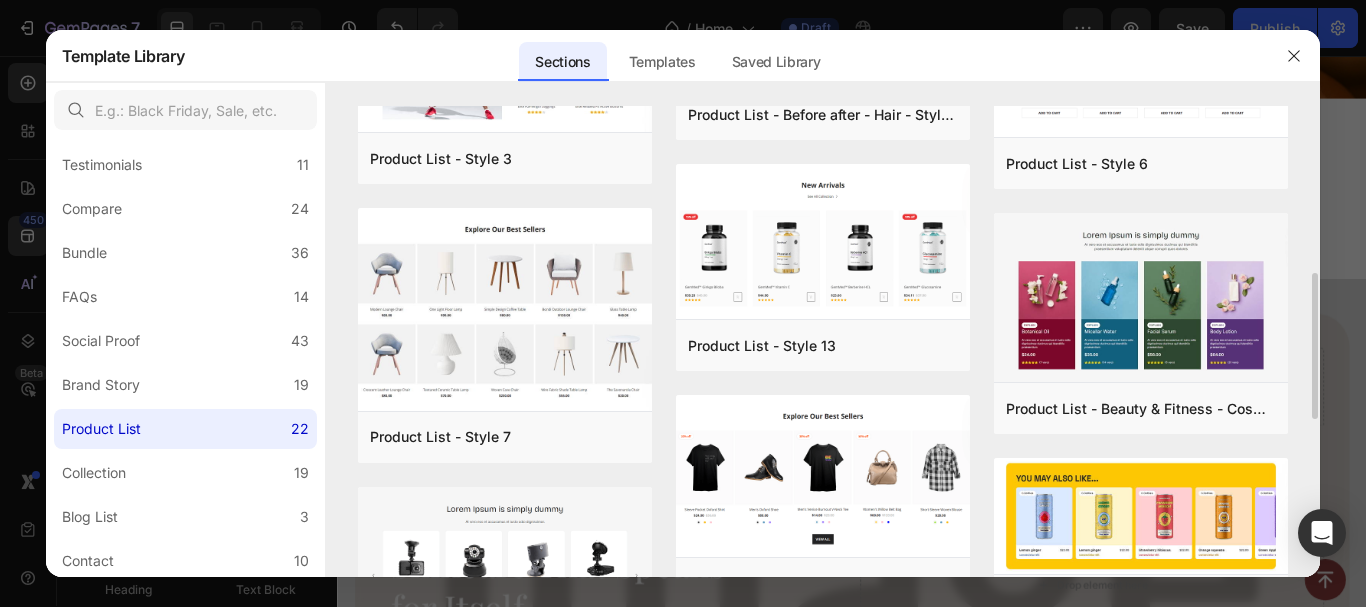 scroll, scrollTop: 630, scrollLeft: 0, axis: vertical 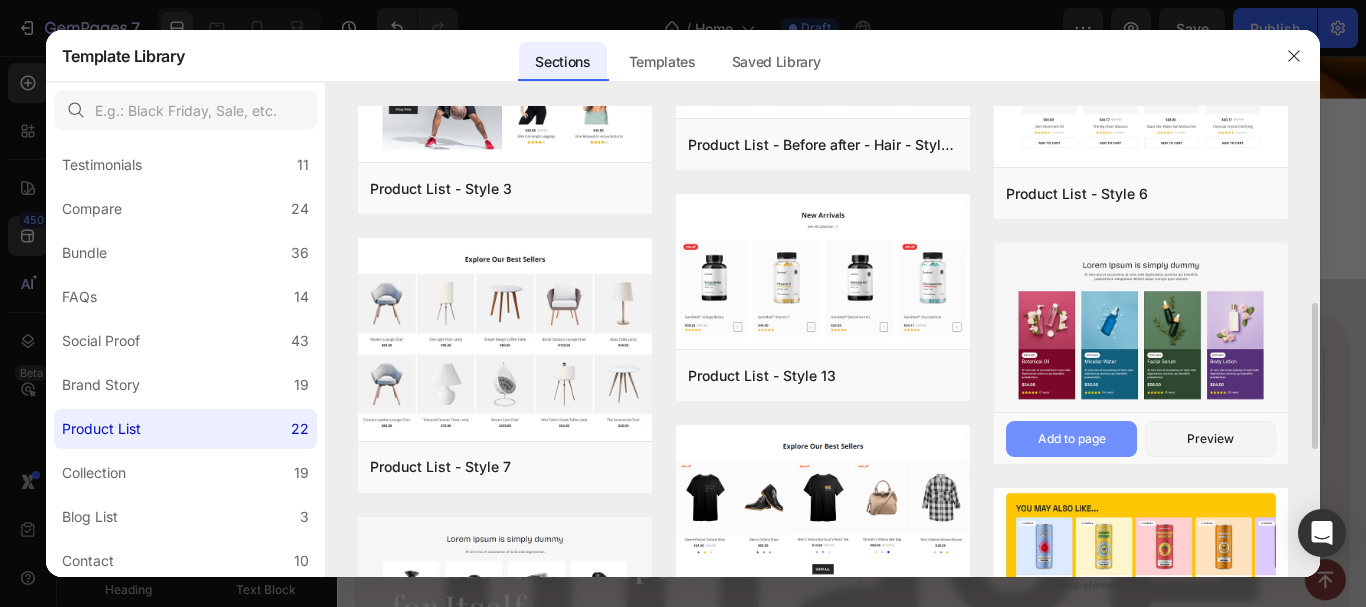 click on "Add to page" at bounding box center (1072, 439) 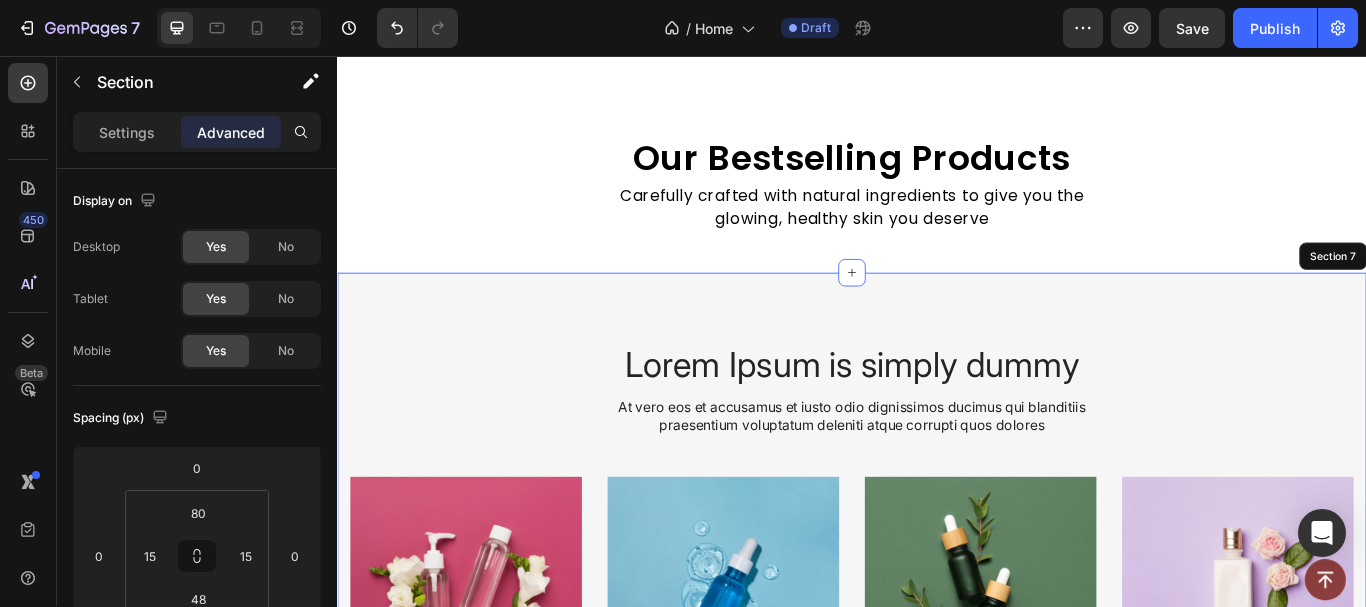 scroll, scrollTop: 909, scrollLeft: 0, axis: vertical 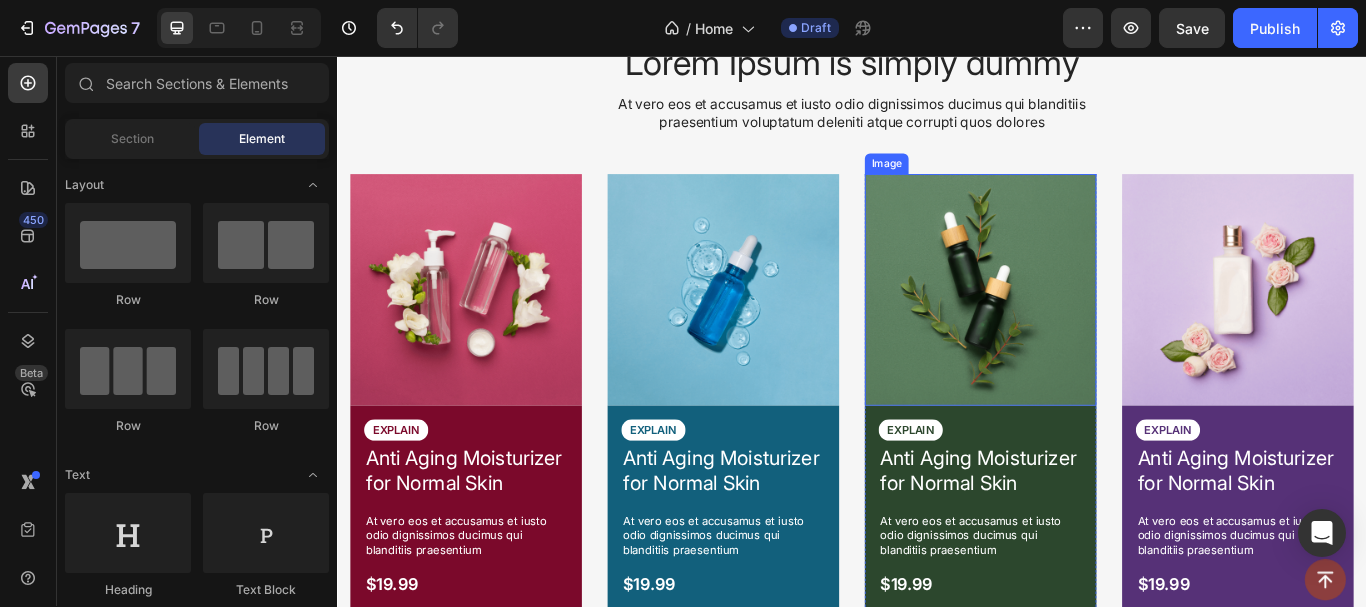 click at bounding box center (1087, 329) 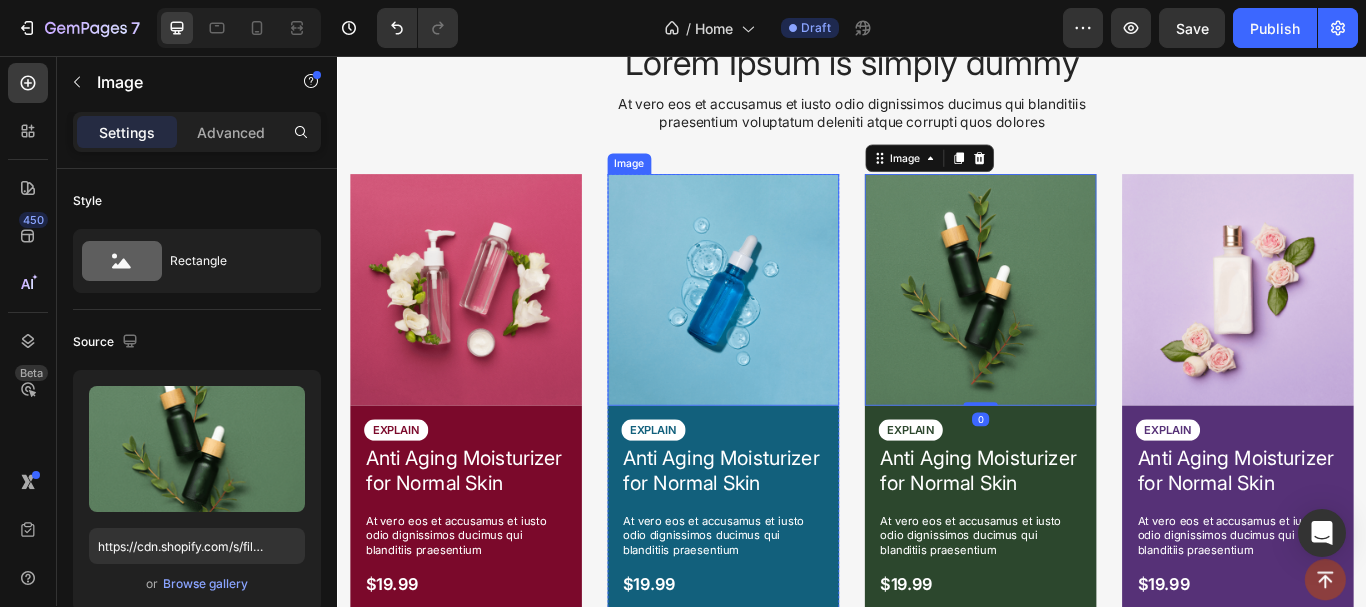 click at bounding box center (787, 329) 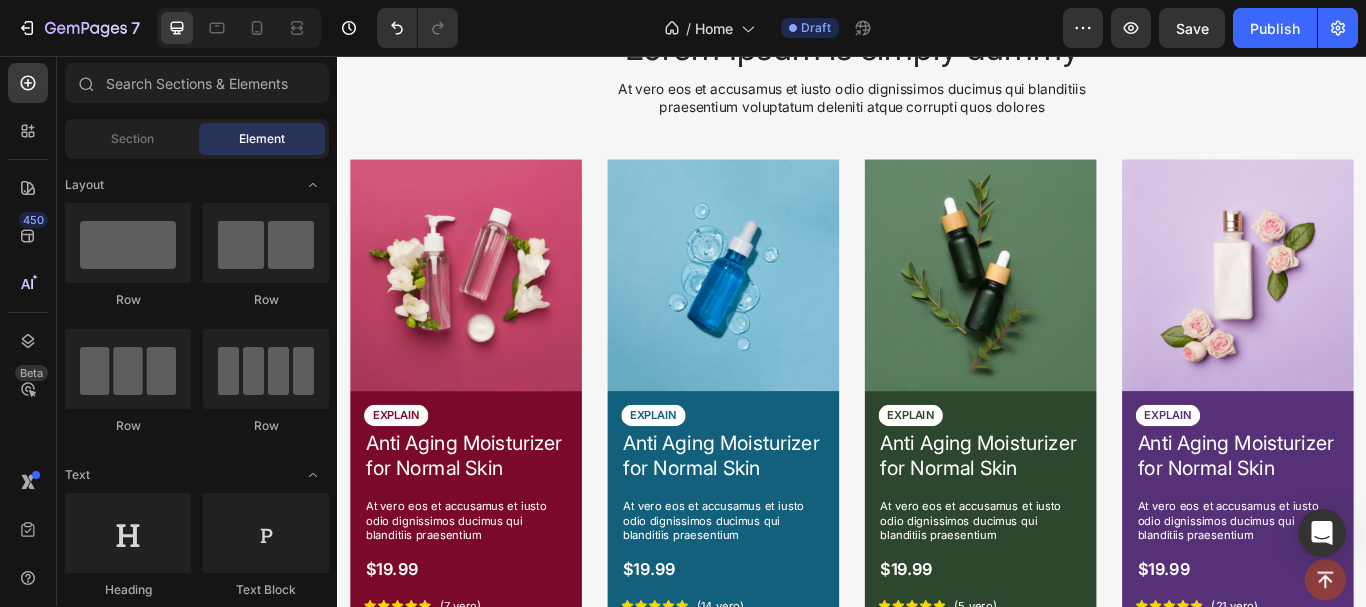 scroll, scrollTop: 1343, scrollLeft: 0, axis: vertical 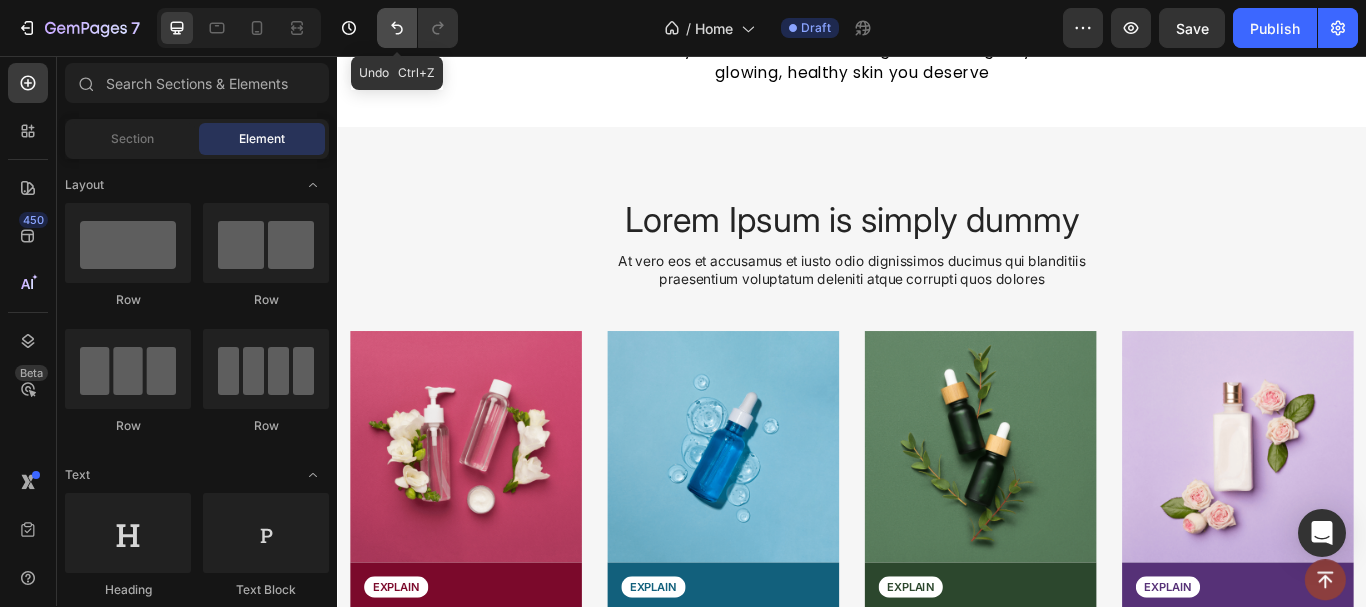 click 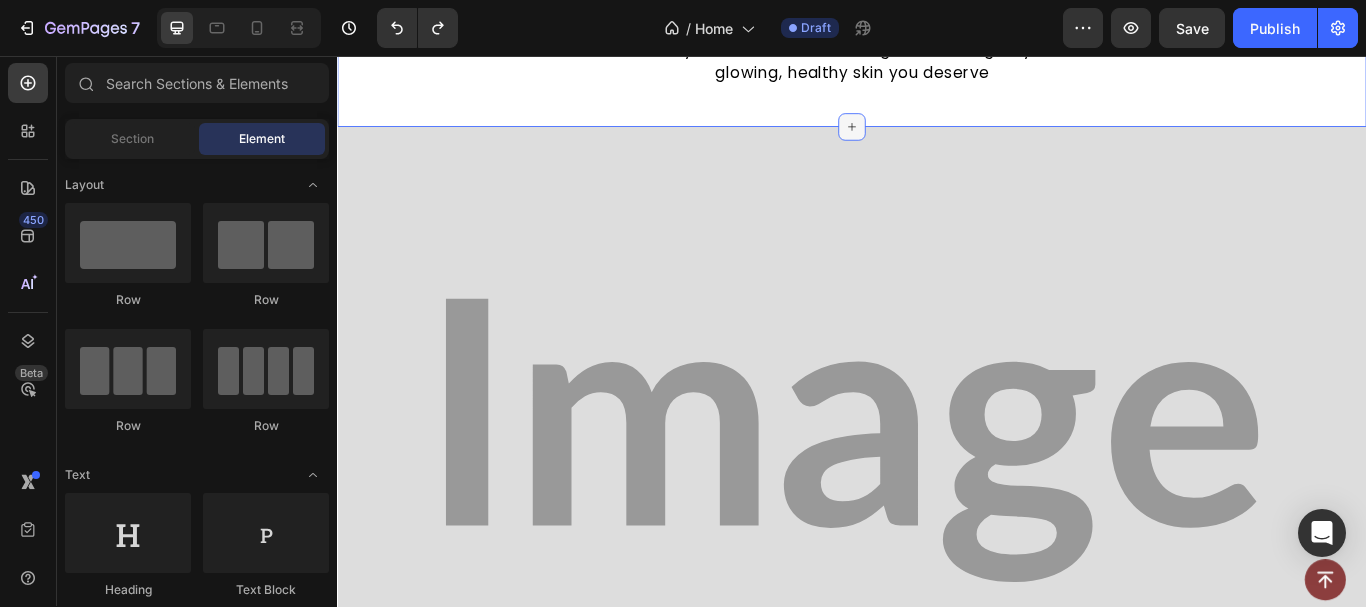 click 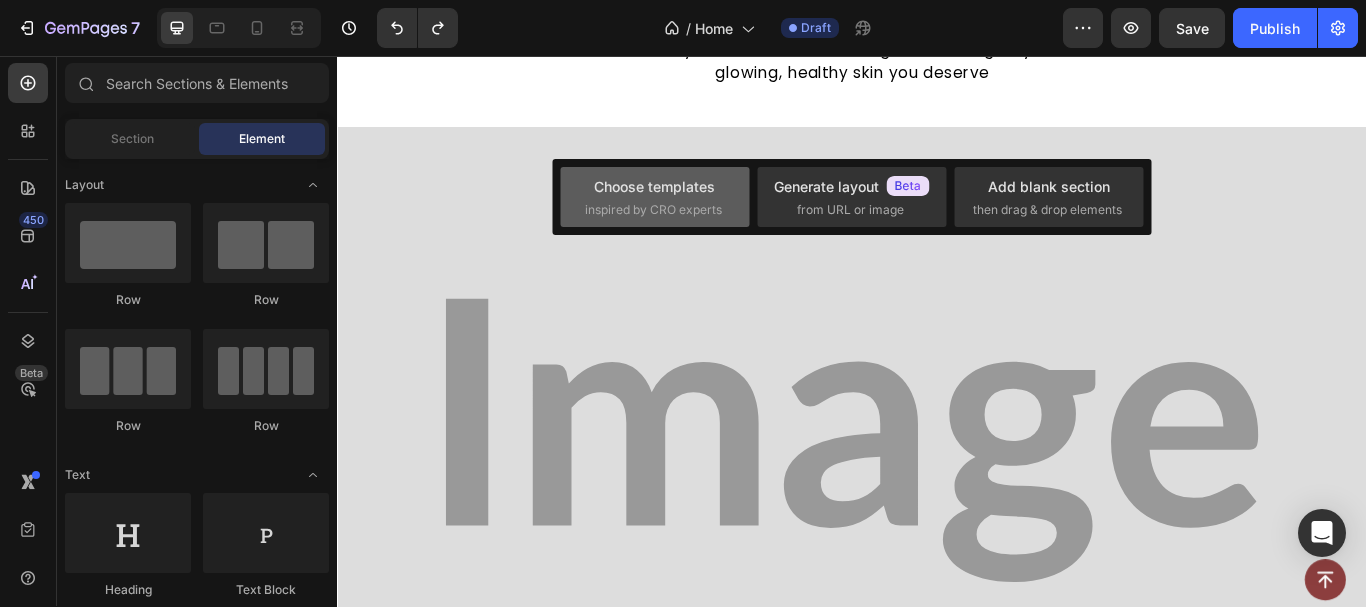 click on "Choose templates" at bounding box center [654, 186] 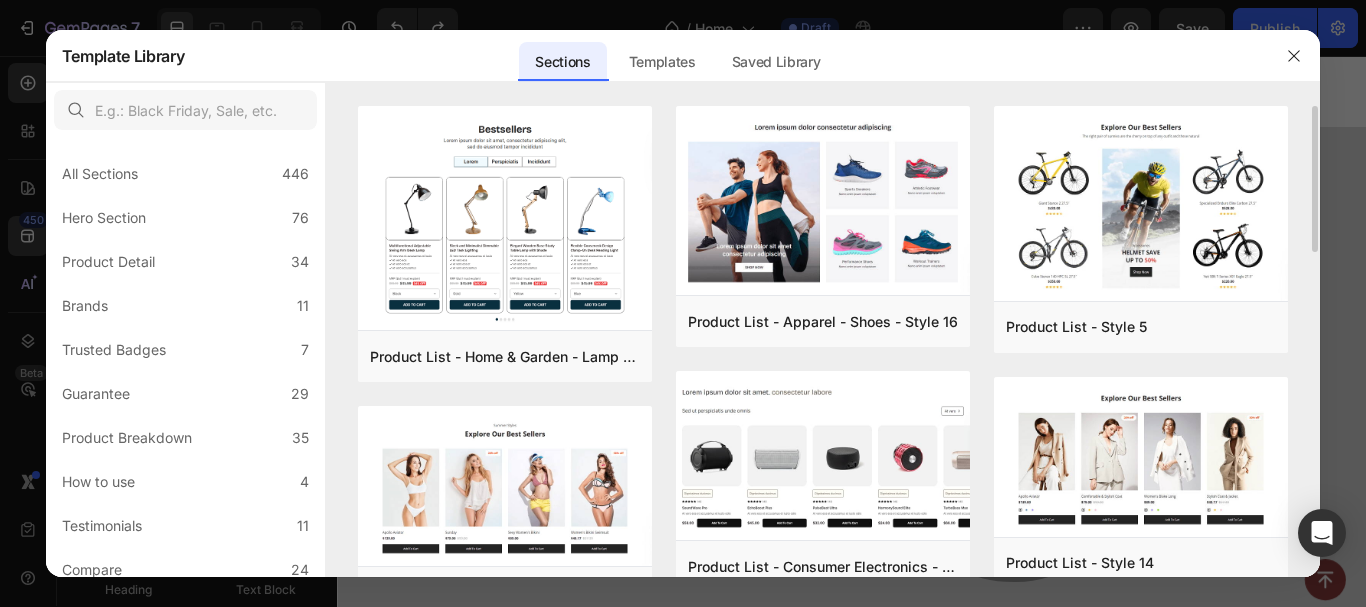 click on "Product List - Home & Garden - Lamp - Style 20 Add to page  Preview  Product List - Style 4 Add to page  Preview  Product List - Style 3 Add to page  Preview  Product List - Style 7 Add to page  Preview  Product List - Autos & Vehicles - Style 18 Add to page  Preview  Product List - Style 10 Add to page  Preview  Product List - Apparel - Shoes - Style 16 Add to page  Preview  Product List - Consumer Electronics - Style 19 Add to page  Preview  Product List - Before after - Hair - Style 15 Add to page  Preview  Product List - Style 13 Add to page  Preview  Product List - Style 12 Add to page  Preview  Product List - Style 9 Add to page  Preview  Product List - Style 5 Add to page  Preview  Product List - Style 14 Add to page  Preview  Product List - Style 6 Add to page  Preview  Product List - Beauty & Fitness - Cosmetic - Style 19 Add to page  Preview  Product List - Food & Drink - Style 17 Add to page  Preview  Product List - Beauty & Fitness - Cosmetic - Style 21 Add to page  Preview  Add to page  Preview" at bounding box center (823, 858) 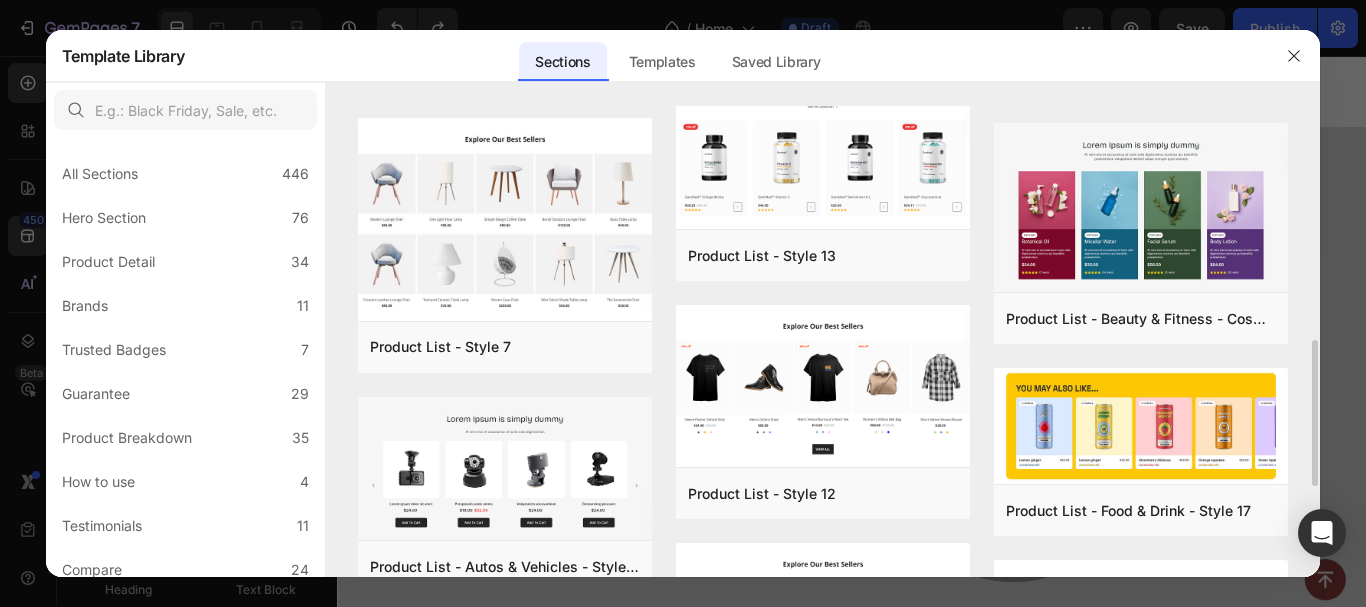 scroll, scrollTop: 720, scrollLeft: 0, axis: vertical 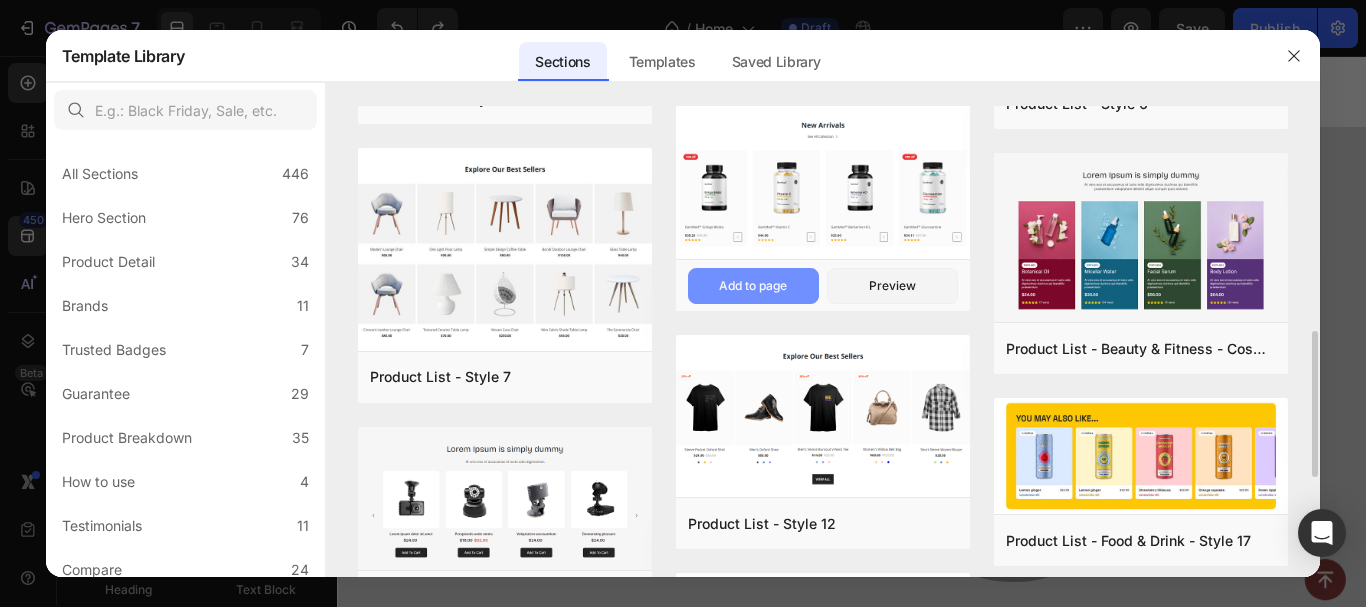 click on "Add to page" at bounding box center (753, 286) 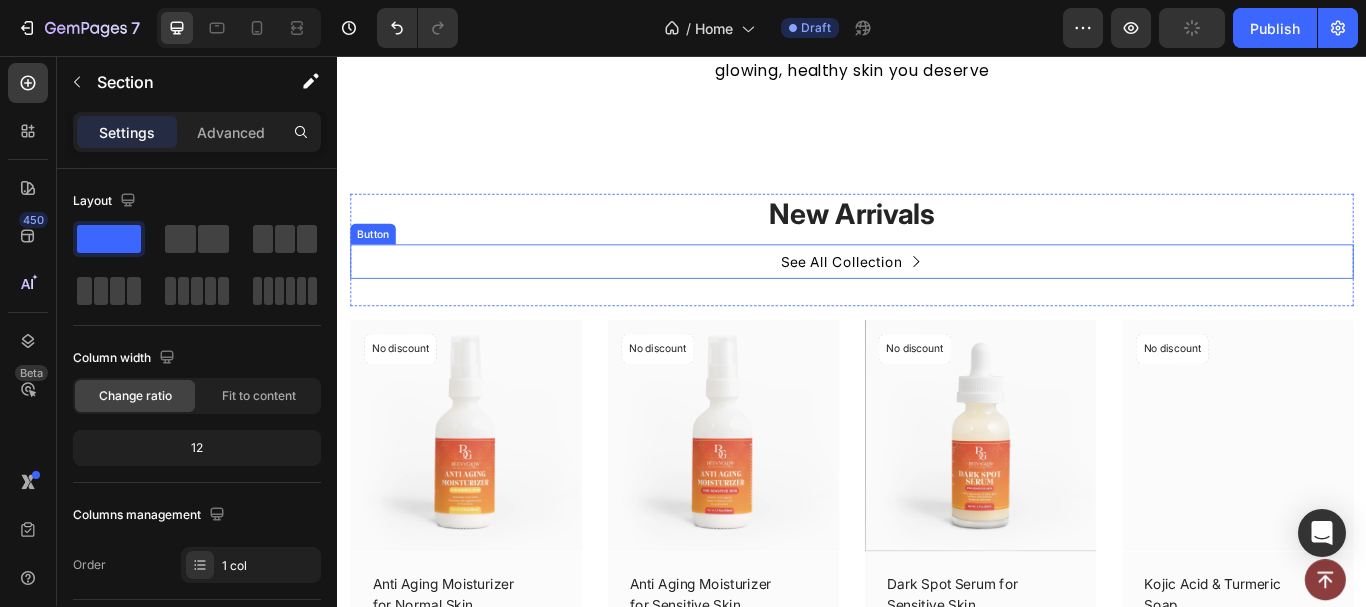 scroll, scrollTop: 909, scrollLeft: 0, axis: vertical 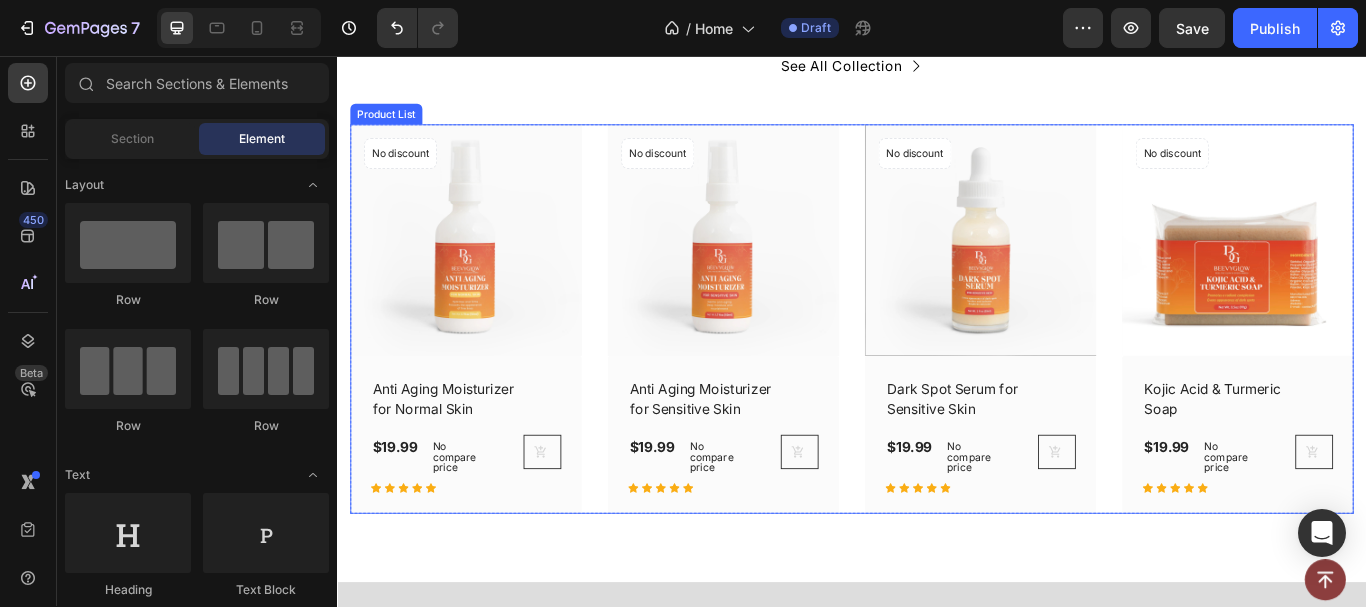 click on "(P) Images No discount   Not be displayed when published Product Badge Row Anti Aging Moisturizer for Normal Skin (P) Title $19.99 (P) Price (P) Price No compare price (P) Price Row Icon Icon Icon Icon Icon Row (P) Cart Button Row Row Product List (P) Images No discount   Not be displayed when published Product Badge Row Anti Aging Moisturizer for Sensitive Skin (P) Title $19.99 (P) Price (P) Price No compare price (P) Price Row Icon Icon Icon Icon Icon Row (P) Cart Button Row Row Product List (P) Images No discount   Not be displayed when published Product Badge Row Dark Spot Serum for Sensitive Skin (P) Title $19.99 (P) Price (P) Price No compare price (P) Price Row Icon Icon Icon Icon Icon Row (P) Cart Button Row Row Product List (P) Images No discount   Not be displayed when published Product Badge Row Kojic Acid & Turmeric Soap (P) Title $19.99 (P) Price (P) Price No compare price (P) Price Row Icon Icon Icon Icon Icon Row (P) Cart Button Row Row Product List" at bounding box center (937, 363) 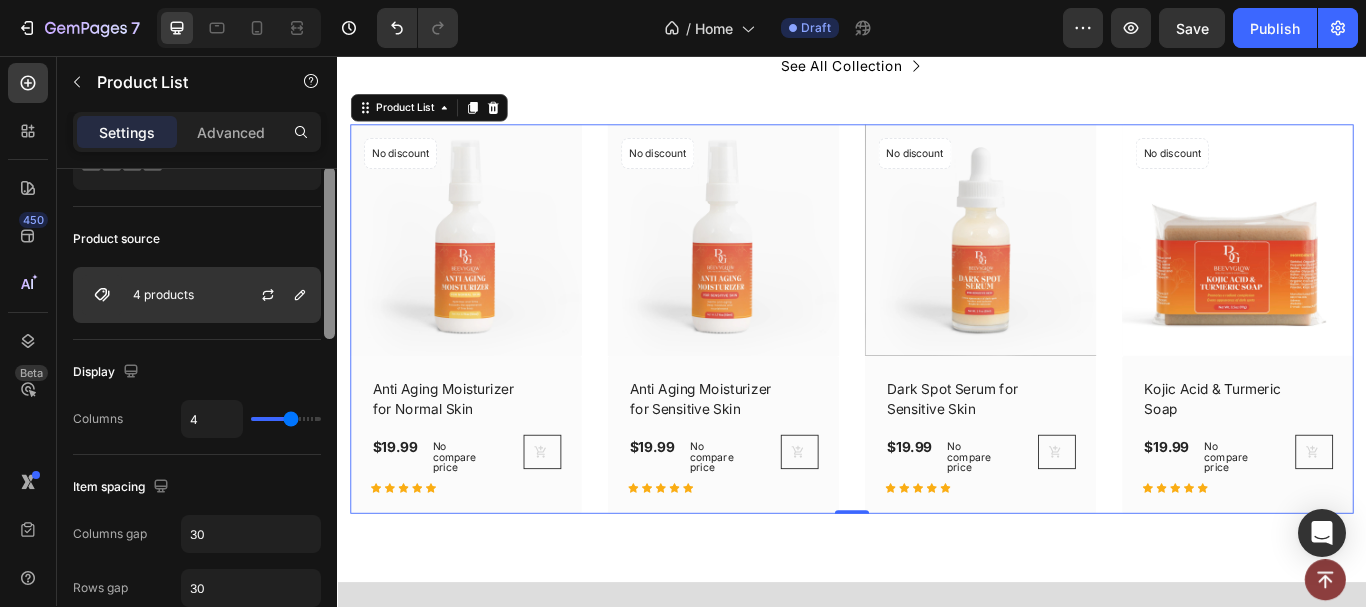 drag, startPoint x: 331, startPoint y: 247, endPoint x: 317, endPoint y: 287, distance: 42.379242 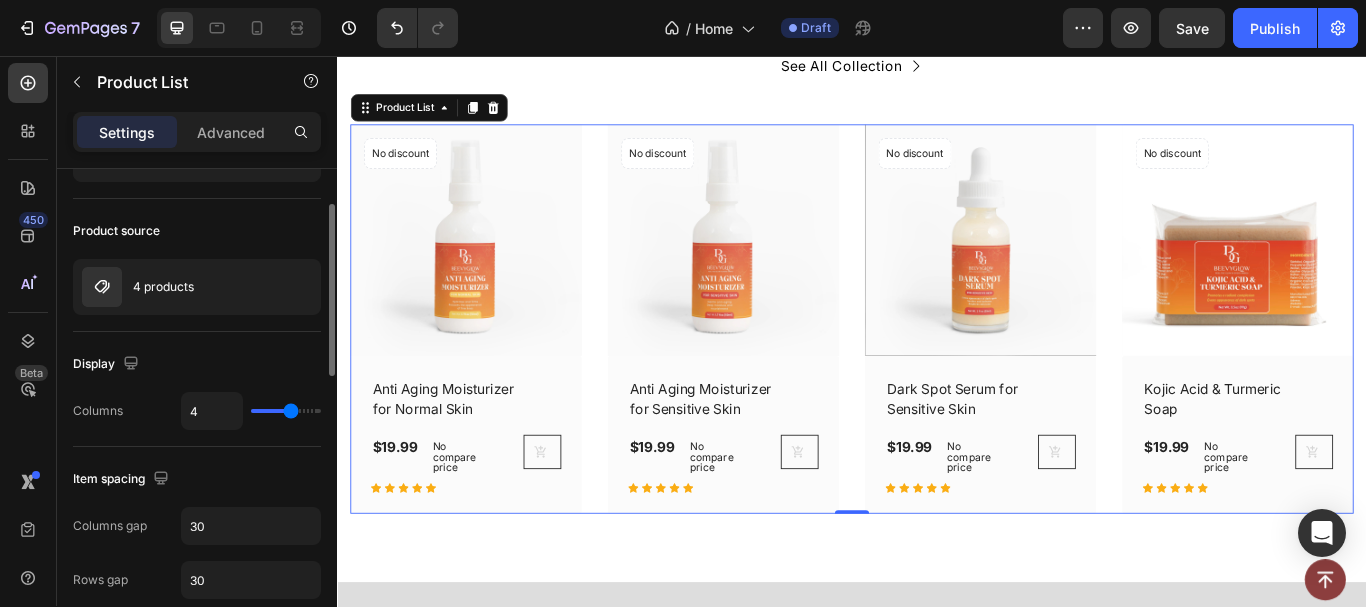 type on "3" 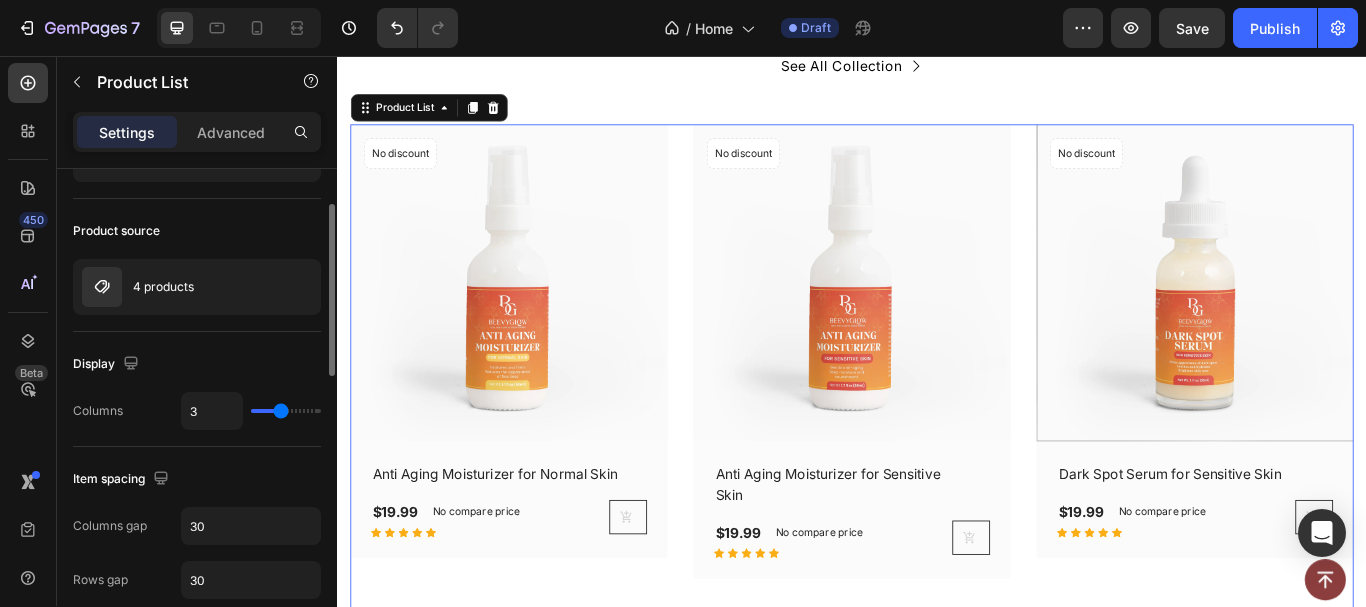 type on "3" 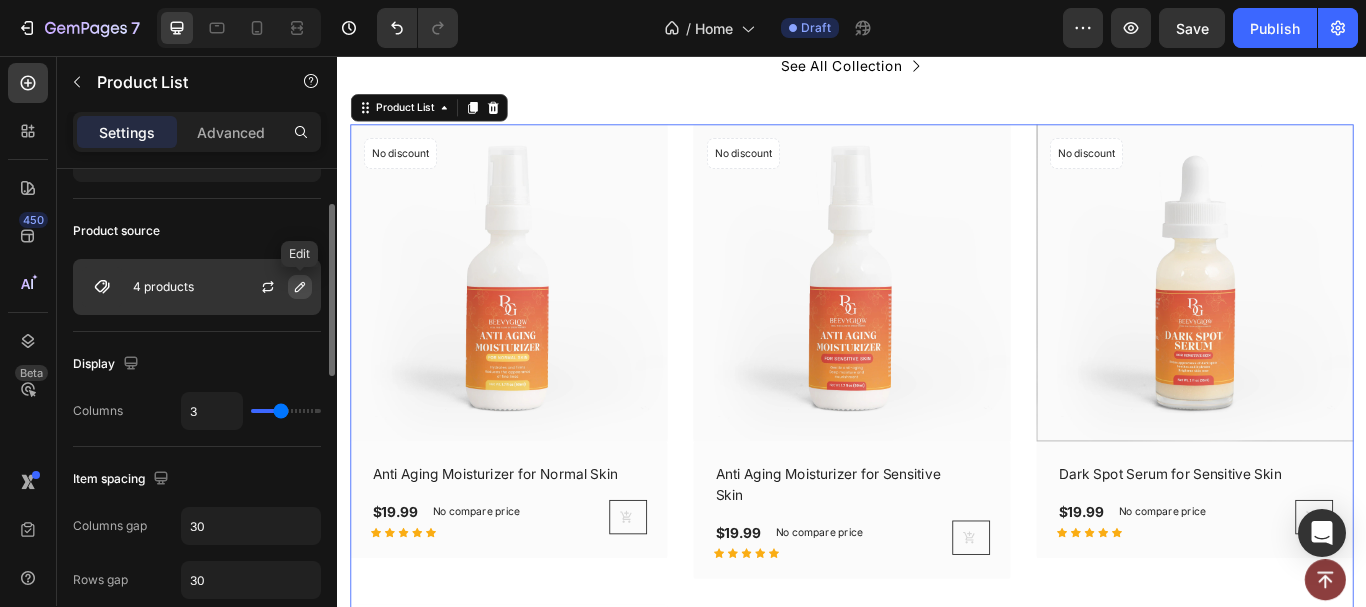 click 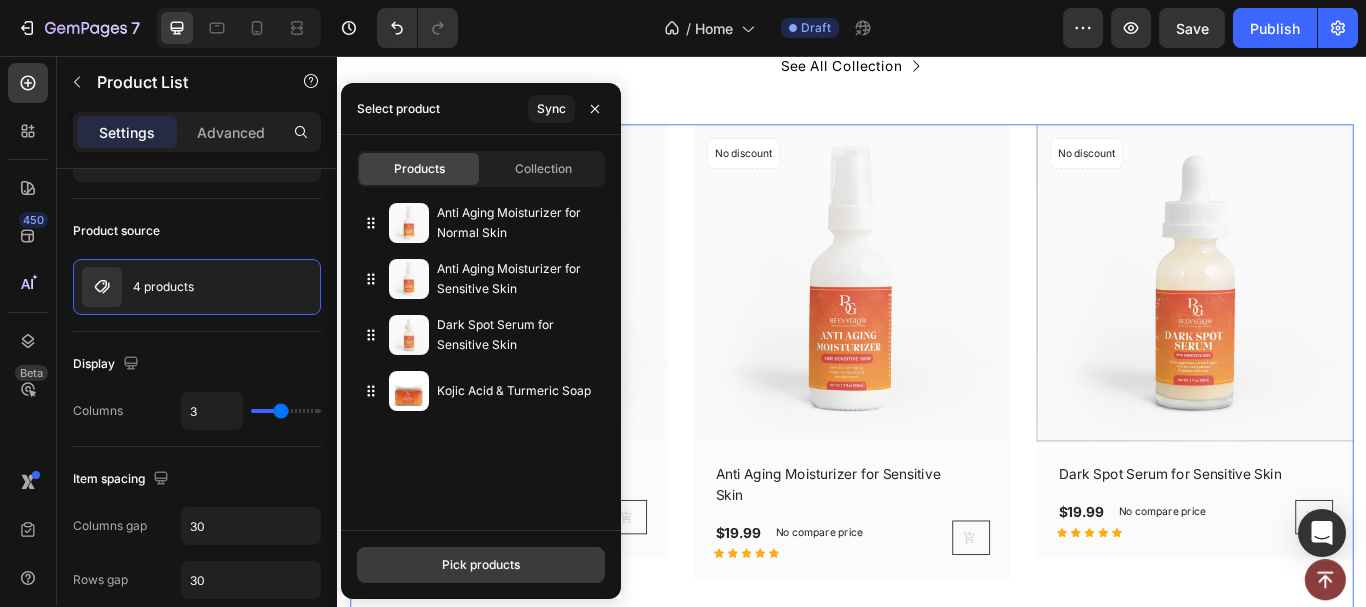 click on "Pick products" at bounding box center [481, 565] 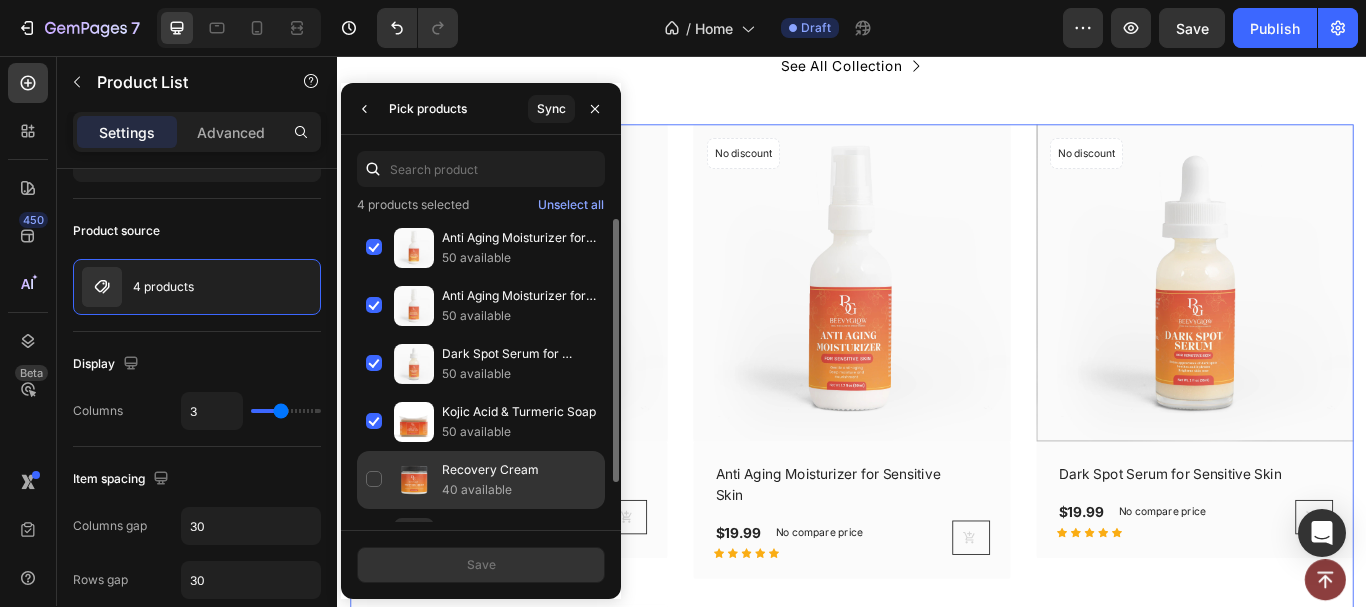 drag, startPoint x: 367, startPoint y: 470, endPoint x: 410, endPoint y: 460, distance: 44.14748 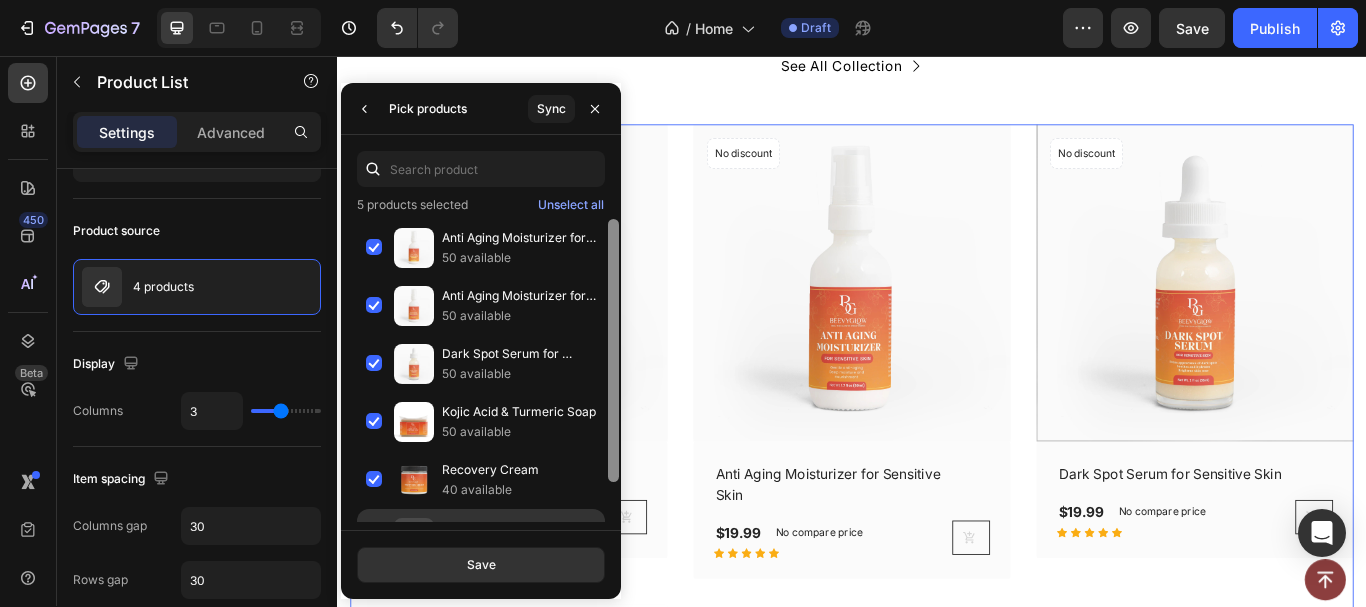 scroll, scrollTop: 45, scrollLeft: 0, axis: vertical 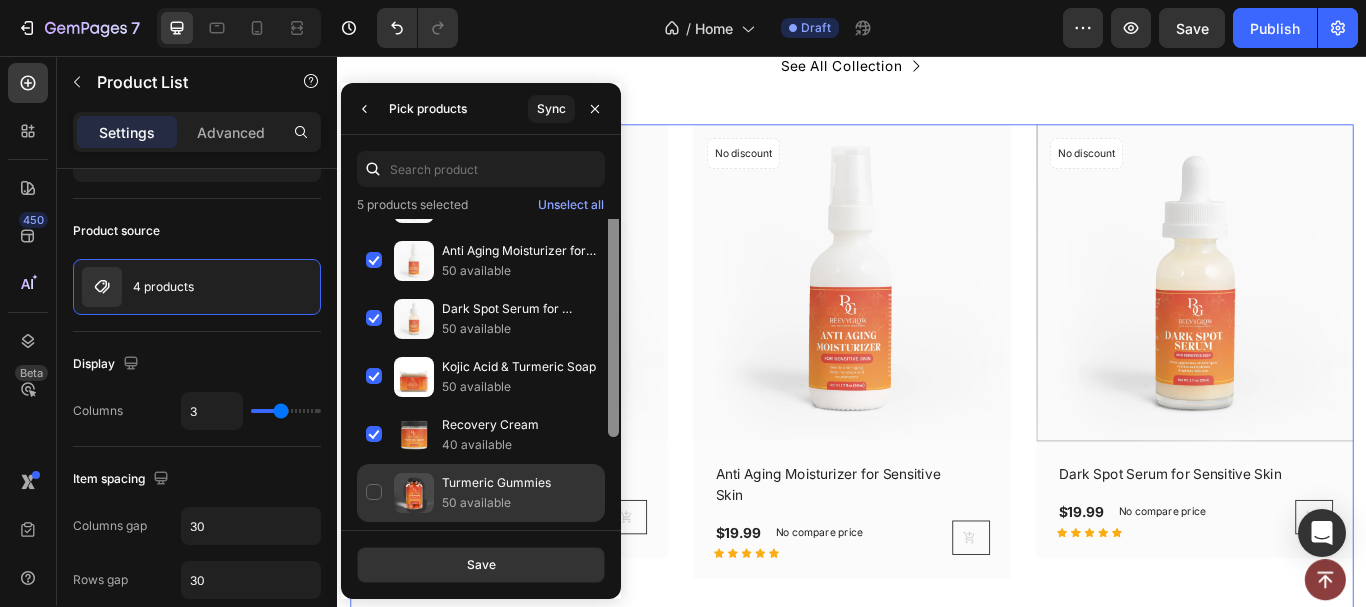 drag, startPoint x: 612, startPoint y: 391, endPoint x: 516, endPoint y: 471, distance: 124.964 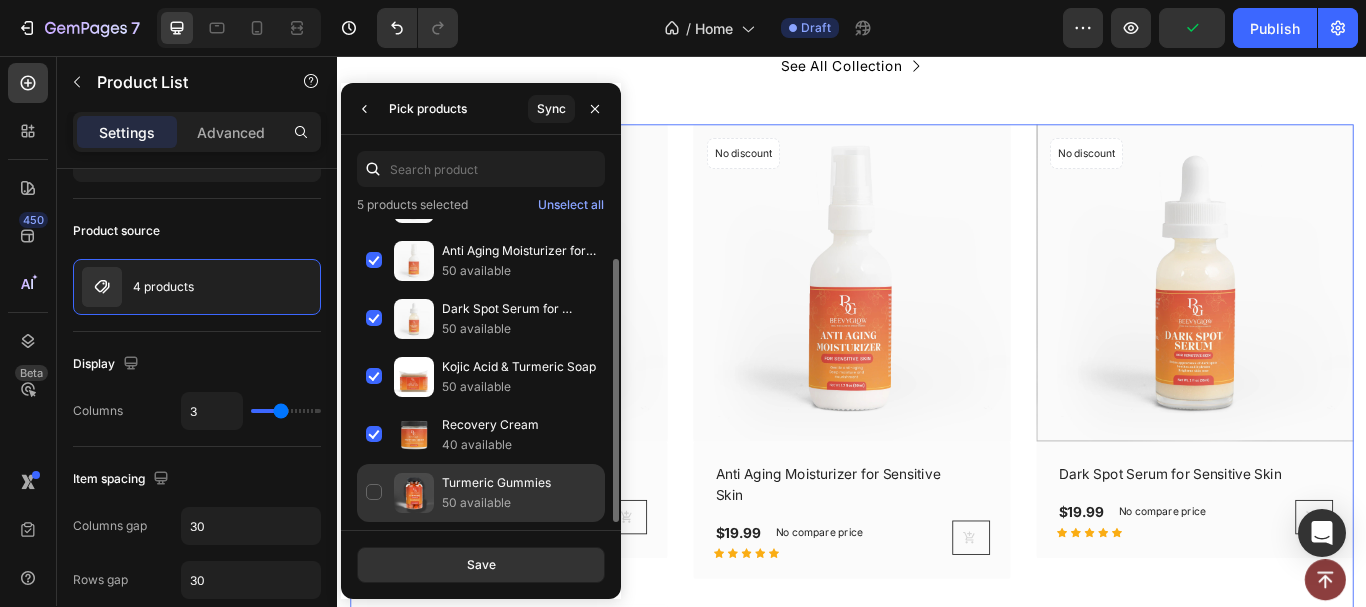 click on "Turmeric Gummies 50 available" 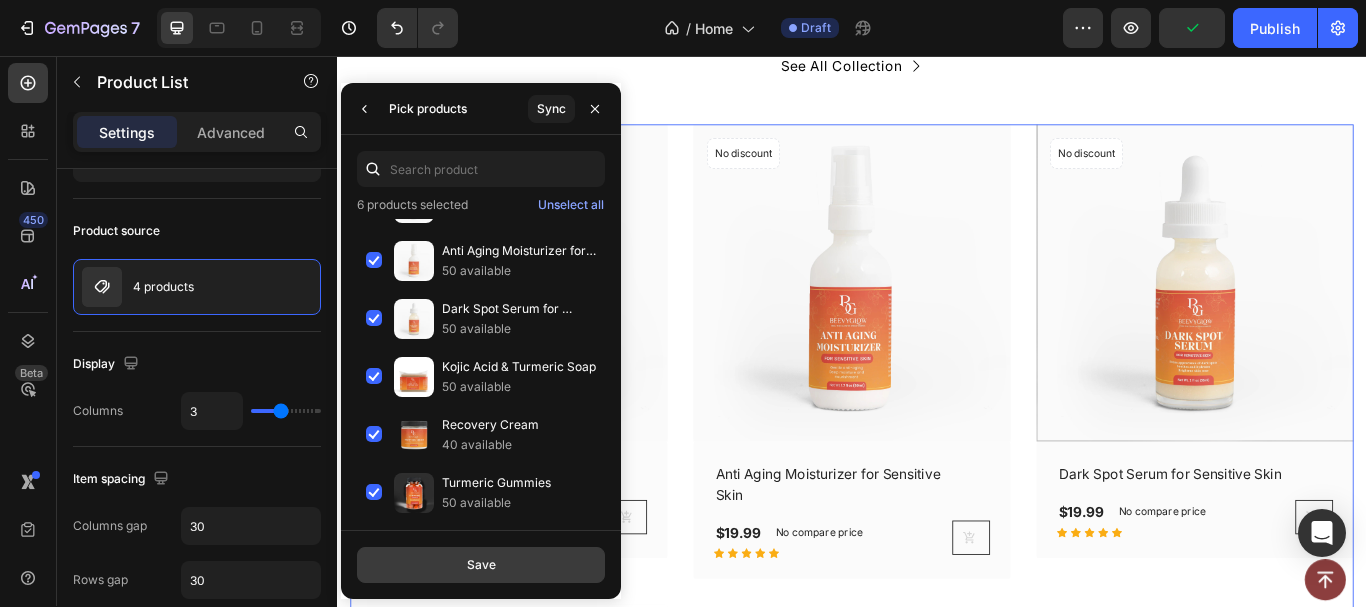 click on "Save" at bounding box center [481, 565] 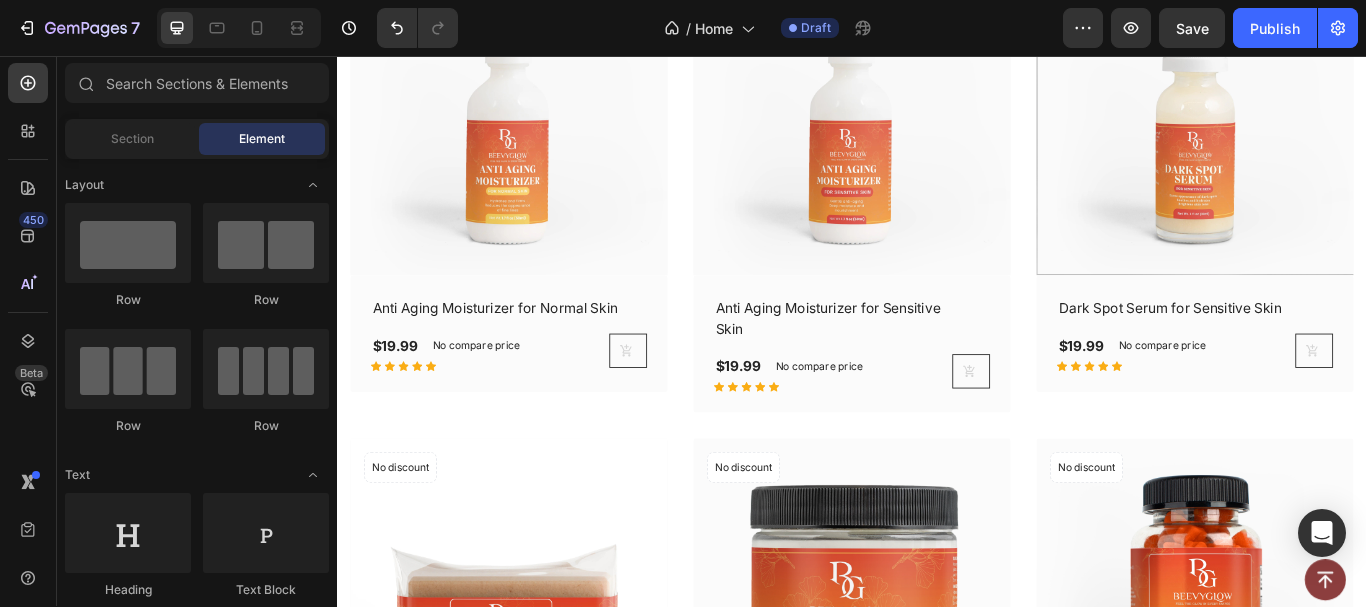 scroll, scrollTop: 1232, scrollLeft: 0, axis: vertical 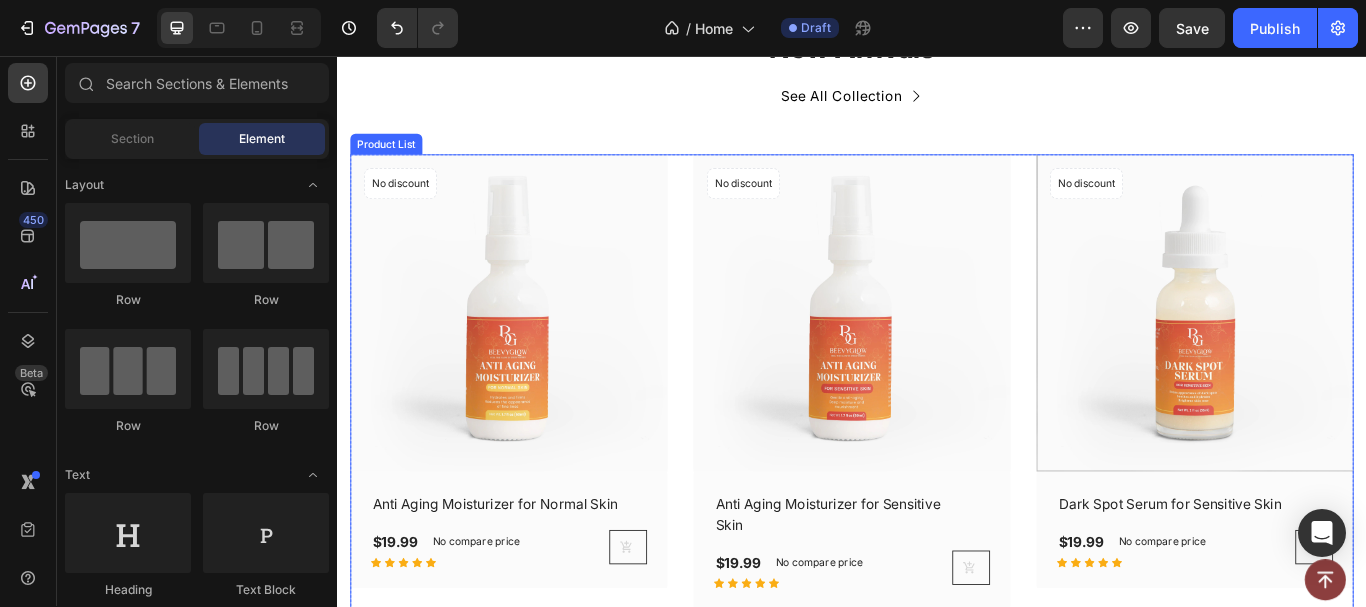 click on "(P) Images No discount   Not be displayed when published Product Badge Row Anti Aging Moisturizer for Normal Skin (P) Title $19.99 (P) Price (P) Price No compare price (P) Price Row Icon Icon Icon Icon Icon Row (P) Cart Button Row Row Product List (P) Images No discount   Not be displayed when published Product Badge Row Anti Aging Moisturizer for Sensitive Skin (P) Title $19.99 (P) Price (P) Price No compare price (P) Price Row Icon Icon Icon Icon Icon Row (P) Cart Button Row Row Product List (P) Images No discount   Not be displayed when published Product Badge Row Dark Spot Serum for Sensitive Skin (P) Title $19.99 (P) Price (P) Price No compare price (P) Price Row Icon Icon Icon Icon Icon Row (P) Cart Button Row Row Product List (P) Images No discount   Not be displayed when published Product Badge Row Kojic Acid & Turmeric Soap (P) Title $19.99 (P) Price (P) Price No compare price (P) Price Row Icon Icon Icon Icon Icon Row (P) Cart Button Row Row Product List (P) Images No discount   Product Badge Row" at bounding box center (937, 704) 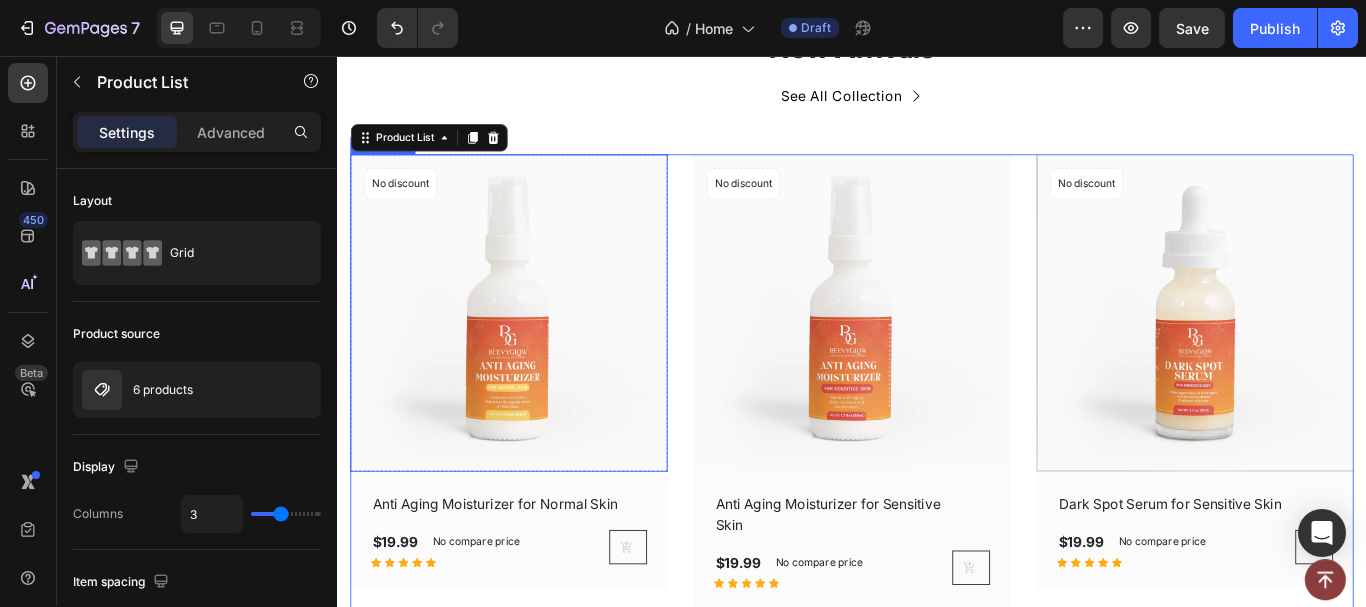 click at bounding box center (537, 356) 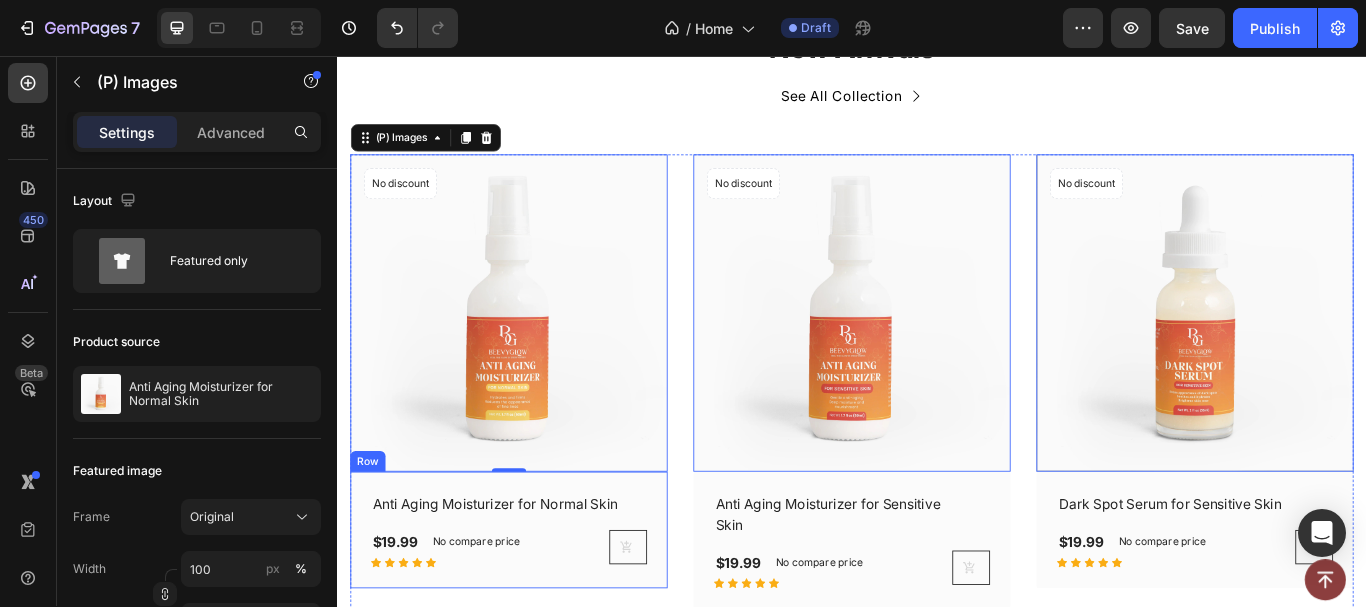 click on "Anti Aging Moisturizer for Normal Skin (P) Title $19.99 (P) Price (P) Price No compare price (P) Price Row Icon Icon Icon Icon Icon Row (P) Cart Button Row Row" at bounding box center [537, 609] 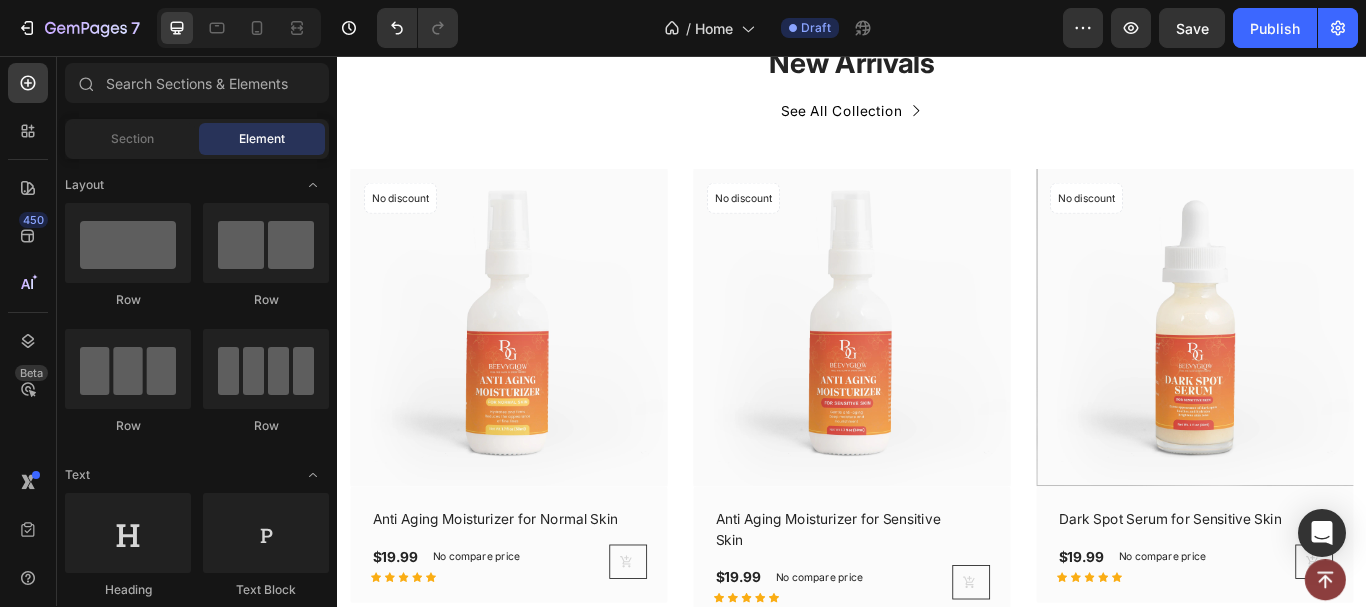 scroll, scrollTop: 1039, scrollLeft: 0, axis: vertical 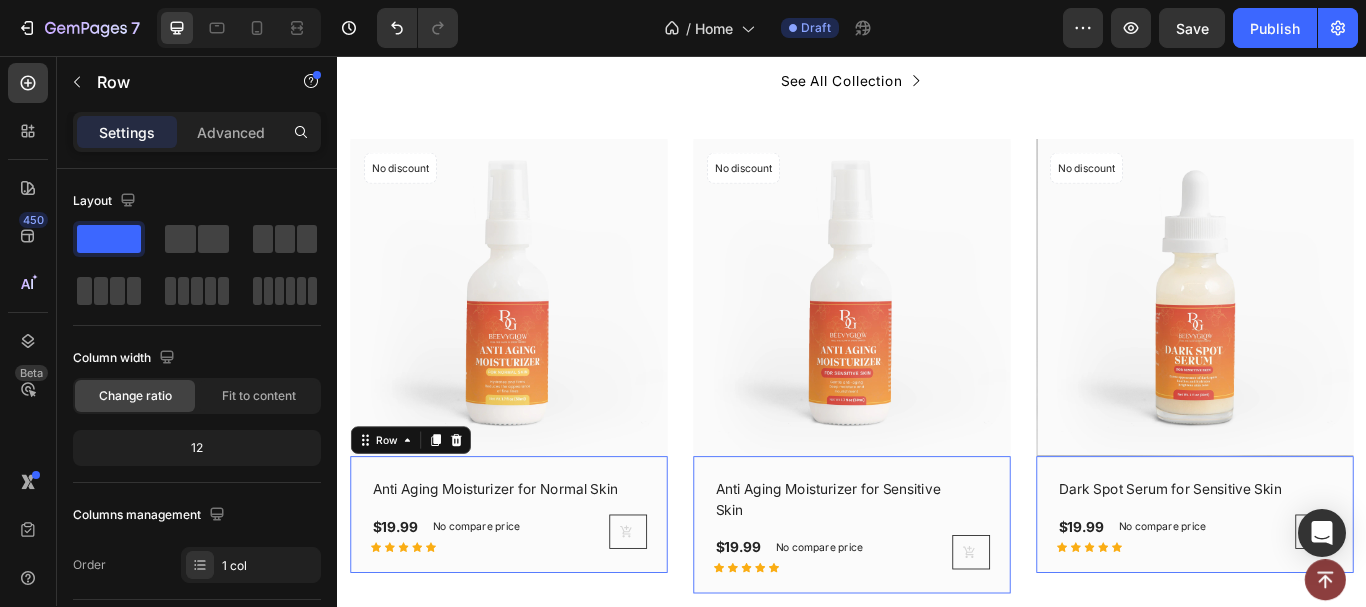 click on "Anti Aging Moisturizer for Normal Skin (P) Title $19.99 (P) Price (P) Price No compare price (P) Price Row Icon Icon Icon Icon Icon Row (P) Cart Button Row Row   0" at bounding box center (537, 591) 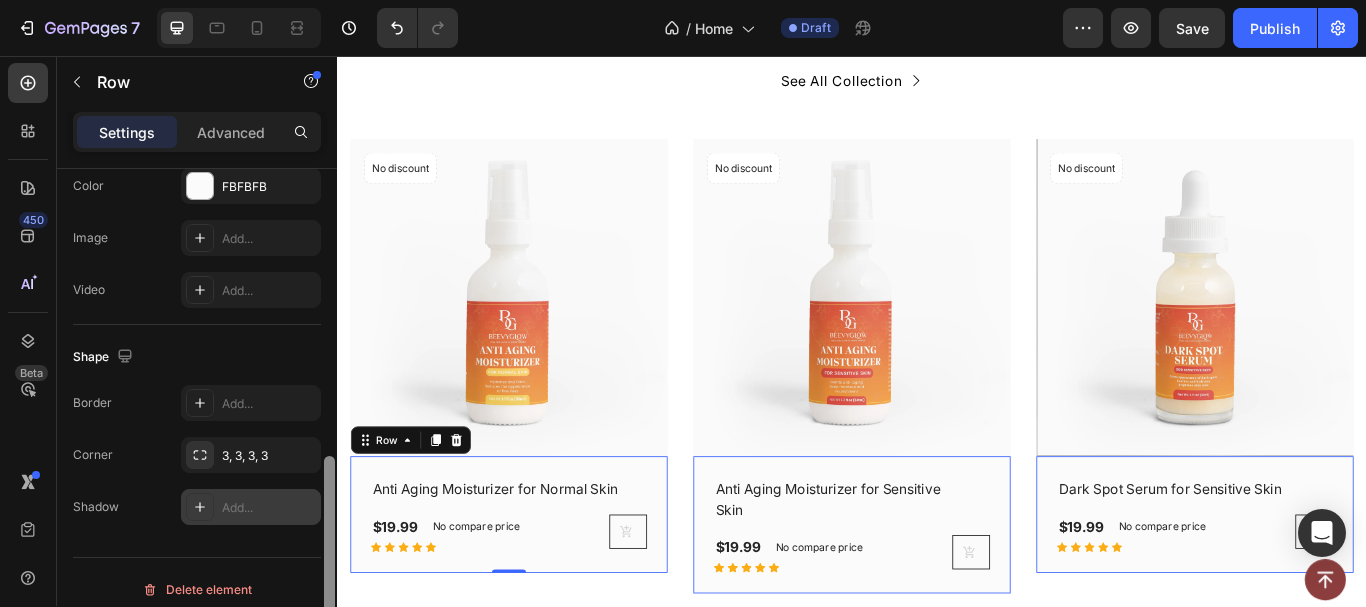 scroll, scrollTop: 726, scrollLeft: 0, axis: vertical 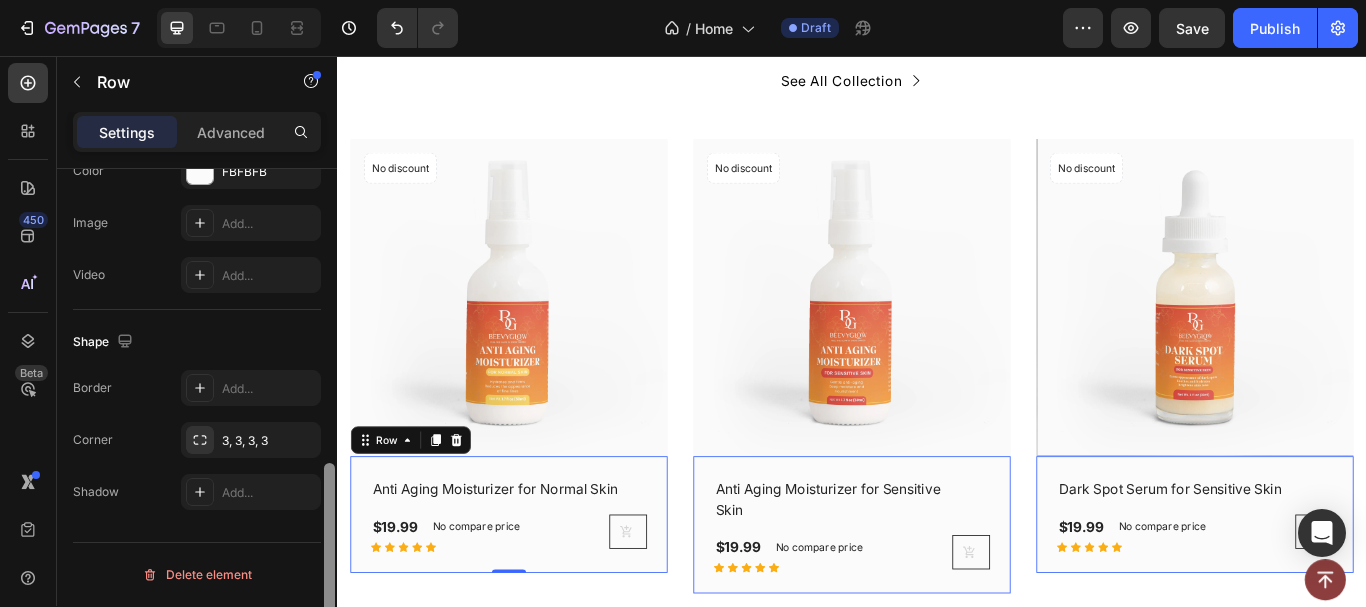 drag, startPoint x: 329, startPoint y: 201, endPoint x: 214, endPoint y: 544, distance: 361.7651 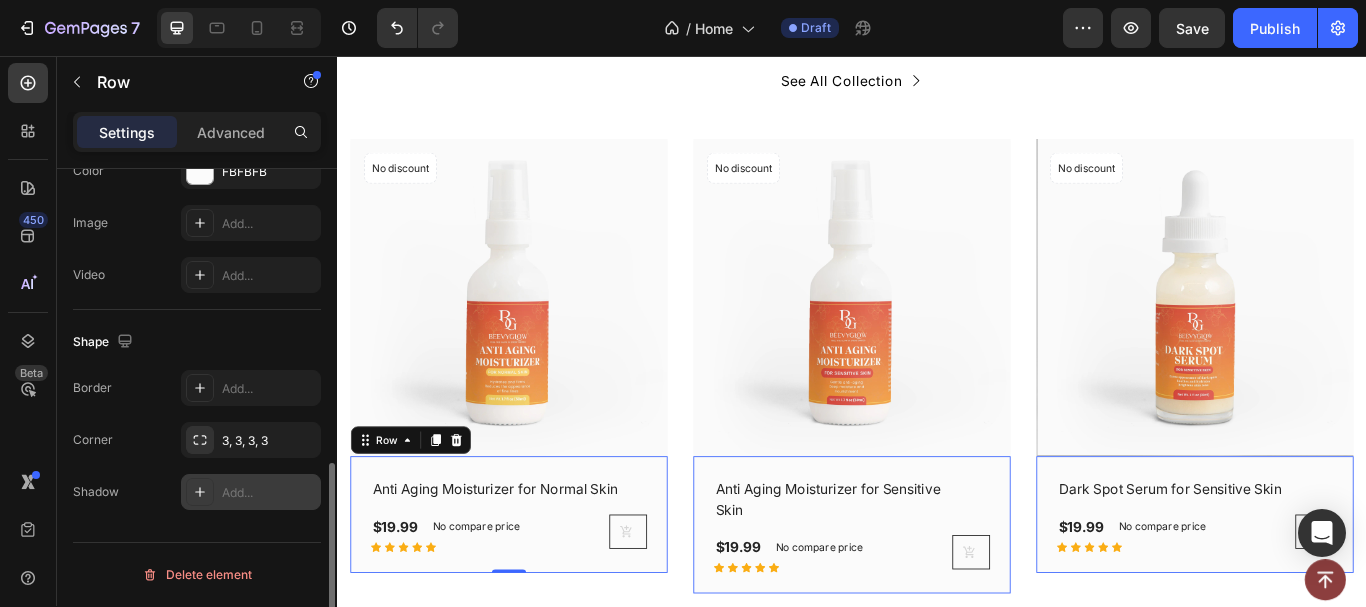 click on "Add..." at bounding box center [251, 492] 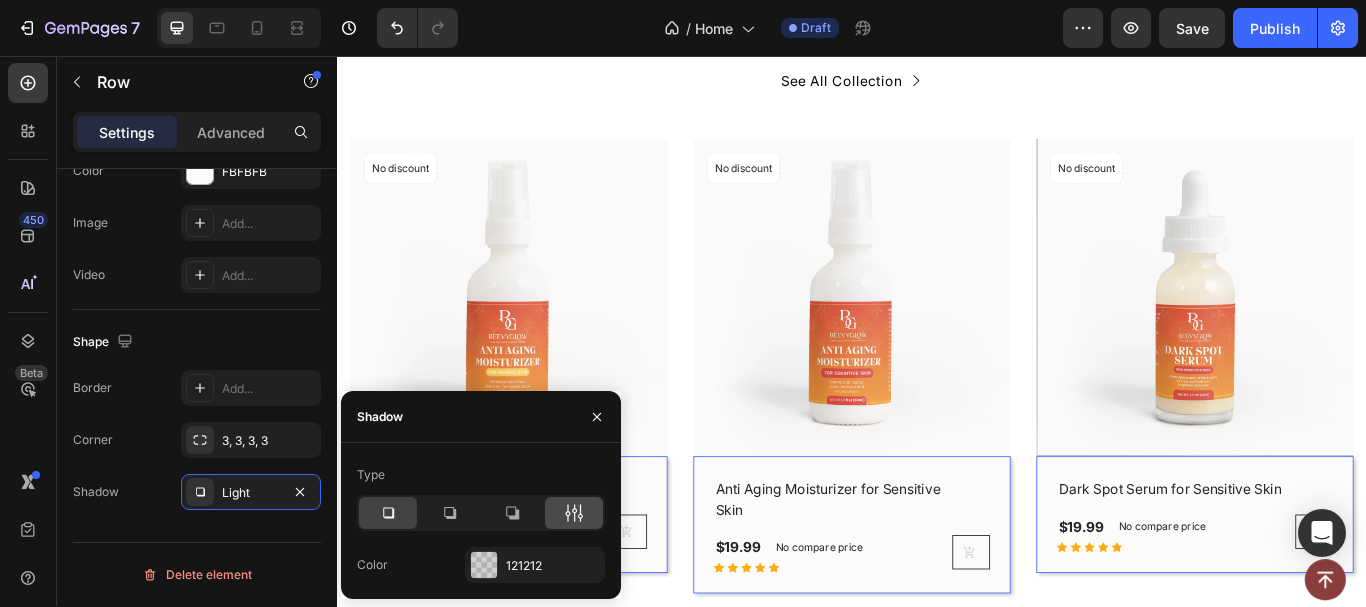 click 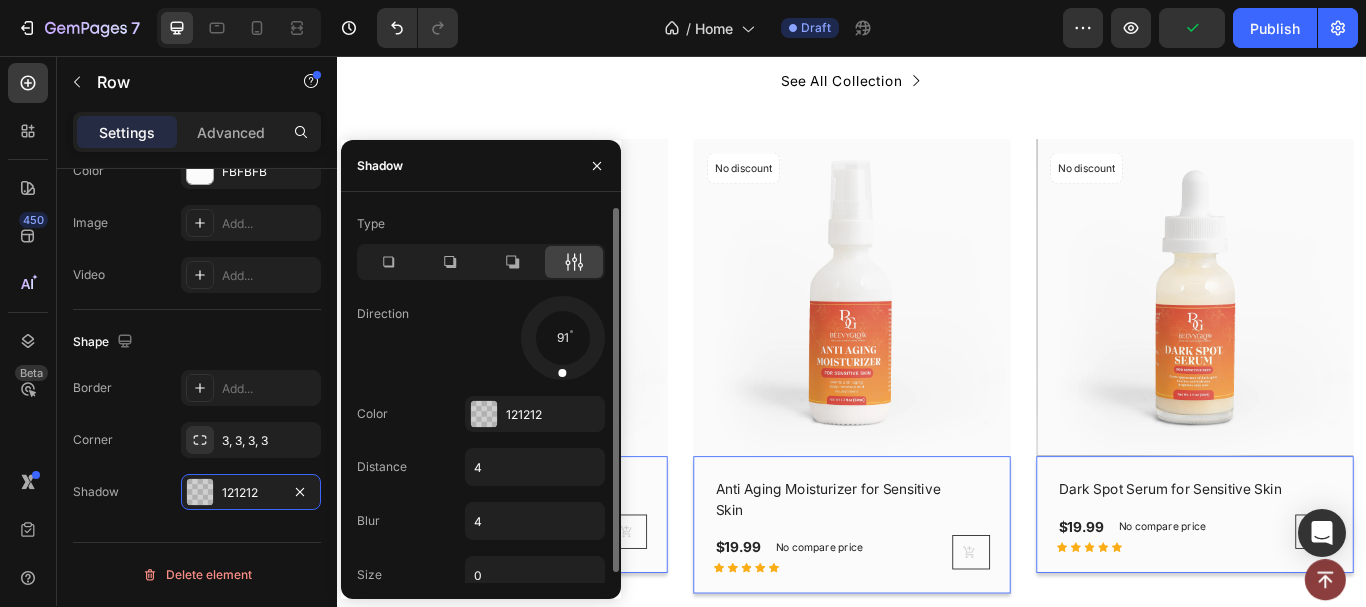 drag, startPoint x: 570, startPoint y: 365, endPoint x: 559, endPoint y: 372, distance: 13.038404 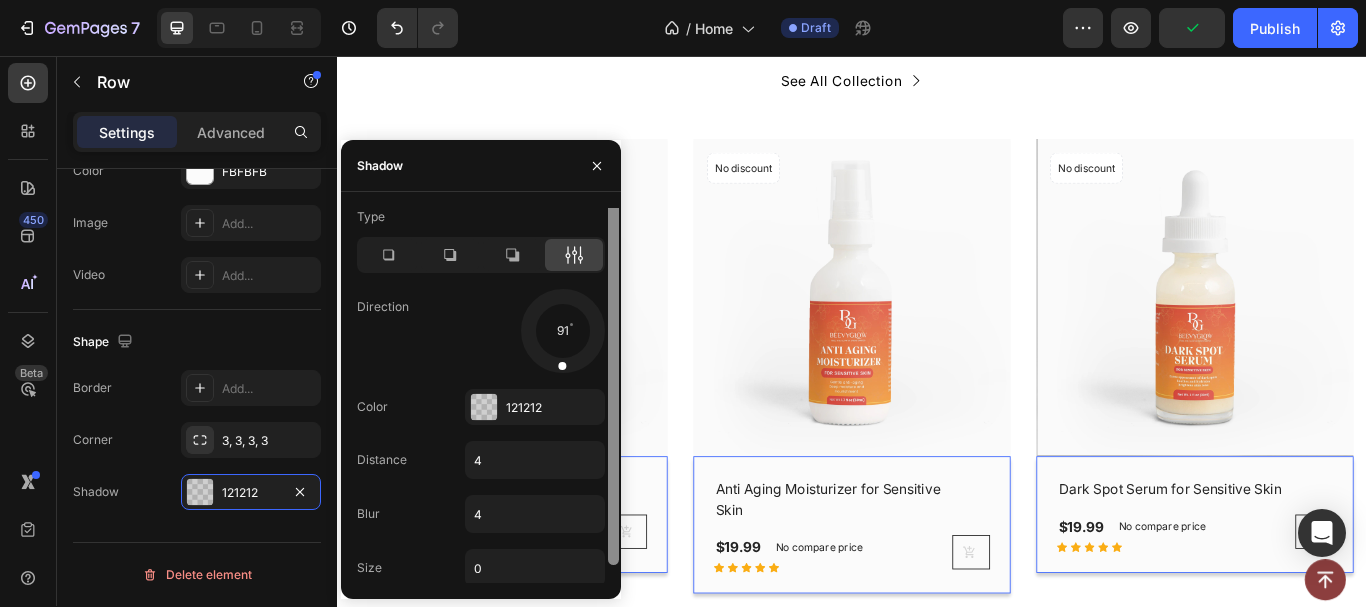 scroll, scrollTop: 11, scrollLeft: 0, axis: vertical 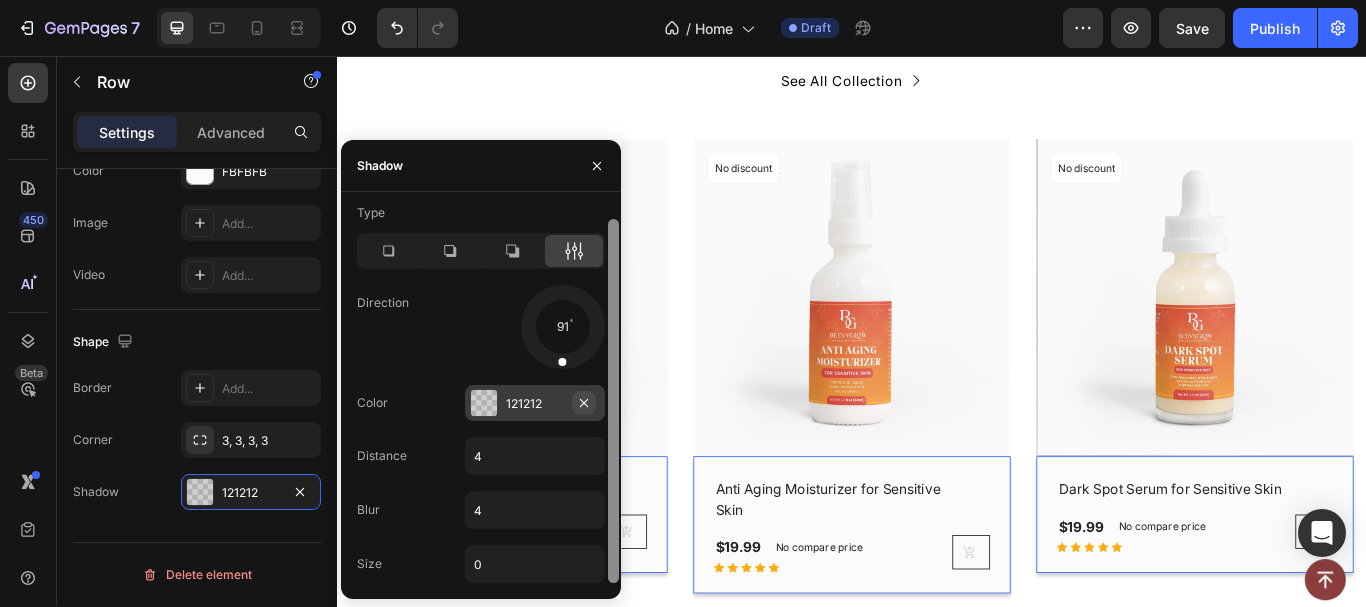 drag, startPoint x: 616, startPoint y: 337, endPoint x: 579, endPoint y: 402, distance: 74.793045 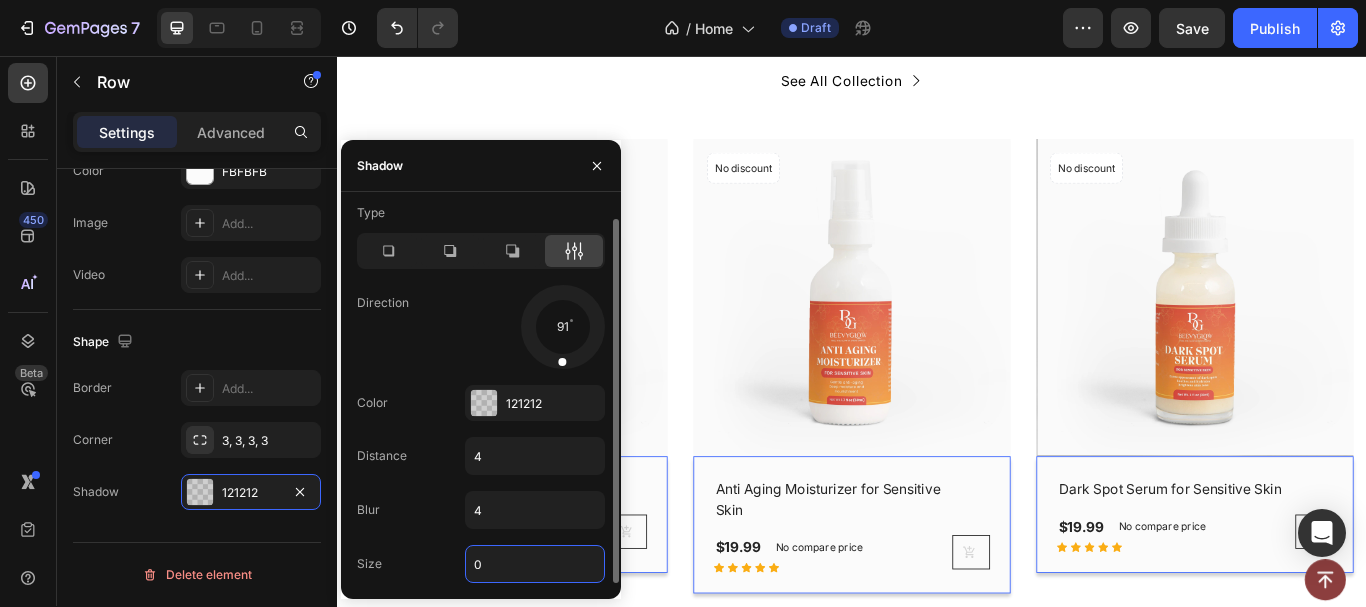 click on "0" at bounding box center (535, 564) 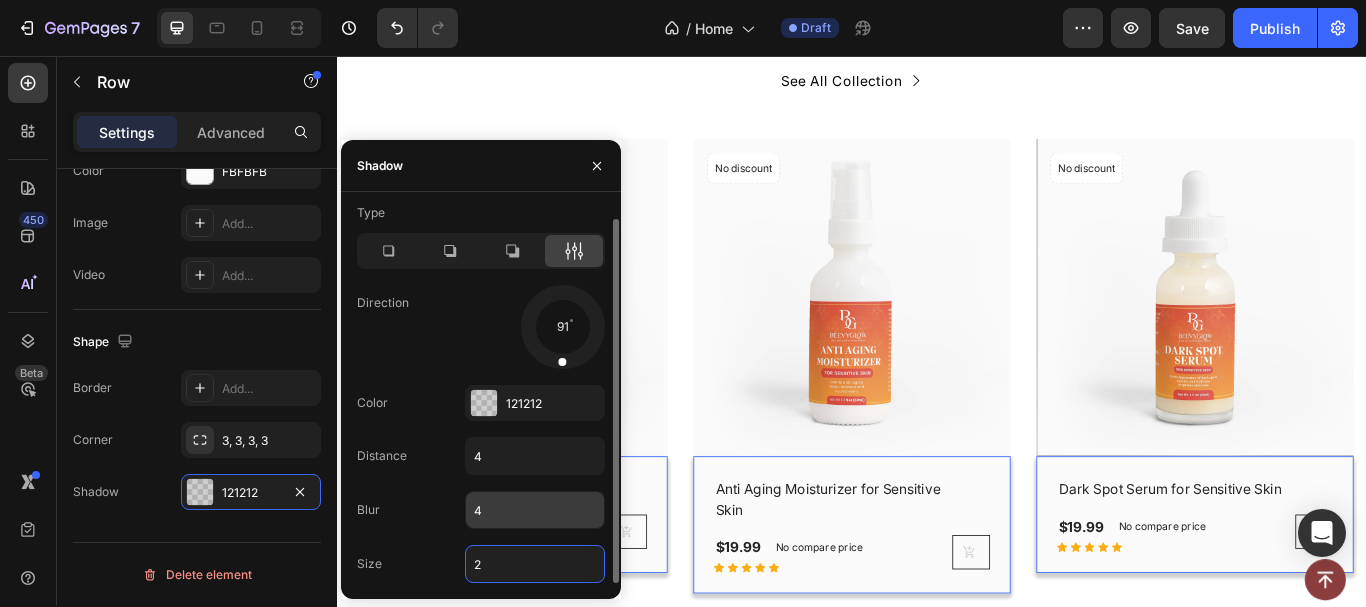 type on "2" 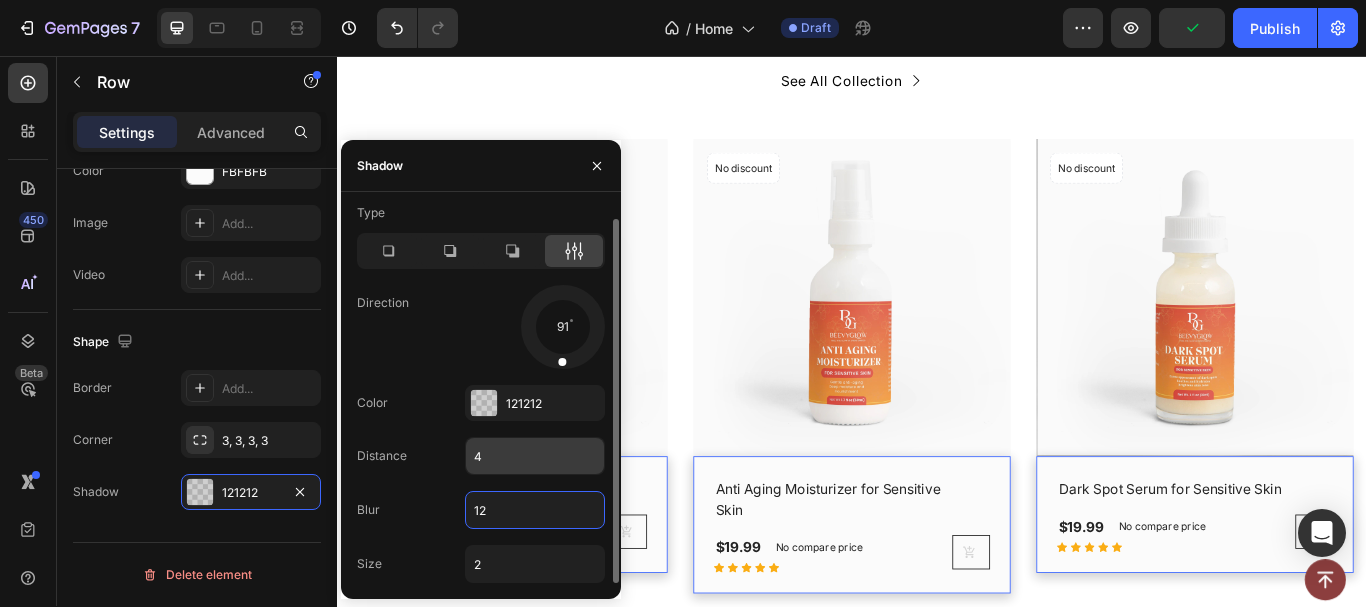type on "12" 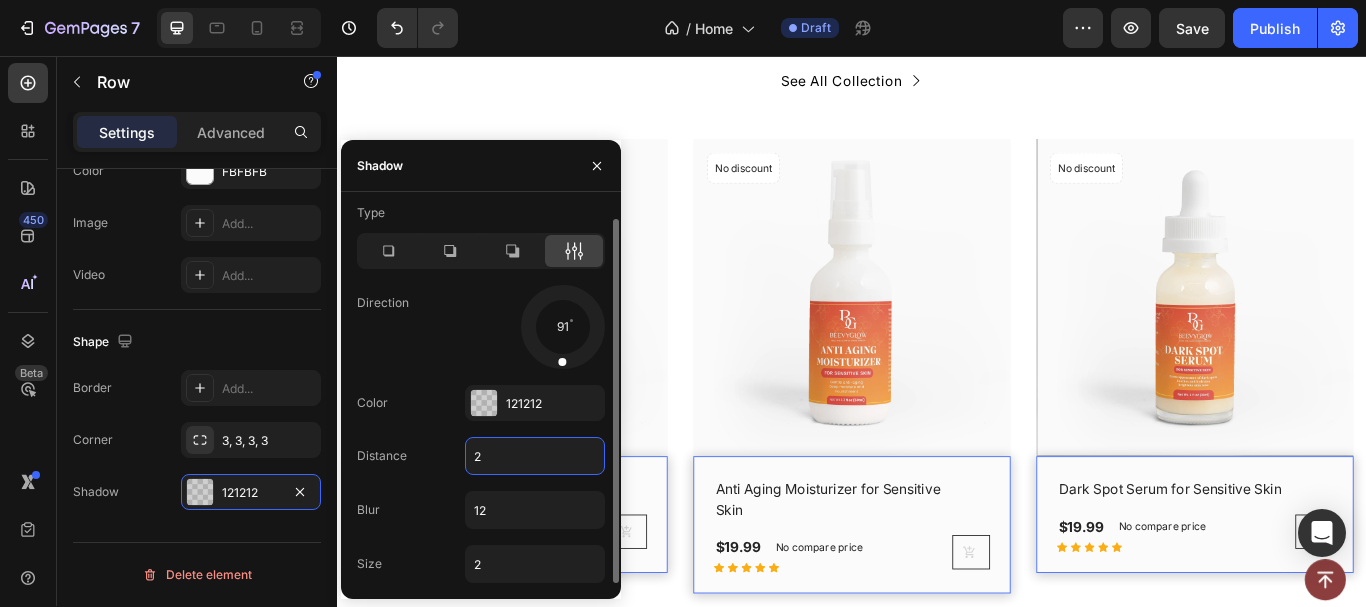 type on "2" 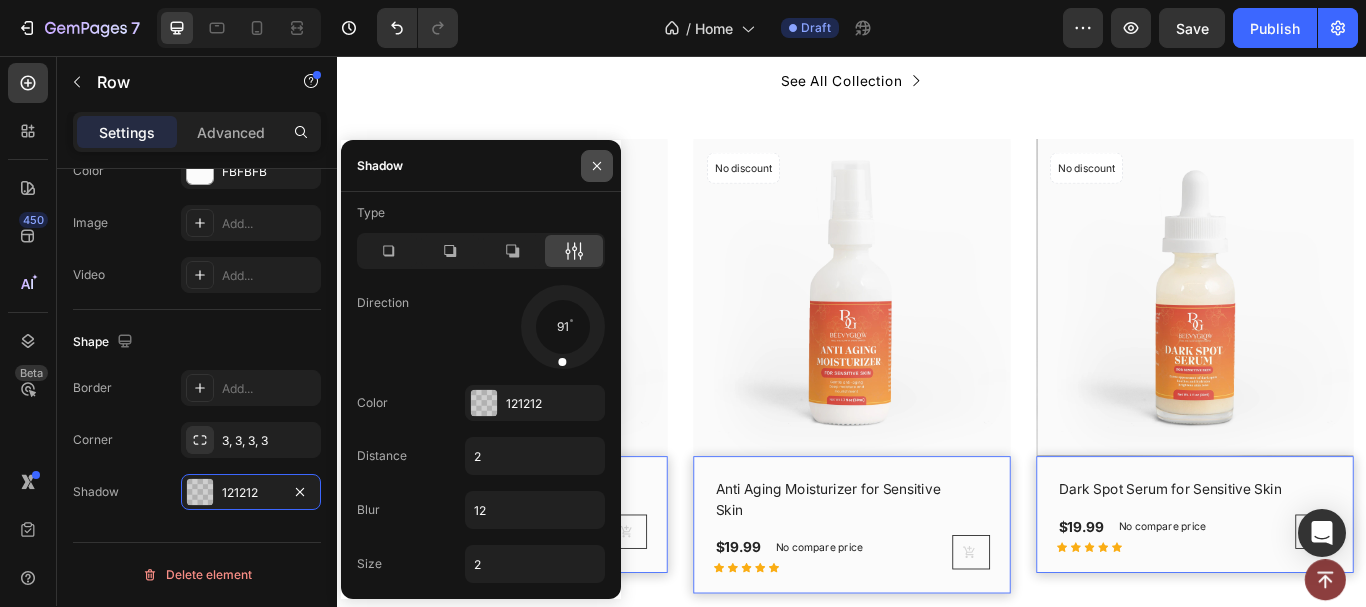 click 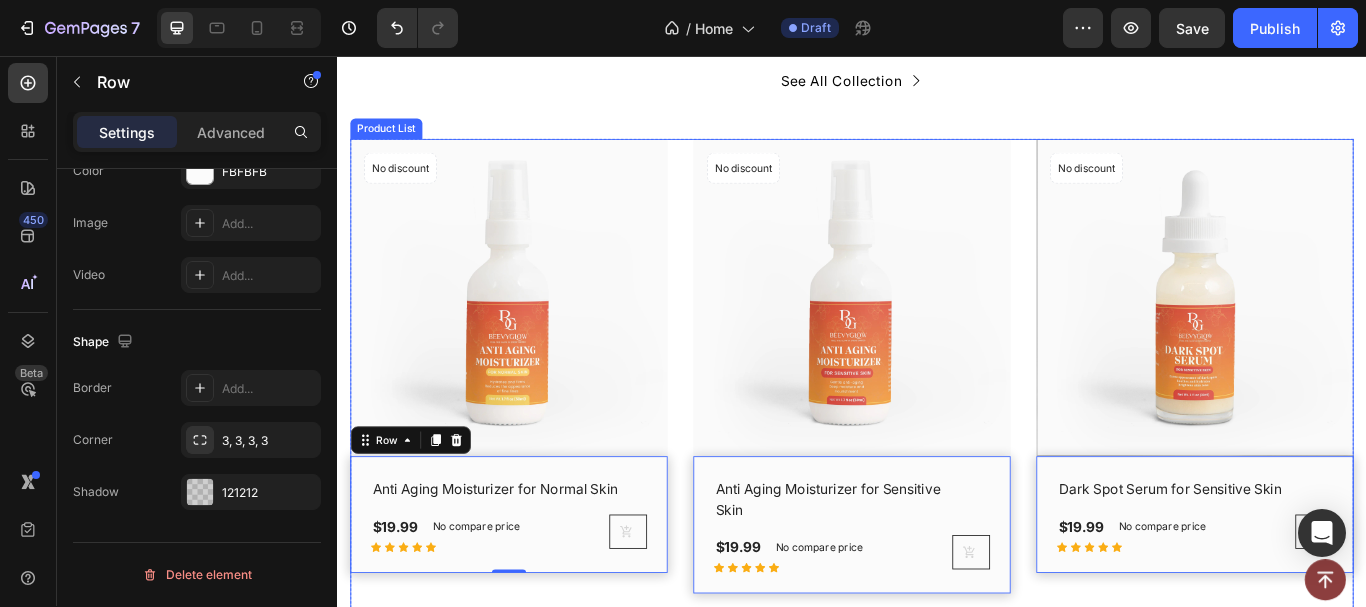 click on "(P) Images No discount   Not be displayed when published Product Badge Row Anti Aging Moisturizer for Normal Skin (P) Title $19.99 (P) Price (P) Price No compare price (P) Price Row Icon Icon Icon Icon Icon Row (P) Cart Button Row Row   0 Product List (P) Images No discount   Not be displayed when published Product Badge Row Anti Aging Moisturizer for Sensitive Skin (P) Title $19.99 (P) Price (P) Price No compare price (P) Price Row Icon Icon Icon Icon Icon Row (P) Cart Button Row Row   0 Product List (P) Images No discount   Not be displayed when published Product Badge Row Dark Spot Serum for Sensitive Skin (P) Title $19.99 (P) Price (P) Price No compare price (P) Price Row Icon Icon Icon Icon Icon Row (P) Cart Button Row Row   0 Product List (P) Images No discount   Not be displayed when published Product Badge Row Kojic Acid & Turmeric Soap (P) Title $19.99 (P) Price (P) Price No compare price (P) Price Row Icon Icon Icon Icon Icon Row (P) Cart Button Row Row   0 Product List (P) Images No discount   Row" at bounding box center [937, 686] 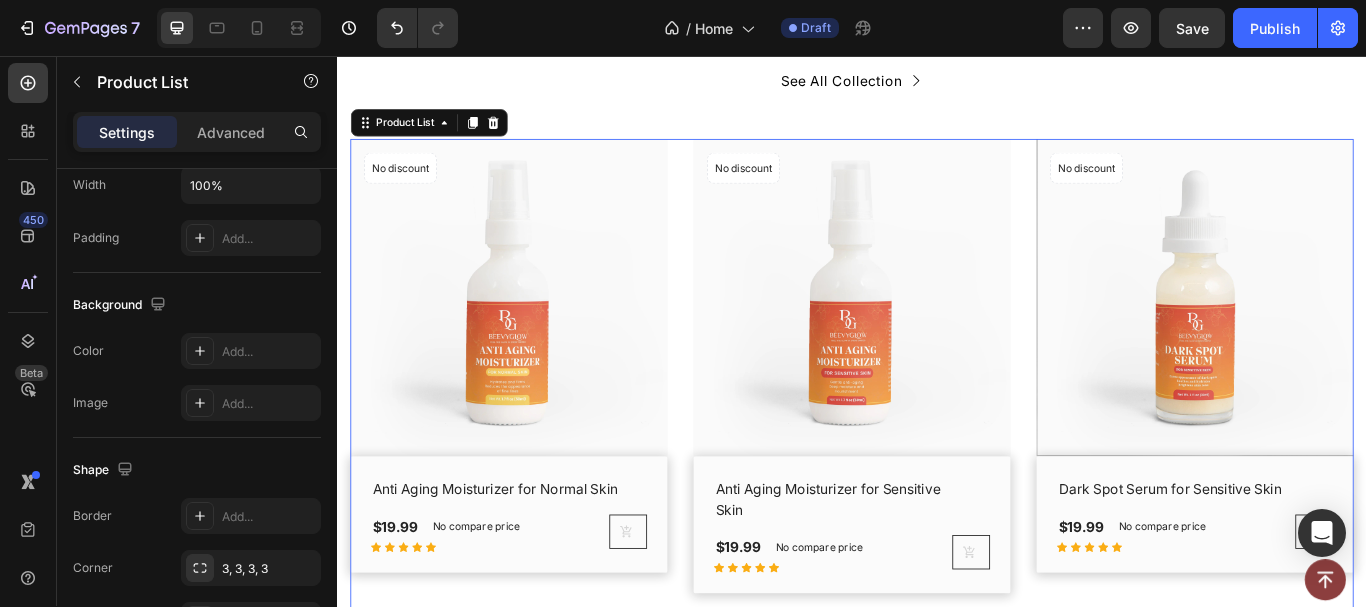 scroll, scrollTop: 0, scrollLeft: 0, axis: both 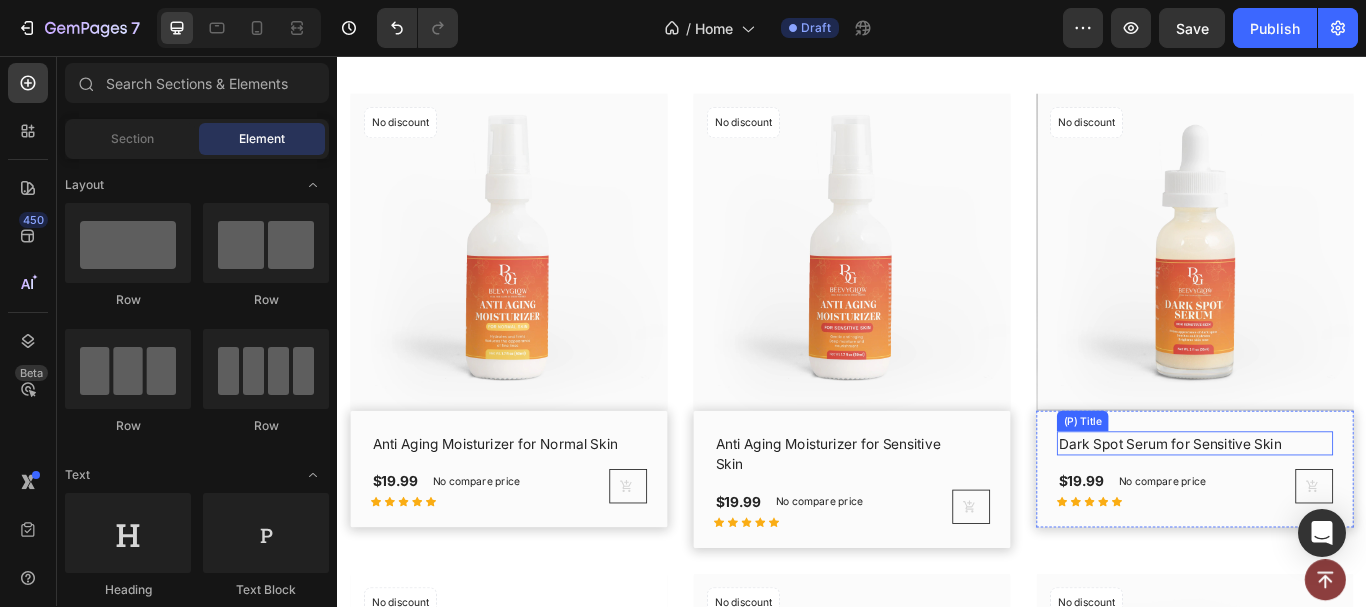click on "Dark Spot Serum for Sensitive Skin" at bounding box center (1321, 508) 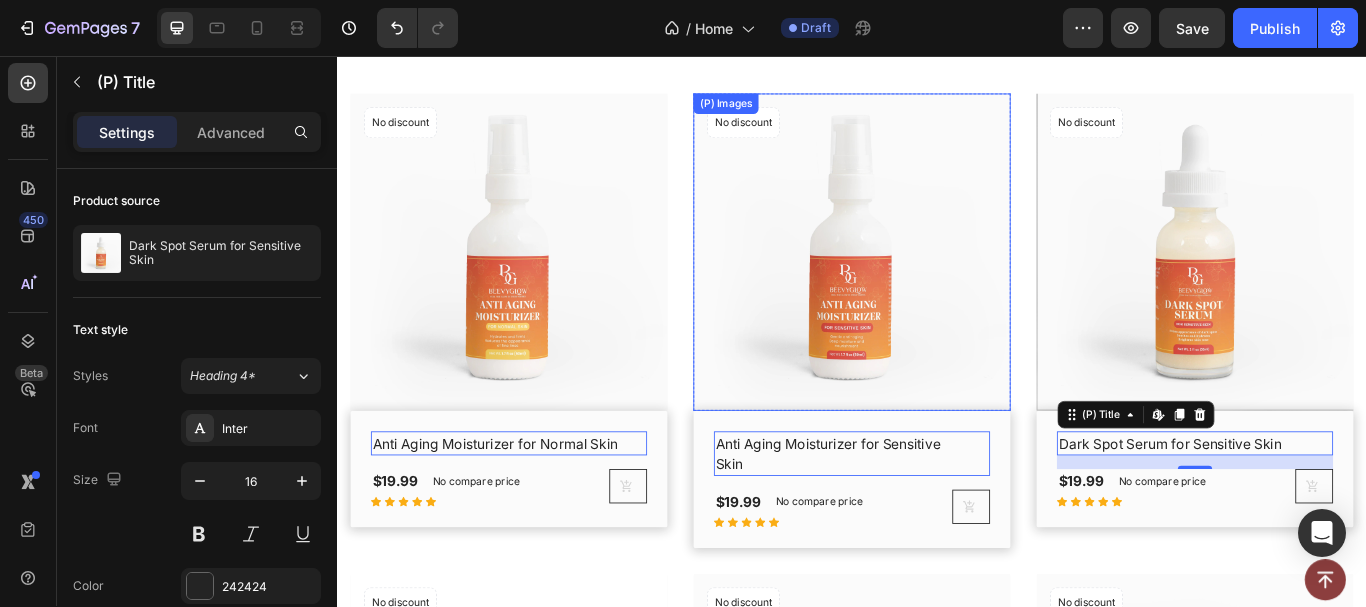click at bounding box center (937, 285) 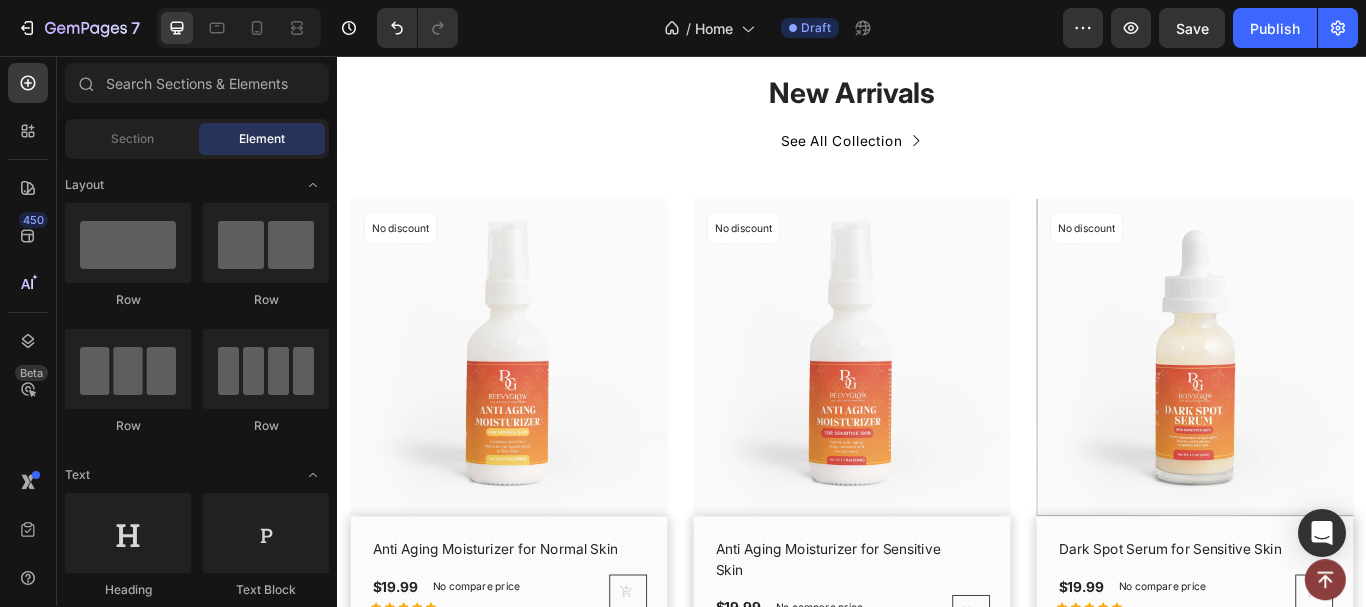scroll, scrollTop: 933, scrollLeft: 0, axis: vertical 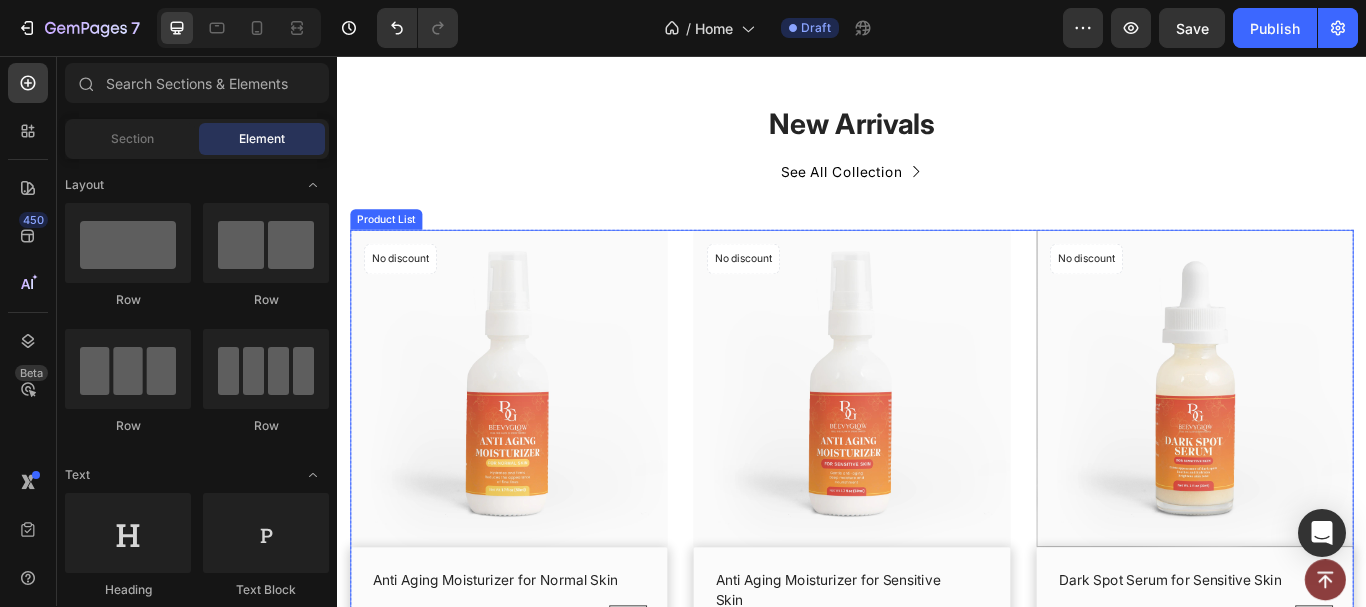click on "(P) Images No discount   Not be displayed when published Product Badge Row Anti Aging Moisturizer for Normal Skin (P) Title $19.99 (P) Price (P) Price No compare price (P) Price Row Icon Icon Icon Icon Icon Row (P) Cart Button Row Row Product List (P) Images No discount   Not be displayed when published Product Badge Row Anti Aging Moisturizer for Sensitive Skin (P) Title $19.99 (P) Price (P) Price No compare price (P) Price Row Icon Icon Icon Icon Icon Row (P) Cart Button Row Row Product List (P) Images No discount   Not be displayed when published Product Badge Row Dark Spot Serum for Sensitive Skin (P) Title $19.99 (P) Price (P) Price No compare price (P) Price Row Icon Icon Icon Icon Icon Row (P) Cart Button Row Row Product List (P) Images No discount   Not be displayed when published Product Badge Row Kojic Acid & Turmeric Soap (P) Title $19.99 (P) Price (P) Price No compare price (P) Price Row Icon Icon Icon Icon Icon Row (P) Cart Button Row Row Product List (P) Images No discount   Product Badge Row" at bounding box center (937, 792) 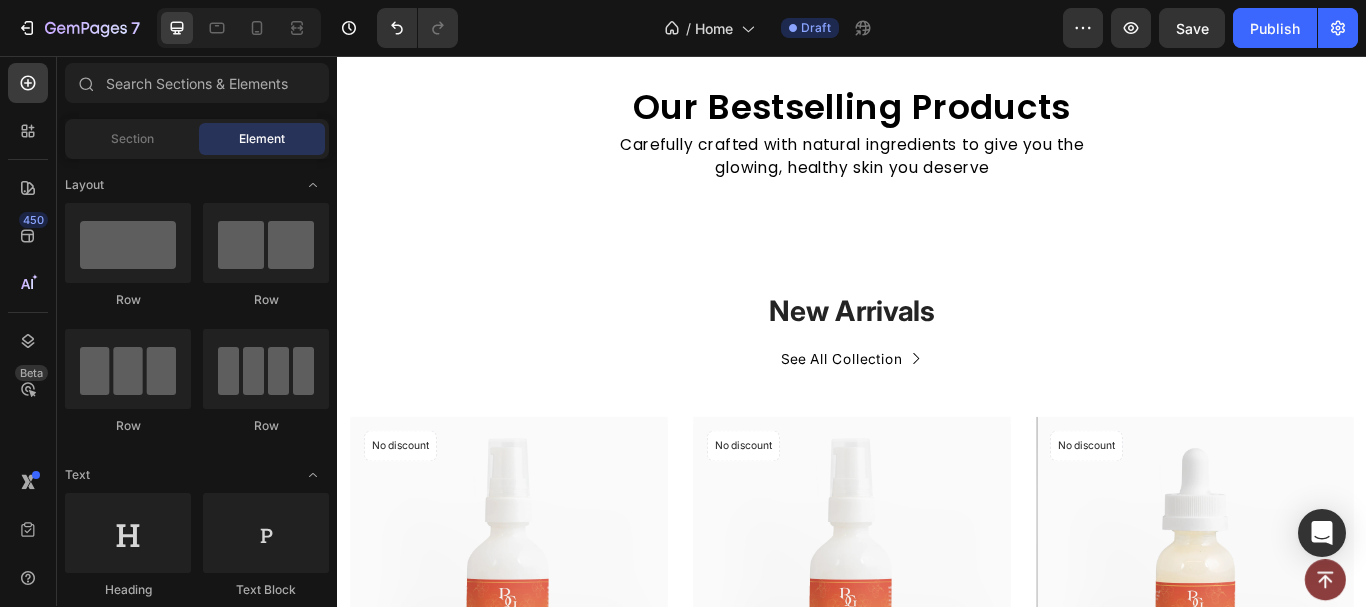 scroll, scrollTop: 669, scrollLeft: 0, axis: vertical 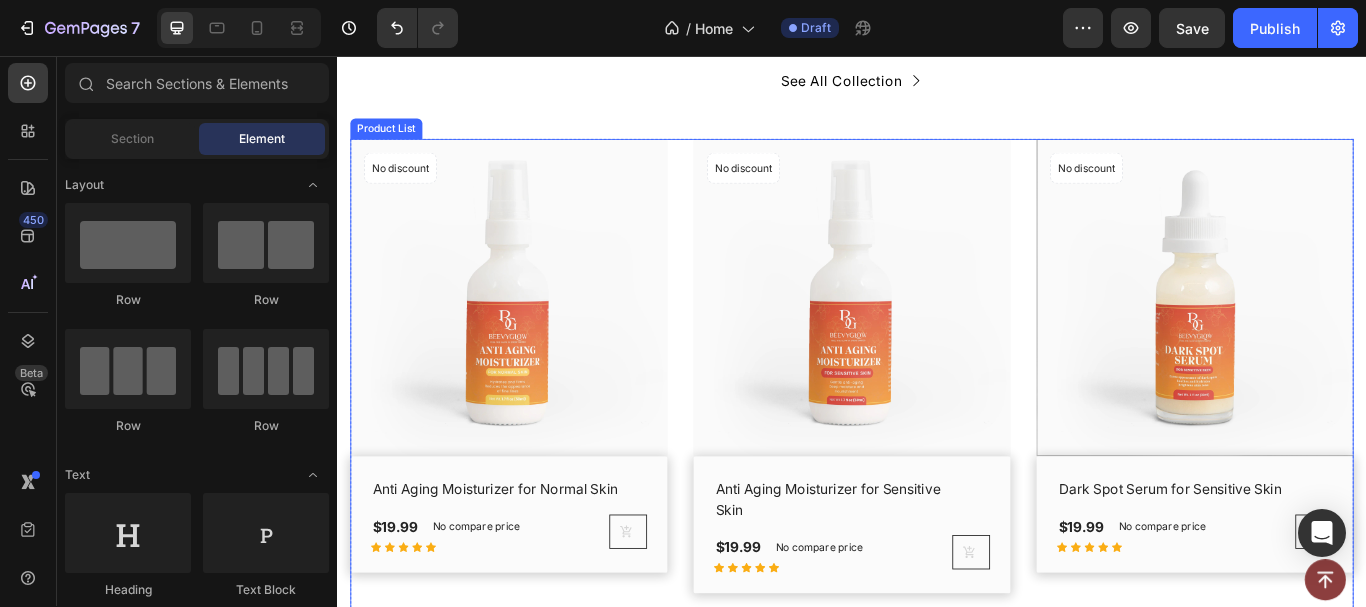 click on "(P) Images No discount   Not be displayed when published Product Badge Row Anti Aging Moisturizer for Normal Skin (P) Title $19.99 (P) Price (P) Price No compare price (P) Price Row Icon Icon Icon Icon Icon Row (P) Cart Button Row Row Product List (P) Images No discount   Not be displayed when published Product Badge Row Anti Aging Moisturizer for Sensitive Skin (P) Title $19.99 (P) Price (P) Price No compare price (P) Price Row Icon Icon Icon Icon Icon Row (P) Cart Button Row Row Product List (P) Images No discount   Not be displayed when published Product Badge Row Dark Spot Serum for Sensitive Skin (P) Title $19.99 (P) Price (P) Price No compare price (P) Price Row Icon Icon Icon Icon Icon Row (P) Cart Button Row Row Product List (P) Images No discount   Not be displayed when published Product Badge Row Kojic Acid & Turmeric Soap (P) Title $19.99 (P) Price (P) Price No compare price (P) Price Row Icon Icon Icon Icon Icon Row (P) Cart Button Row Row Product List (P) Images No discount   Product Badge Row" at bounding box center [937, 686] 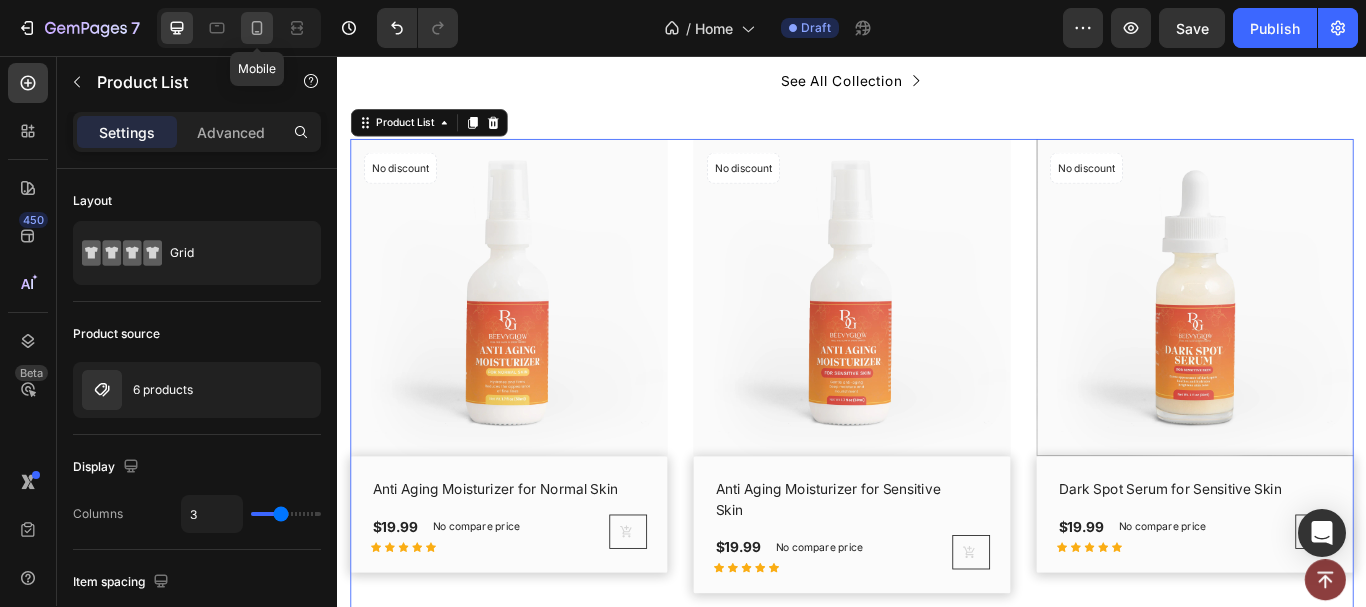 click 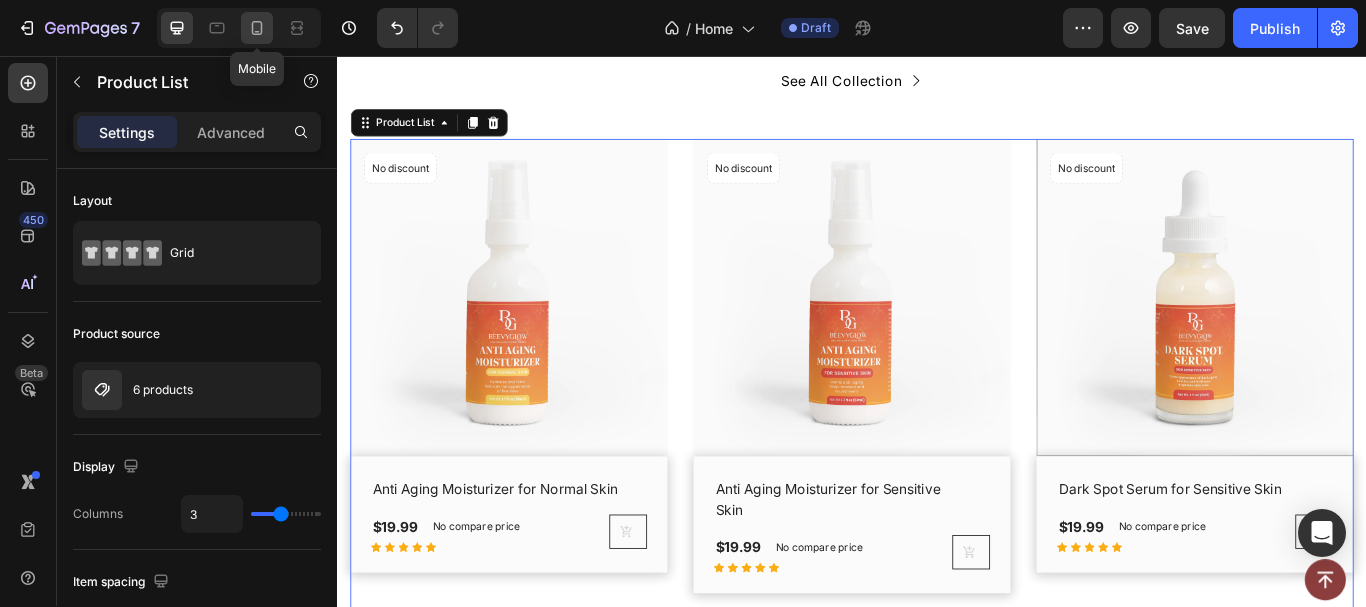 type on "2" 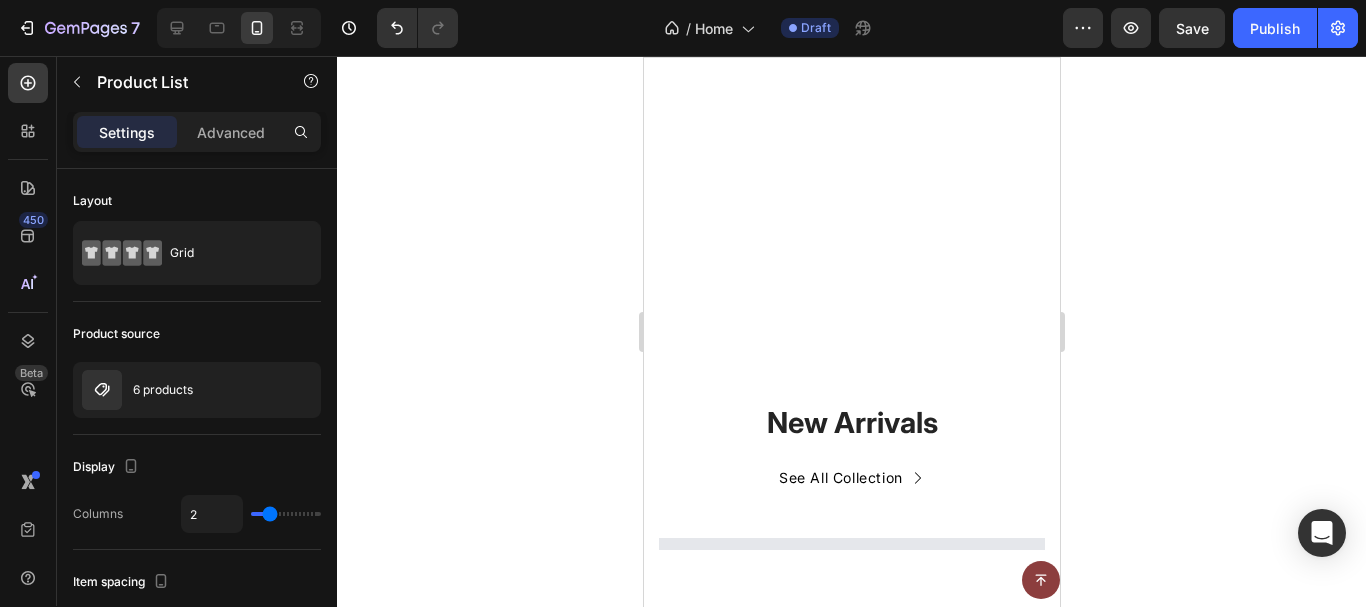 scroll, scrollTop: 1749, scrollLeft: 0, axis: vertical 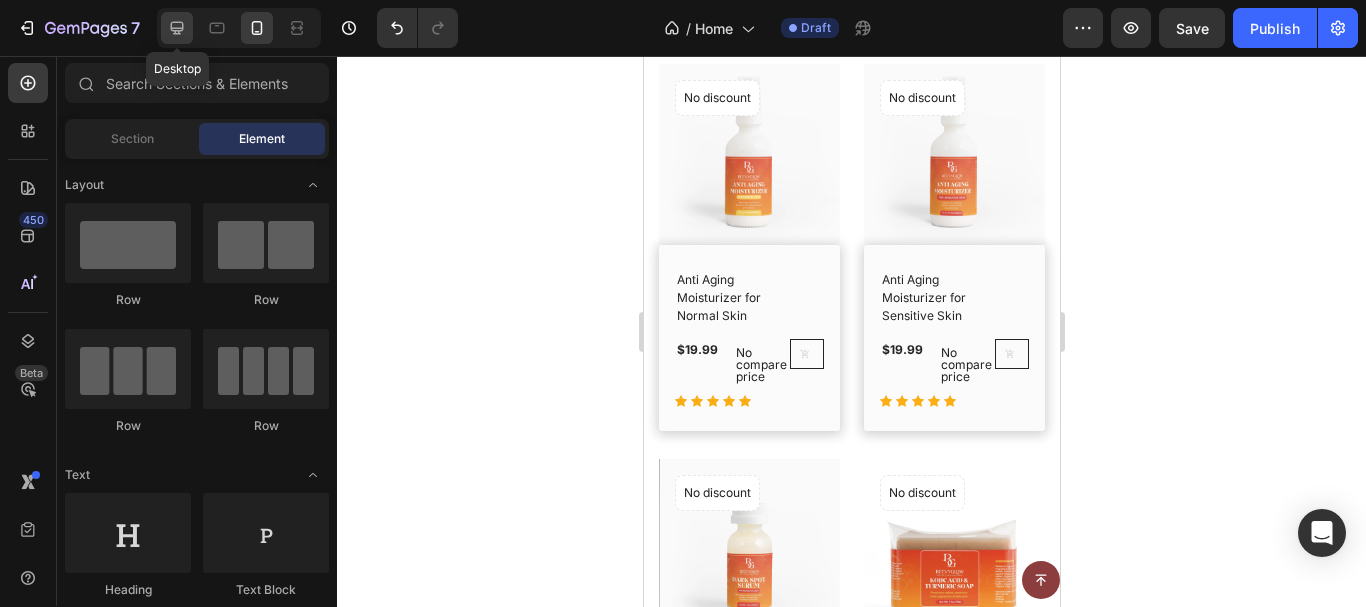 drag, startPoint x: 181, startPoint y: 36, endPoint x: 381, endPoint y: 166, distance: 238.53722 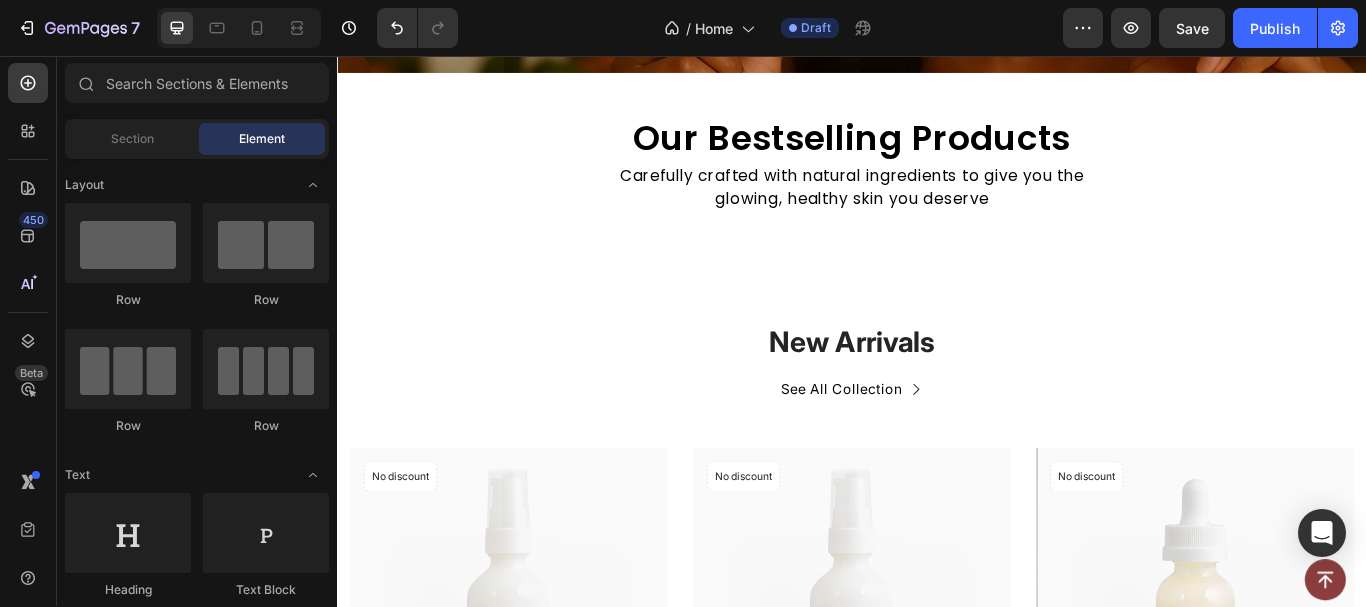 scroll, scrollTop: 668, scrollLeft: 0, axis: vertical 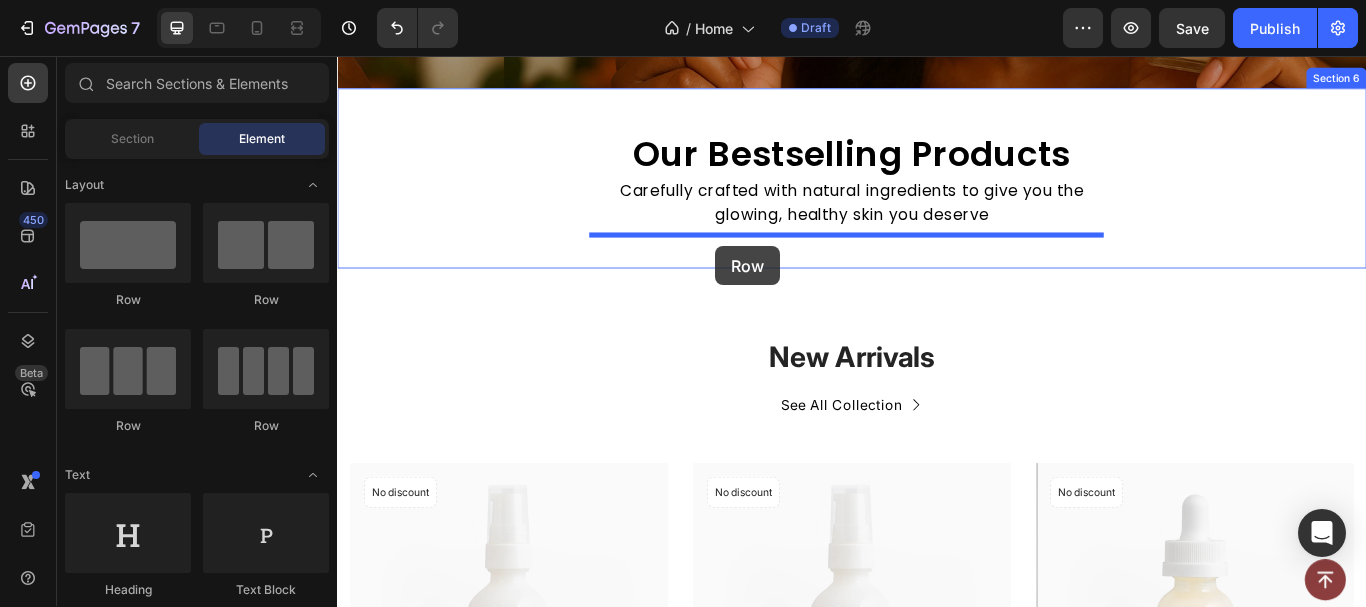 drag, startPoint x: 825, startPoint y: 233, endPoint x: 778, endPoint y: 278, distance: 65.06919 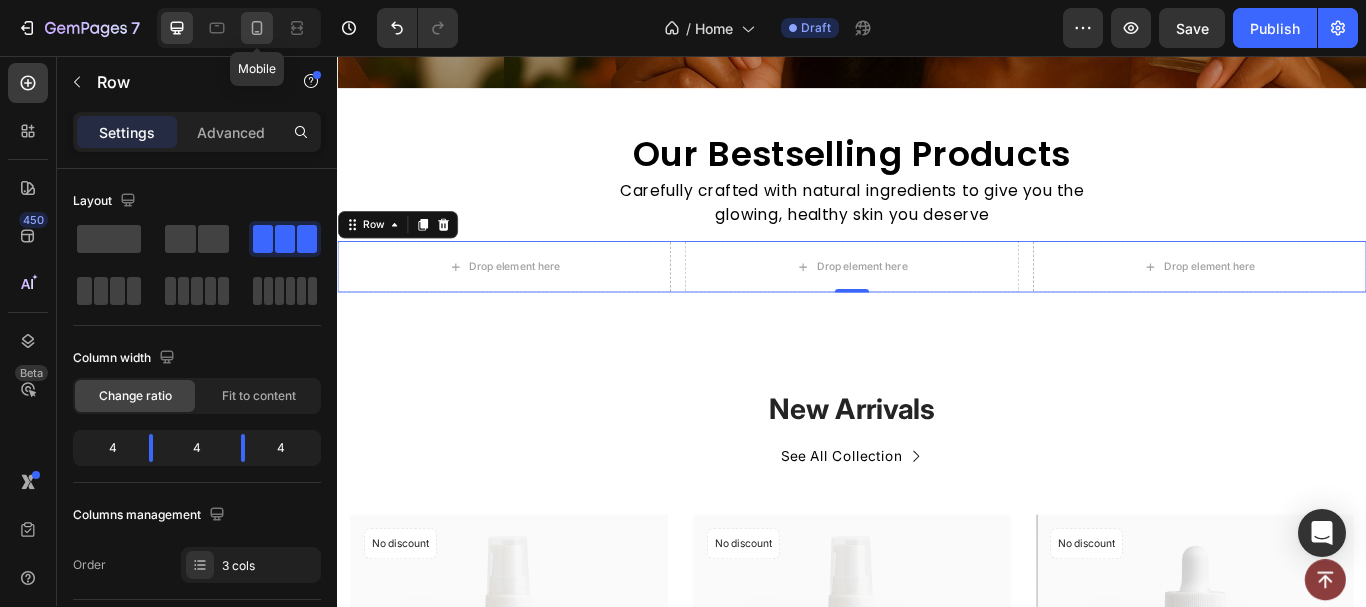 click 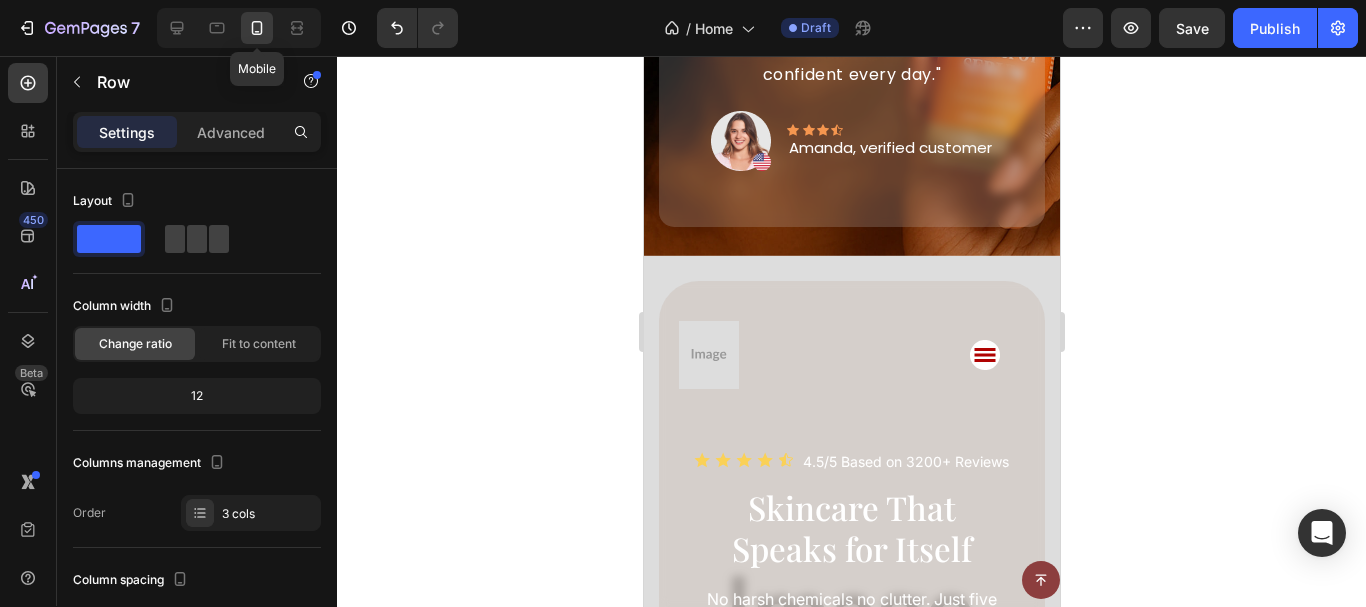 scroll, scrollTop: 672, scrollLeft: 0, axis: vertical 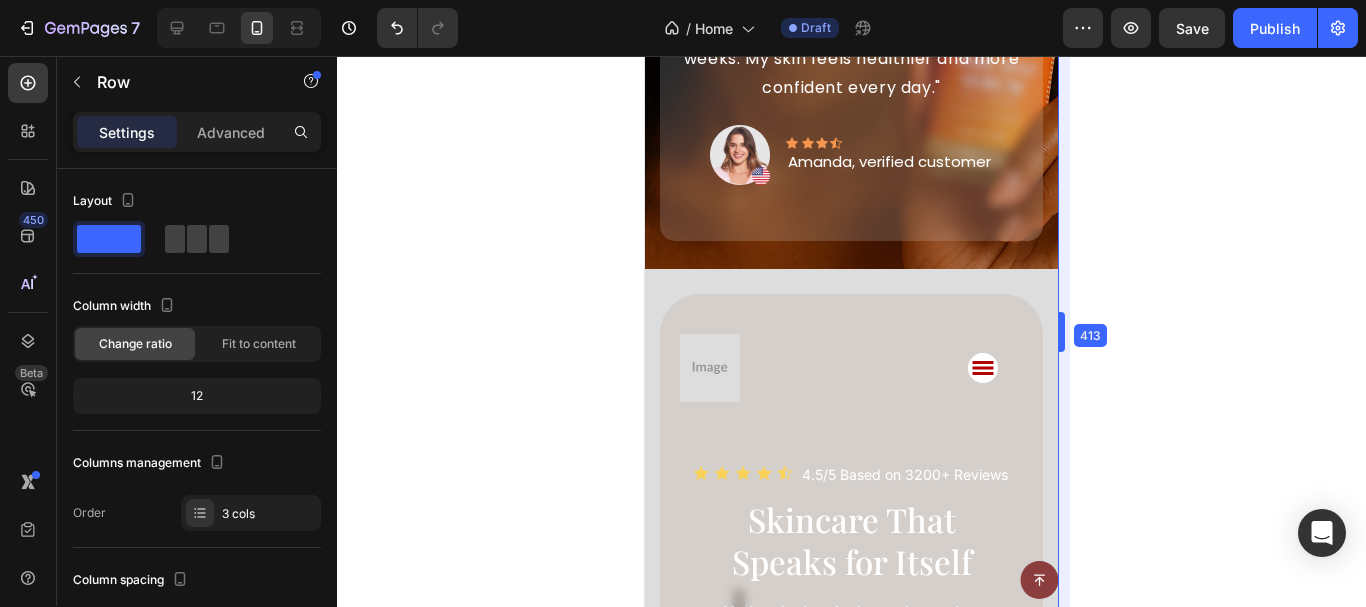drag, startPoint x: 1060, startPoint y: 333, endPoint x: 412, endPoint y: 297, distance: 648.9992 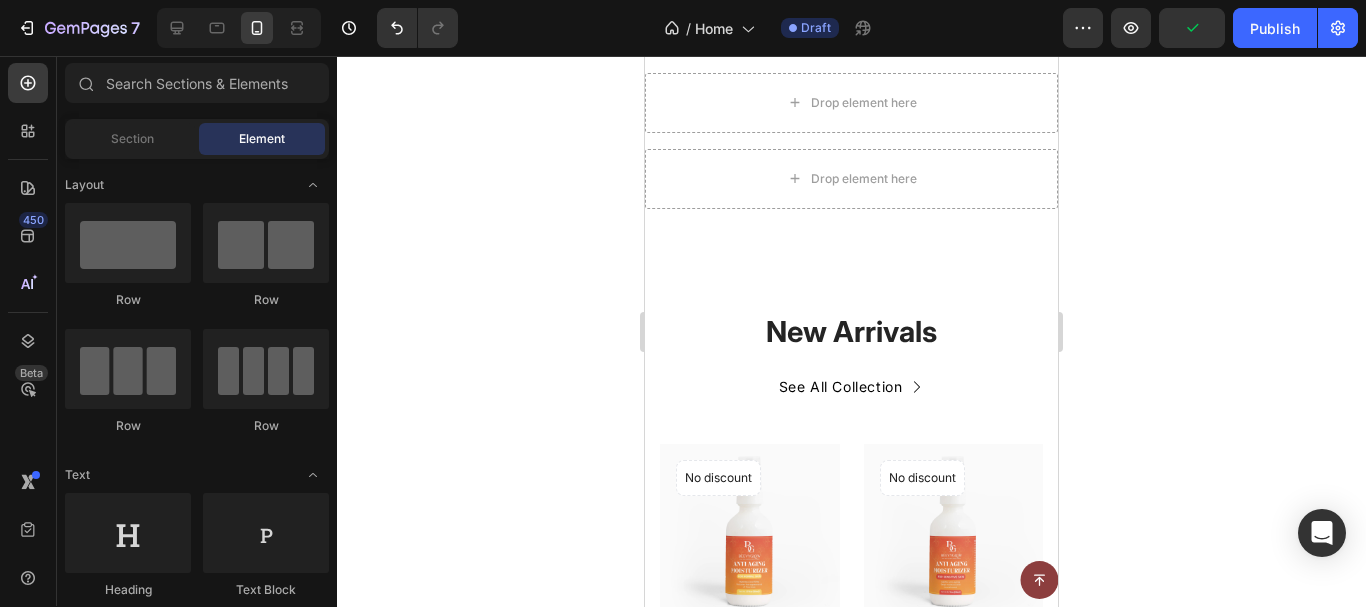 scroll, scrollTop: 1806, scrollLeft: 0, axis: vertical 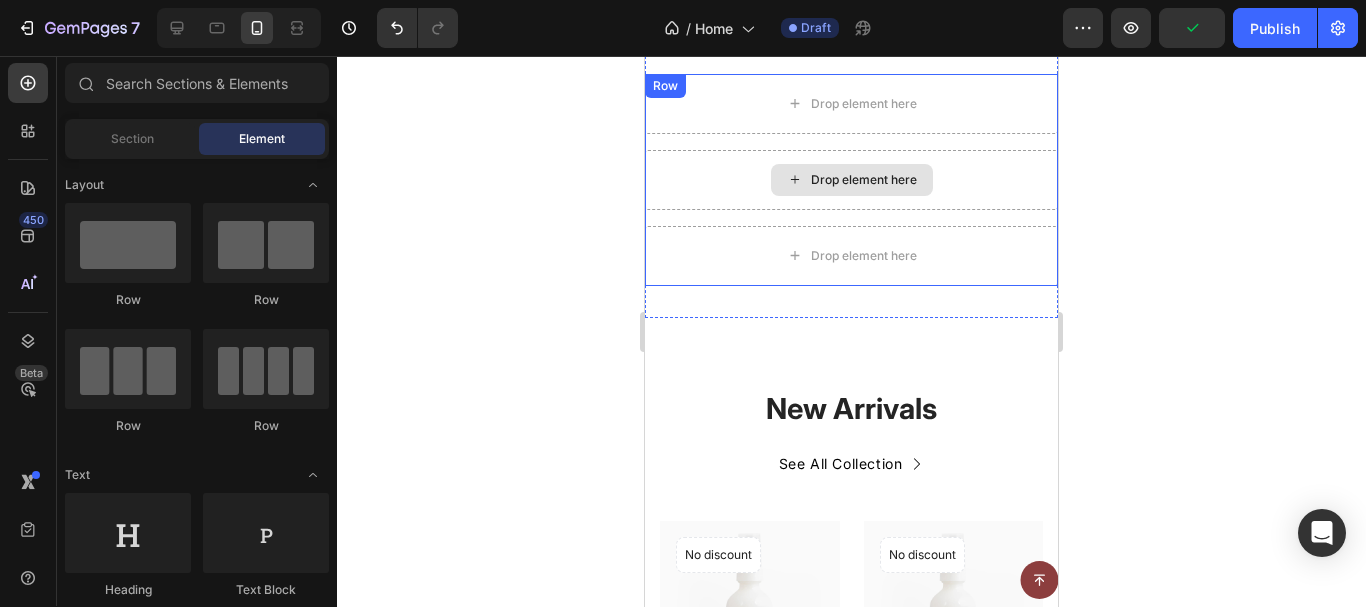 click on "Drop element here" at bounding box center (851, 180) 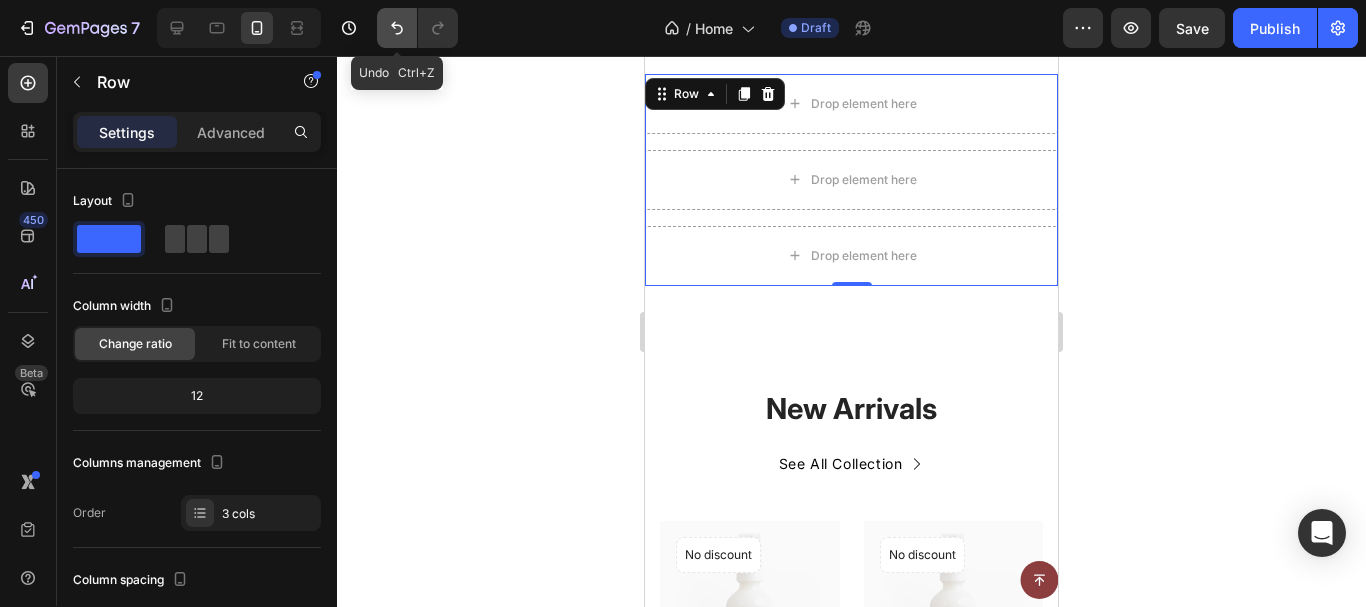 click 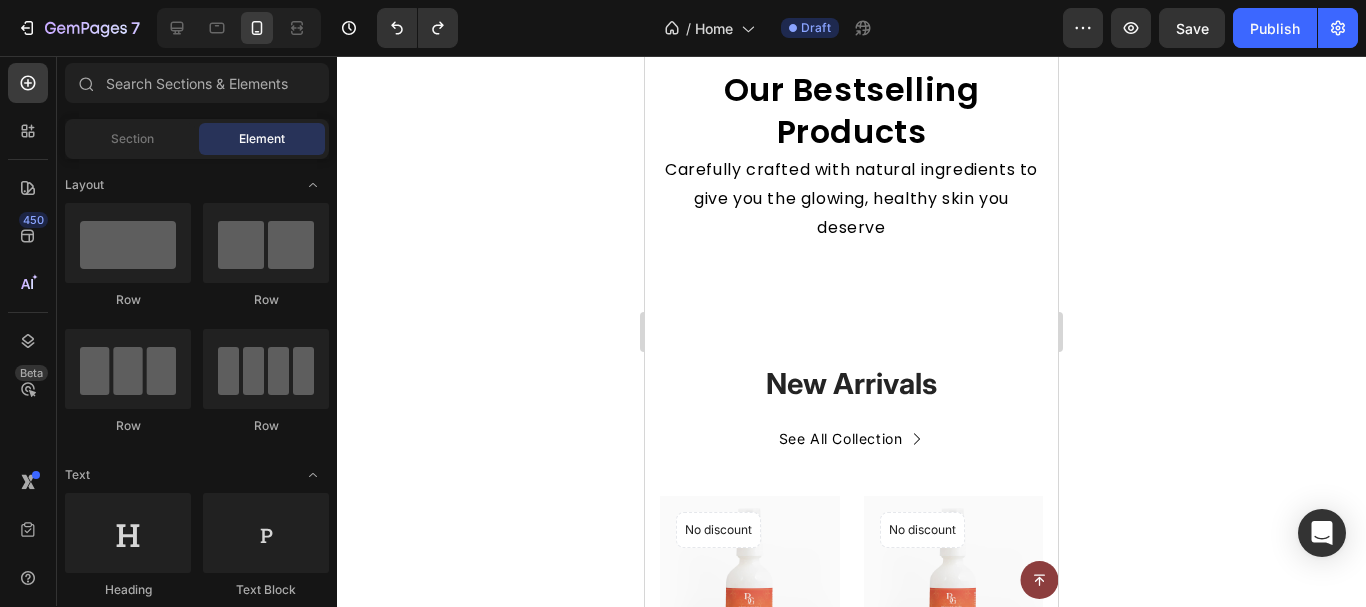 scroll, scrollTop: 1581, scrollLeft: 0, axis: vertical 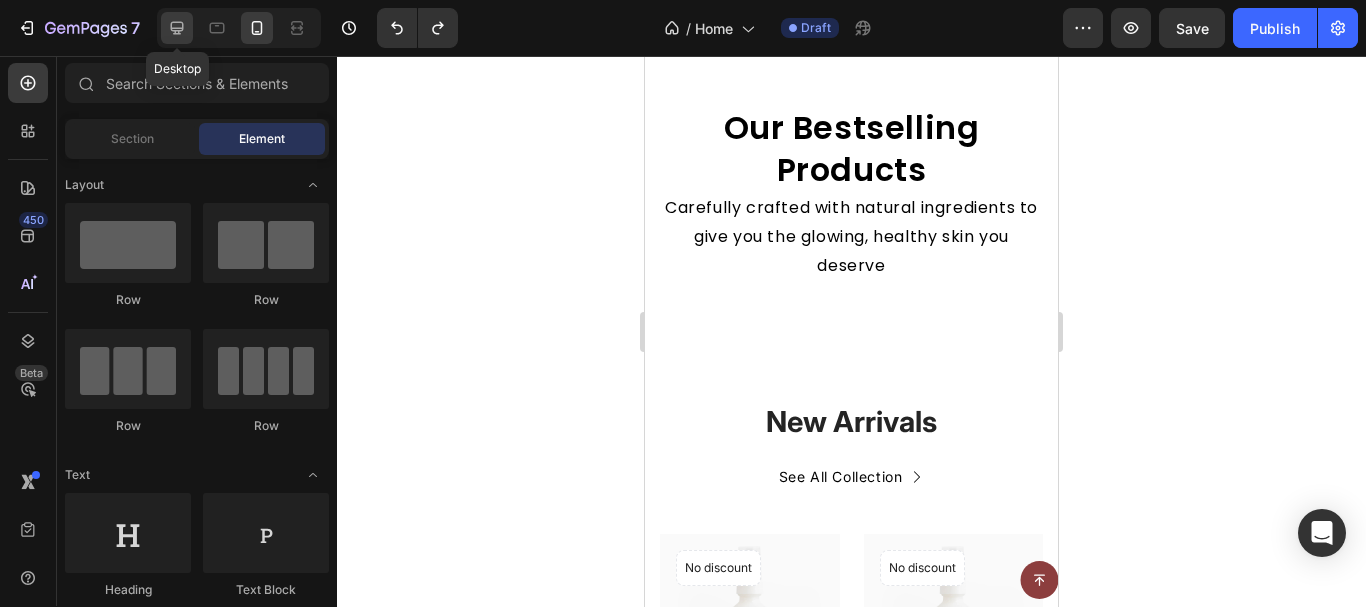drag, startPoint x: 168, startPoint y: 32, endPoint x: 482, endPoint y: 23, distance: 314.12897 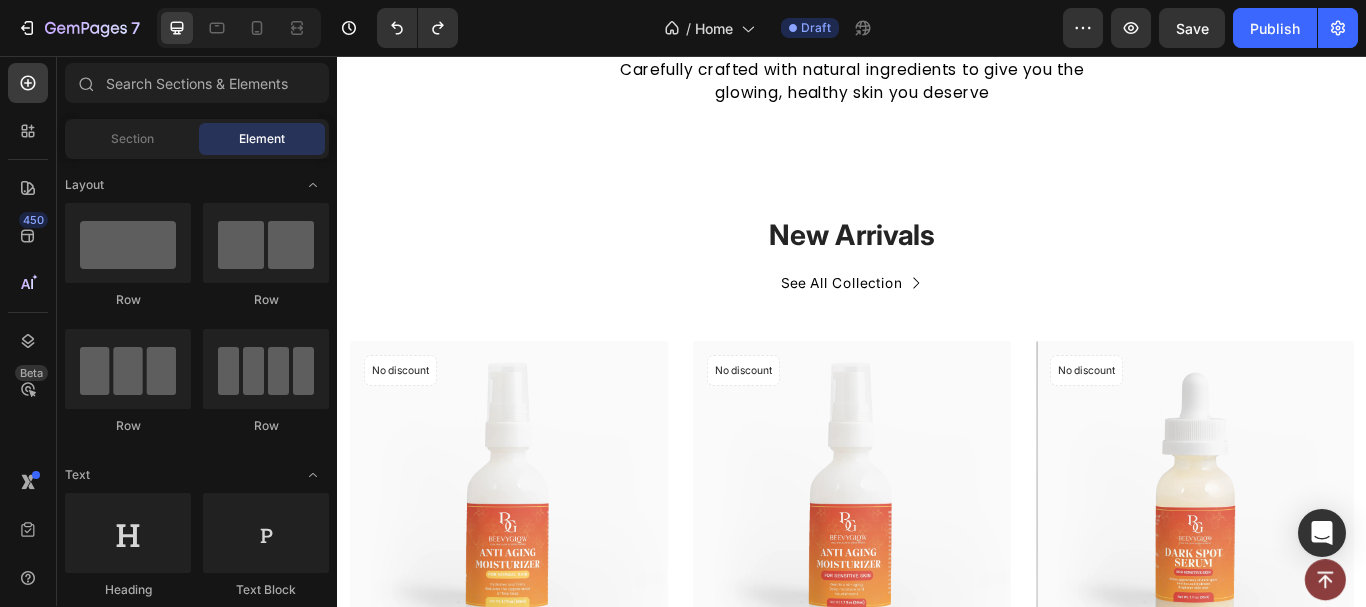 scroll, scrollTop: 766, scrollLeft: 0, axis: vertical 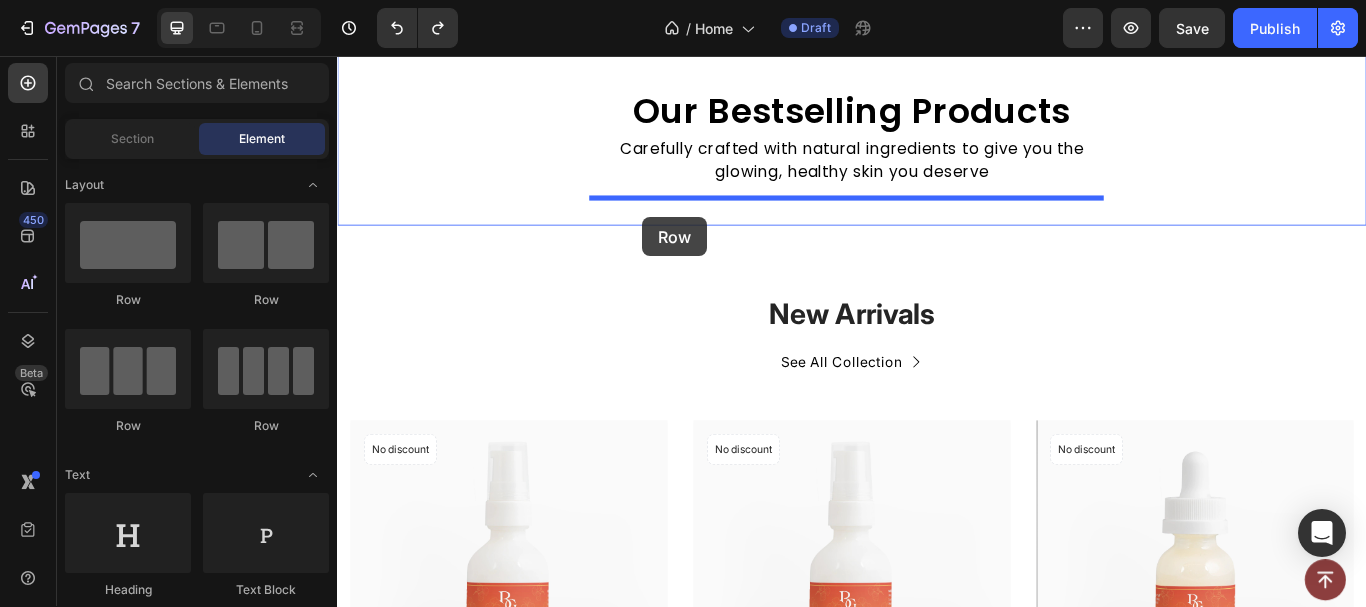 drag, startPoint x: 696, startPoint y: 193, endPoint x: 693, endPoint y: 244, distance: 51.088158 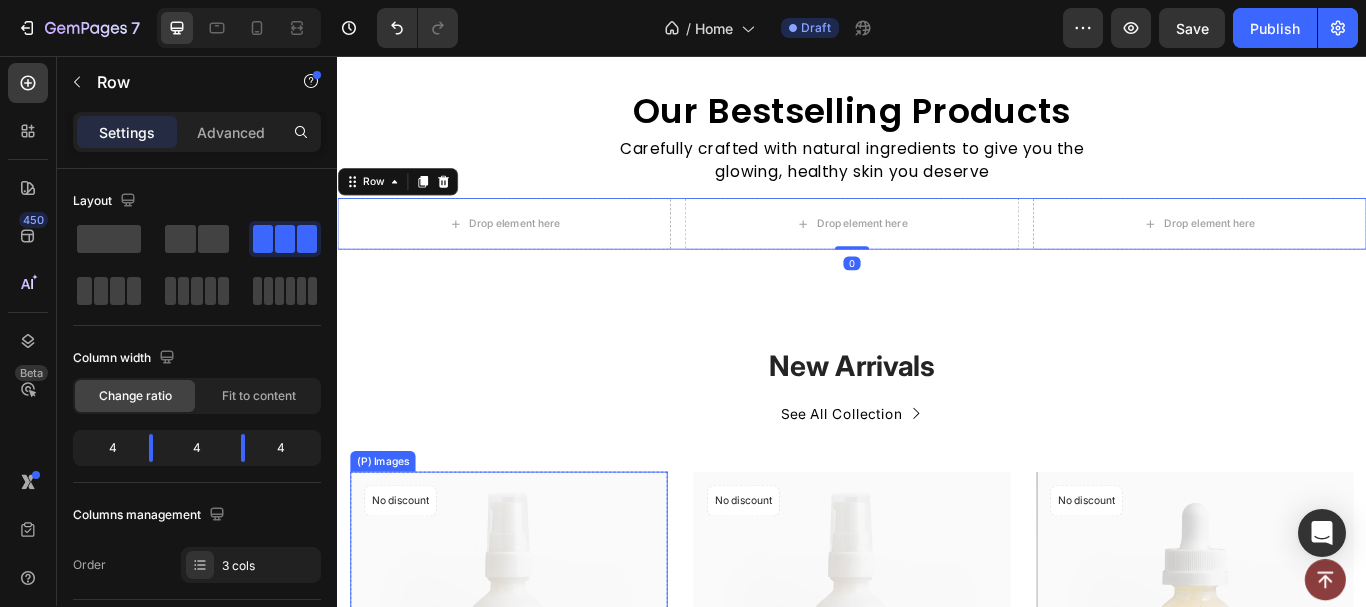 click at bounding box center (537, 726) 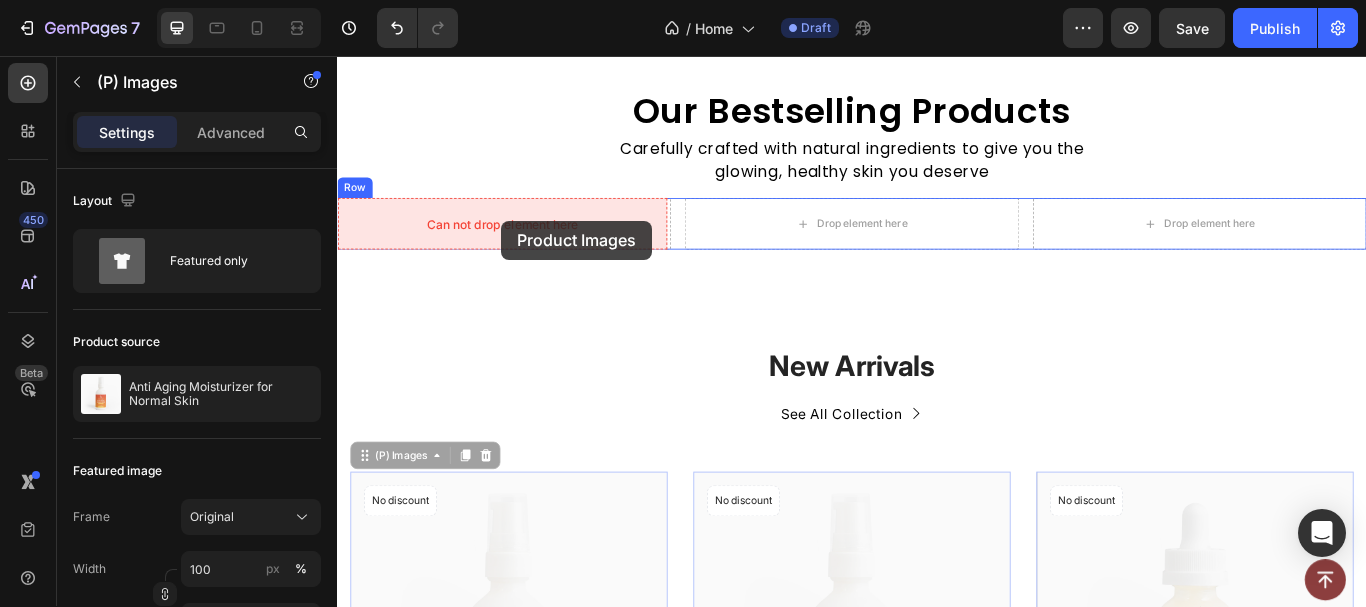 drag, startPoint x: 436, startPoint y: 515, endPoint x: 528, endPoint y: 248, distance: 282.40573 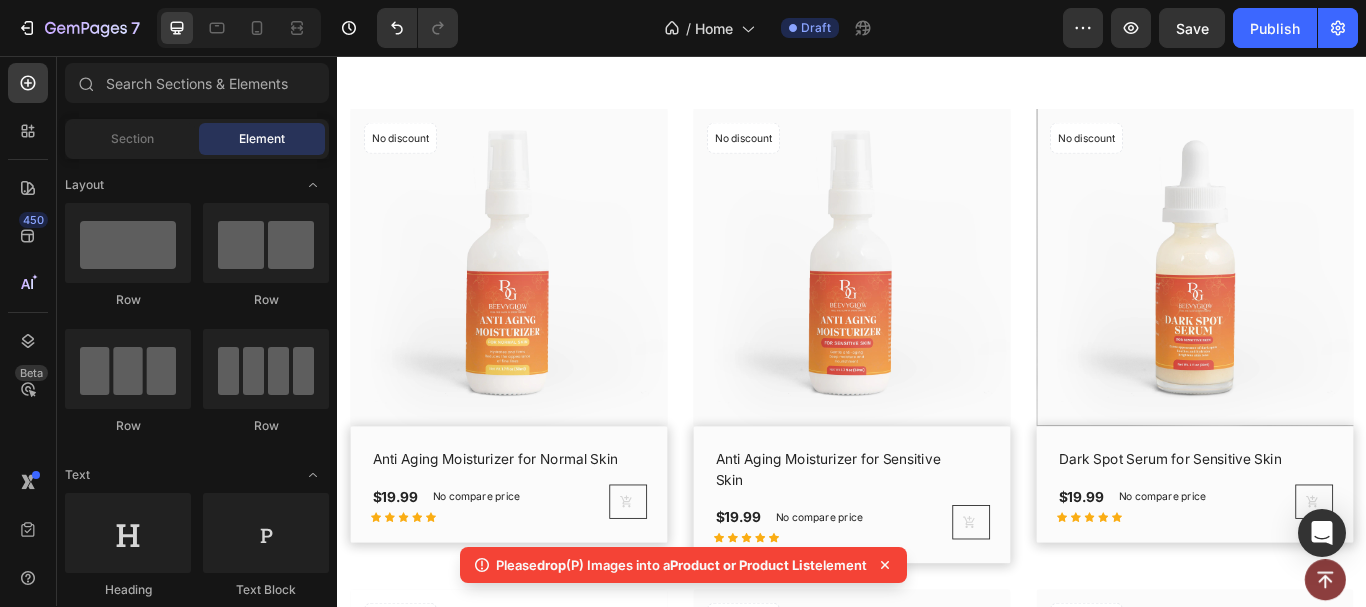 scroll, scrollTop: 1171, scrollLeft: 0, axis: vertical 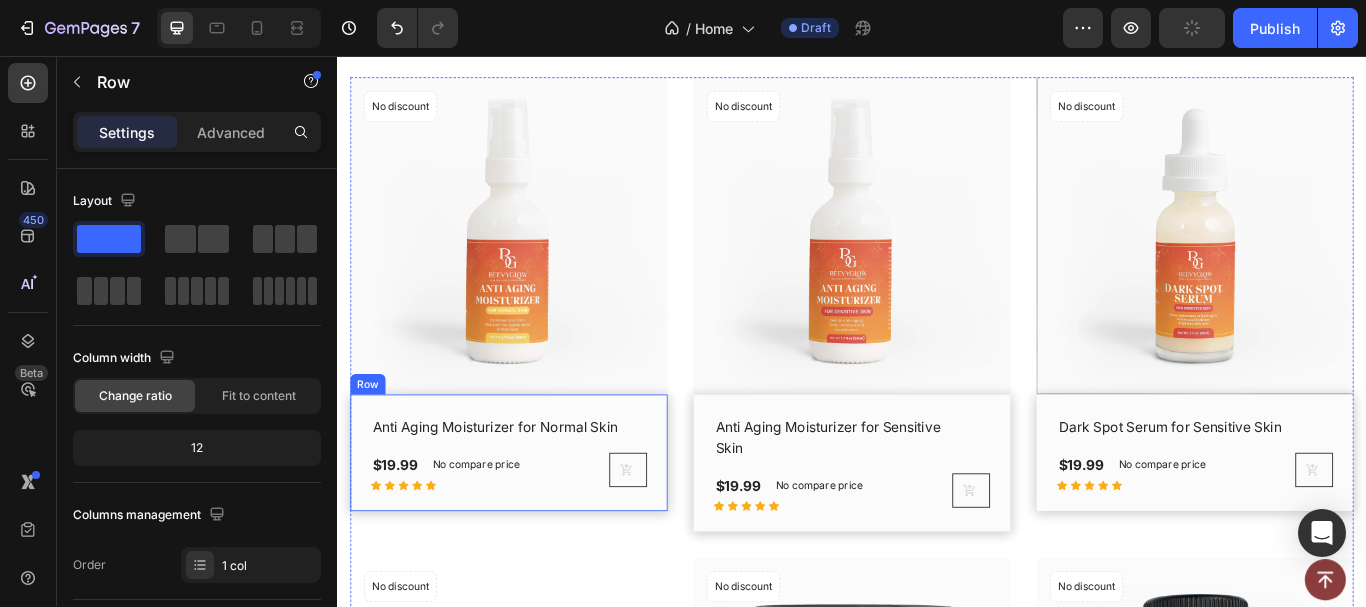 click on "Anti Aging Moisturizer for Normal Skin (P) Title $19.99 (P) Price (P) Price No compare price (P) Price Row Icon Icon Icon Icon Icon Row (P) Cart Button Row Row" at bounding box center [537, 519] 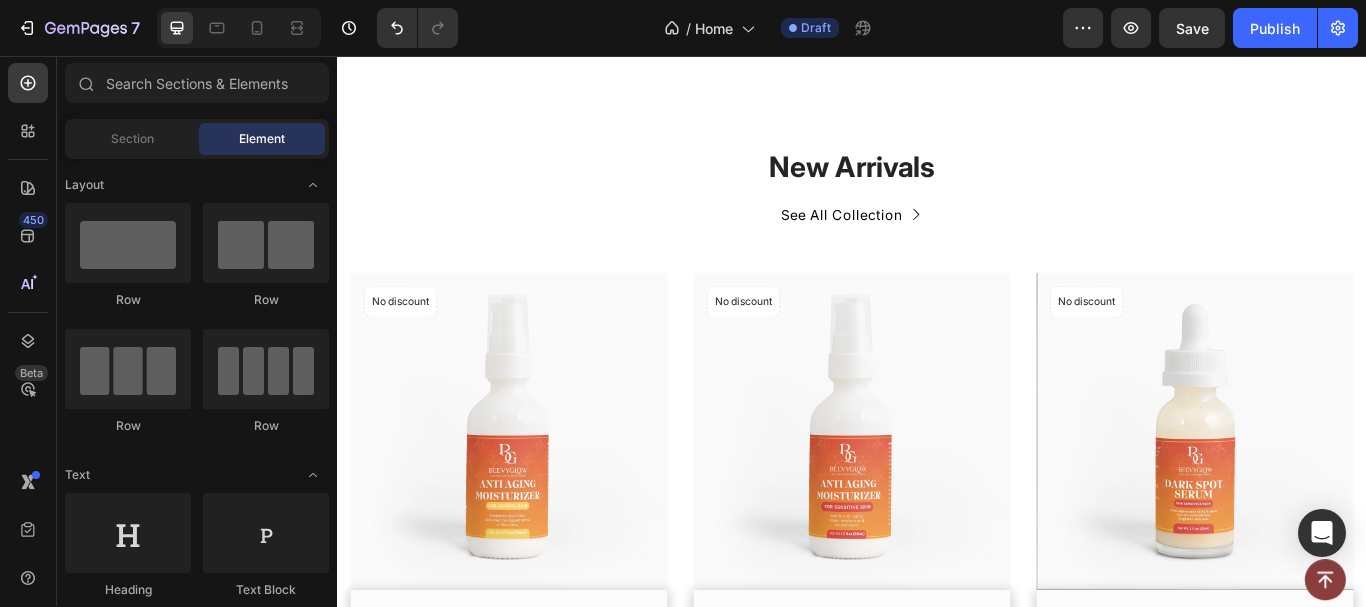 scroll, scrollTop: 620, scrollLeft: 0, axis: vertical 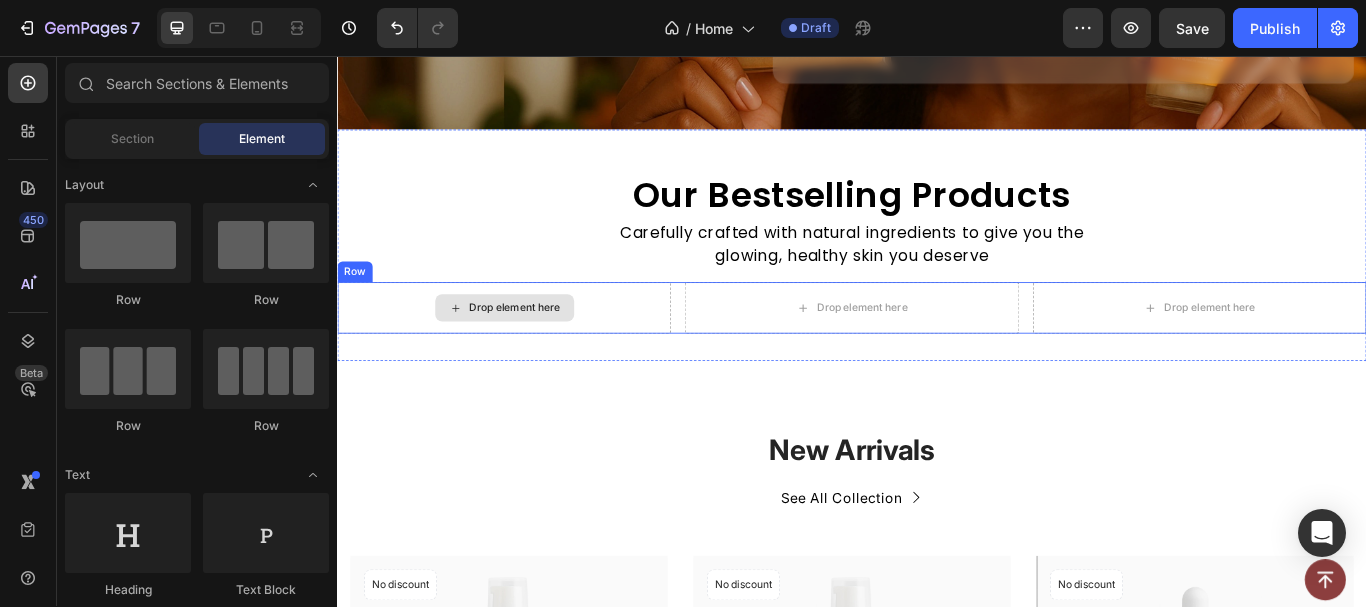 click on "Drop element here" at bounding box center [531, 350] 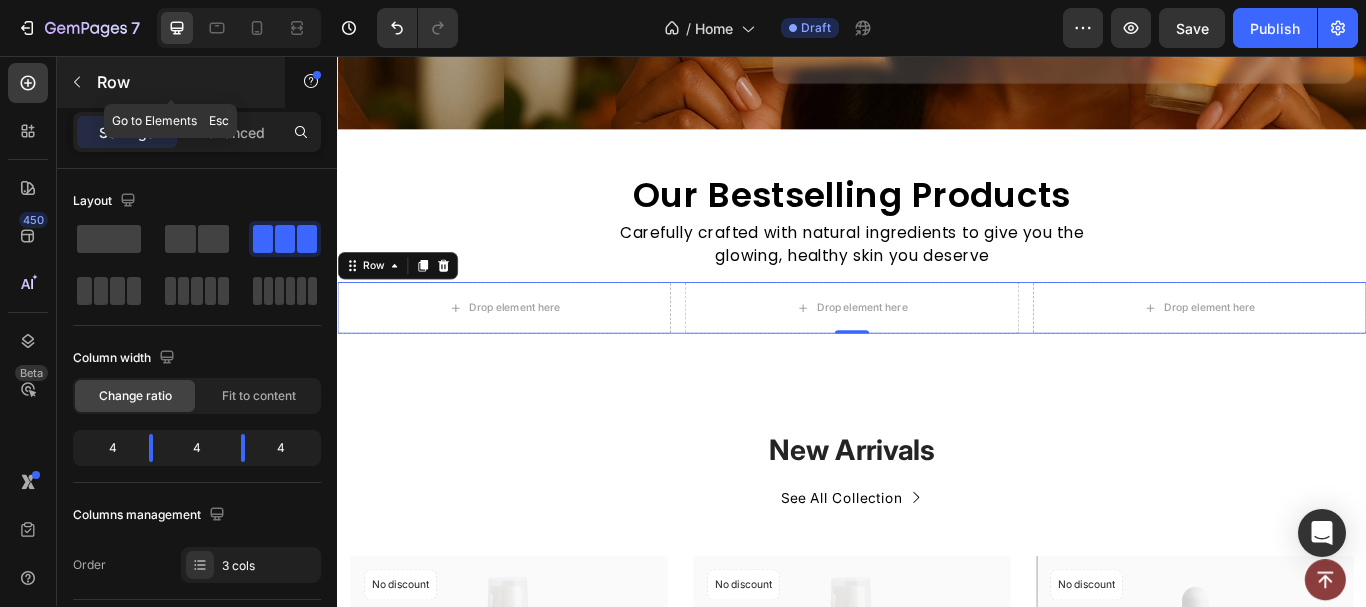 click 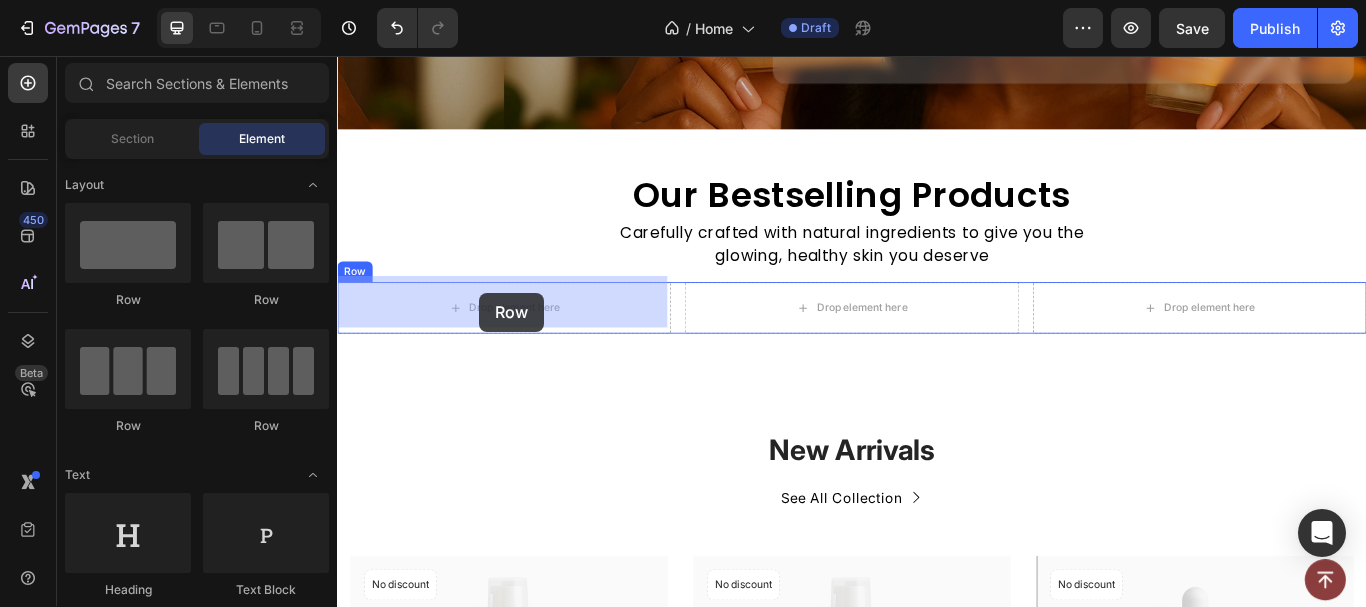 drag, startPoint x: 471, startPoint y: 314, endPoint x: 503, endPoint y: 332, distance: 36.71512 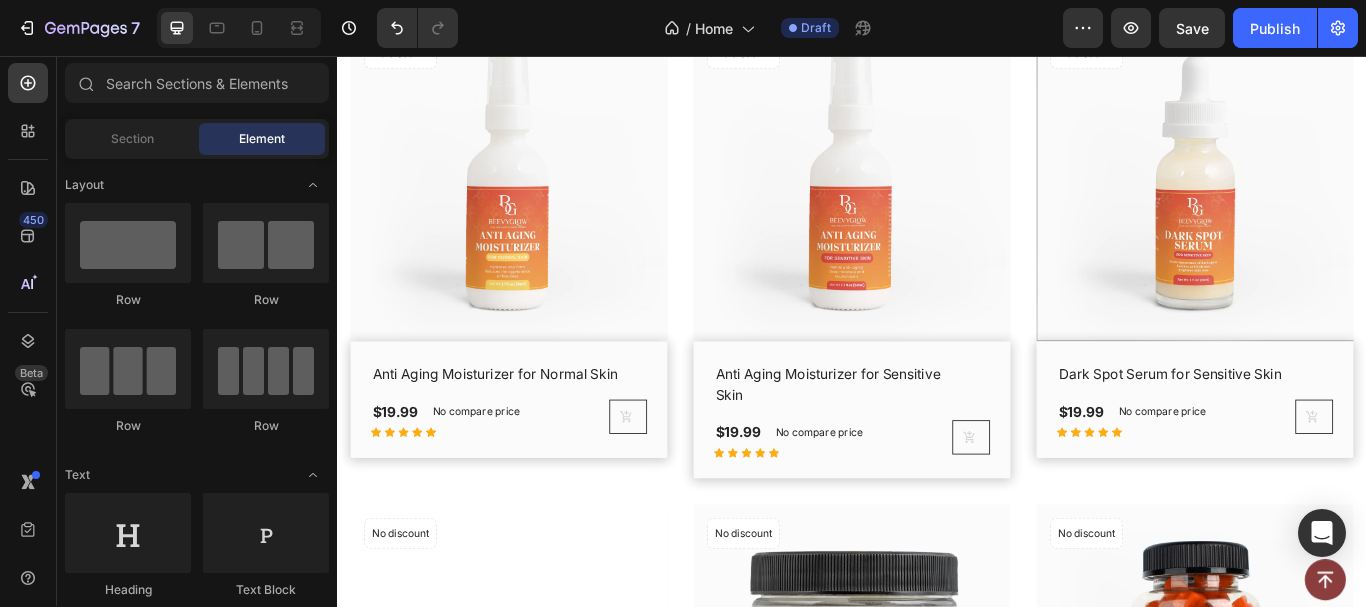 scroll, scrollTop: 1357, scrollLeft: 0, axis: vertical 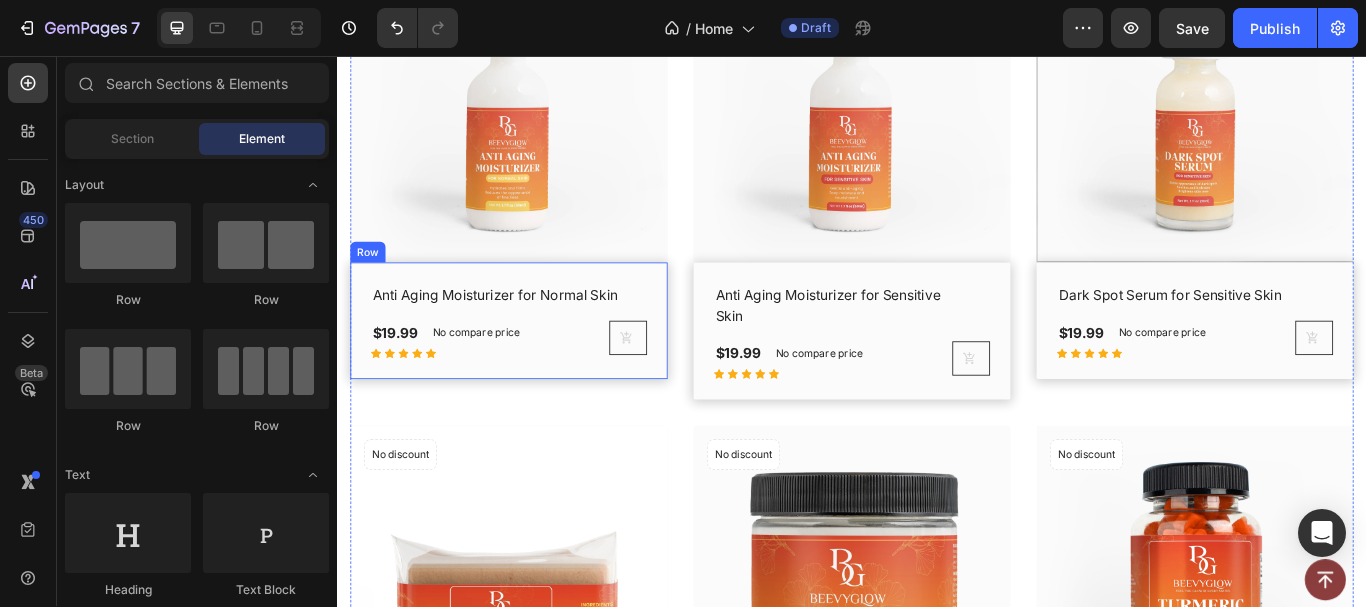click on "Anti Aging Moisturizer for Normal Skin (P) Title $19.99 (P) Price (P) Price No compare price (P) Price Row Icon Icon Icon Icon Icon Row (P) Cart Button Row Row" at bounding box center (537, 365) 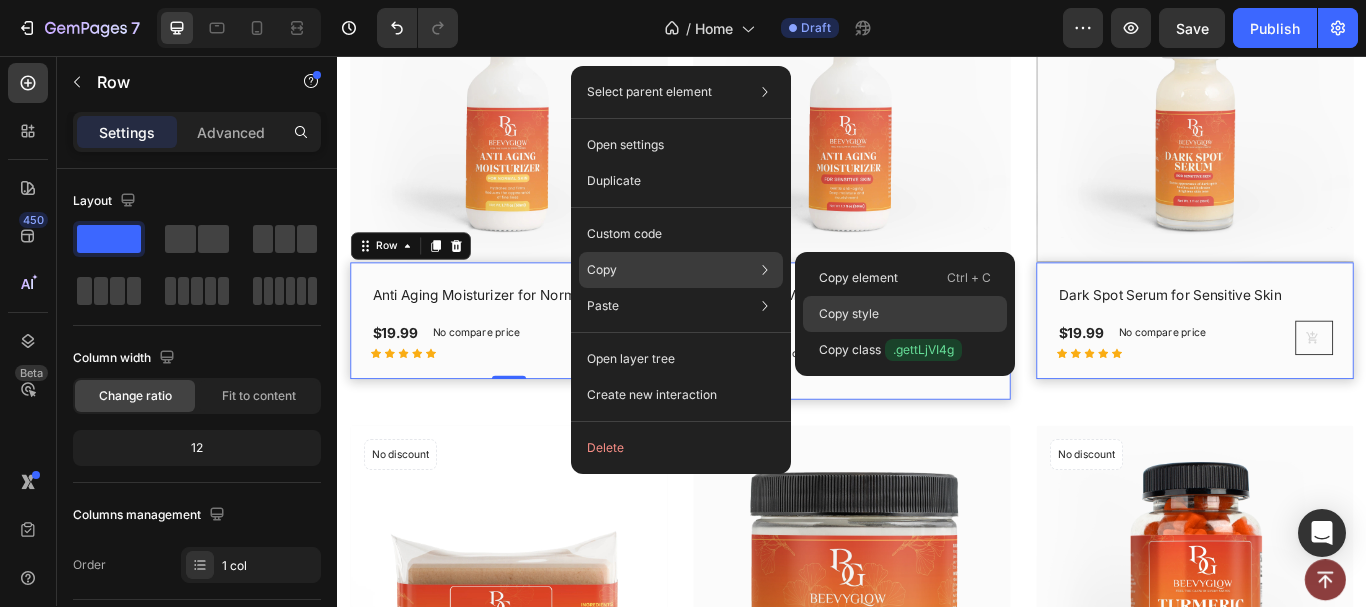 click on "Copy style" at bounding box center (849, 314) 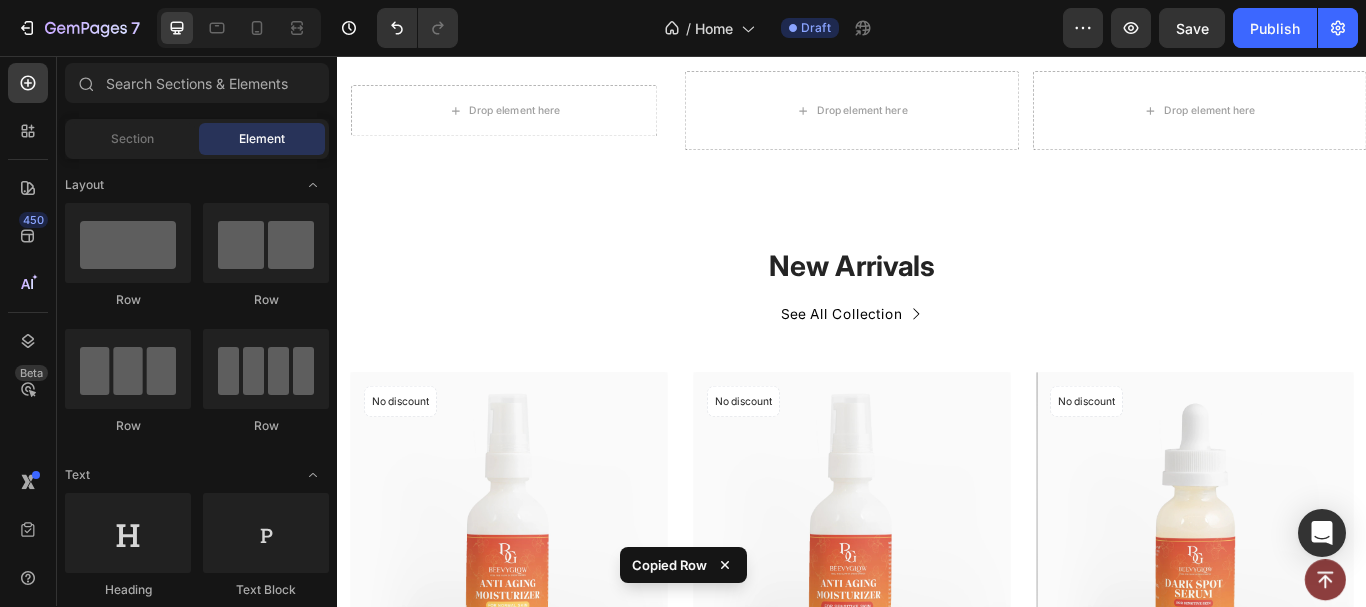 scroll, scrollTop: 767, scrollLeft: 0, axis: vertical 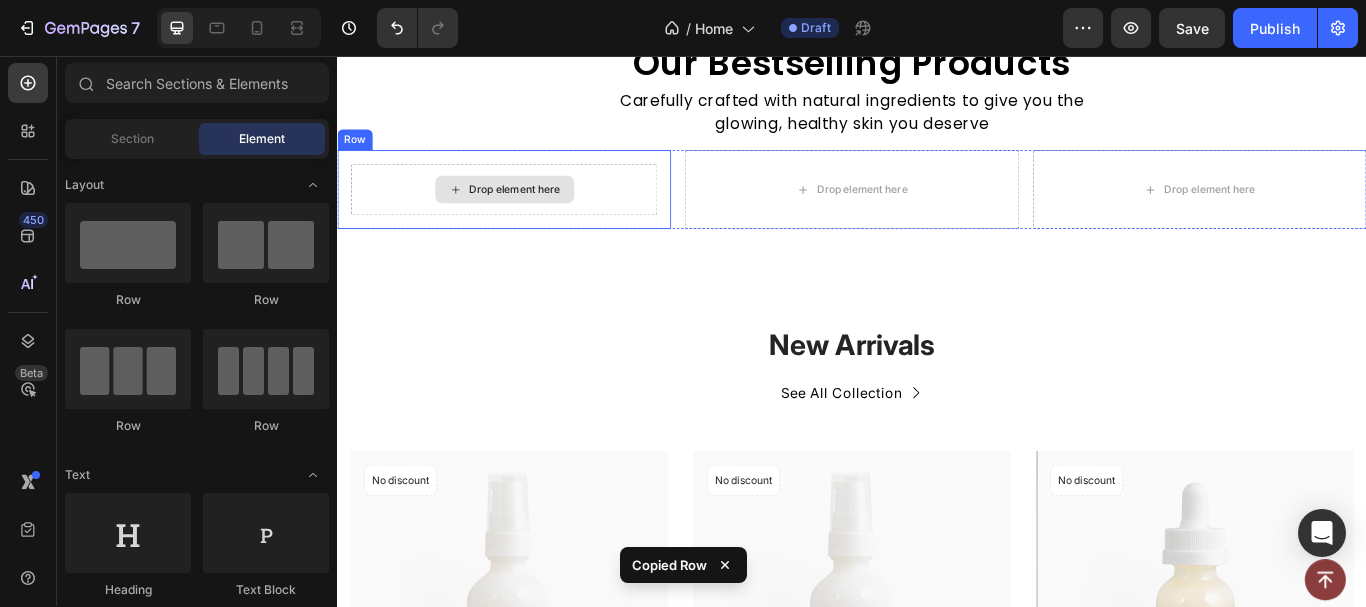 click on "Drop element here" at bounding box center [531, 212] 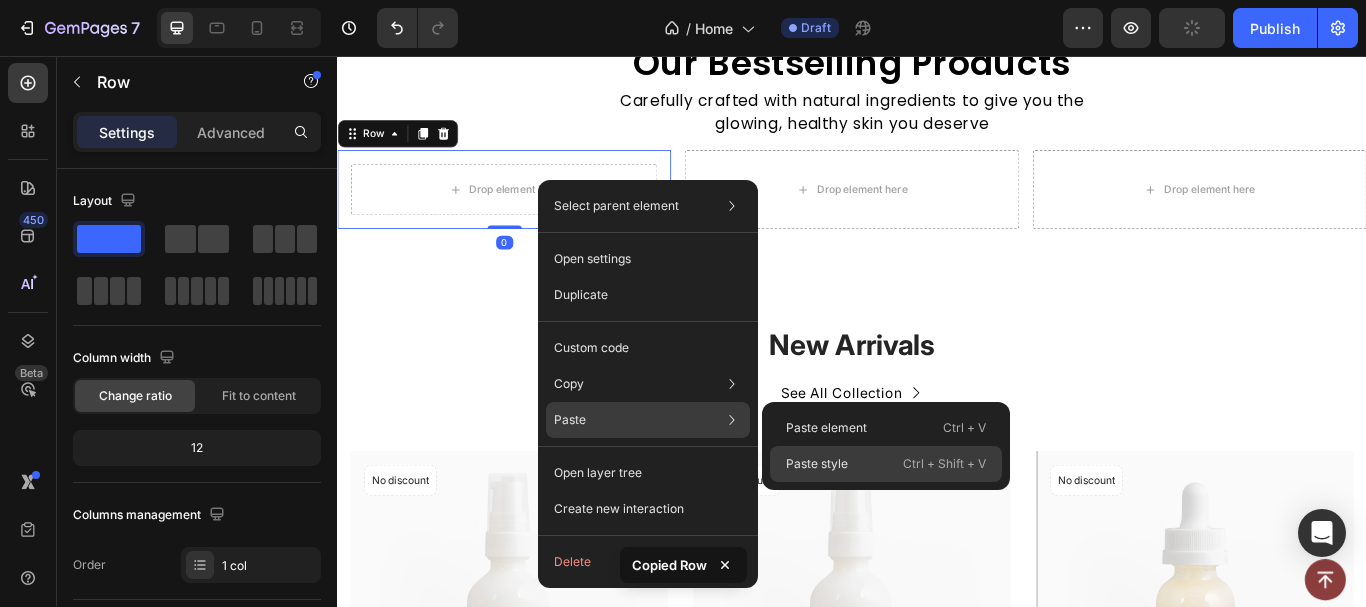 click on "Paste style" at bounding box center [817, 464] 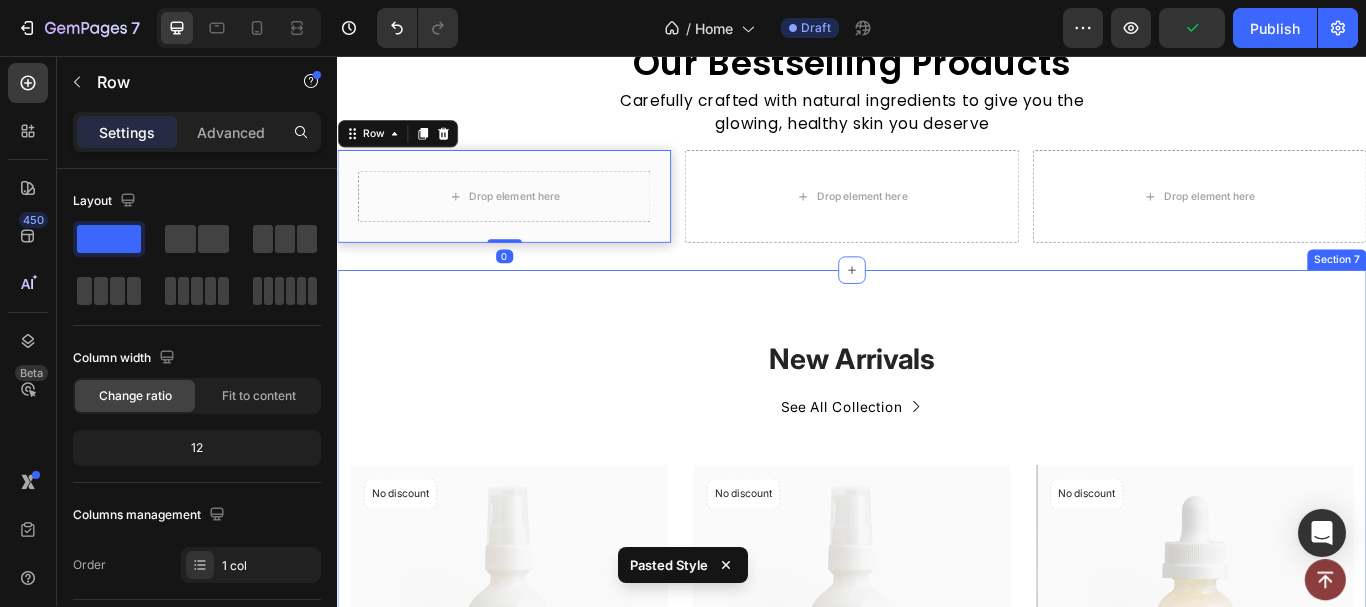click on "New Arrivals Heading
See All Collection Button Row (P) Images No discount   Not be displayed when published Product Badge Row Anti Aging Moisturizer for Normal Skin (P) Title $19.99 (P) Price (P) Price No compare price (P) Price Row Icon Icon Icon Icon Icon Row (P) Cart Button Row Row Product List (P) Images No discount   Not be displayed when published Product Badge Row Anti Aging Moisturizer for Sensitive Skin (P) Title $19.99 (P) Price (P) Price No compare price (P) Price Row Icon Icon Icon Icon Icon Row (P) Cart Button Row Row Product List (P) Images No discount   Not be displayed when published Product Badge Row Dark Spot Serum for Sensitive Skin (P) Title $19.99 (P) Price (P) Price No compare price (P) Price Row Icon Icon Icon Icon Icon Row (P) Cart Button Row Row Product List (P) Images No discount   Not be displayed when published Product Badge Row Kojic Acid & Turmeric Soap (P) Title $19.99 (P) Price (P) Price No compare price (P) Price Row Icon Icon Icon Icon Icon Row (P) Cart Button" at bounding box center (937, 992) 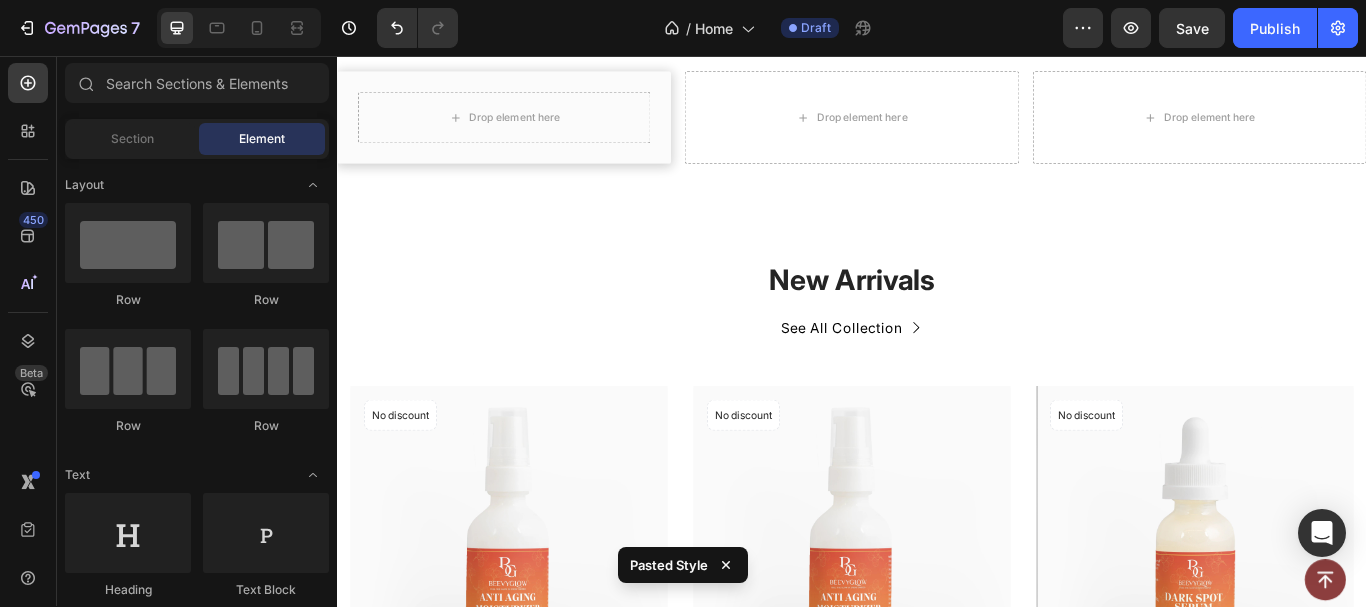 scroll, scrollTop: 822, scrollLeft: 0, axis: vertical 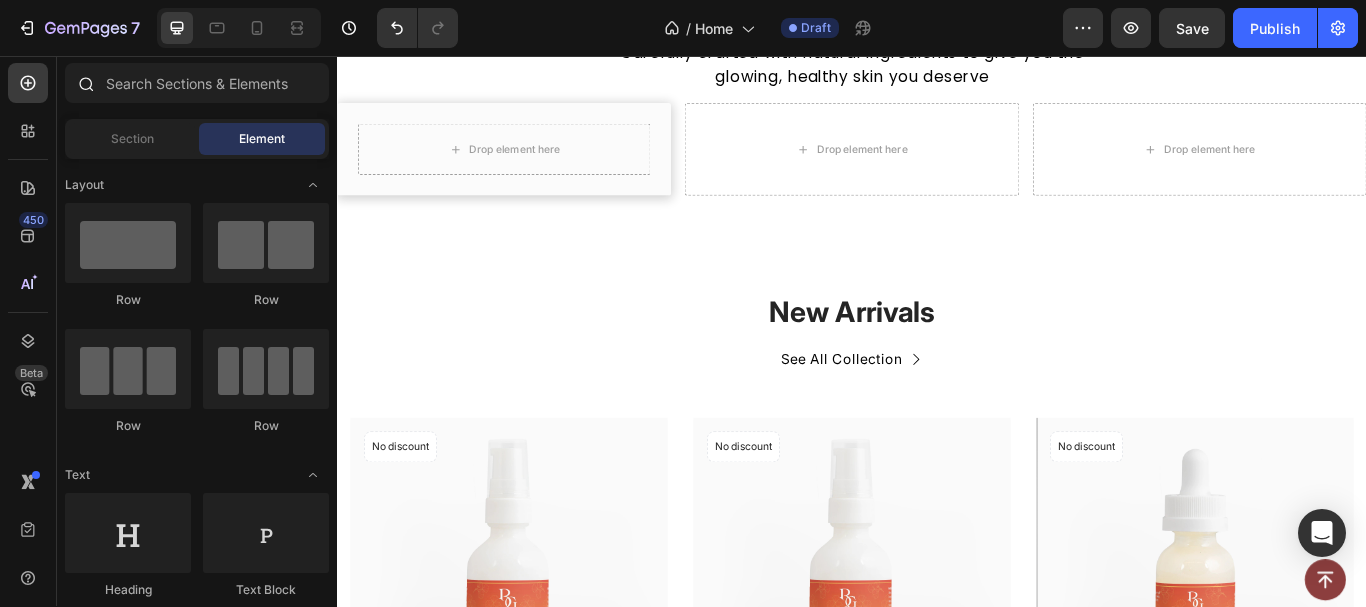 click 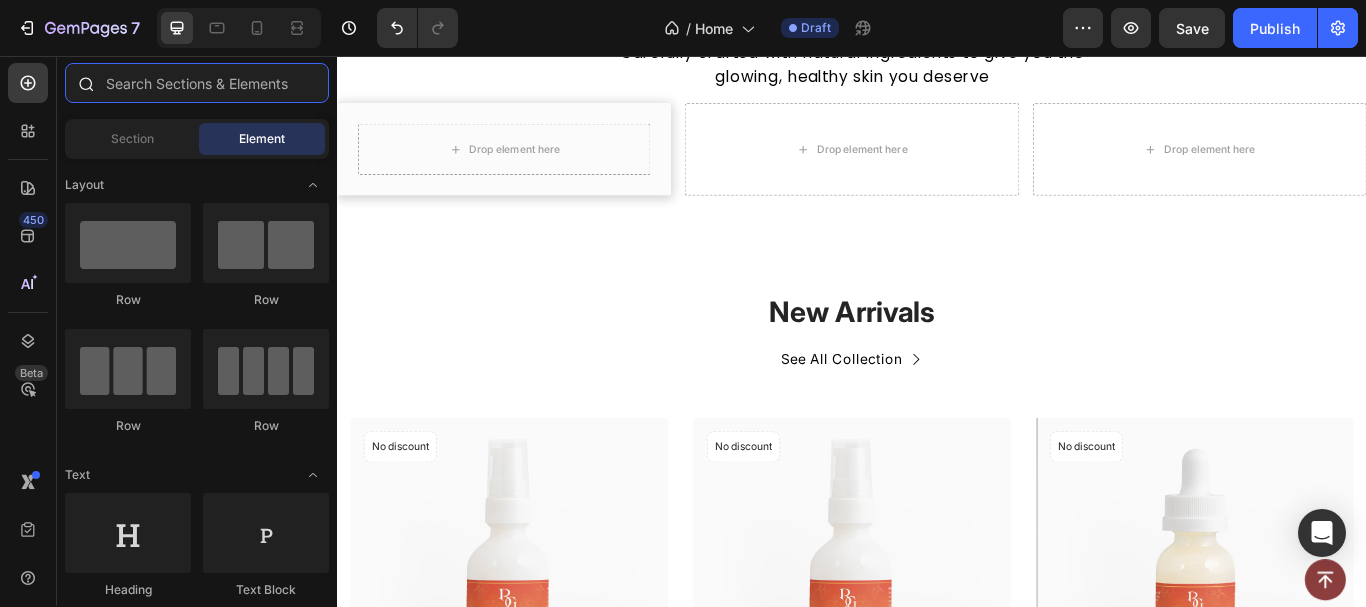 click at bounding box center [197, 83] 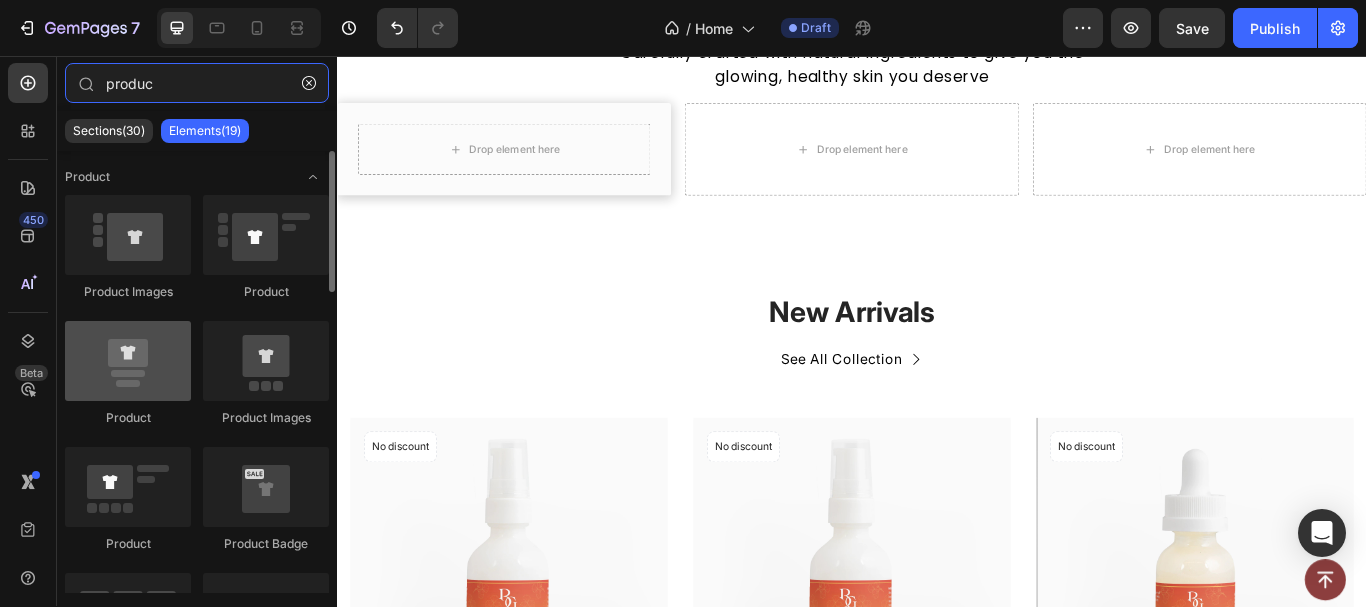 type on "produc" 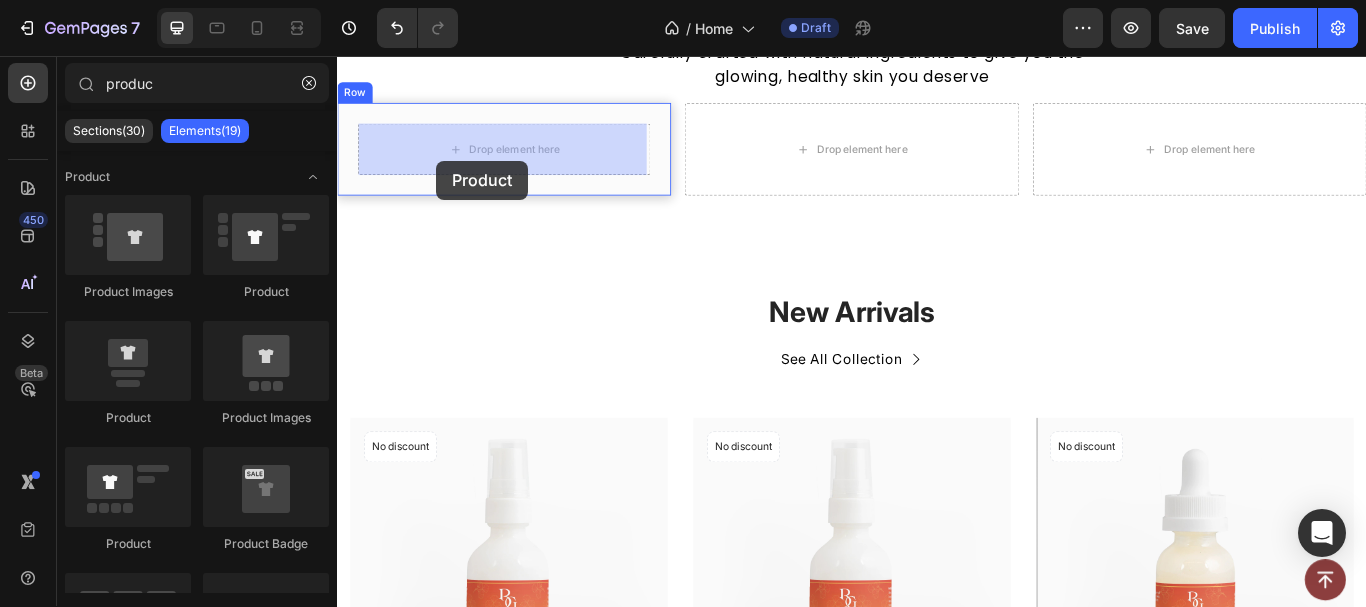 drag, startPoint x: 479, startPoint y: 441, endPoint x: 452, endPoint y: 178, distance: 264.3823 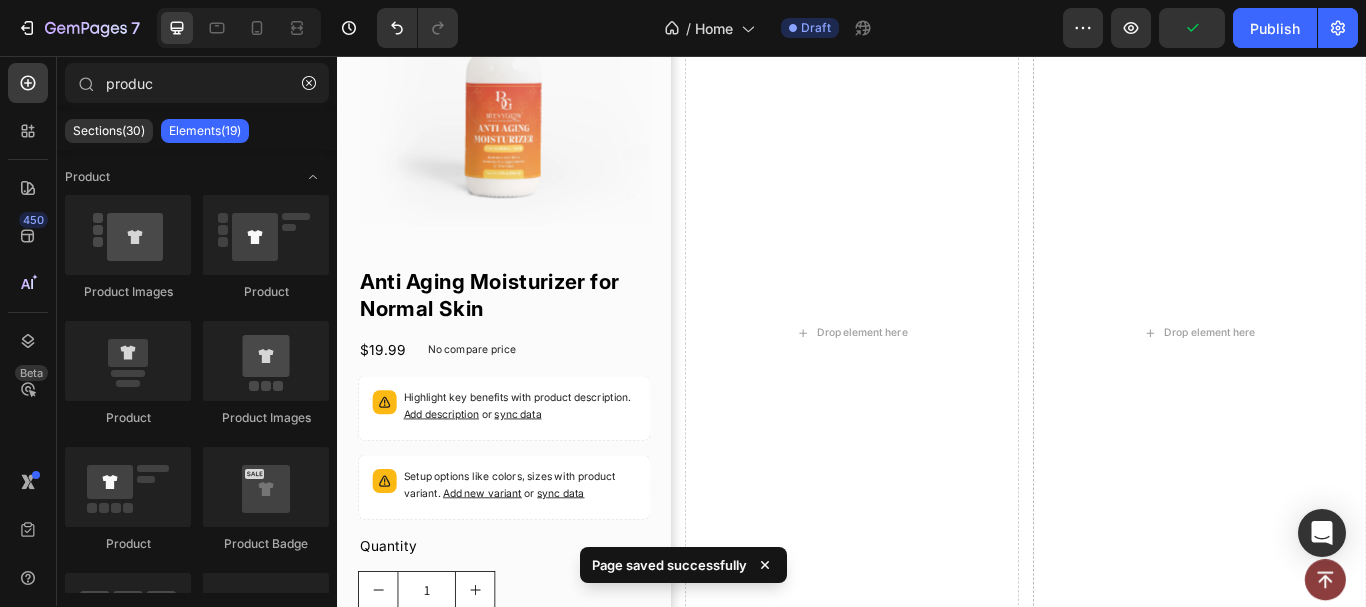 scroll, scrollTop: 1124, scrollLeft: 0, axis: vertical 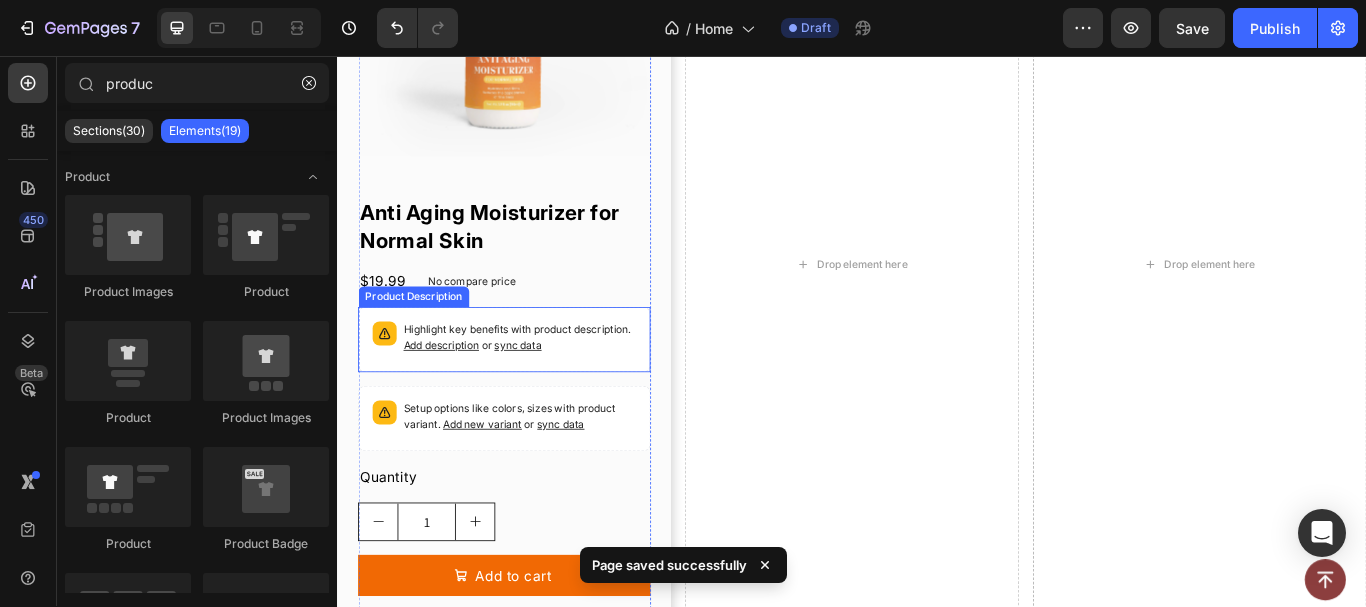 click on "Highlight key benefits with product description.       Add description   or   sync data" at bounding box center [549, 385] 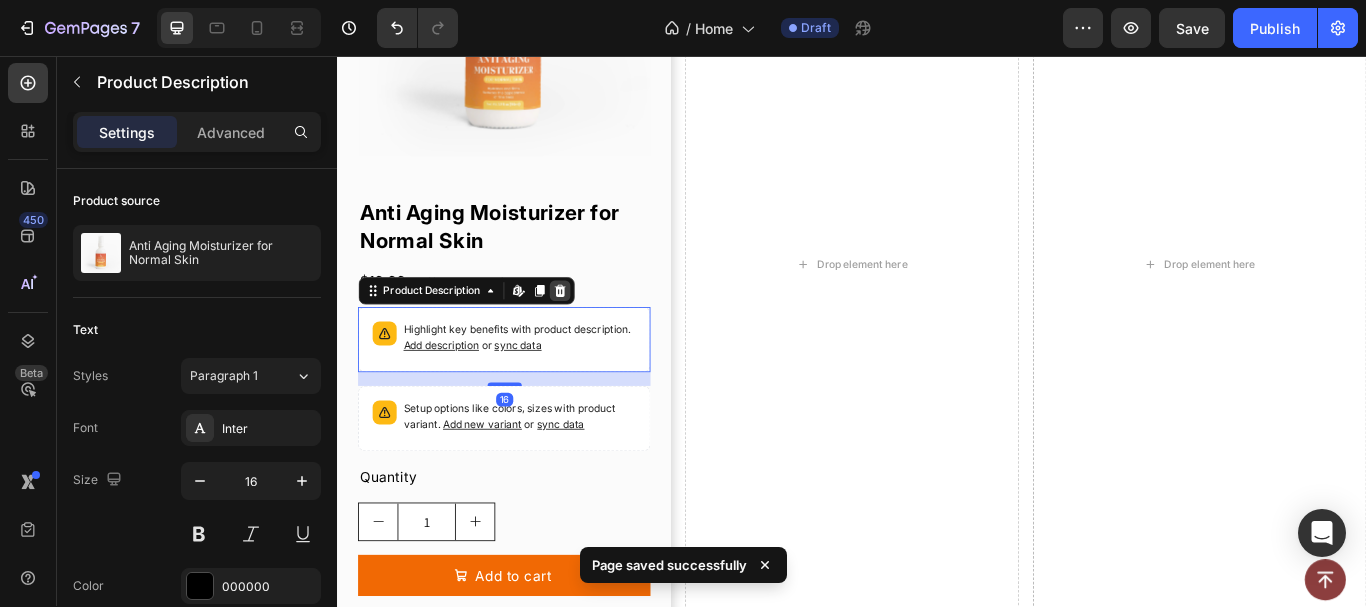 click 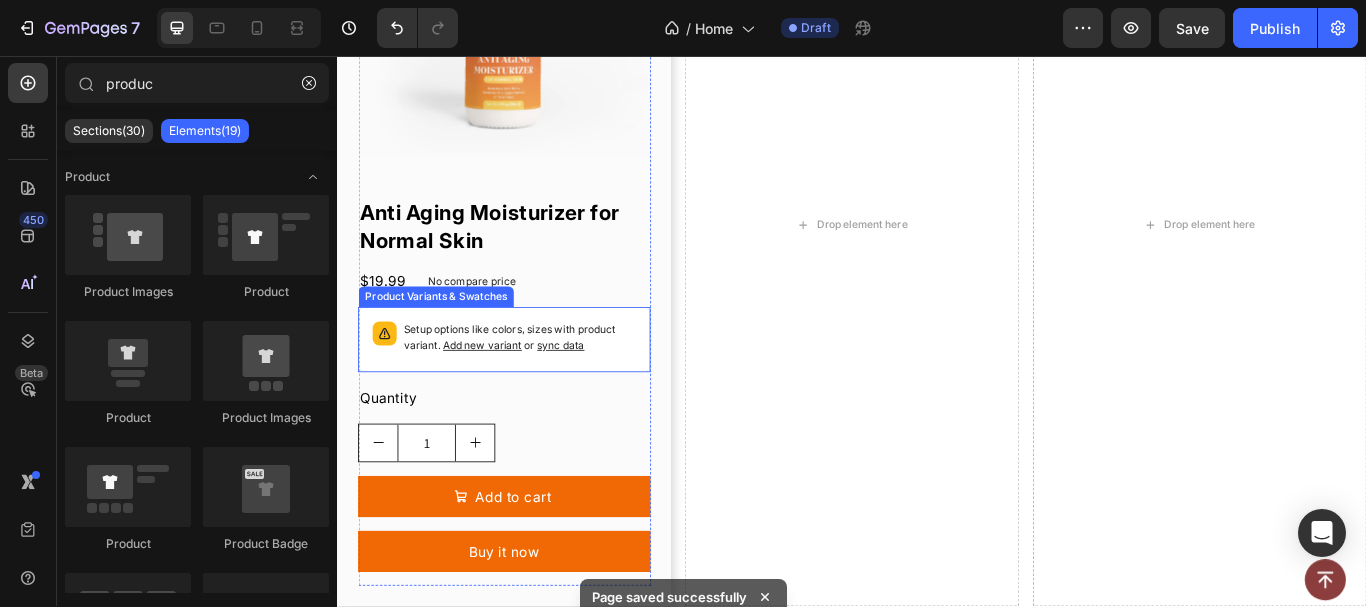 click on "Add new variant" at bounding box center [506, 393] 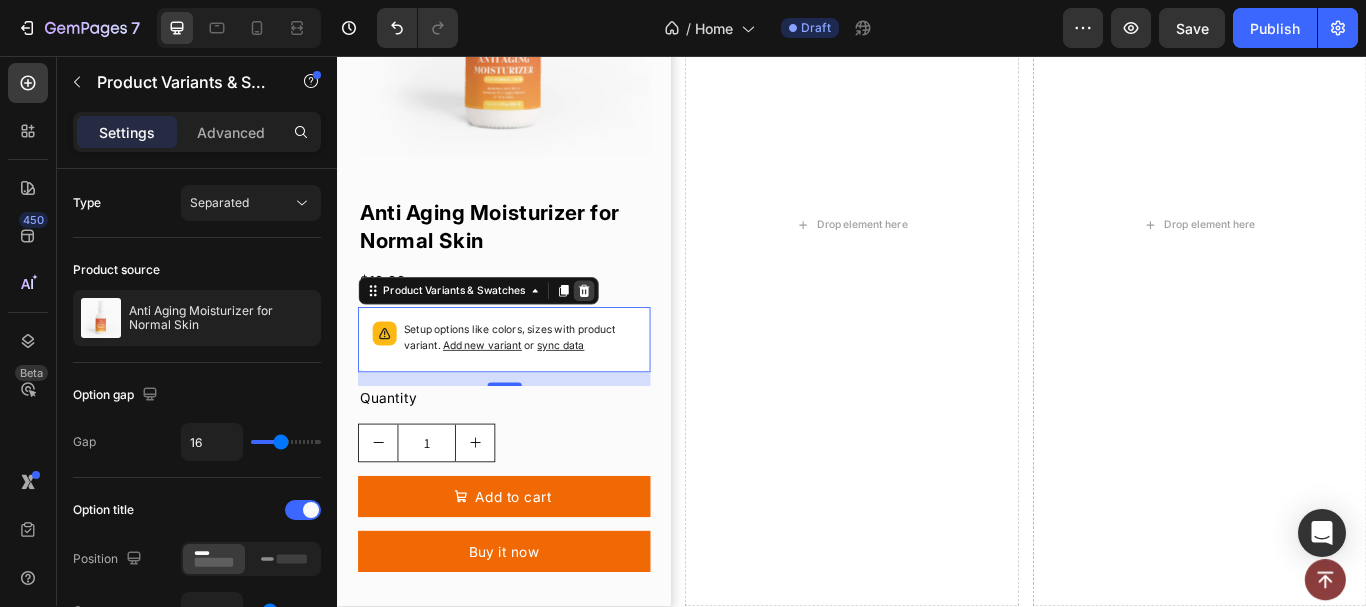 click 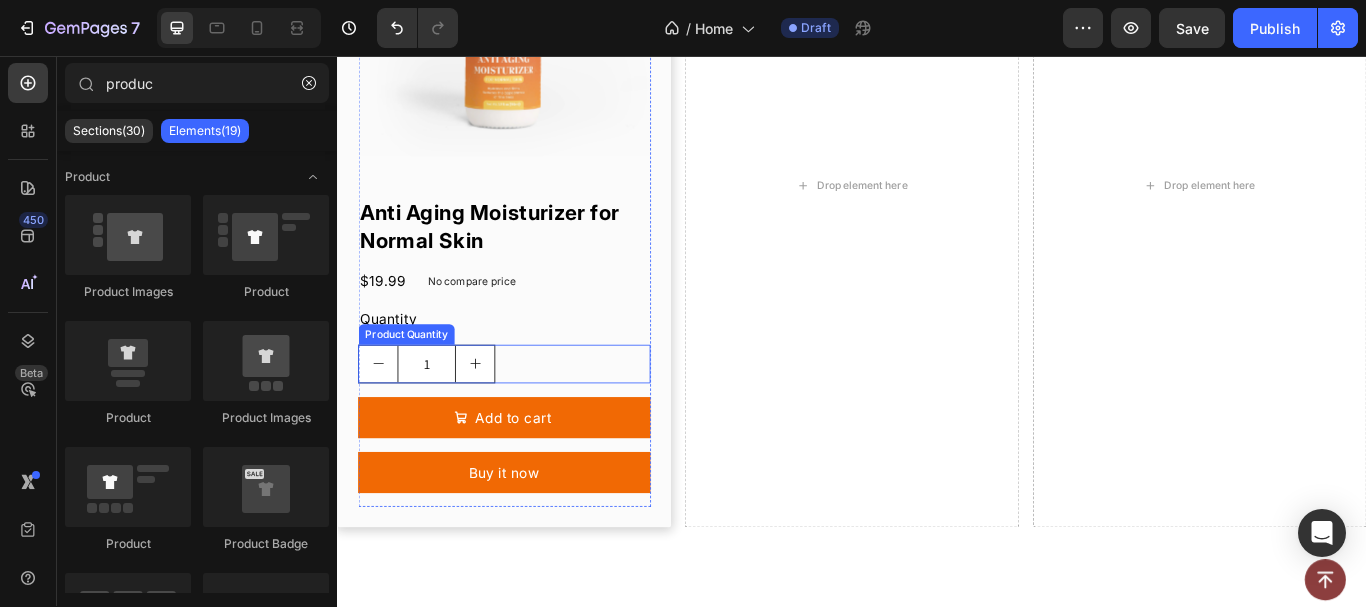 click on "1" at bounding box center (531, 415) 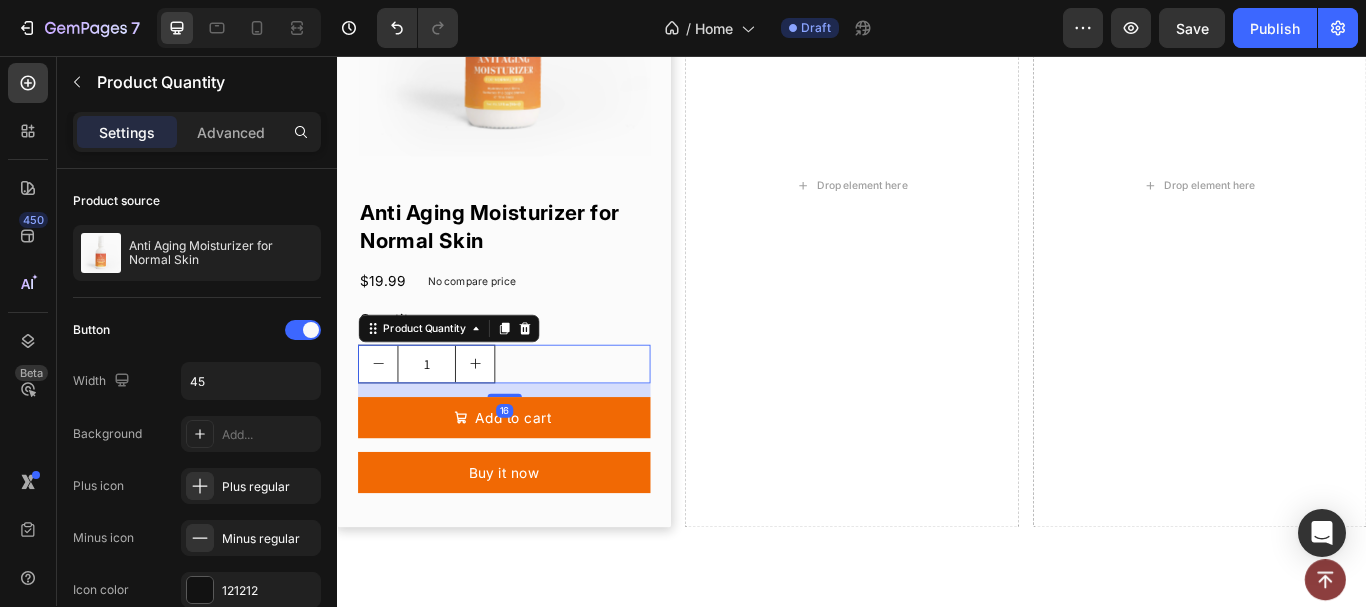 click on "Product Quantity" at bounding box center (466, 374) 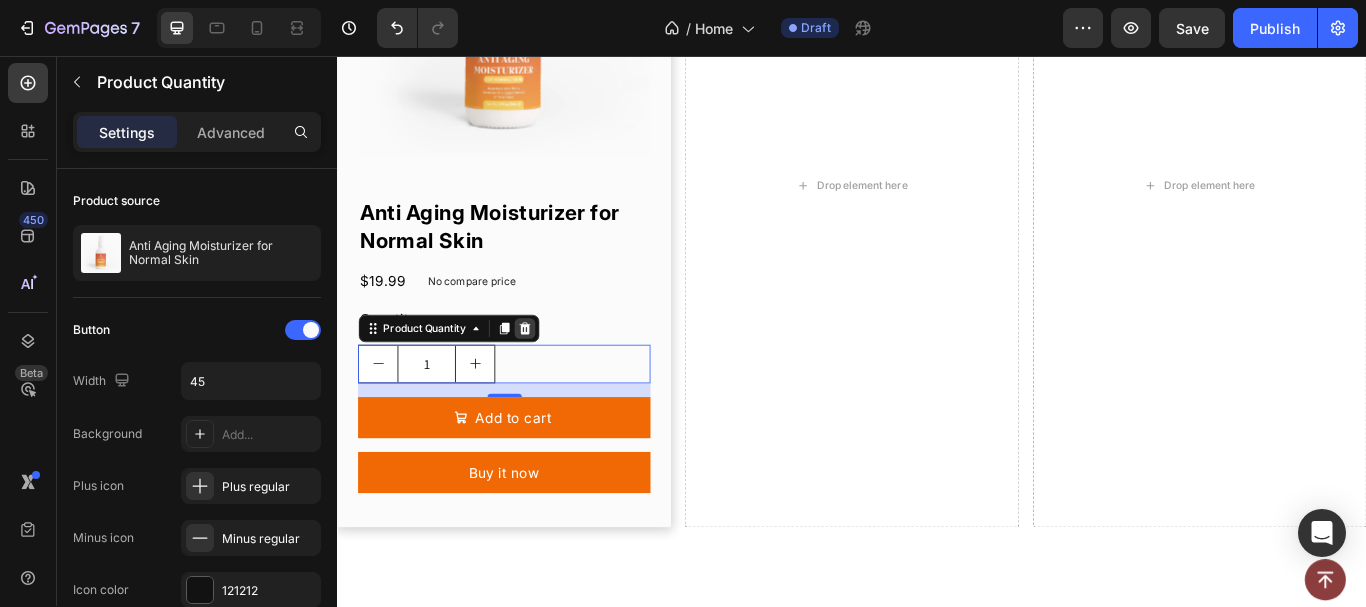 click 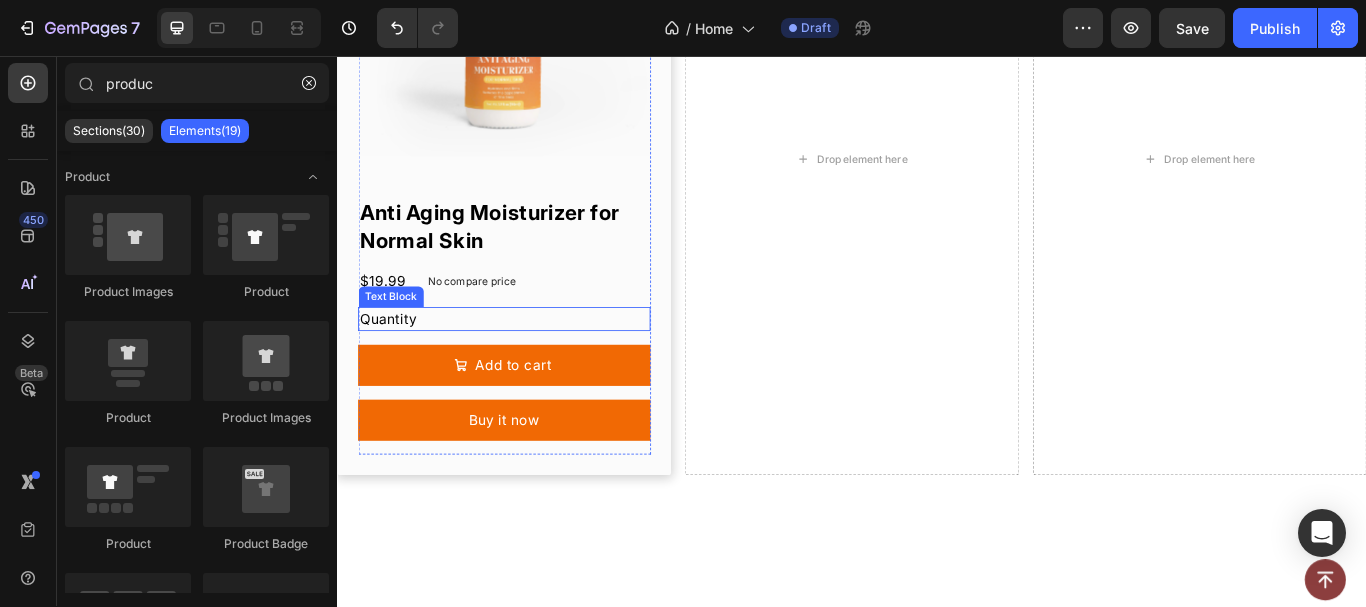 click on "Quantity" at bounding box center [531, 363] 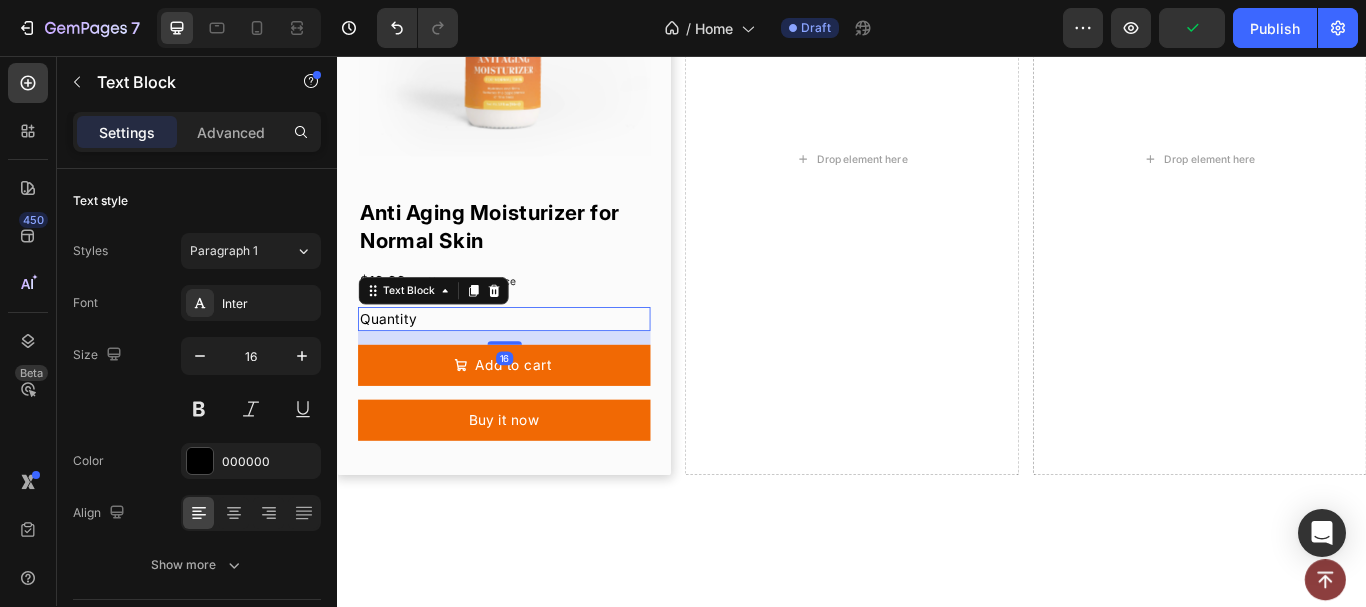 click on "Quantity" at bounding box center (531, 363) 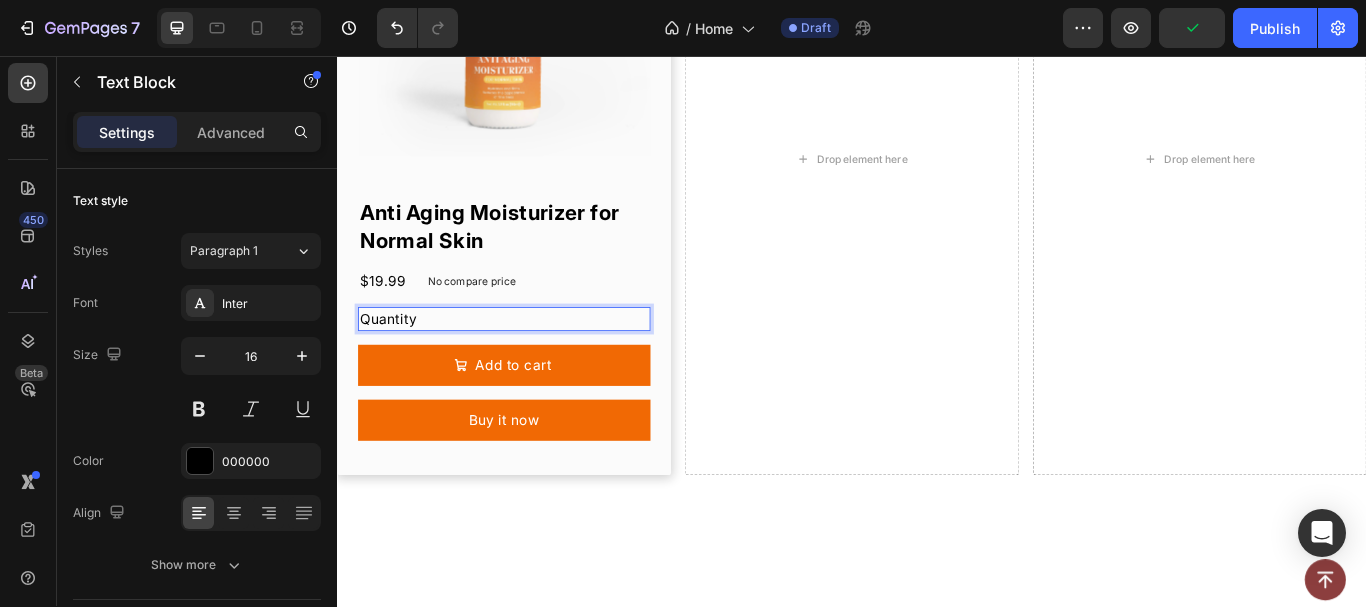click on "Quantity" at bounding box center (531, 363) 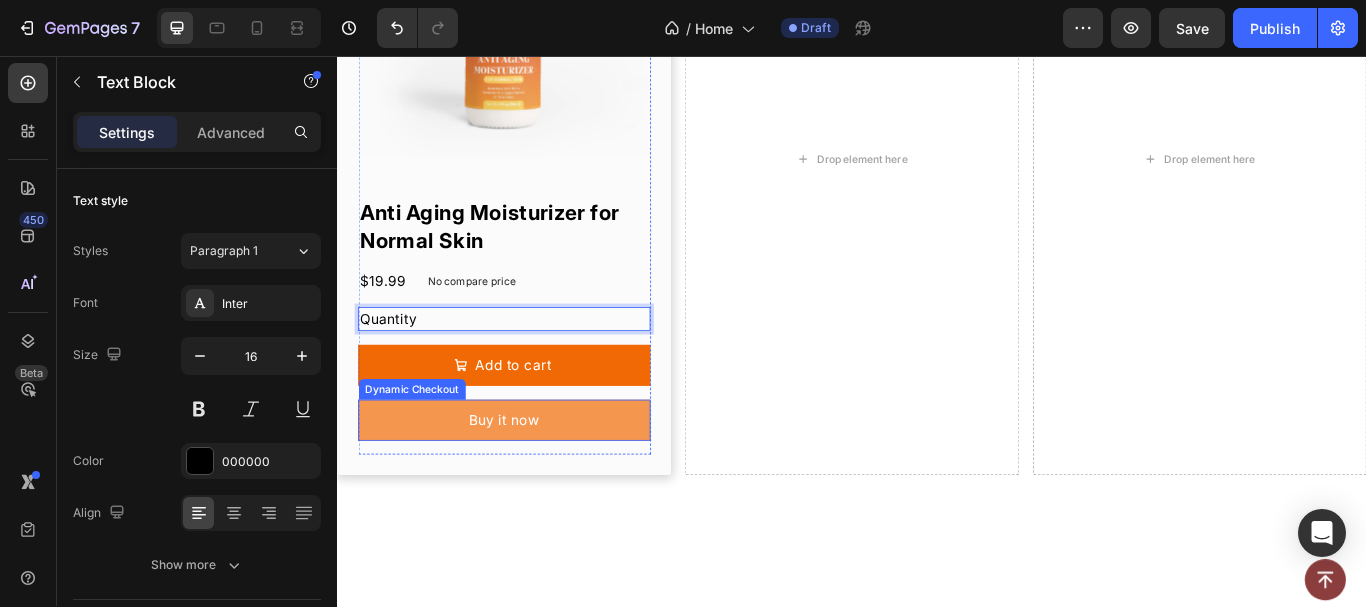 click on "Buy it now" at bounding box center (531, 481) 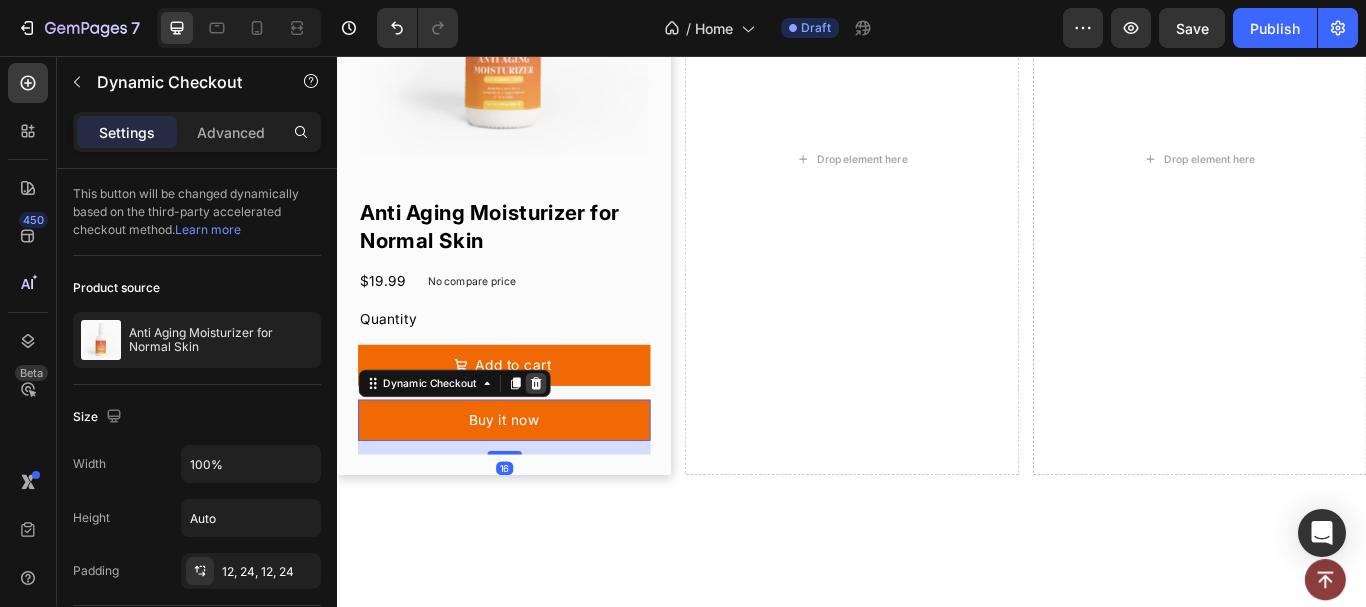 click 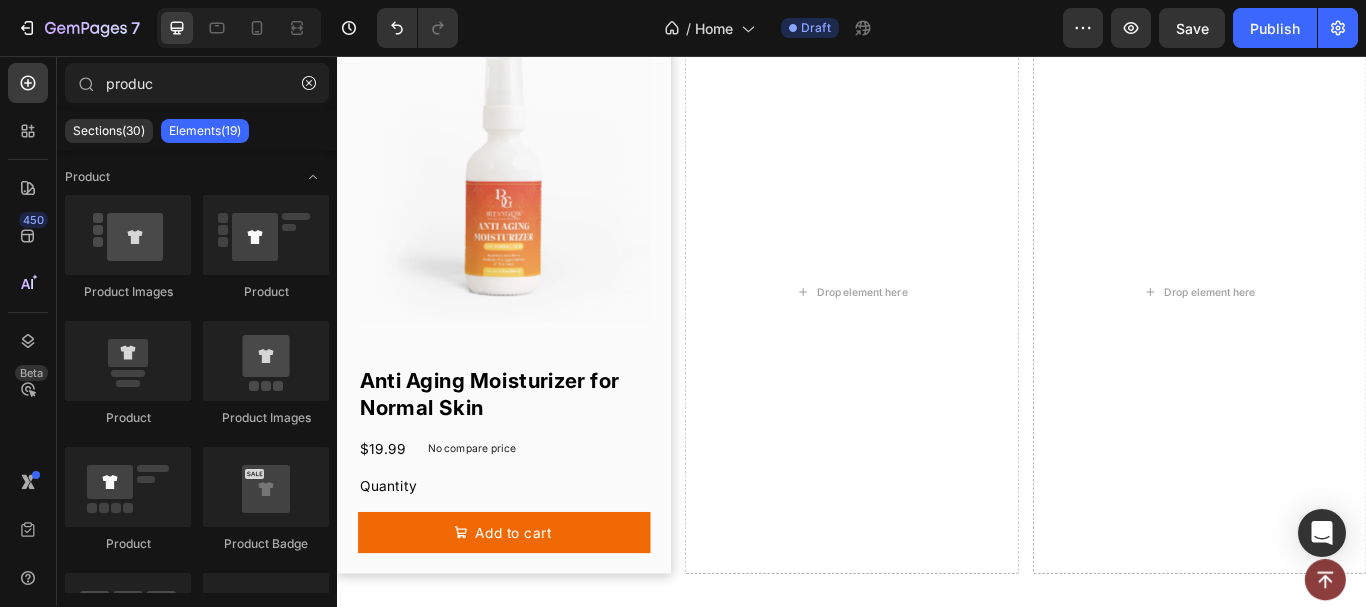 scroll, scrollTop: 877, scrollLeft: 0, axis: vertical 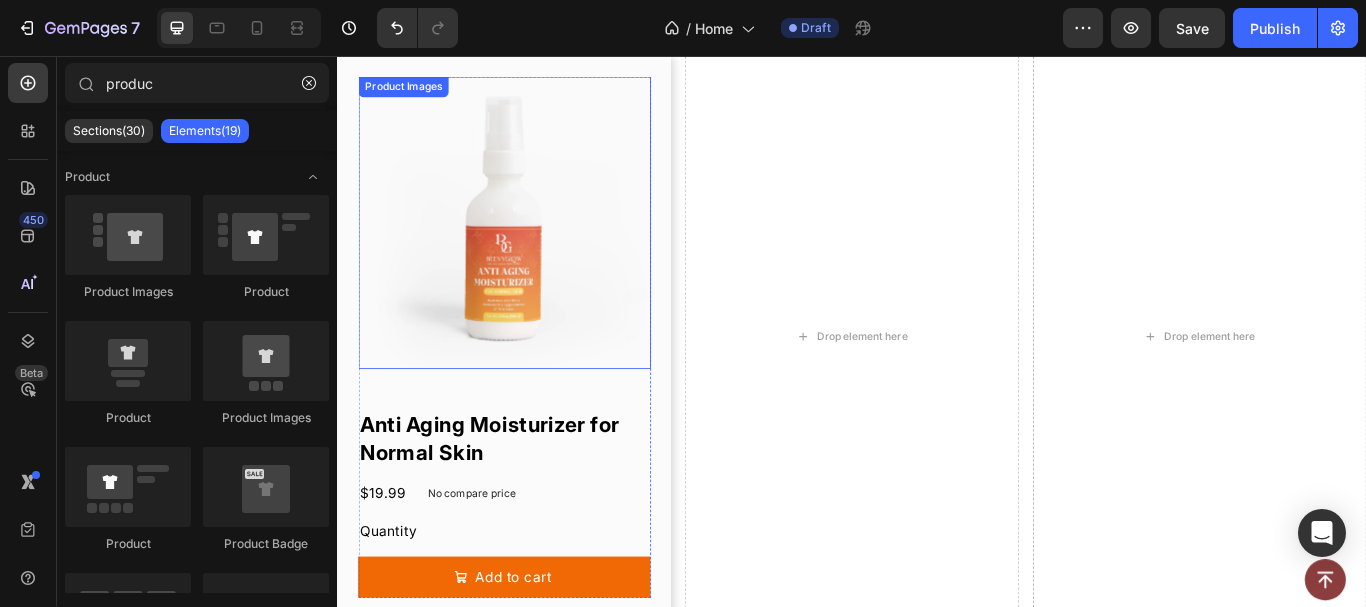 click at bounding box center [531, 250] 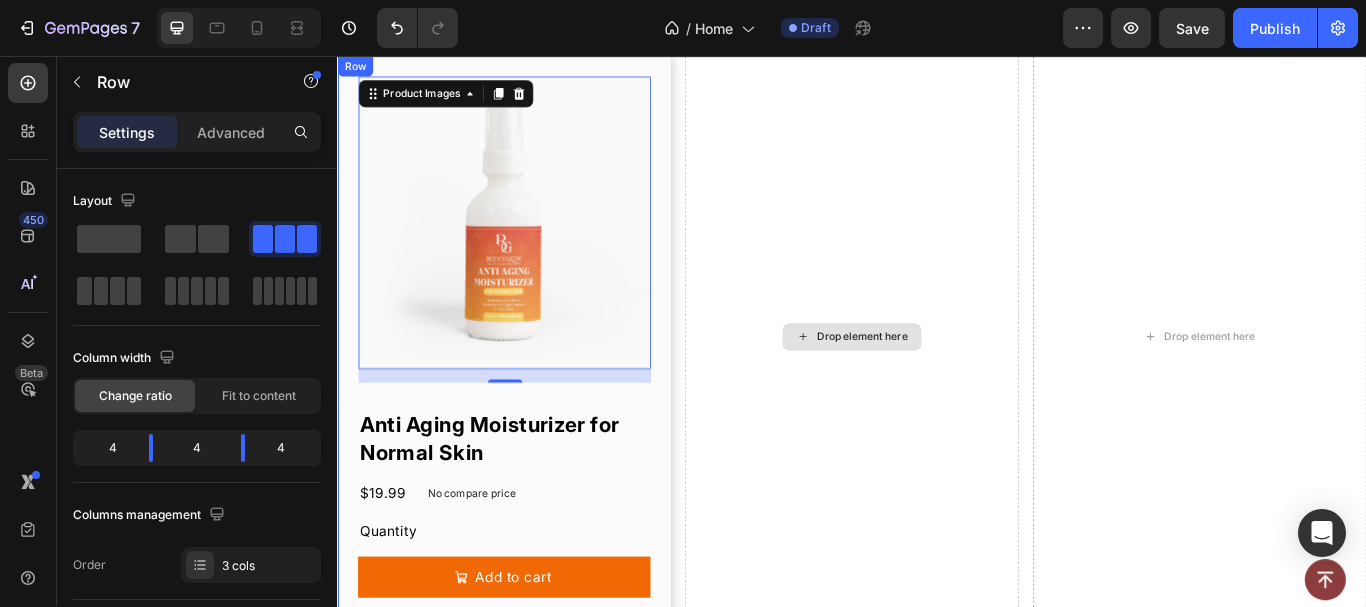 click on "Drop element here" at bounding box center (936, 384) 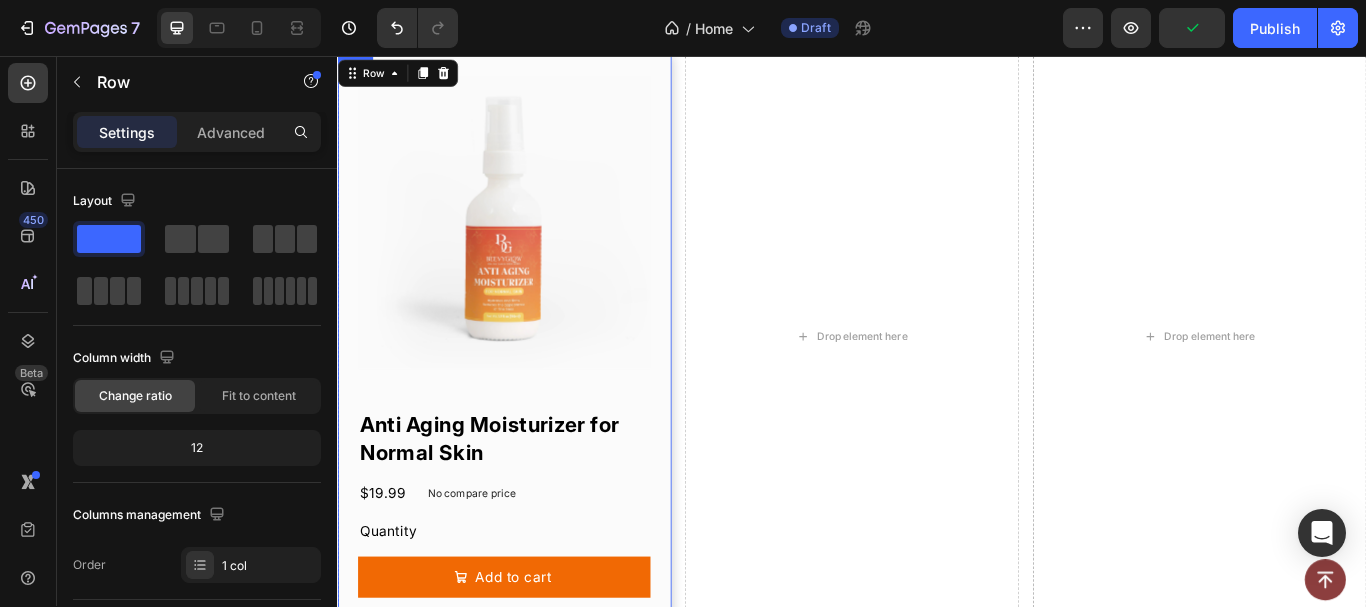 click on "Product Images Anti Aging Moisturizer for Normal Skin Product Title $19.99 Product Price Product Price No compare price Product Price Row Quantity Text Block
Add to cart Add to Cart Product Row" at bounding box center (531, 384) 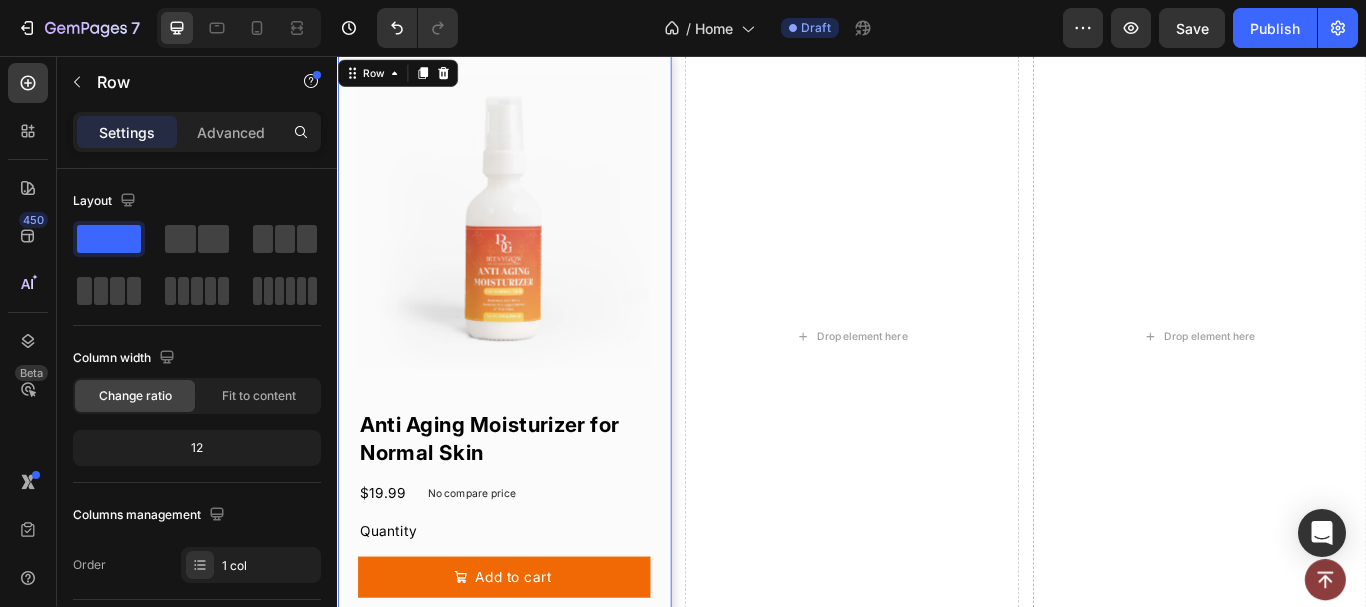 click on "Product Images Anti Aging Moisturizer for Normal Skin Product Title $19.99 Product Price Product Price No compare price Product Price Row Quantity Text Block
Add to cart Add to Cart Product Row   0" at bounding box center (531, 384) 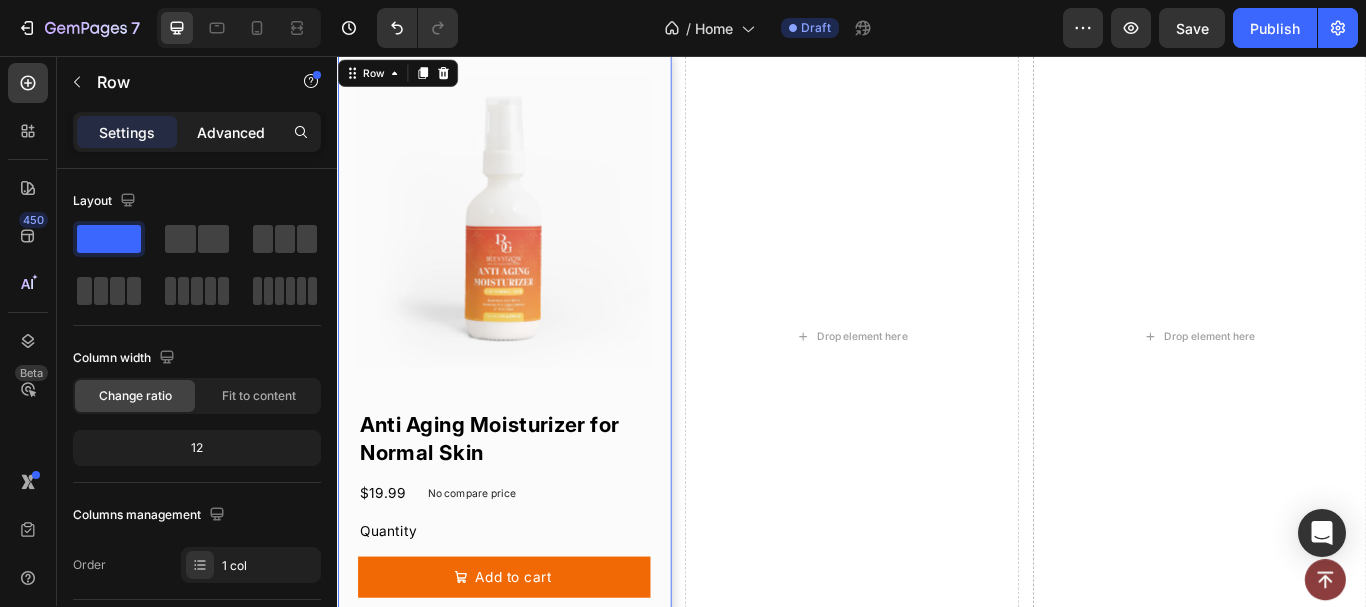click on "Advanced" at bounding box center (231, 132) 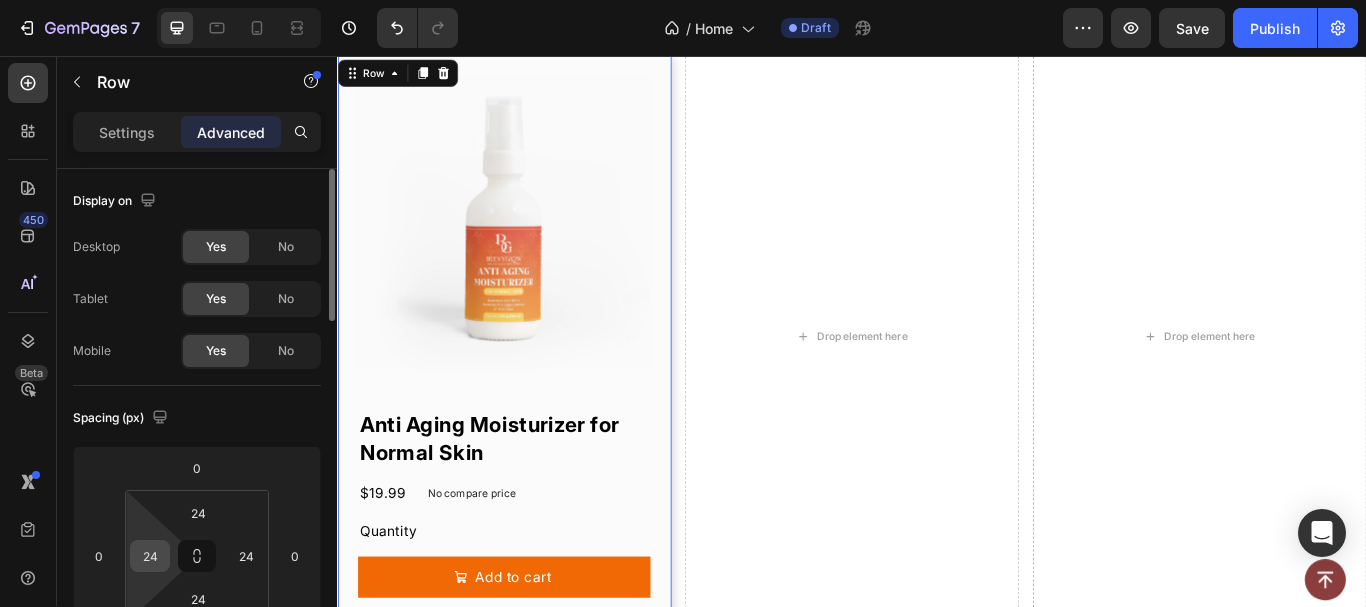 click on "24" at bounding box center (150, 556) 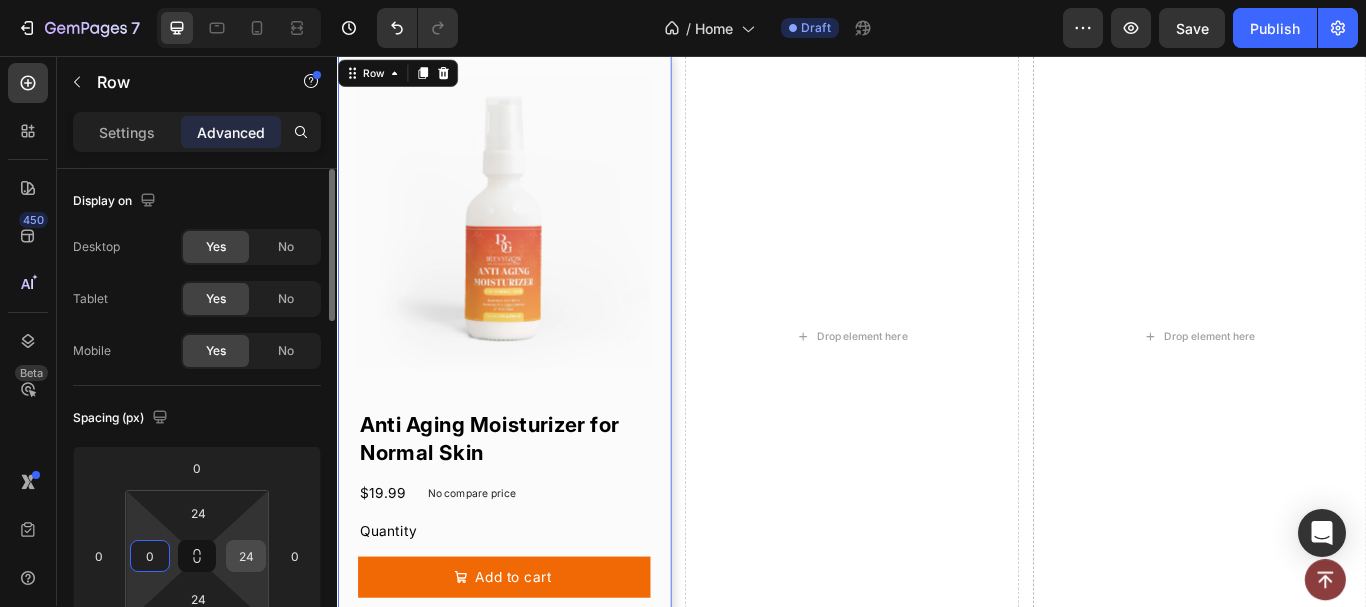 type on "0" 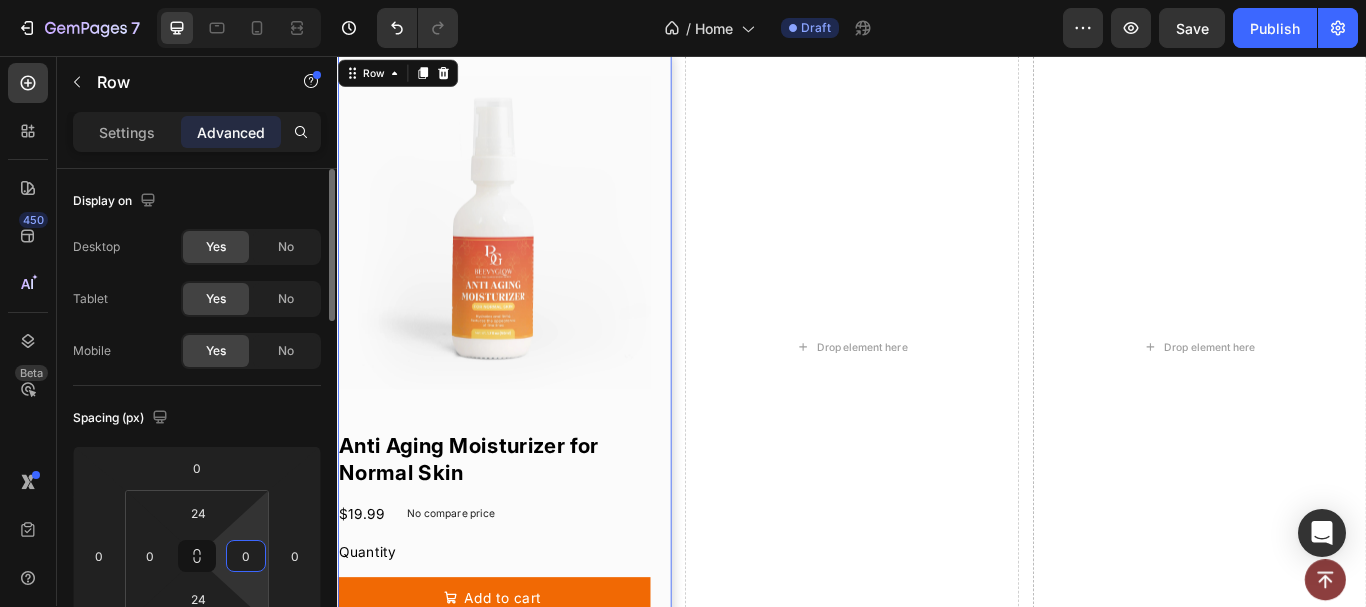 type on "0" 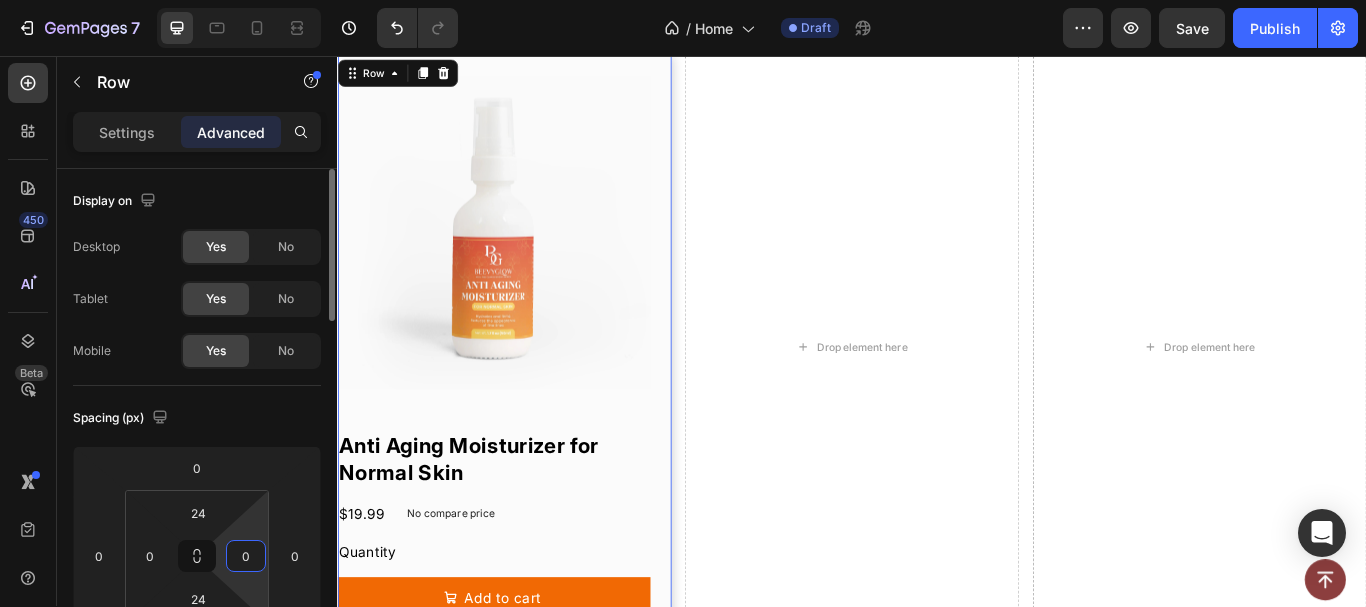 click on "Spacing (px)" at bounding box center (197, 418) 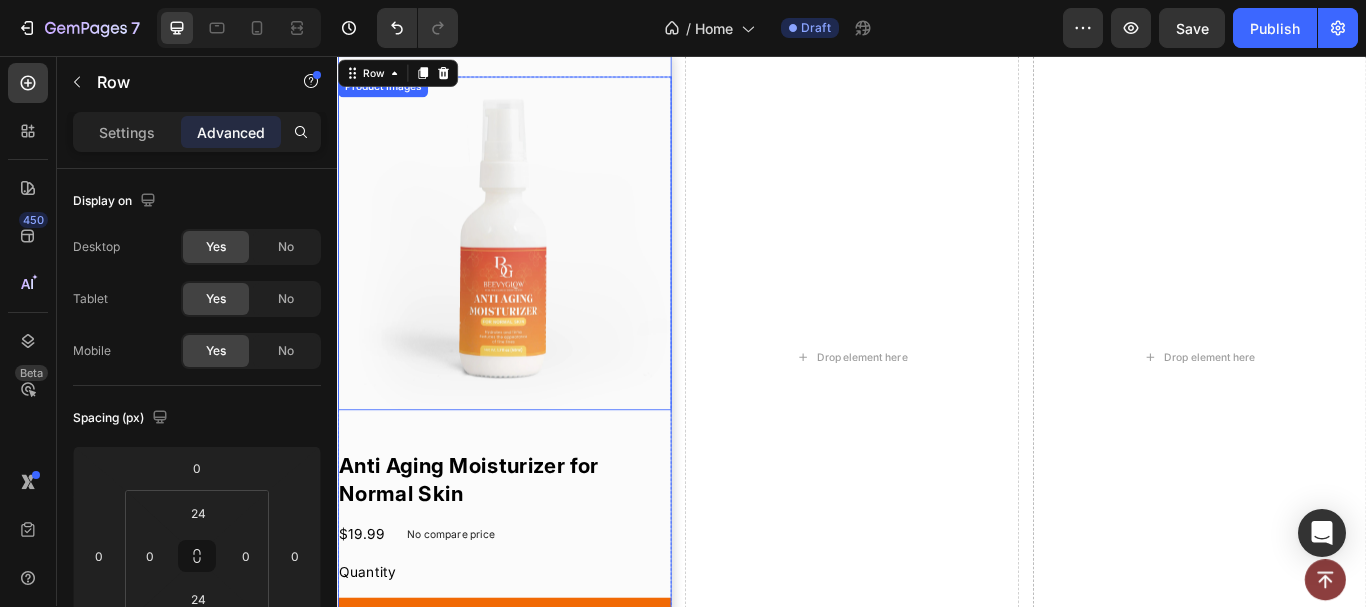 click at bounding box center (531, 274) 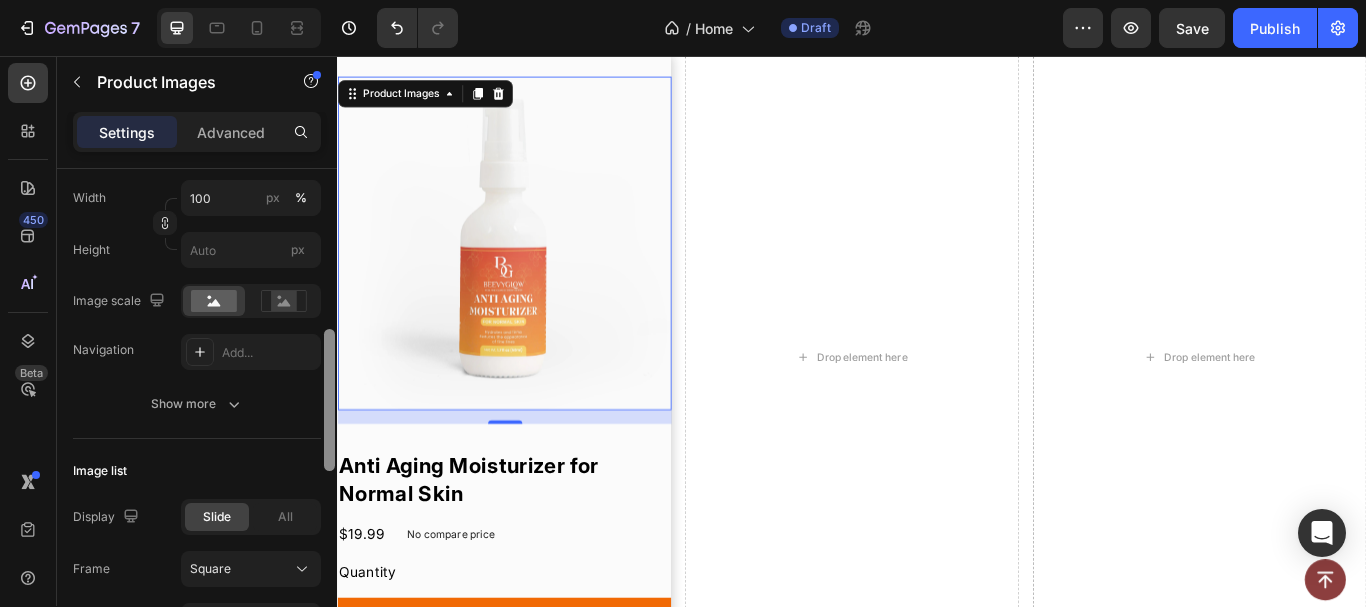 scroll, scrollTop: 430, scrollLeft: 0, axis: vertical 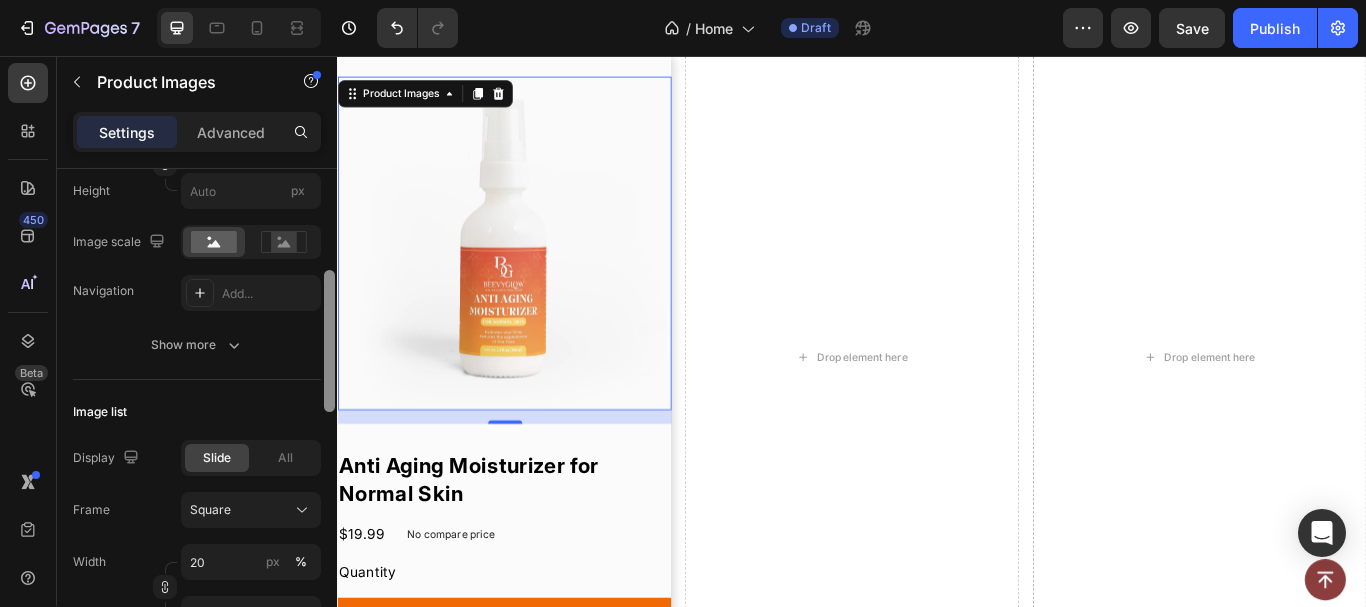 drag, startPoint x: 329, startPoint y: 195, endPoint x: 217, endPoint y: 320, distance: 167.83623 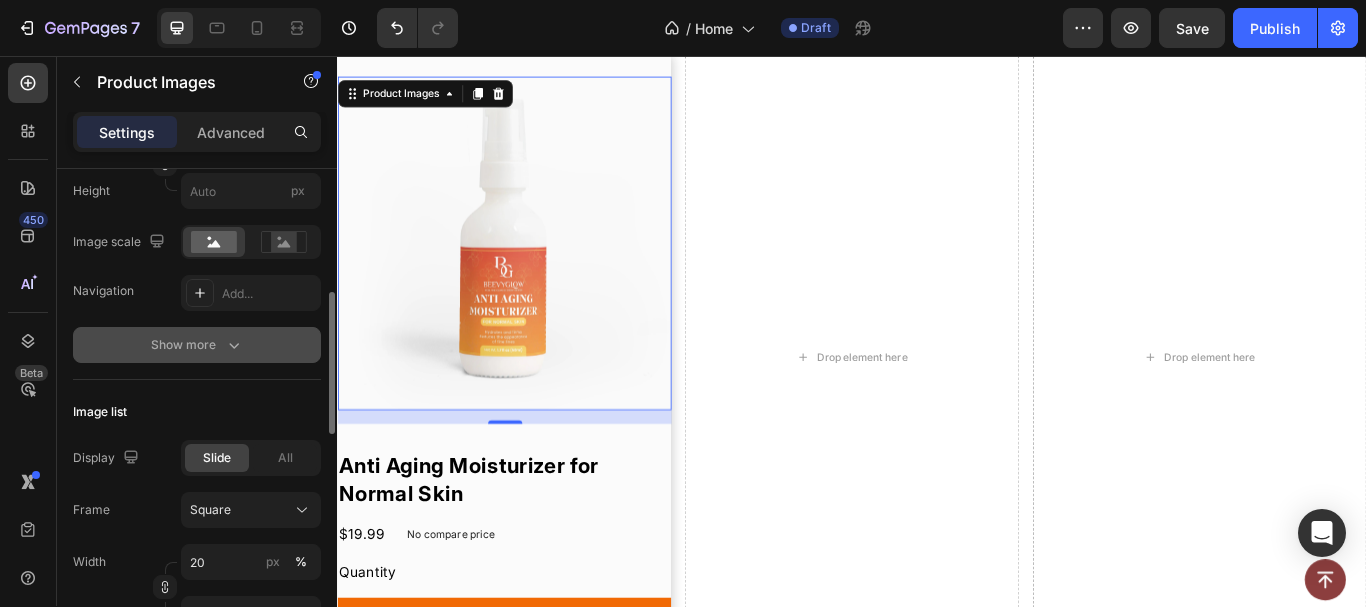 click on "Show more" at bounding box center (197, 345) 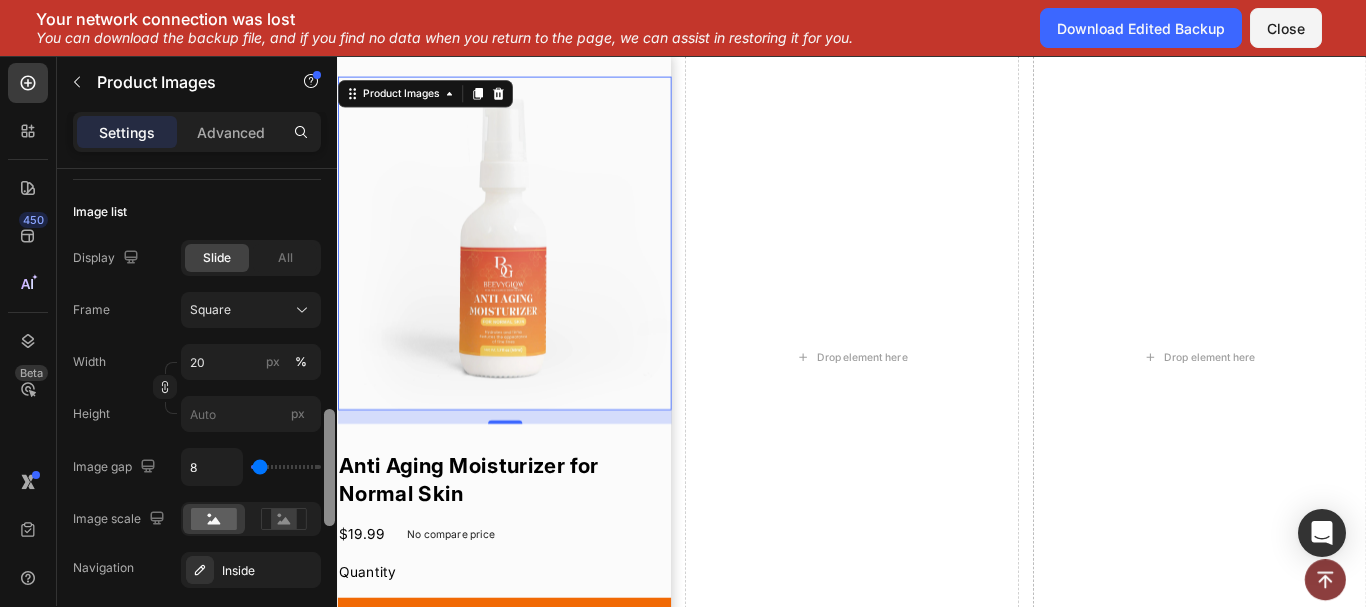 scroll, scrollTop: 1003, scrollLeft: 0, axis: vertical 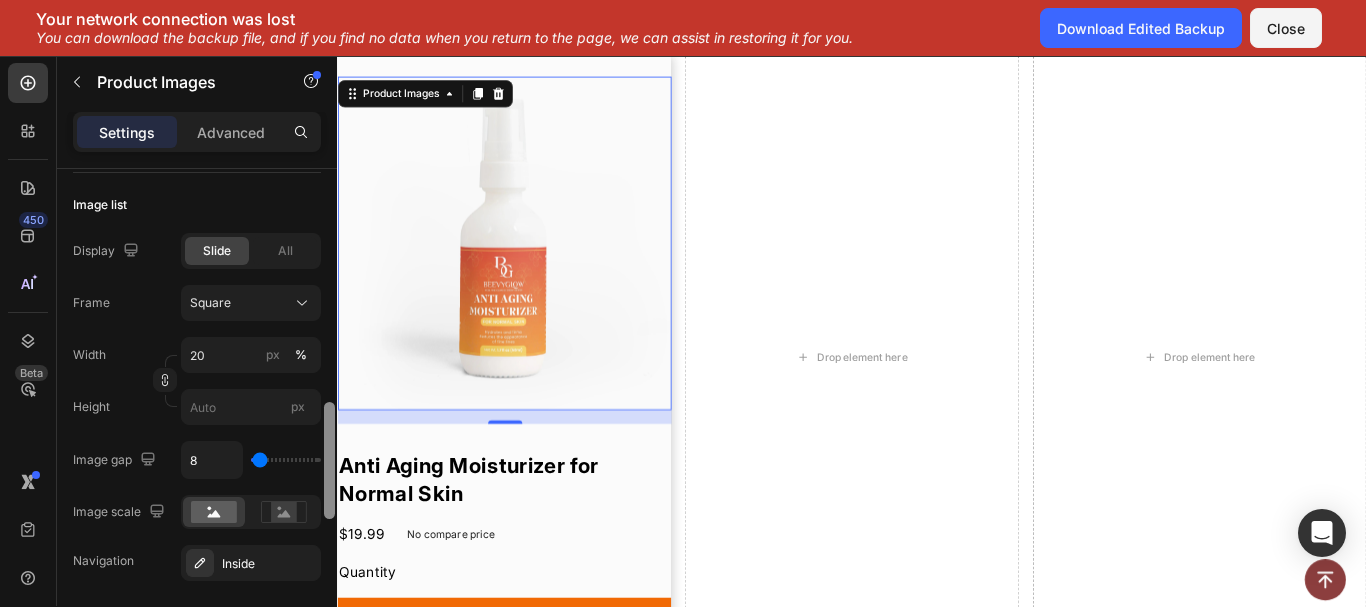 drag, startPoint x: 326, startPoint y: 333, endPoint x: 250, endPoint y: 492, distance: 176.22997 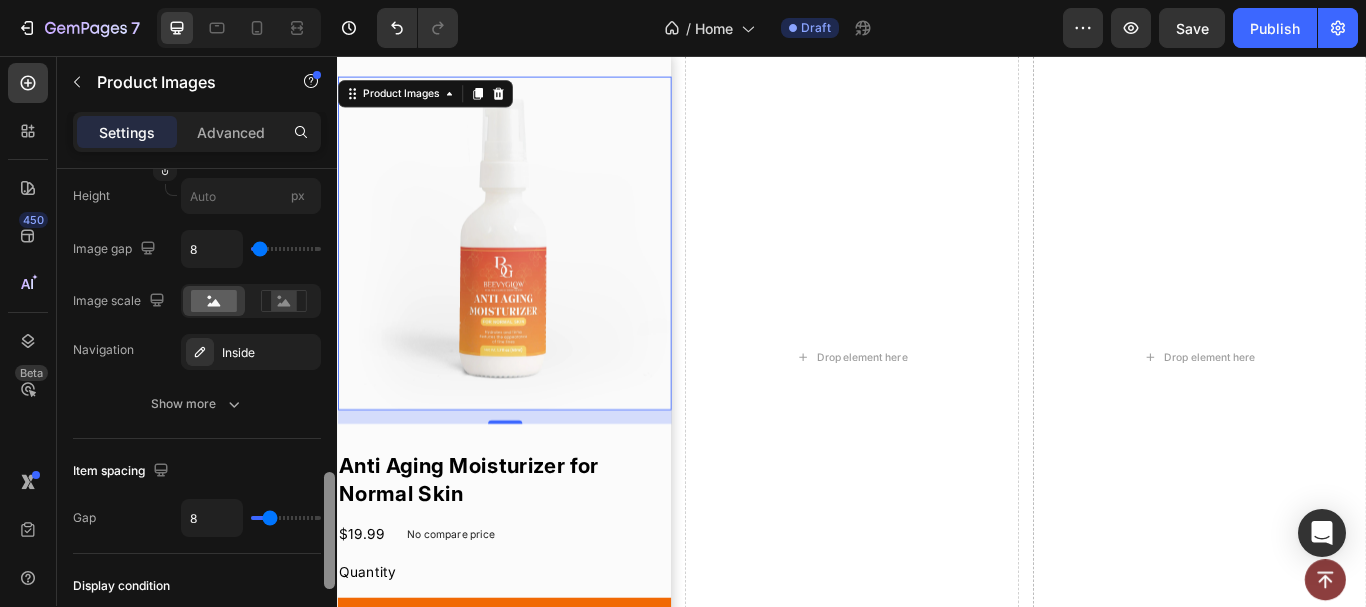 scroll, scrollTop: 1230, scrollLeft: 0, axis: vertical 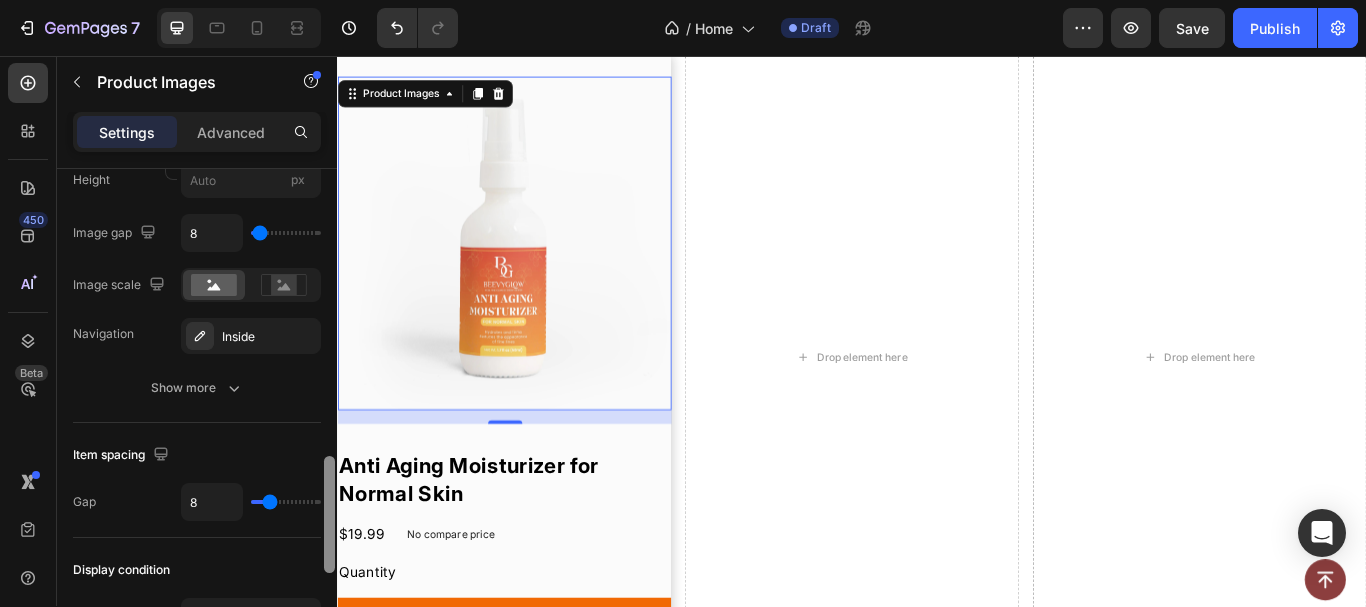 drag, startPoint x: 328, startPoint y: 427, endPoint x: 292, endPoint y: 481, distance: 64.899925 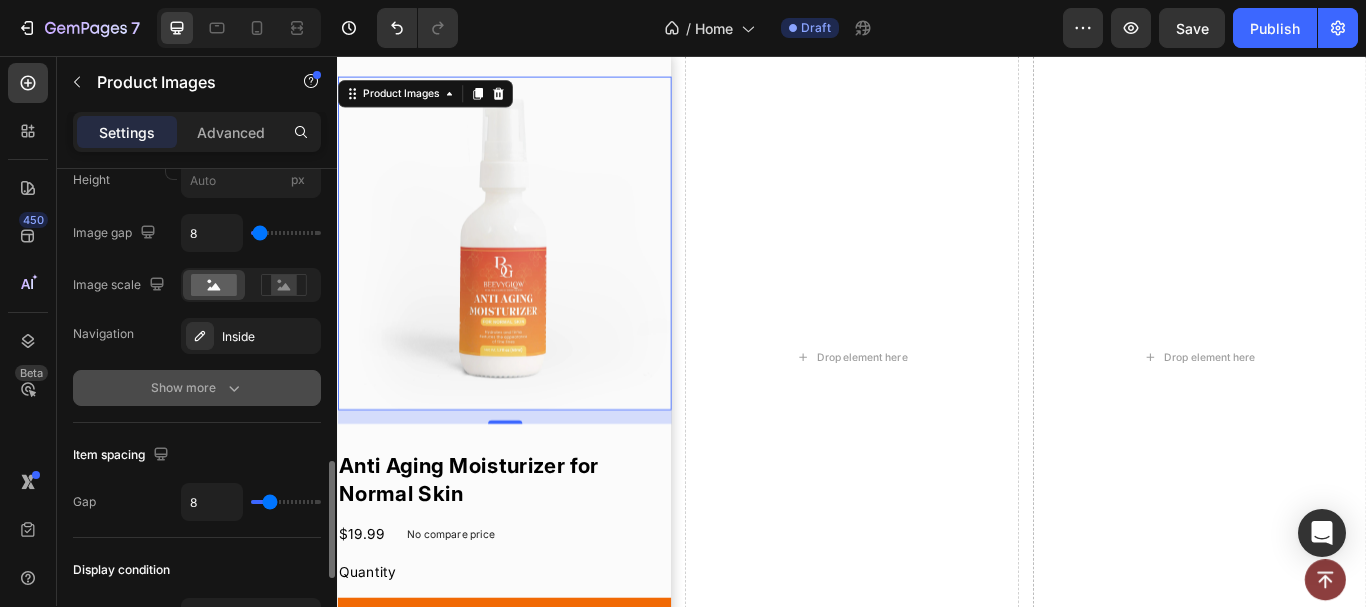click on "Show more" at bounding box center [197, 388] 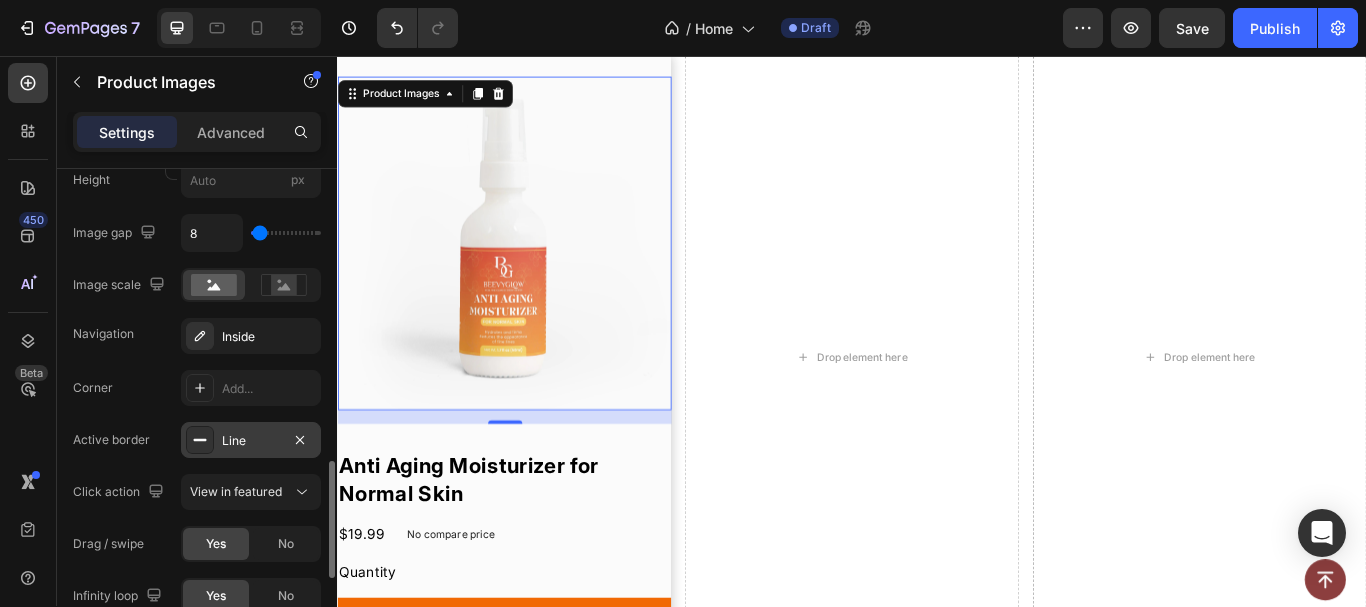 click 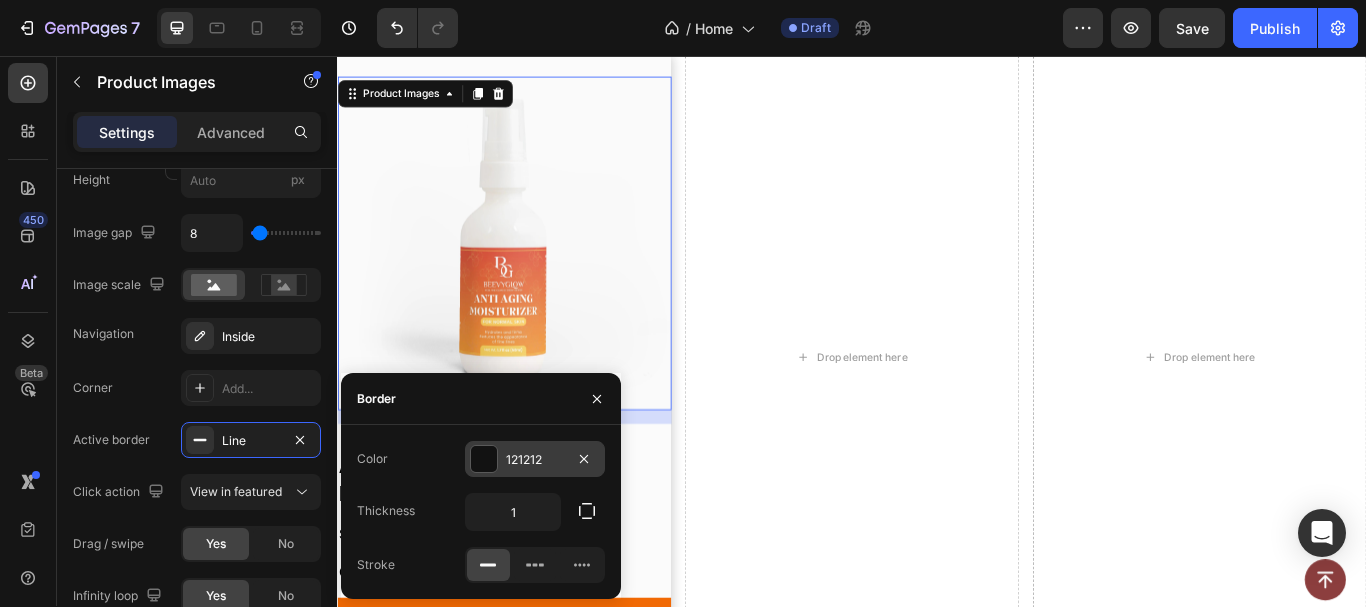 click at bounding box center (484, 459) 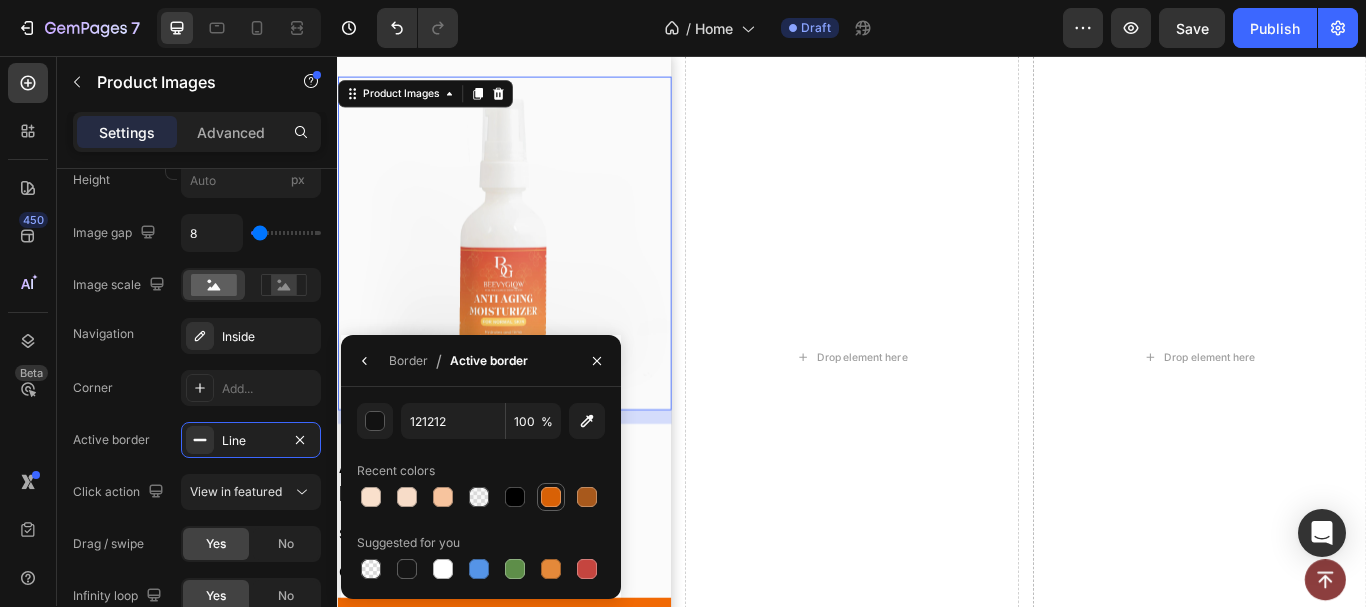click at bounding box center [551, 497] 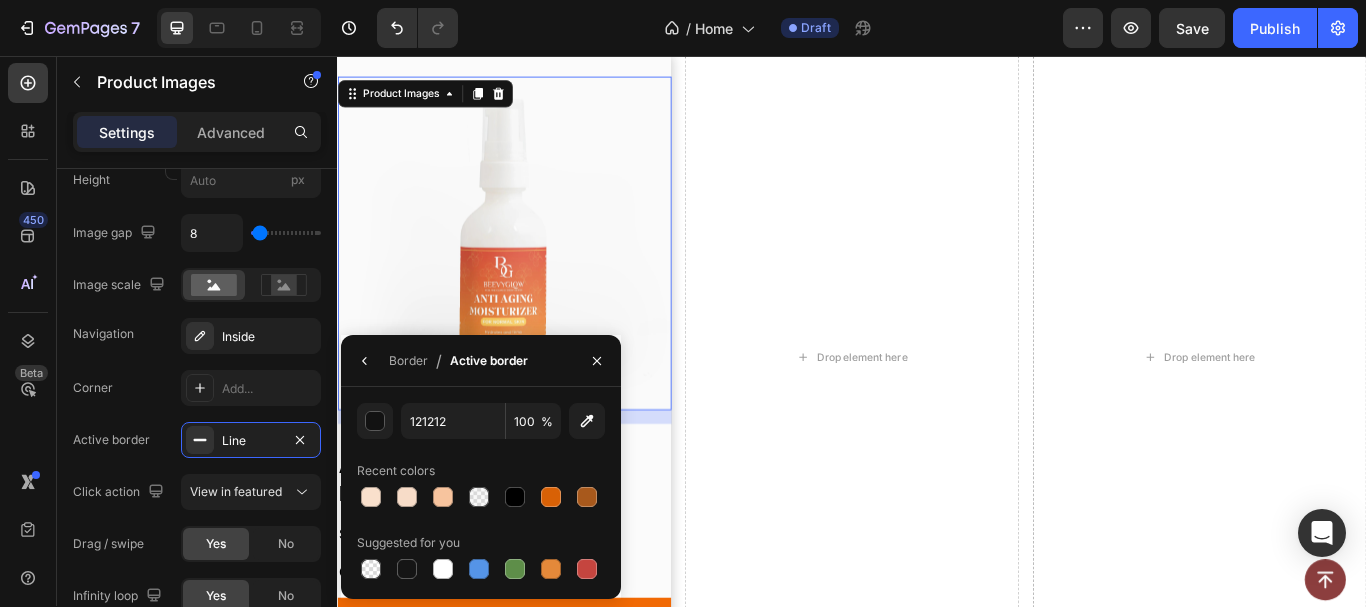 type on "D86106" 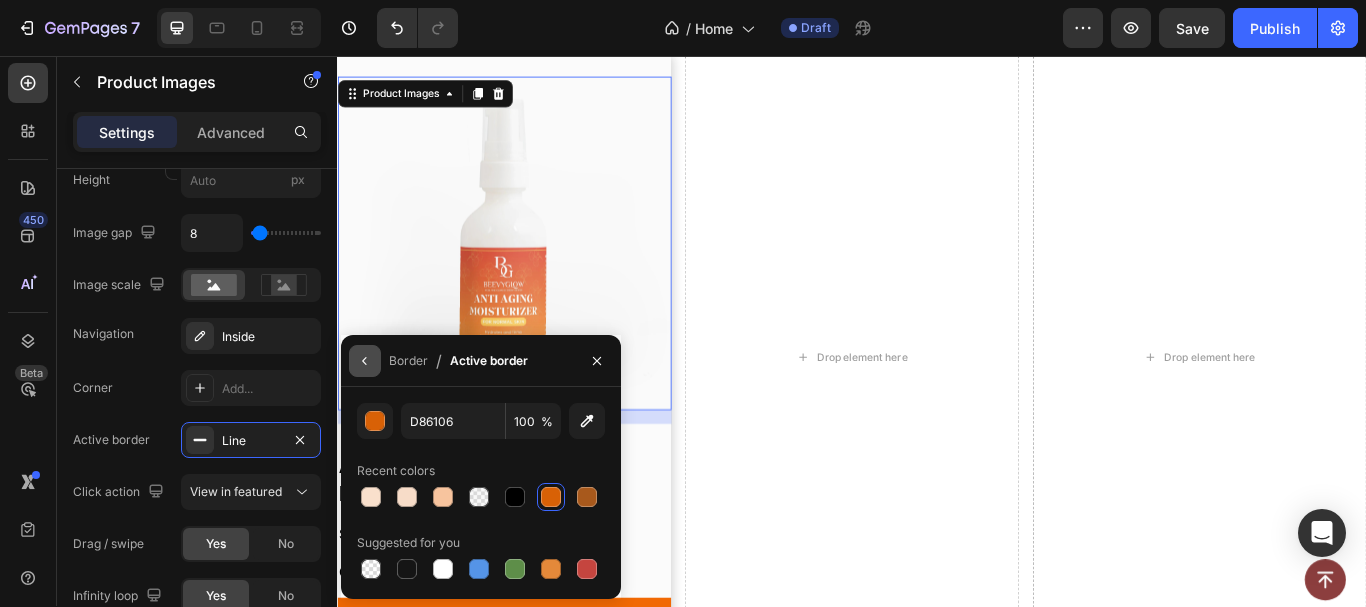 click 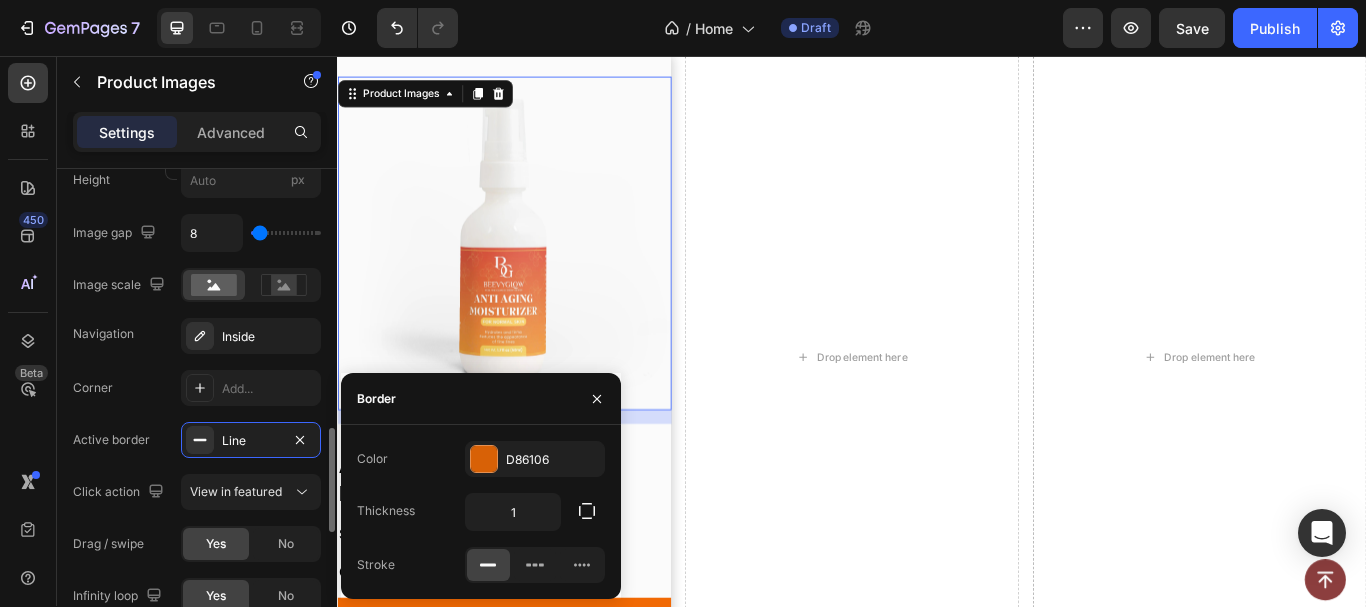 click on "Corner Add..." at bounding box center [197, 388] 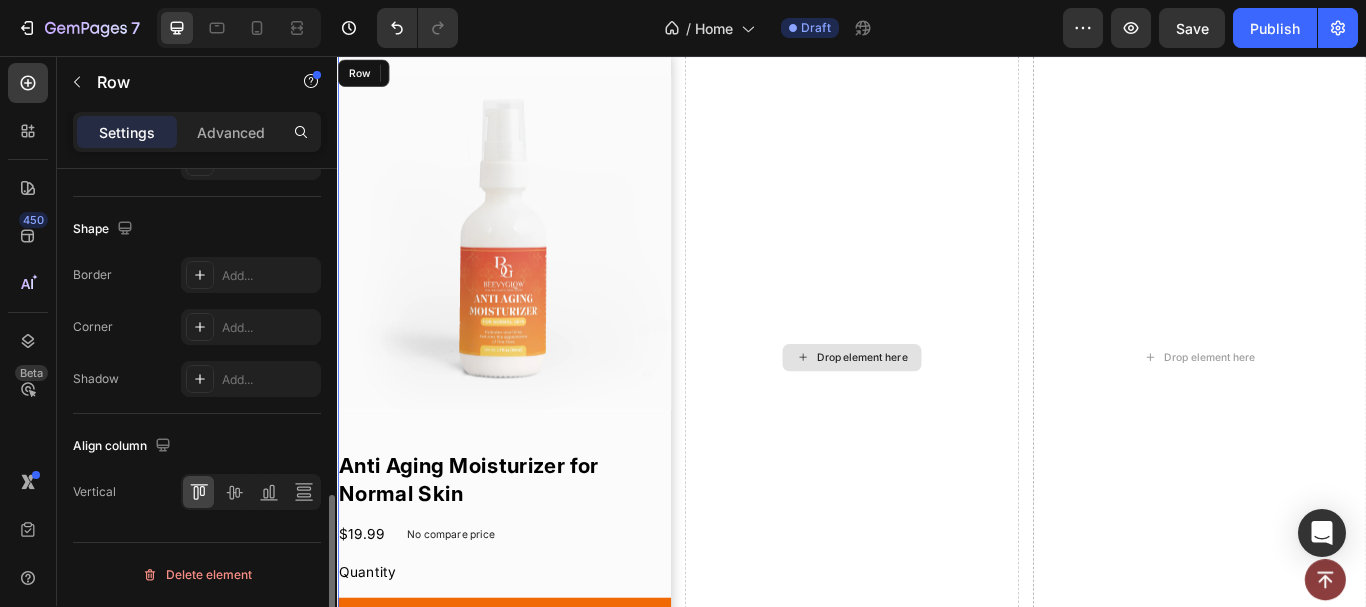 click on "Drop element here" at bounding box center [936, 408] 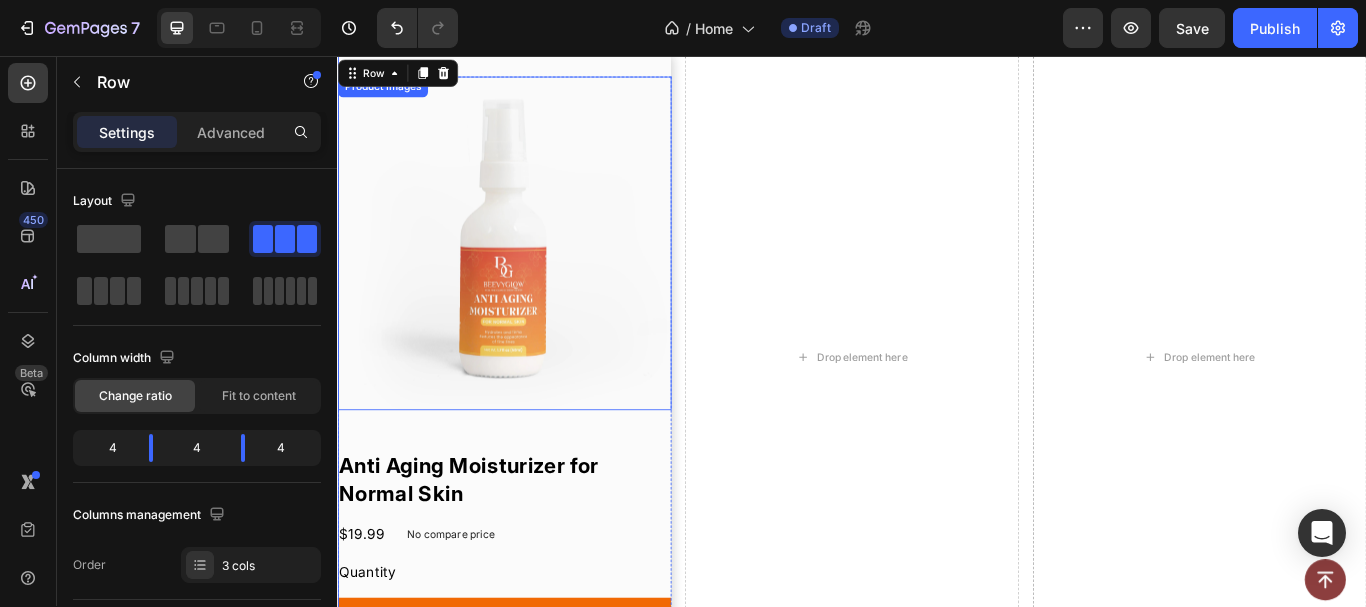 click at bounding box center [531, 274] 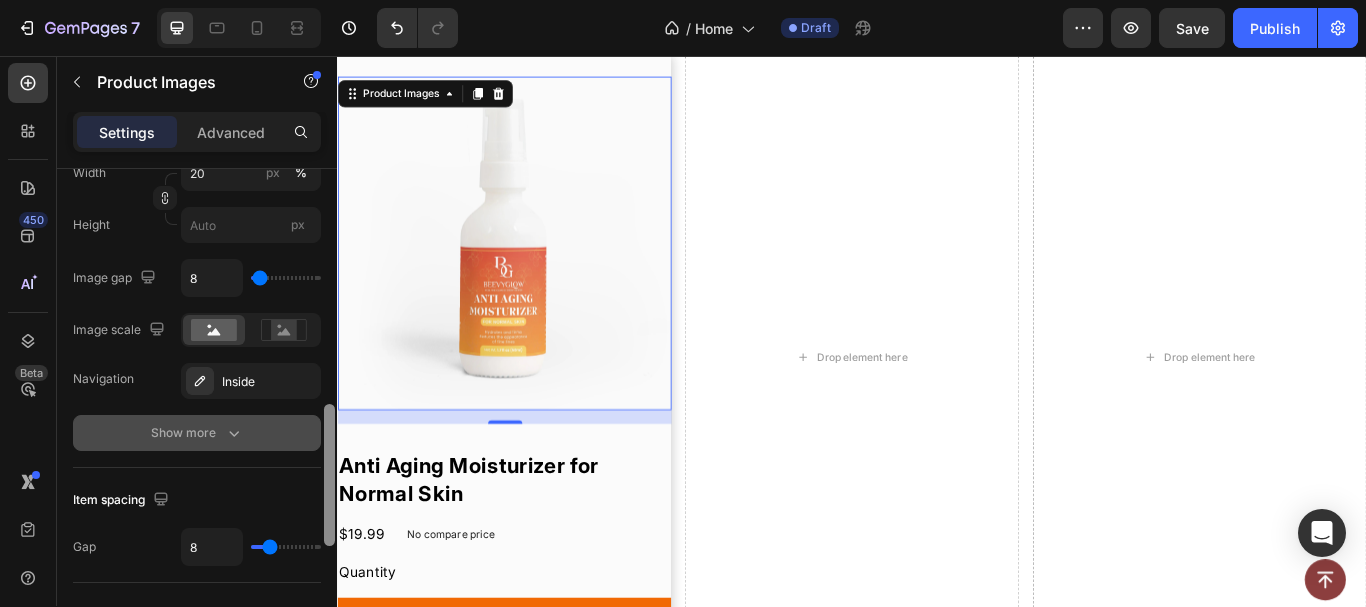 drag, startPoint x: 329, startPoint y: 252, endPoint x: 262, endPoint y: 463, distance: 221.38202 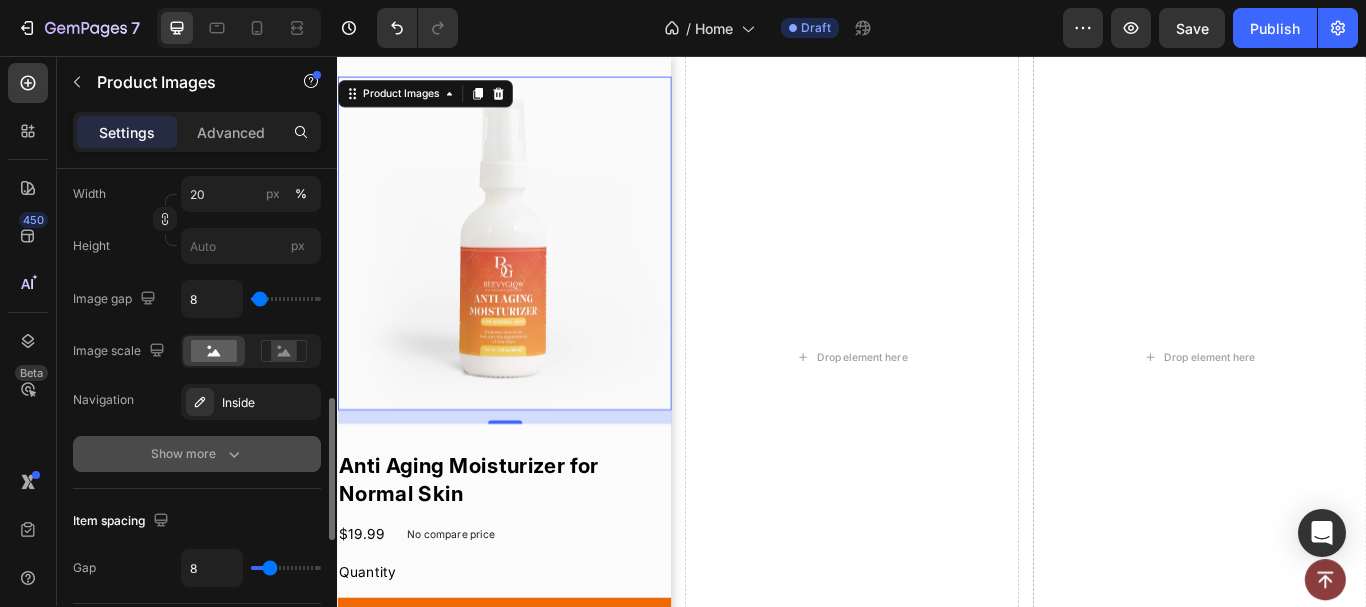 click 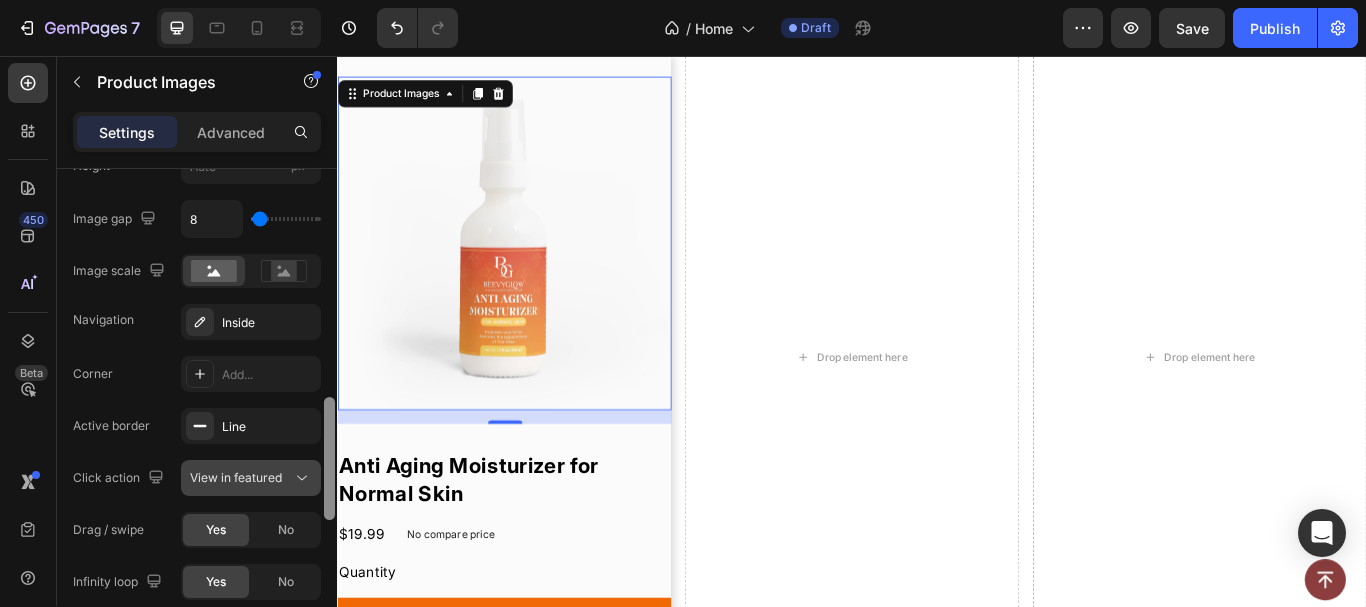 scroll, scrollTop: 885, scrollLeft: 0, axis: vertical 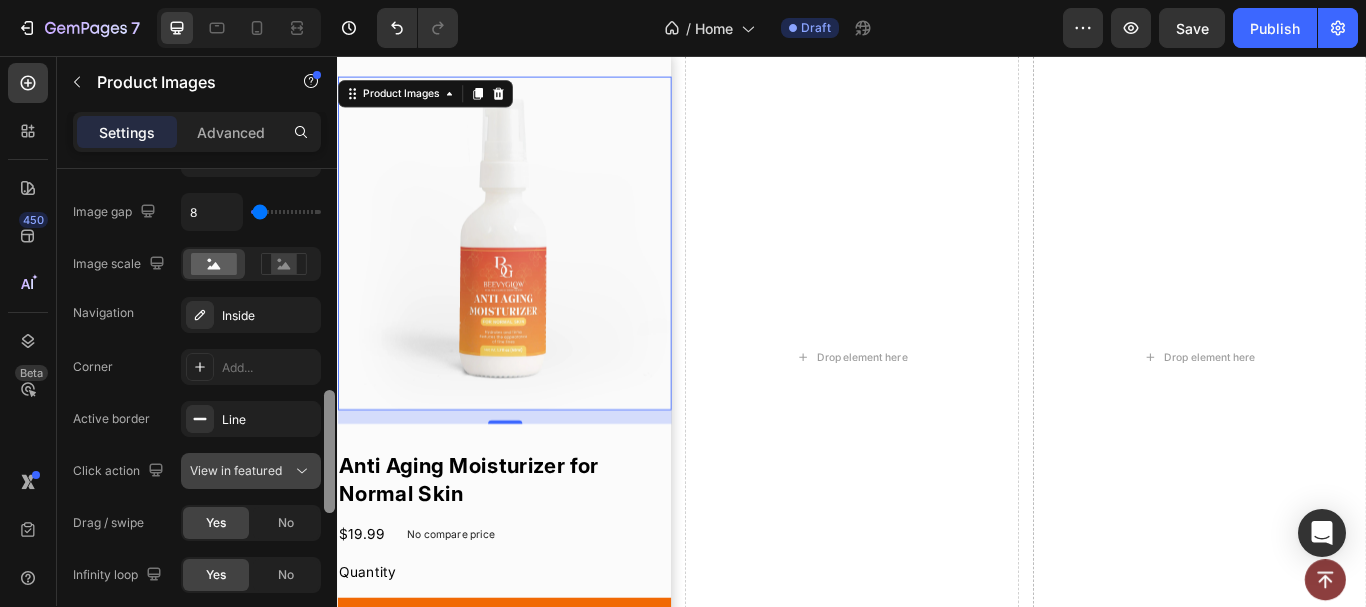 drag, startPoint x: 326, startPoint y: 432, endPoint x: 312, endPoint y: 457, distance: 28.653097 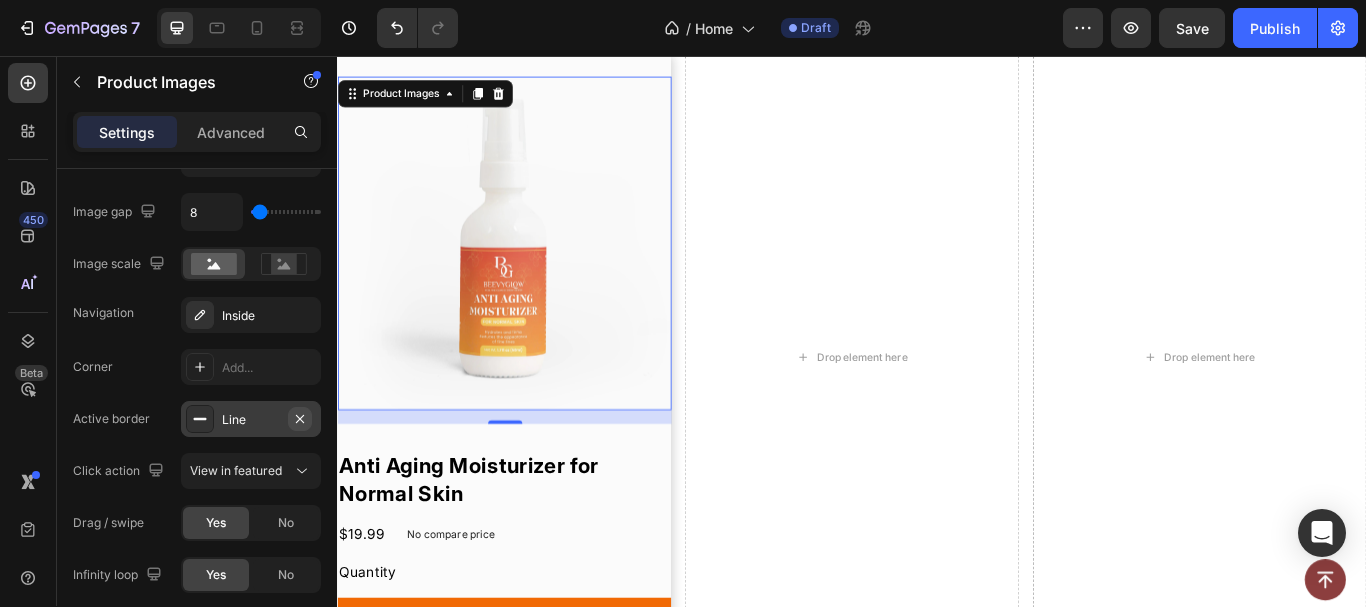 click 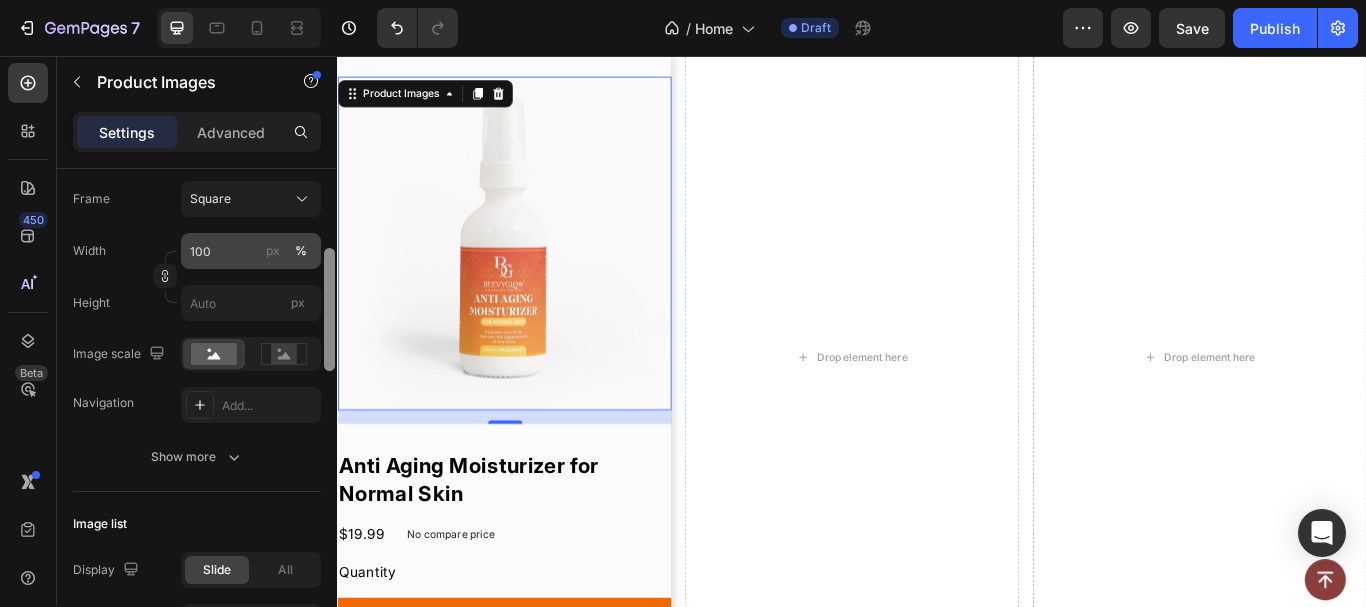 scroll, scrollTop: 314, scrollLeft: 0, axis: vertical 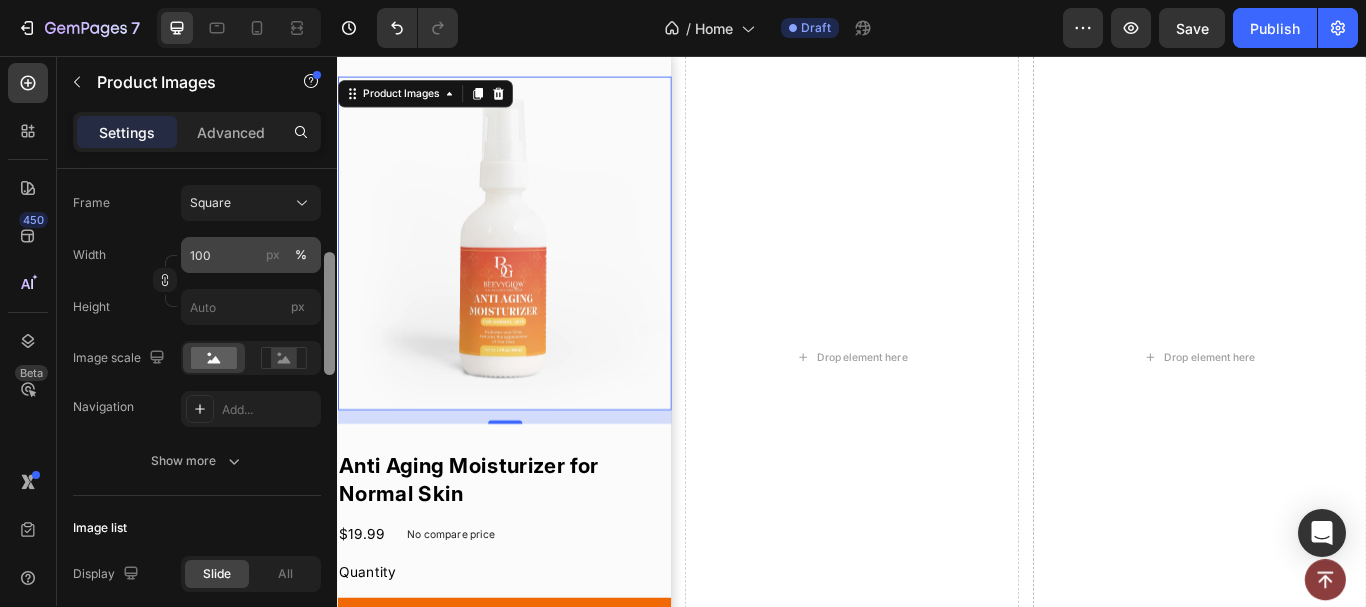 drag, startPoint x: 334, startPoint y: 415, endPoint x: 243, endPoint y: 272, distance: 169.49927 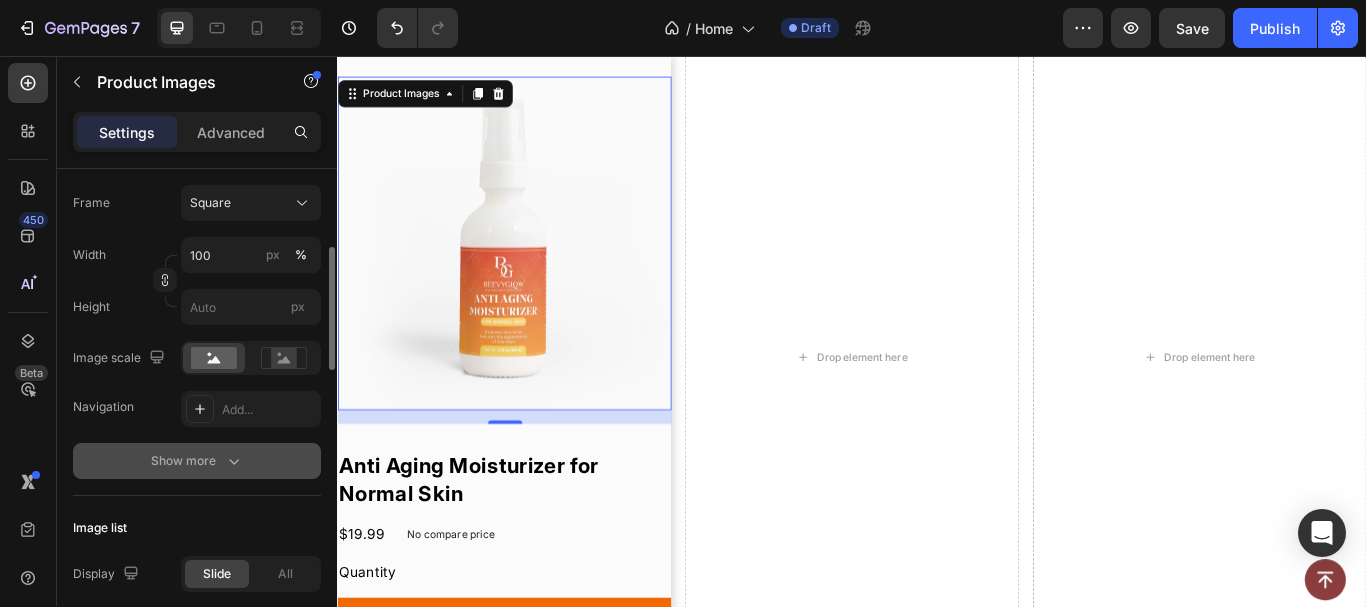 click on "Show more" at bounding box center [197, 461] 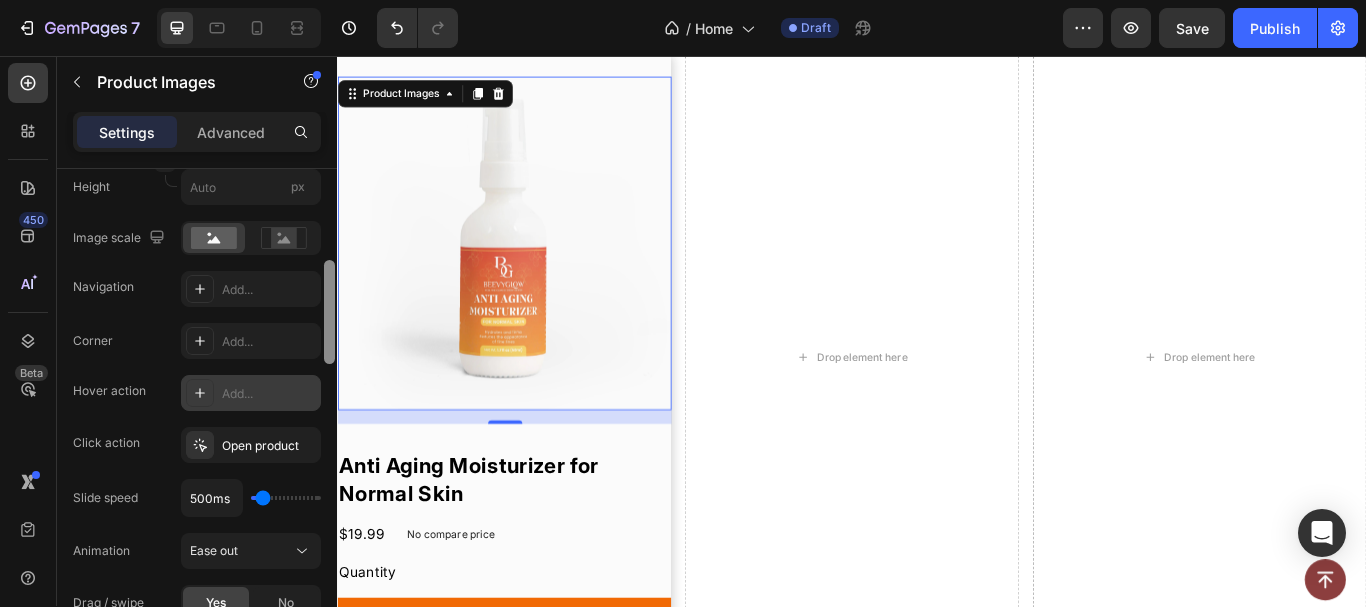 scroll, scrollTop: 458, scrollLeft: 0, axis: vertical 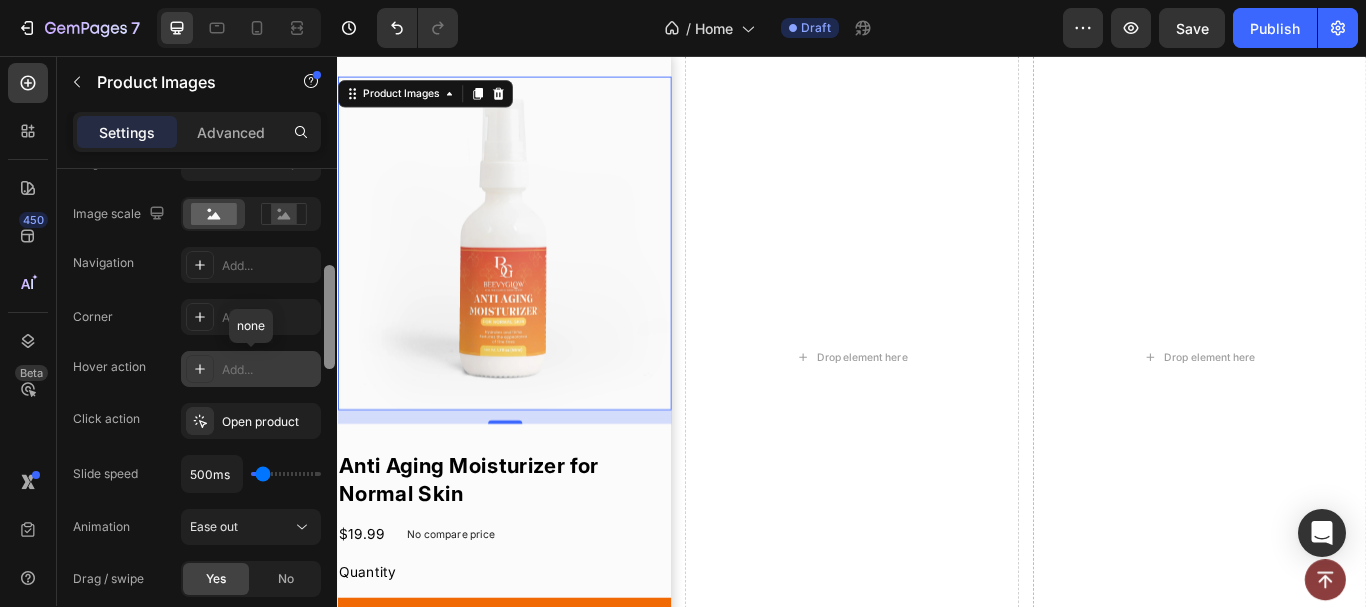 drag, startPoint x: 329, startPoint y: 336, endPoint x: 296, endPoint y: 372, distance: 48.83646 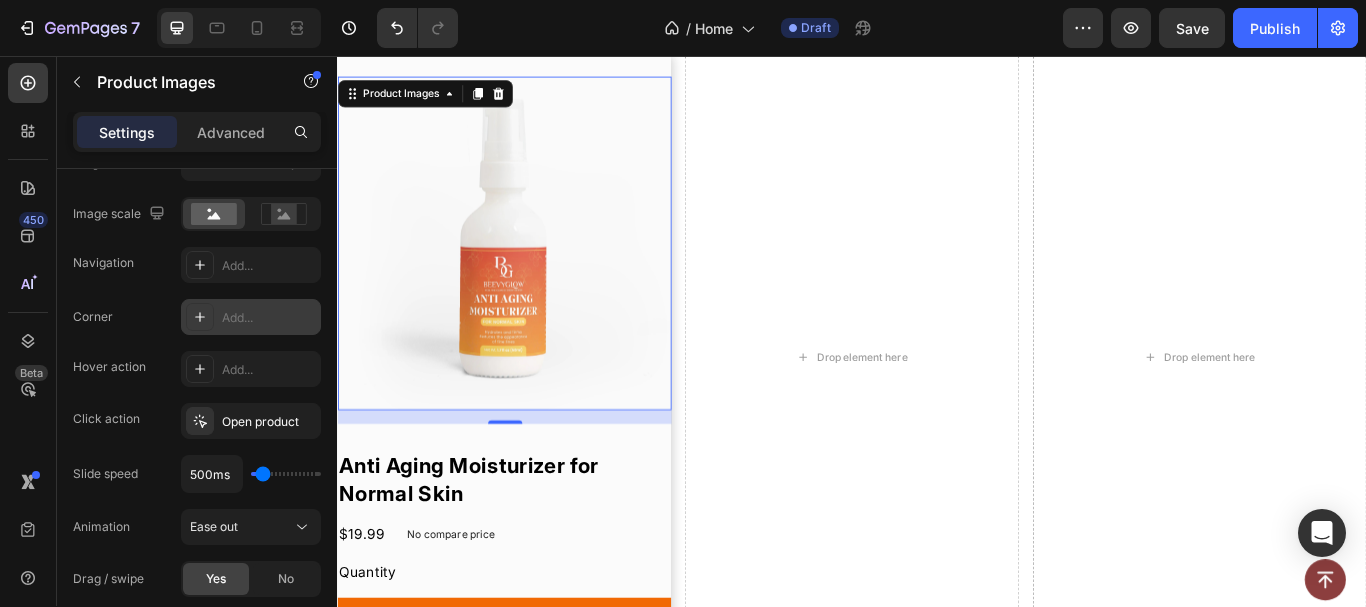 click on "Add..." at bounding box center (269, 318) 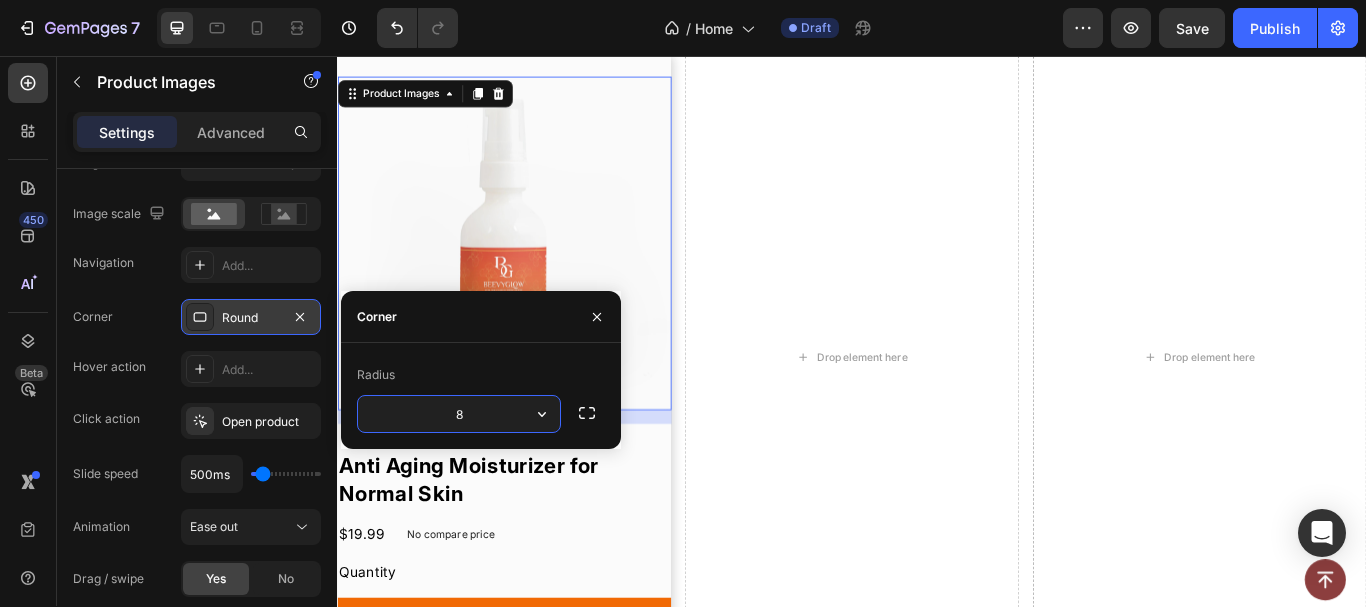 click on "Round" at bounding box center (251, 318) 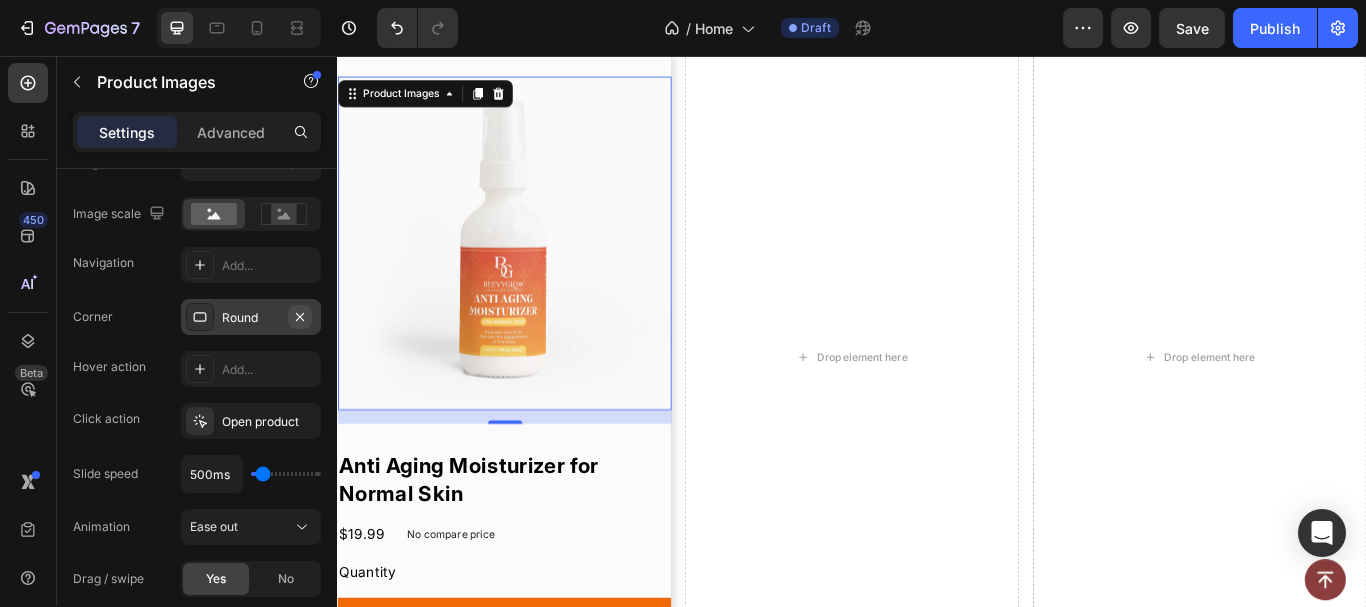 click 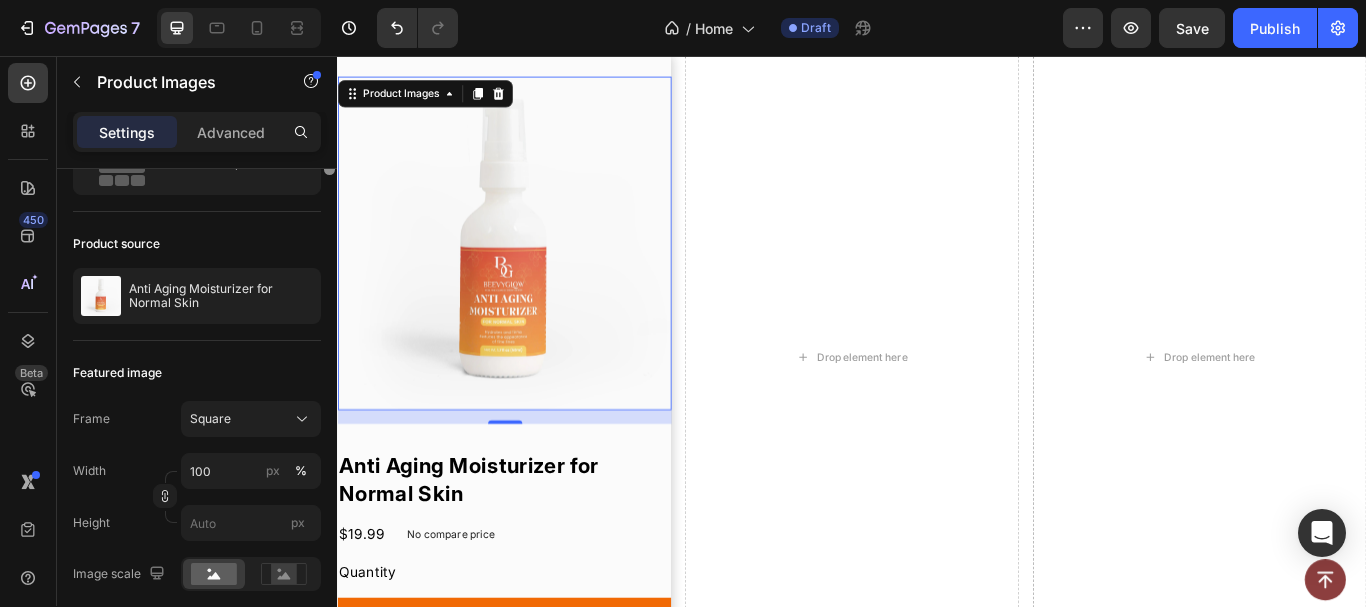 scroll, scrollTop: 0, scrollLeft: 0, axis: both 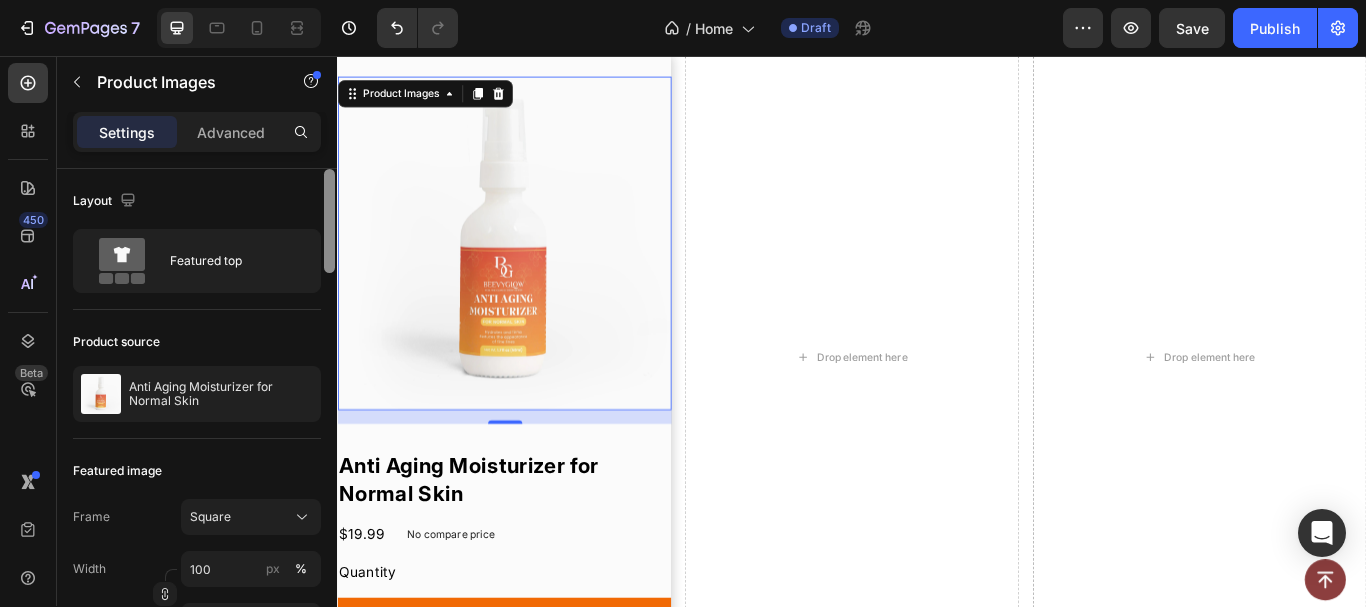 drag, startPoint x: 328, startPoint y: 325, endPoint x: 281, endPoint y: 208, distance: 126.08727 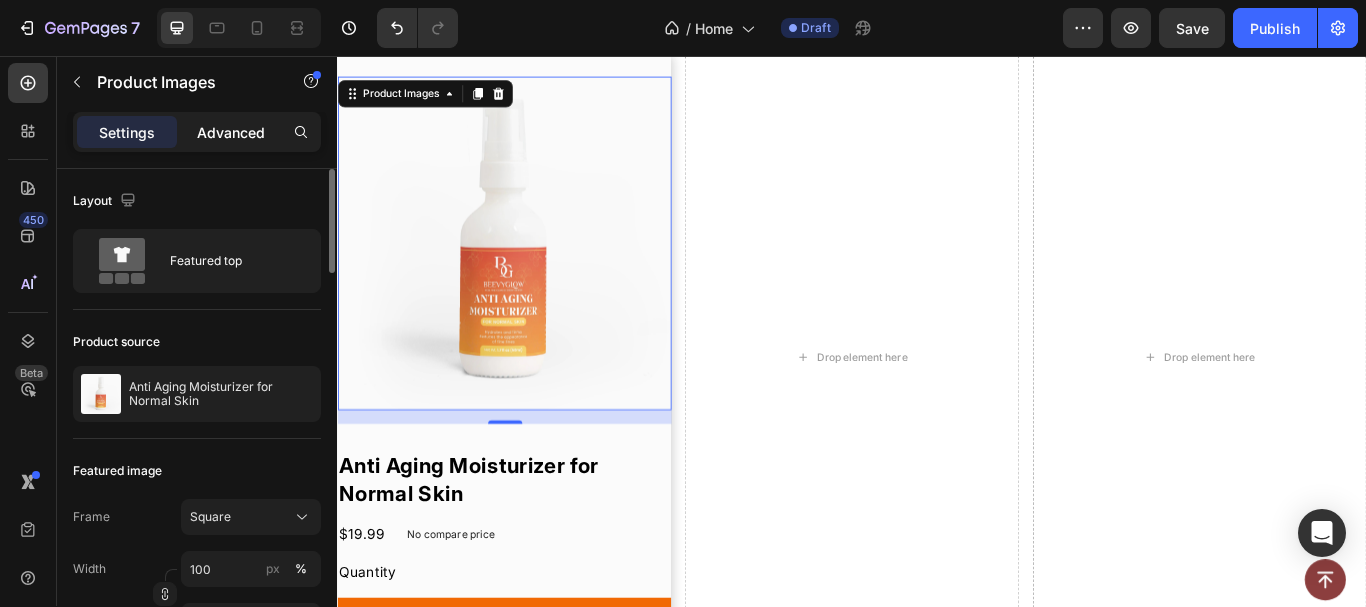click on "Advanced" at bounding box center (231, 132) 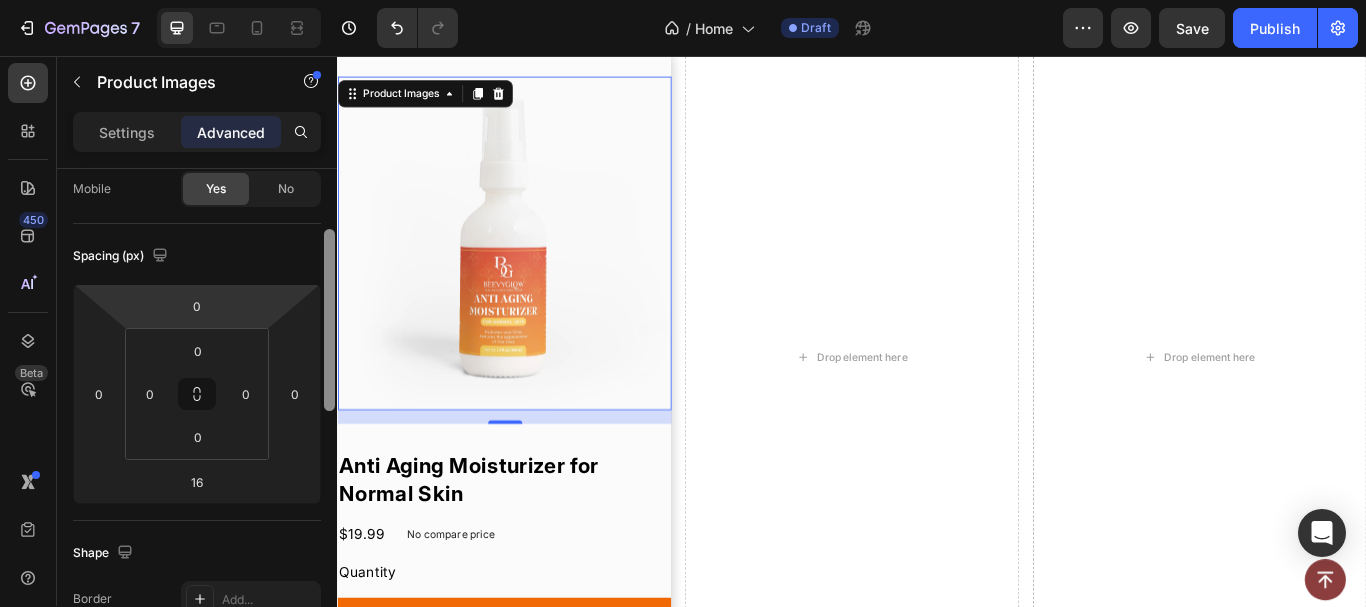 scroll, scrollTop: 135, scrollLeft: 0, axis: vertical 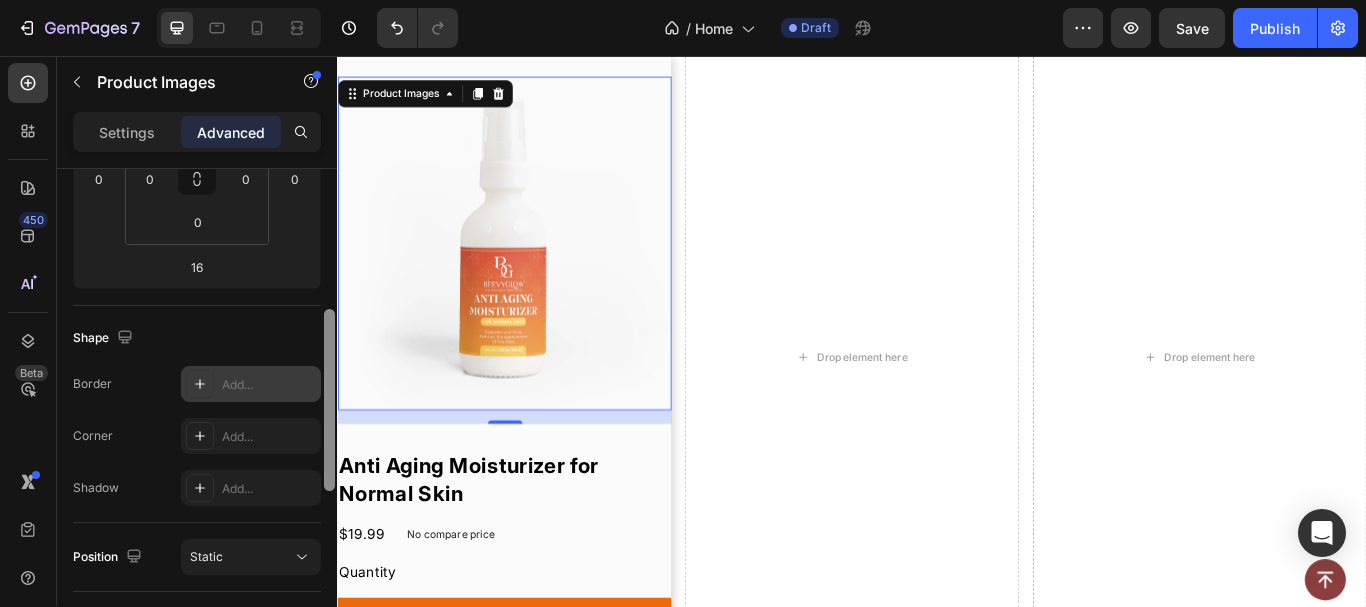 drag, startPoint x: 331, startPoint y: 190, endPoint x: 204, endPoint y: 348, distance: 202.71408 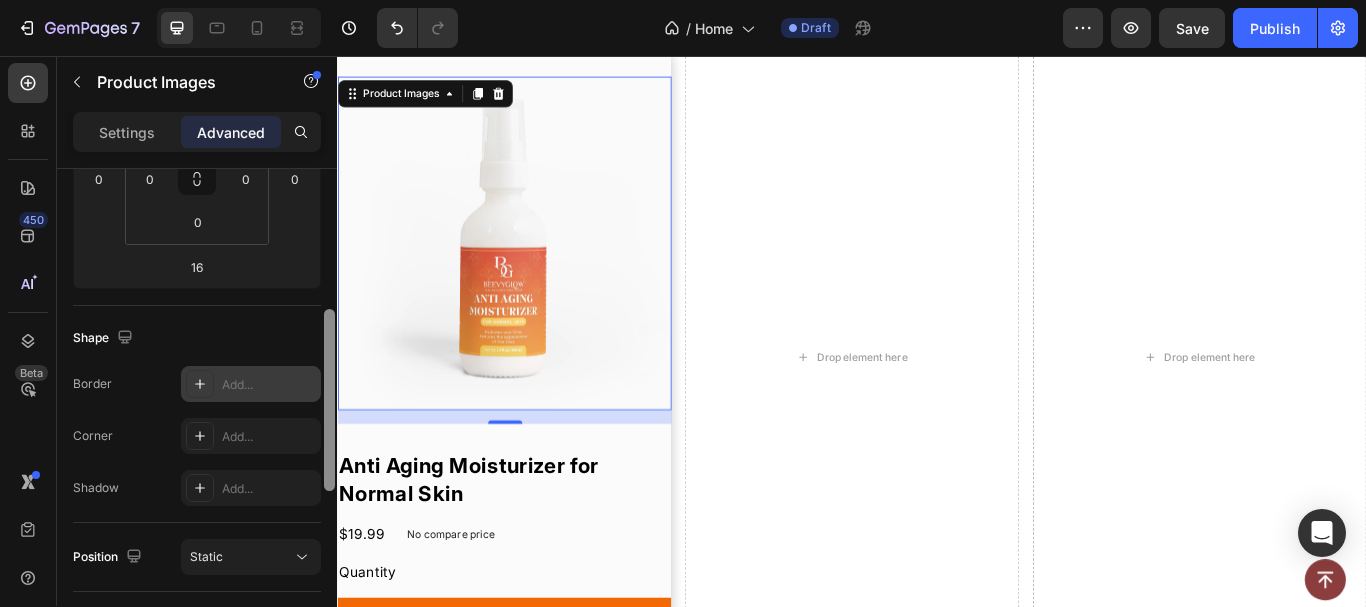 click on "Display on Desktop Yes No Tablet Yes No Mobile Yes No Spacing (px) 0 0 16 0 0 0 0 0 Shape Border Add... Corner Add... Shadow Add... Position Static Opacity 100% Animation Interaction Upgrade to Optimize plan  to unlock Interaction & other premium features. CSS class Delete element" at bounding box center (197, 416) 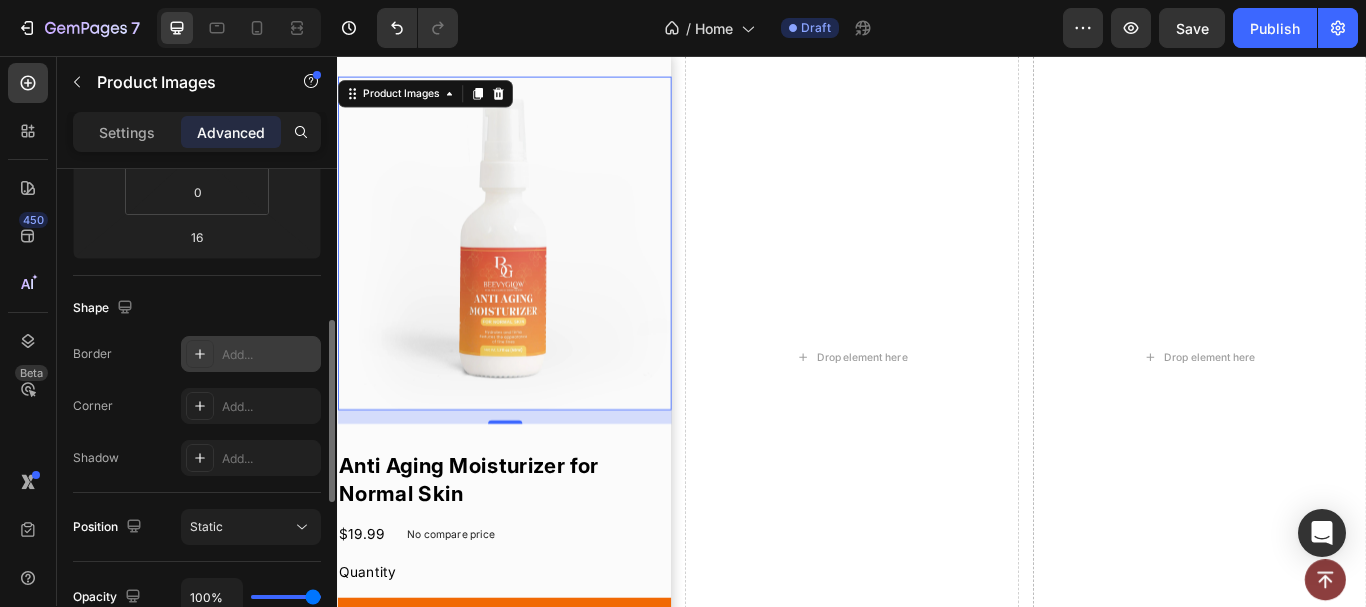 click on "Add..." at bounding box center (269, 355) 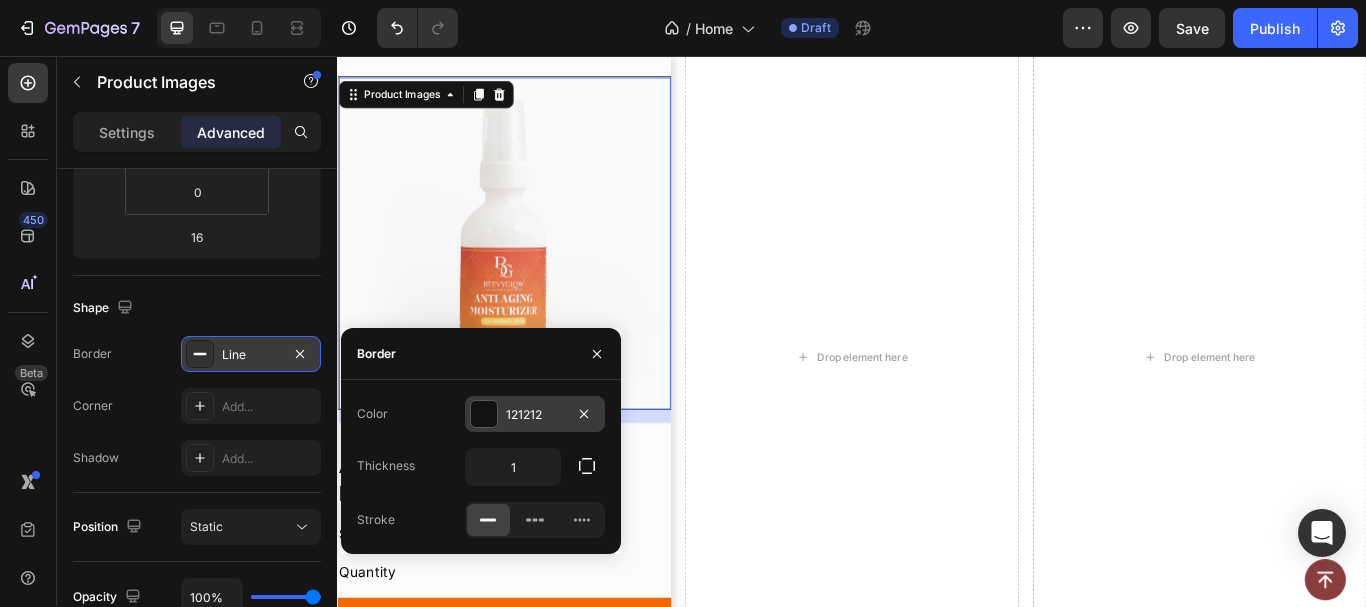 click at bounding box center [484, 414] 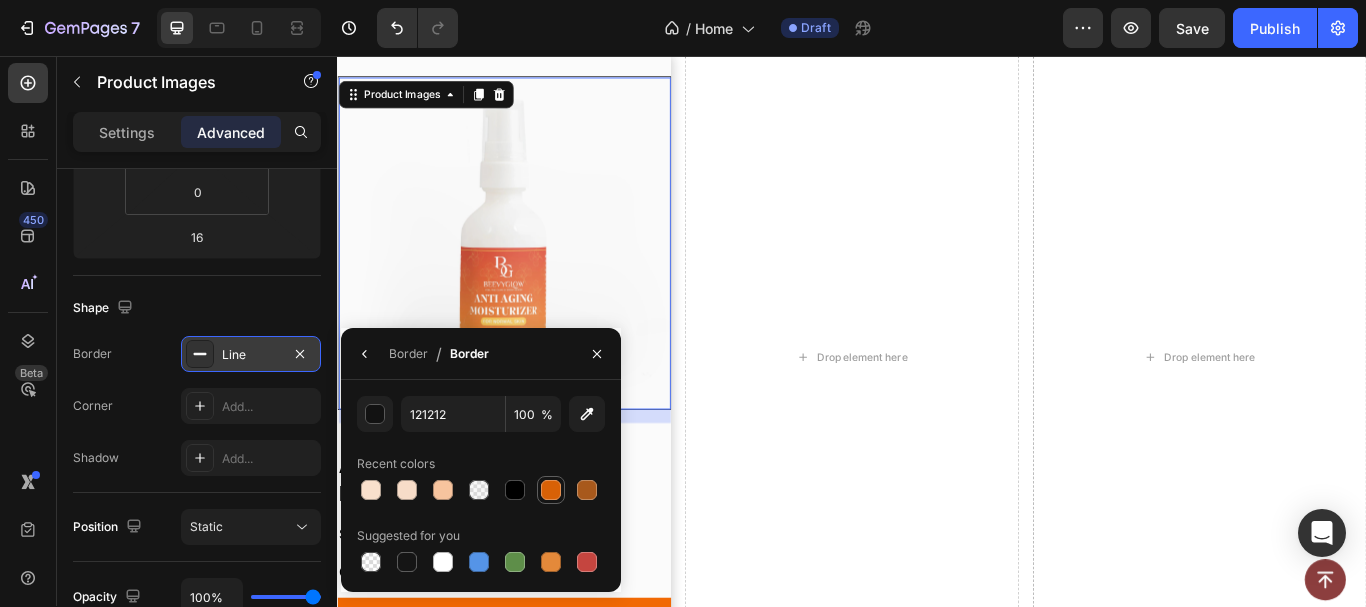 click at bounding box center (551, 490) 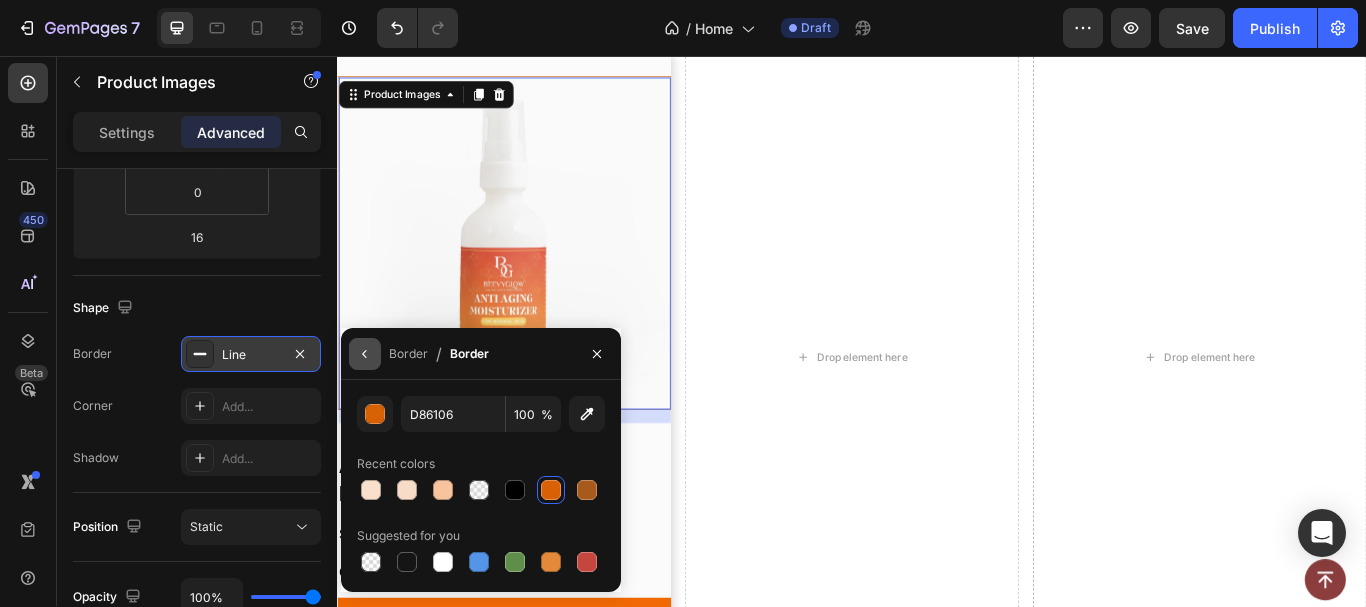 click at bounding box center (365, 354) 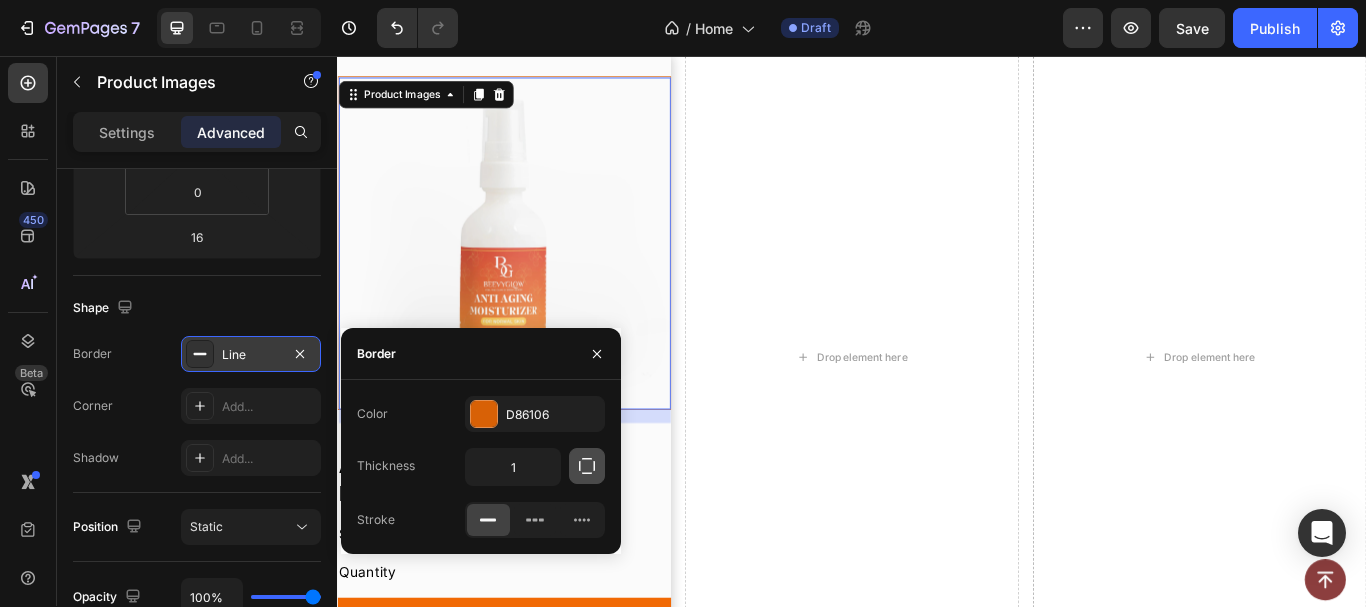 click 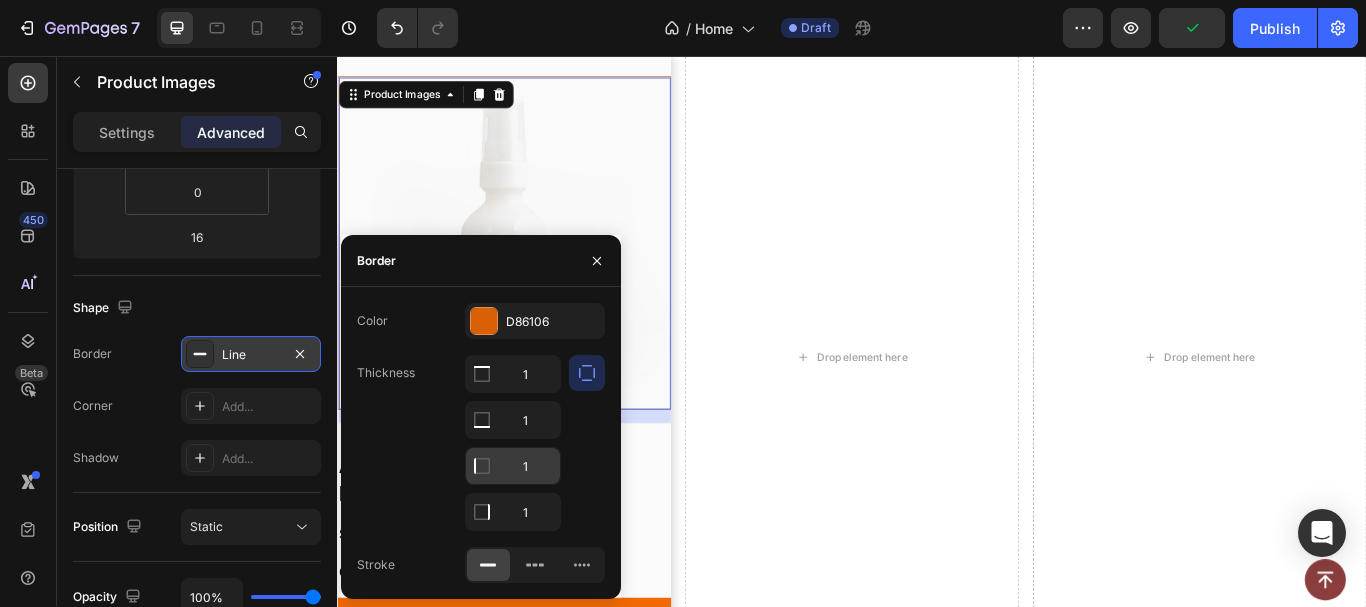 click on "1" at bounding box center (513, 374) 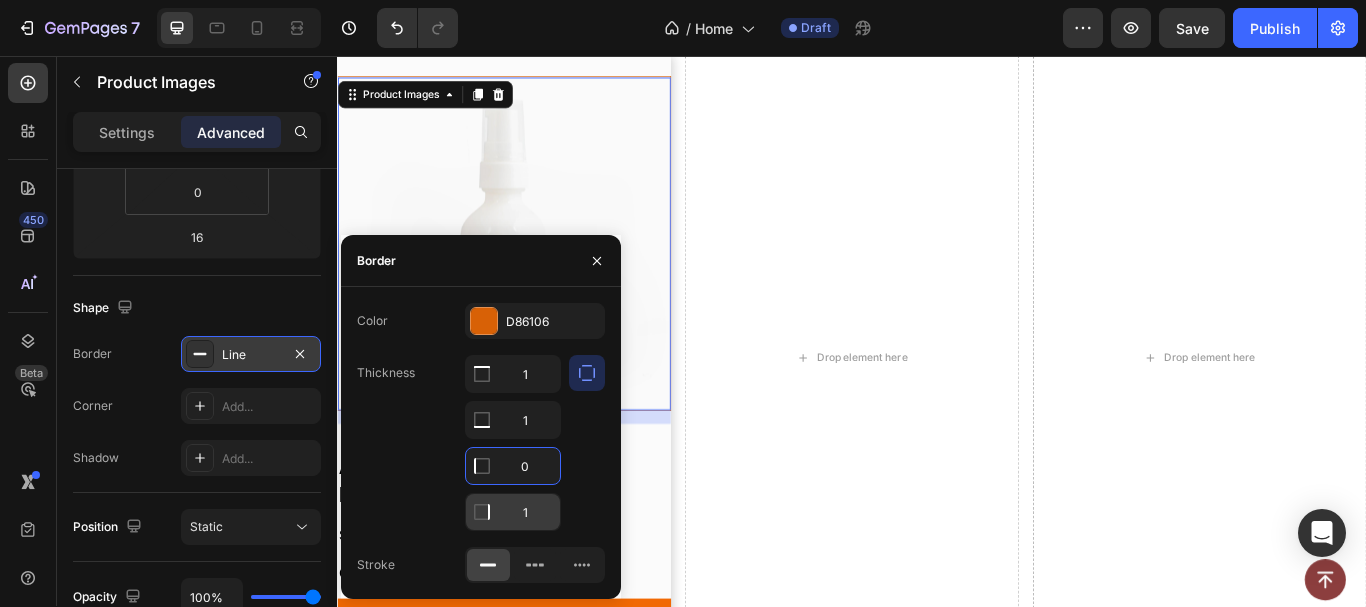 type on "0" 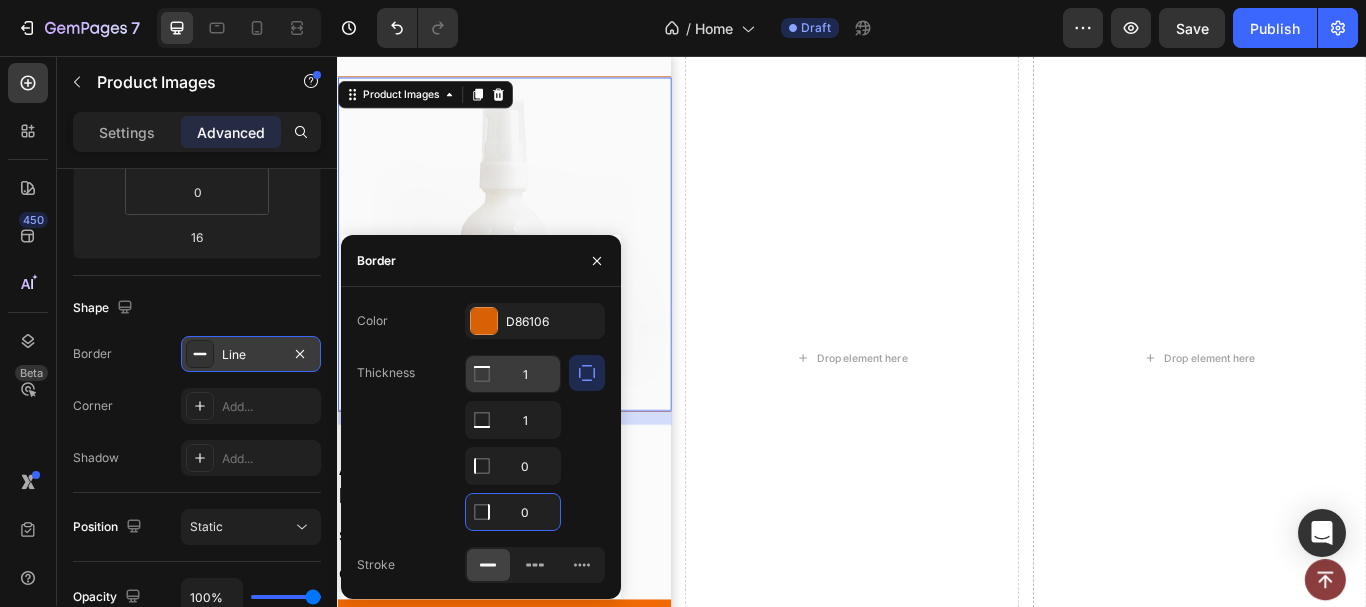 type on "0" 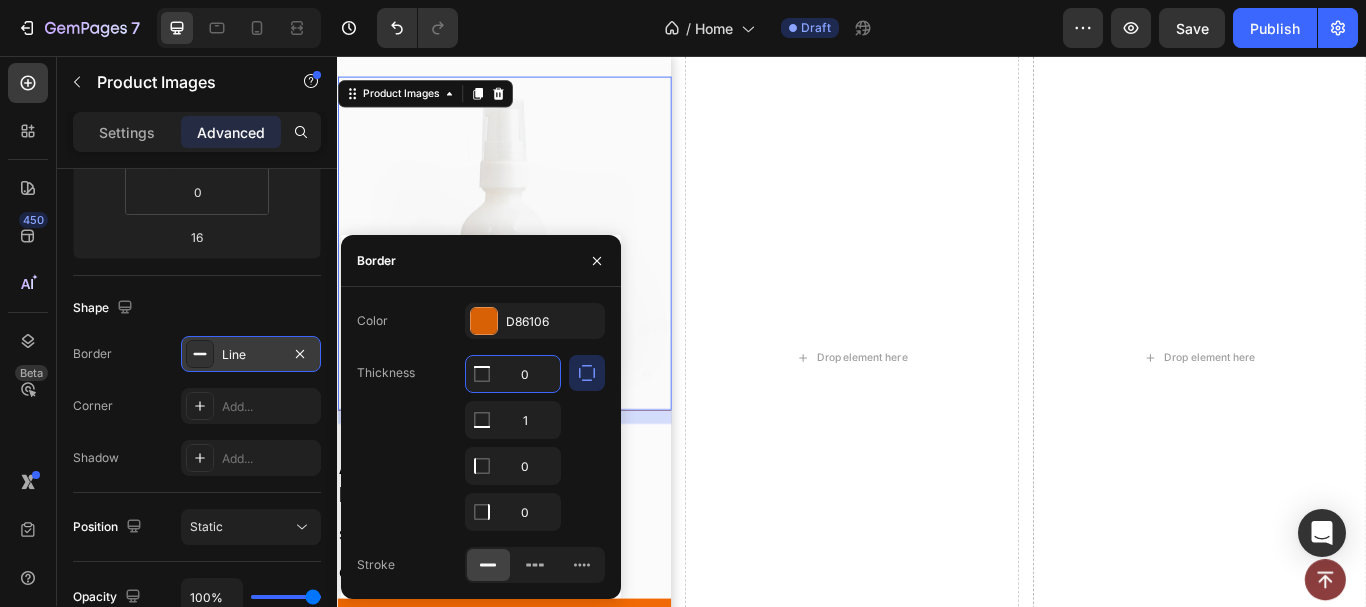 type on "0" 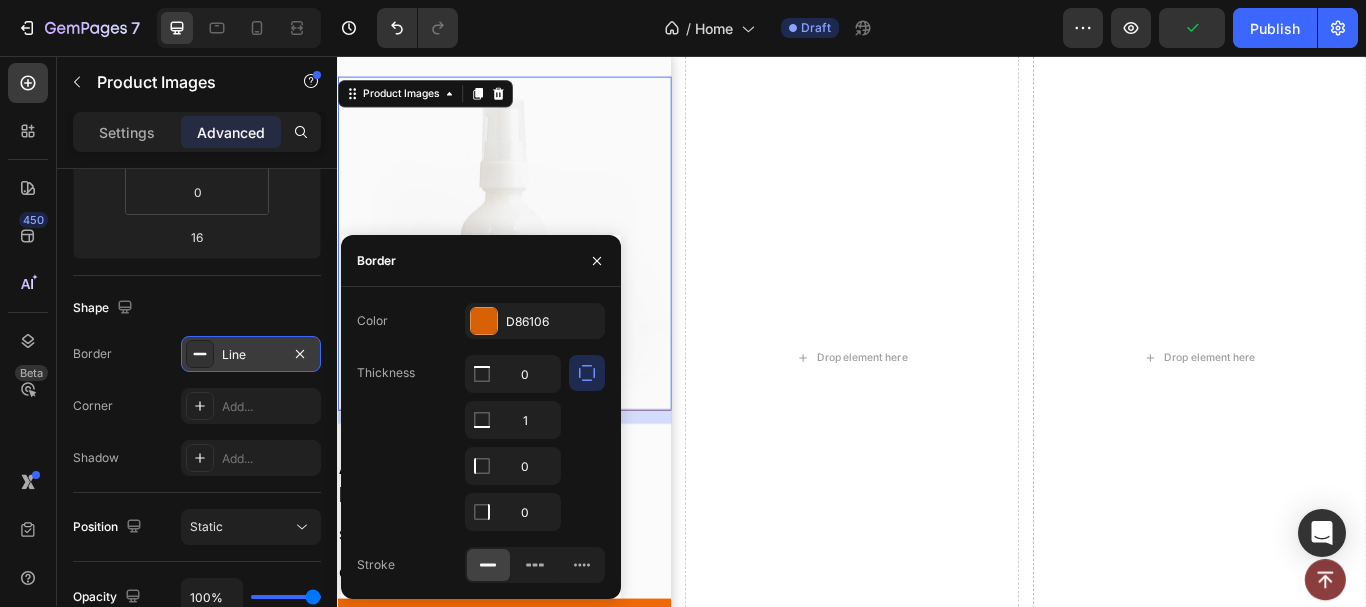 click on "Shape" at bounding box center [197, 308] 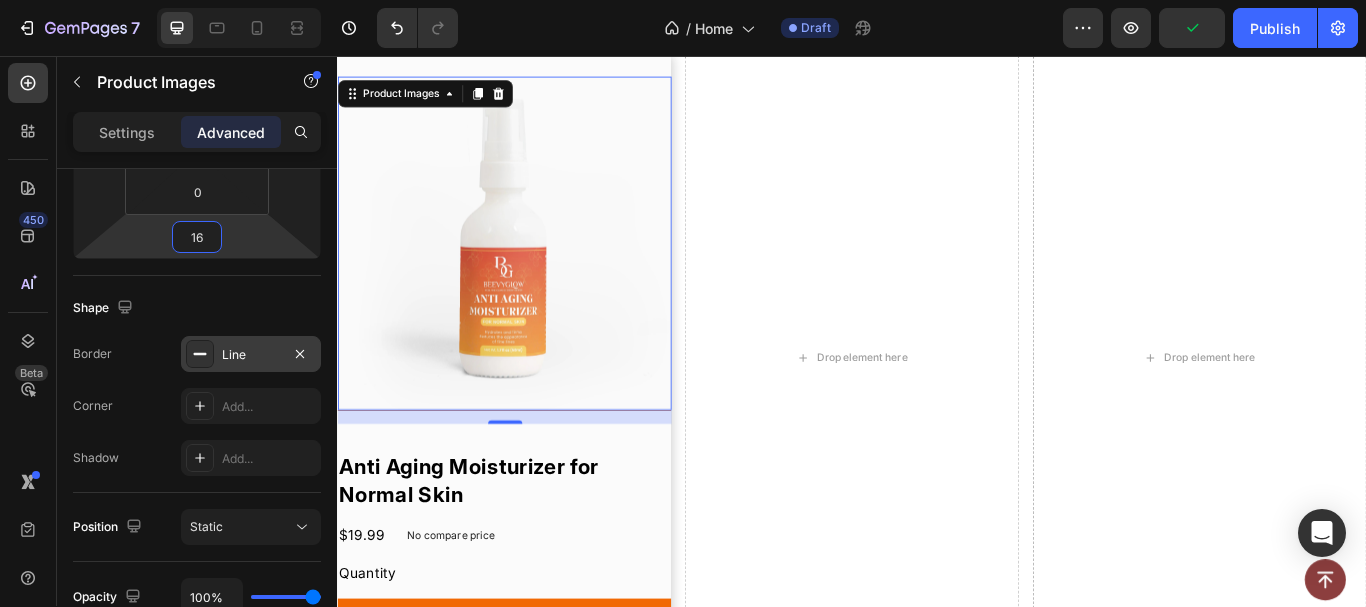 click on "16" at bounding box center (197, 237) 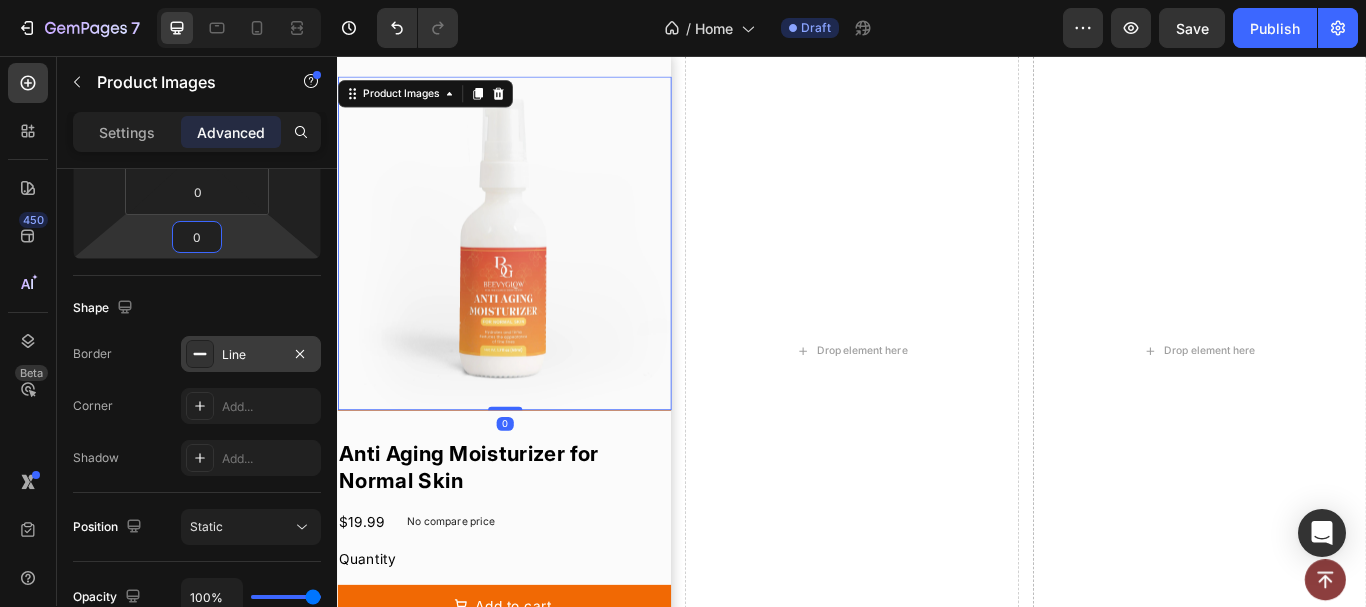 type on "0" 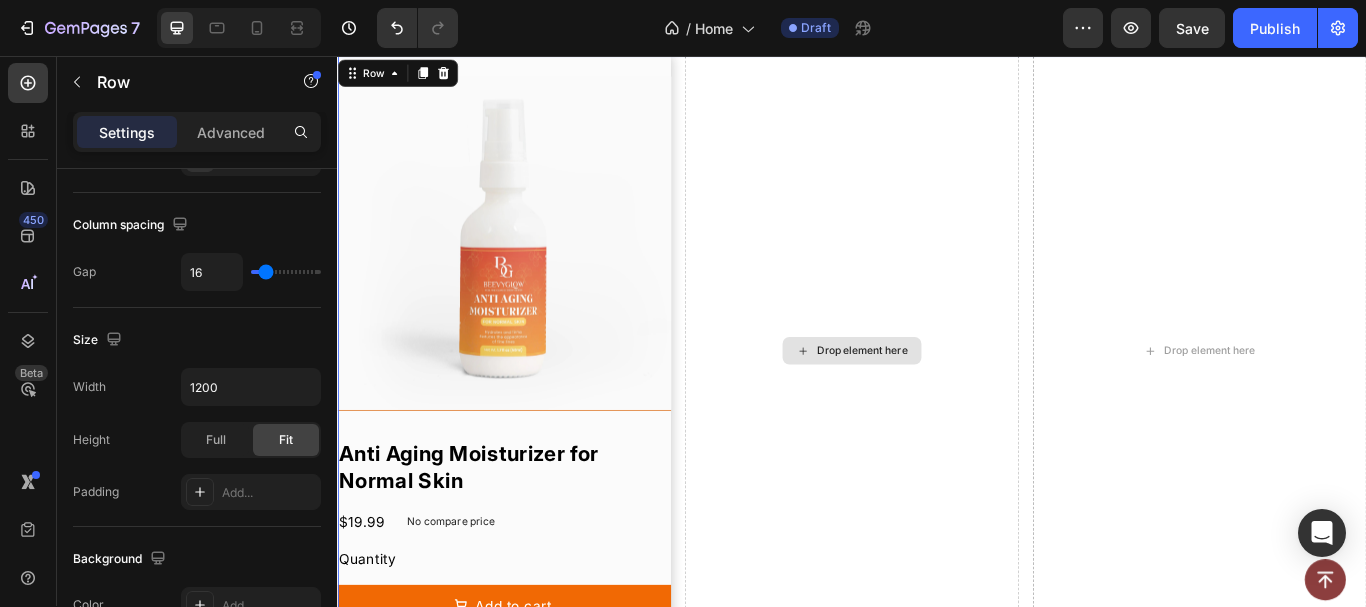click on "Drop element here" at bounding box center (936, 400) 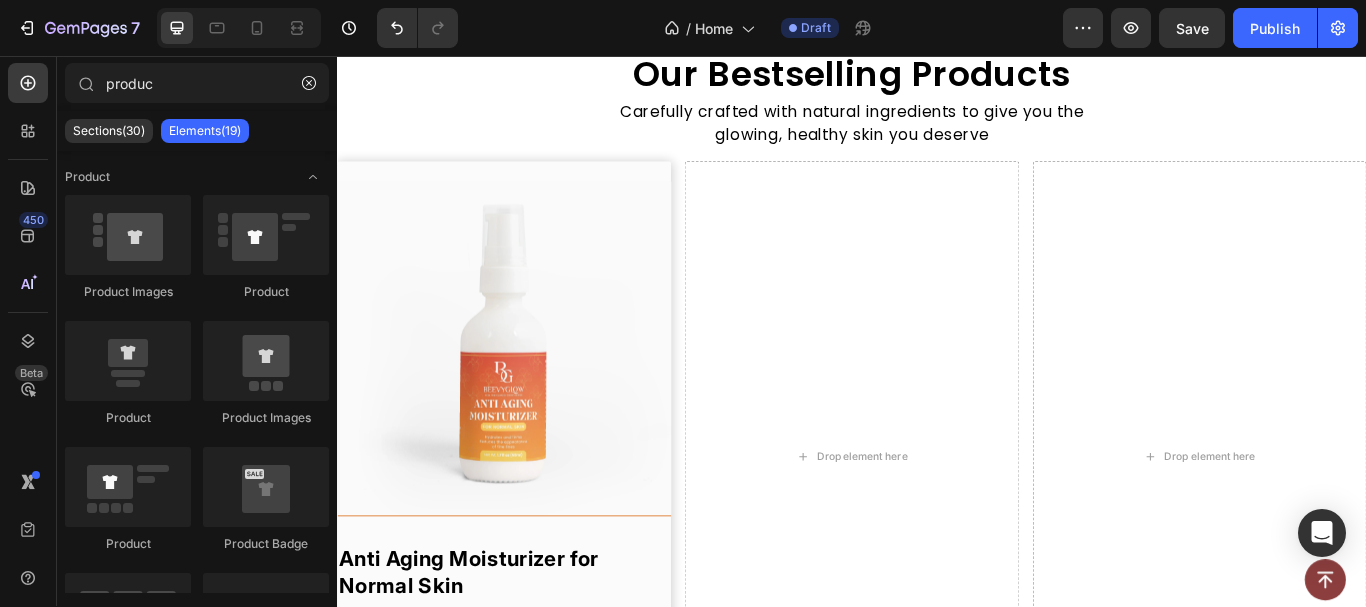 scroll, scrollTop: 842, scrollLeft: 0, axis: vertical 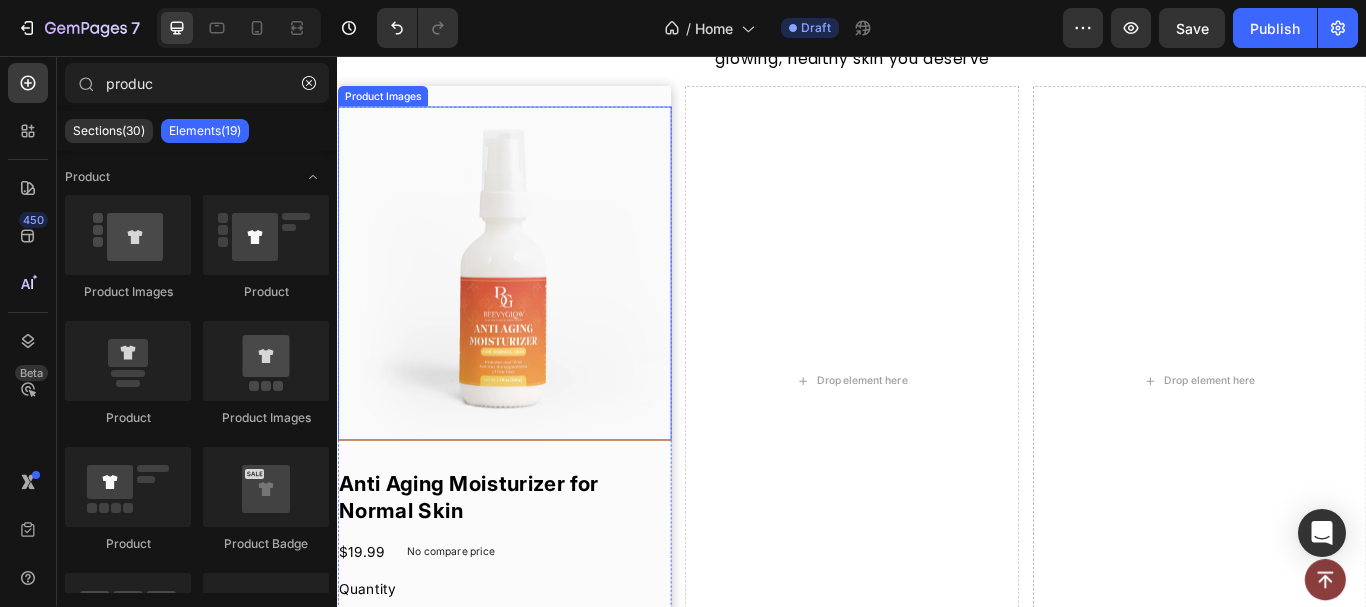 click at bounding box center [531, 309] 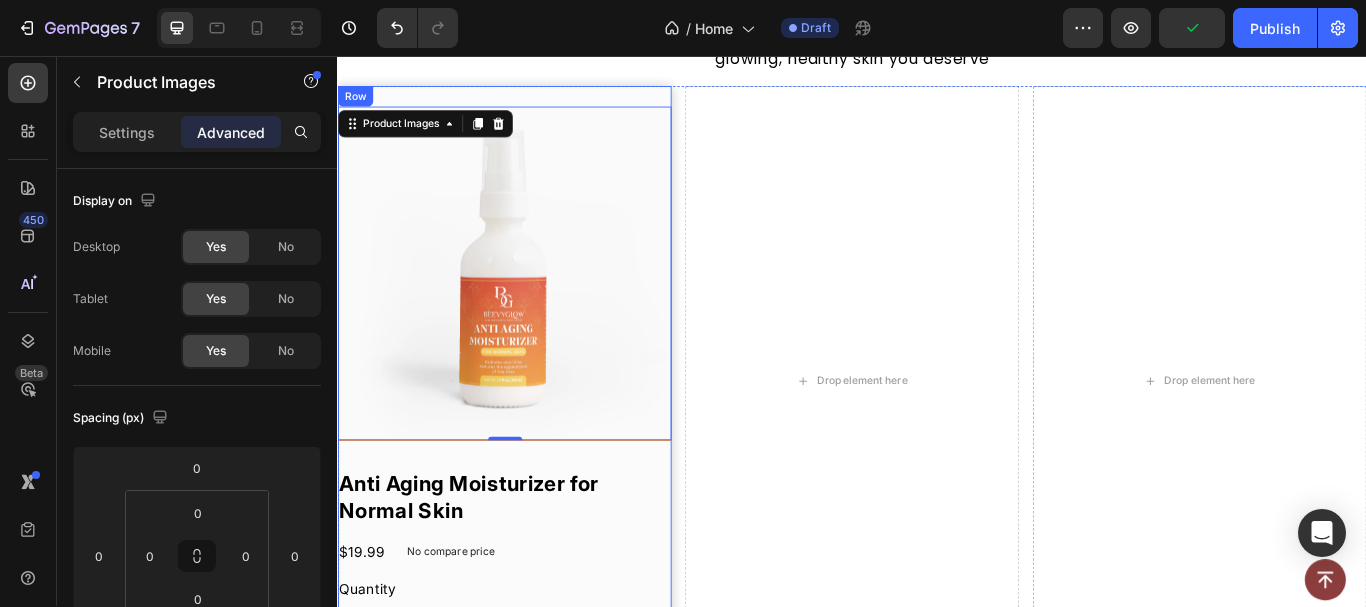 click on "Product Images   0 Anti Aging Moisturizer for Normal Skin Product Title $19.99 Product Price Product Price No compare price Product Price Row Quantity Text Block
Add to cart Add to Cart Product Row" at bounding box center [531, 435] 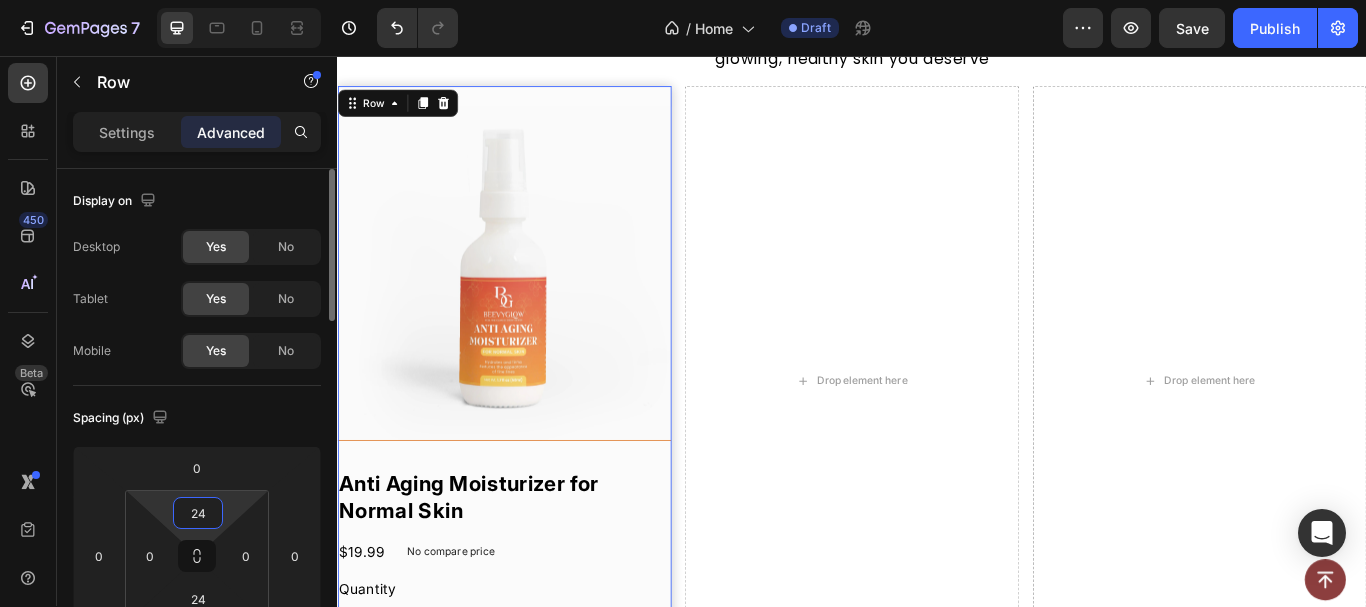 click on "24" at bounding box center [198, 513] 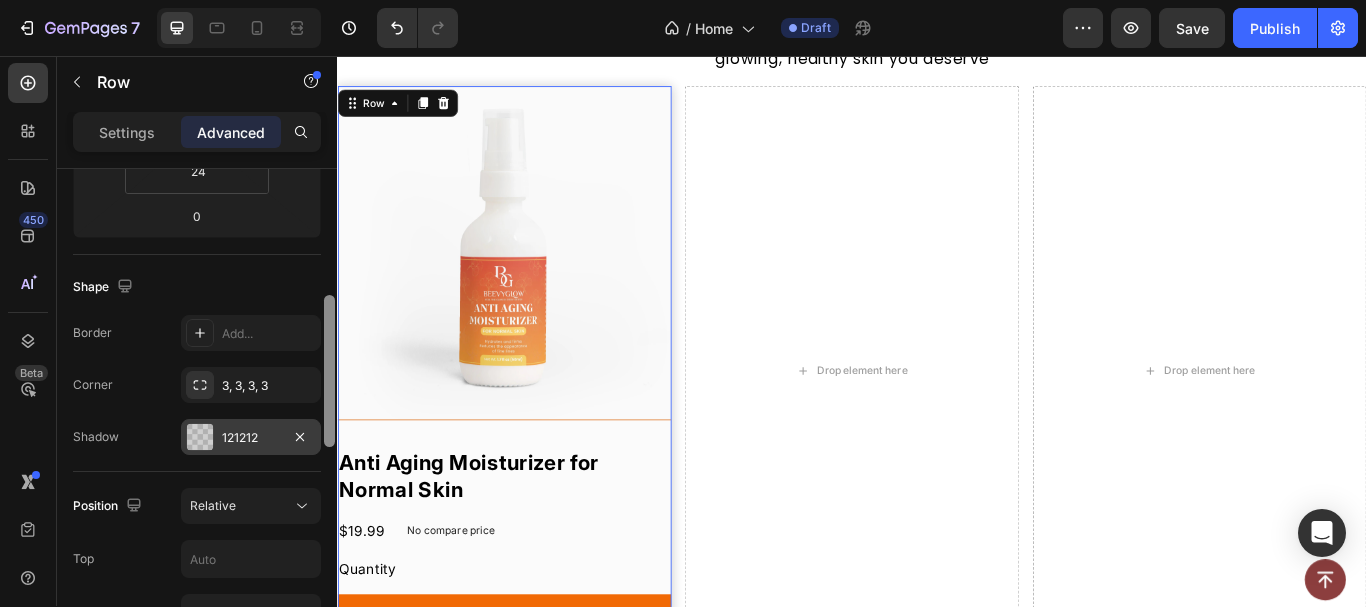 scroll, scrollTop: 454, scrollLeft: 0, axis: vertical 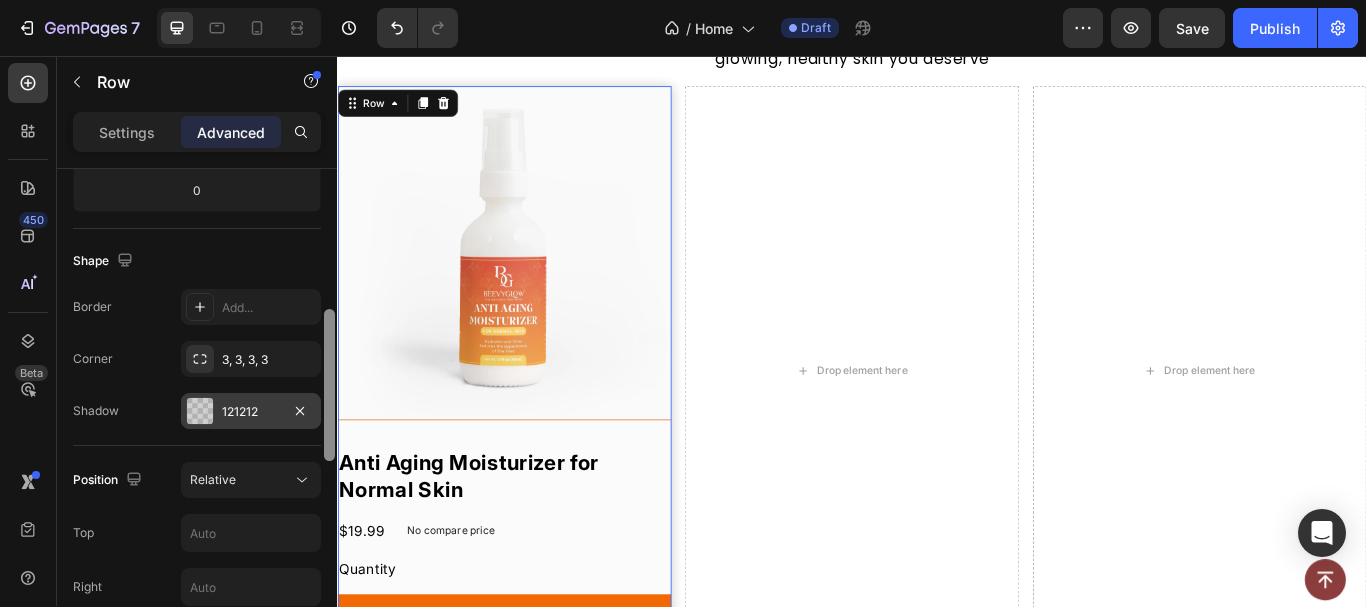 drag, startPoint x: 328, startPoint y: 268, endPoint x: 272, endPoint y: 408, distance: 150.78462 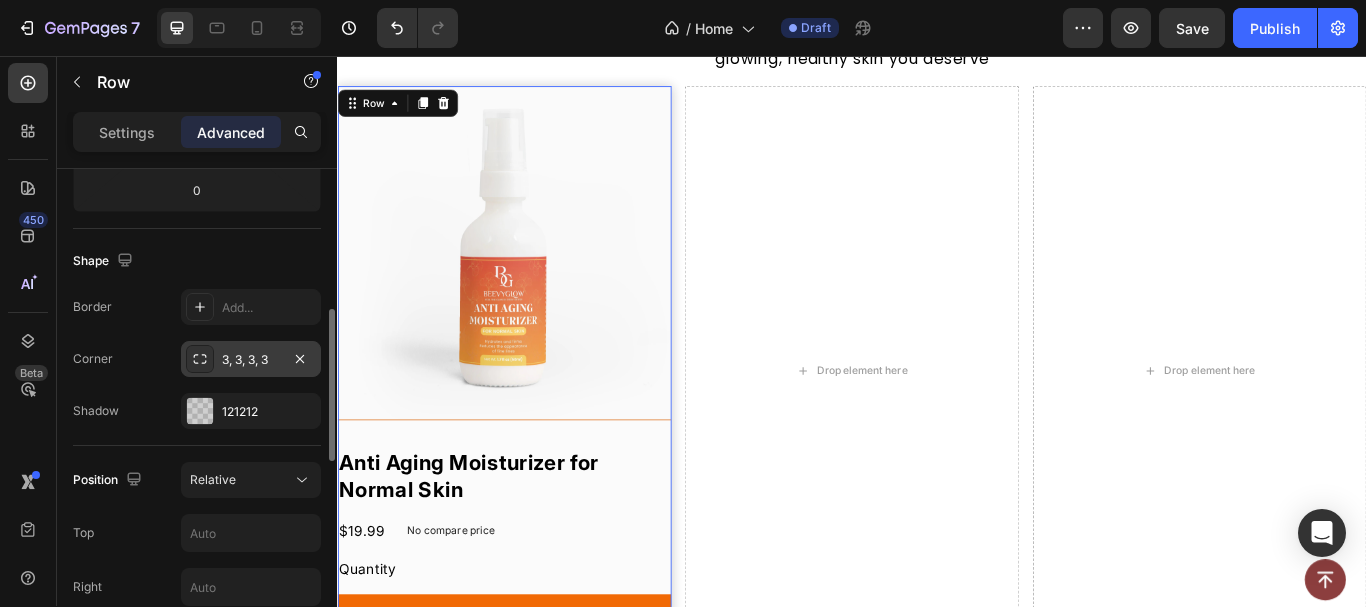 click on "3, 3, 3, 3" at bounding box center (251, 360) 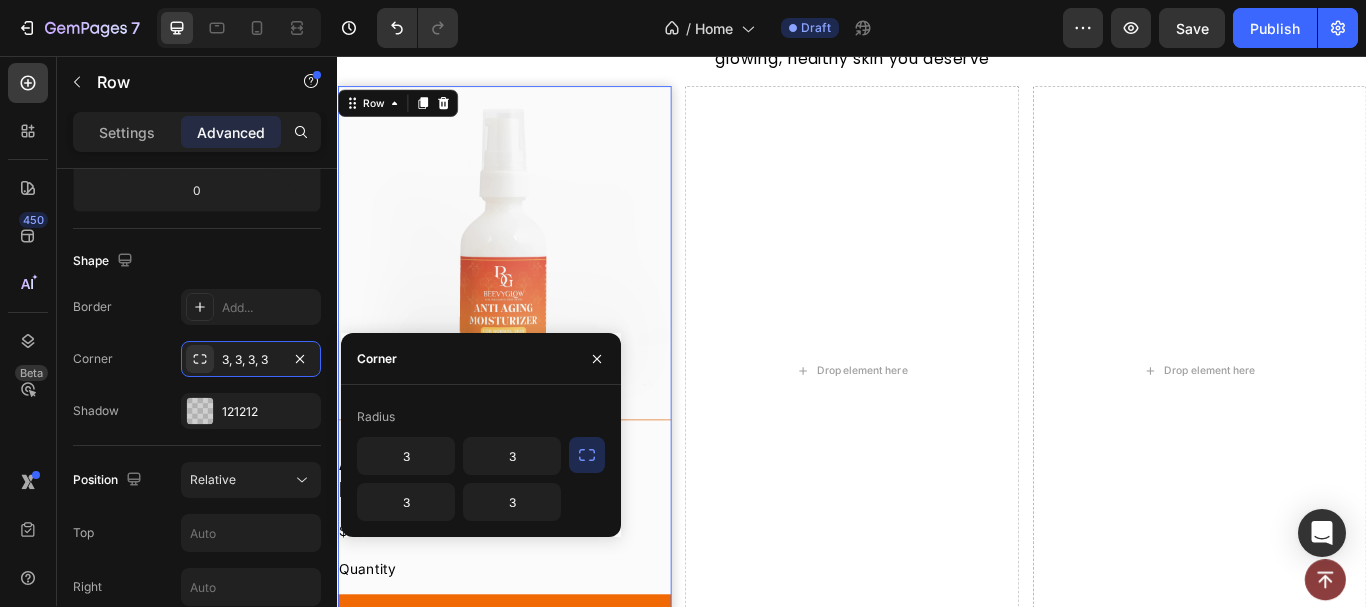 click 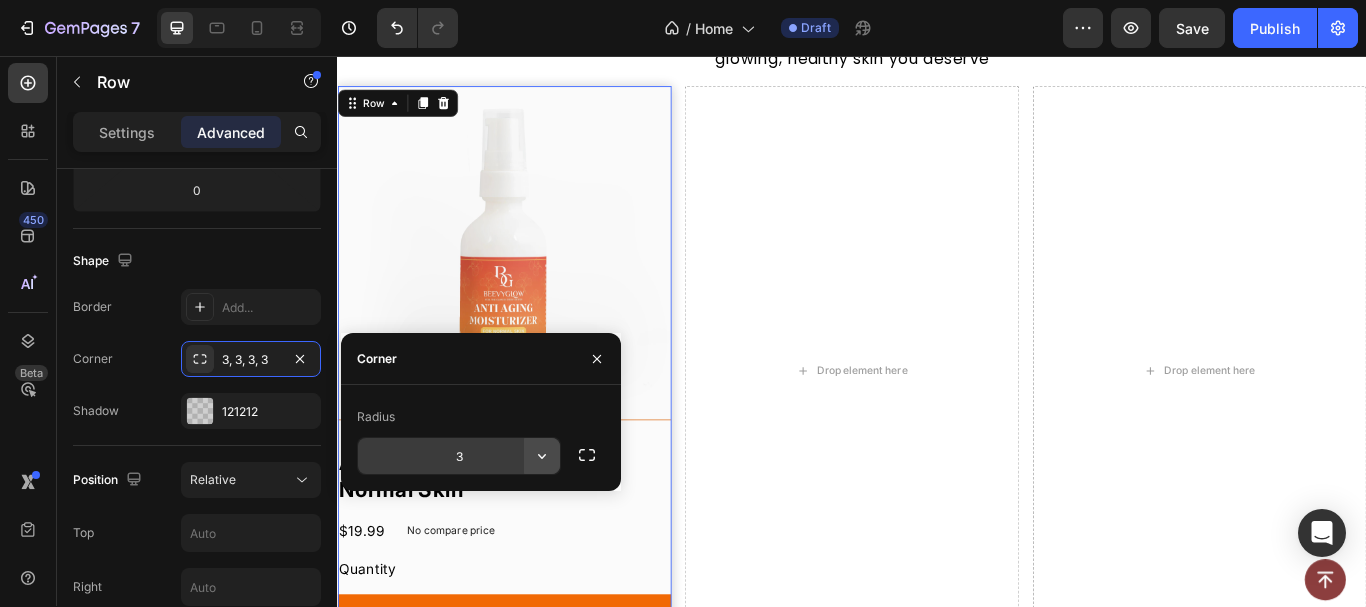 click 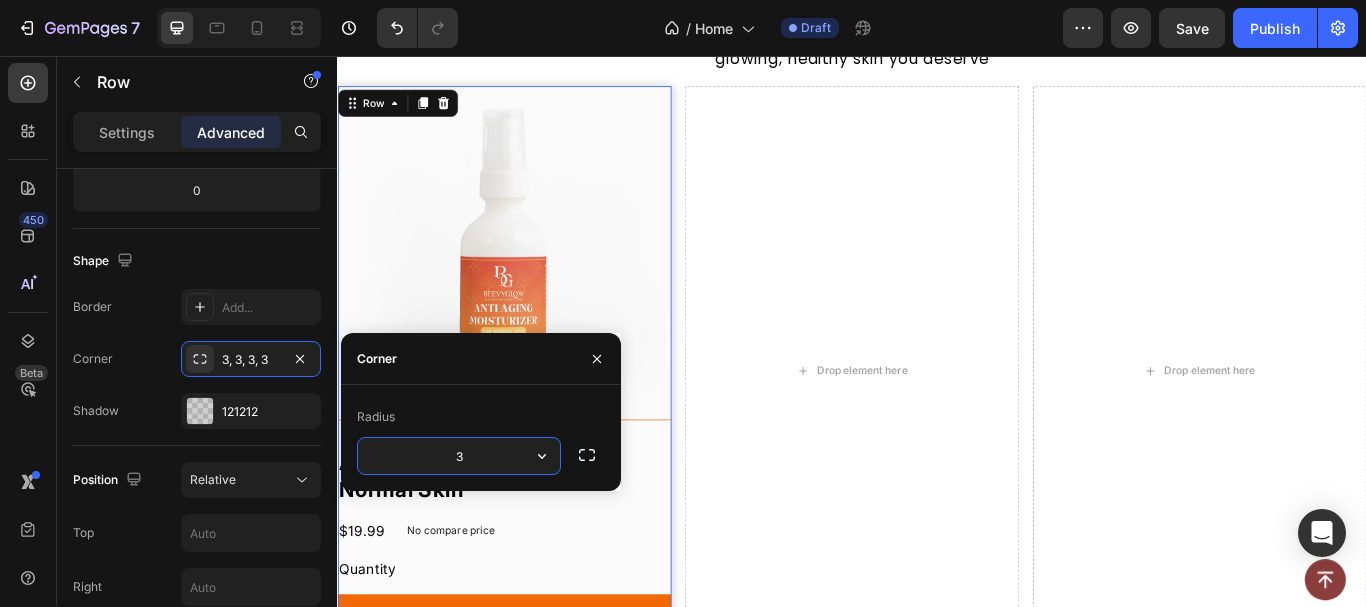 click on "3" at bounding box center [459, 456] 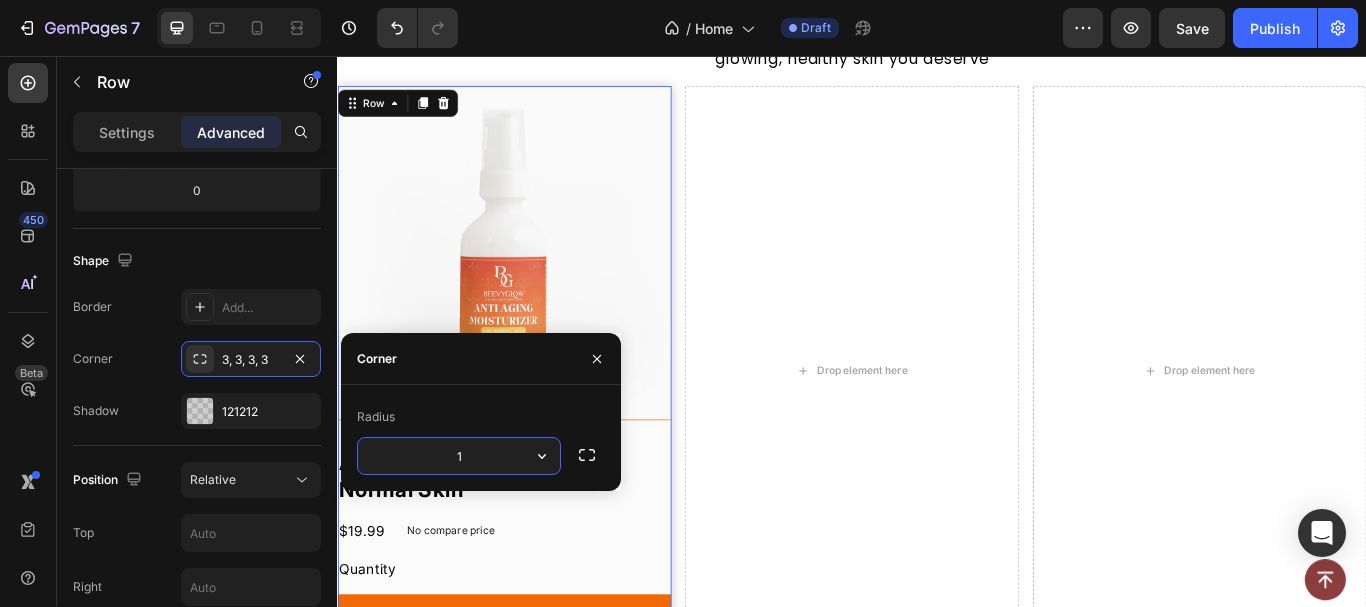 type on "15" 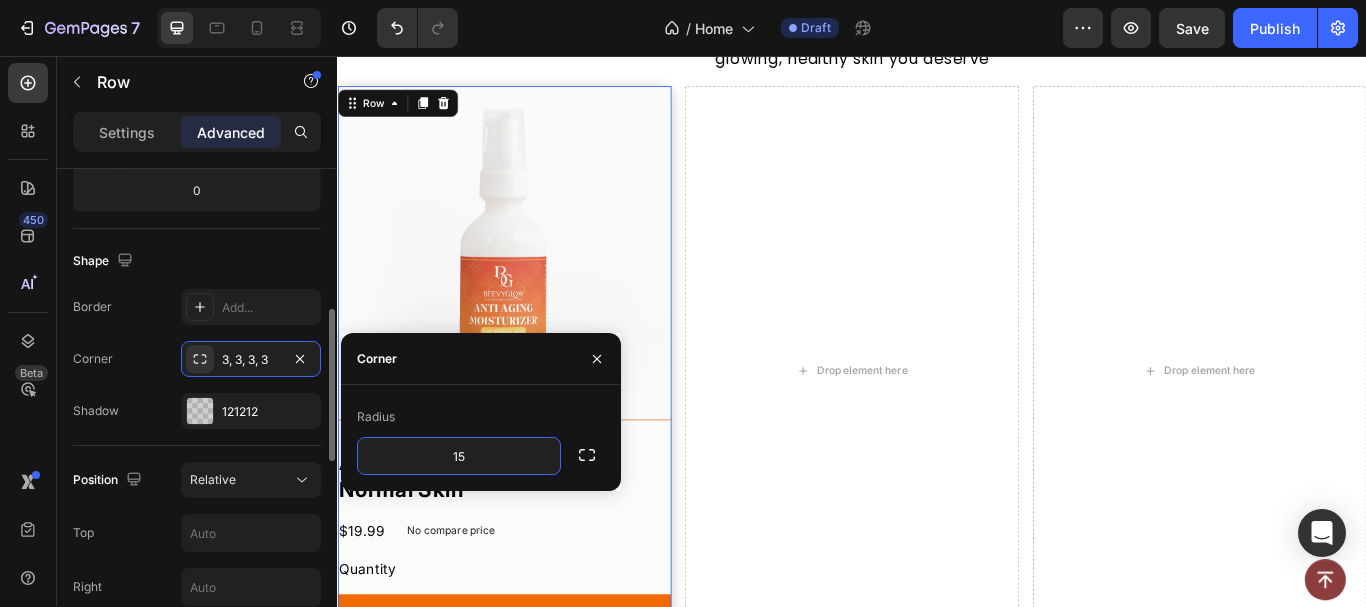 click on "Shape Border Add... Corner 3, 3, 3, 3 Shadow 121212" 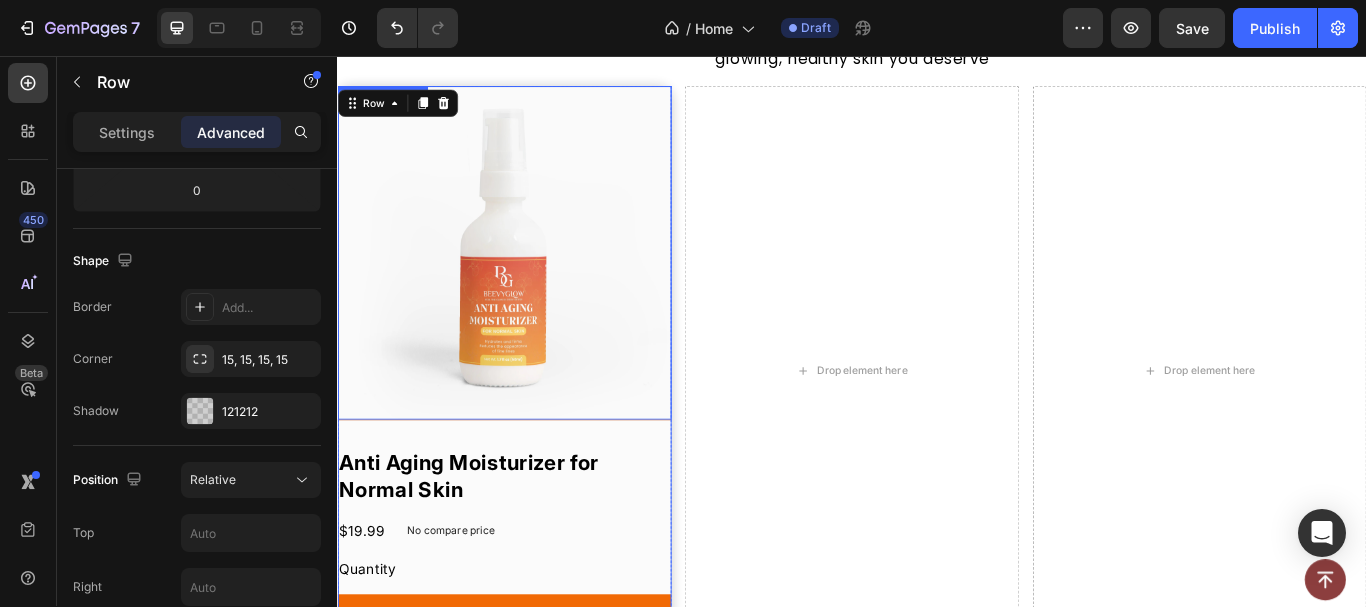 click at bounding box center (531, 285) 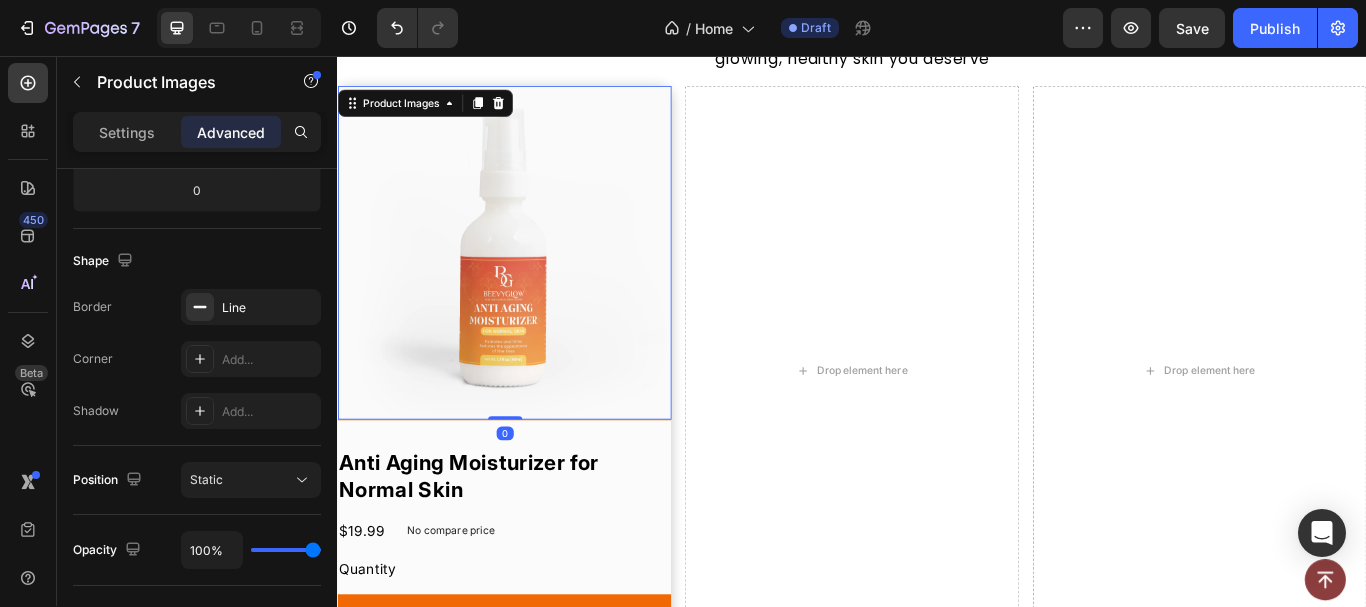 scroll, scrollTop: 0, scrollLeft: 0, axis: both 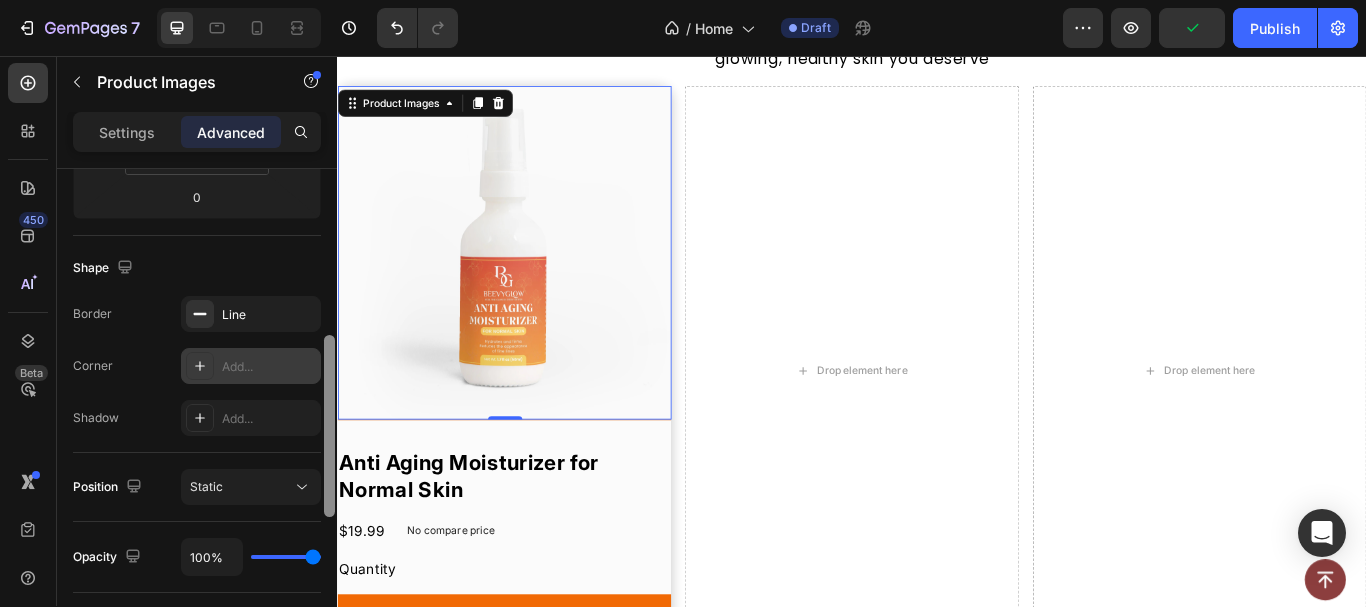 drag, startPoint x: 305, startPoint y: 304, endPoint x: 280, endPoint y: 371, distance: 71.51224 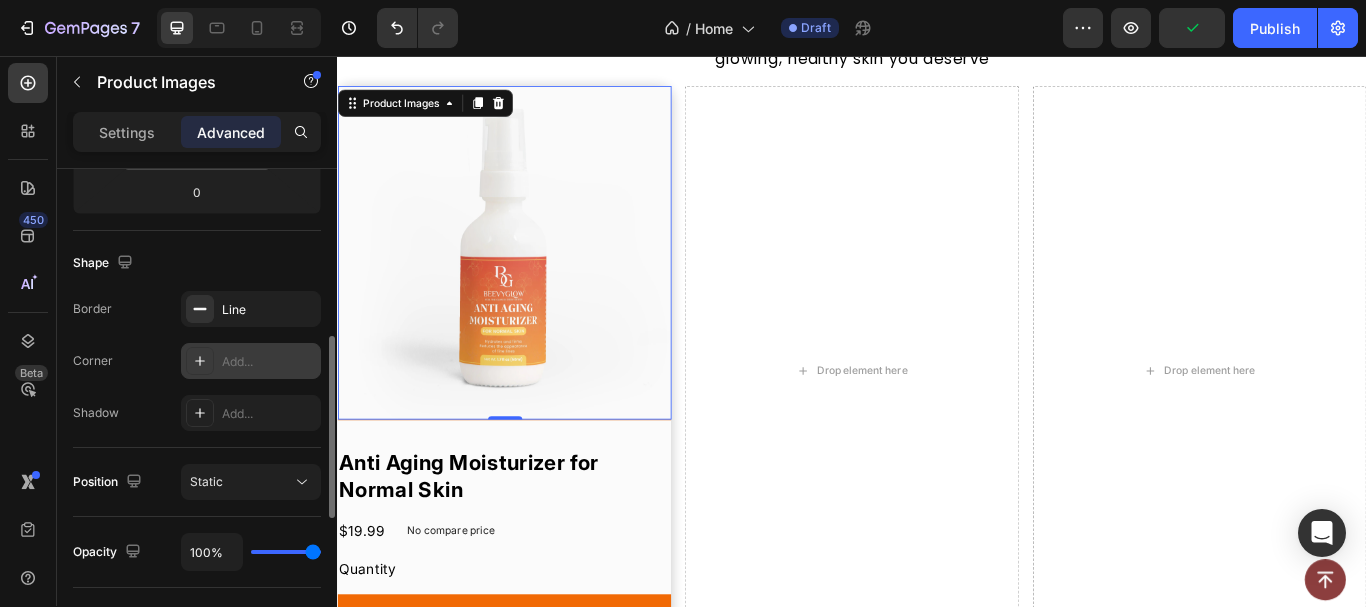 click on "Add..." at bounding box center (269, 362) 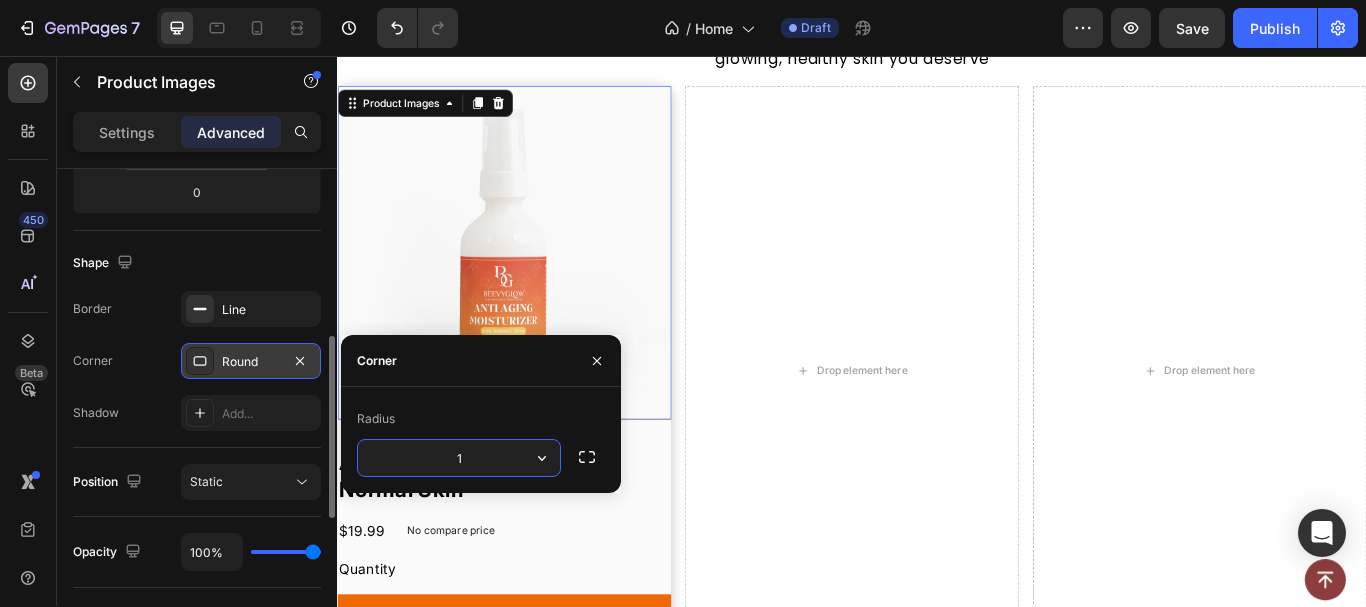 type on "15" 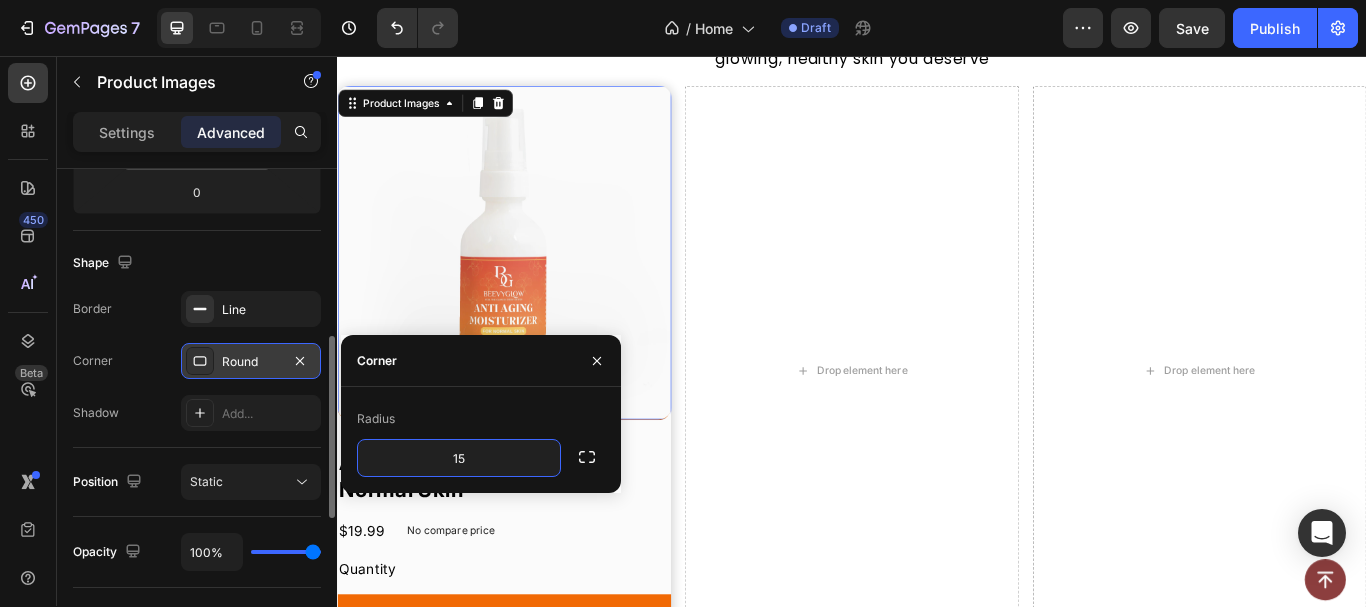 click on "Shape Border Line Corner Round Shadow Add..." 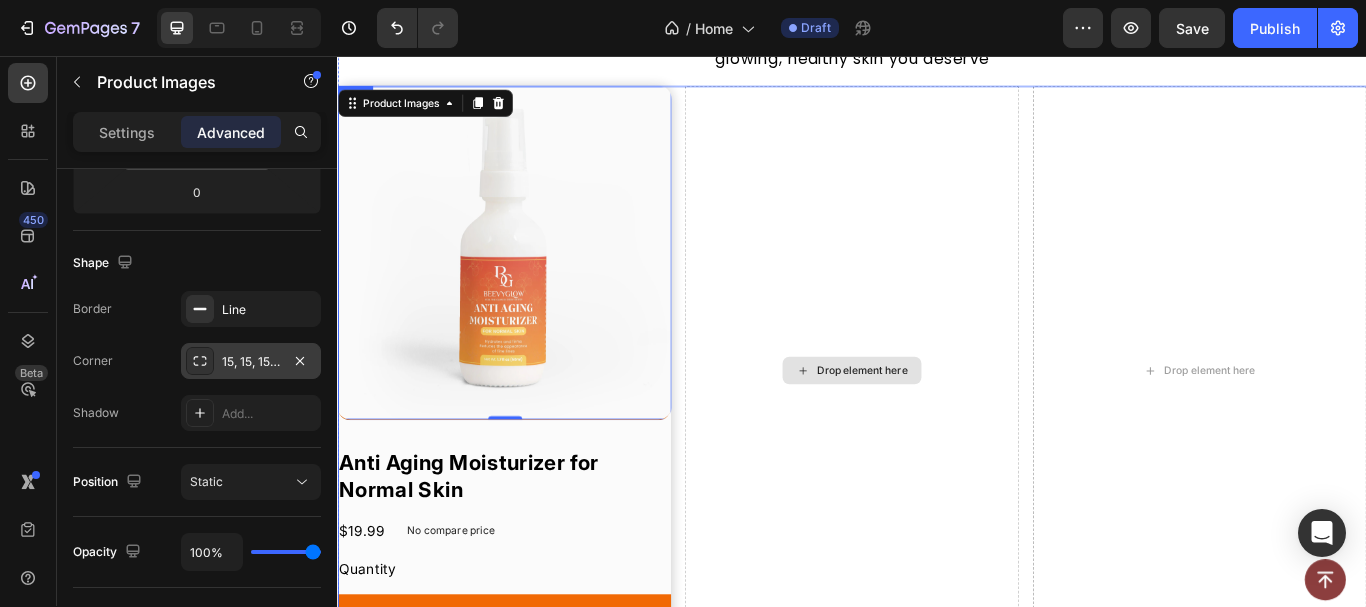 click on "Drop element here" at bounding box center (936, 423) 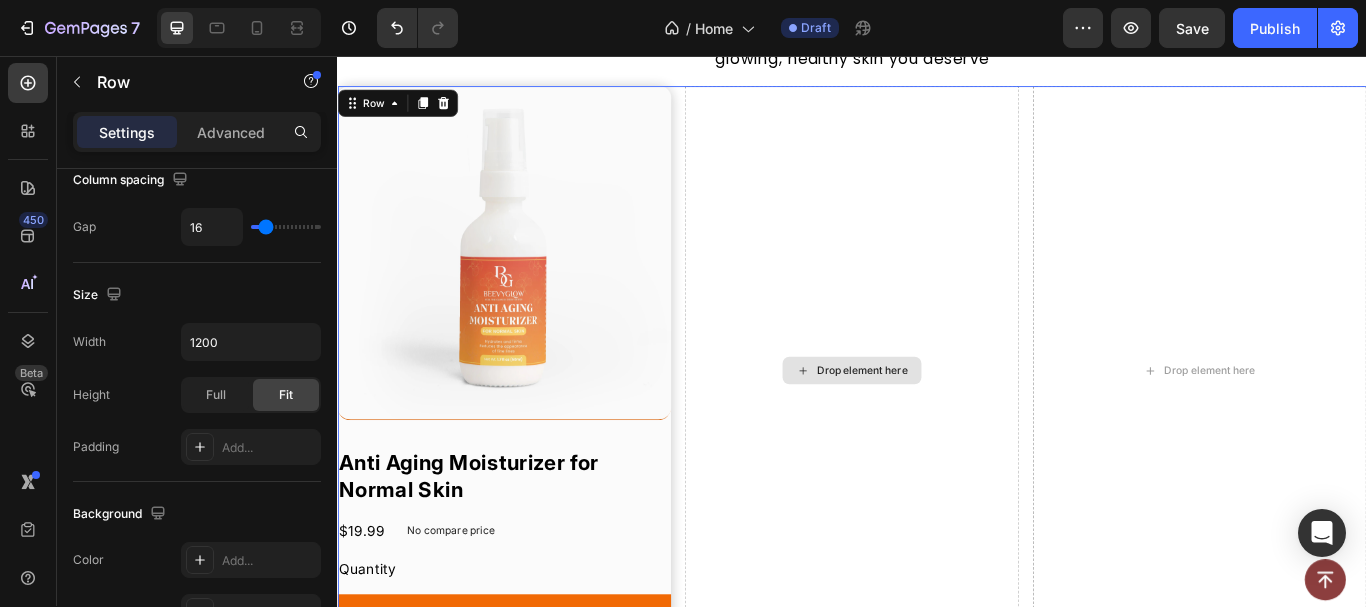 scroll, scrollTop: 0, scrollLeft: 0, axis: both 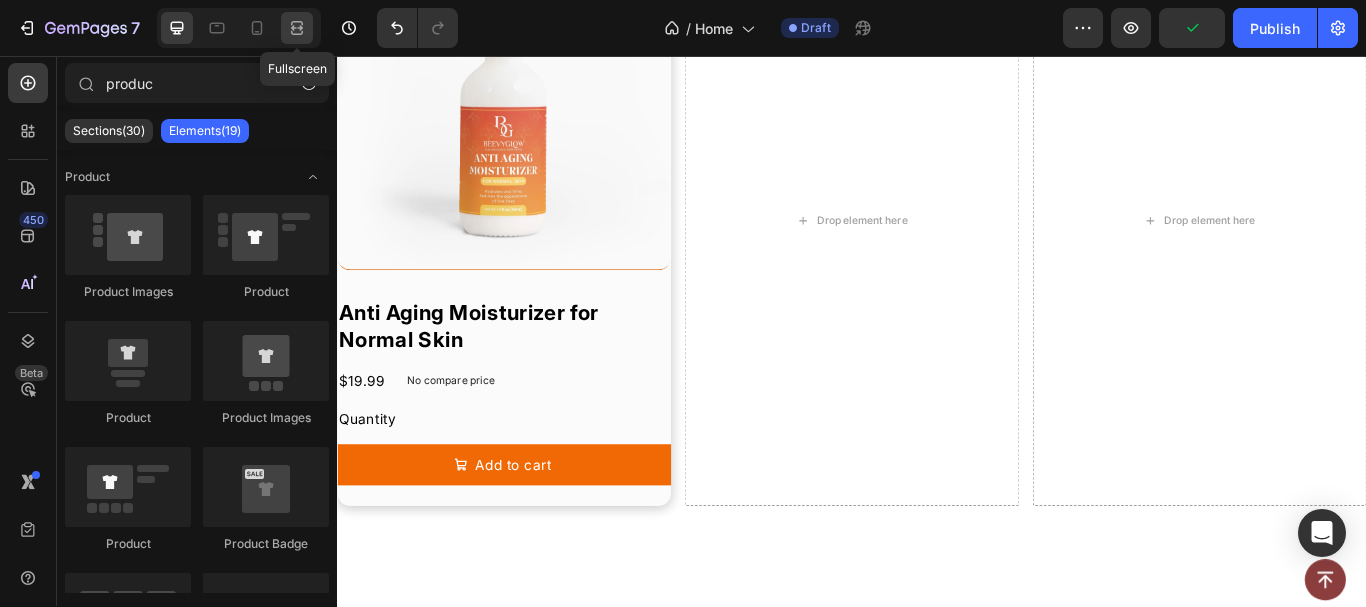 click 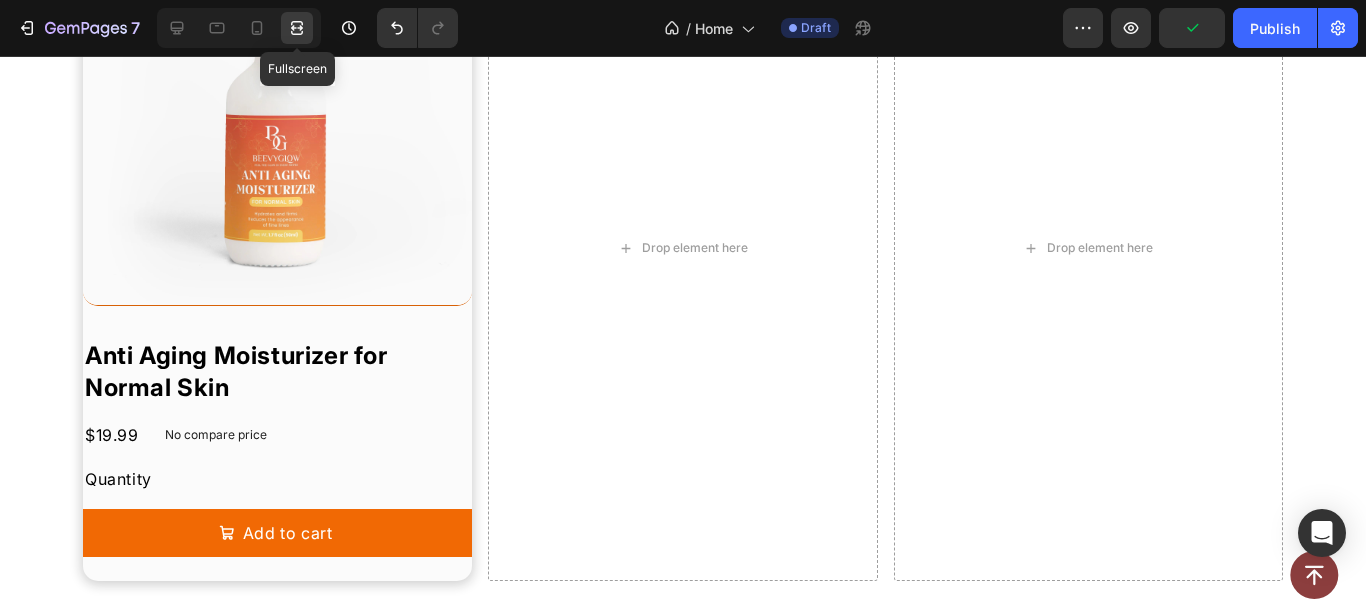 scroll, scrollTop: 0, scrollLeft: 0, axis: both 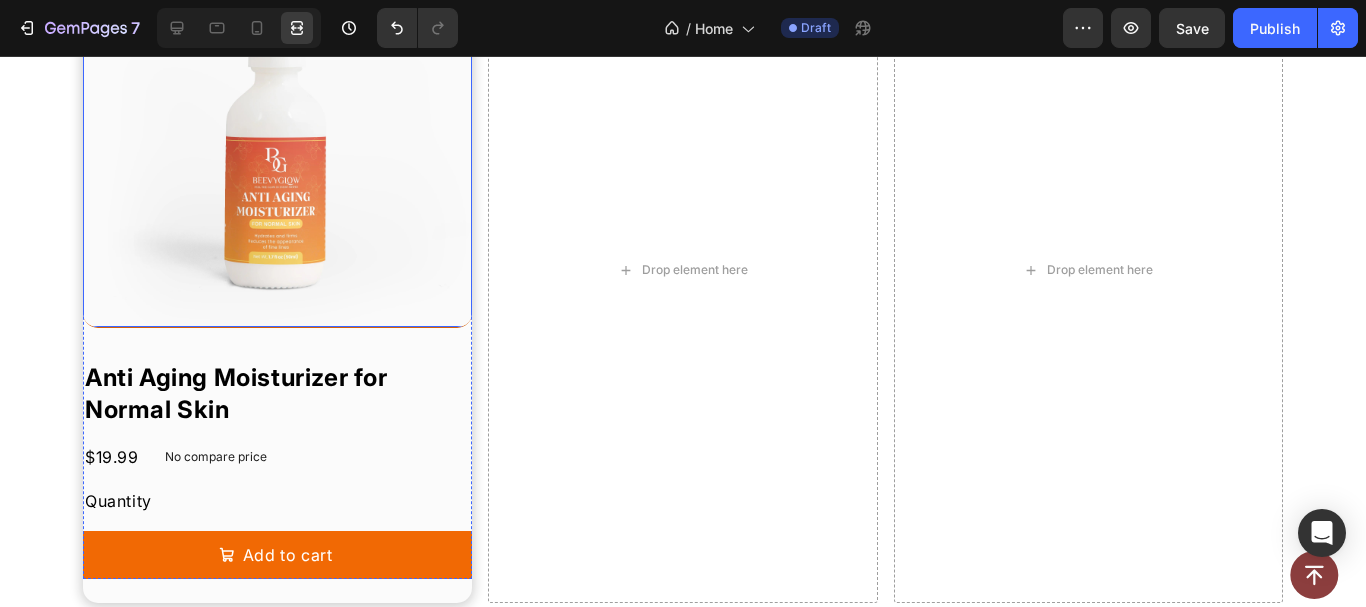 click at bounding box center (277, 132) 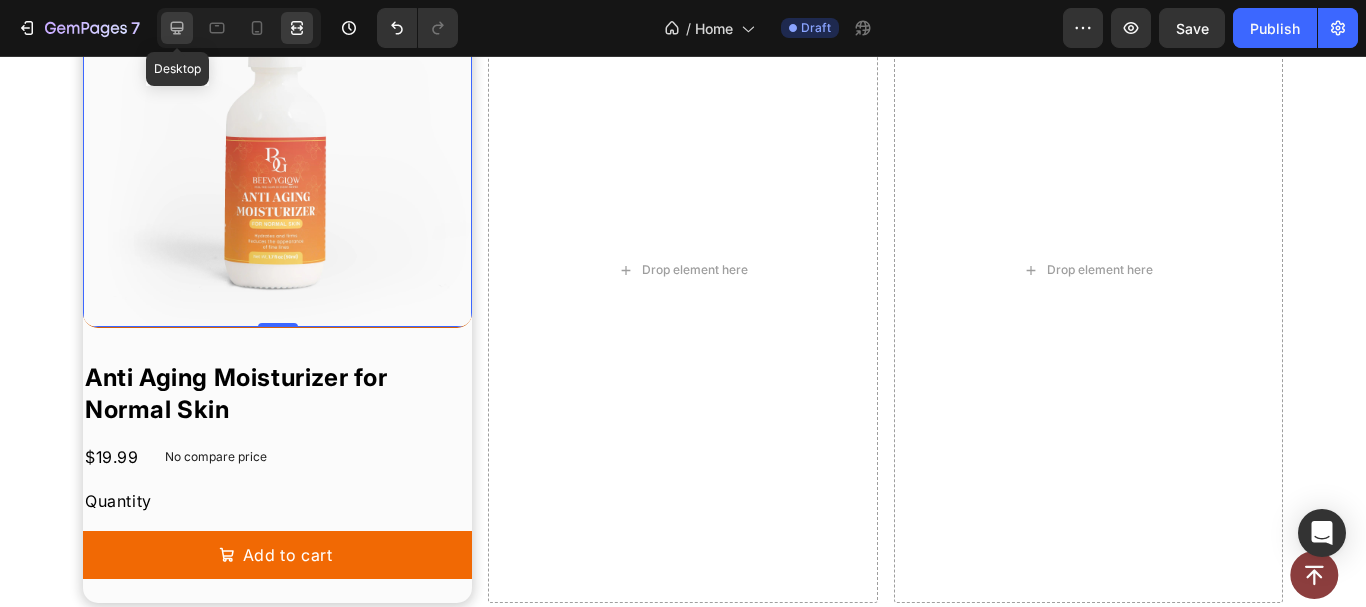 click 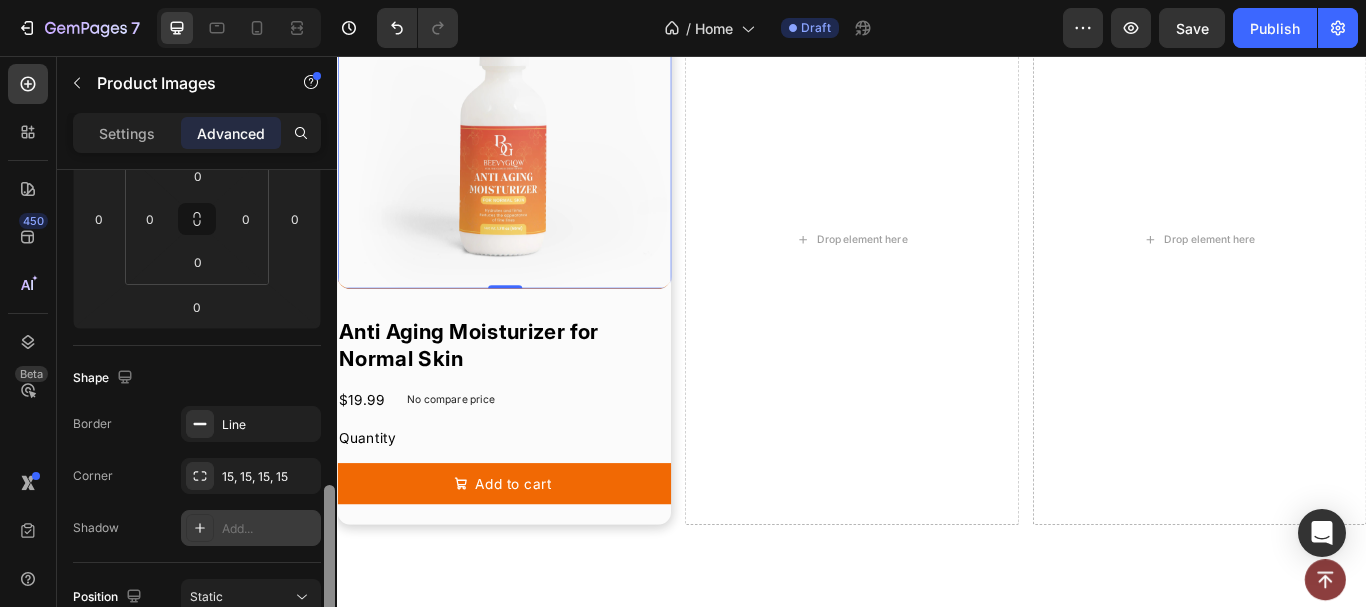 scroll, scrollTop: 482, scrollLeft: 0, axis: vertical 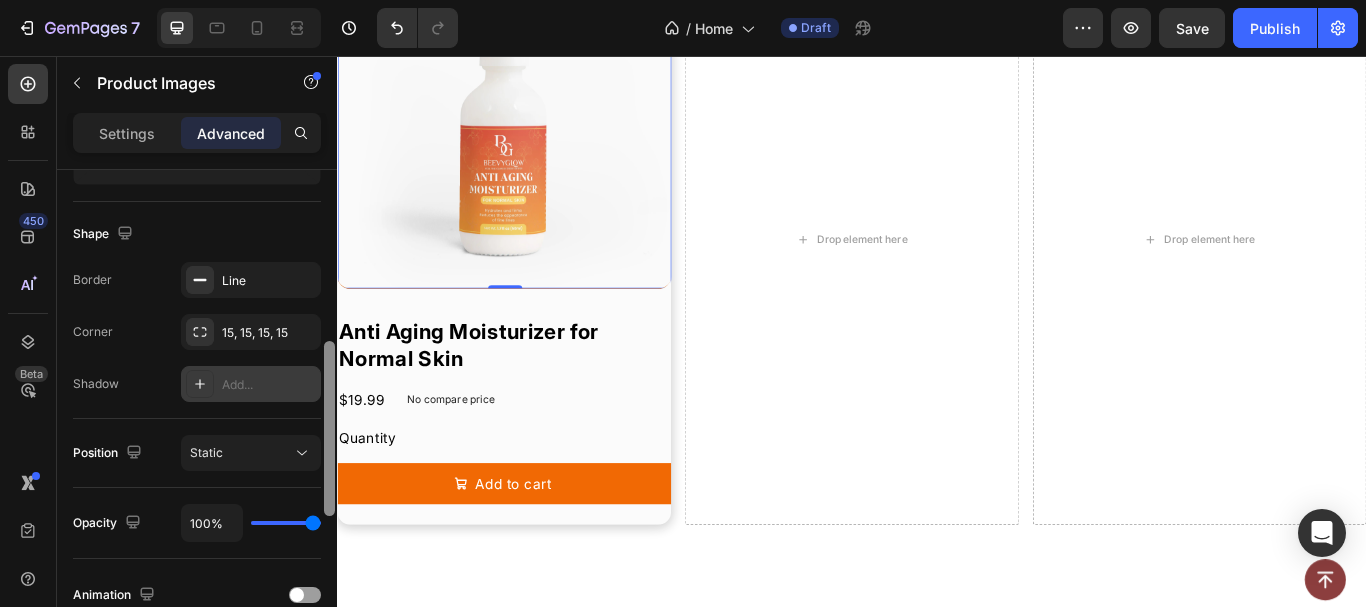 drag, startPoint x: 321, startPoint y: 345, endPoint x: 309, endPoint y: 399, distance: 55.31727 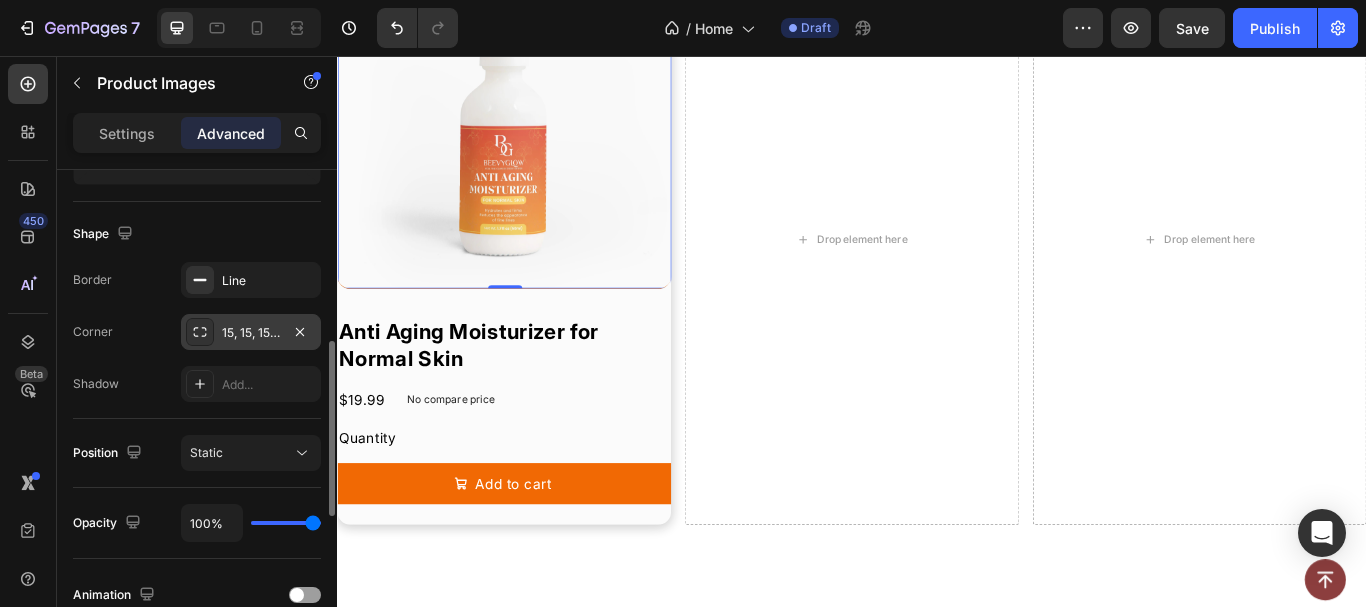 click on "15, 15, 15, 15" at bounding box center [251, 333] 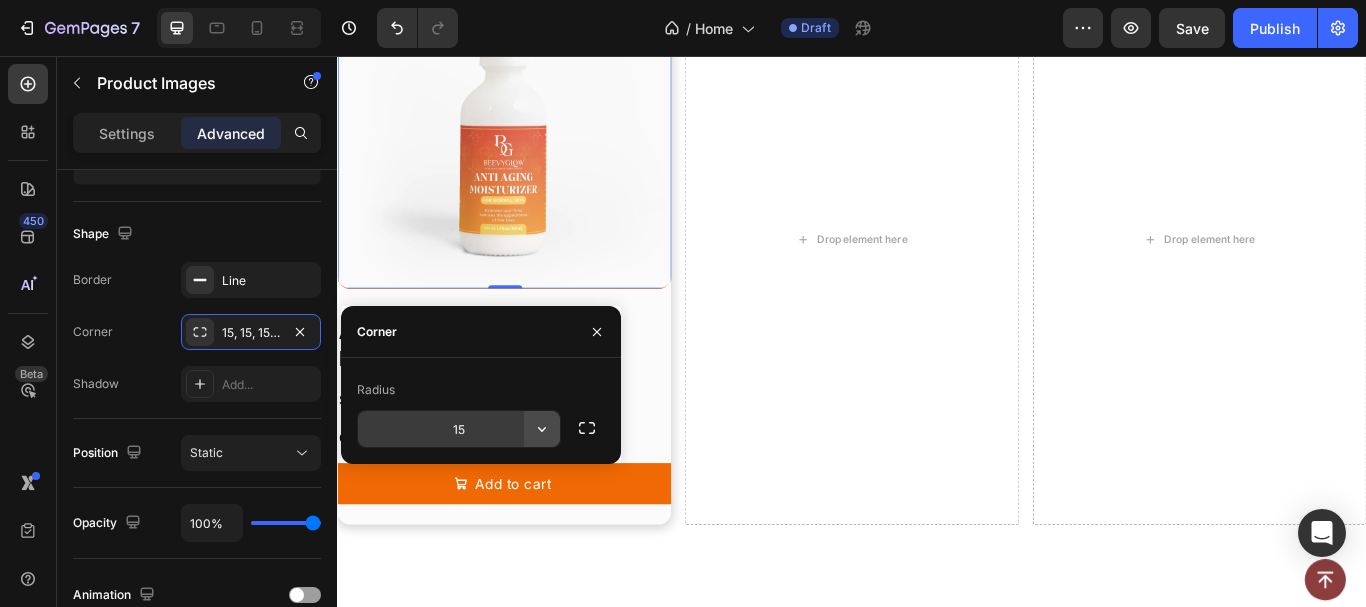 click 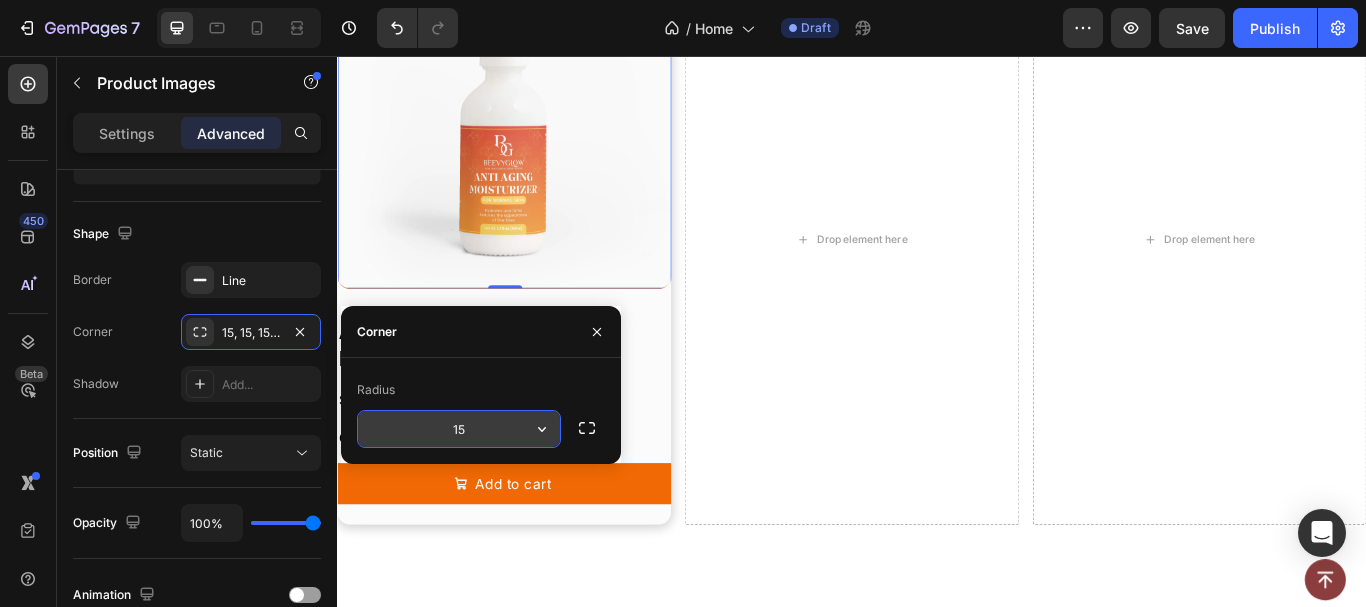 click on "15" at bounding box center [459, 429] 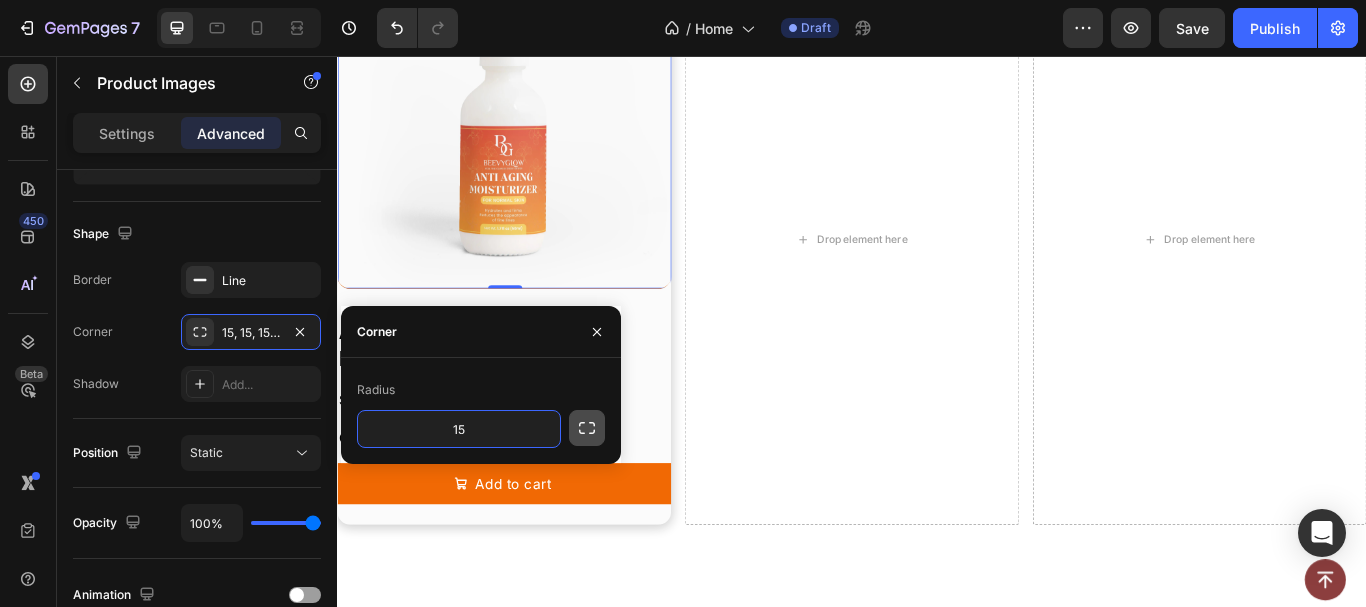 click 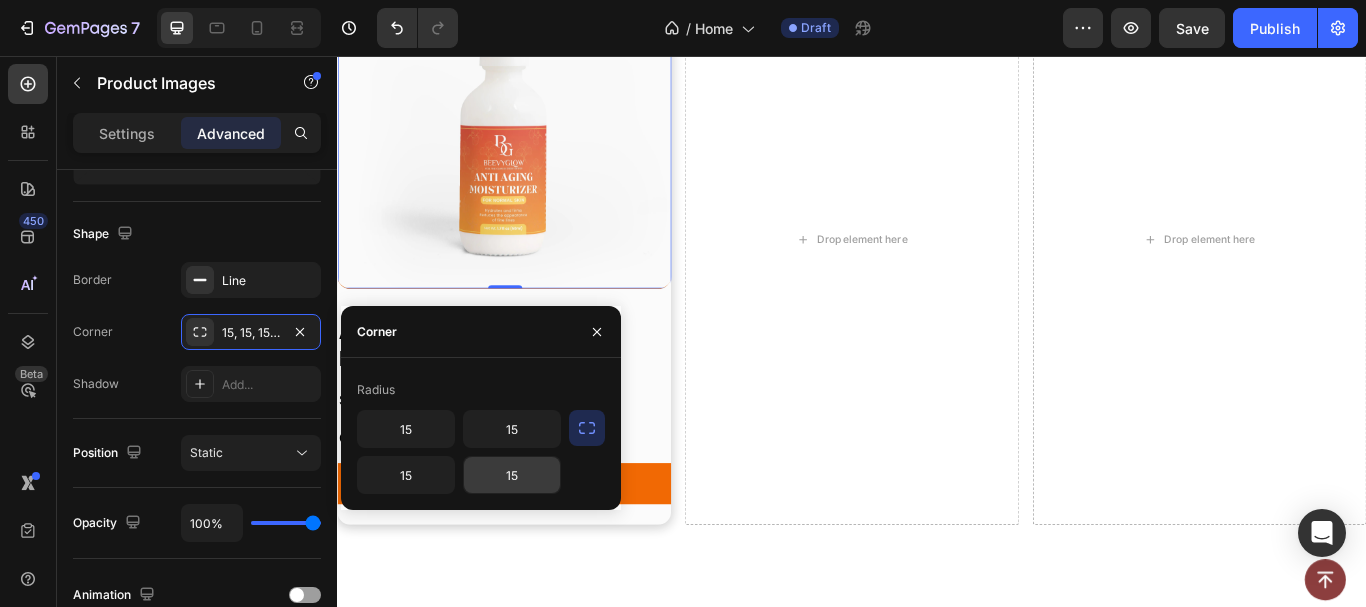 click on "15" at bounding box center (512, 475) 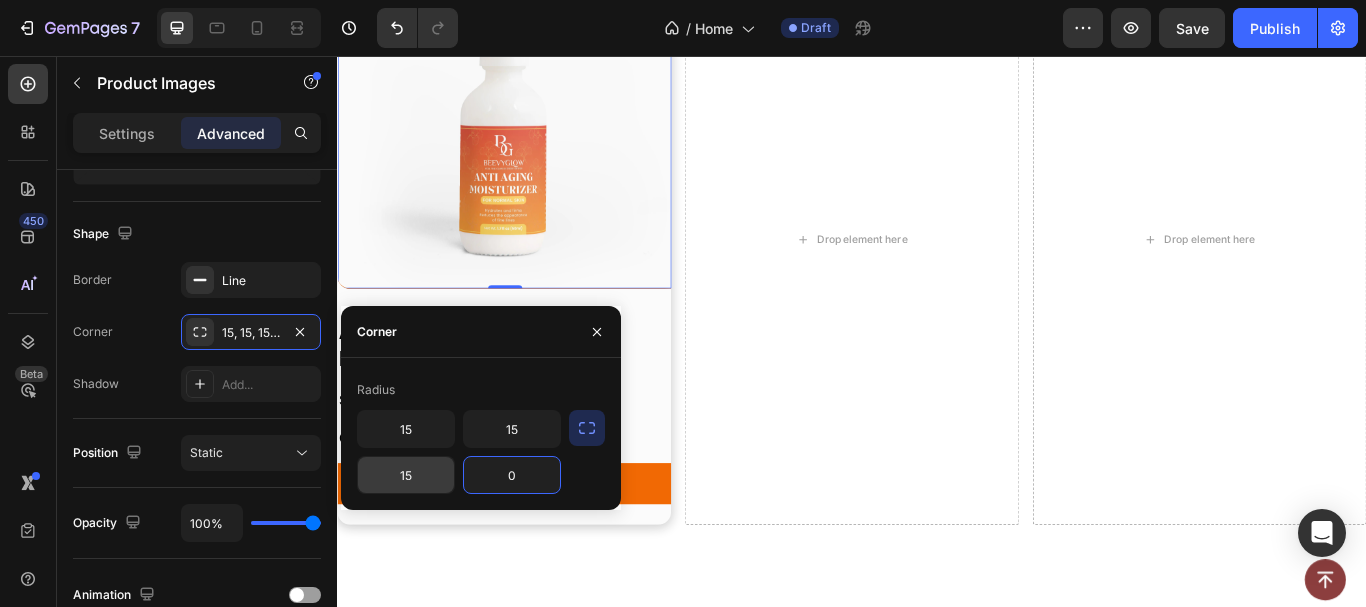 type on "0" 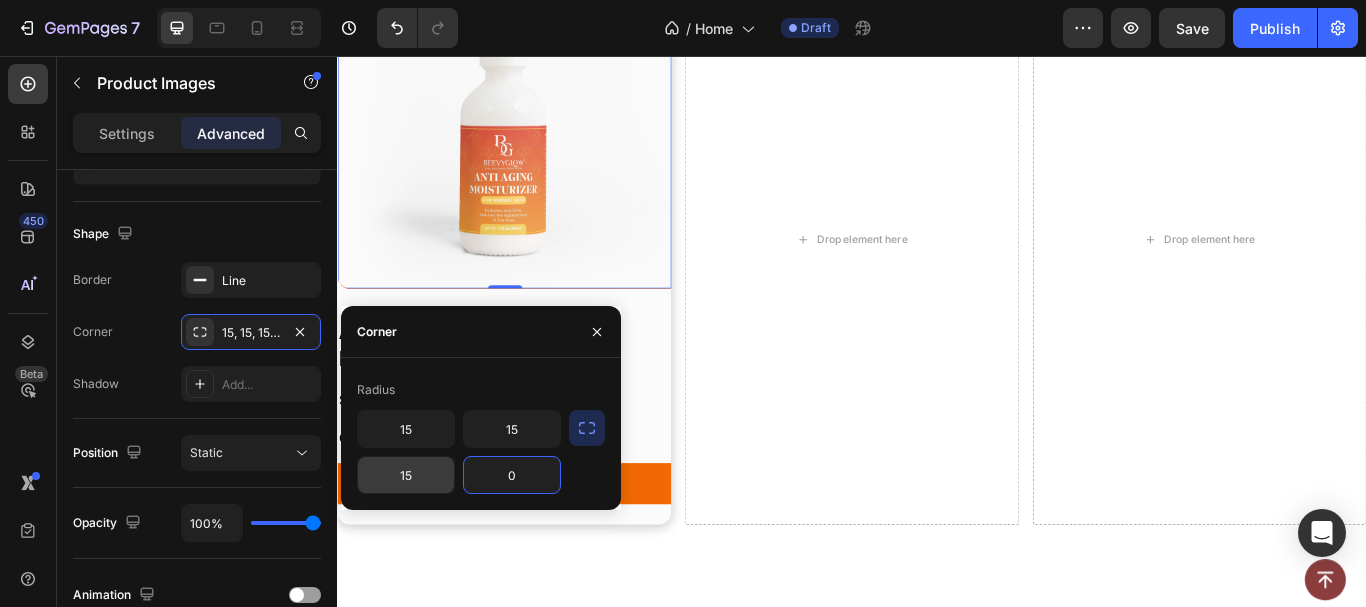 click on "15" at bounding box center (406, 475) 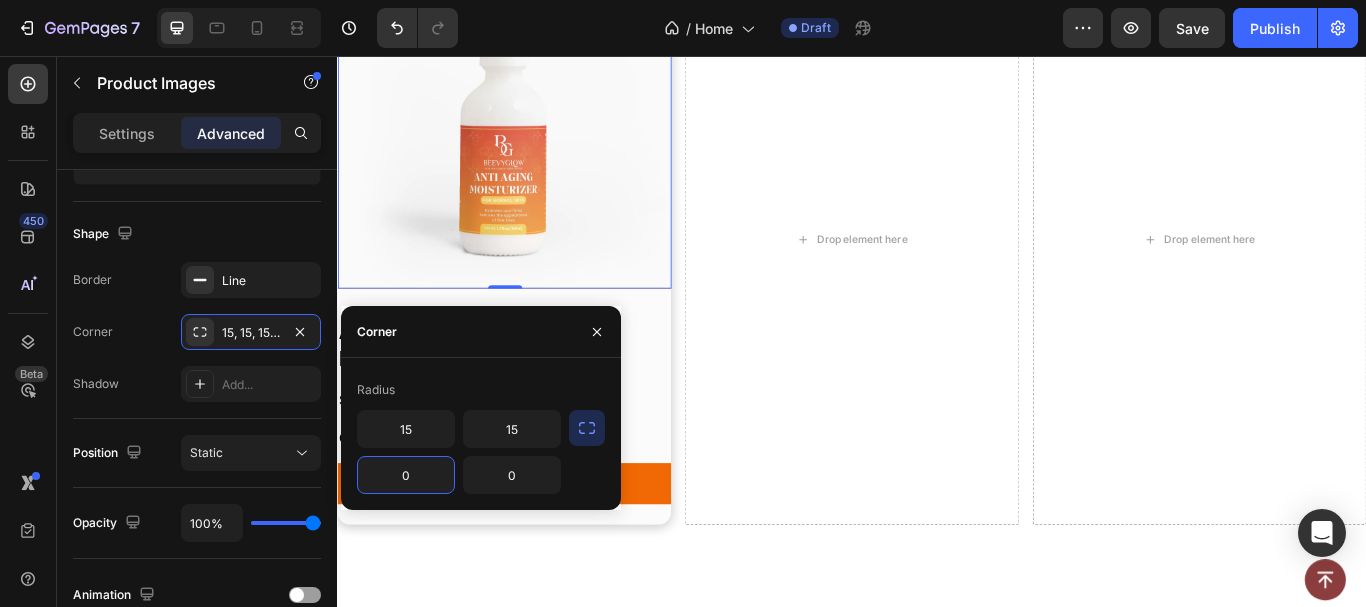 type on "0" 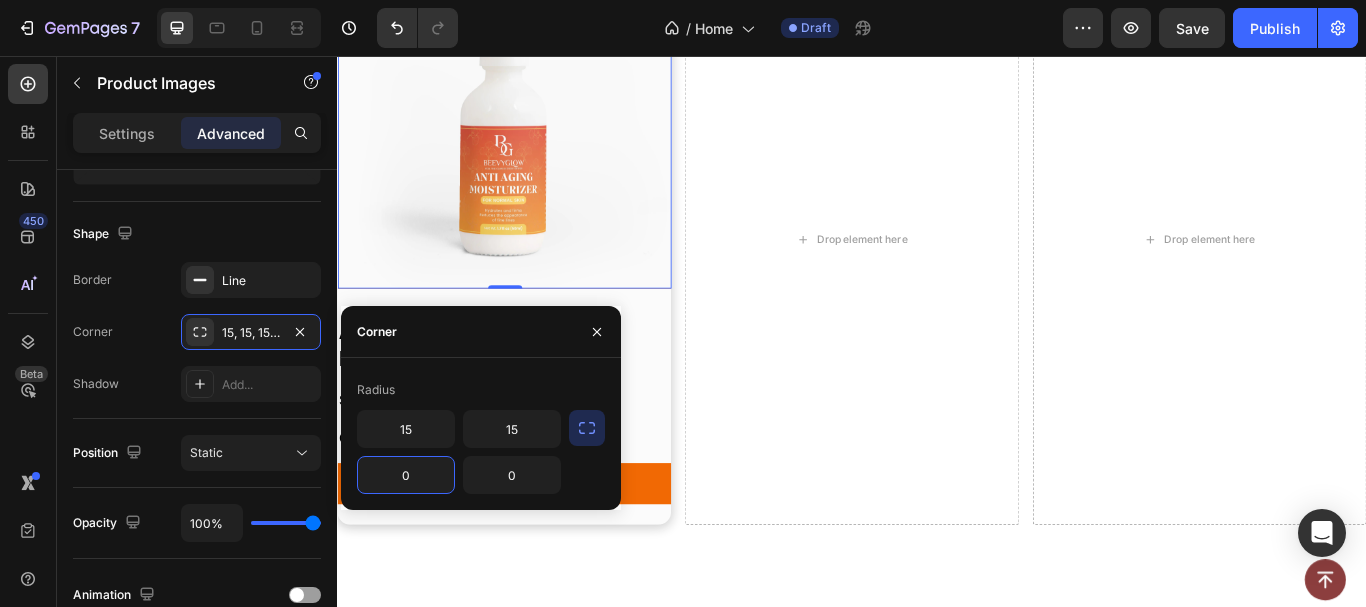 click on "Radius" at bounding box center [481, 390] 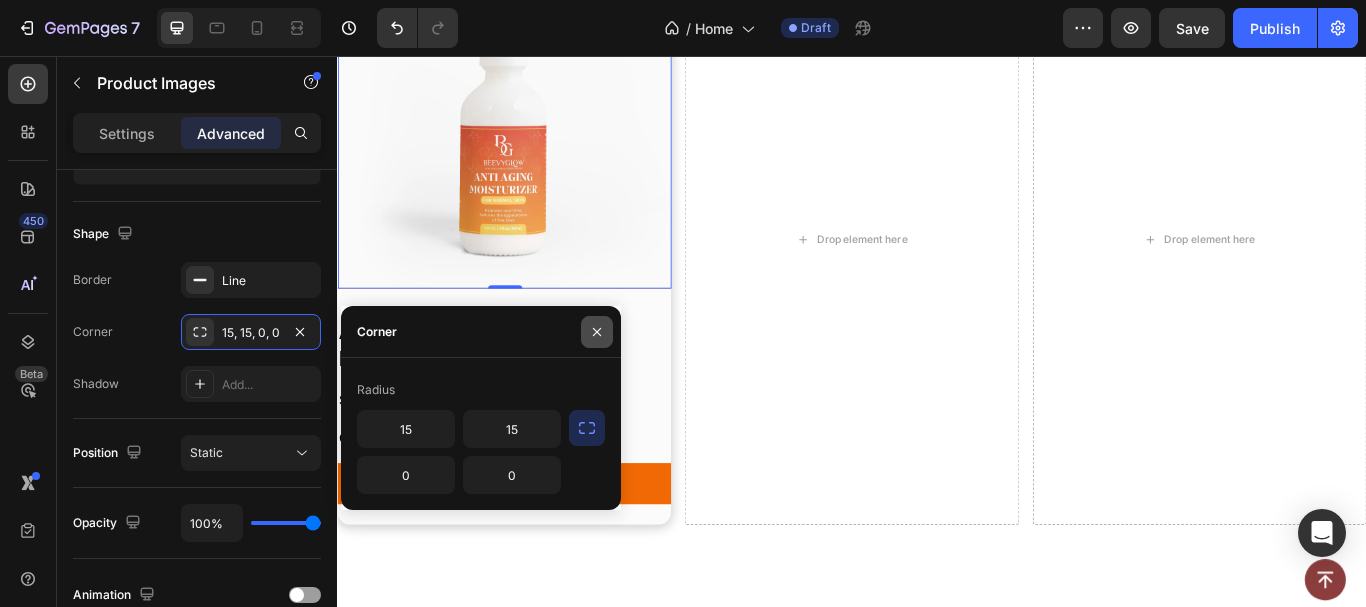 click 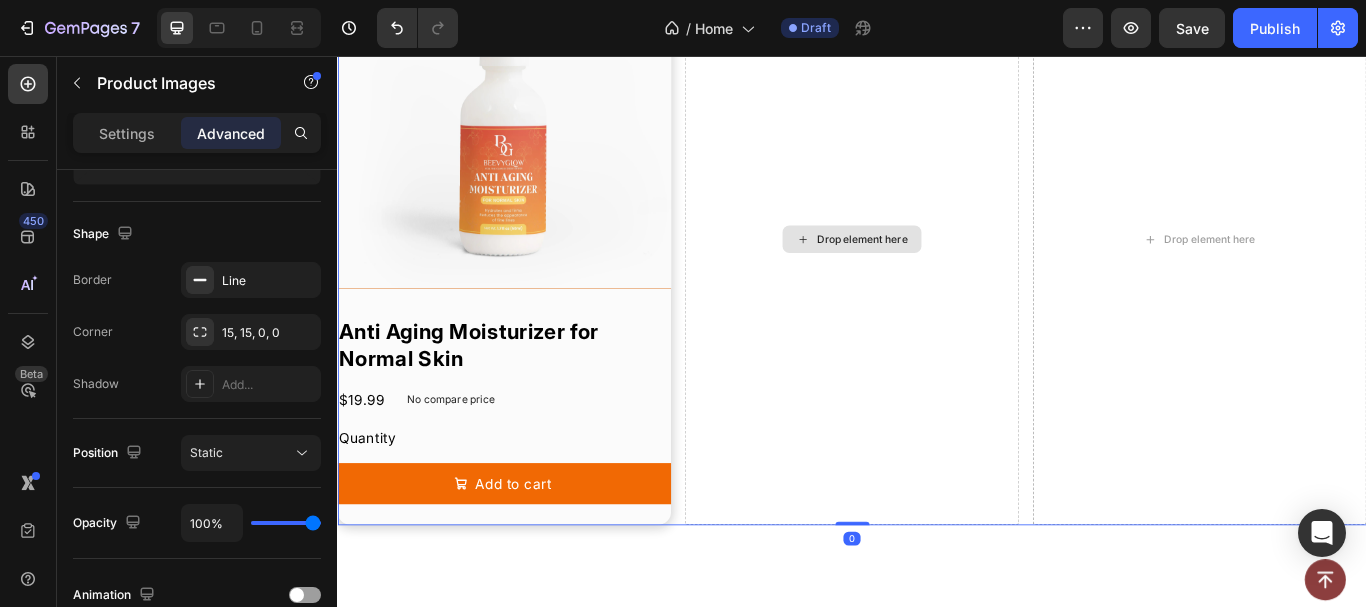 click on "Product Images Anti Aging Moisturizer for Normal Skin Product Title $19.99 Product Price Product Price No compare price Product Price Row Quantity Text Block
Add to cart Add to Cart Product Row
Drop element here
Drop element here Row   0" at bounding box center [937, 270] 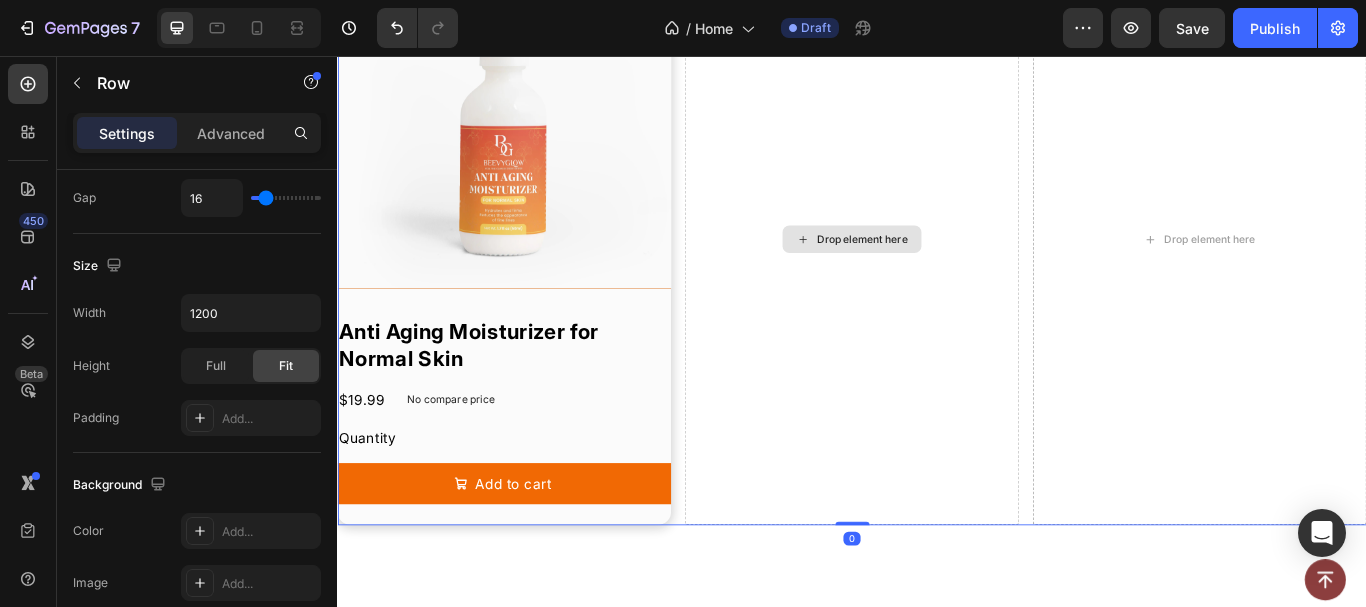 scroll, scrollTop: 0, scrollLeft: 0, axis: both 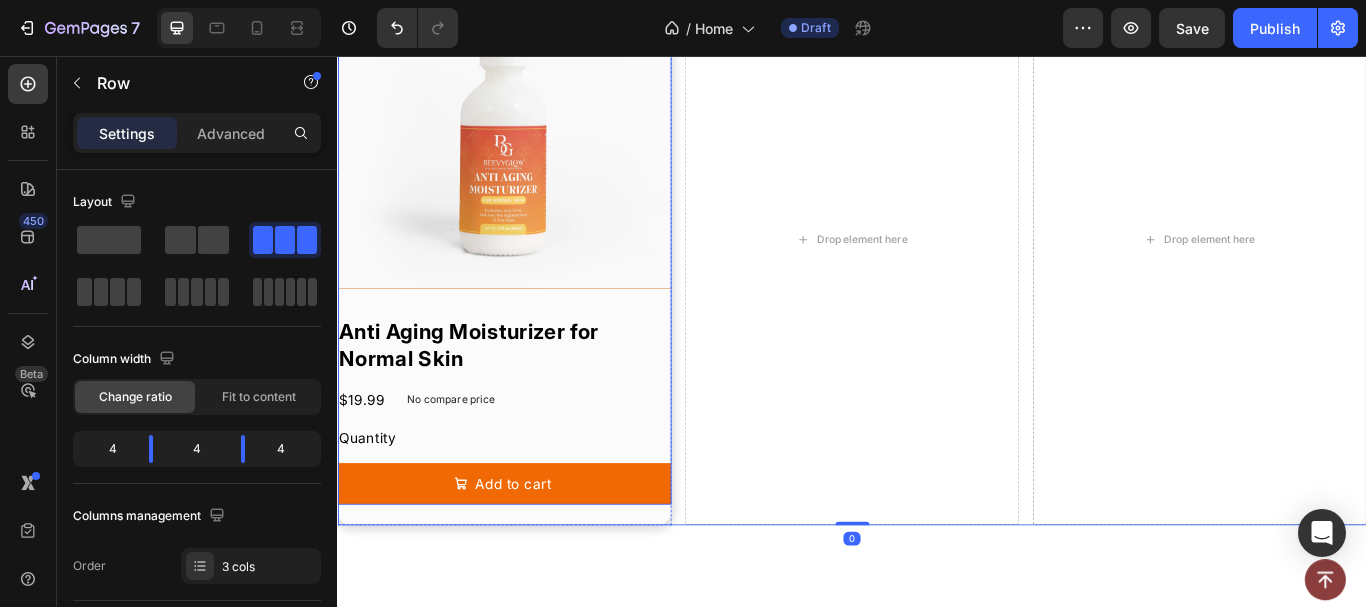 click on "Product Images Anti Aging Moisturizer for Normal Skin Product Title $19.99 Product Price Product Price No compare price Product Price Row Quantity Text Block
Add to cart Add to Cart Product" at bounding box center (531, 258) 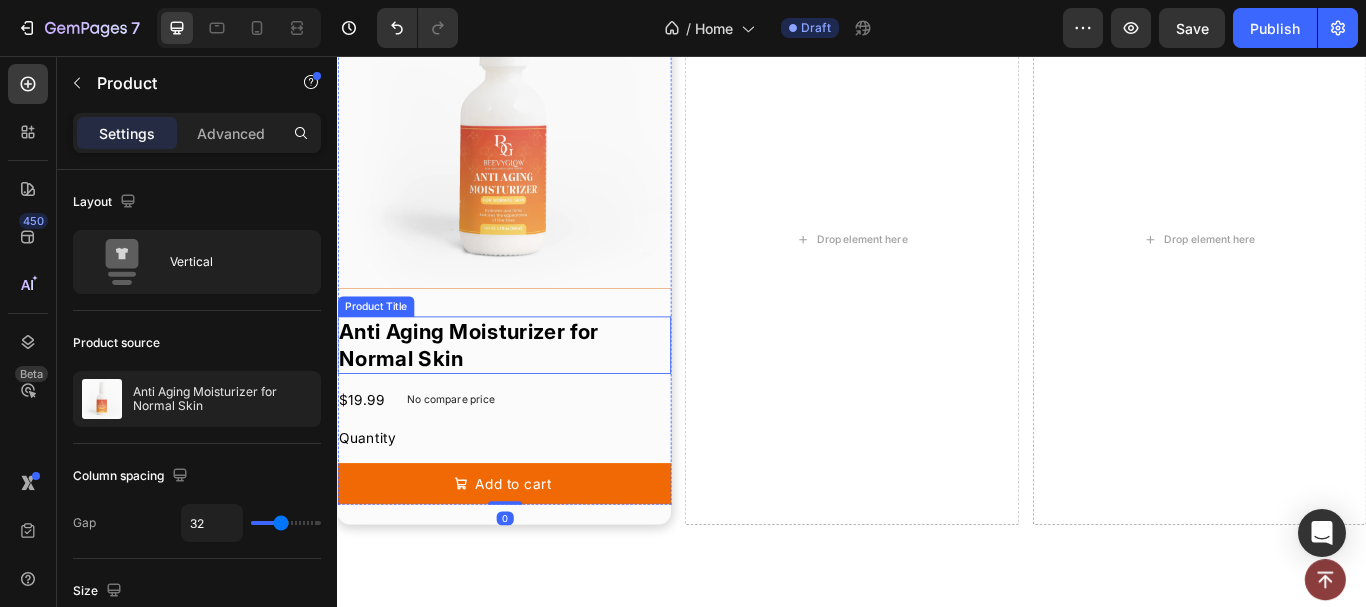 click on "Anti Aging Moisturizer for Normal Skin" at bounding box center [531, 393] 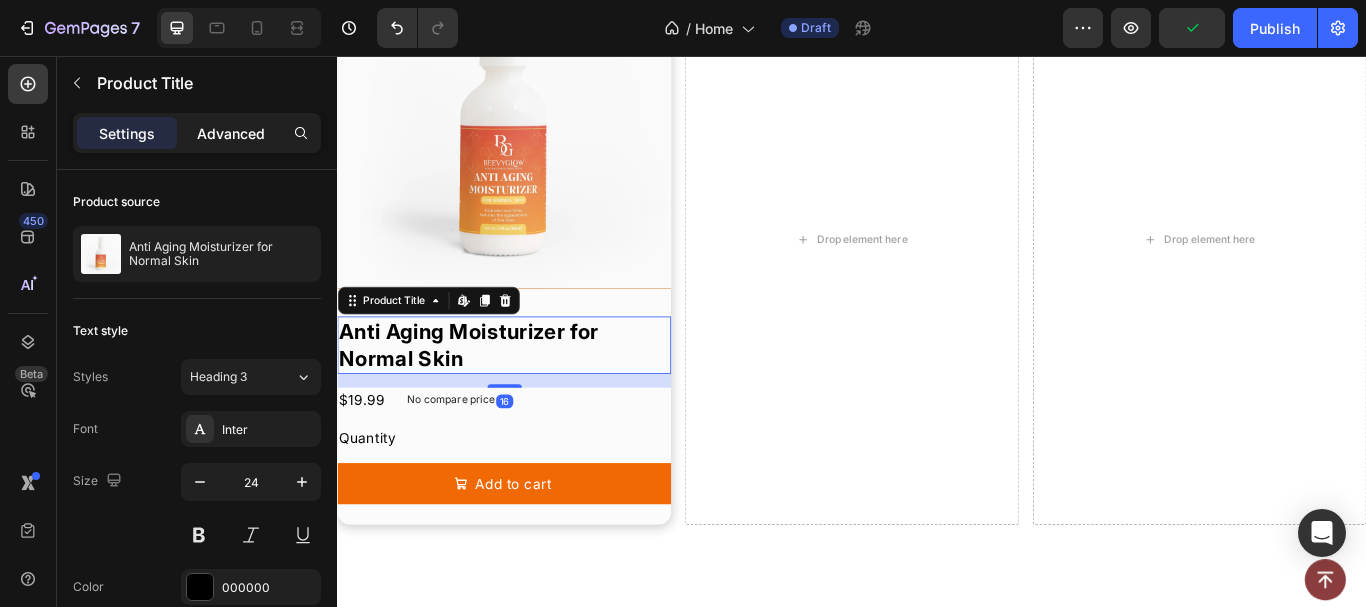 click on "Advanced" at bounding box center (231, 133) 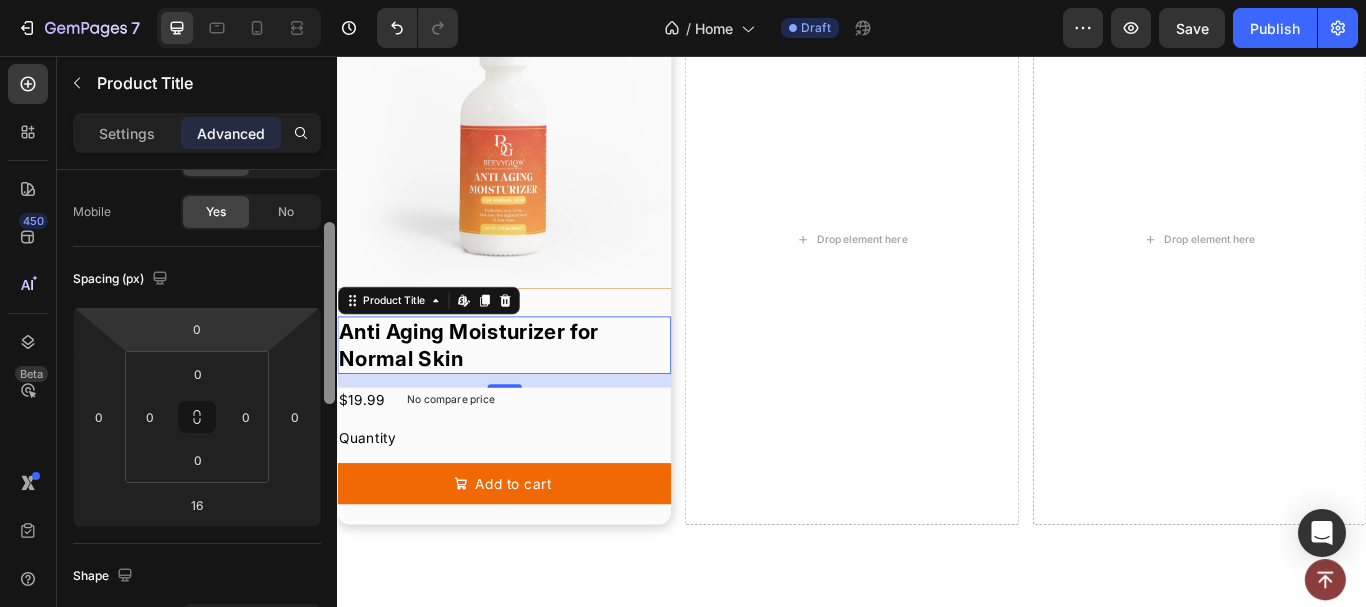 drag, startPoint x: 326, startPoint y: 268, endPoint x: 203, endPoint y: 337, distance: 141.0319 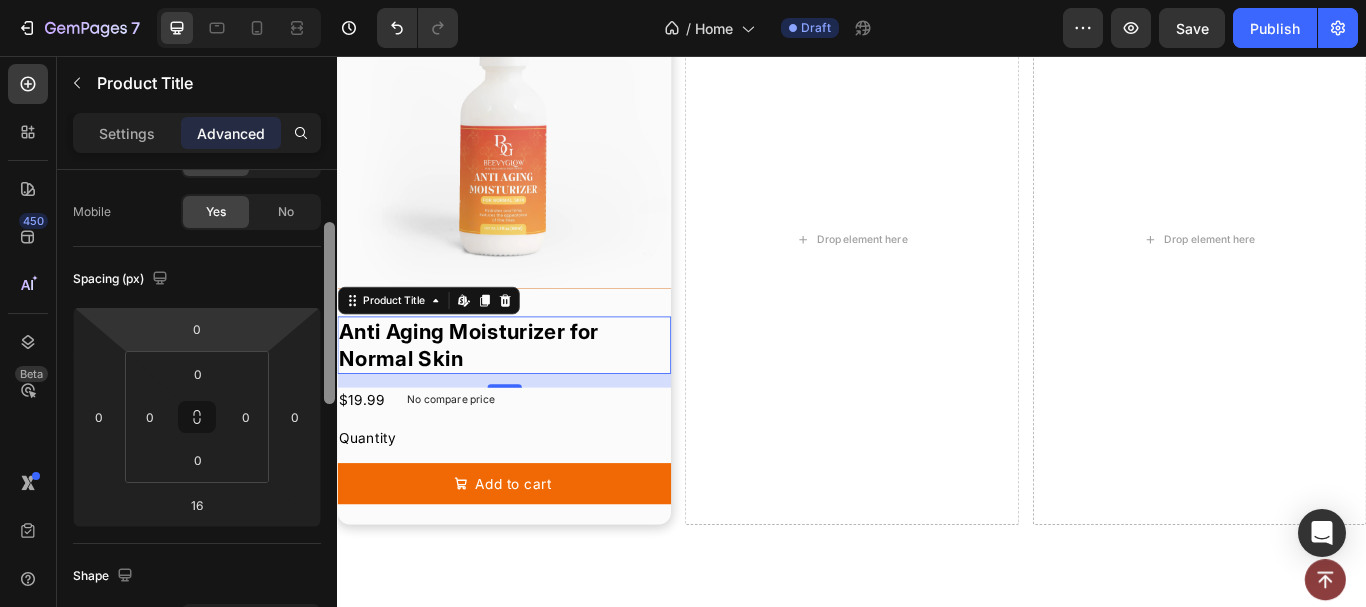 click on "Display on Desktop Yes No Tablet Yes No Mobile Yes No Spacing (px) 0 0 16 0 0 0 0 0 Shape Border Add... Corner Add... Shadow Add... Position Static Opacity 100% Animation Interaction Upgrade to Optimize plan  to unlock Interaction & other premium features. CSS class Delete element" at bounding box center (197, 417) 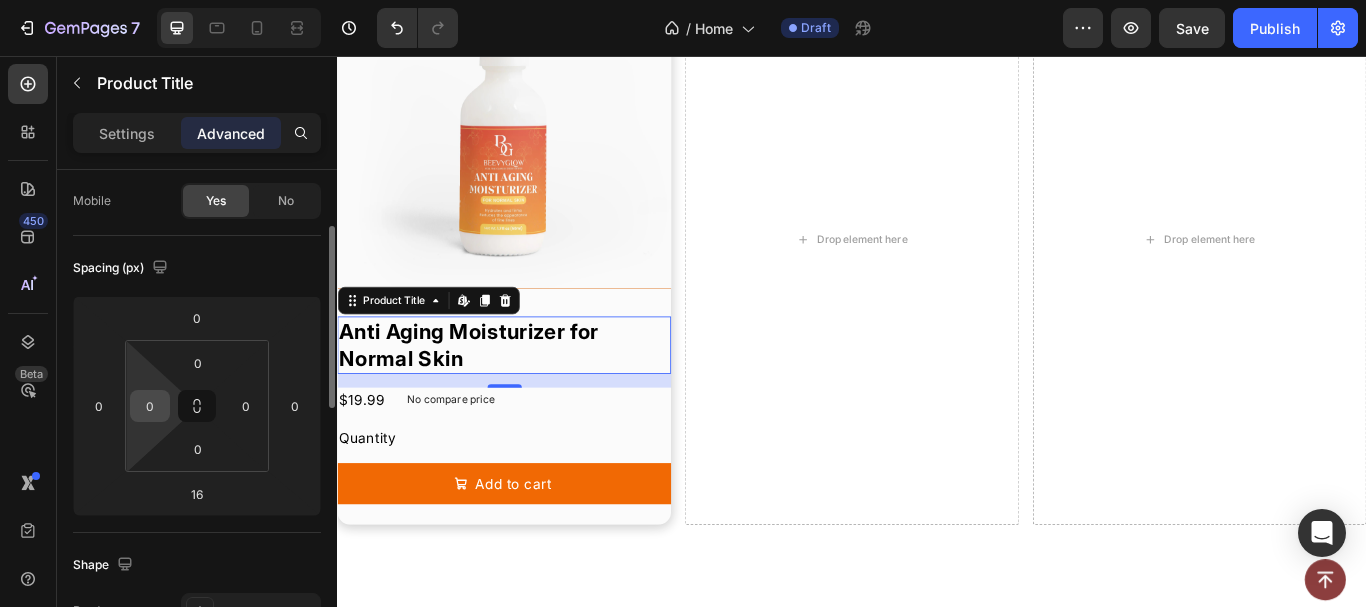 click on "0" at bounding box center [150, 406] 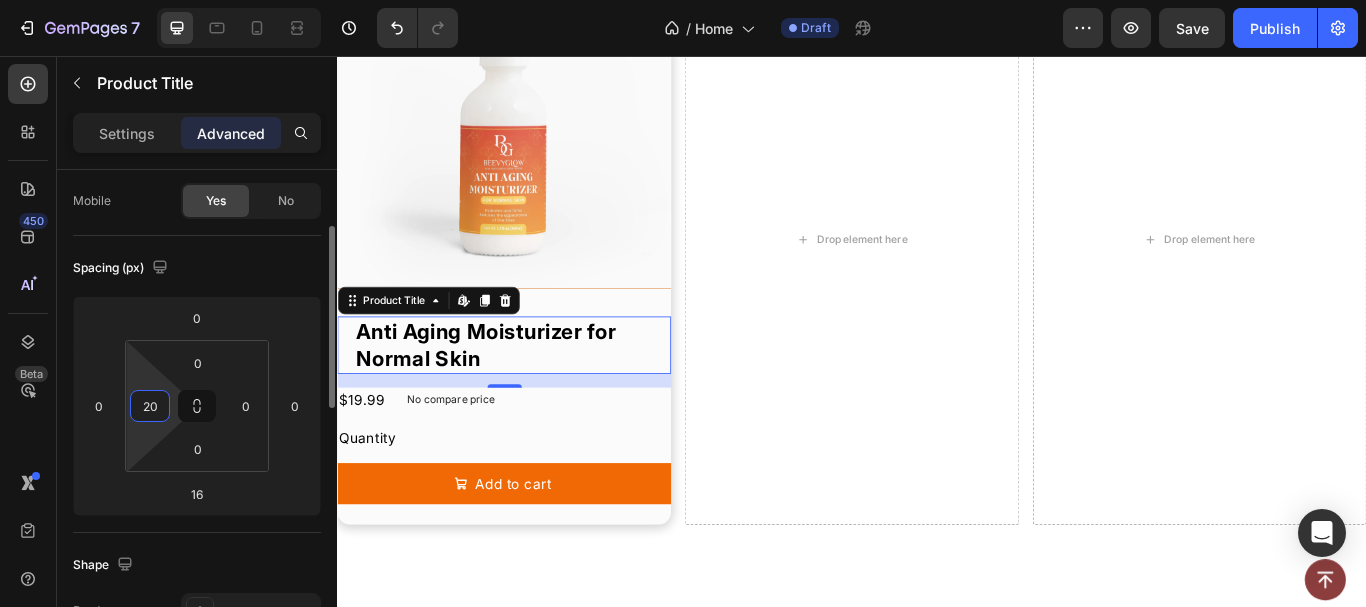type on "20" 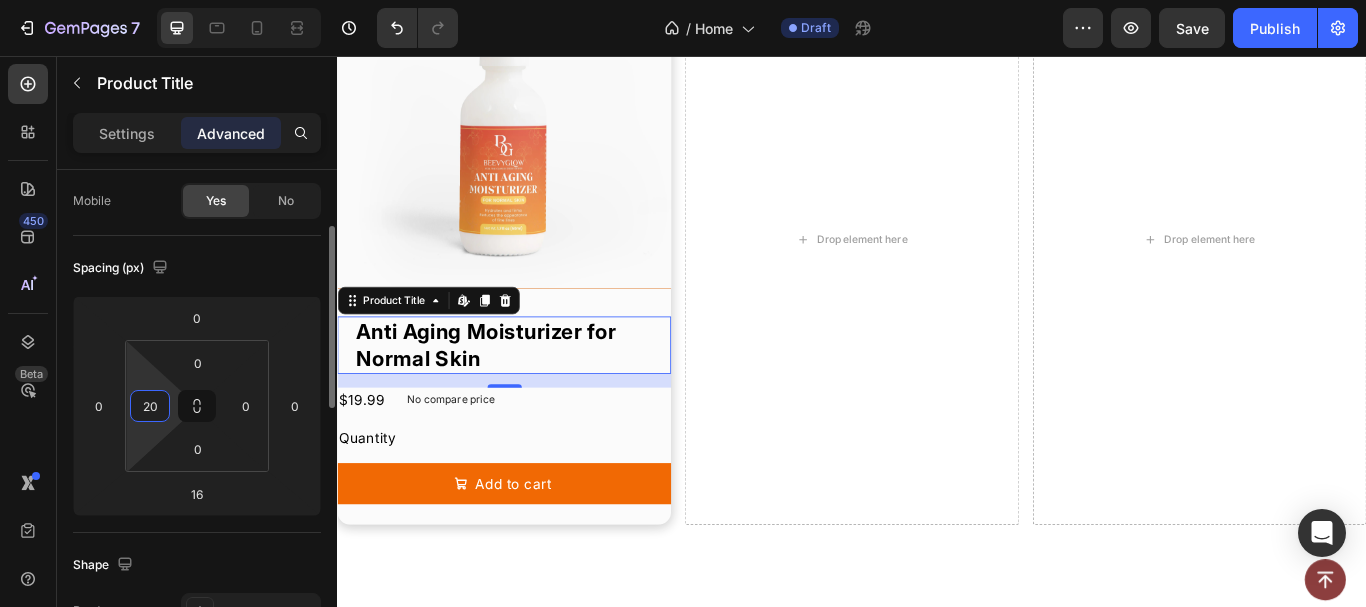 click on "Spacing (px)" at bounding box center [197, 268] 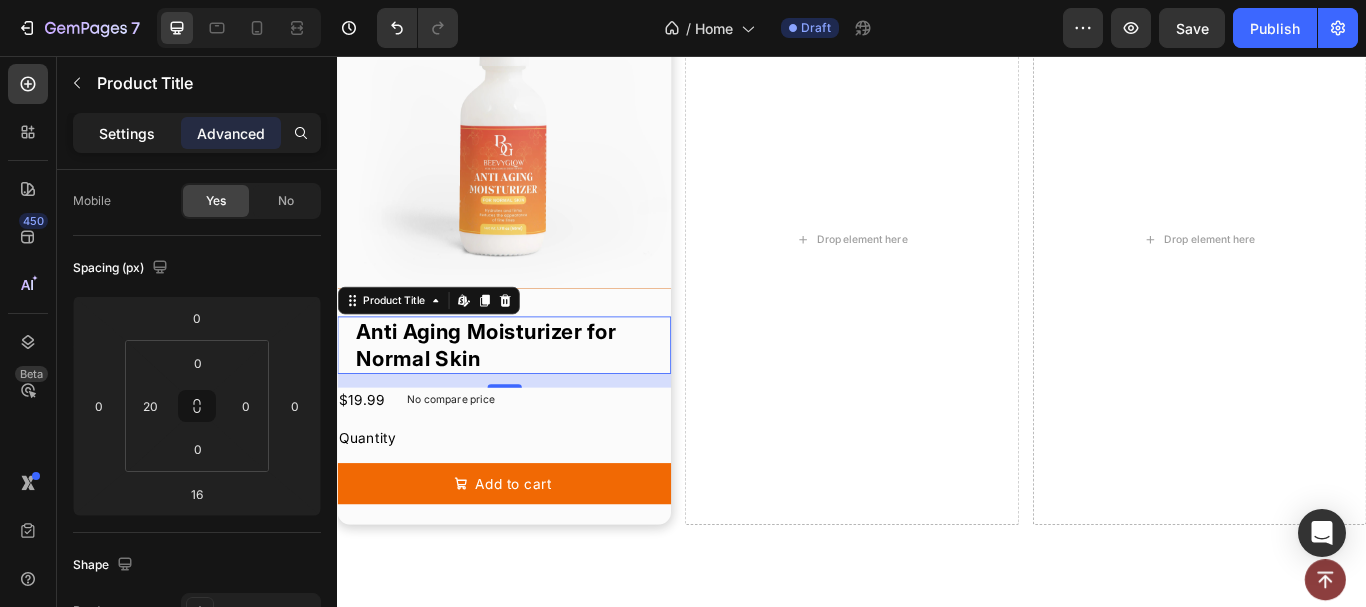 click on "Settings" at bounding box center [127, 133] 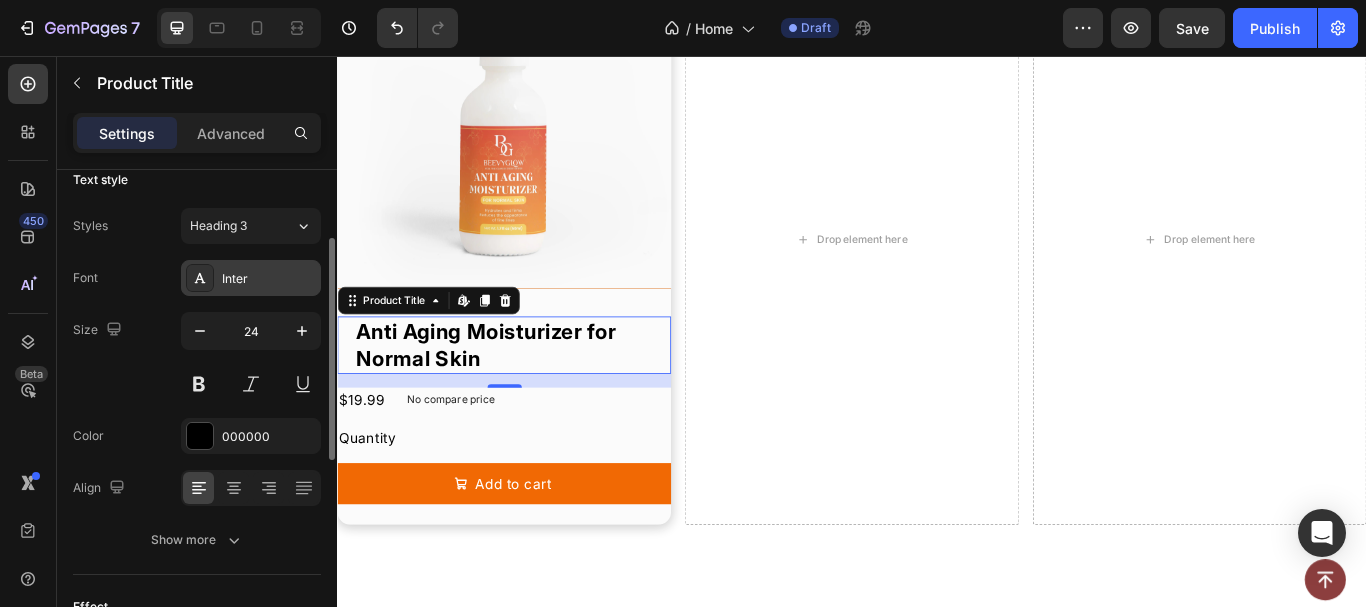 click on "Inter" at bounding box center (251, 278) 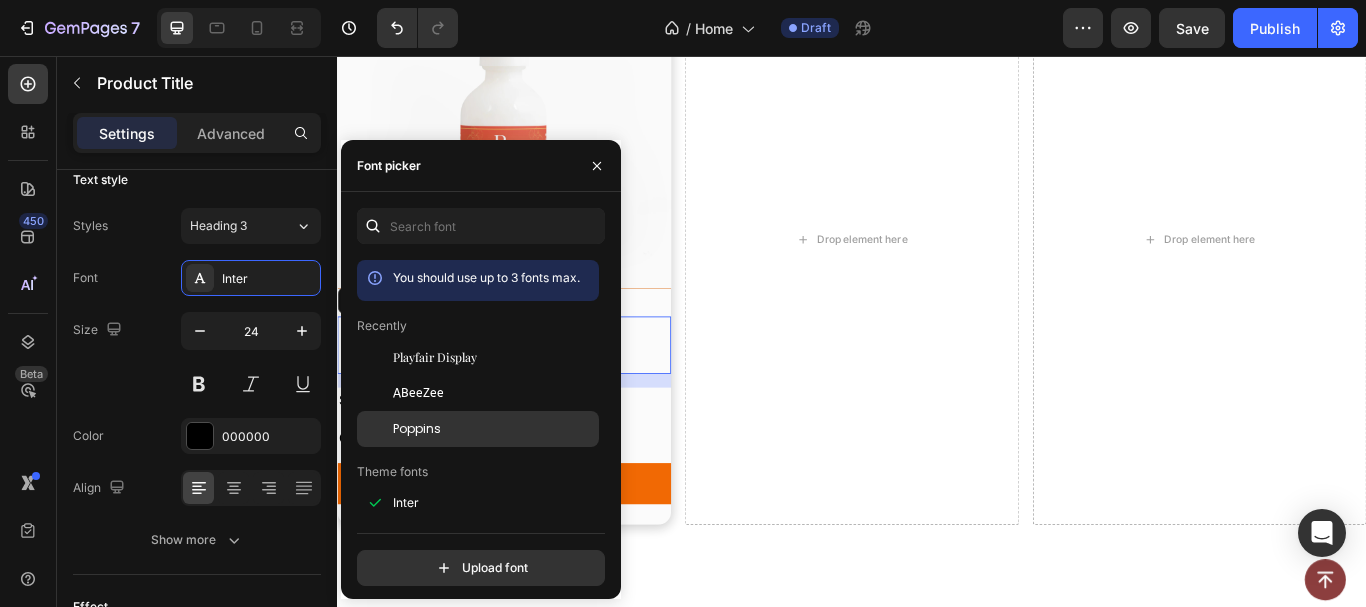 click on "Poppins" at bounding box center [417, 429] 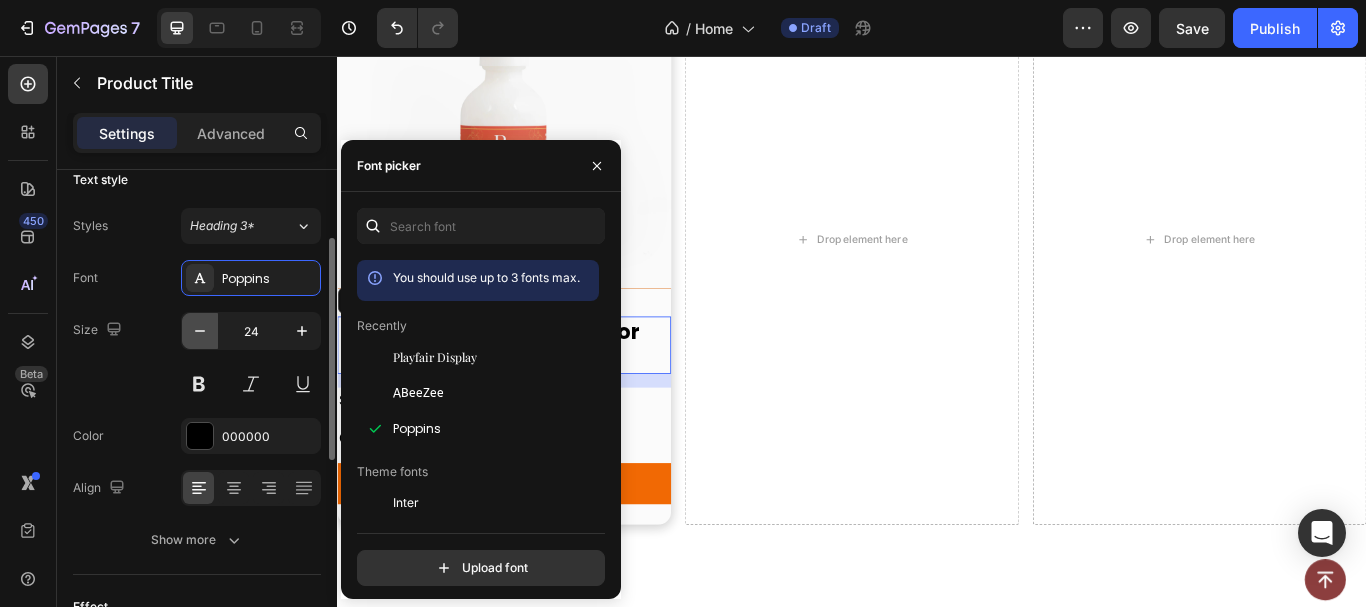 click 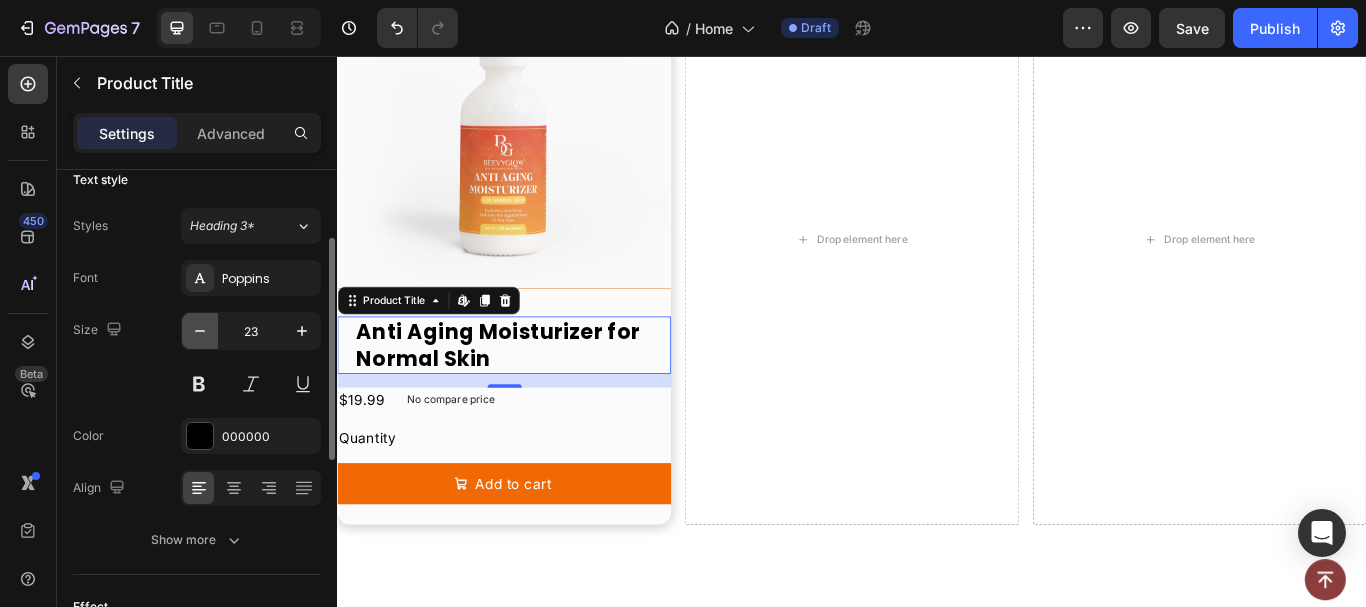 click 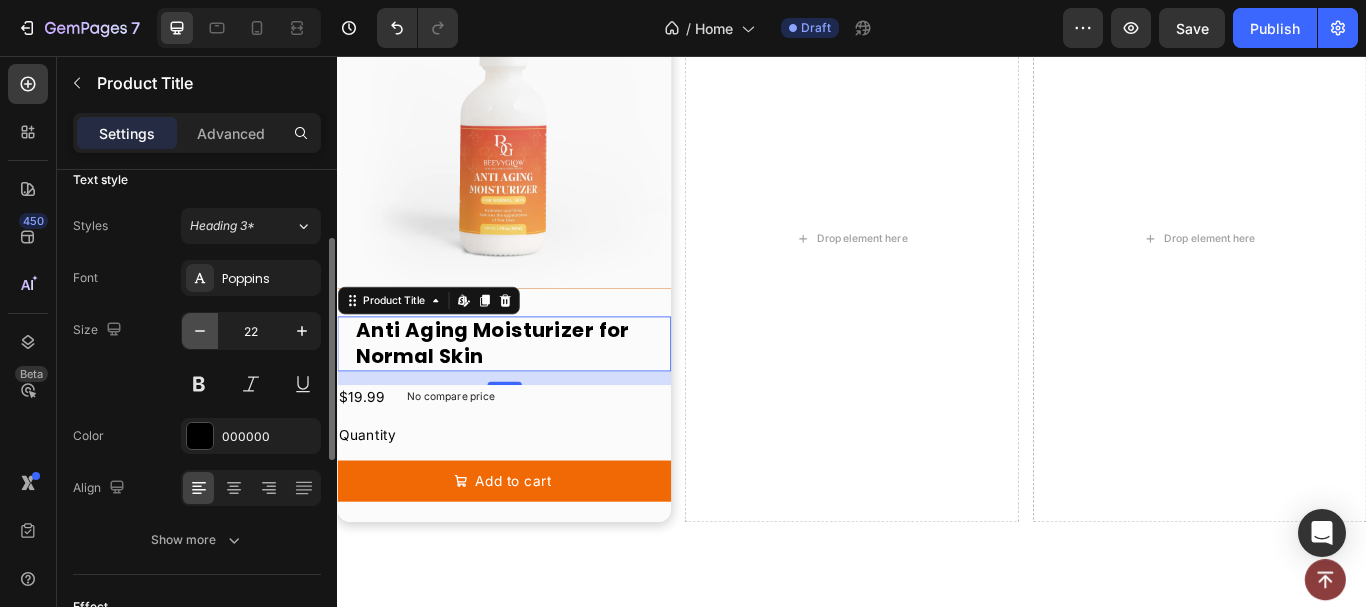 click 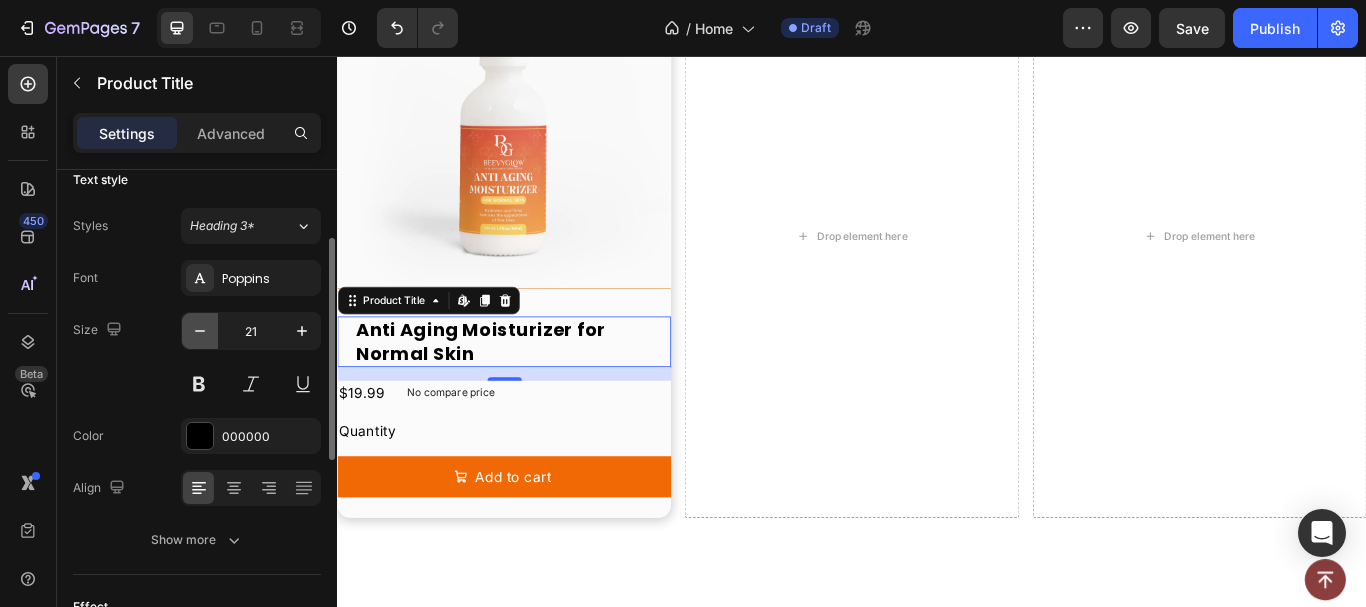 click 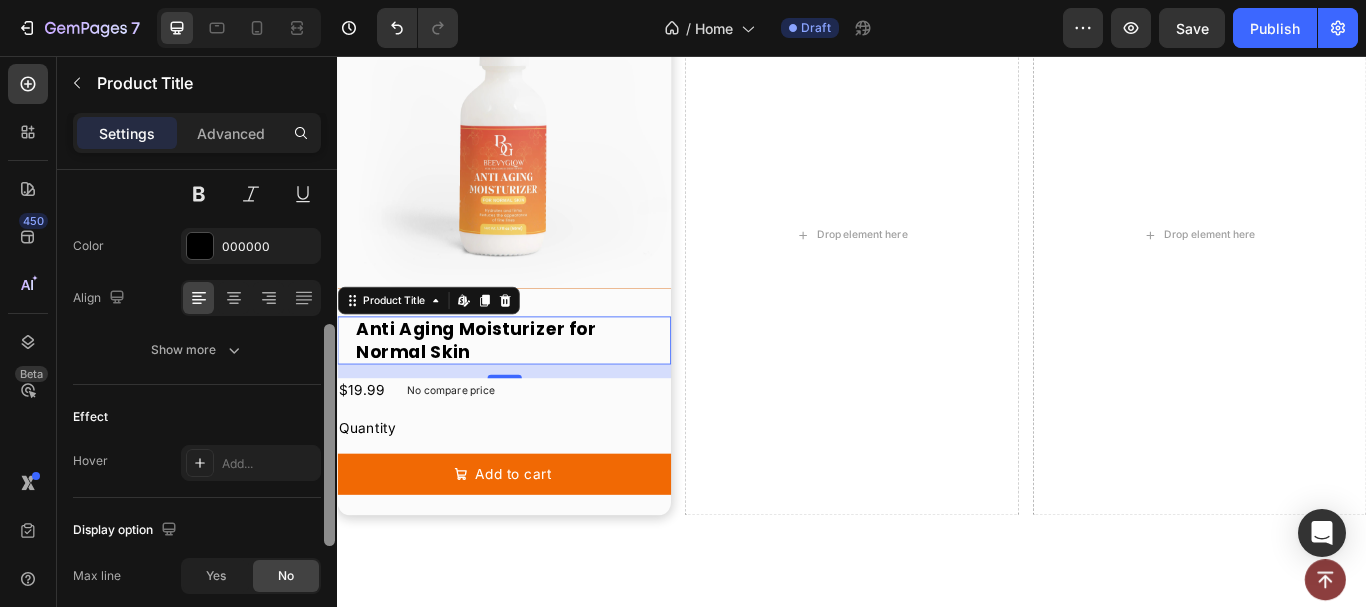 scroll, scrollTop: 355, scrollLeft: 0, axis: vertical 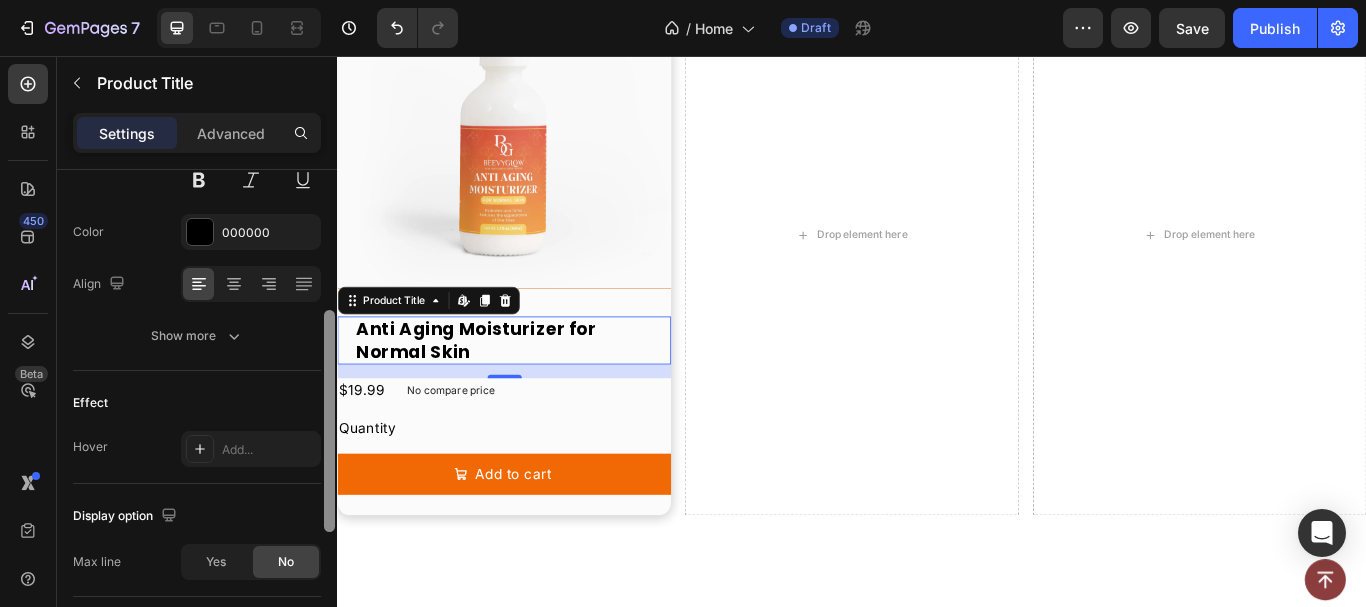 drag, startPoint x: 324, startPoint y: 330, endPoint x: 271, endPoint y: 389, distance: 79.30952 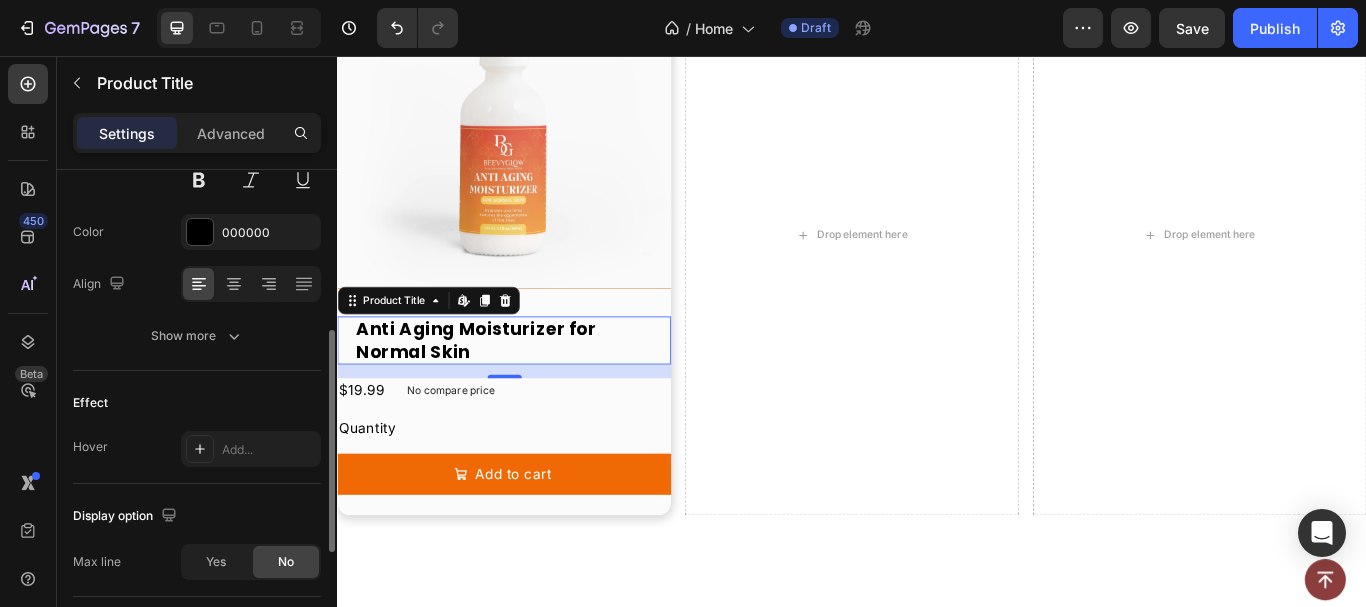 click on "Text style Styles Heading 3* Font Poppins Size 20 Color 000000 Align Show more" 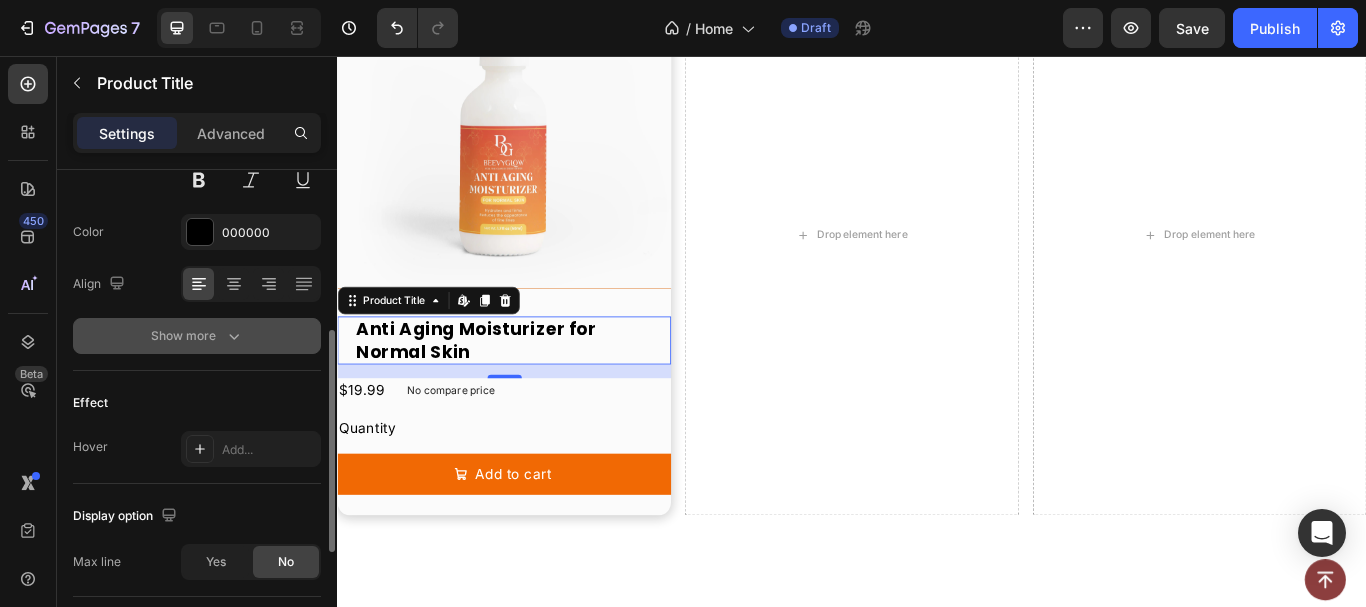 click 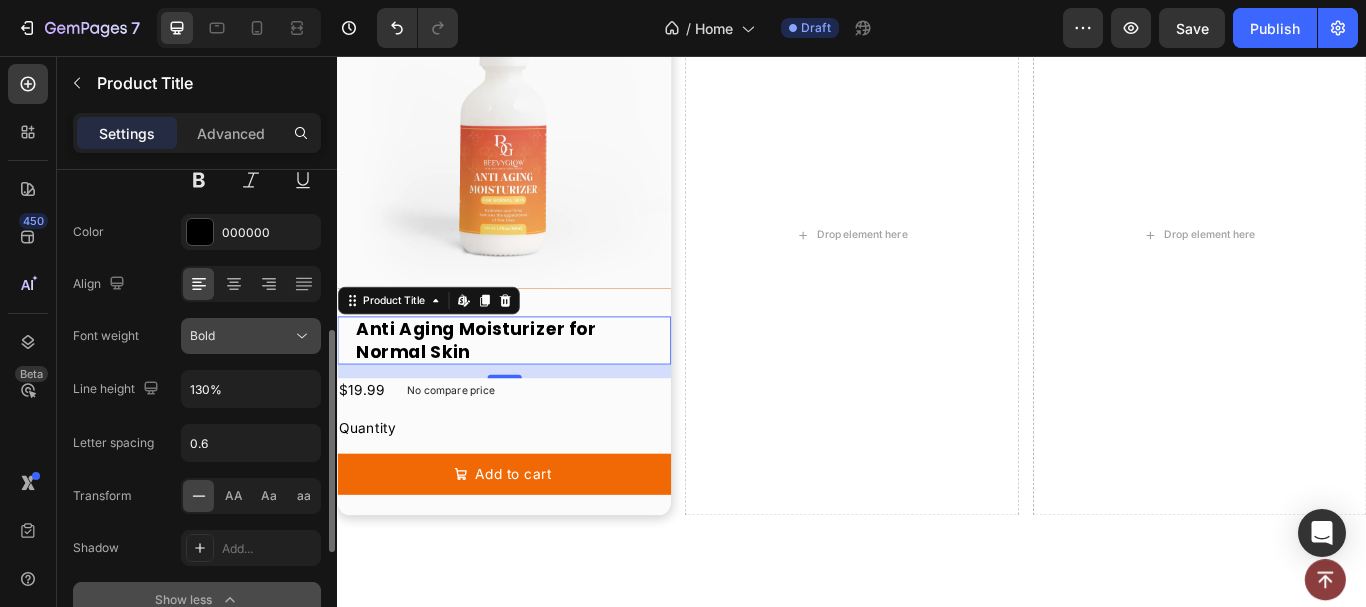 click on "Bold" at bounding box center (241, 336) 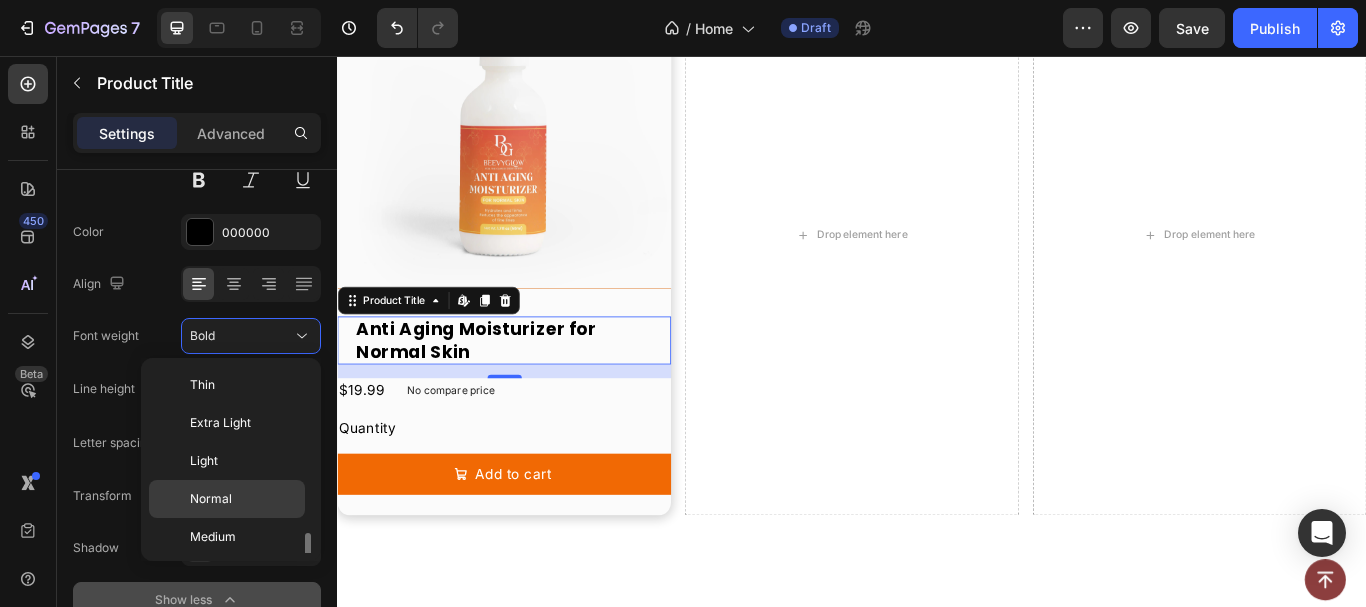 scroll, scrollTop: 108, scrollLeft: 0, axis: vertical 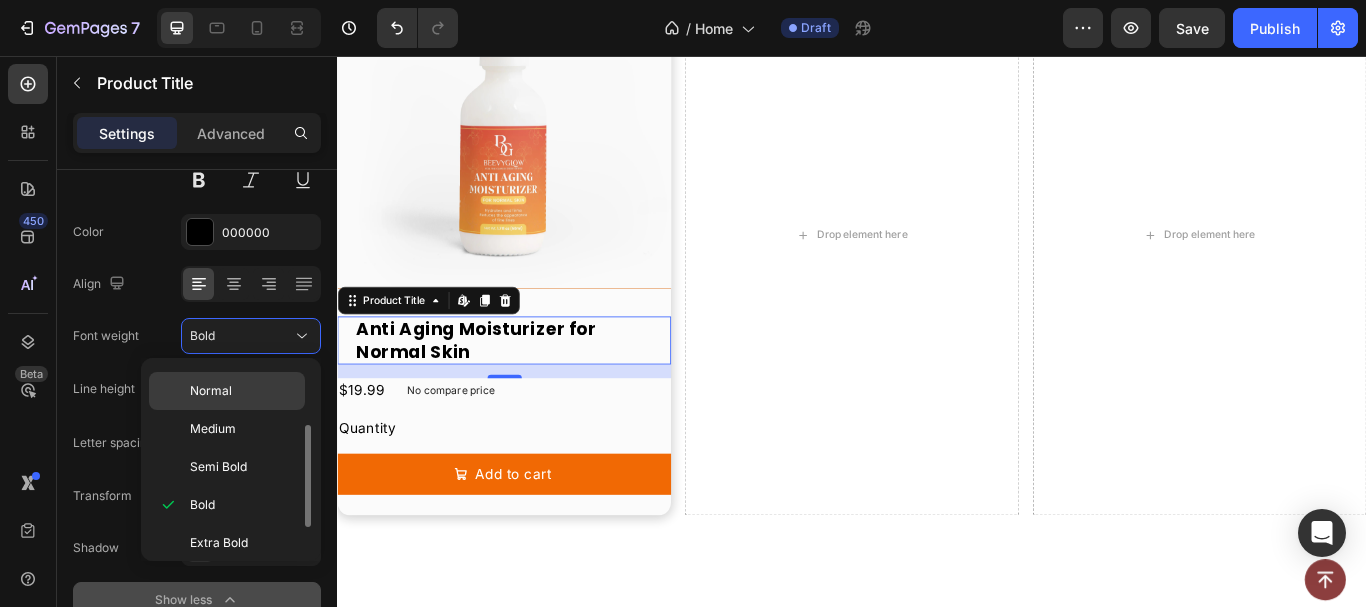 click on "Normal" at bounding box center (243, 391) 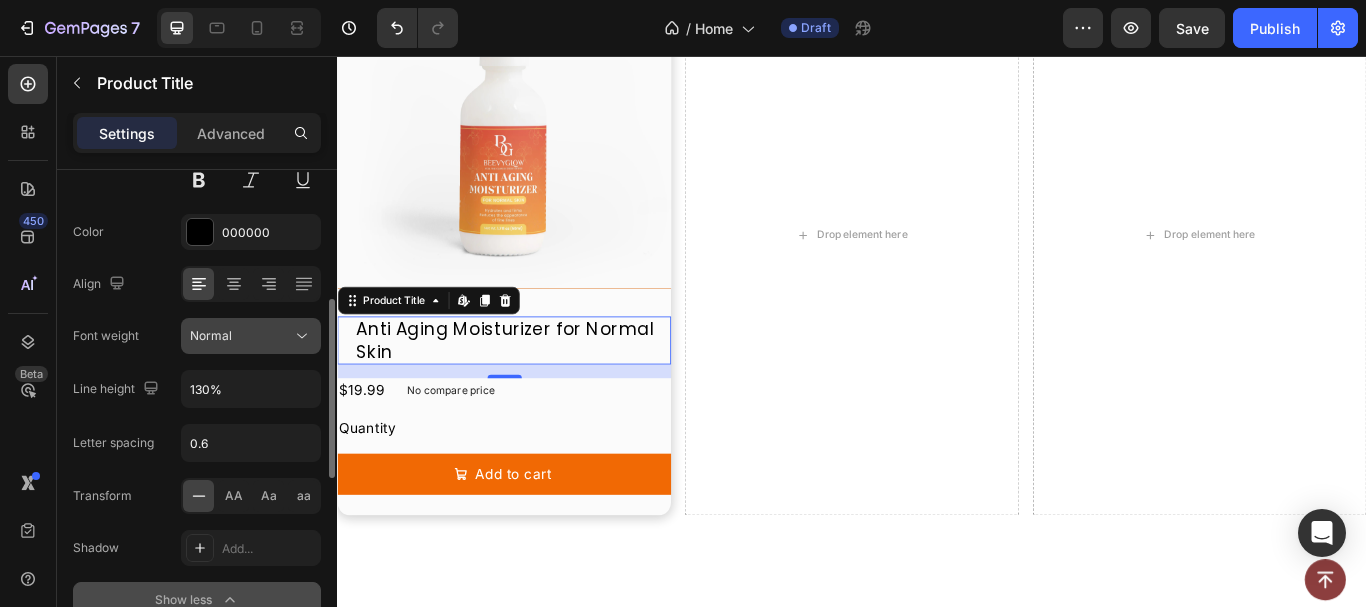 click on "Normal" at bounding box center [241, 336] 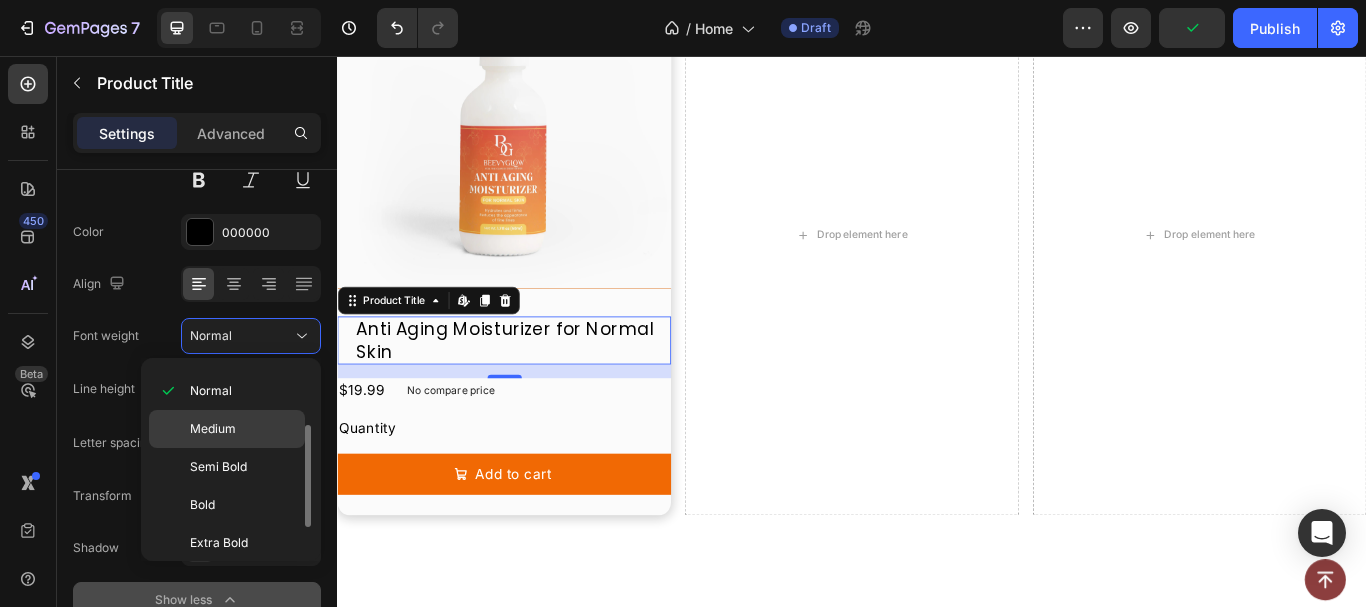 click on "Medium" at bounding box center [213, 429] 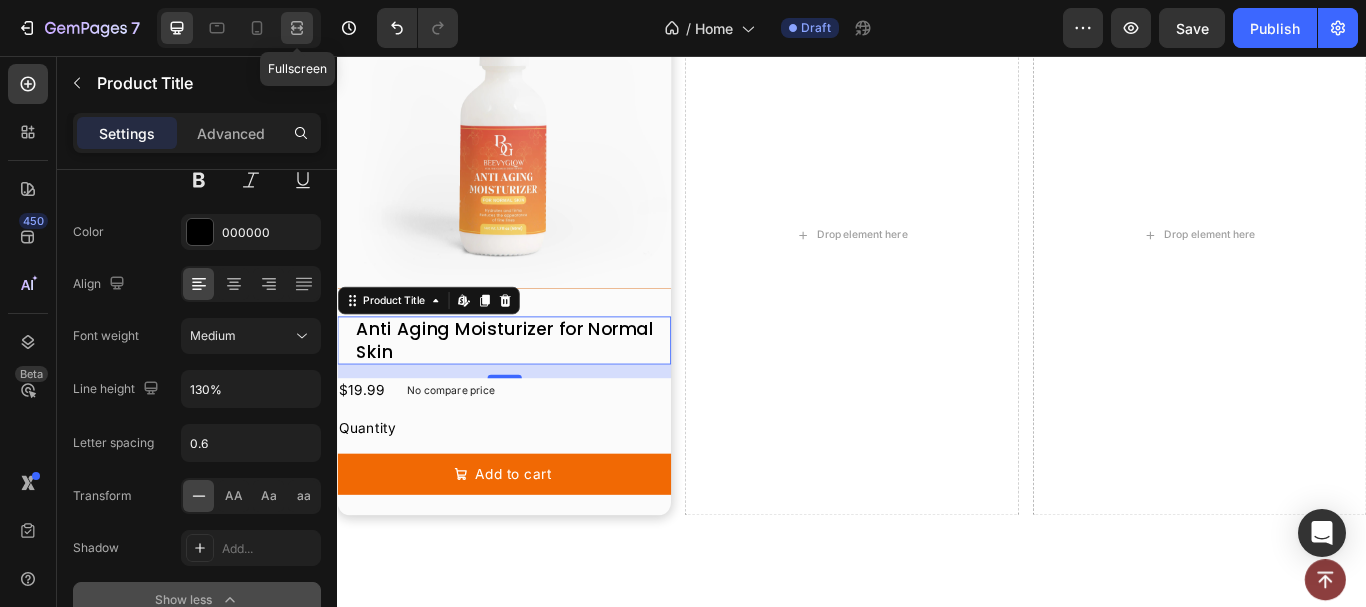 click 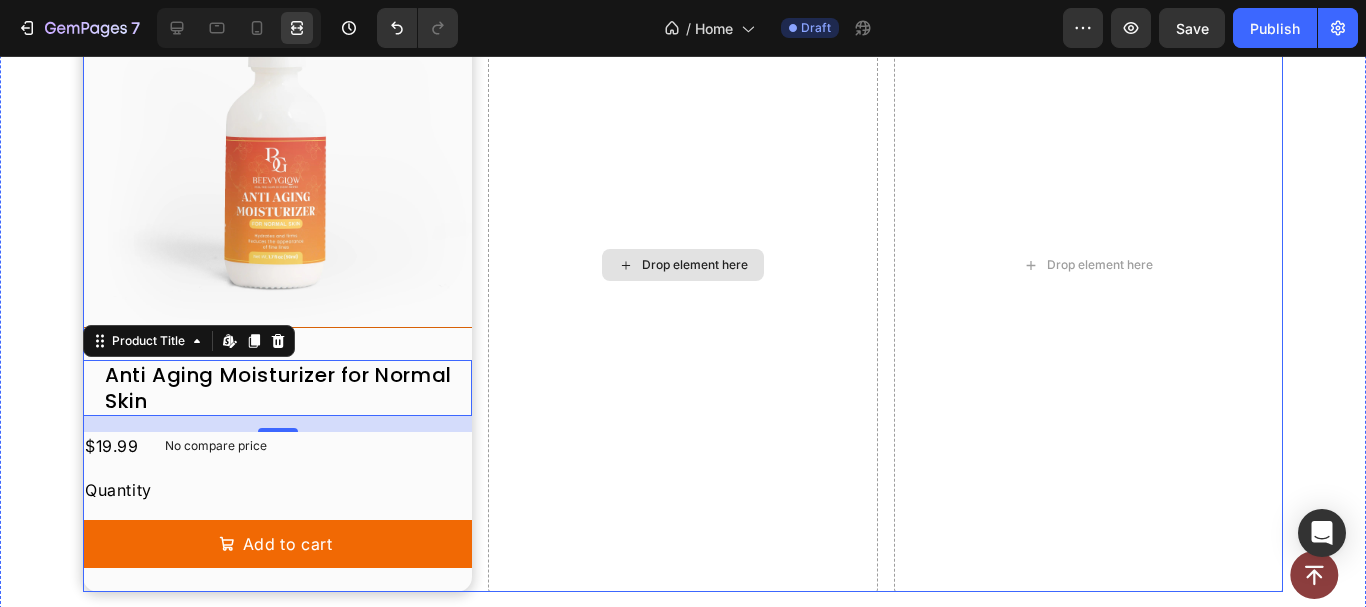 click on "Drop element here" at bounding box center [682, 265] 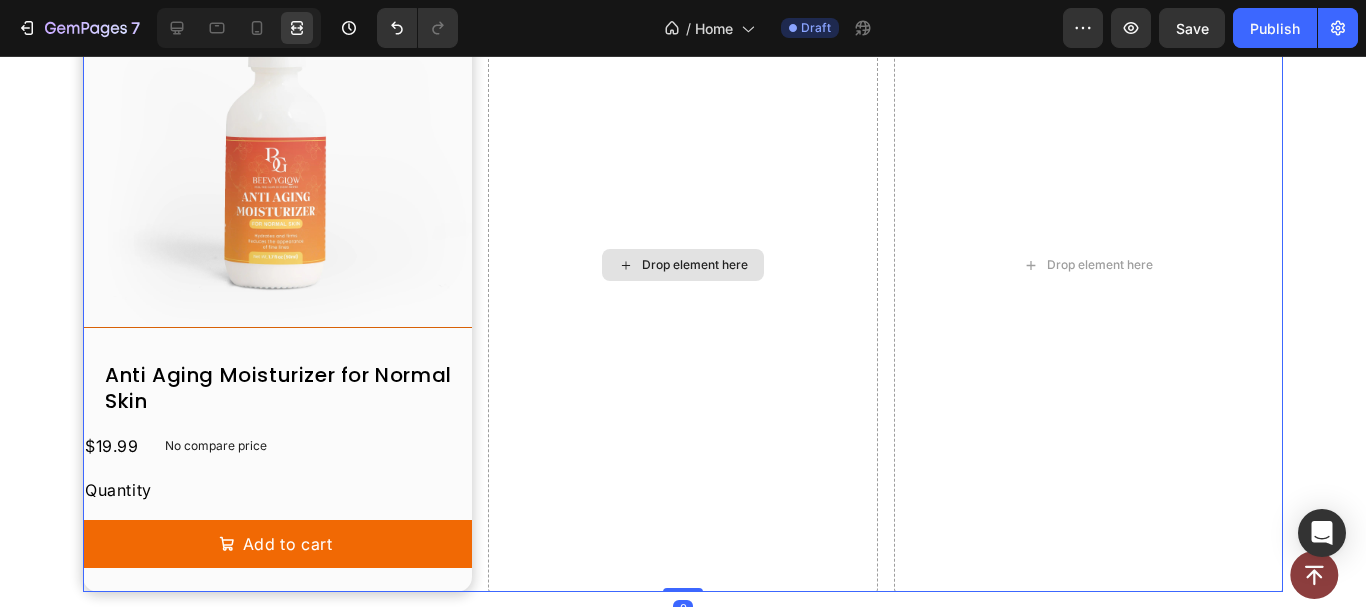 scroll, scrollTop: 0, scrollLeft: 0, axis: both 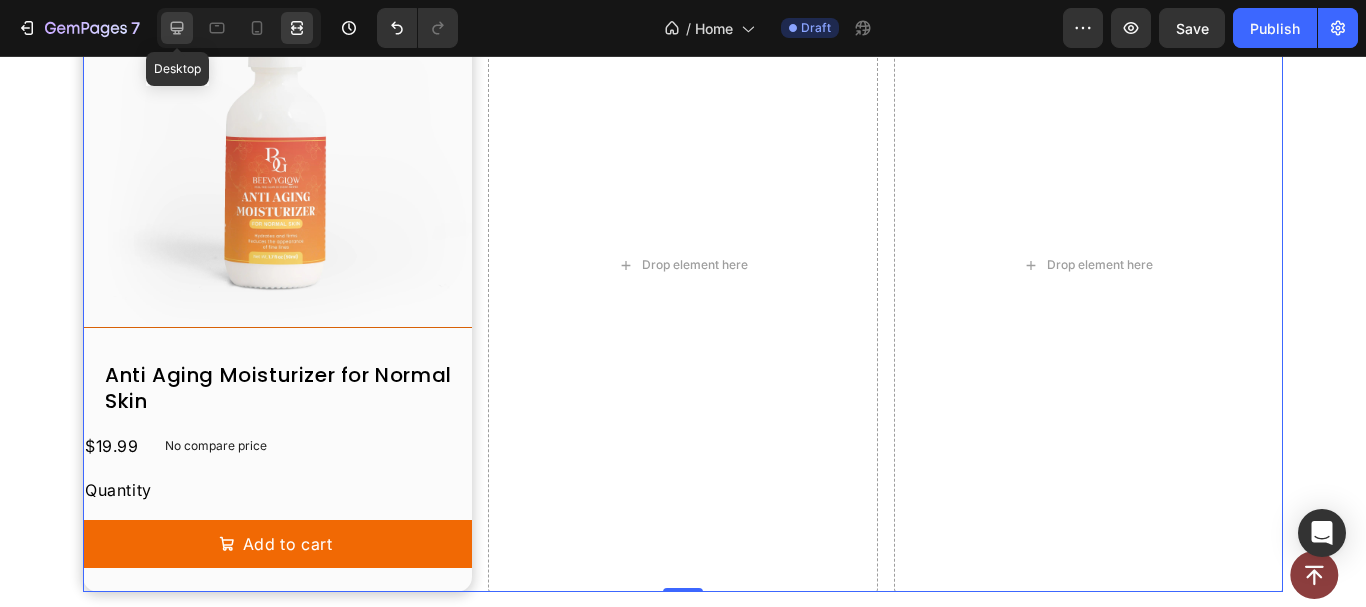 click 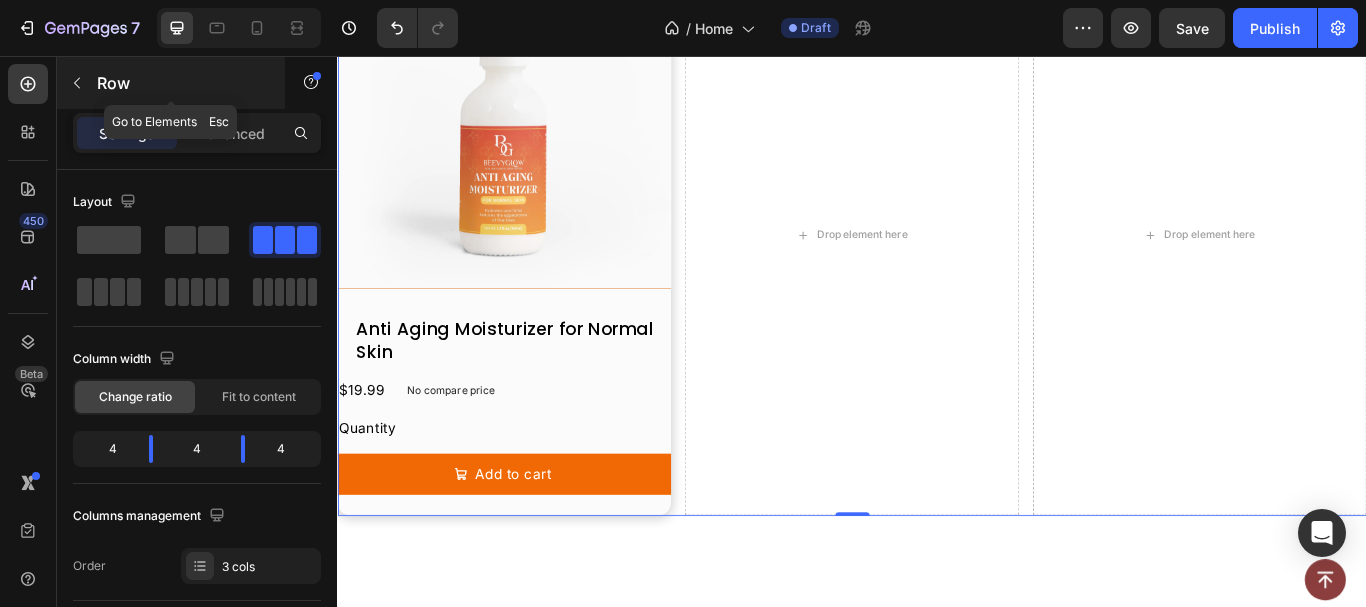 click 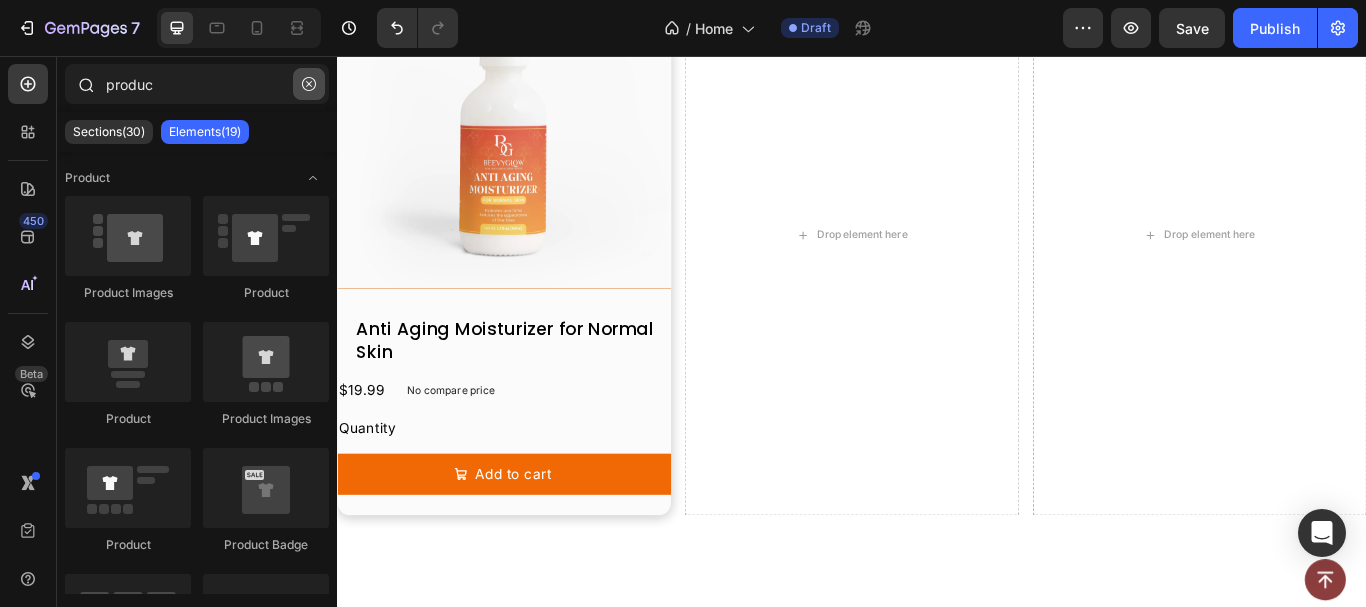 click at bounding box center (309, 84) 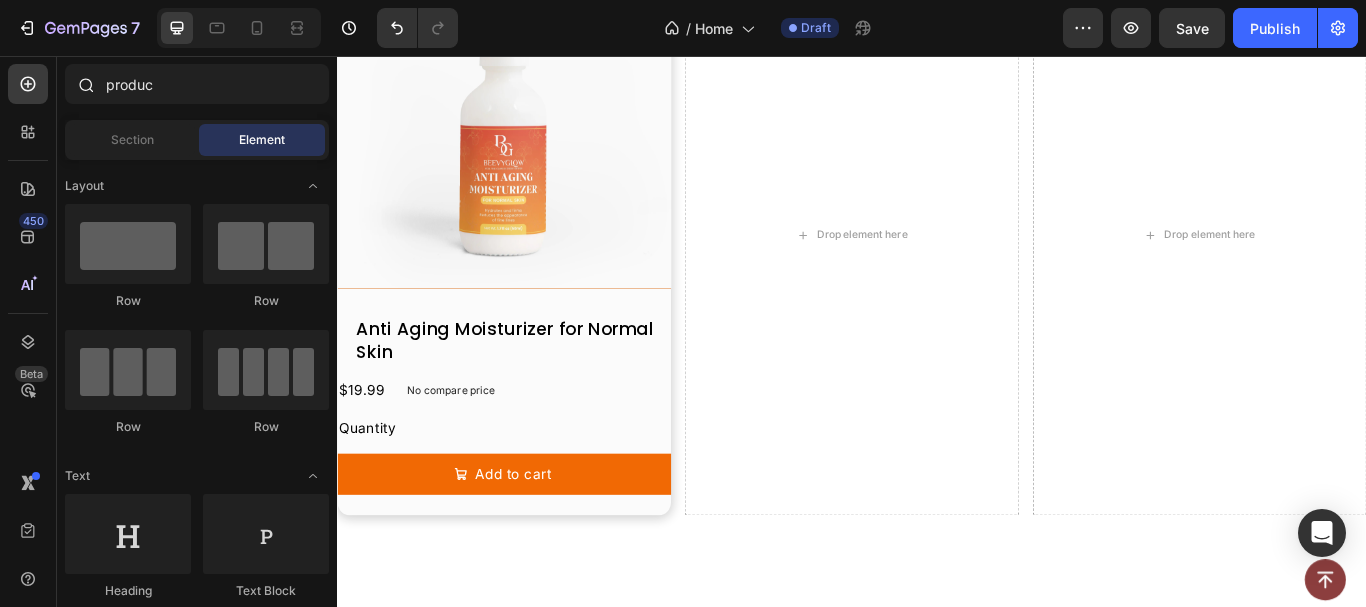 type 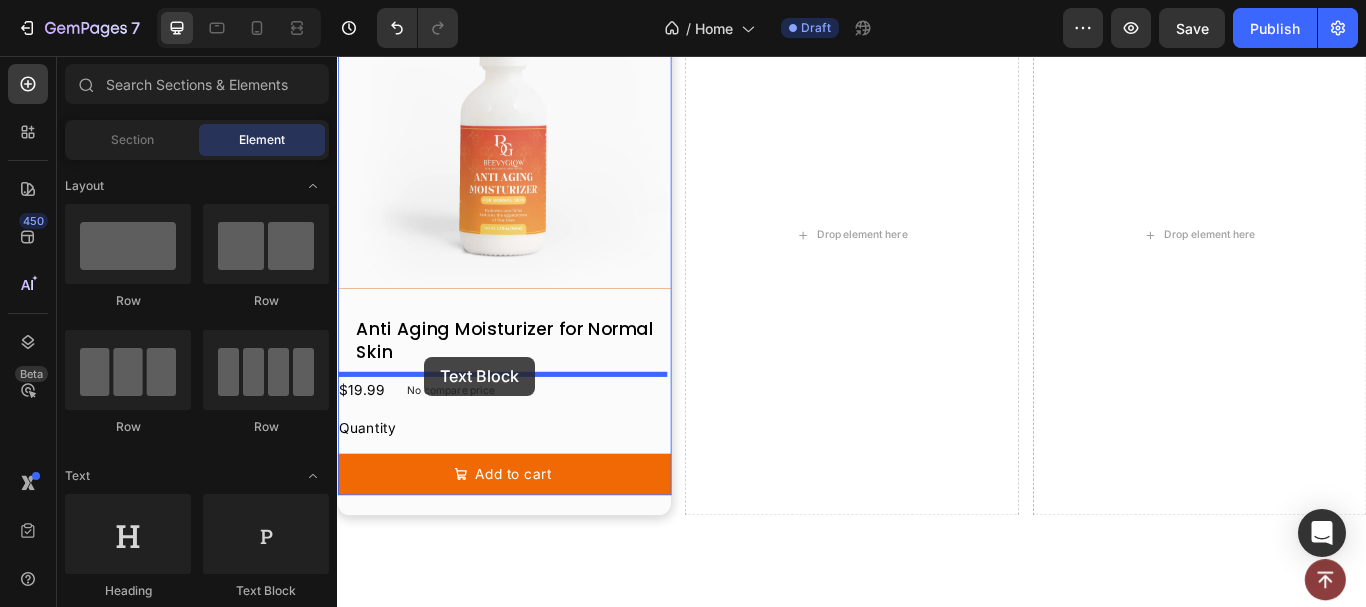 drag, startPoint x: 594, startPoint y: 595, endPoint x: 439, endPoint y: 408, distance: 242.88681 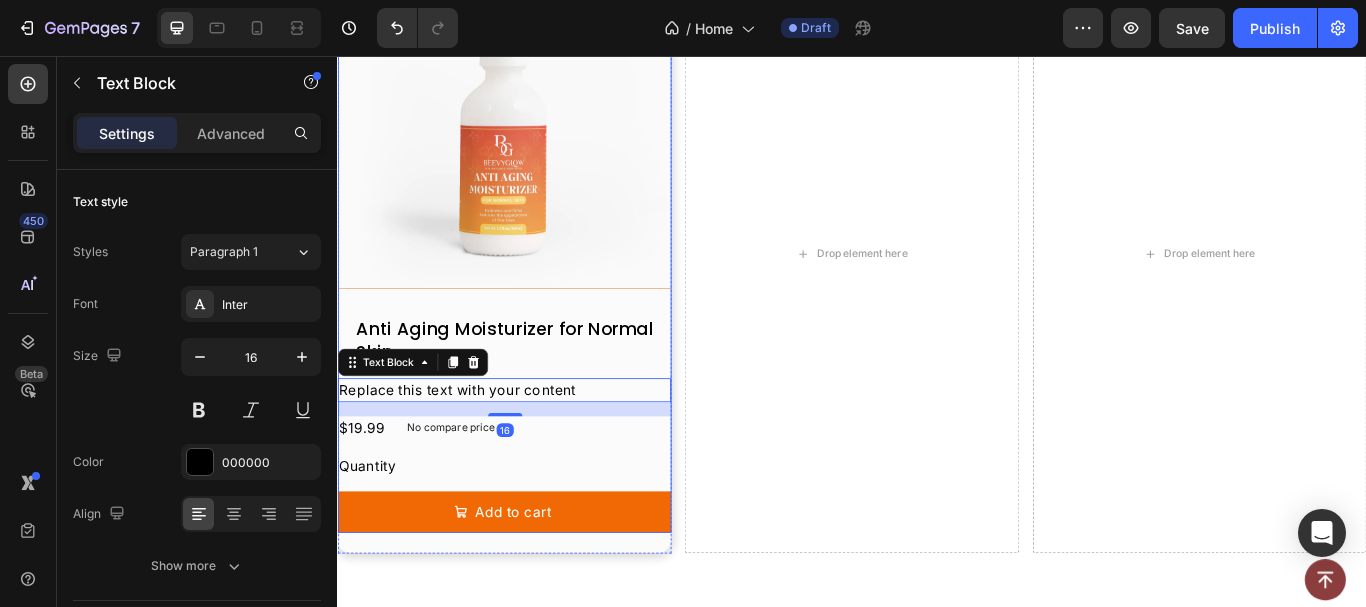click on "Anti Aging Moisturizer for Normal Skin" at bounding box center [541, 388] 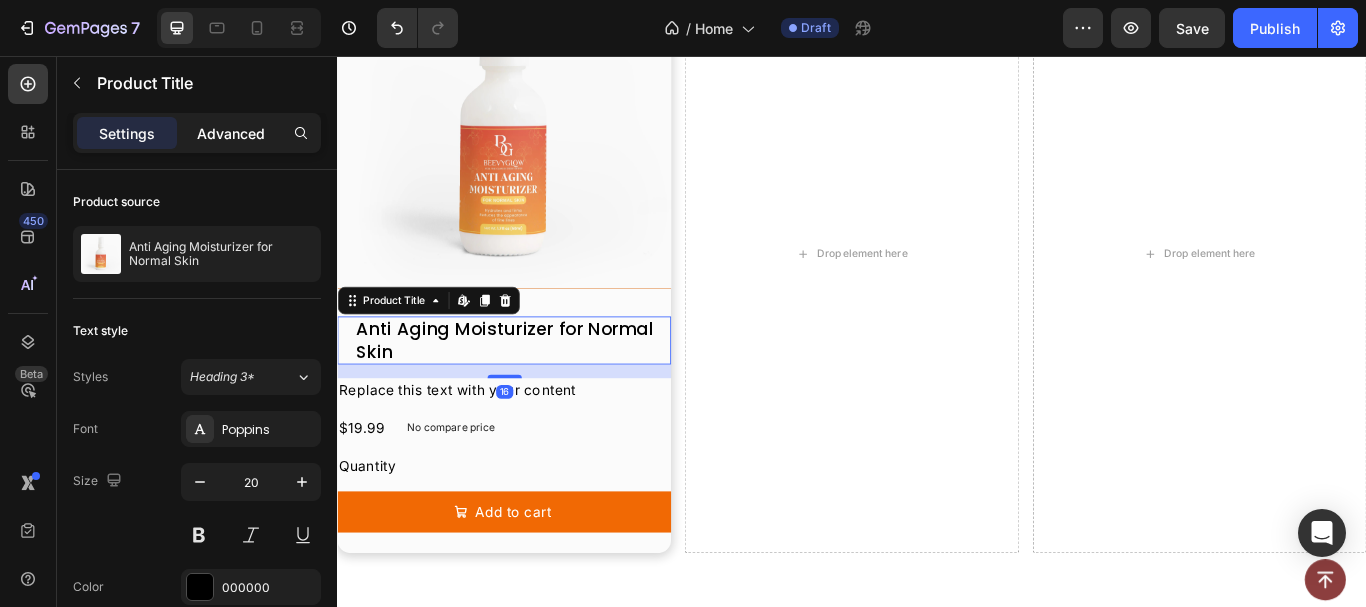 click on "Settings Advanced" at bounding box center [197, 133] 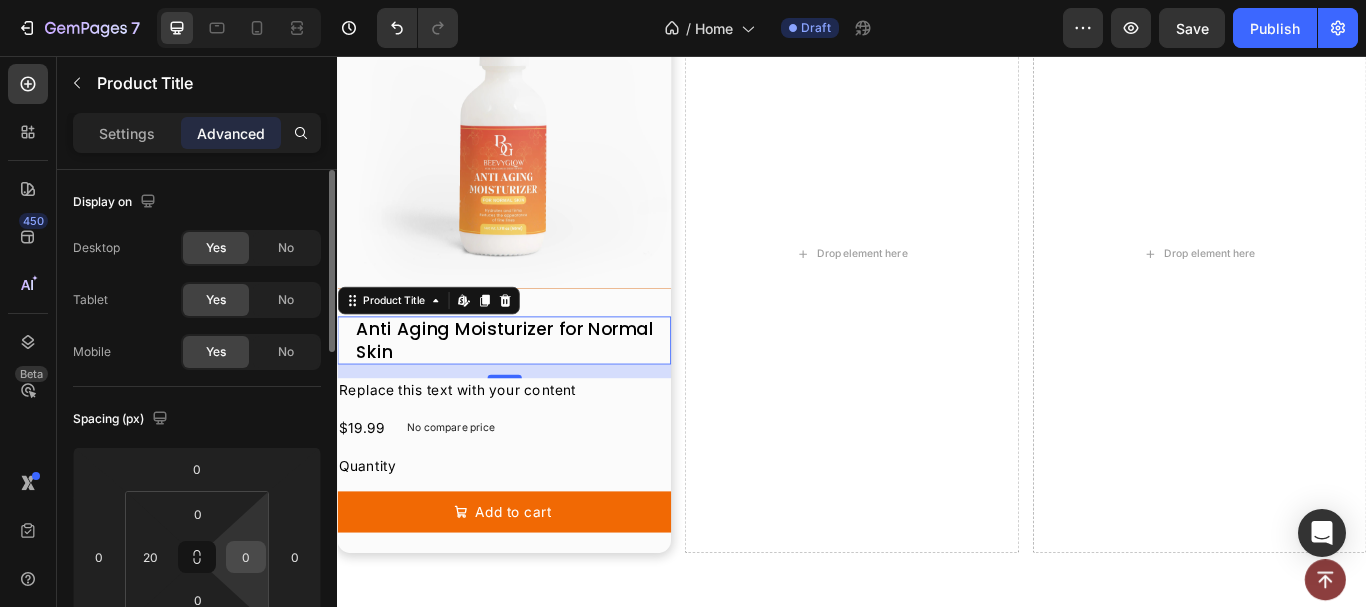 click on "0" at bounding box center [246, 557] 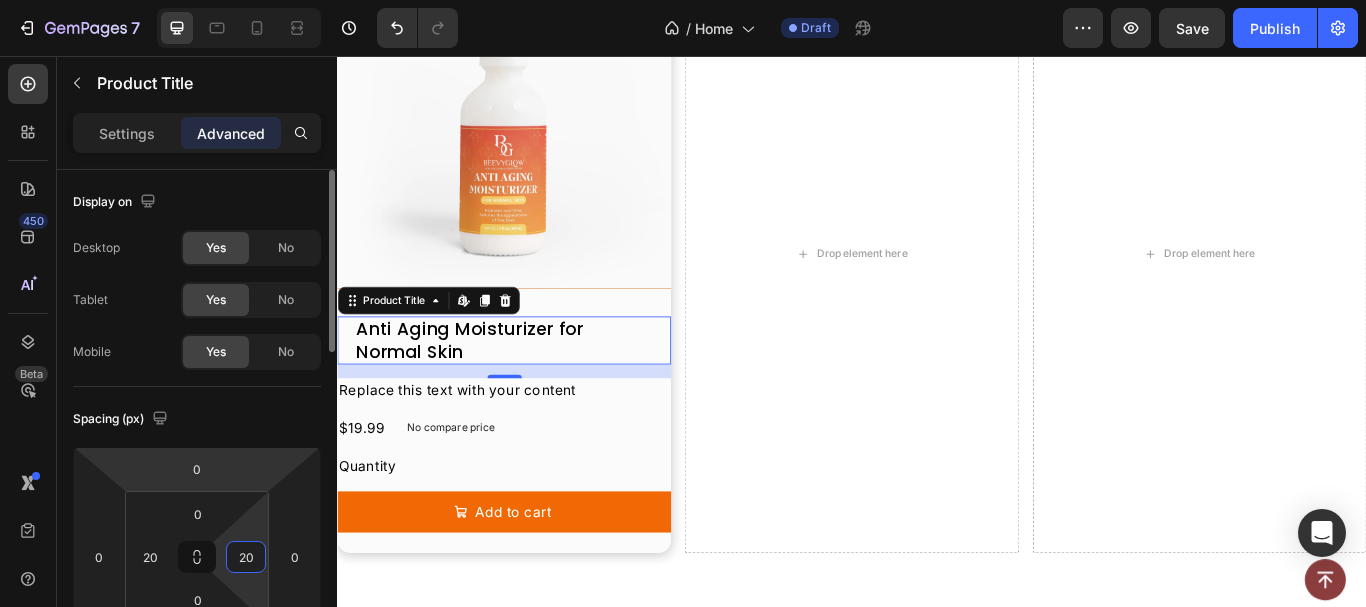 type on "20" 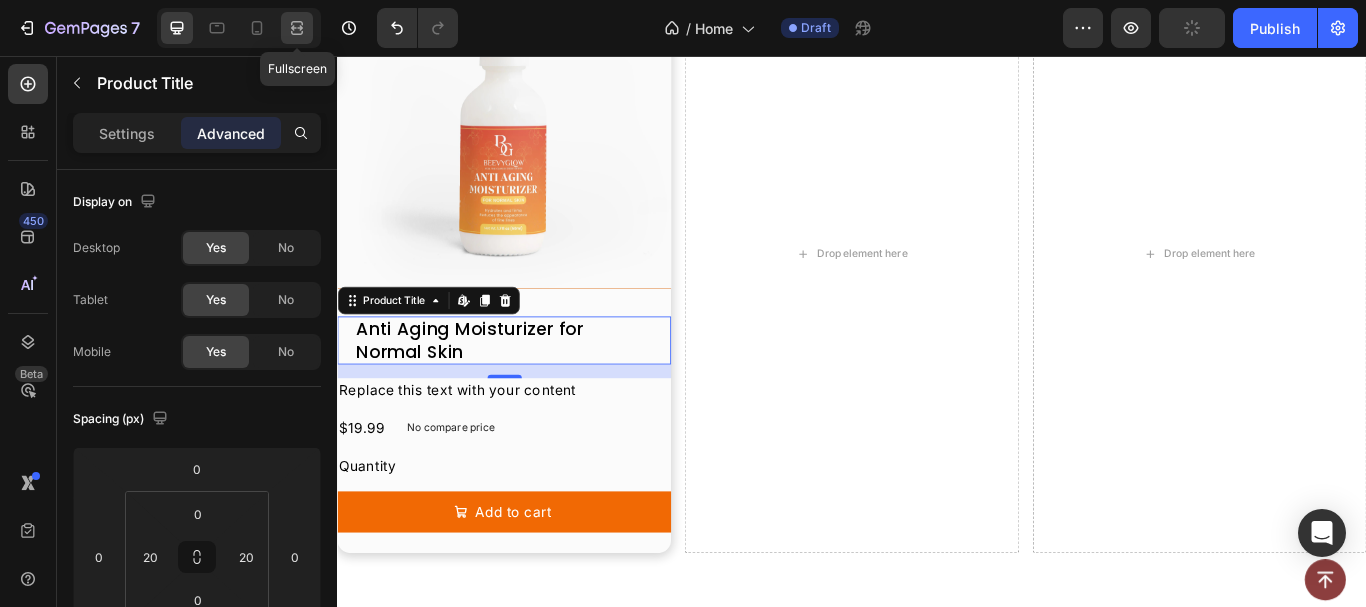 click 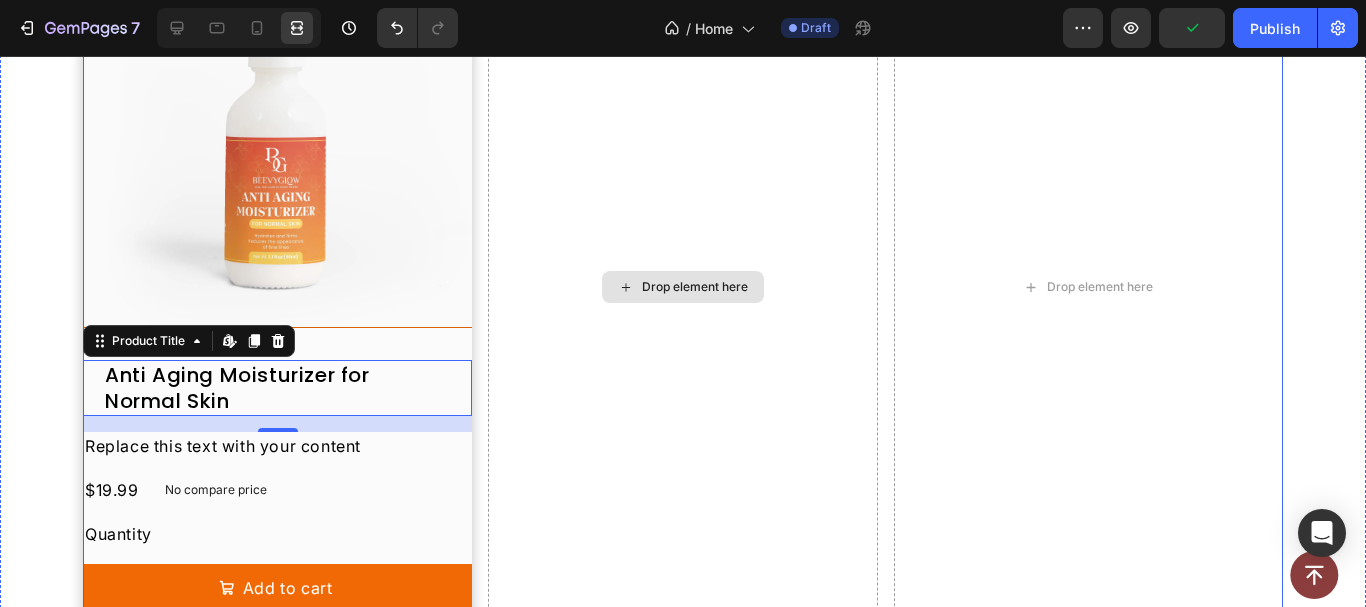 click on "Drop element here" at bounding box center [682, 287] 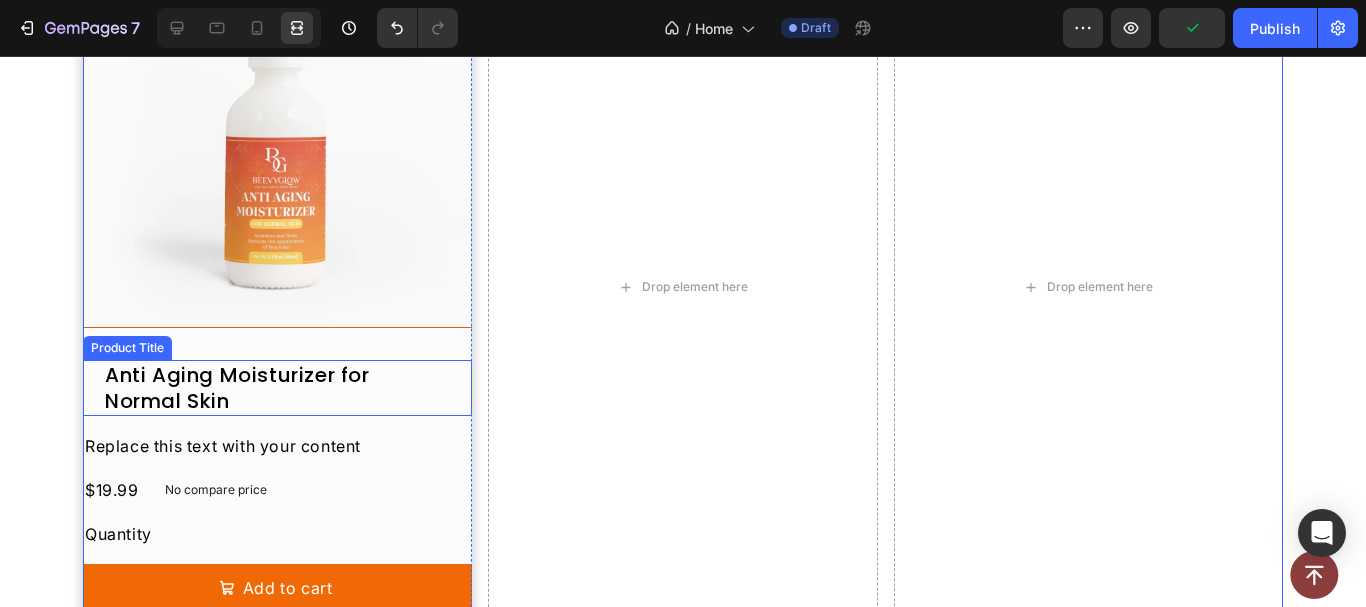click on "Anti Aging Moisturizer for Normal Skin" at bounding box center (277, 388) 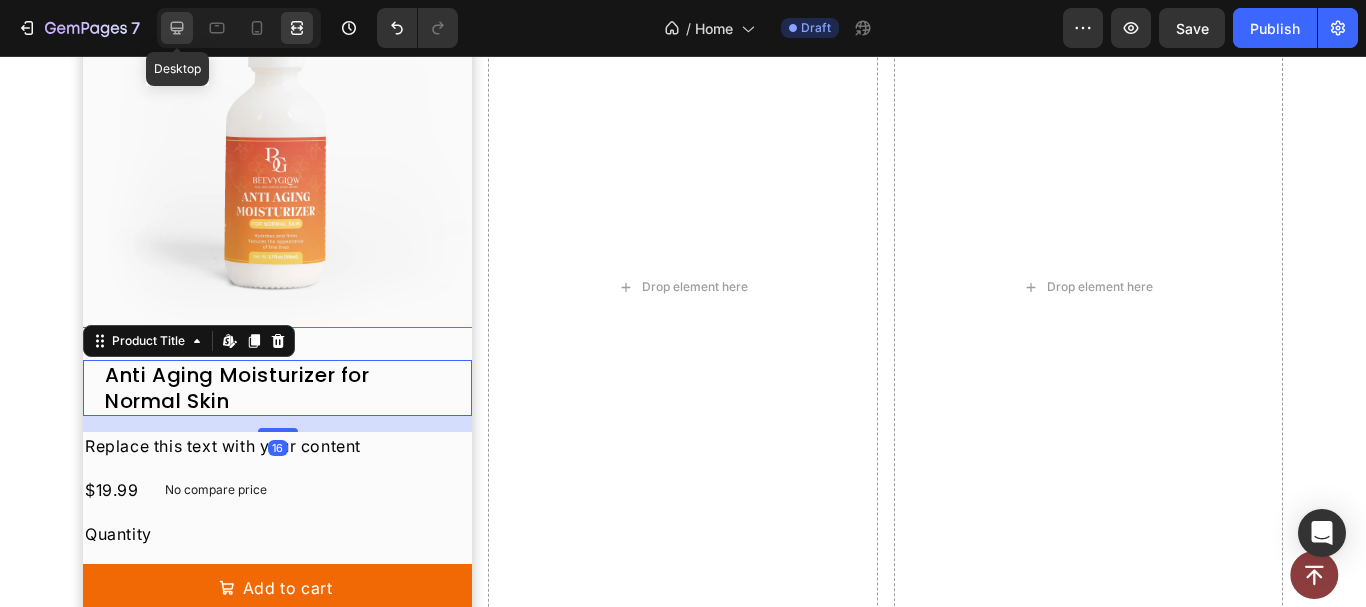 click 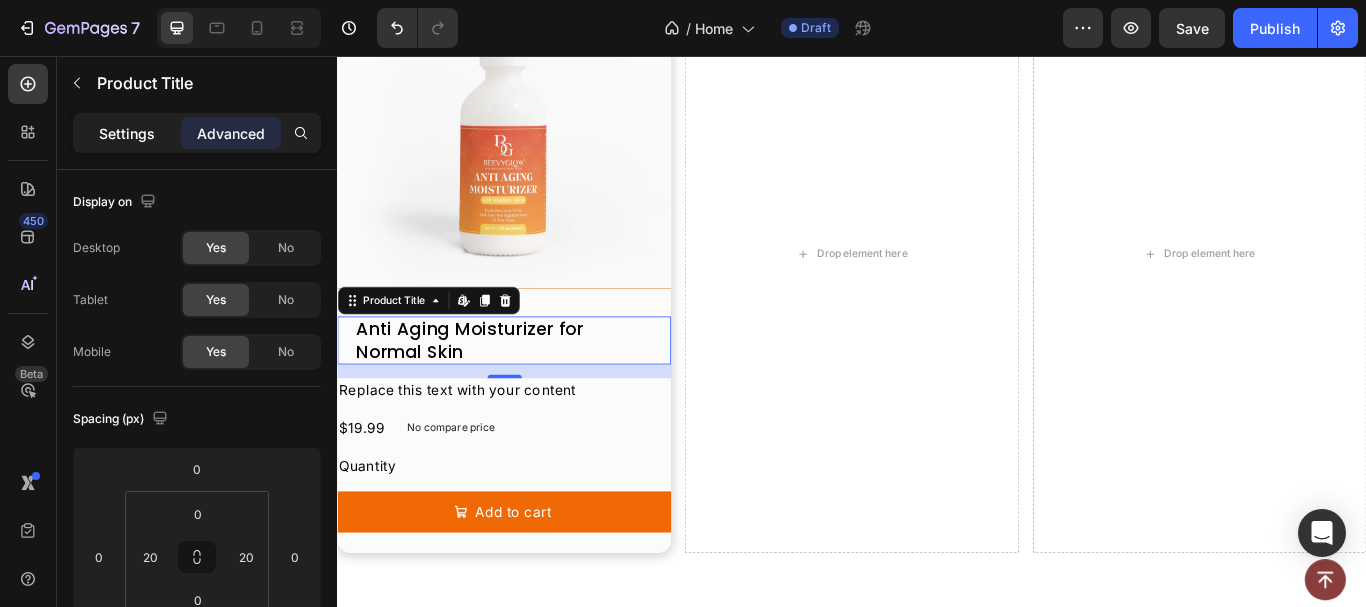 click on "Settings" at bounding box center [127, 133] 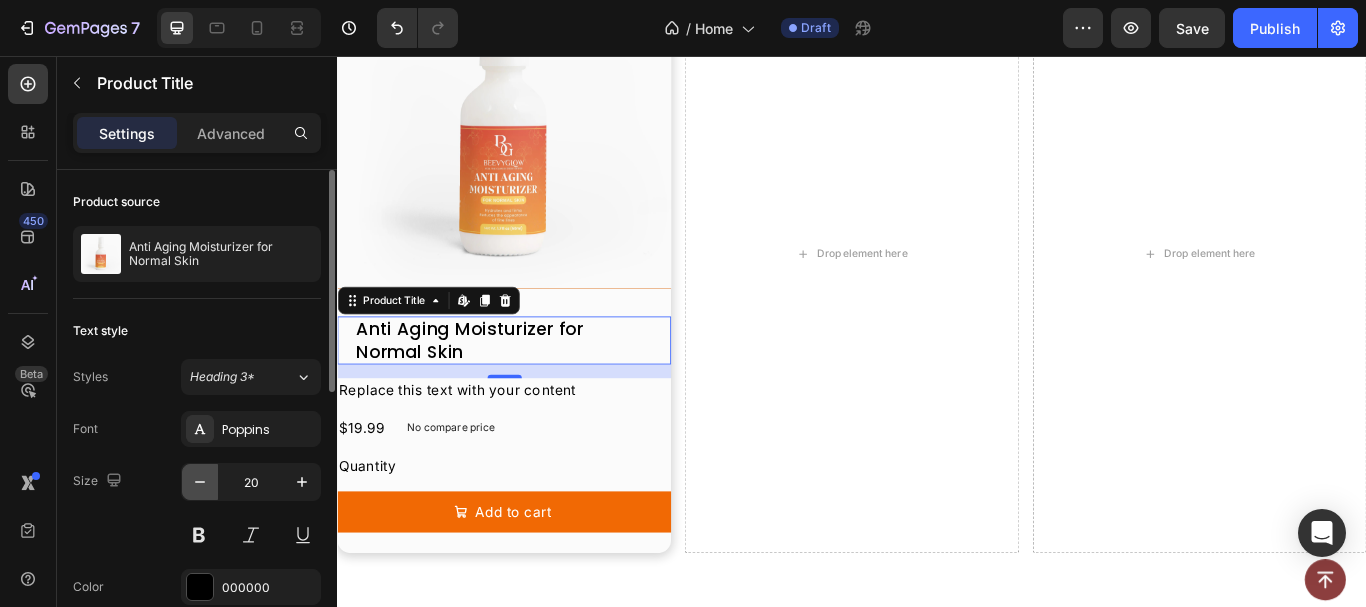 click 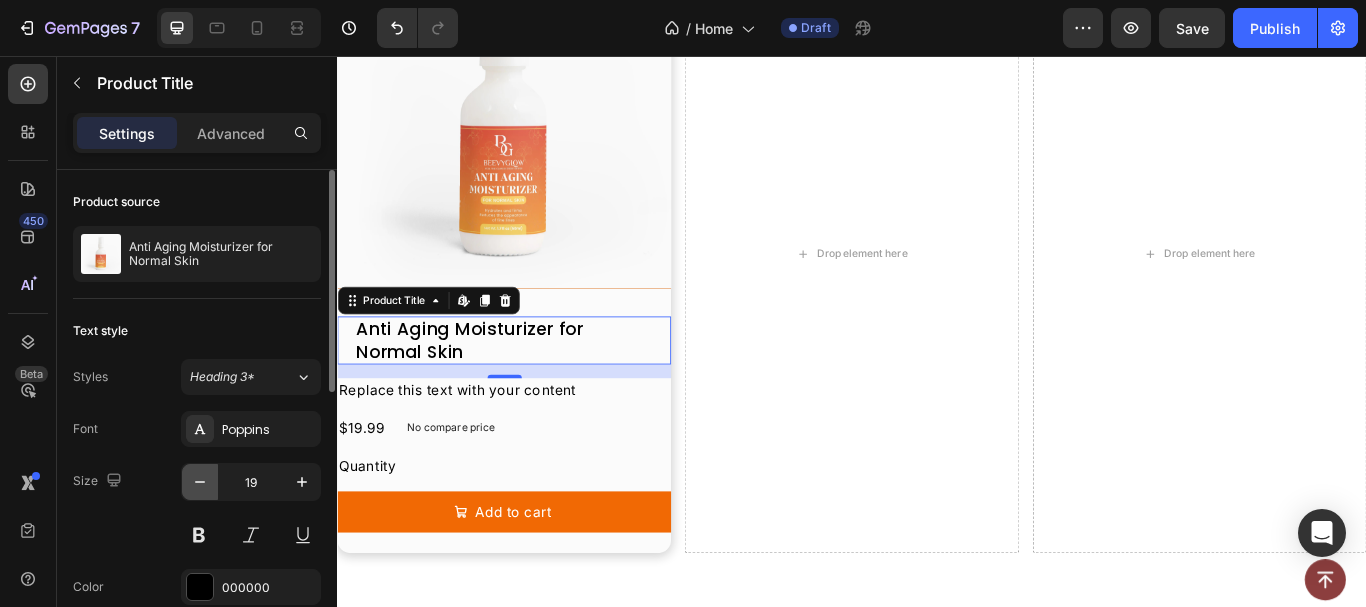 click 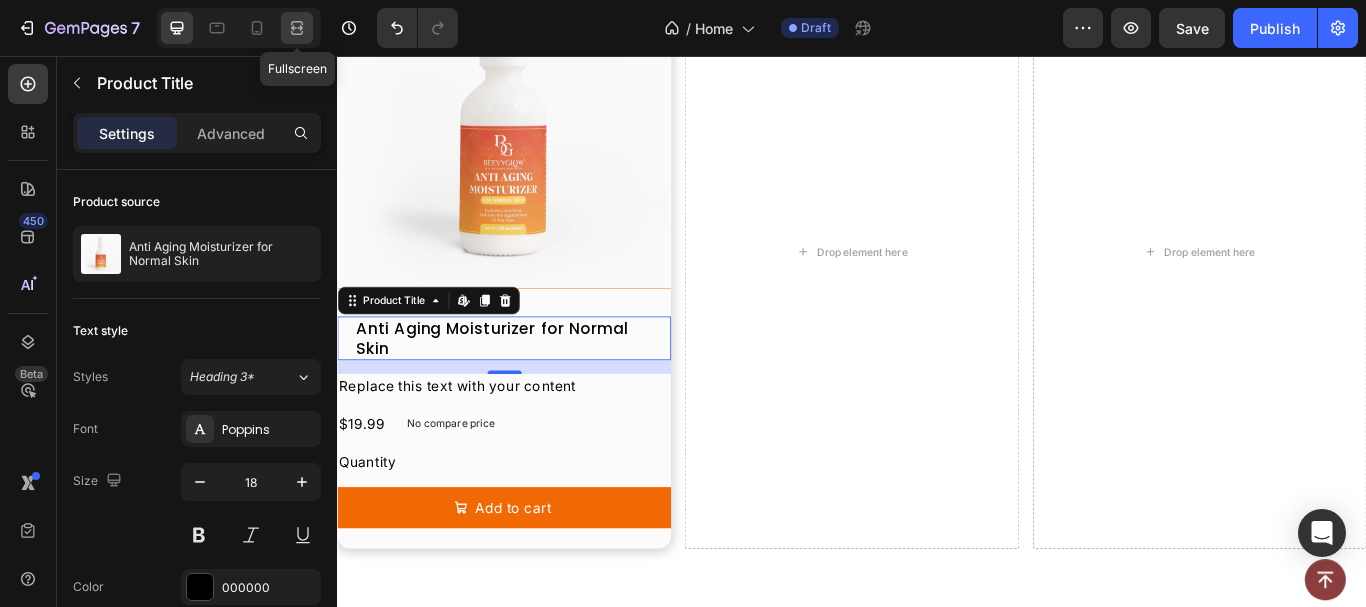 click 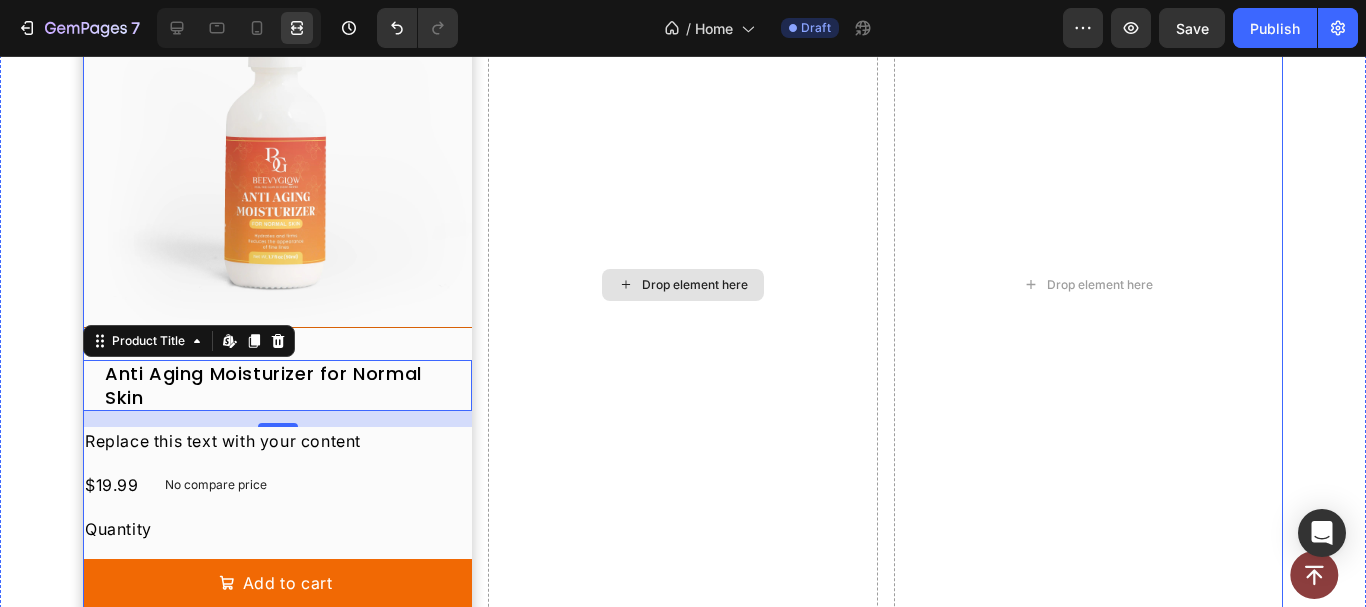 click on "Drop element here" at bounding box center [682, 284] 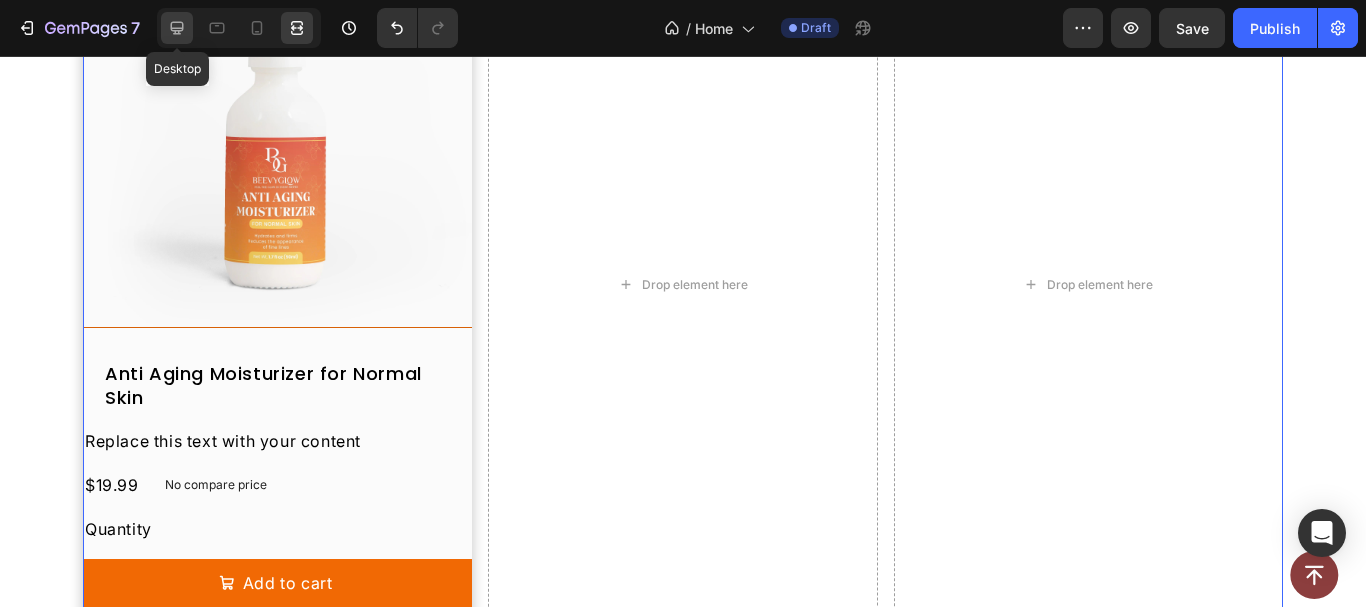 click 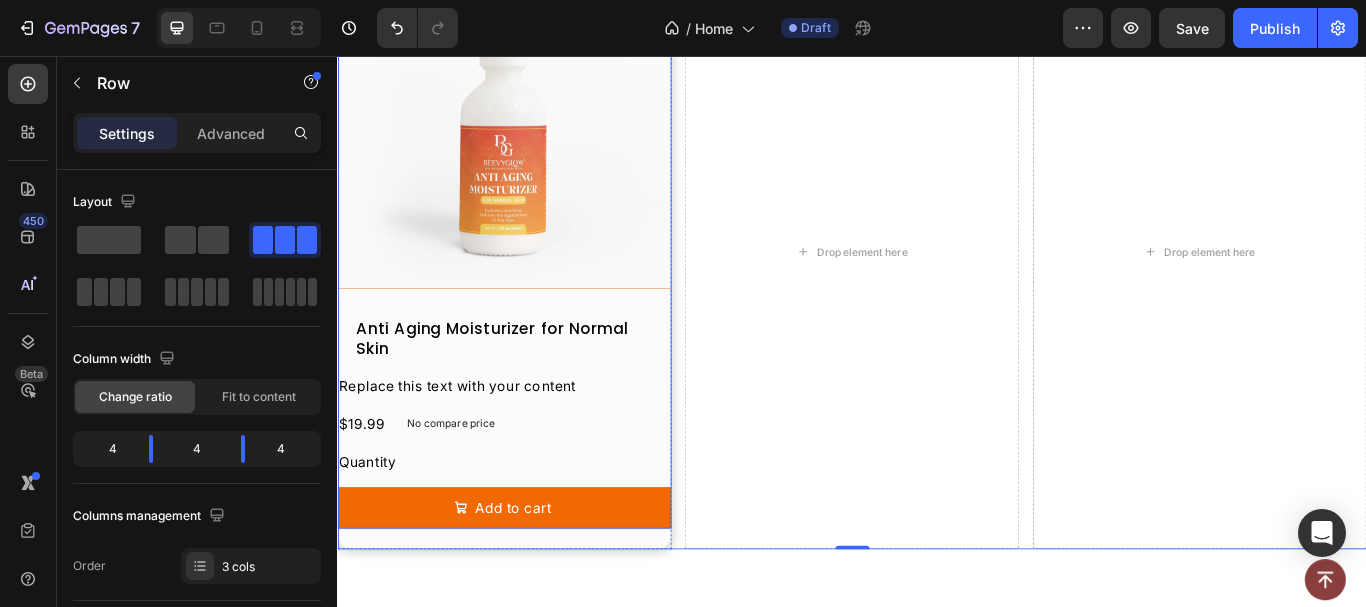 click on "Anti Aging Moisturizer for Normal Skin Product Title Replace this text with your content Text Block $19.99 Product Price Product Price No compare price Product Price Row Quantity Text Block
Add to cart Add to Cart" at bounding box center (531, 483) 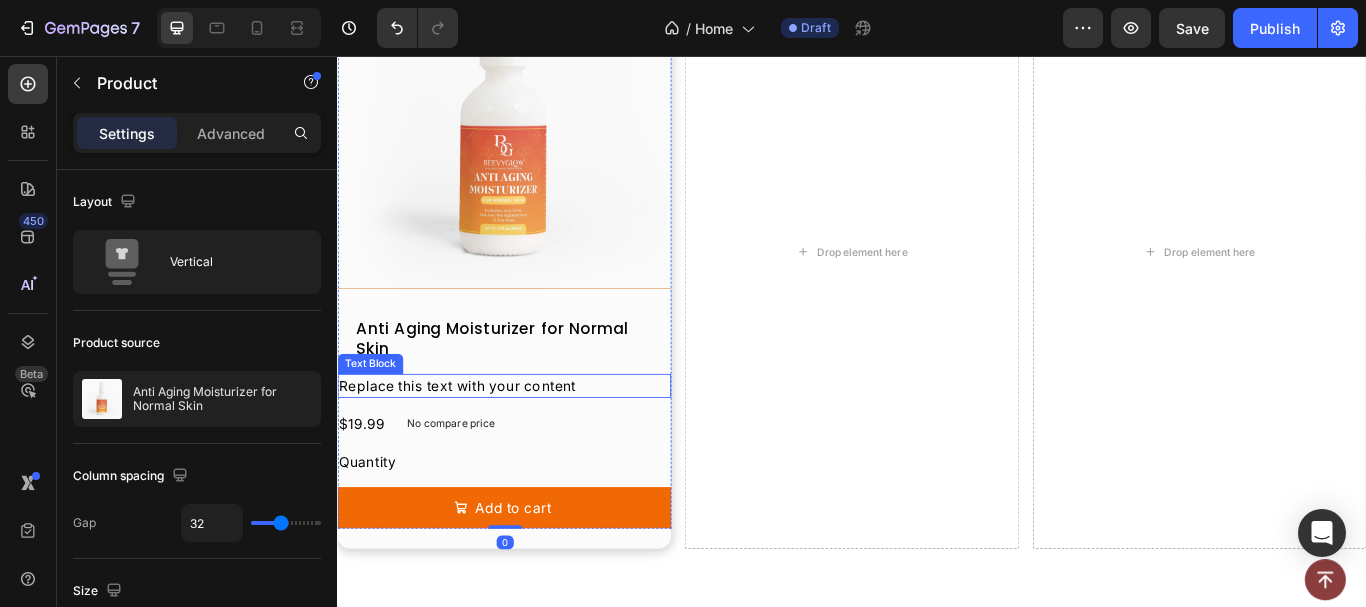 click on "Replace this text with your content" at bounding box center (531, 441) 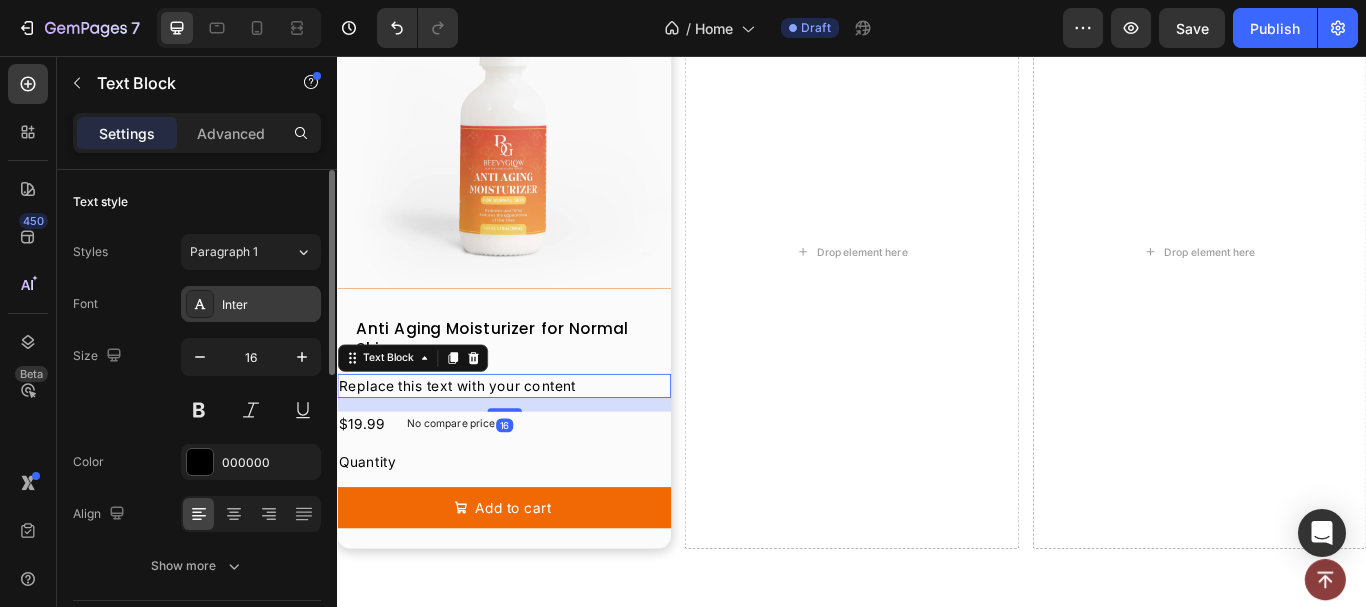 click on "Inter" at bounding box center [269, 305] 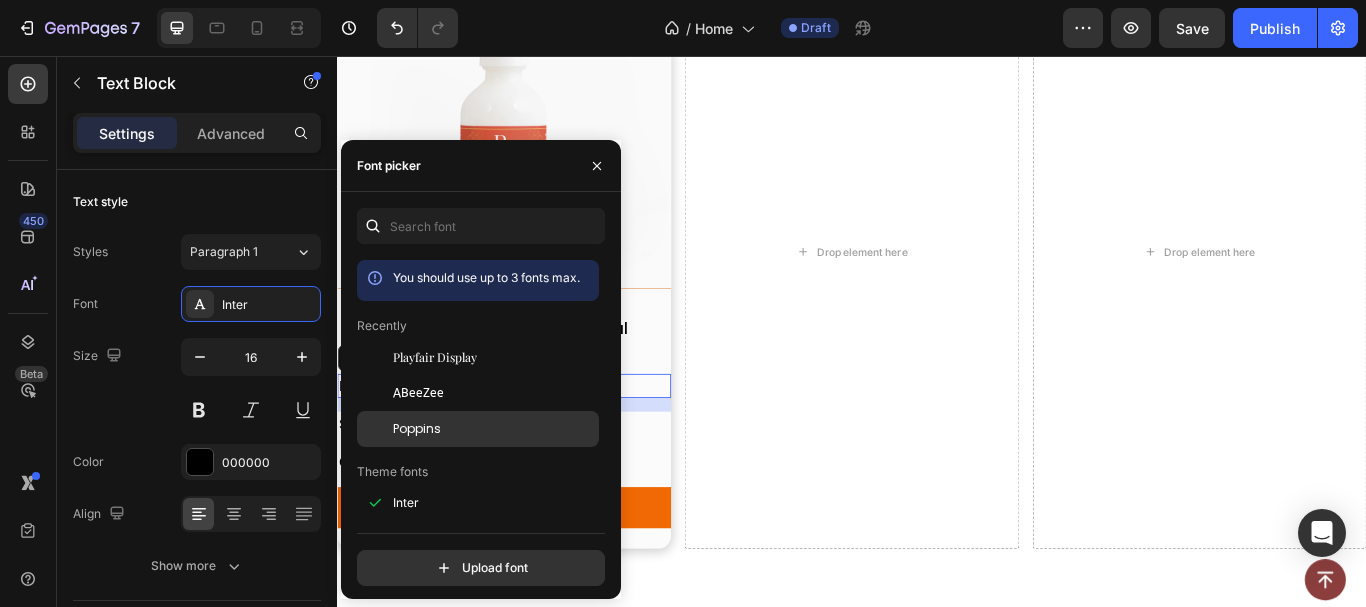 click on "Poppins" at bounding box center (417, 429) 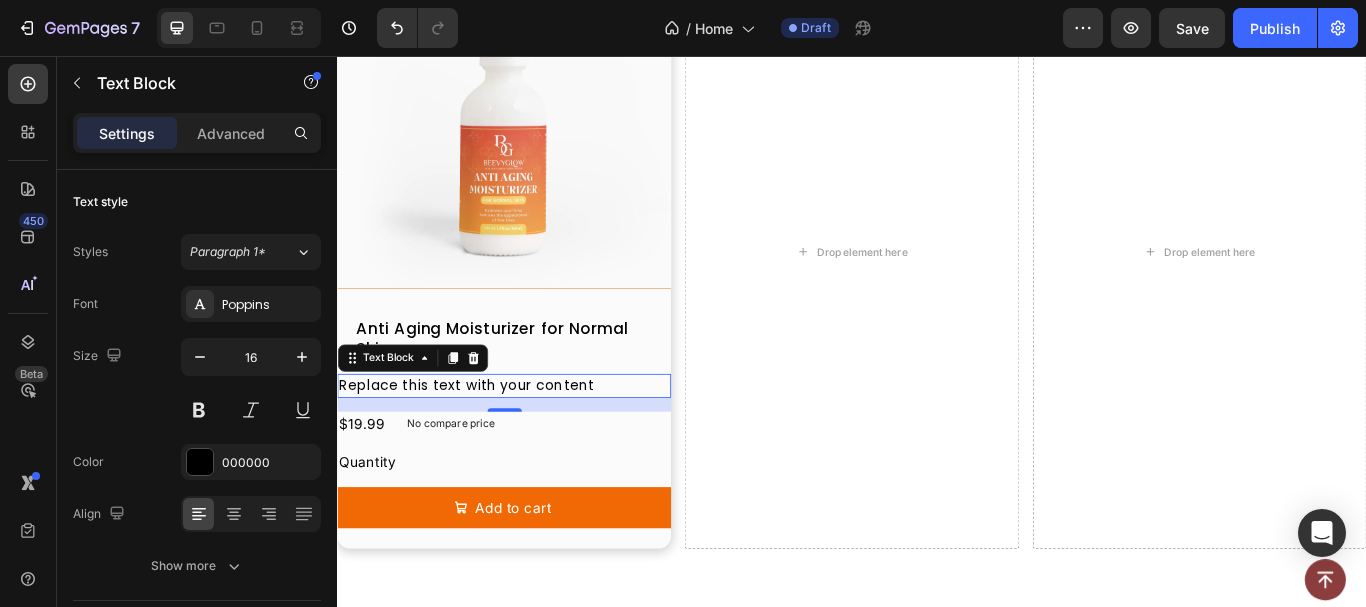 click on "Settings Advanced" at bounding box center (197, 133) 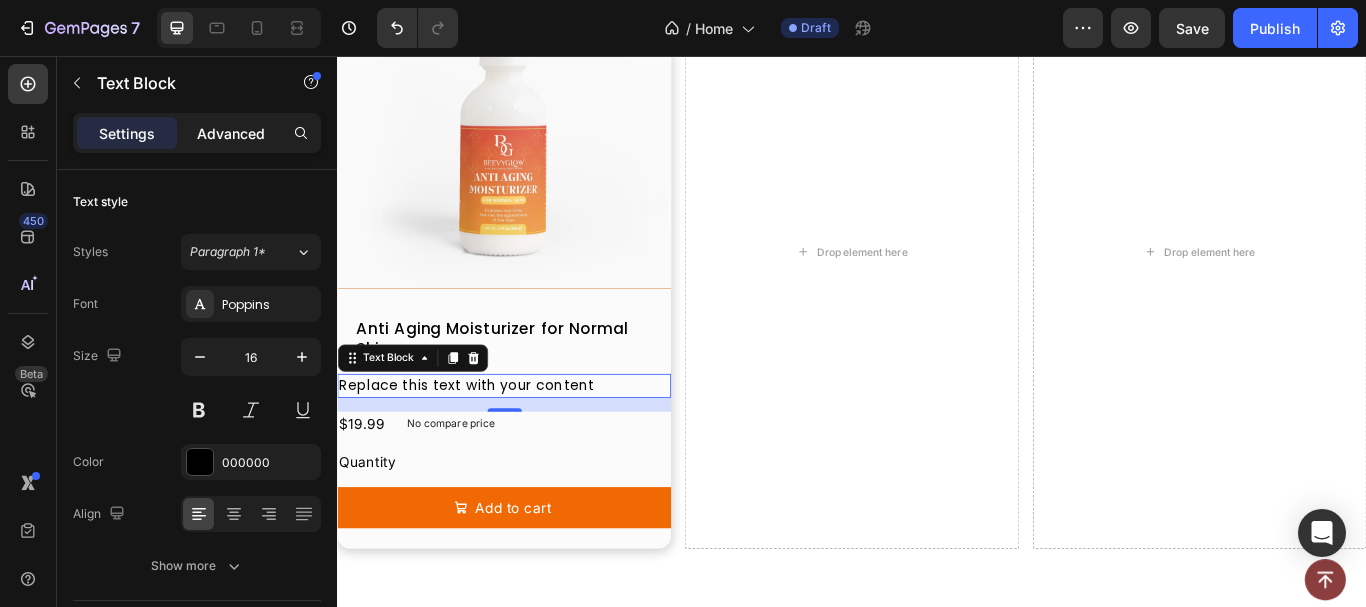 click on "Advanced" at bounding box center (231, 133) 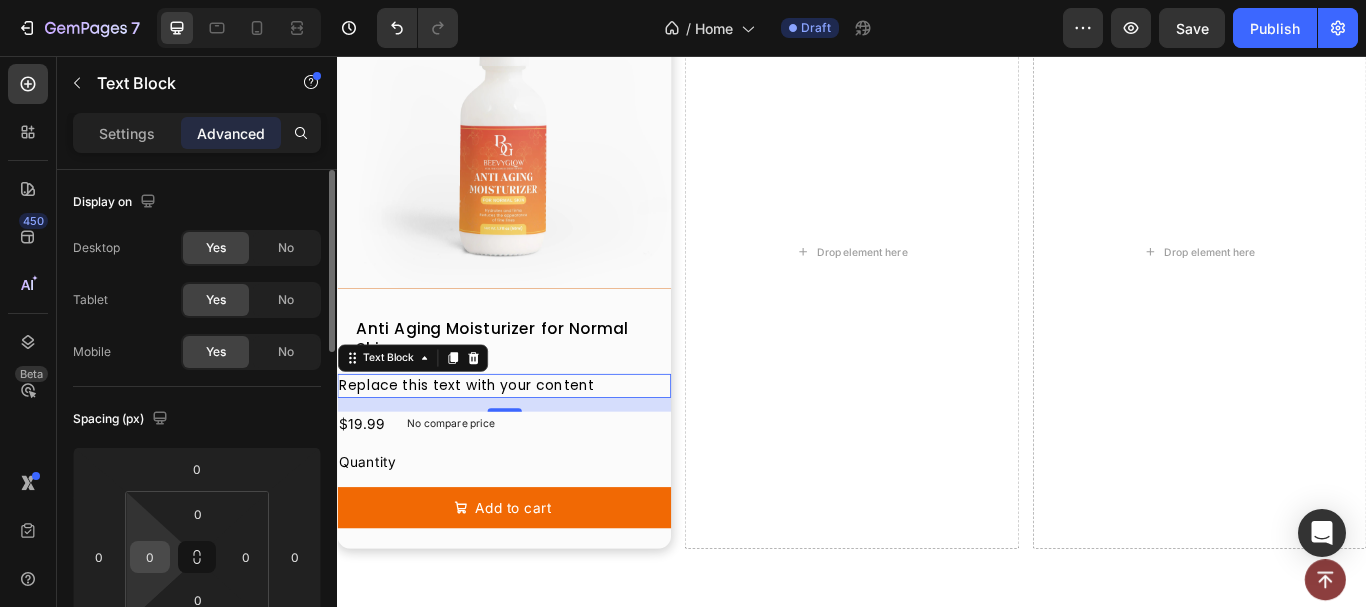 click on "0" at bounding box center (150, 557) 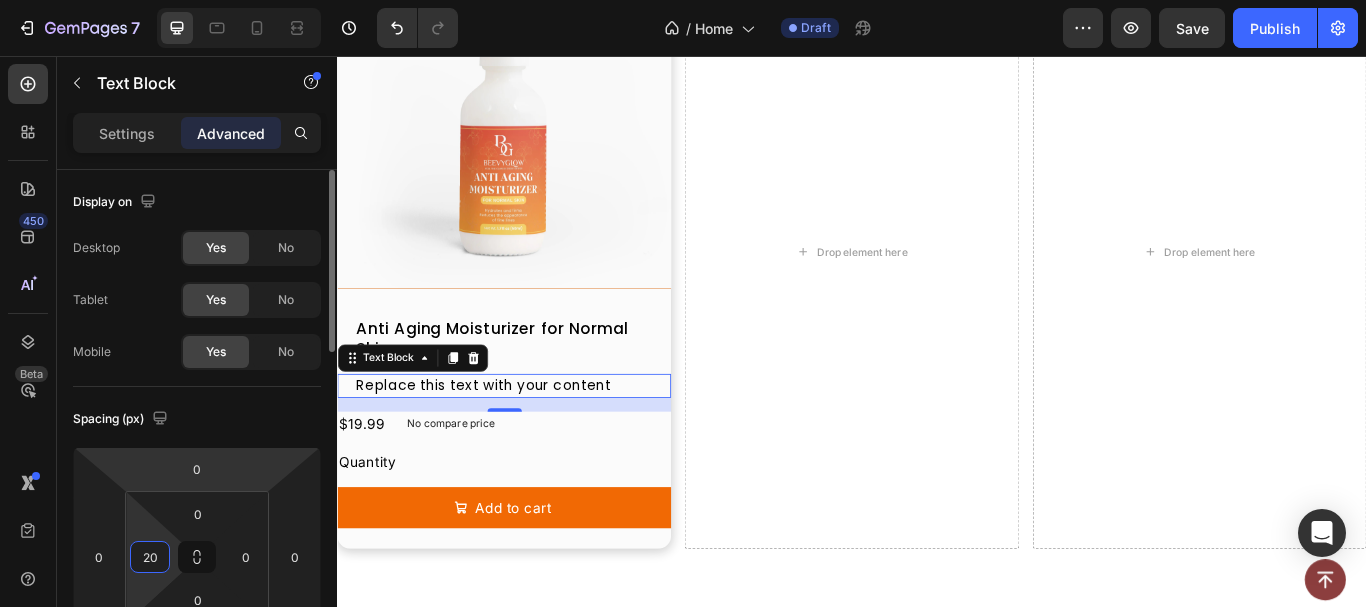 type on "20" 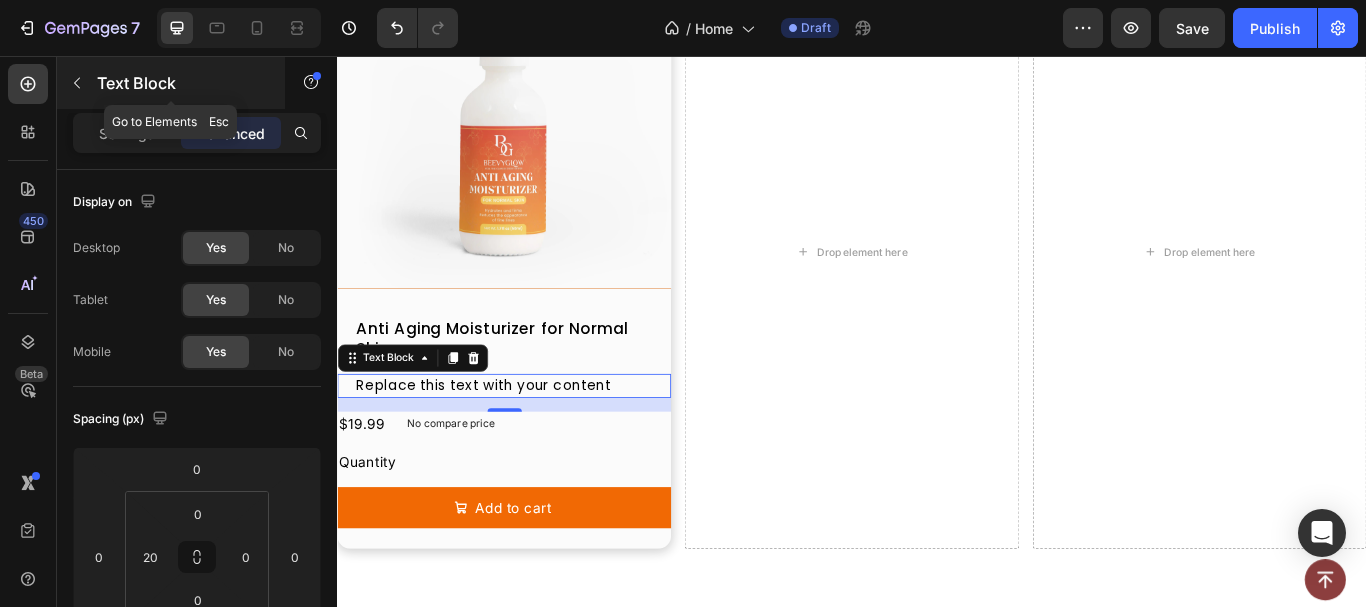 click 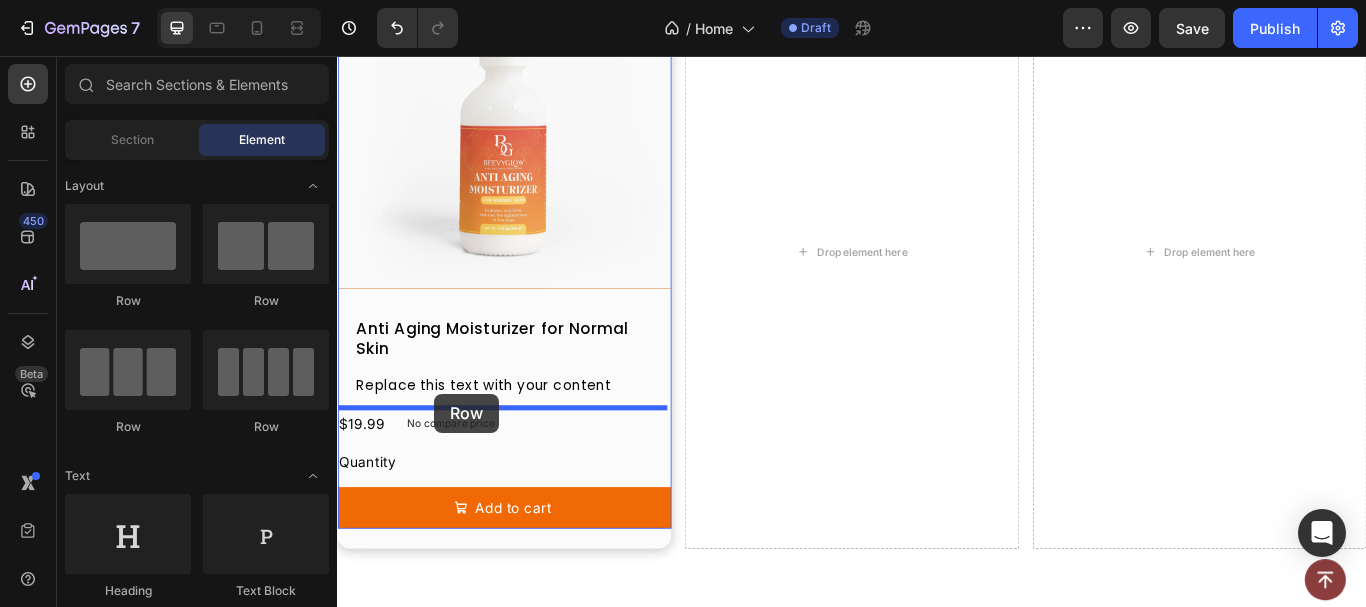 drag, startPoint x: 389, startPoint y: 387, endPoint x: 450, endPoint y: 450, distance: 87.69264 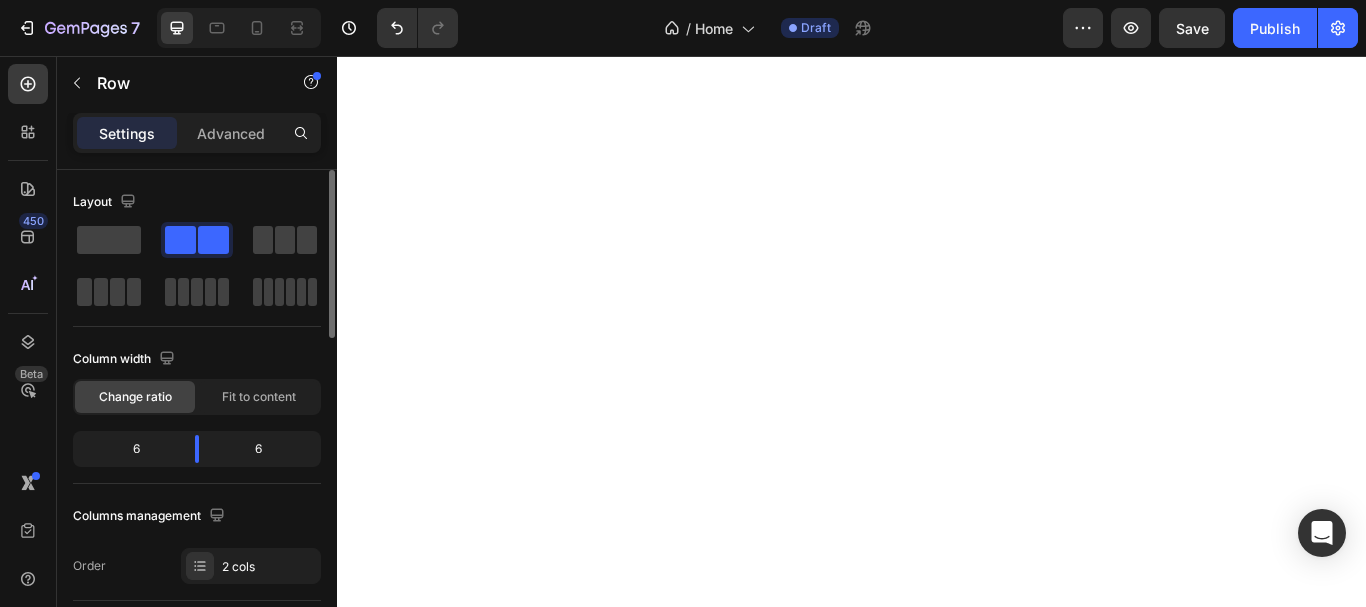 scroll, scrollTop: 0, scrollLeft: 0, axis: both 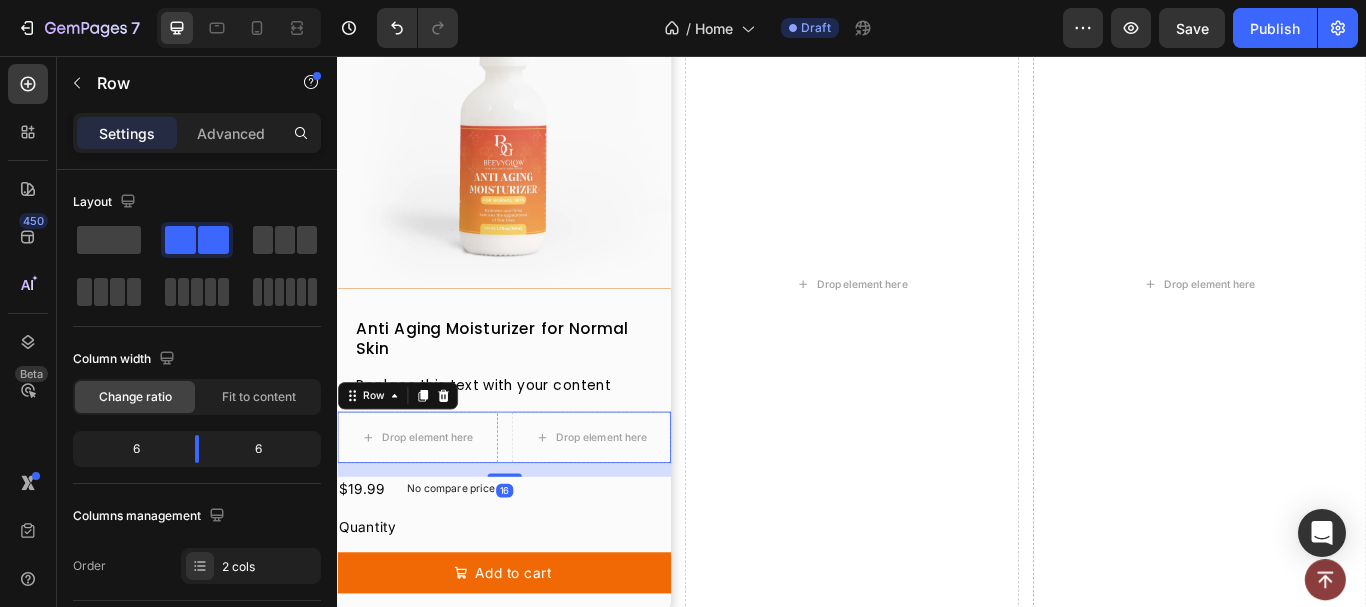 click on "Settings Advanced" at bounding box center (197, 141) 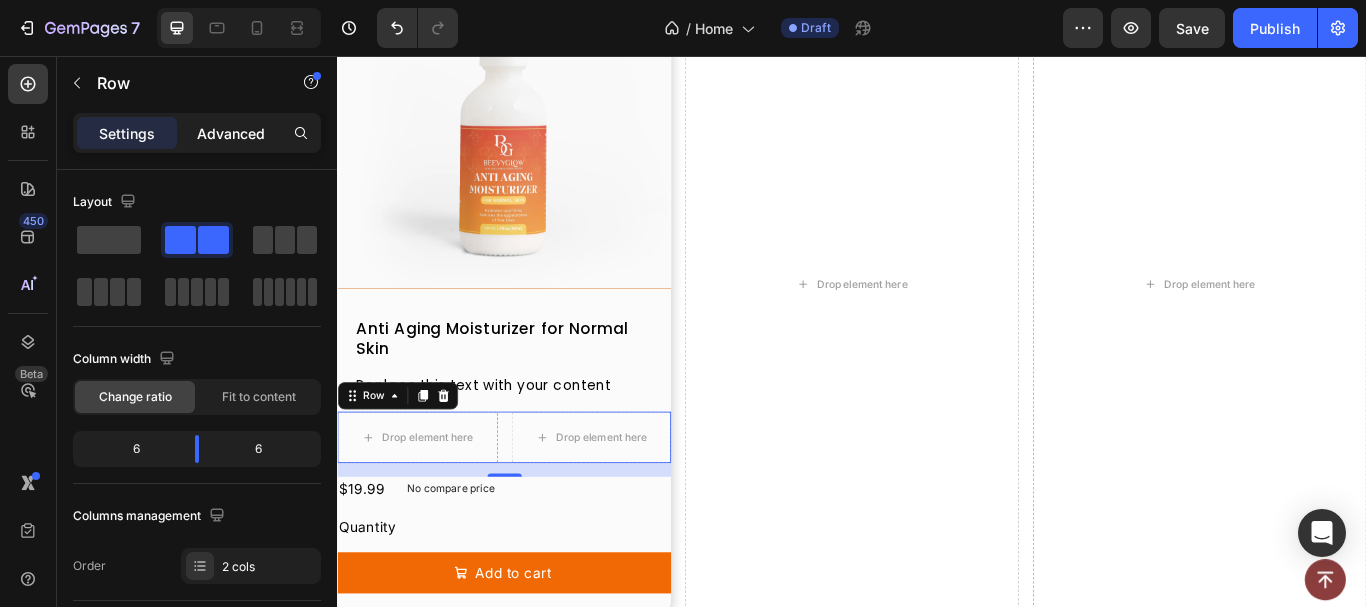 click on "Advanced" 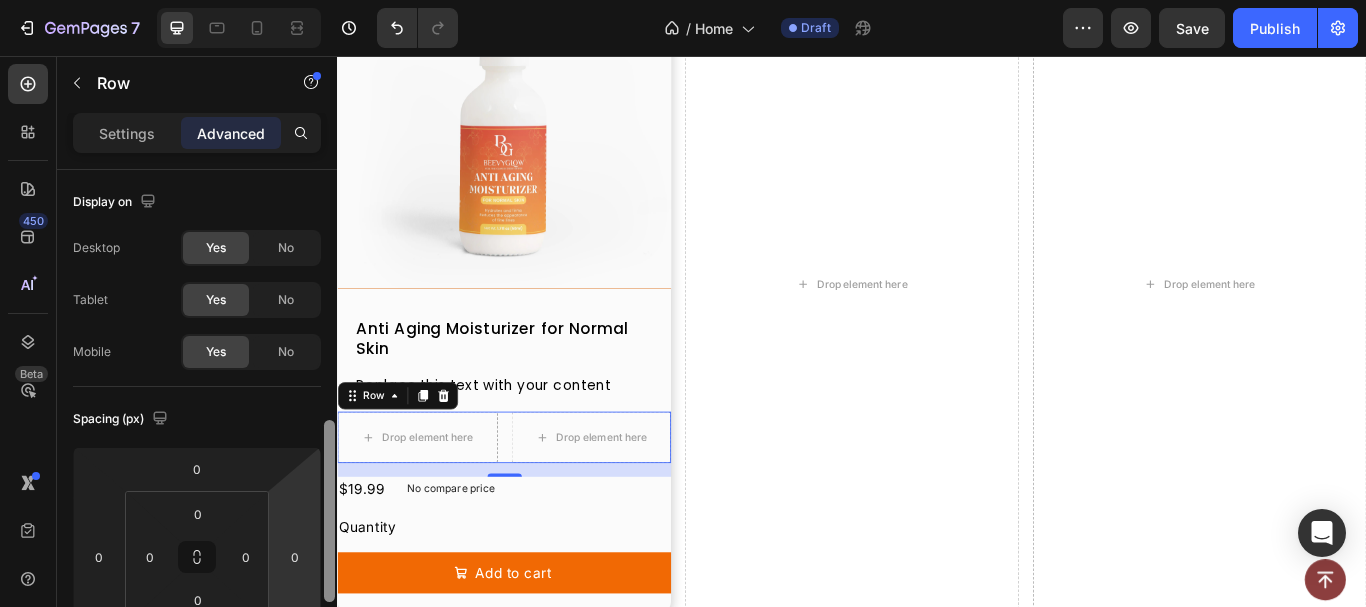 drag, startPoint x: 330, startPoint y: 209, endPoint x: 305, endPoint y: 282, distance: 77.16217 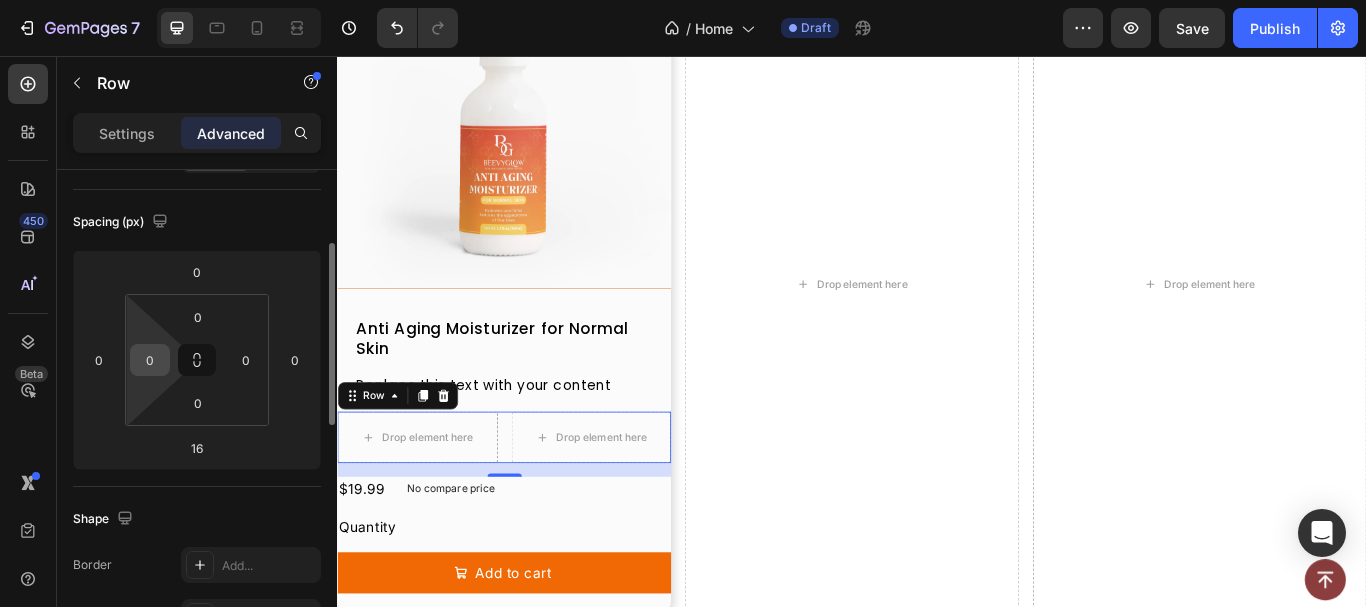 click on "0" at bounding box center [150, 360] 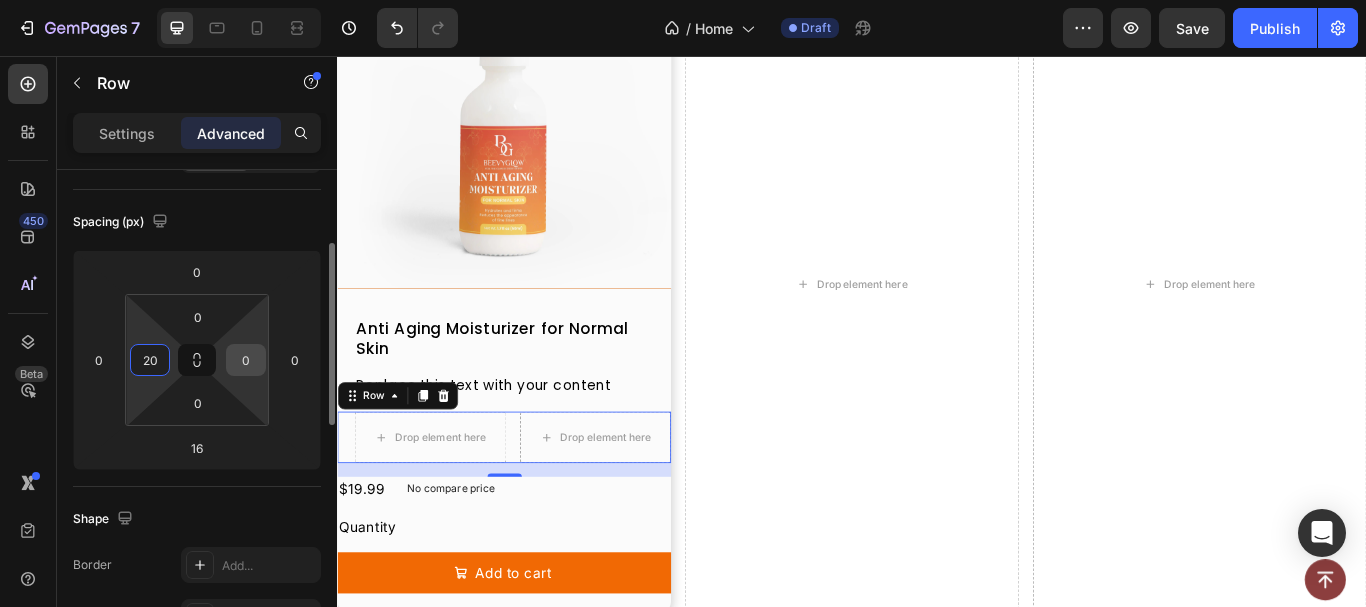 type on "20" 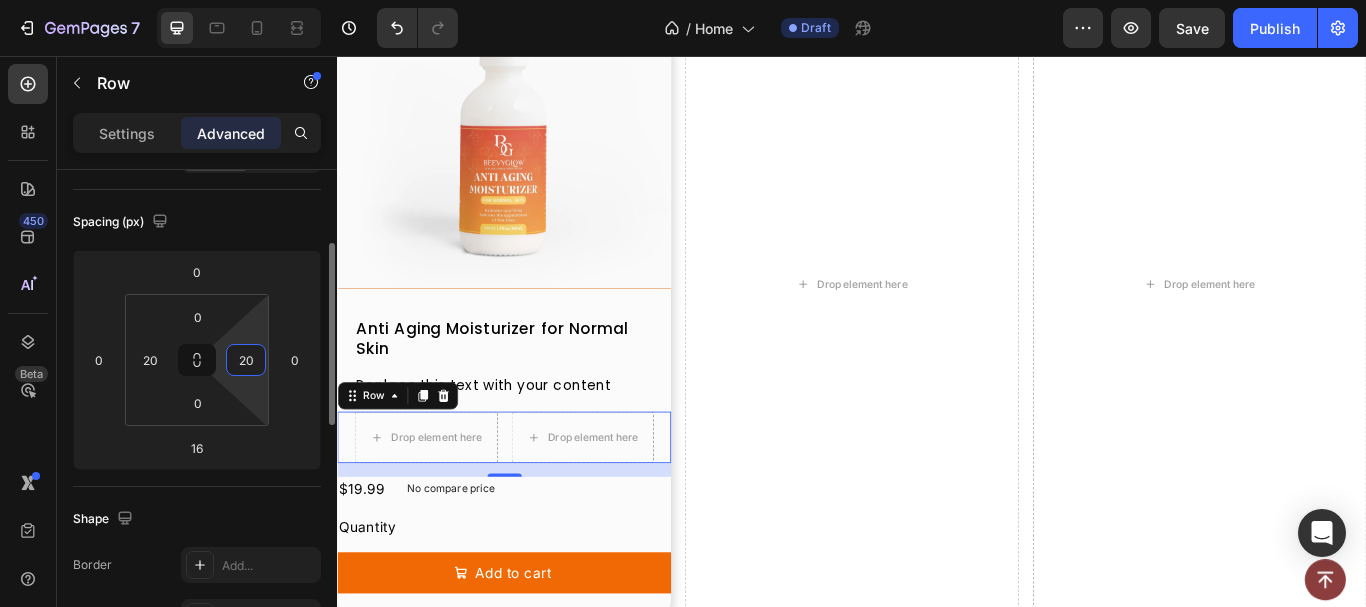 type on "20" 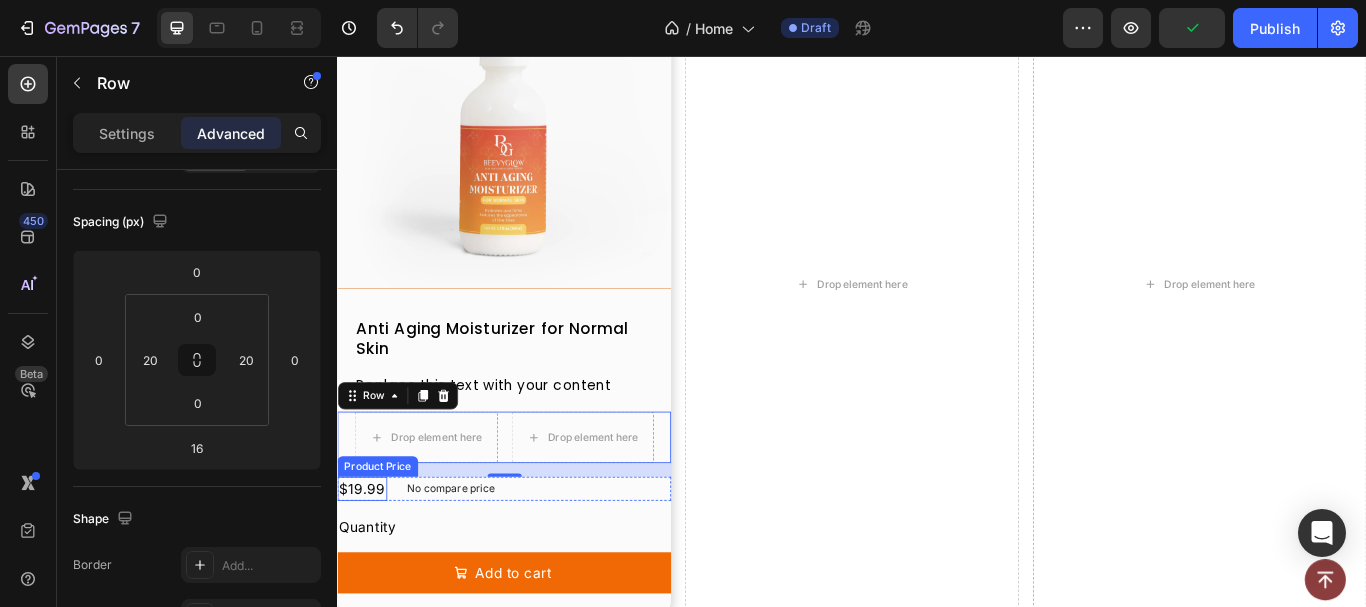 click on "$19.99" at bounding box center (366, 561) 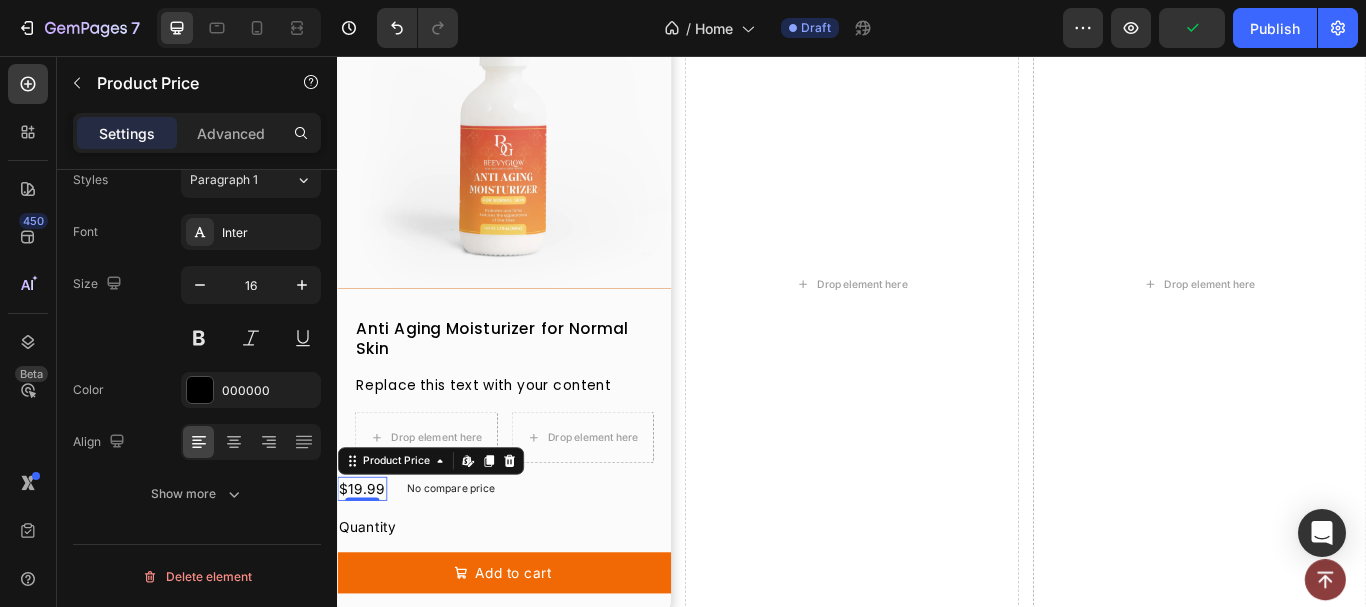 scroll, scrollTop: 0, scrollLeft: 0, axis: both 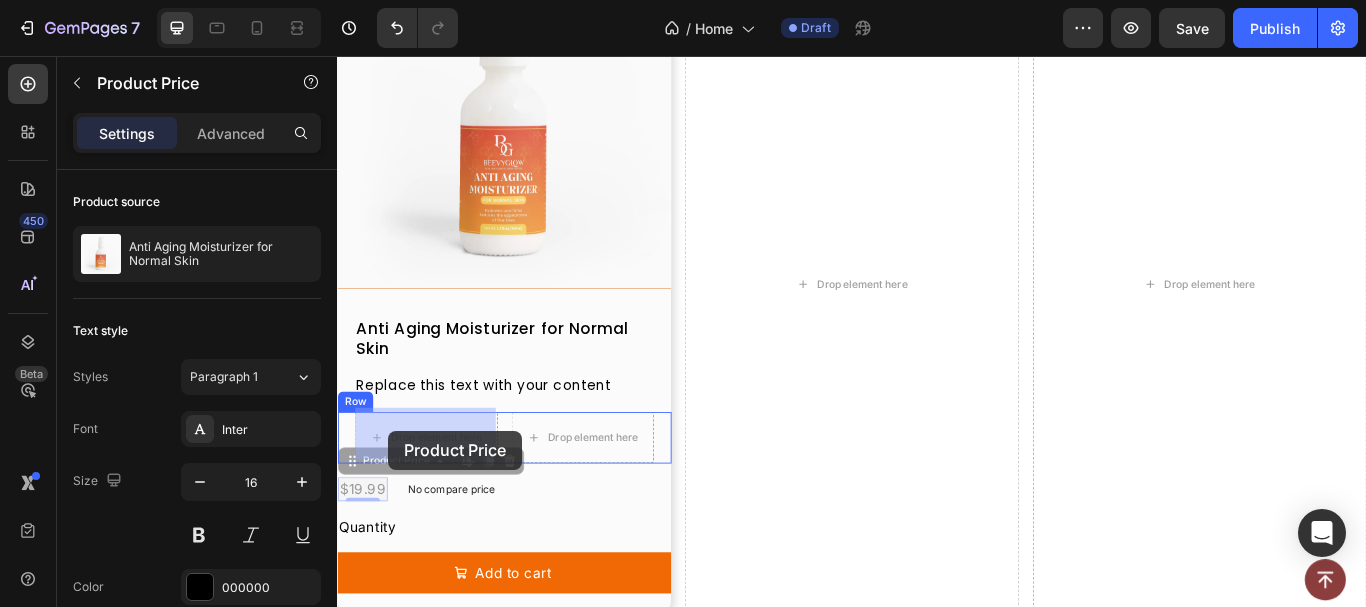 drag, startPoint x: 370, startPoint y: 532, endPoint x: 397, endPoint y: 493, distance: 47.434166 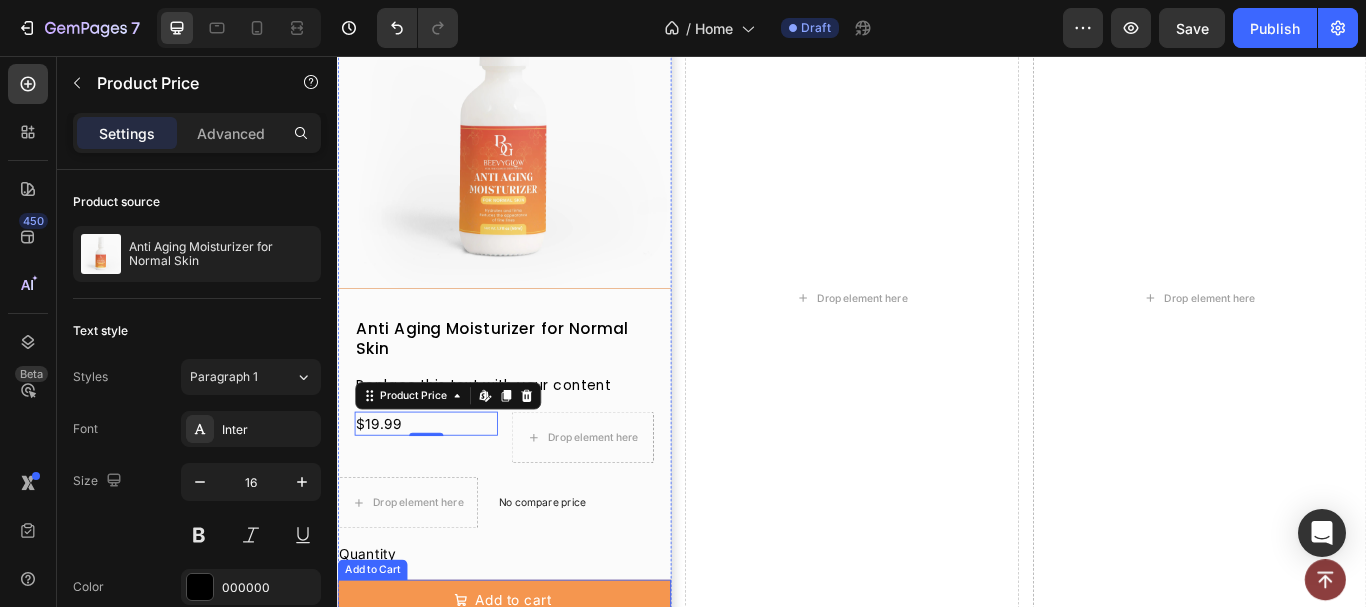 click on "Add to cart" at bounding box center [531, 691] 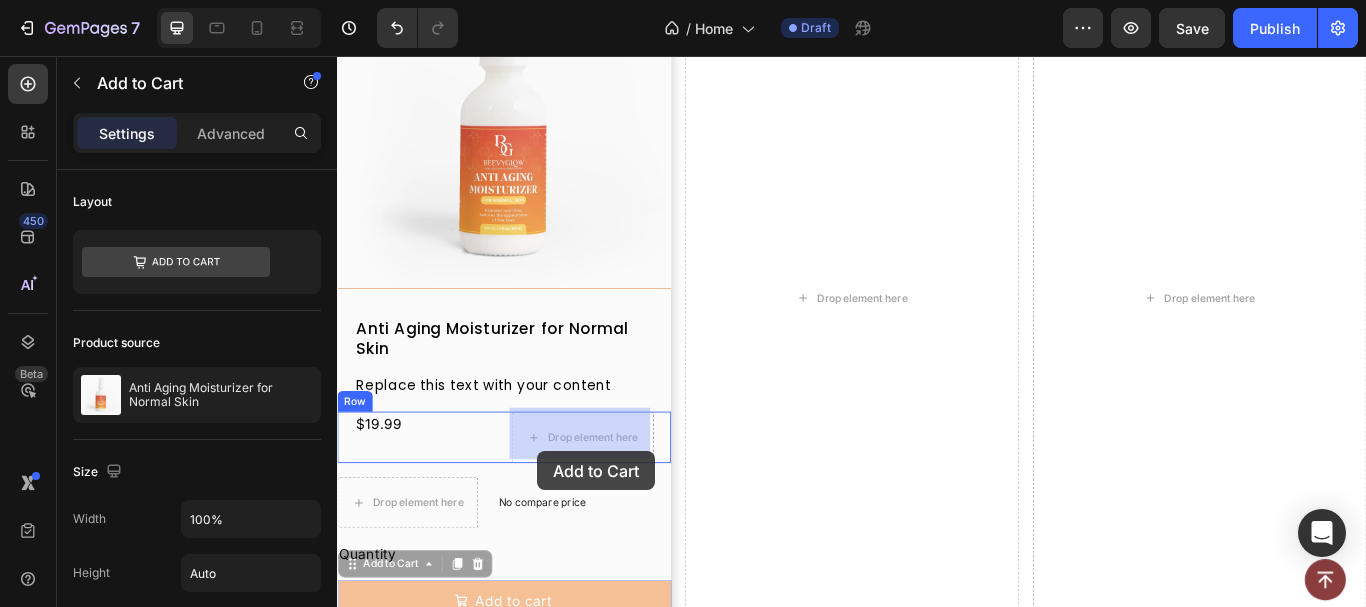 drag, startPoint x: 371, startPoint y: 649, endPoint x: 569, endPoint y: 517, distance: 237.96638 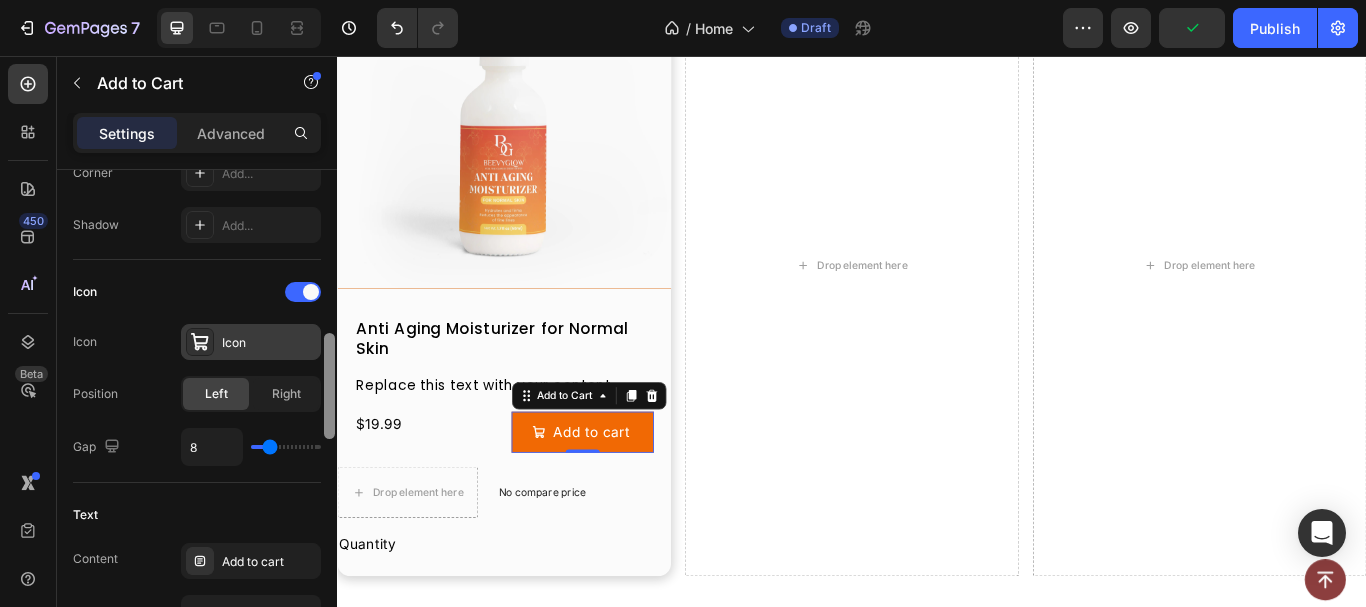 scroll, scrollTop: 736, scrollLeft: 0, axis: vertical 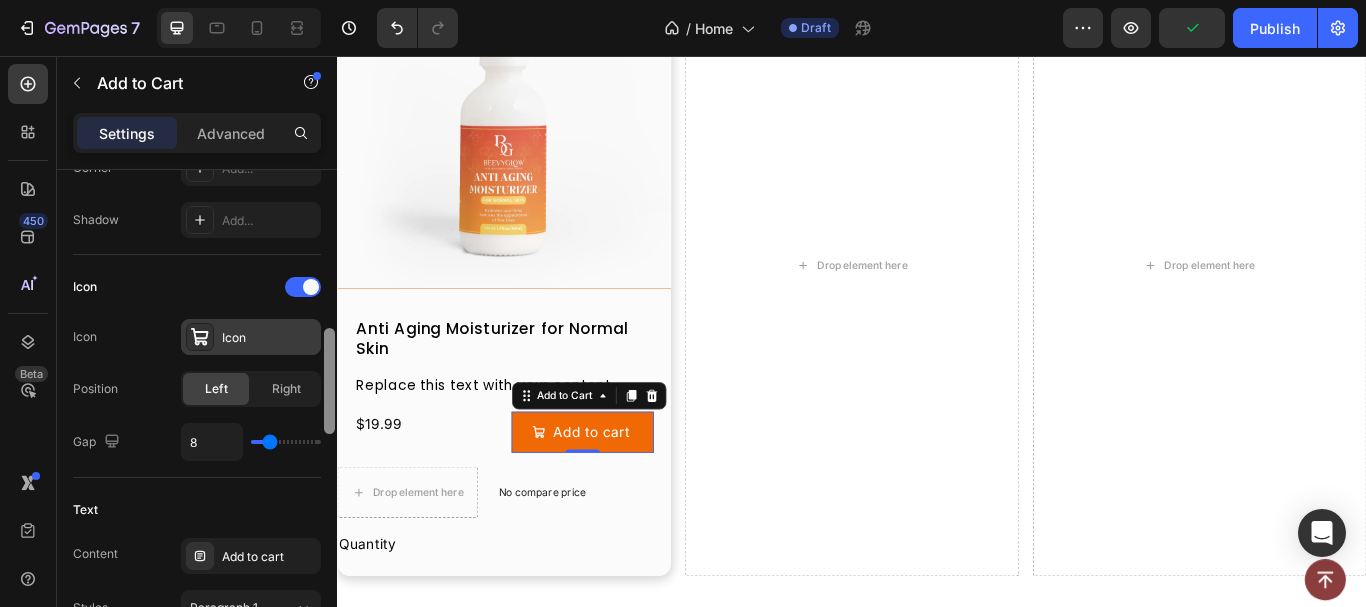 drag, startPoint x: 329, startPoint y: 200, endPoint x: 289, endPoint y: 358, distance: 162.98466 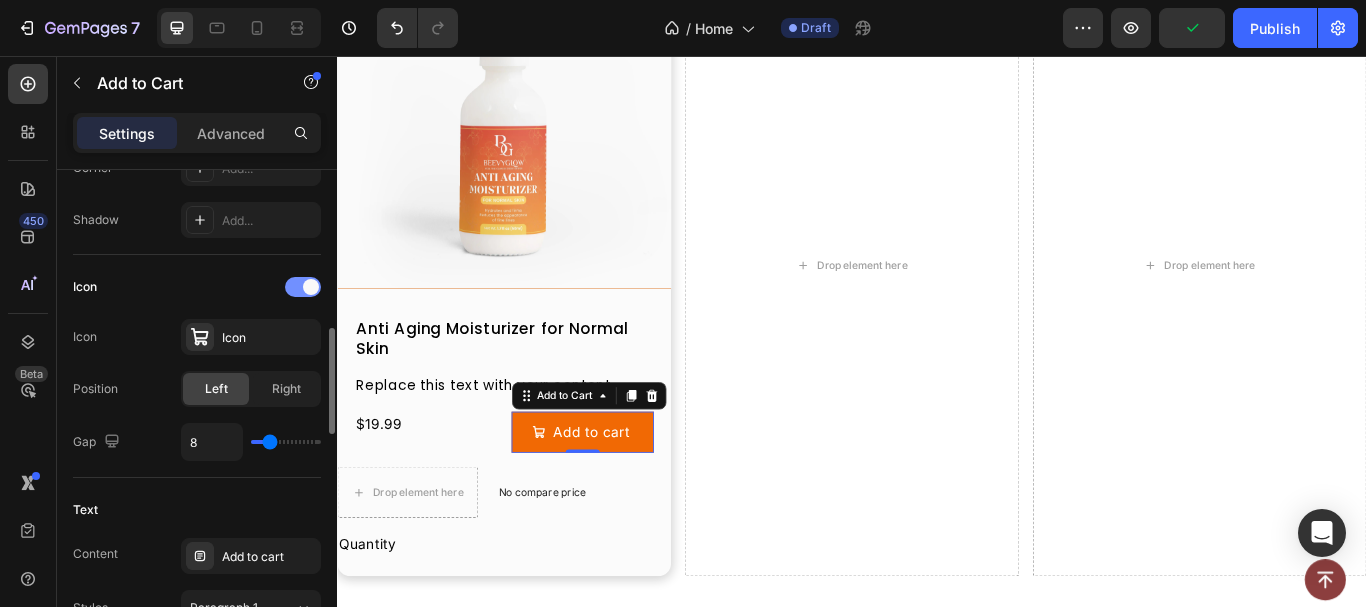 click at bounding box center (311, 287) 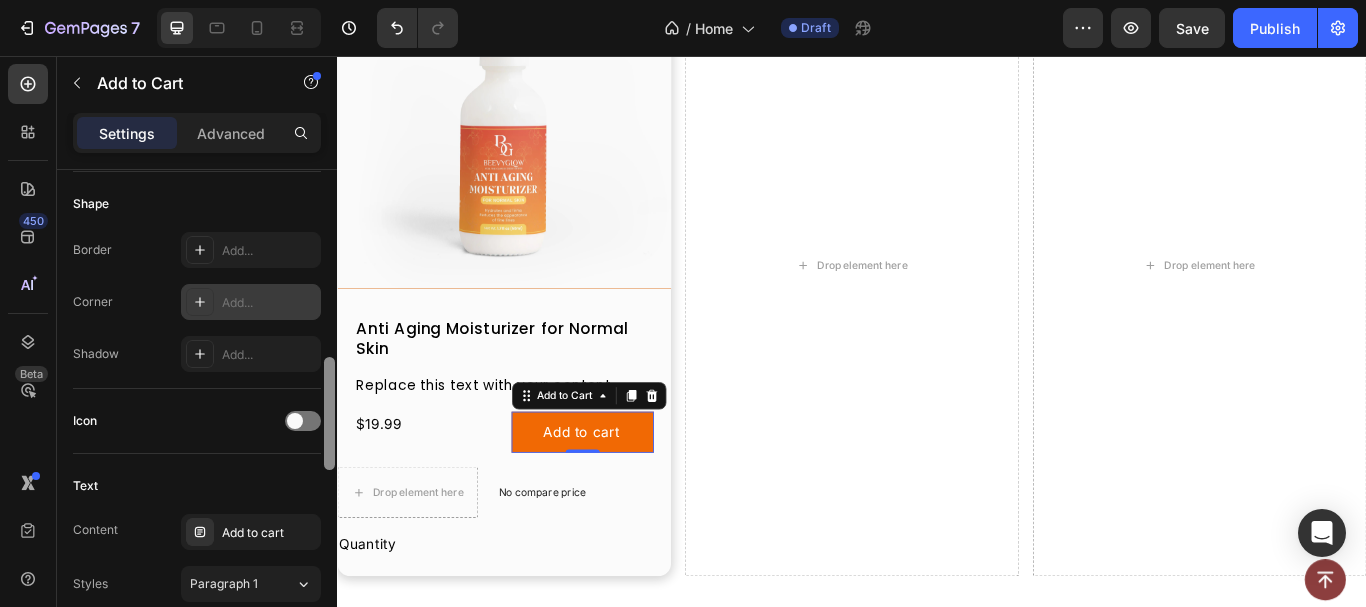 scroll, scrollTop: 580, scrollLeft: 0, axis: vertical 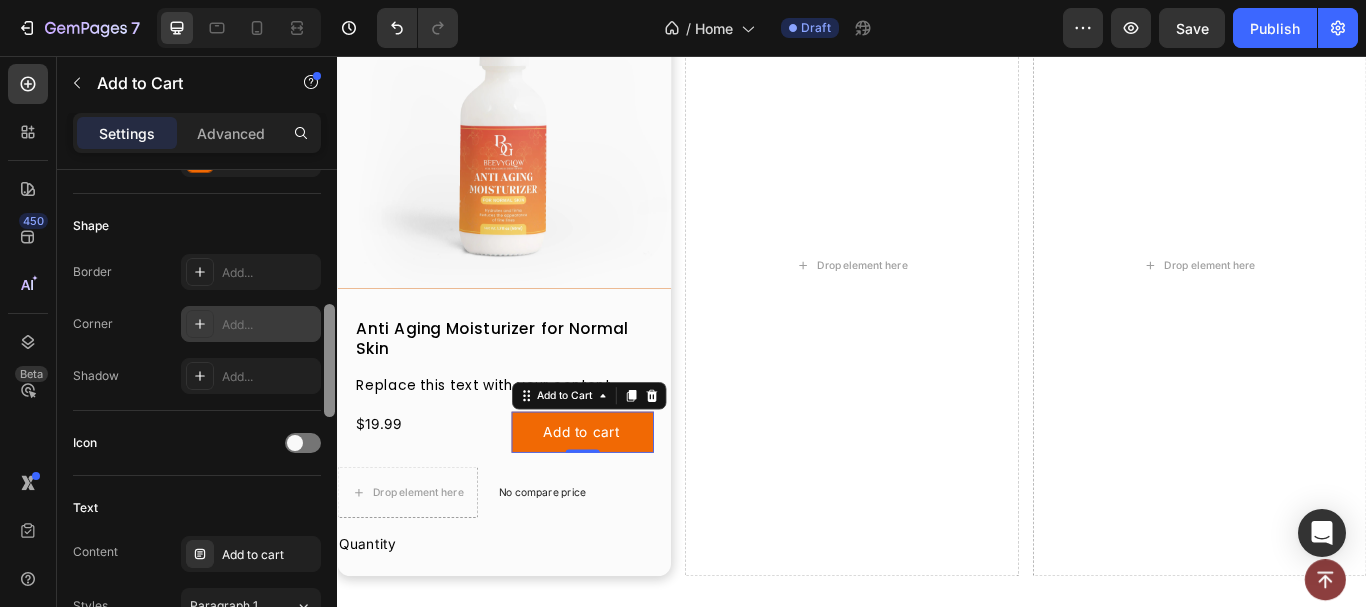 drag, startPoint x: 331, startPoint y: 345, endPoint x: 250, endPoint y: 309, distance: 88.63972 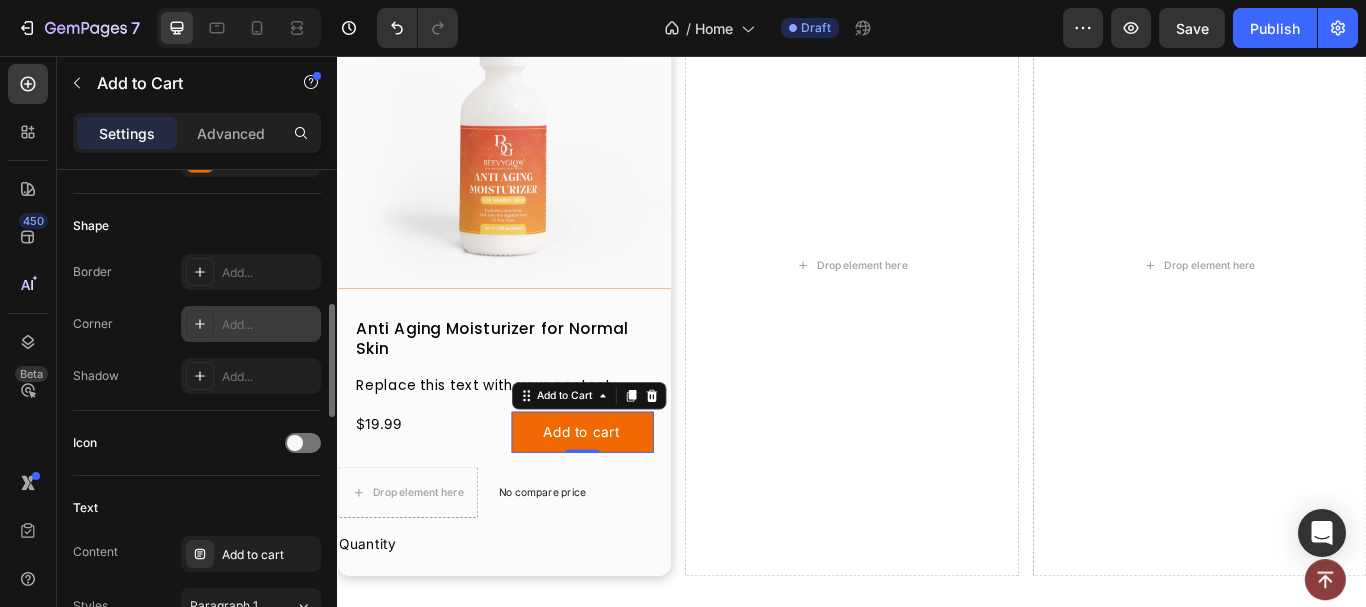 click on "Add..." at bounding box center [269, 325] 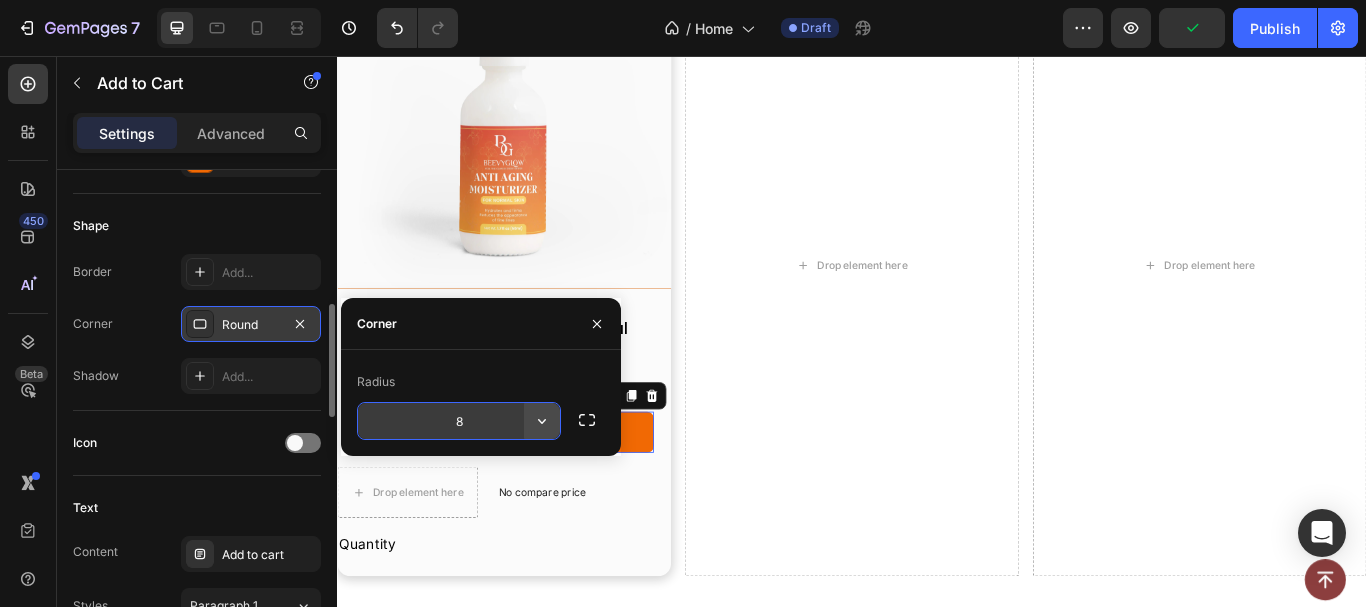 click 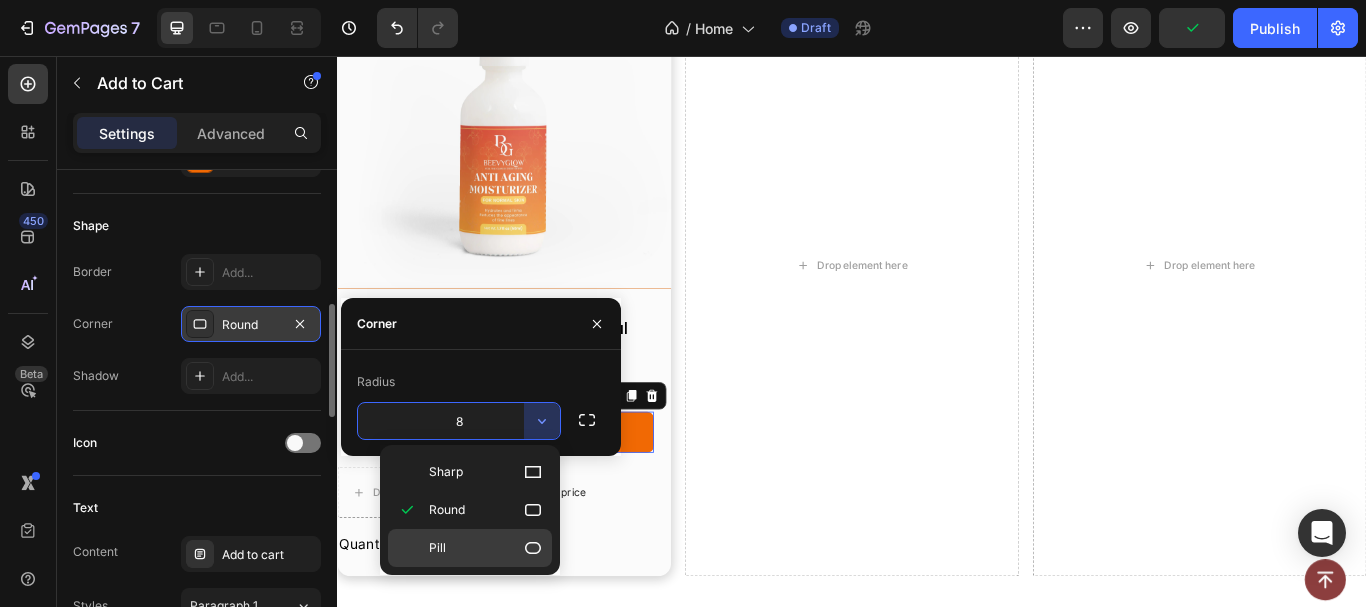 click 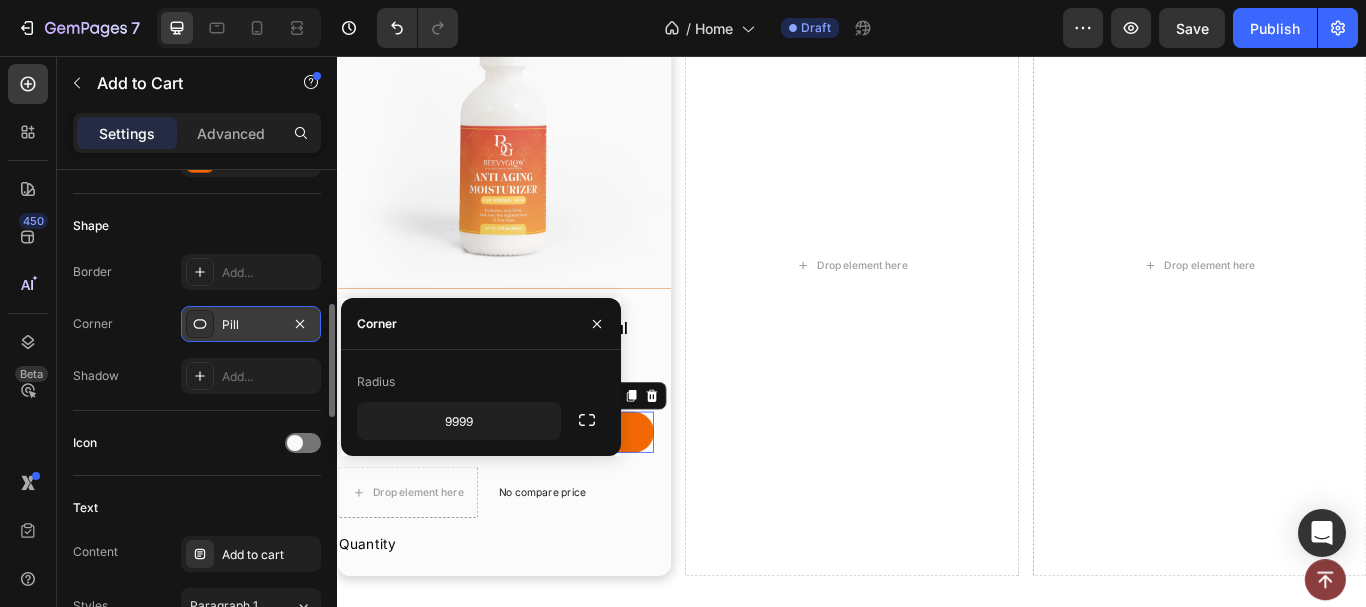 click on "Shape Border Add... Corner Pill Shadow Add..." 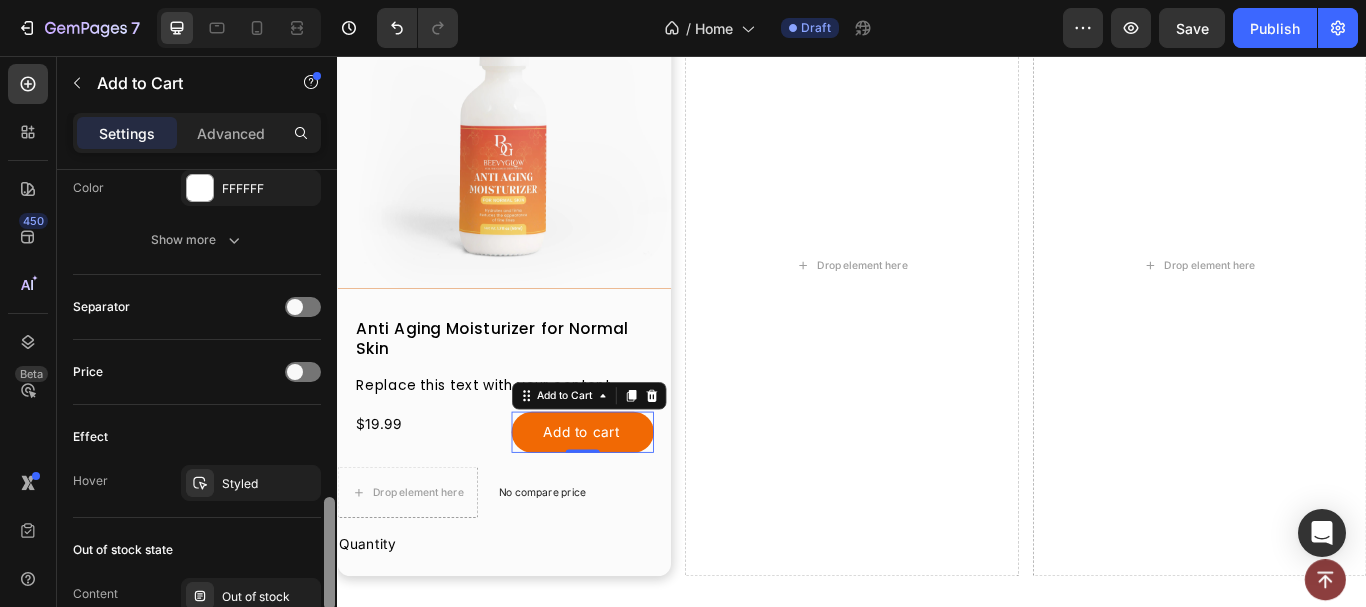 scroll, scrollTop: 1298, scrollLeft: 0, axis: vertical 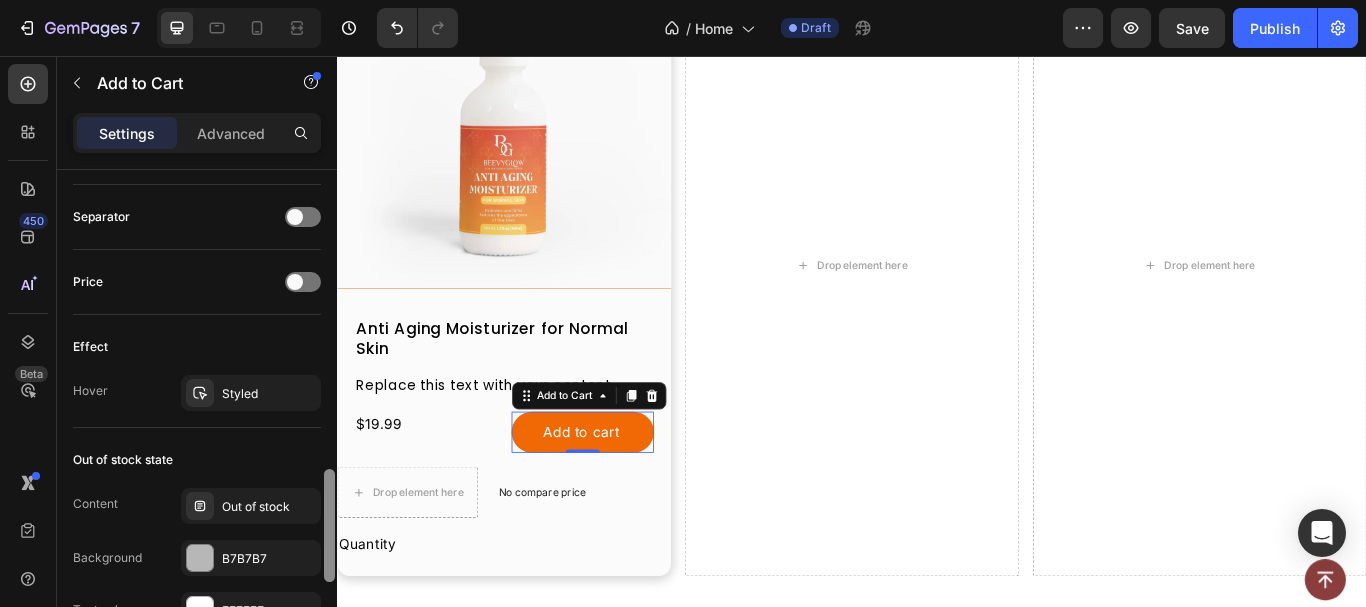 drag, startPoint x: 332, startPoint y: 381, endPoint x: 269, endPoint y: 532, distance: 163.6154 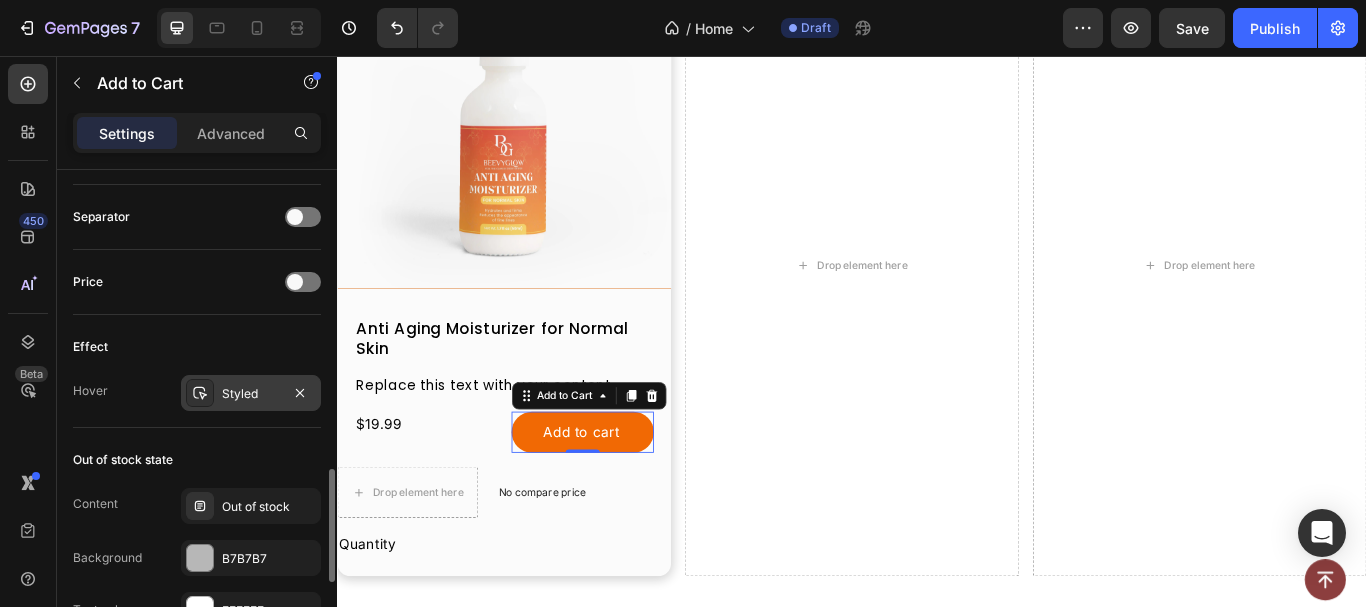 click on "Styled" at bounding box center [251, 393] 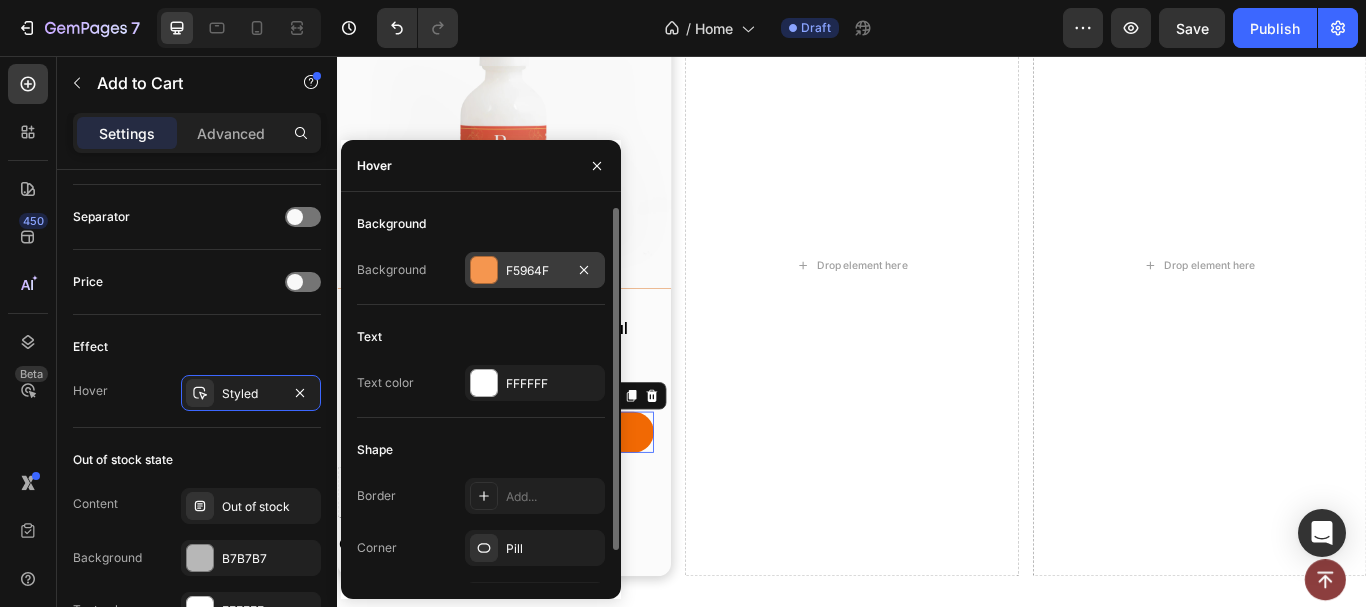 click at bounding box center [484, 270] 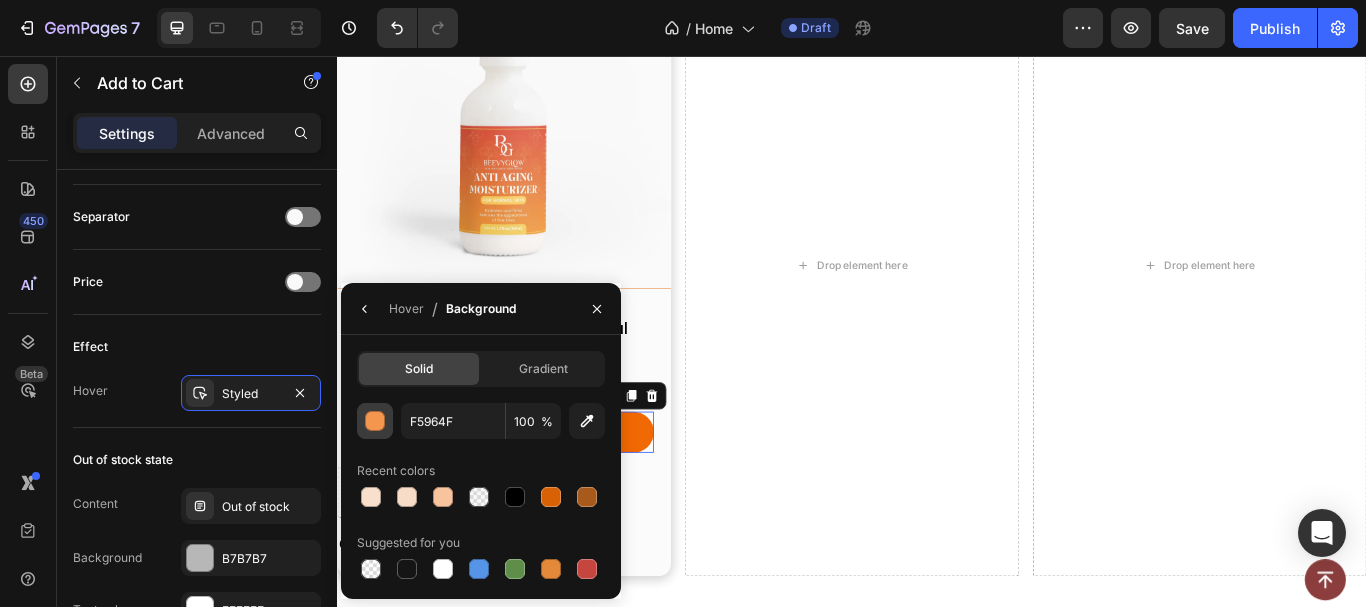 click at bounding box center (376, 422) 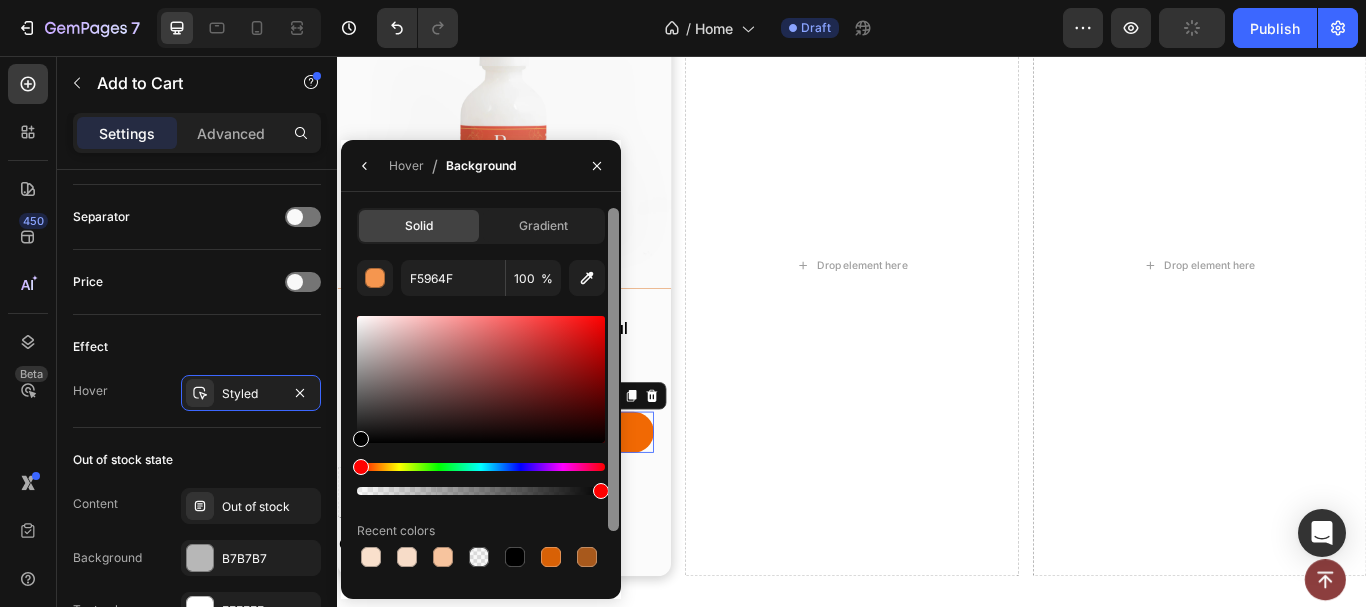 drag, startPoint x: 587, startPoint y: 280, endPoint x: 618, endPoint y: 385, distance: 109.48059 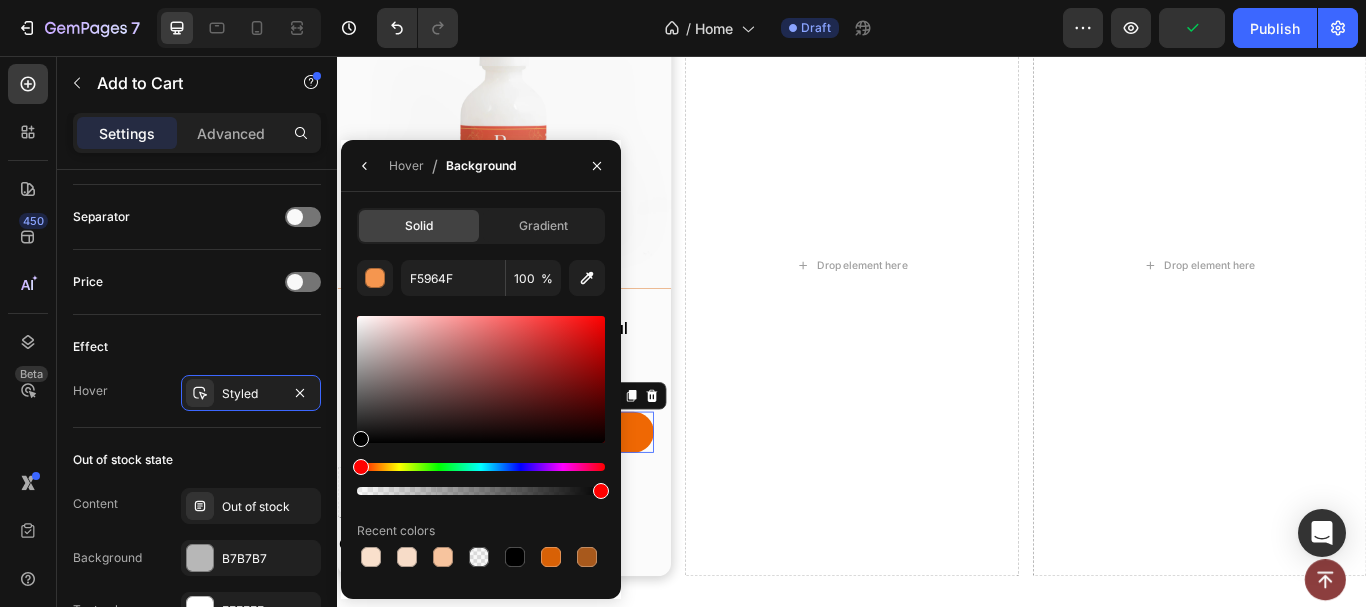type on "EF6804" 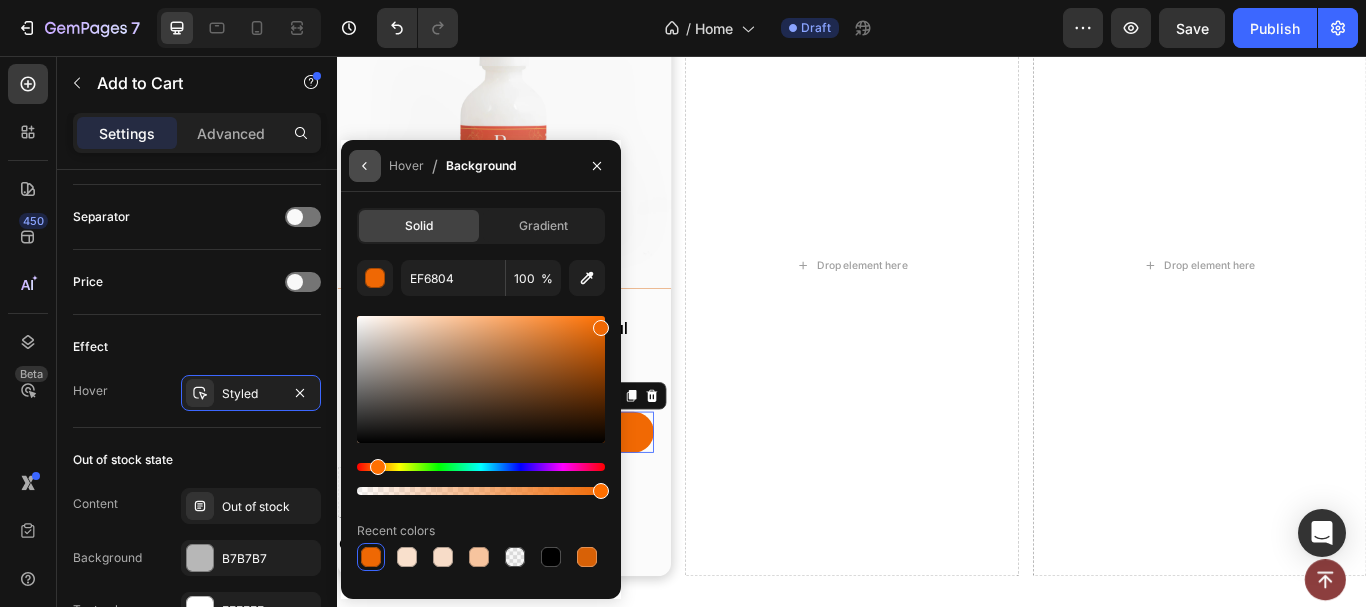 click 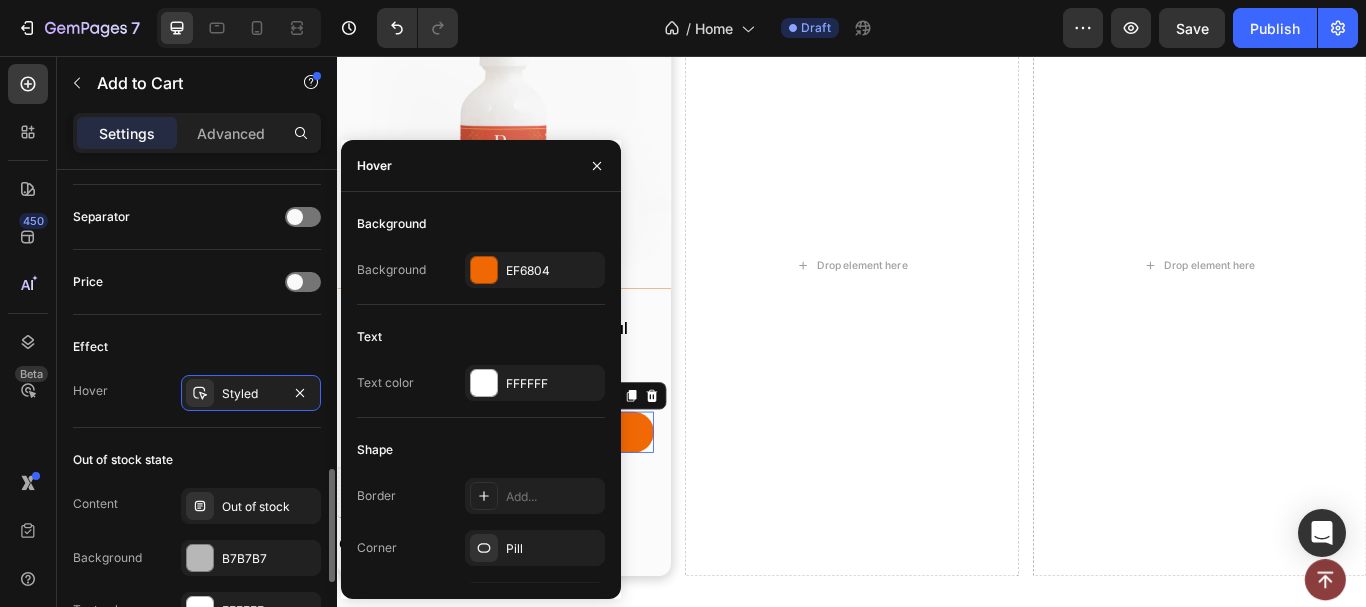click on "Effect Hover Styled" 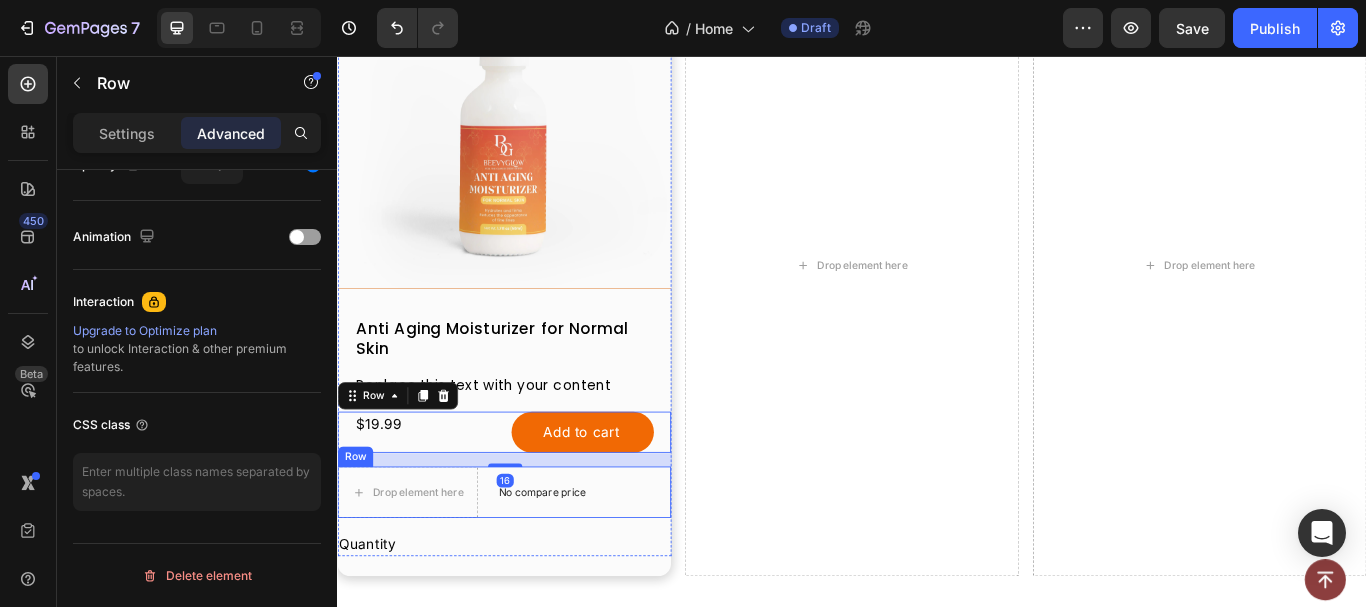 scroll, scrollTop: 0, scrollLeft: 0, axis: both 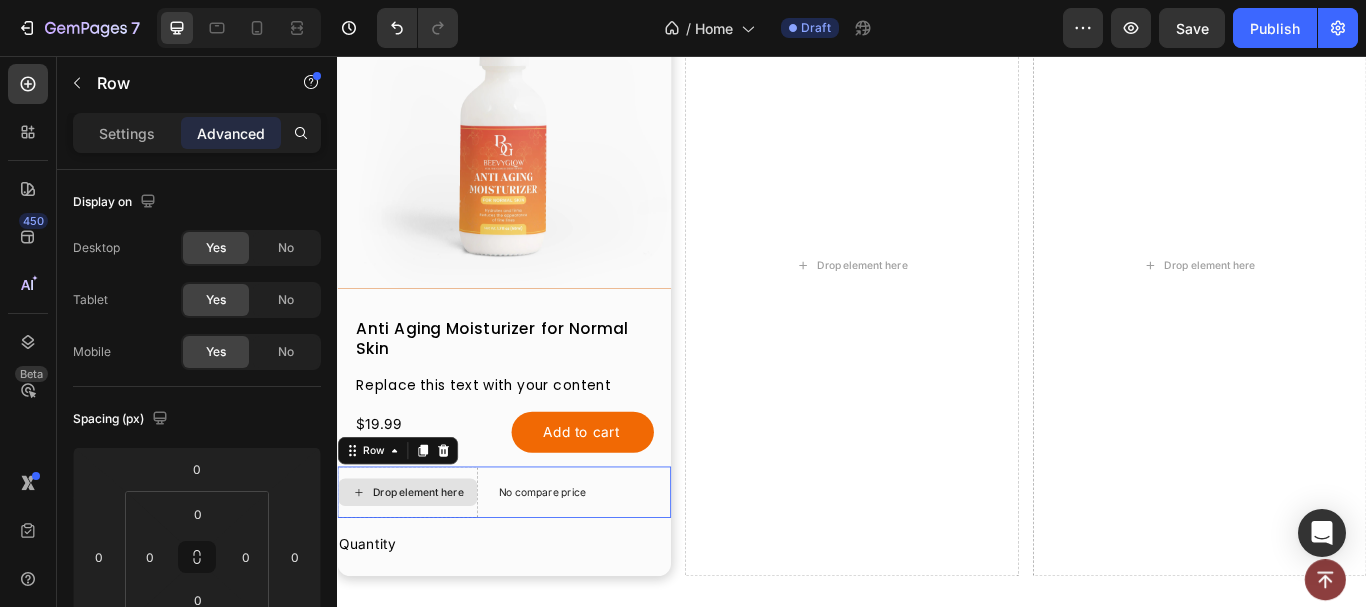 click on "Drop element here" at bounding box center (419, 565) 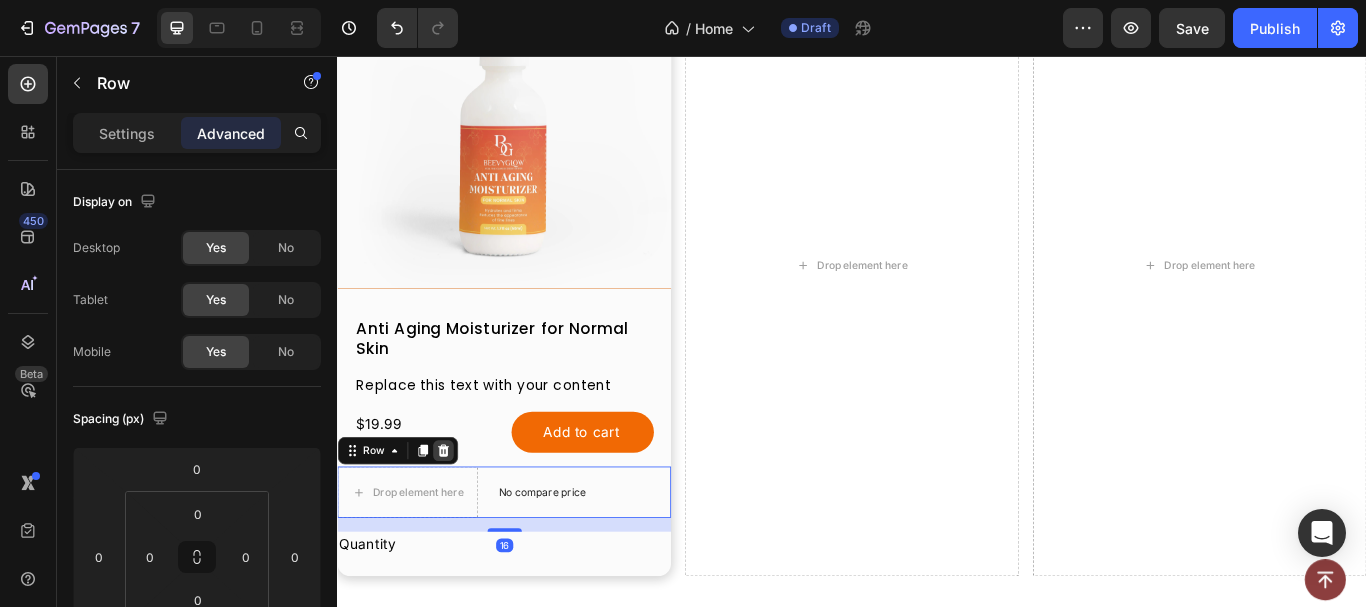 click 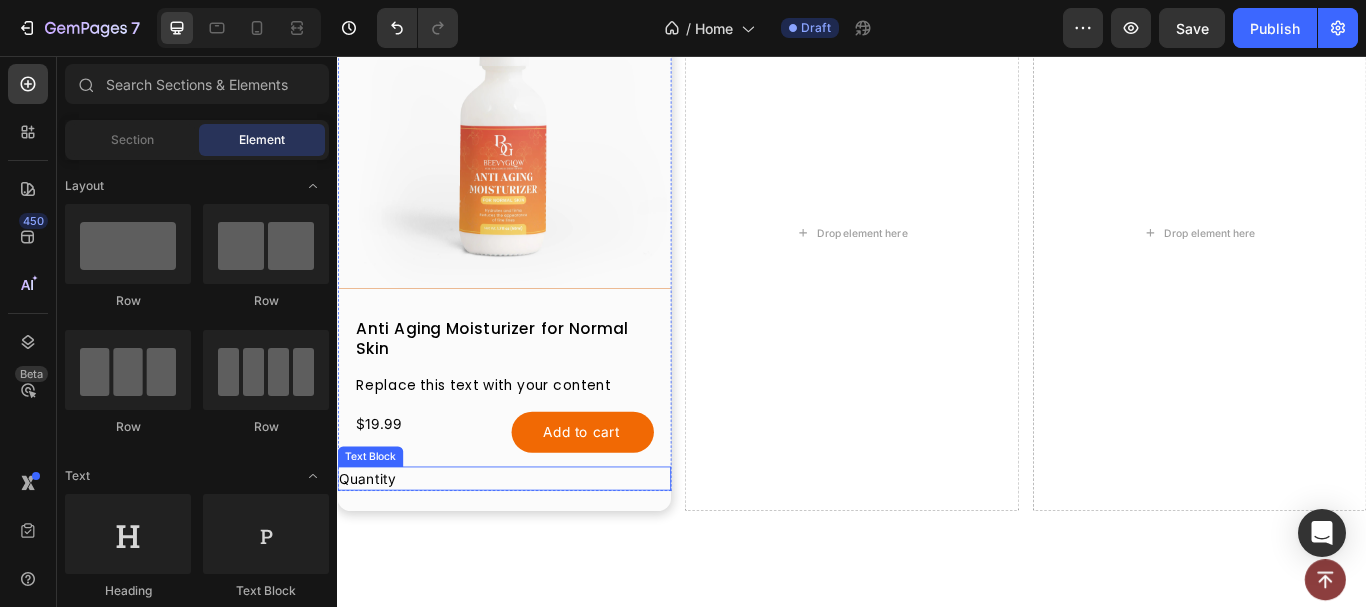 click on "Quantity" at bounding box center (531, 549) 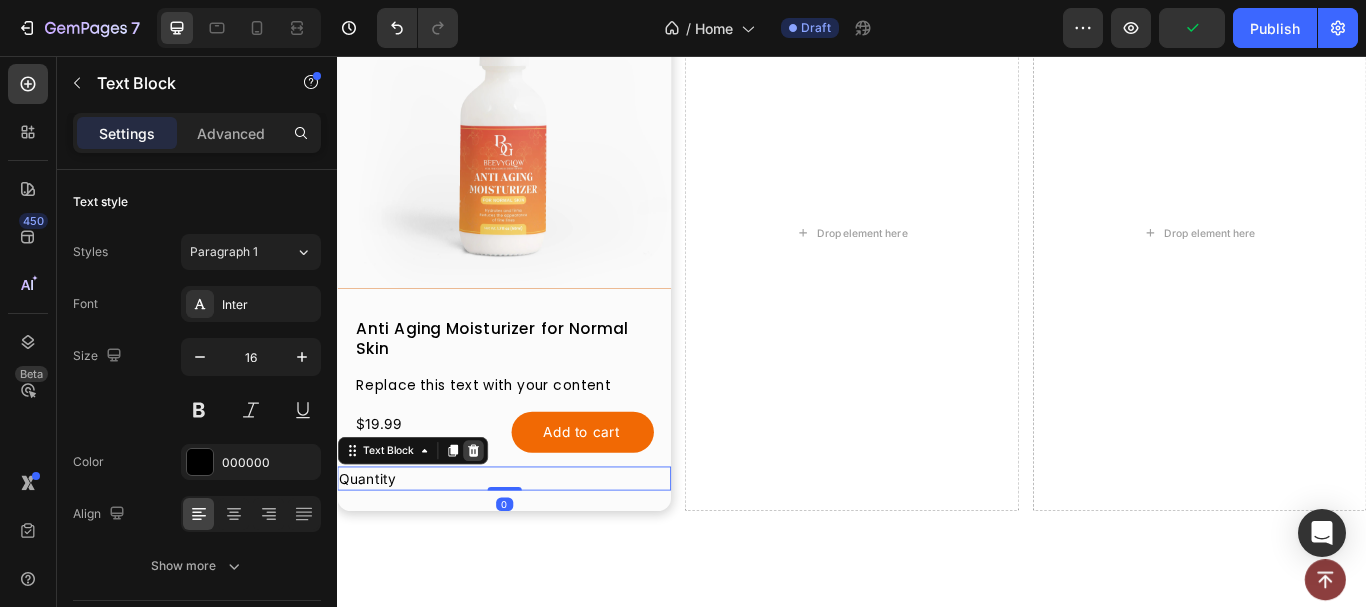 click 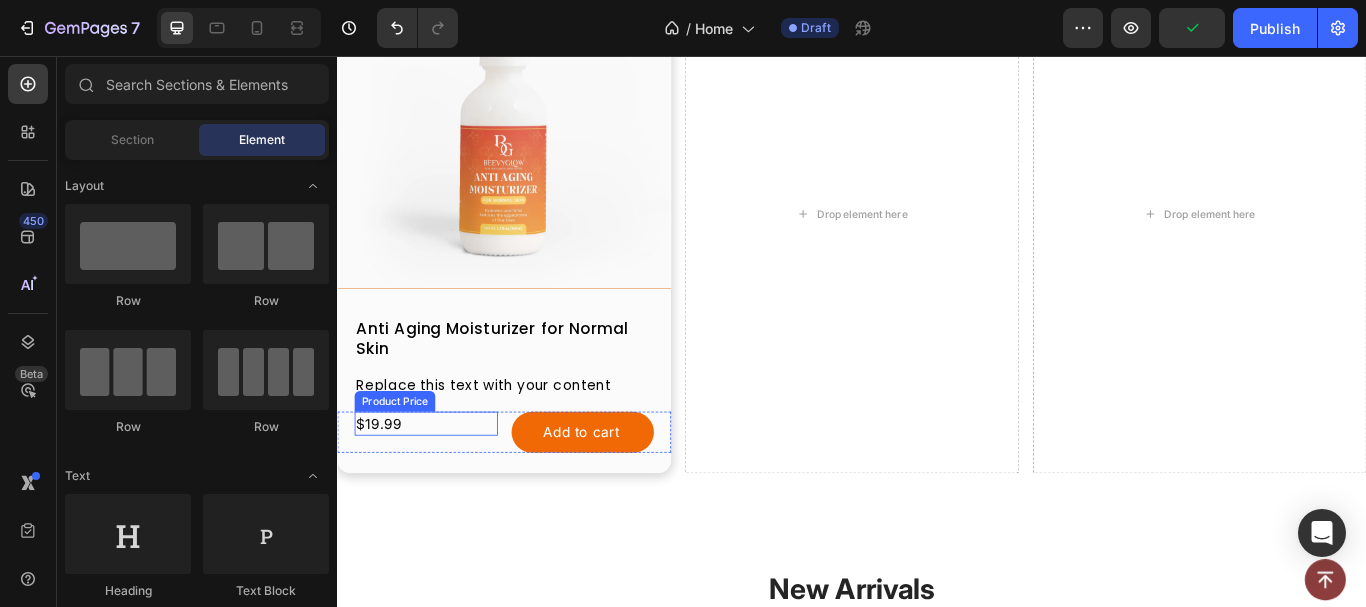 click on "$19.99" at bounding box center [440, 485] 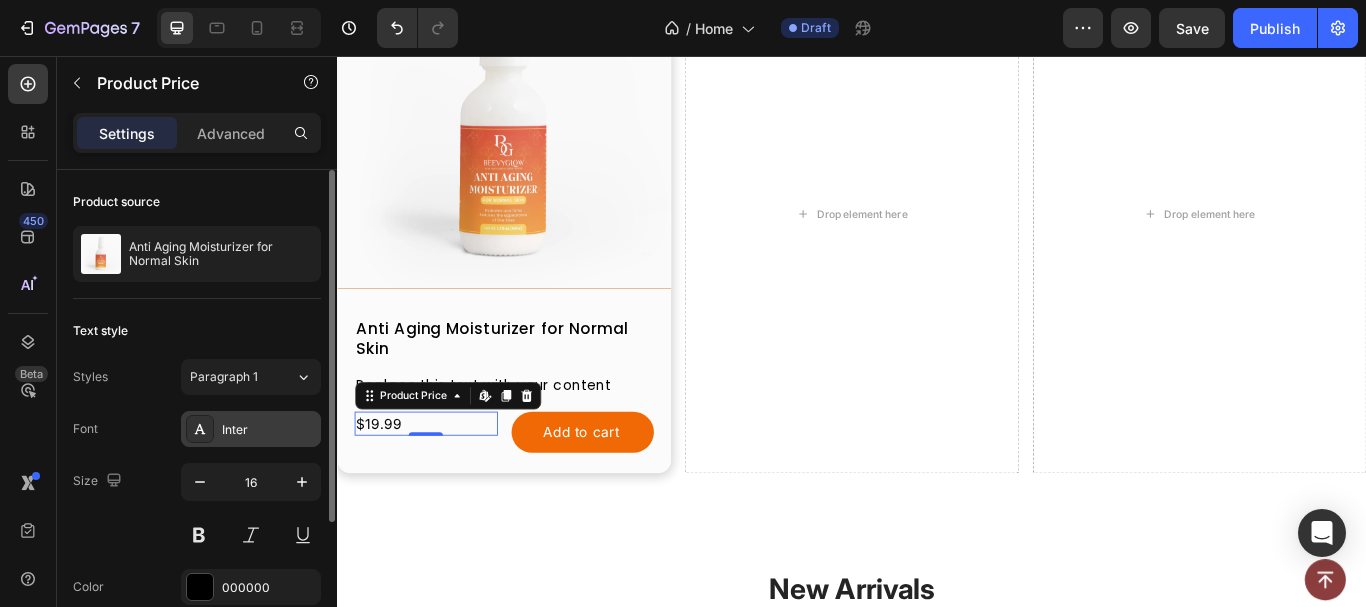 click on "Inter" at bounding box center [269, 430] 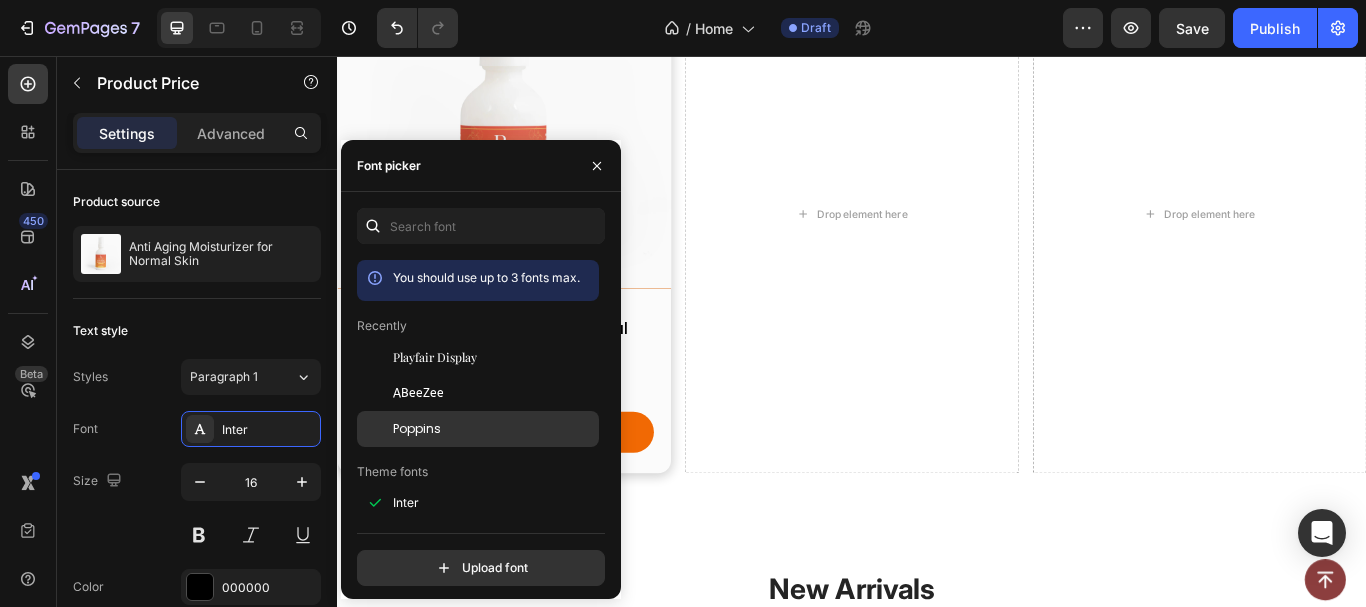 click on "Poppins" at bounding box center [417, 429] 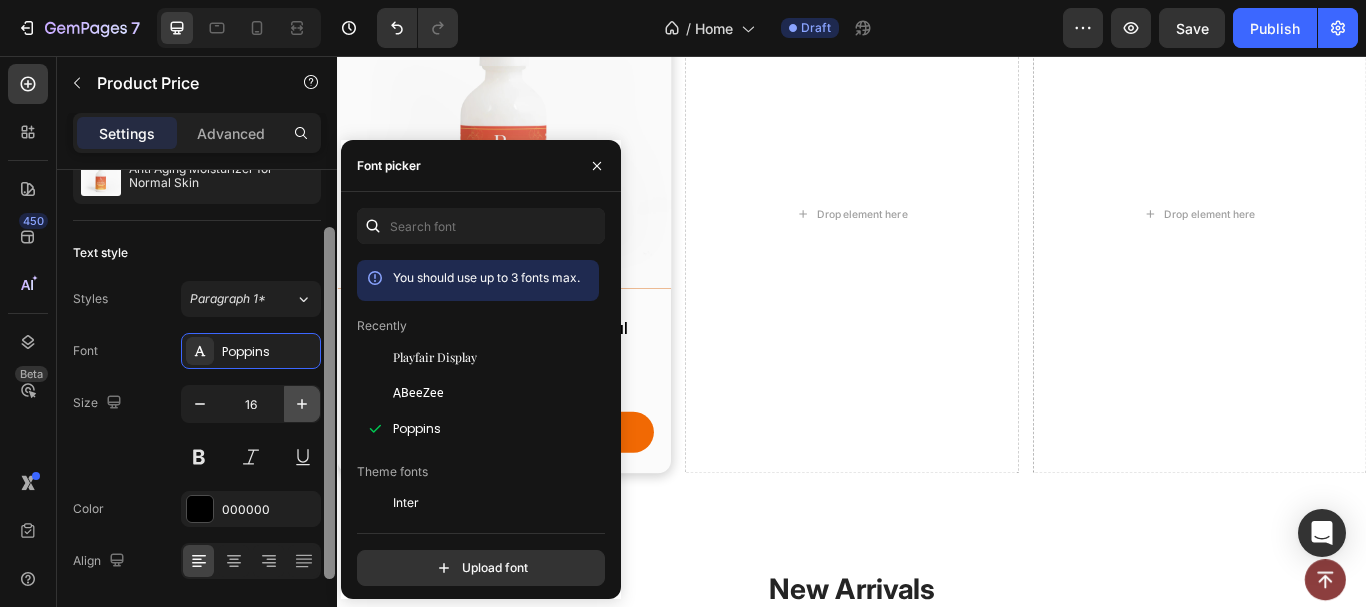 scroll, scrollTop: 79, scrollLeft: 0, axis: vertical 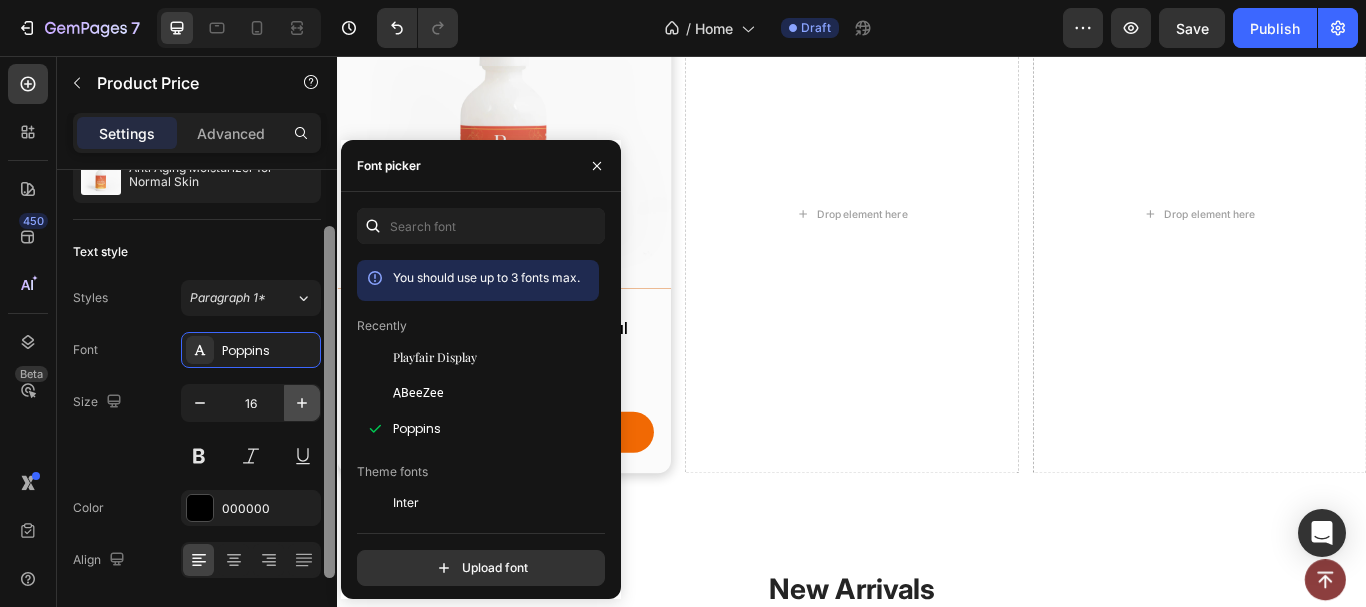 drag, startPoint x: 327, startPoint y: 373, endPoint x: 296, endPoint y: 420, distance: 56.302753 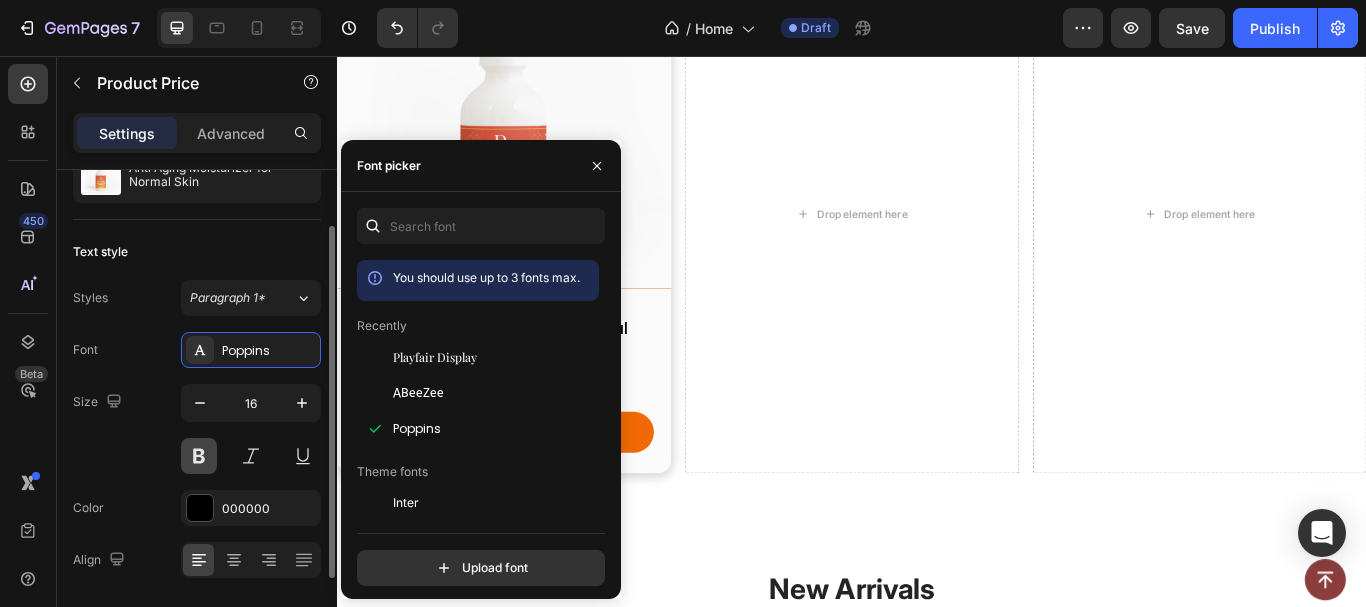 click at bounding box center [199, 456] 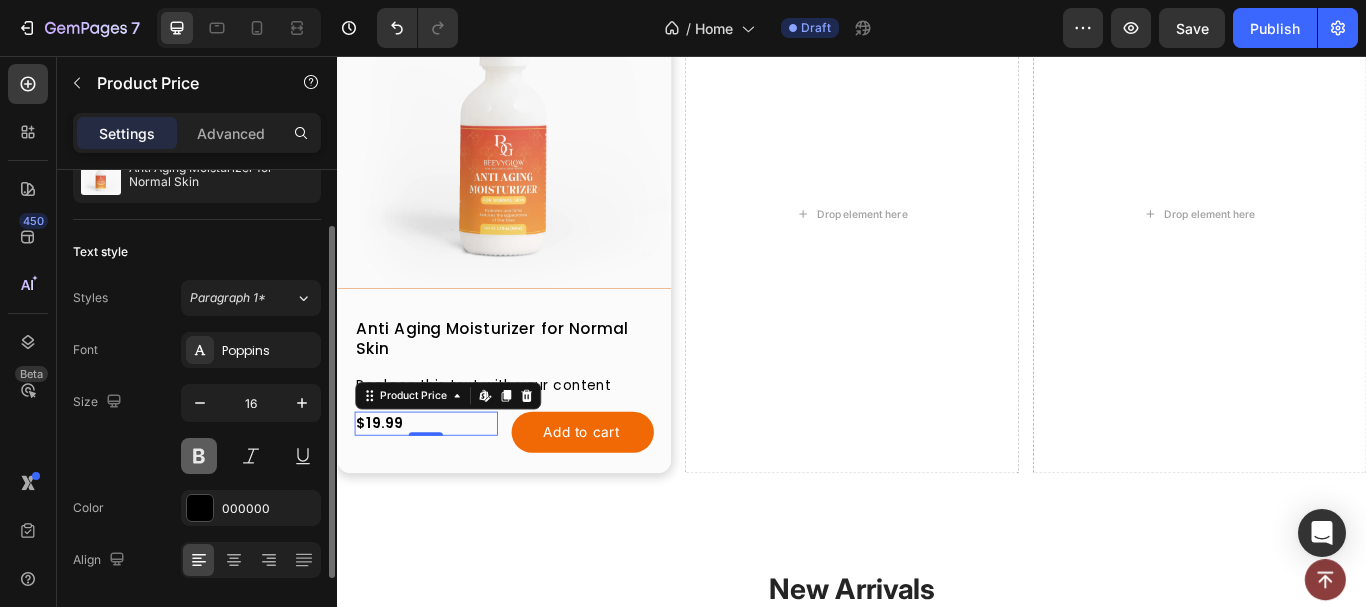 click at bounding box center [199, 456] 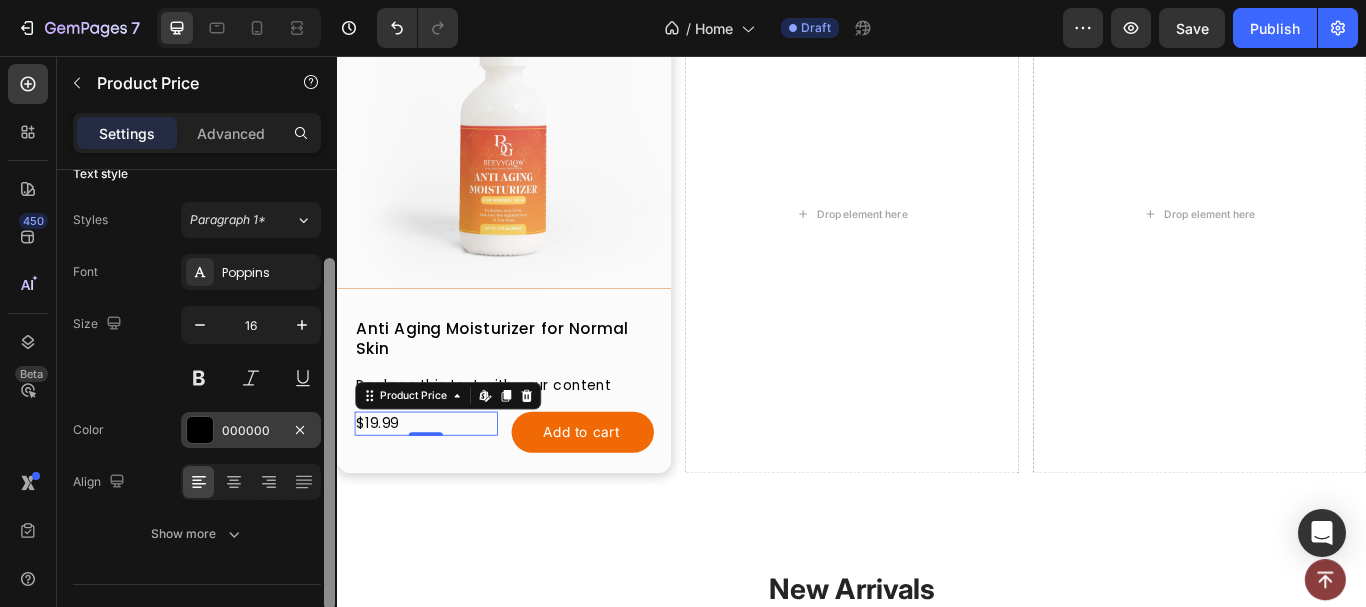 drag, startPoint x: 330, startPoint y: 356, endPoint x: 258, endPoint y: 411, distance: 90.60353 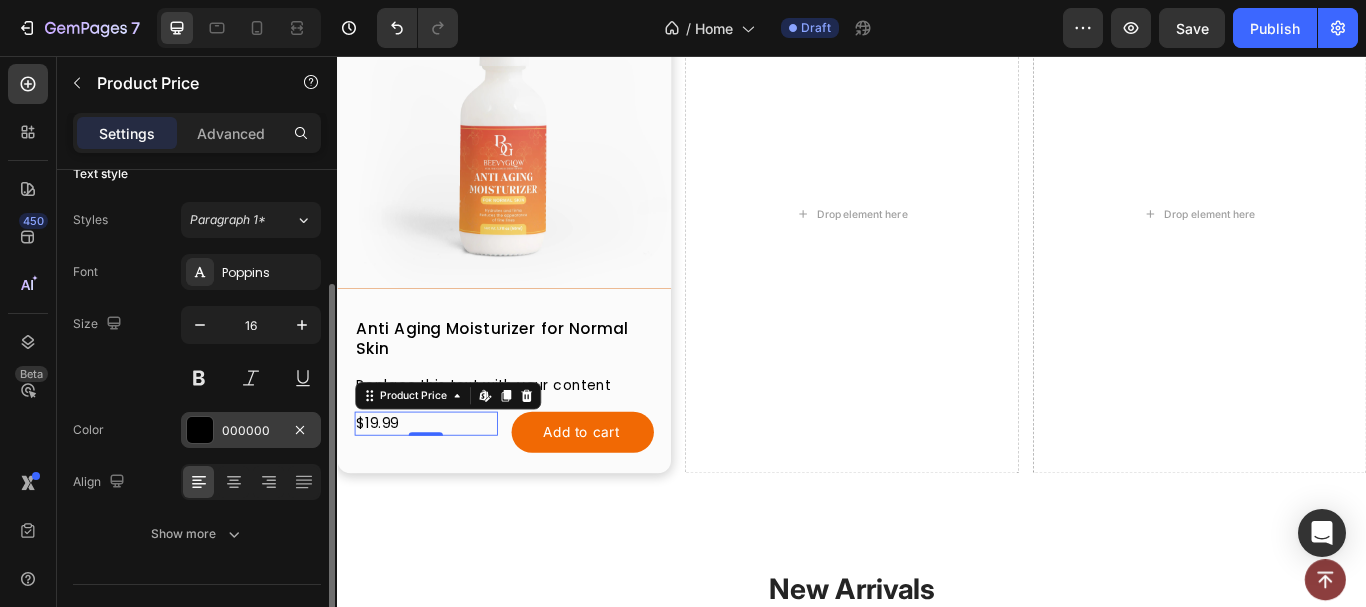 scroll, scrollTop: 158, scrollLeft: 0, axis: vertical 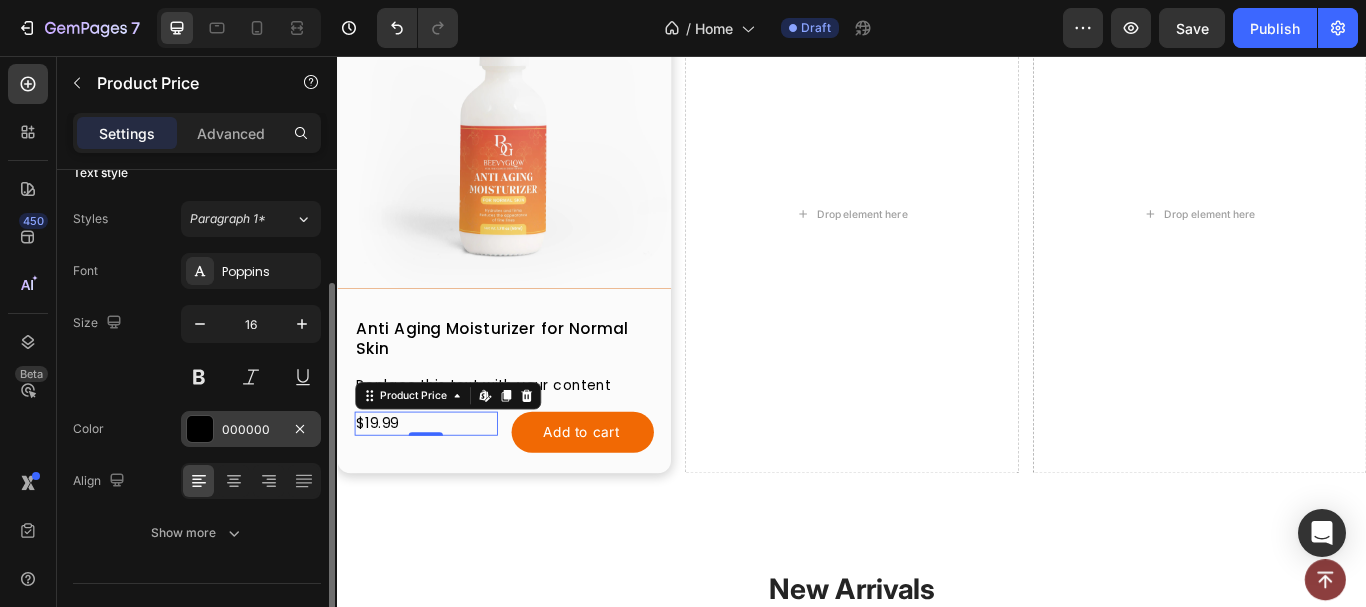 click at bounding box center (200, 429) 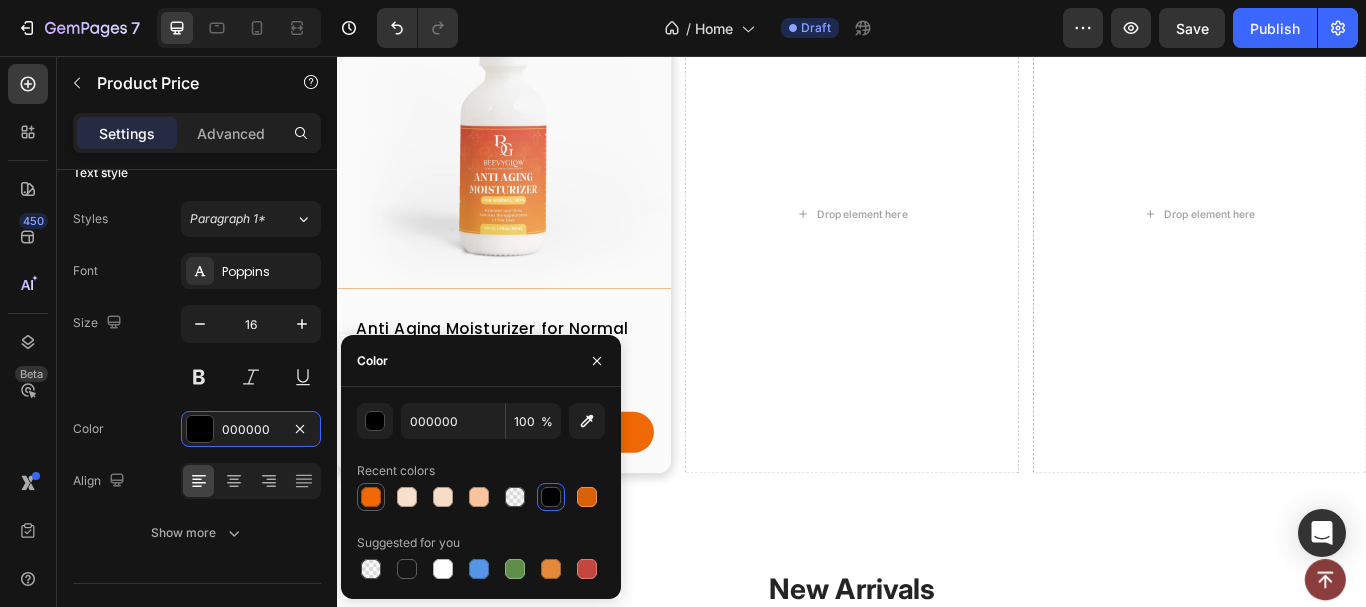 click at bounding box center [371, 497] 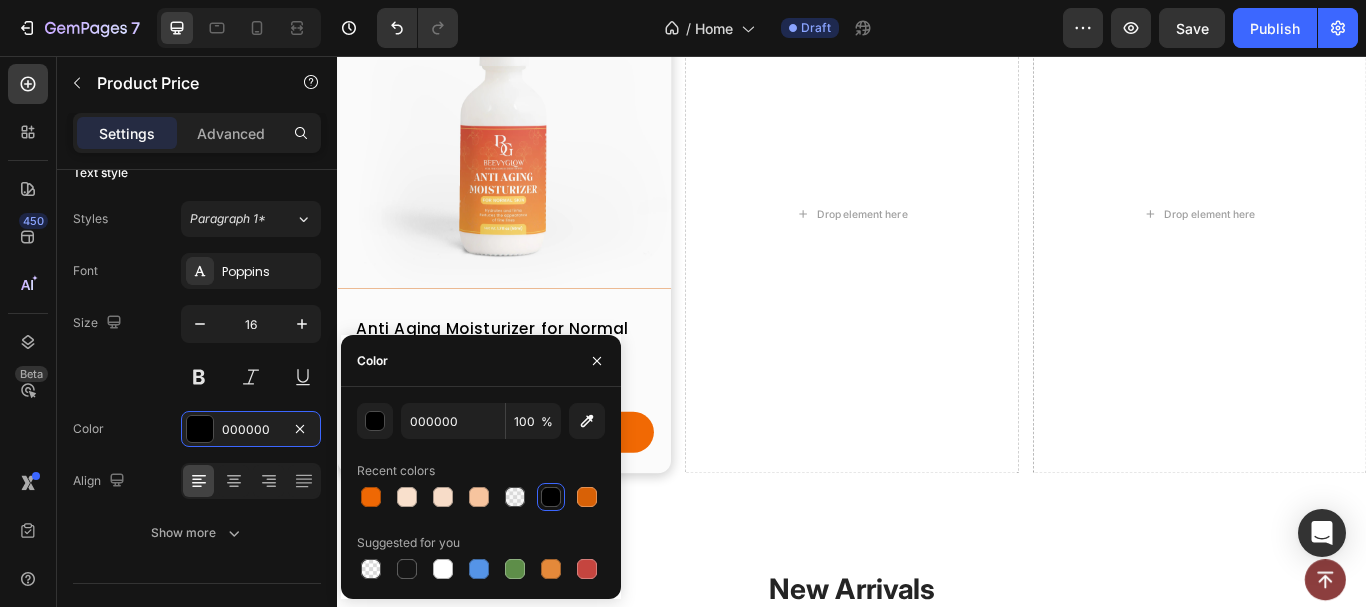 type on "EF6804" 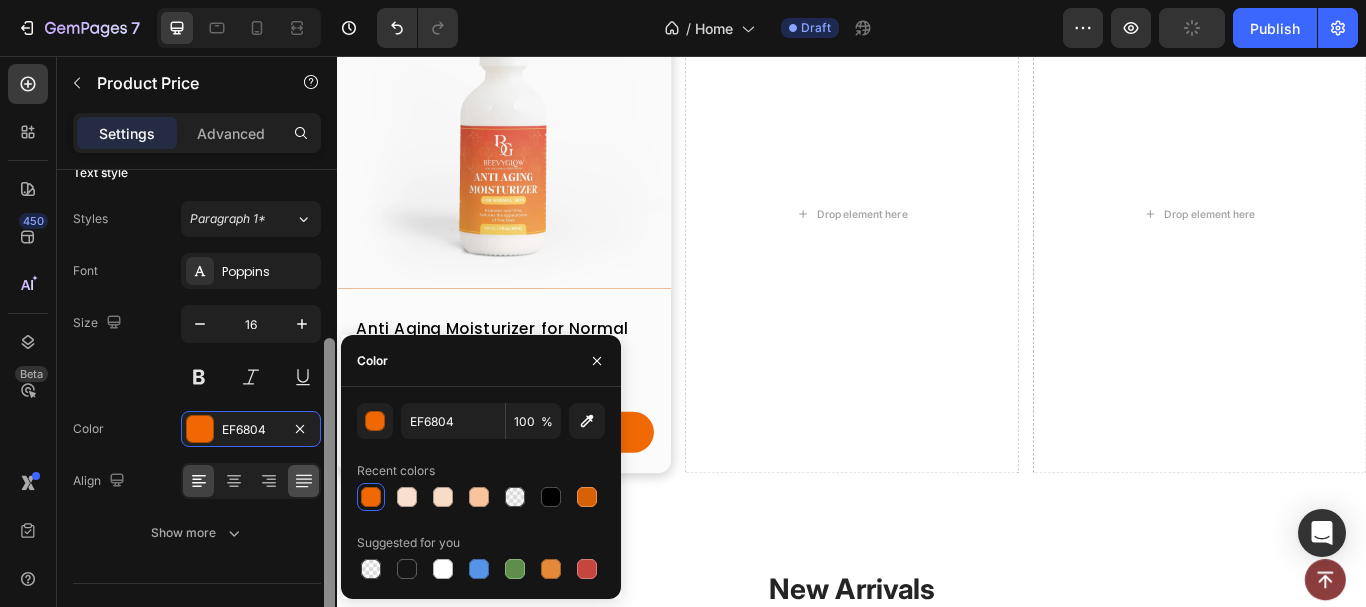 scroll, scrollTop: 198, scrollLeft: 0, axis: vertical 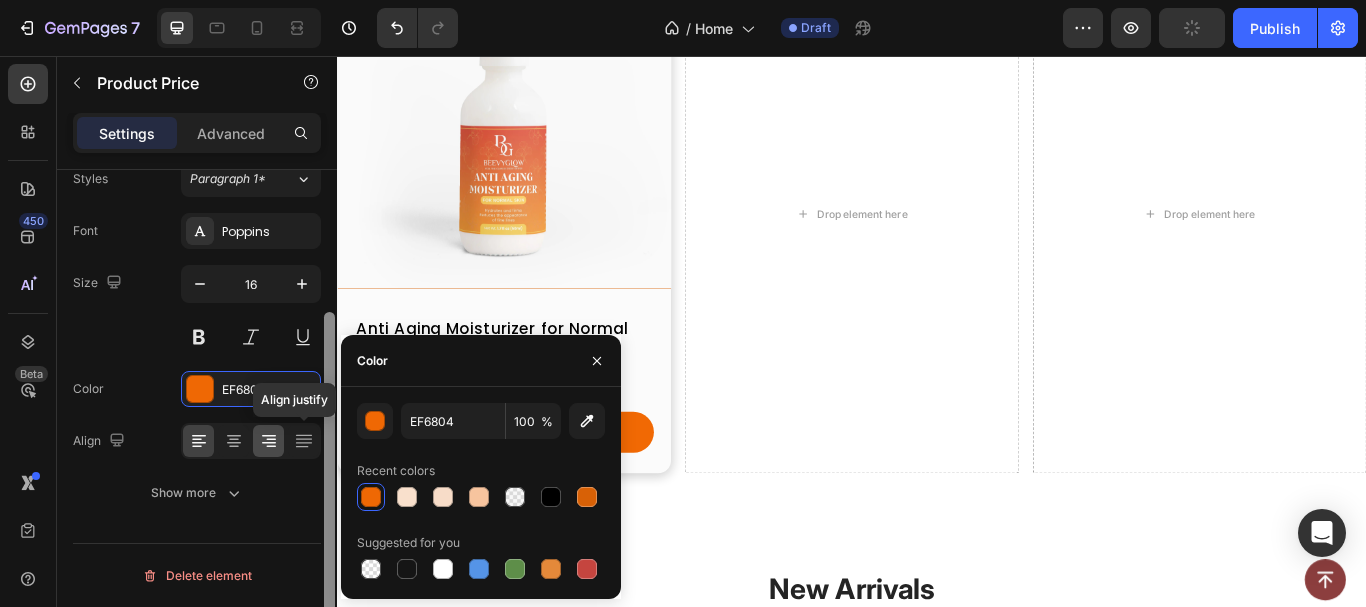 drag, startPoint x: 325, startPoint y: 395, endPoint x: 273, endPoint y: 442, distance: 70.0928 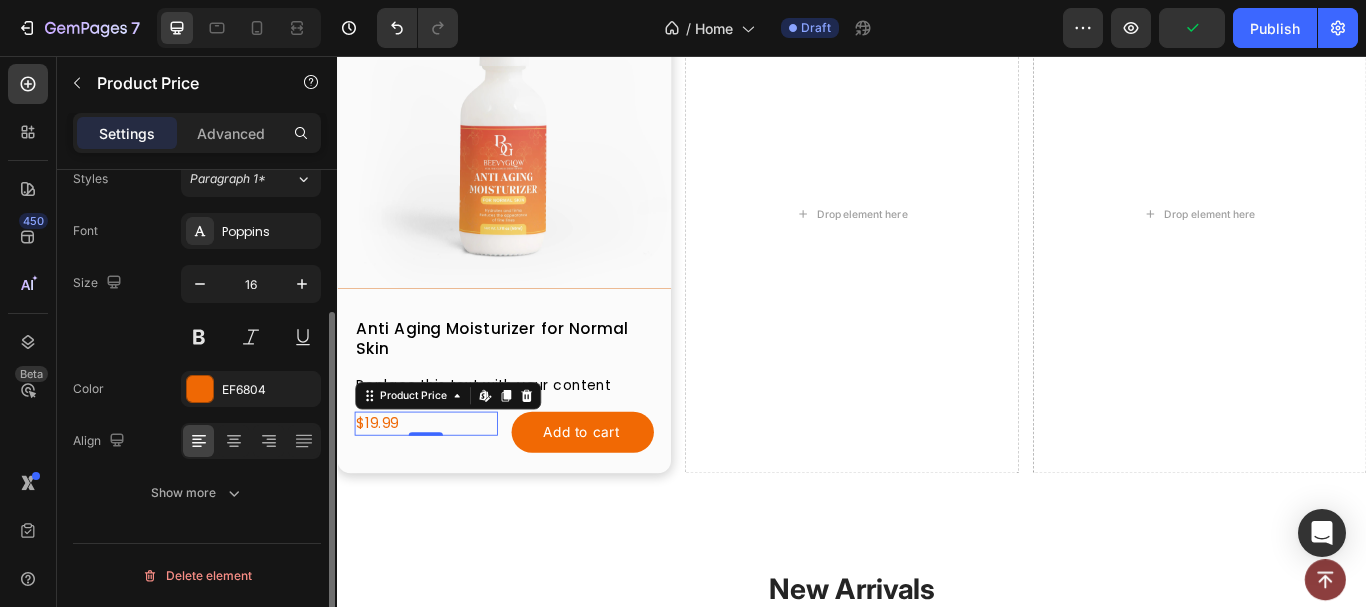 click on "Font Poppins Size 16 Color EF6804 Align Show more" at bounding box center (197, 362) 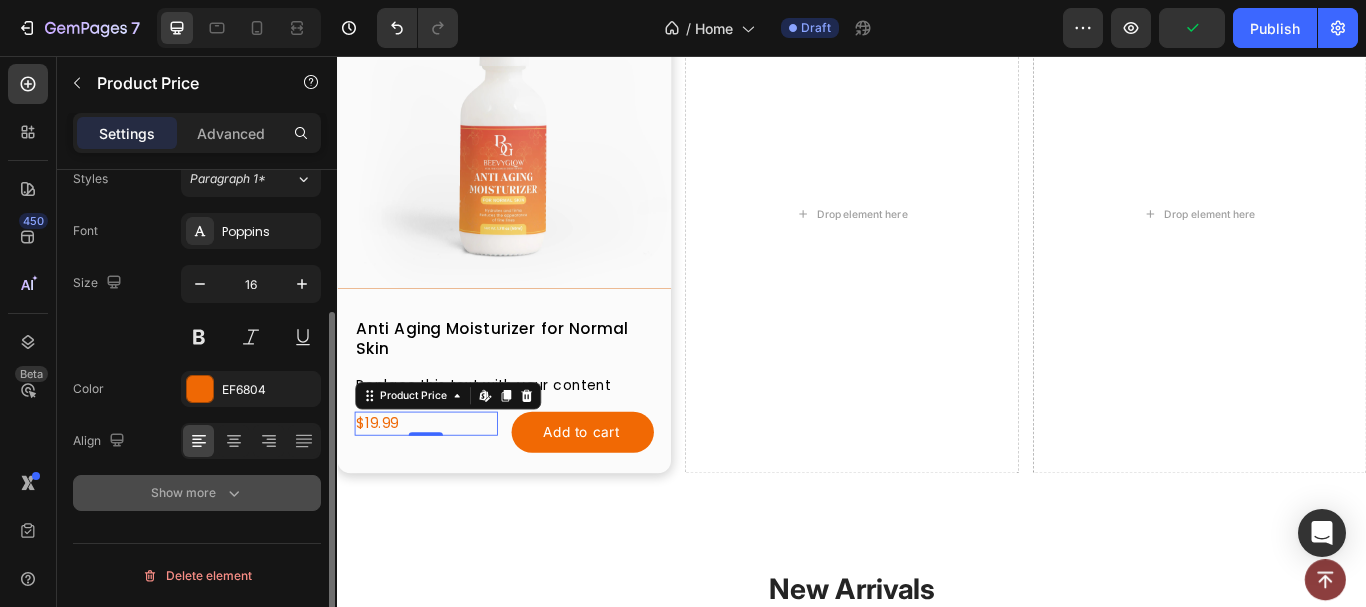 click 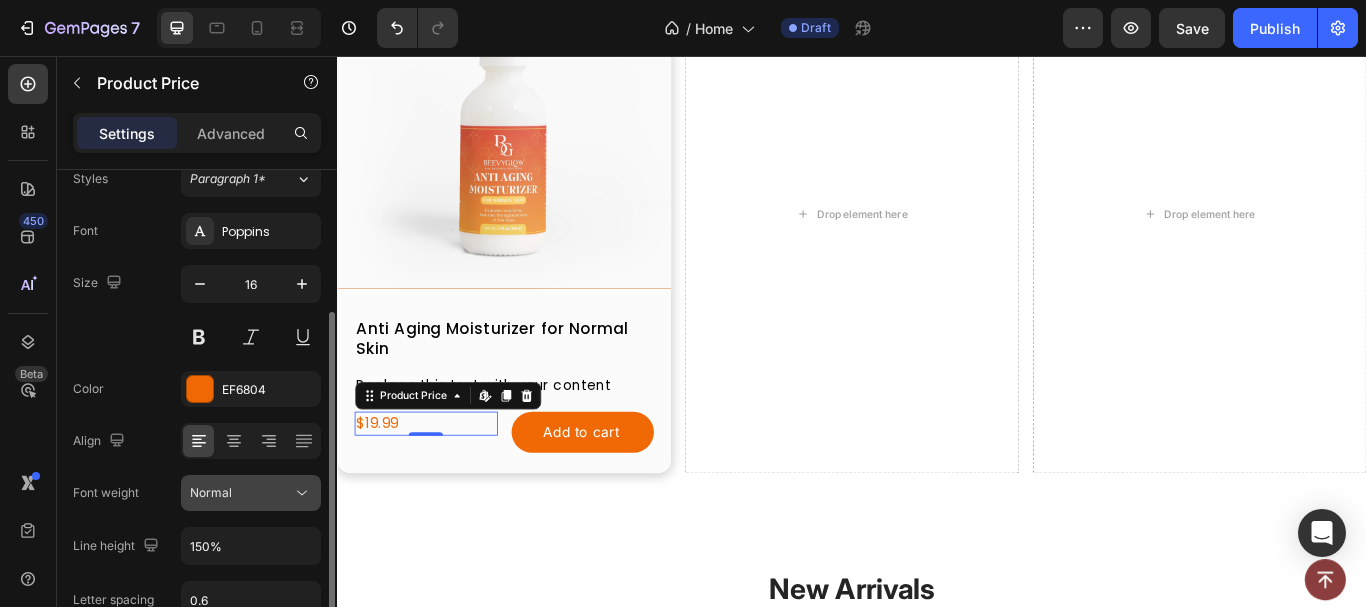 click on "Normal" 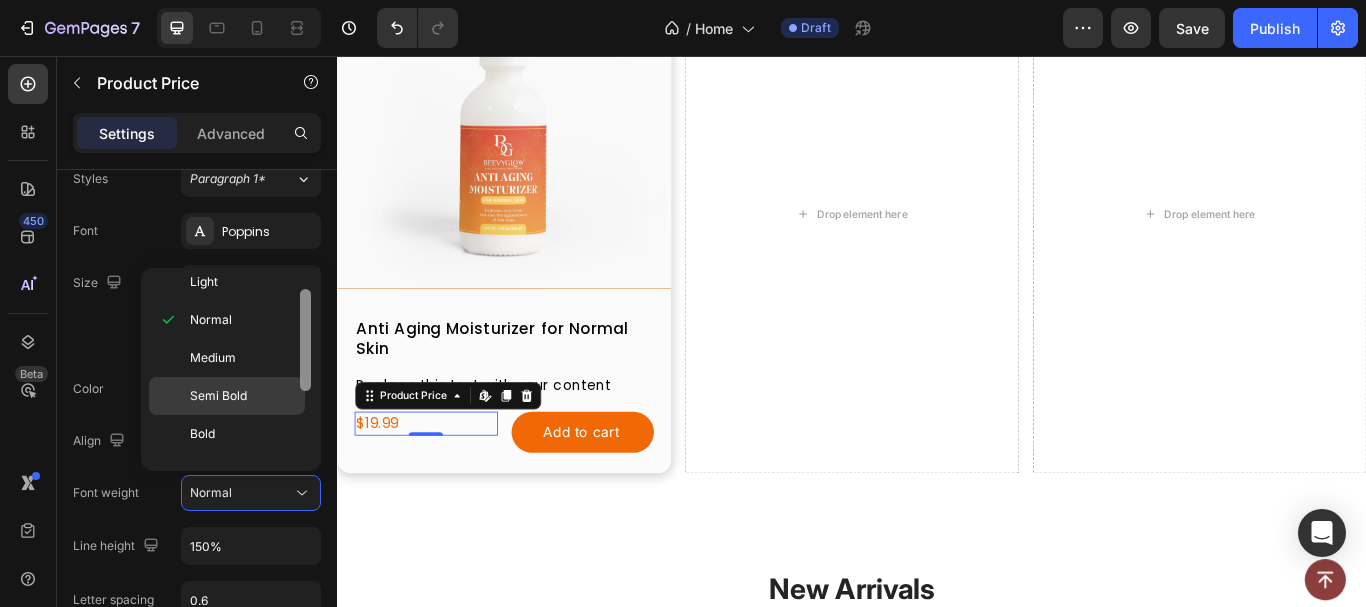 drag, startPoint x: 303, startPoint y: 355, endPoint x: 251, endPoint y: 397, distance: 66.8431 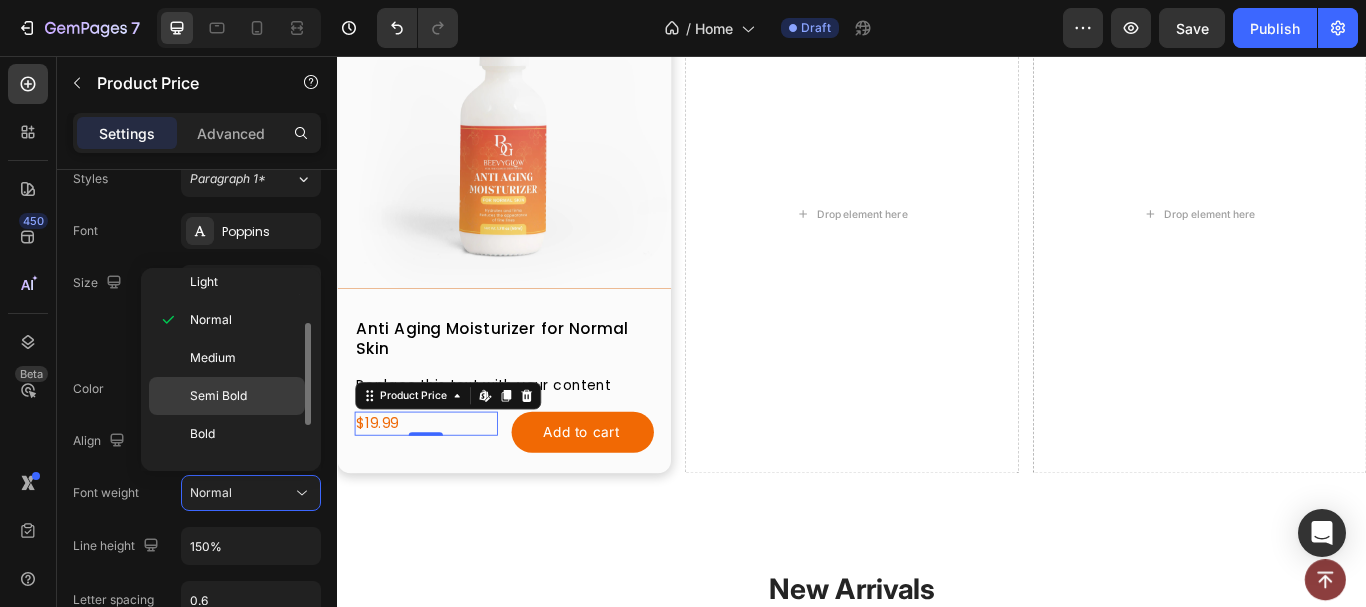 scroll, scrollTop: 88, scrollLeft: 0, axis: vertical 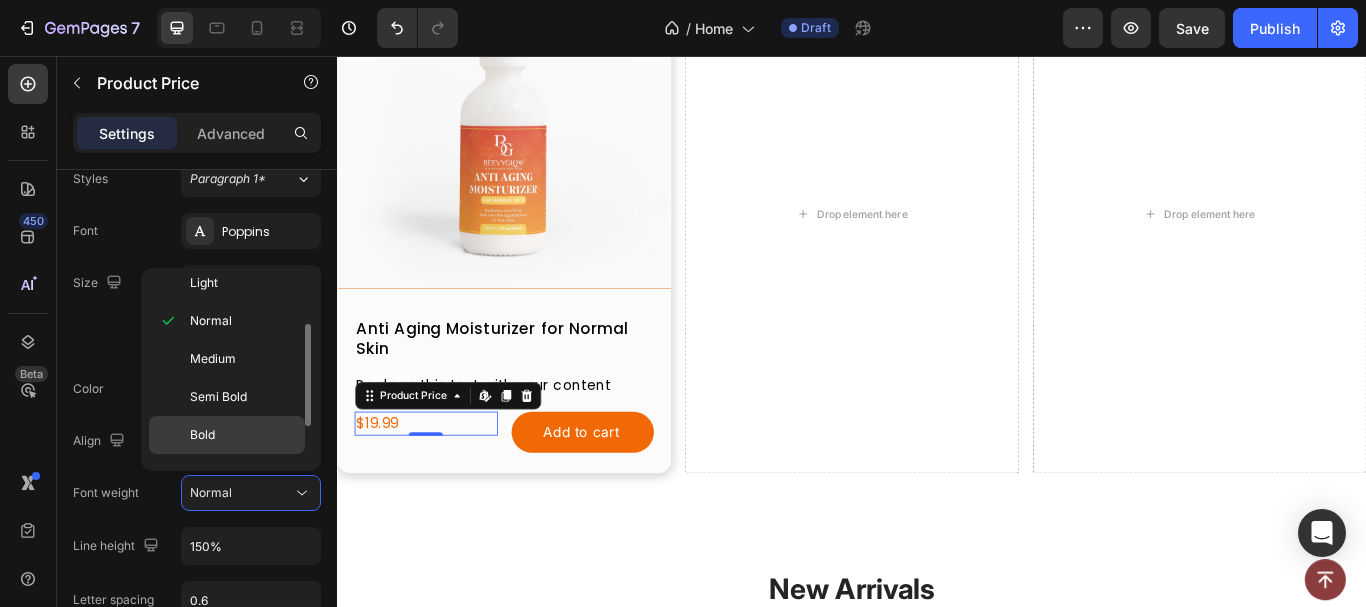 click on "Bold" at bounding box center [243, 435] 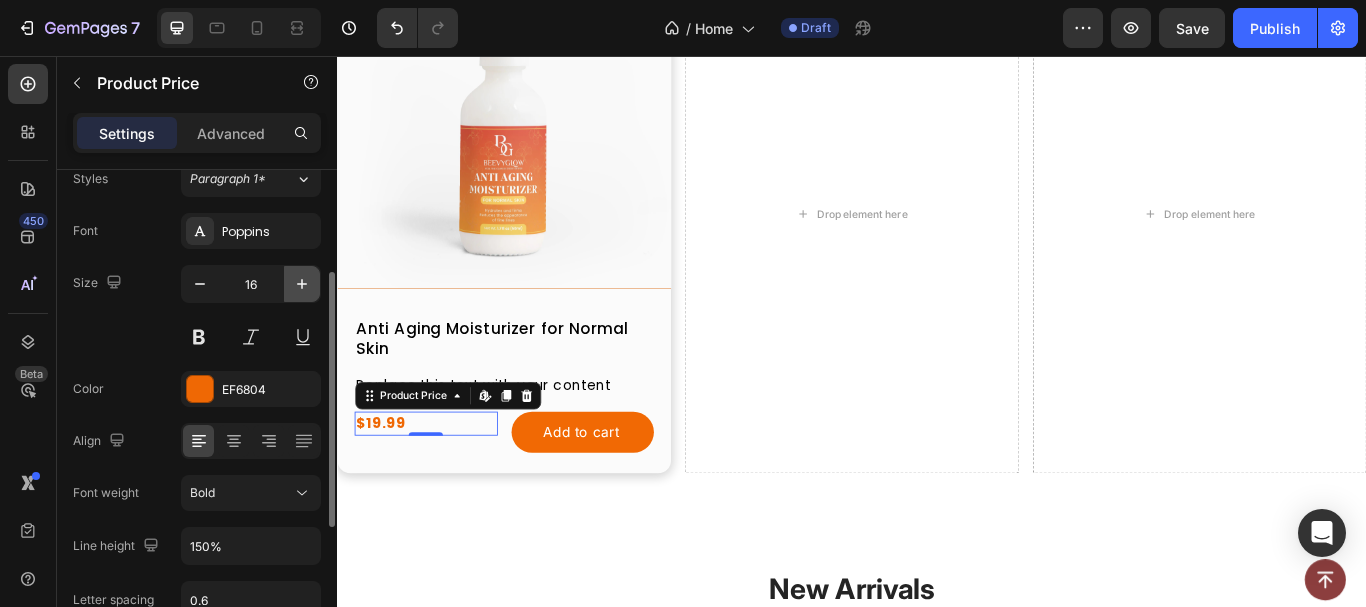 click 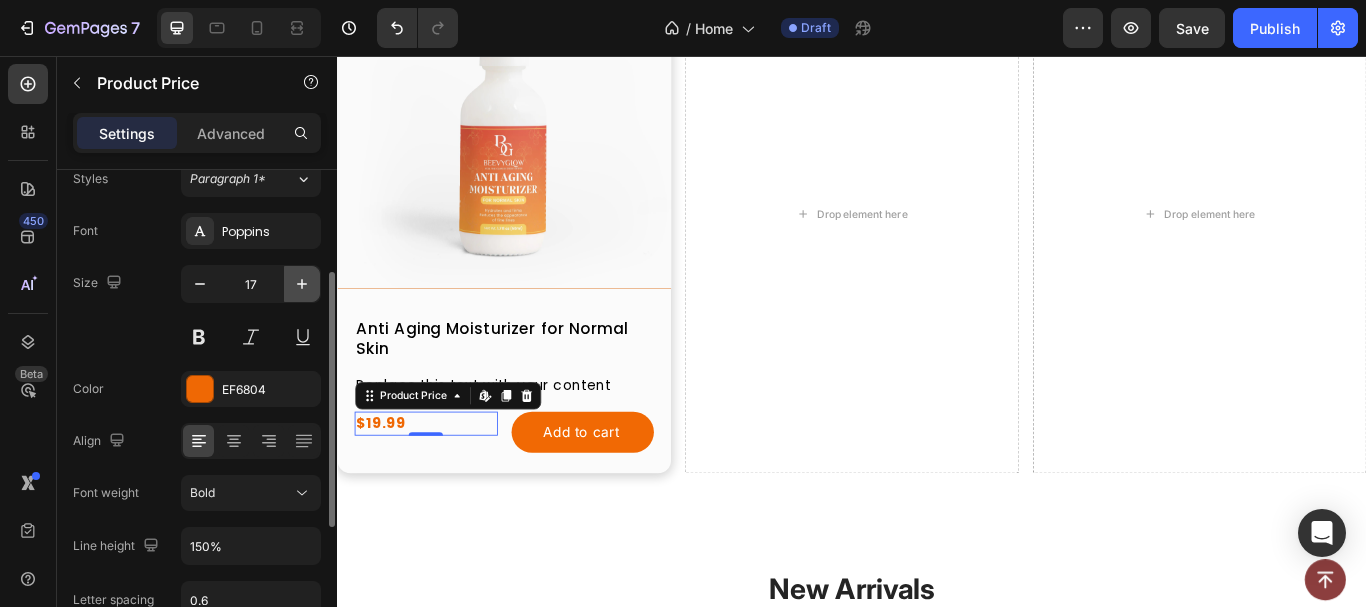 click 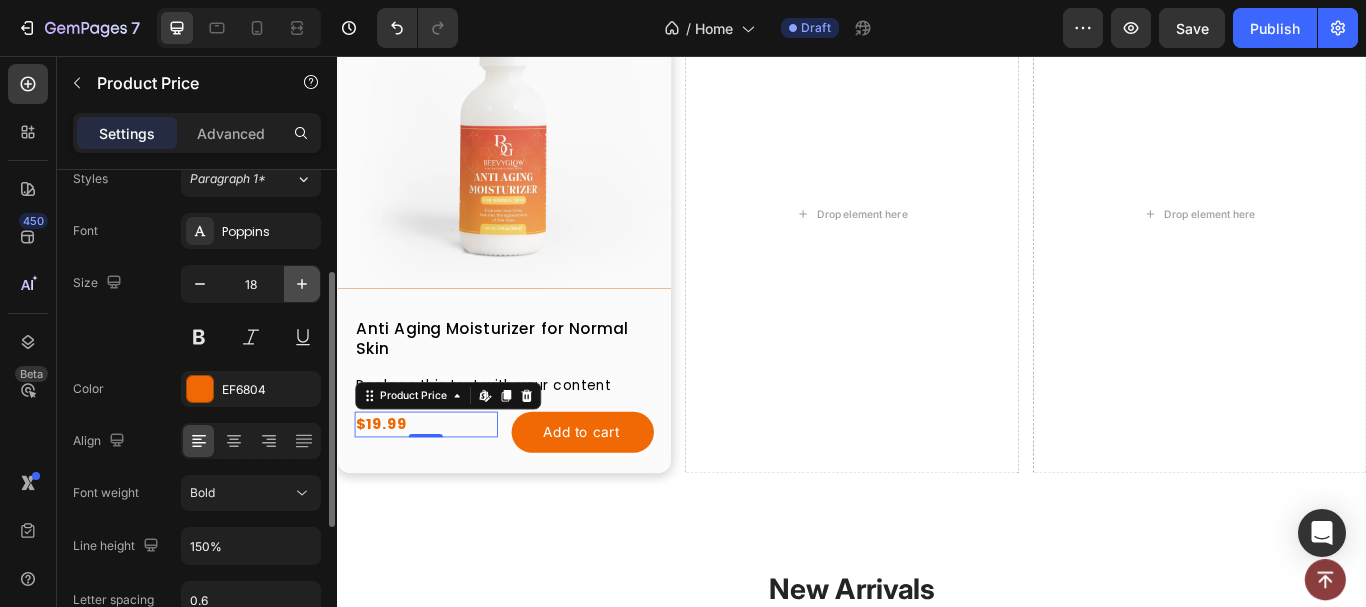 click 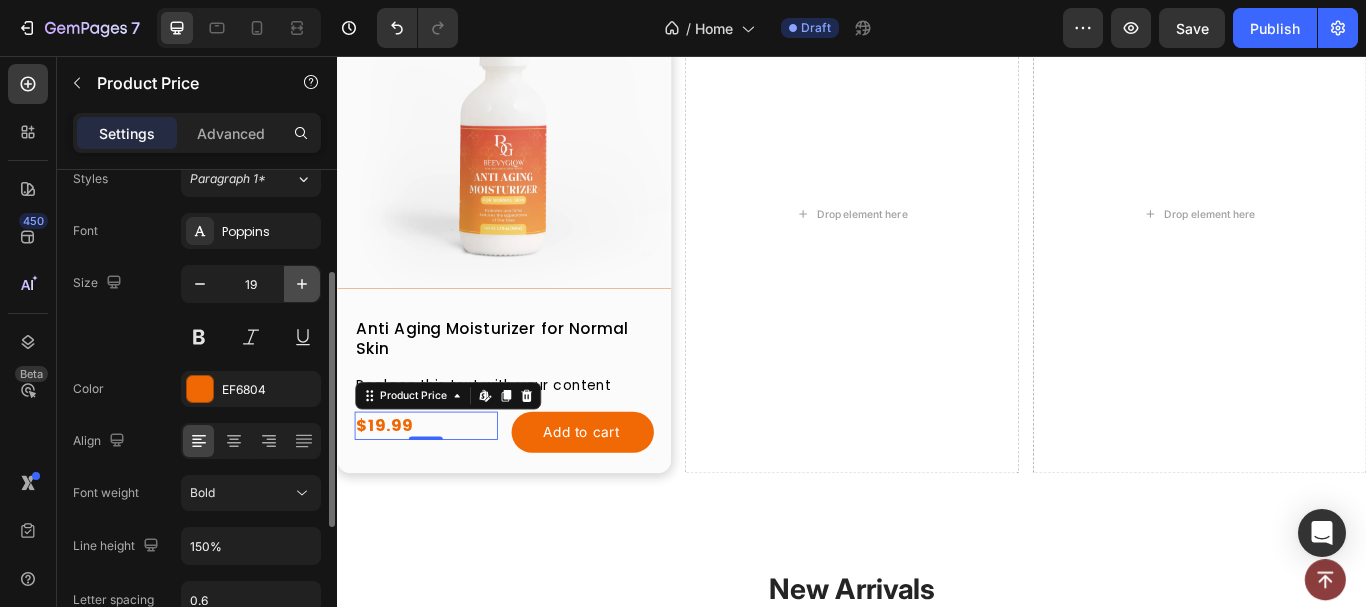 click 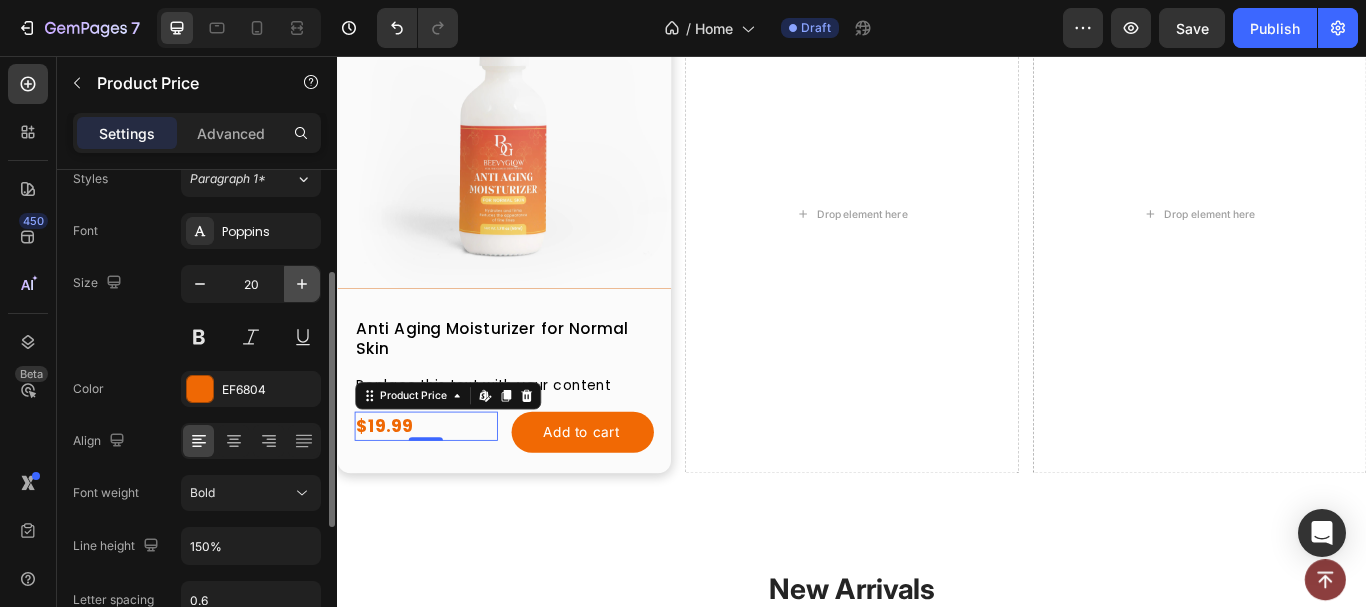 click 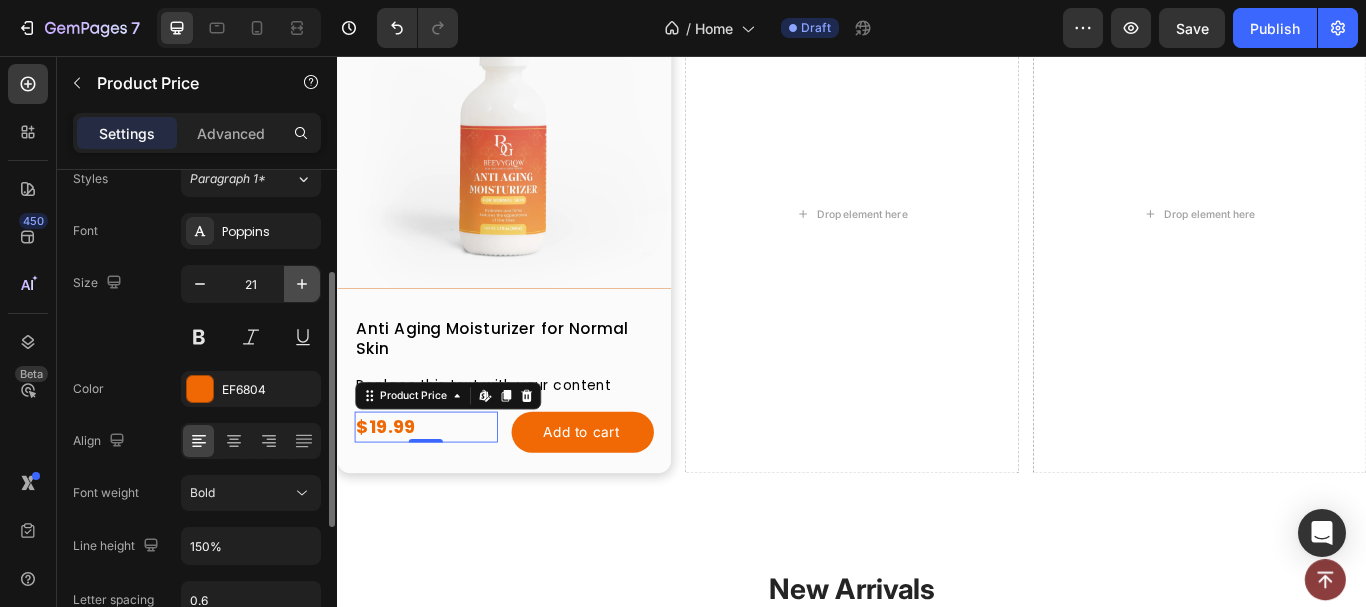 click 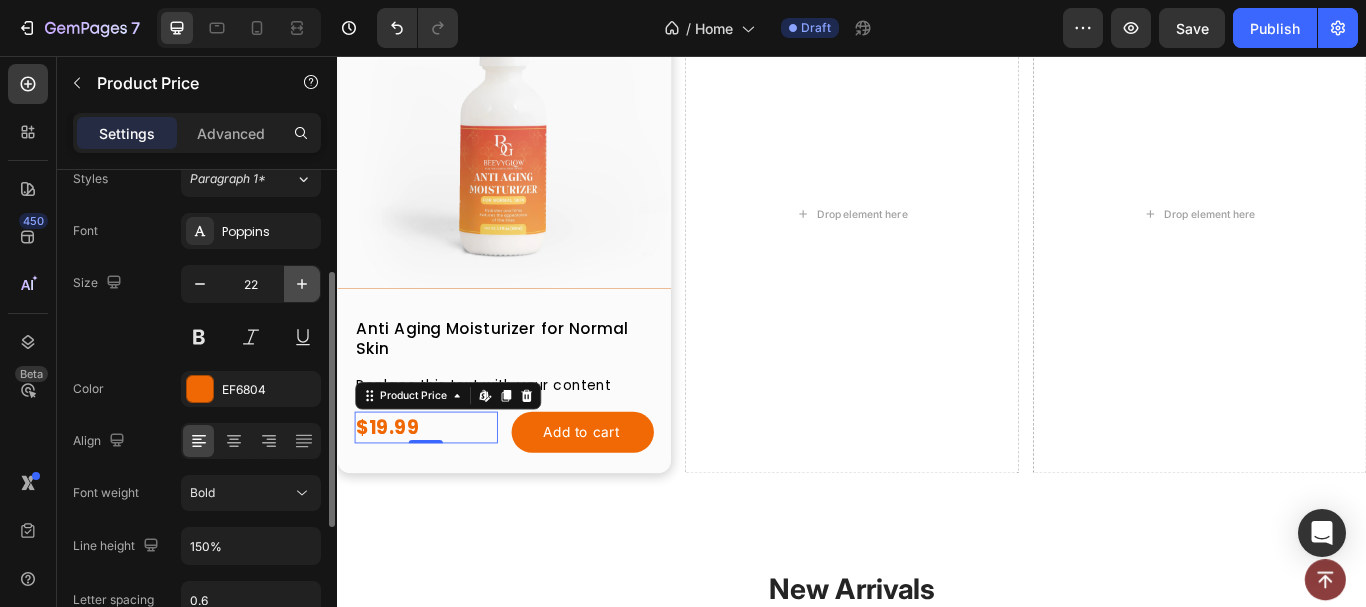 click 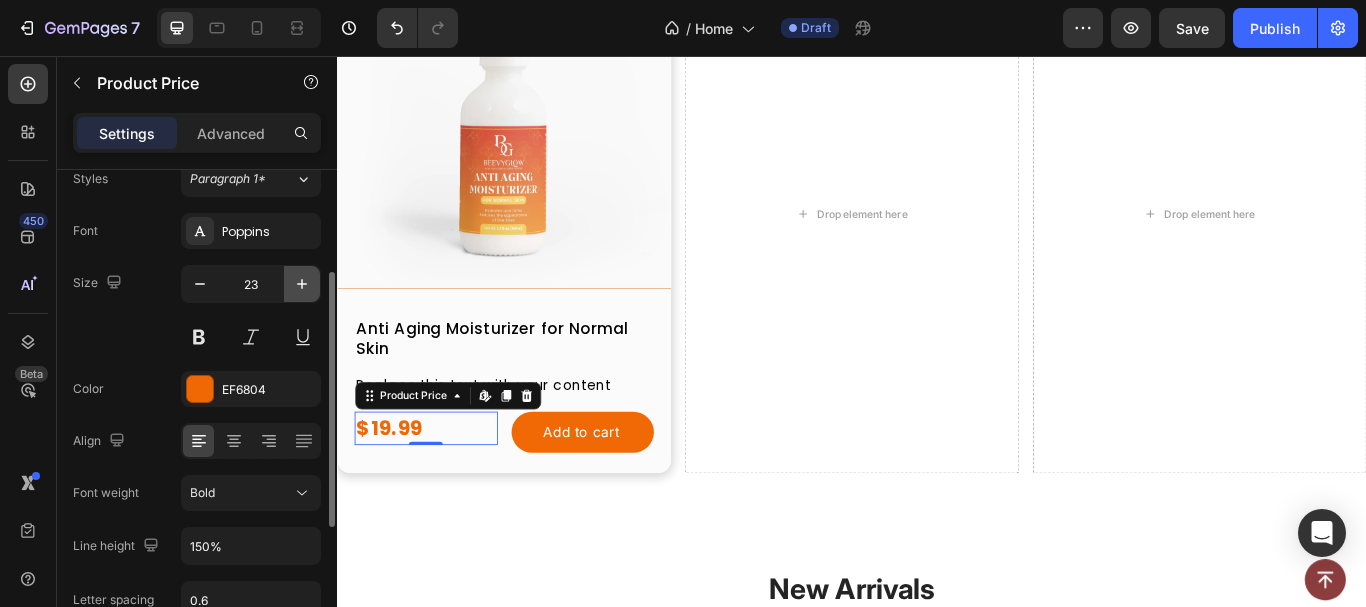 click 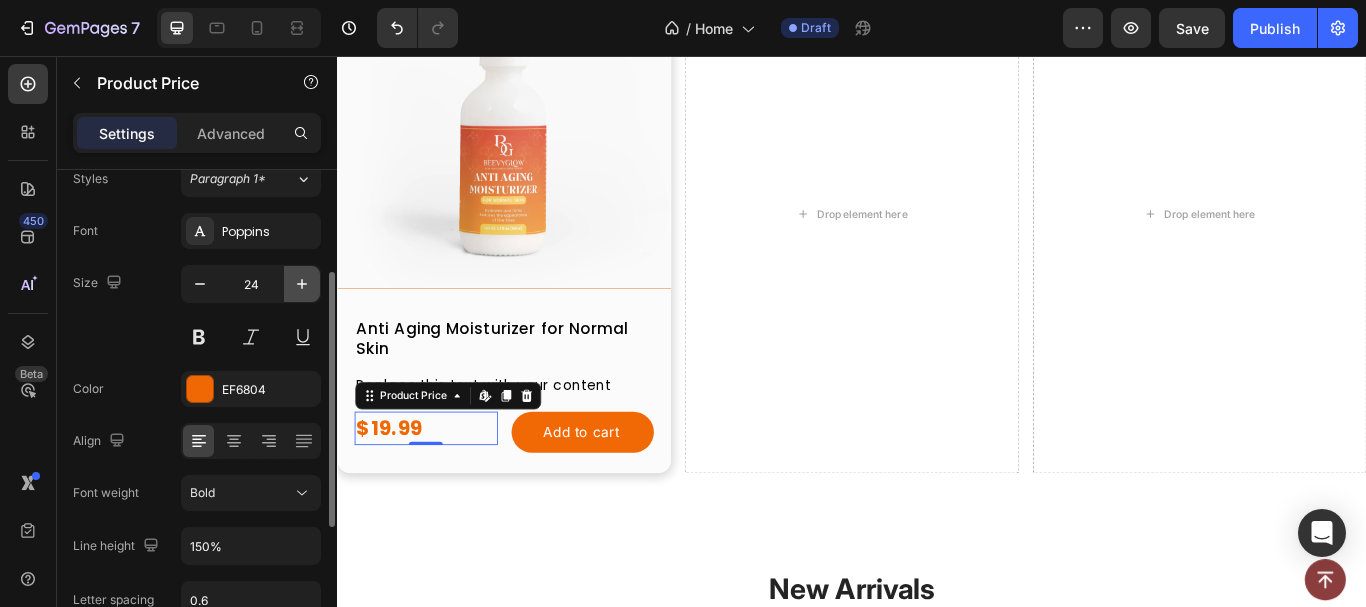 click 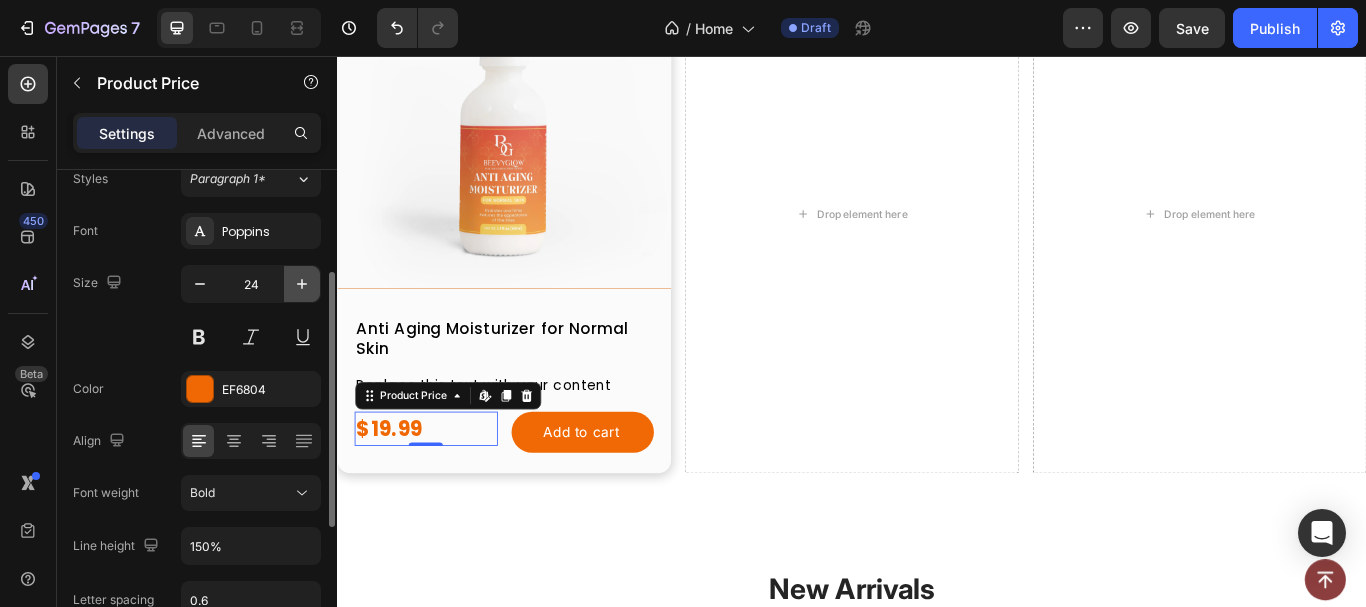 type on "25" 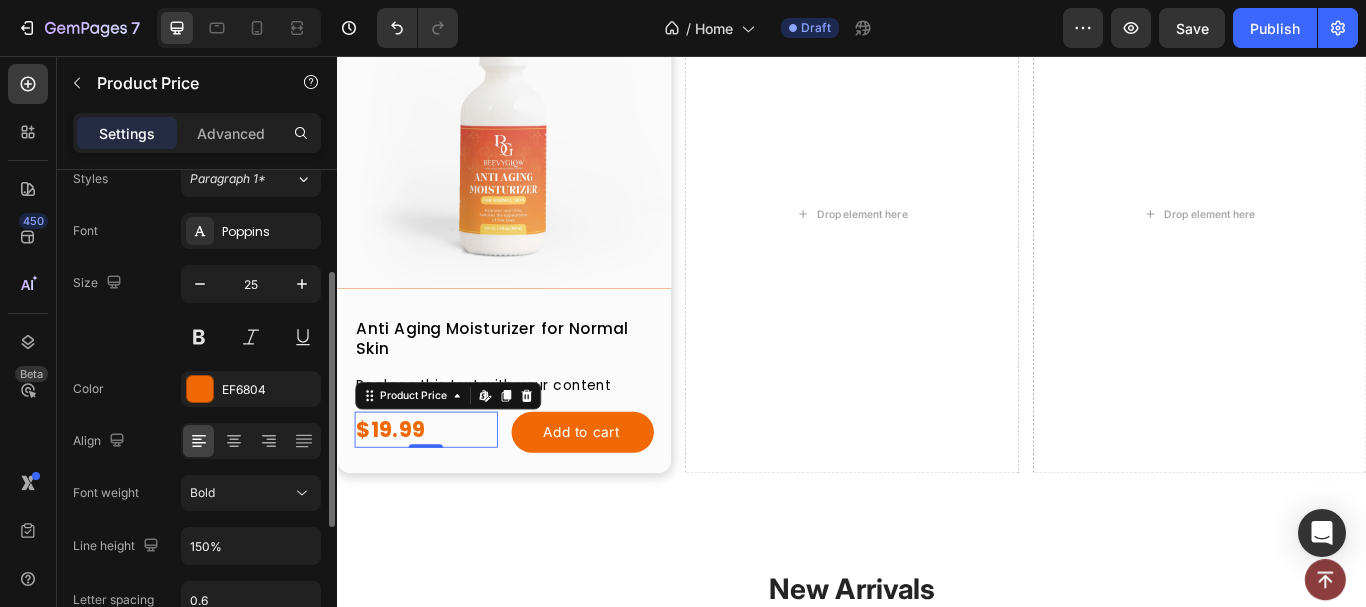 click on "Font Poppins Size 25 Color EF6804 Align Font weight Bold Line height 150% Letter spacing 0.6 Transform AA Aa aa Shadow Add... Show less" at bounding box center [197, 494] 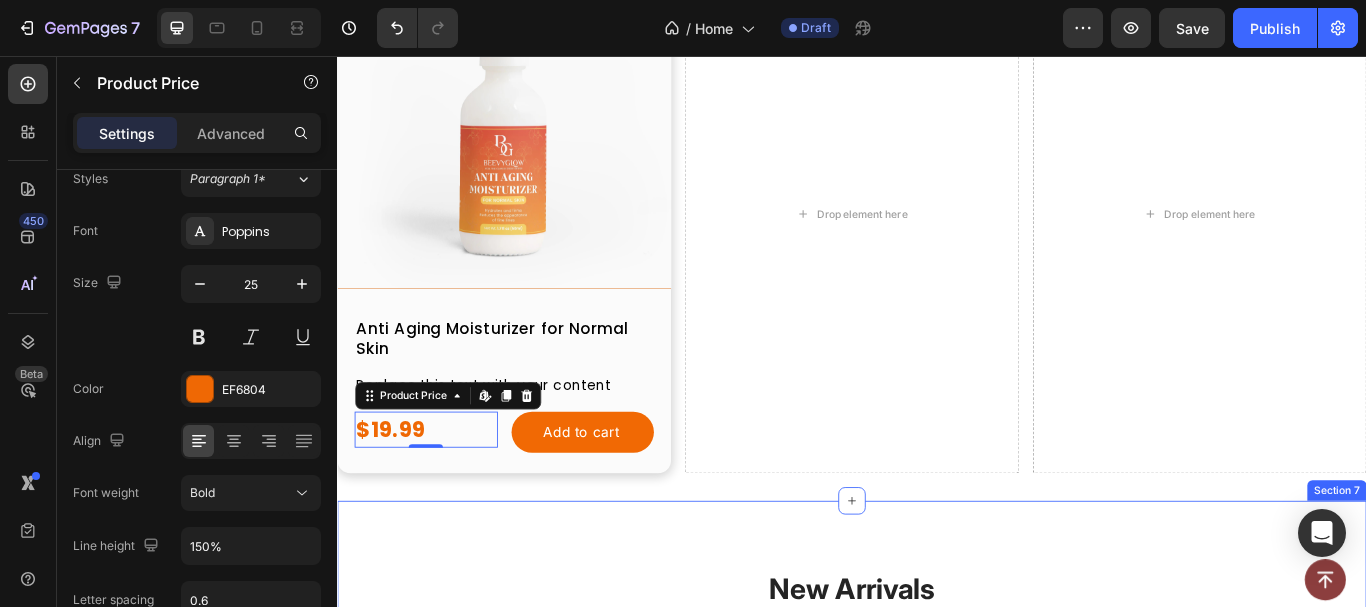 click on "New Arrivals Heading
See All Collection Button Row (P) Images No discount   Not be displayed when published Product Badge Row Anti Aging Moisturizer for Normal Skin (P) Title $19.99 (P) Price (P) Price No compare price (P) Price Row Icon Icon Icon Icon Icon Row (P) Cart Button Row Row Product List (P) Images No discount   Not be displayed when published Product Badge Row Anti Aging Moisturizer for Sensitive Skin (P) Title $19.99 (P) Price (P) Price No compare price (P) Price Row Icon Icon Icon Icon Icon Row (P) Cart Button Row Row Product List (P) Images No discount   Not be displayed when published Product Badge Row Dark Spot Serum for Sensitive Skin (P) Title $19.99 (P) Price (P) Price No compare price (P) Price Row Icon Icon Icon Icon Icon Row (P) Cart Button Row Row Product List (P) Images No discount   Not be displayed when published Product Badge Row Kojic Acid & Turmeric Soap (P) Title $19.99 (P) Price (P) Price No compare price (P) Price Row Icon Icon Icon Icon Icon Row (P) Cart Button" at bounding box center [937, 1261] 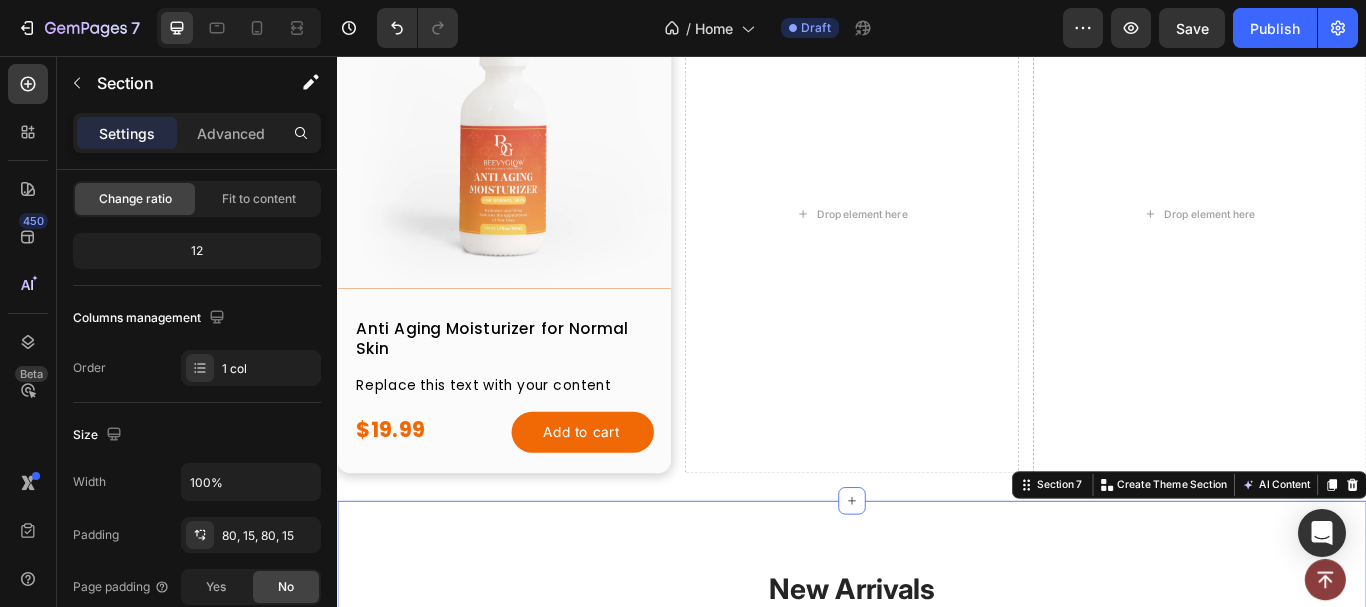 scroll, scrollTop: 0, scrollLeft: 0, axis: both 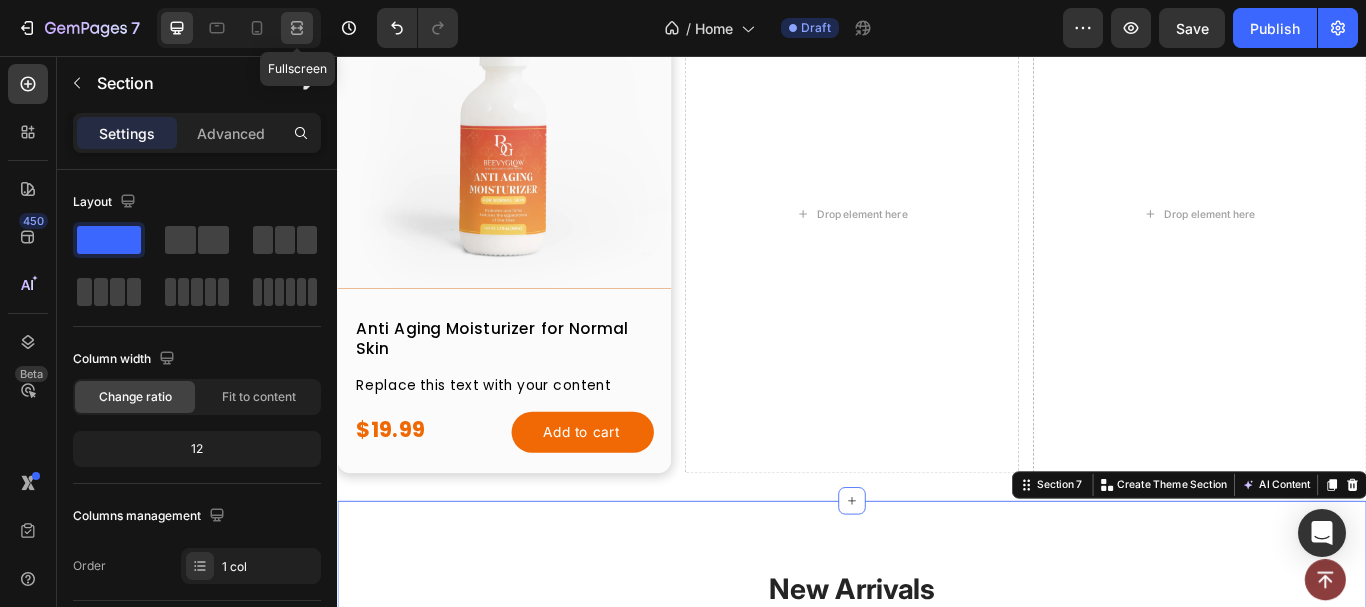 click 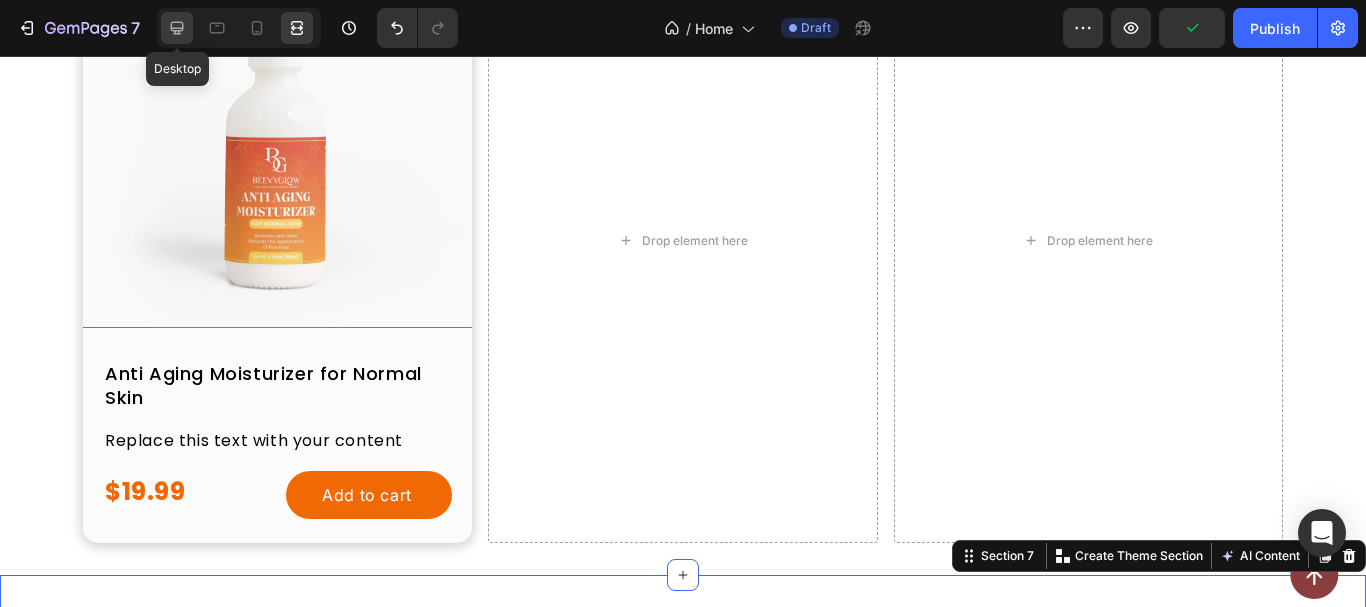click 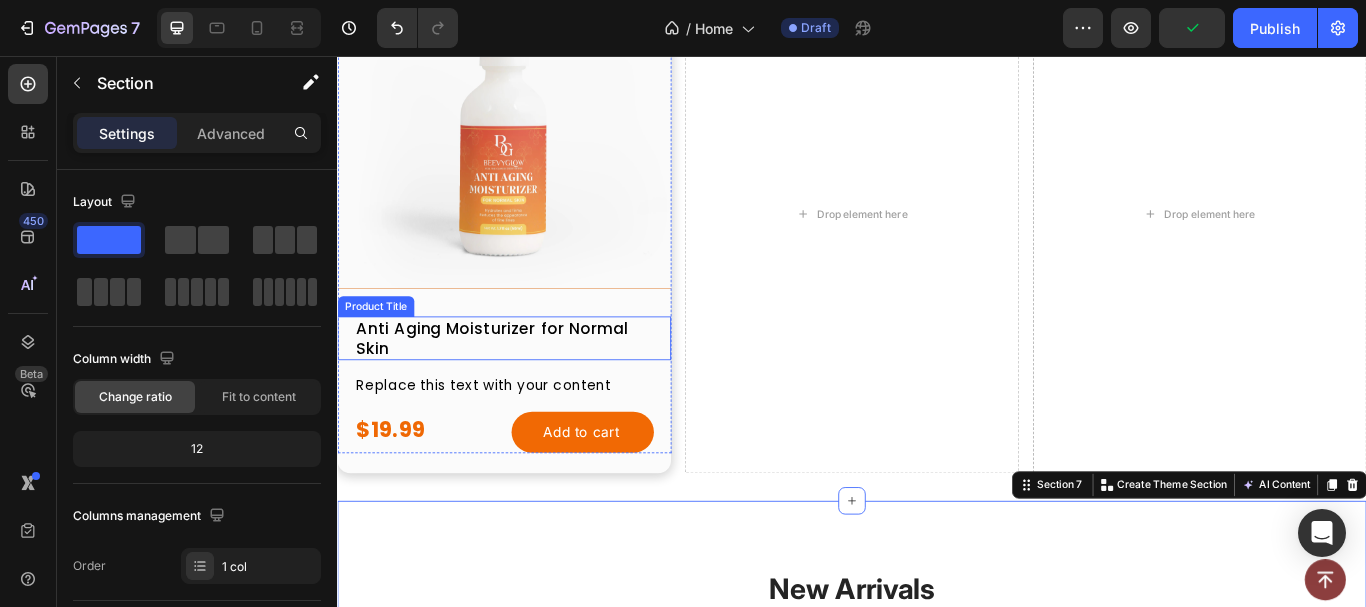 click on "Anti Aging Moisturizer for Normal Skin" at bounding box center (531, 385) 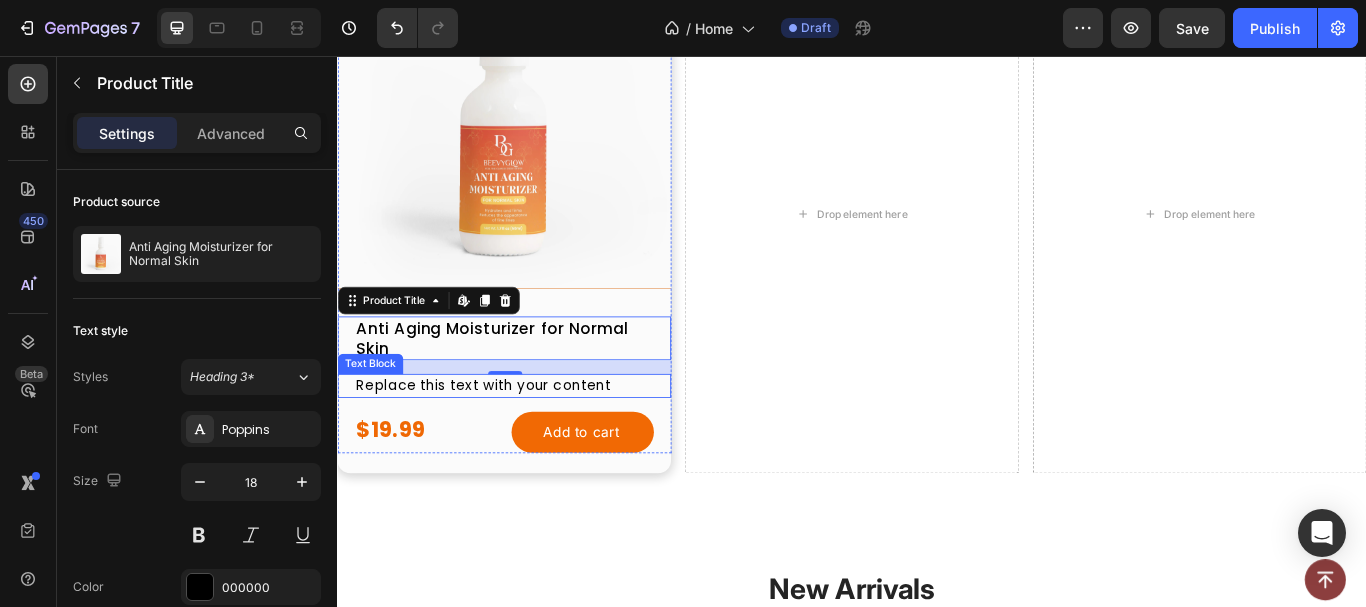 click on "Replace this text with your content" at bounding box center (541, 441) 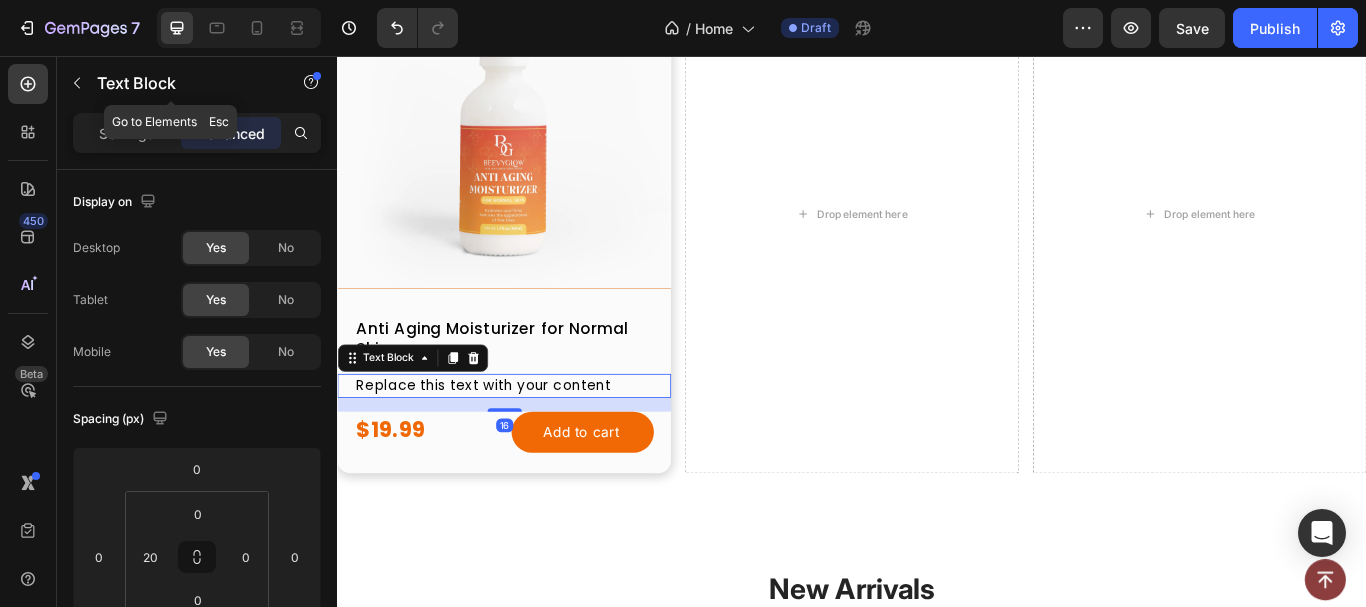 click on "Text Block" 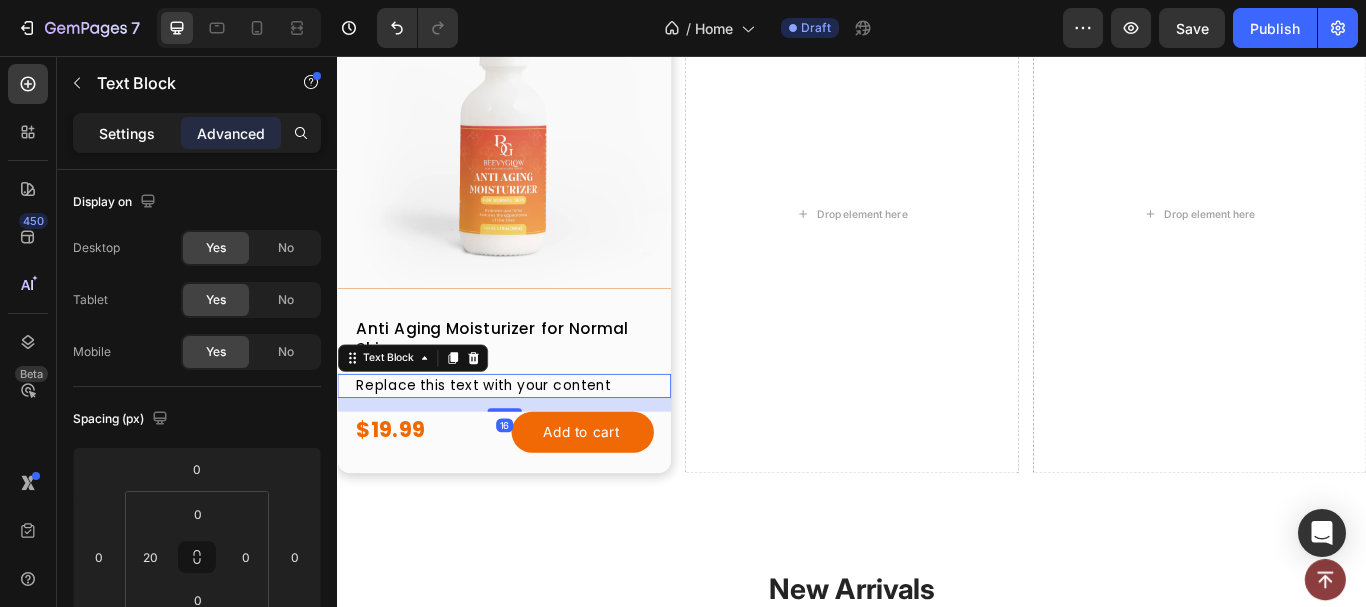 click on "Settings" 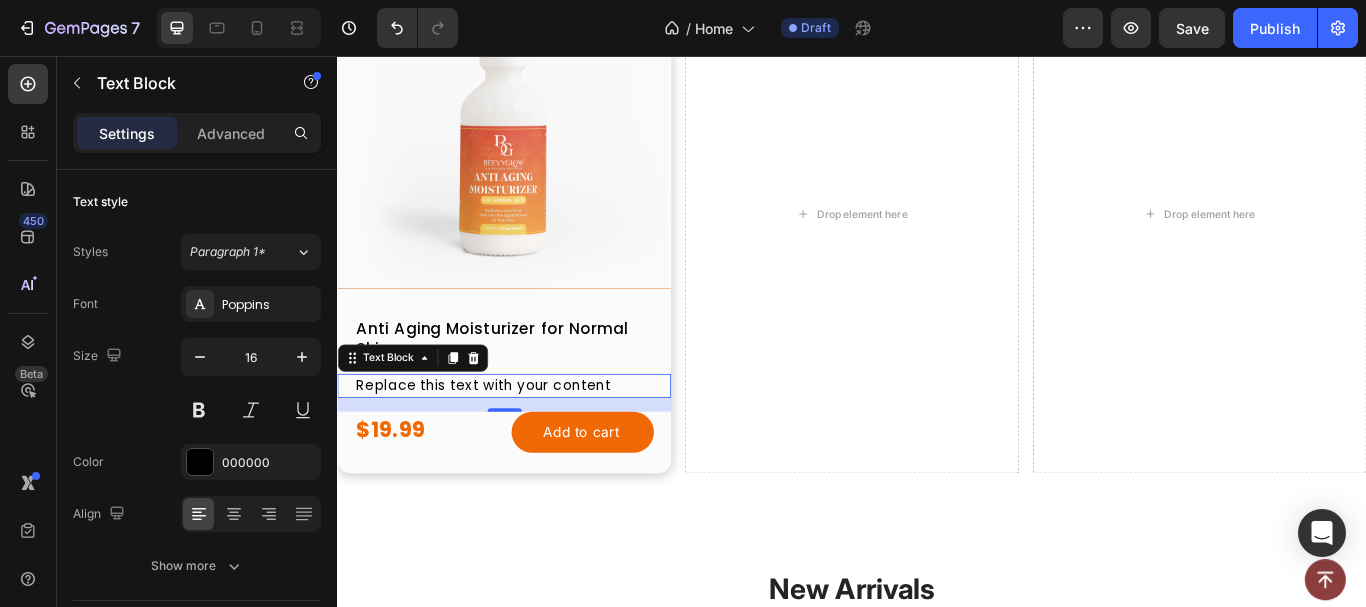 click on "Settings" 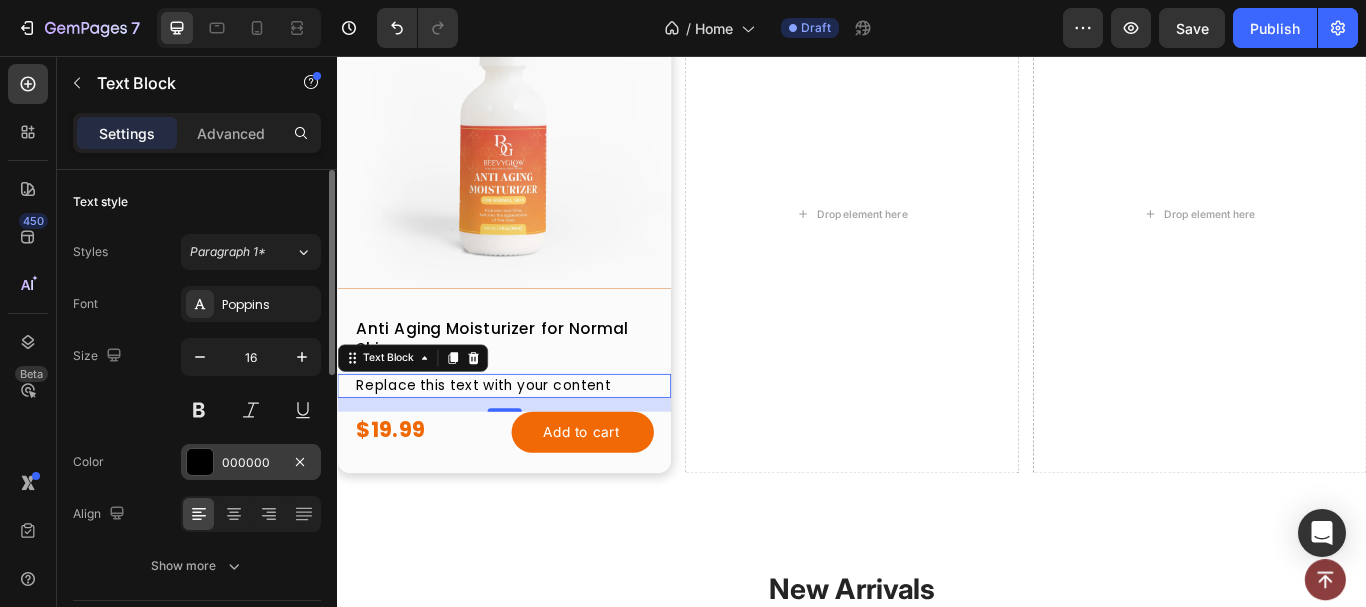 click at bounding box center [200, 462] 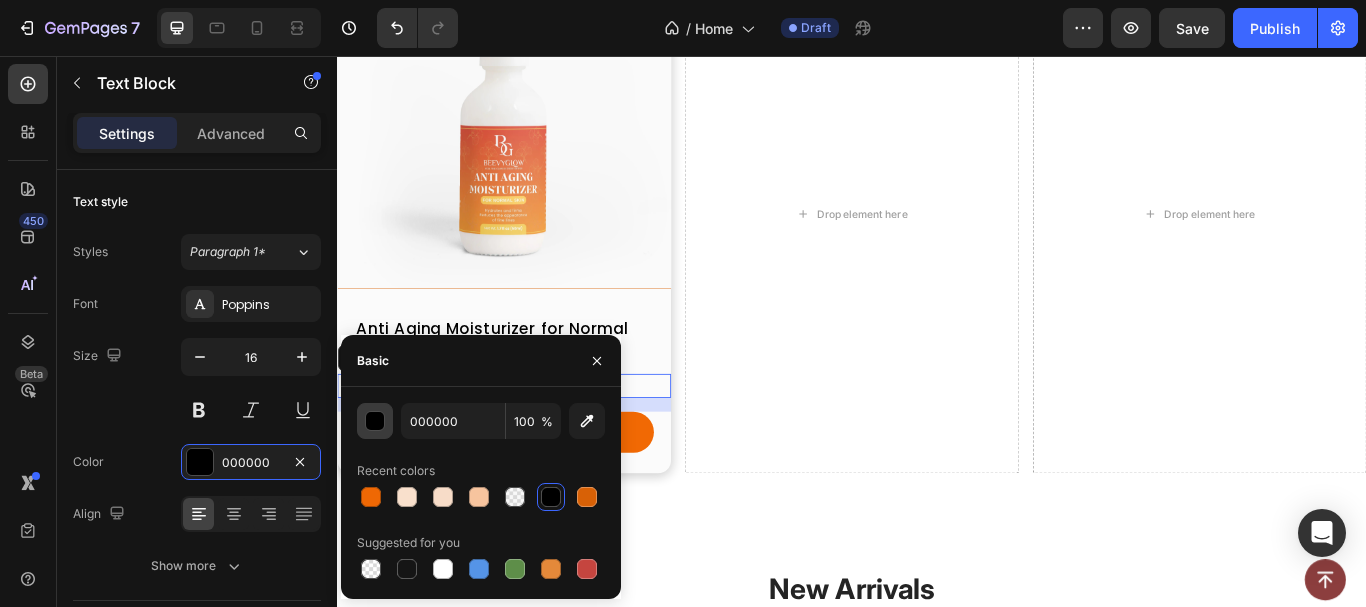 click at bounding box center (376, 422) 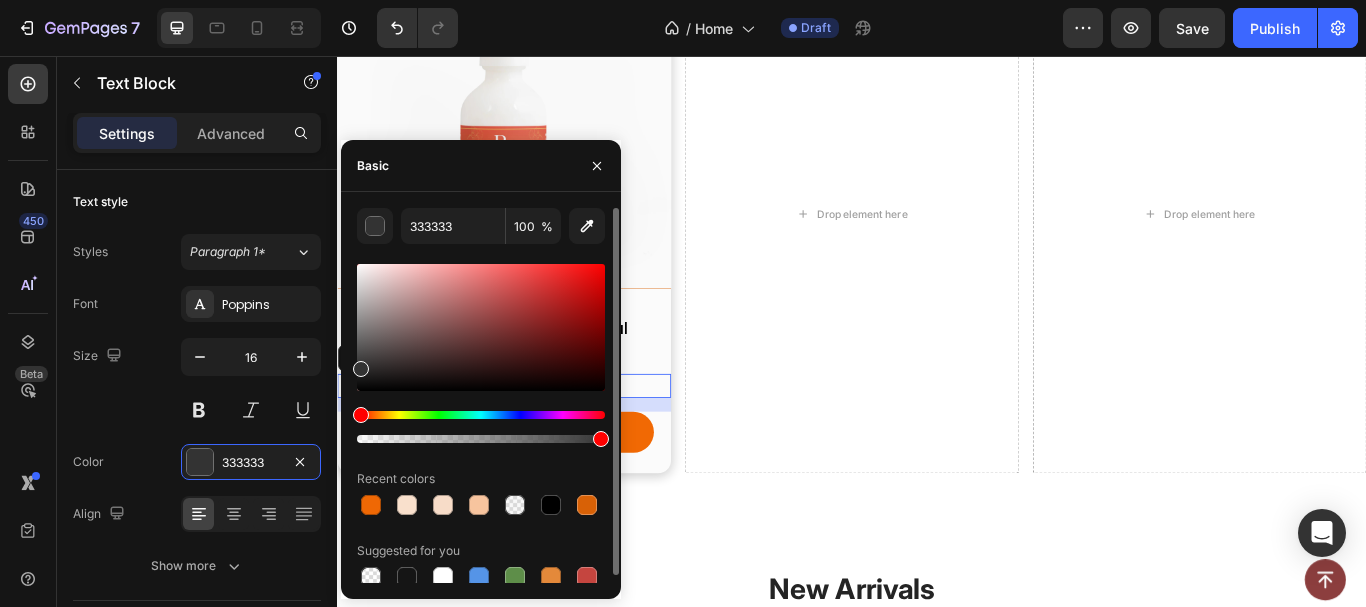 click at bounding box center [481, 327] 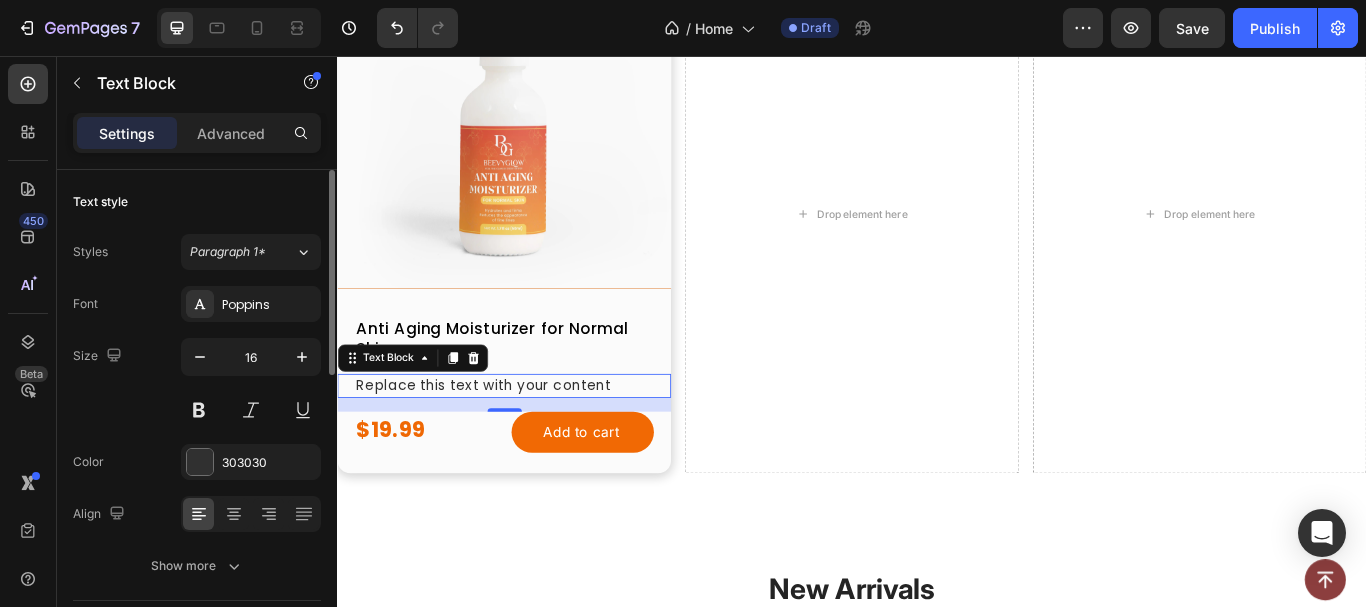 click on "Size 16" at bounding box center (197, 383) 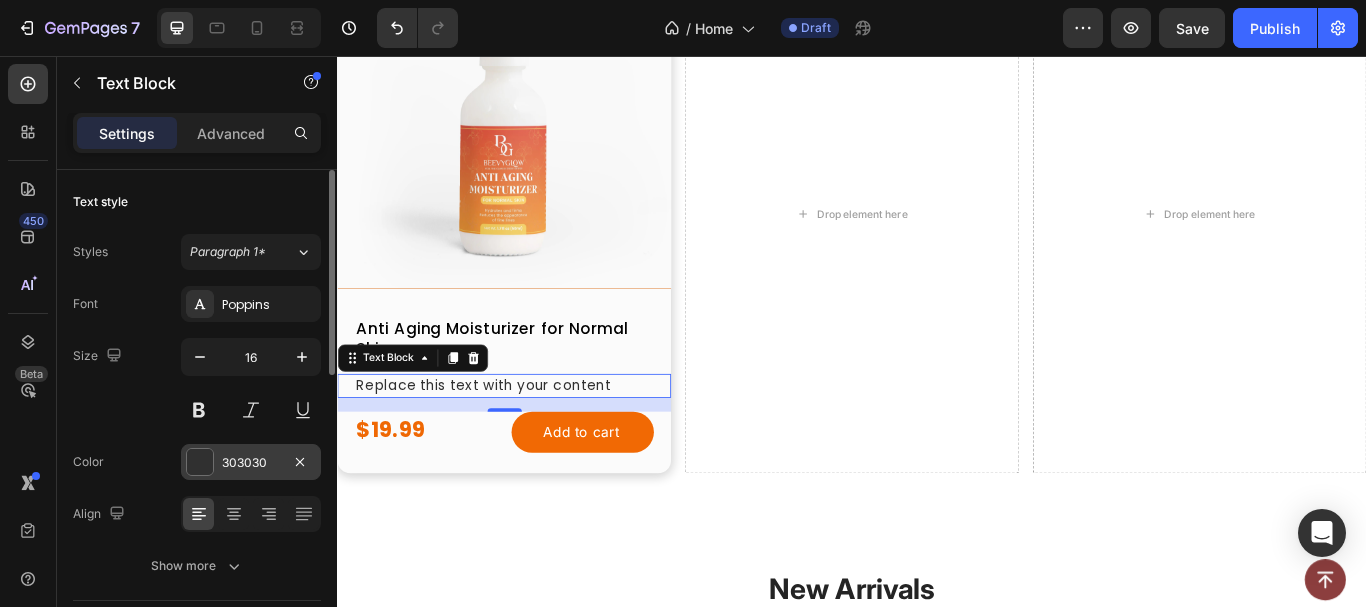 click on "303030" at bounding box center [251, 462] 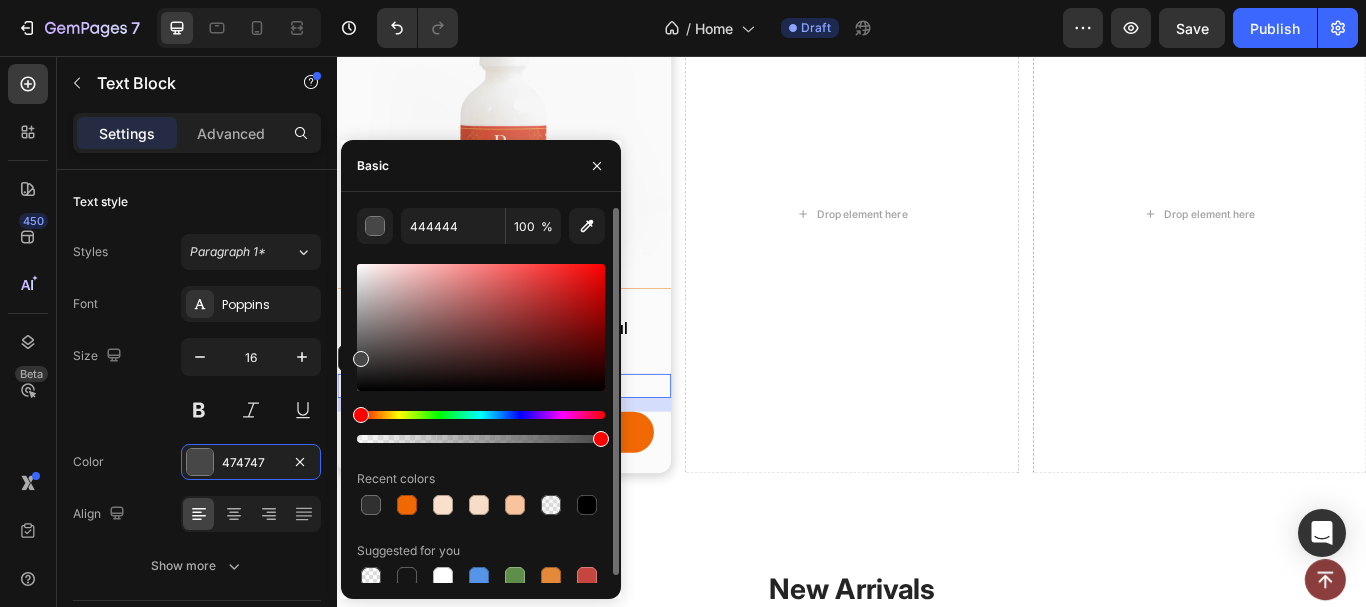type on "474747" 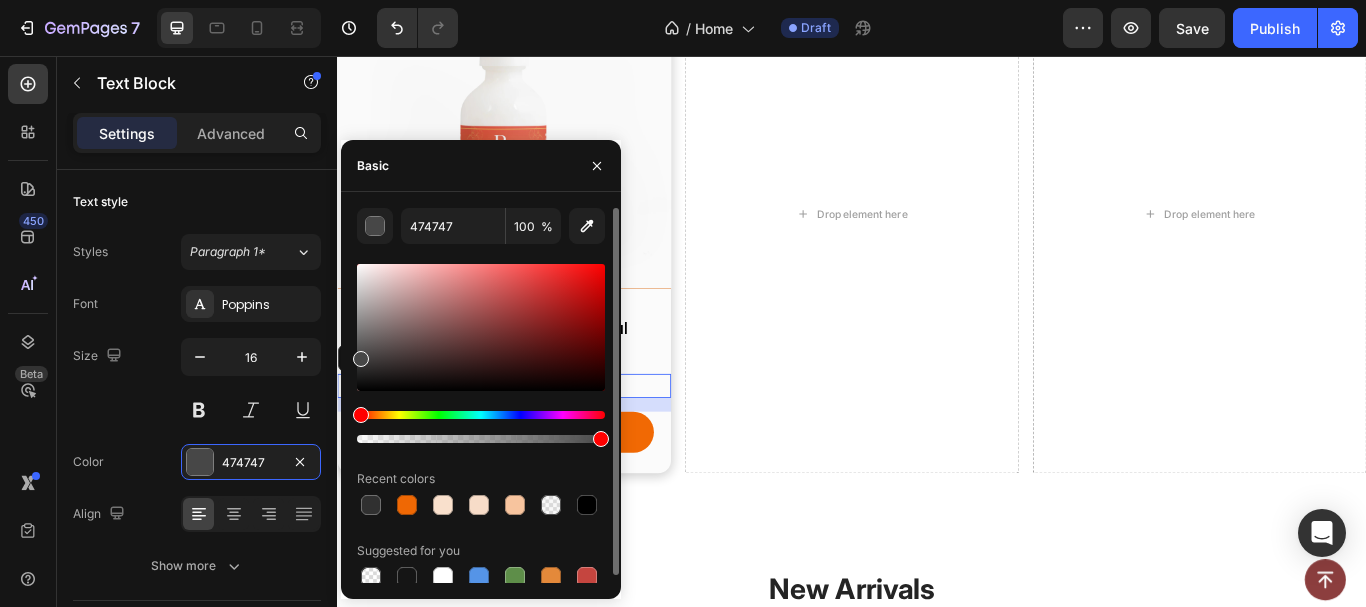 drag, startPoint x: 358, startPoint y: 364, endPoint x: 352, endPoint y: 355, distance: 10.816654 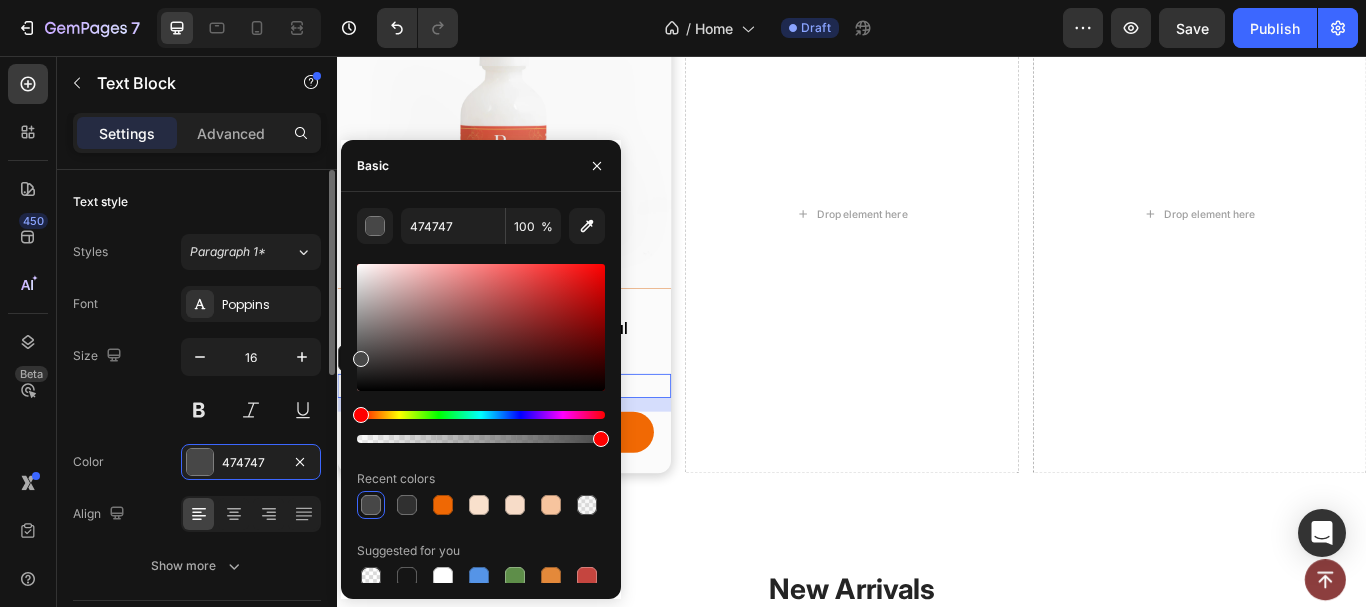 click on "Size 16" at bounding box center [197, 383] 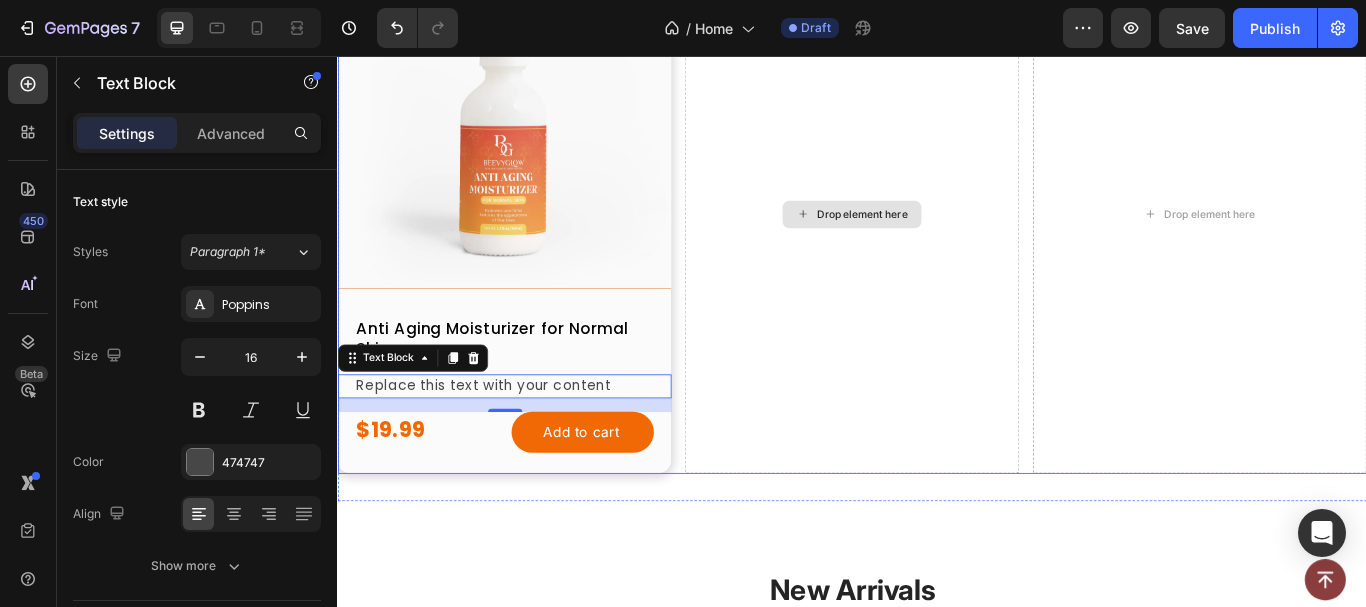 click on "Drop element here" at bounding box center (936, 240) 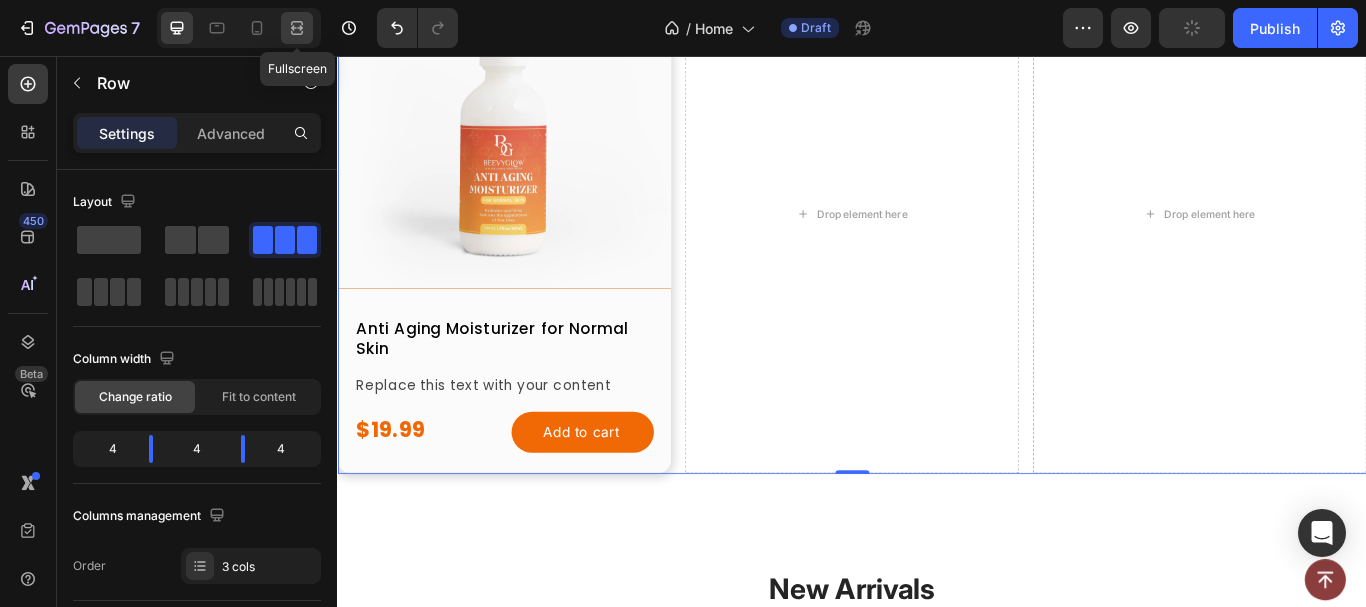 click 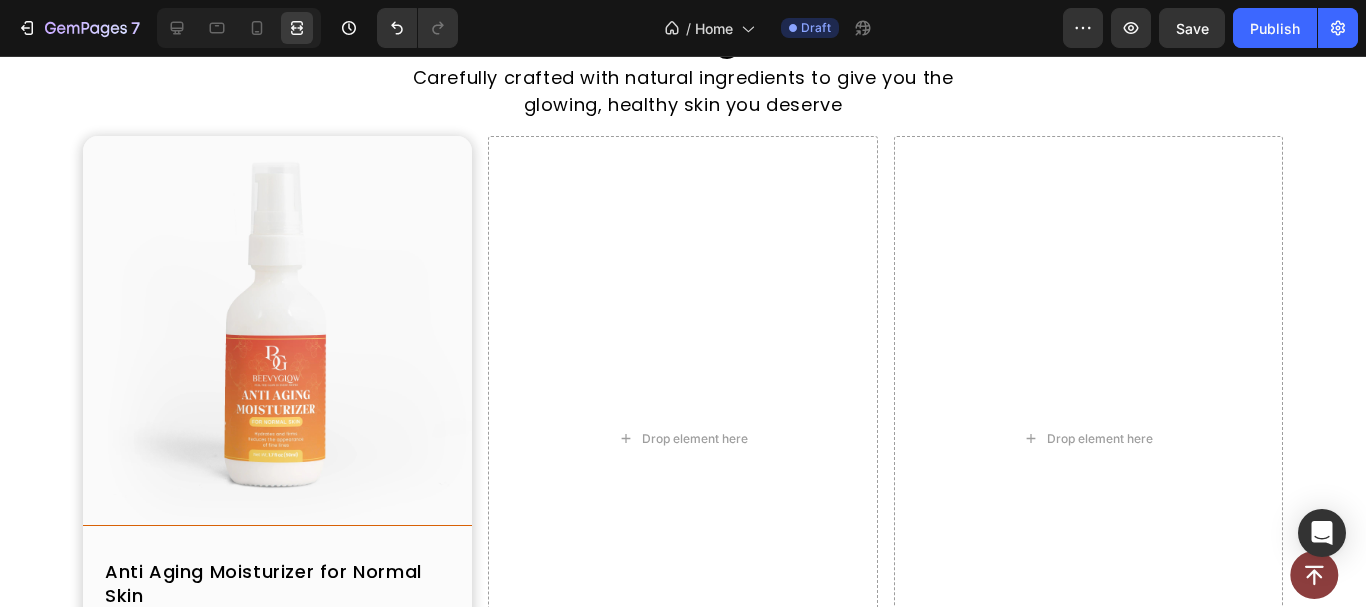 scroll, scrollTop: 896, scrollLeft: 0, axis: vertical 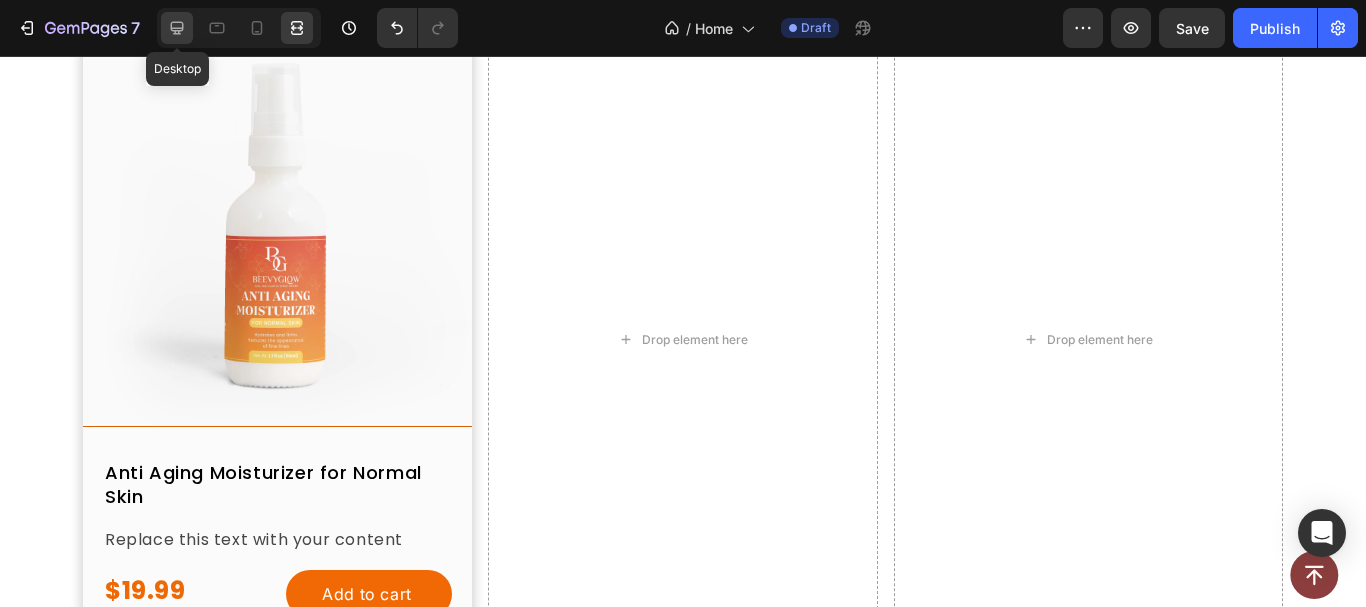 click 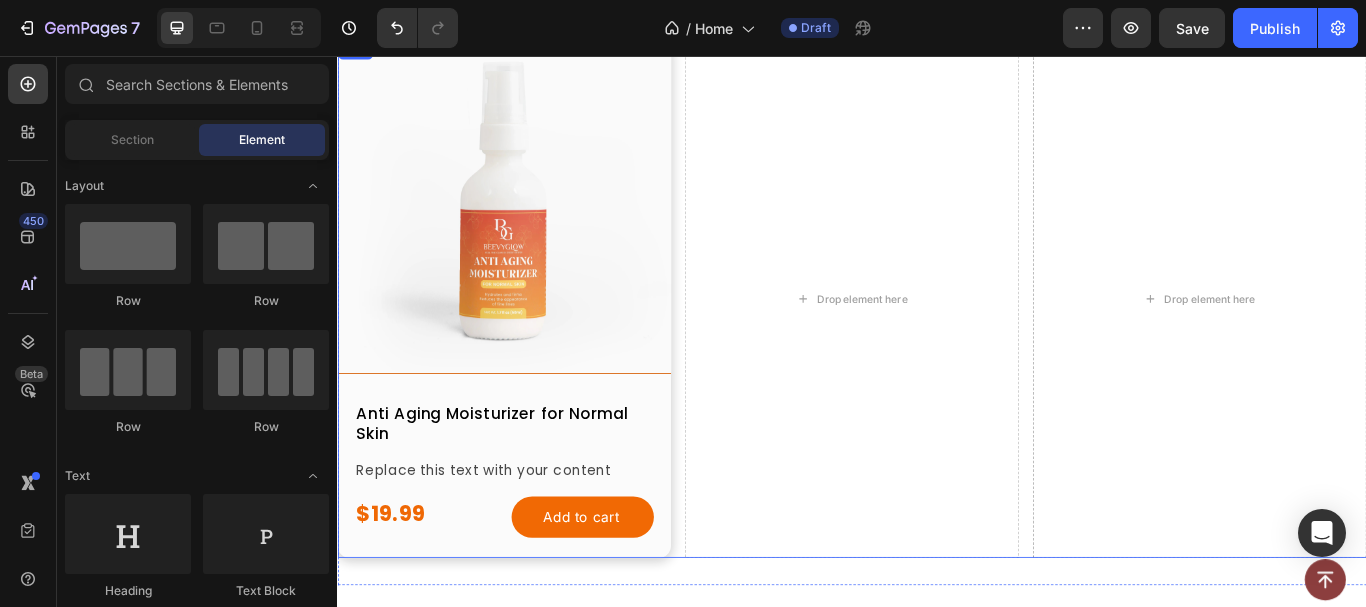 click on "Anti Aging Moisturizer for Normal Skin Product Title Replace this text with your content Text Block $19.99 Product Price Product Price Add to cart Add to Cart Row" at bounding box center [531, 538] 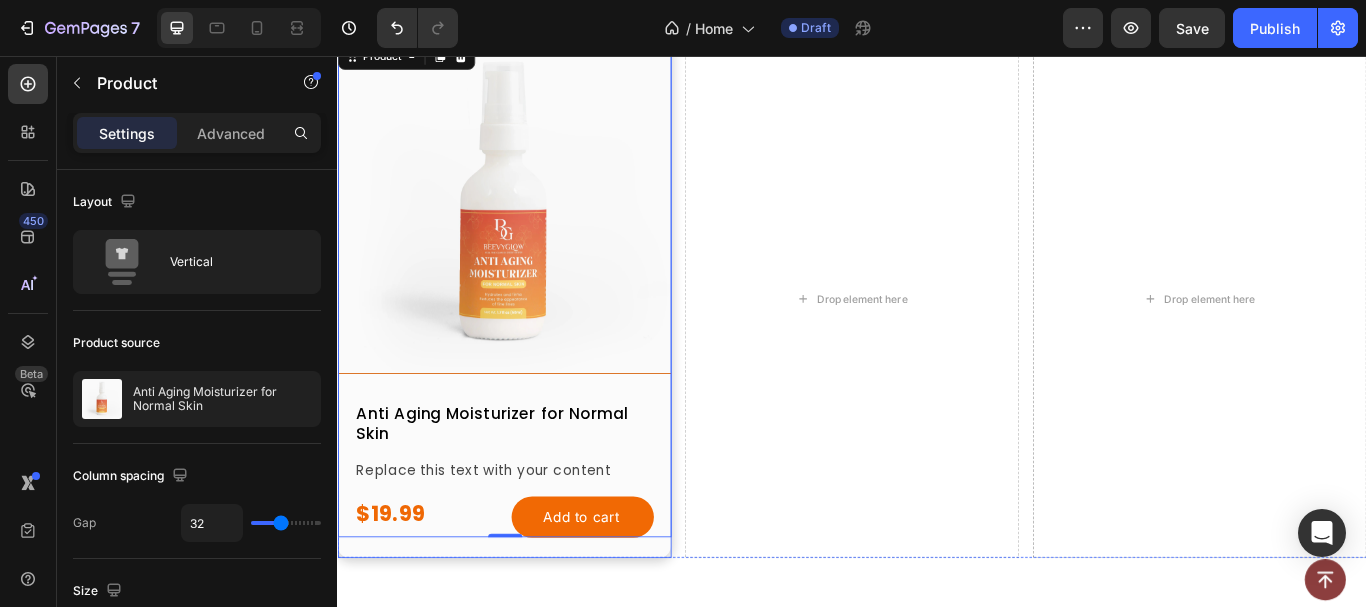 click on "Product Images Anti Aging Moisturizer for Normal Skin Product Title Replace this text with your content Text Block $19.99 Product Price Product Price Add to cart Add to Cart Row Product   0 Row" at bounding box center [531, 339] 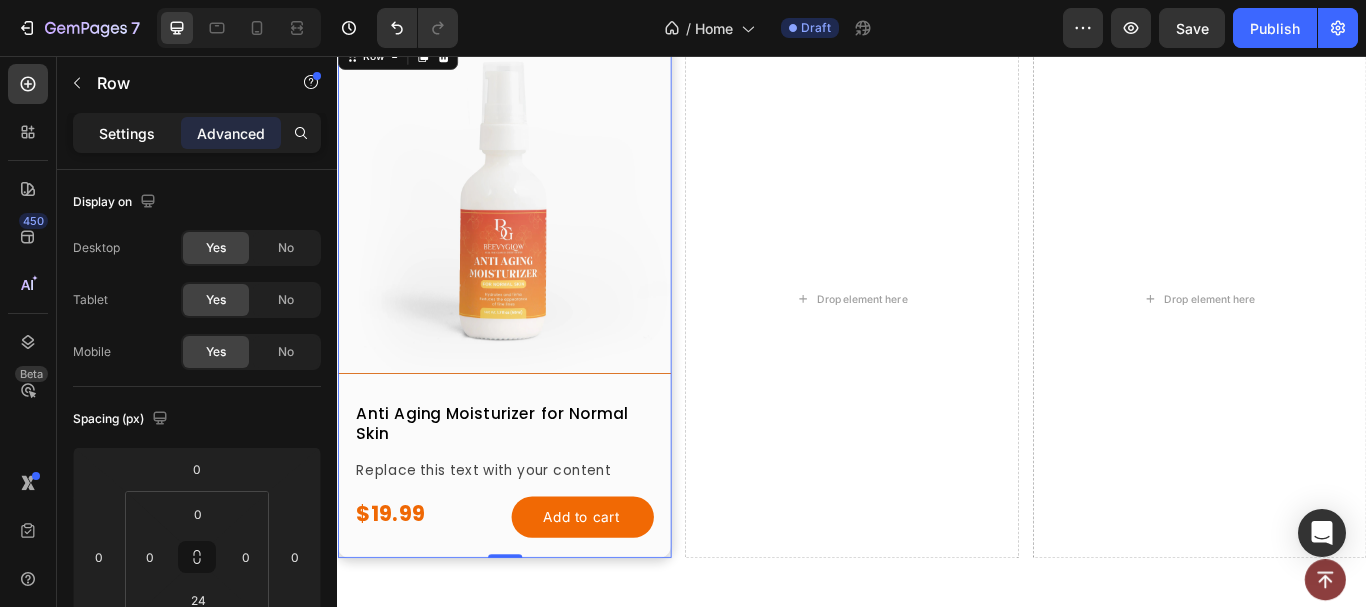 click on "Settings" 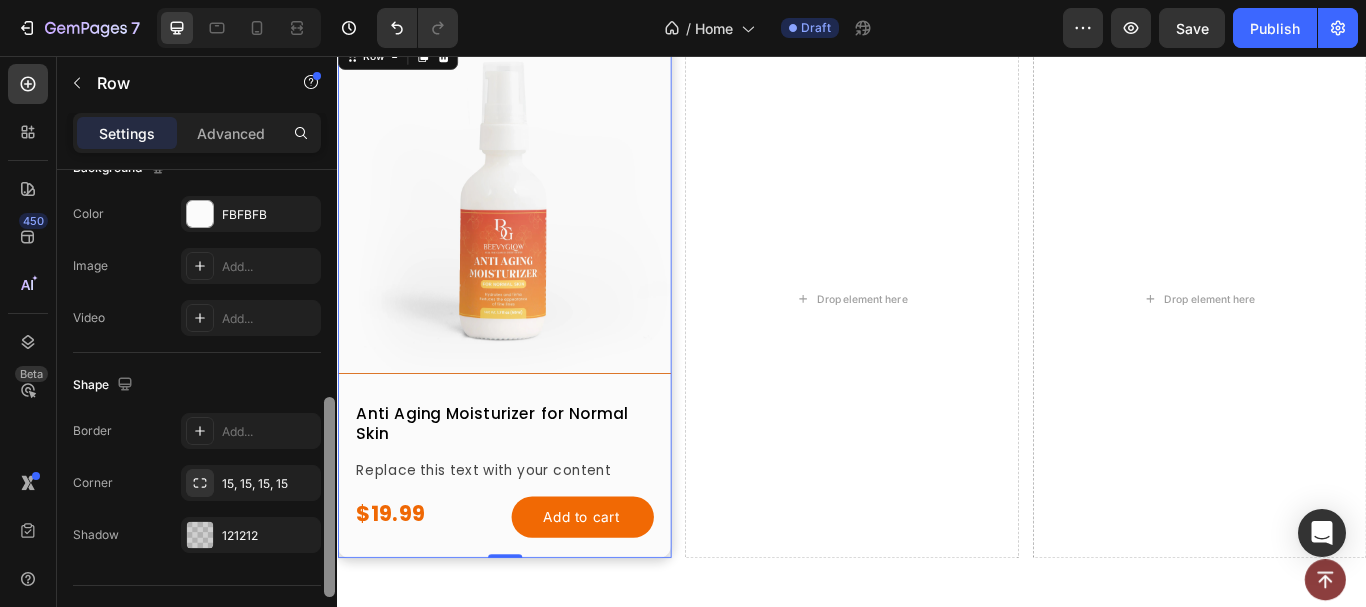 scroll, scrollTop: 726, scrollLeft: 0, axis: vertical 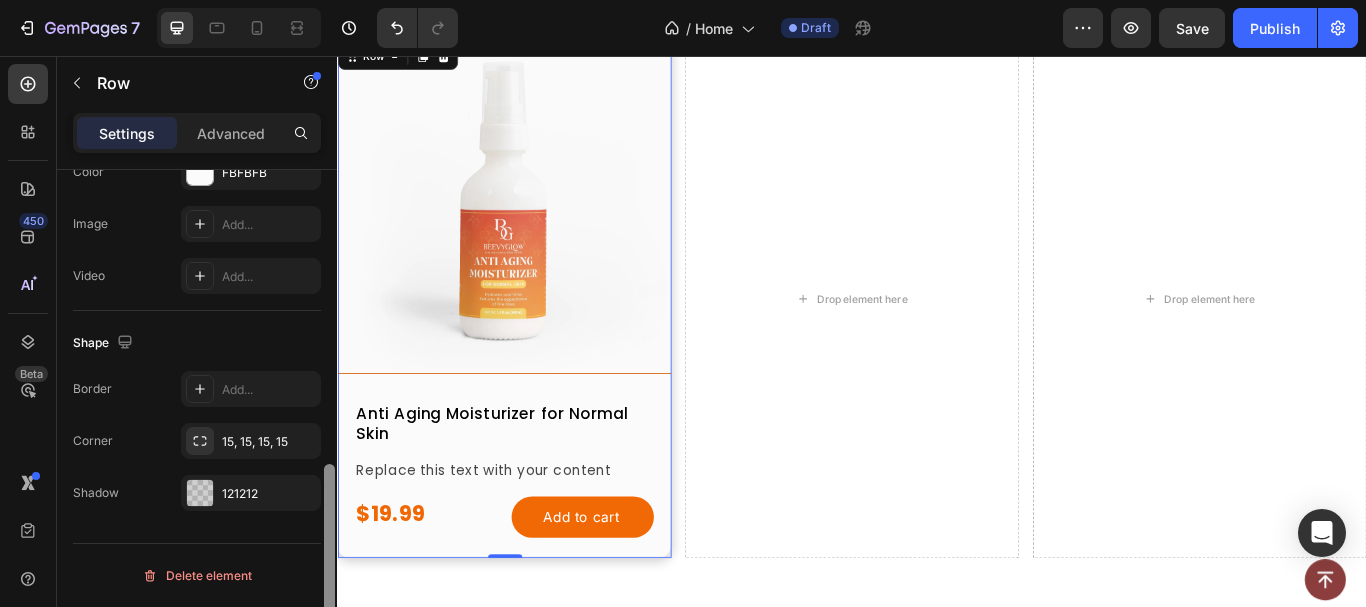 drag, startPoint x: 329, startPoint y: 212, endPoint x: 227, endPoint y: 519, distance: 323.50116 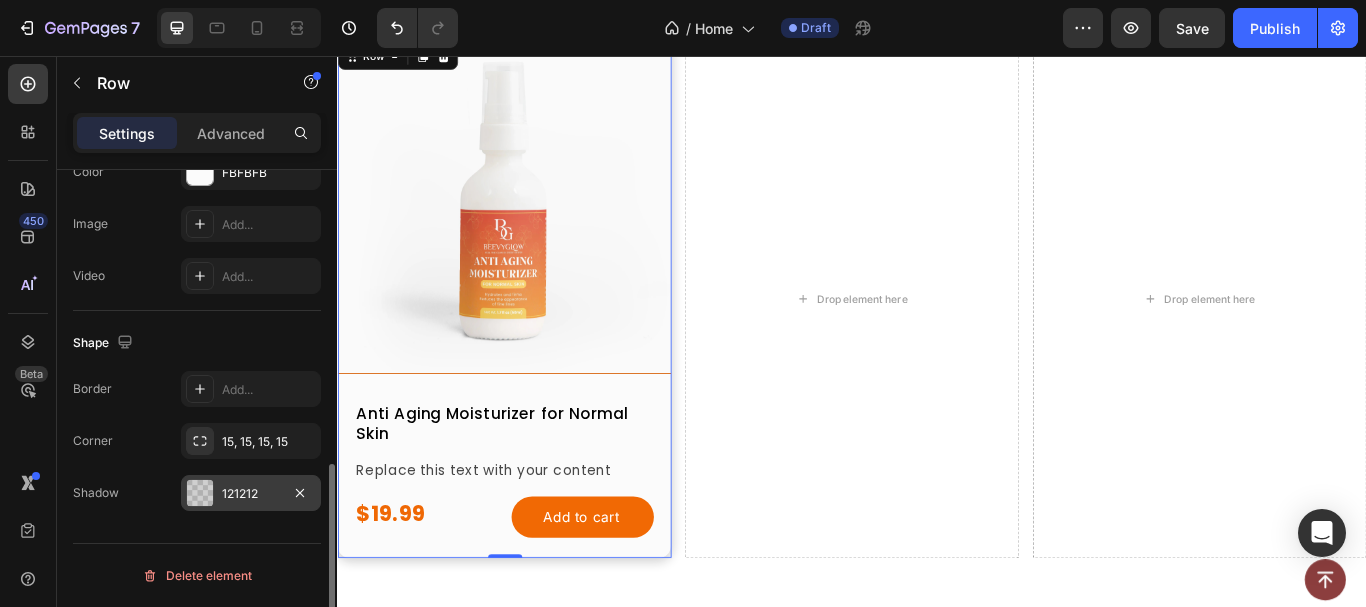 click at bounding box center (200, 493) 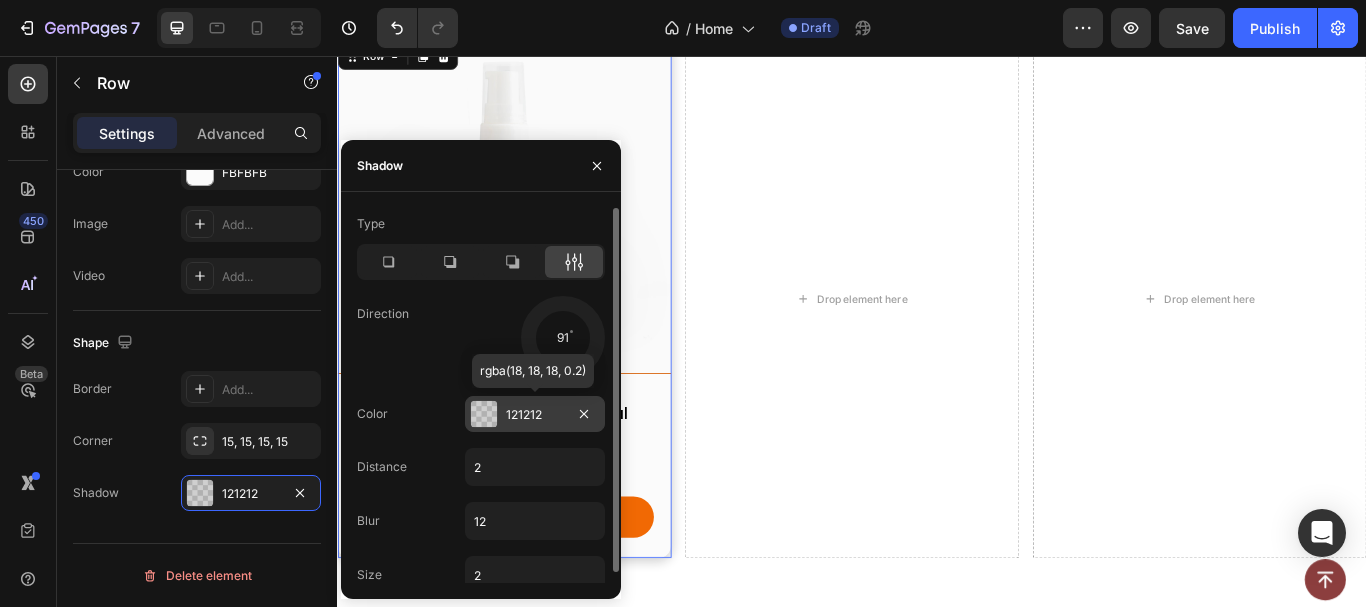 click at bounding box center [484, 414] 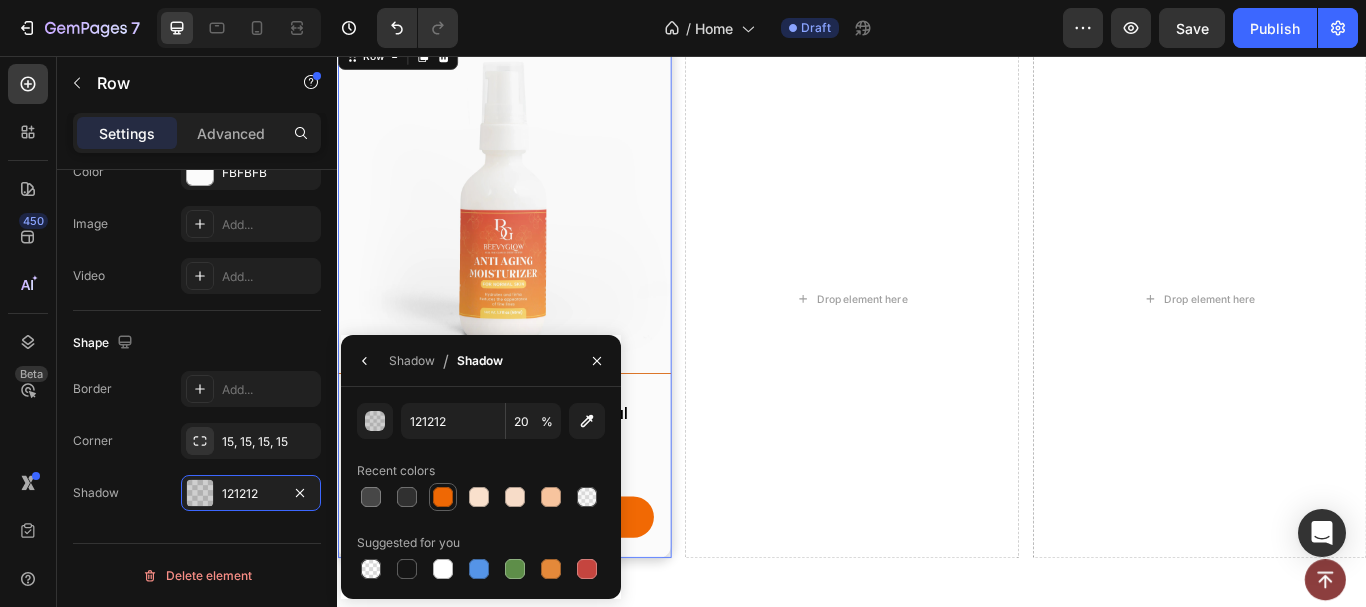 click at bounding box center [443, 497] 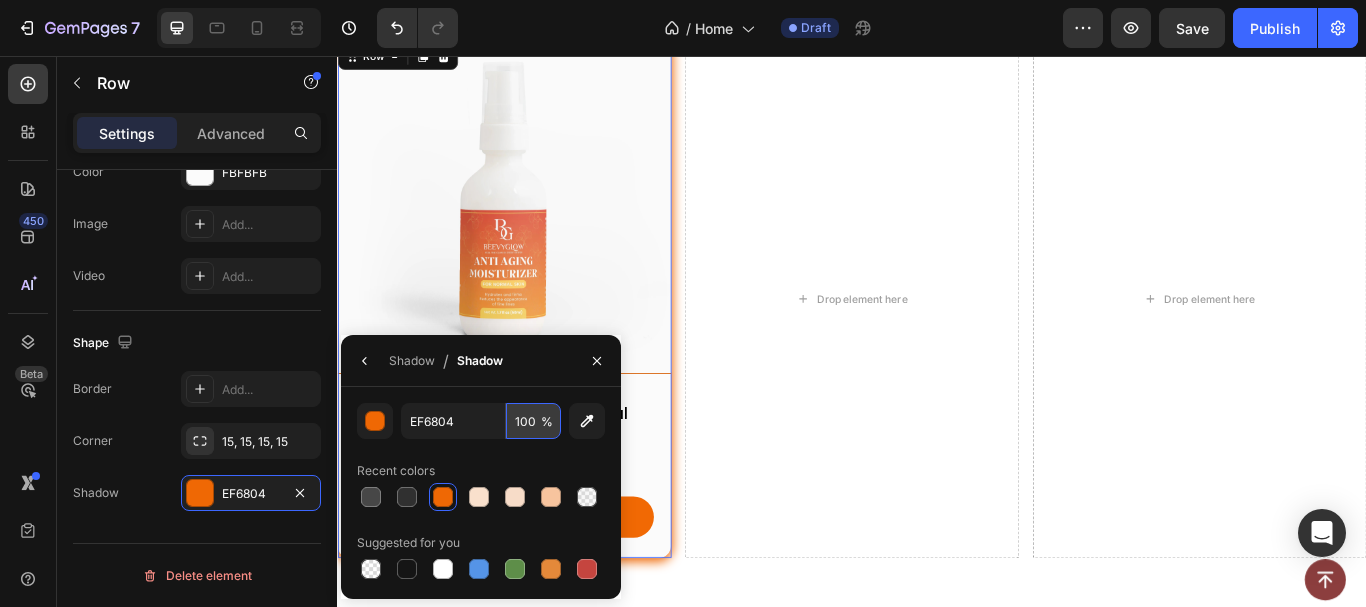 click on "100" at bounding box center (533, 421) 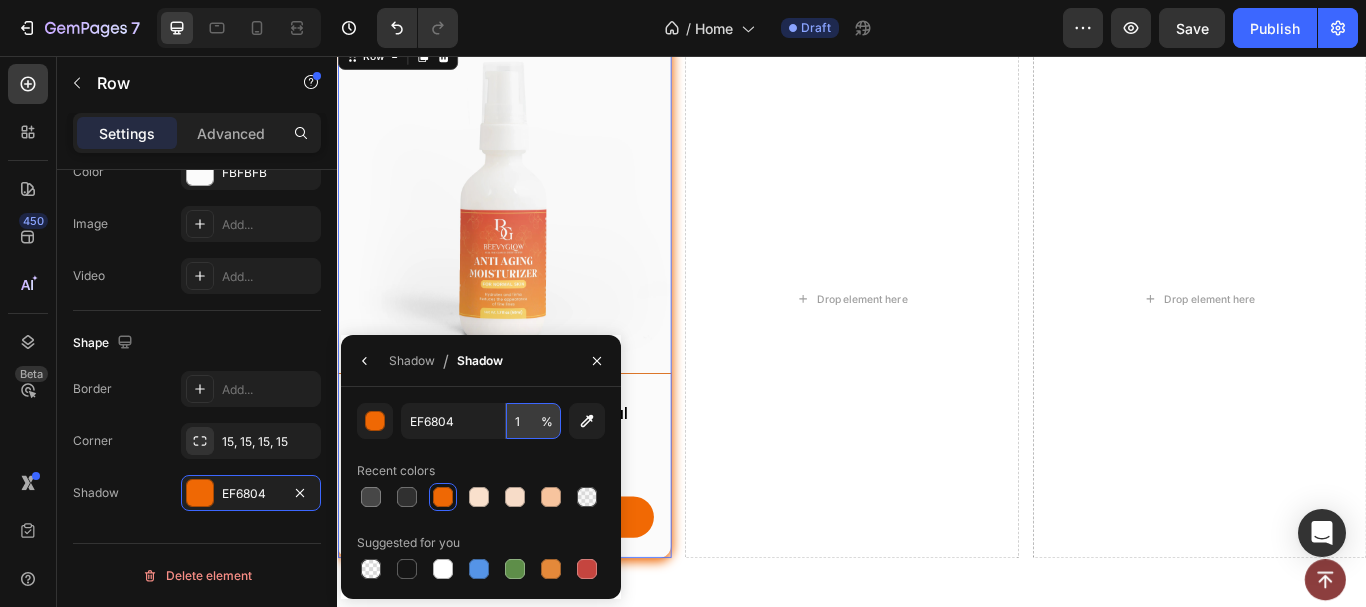 type on "10" 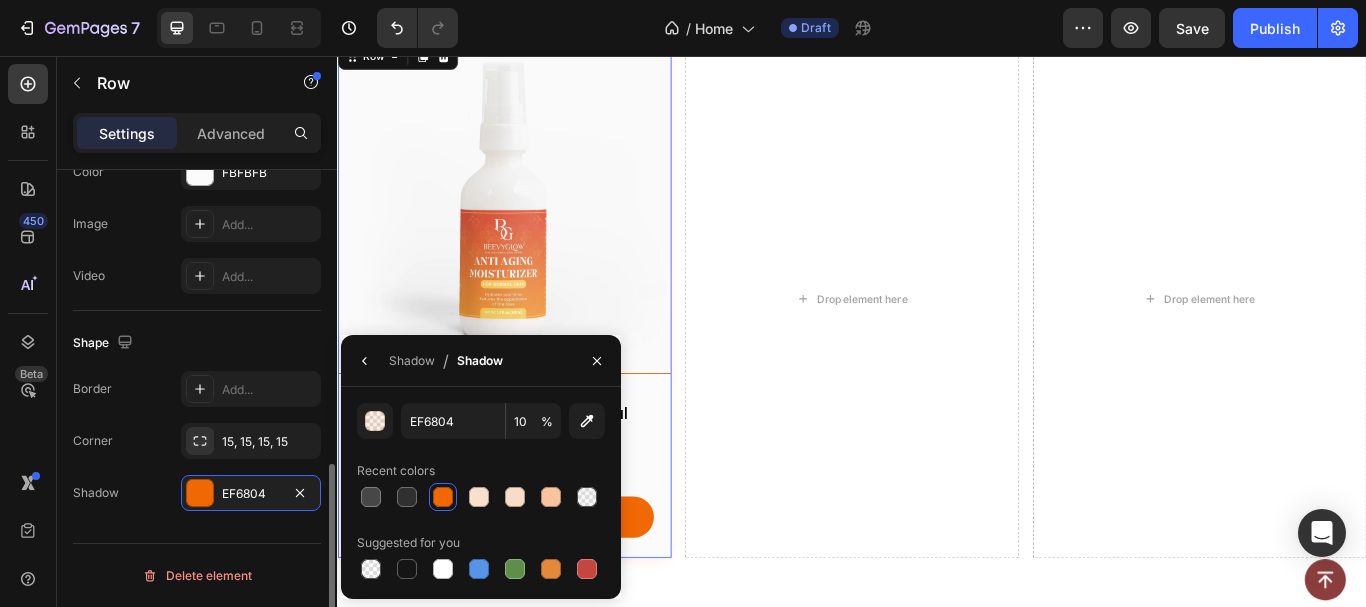click on "Layout Column width Change ratio Fit to content 12 Columns management Order 1 col Size Width 100% Height Full Fit Padding 0, 0, 24, 0 Background The changes might be hidden by  the video. Color FBFBFB Image Add... Video Add... Shape Border Add... Corner 15, 15, 15, 15 Shadow EF6804 Delete element" at bounding box center [197, 54] 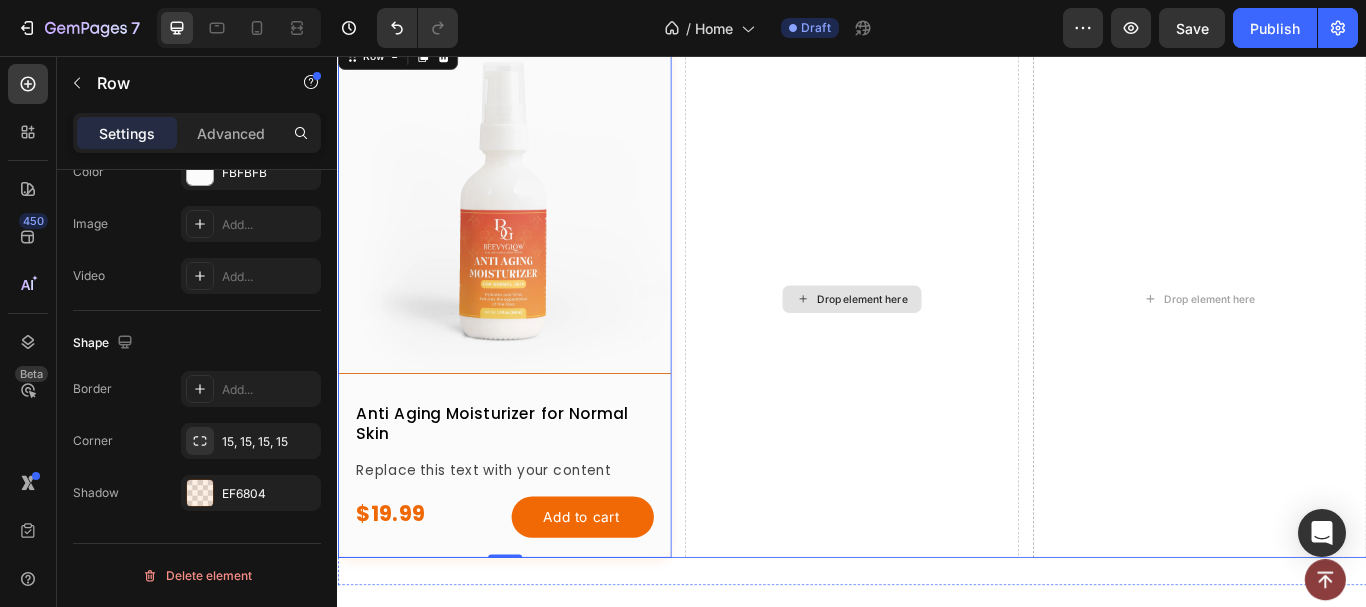 click on "Drop element here" at bounding box center (936, 339) 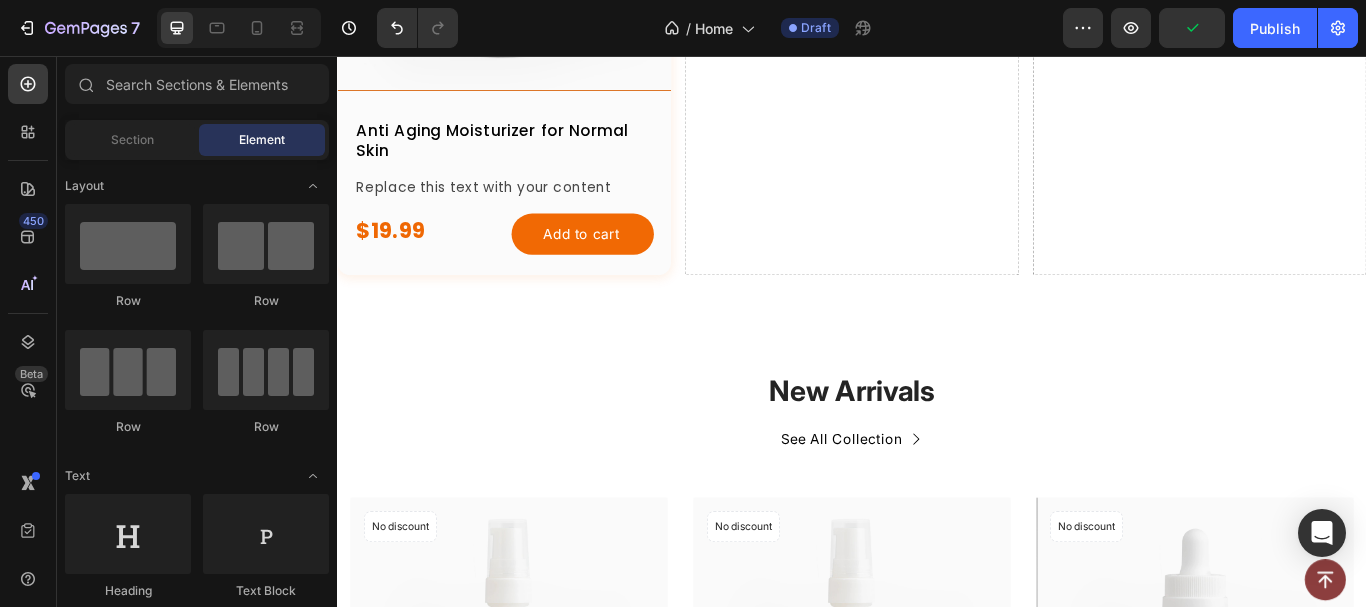 scroll, scrollTop: 1129, scrollLeft: 0, axis: vertical 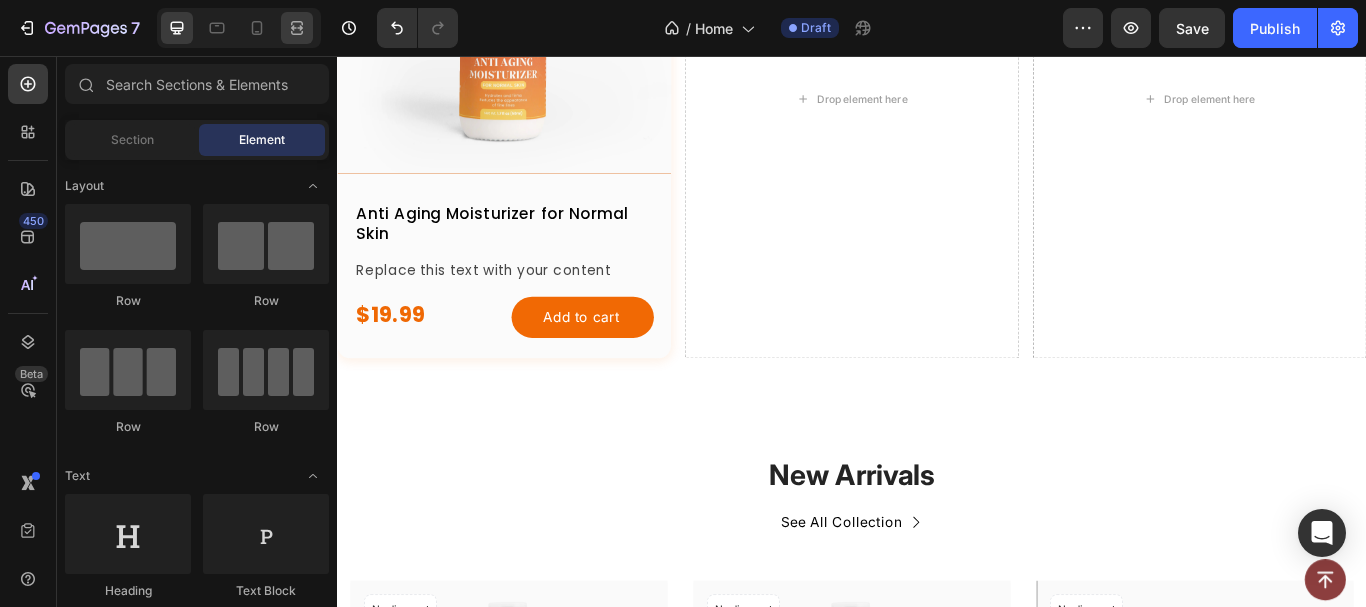 click 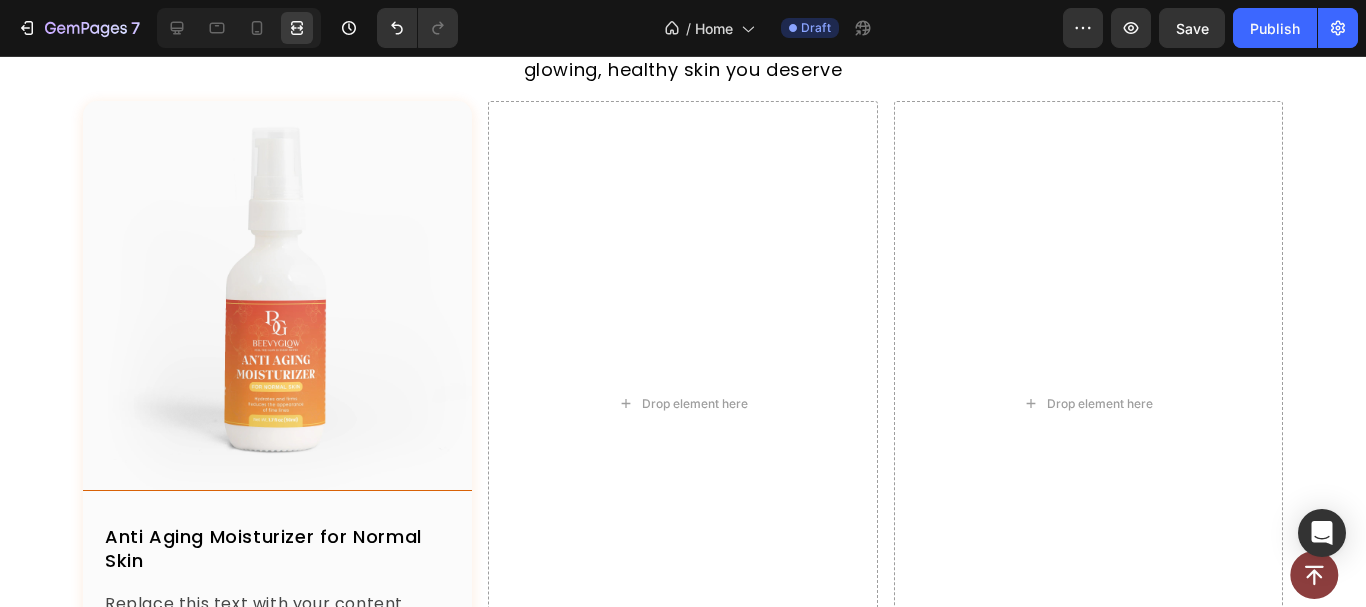 scroll, scrollTop: 1149, scrollLeft: 0, axis: vertical 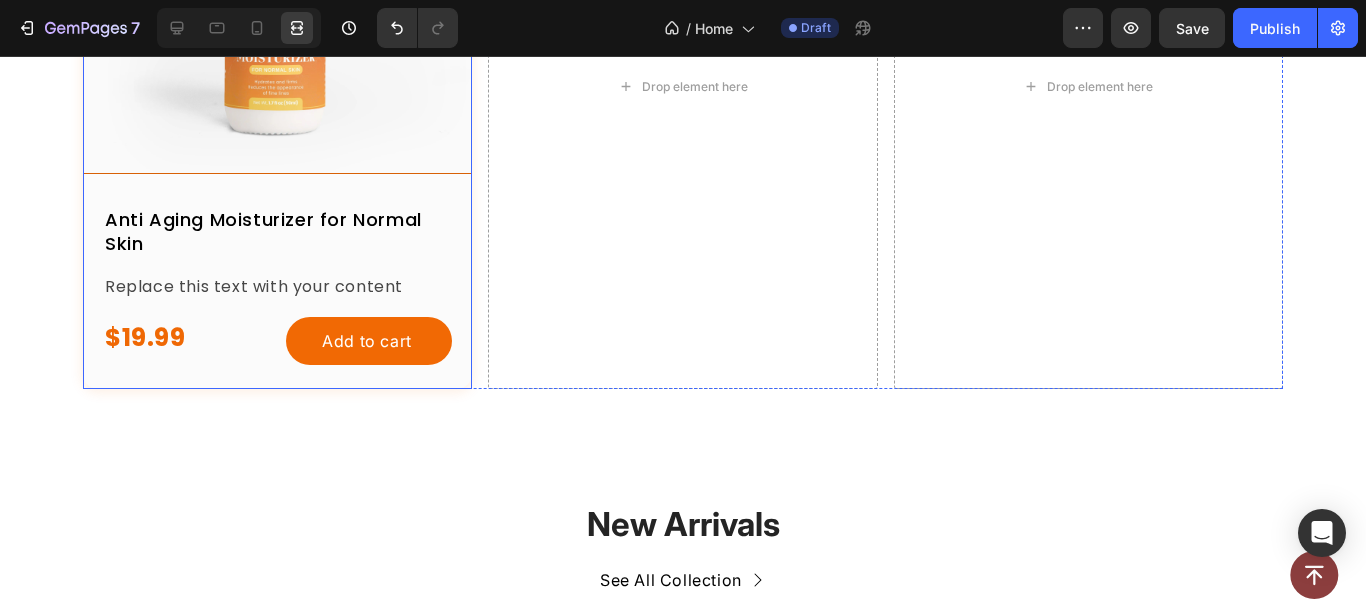 click on "Product Images Anti Aging Moisturizer for Normal Skin Product Title Replace this text with your content Text Block $19.99 Product Price Product Price Add to cart Add to Cart Row Product Row" at bounding box center [277, 86] 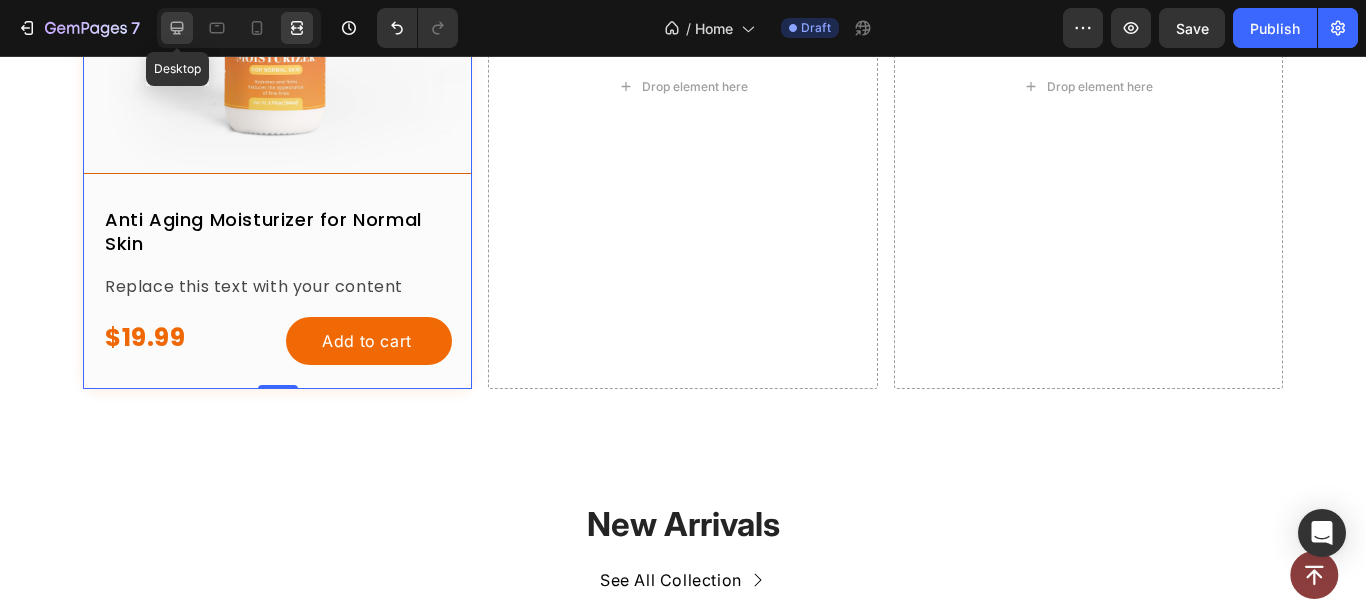 click 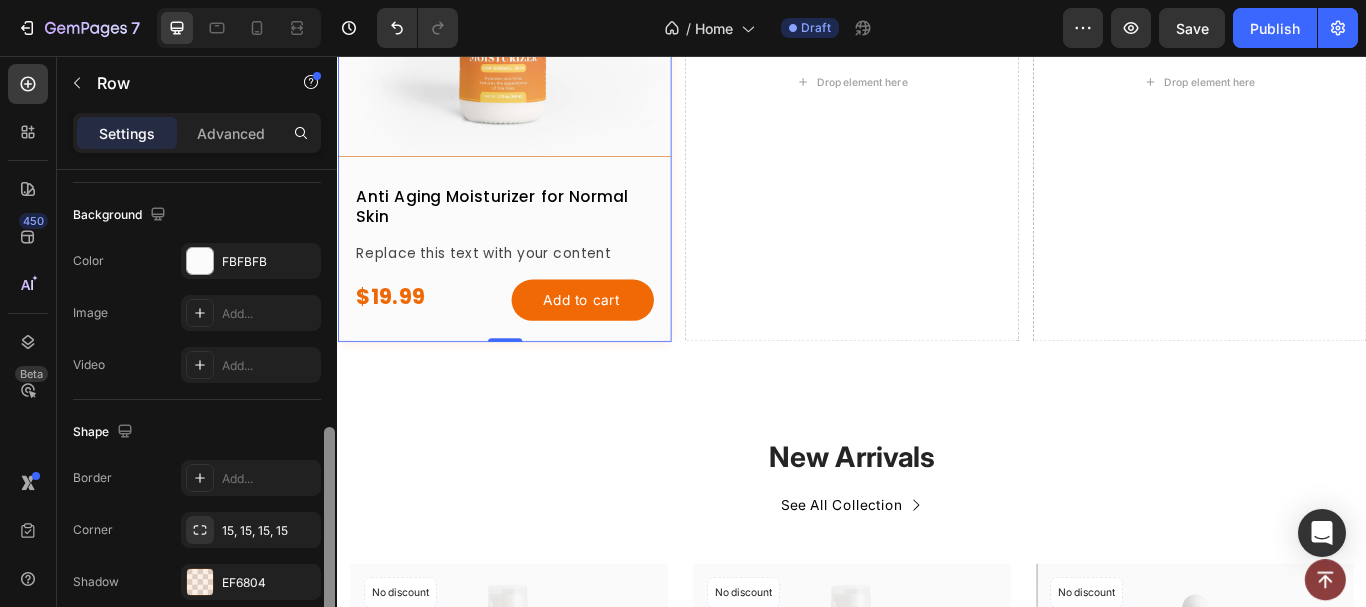 scroll, scrollTop: 726, scrollLeft: 0, axis: vertical 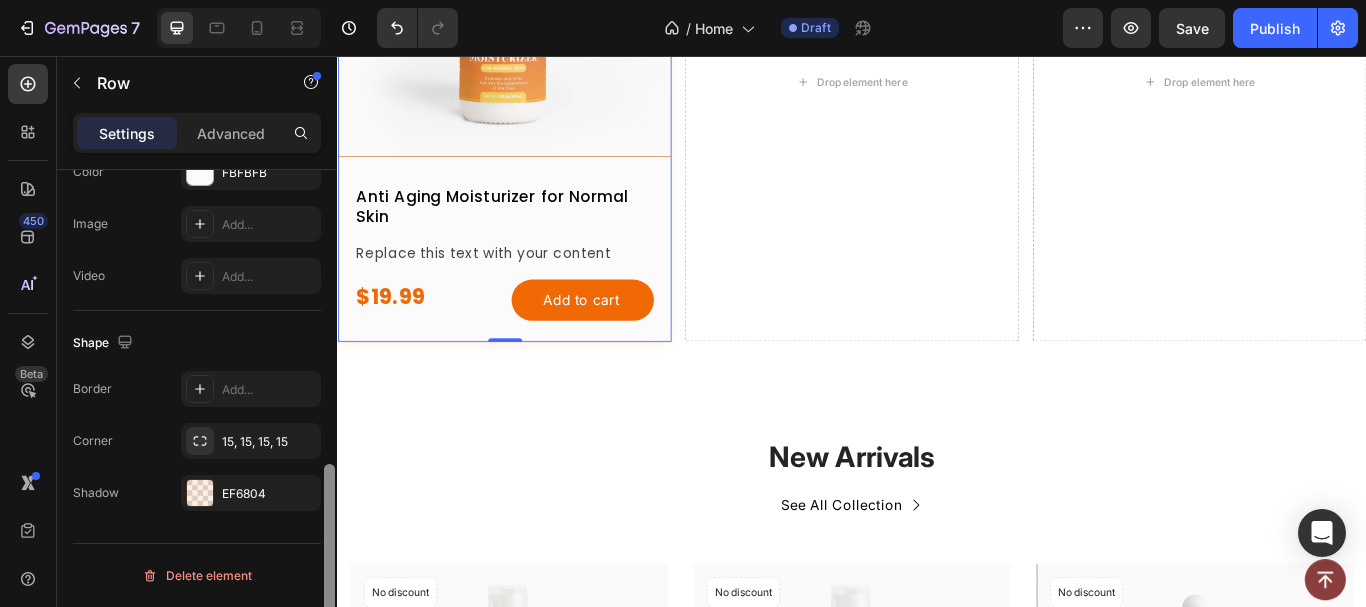 drag, startPoint x: 300, startPoint y: 297, endPoint x: 189, endPoint y: 598, distance: 320.81458 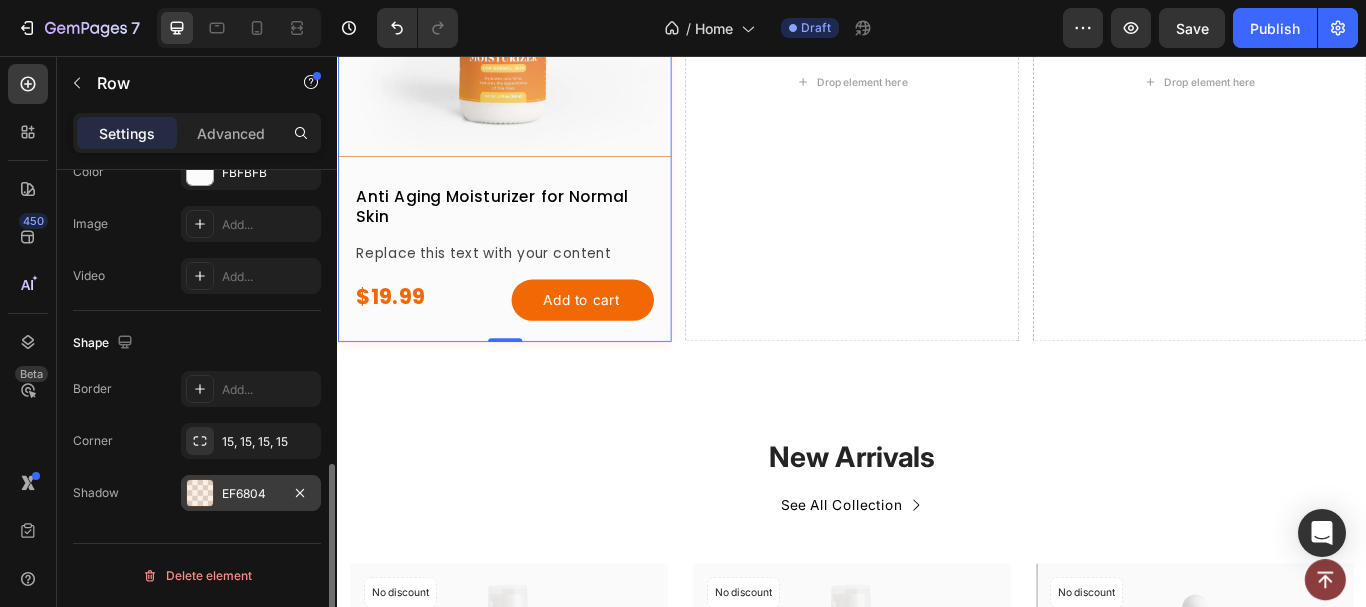click at bounding box center [200, 493] 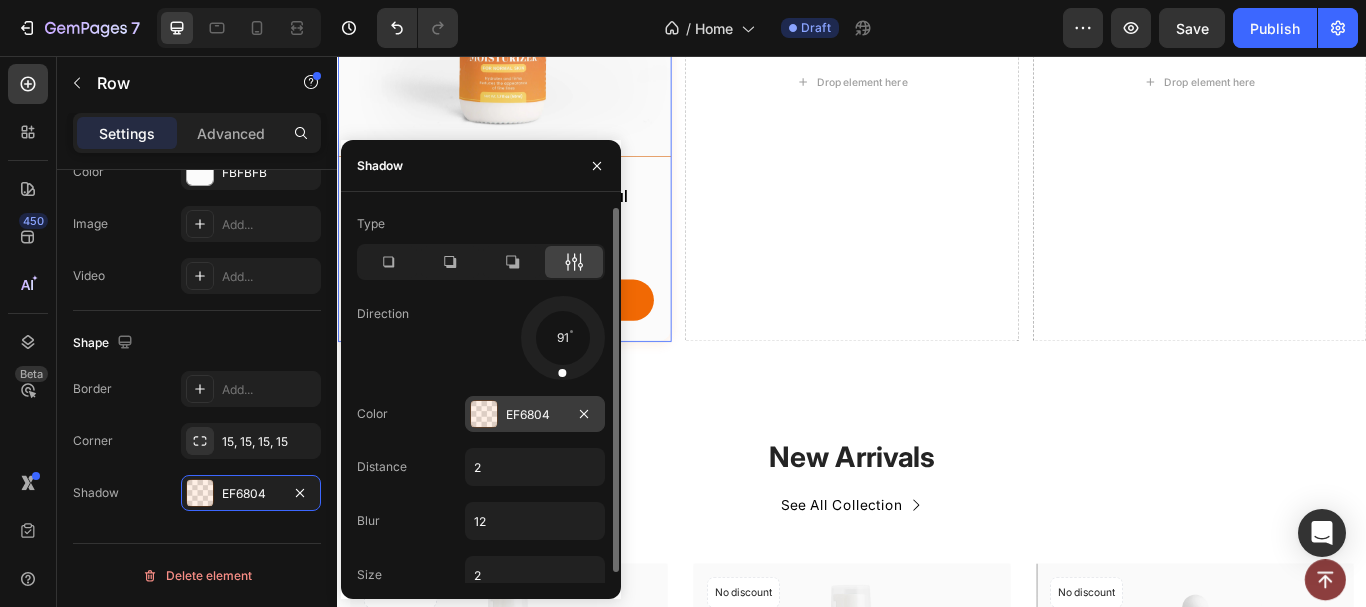 click at bounding box center [484, 414] 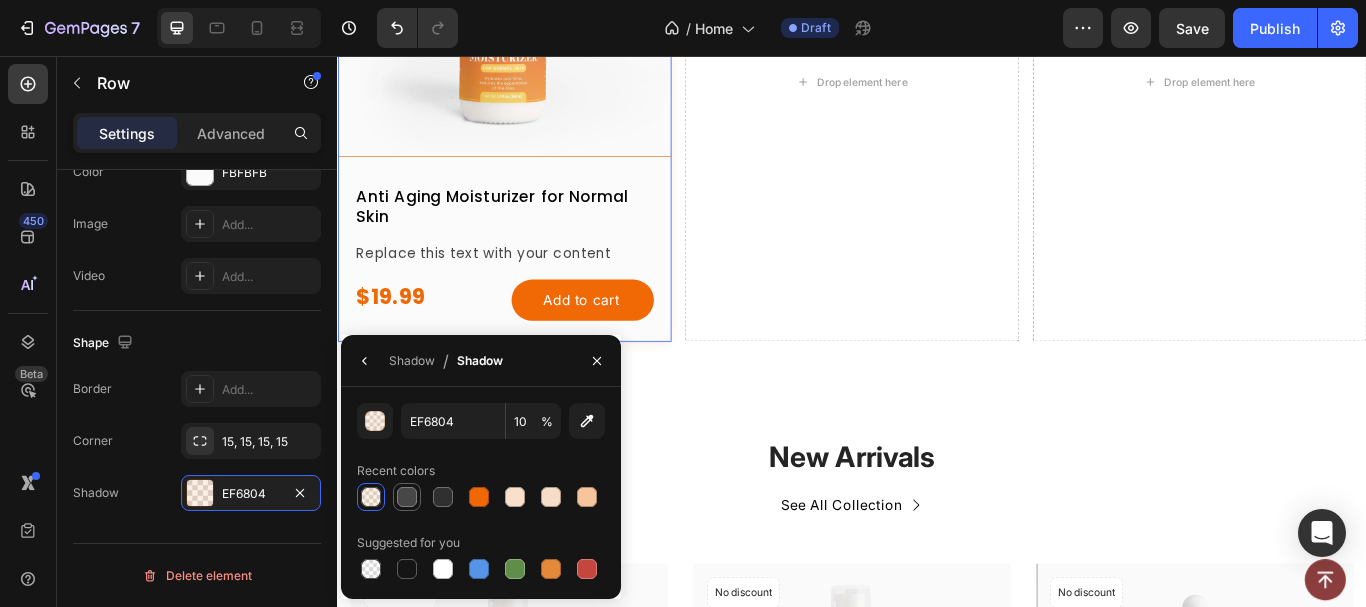 click at bounding box center (407, 497) 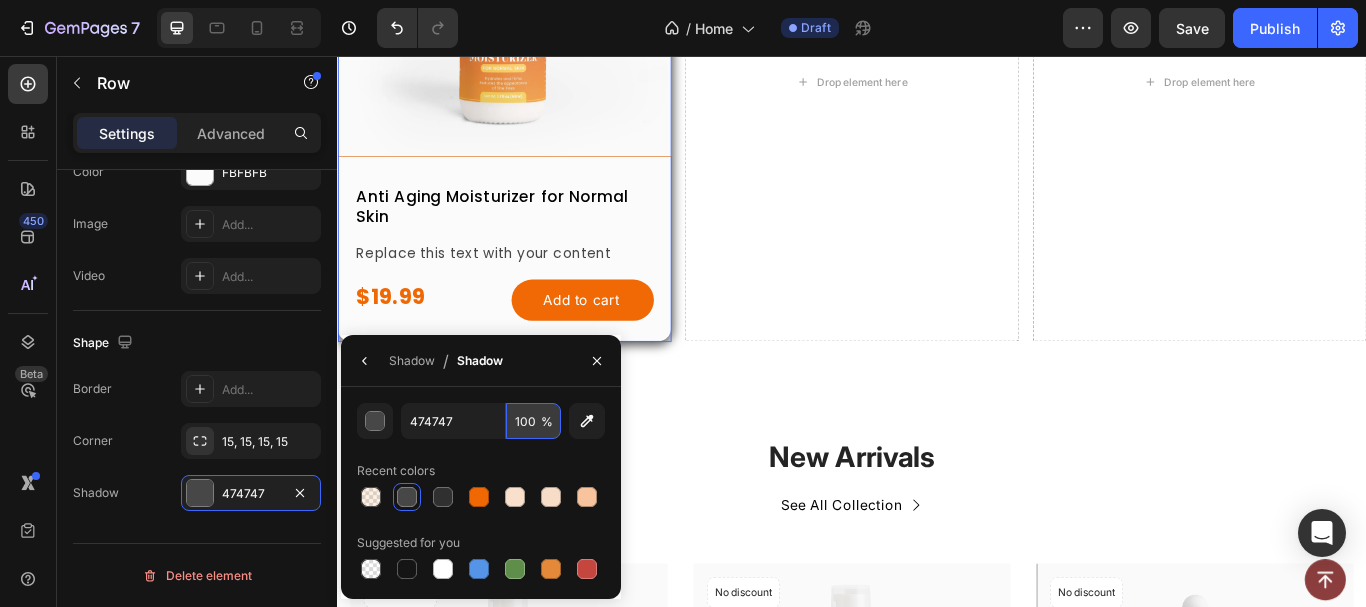 click on "100" at bounding box center [533, 421] 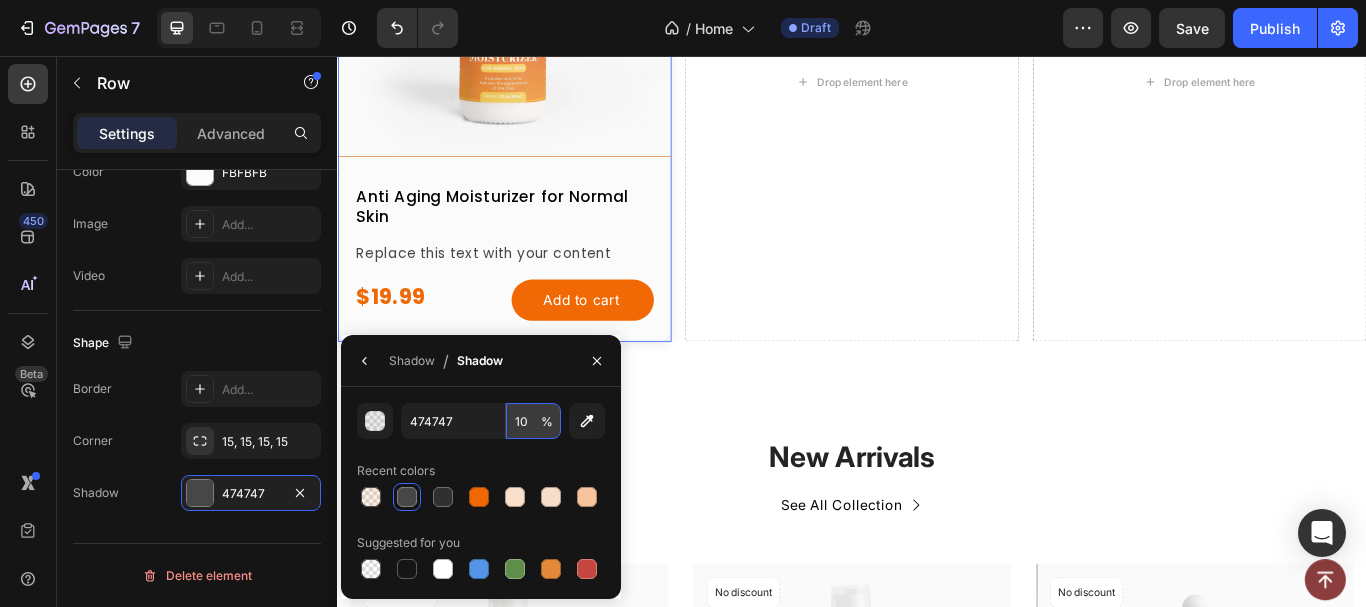 type on "1" 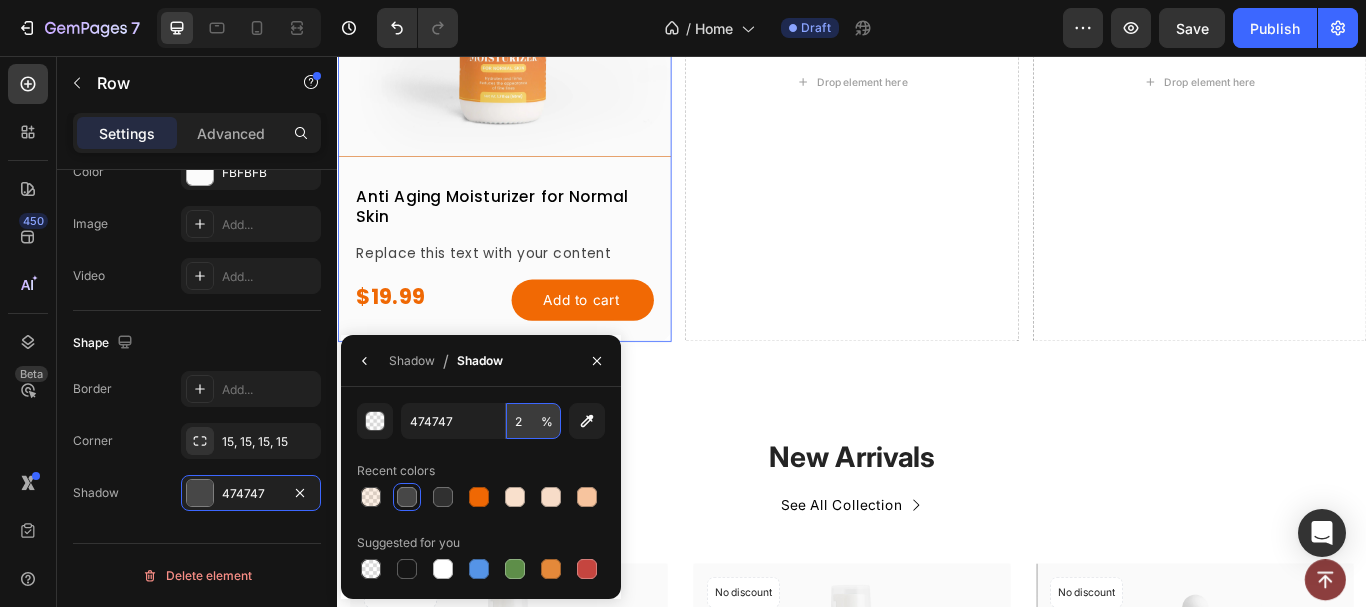 type on "20" 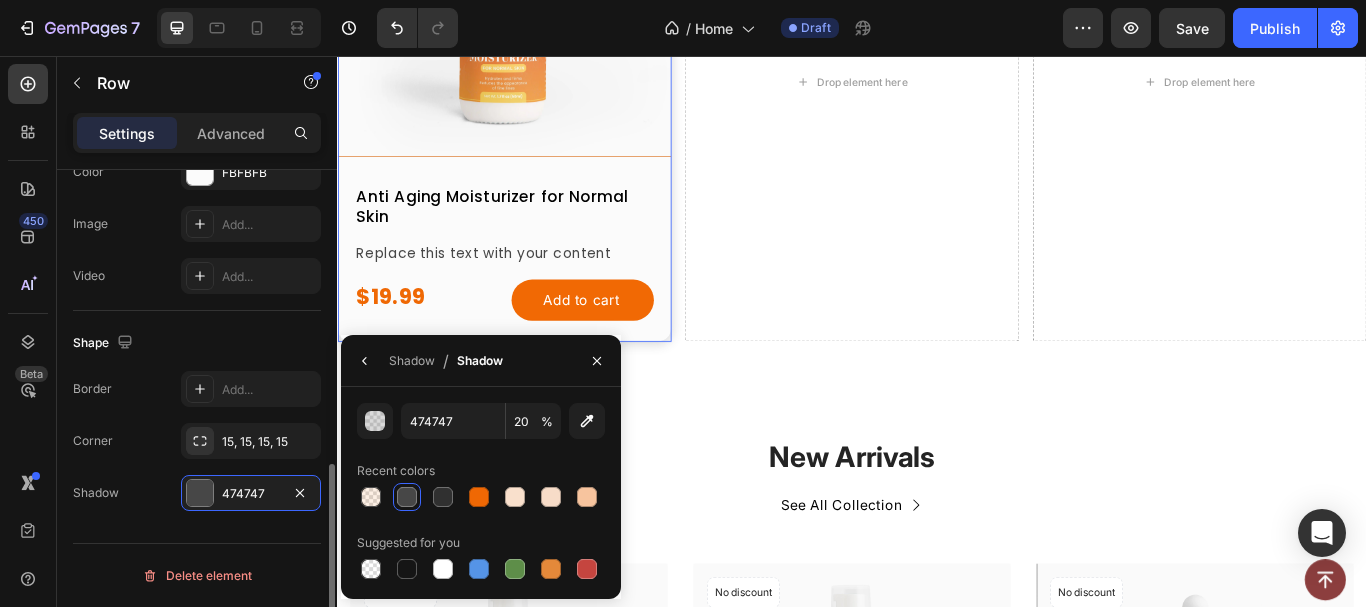 click on "Border Add... Corner 15, 15, 15, 15 Shadow 474747" at bounding box center [197, 441] 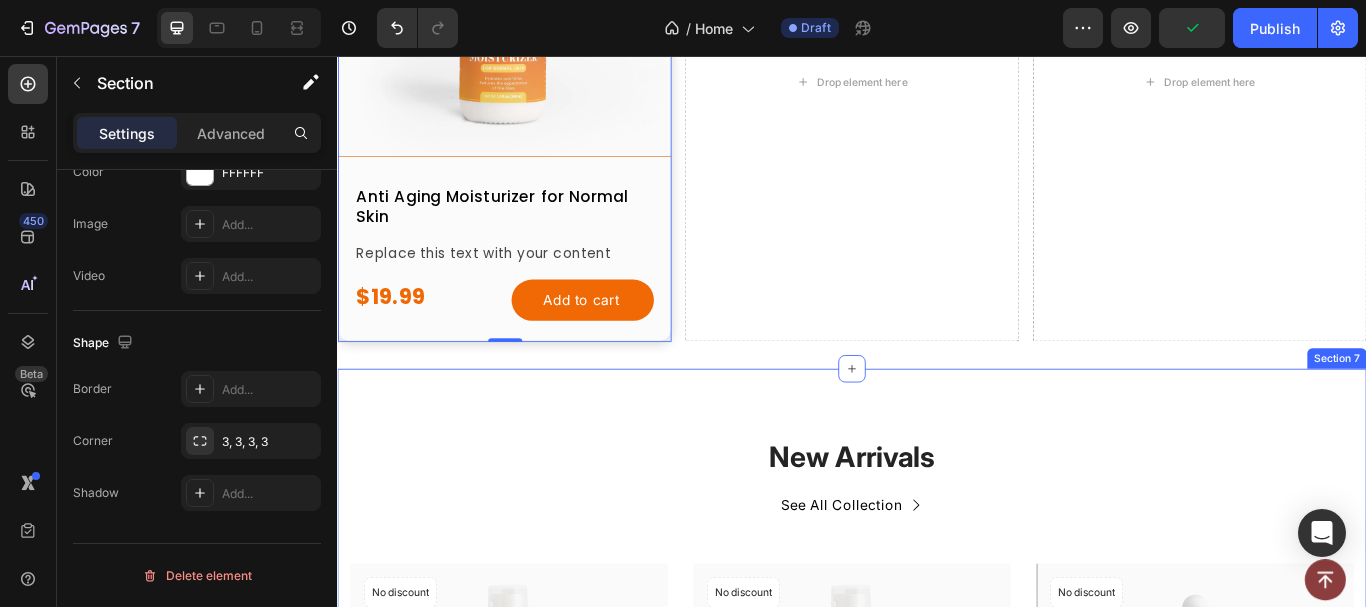 click on "New Arrivals Heading
See All Collection Button Row (P) Images No discount   Not be displayed when published Product Badge Row Anti Aging Moisturizer for Normal Skin (P) Title $19.99 (P) Price (P) Price No compare price (P) Price Row Icon Icon Icon Icon Icon Row (P) Cart Button Row Row Product List (P) Images No discount   Not be displayed when published Product Badge Row Anti Aging Moisturizer for Sensitive Skin (P) Title $19.99 (P) Price (P) Price No compare price (P) Price Row Icon Icon Icon Icon Icon Row (P) Cart Button Row Row Product List (P) Images No discount   Not be displayed when published Product Badge Row Dark Spot Serum for Sensitive Skin (P) Title $19.99 (P) Price (P) Price No compare price (P) Price Row Icon Icon Icon Icon Icon Row (P) Cart Button Row Row Product List (P) Images No discount   Not be displayed when published Product Badge Row Kojic Acid & Turmeric Soap (P) Title $19.99 (P) Price (P) Price No compare price (P) Price Row Icon Icon Icon Icon Icon Row (P) Cart Button" at bounding box center (937, 1107) 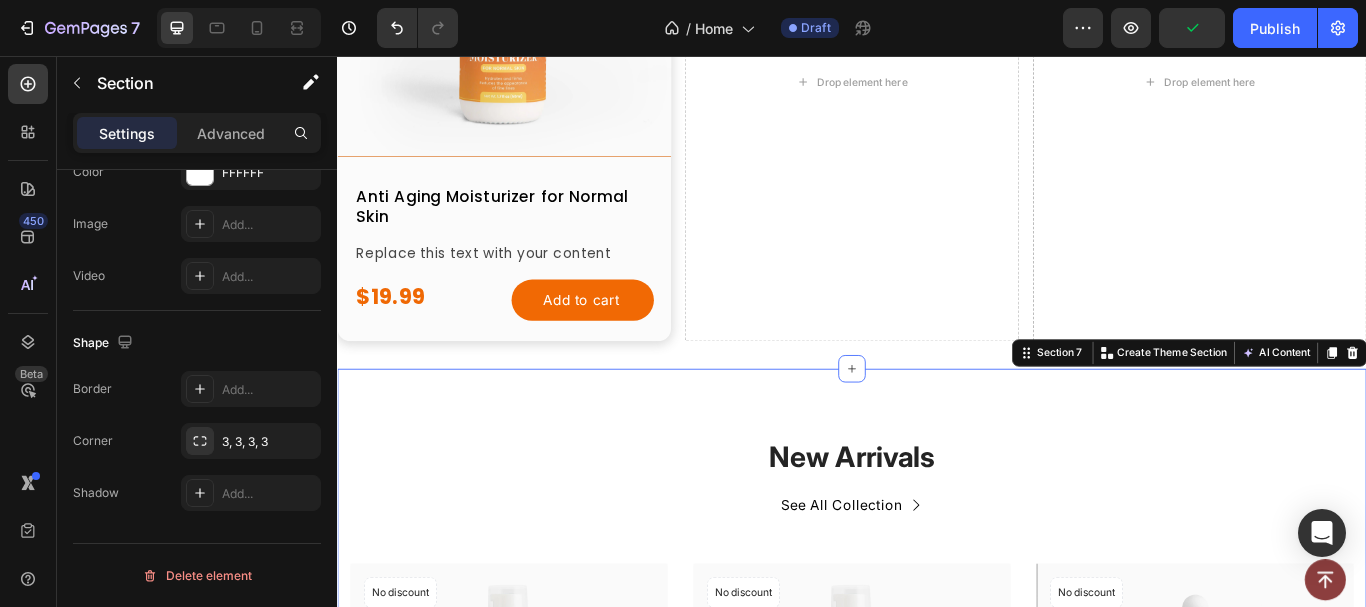 scroll, scrollTop: 0, scrollLeft: 0, axis: both 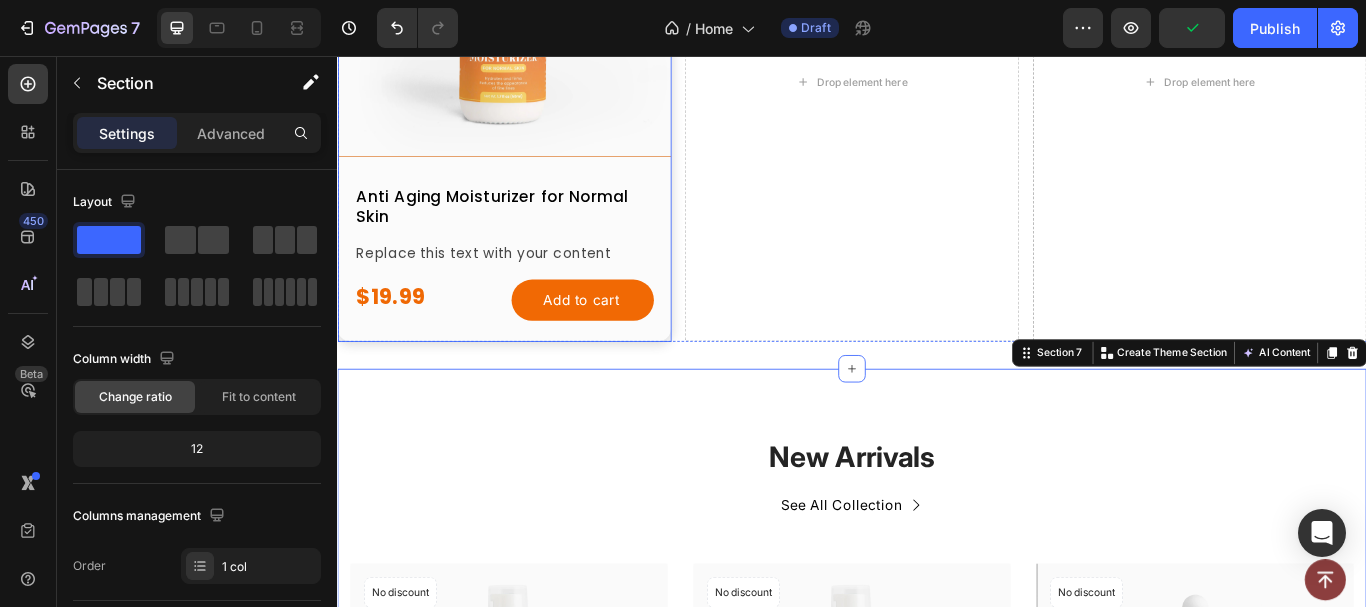 click on "Product Images Anti Aging Moisturizer for Normal Skin Product Title Replace this text with your content Text Block $19.99 Product Price Product Price Add to cart Add to Cart Row Product Row" at bounding box center [531, 86] 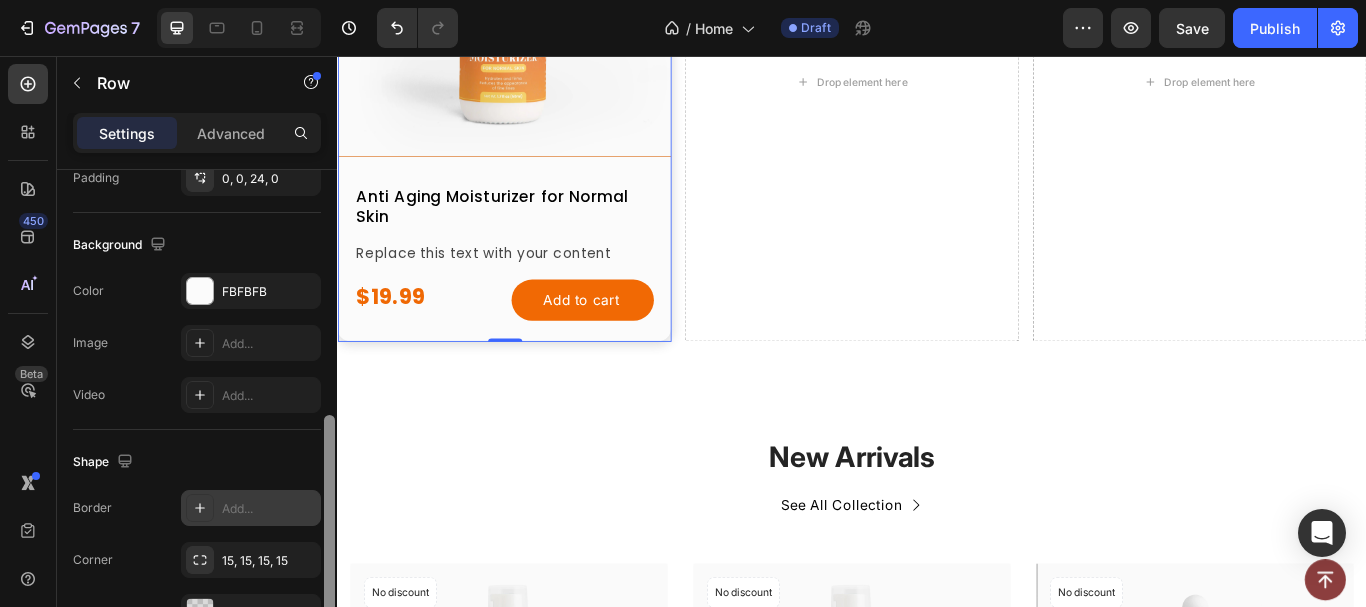 scroll, scrollTop: 588, scrollLeft: 0, axis: vertical 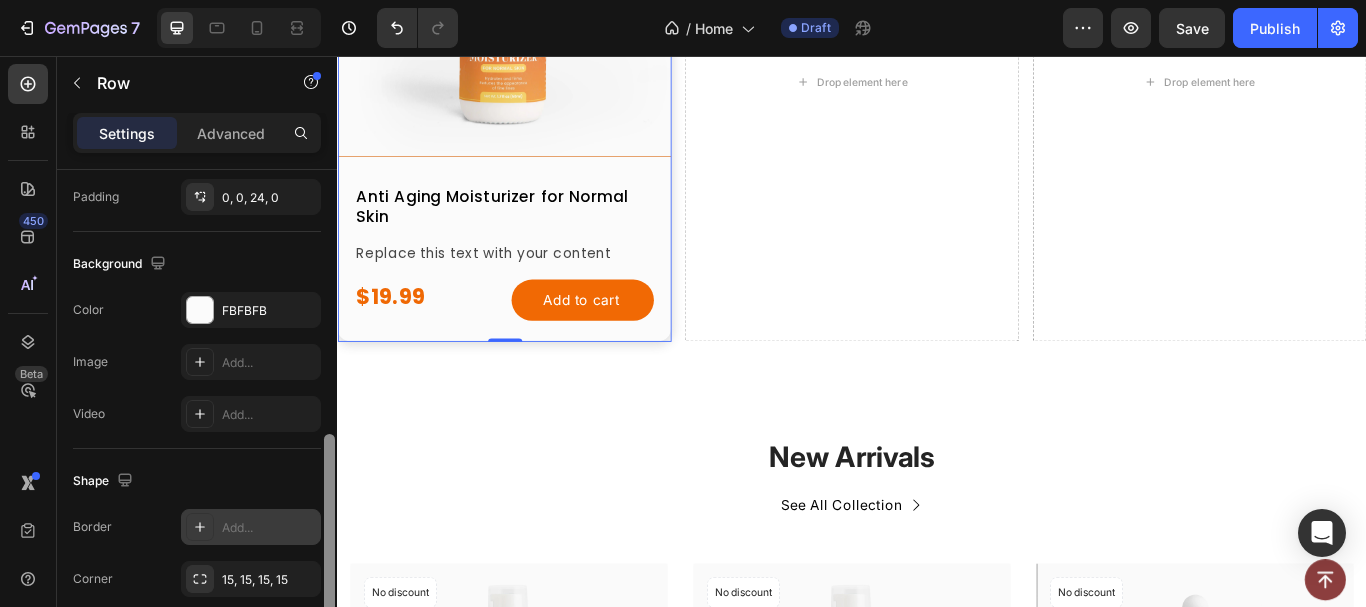 drag, startPoint x: 328, startPoint y: 277, endPoint x: 260, endPoint y: 513, distance: 245.6013 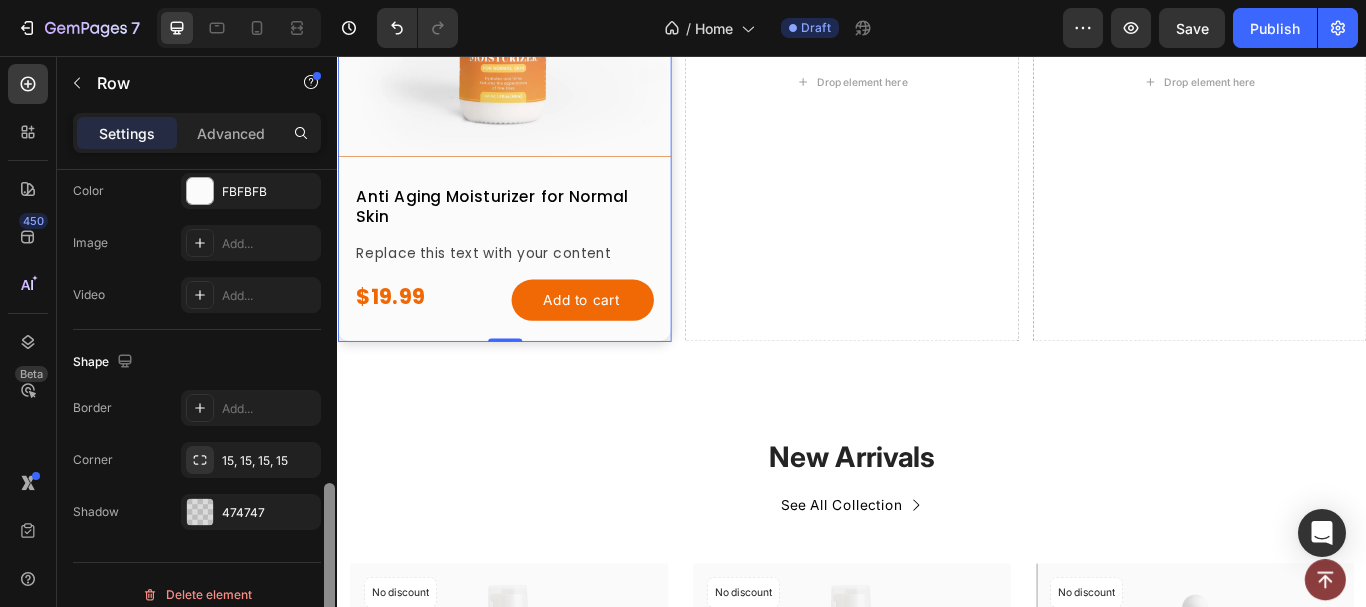 scroll, scrollTop: 726, scrollLeft: 0, axis: vertical 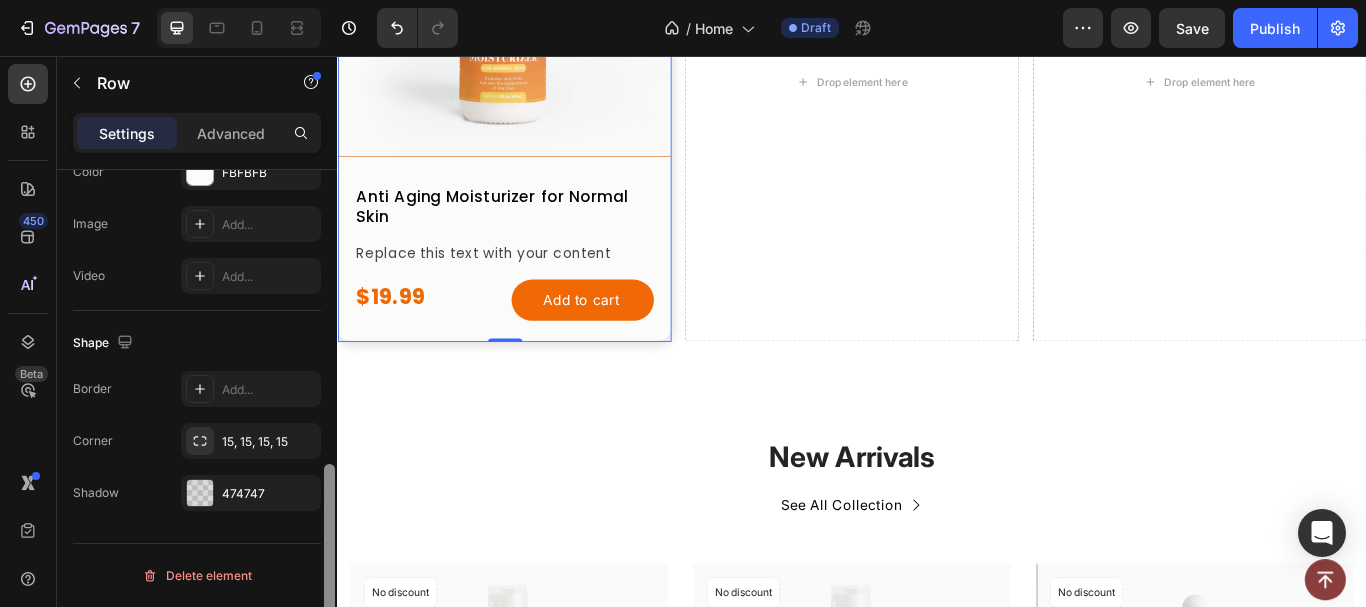drag, startPoint x: 321, startPoint y: 458, endPoint x: 307, endPoint y: 543, distance: 86.145226 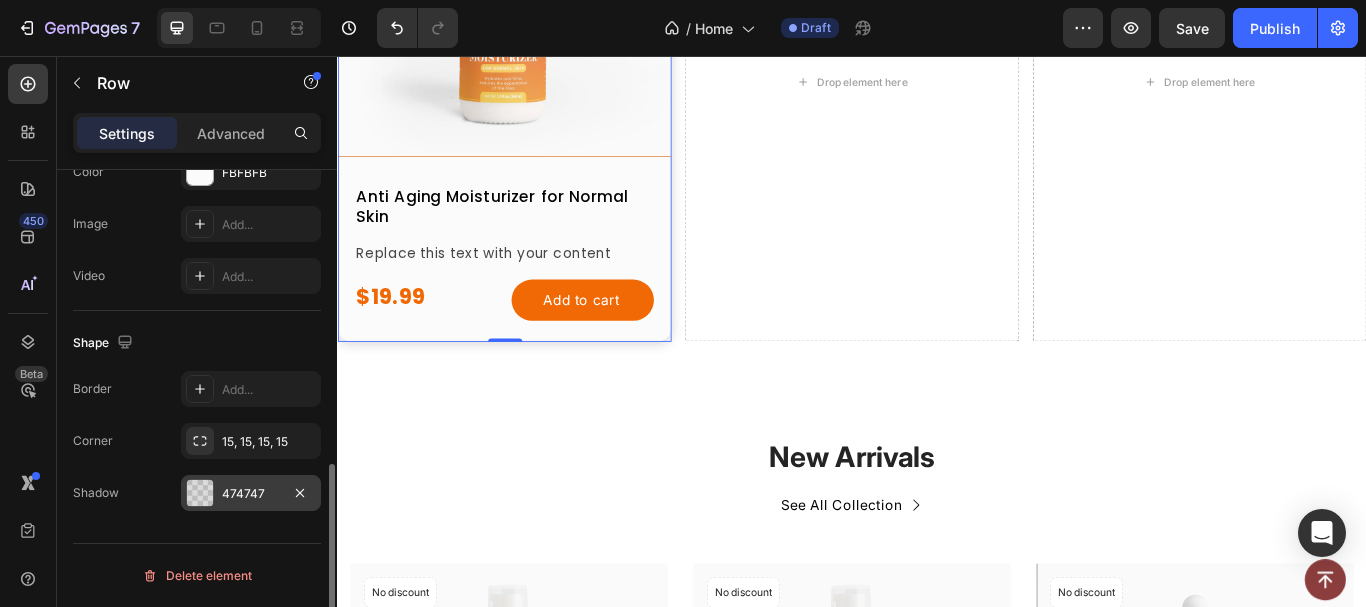 click at bounding box center [200, 493] 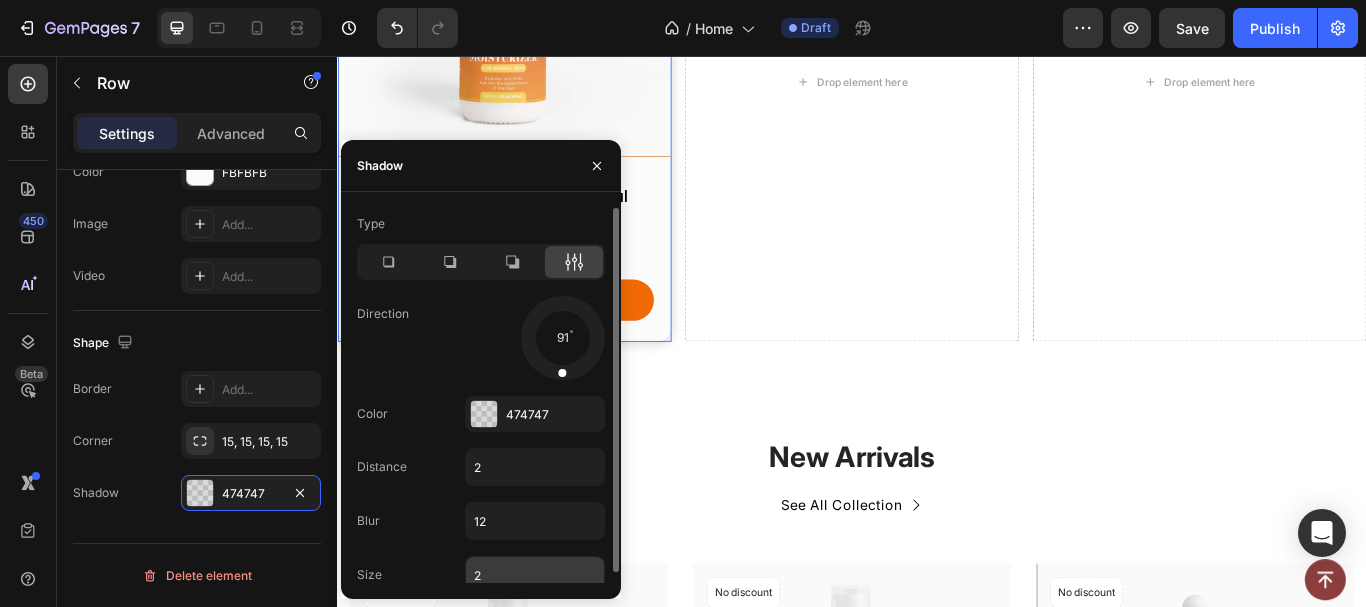 click on "2" at bounding box center [535, 575] 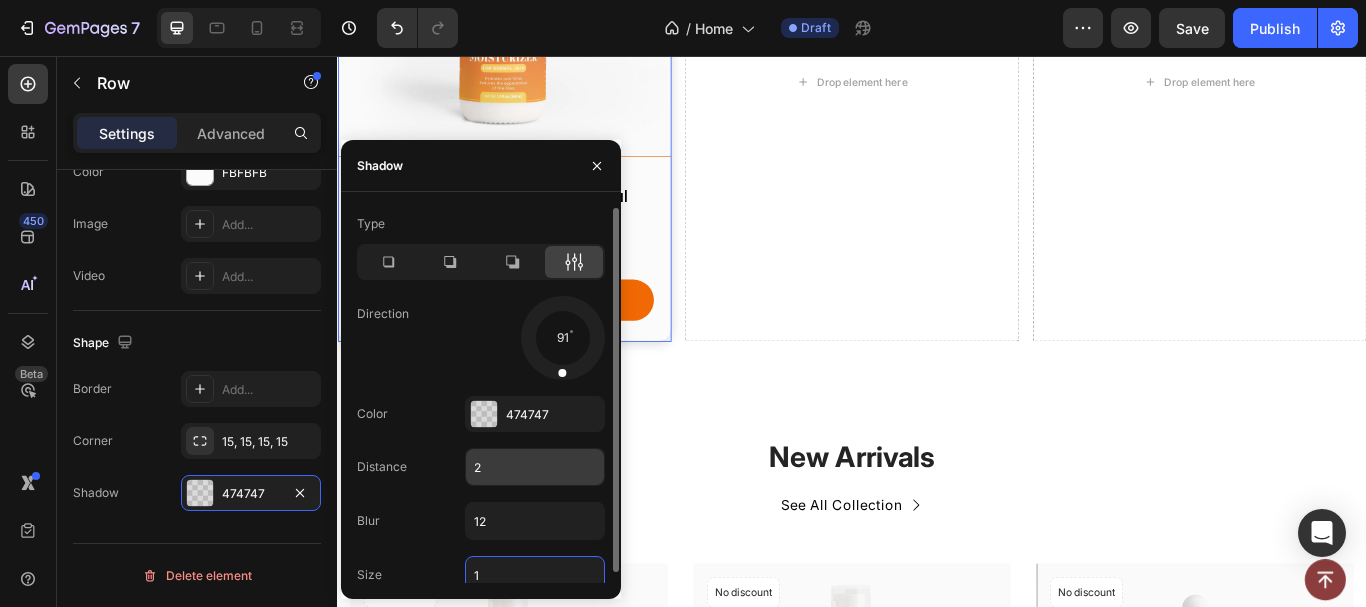 type on "1" 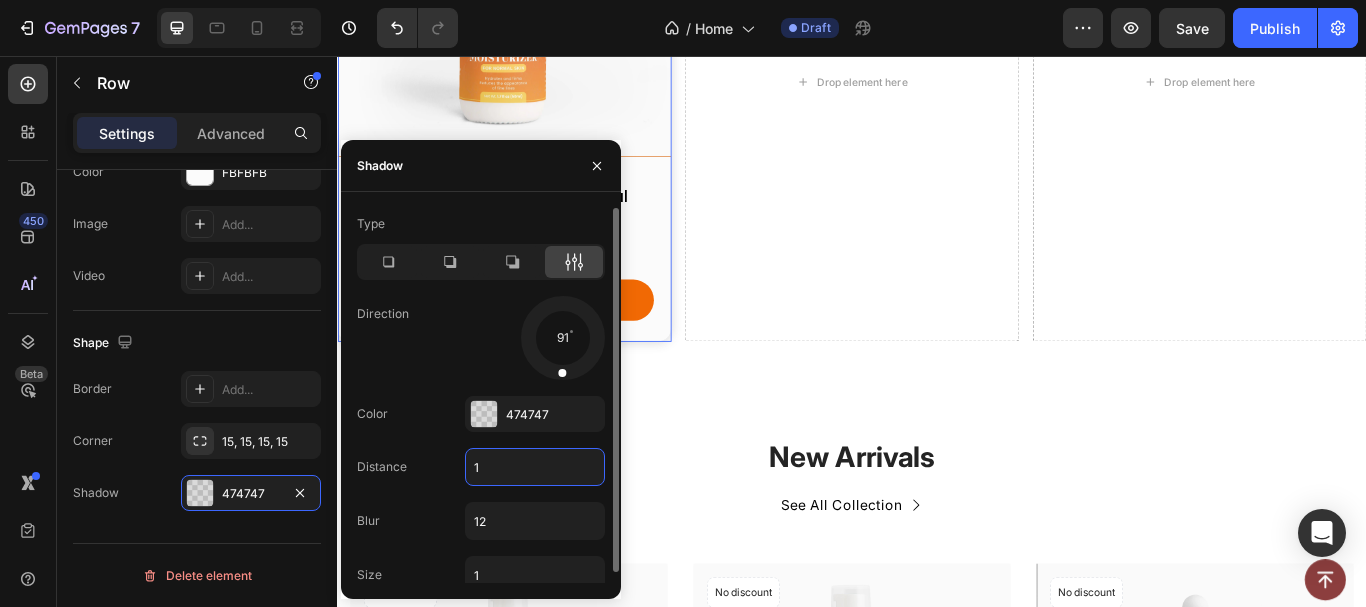 type on "1" 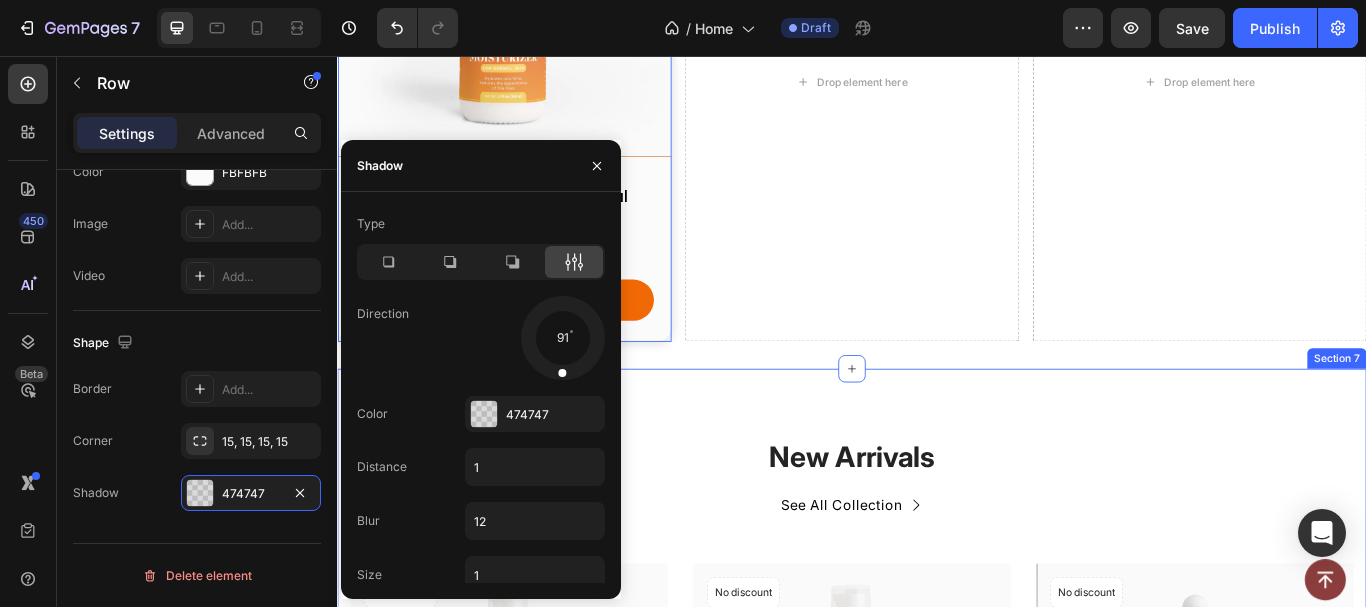 click on "New Arrivals Heading
See All Collection Button Row (P) Images No discount   Not be displayed when published Product Badge Row Anti Aging Moisturizer for Normal Skin (P) Title $19.99 (P) Price (P) Price No compare price (P) Price Row Icon Icon Icon Icon Icon Row (P) Cart Button Row Row Product List (P) Images No discount   Not be displayed when published Product Badge Row Anti Aging Moisturizer for Sensitive Skin (P) Title $19.99 (P) Price (P) Price No compare price (P) Price Row Icon Icon Icon Icon Icon Row (P) Cart Button Row Row Product List (P) Images No discount   Not be displayed when published Product Badge Row Dark Spot Serum for Sensitive Skin (P) Title $19.99 (P) Price (P) Price No compare price (P) Price Row Icon Icon Icon Icon Icon Row (P) Cart Button Row Row Product List (P) Images No discount   Not be displayed when published Product Badge Row Kojic Acid & Turmeric Soap (P) Title $19.99 (P) Price (P) Price No compare price (P) Price Row Icon Icon Icon Icon Icon Row (P) Cart Button" at bounding box center (937, 1107) 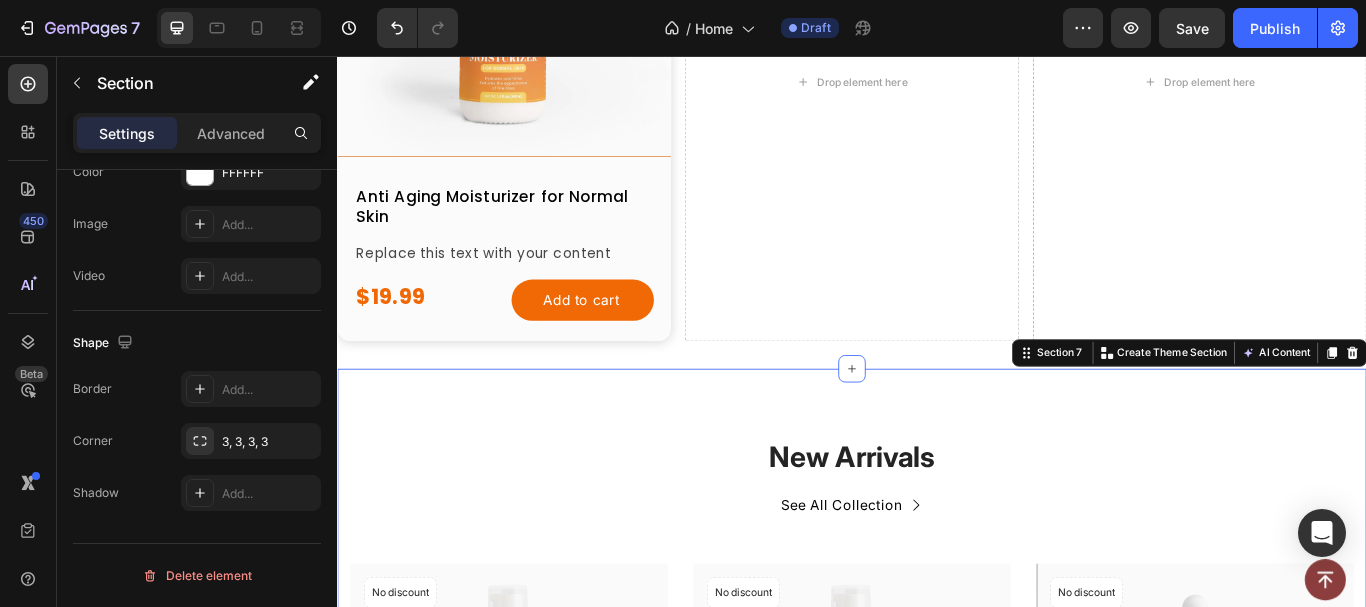 scroll, scrollTop: 0, scrollLeft: 0, axis: both 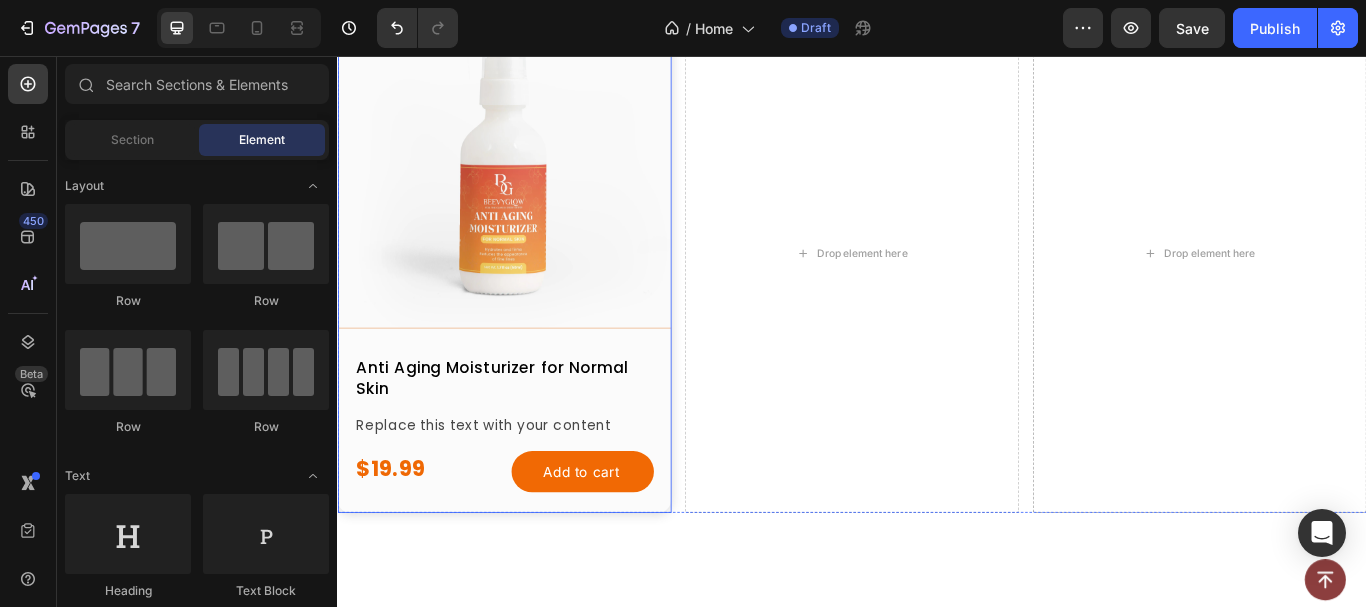 click on "Product Images Anti Aging Moisturizer for Normal Skin Product Title Replace this text with your content Text Block $19.99 Product Price Product Price Add to cart Add to Cart Row Product Row" at bounding box center (531, 286) 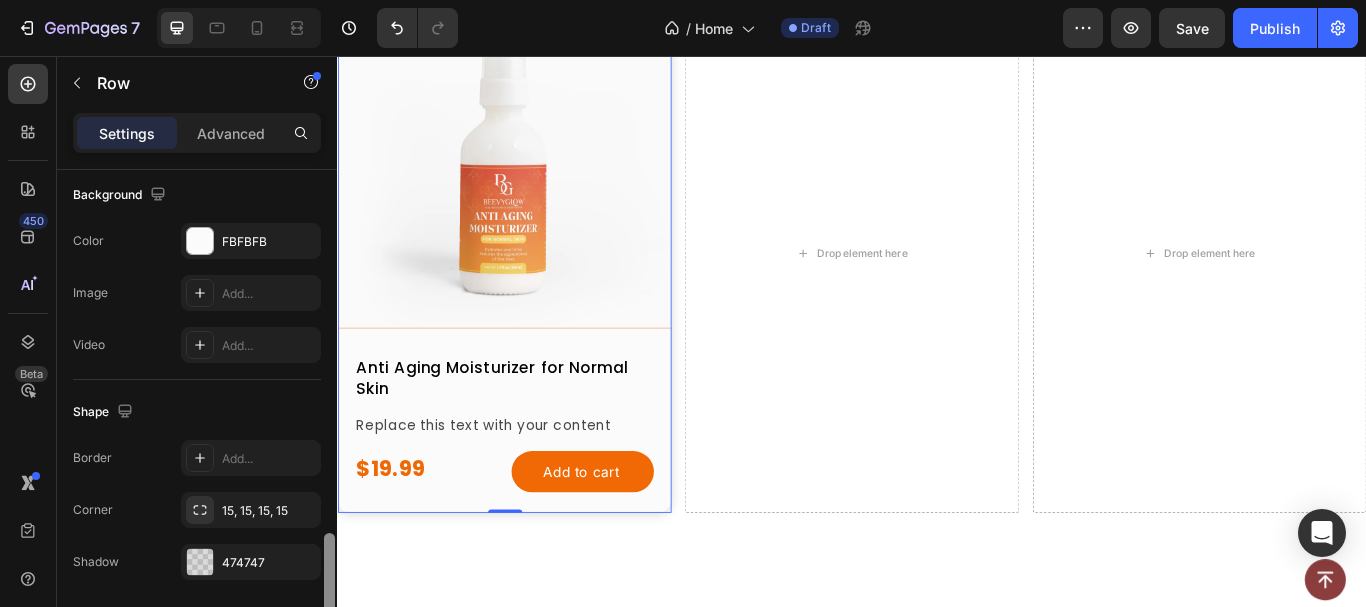 scroll, scrollTop: 726, scrollLeft: 0, axis: vertical 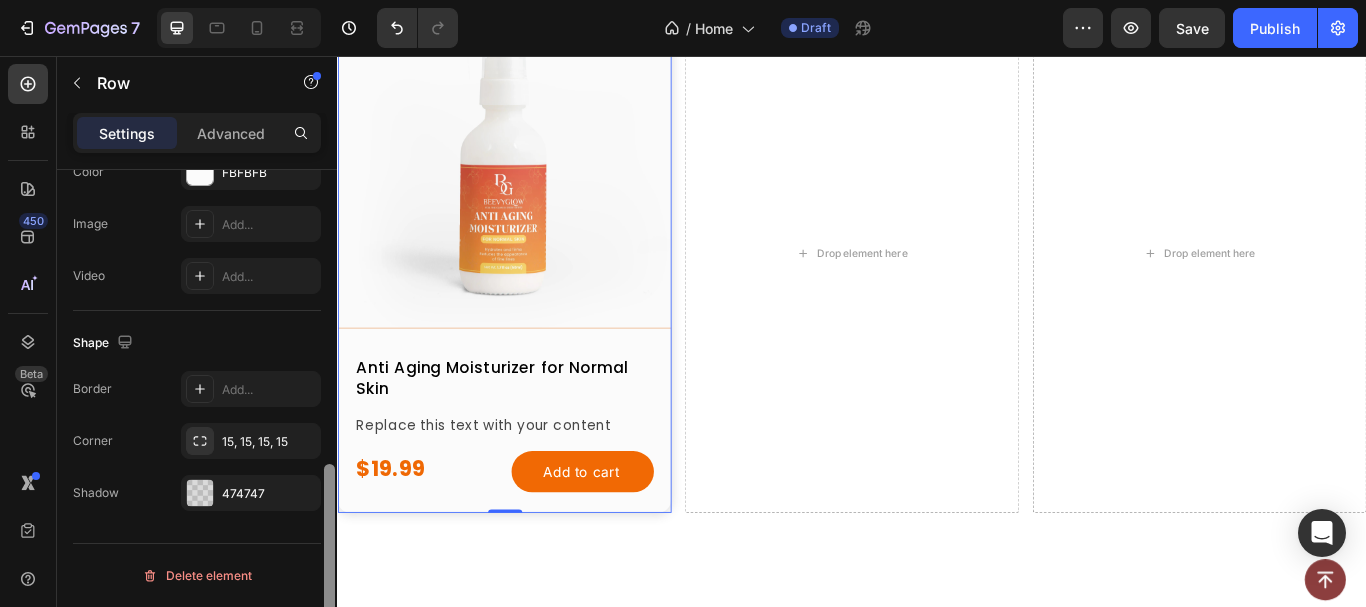 drag, startPoint x: 332, startPoint y: 223, endPoint x: 204, endPoint y: 593, distance: 391.515 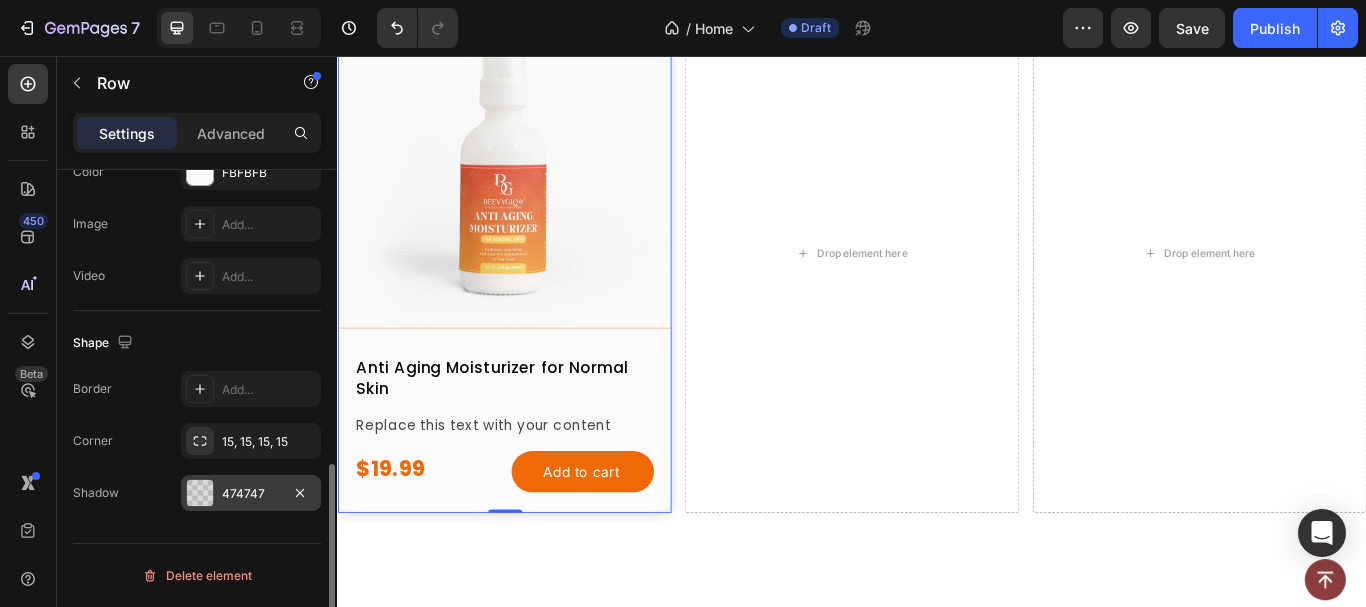 click on "474747" at bounding box center (251, 494) 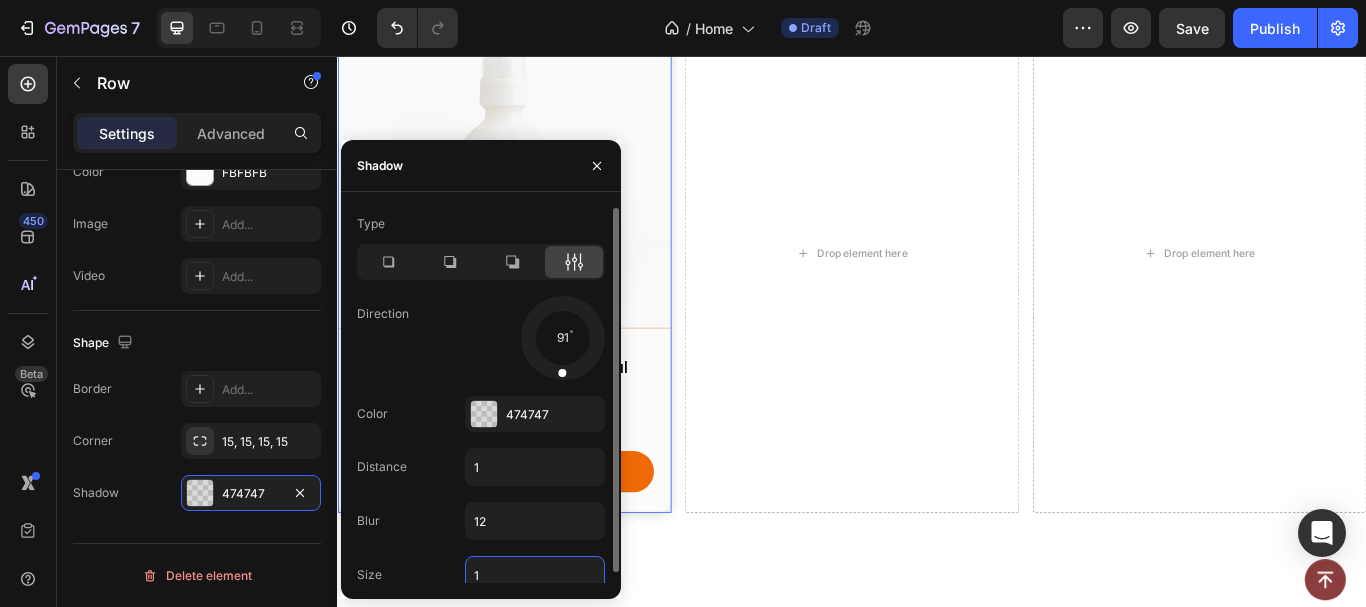 click on "1" at bounding box center [535, 575] 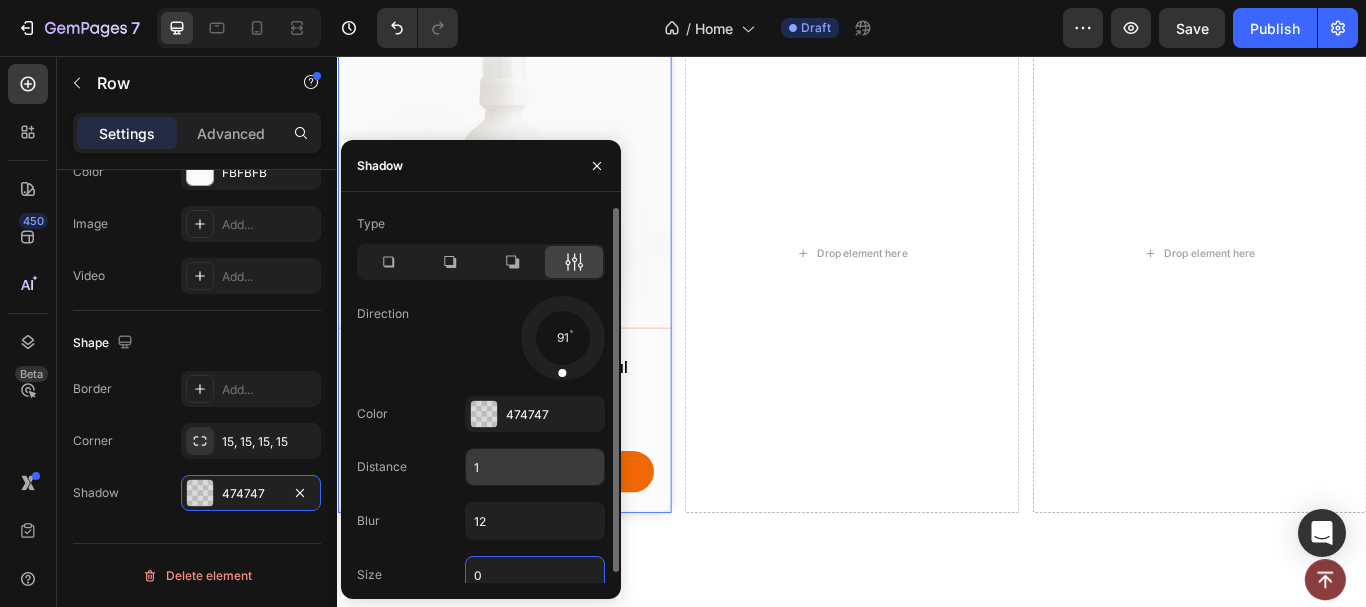 type on "0" 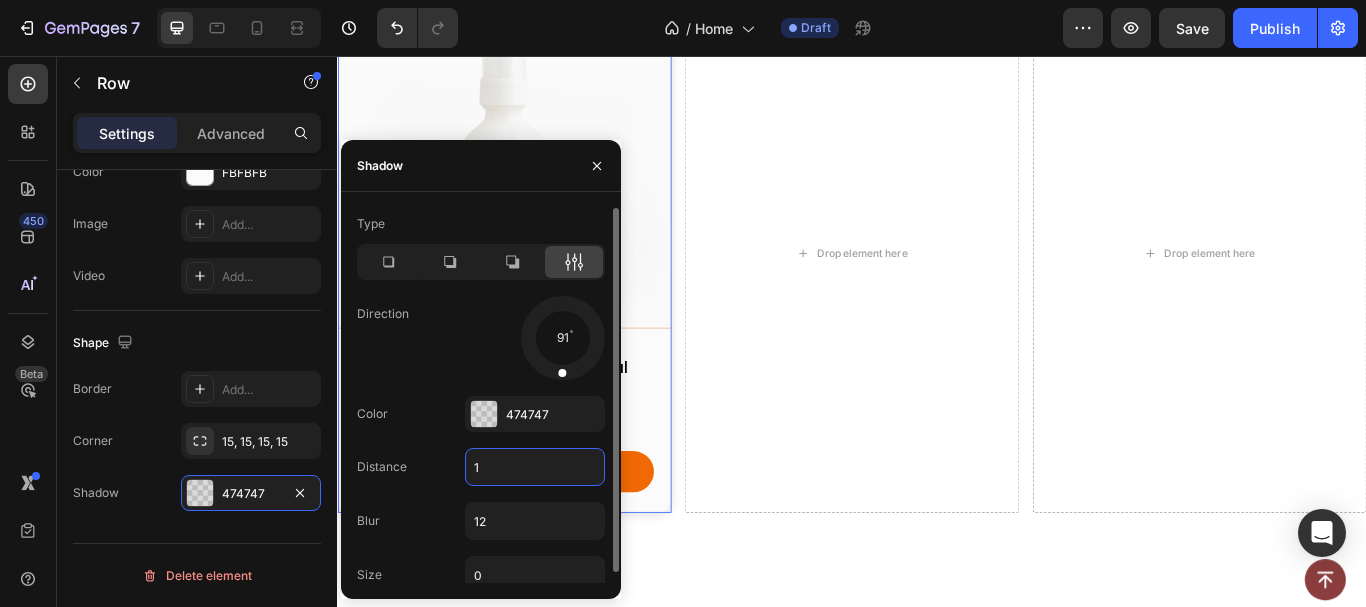 type on "0" 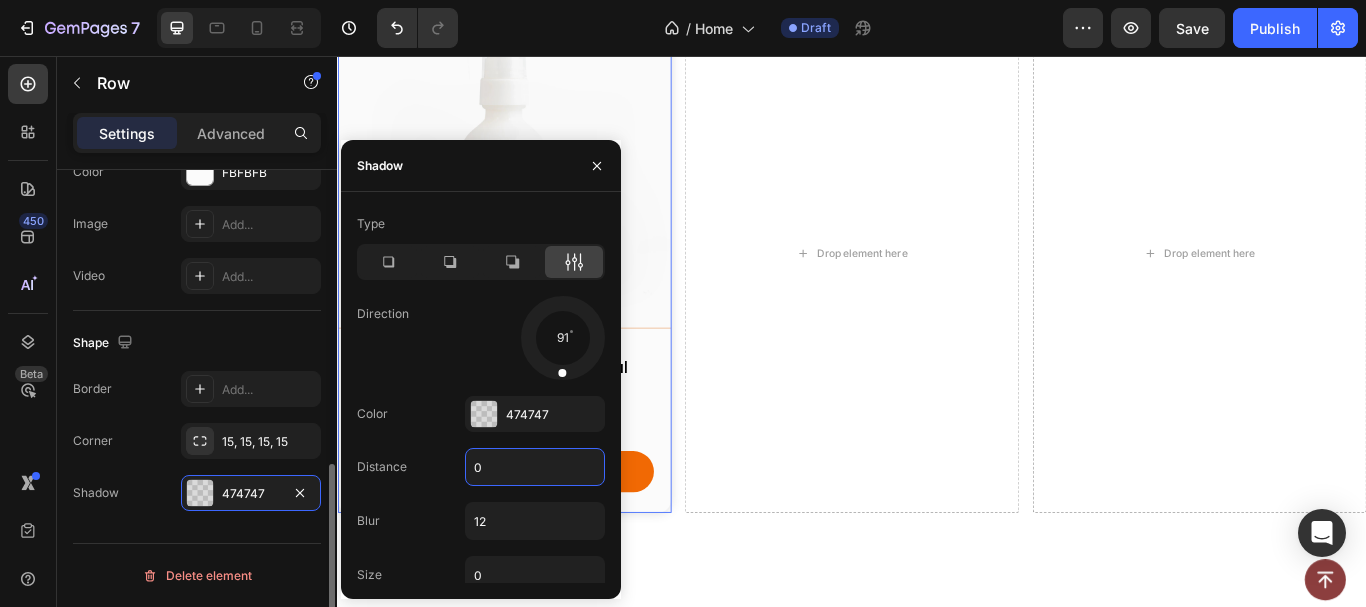 click on "Shape Border Add... Corner 15, 15, 15, 15 Shadow 474747" 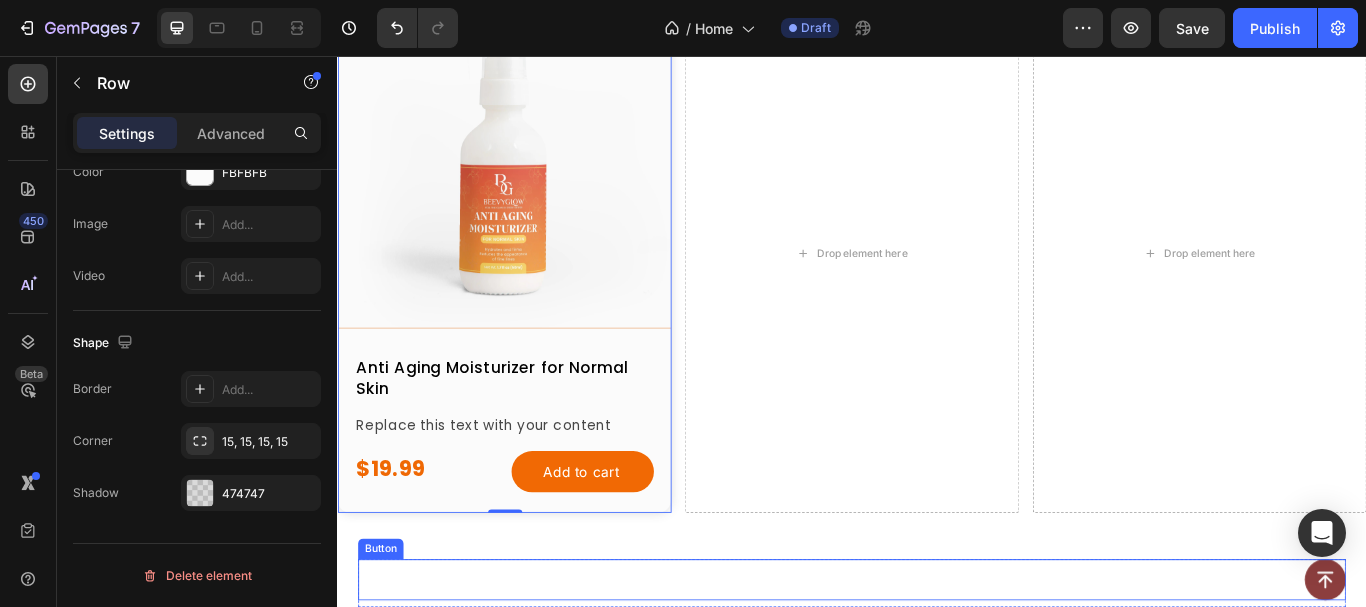 click on "New Arrivals Heading
See All Collection Button Row (P) Images No discount   Not be displayed when published Product Badge Row Anti Aging Moisturizer for Normal Skin (P) Title $19.99 (P) Price (P) Price No compare price (P) Price Row Icon Icon Icon Icon Icon Row (P) Cart Button Row Row Product List (P) Images No discount   Not be displayed when published Product Badge Row Anti Aging Moisturizer for Sensitive Skin (P) Title $19.99 (P) Price (P) Price No compare price (P) Price Row Icon Icon Icon Icon Icon Row (P) Cart Button Row Row Product List (P) Images No discount   Not be displayed when published Product Badge Row Dark Spot Serum for Sensitive Skin (P) Title $19.99 (P) Price (P) Price No compare price (P) Price Row Icon Icon Icon Icon Icon Row (P) Cart Button Row Row Product List (P) Images No discount   Not be displayed when published Product Badge Row Kojic Acid & Turmeric Soap (P) Title $19.99 (P) Price (P) Price No compare price (P) Price Row Icon Icon Icon Icon Icon Row (P) Cart Button" at bounding box center [937, 1307] 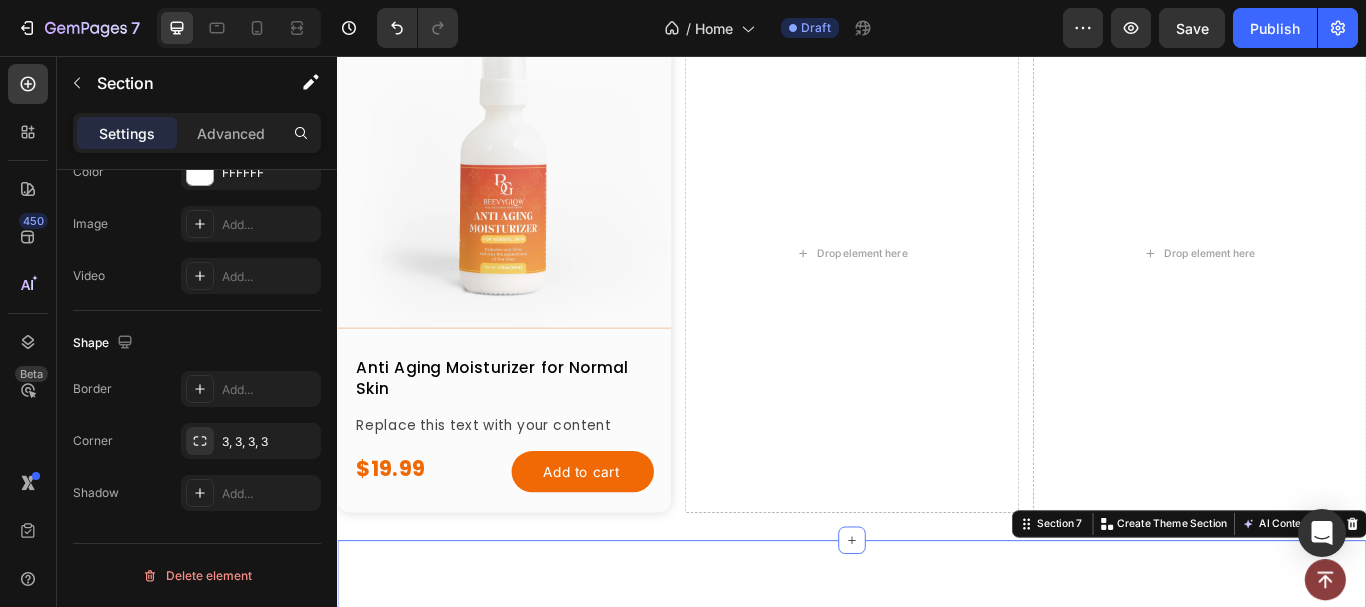 scroll, scrollTop: 0, scrollLeft: 0, axis: both 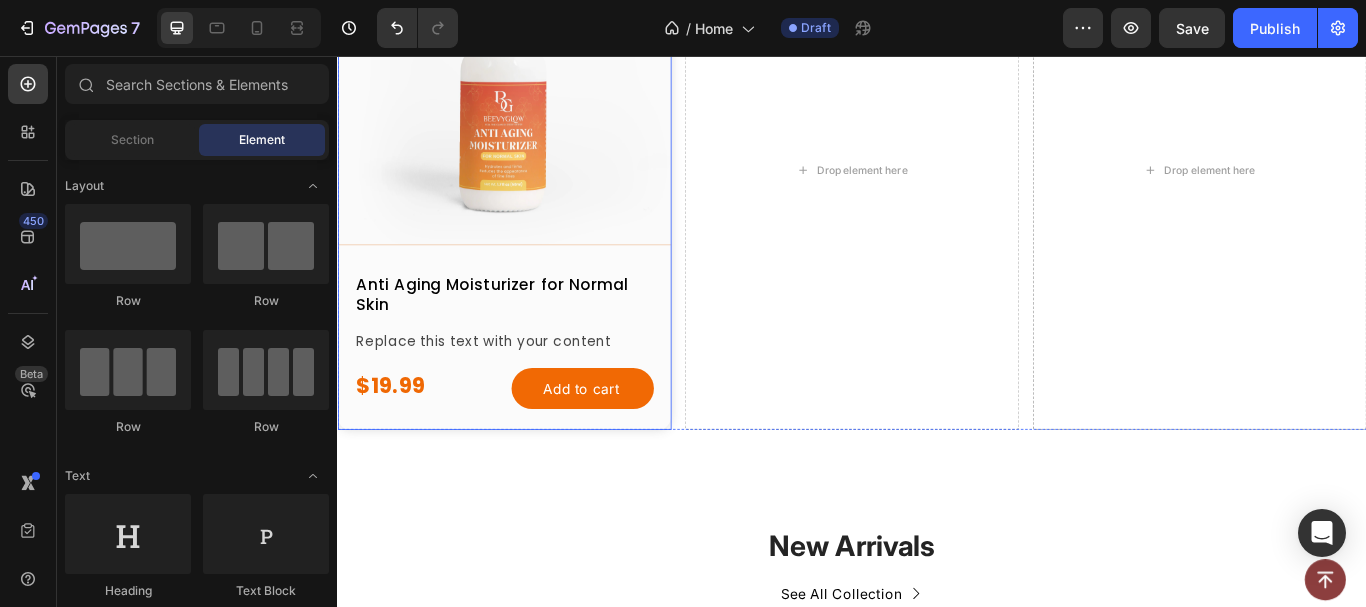 click on "Product Images Anti Aging Moisturizer for Normal Skin Product Title Replace this text with your content Text Block $19.99 Product Price Product Price Add to cart Add to Cart Row Product Row" at bounding box center (531, 189) 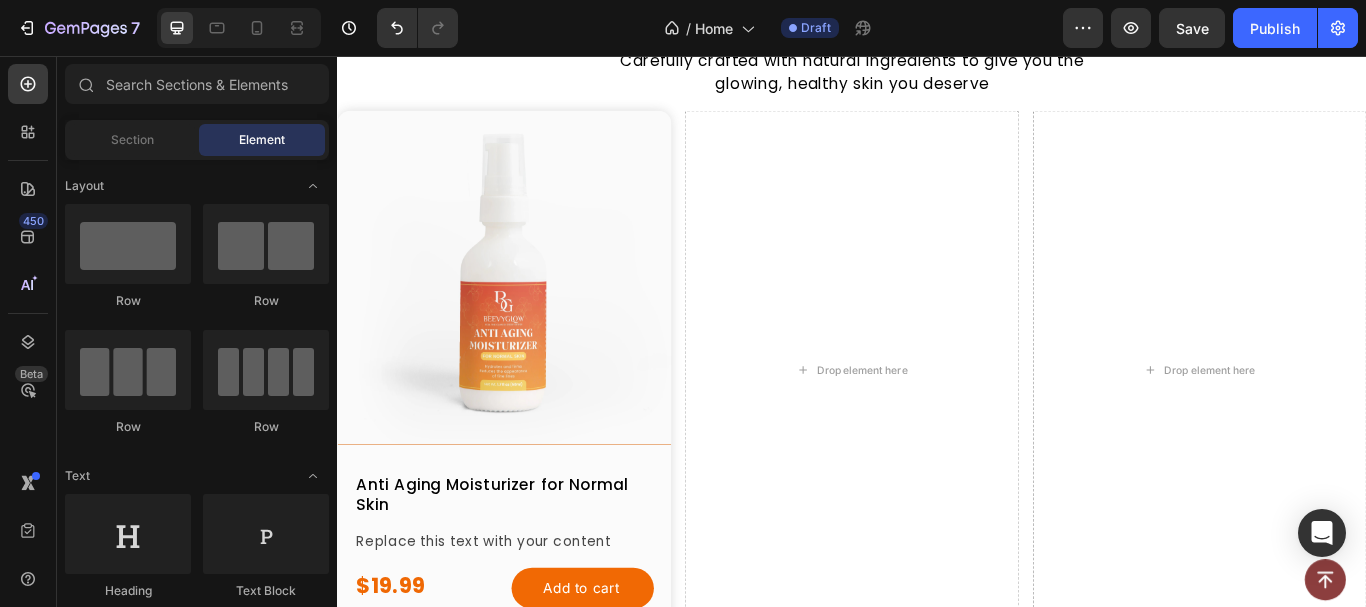 scroll, scrollTop: 1007, scrollLeft: 0, axis: vertical 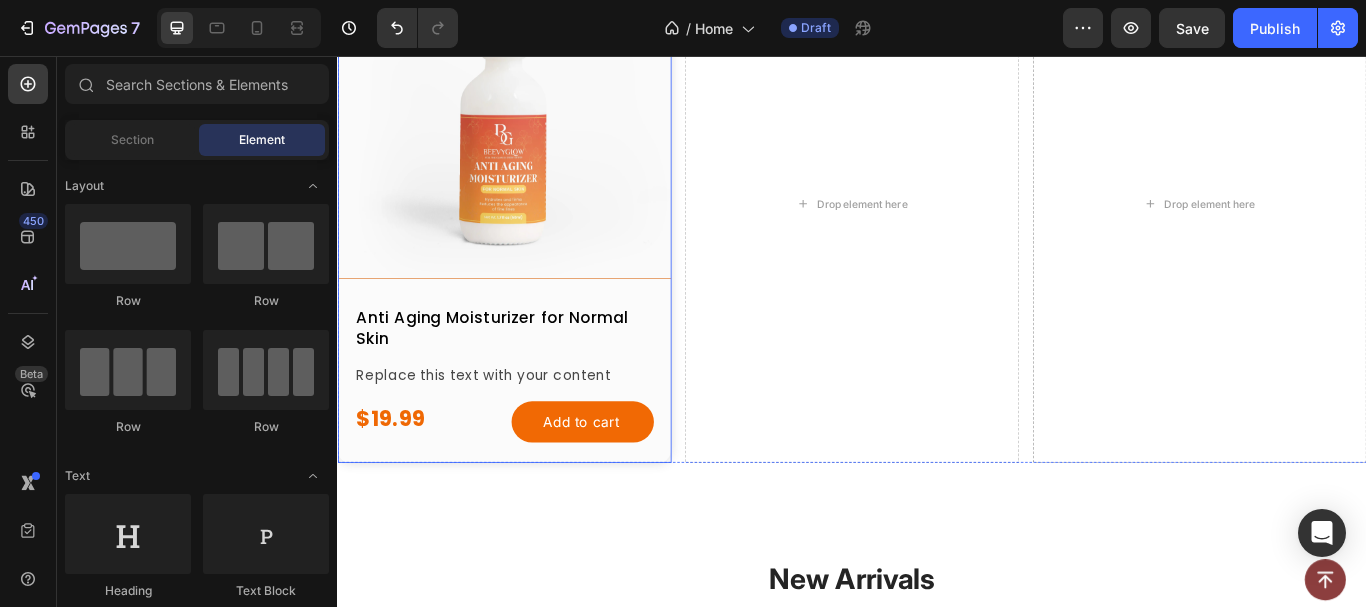 click on "Product Images Anti Aging Moisturizer for Normal Skin Product Title Replace this text with your content Text Block $19.99 Product Price Product Price Add to cart Add to Cart Row Product Row" at bounding box center [531, 228] 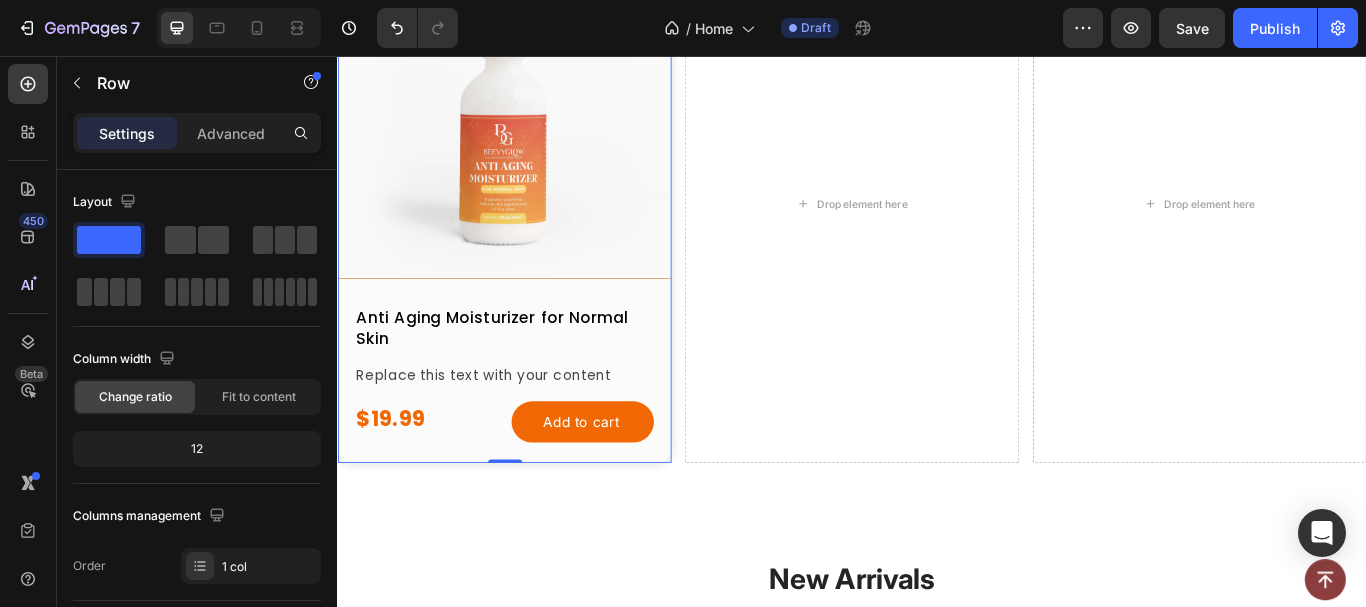 click on "Product Images Anti Aging Moisturizer for Normal Skin Product Title Replace this text with your content Text Block $19.99 Product Price Product Price Add to cart Add to Cart Row Product Row   0" at bounding box center (531, 228) 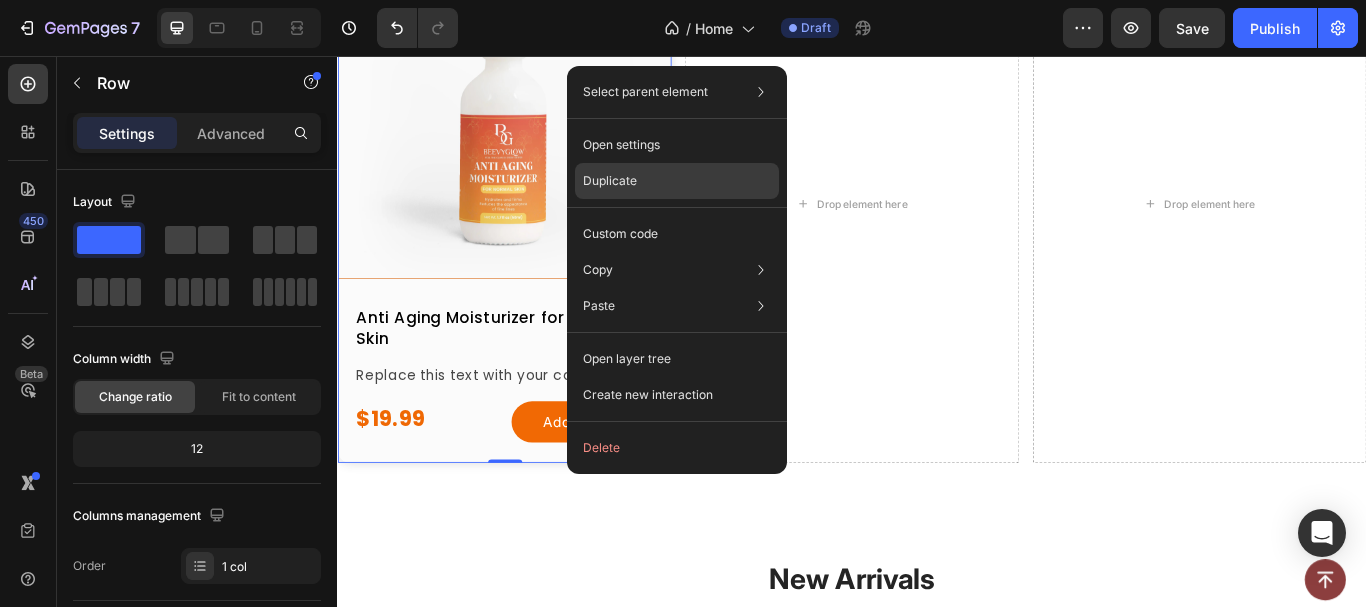 drag, startPoint x: 699, startPoint y: 178, endPoint x: 418, endPoint y: 151, distance: 282.29416 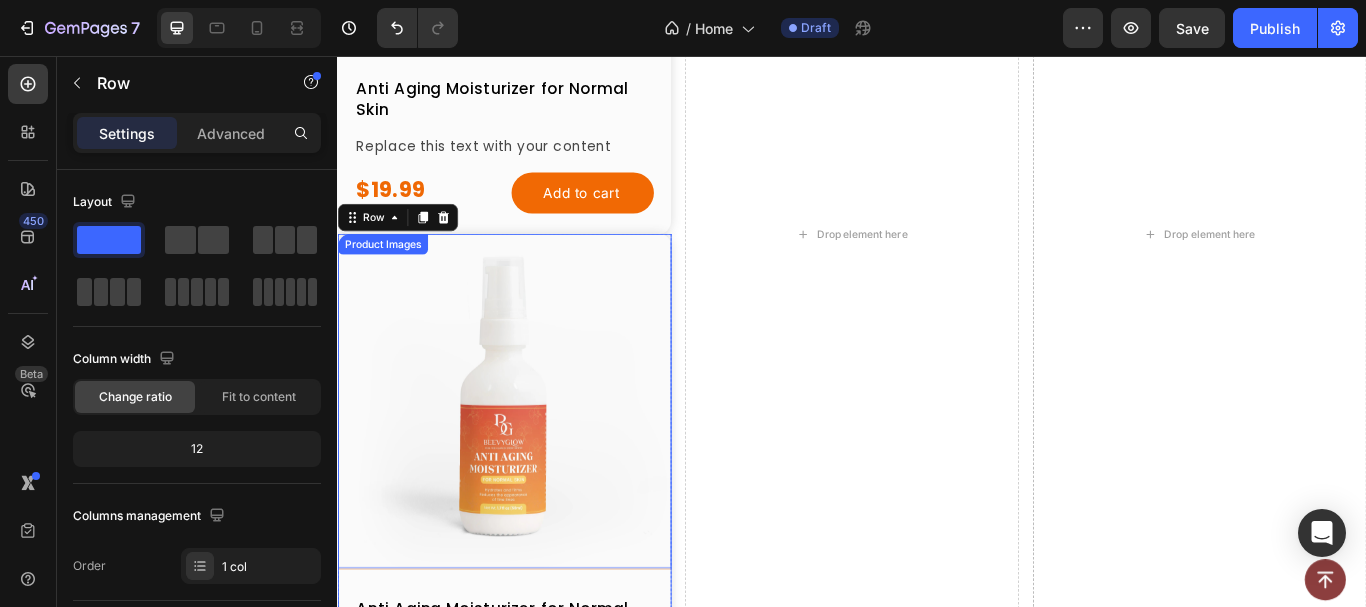 scroll, scrollTop: 1407, scrollLeft: 0, axis: vertical 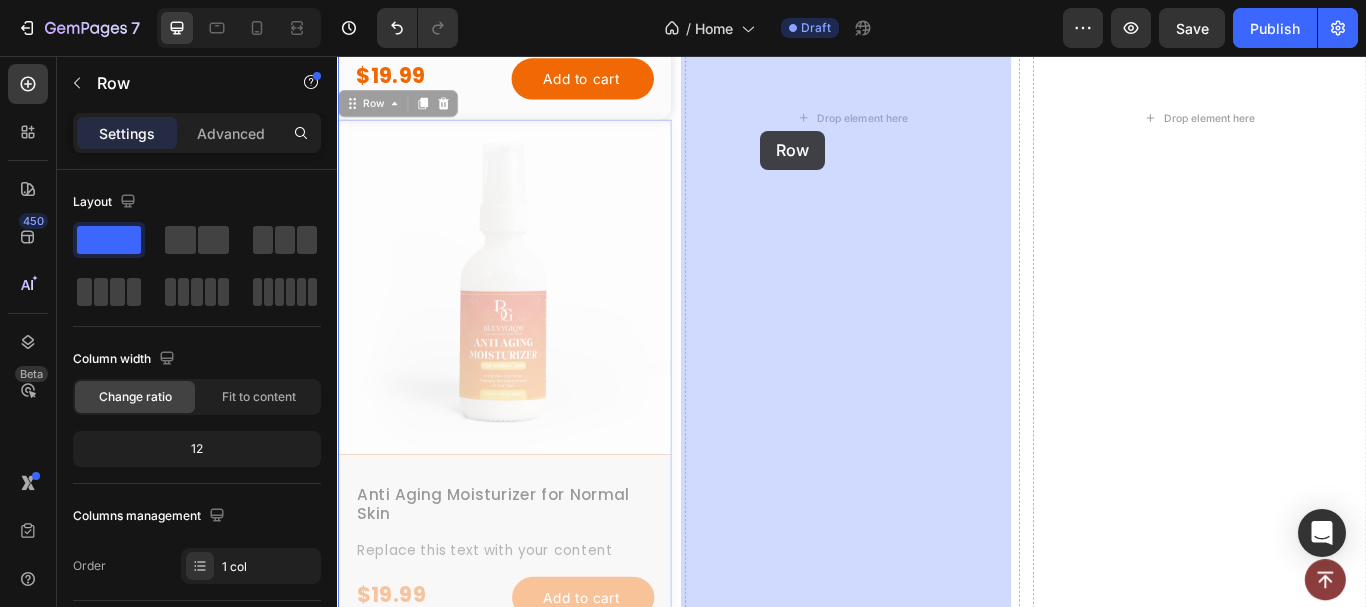 drag, startPoint x: 376, startPoint y: 106, endPoint x: 844, endPoint y: 144, distance: 469.5402 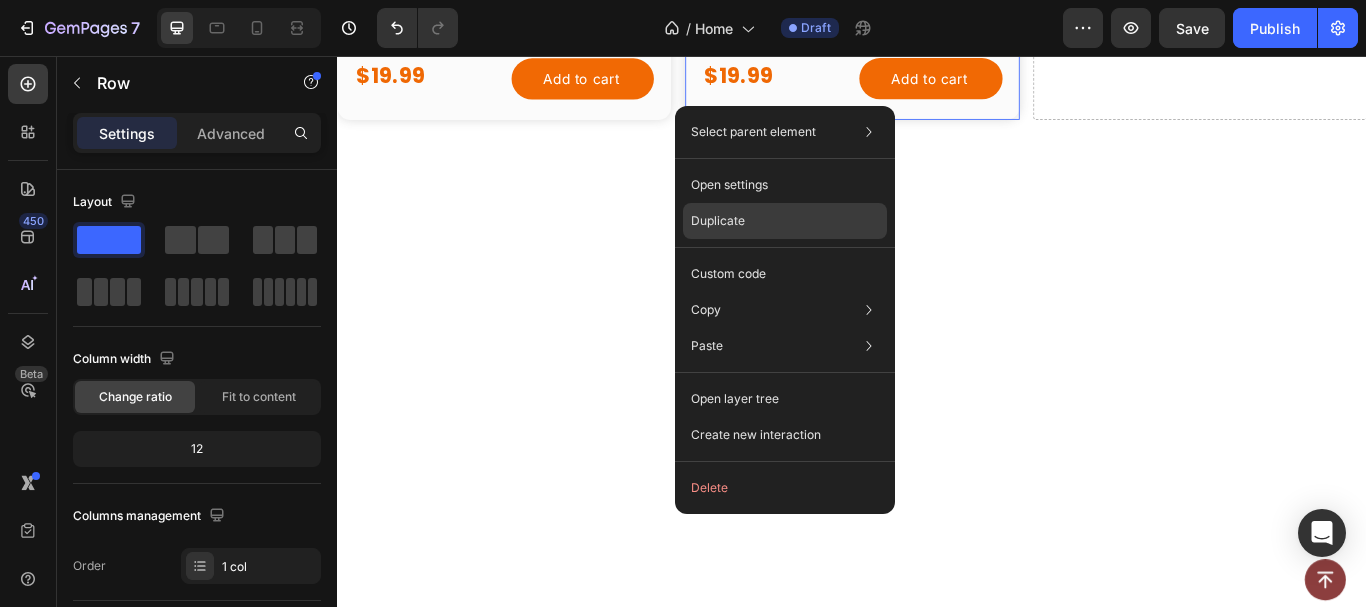 click on "Duplicate" 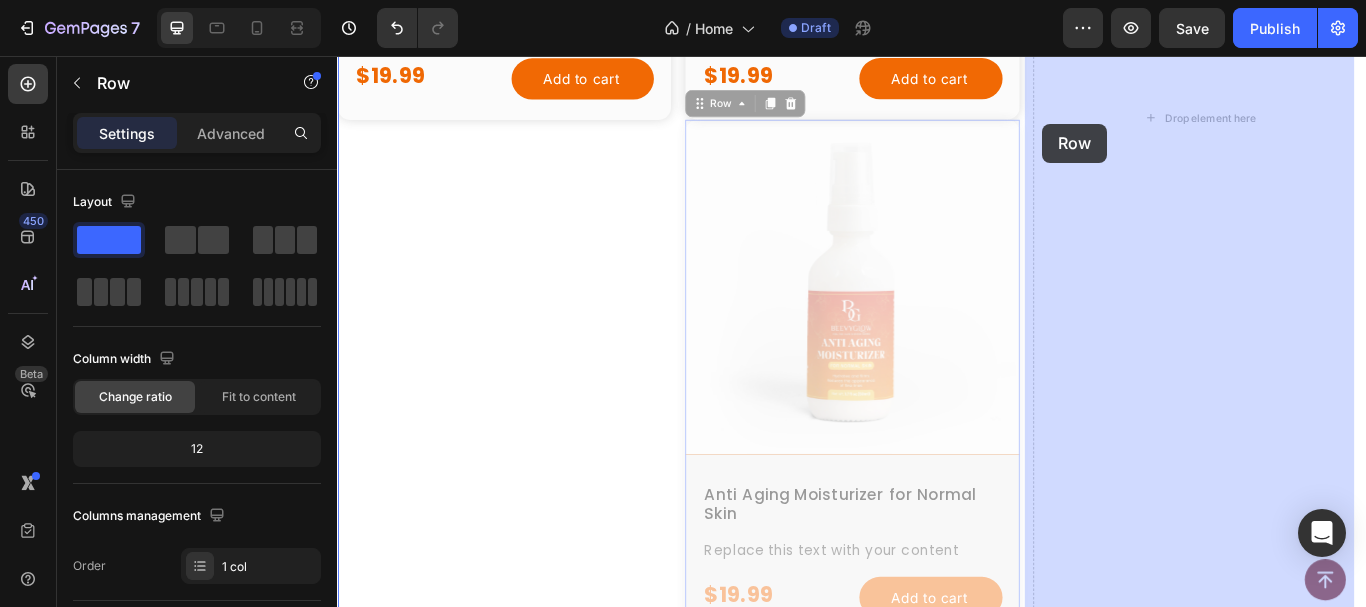 drag, startPoint x: 775, startPoint y: 118, endPoint x: 1160, endPoint y: 135, distance: 385.37515 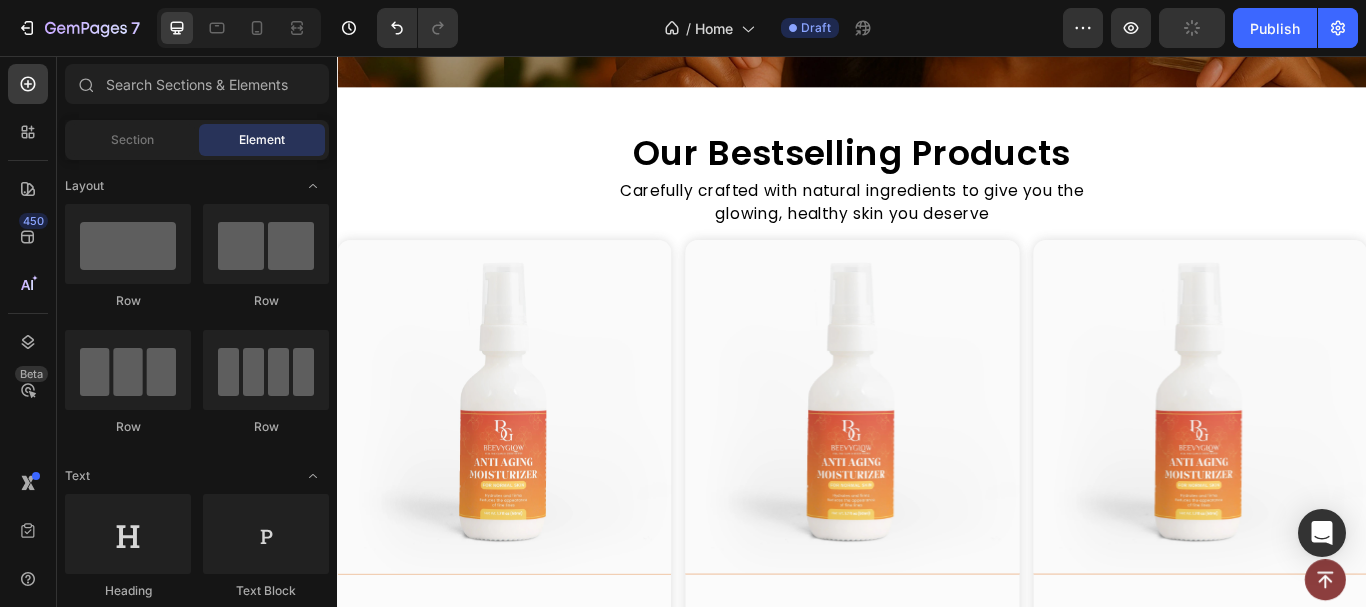 scroll, scrollTop: 708, scrollLeft: 0, axis: vertical 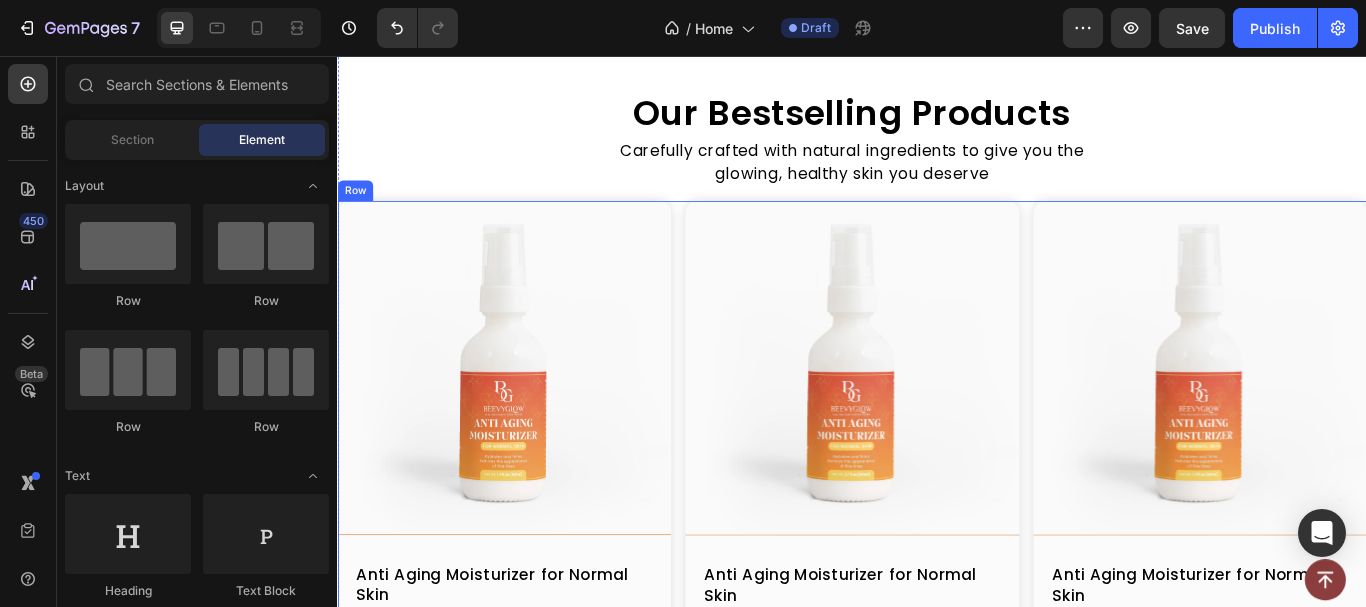 click on "Product Images Anti Aging Moisturizer for Normal Skin Product Title Replace this text with your content Text Block $19.99 Product Price Product Price Add to cart Add to Cart Row Product Row Product Images Anti Aging Moisturizer for Normal Skin Product Title Replace this text with your content Text Block $19.99 Product Price Product Price Add to cart Add to Cart Row Product Row Product Images Anti Aging Moisturizer for Normal Skin Product Title Replace this text with your content Text Block $19.99 Product Price Product Price Add to cart Add to Cart Row Product Row Row" at bounding box center (937, 527) 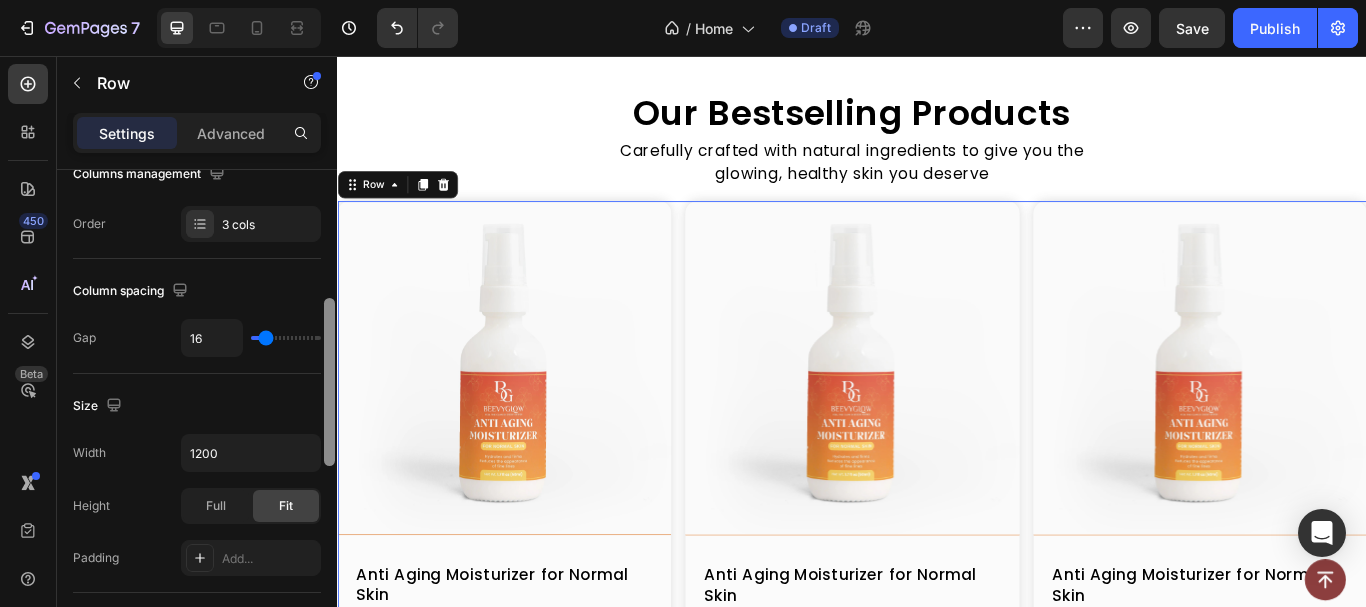 scroll, scrollTop: 351, scrollLeft: 0, axis: vertical 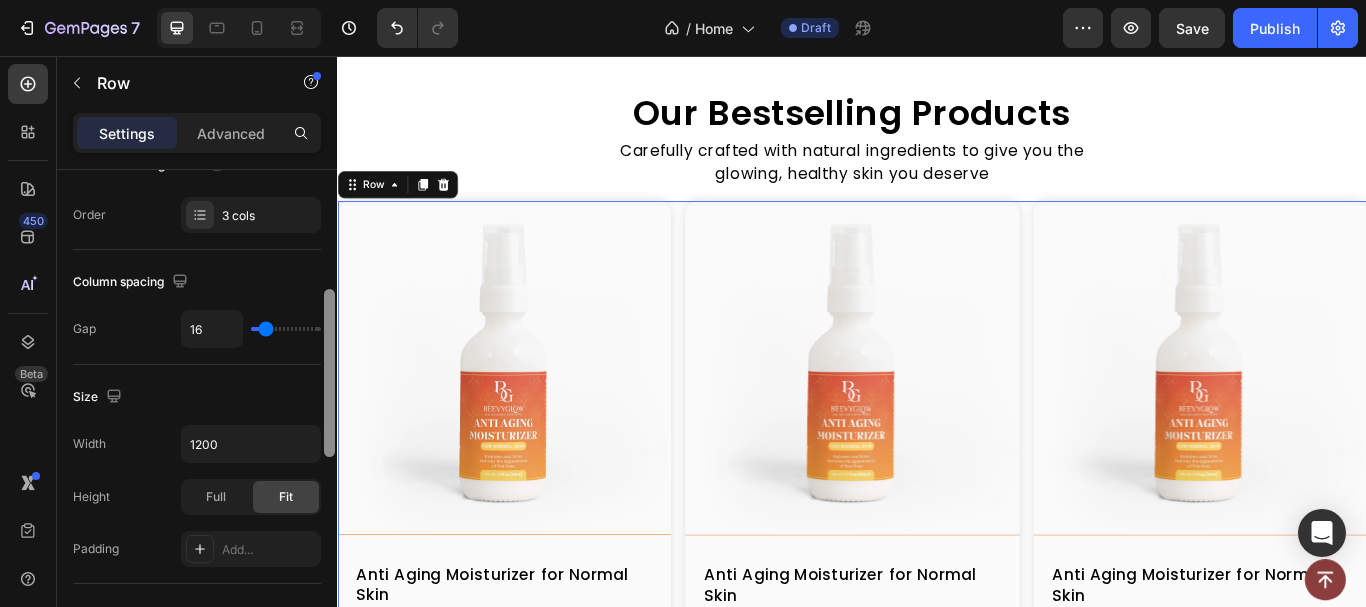 drag, startPoint x: 328, startPoint y: 241, endPoint x: 272, endPoint y: 361, distance: 132.42357 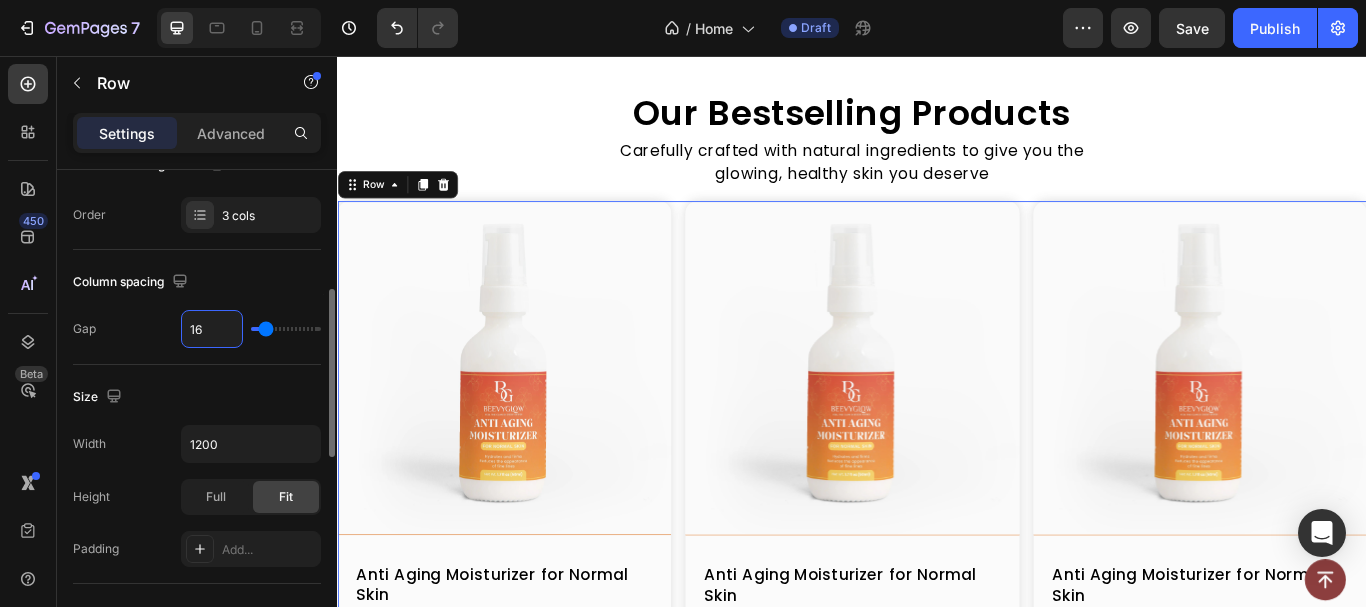 click on "16" at bounding box center (212, 329) 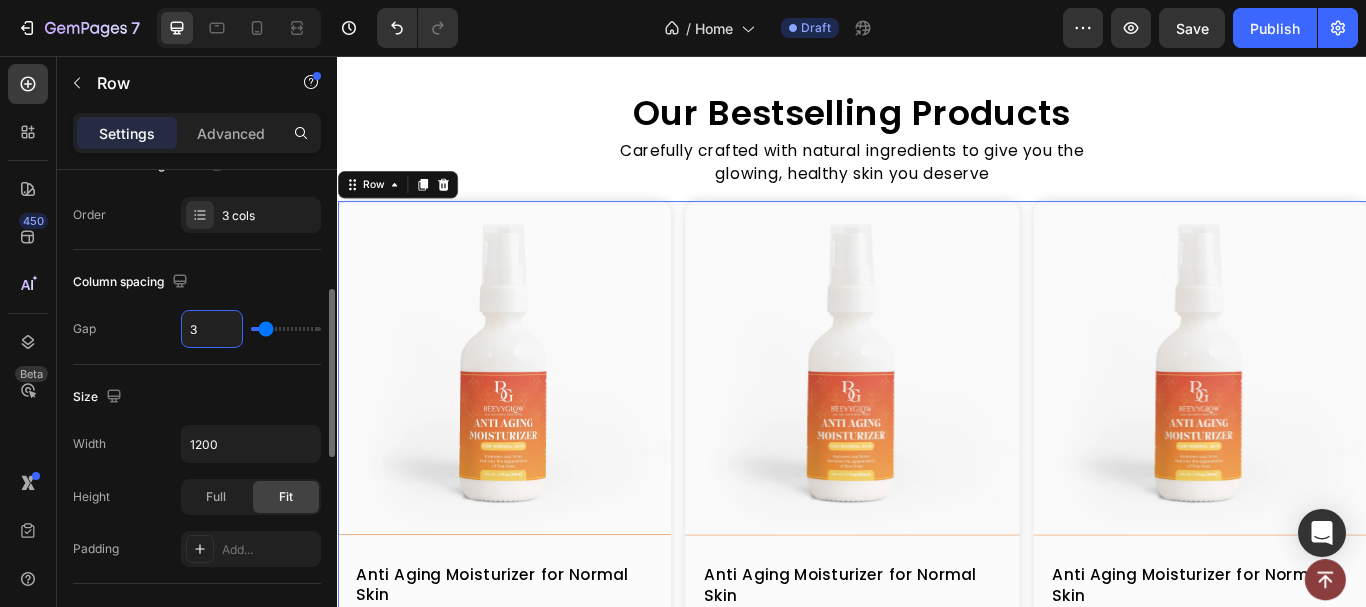 type on "30" 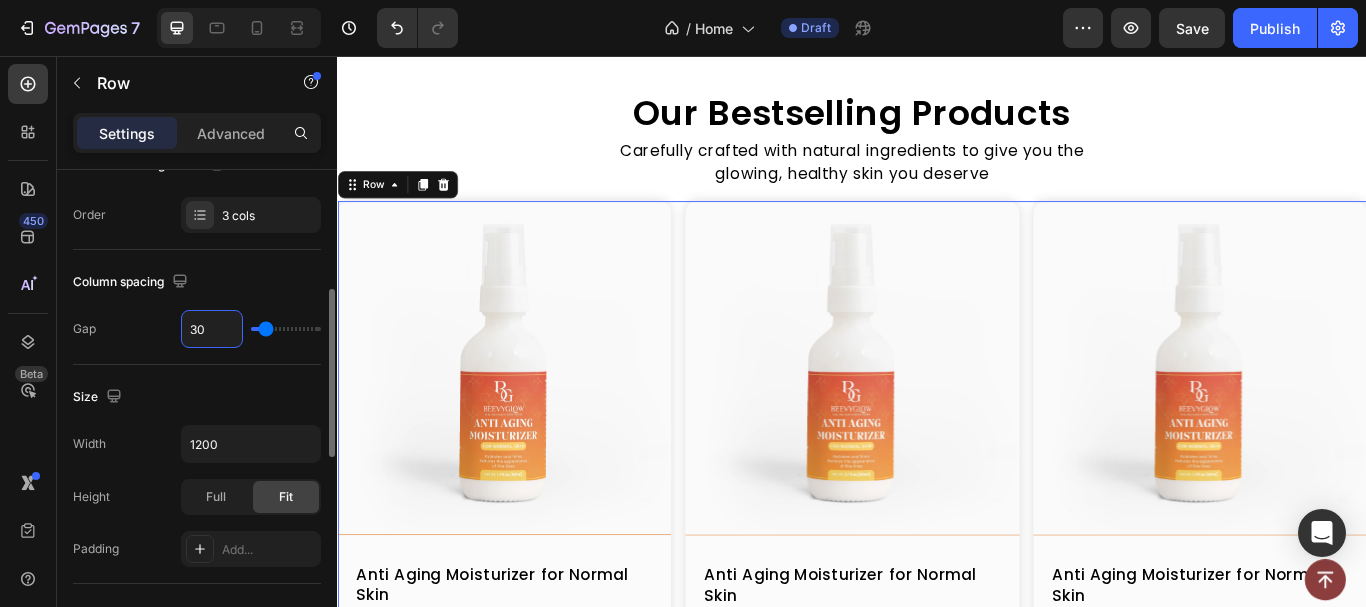type on "30" 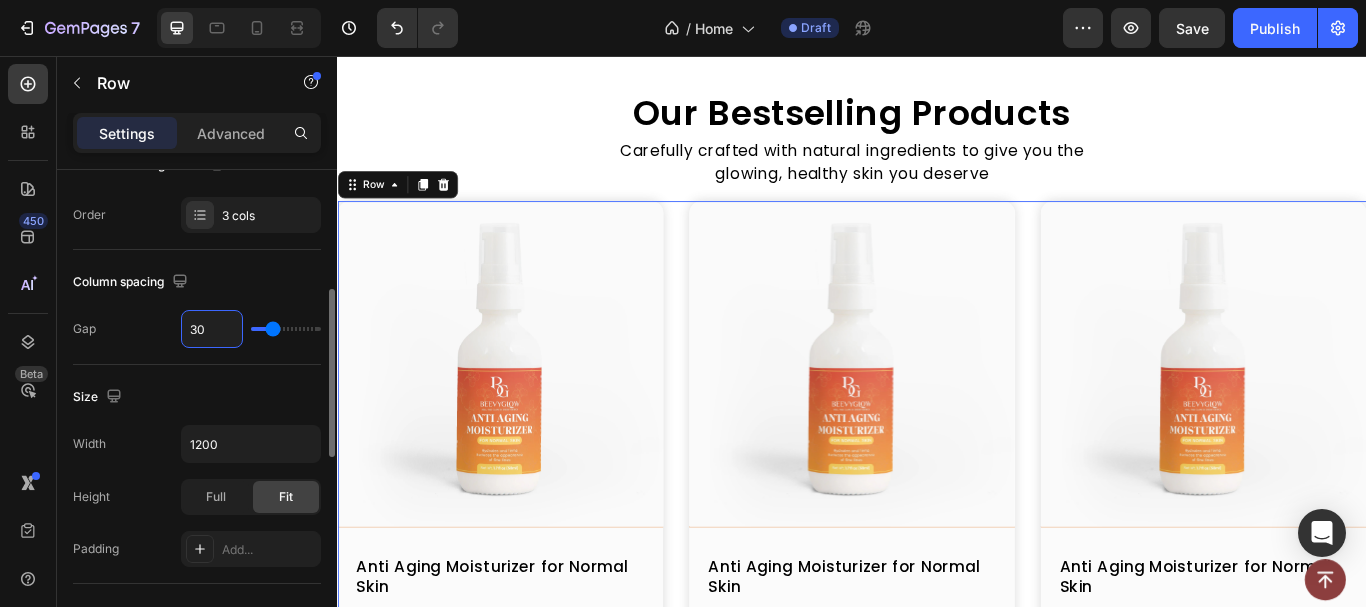 type on "30" 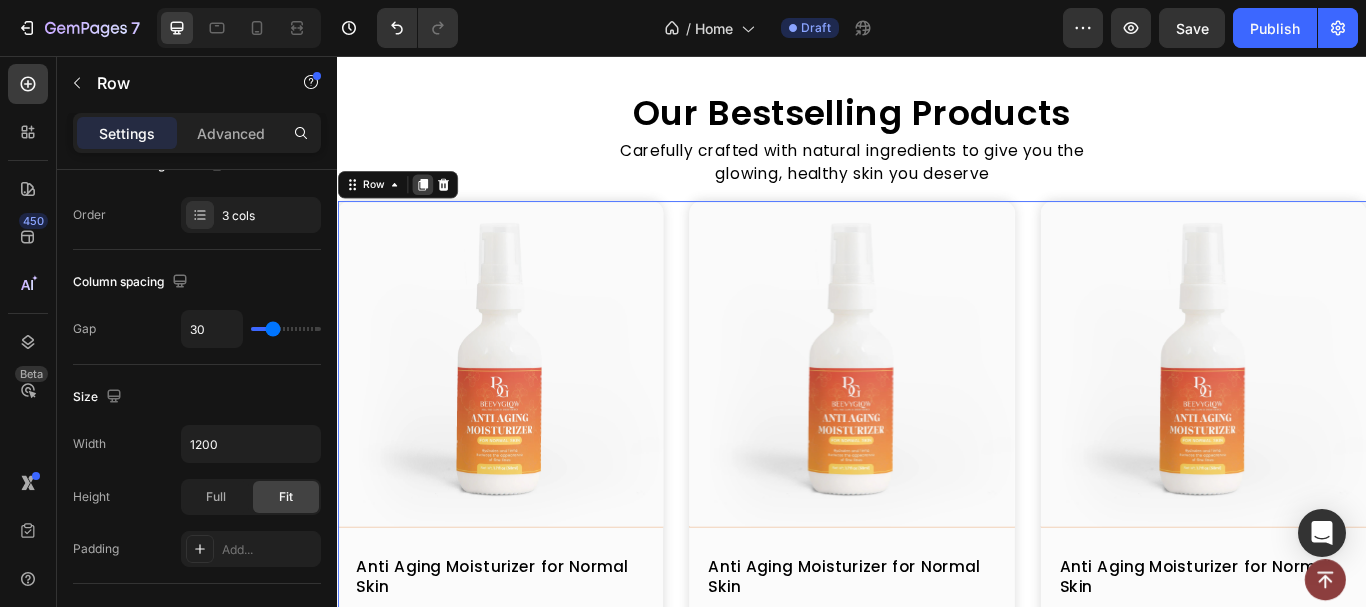 click 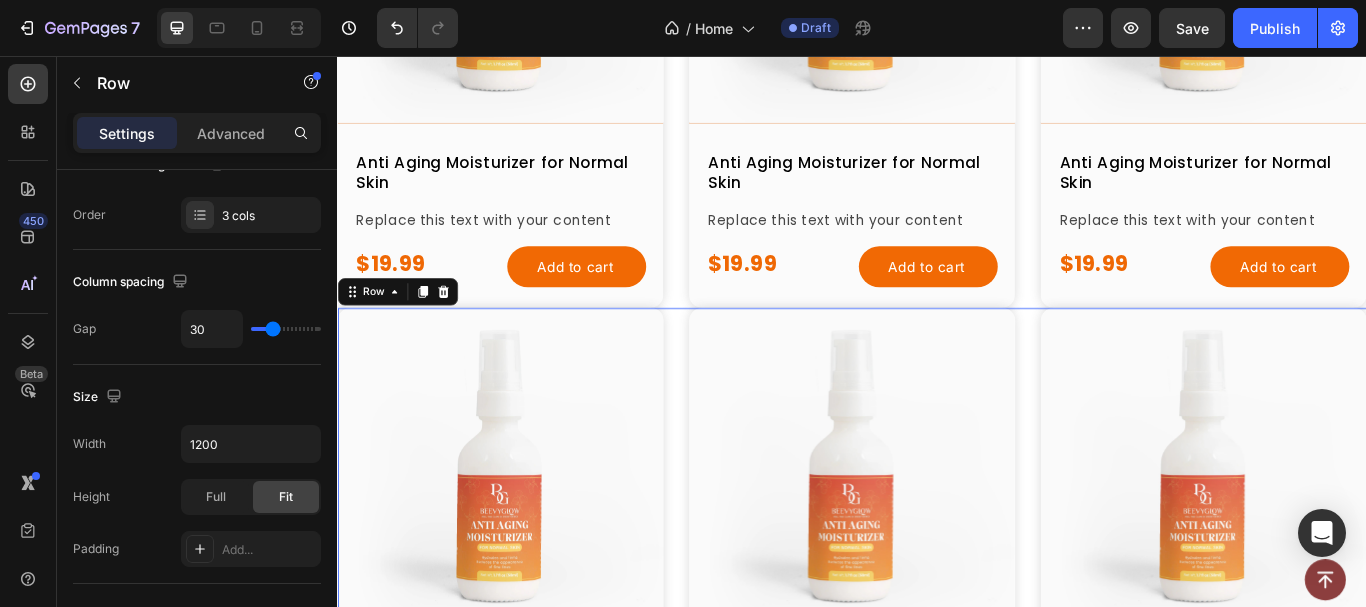scroll, scrollTop: 1398, scrollLeft: 0, axis: vertical 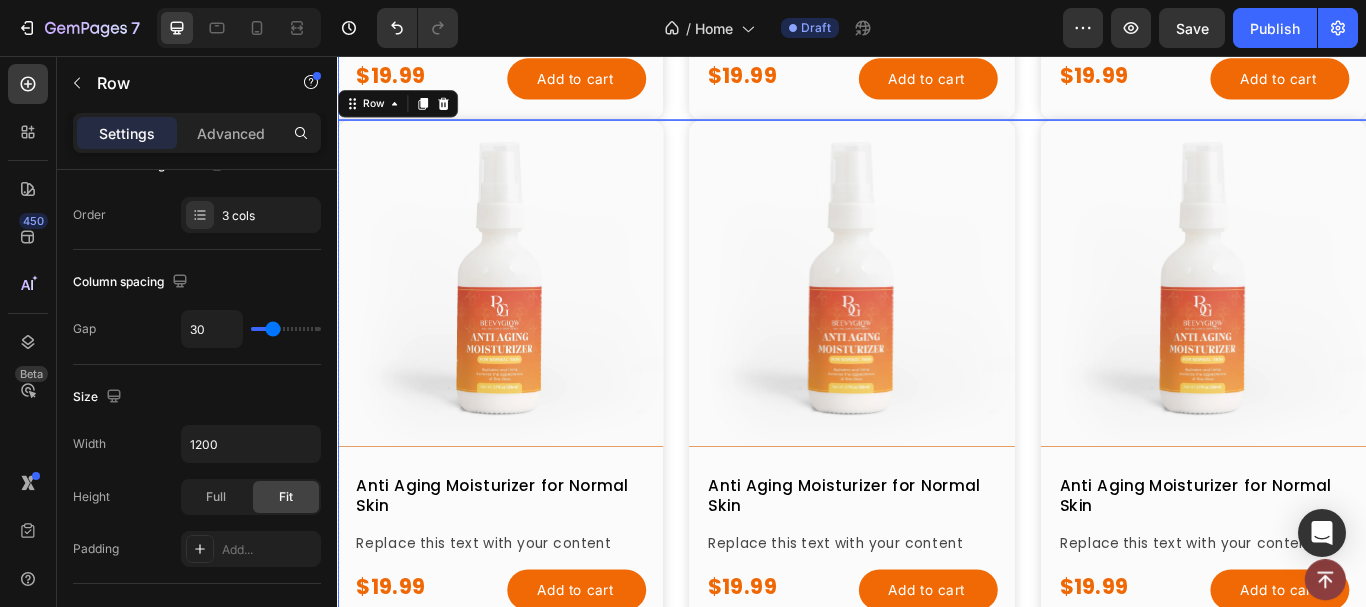 click on "Product Images Anti Aging Moisturizer for Normal Skin Product Title Replace this text with your content Text Block $19.99 Product Price Product Price Add to cart Add to Cart Row Product Row Product Images Anti Aging Moisturizer for Normal Skin Product Title Replace this text with your content Text Block $19.99 Product Price Product Price Add to cart Add to Cart Row Product Row Product Images Anti Aging Moisturizer for Normal Skin Product Title Replace this text with your content Text Block $19.99 Product Price Product Price Add to cart Add to Cart Row Product Row Row" at bounding box center [937, -167] 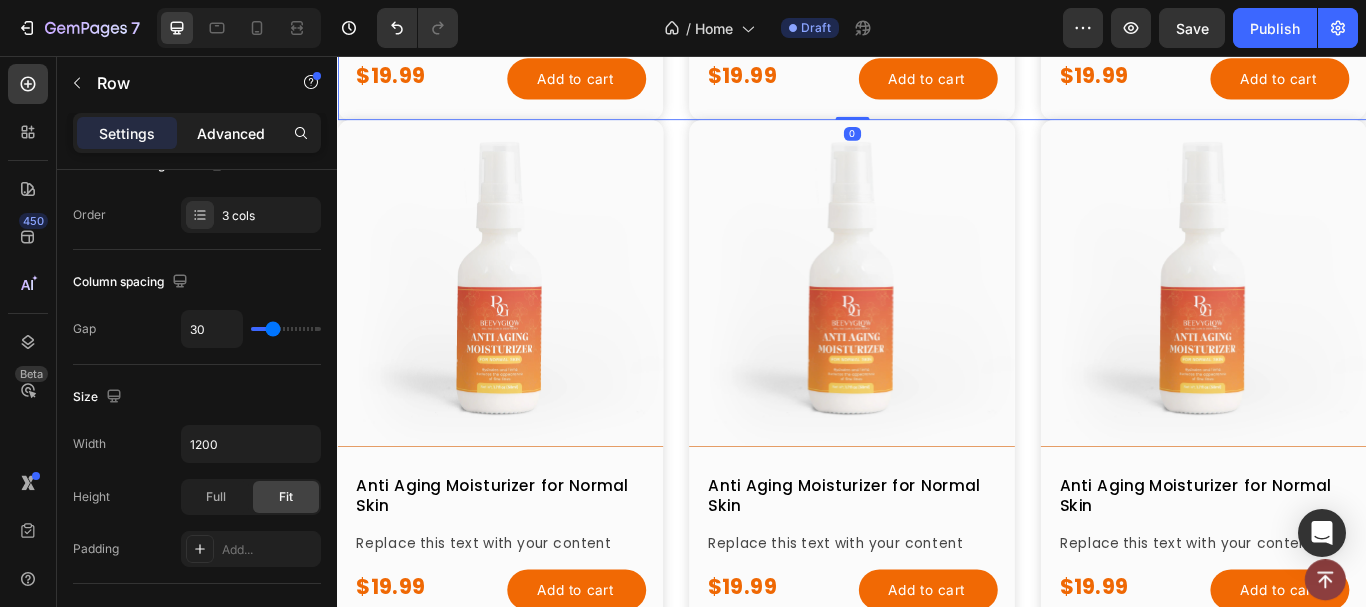 click on "Advanced" at bounding box center [231, 133] 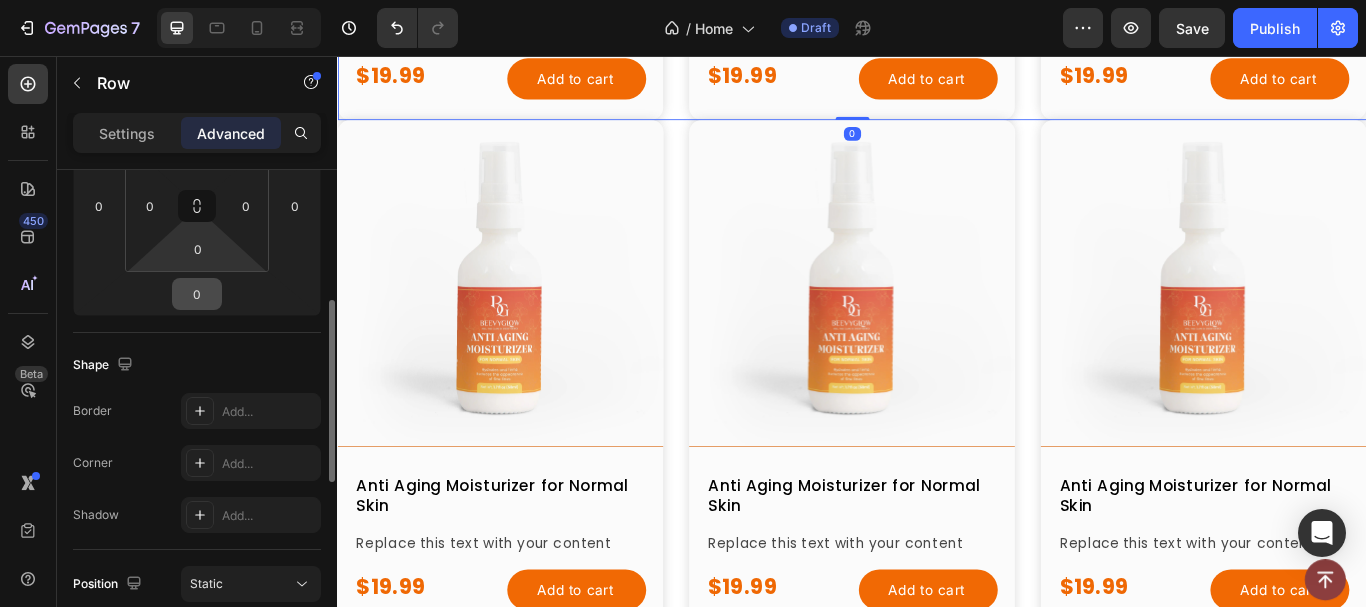 click on "0" at bounding box center (197, 294) 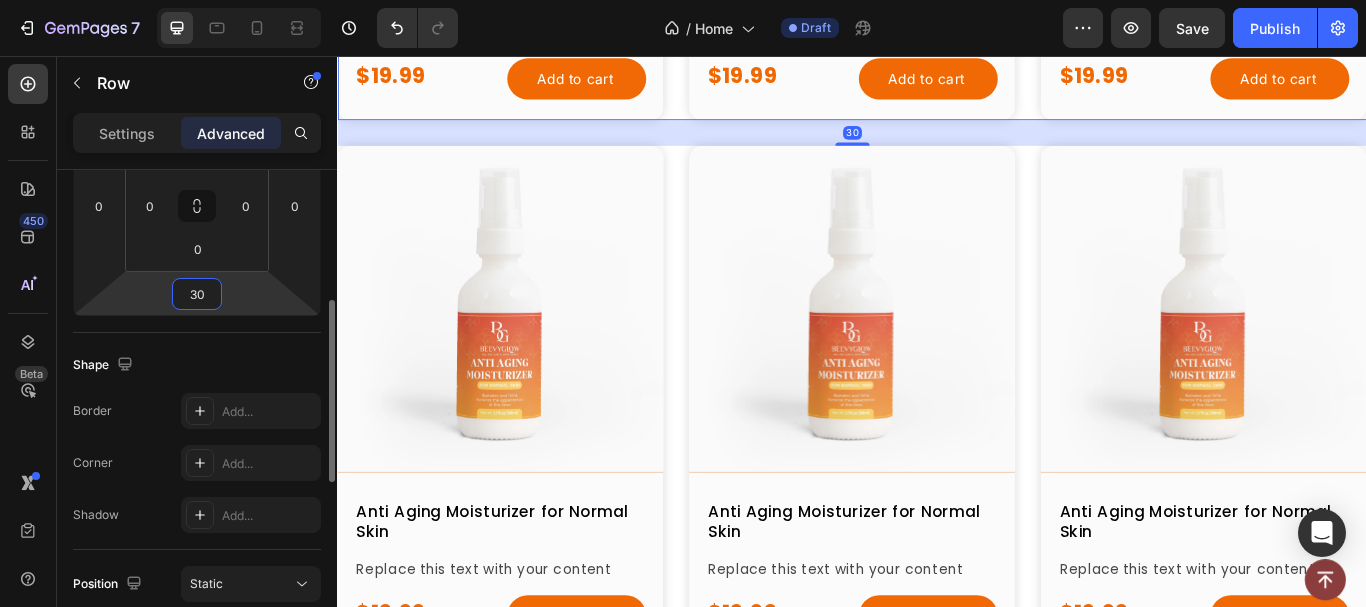 type on "30" 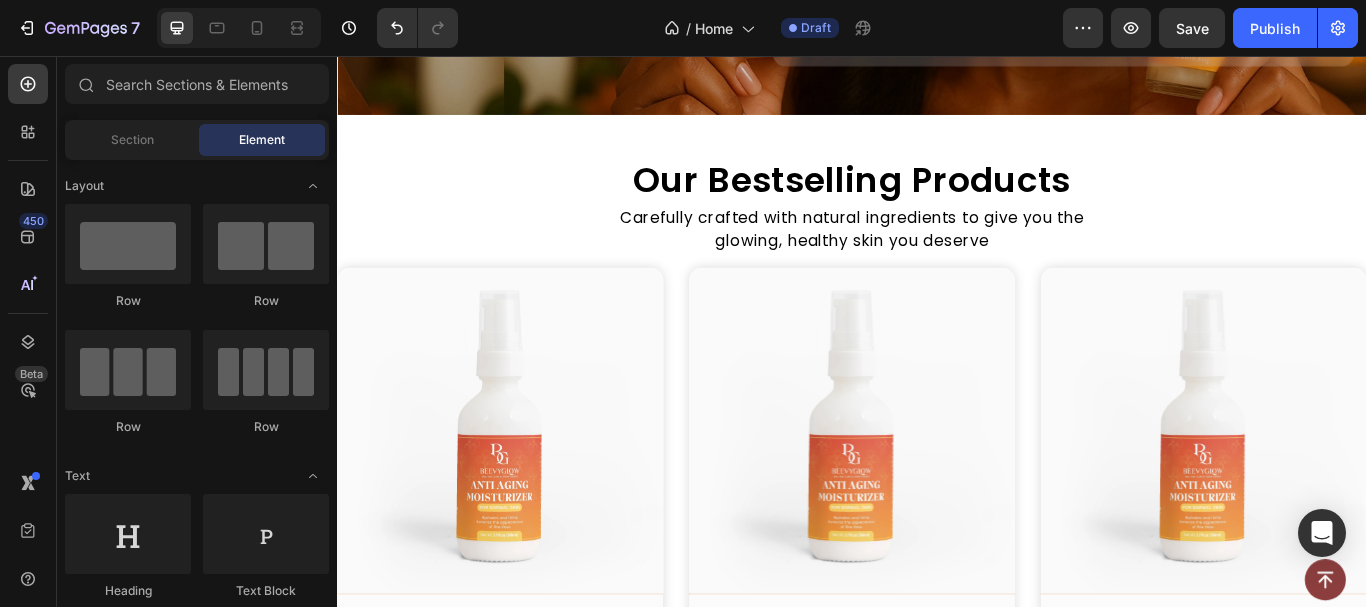scroll, scrollTop: 576, scrollLeft: 0, axis: vertical 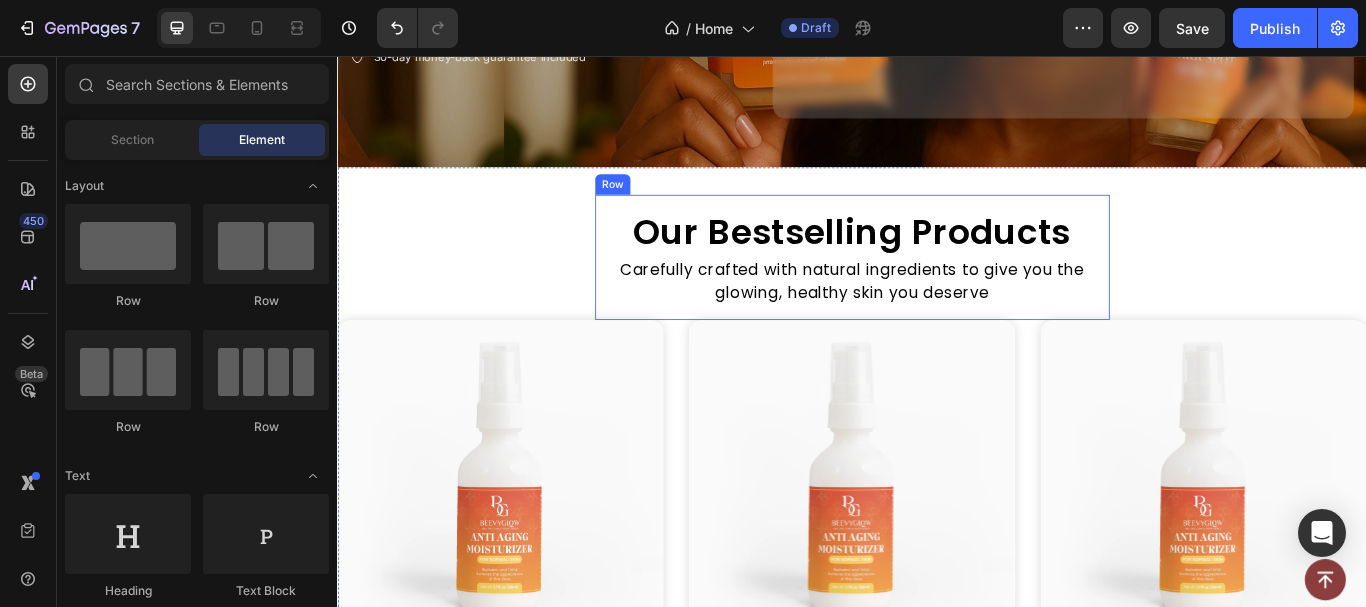 click on "Our Bestselling Products Heading Carefully crafted with natural ingredients to give you the glowing, healthy skin you deserve Text Block Row" at bounding box center (937, 291) 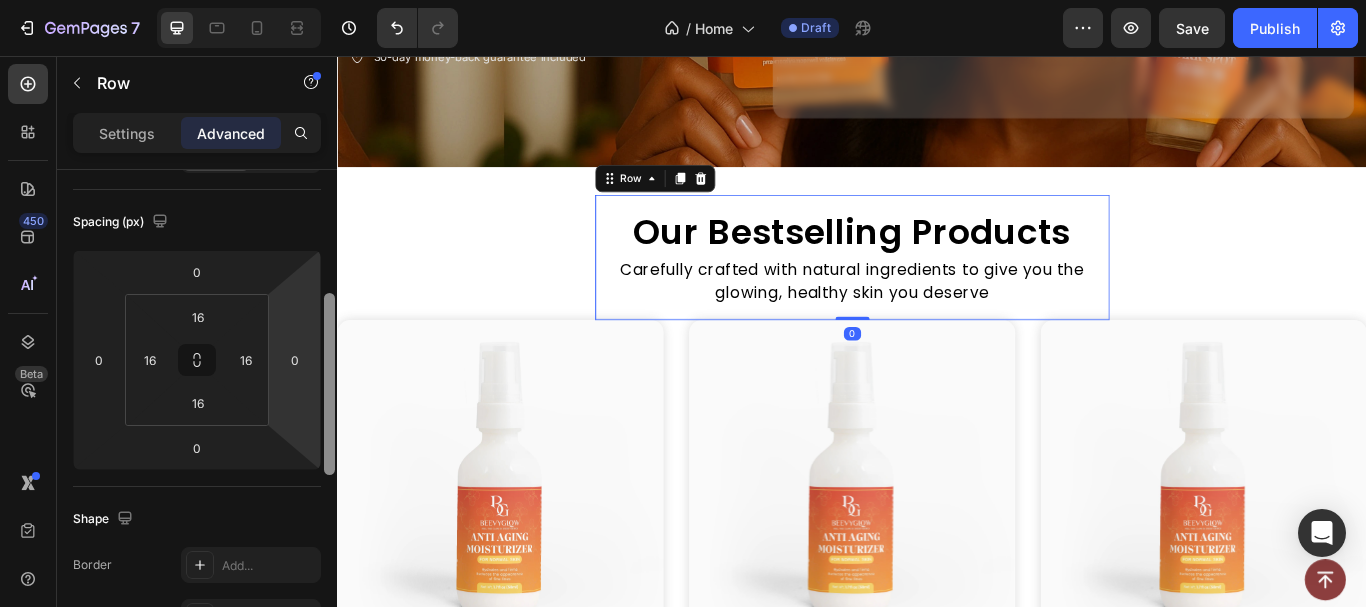 drag, startPoint x: 329, startPoint y: 189, endPoint x: 290, endPoint y: 276, distance: 95.34149 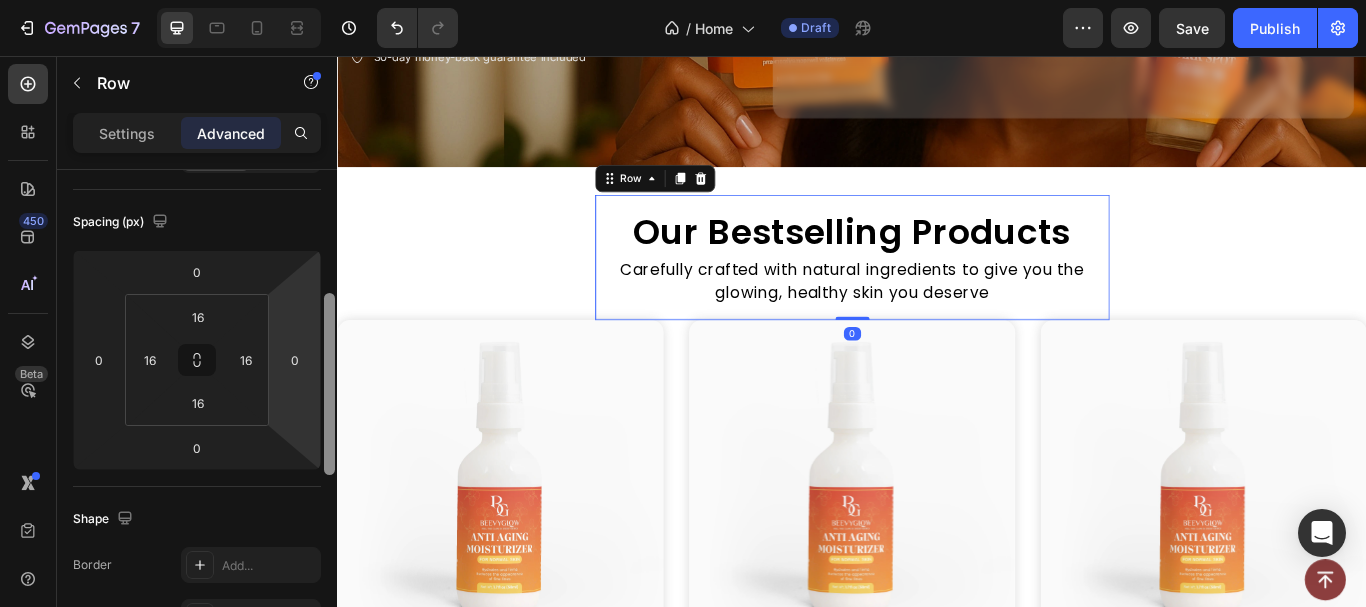click on "Display on Desktop Yes No Tablet Yes No Mobile Yes No Spacing (px) 0 0 0 0 16 16 16 16 Shape Border Add... Corner Add... Shadow Add... Position Static Opacity 100% Animation Interaction Upgrade to Optimize plan  to unlock Interaction & other premium features. CSS class Delete element" at bounding box center (197, 417) 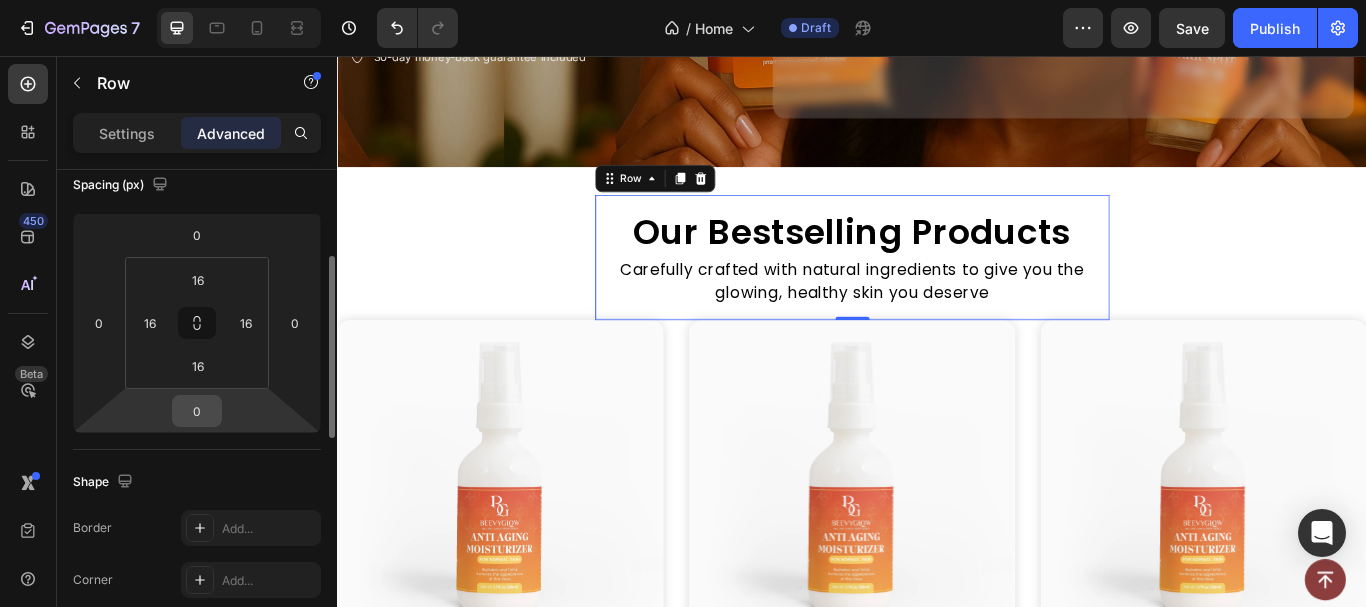 click on "0" at bounding box center [197, 411] 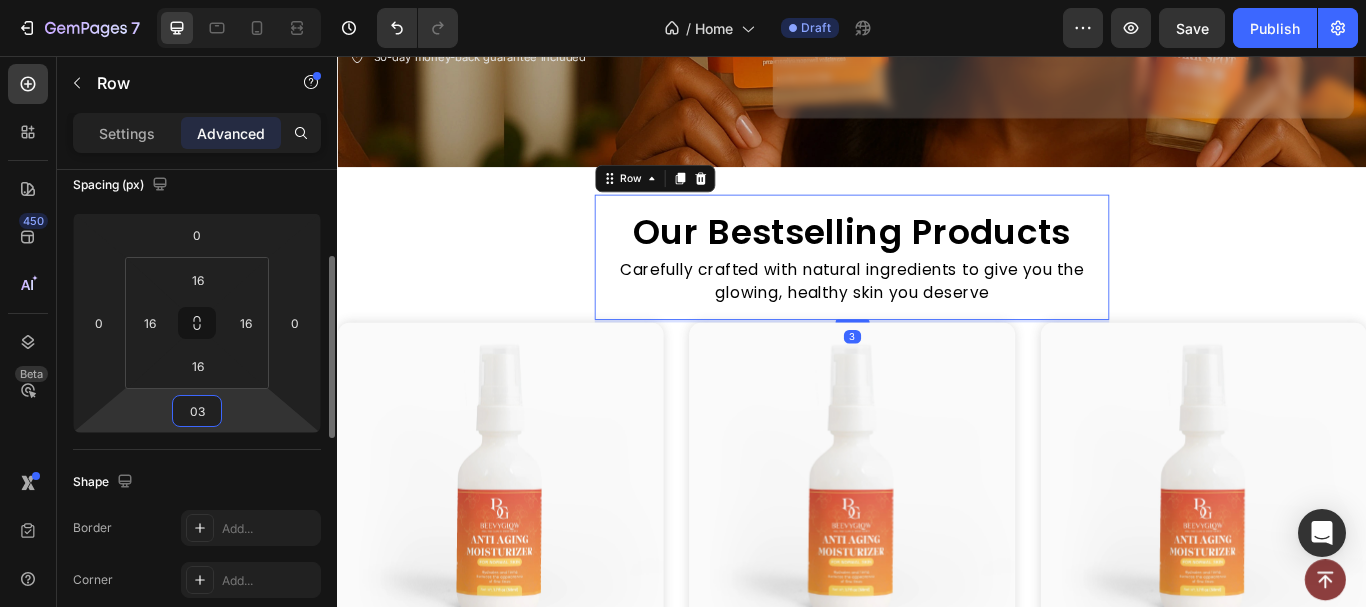 type on "0" 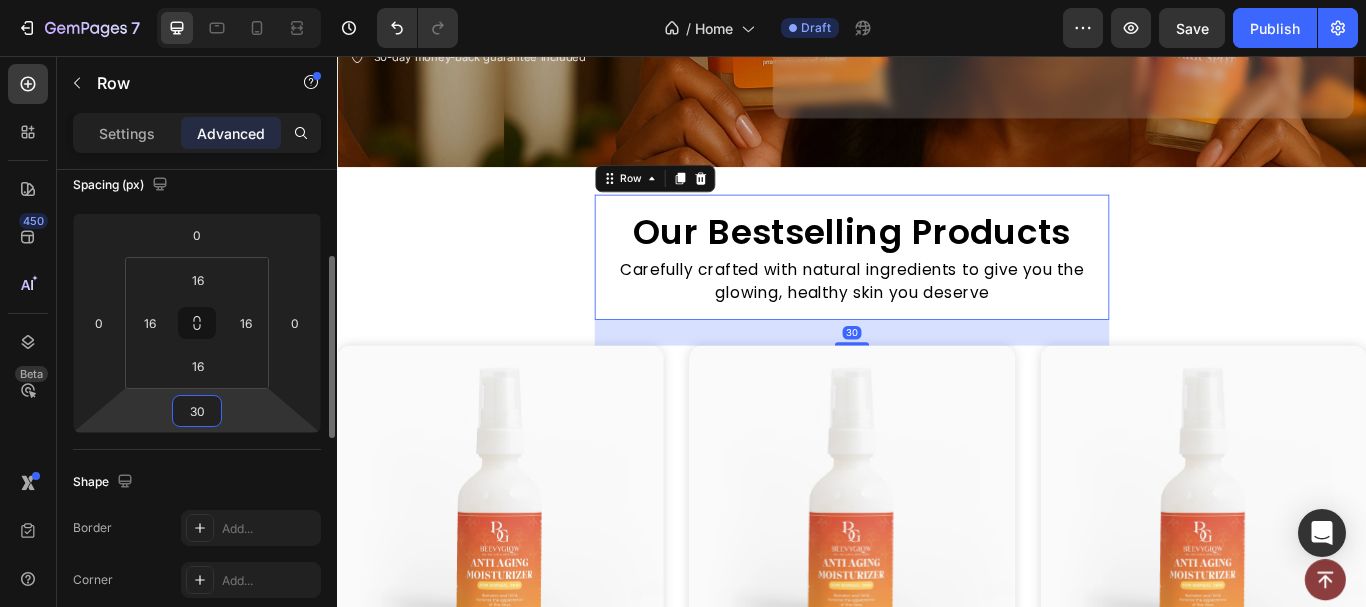 click on "Shape Border Add... Corner Add... Shadow Add..." 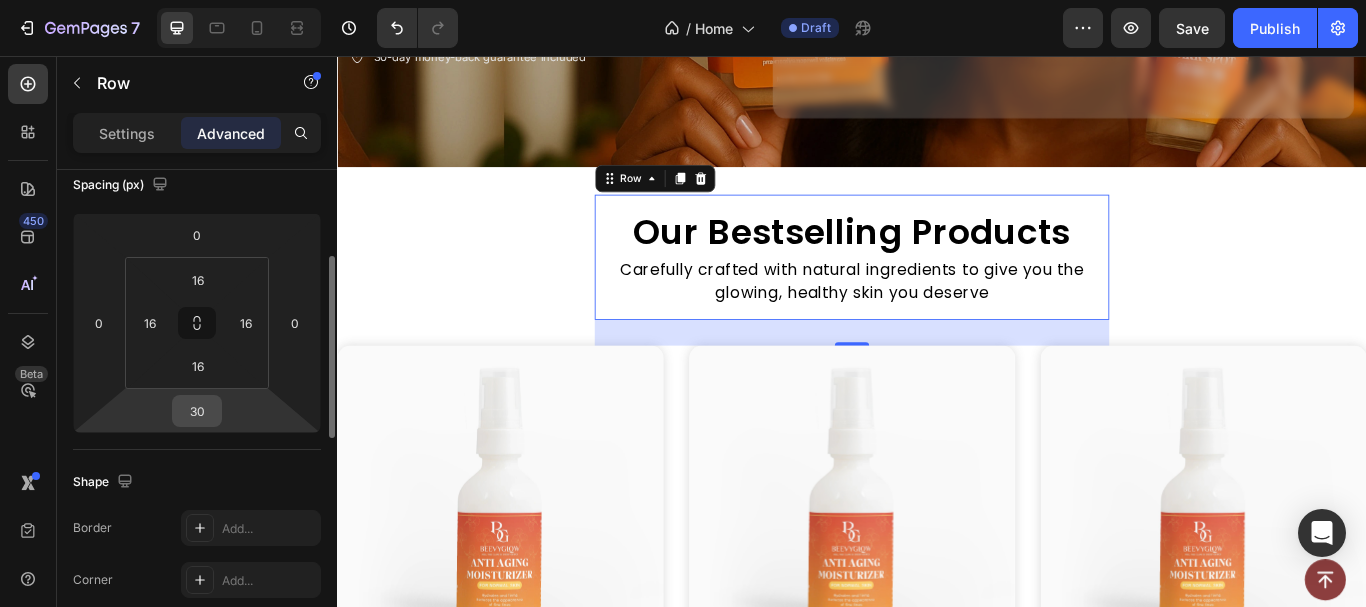 click on "30" at bounding box center [197, 411] 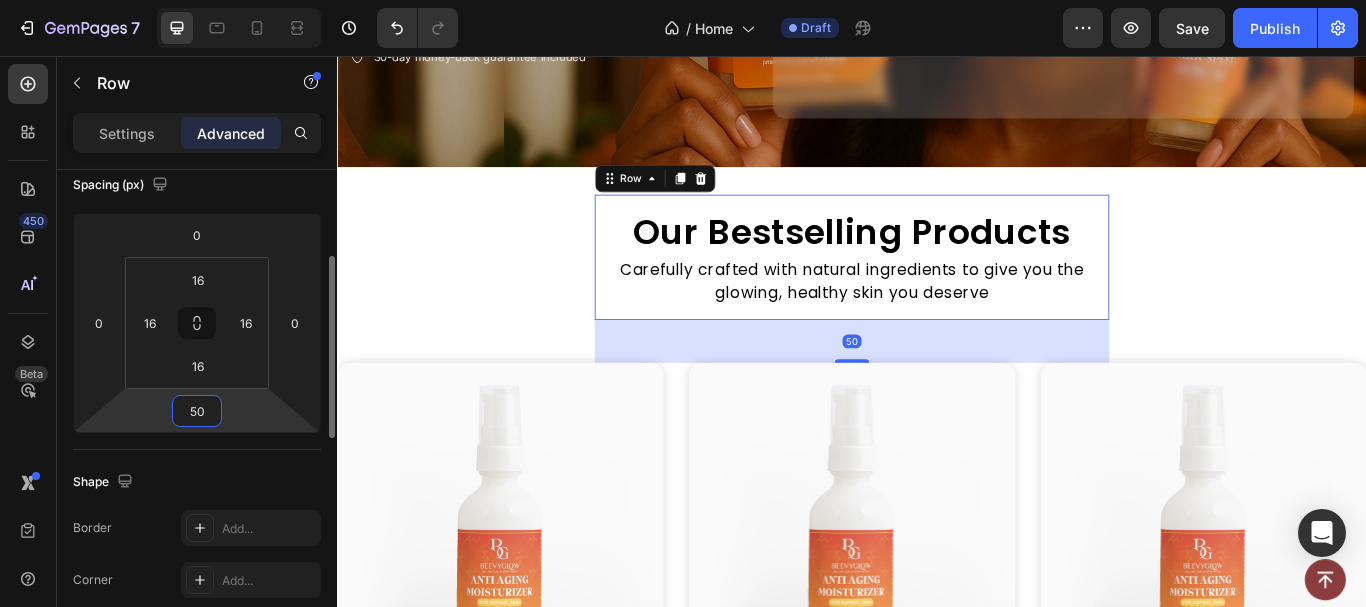 type on "50" 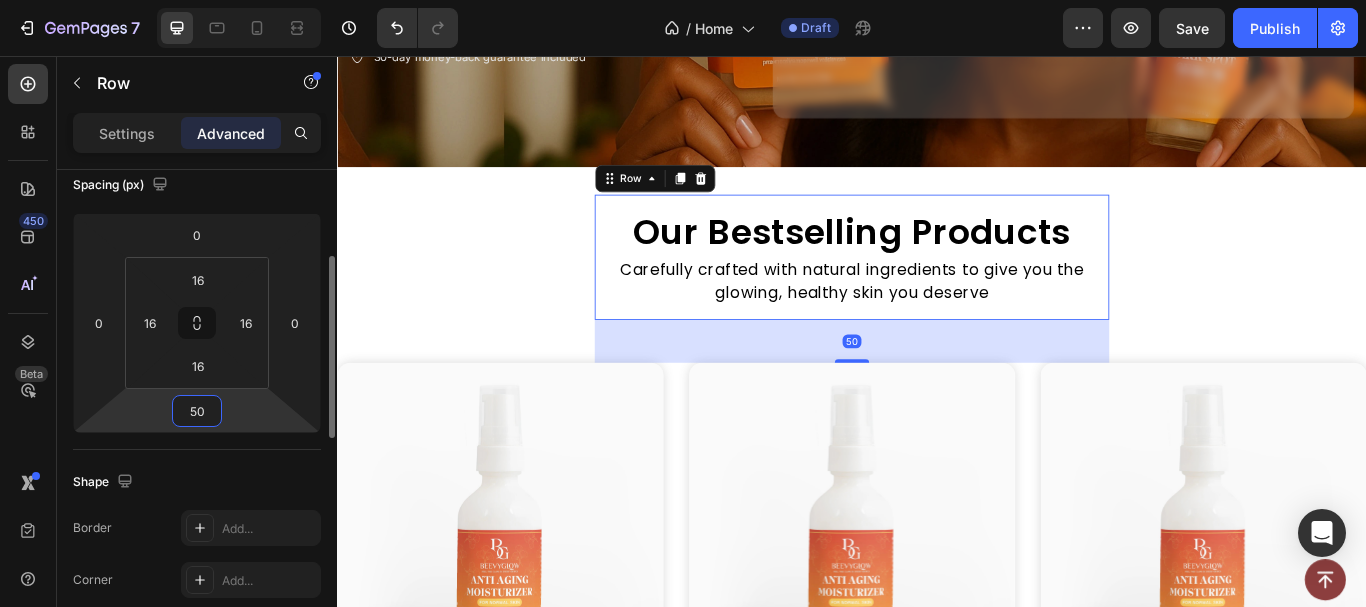 click on "Shape Border Add... Corner Add... Shadow Add..." 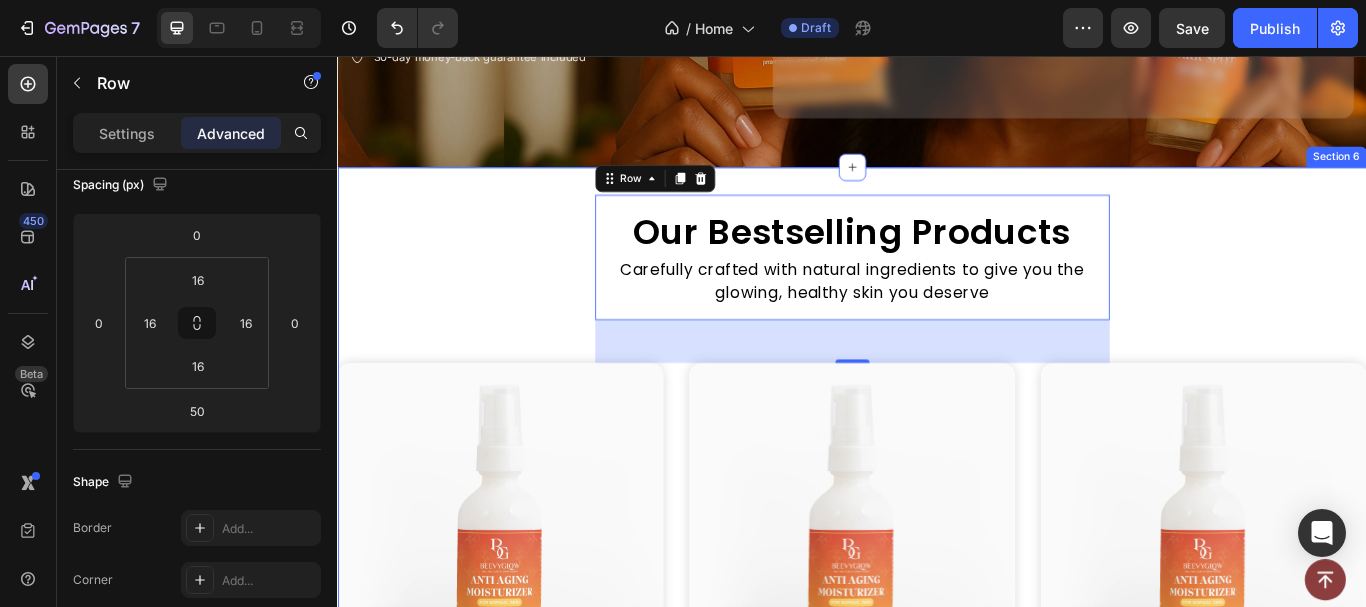 click on "Our Bestselling Products Heading Carefully crafted with natural ingredients to give you the glowing, healthy skin you deserve Text Block Row   50 Product Images Anti Aging Moisturizer for Normal Skin Product Title Replace this text with your content Text Block $19.99 Product Price Product Price Add to cart Add to Cart Row Product Row Product Images Anti Aging Moisturizer for Normal Skin Product Title Replace this text with your content Text Block $19.99 Product Price Product Price Add to cart Add to Cart Row Product Row Product Images Anti Aging Moisturizer for Normal Skin Product Title Replace this text with your content Text Block $19.99 Product Price Product Price Add to cart Add to Cart Row Product Row Row Product Images Anti Aging Moisturizer for Normal Skin Product Title Replace this text with your content Text Block $19.99 Product Price Product Price Add to cart Add to Cart Row Product Row Product Images Anti Aging Moisturizer for Normal Skin Product Title Replace this text with your content Text Block" at bounding box center [937, 927] 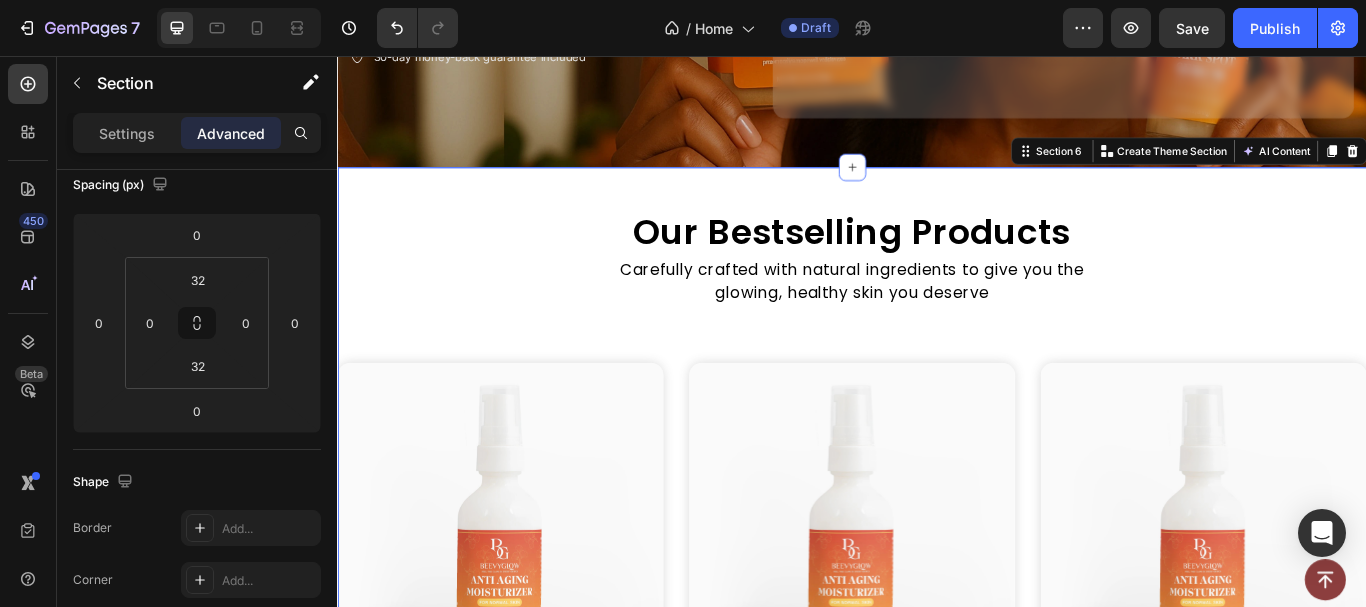 scroll, scrollTop: 0, scrollLeft: 0, axis: both 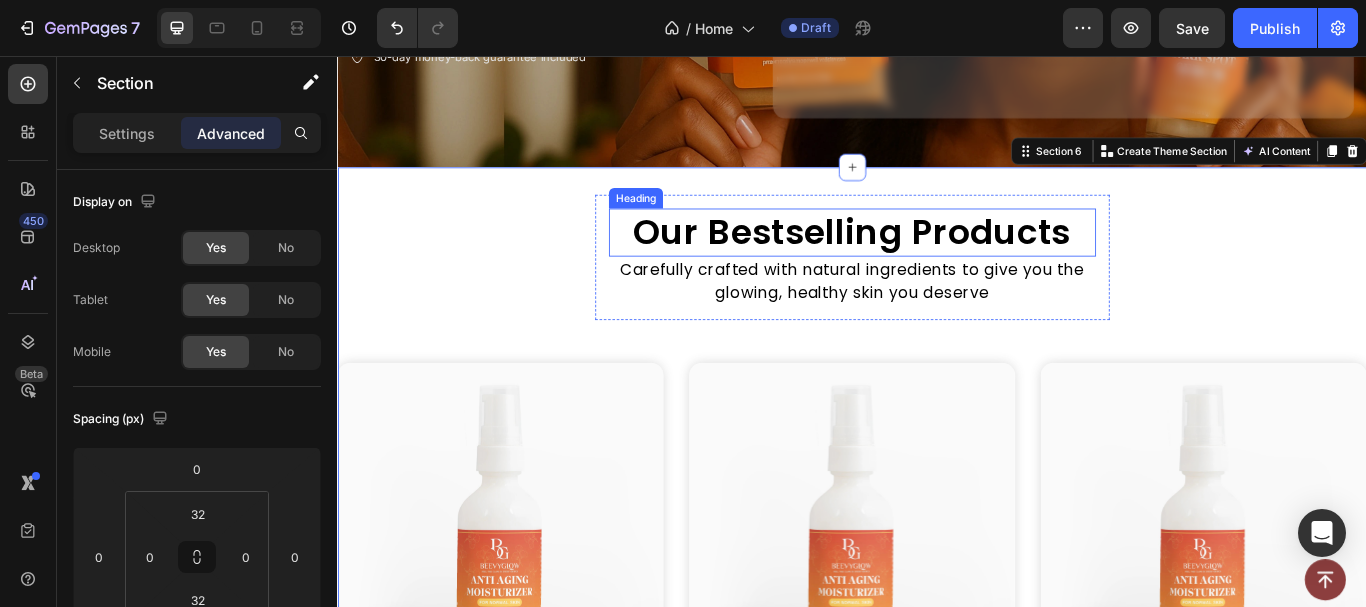click on "Our Bestselling Products" at bounding box center (937, 262) 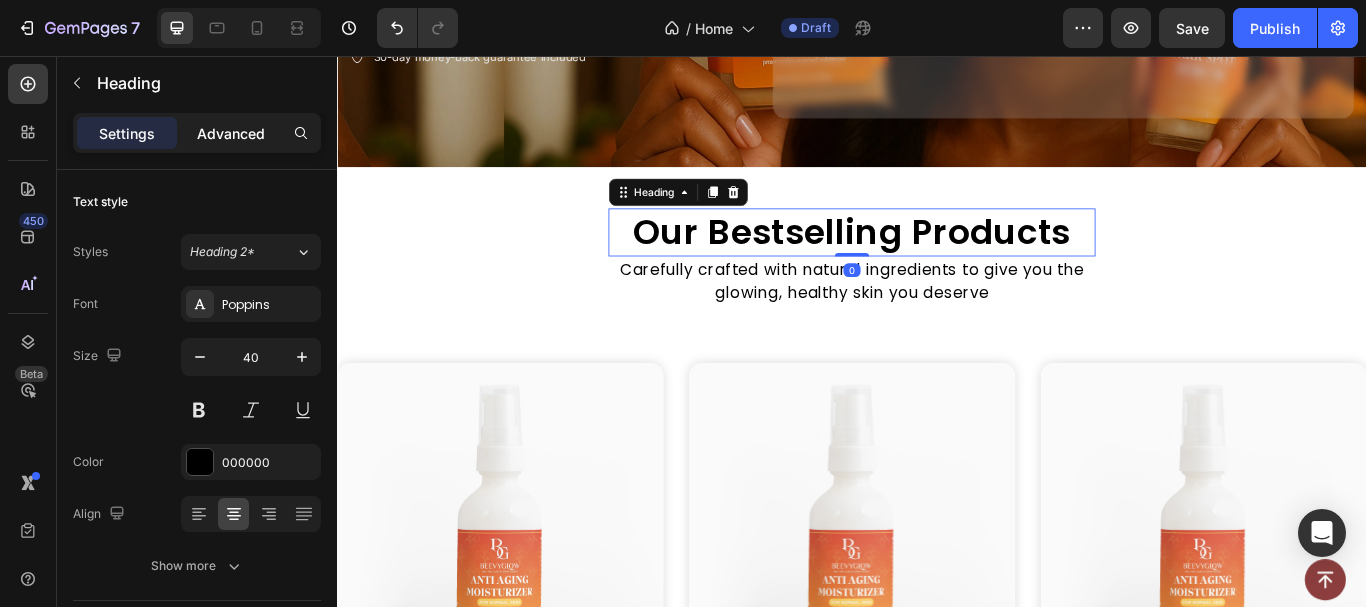 click on "Advanced" at bounding box center (231, 133) 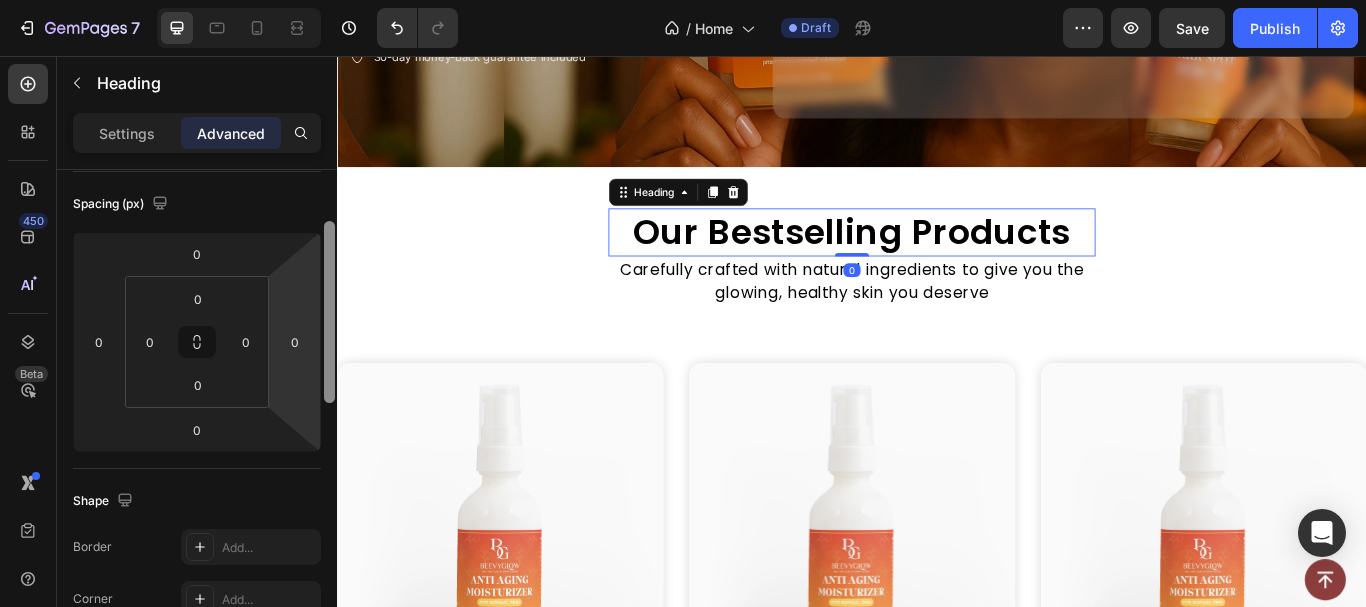 drag, startPoint x: 315, startPoint y: 262, endPoint x: 308, endPoint y: 280, distance: 19.313208 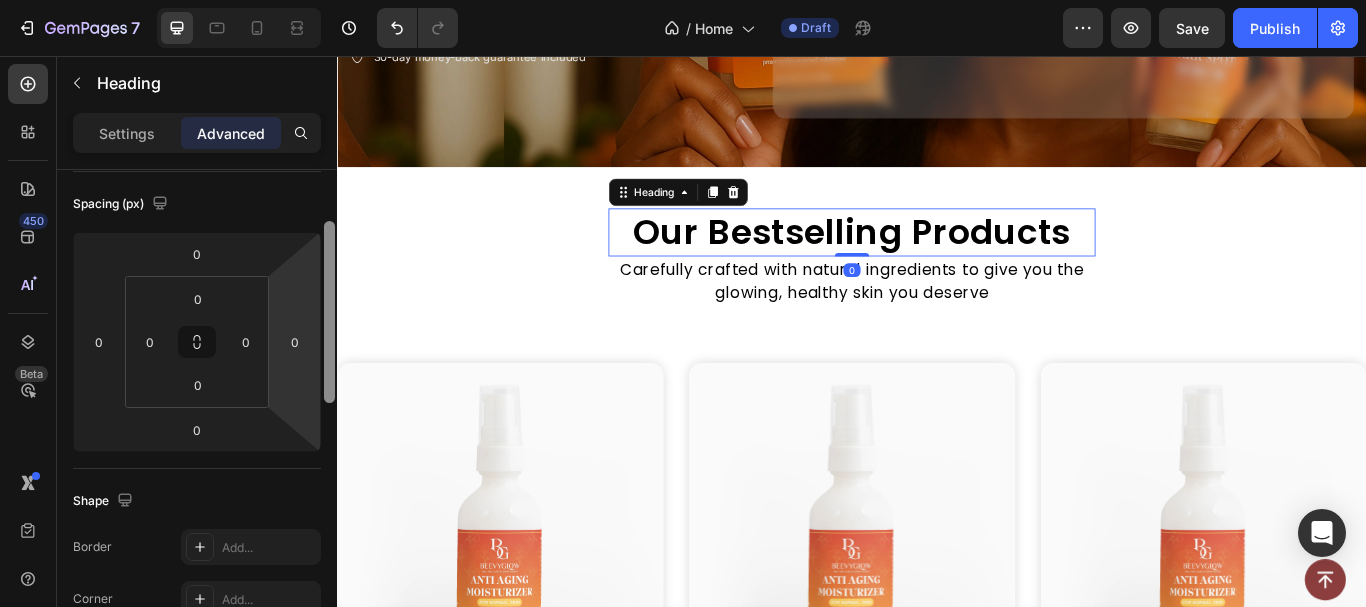 click on "Display on Desktop Yes No Tablet Yes No Mobile Yes No Spacing (px) 0 0 0 0 0 0 0 0 Shape Border Add... Corner Add... Shadow Add... Position Static Opacity 100% Animation Interaction Upgrade to Optimize plan  to unlock Interaction & other premium features. CSS class Delete element" at bounding box center (197, 417) 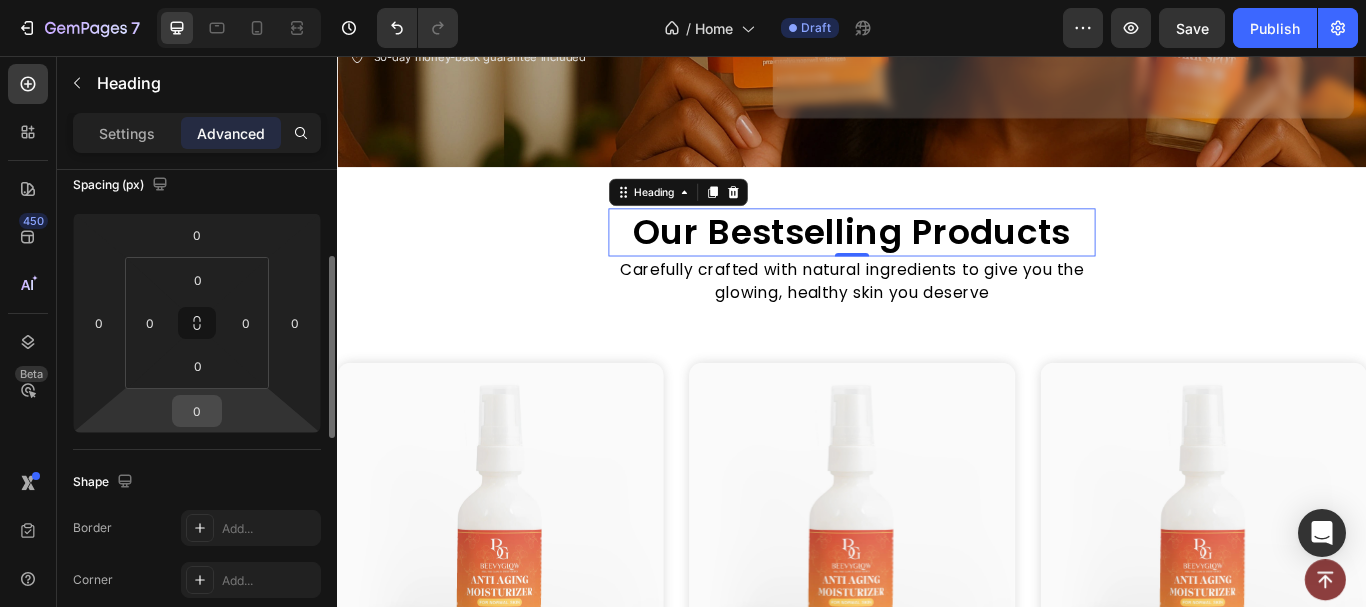 click on "0" at bounding box center [197, 411] 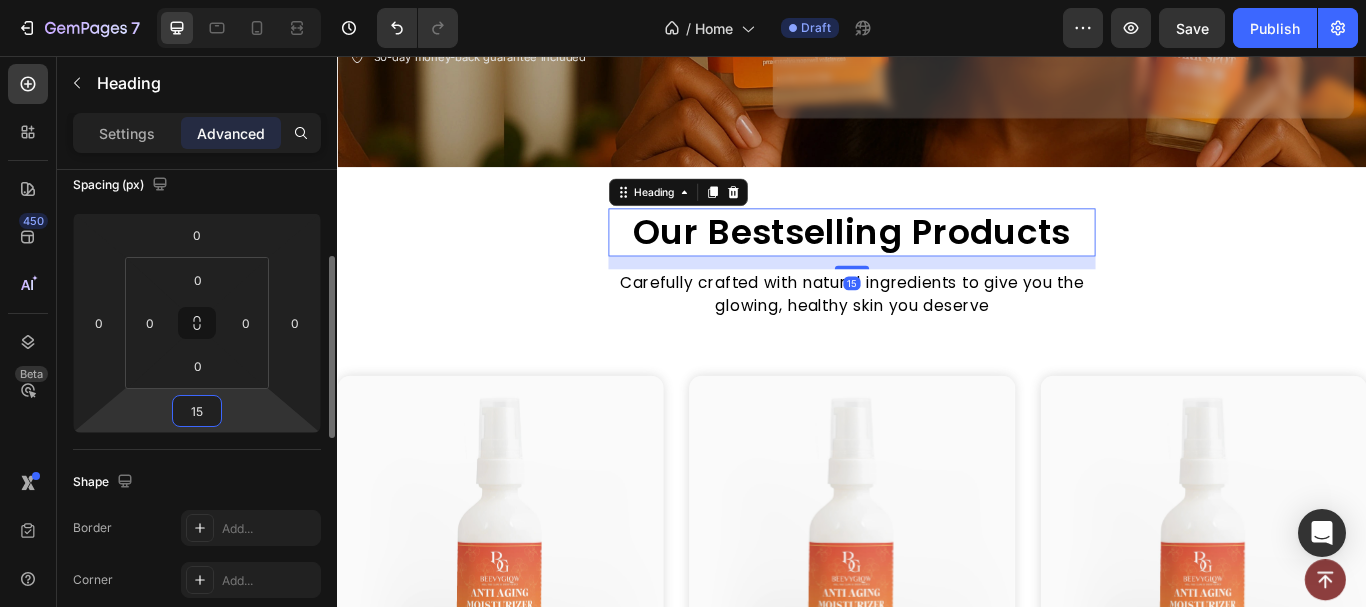 type on "15" 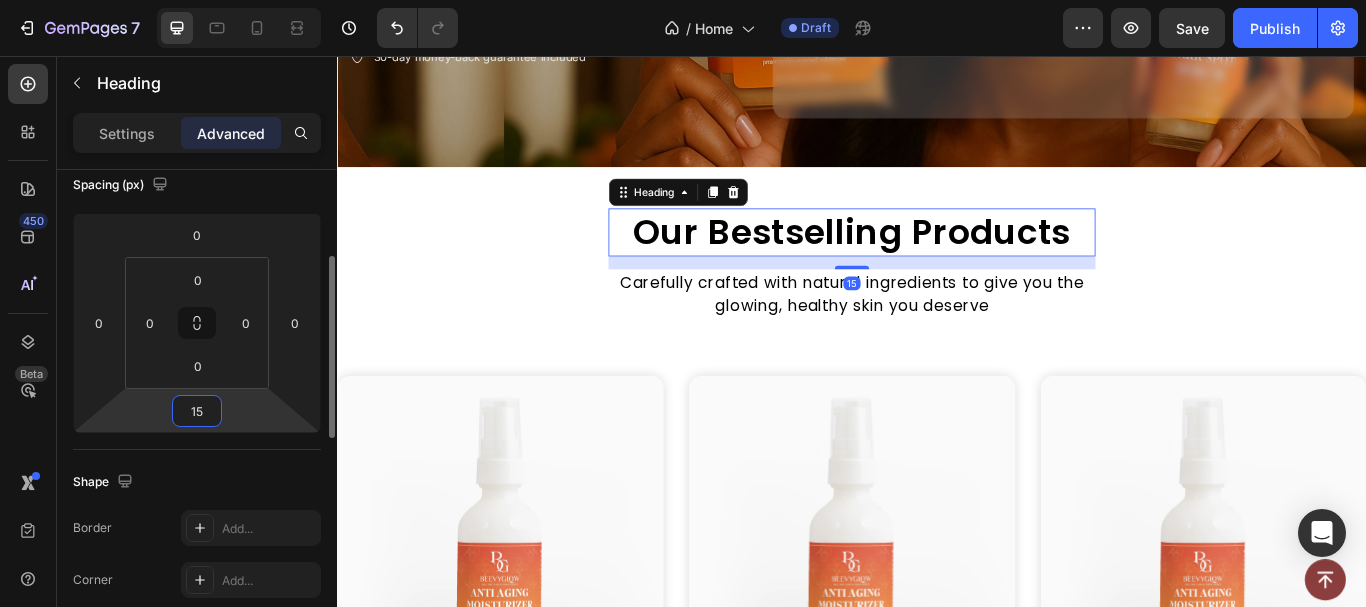 click on "Shape" at bounding box center [197, 482] 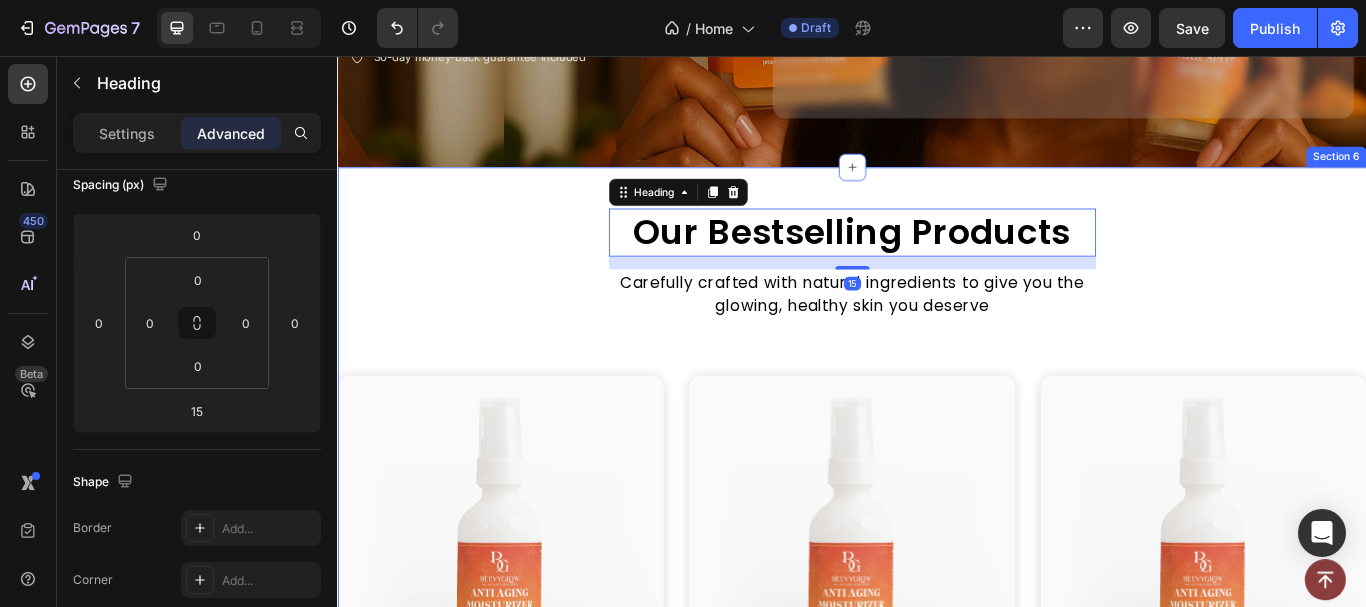 click on "Our Bestselling Products Heading   15 Carefully crafted with natural ingredients to give you the glowing, healthy skin you deserve Text Block Row Product Images Anti Aging Moisturizer for Normal Skin Product Title Replace this text with your content Text Block $19.99 Product Price Product Price Add to cart Add to Cart Row Product Row Product Images Anti Aging Moisturizer for Normal Skin Product Title Replace this text with your content Text Block $19.99 Product Price Product Price Add to cart Add to Cart Row Product Row Product Images Anti Aging Moisturizer for Normal Skin Product Title Replace this text with your content Text Block $19.99 Product Price Product Price Add to cart Add to Cart Row Product Row Row Product Images Anti Aging Moisturizer for Normal Skin Product Title Replace this text with your content Text Block $19.99 Product Price Product Price Add to cart Add to Cart Row Product Row Product Images Anti Aging Moisturizer for Normal Skin Product Title Replace this text with your content Text Block" at bounding box center [937, 934] 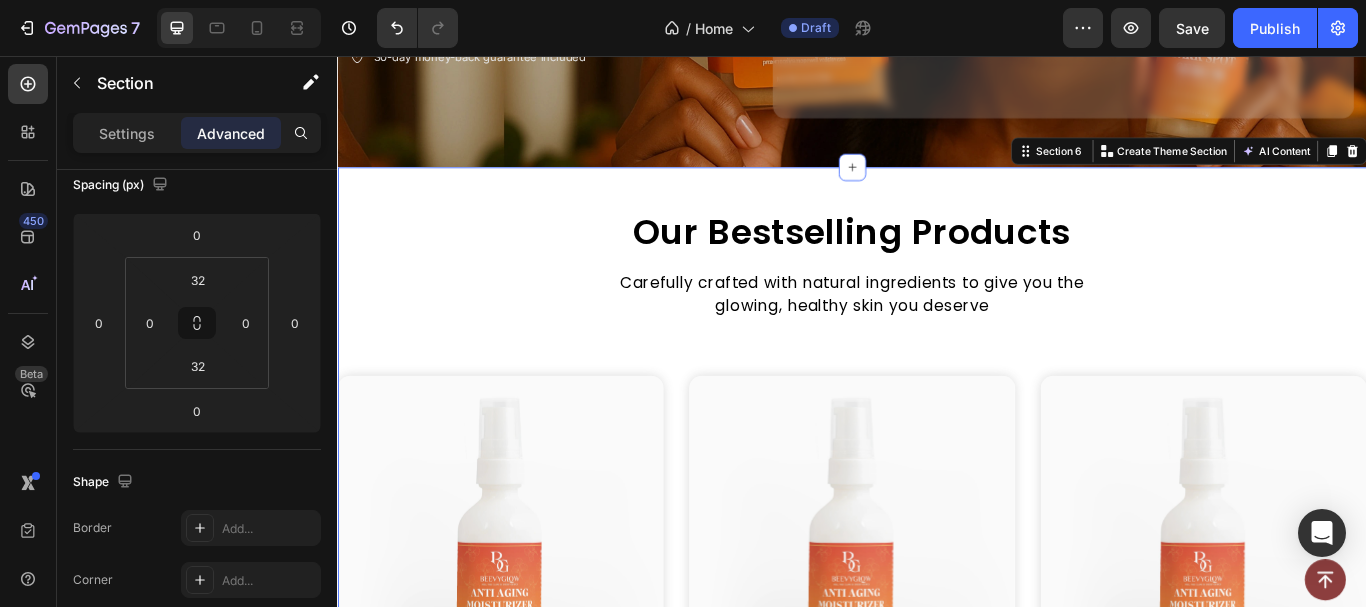 scroll, scrollTop: 0, scrollLeft: 0, axis: both 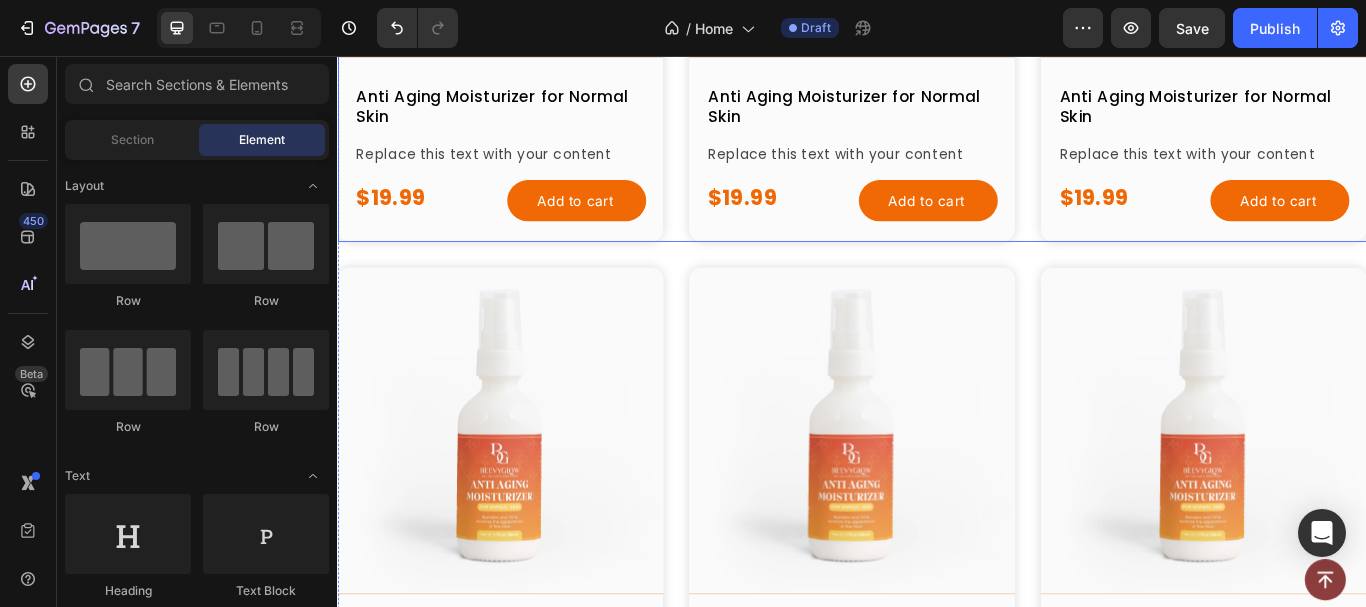click on "Product Images Anti Aging Moisturizer for Normal Skin Product Title Replace this text with your content Text Block $19.99 Product Price Product Price Add to cart Add to Cart Row Product Row Product Images Anti Aging Moisturizer for Normal Skin Product Title Replace this text with your content Text Block $19.99 Product Price Product Price Add to cart Add to Cart Row Product Row Product Images Anti Aging Moisturizer for Normal Skin Product Title Replace this text with your content Text Block $19.99 Product Price Product Price Add to cart Add to Cart Row Product Row Row" at bounding box center (937, -25) 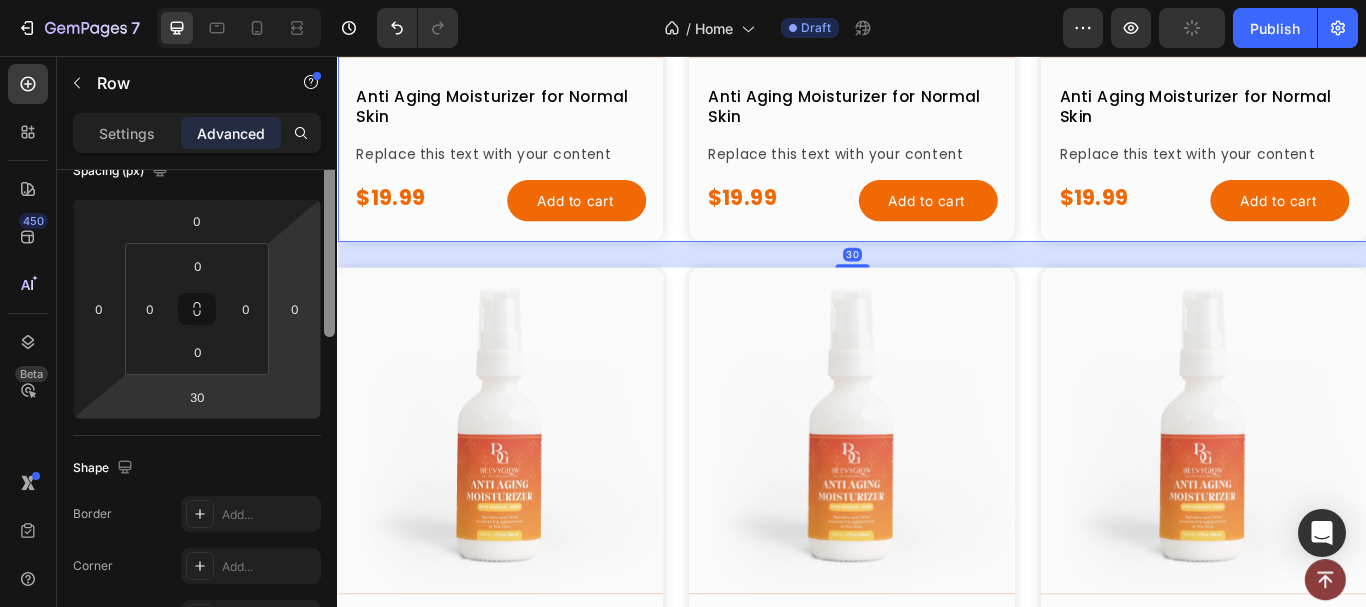 drag, startPoint x: 328, startPoint y: 278, endPoint x: 255, endPoint y: 387, distance: 131.18689 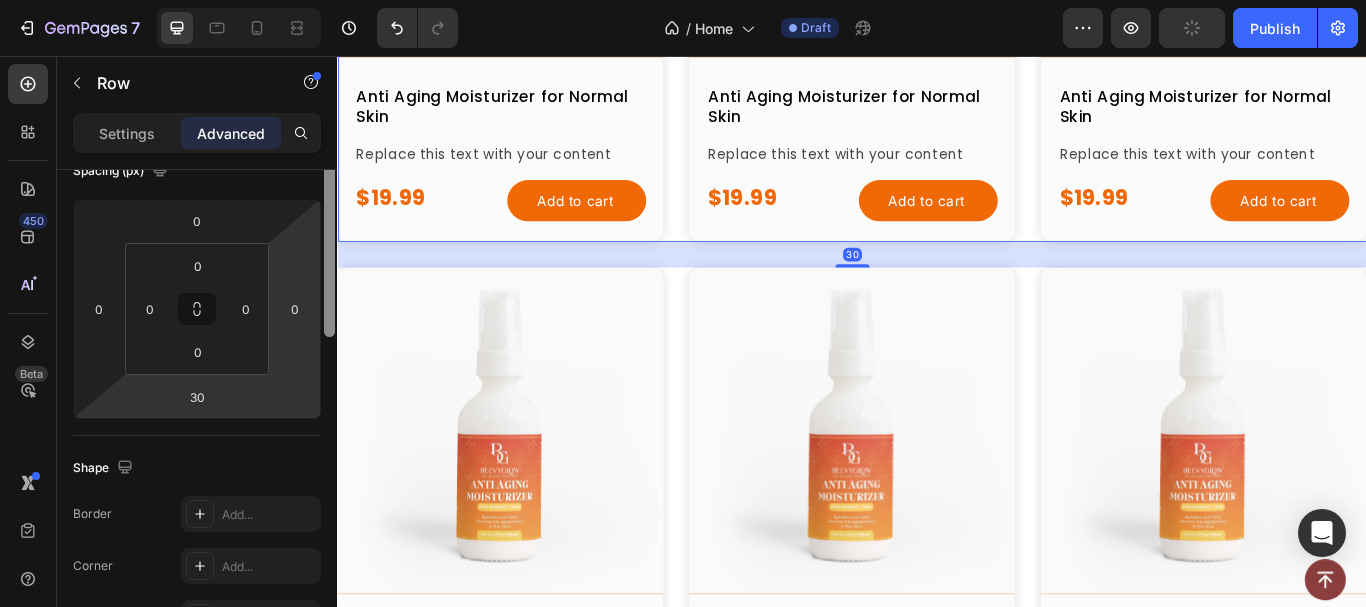 click on "Display on Desktop Yes No Tablet Yes No Mobile Yes No Spacing (px) 0 0 30 0 0 0 0 0 Shape Border Add... Corner Add... Shadow Add... Position Static Opacity 100% Animation Interaction Upgrade to Optimize plan  to unlock Interaction & other premium features. CSS class Delete element" at bounding box center (197, 417) 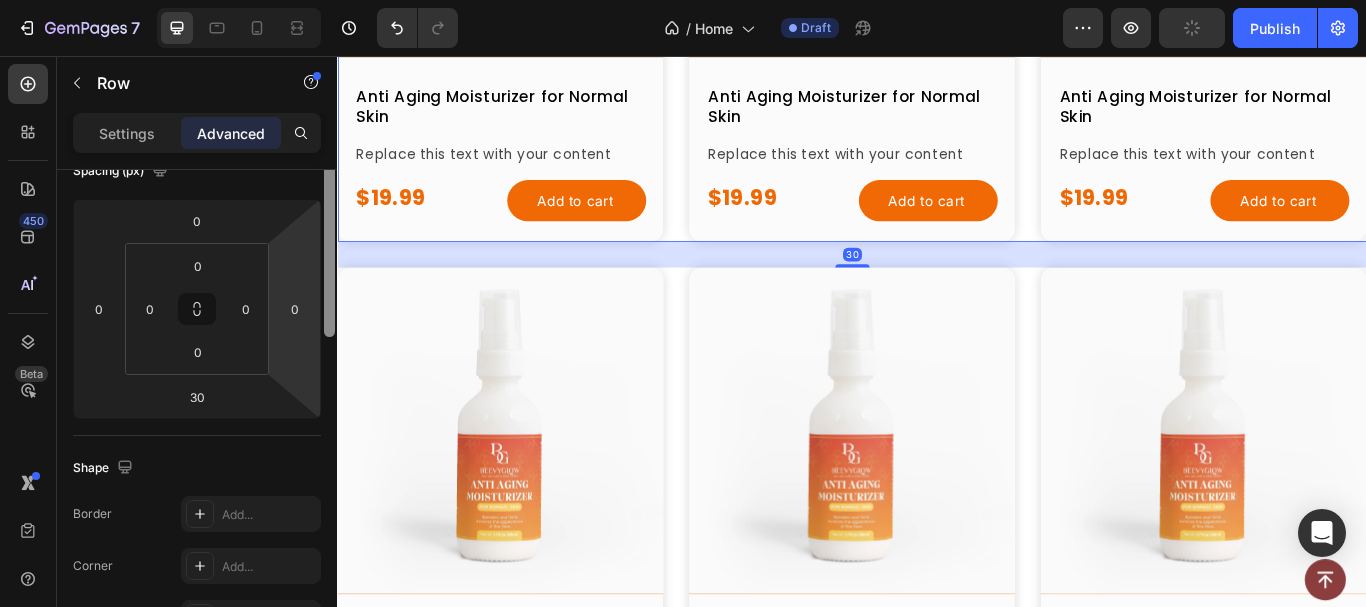 scroll, scrollTop: 261, scrollLeft: 0, axis: vertical 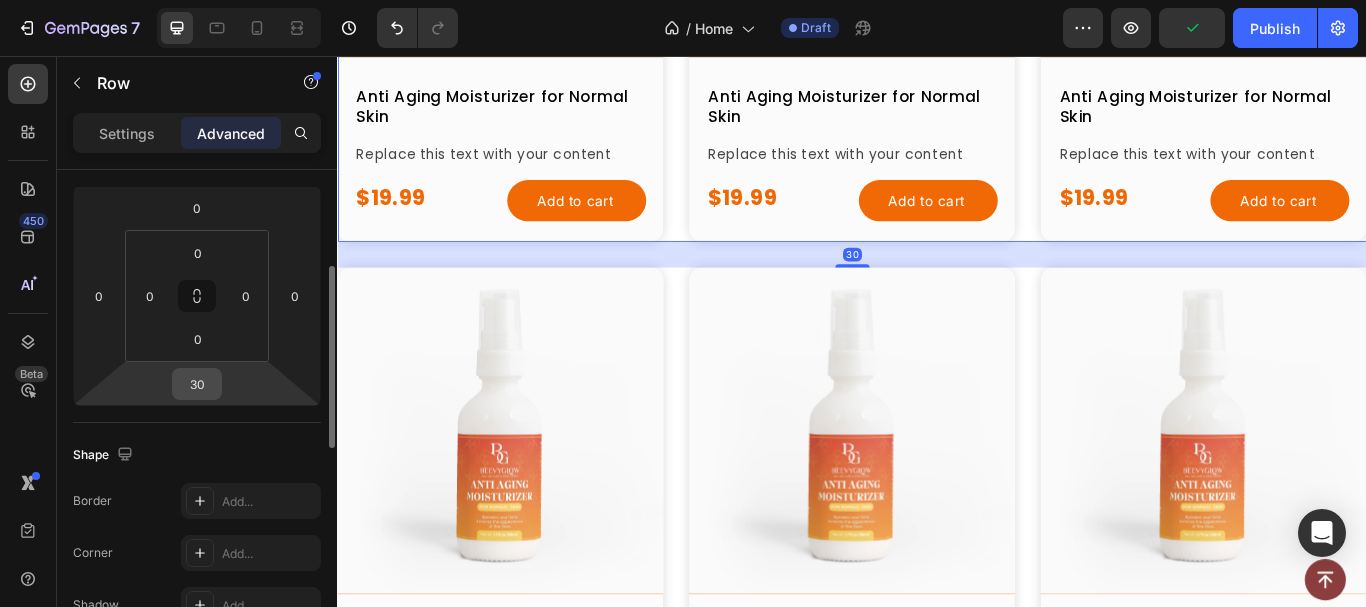 click on "30" at bounding box center [197, 384] 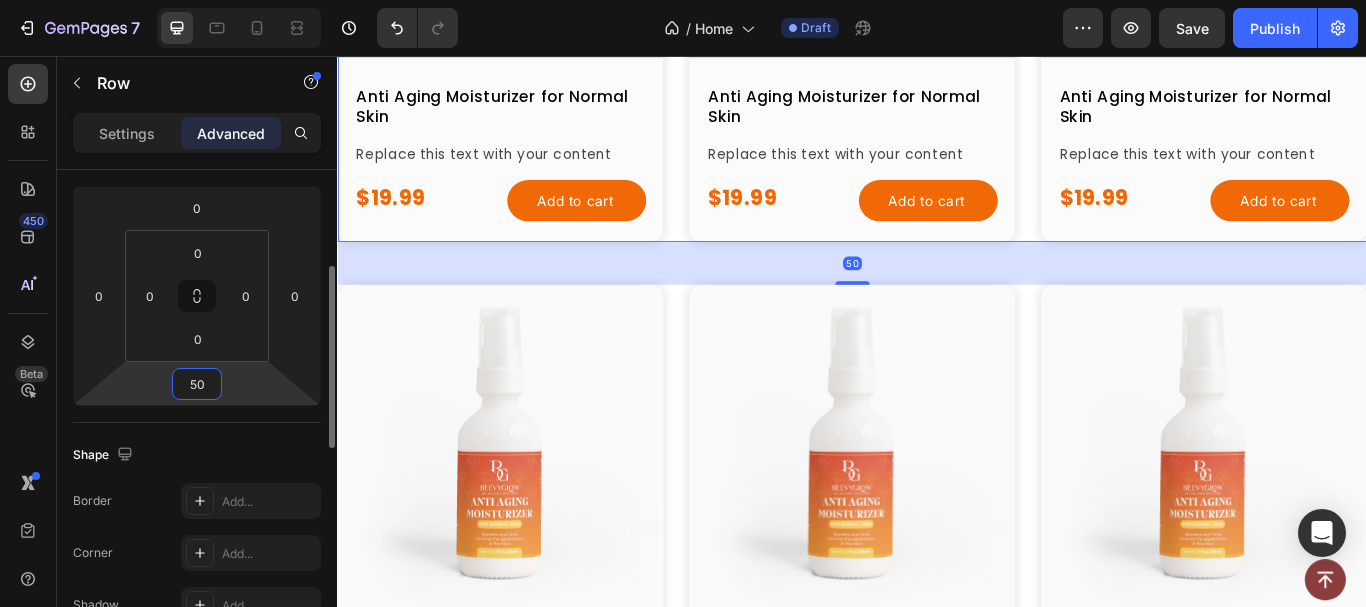 type on "50" 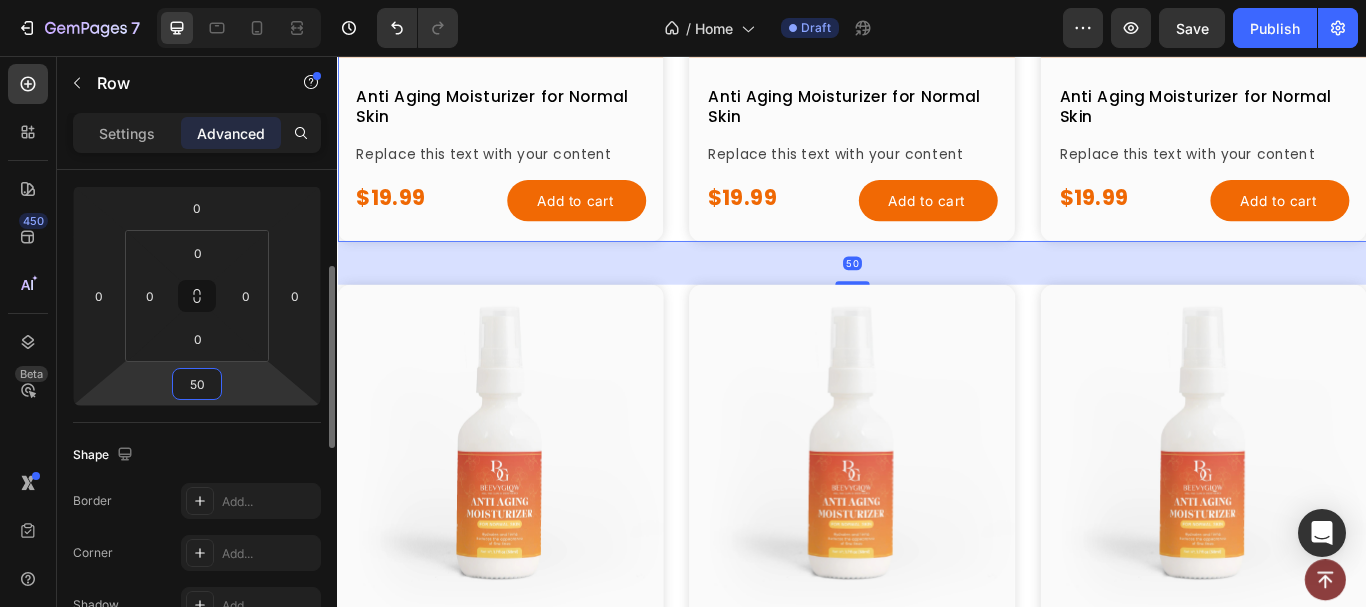 click on "Shape Border Add... Corner Add... Shadow Add..." 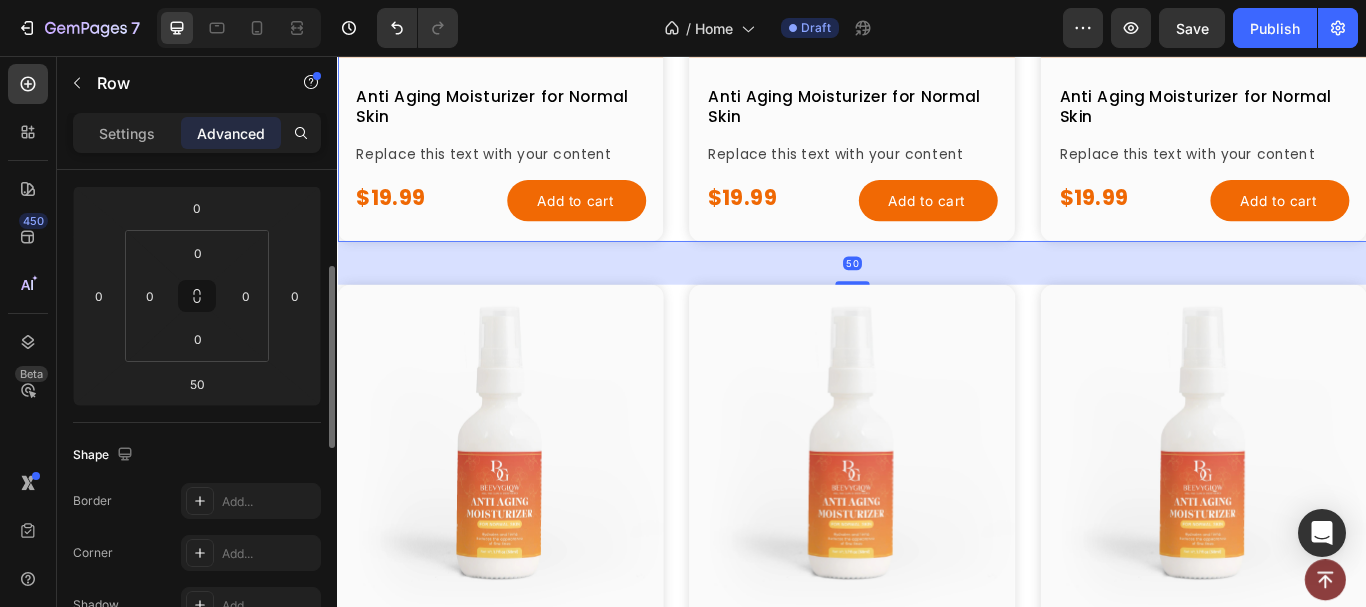 click on "Shape Border Add... Corner Add... Shadow Add..." 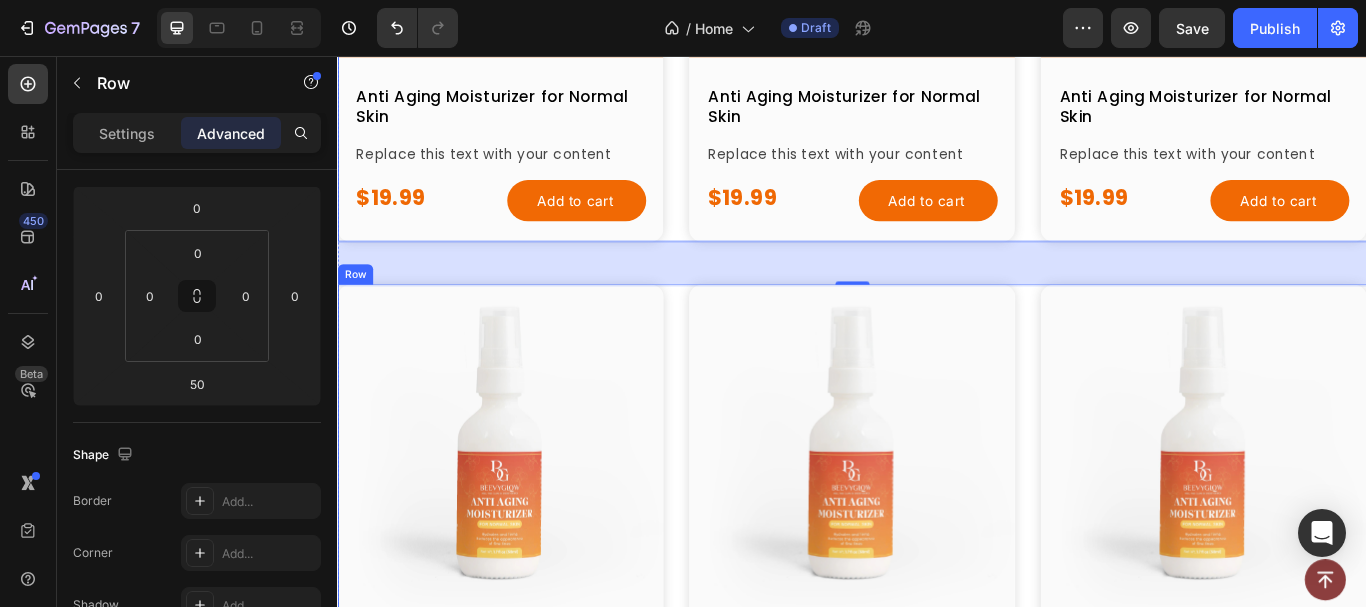 click on "Product Images Anti Aging Moisturizer for Normal Skin Product Title Replace this text with your content Text Block $19.99 Product Price Product Price Add to cart Add to Cart Row Product Row Product Images Anti Aging Moisturizer for Normal Skin Product Title Replace this text with your content Text Block $19.99 Product Price Product Price Add to cart Add to Cart Row Product Row Product Images Anti Aging Moisturizer for Normal Skin Product Title Replace this text with your content Text Block $19.99 Product Price Product Price Add to cart Add to Cart Row Product Row Row" at bounding box center (937, 621) 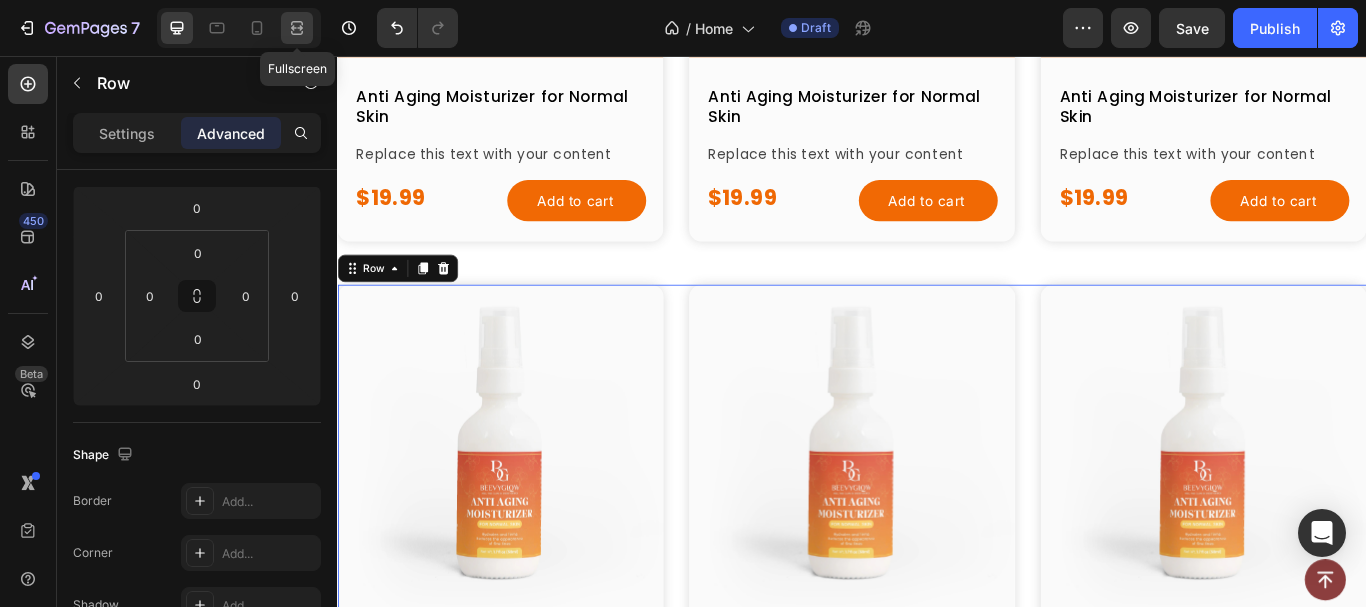 click 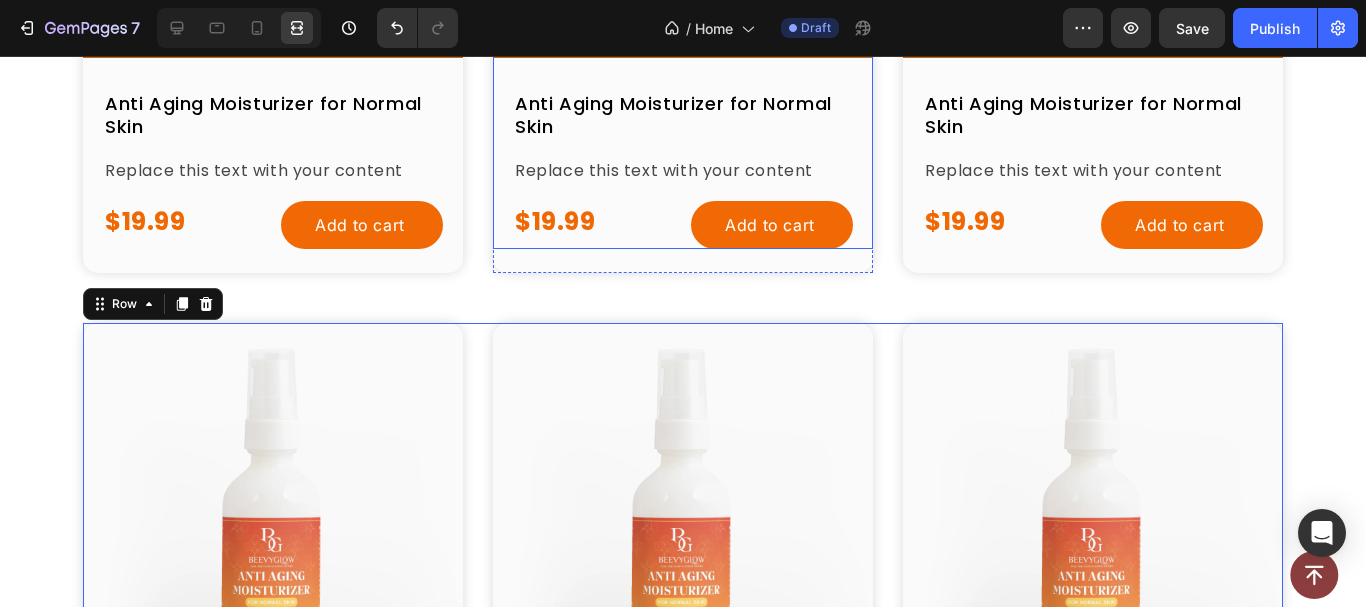 scroll, scrollTop: 1326, scrollLeft: 0, axis: vertical 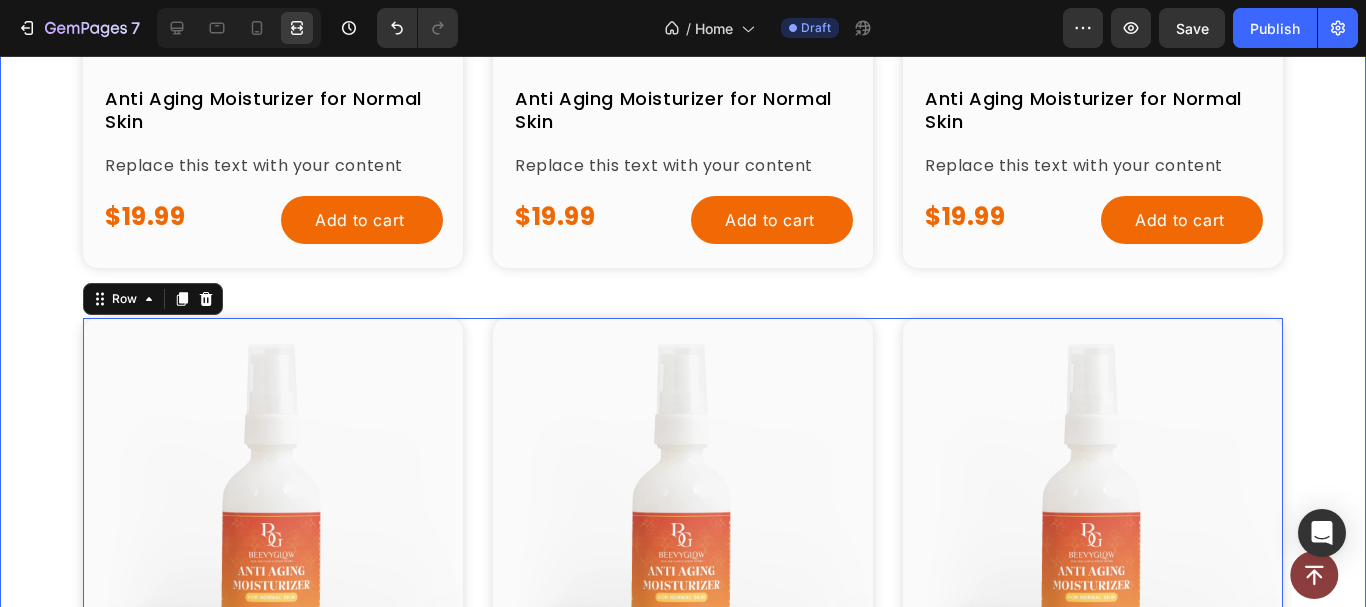 click on "Our Bestselling Products Heading Carefully crafted with natural ingredients to give you the glowing, healthy skin you deserve Text Block Row Product Images Anti Aging Moisturizer for Normal Skin Product Title Replace this text with your content Text Block $19.99 Product Price Product Price Add to cart Add to Cart Row Product Row Product Images Anti Aging Moisturizer for Normal Skin Product Title Replace this text with your content Text Block $19.99 Product Price Product Price Add to cart Add to Cart Row Product Row Product Images Anti Aging Moisturizer for Normal Skin Product Title Replace this text with your content Text Block $19.99 Product Price Product Price Add to cart Add to Cart Row Product Row Row Product Images Anti Aging Moisturizer for Normal Skin Product Title Replace this text with your content Text Block $19.99 Product Price Product Price Add to cart Add to Cart Row Product Row Product Images Anti Aging Moisturizer for Normal Skin Product Title Replace this text with your content Text Block Row" at bounding box center [683, 187] 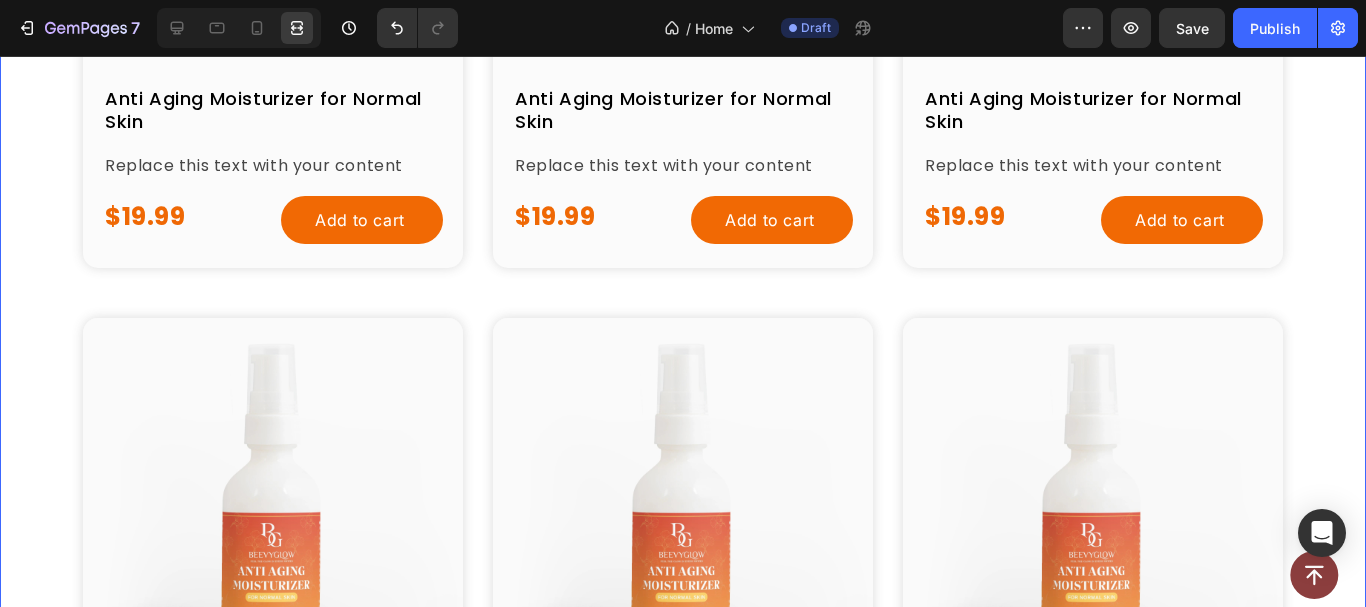 scroll, scrollTop: 0, scrollLeft: 0, axis: both 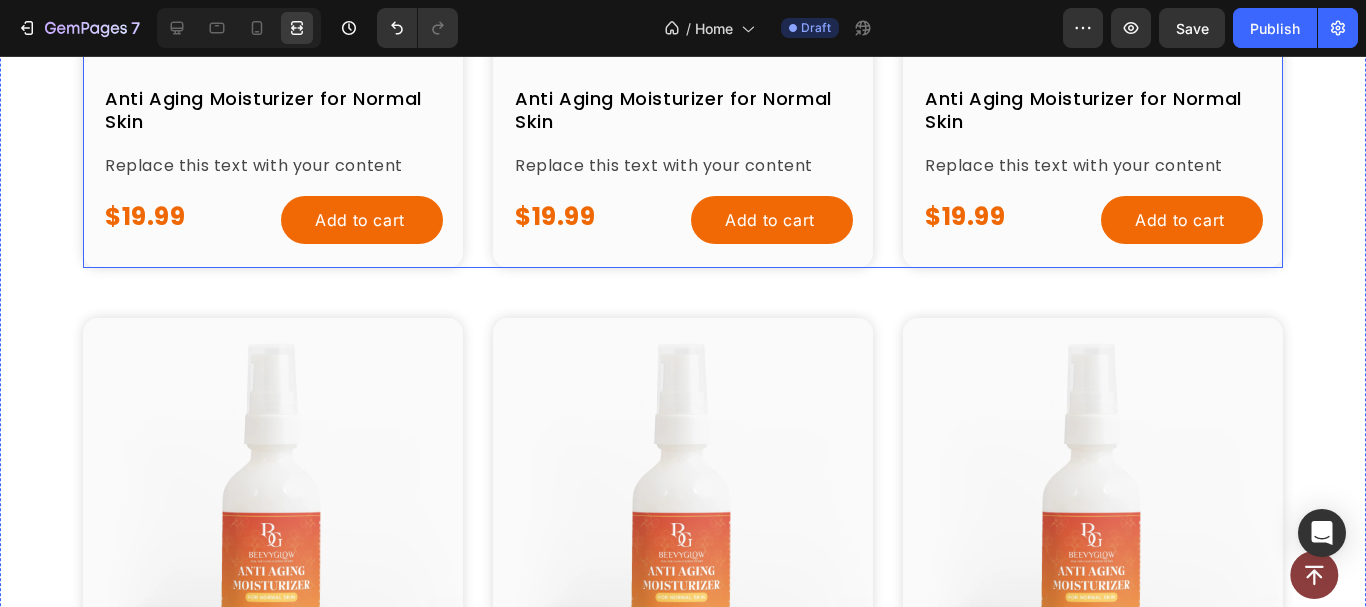 click on "Product Images Anti Aging Moisturizer for Normal Skin Product Title Replace this text with your content Text Block $19.99 Product Price Product Price Add to cart Add to Cart Row Product Row Product Images Anti Aging Moisturizer for Normal Skin Product Title Replace this text with your content Text Block $19.99 Product Price Product Price Add to cart Add to Cart Row Product Row Product Images Anti Aging Moisturizer for Normal Skin Product Title Replace this text with your content Text Block $19.99 Product Price Product Price Add to cart Add to Cart Row Product Row Row" at bounding box center (683, -30) 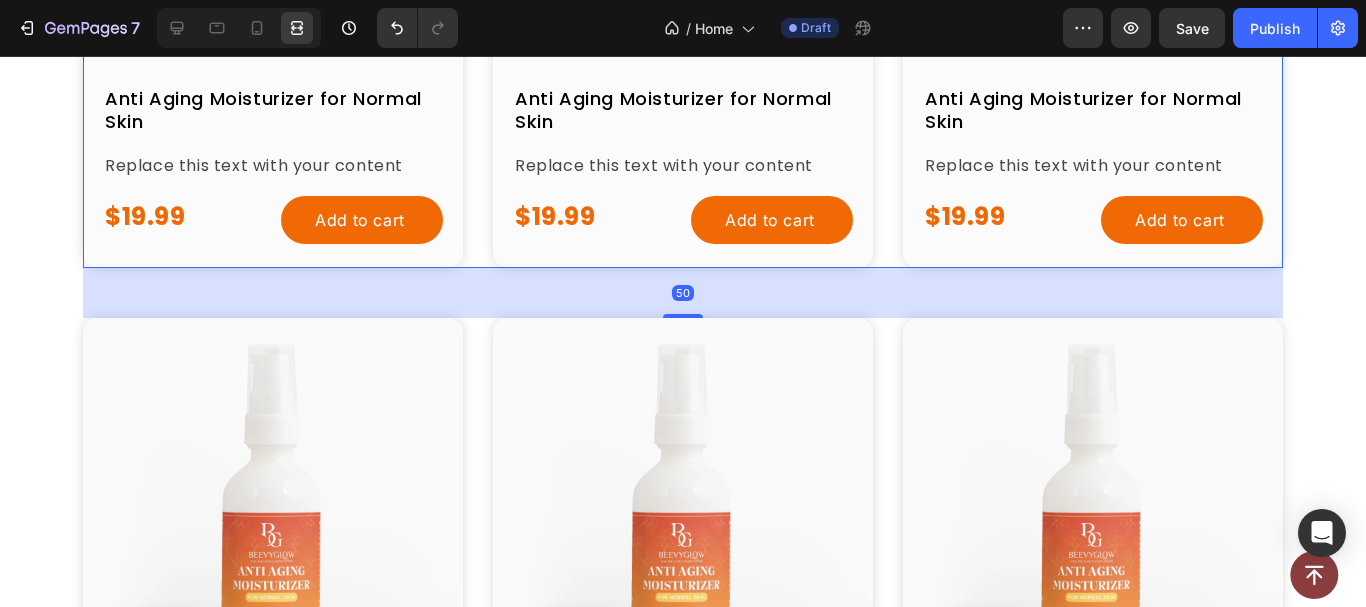 click at bounding box center [239, 28] 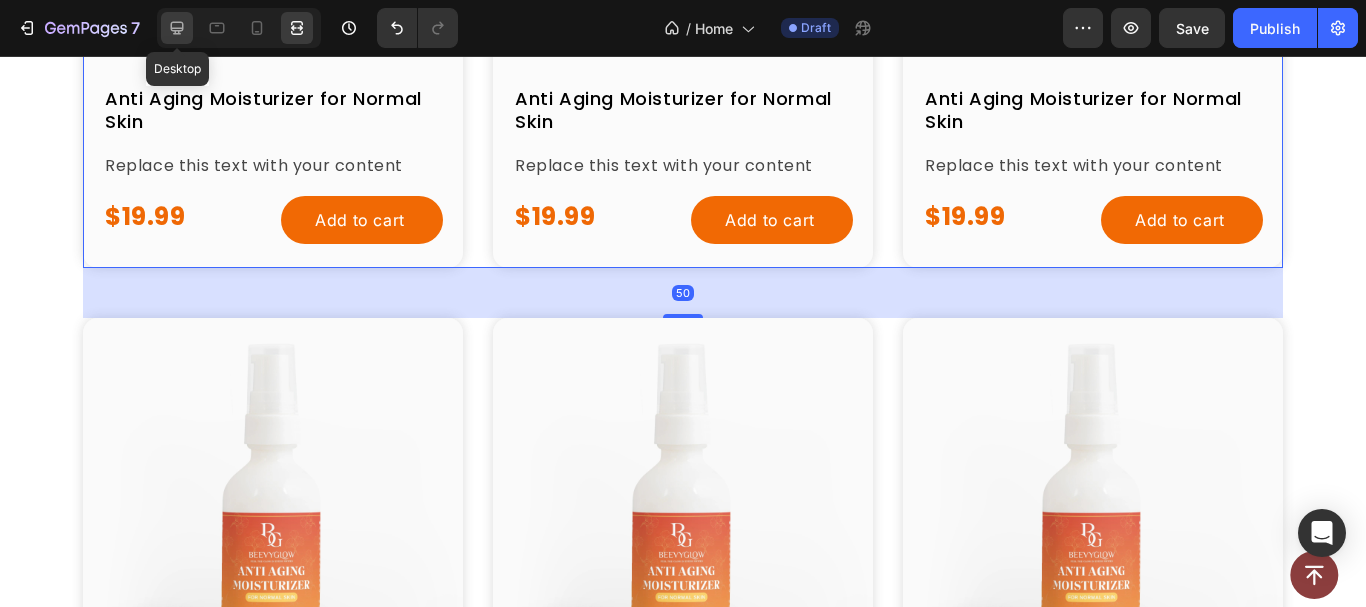 click 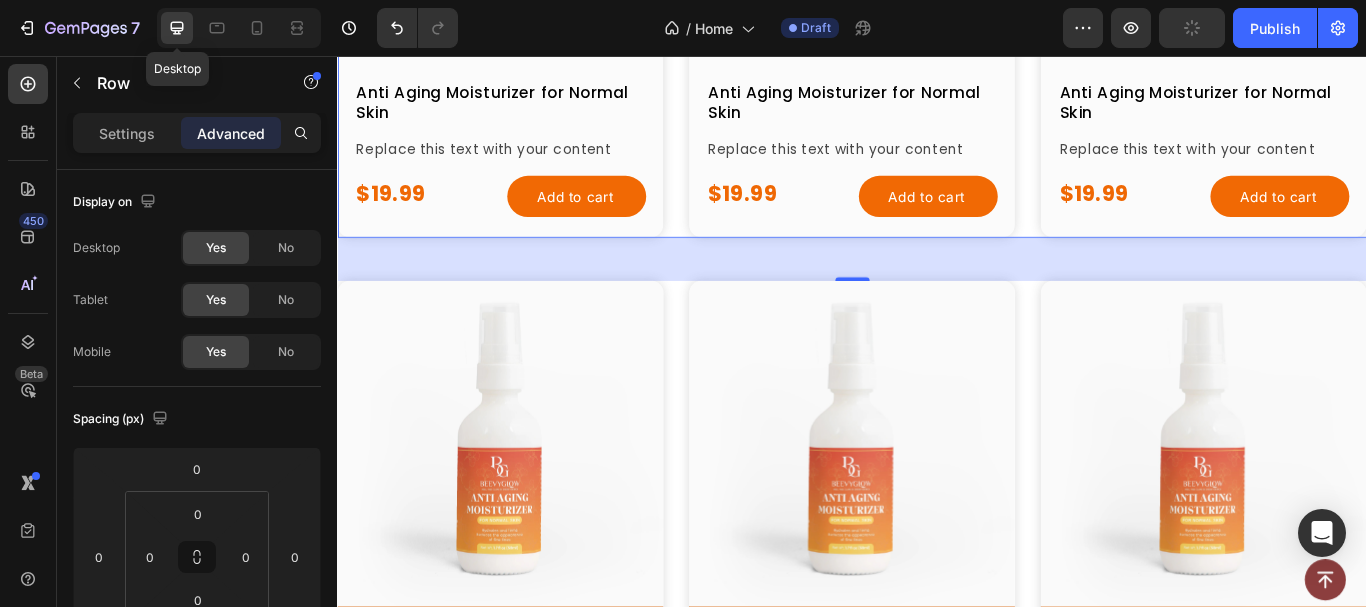 scroll, scrollTop: 1321, scrollLeft: 0, axis: vertical 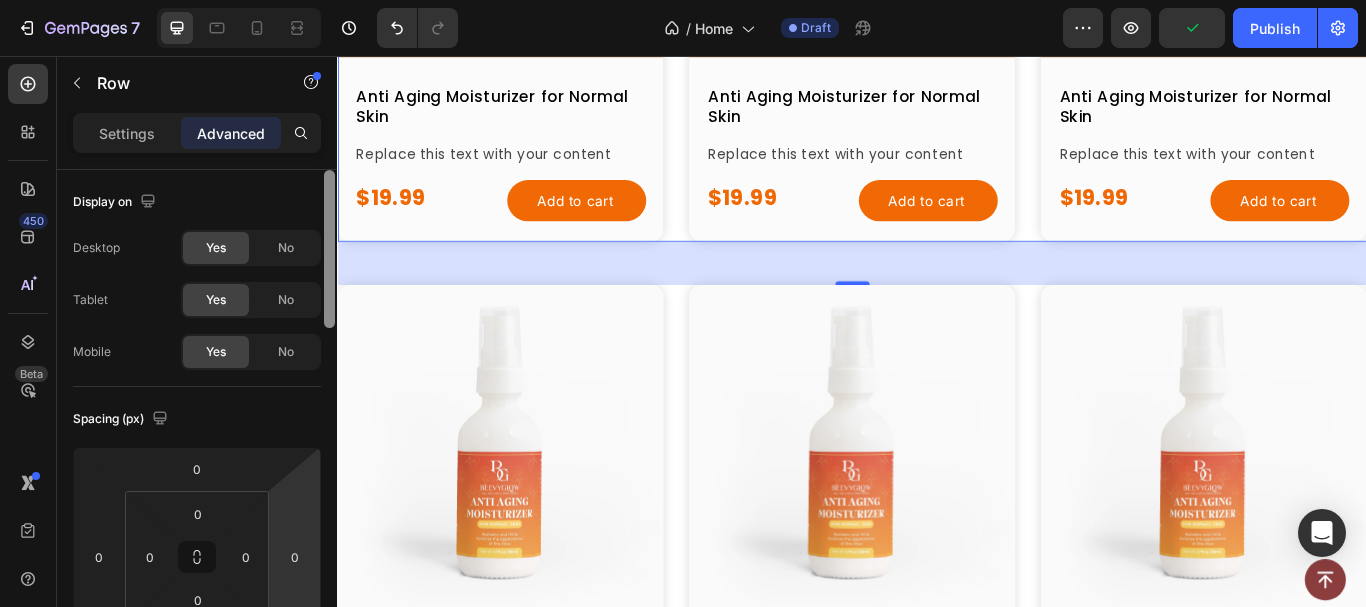 drag, startPoint x: 325, startPoint y: 197, endPoint x: 289, endPoint y: 279, distance: 89.55445 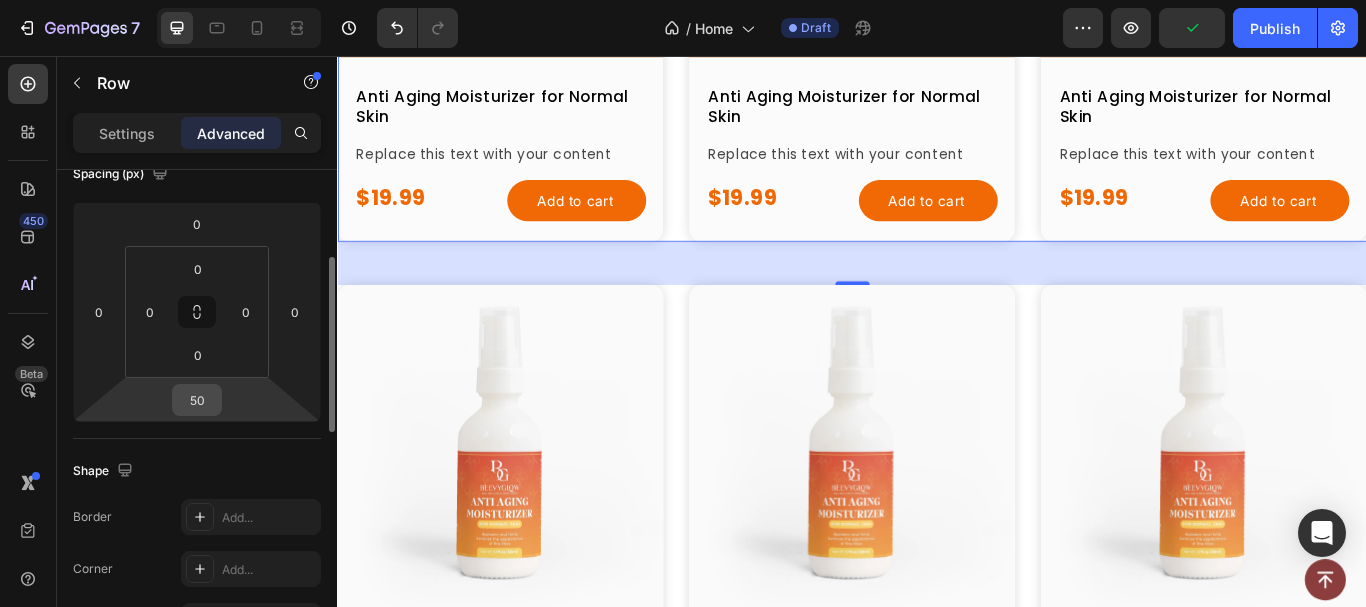 click on "50" at bounding box center [197, 400] 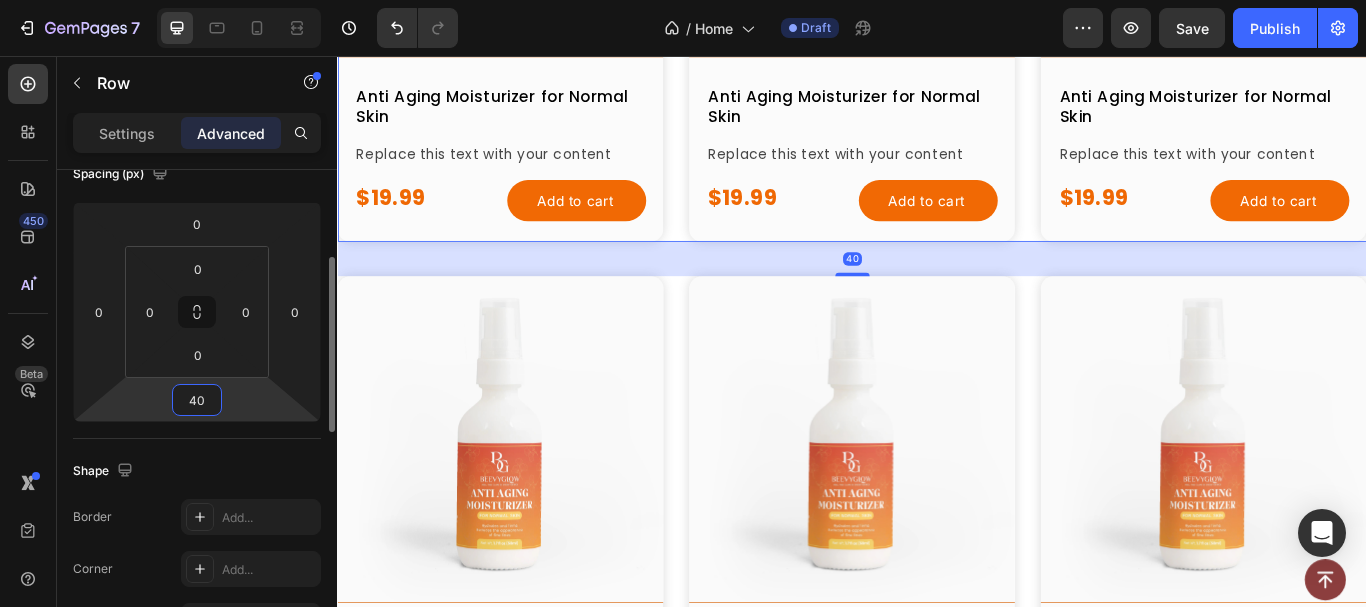 type on "40" 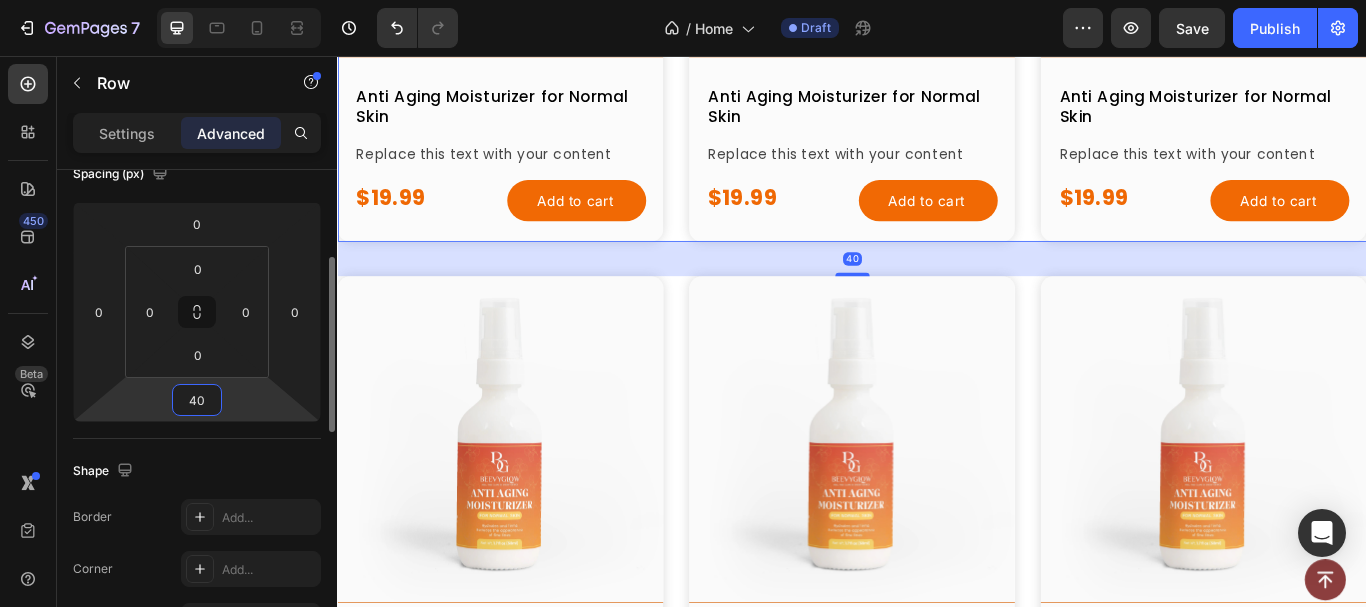 click on "Shape Border Add... Corner Add... Shadow Add..." 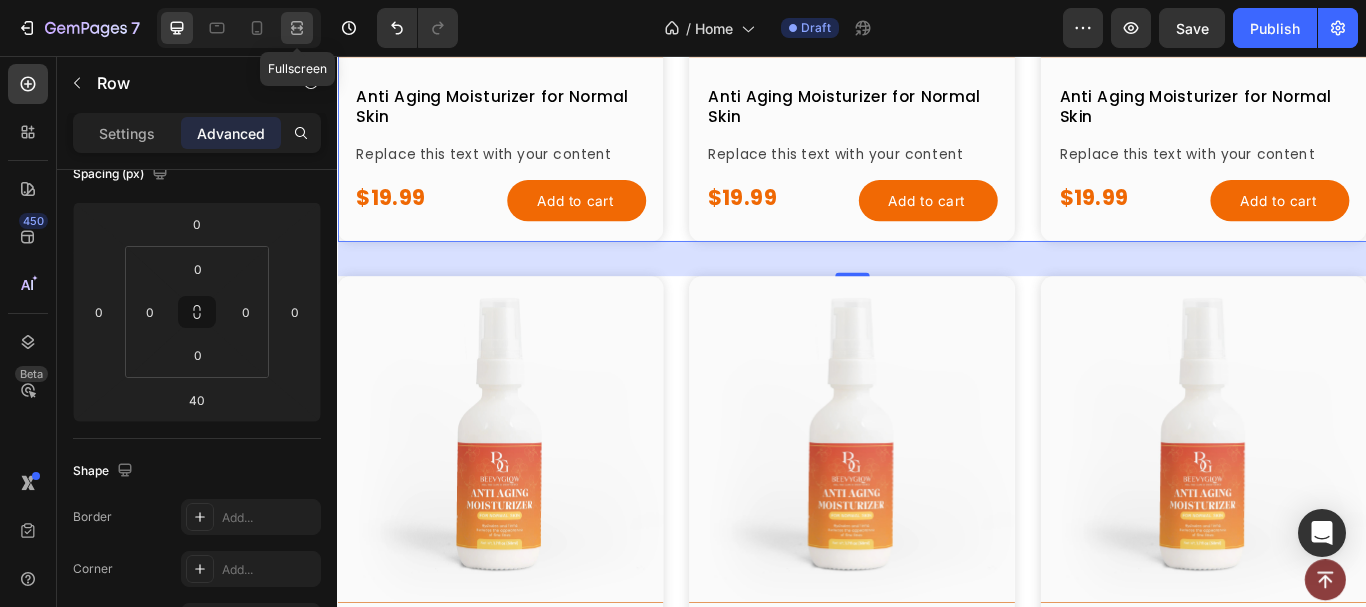 click 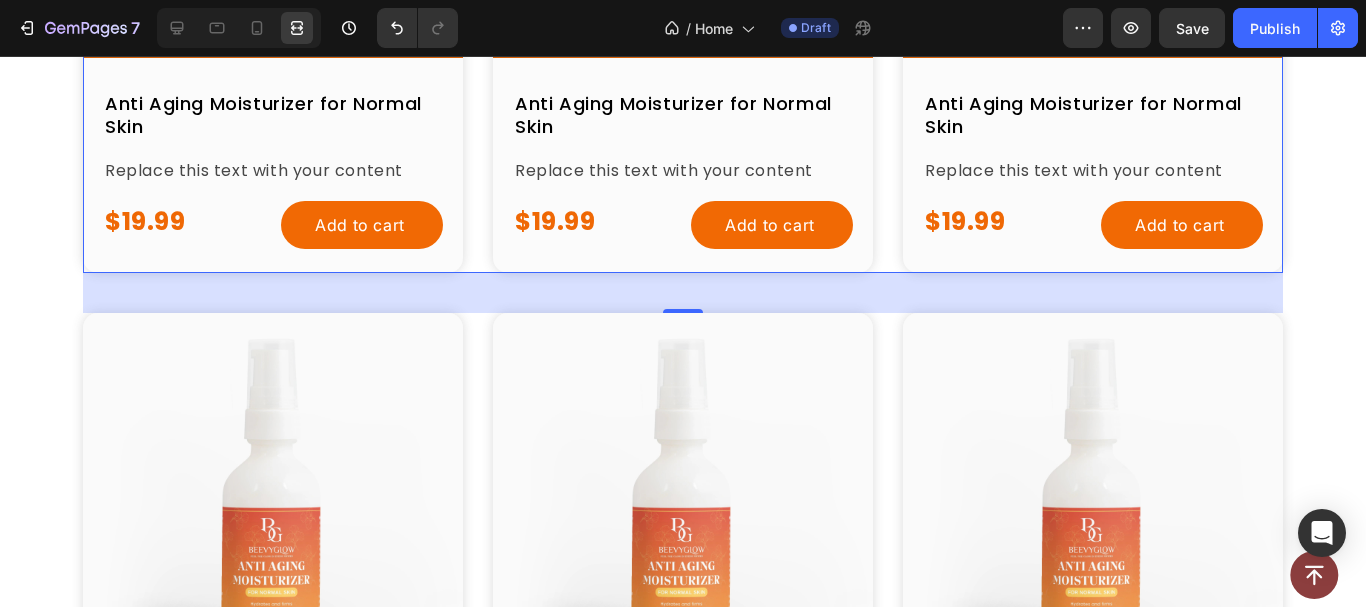 scroll, scrollTop: 1326, scrollLeft: 0, axis: vertical 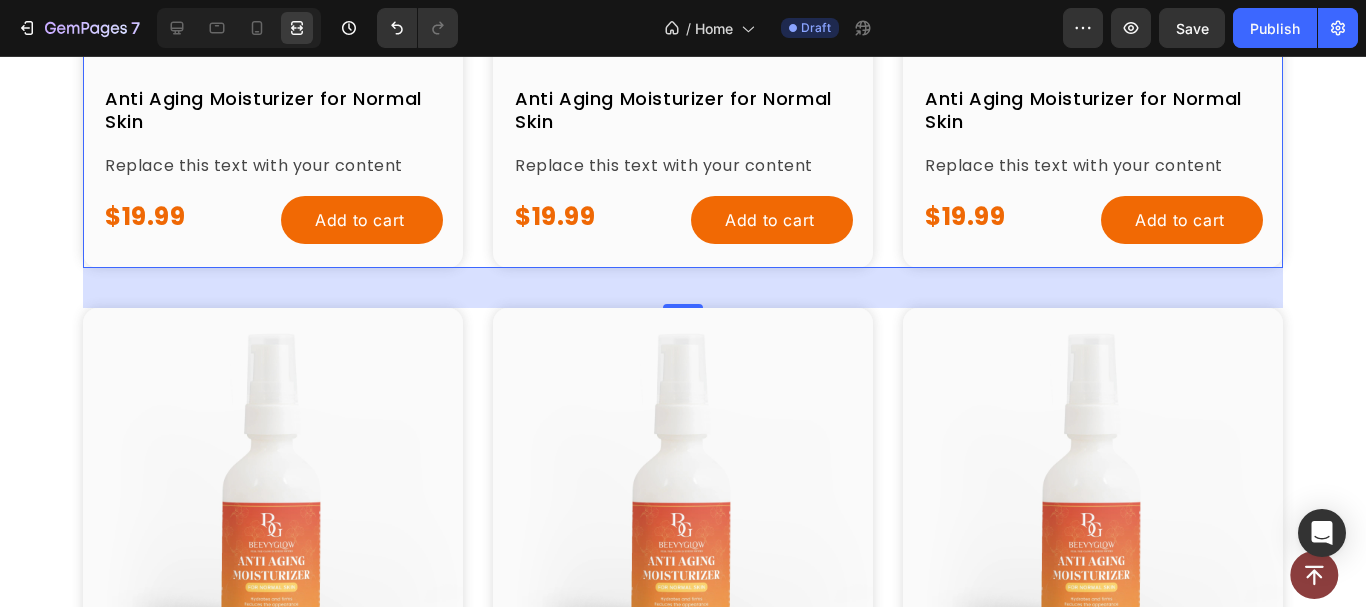 click on "Our Bestselling Products Heading Carefully crafted with natural ingredients to give you the glowing, healthy skin you deserve Text Block Row Product Images Anti Aging Moisturizer for Normal Skin Product Title Replace this text with your content Text Block $19.99 Product Price Product Price Add to cart Add to Cart Row Product Row Product Images Anti Aging Moisturizer for Normal Skin Product Title Replace this text with your content Text Block $19.99 Product Price Product Price Add to cart Add to Cart Row Product Row Product Images Anti Aging Moisturizer for Normal Skin Product Title Replace this text with your content Text Block $19.99 Product Price Product Price Add to cart Add to Cart Row Product Row Row   40 Product Images Anti Aging Moisturizer for Normal Skin Product Title Replace this text with your content Text Block $19.99 Product Price Product Price Add to cart Add to Cart Row Product Row Product Images Anti Aging Moisturizer for Normal Skin Product Title Replace this text with your content Text Block" at bounding box center [683, 182] 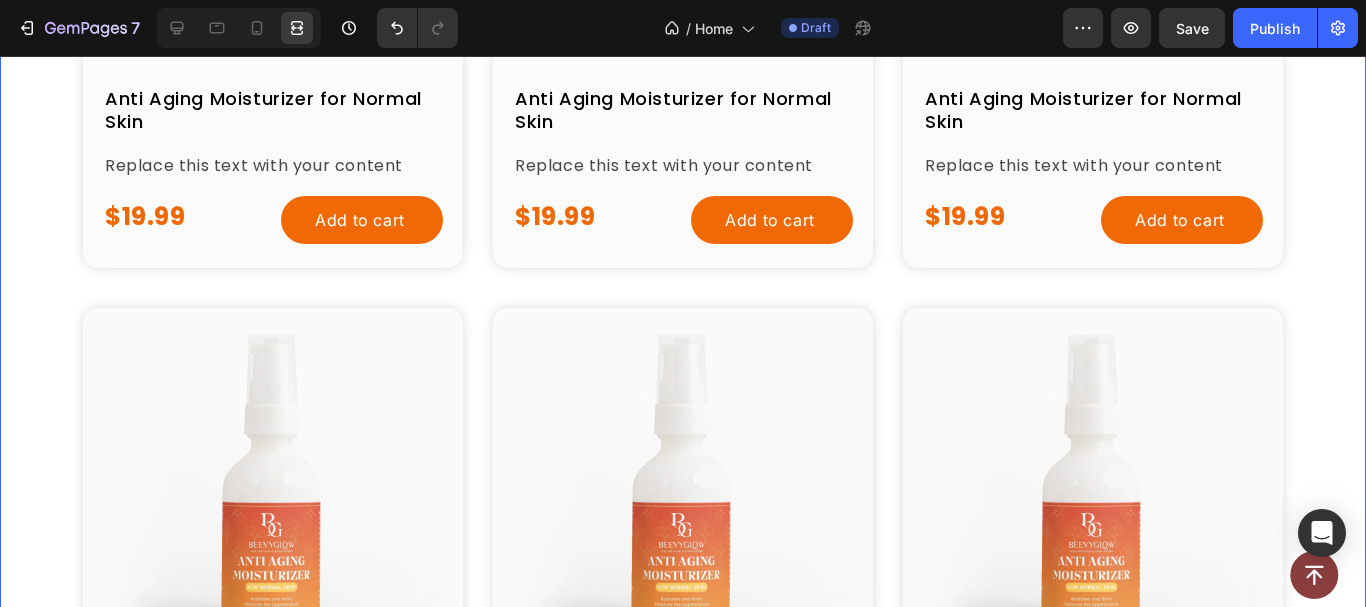 scroll, scrollTop: 0, scrollLeft: 0, axis: both 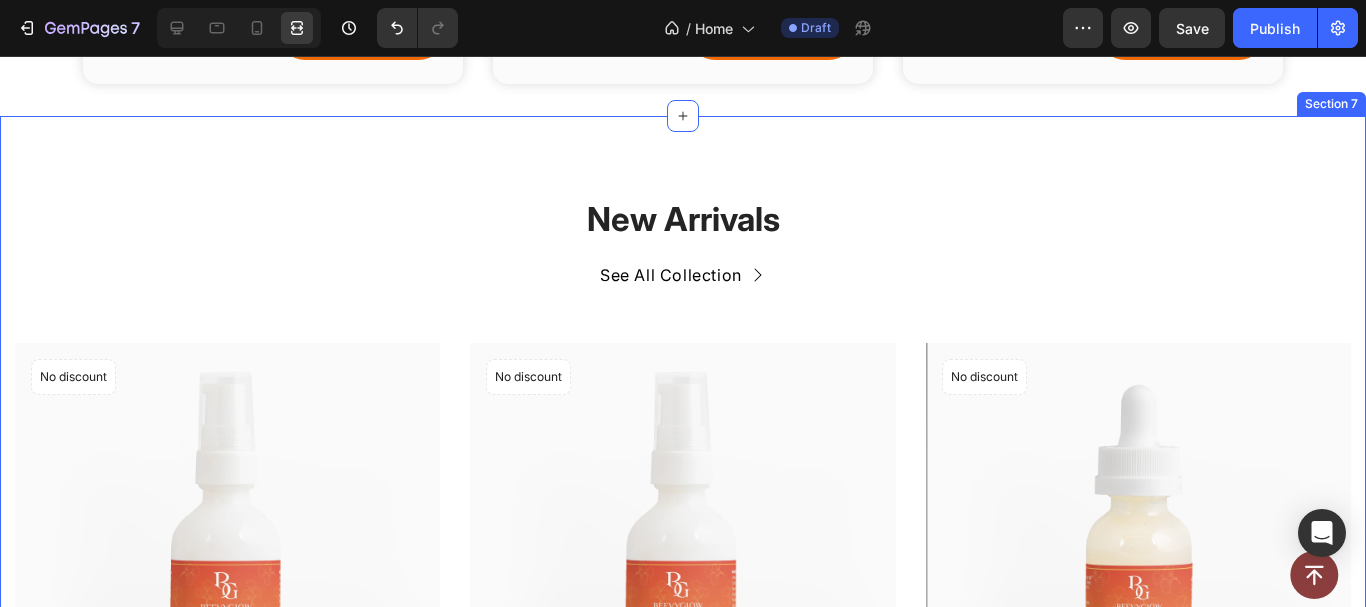 click on "New Arrivals Heading
See All Collection Button Row (P) Images No discount   Not be displayed when published Product Badge Row Anti Aging Moisturizer for Normal Skin (P) Title $19.99 (P) Price (P) Price No compare price (P) Price Row Icon Icon Icon Icon Icon Row (P) Cart Button Row Row Product List (P) Images No discount   Not be displayed when published Product Badge Row Anti Aging Moisturizer for Sensitive Skin (P) Title $19.99 (P) Price (P) Price No compare price (P) Price Row Icon Icon Icon Icon Icon Row (P) Cart Button Row Row Product List (P) Images No discount   Not be displayed when published Product Badge Row Dark Spot Serum for Sensitive Skin (P) Title $19.99 (P) Price (P) Price No compare price (P) Price Row Icon Icon Icon Icon Icon Row (P) Cart Button Row Row Product List (P) Images No discount   Not be displayed when published Product Badge Row Kojic Acid & Turmeric Soap (P) Title $19.99 (P) Price (P) Price No compare price (P) Price Row Icon Icon Icon Icon Icon Row (P) Cart Button" at bounding box center (683, 846) 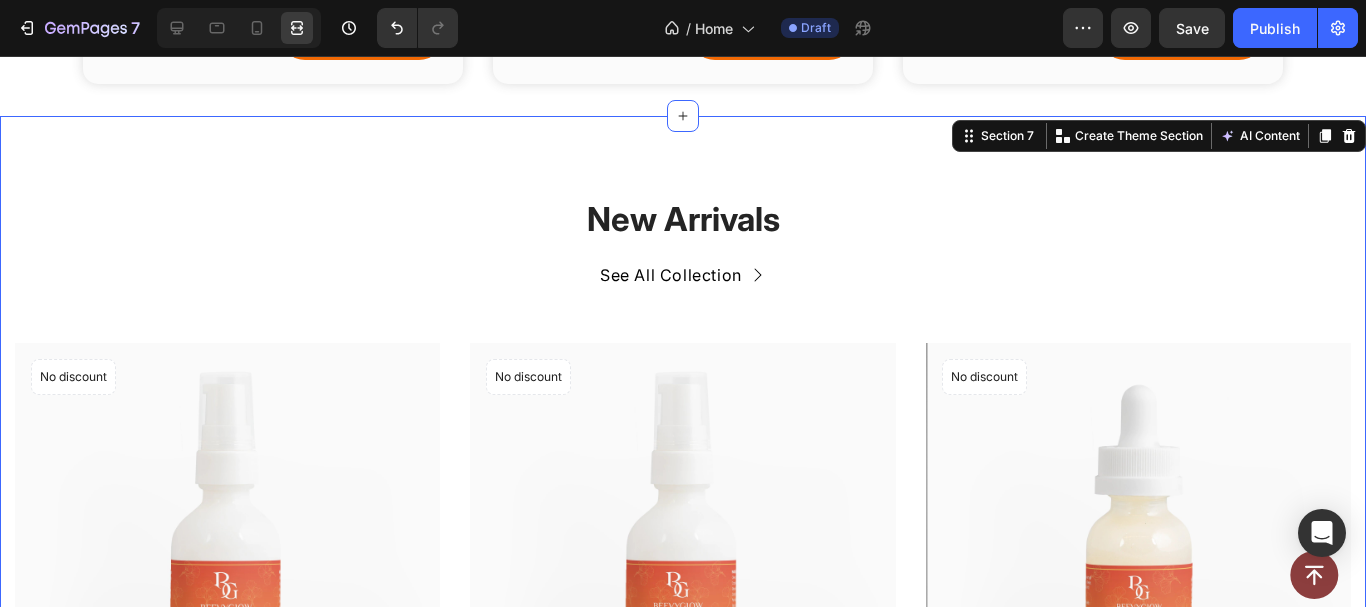 drag, startPoint x: 1334, startPoint y: 132, endPoint x: 1344, endPoint y: 205, distance: 73.68175 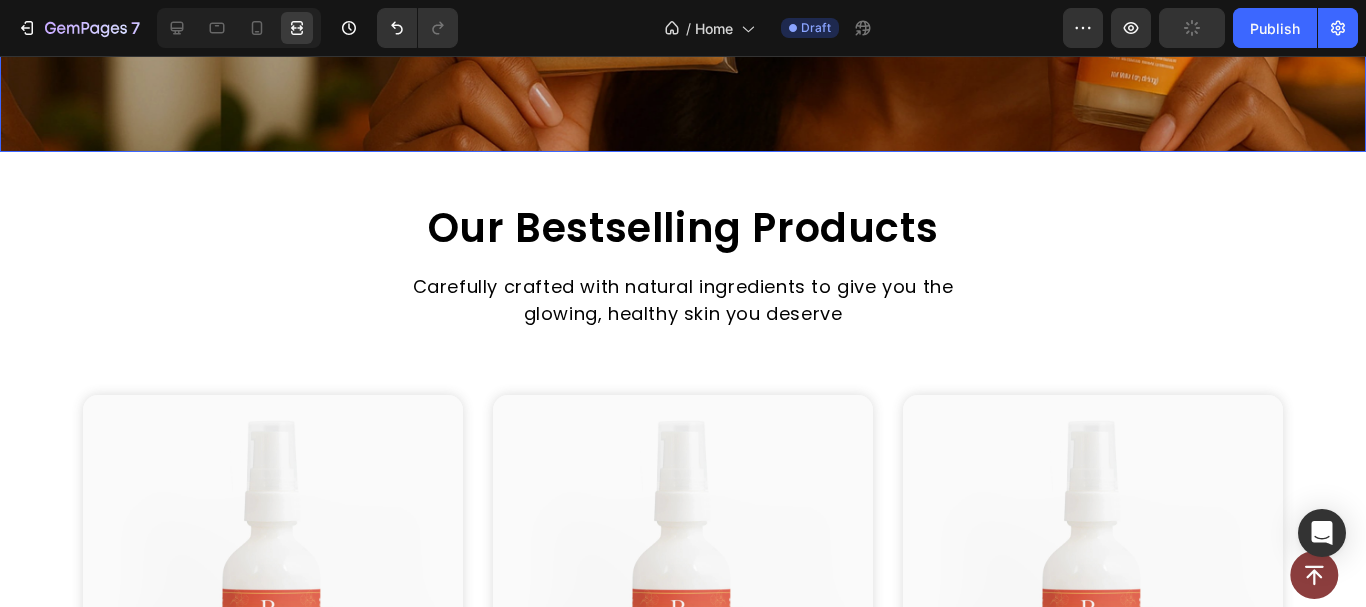 scroll, scrollTop: 581, scrollLeft: 0, axis: vertical 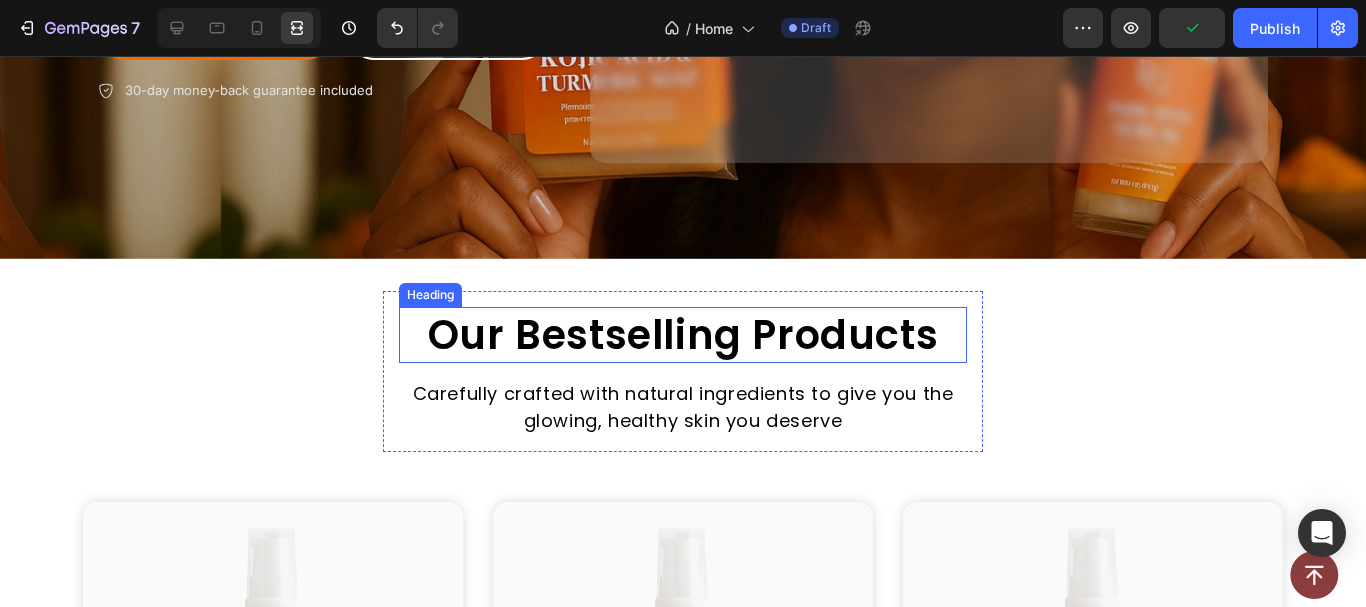 click on "Our Bestselling Products" at bounding box center (683, 335) 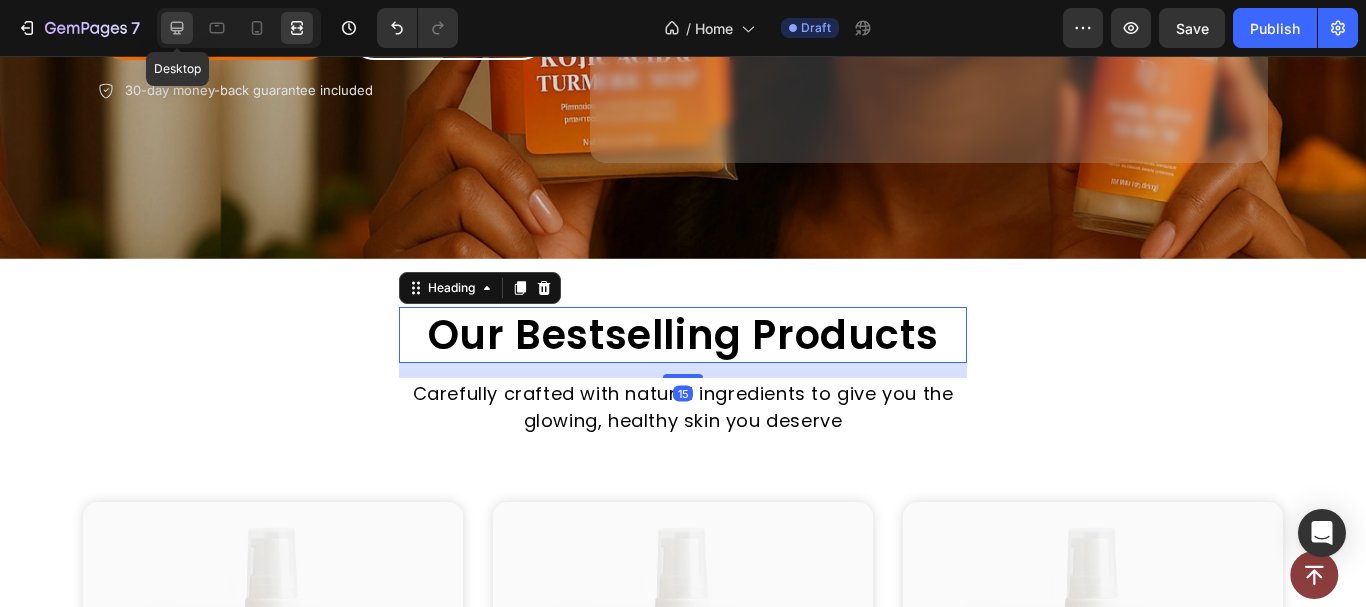 click 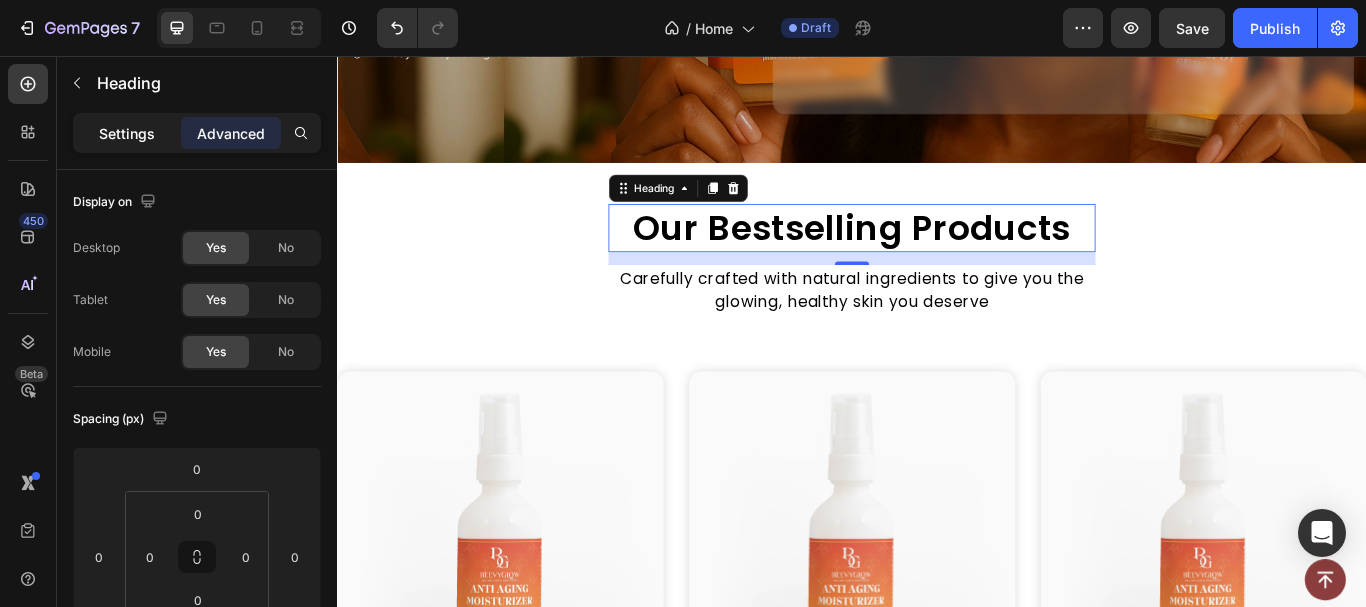 click on "Settings" at bounding box center [127, 133] 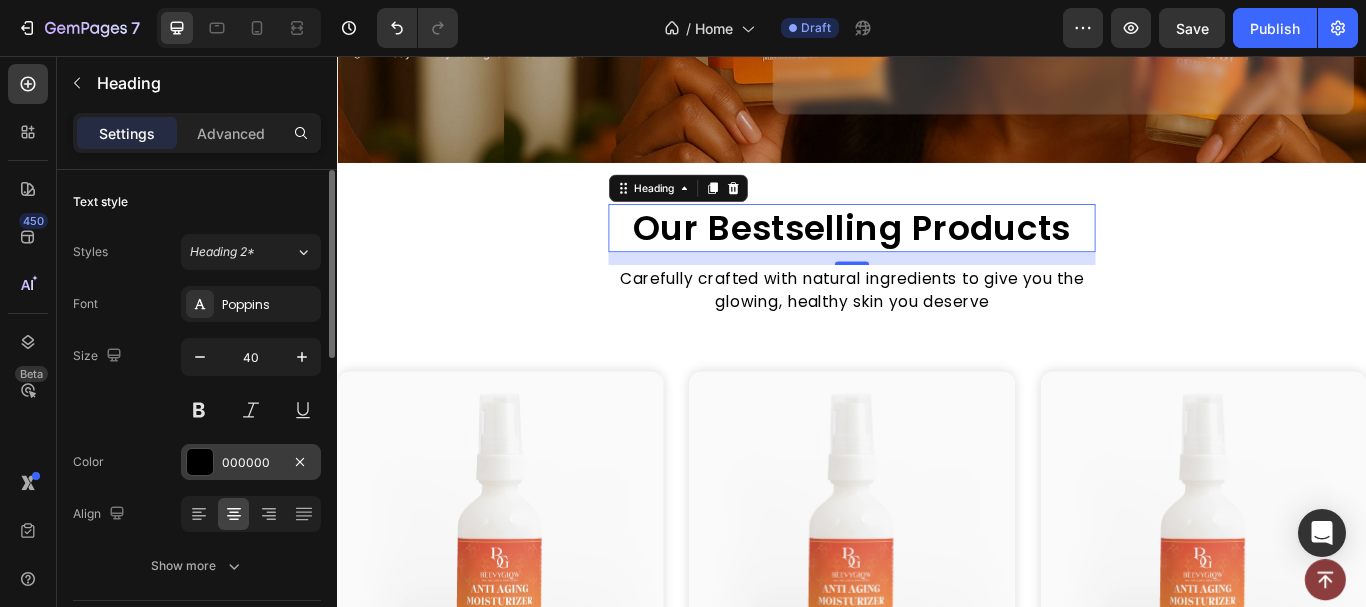 click on "000000" at bounding box center (251, 462) 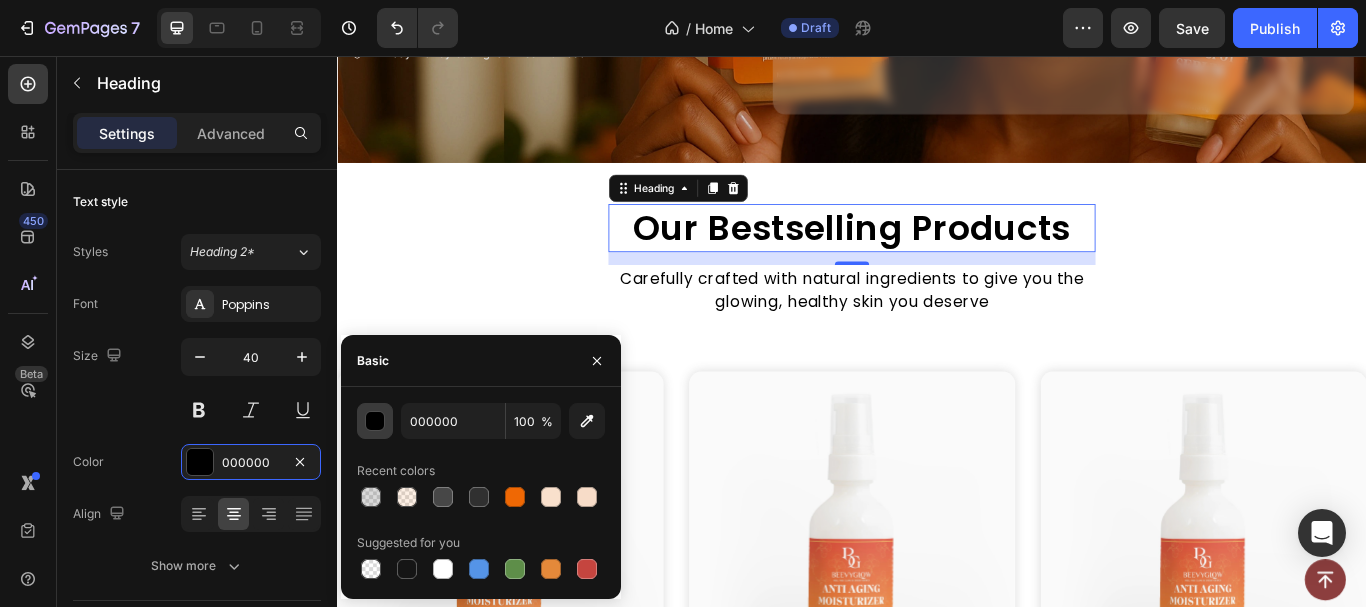 click at bounding box center [375, 421] 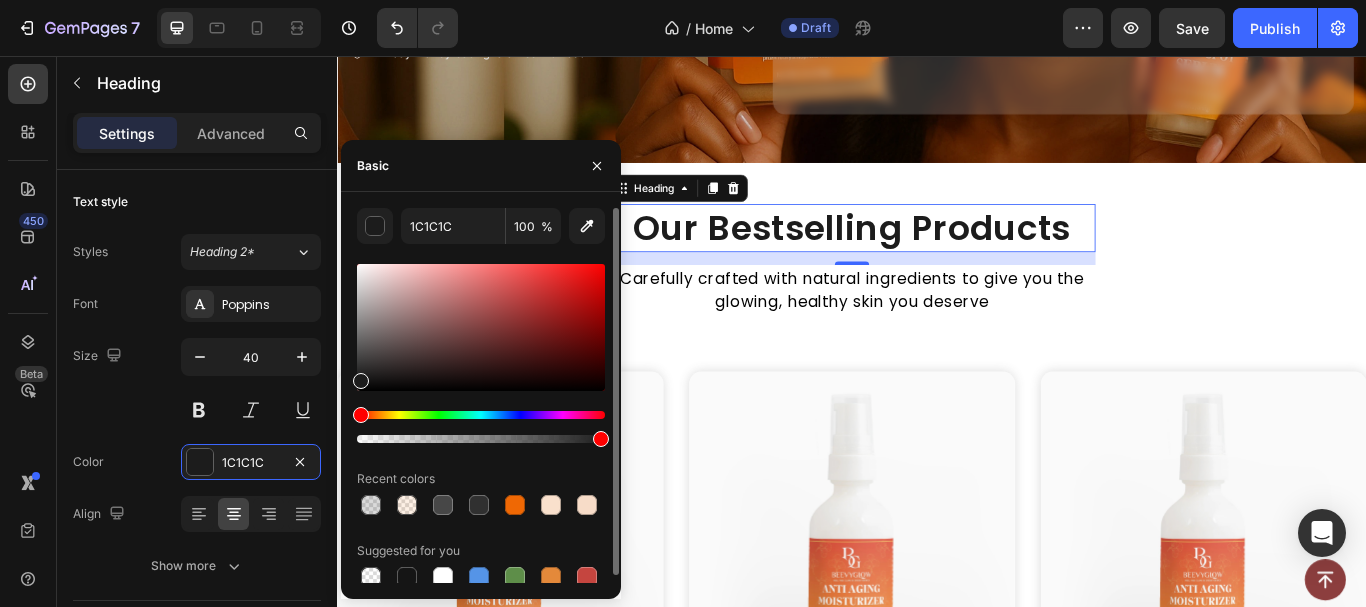 type on "232323" 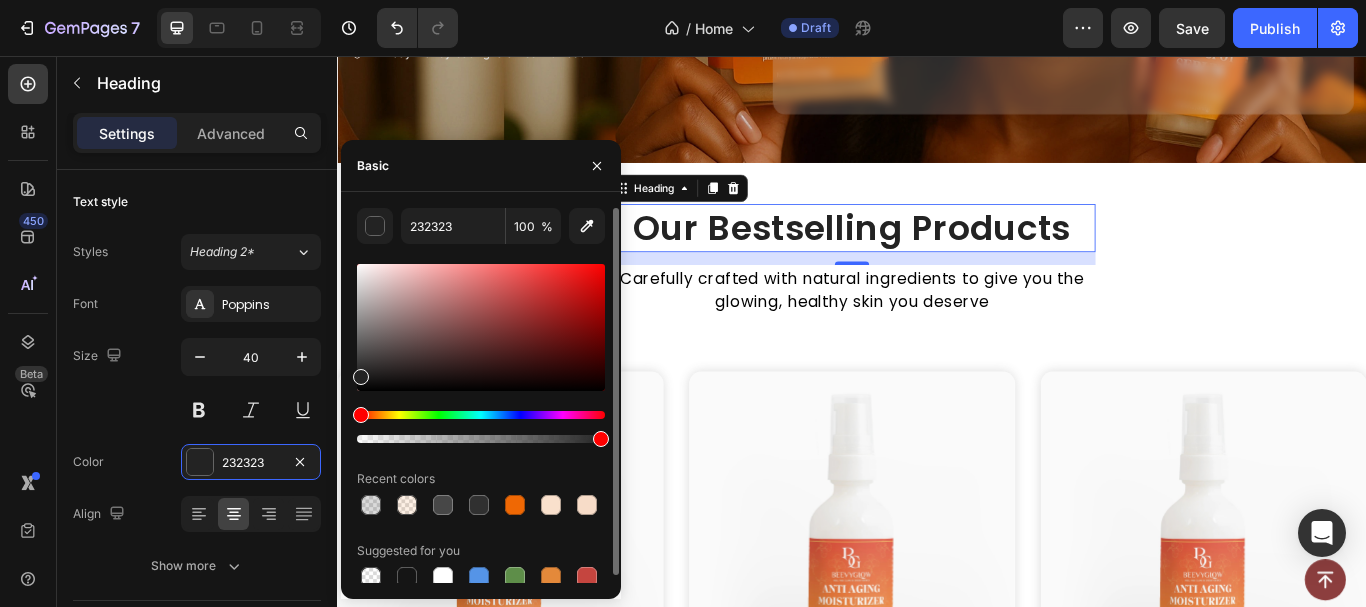 click on "232323 100 % Recent colors Suggested for you" at bounding box center (481, 399) 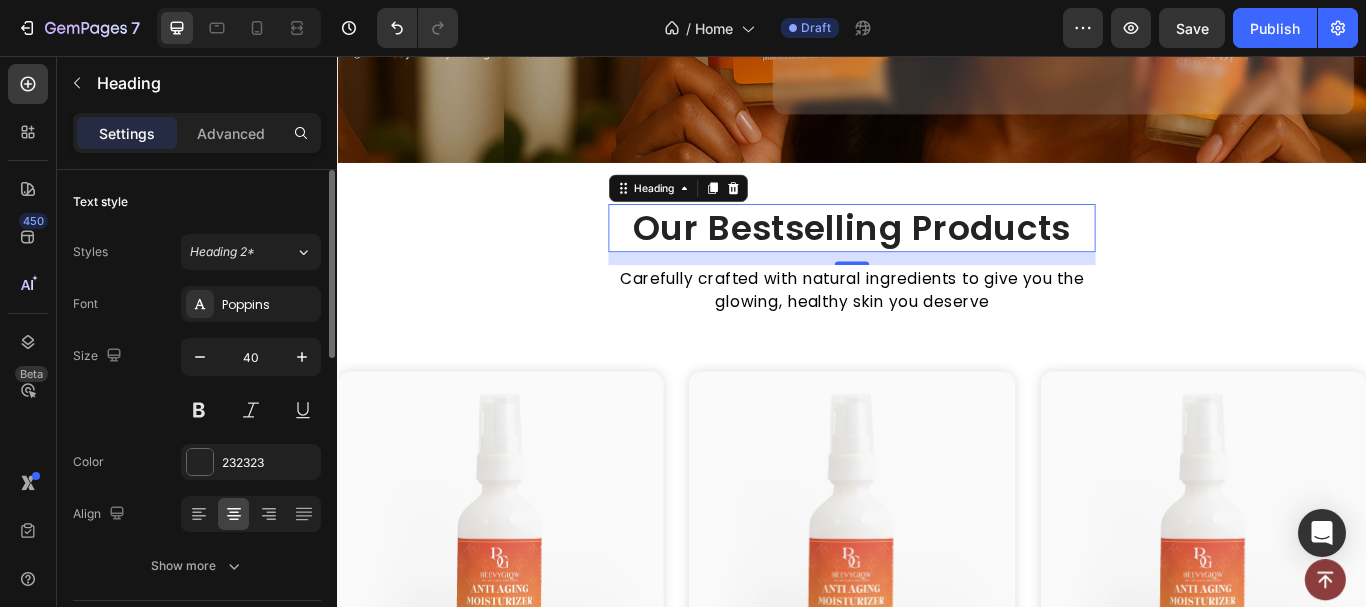 click on "Size 40" at bounding box center [197, 383] 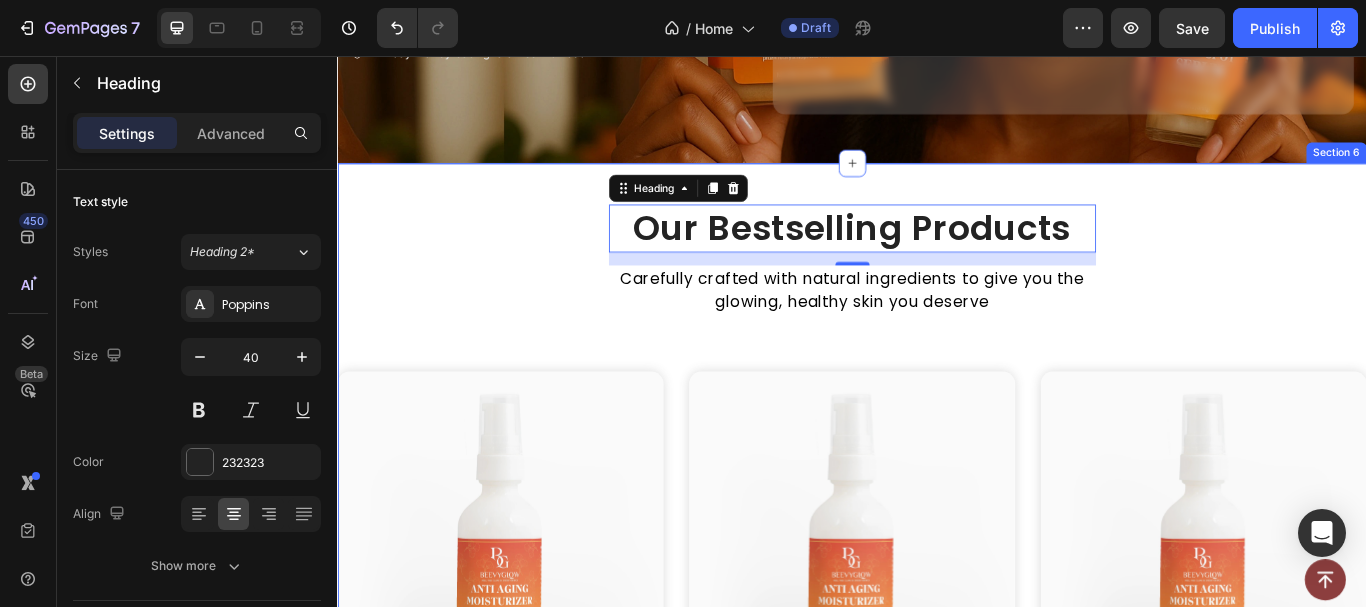 click on "Our Bestselling Products Heading   15 Carefully crafted with natural ingredients to give you the glowing, healthy skin you deserve Text Block Row Product Images Anti Aging Moisturizer for Normal Skin Product Title Replace this text with your content Text Block $19.99 Product Price Product Price Add to cart Add to Cart Row Product Row Product Images Anti Aging Moisturizer for Normal Skin Product Title Replace this text with your content Text Block $19.99 Product Price Product Price Add to cart Add to Cart Row Product Row Product Images Anti Aging Moisturizer for Normal Skin Product Title Replace this text with your content Text Block $19.99 Product Price Product Price Add to cart Add to Cart Row Product Row Row Product Images Anti Aging Moisturizer for Normal Skin Product Title Replace this text with your content Text Block $19.99 Product Price Product Price Add to cart Add to Cart Row Product Row Product Images Anti Aging Moisturizer for Normal Skin Product Title Replace this text with your content Text Block" at bounding box center (937, 934) 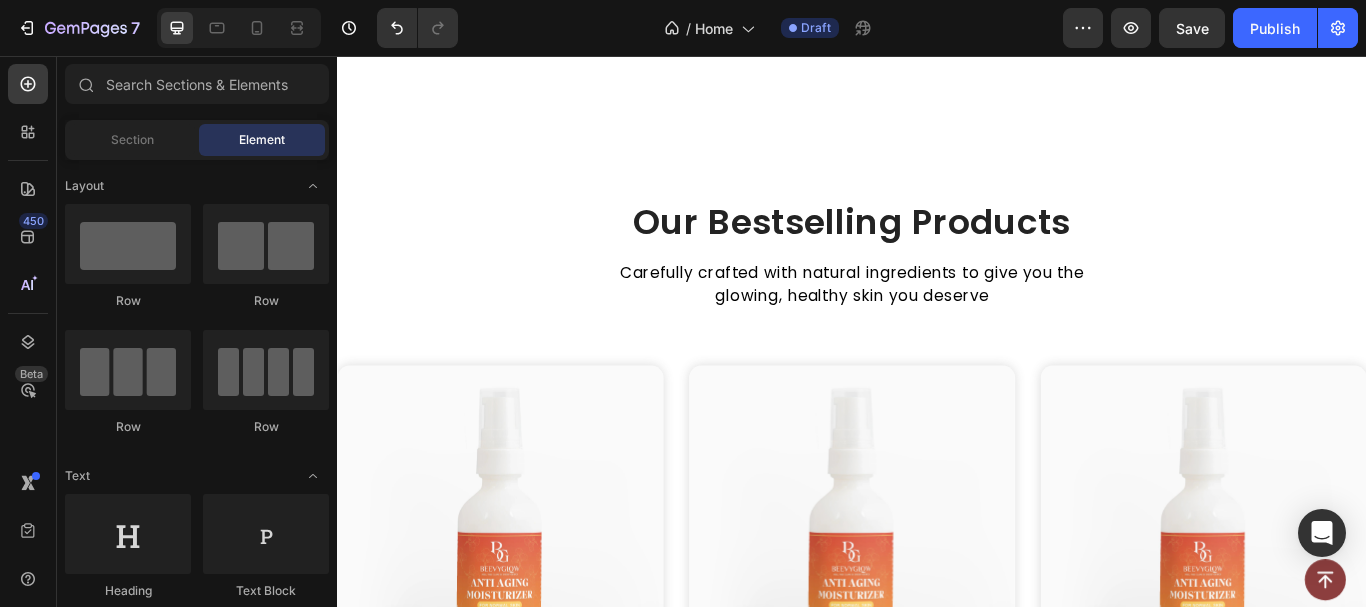 scroll, scrollTop: 1122, scrollLeft: 0, axis: vertical 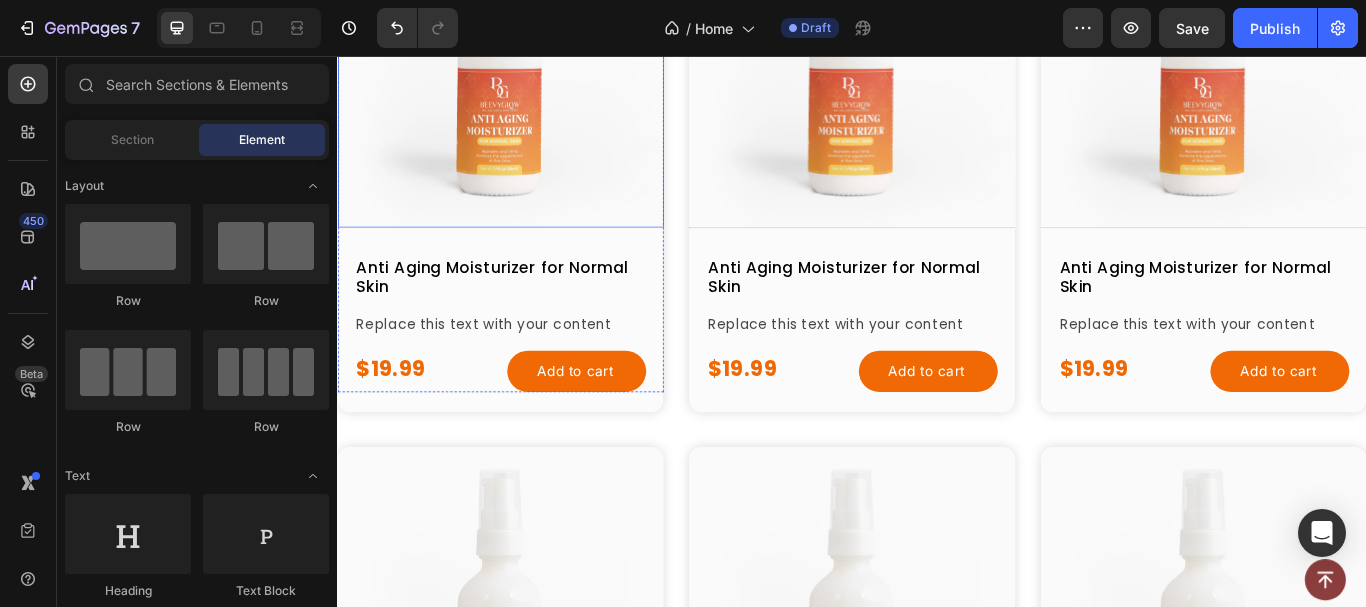 click at bounding box center (527, 66) 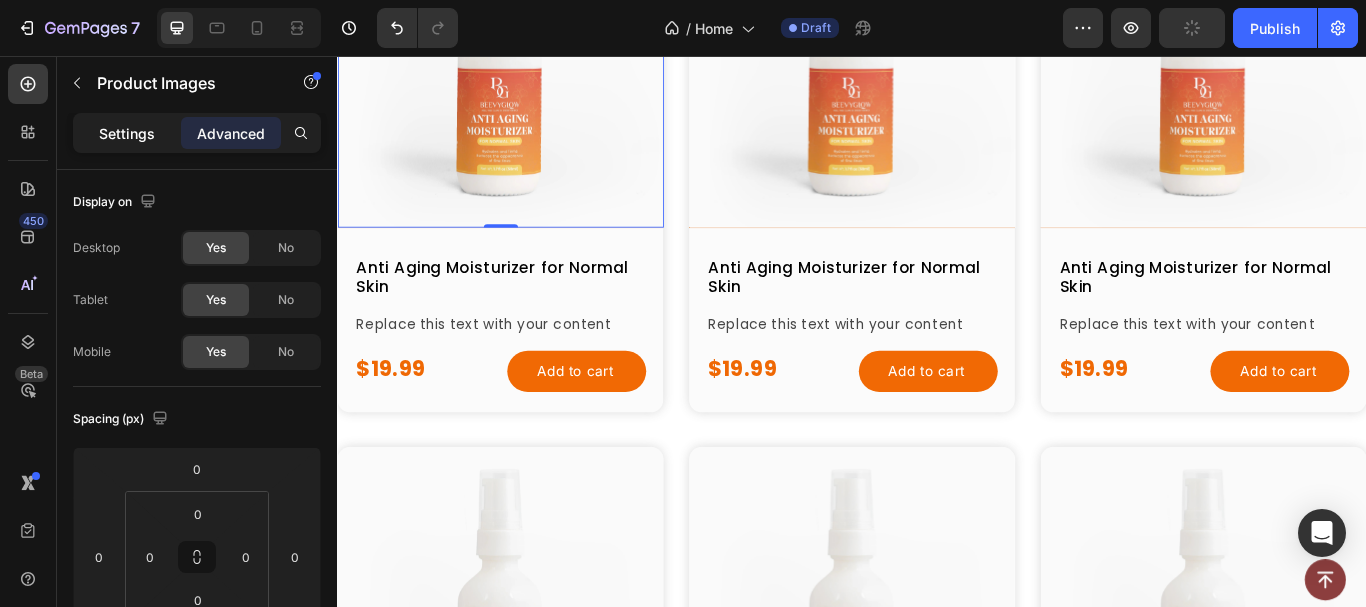 click on "Settings" at bounding box center [127, 133] 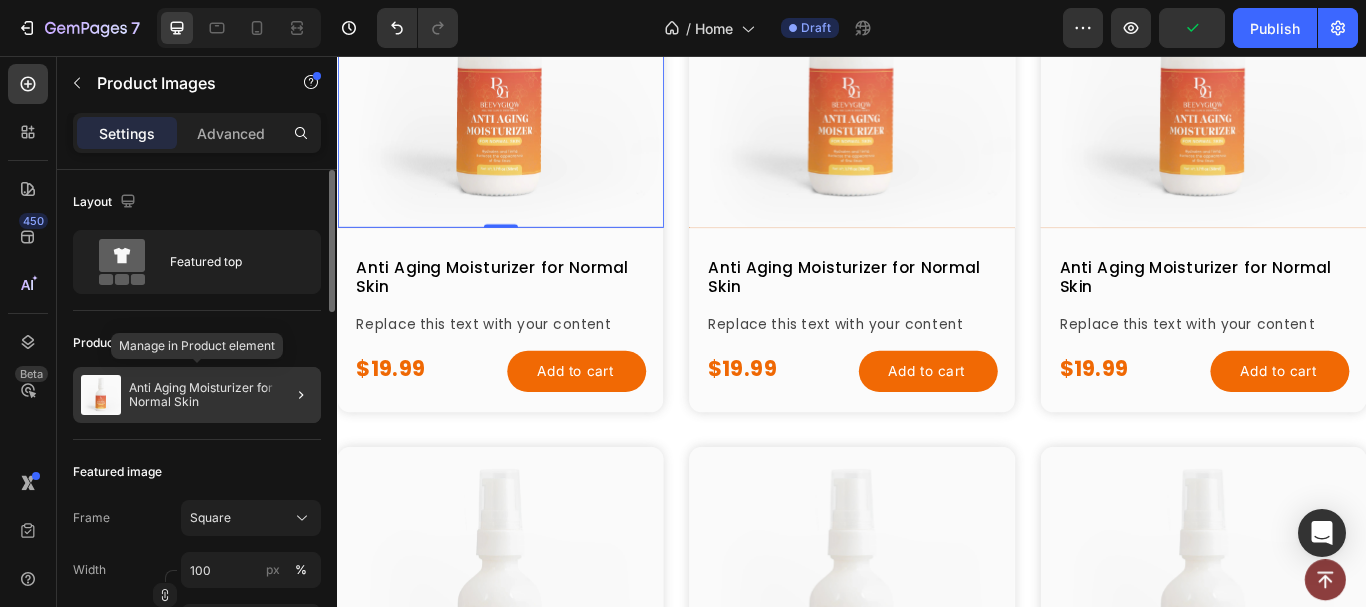 click on "Anti Aging Moisturizer for Normal Skin" at bounding box center [221, 395] 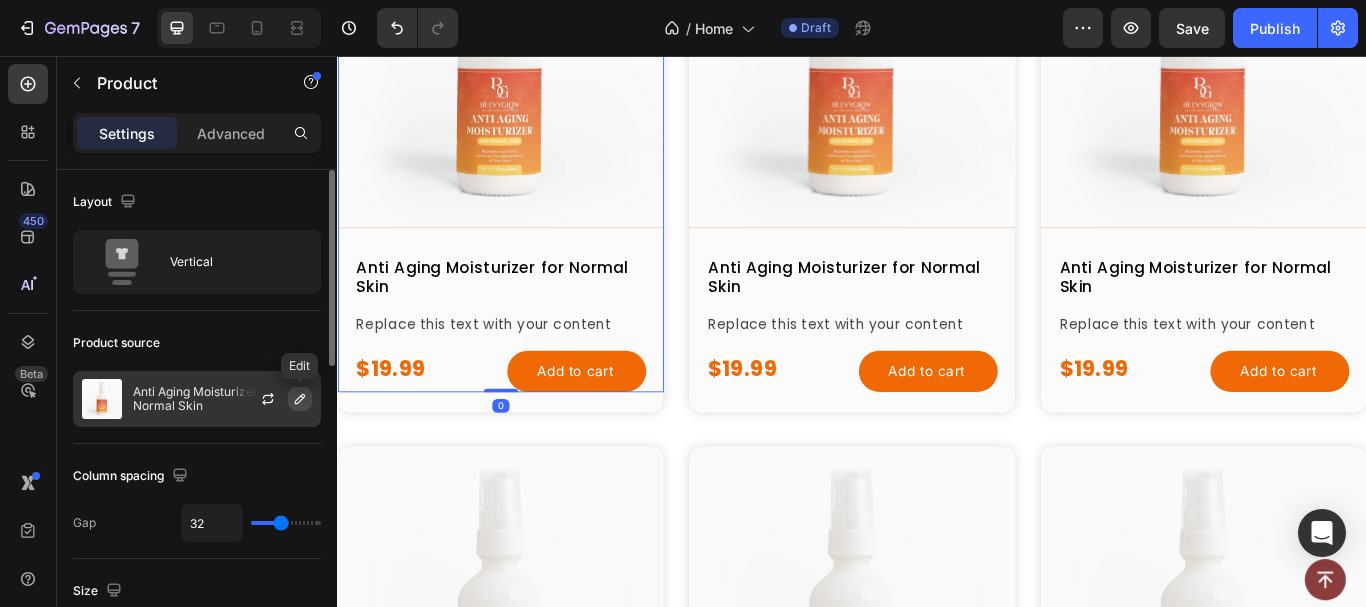click 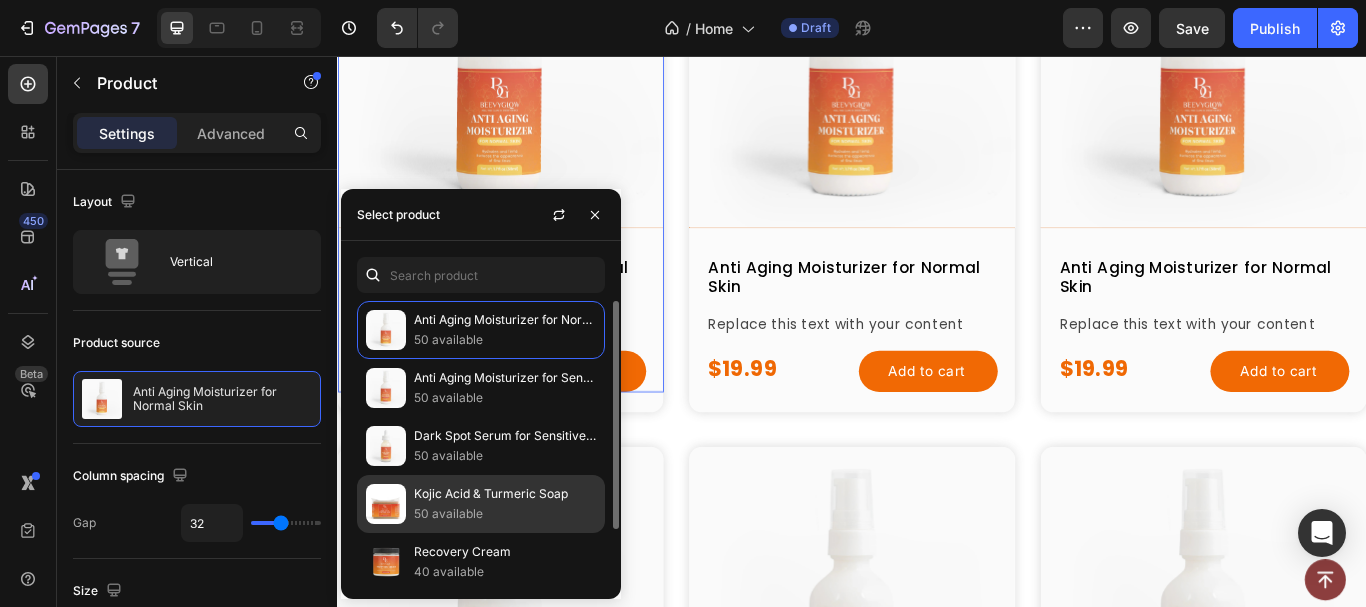 click at bounding box center [386, 504] 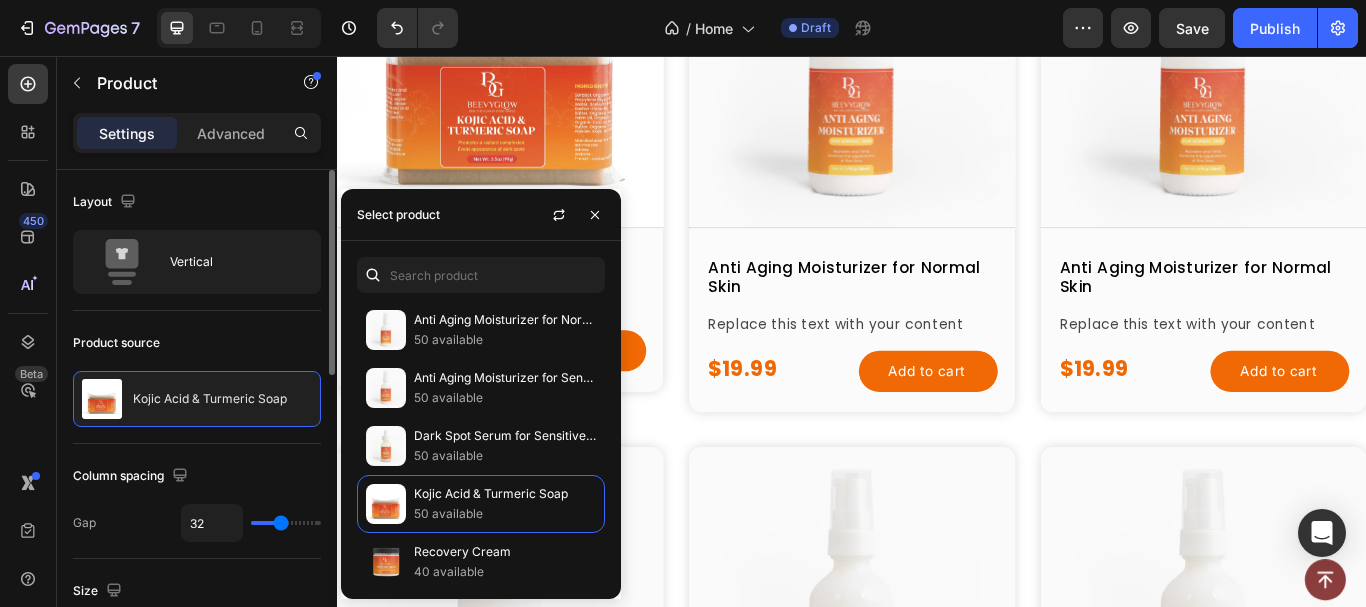 click on "Column spacing Gap 32" 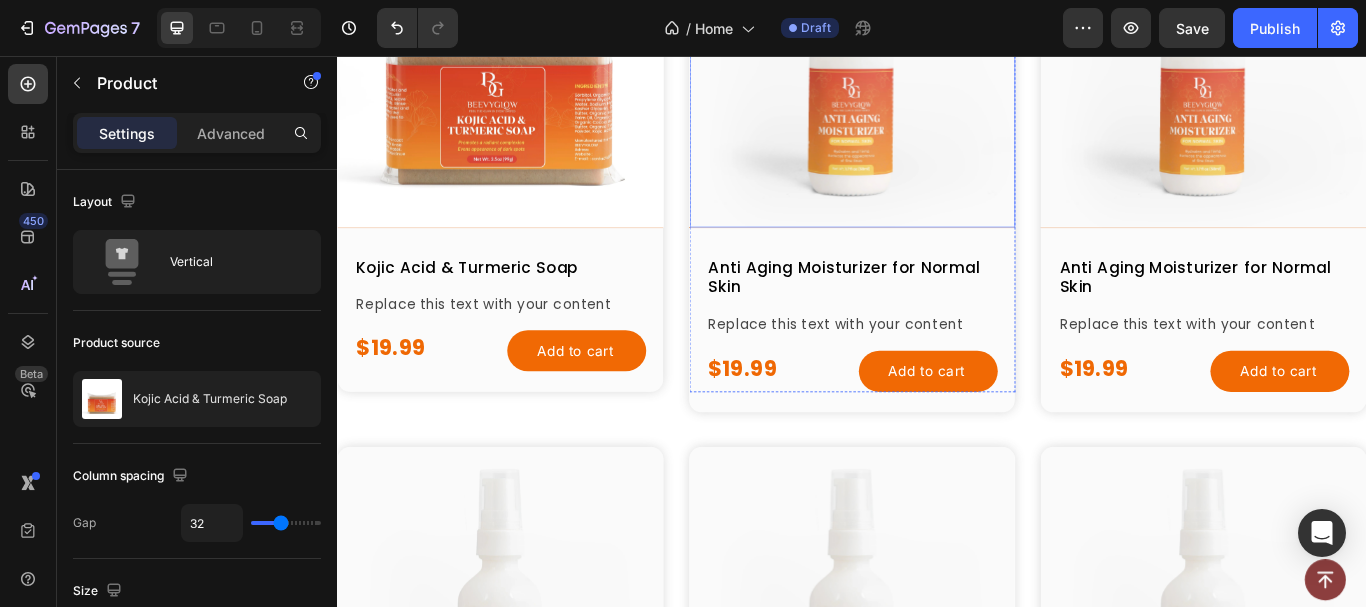 click at bounding box center [937, 66] 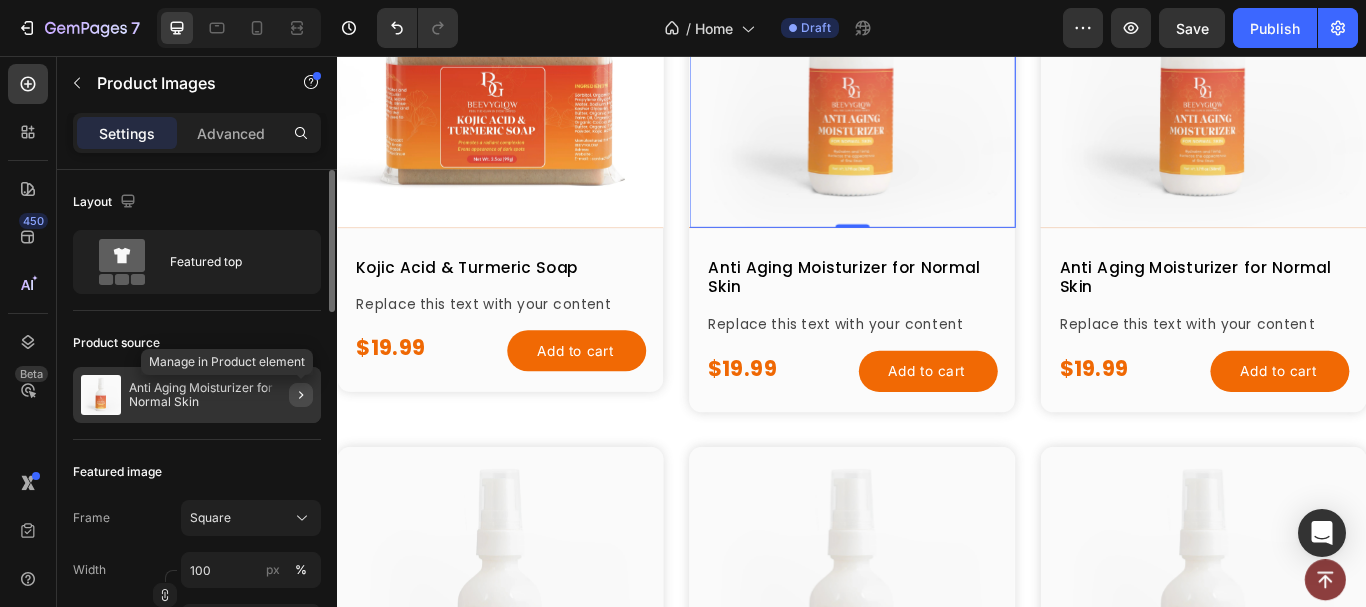click 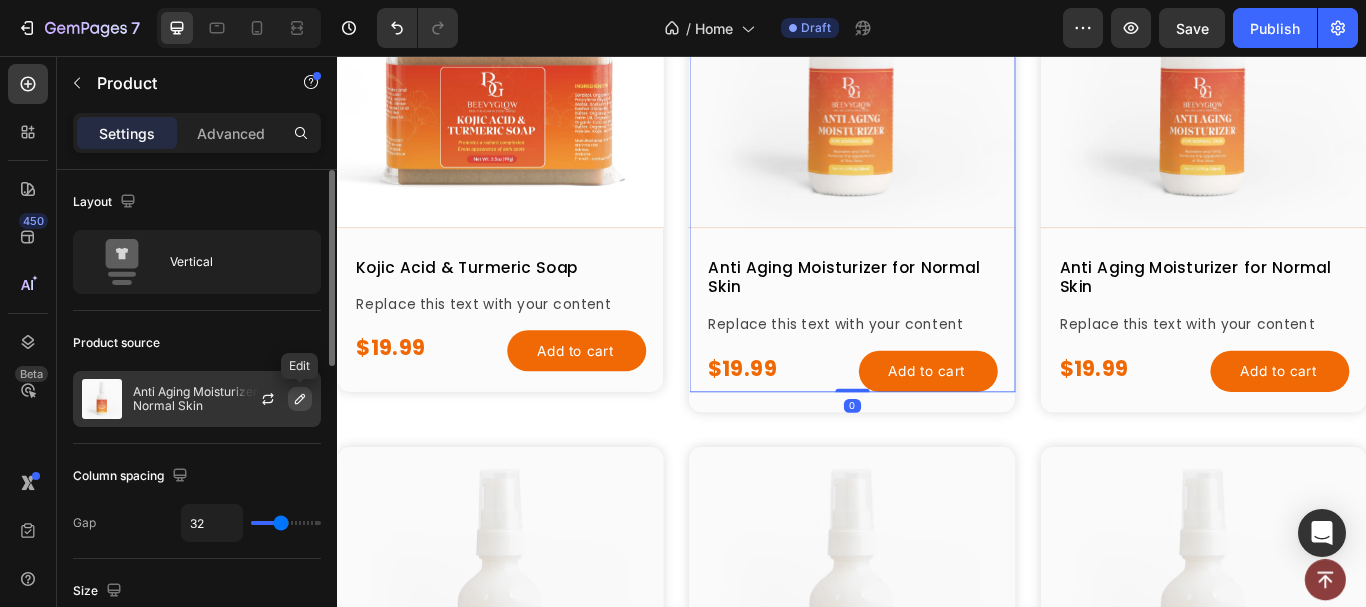 click 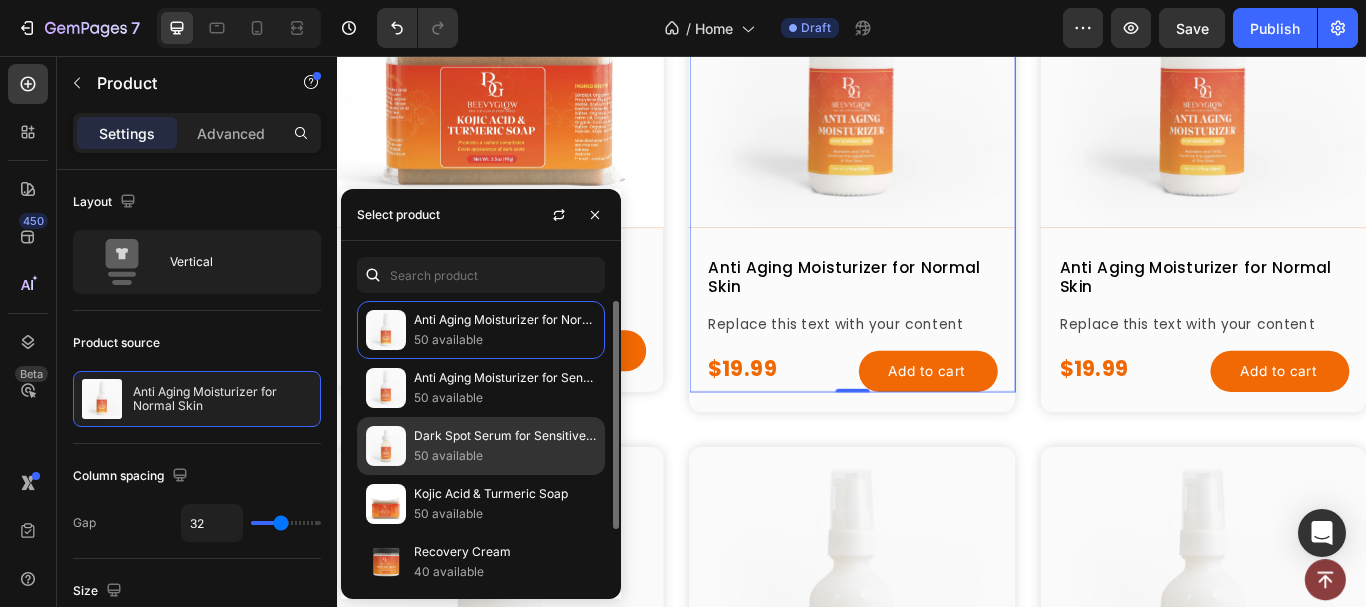 click on "Dark Spot Serum for Sensitive Skin" at bounding box center (505, 436) 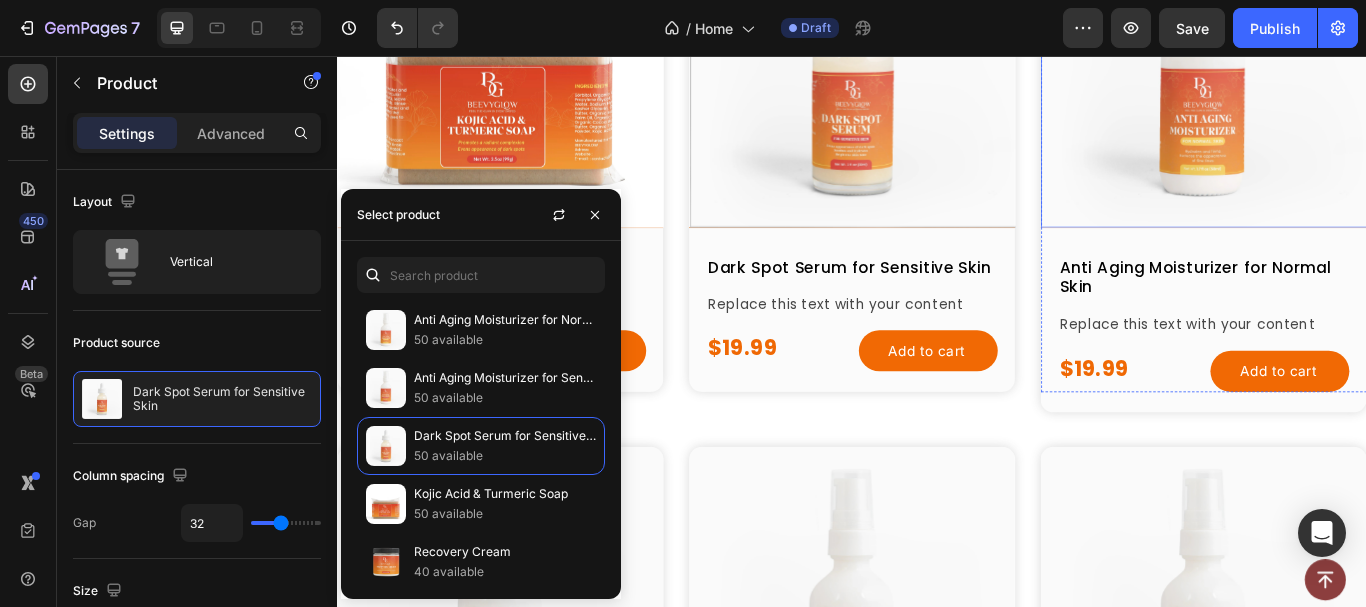 click at bounding box center (1347, 66) 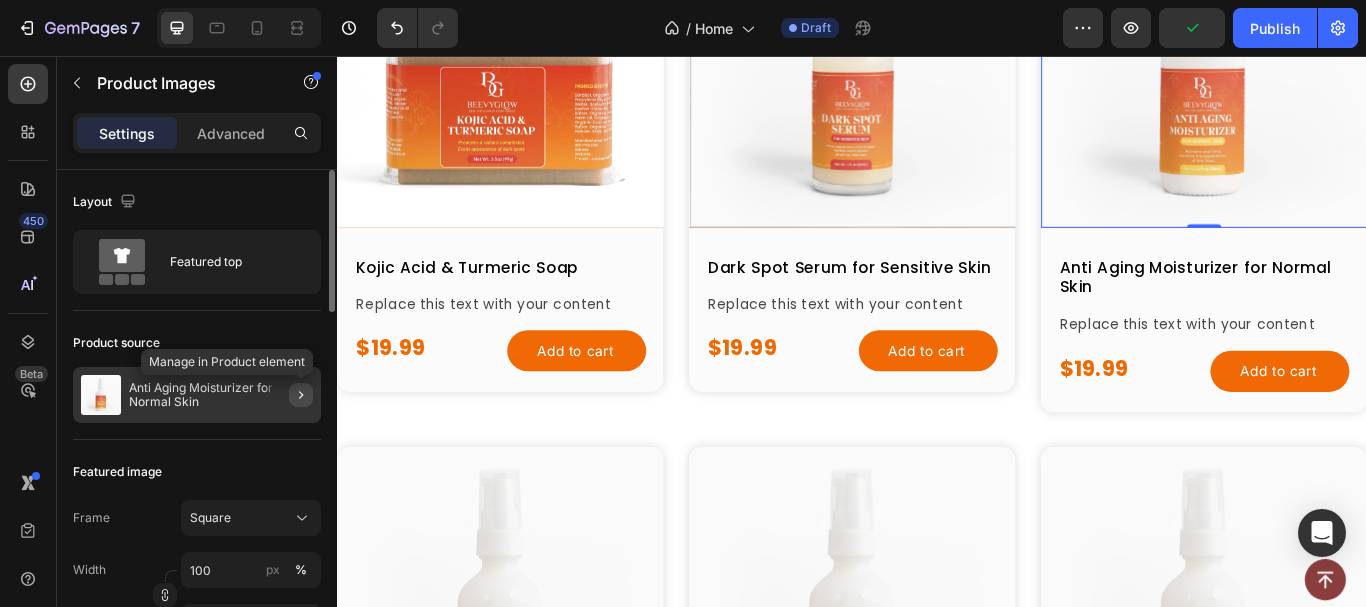 click 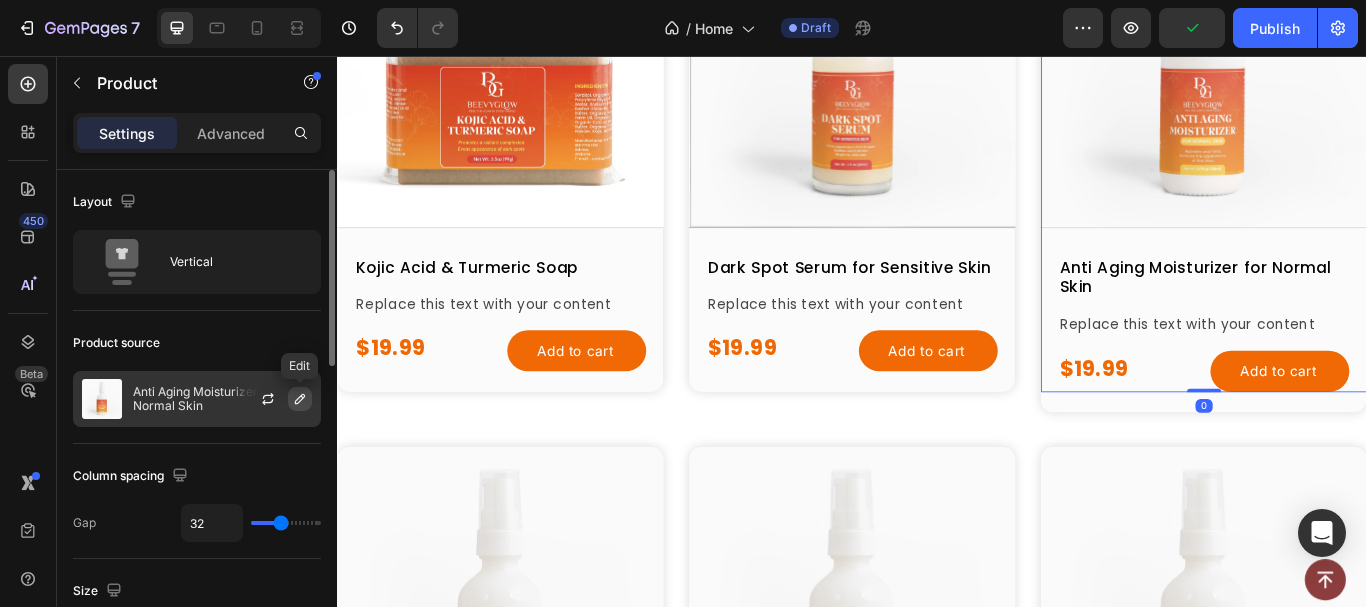 click 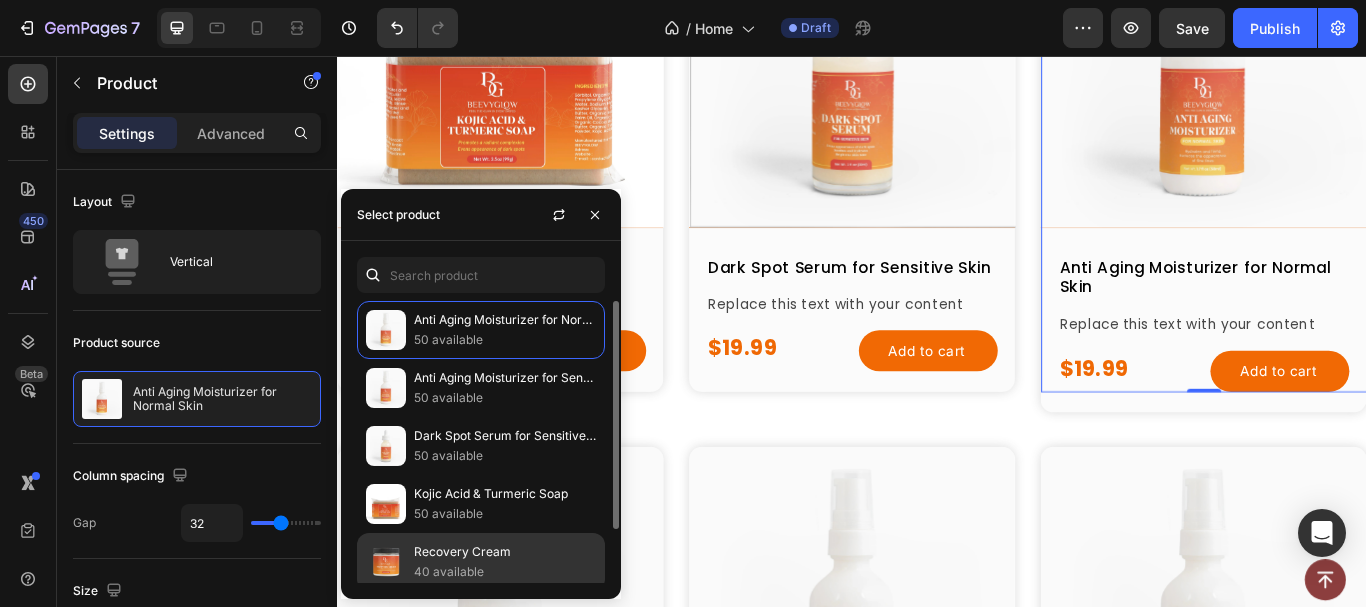 click on "Recovery Cream" at bounding box center (505, 552) 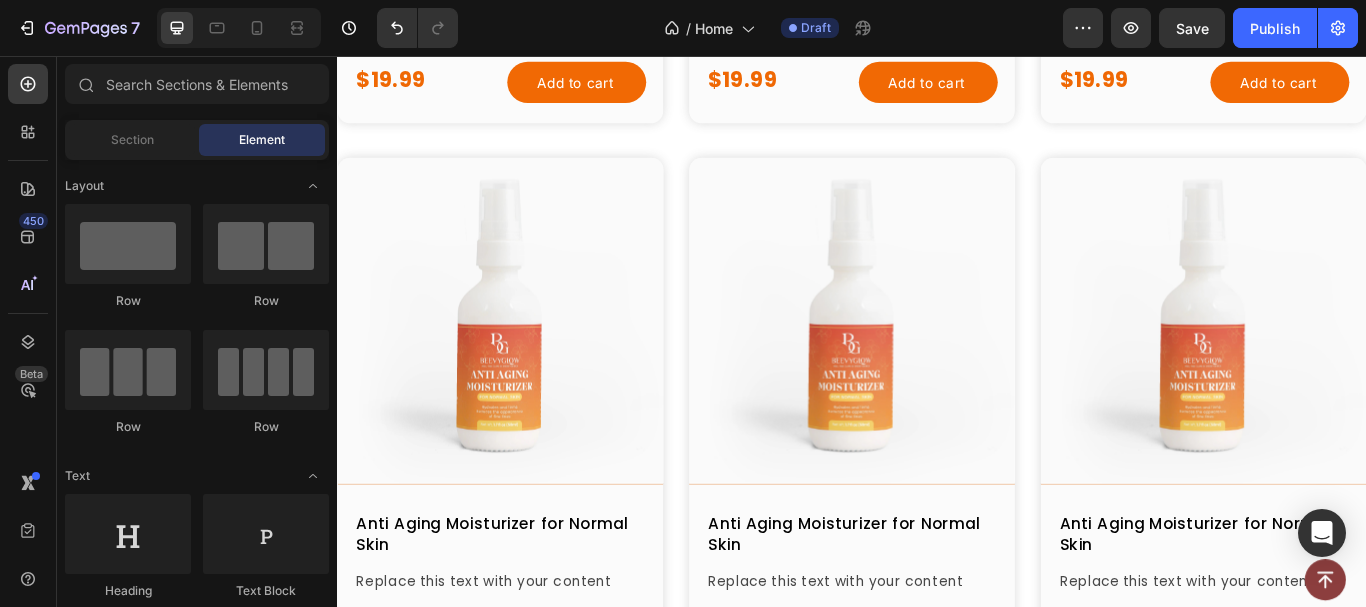 scroll, scrollTop: 1452, scrollLeft: 0, axis: vertical 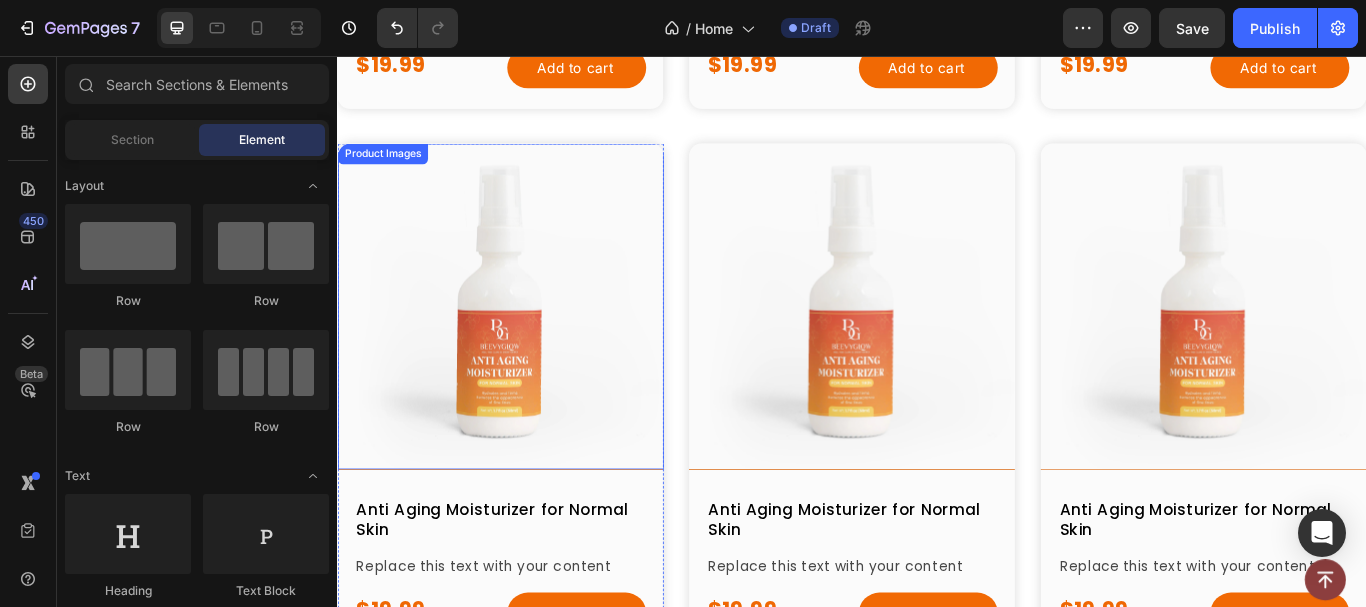 click at bounding box center [527, 348] 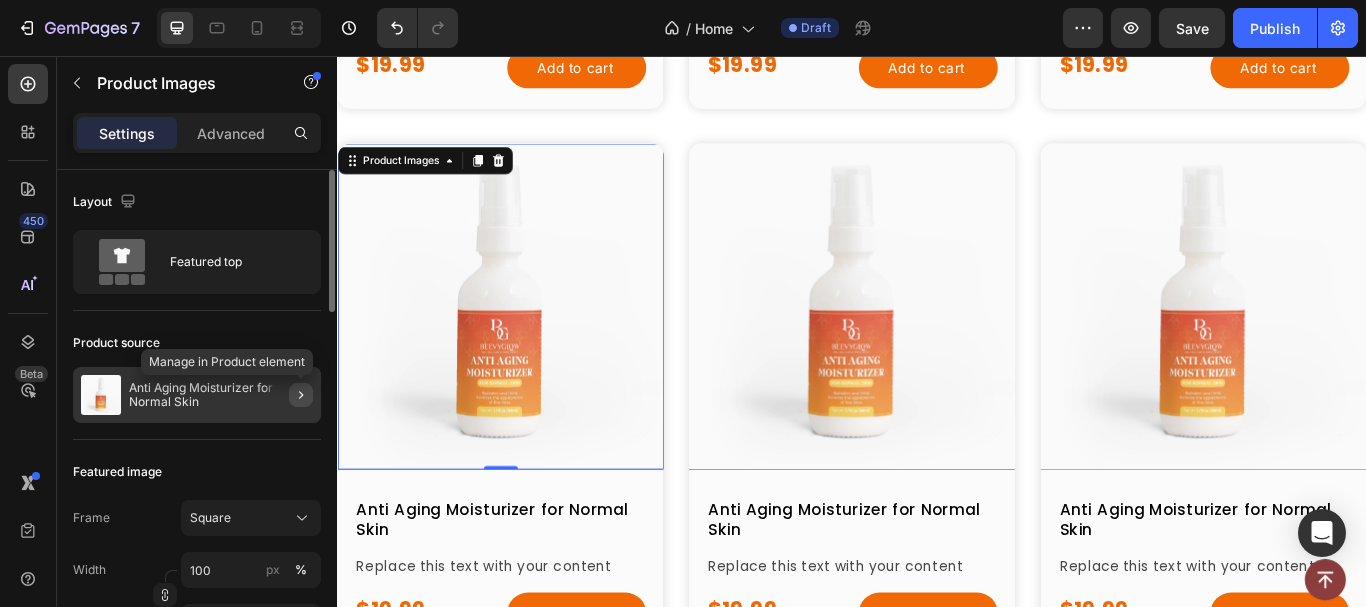 click 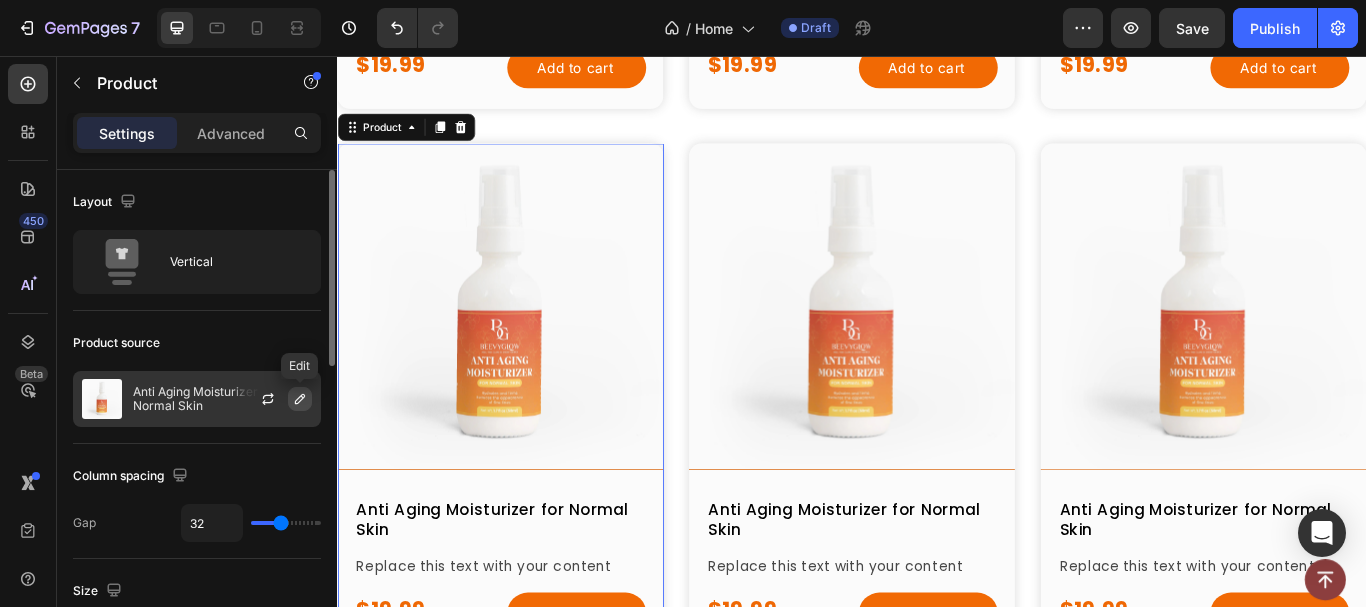 click 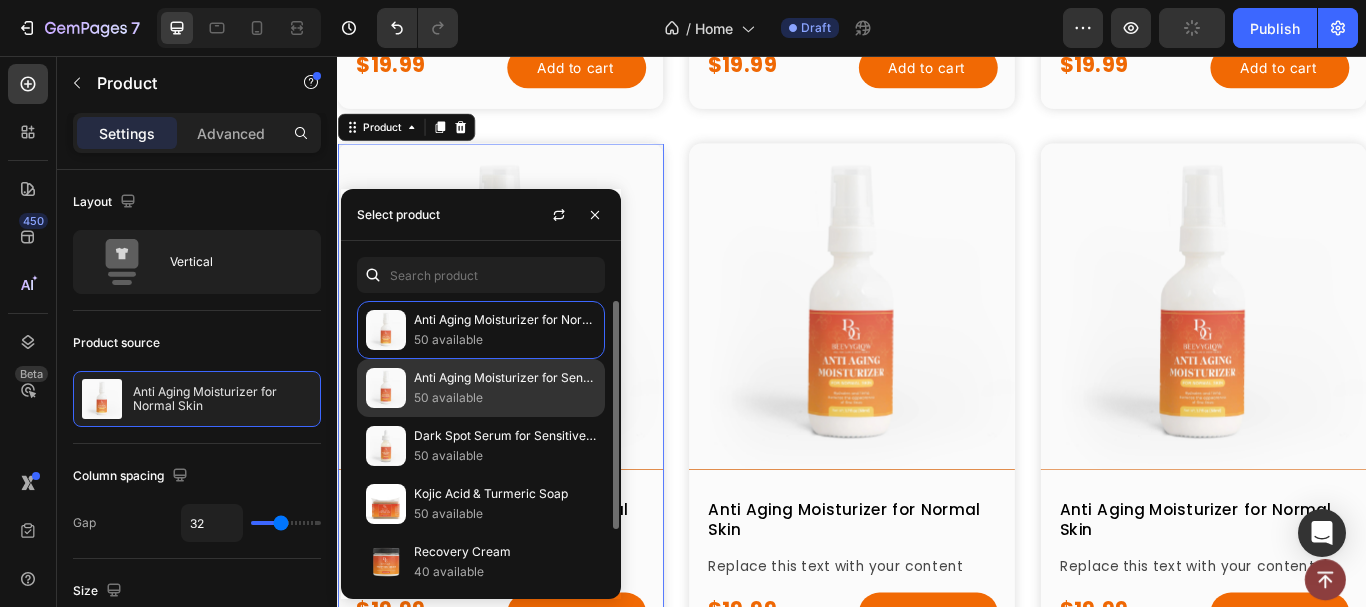 click on "Anti Aging Moisturizer for Sensitive Skin" at bounding box center (505, 378) 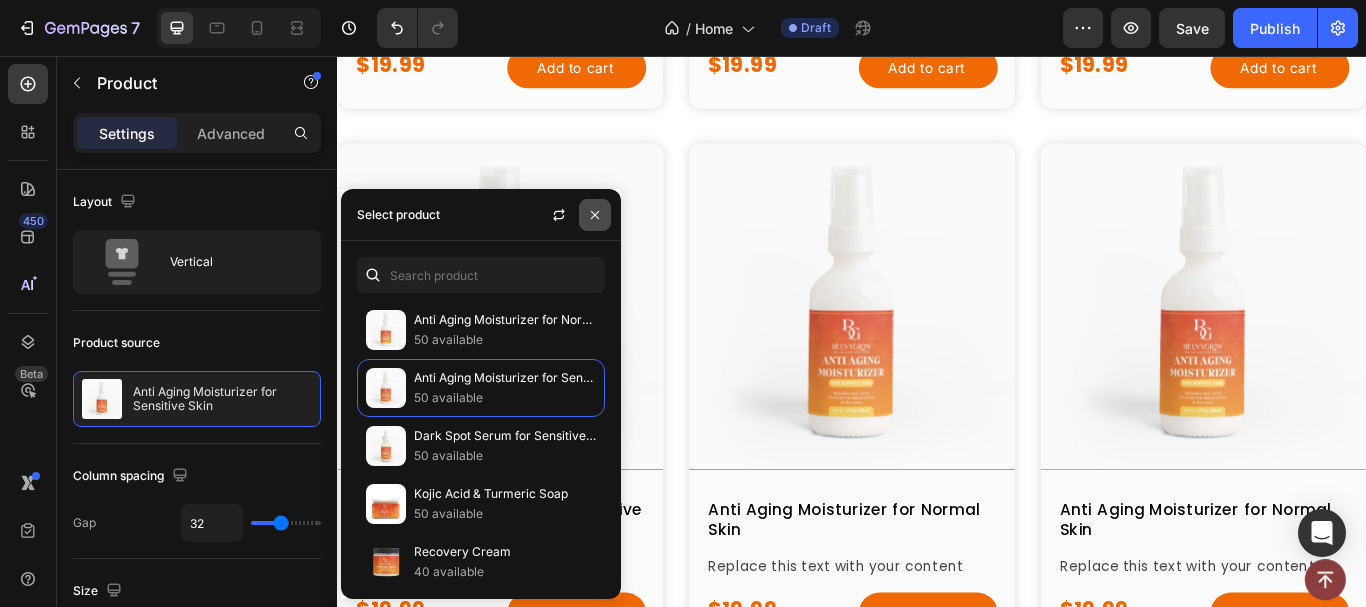 click 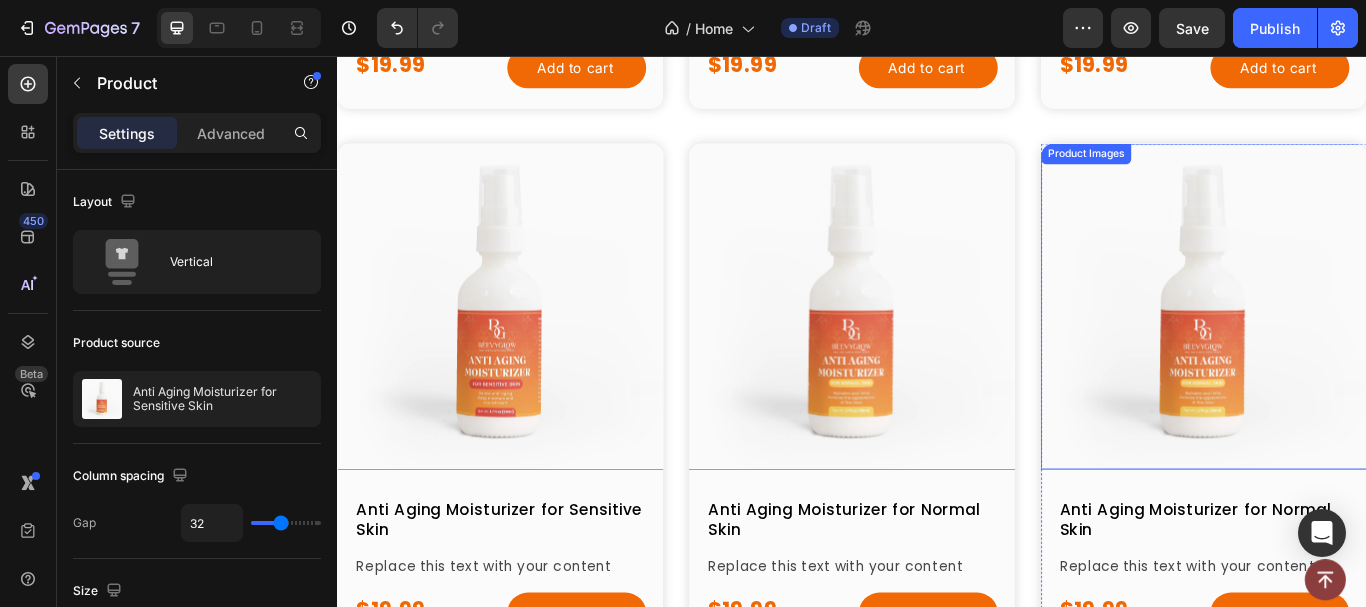 click at bounding box center (1347, 348) 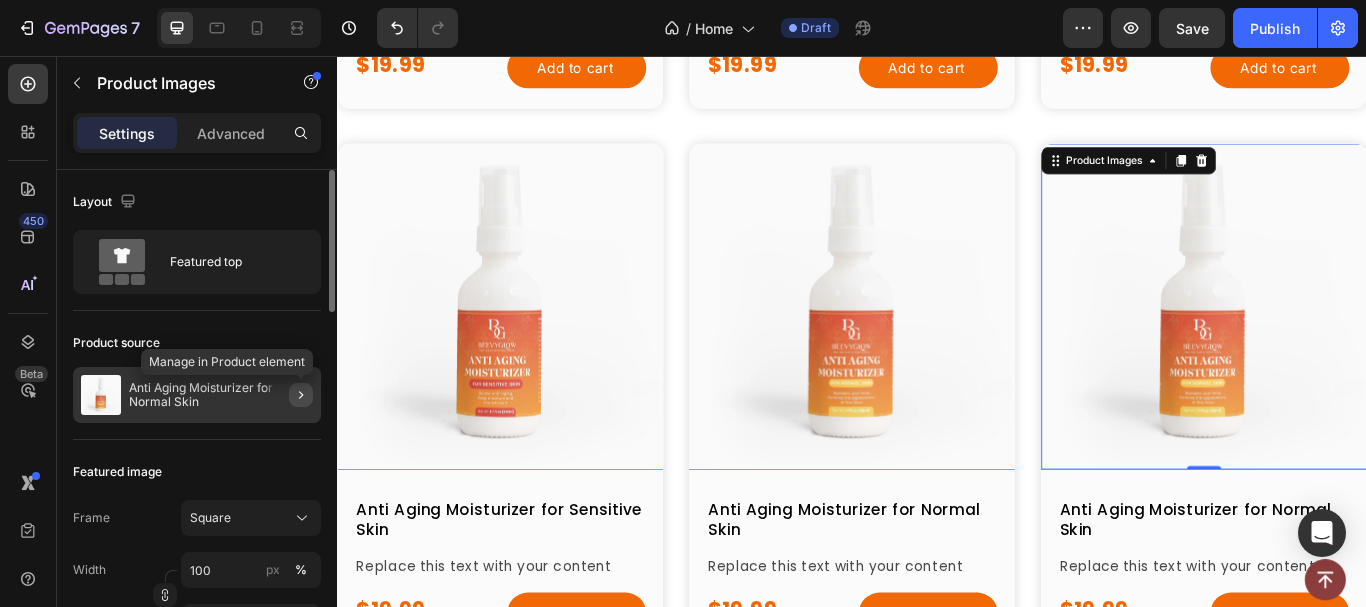 click 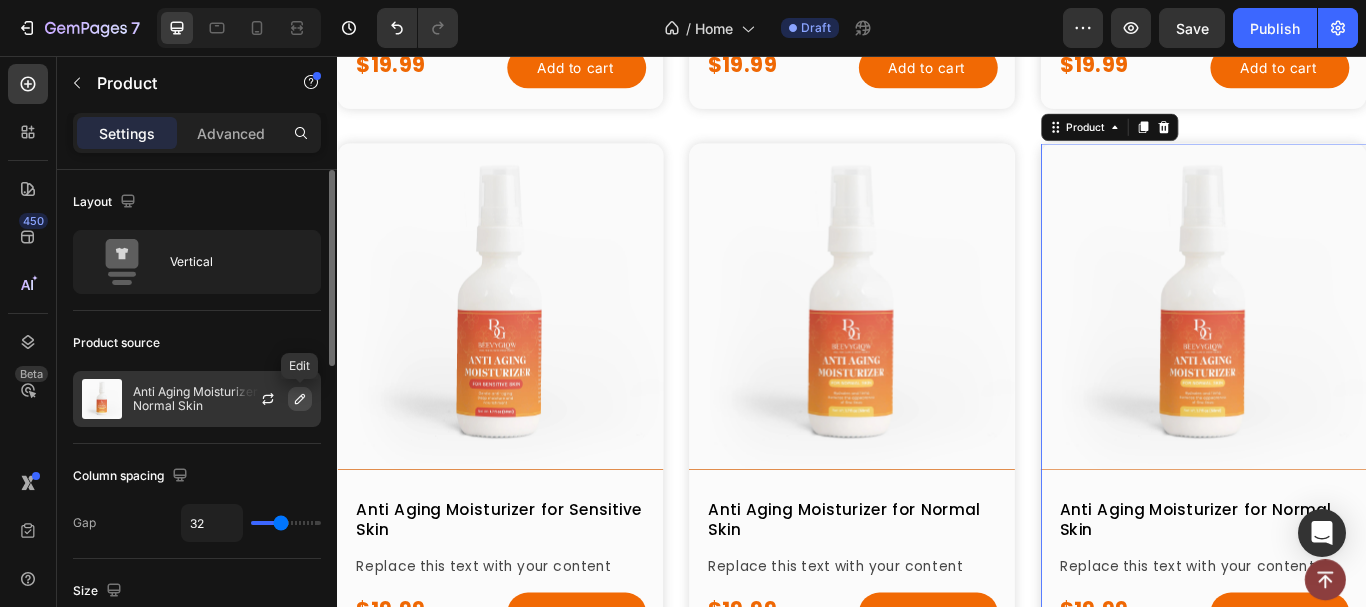 click 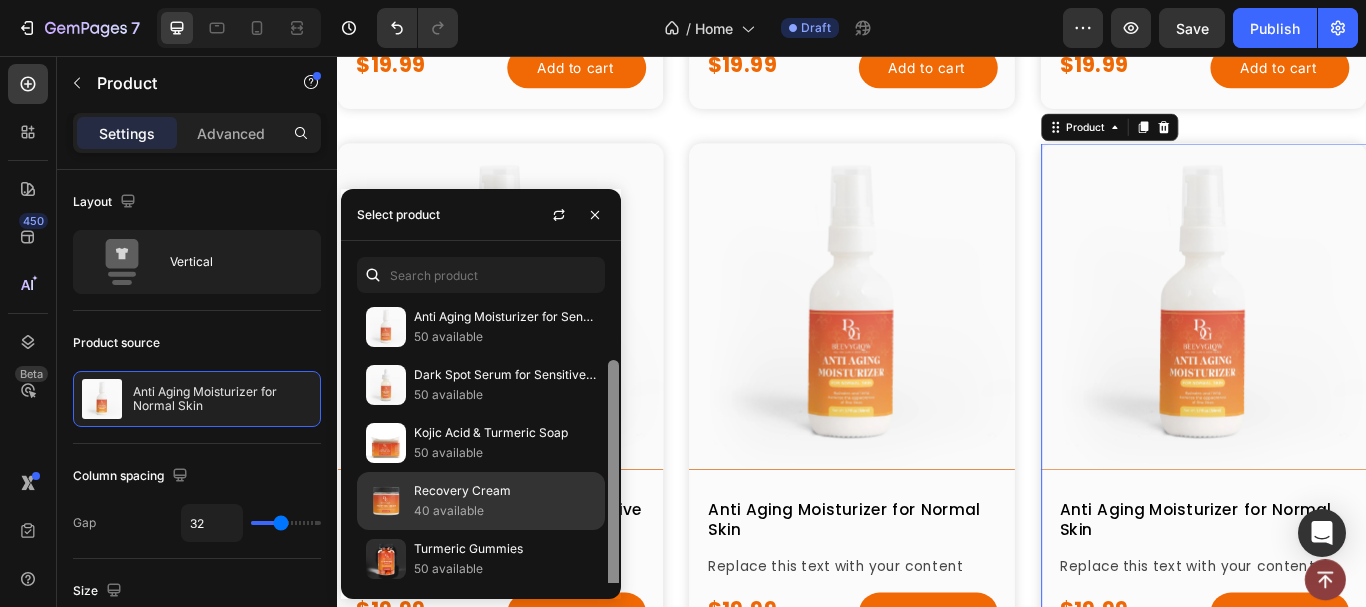 scroll, scrollTop: 66, scrollLeft: 0, axis: vertical 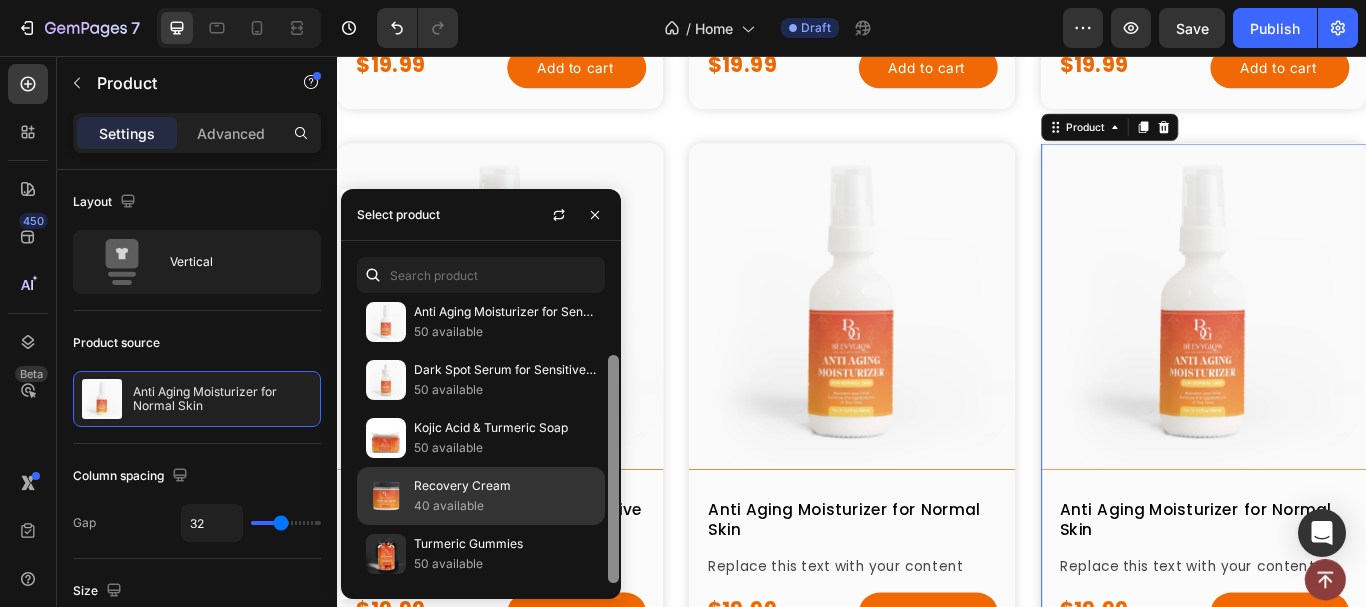 drag, startPoint x: 611, startPoint y: 417, endPoint x: 568, endPoint y: 503, distance: 96.150925 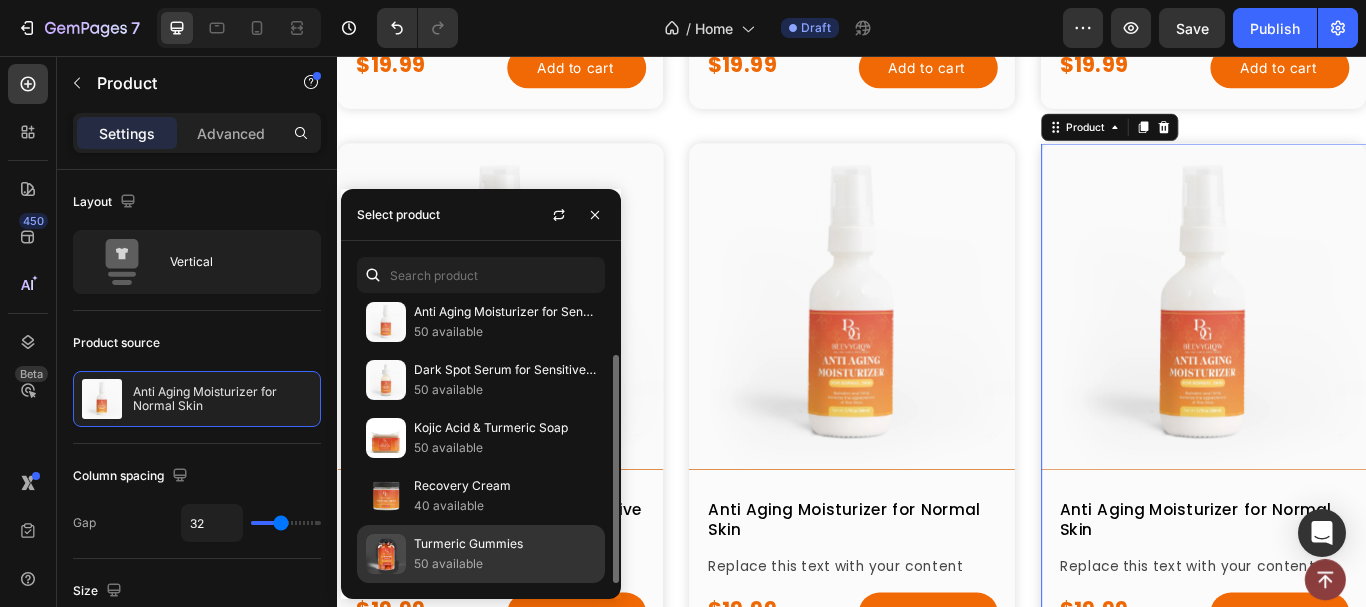 click on "Turmeric Gummies" at bounding box center (505, 544) 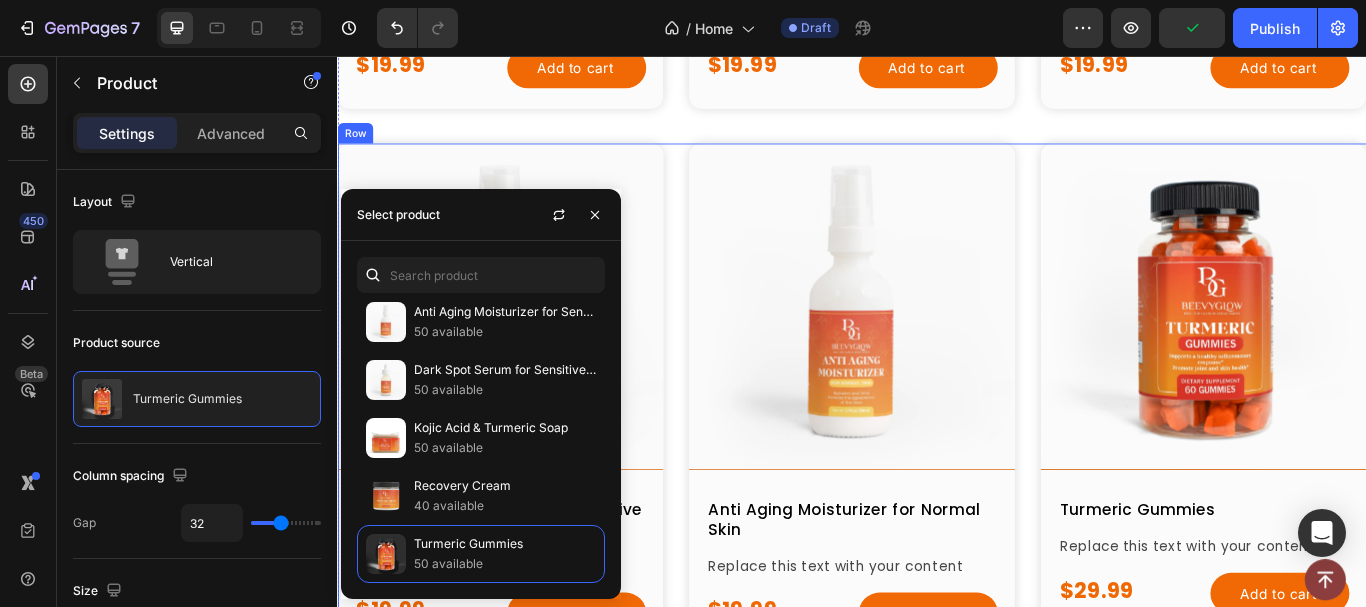 click on "Product Images Anti Aging Moisturizer for Sensitive Skin Product Title Replace this text with your content Text Block $19.99 Product Price Product Price Add to cart Add to Cart Row Product Row Product Images Anti Aging Moisturizer for Normal Skin Product Title Replace this text with your content Text Block $19.99 Product Price Product Price Add to cart Add to Cart Row Product Row Product Images Turmeric Gummies Product Title Replace this text with your content Text Block $29.99 Product Price Product Price Add to cart Add to Cart Row Product Row Row" at bounding box center [937, 456] 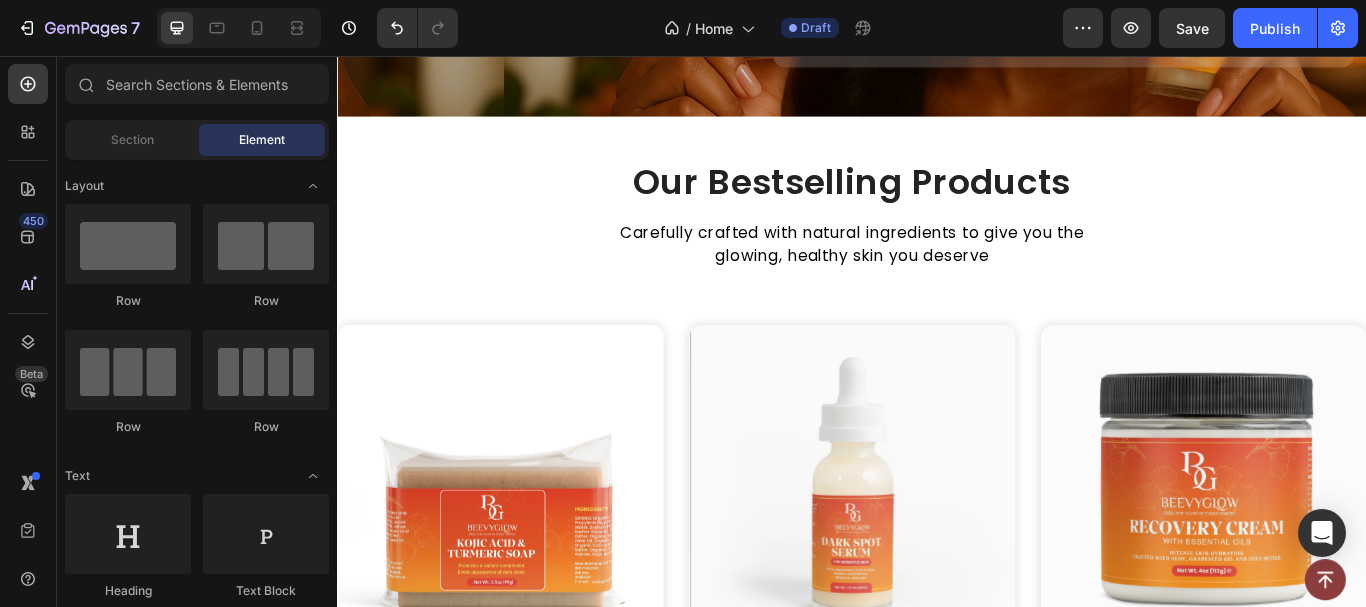 scroll, scrollTop: 583, scrollLeft: 0, axis: vertical 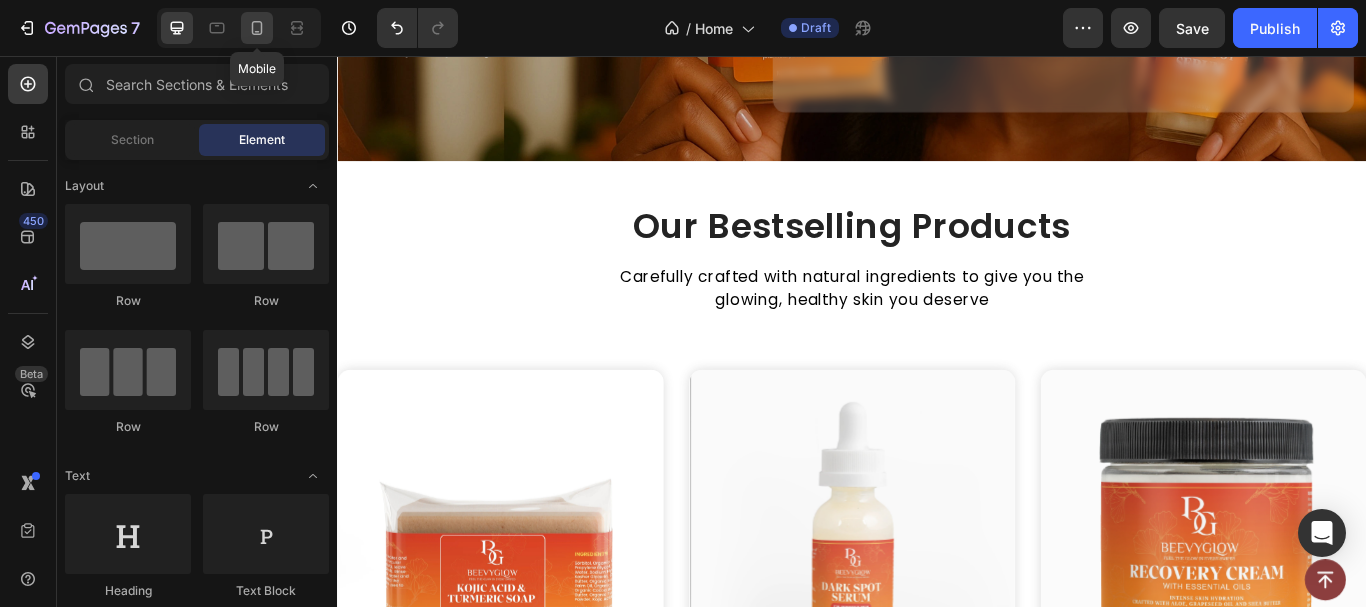 drag, startPoint x: 246, startPoint y: 30, endPoint x: 274, endPoint y: 68, distance: 47.201694 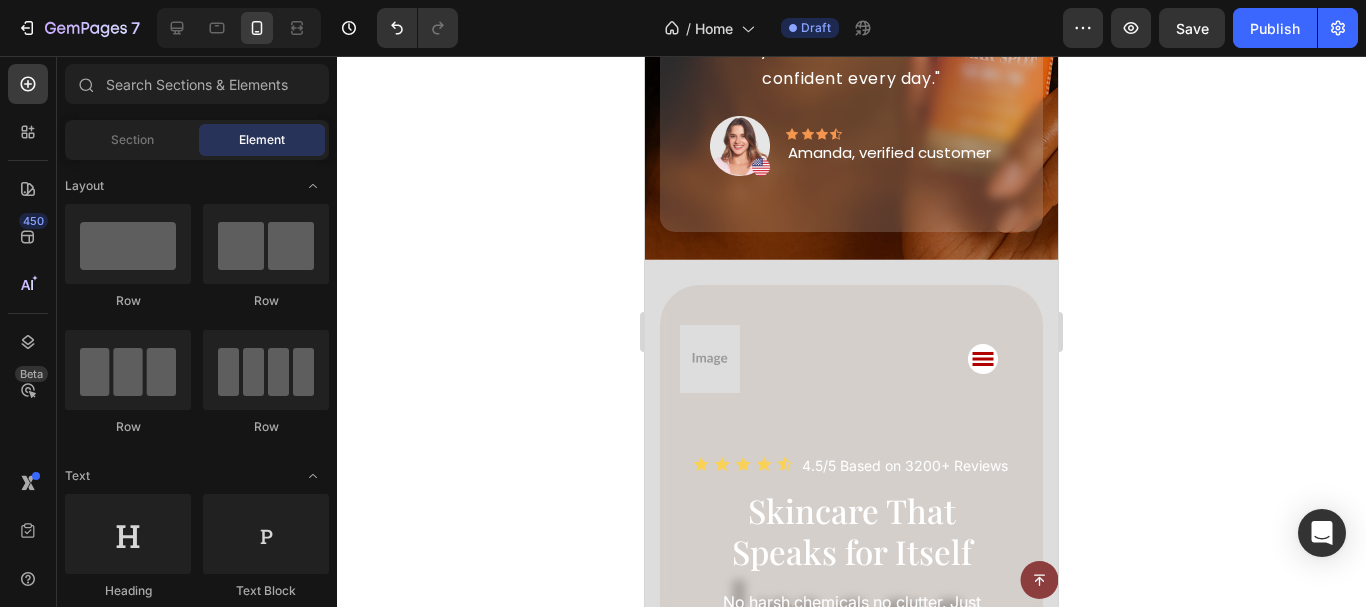 scroll, scrollTop: 705, scrollLeft: 0, axis: vertical 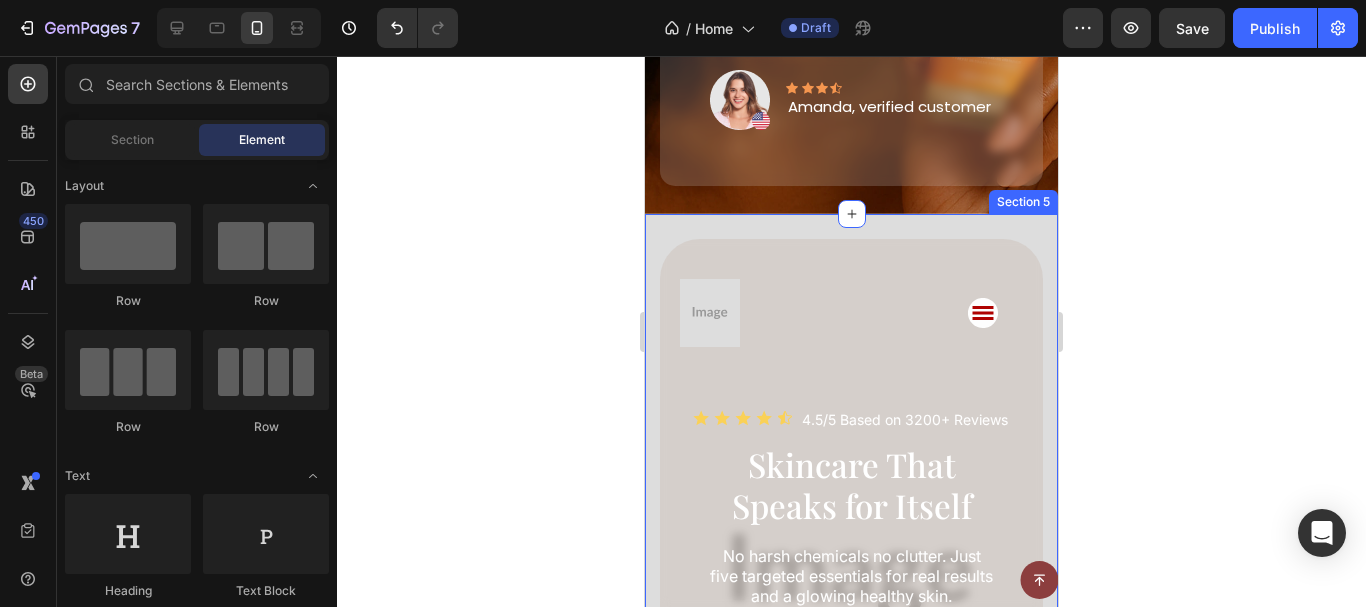 click on "Image
Accordion Row
Icon
Icon
Icon
Icon
Icon Icon List 4.5/5 Based on 3200+ Reviews Text Block Row Skincare That Speaks for Itself Heading  No harsh chemicals no clutter. Just five targeted essentials for real results and a glowing healthy skin. Text Block
Sho now Button
Drop element here Image Image Image Row 10K Happy Customers Text Block Row Row Row Row Section 5" at bounding box center (851, 576) 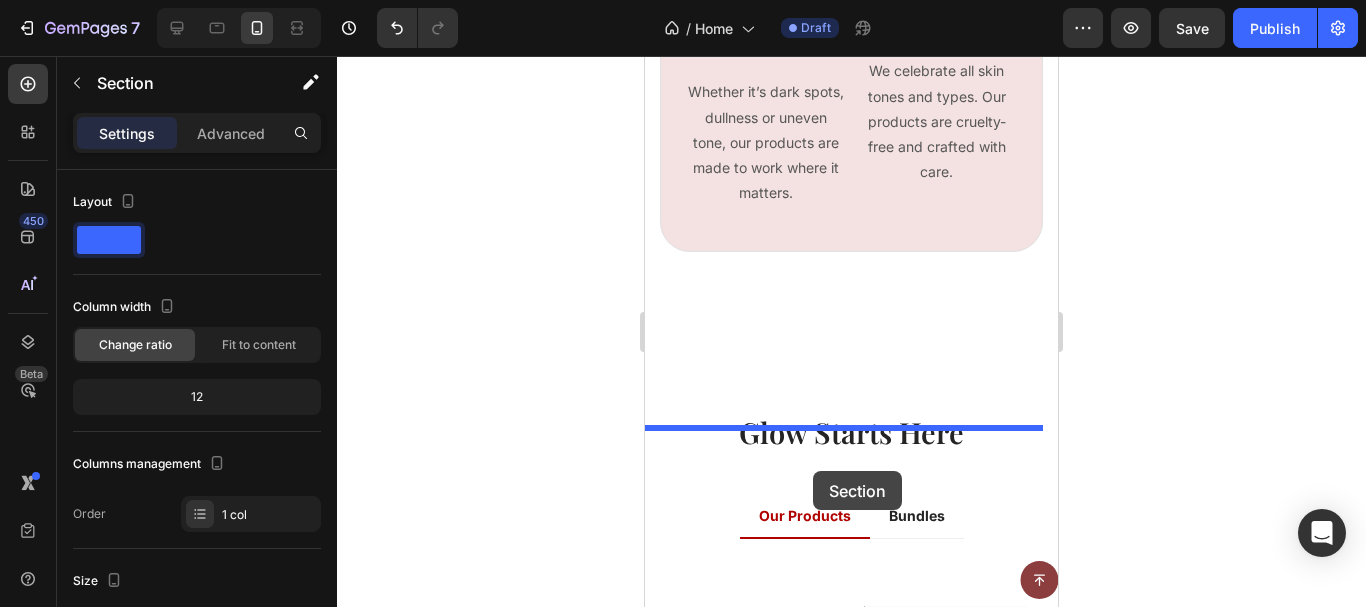 scroll, scrollTop: 7243, scrollLeft: 0, axis: vertical 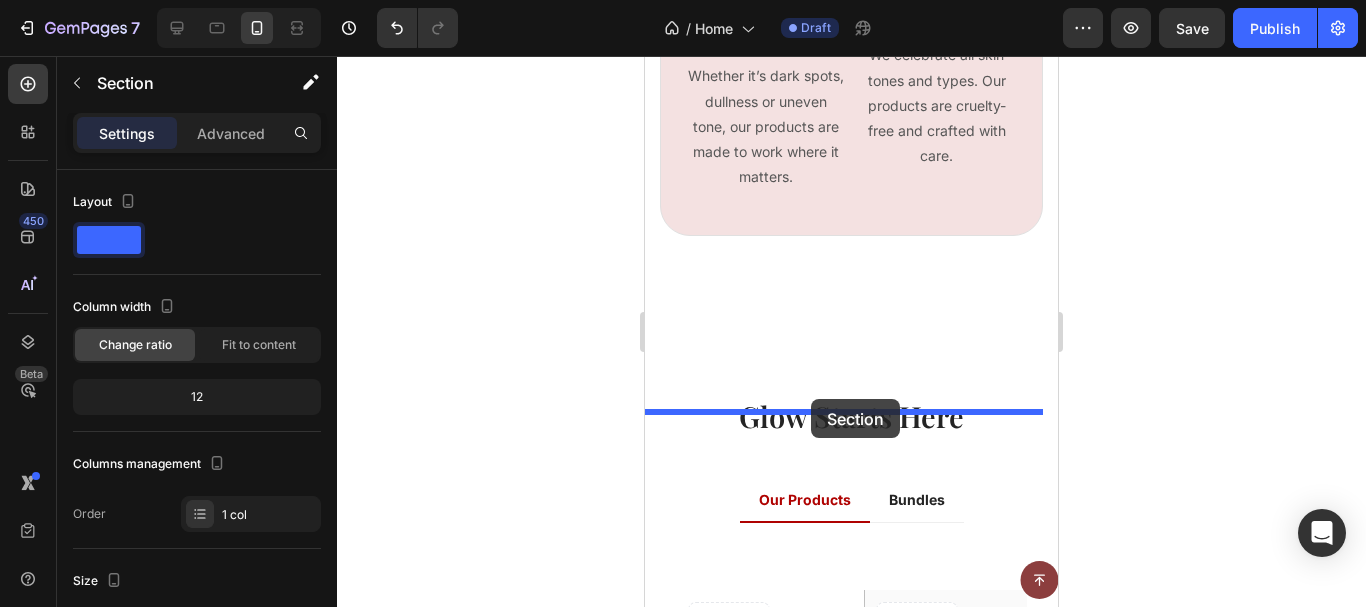 drag, startPoint x: 674, startPoint y: 178, endPoint x: 811, endPoint y: 399, distance: 260.01923 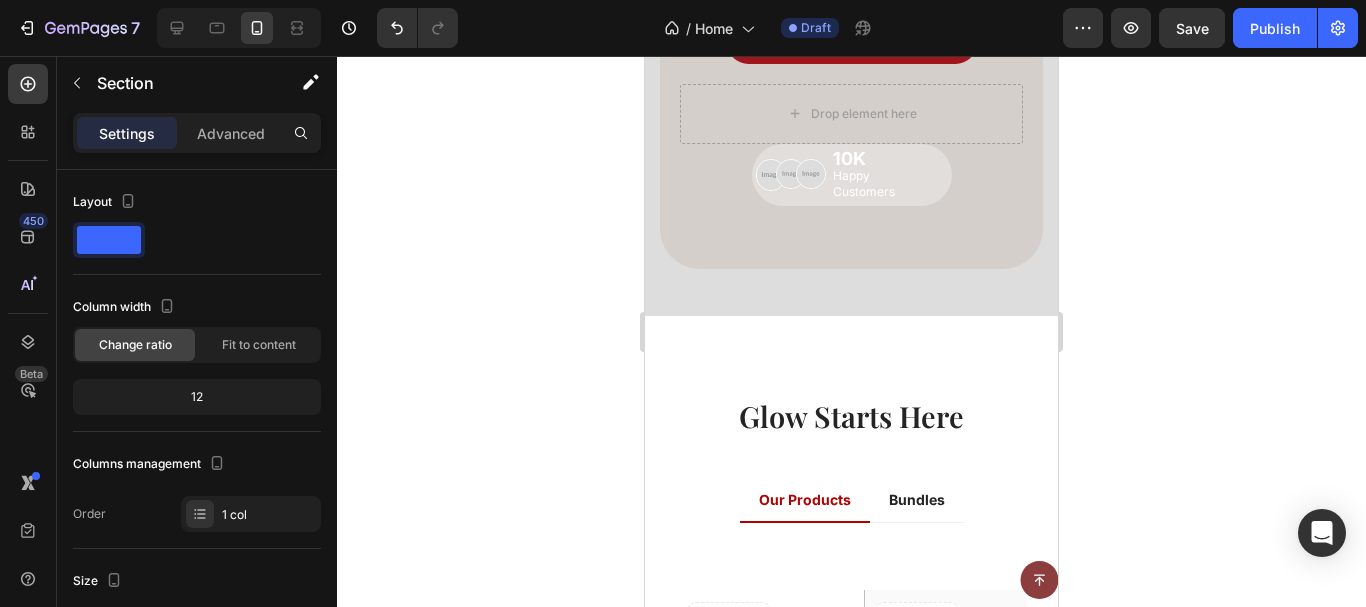 scroll, scrollTop: 6520, scrollLeft: 0, axis: vertical 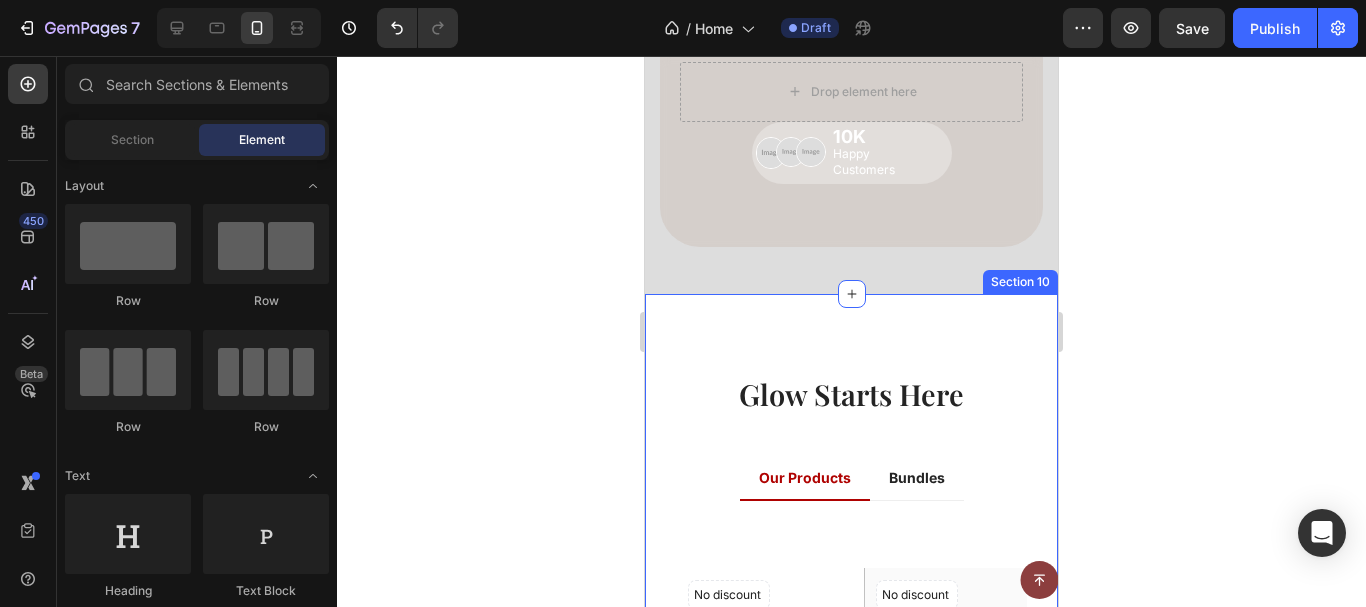 click on "Glow Starts Here Heading Row Our Products Bundles                Title Line No discount   Not be displayed when published (P) Tag (P) Images $19.99 (P) Price (P) Price No compare price (P) Price Row Kojic Acid & Turmeric Soap (P) Title                Icon                Icon                Icon                Icon
Icon Icon List Hoz 4.8 Text block Row ADD TO CART (P) Cart Button Row Product List No discount   Not be displayed when published (P) Tag (P) Images $19.99 (P) Price (P) Price No compare price (P) Price Row Dark Spot Serum for Sensitive Skin (P) Title                Icon                Icon                Icon                Icon
Icon Icon List Hoz 4.8 Text block Row ADD TO CART (P) Cart Button Row Product List No discount   Not be displayed when published (P) Tag (P) Images $19.99 (P) Price (P) Price No compare price (P) Price Row Anti Aging Moisturizer for Normal Skin (P) Title                Icon                Icon                Icon                Icon Icon 4.8" at bounding box center [851, 1096] 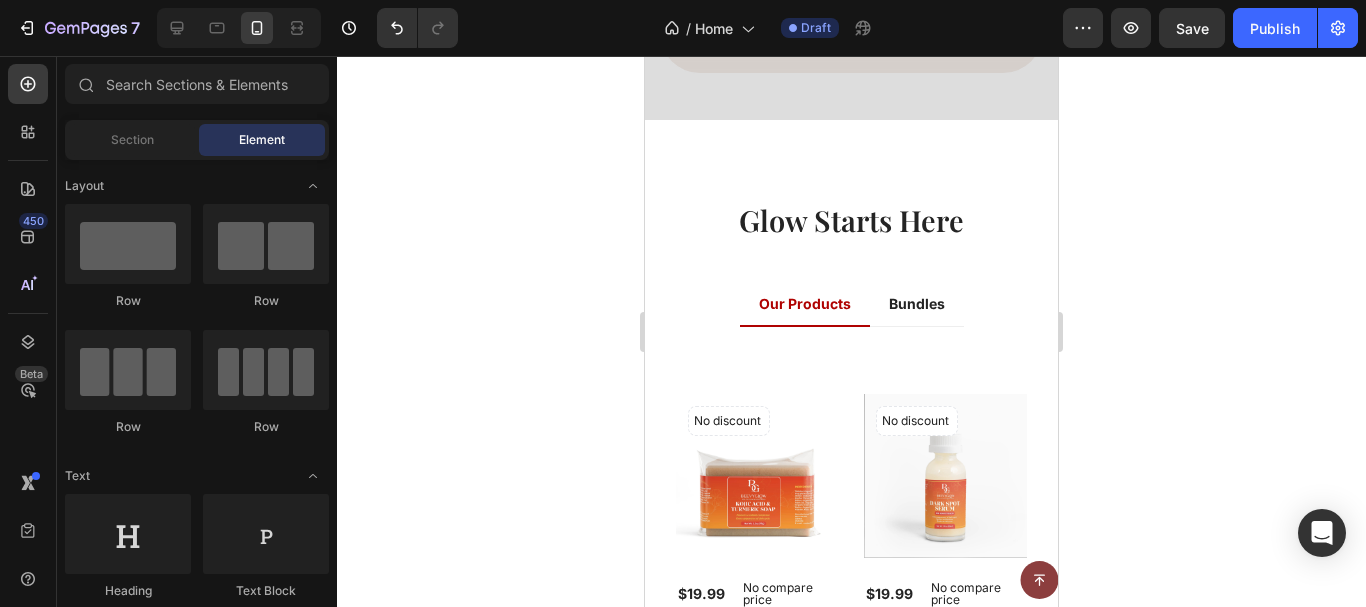 scroll, scrollTop: 7287, scrollLeft: 0, axis: vertical 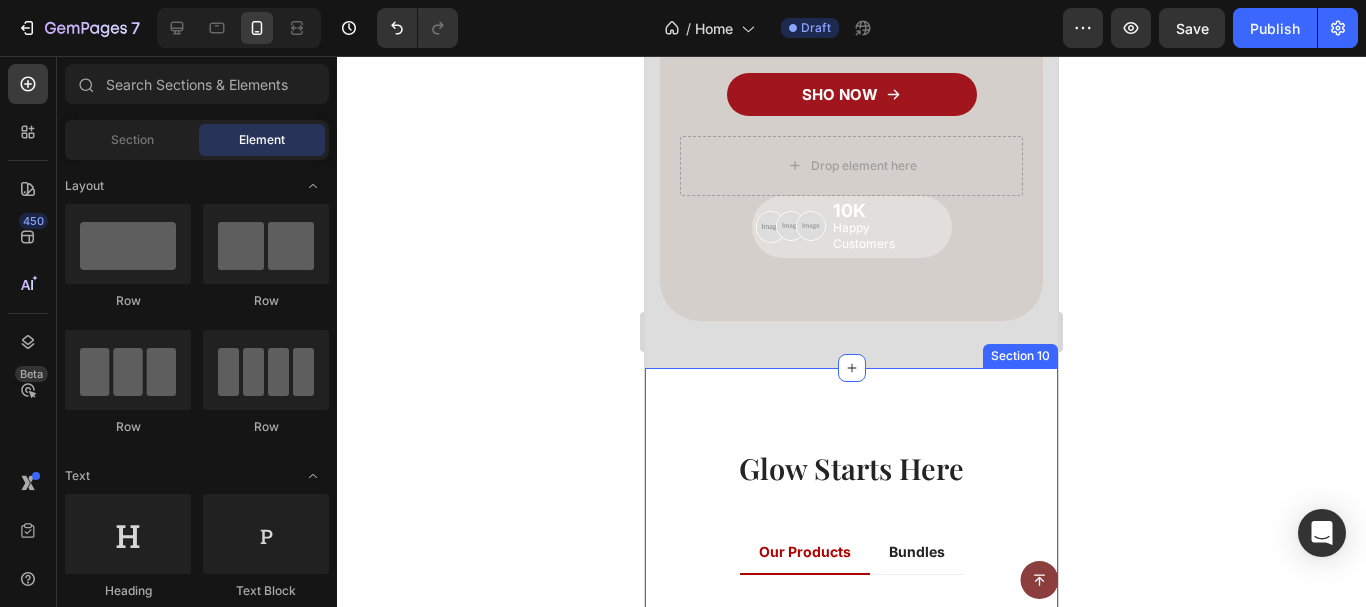 click on "Glow Starts Here Heading Row Our Products Bundles                Title Line No discount   Not be displayed when published (P) Tag (P) Images $19.99 (P) Price (P) Price No compare price (P) Price Row Kojic Acid & Turmeric Soap (P) Title                Icon                Icon                Icon                Icon
Icon Icon List Hoz 4.8 Text block Row ADD TO CART (P) Cart Button Row Product List No discount   Not be displayed when published (P) Tag (P) Images $19.99 (P) Price (P) Price No compare price (P) Price Row Dark Spot Serum for Sensitive Skin (P) Title                Icon                Icon                Icon                Icon
Icon Icon List Hoz 4.8 Text block Row ADD TO CART (P) Cart Button Row Product List No discount   Not be displayed when published (P) Tag (P) Images $19.99 (P) Price (P) Price No compare price (P) Price Row Anti Aging Moisturizer for Normal Skin (P) Title                Icon                Icon                Icon                Icon Icon 4.8" at bounding box center (851, 1170) 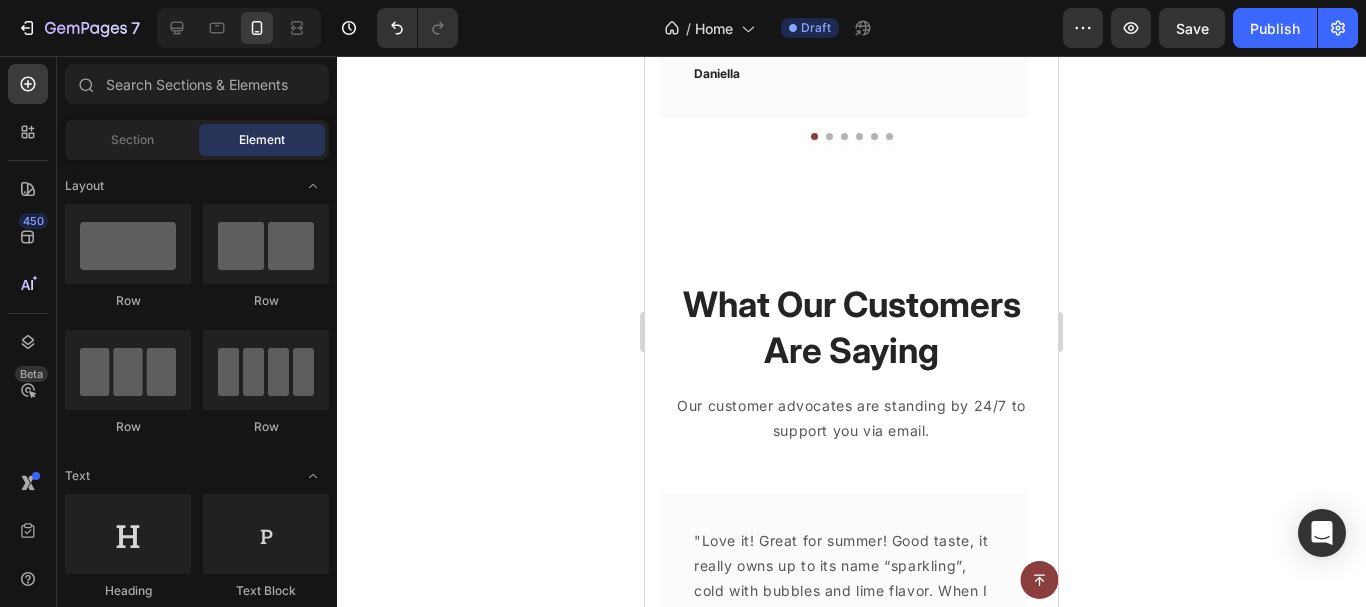 scroll, scrollTop: 9666, scrollLeft: 0, axis: vertical 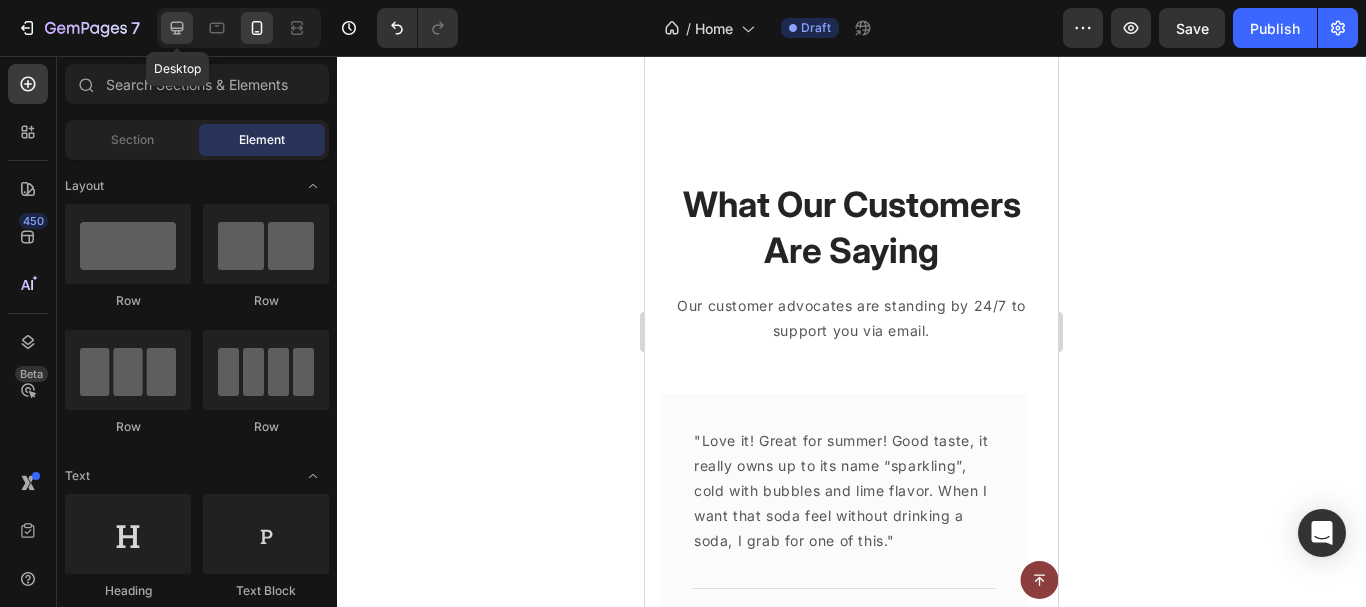 drag, startPoint x: 177, startPoint y: 30, endPoint x: 999, endPoint y: 152, distance: 831.0042 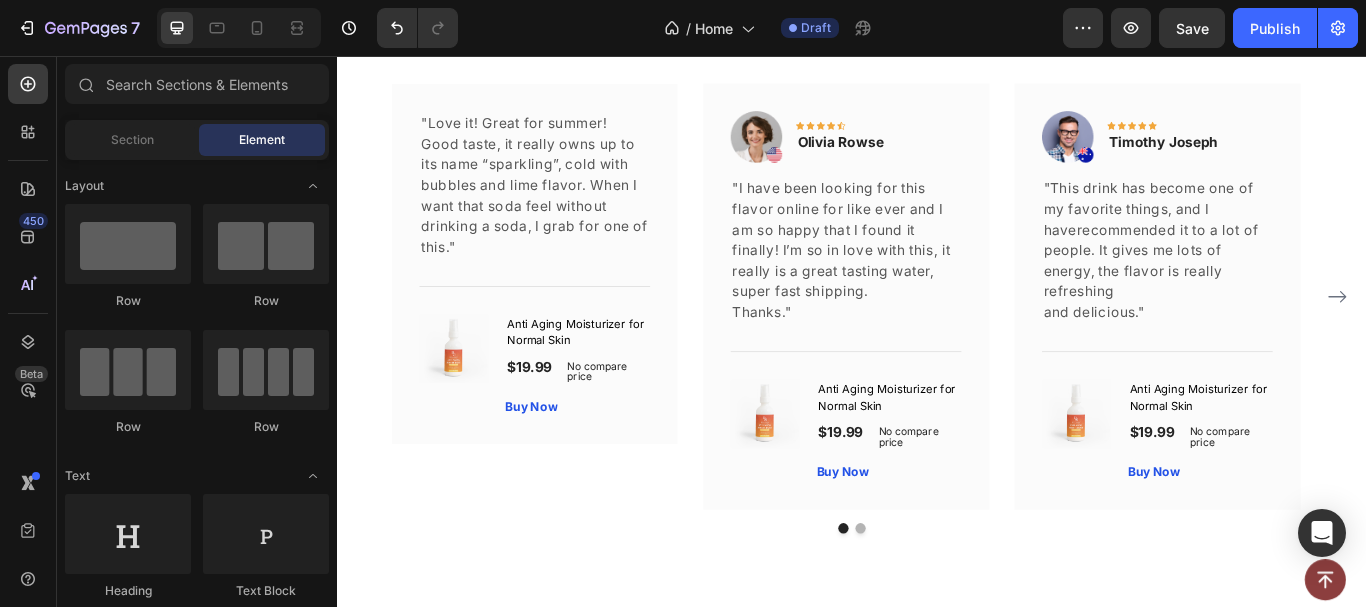 scroll, scrollTop: 9849, scrollLeft: 0, axis: vertical 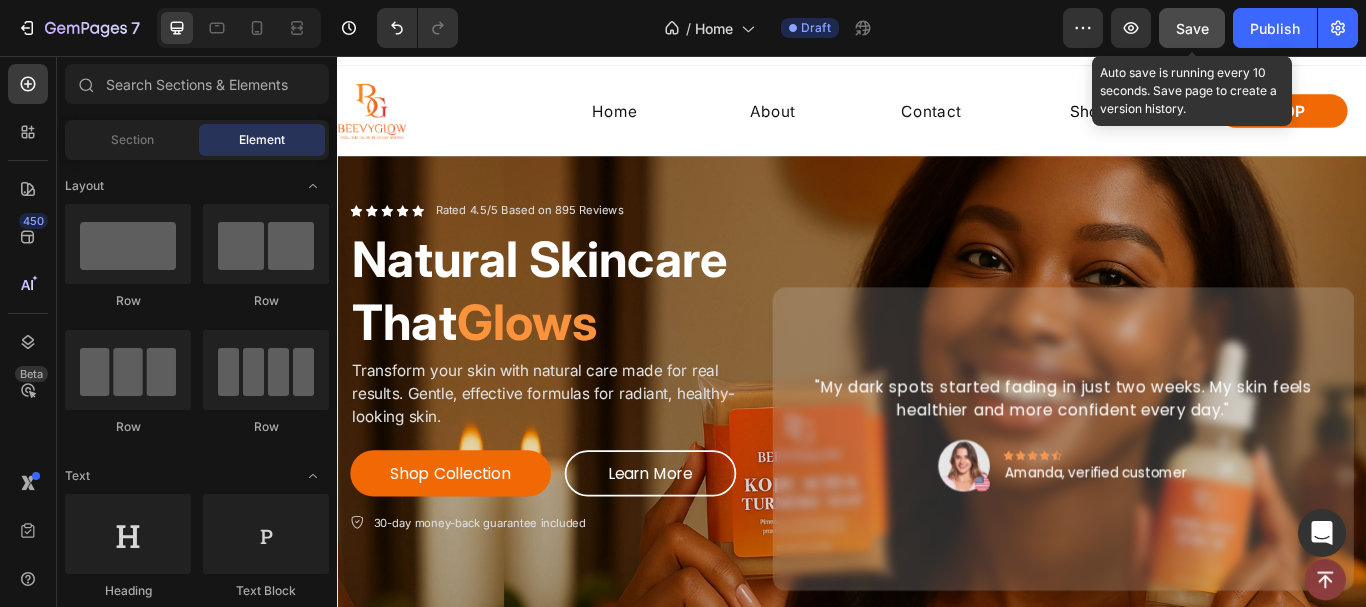 click on "Save" 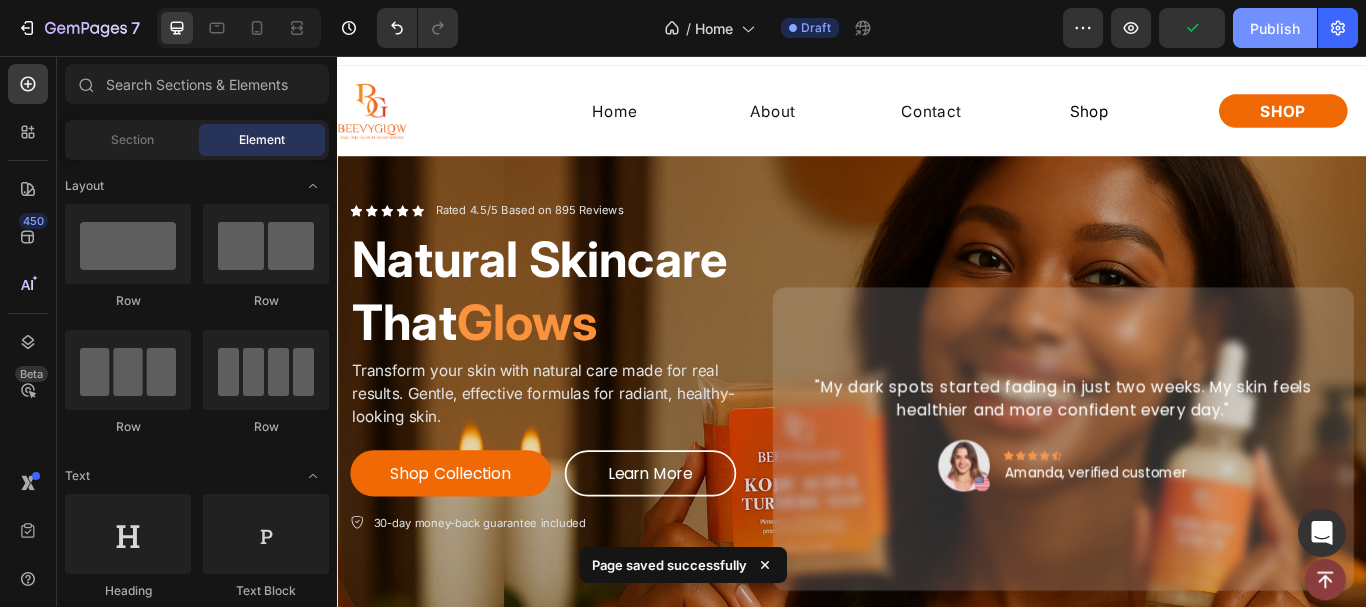 click on "Publish" at bounding box center [1275, 28] 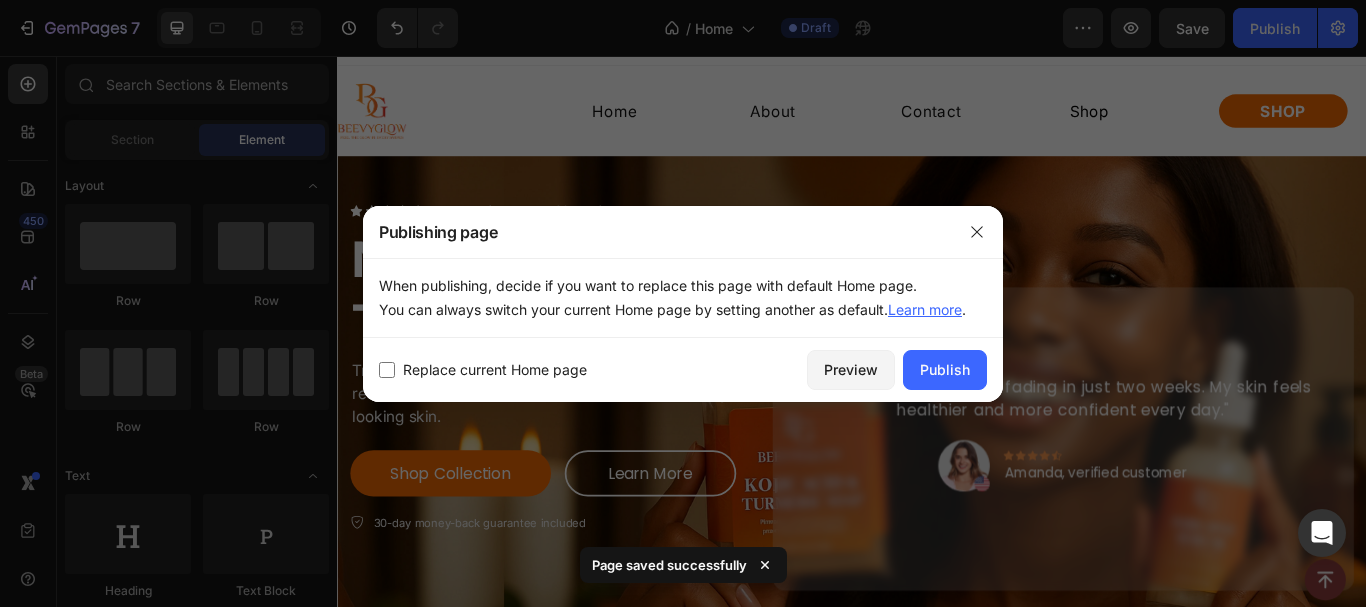 click on "Replace current Home page" at bounding box center [495, 370] 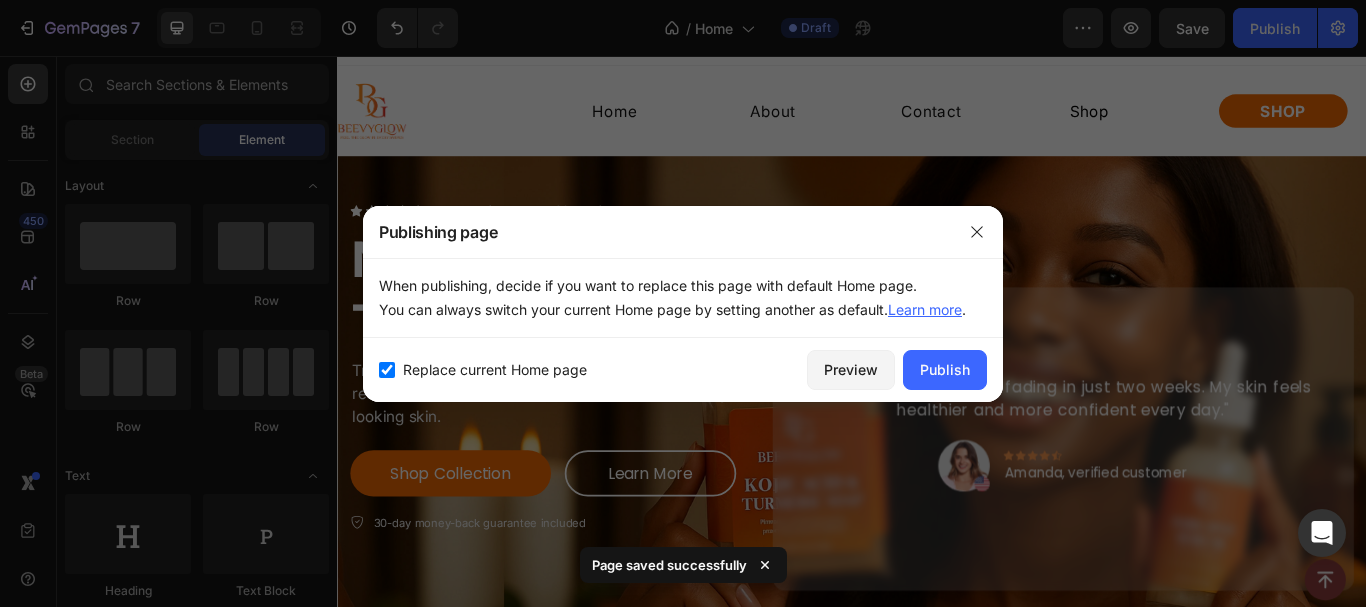 checkbox on "true" 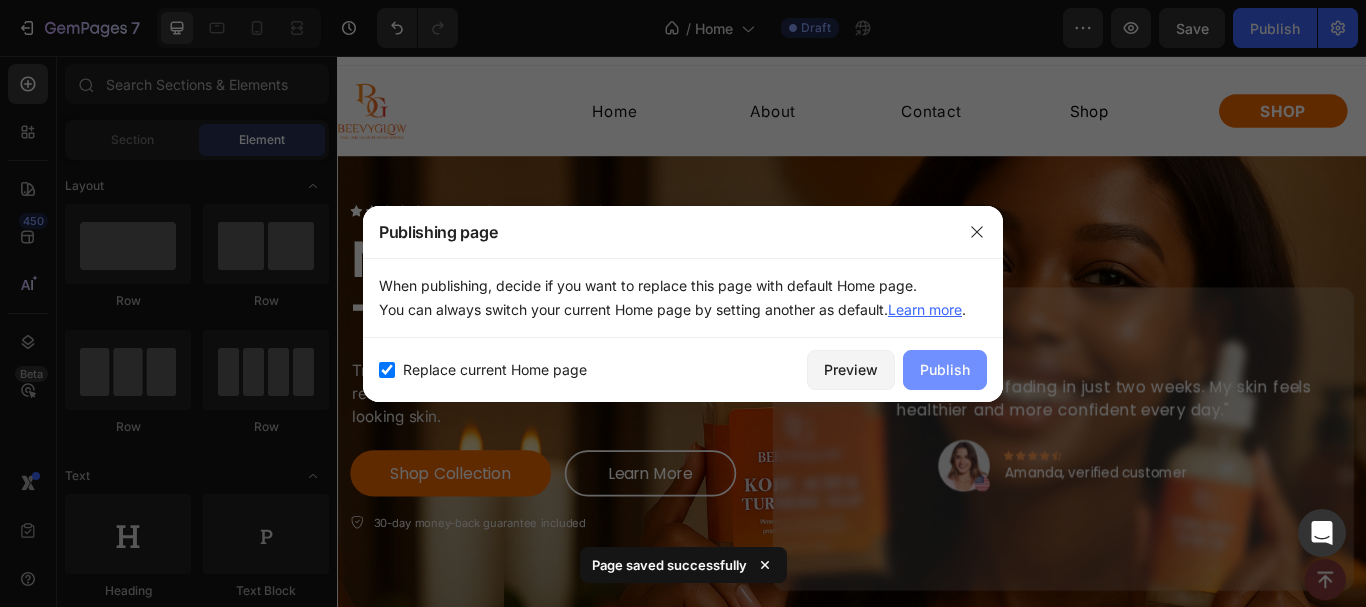 click on "Publish" at bounding box center [945, 369] 